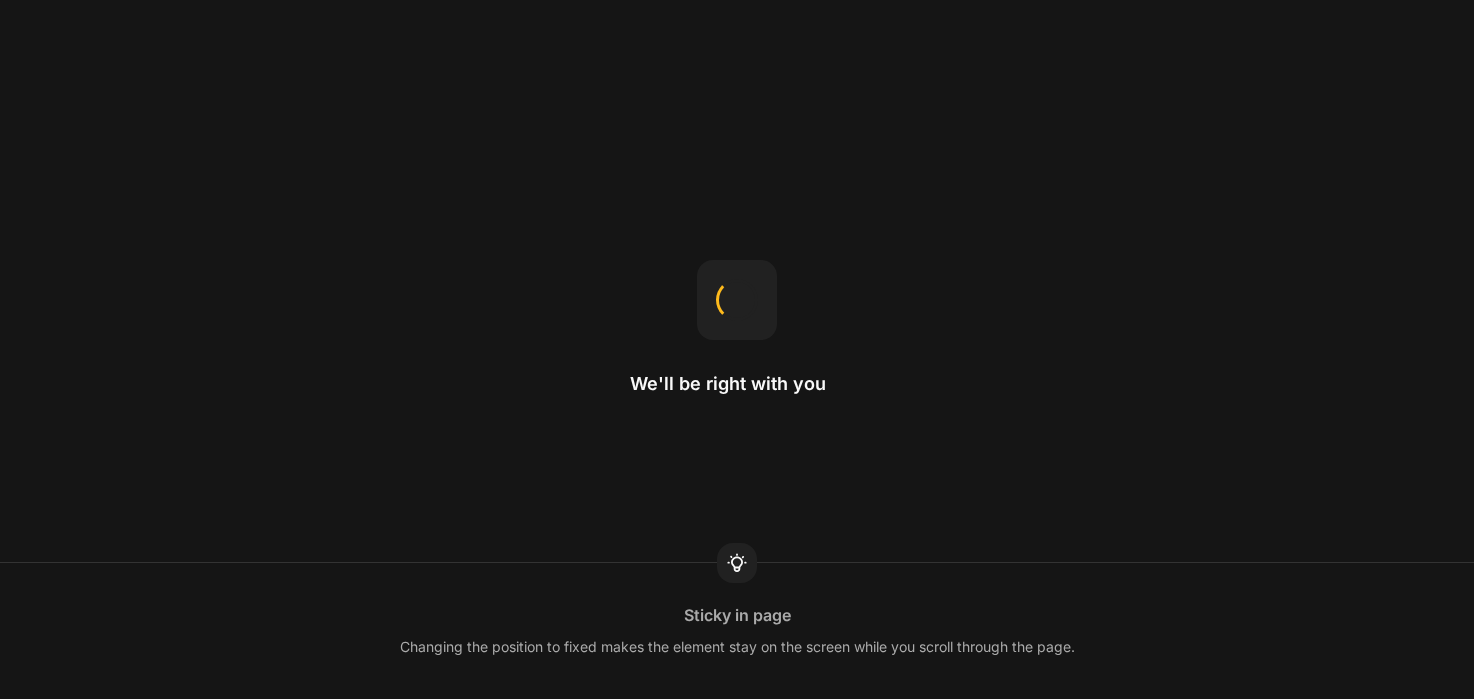 scroll, scrollTop: 0, scrollLeft: 0, axis: both 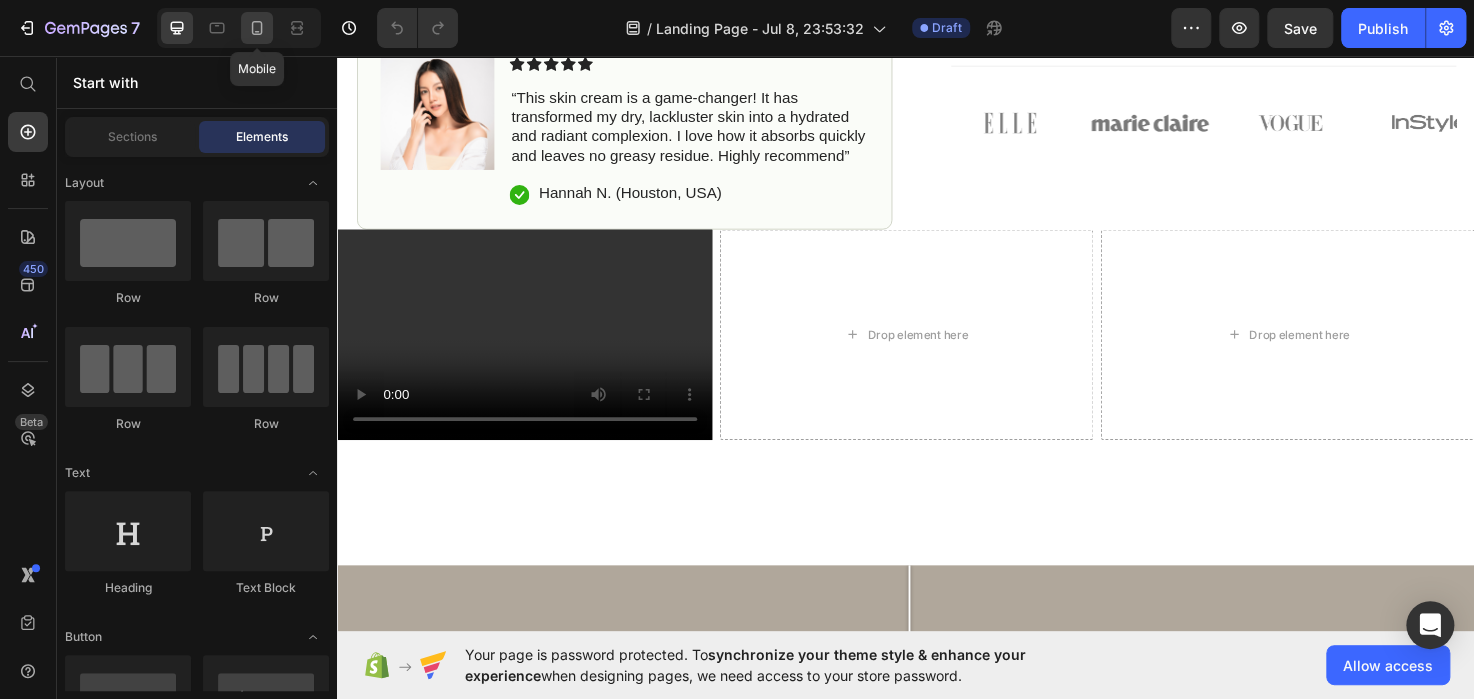 click 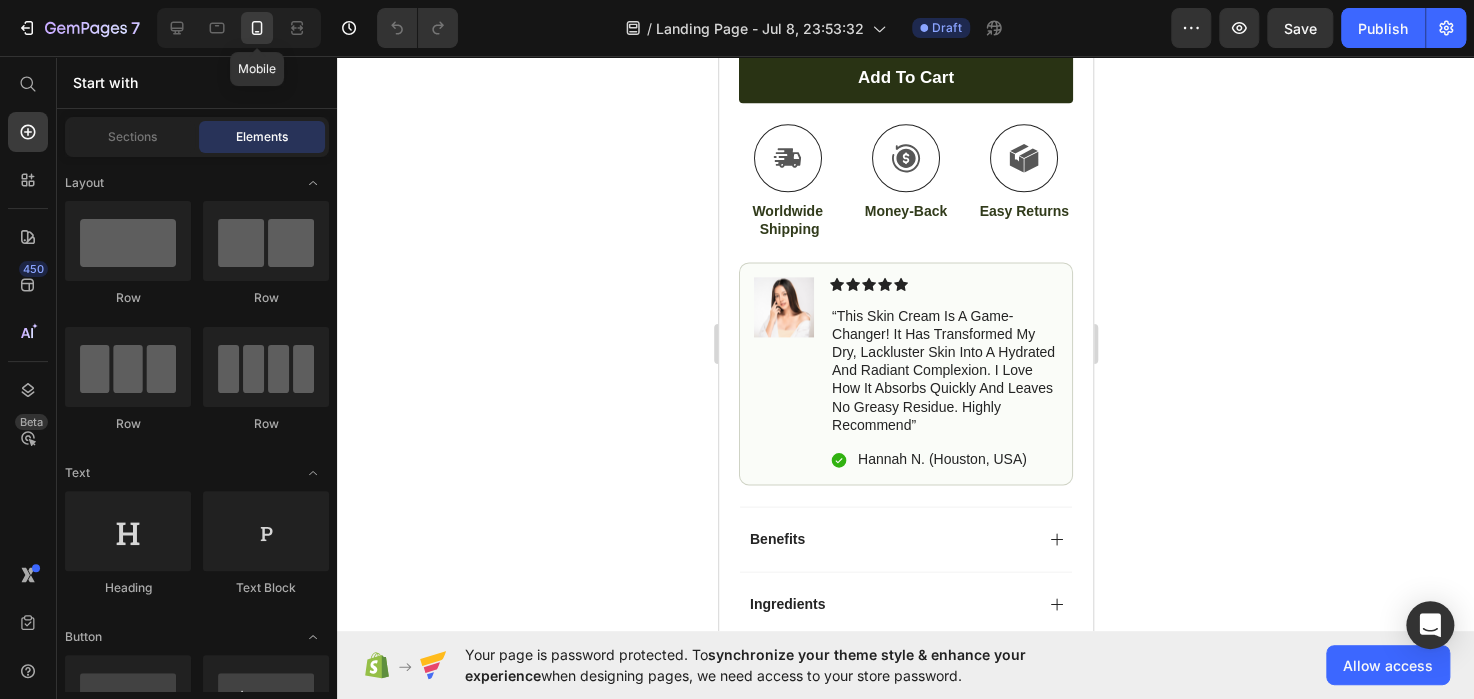 scroll, scrollTop: 880, scrollLeft: 0, axis: vertical 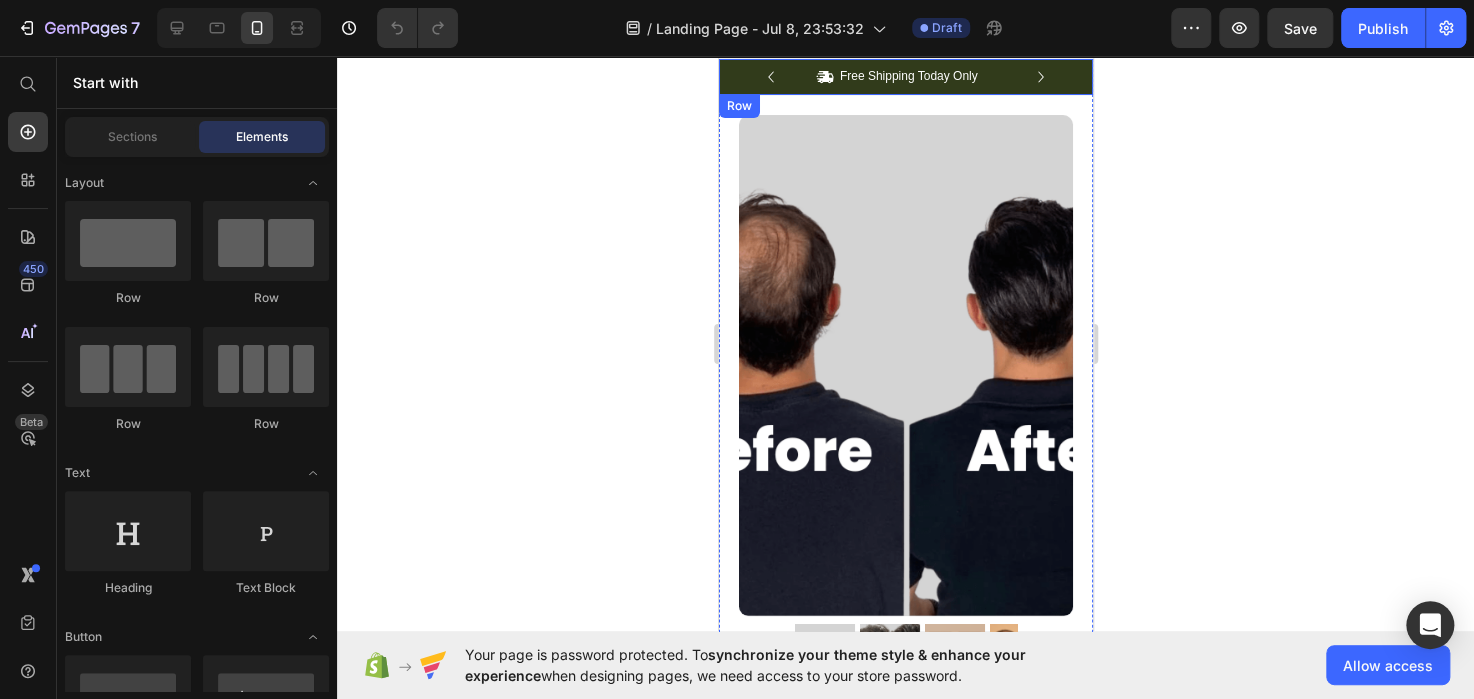 click on "Icon Free Shipping Today Only Text Block Row
Icon 84,000+ Happy Customer Text Block Row
Carousel Row" at bounding box center (905, 77) 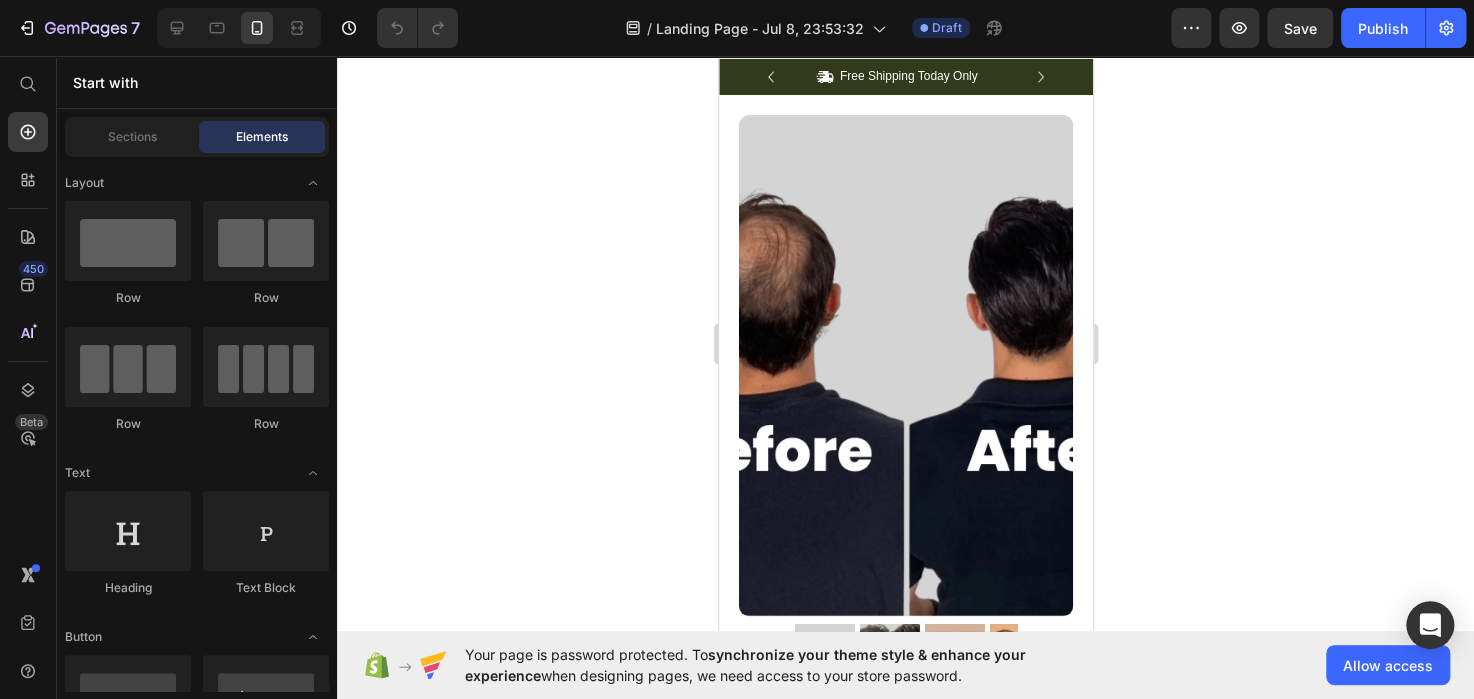 scroll, scrollTop: 841, scrollLeft: 0, axis: vertical 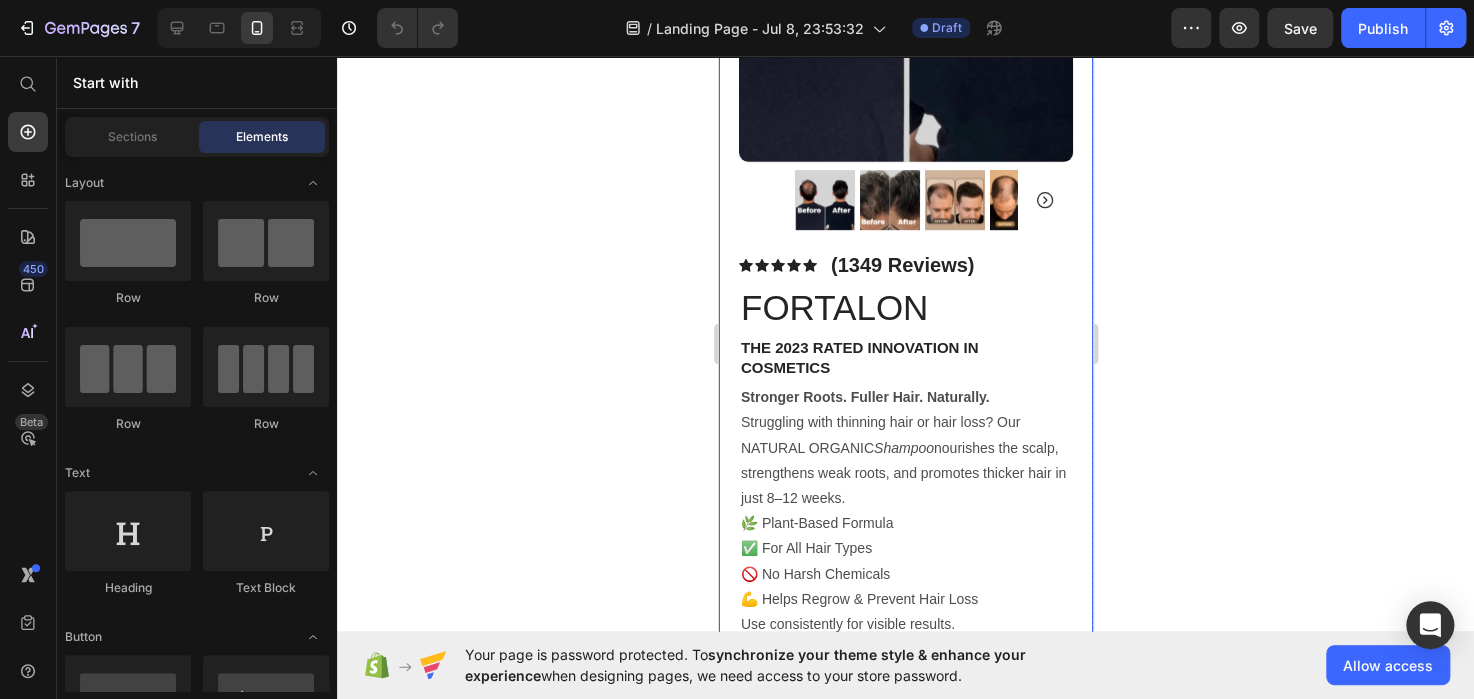 click on "Product Images Image Icon Icon Icon Icon Icon Icon List “This skin cream is a game-changer! It has transformed my dry, lackluster skin into a hydrated and radiant complexion. I love how it absorbs quickly and leaves no greasy residue. Highly recommend” Text Block
Icon Hannah N. (Houston, USA) Text Block Row Row Row Icon Icon Icon Icon Icon Icon List (1349 Reviews) Text Block Row FORTALON Product Title The 2023 Rated Innovation in Cosmetics Text Block Hydrate, rejuvenate, and glow with our revolutionary cream. Unleash your skin's potential today. Text Block Stronger Roots. Fuller Hair. Naturally. Struggling with thinning hair or hair loss? Our NATURAL ORGANIC  Shampoo  nourishes the scalp, strengthens weak roots, and promotes thicker hair in just 8–12 weeks. 🌿 Plant-Based Formula ✅ For All Hair Types 🚫 No Harsh Chemicals 💪 Helps Regrow & Prevent Hair Loss Use consistently for visible results. Text Block Kaching Bundles Kaching Bundles" at bounding box center (905, 551) 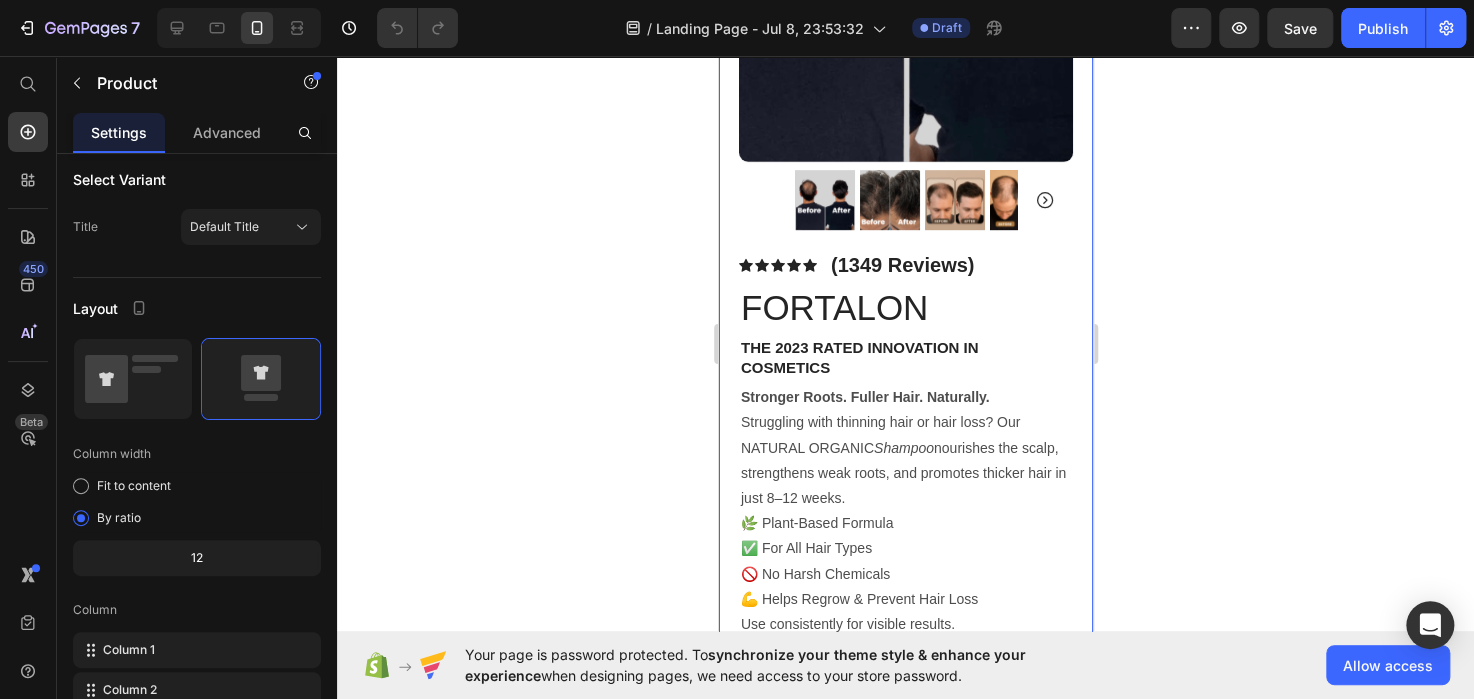 scroll, scrollTop: 0, scrollLeft: 0, axis: both 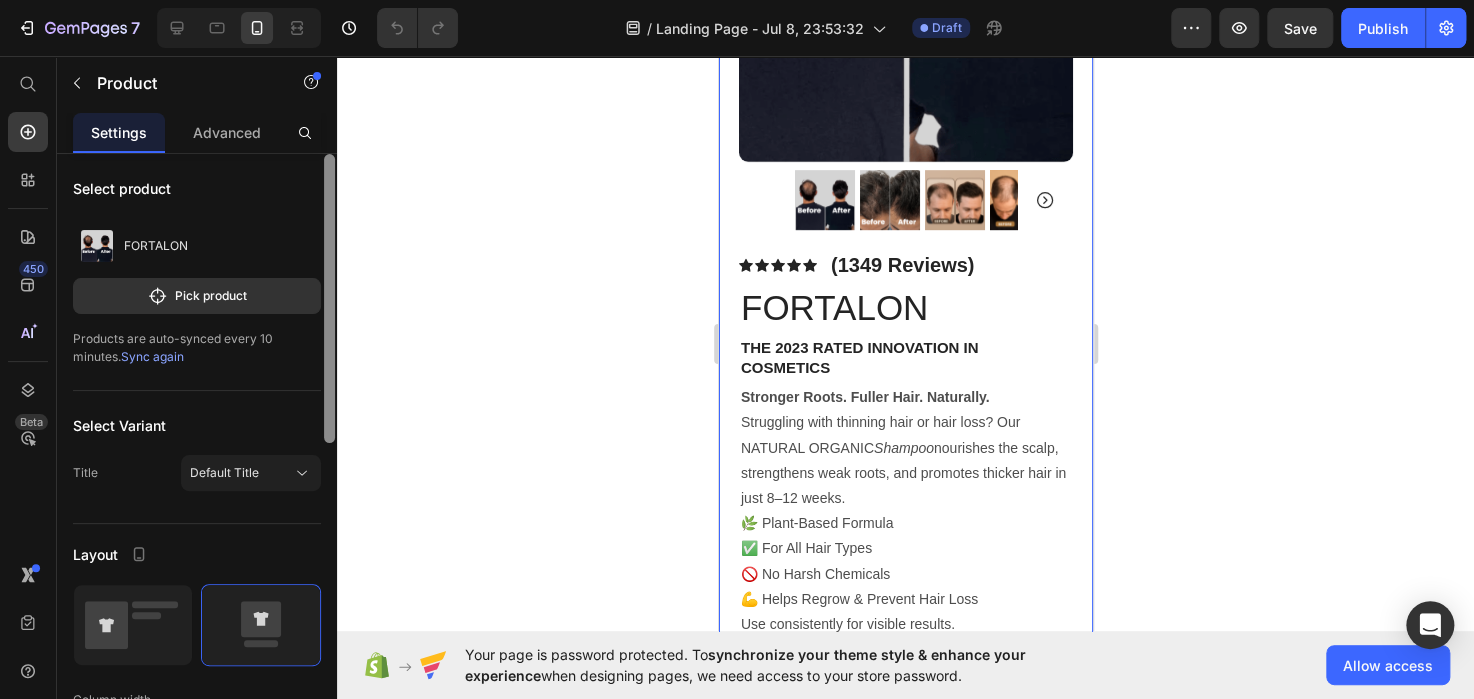 drag, startPoint x: 329, startPoint y: 253, endPoint x: 335, endPoint y: 72, distance: 181.09943 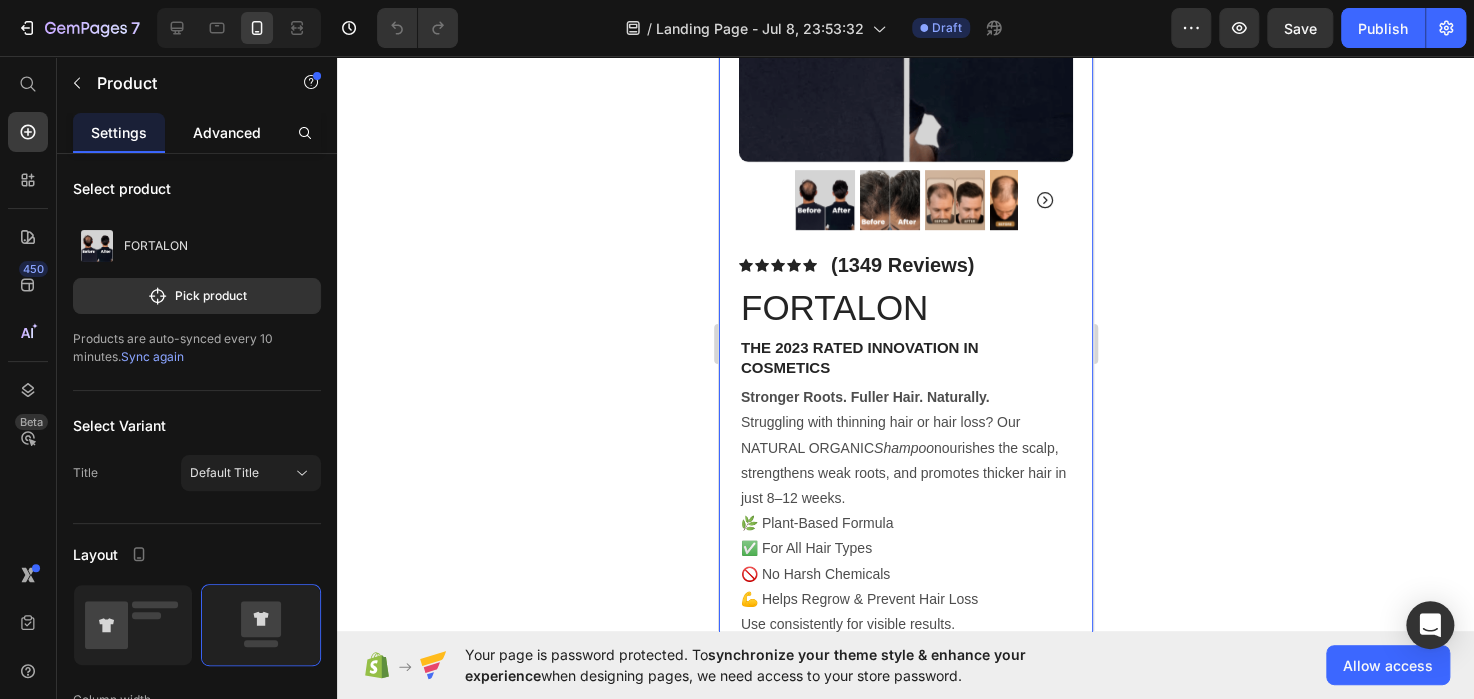 click on "Advanced" at bounding box center (227, 132) 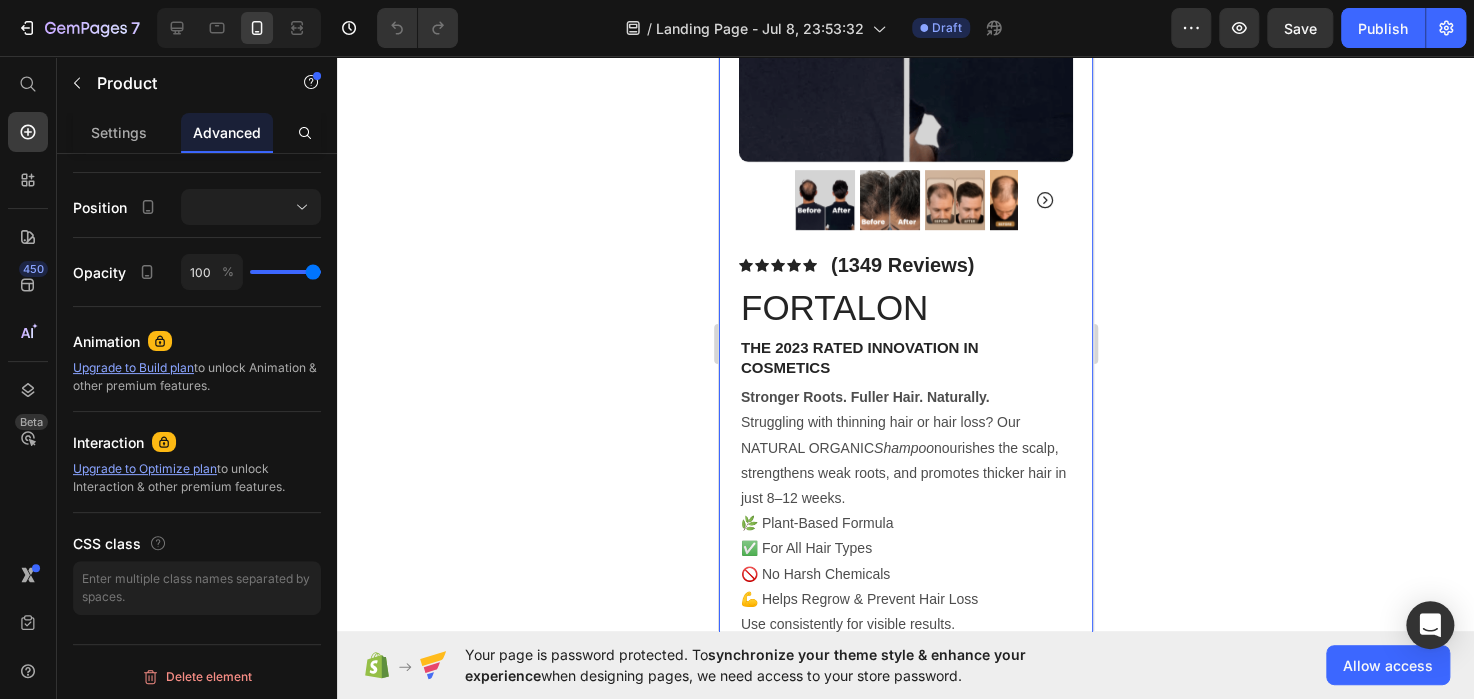 scroll, scrollTop: 0, scrollLeft: 0, axis: both 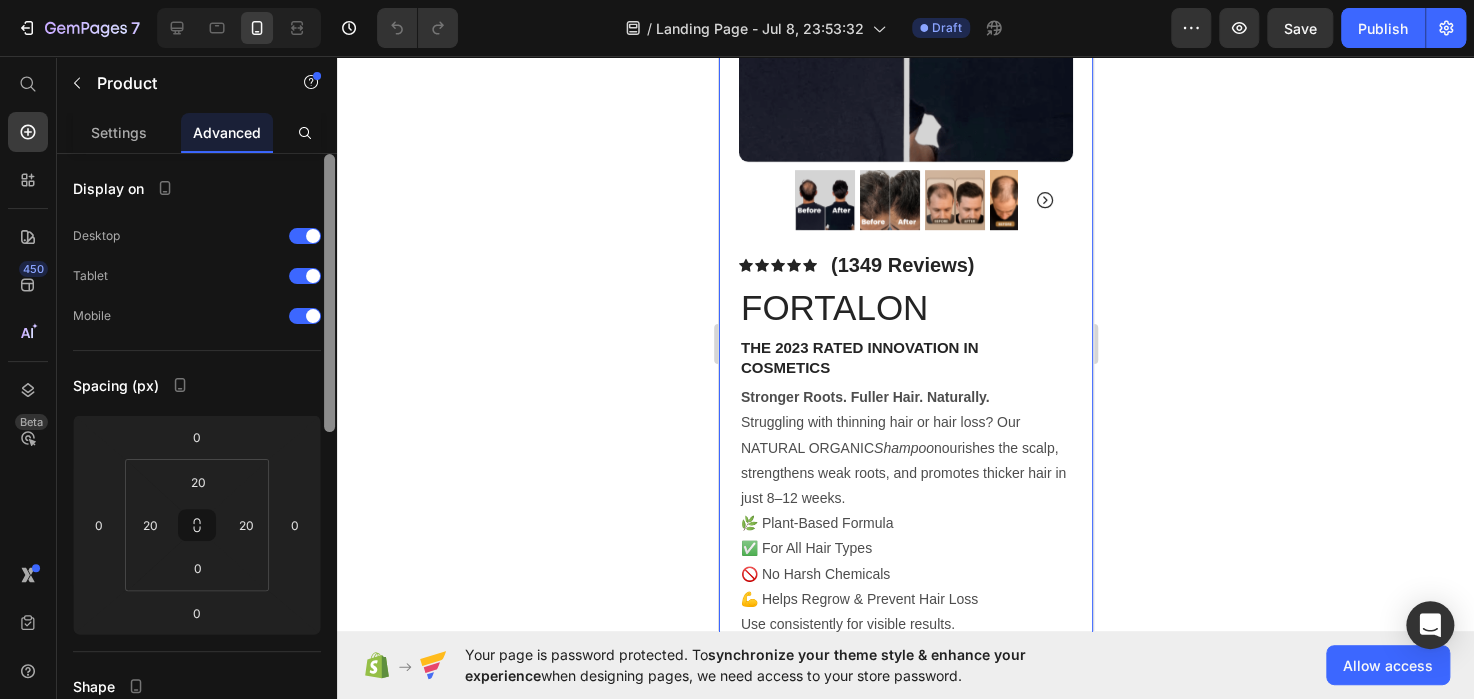 drag, startPoint x: 332, startPoint y: 203, endPoint x: 348, endPoint y: 83, distance: 121.061966 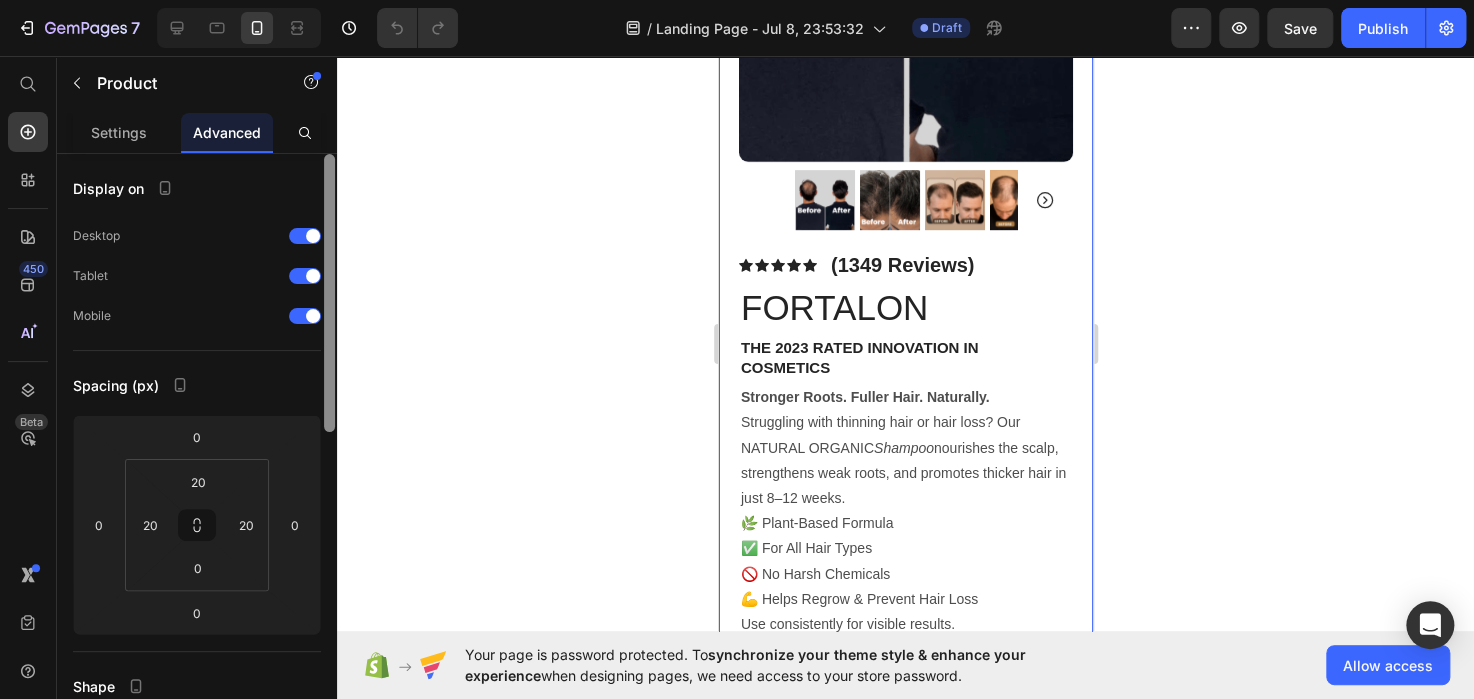 click on "7   /  Landing Page - Jul 8, 23:53:32 Draft Preview  Save   Publish  450 Beta Start with Sections Elements Hero Section Product Detail Brands Trusted Badges Guarantee Product Breakdown How to use Testimonials Compare Bundle FAQs Social Proof Brand Story Product List Collection Blog List Contact Sticky Add to Cart Custom Footer Browse Library 450 Layout
Row
Row
Row
Row Text
Heading
Text Block Button
Button
Button
Sticky Back to top Media
Image
Image" 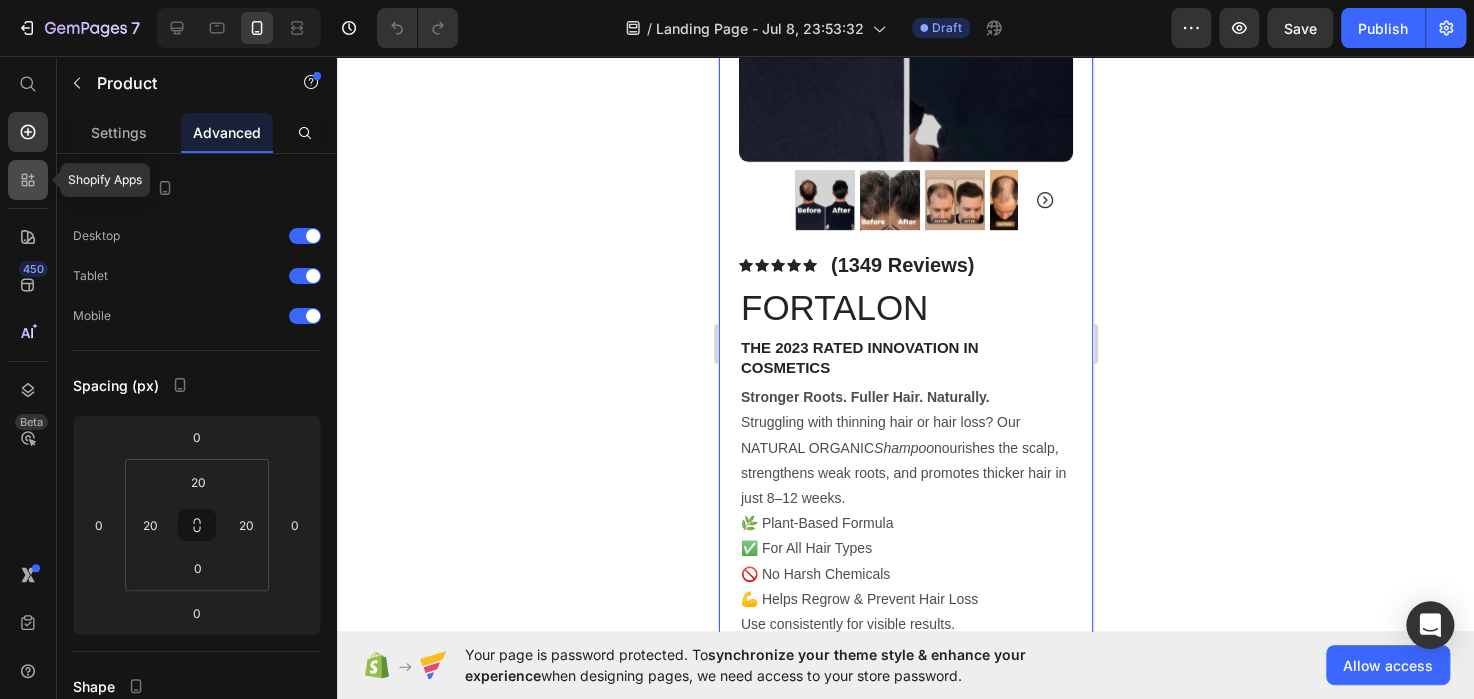 click 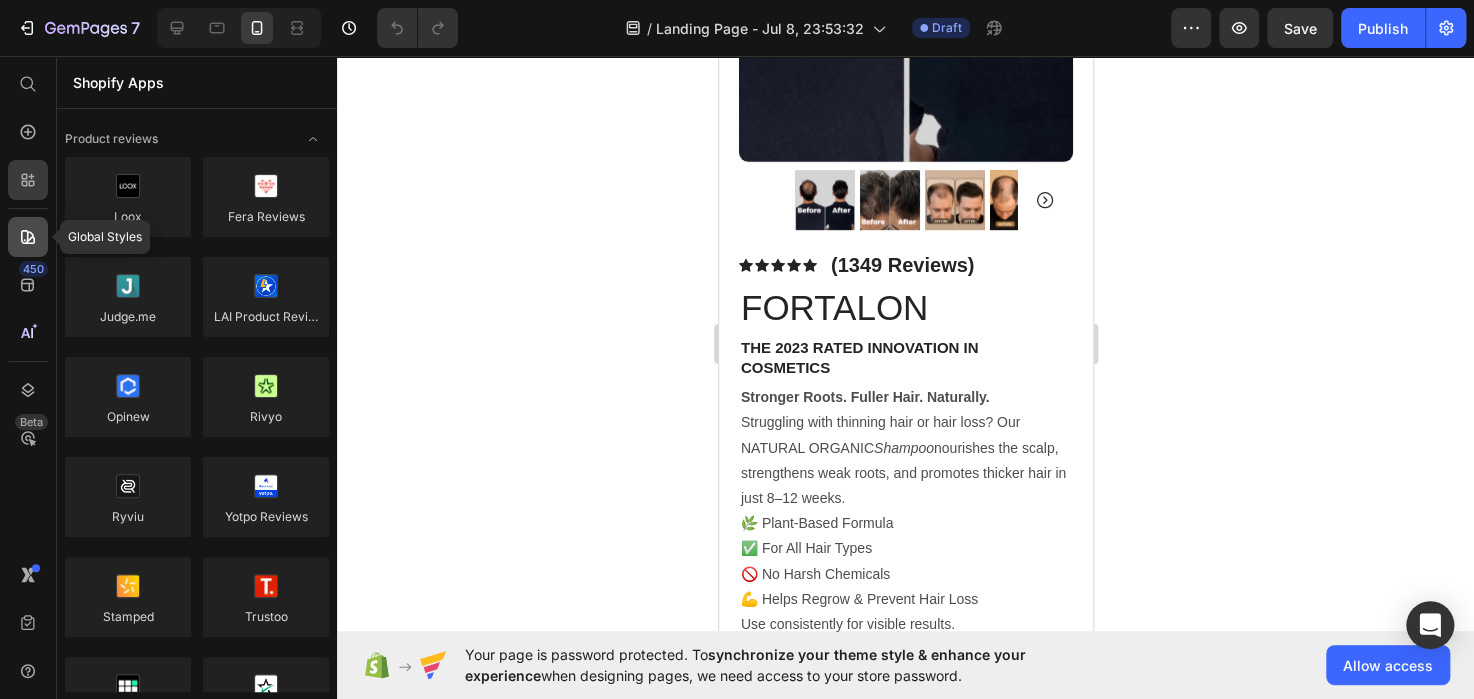 click 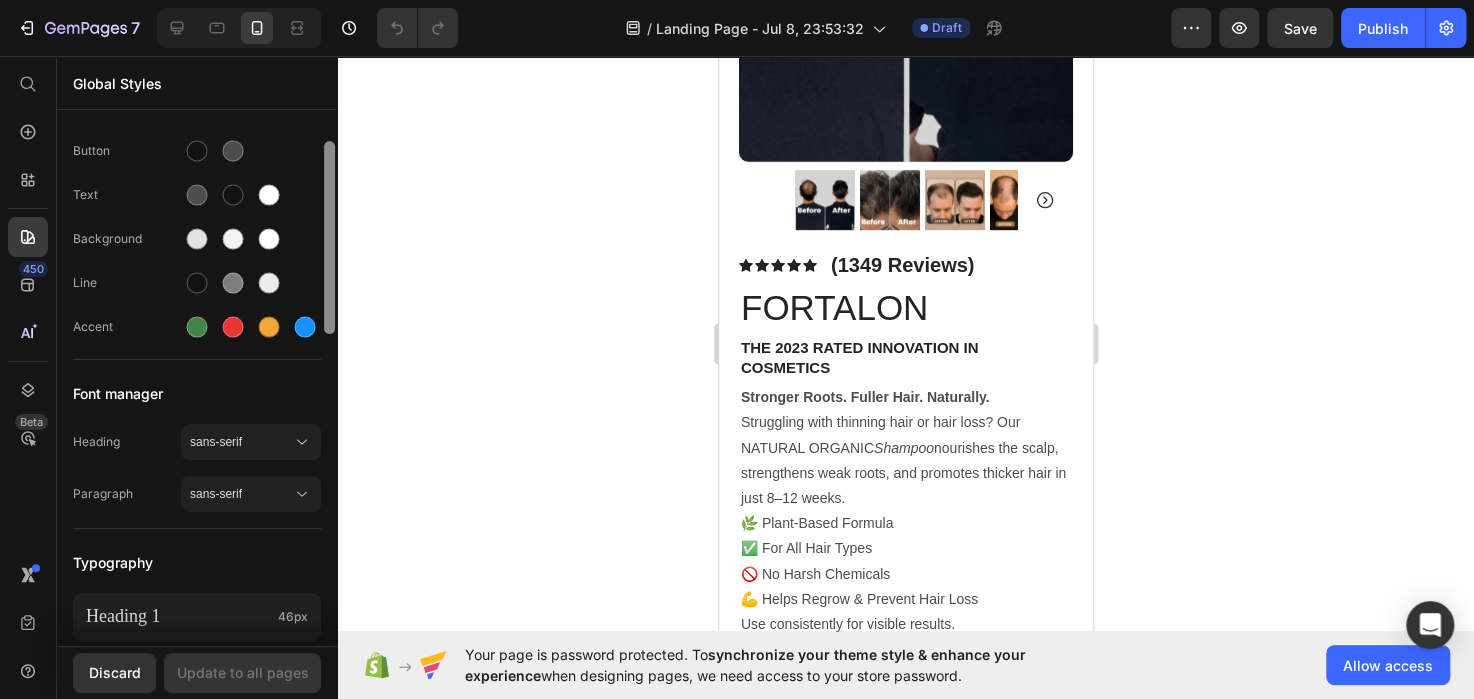 scroll, scrollTop: 0, scrollLeft: 0, axis: both 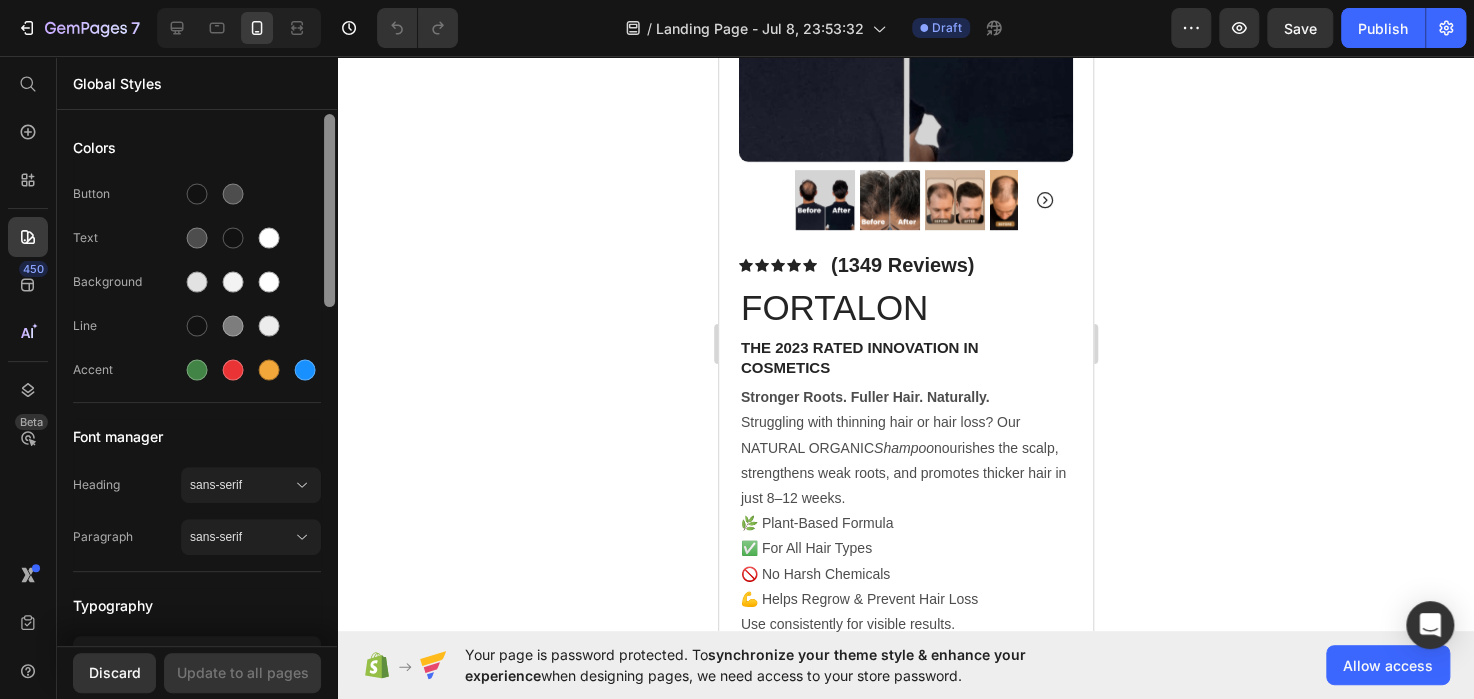 drag, startPoint x: 330, startPoint y: 228, endPoint x: 325, endPoint y: 196, distance: 32.38827 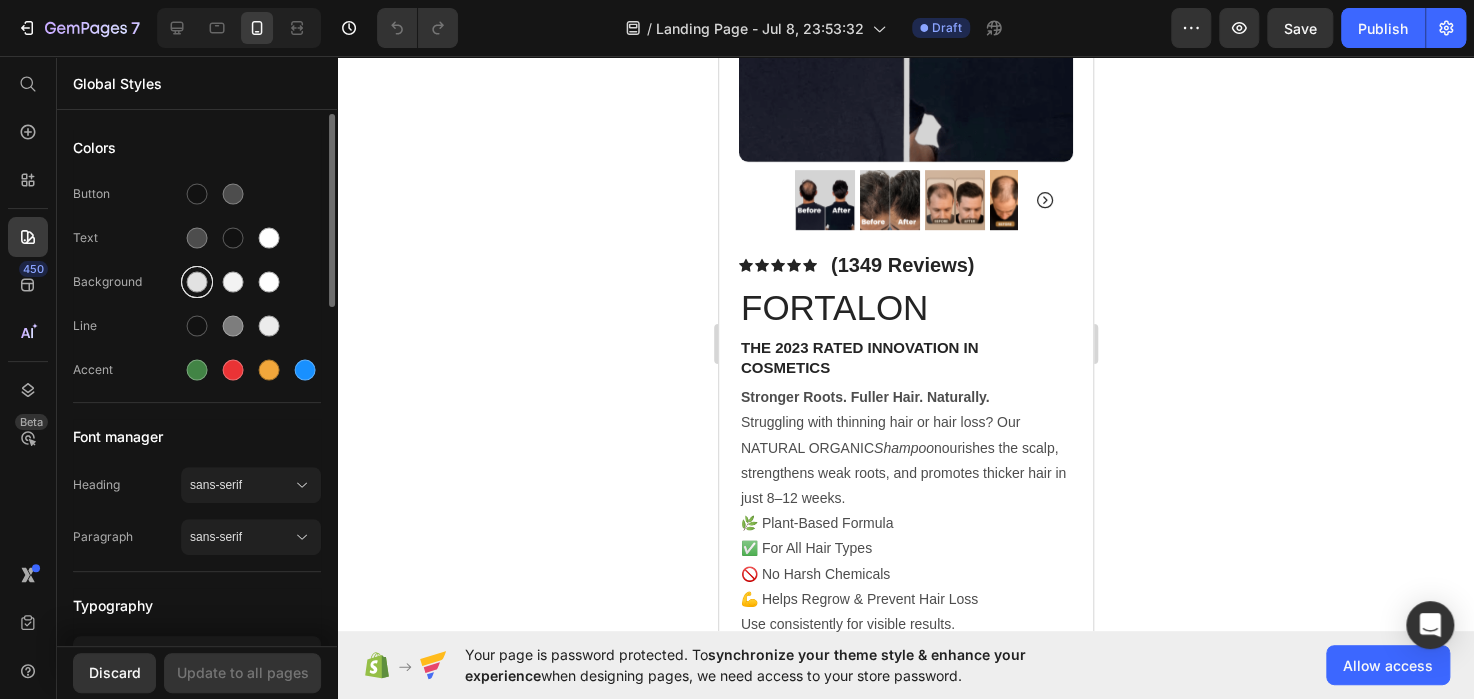 click at bounding box center (197, 282) 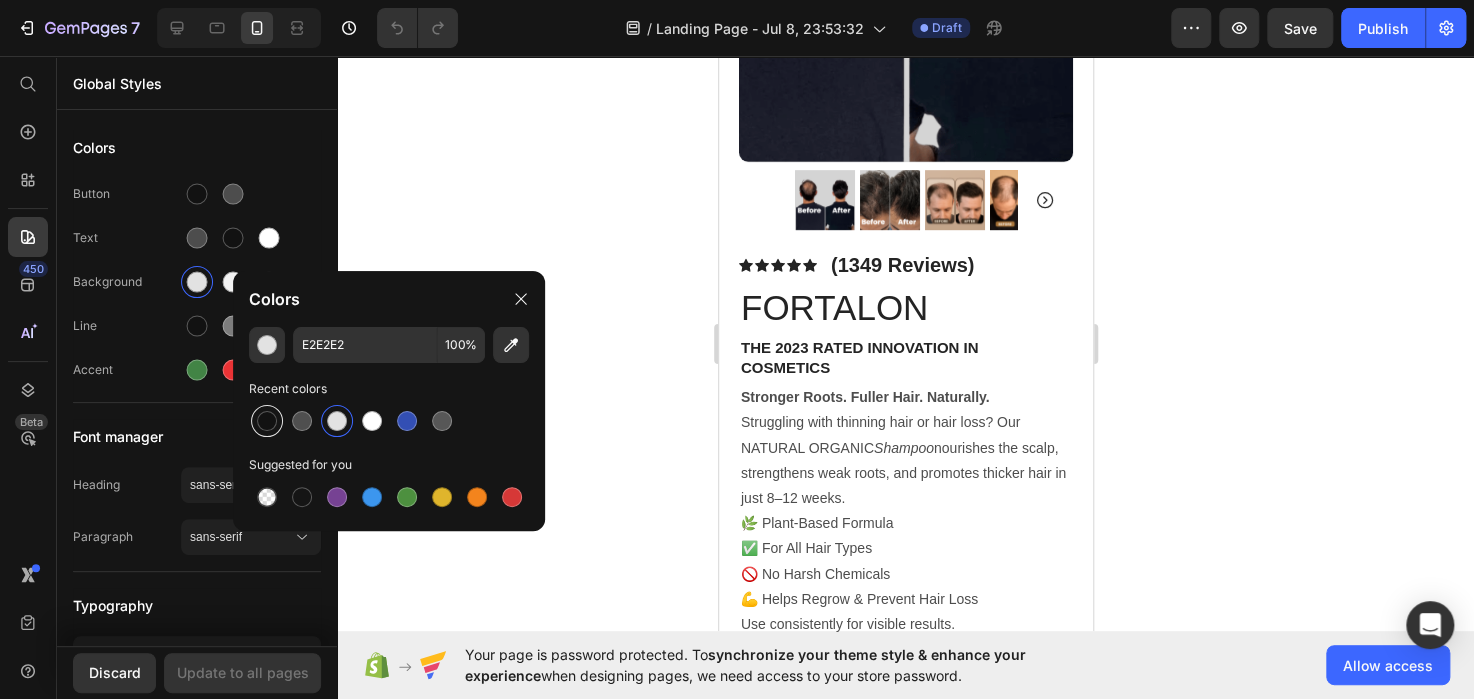 click at bounding box center [267, 421] 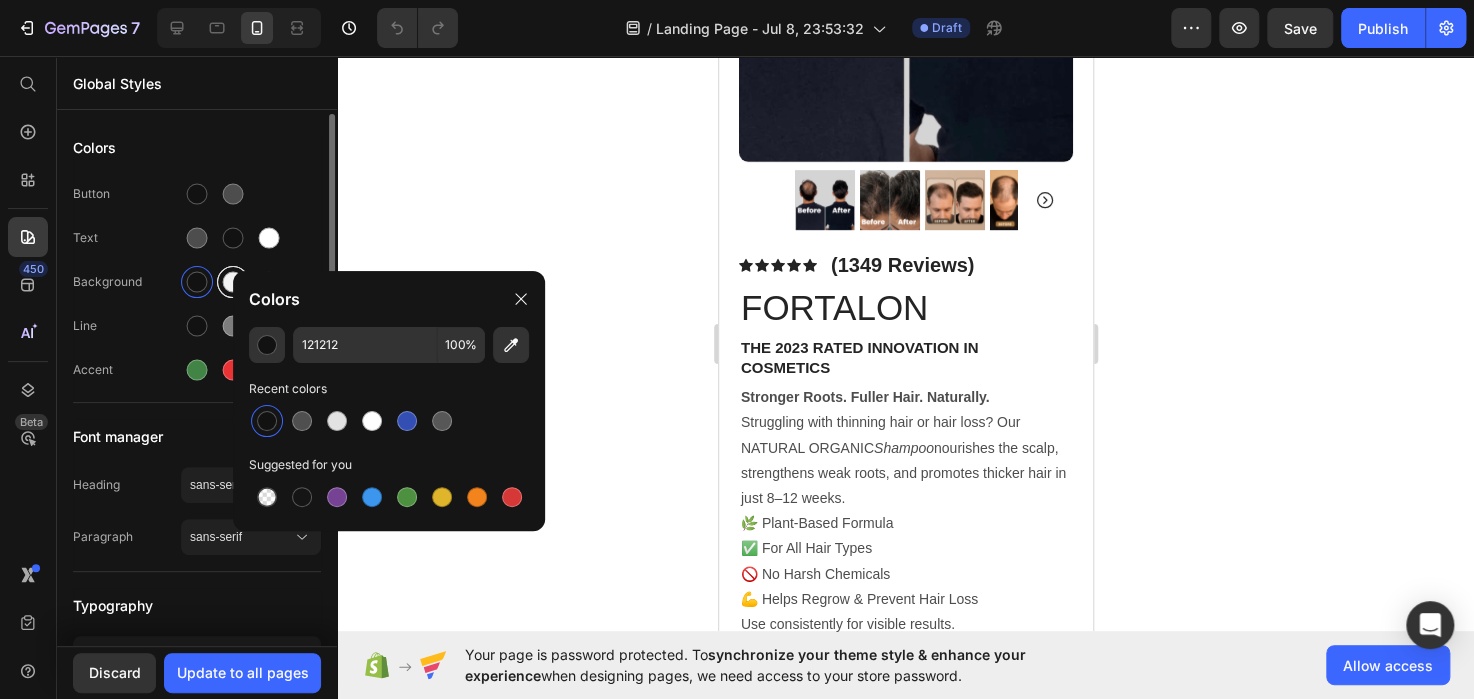 click at bounding box center (233, 282) 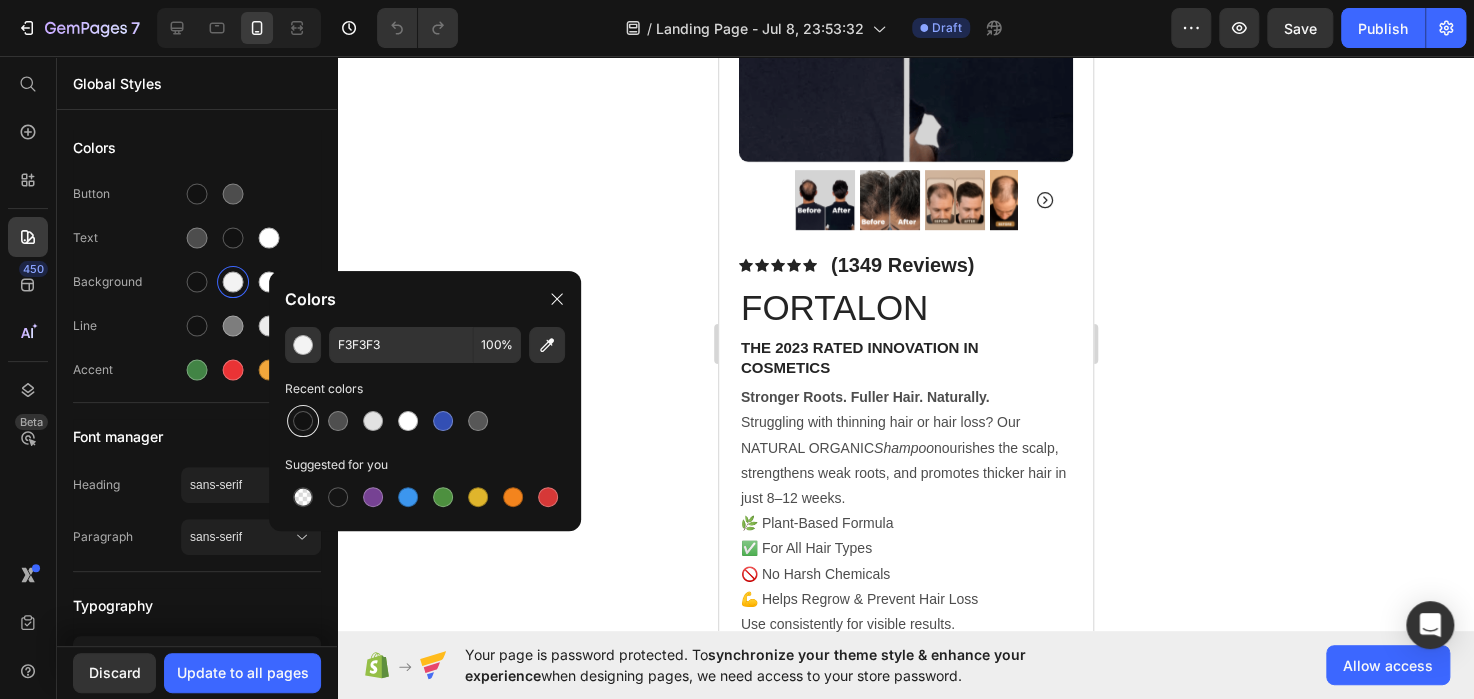 click at bounding box center [303, 421] 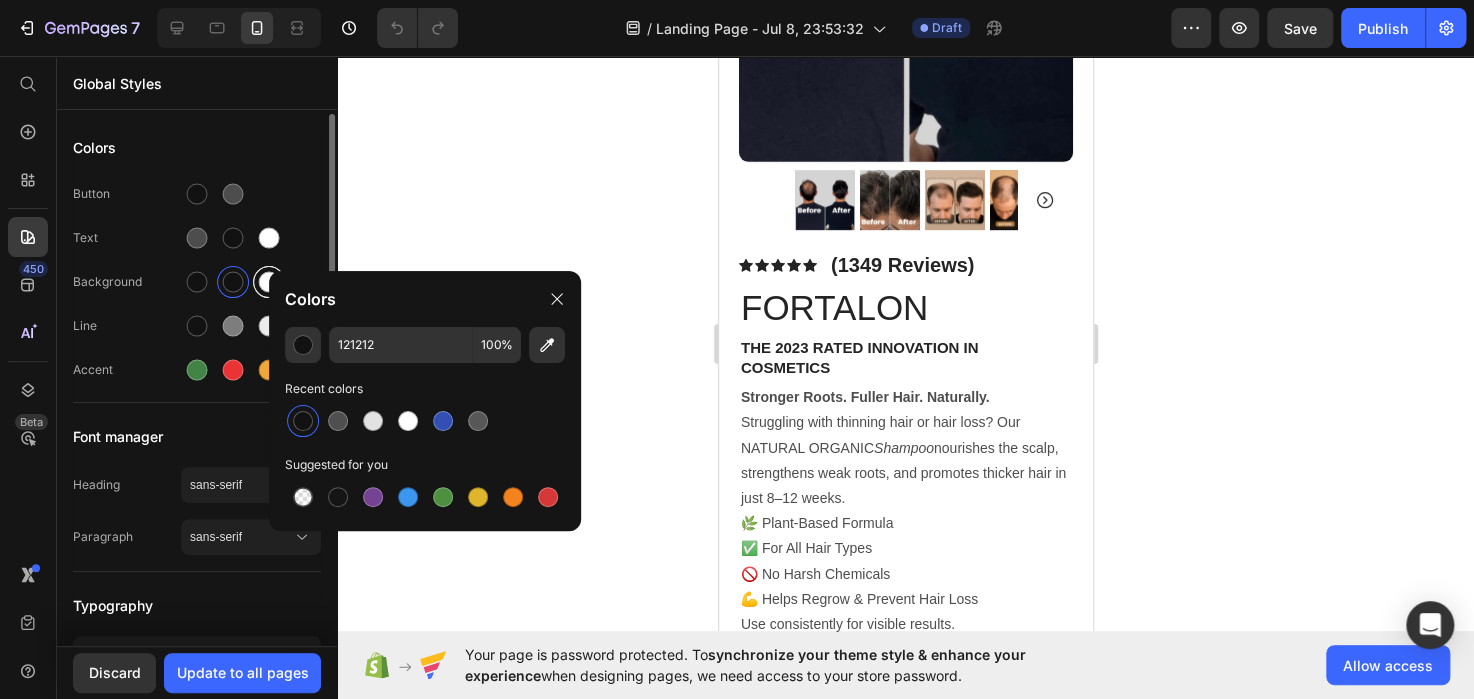 click at bounding box center [269, 282] 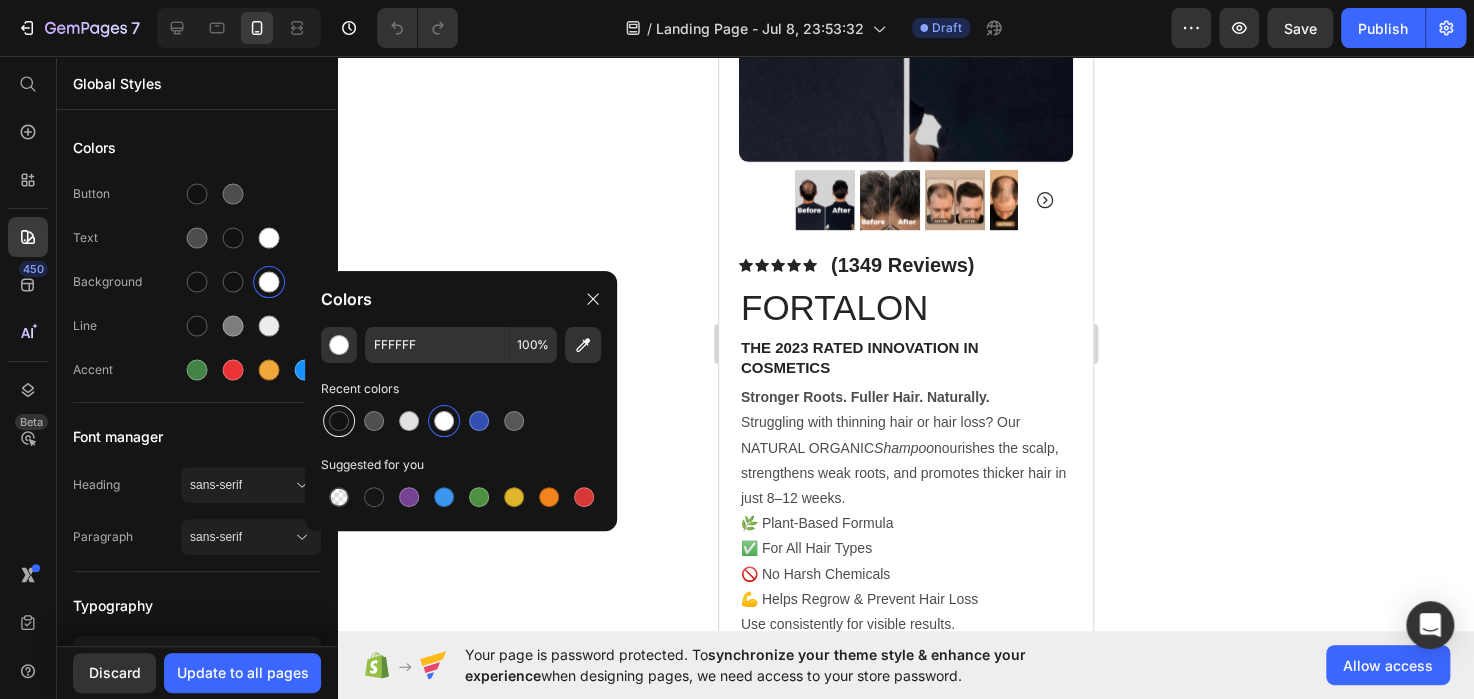 click at bounding box center [339, 421] 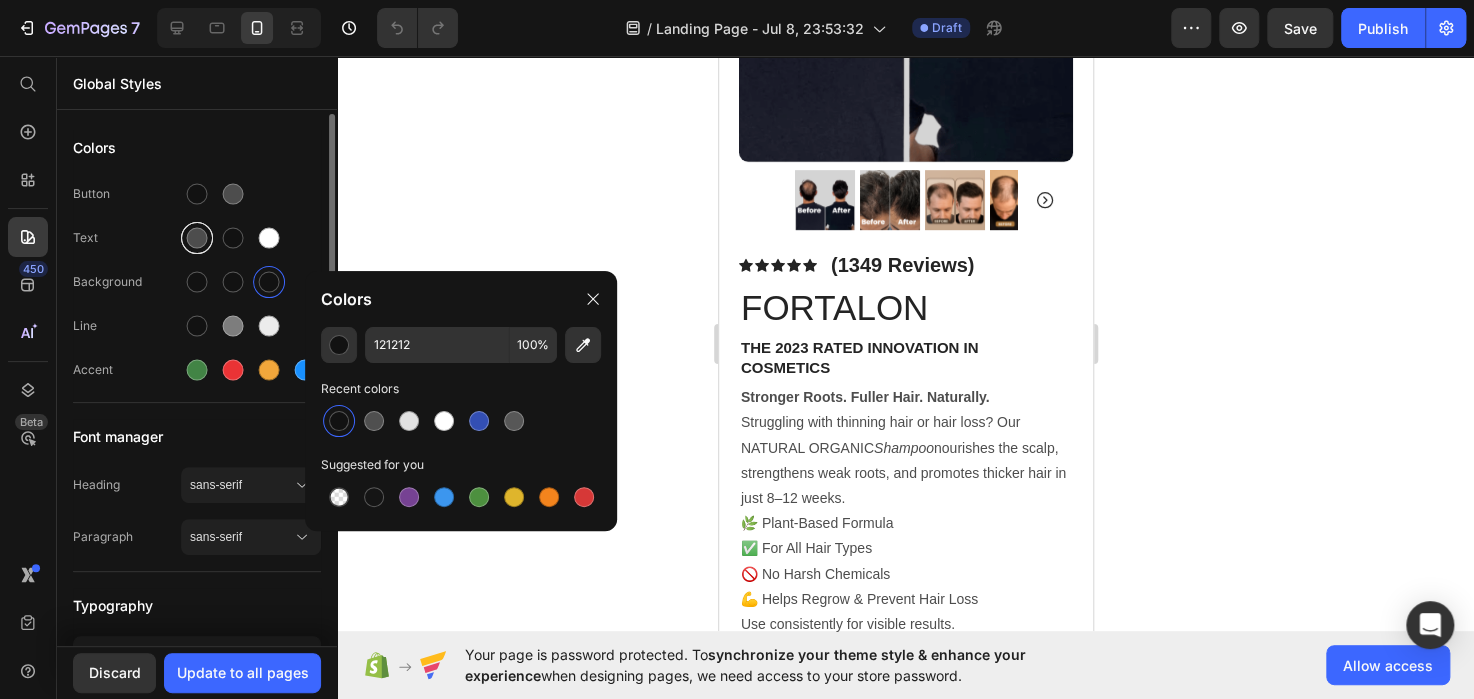 click at bounding box center [197, 238] 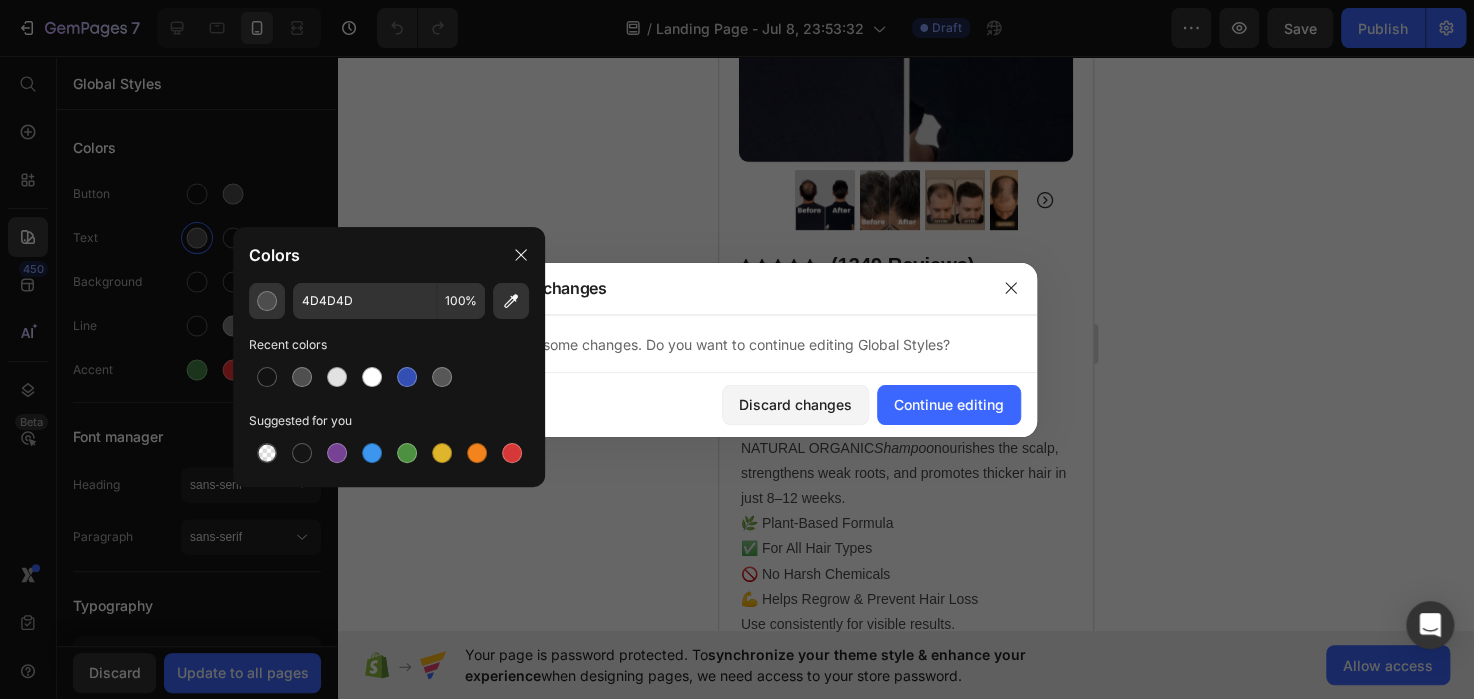 scroll, scrollTop: 0, scrollLeft: 0, axis: both 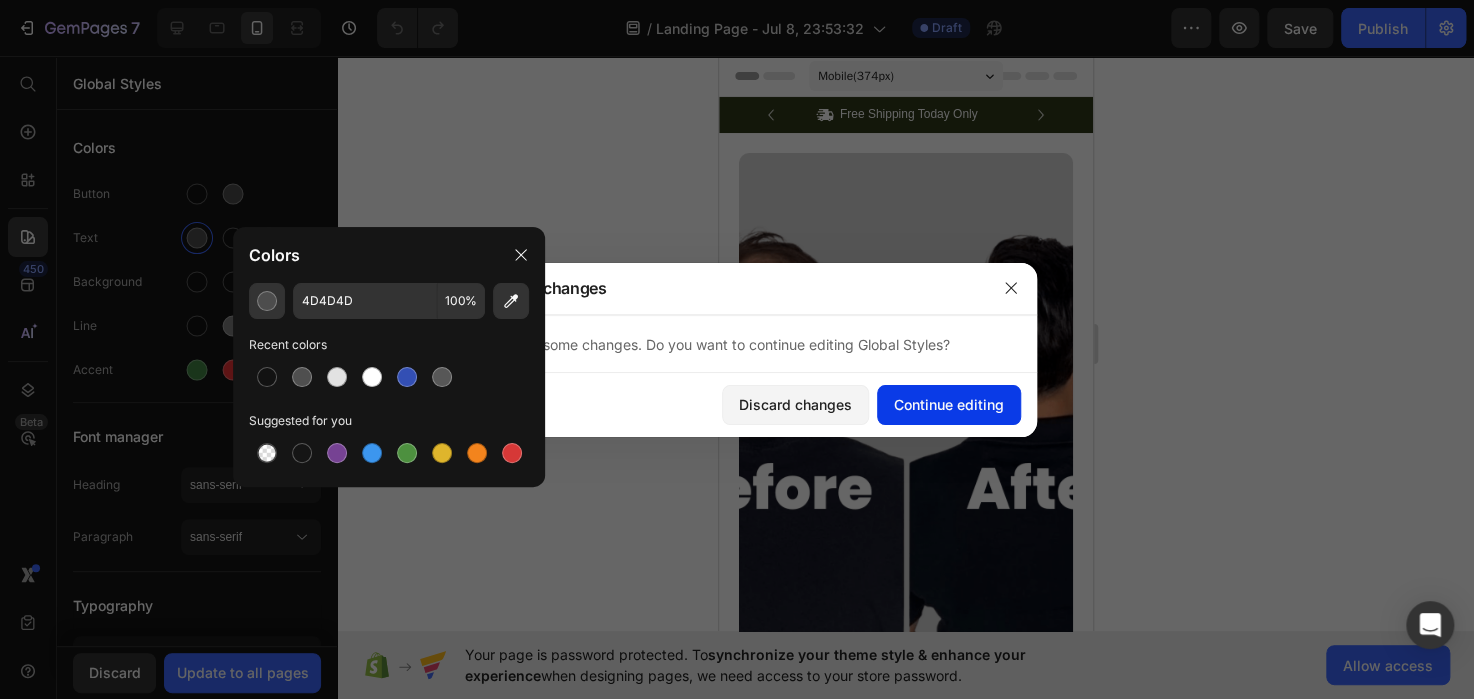 click on "Continue editing" at bounding box center [949, 404] 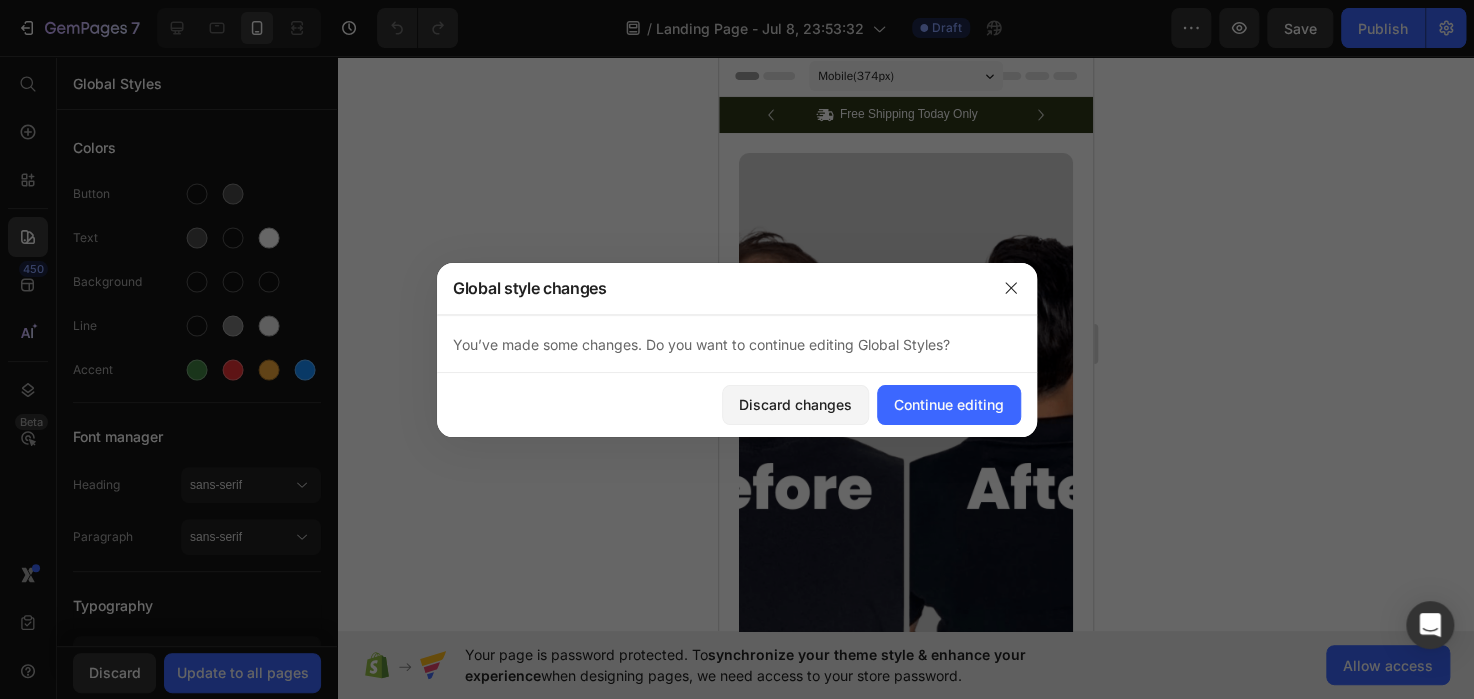 scroll, scrollTop: 220, scrollLeft: 0, axis: vertical 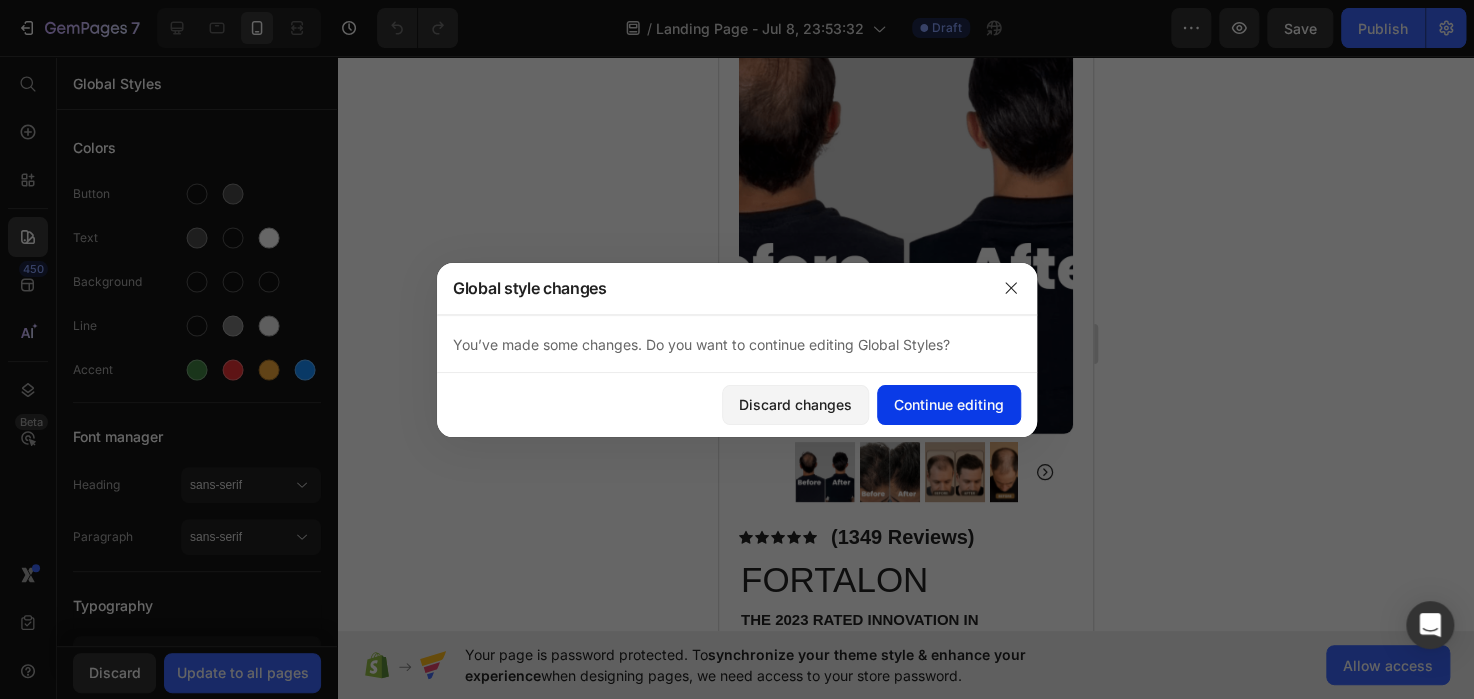 click on "Continue editing" at bounding box center [949, 404] 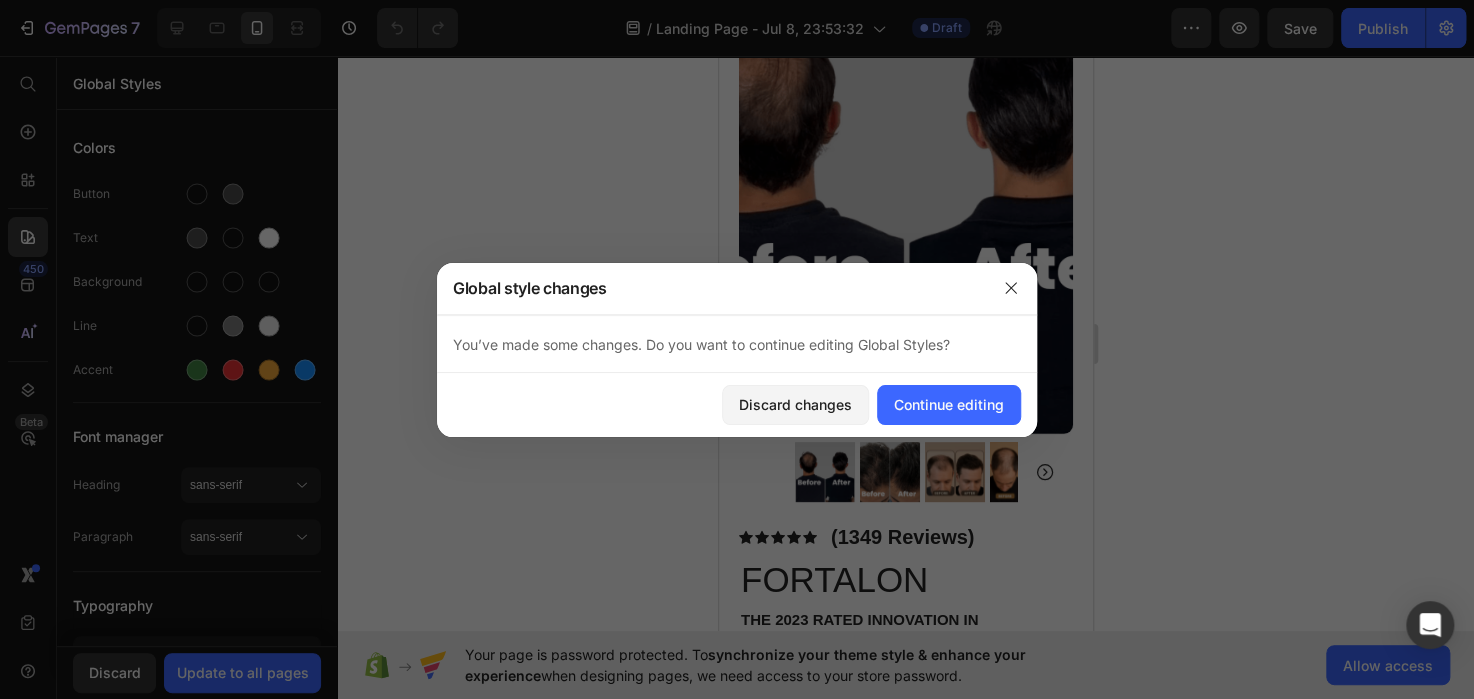 scroll, scrollTop: 633, scrollLeft: 0, axis: vertical 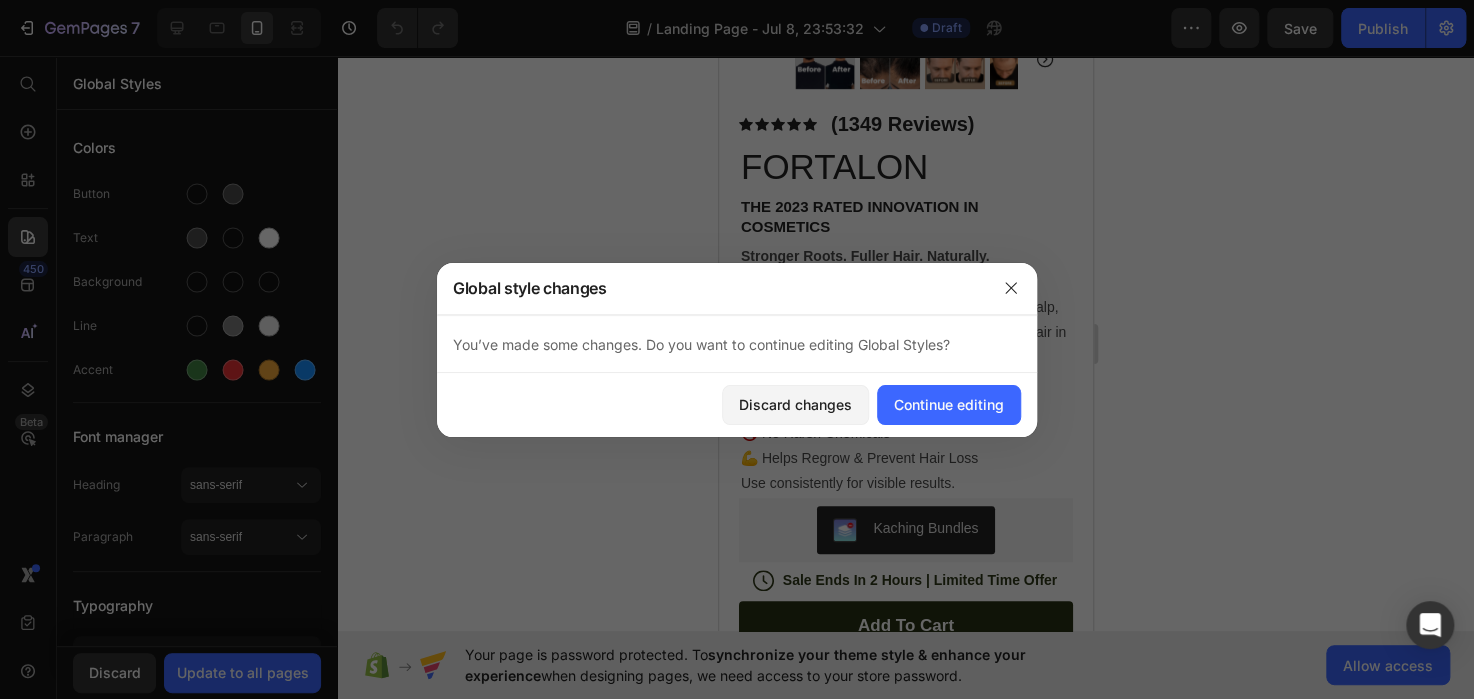 drag, startPoint x: 1082, startPoint y: 108, endPoint x: 1801, endPoint y: 191, distance: 723.77484 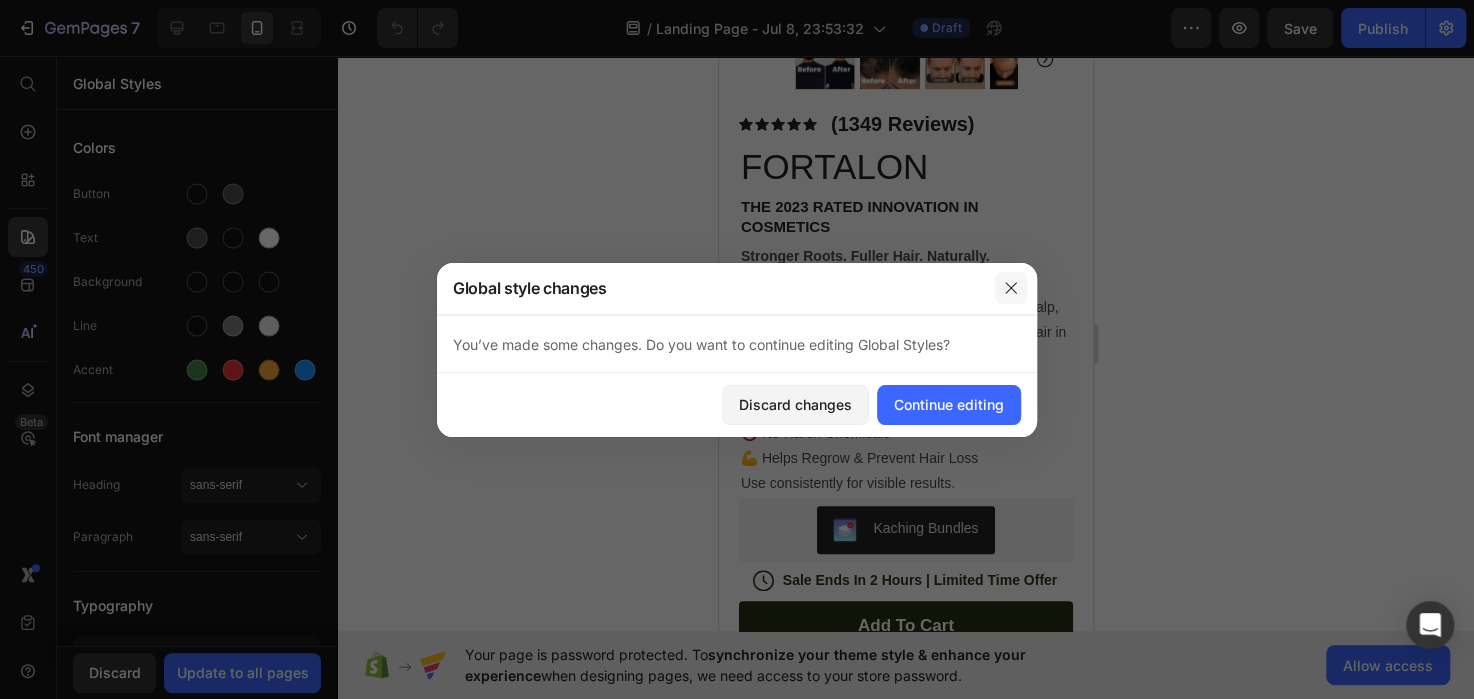 click 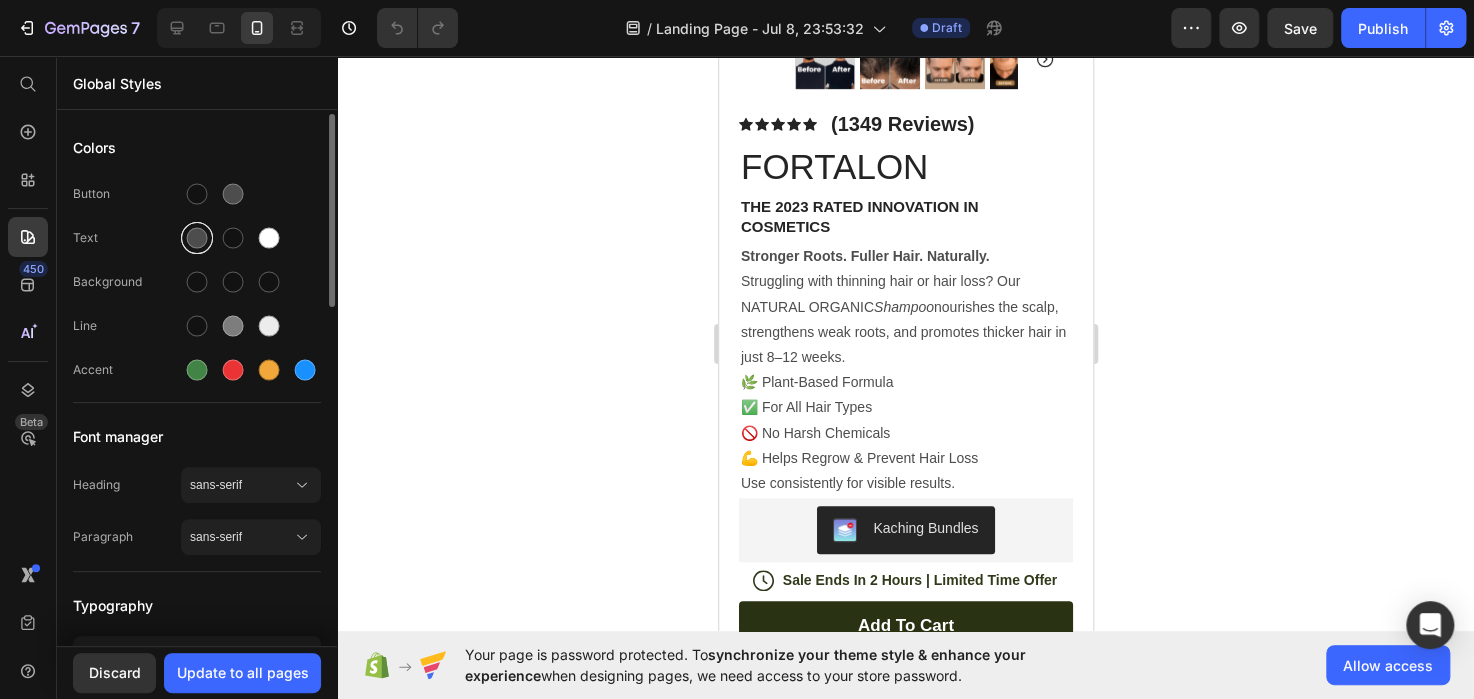 click at bounding box center [197, 238] 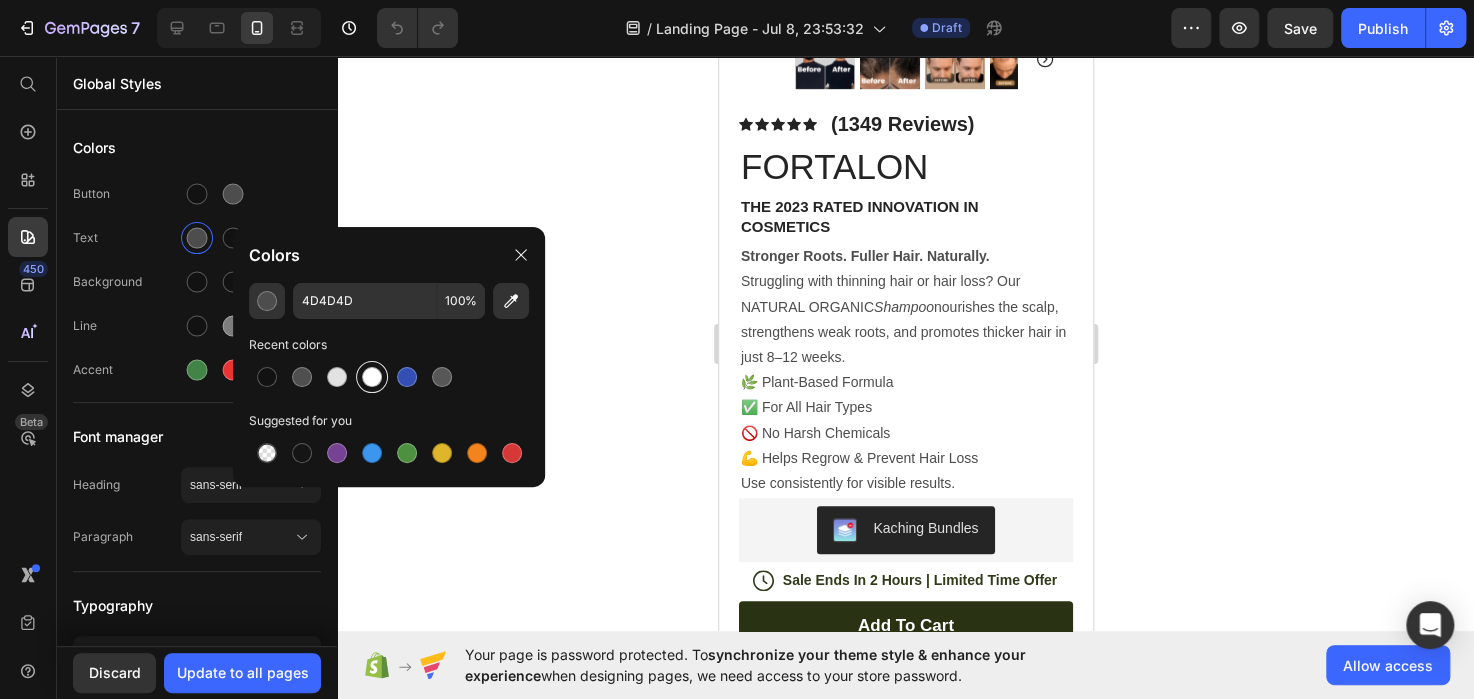 click at bounding box center [372, 377] 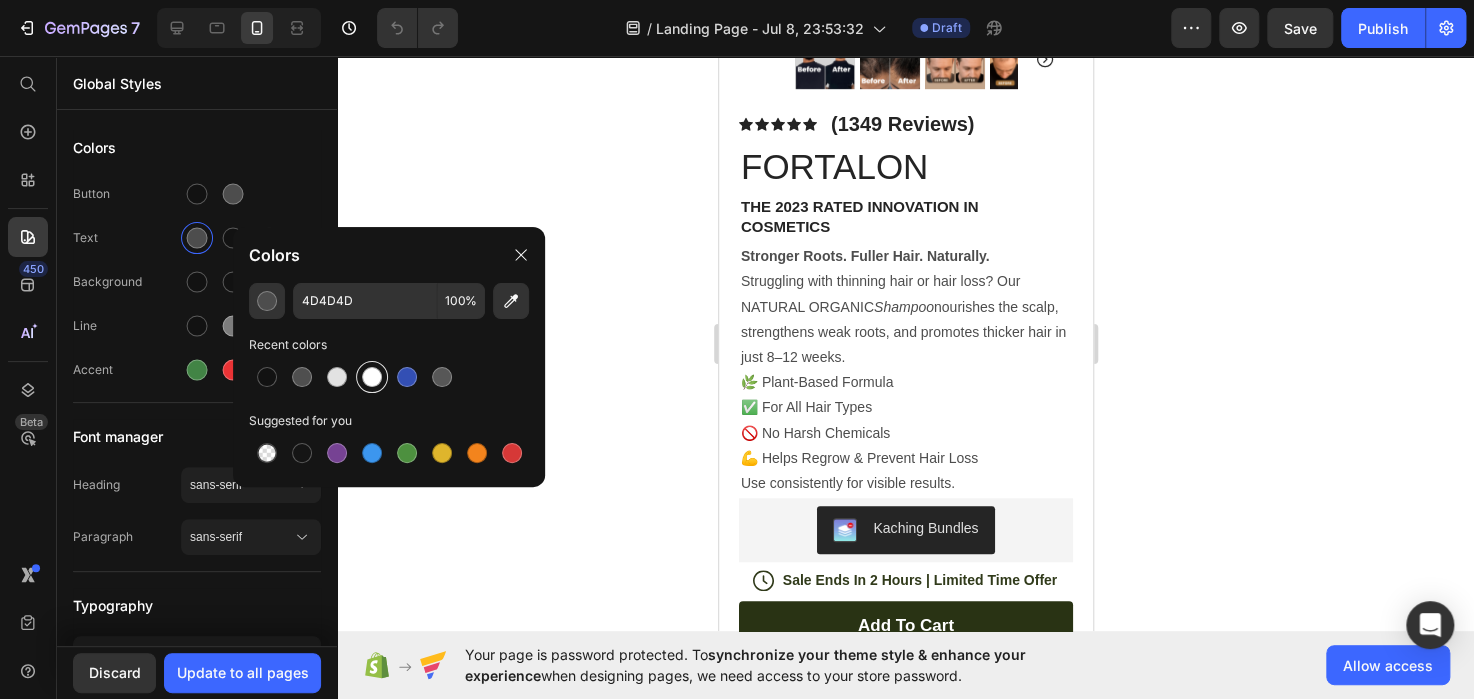 type on "FFFFFF" 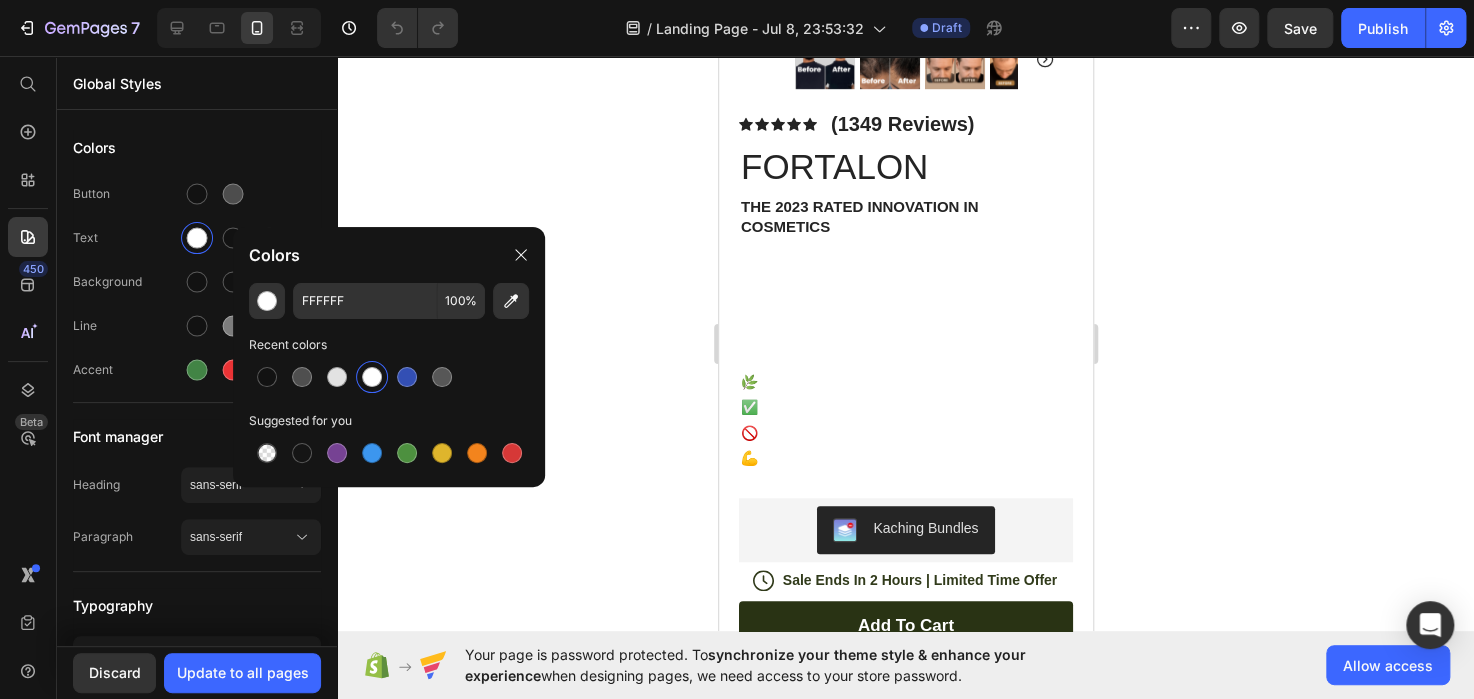 click 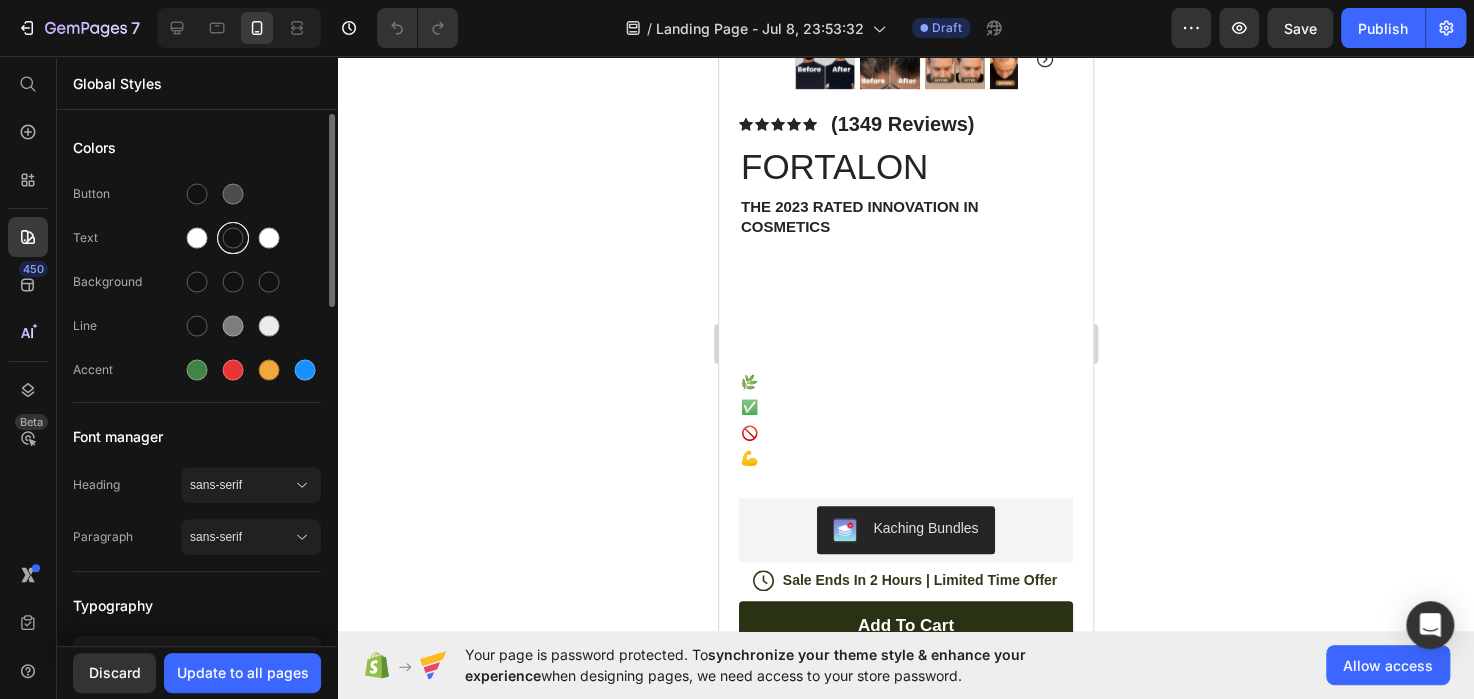 click at bounding box center [233, 238] 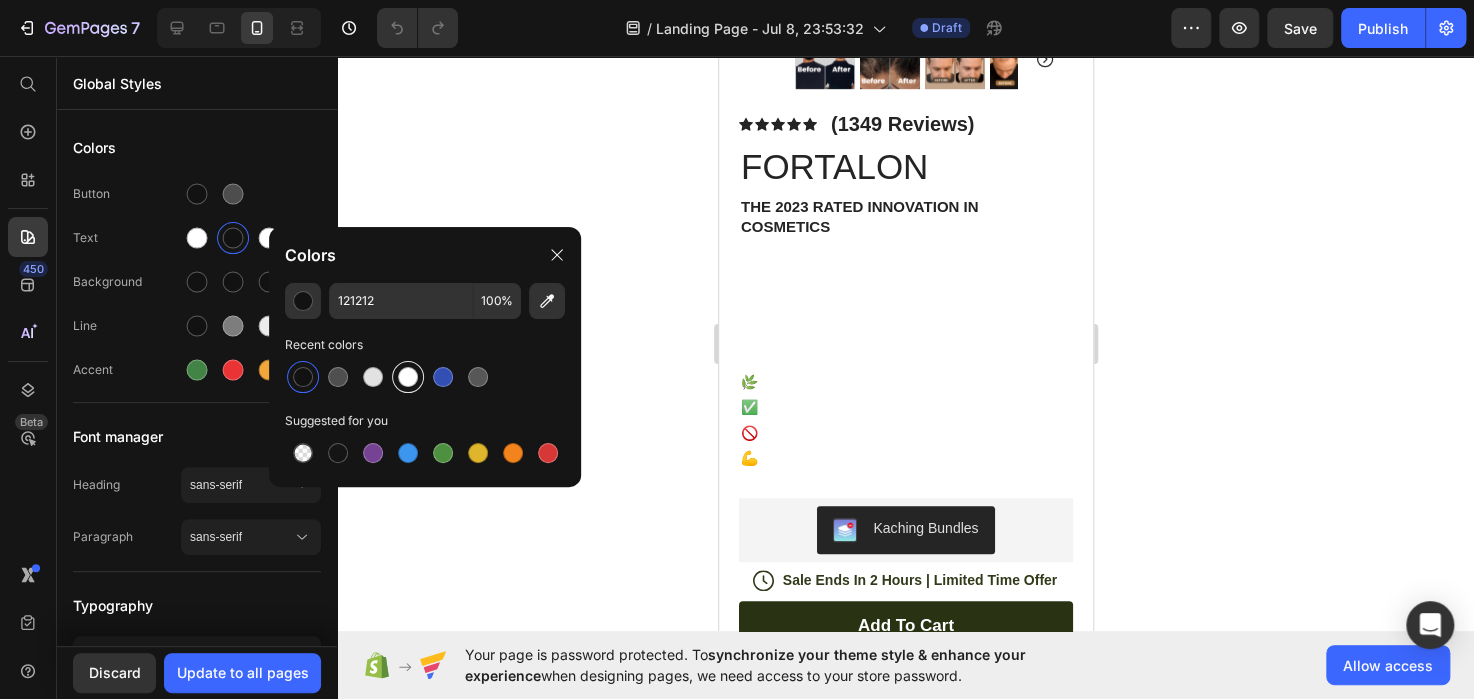 click at bounding box center [408, 377] 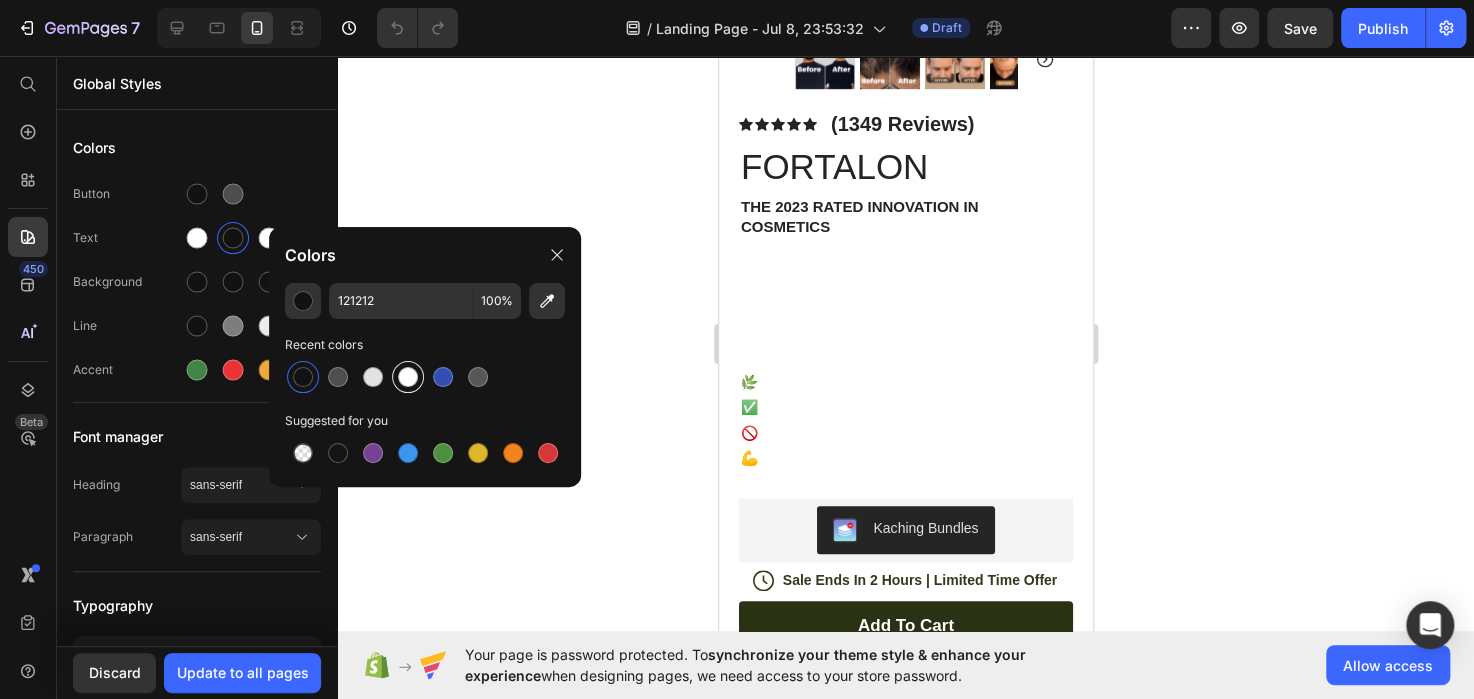 type on "FFFFFF" 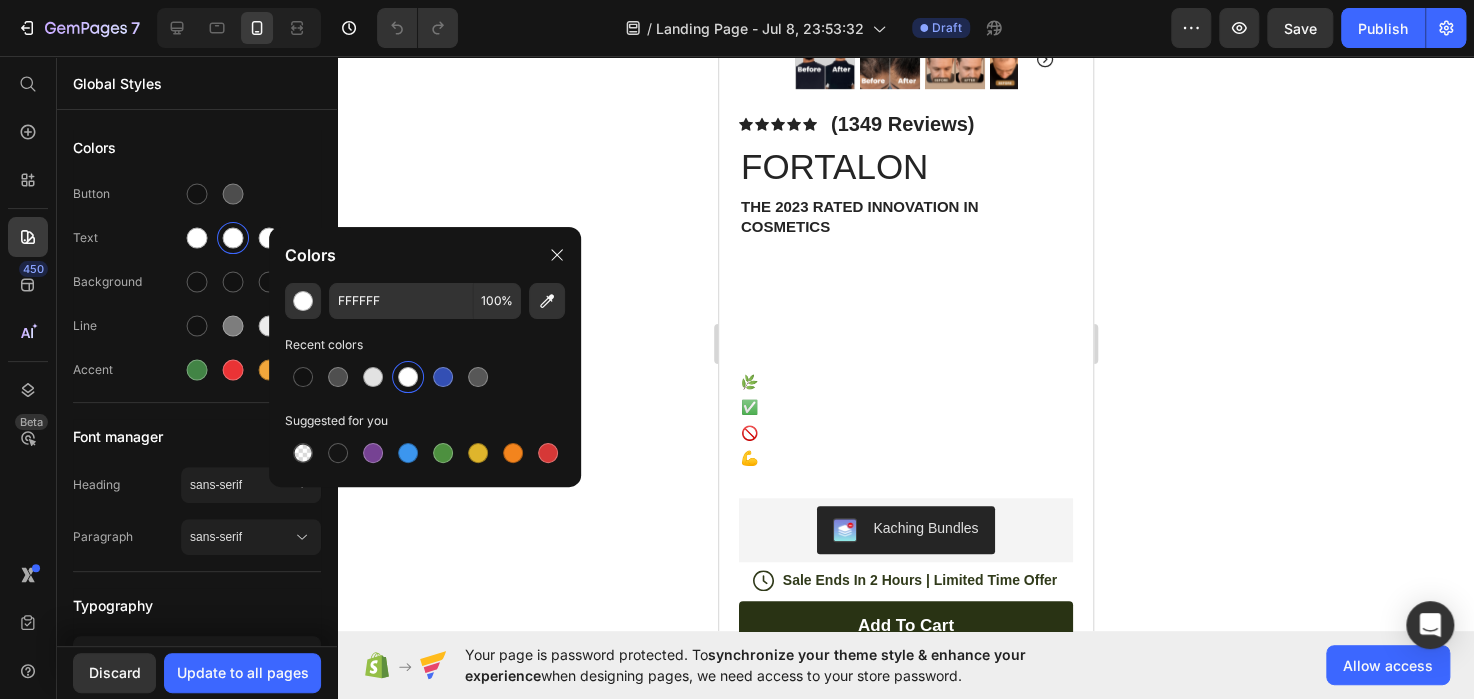 click 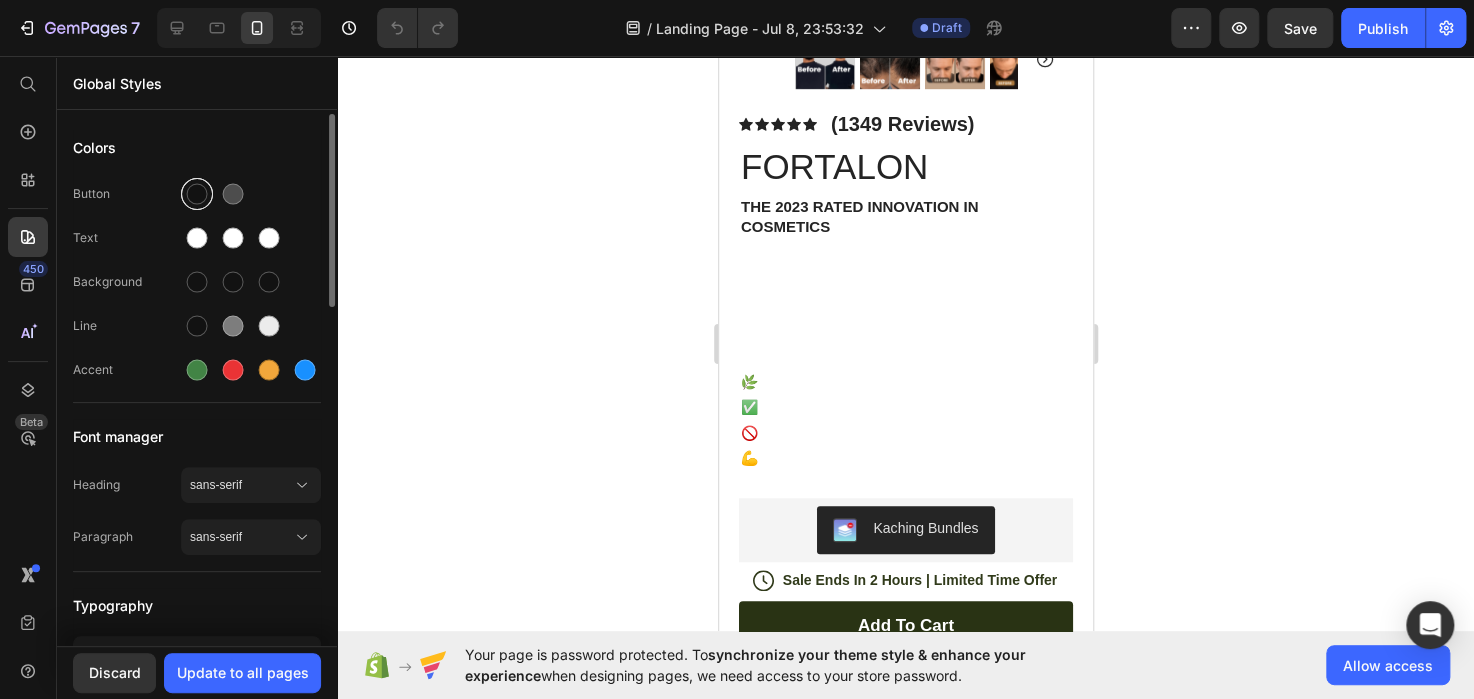 click at bounding box center [197, 194] 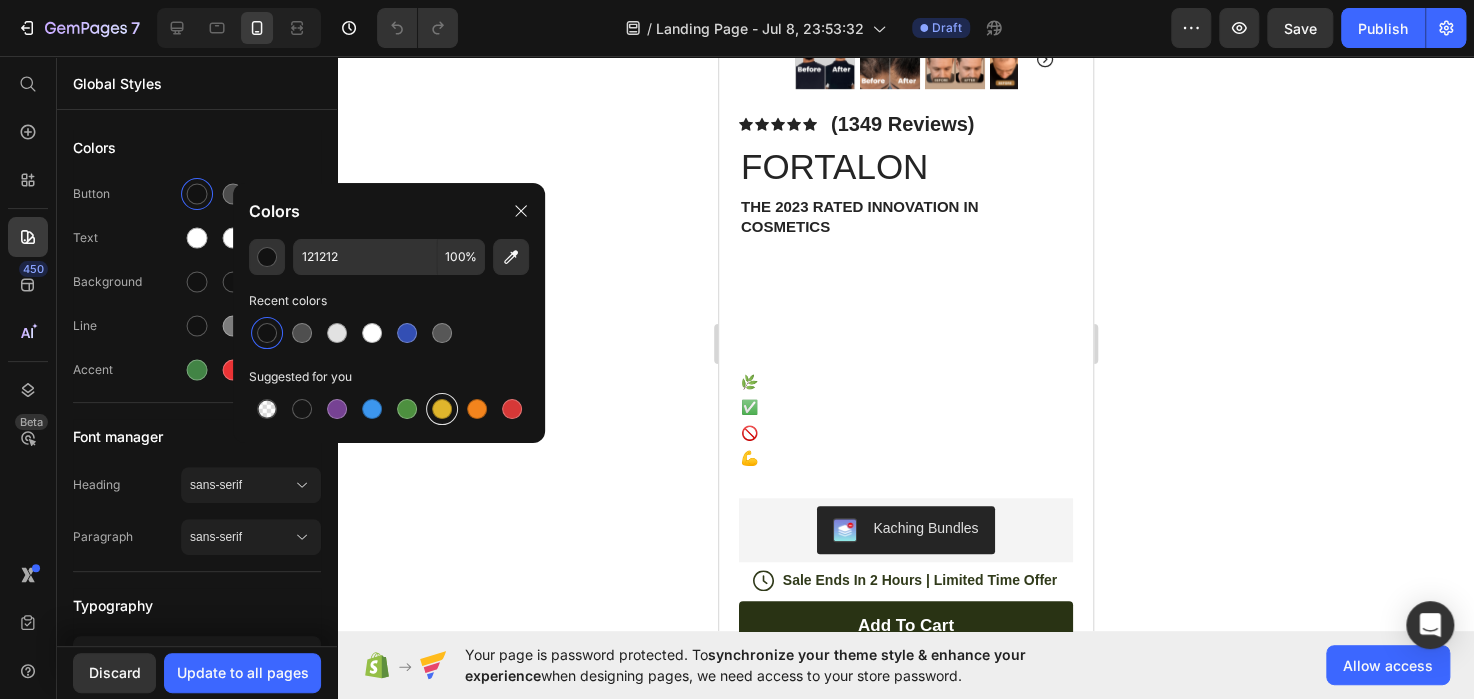 click at bounding box center [442, 409] 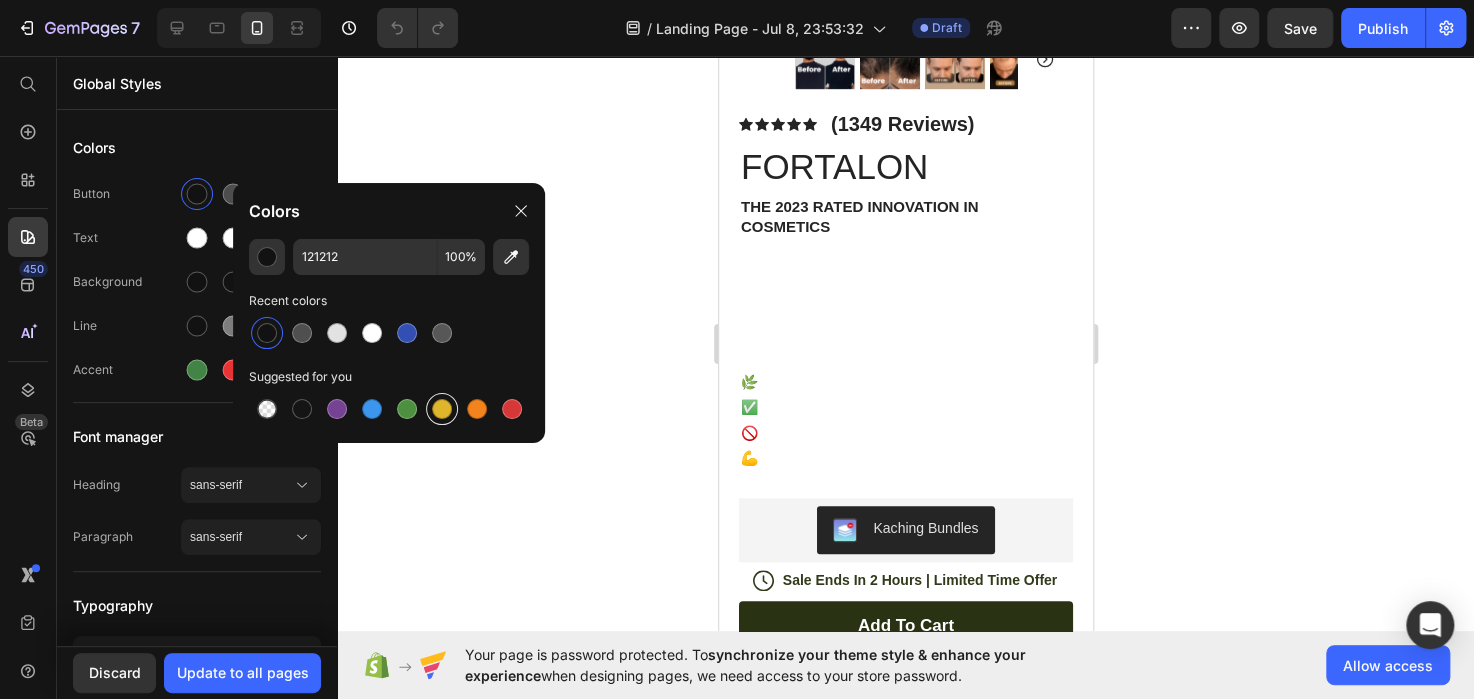 type on "DFB52C" 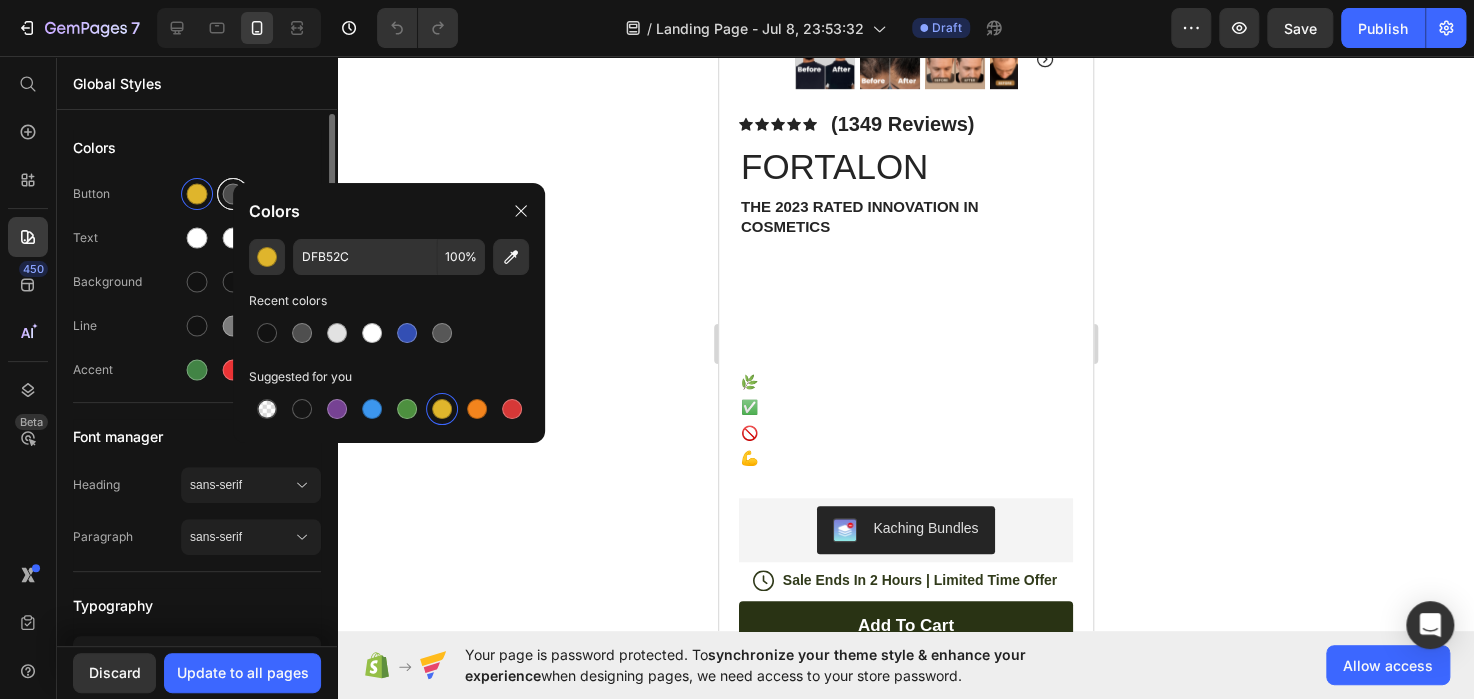 click at bounding box center [233, 194] 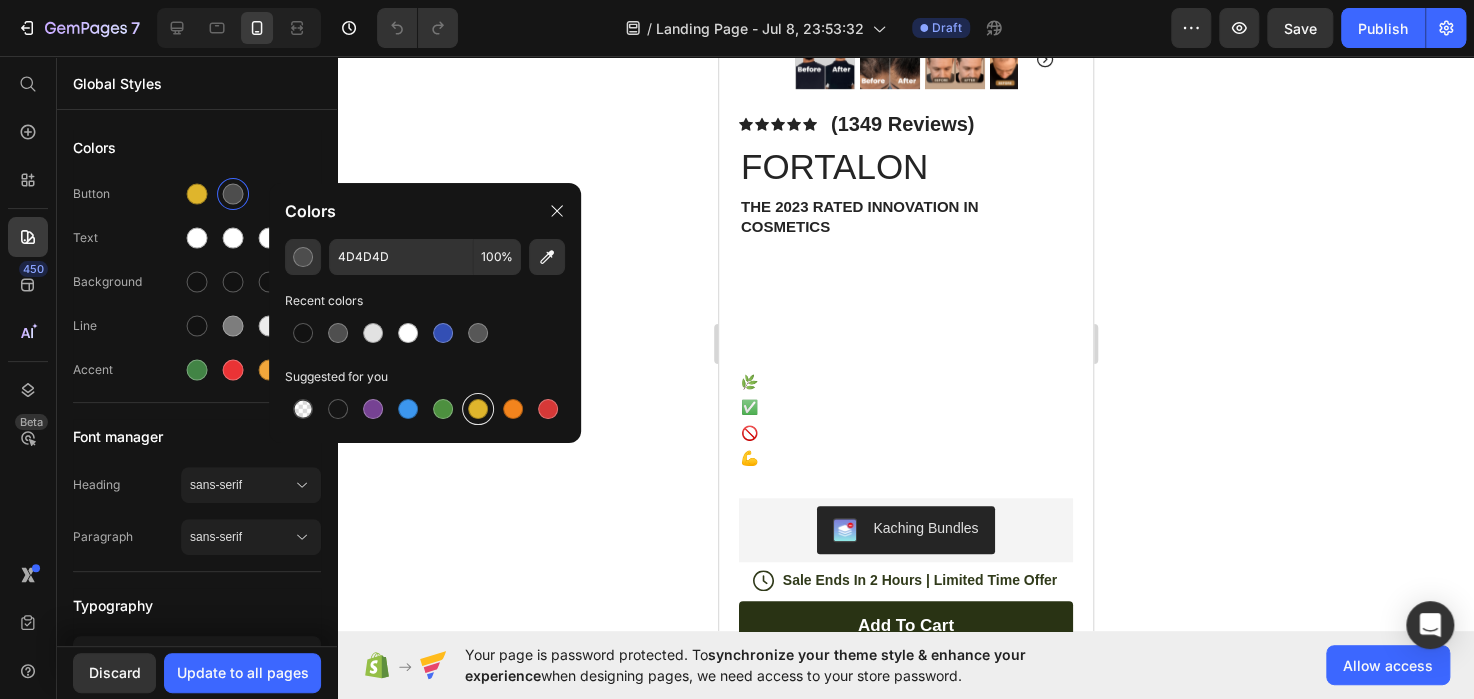 click at bounding box center (478, 409) 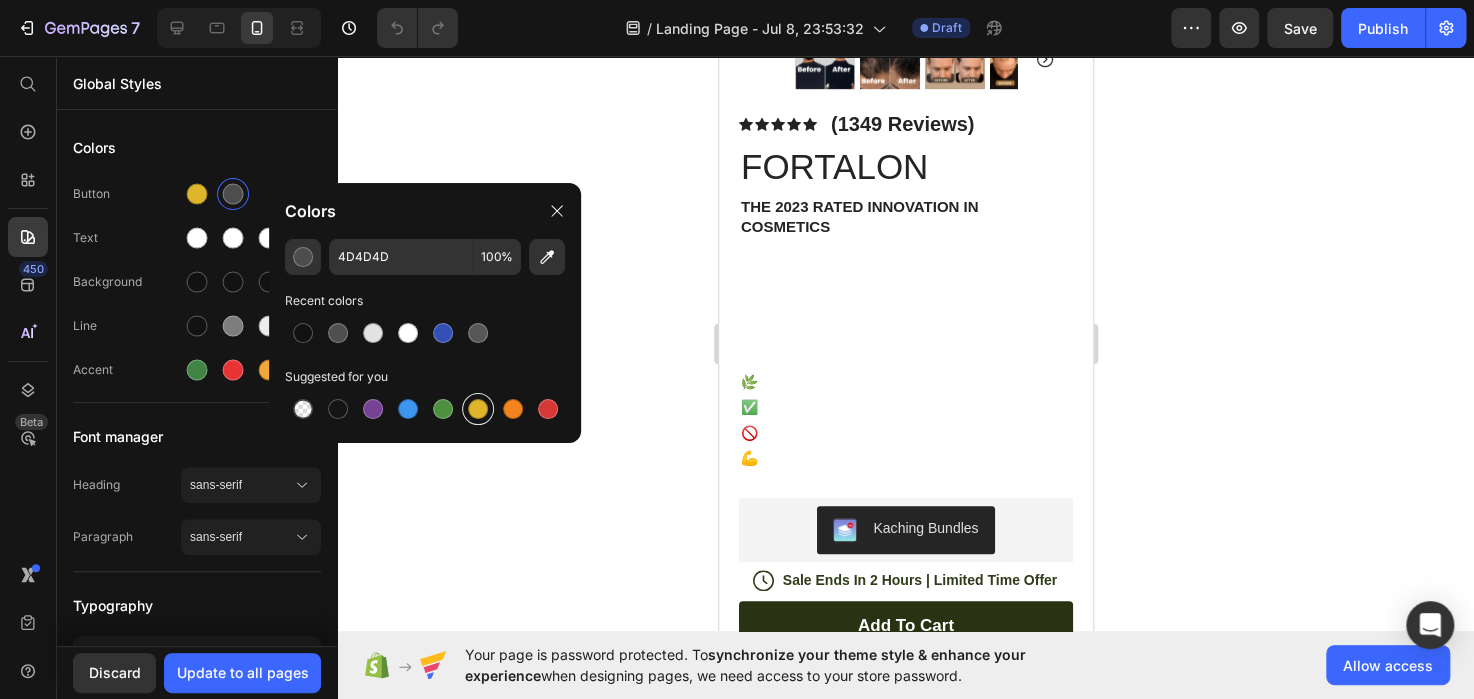 type on "DFB52C" 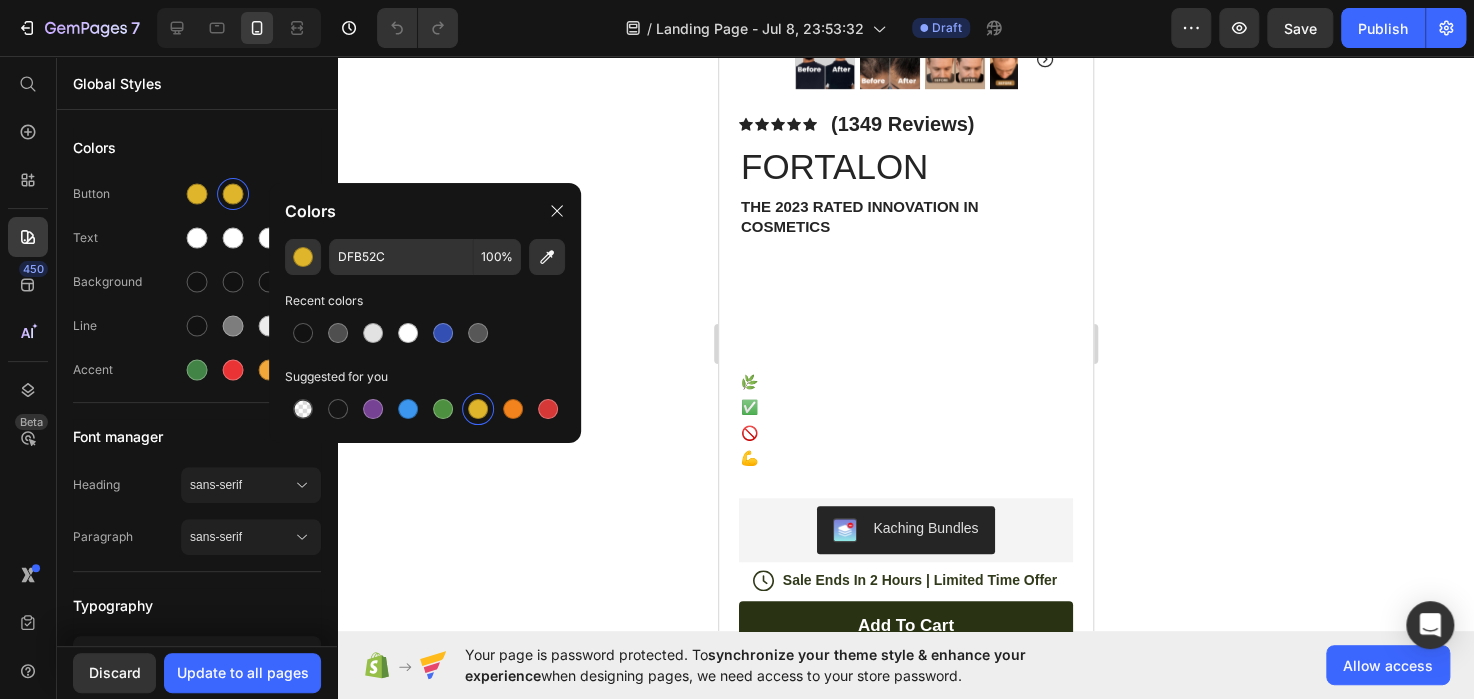 click 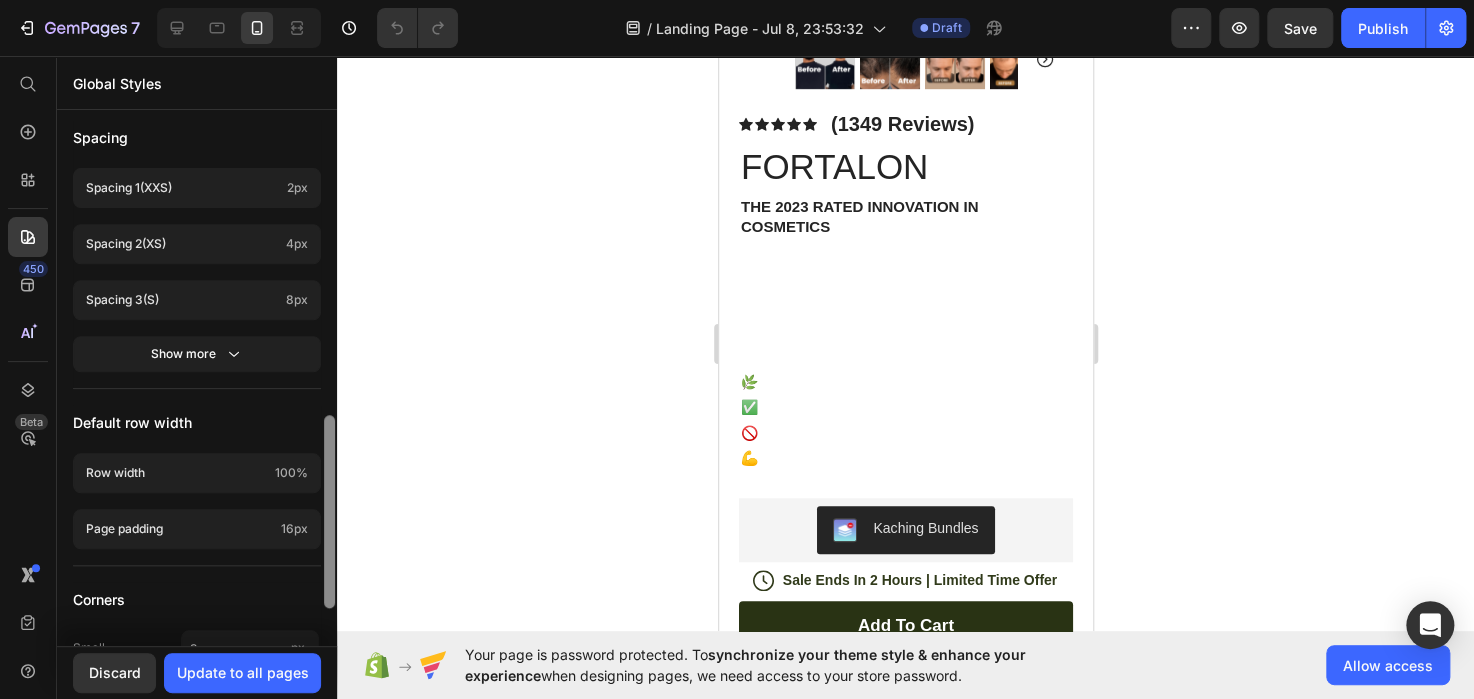 scroll, scrollTop: 813, scrollLeft: 0, axis: vertical 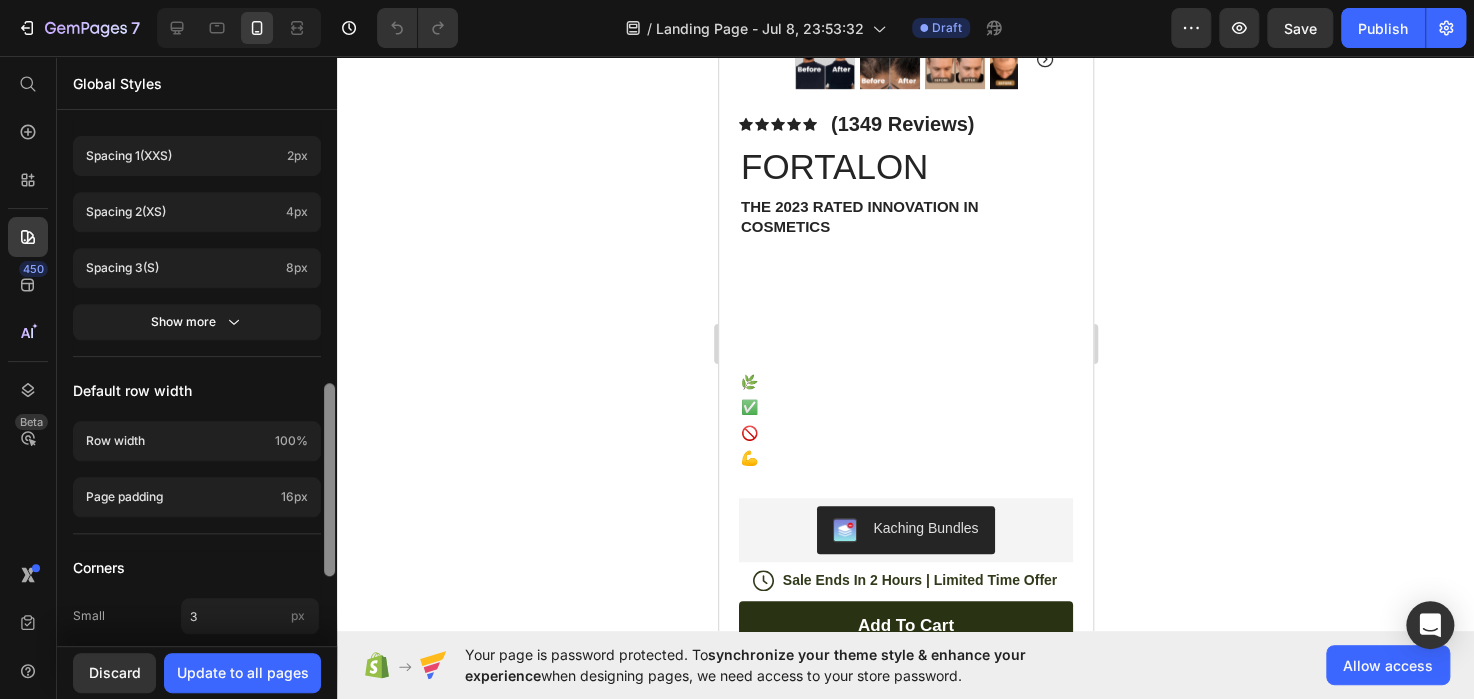 drag, startPoint x: 332, startPoint y: 292, endPoint x: 325, endPoint y: 588, distance: 296.08276 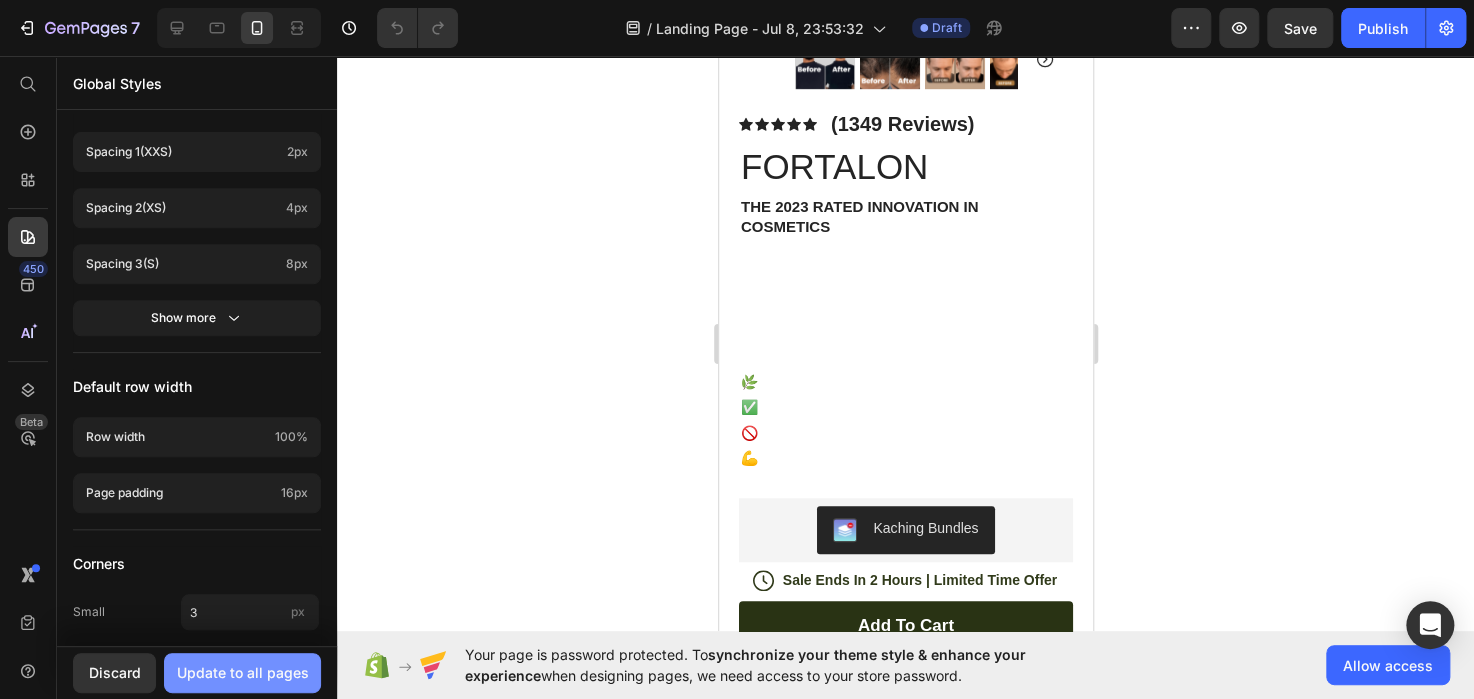 click on "Update to all pages" at bounding box center (243, 672) 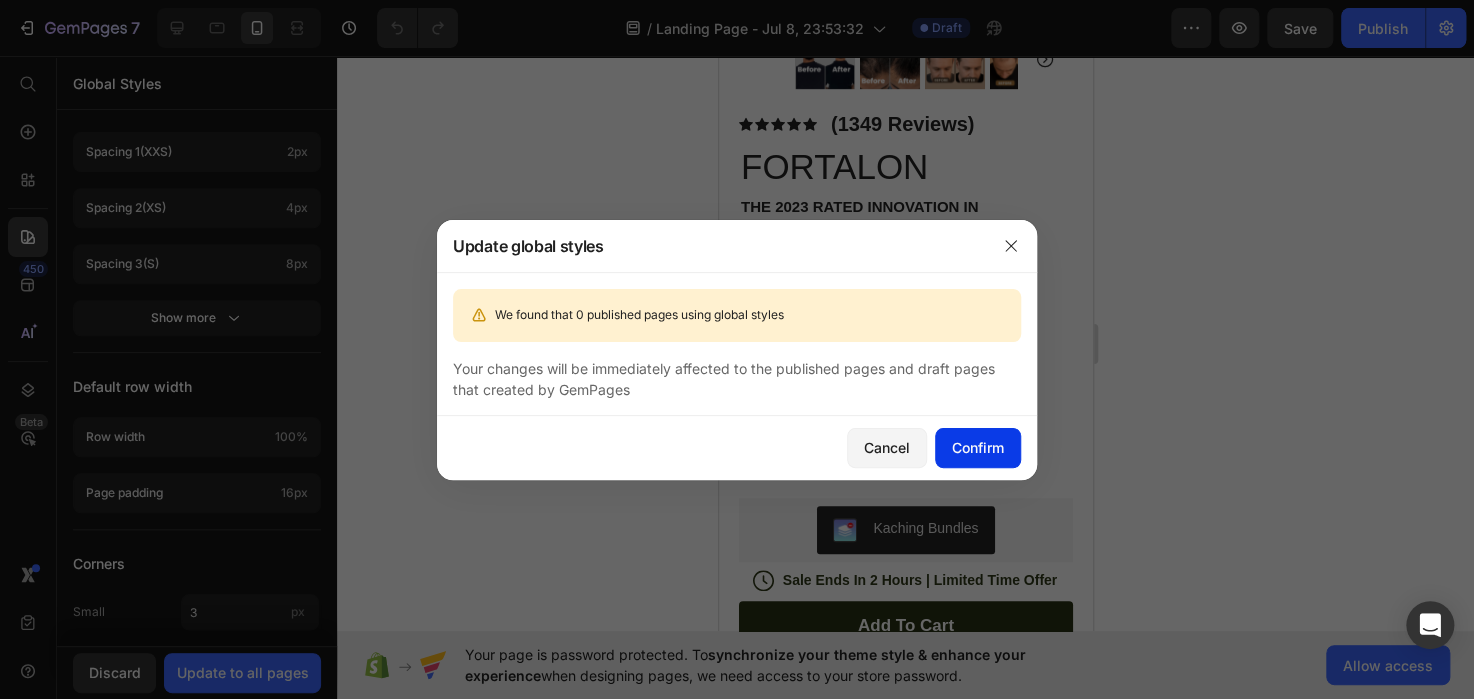 click on "Confirm" at bounding box center [978, 447] 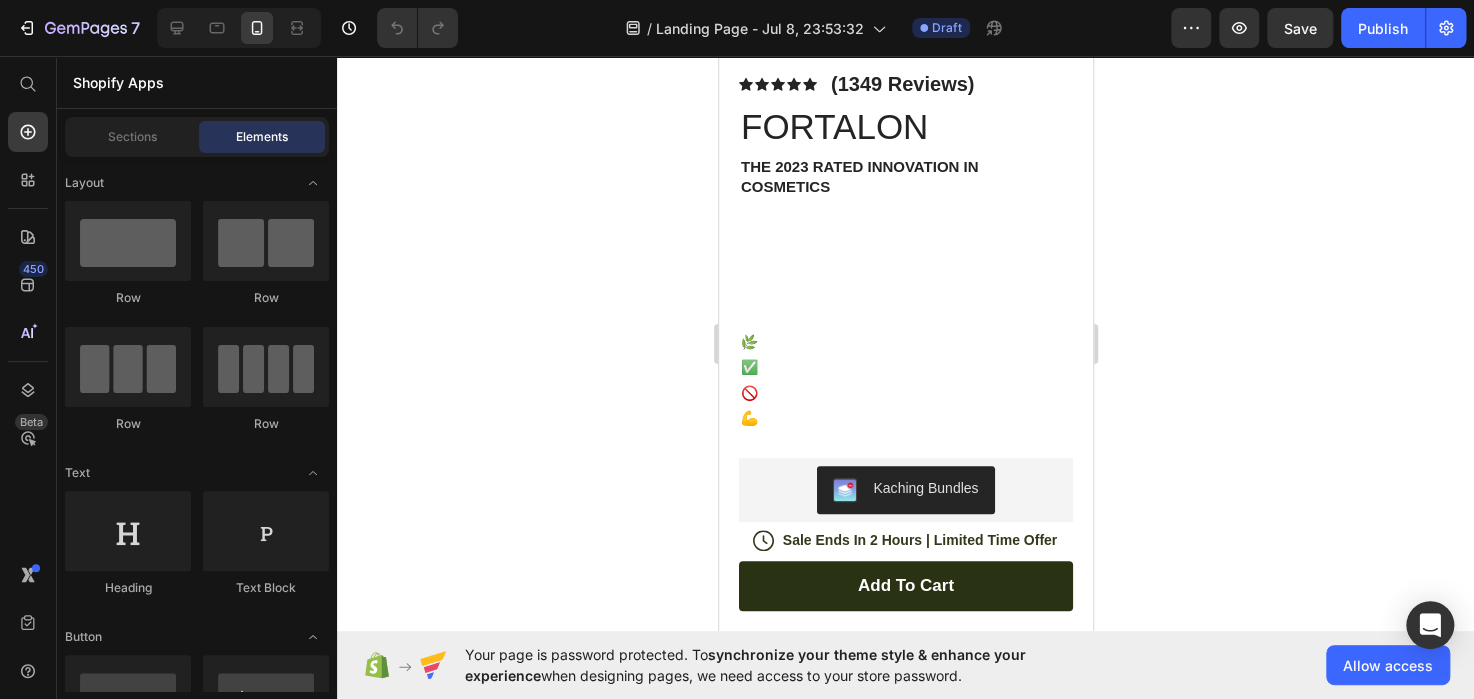 scroll, scrollTop: 685, scrollLeft: 0, axis: vertical 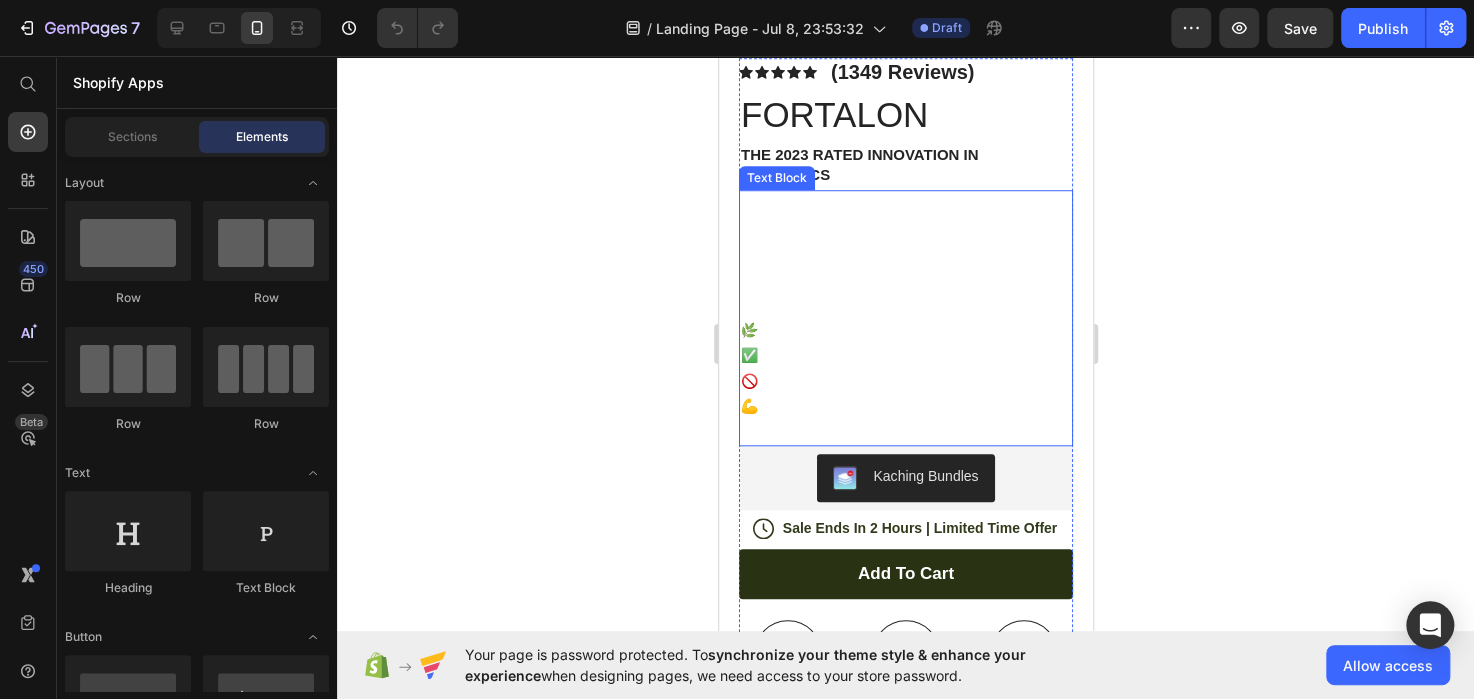 click on "🌿 Plant-Based Formula ✅ For All Hair Types 🚫 No Harsh Chemicals 💪 Helps Regrow & Prevent Hair Loss" at bounding box center [905, 368] 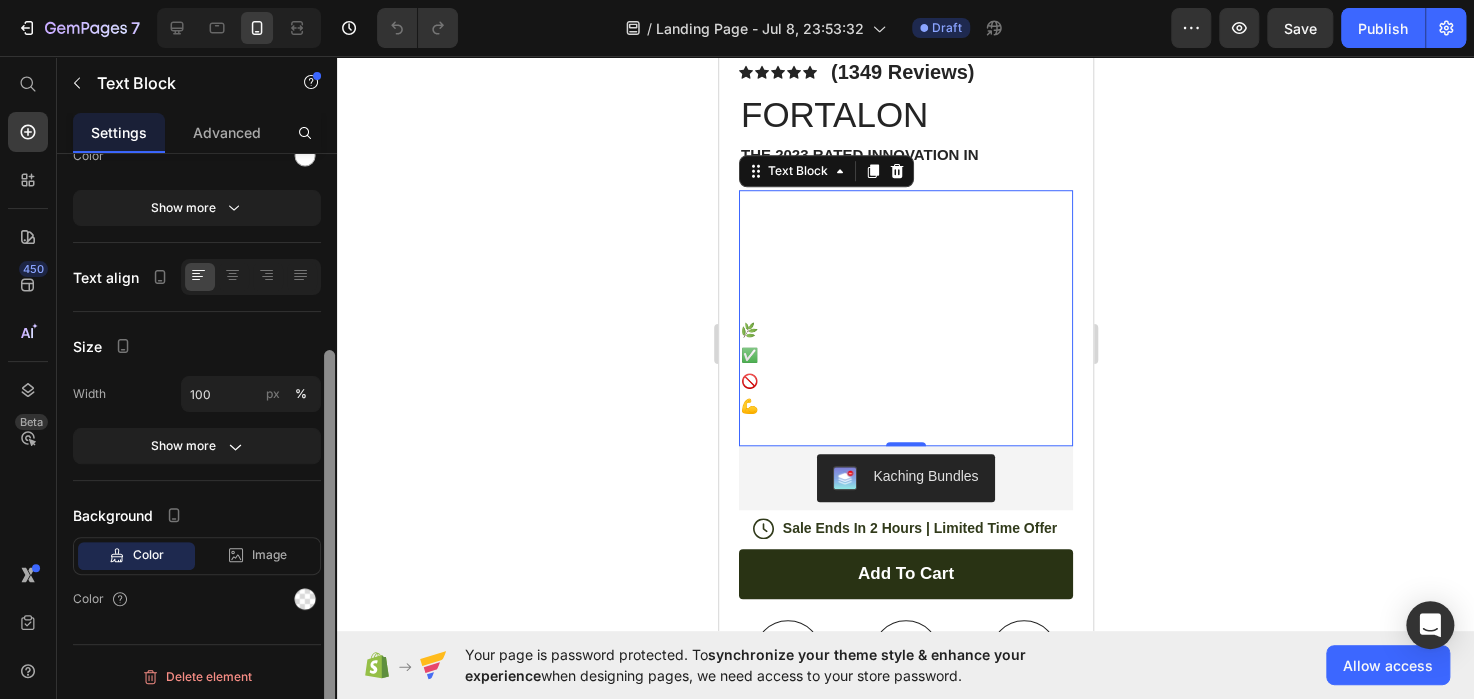 scroll, scrollTop: 0, scrollLeft: 0, axis: both 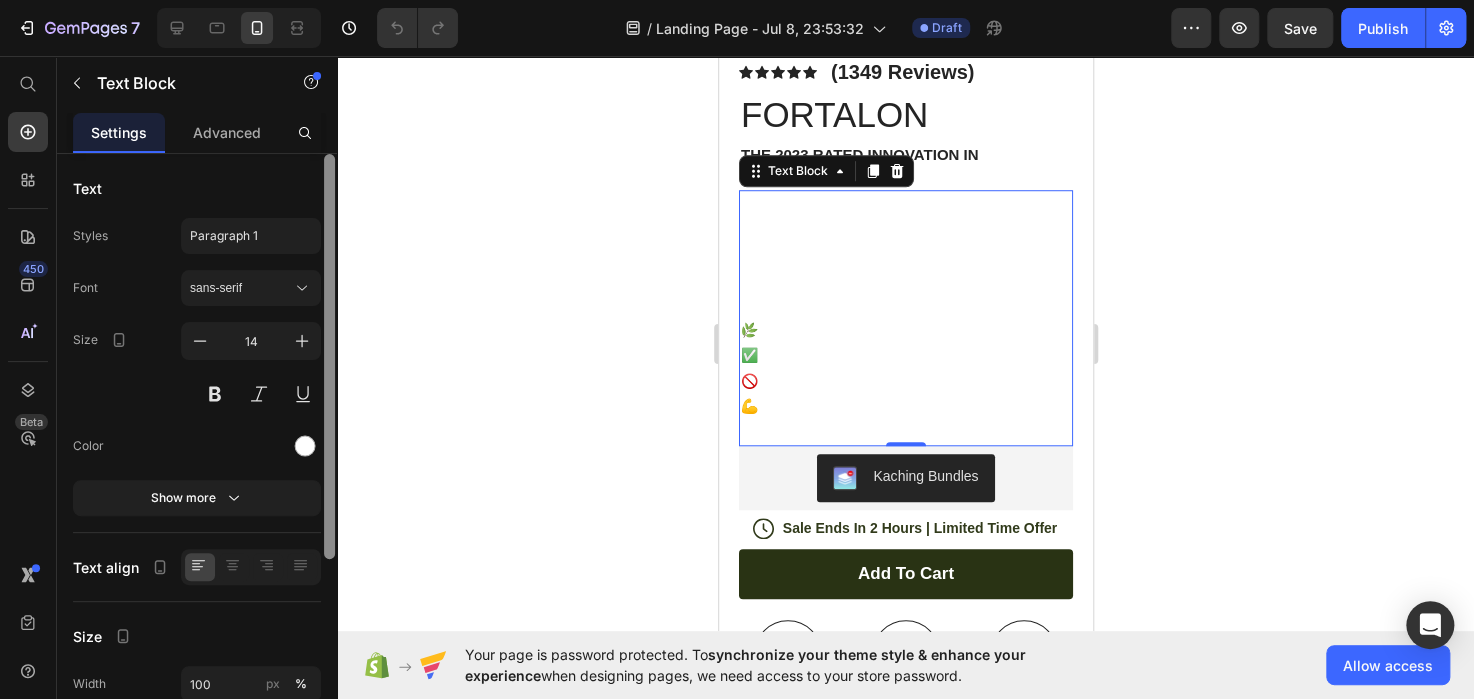 drag, startPoint x: 328, startPoint y: 256, endPoint x: 350, endPoint y: 163, distance: 95.566734 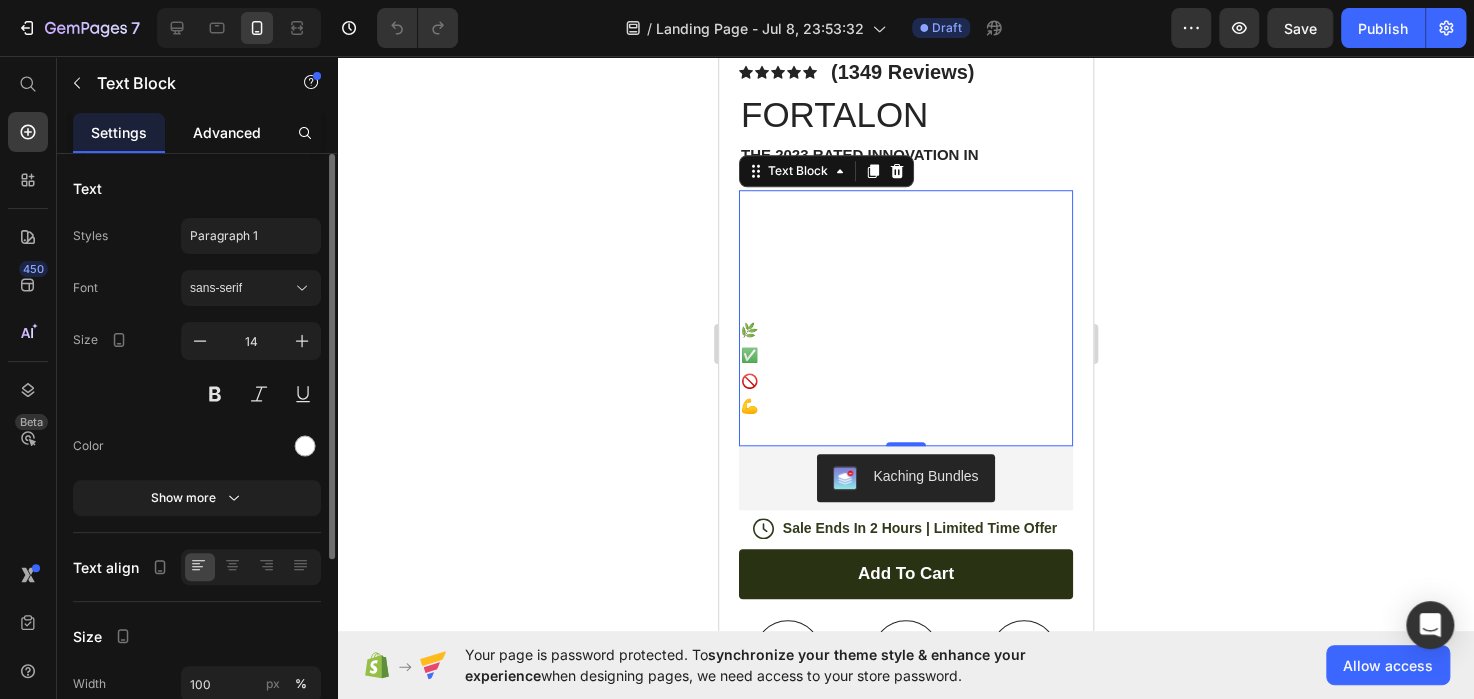 click on "Advanced" at bounding box center (227, 132) 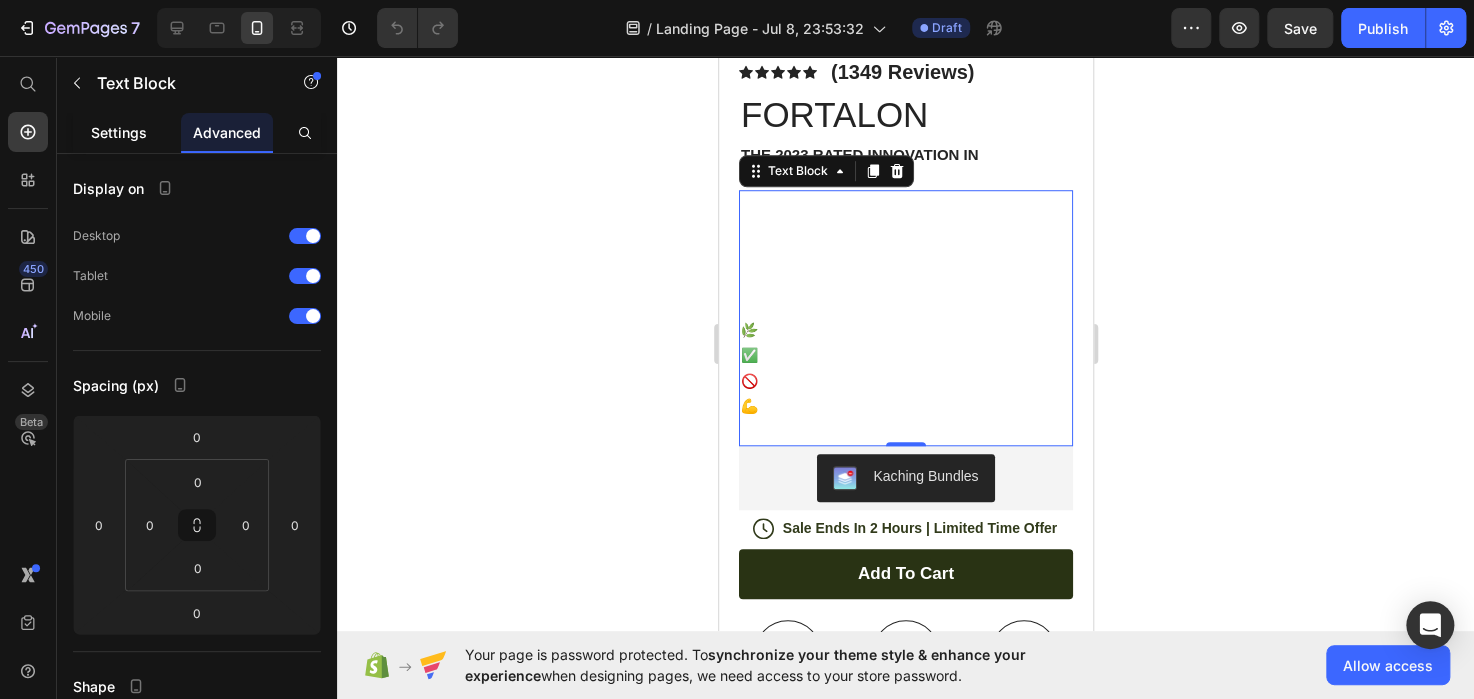 click on "Settings" at bounding box center (119, 132) 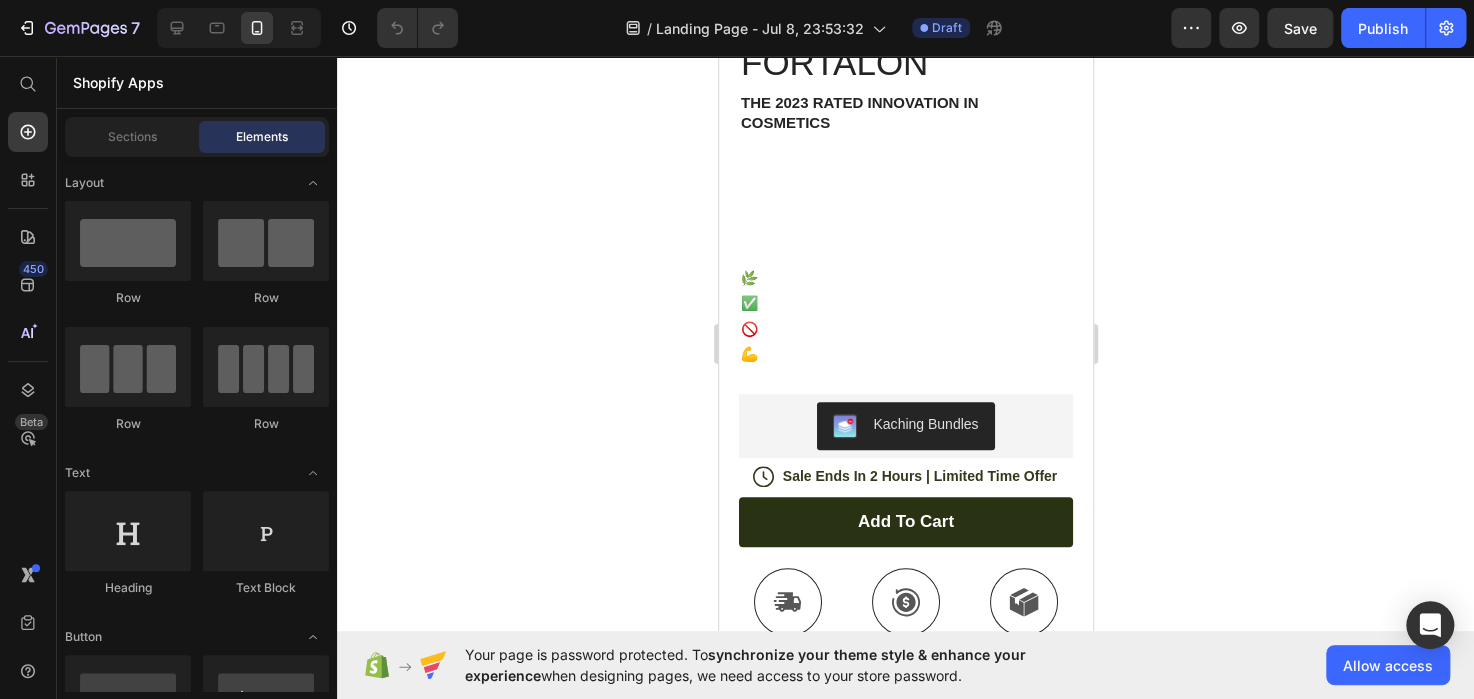scroll, scrollTop: 595, scrollLeft: 0, axis: vertical 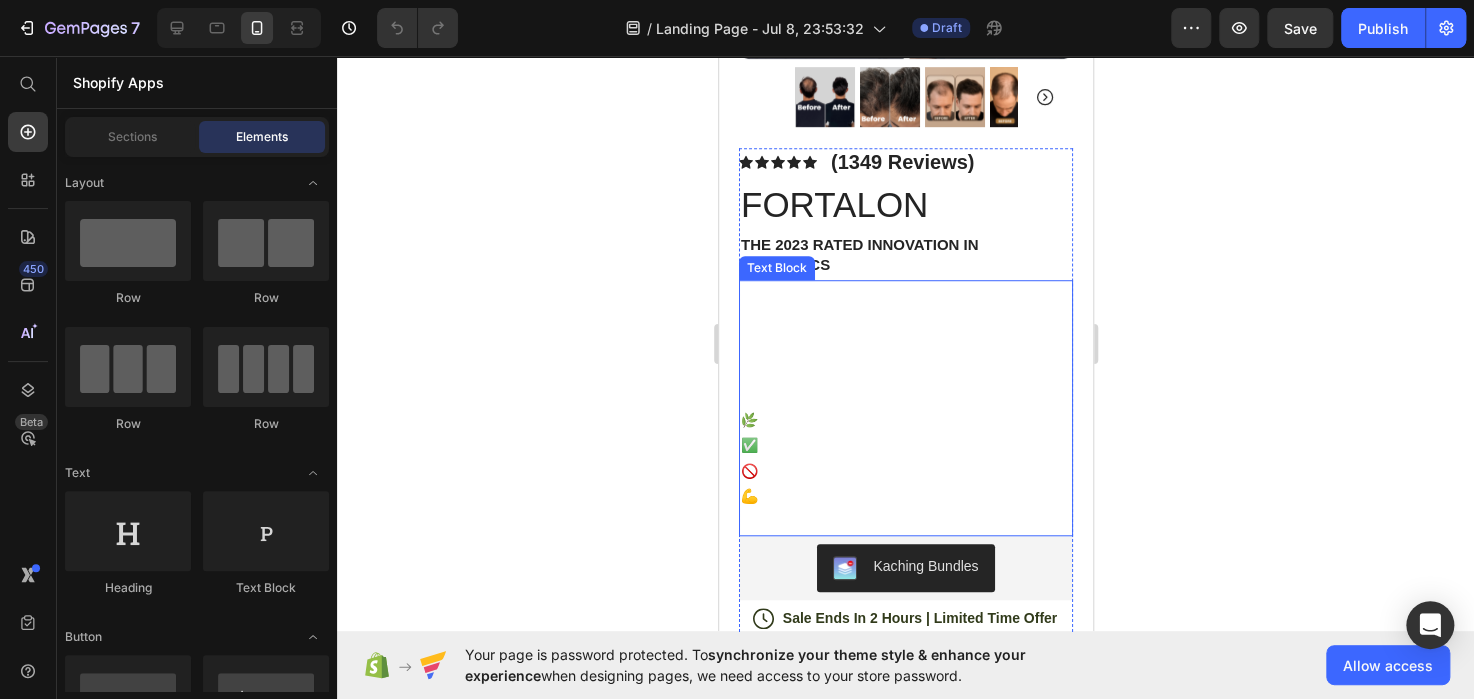 click on "🌿 Plant-Based Formula ✅ For All Hair Types 🚫 No Harsh Chemicals 💪 Helps Regrow & Prevent Hair Loss" at bounding box center (905, 458) 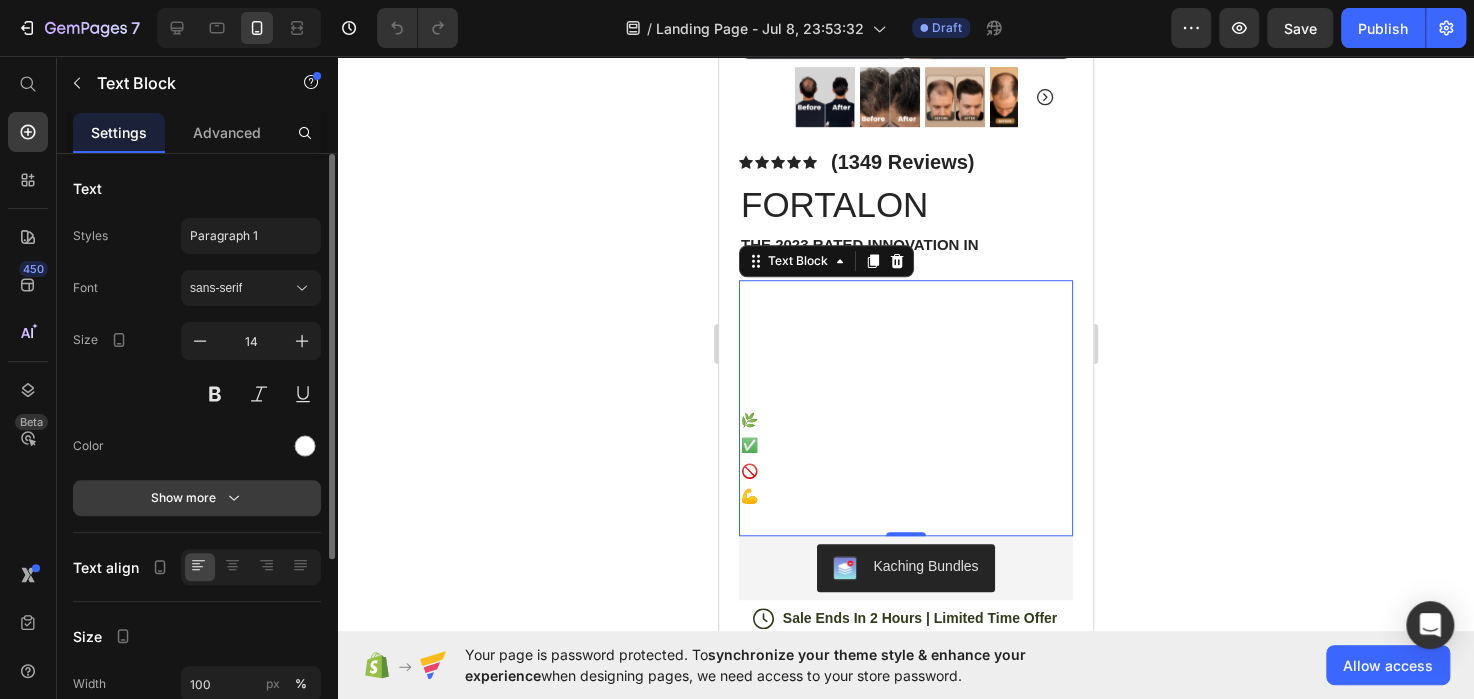 click 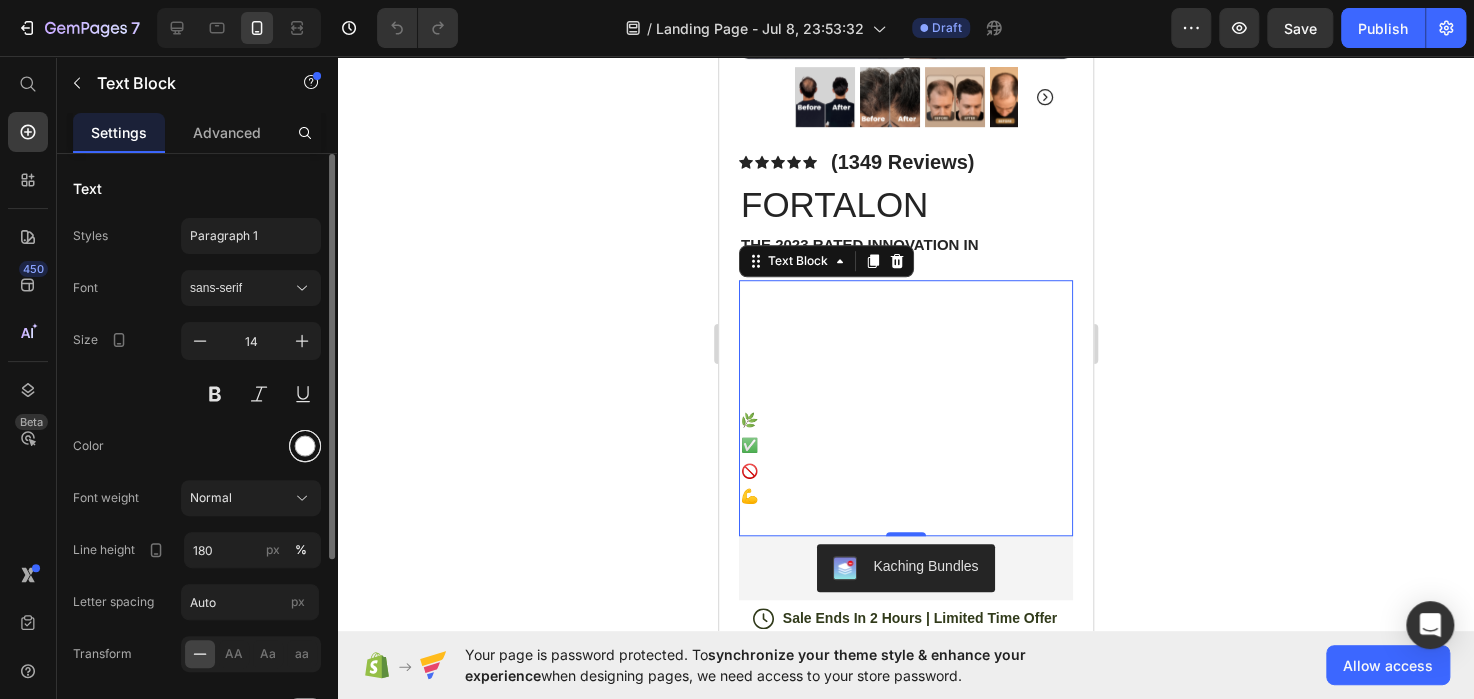 click at bounding box center (305, 446) 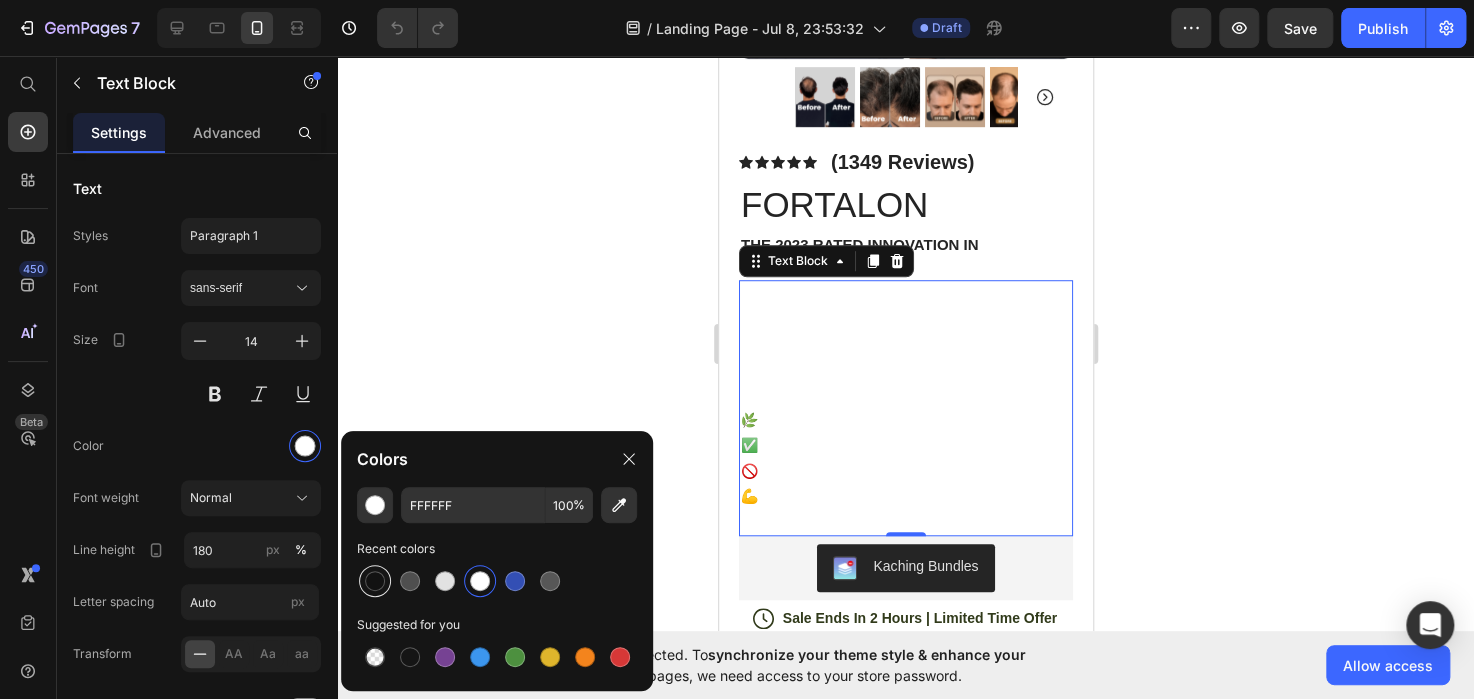 click at bounding box center [375, 581] 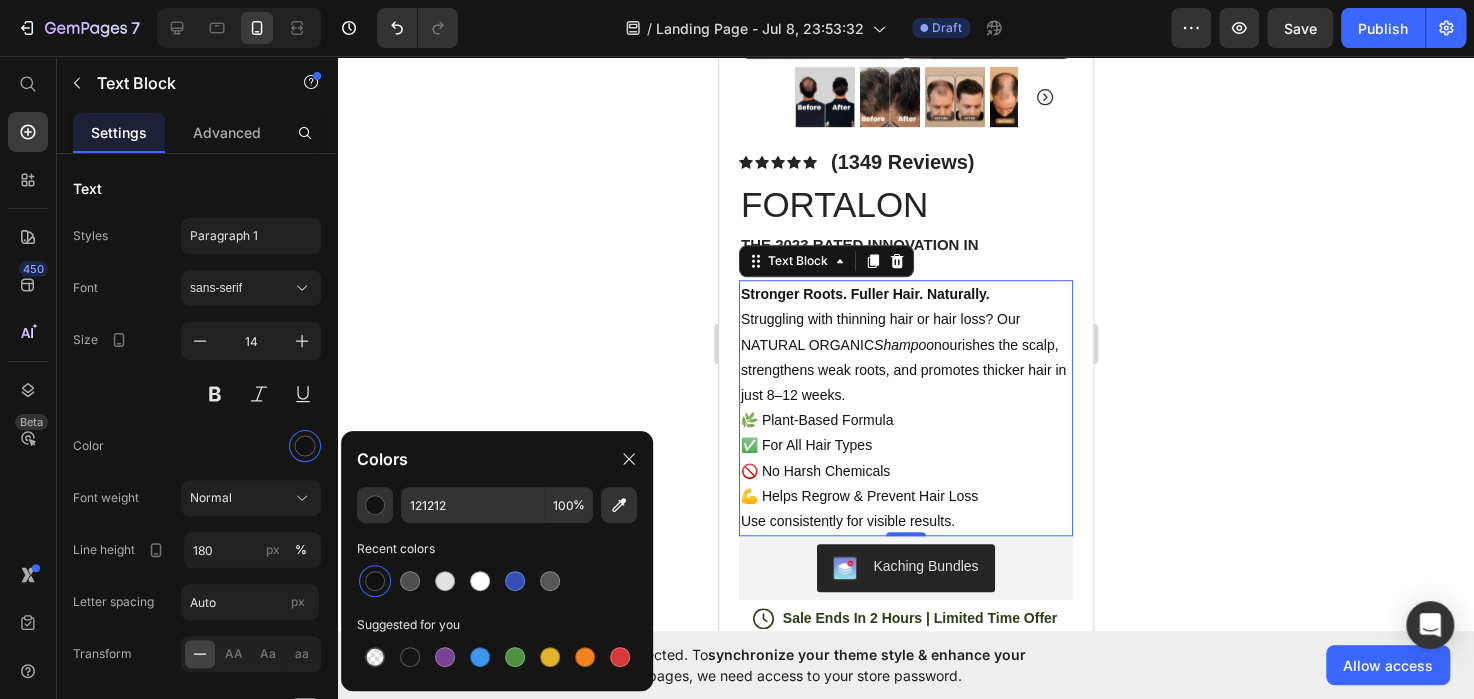 click 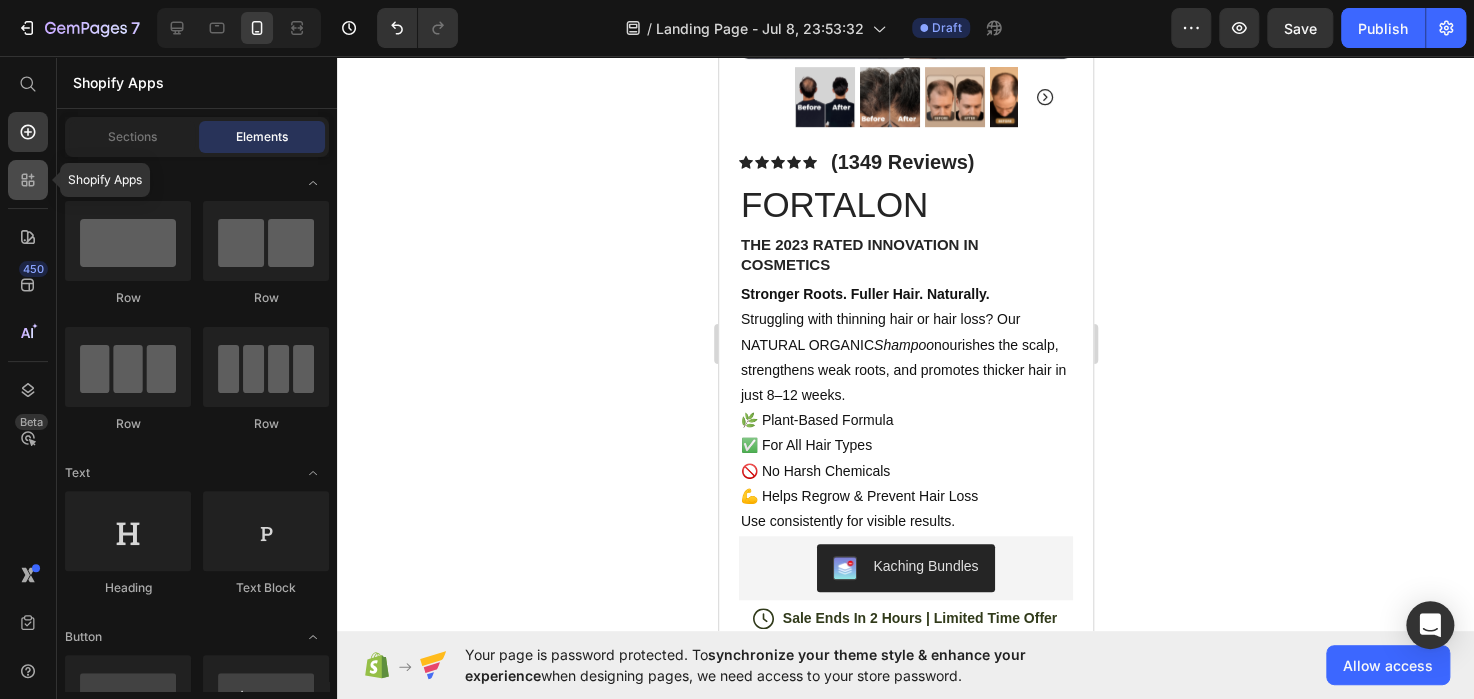 click 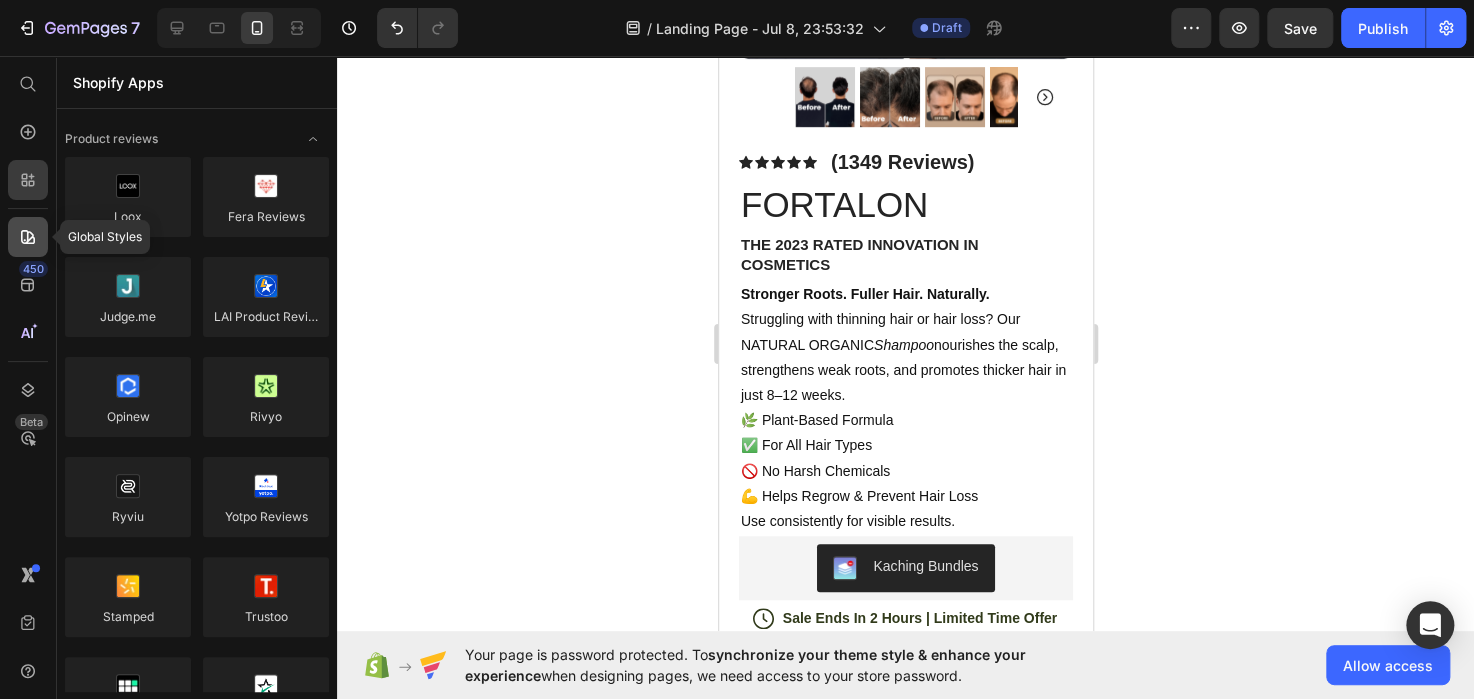 click 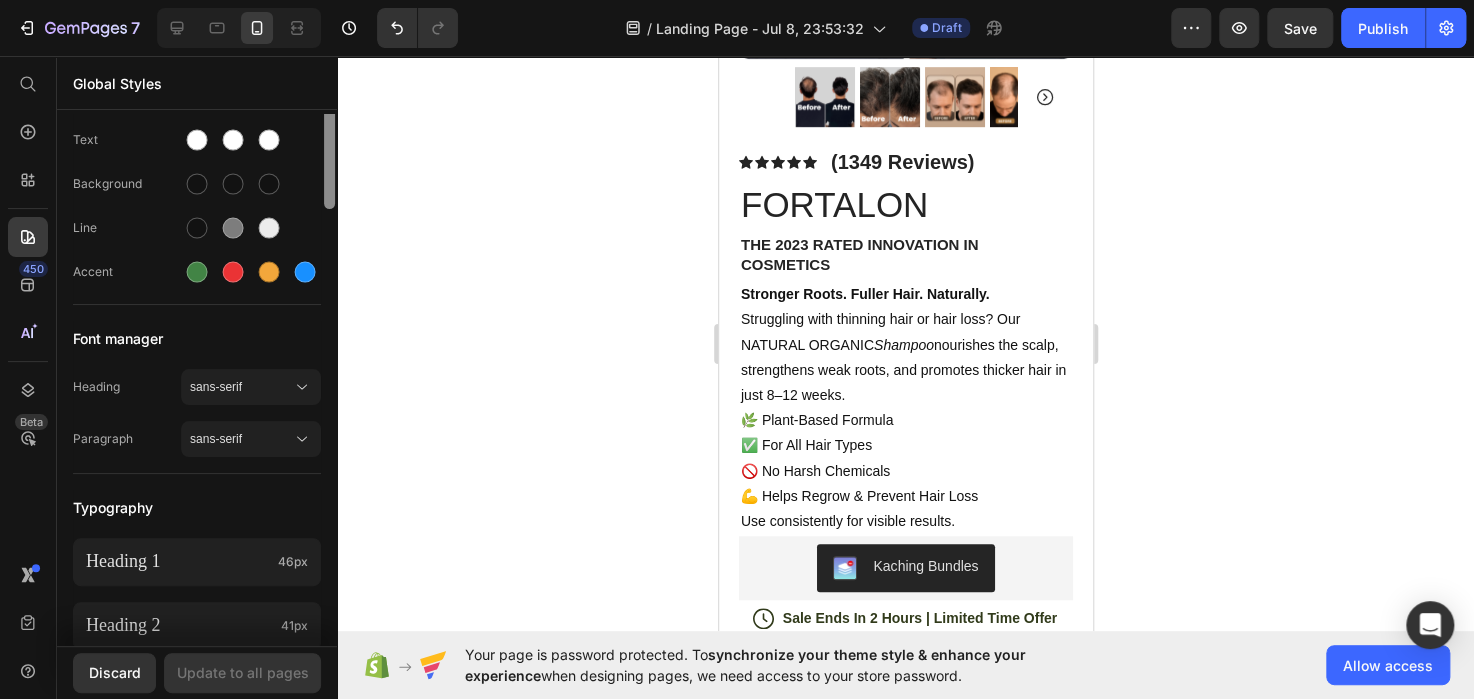 scroll, scrollTop: 0, scrollLeft: 0, axis: both 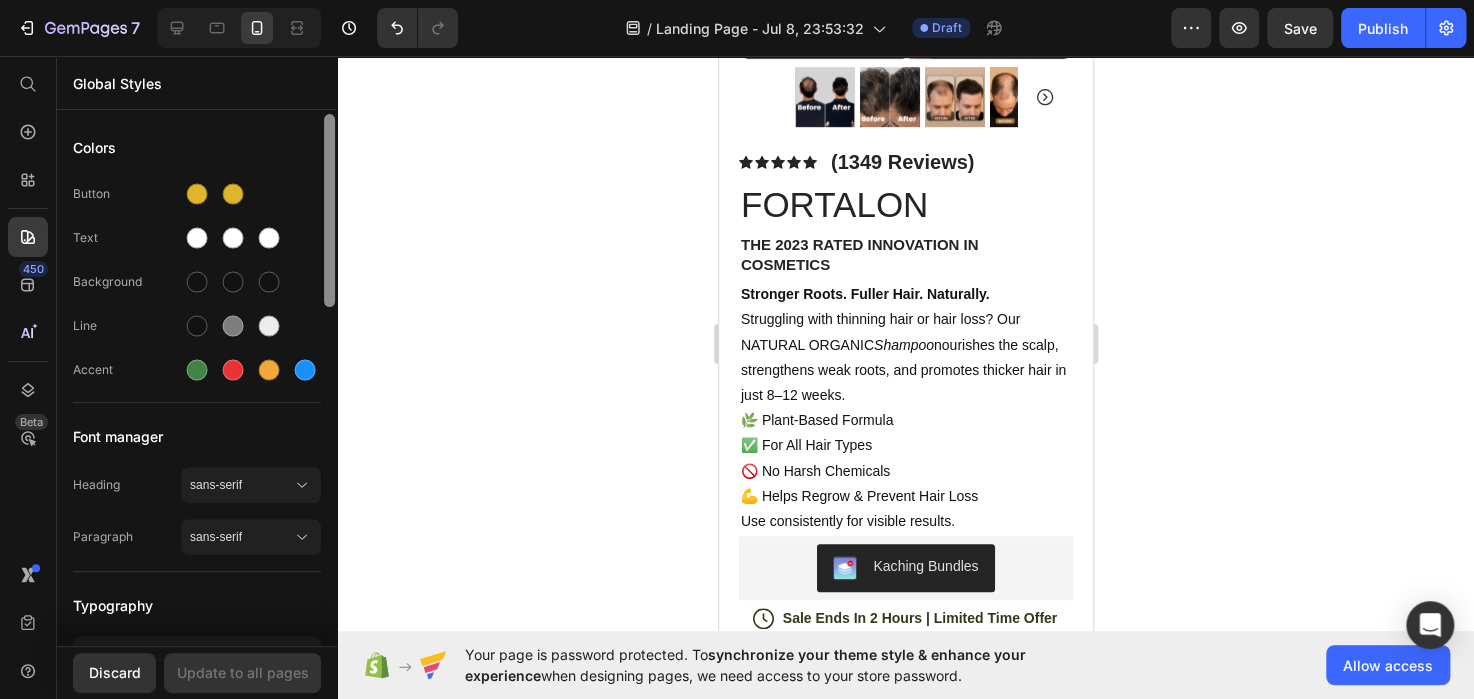 drag, startPoint x: 329, startPoint y: 163, endPoint x: 356, endPoint y: 94, distance: 74.094536 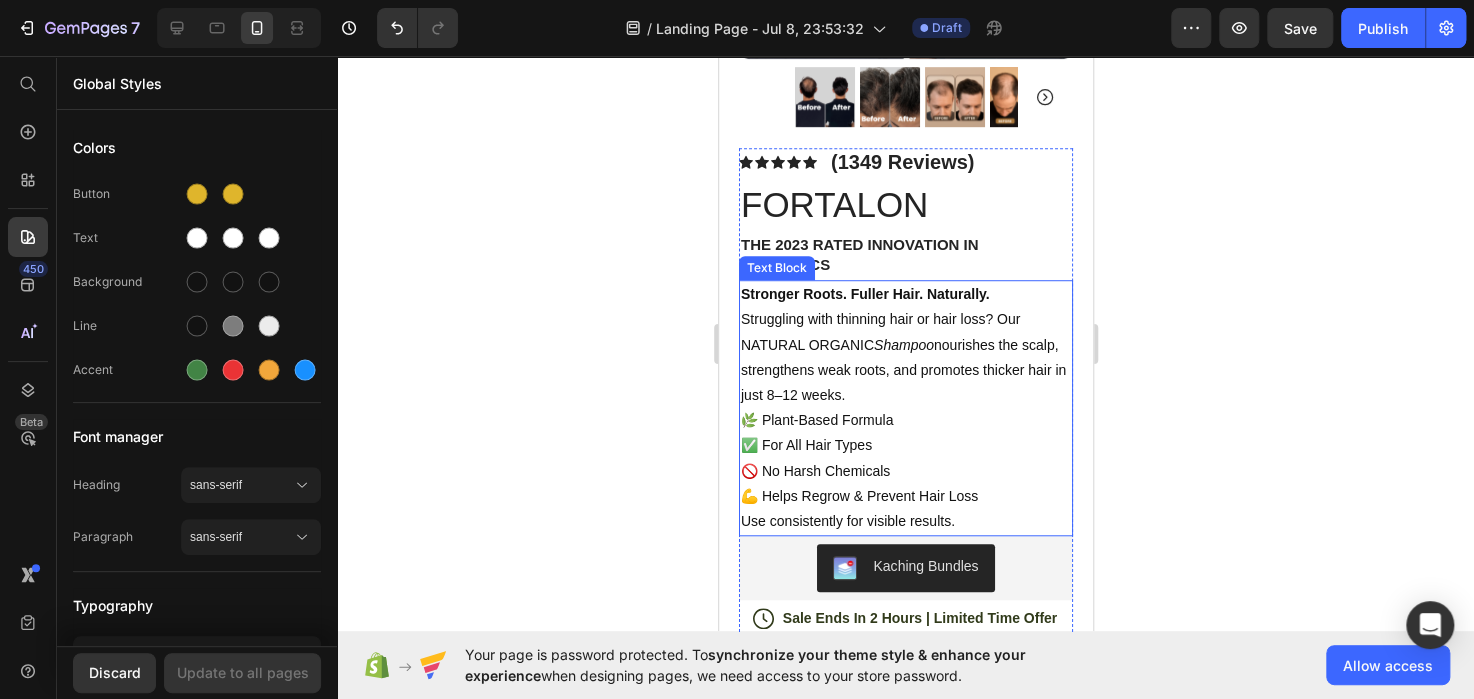 click on "🌿 Plant-Based Formula ✅ For All Hair Types 🚫 No Harsh Chemicals 💪 Helps Regrow & Prevent Hair Loss" at bounding box center [905, 458] 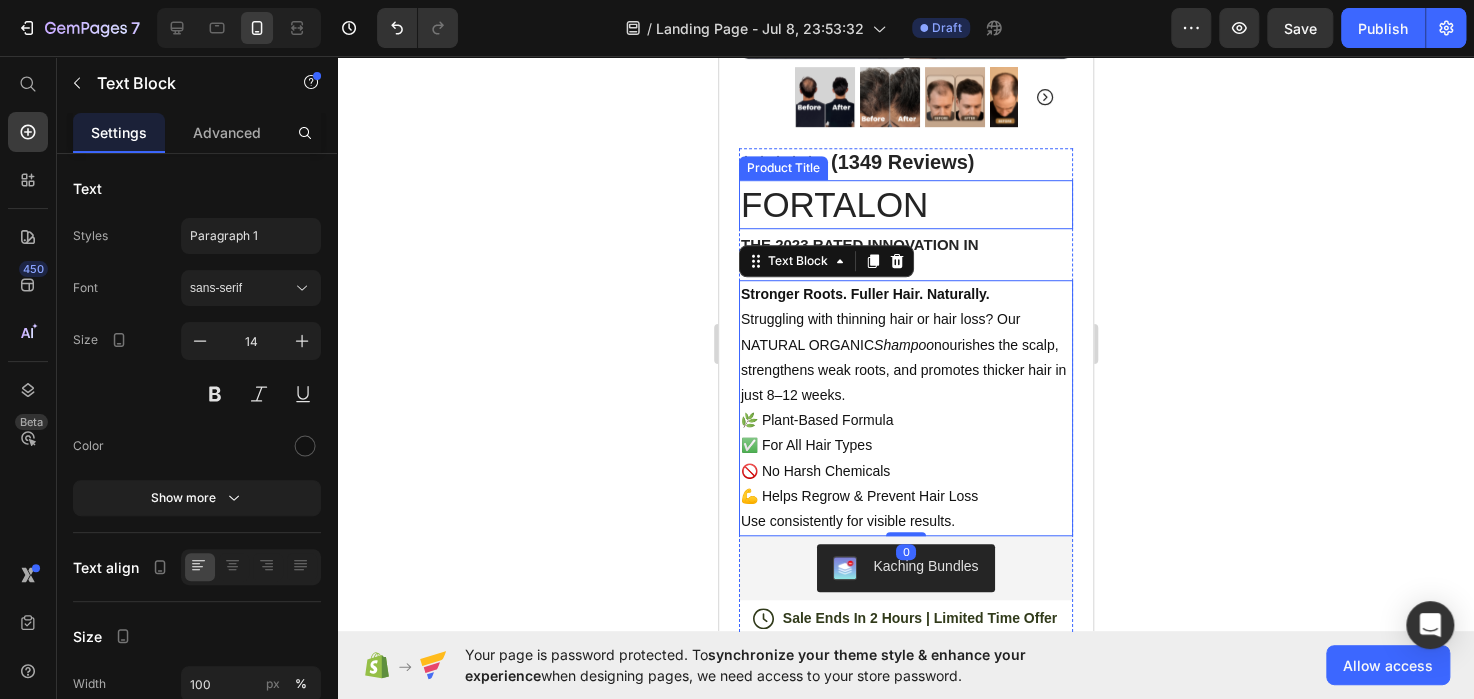 click on "FORTALON" at bounding box center [905, 205] 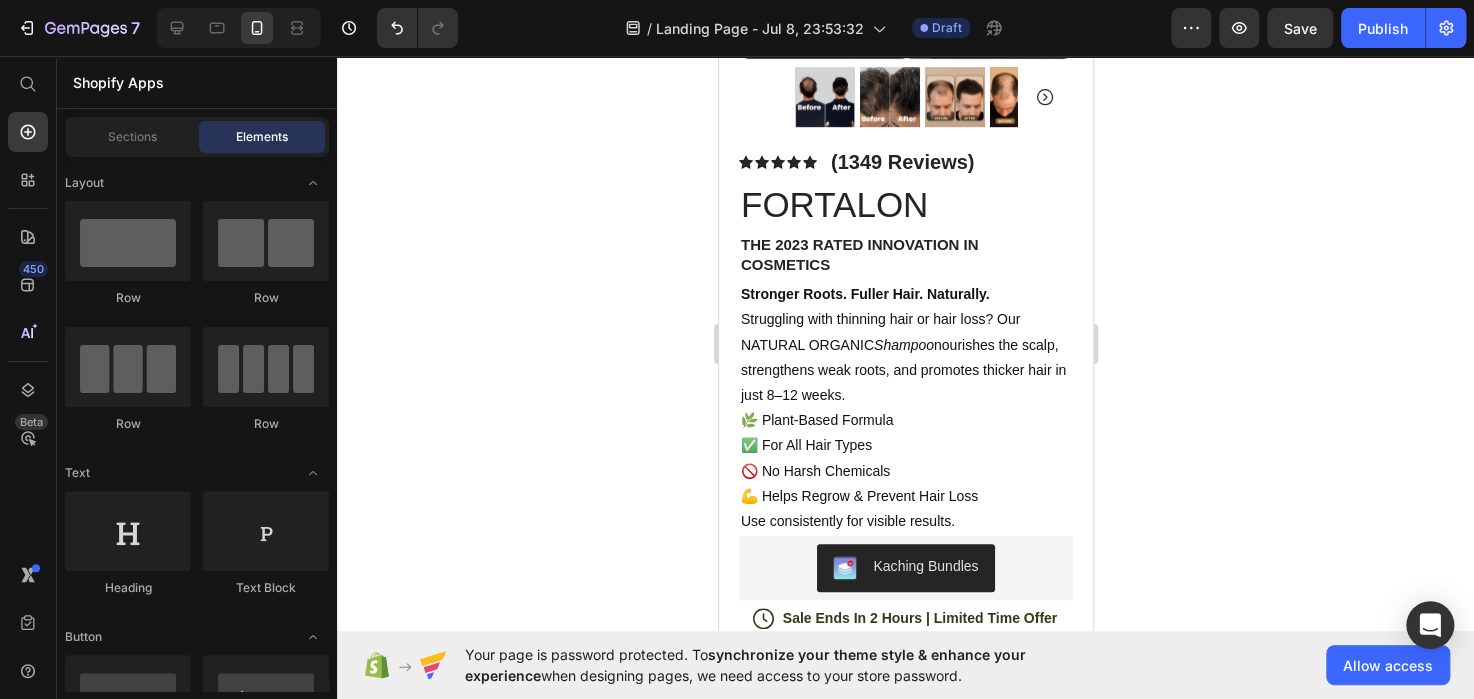 scroll, scrollTop: 0, scrollLeft: 0, axis: both 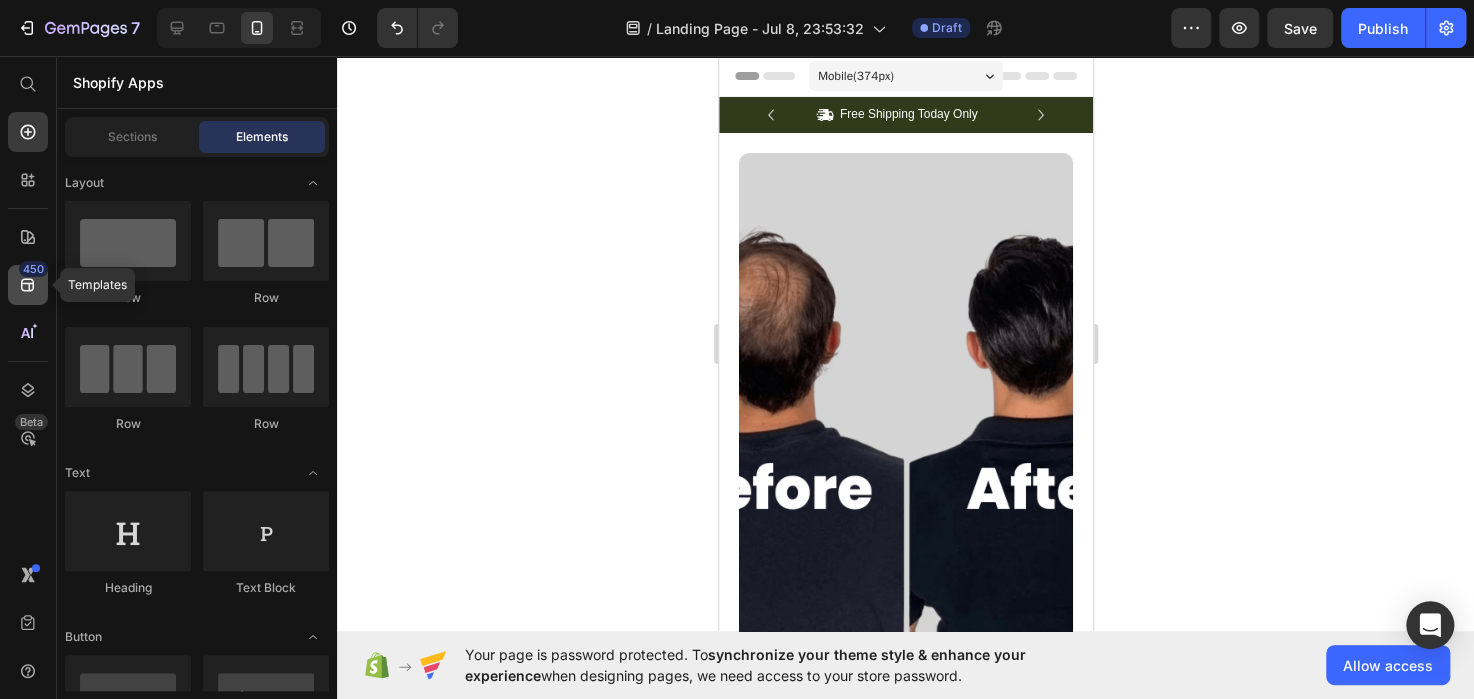 click 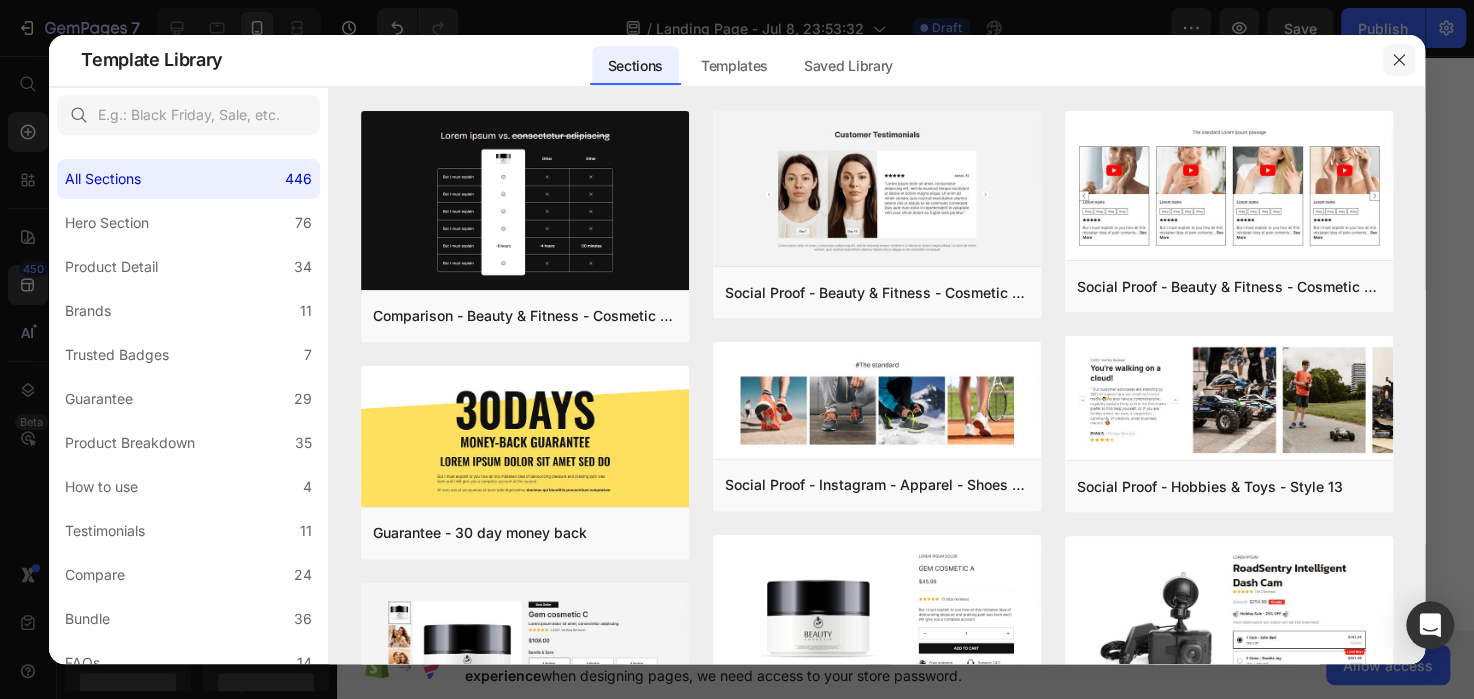 click 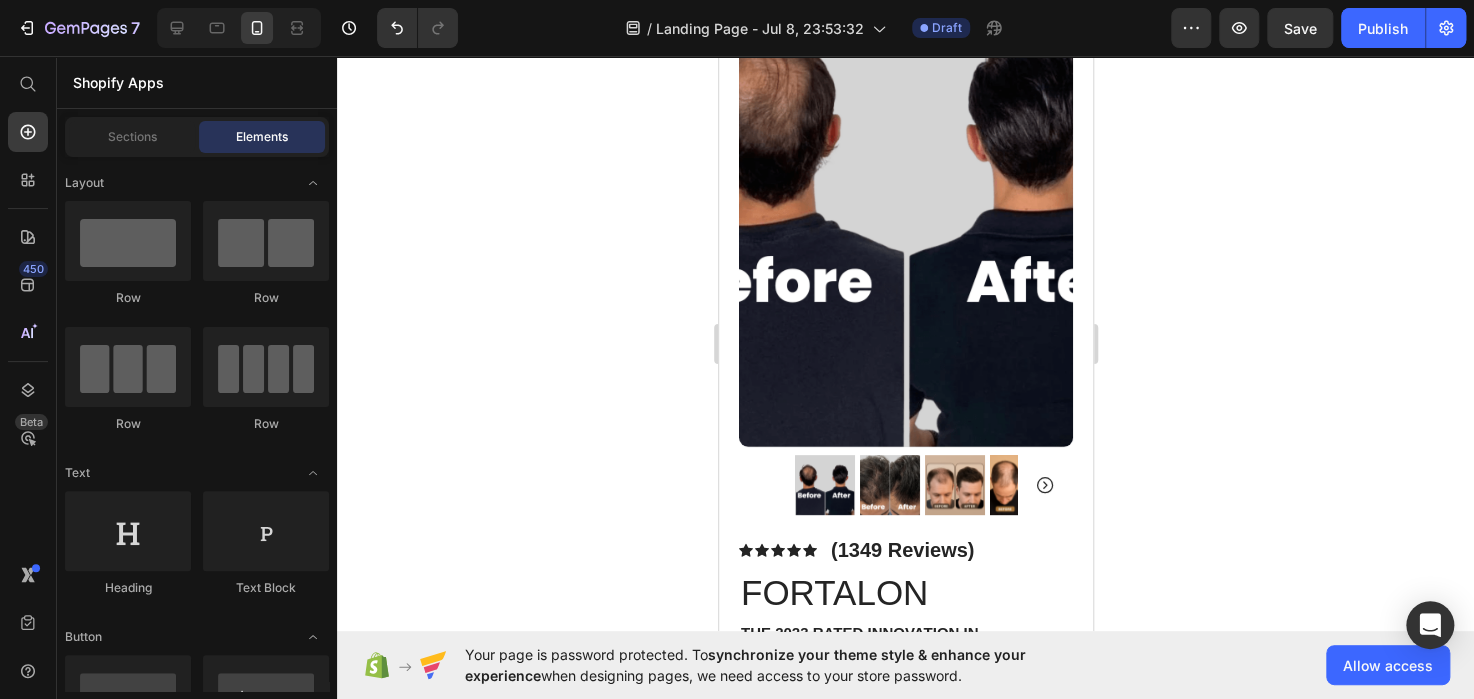 scroll, scrollTop: 0, scrollLeft: 0, axis: both 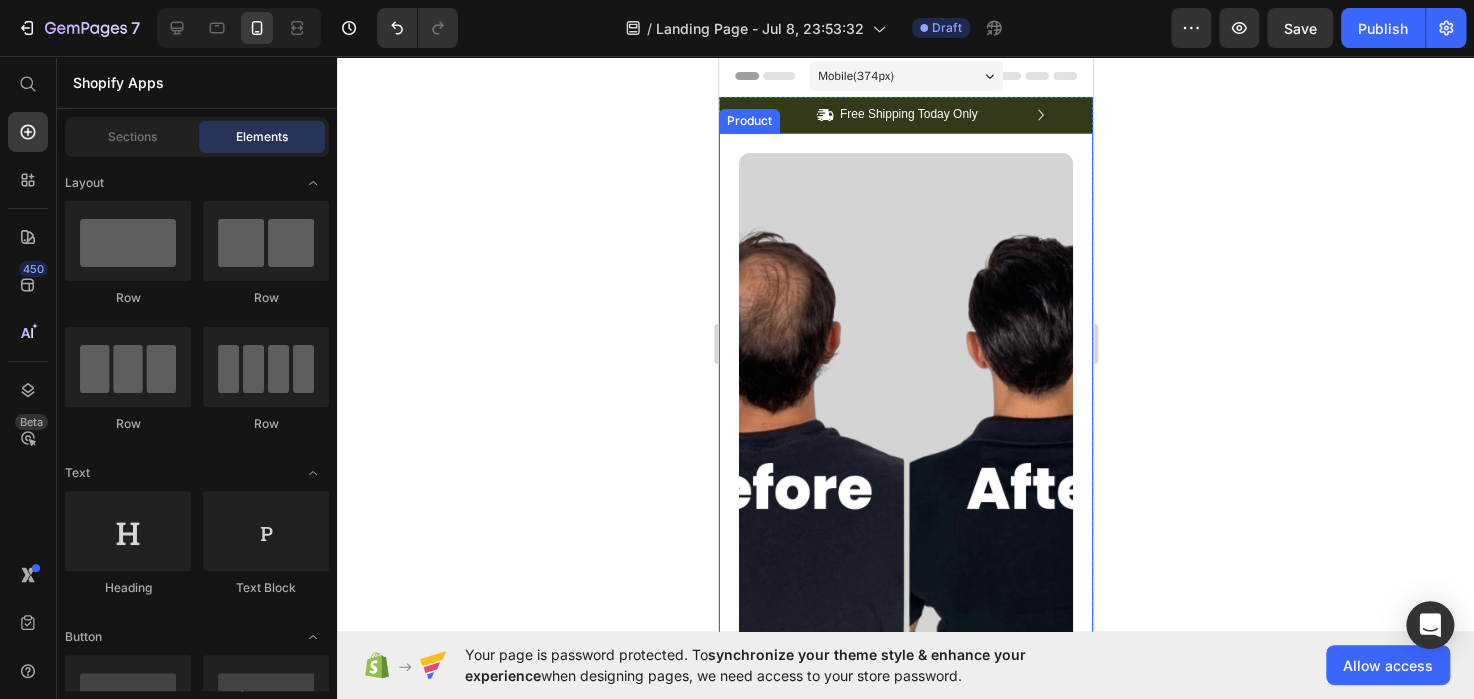 click on "Product Images Image Icon Icon Icon Icon Icon Icon List “This skin cream is a game-changer! It has transformed my dry, lackluster skin into a hydrated and radiant complexion. I love how it absorbs quickly and leaves no greasy residue. Highly recommend” Text Block
Icon Hannah N. (Houston, USA) Text Block Row Row Row Icon Icon Icon Icon Icon Icon List (1349 Reviews) Text Block Row FORTALON Product Title The 2023 Rated Innovation in Cosmetics Text Block Hydrate, rejuvenate, and glow with our revolutionary cream. Unleash your skin's potential today. Text Block Stronger Roots. Fuller Hair. Naturally. Struggling with thinning hair or hair loss? Our NATURAL ORGANIC  Shampoo  nourishes the scalp, strengthens weak roots, and promotes thicker hair in just 8–12 weeks. 🌿 Plant-Based Formula ✅ For All Hair Types 🚫 No Harsh Chemicals 💪 Helps Regrow & Prevent Hair Loss Use consistently for visible results. Text Block Kaching Bundles Kaching Bundles" at bounding box center [905, 1043] 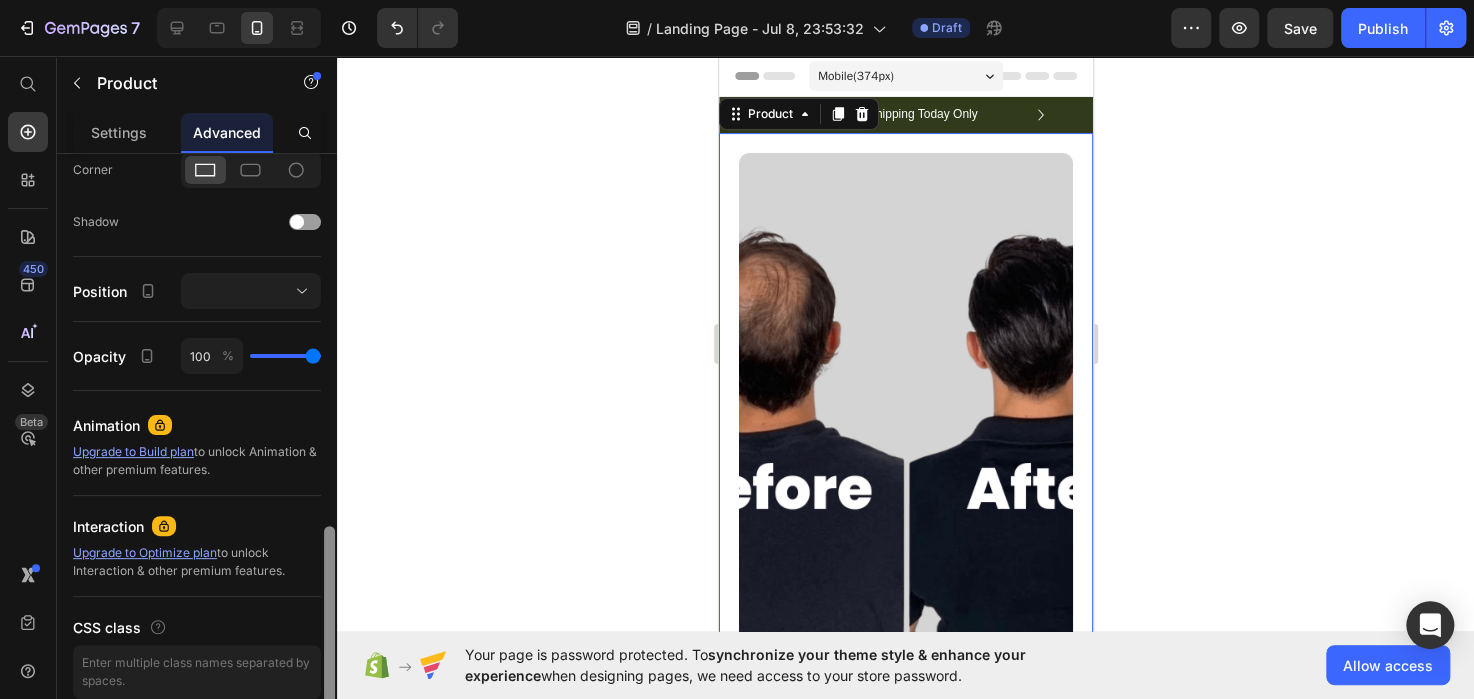 scroll, scrollTop: 700, scrollLeft: 0, axis: vertical 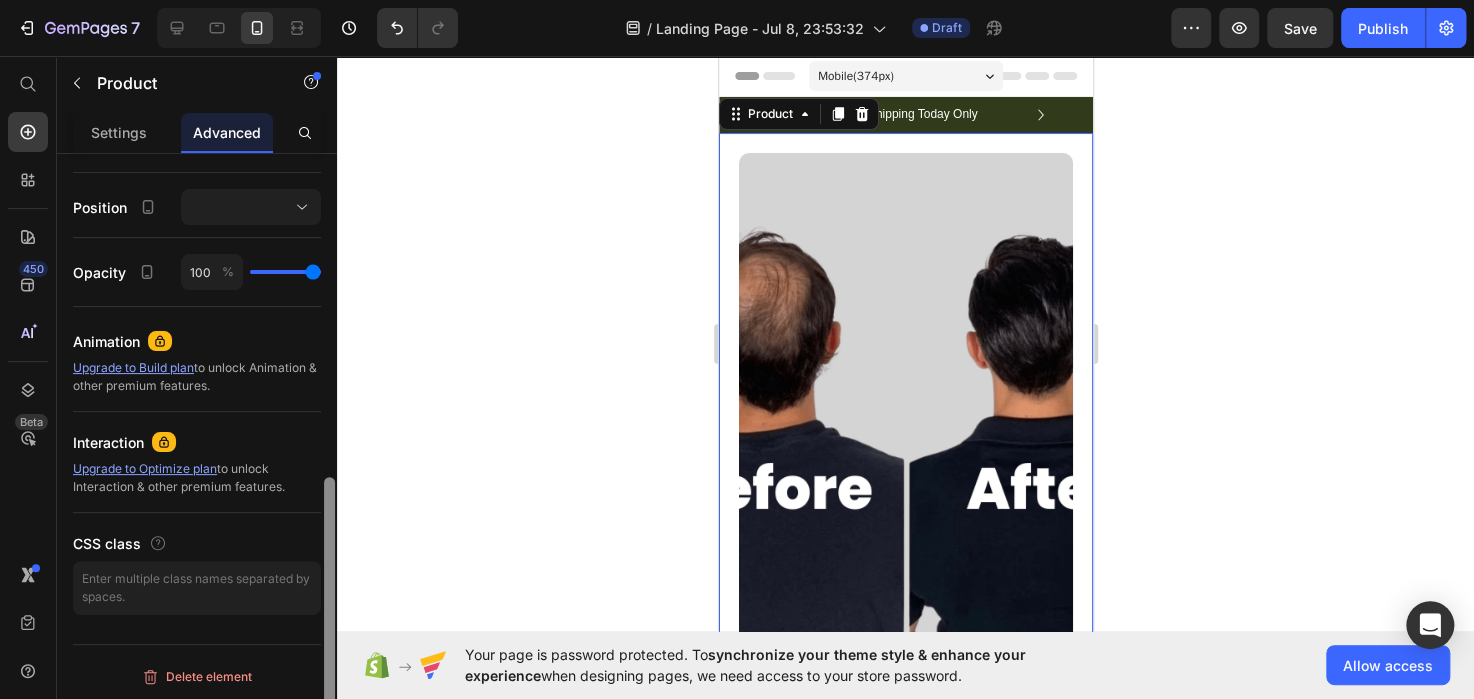 drag, startPoint x: 324, startPoint y: 199, endPoint x: 337, endPoint y: 550, distance: 351.24066 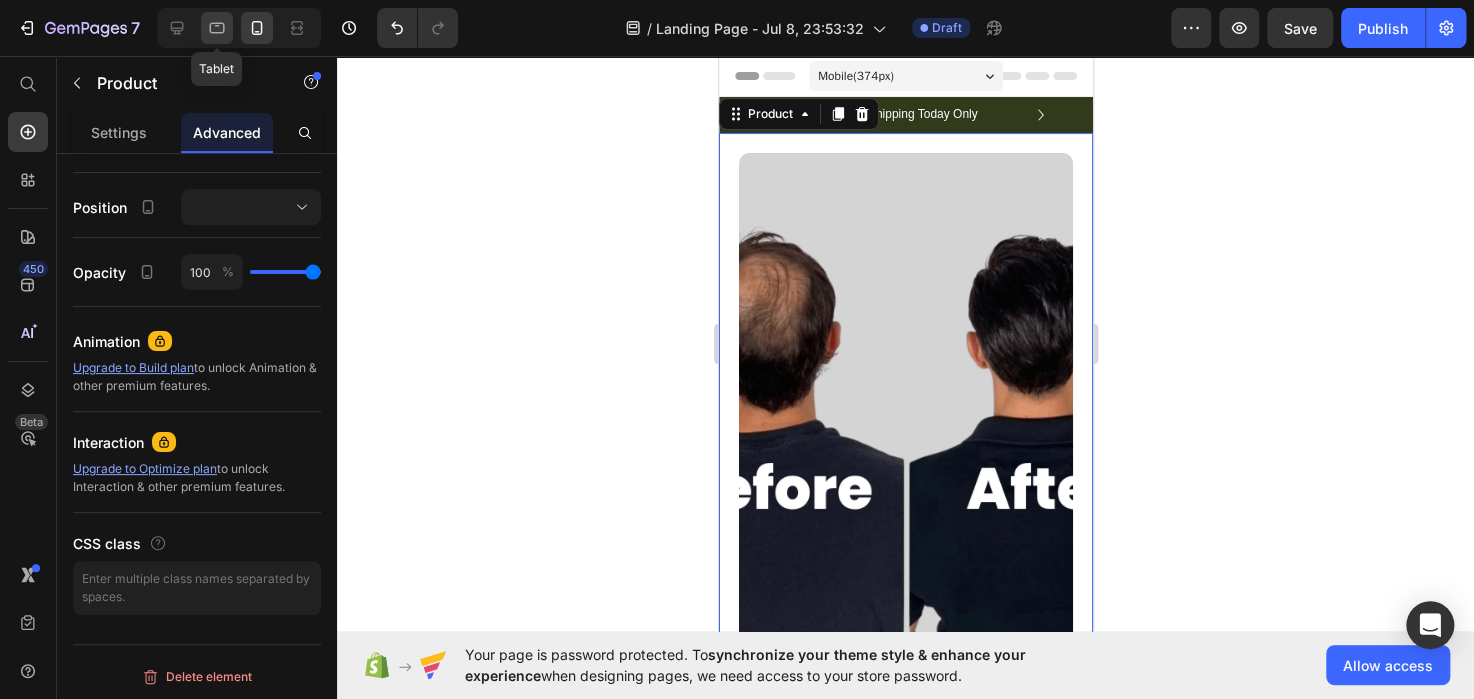 drag, startPoint x: 220, startPoint y: 27, endPoint x: 382, endPoint y: 25, distance: 162.01234 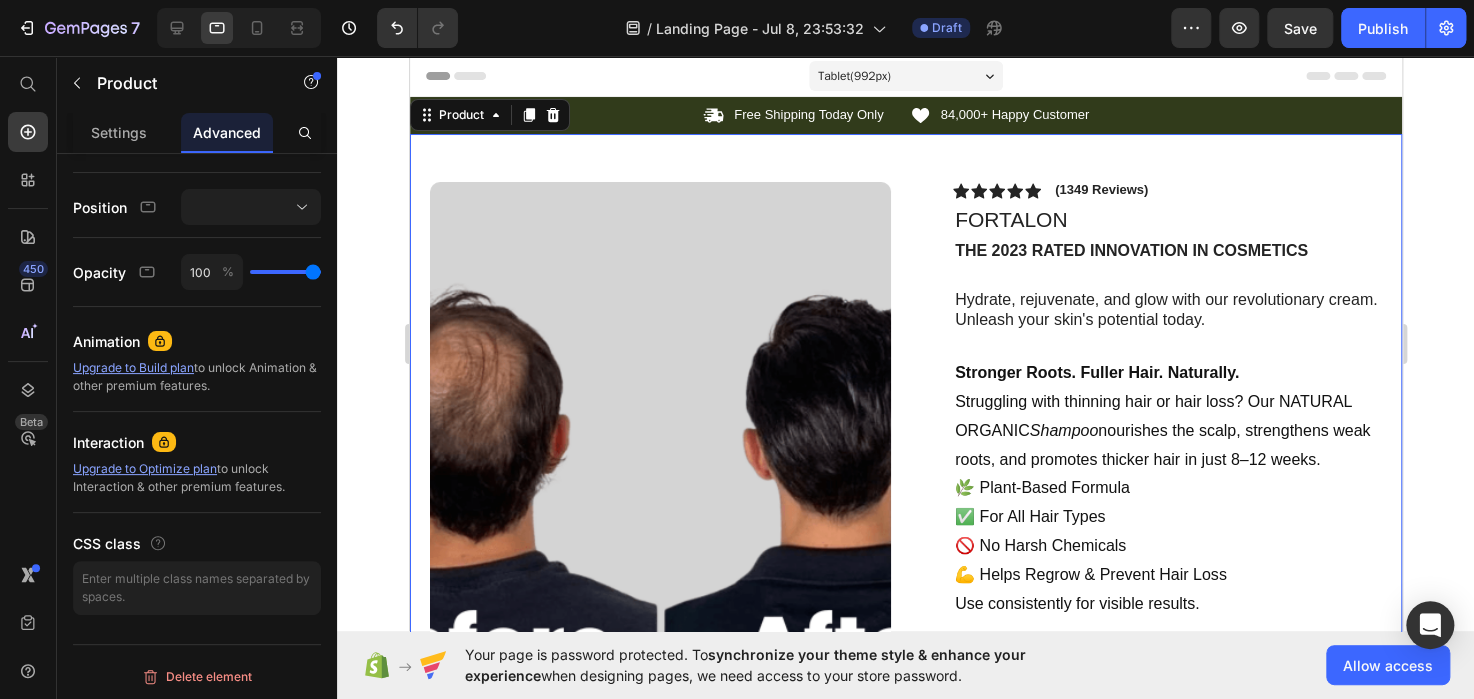 scroll, scrollTop: 7, scrollLeft: 0, axis: vertical 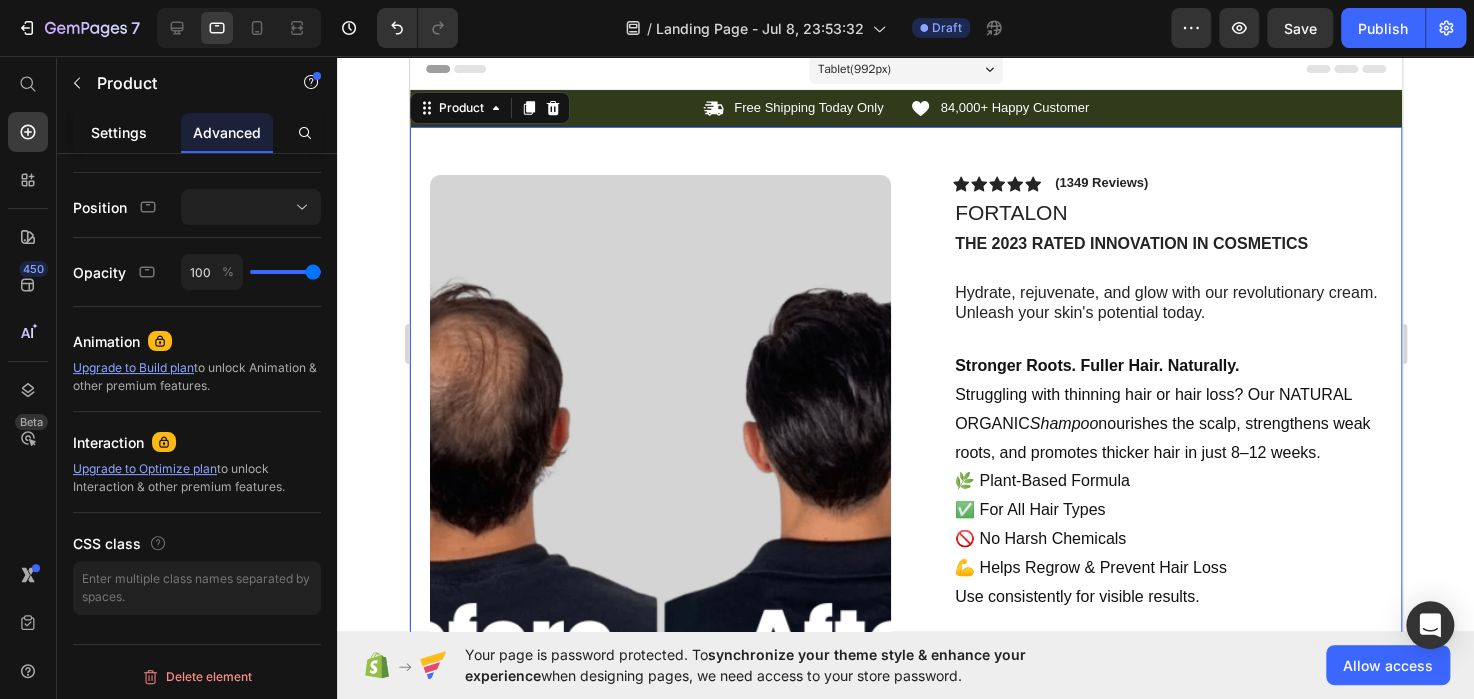 click on "Settings" at bounding box center (119, 132) 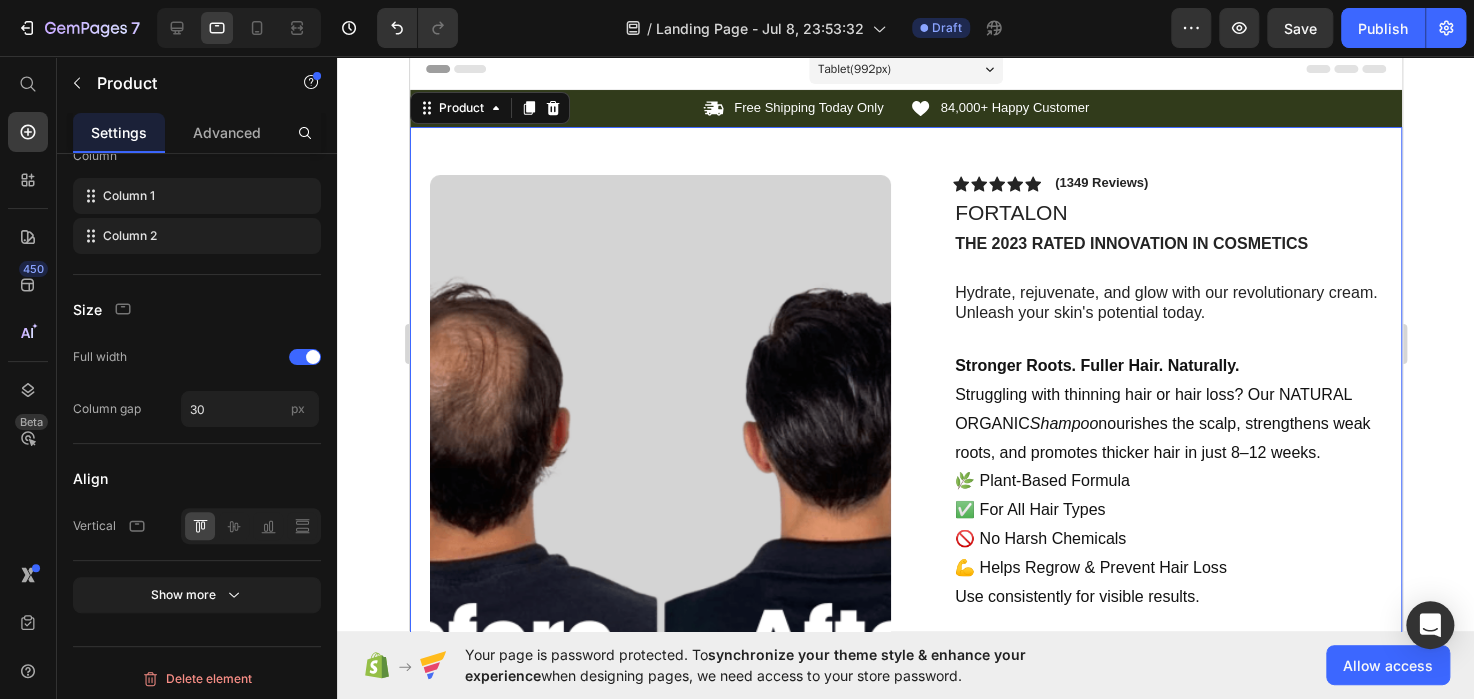 scroll, scrollTop: 0, scrollLeft: 0, axis: both 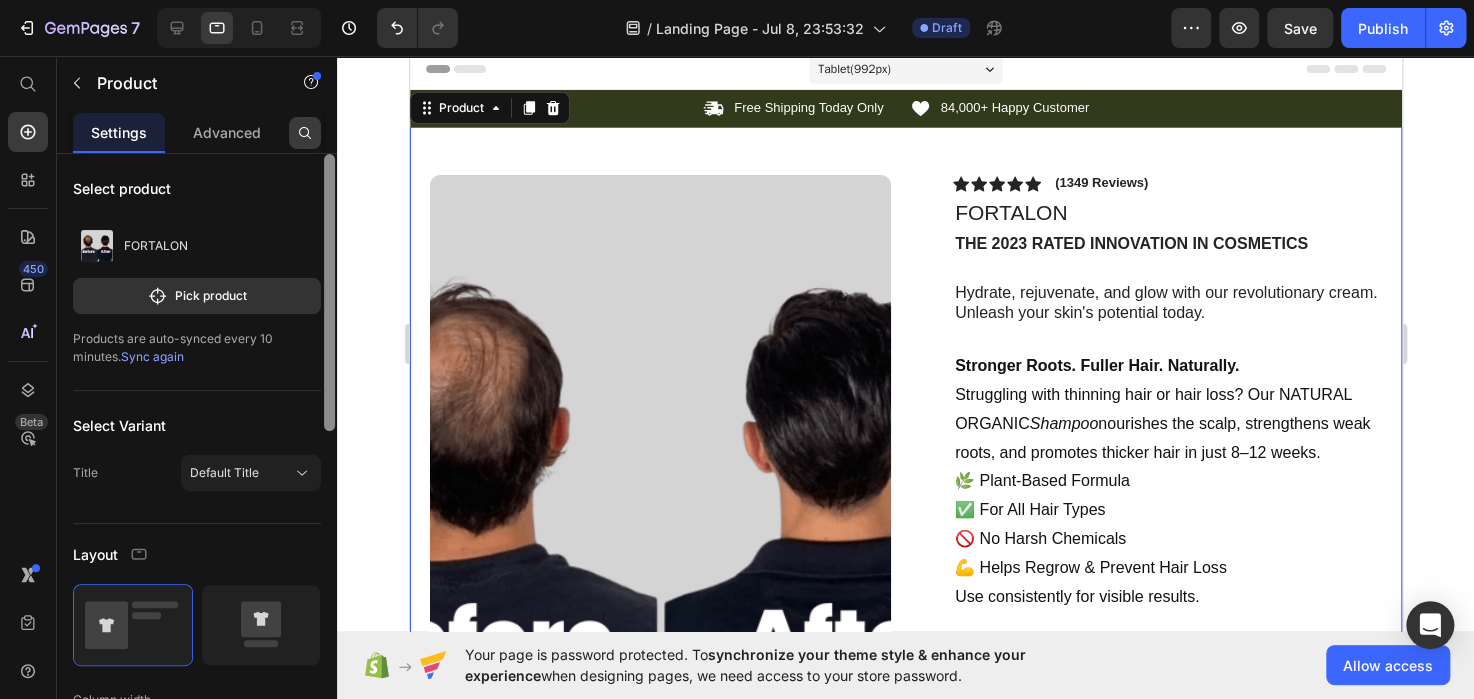 drag, startPoint x: 328, startPoint y: 215, endPoint x: 308, endPoint y: 134, distance: 83.43261 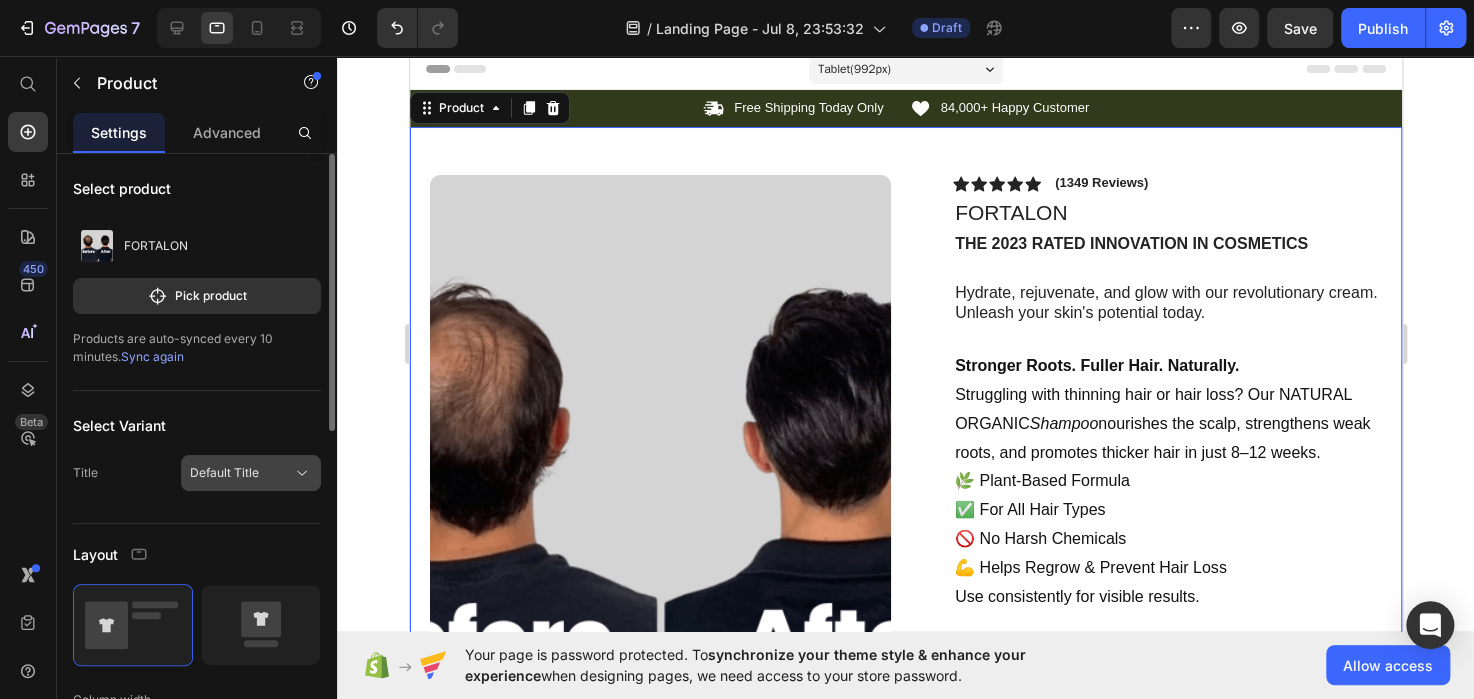 click 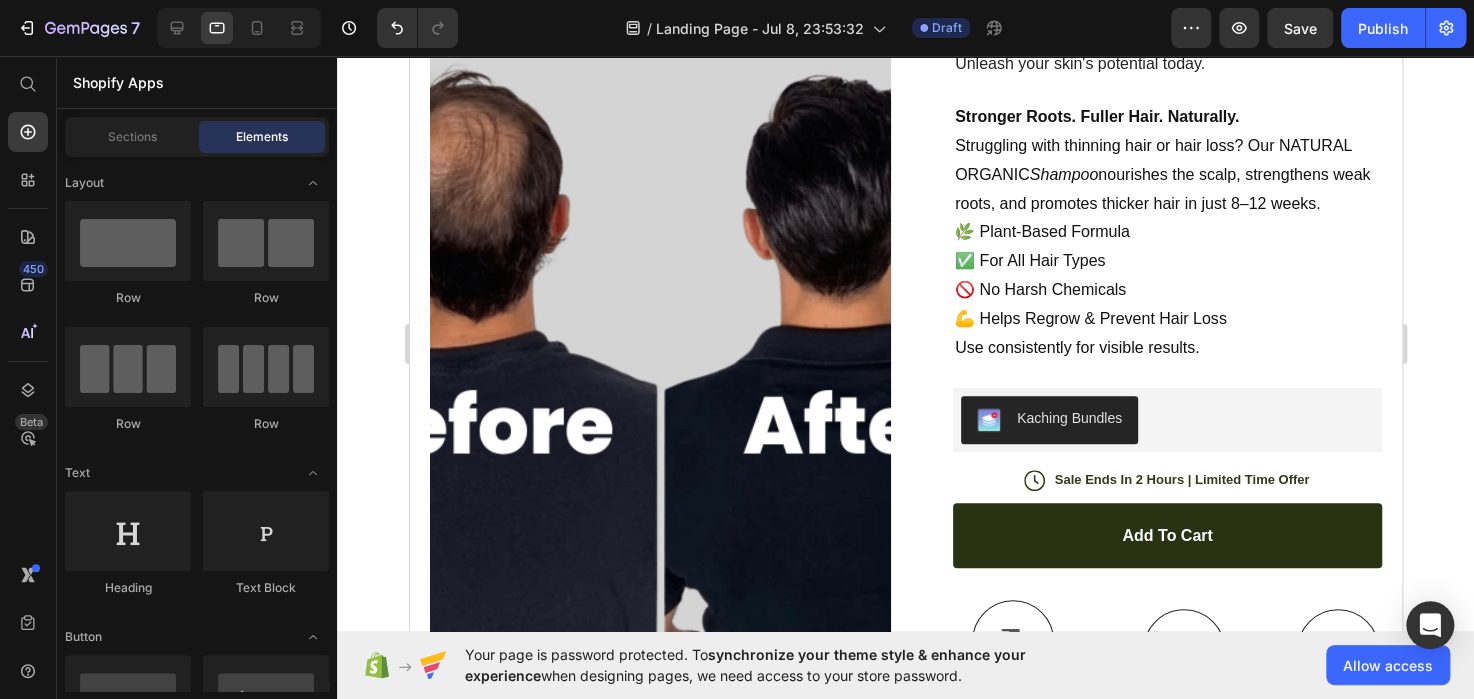 scroll, scrollTop: 244, scrollLeft: 0, axis: vertical 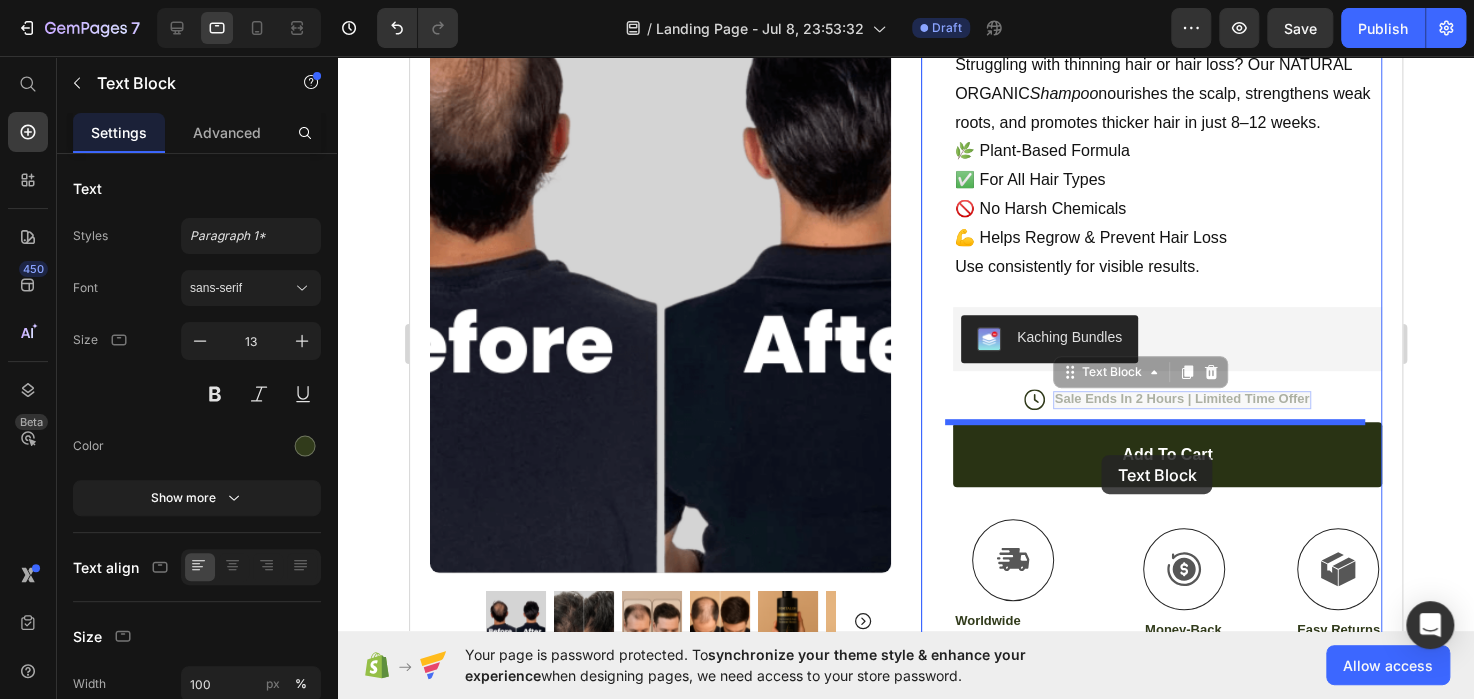 drag, startPoint x: 1090, startPoint y: 397, endPoint x: 1101, endPoint y: 455, distance: 59.03389 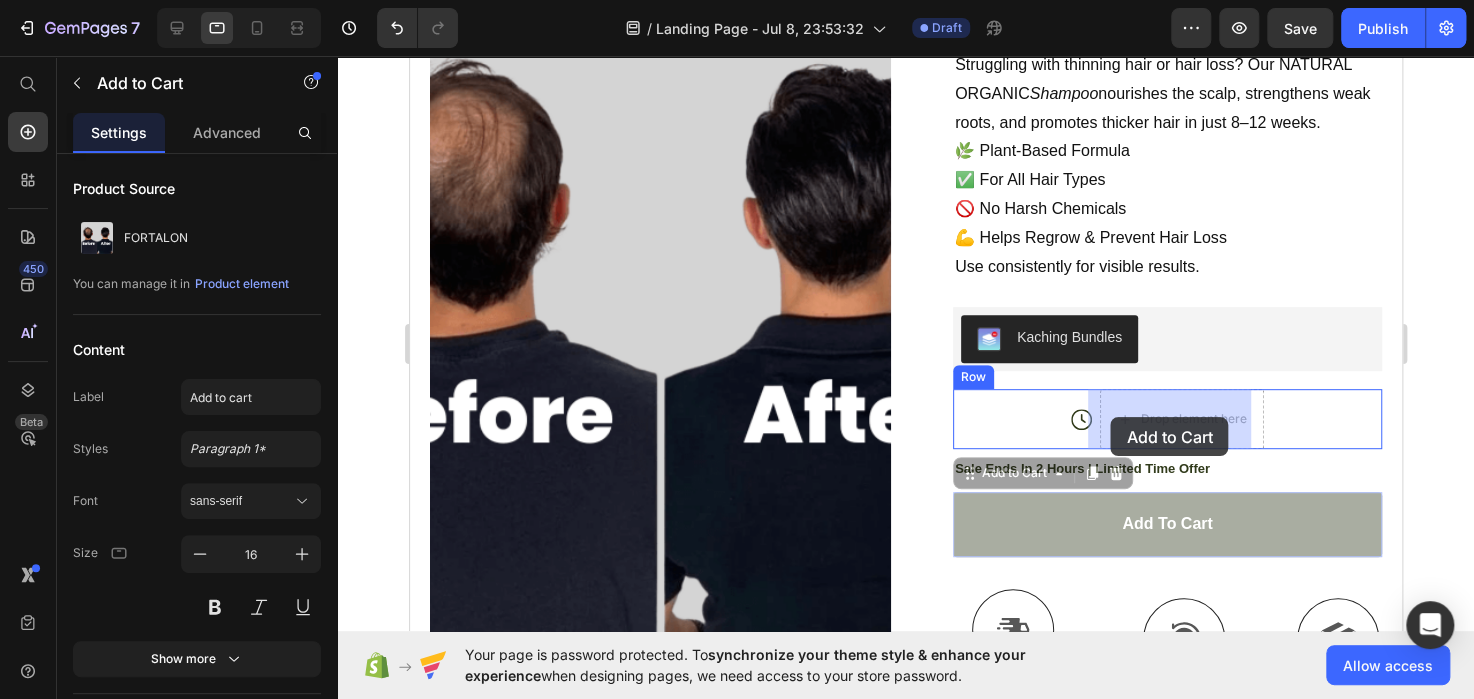 drag, startPoint x: 1166, startPoint y: 540, endPoint x: 1110, endPoint y: 417, distance: 135.14807 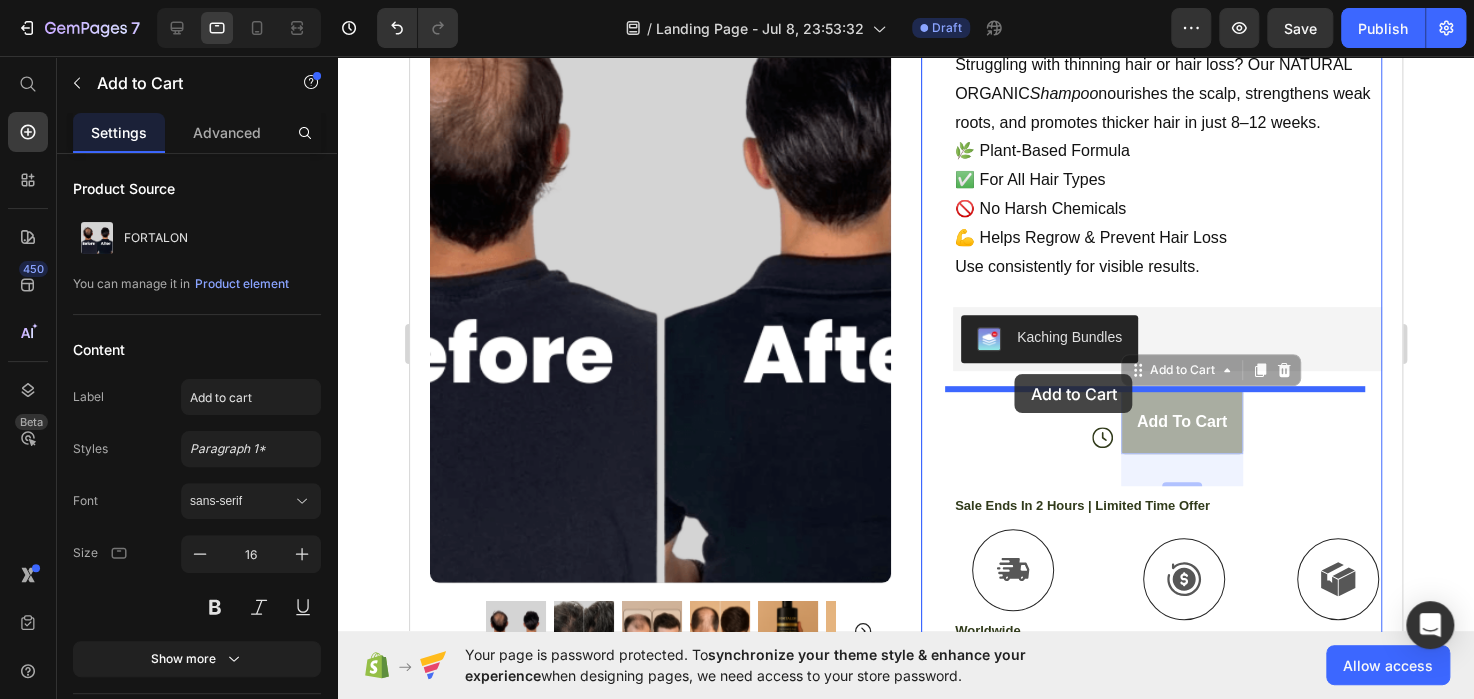 drag, startPoint x: 1175, startPoint y: 443, endPoint x: 1014, endPoint y: 374, distance: 175.16278 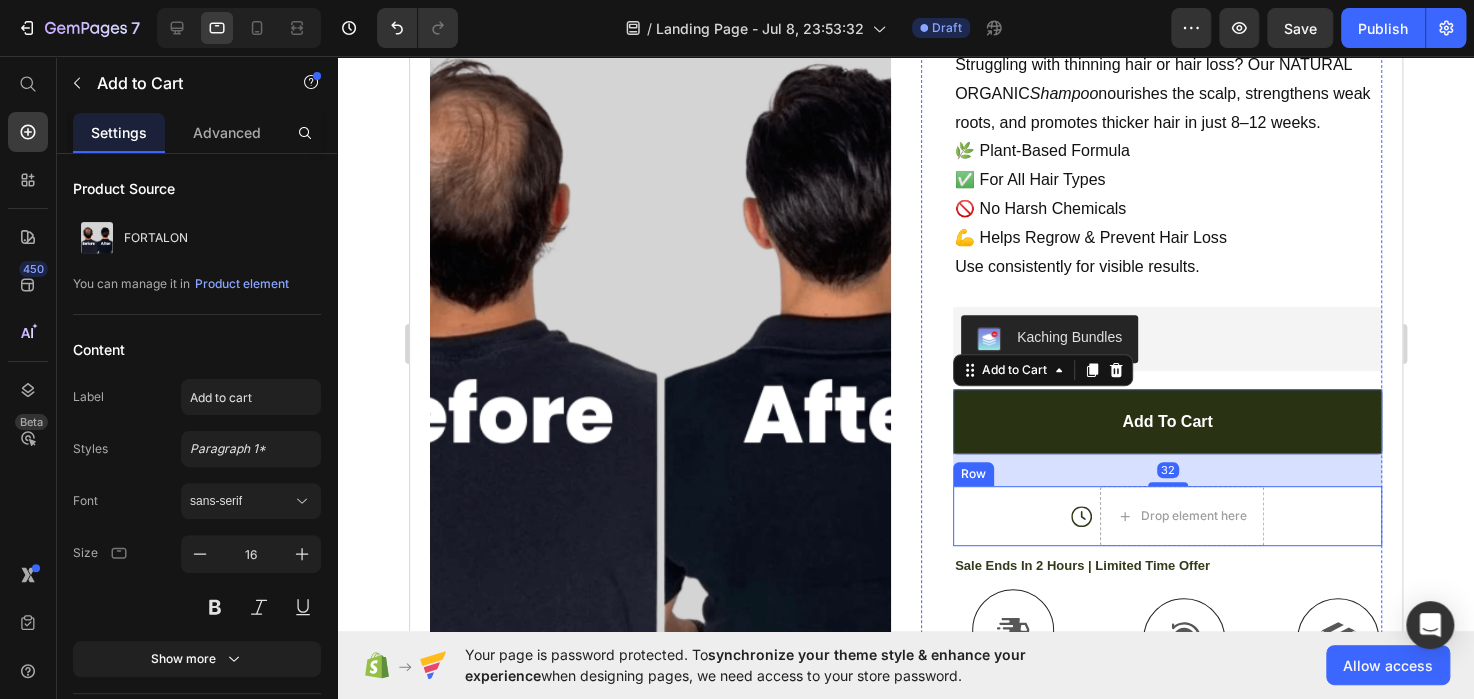 click on "Icon
Drop element here Row" at bounding box center [1166, 516] 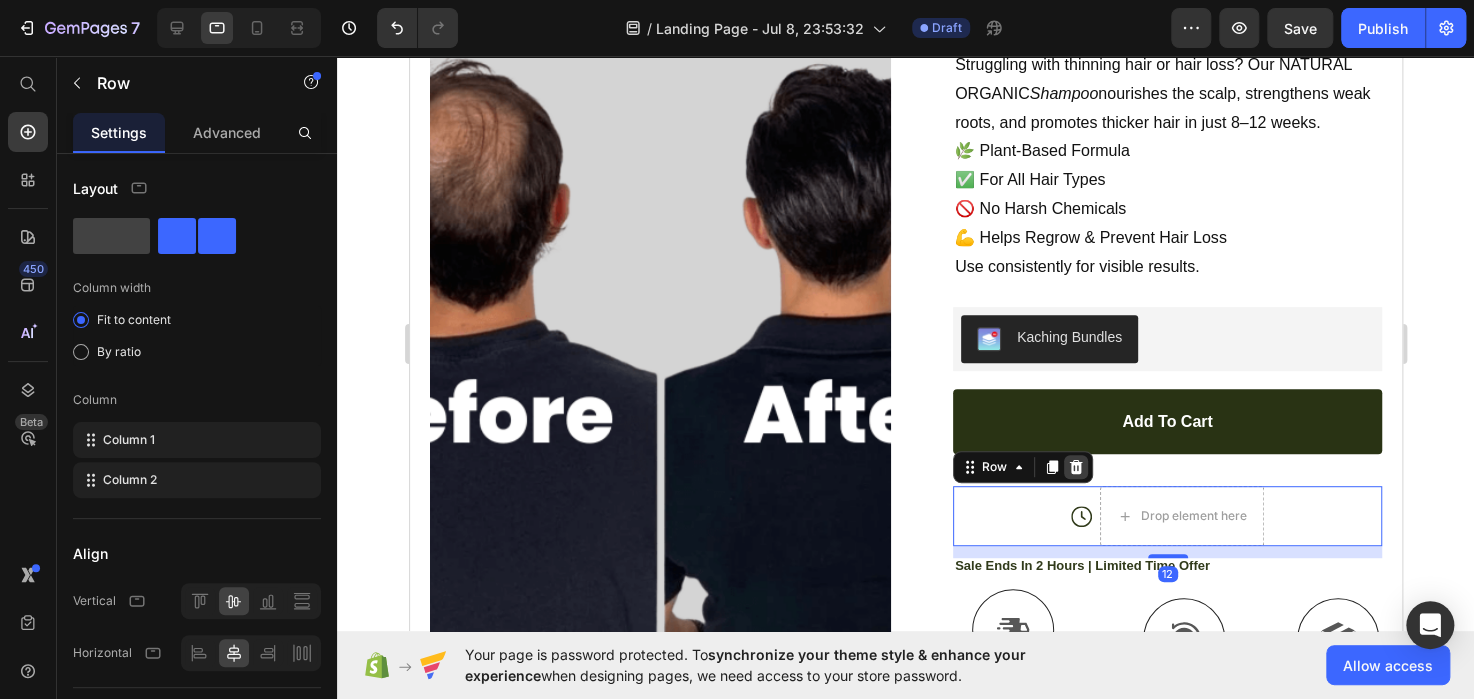 click at bounding box center (1075, 467) 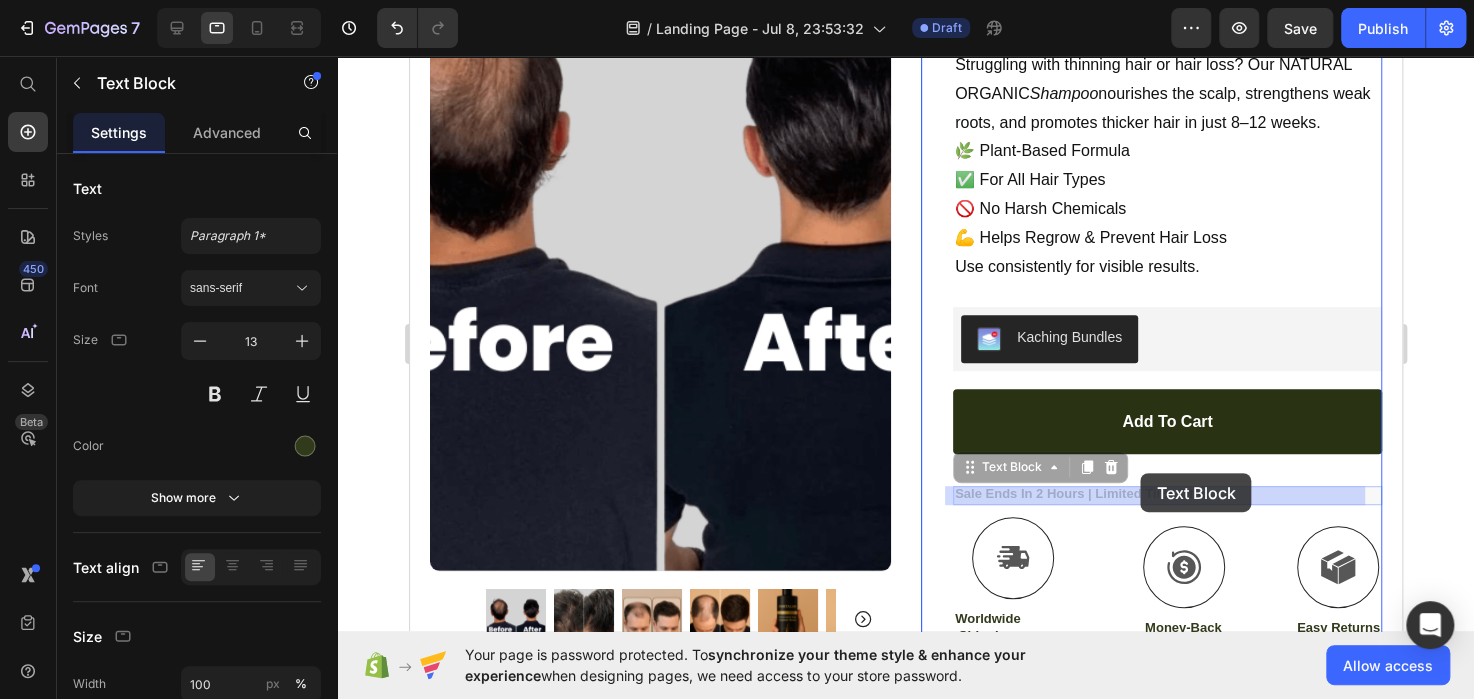 drag, startPoint x: 1126, startPoint y: 497, endPoint x: 1140, endPoint y: 472, distance: 28.653097 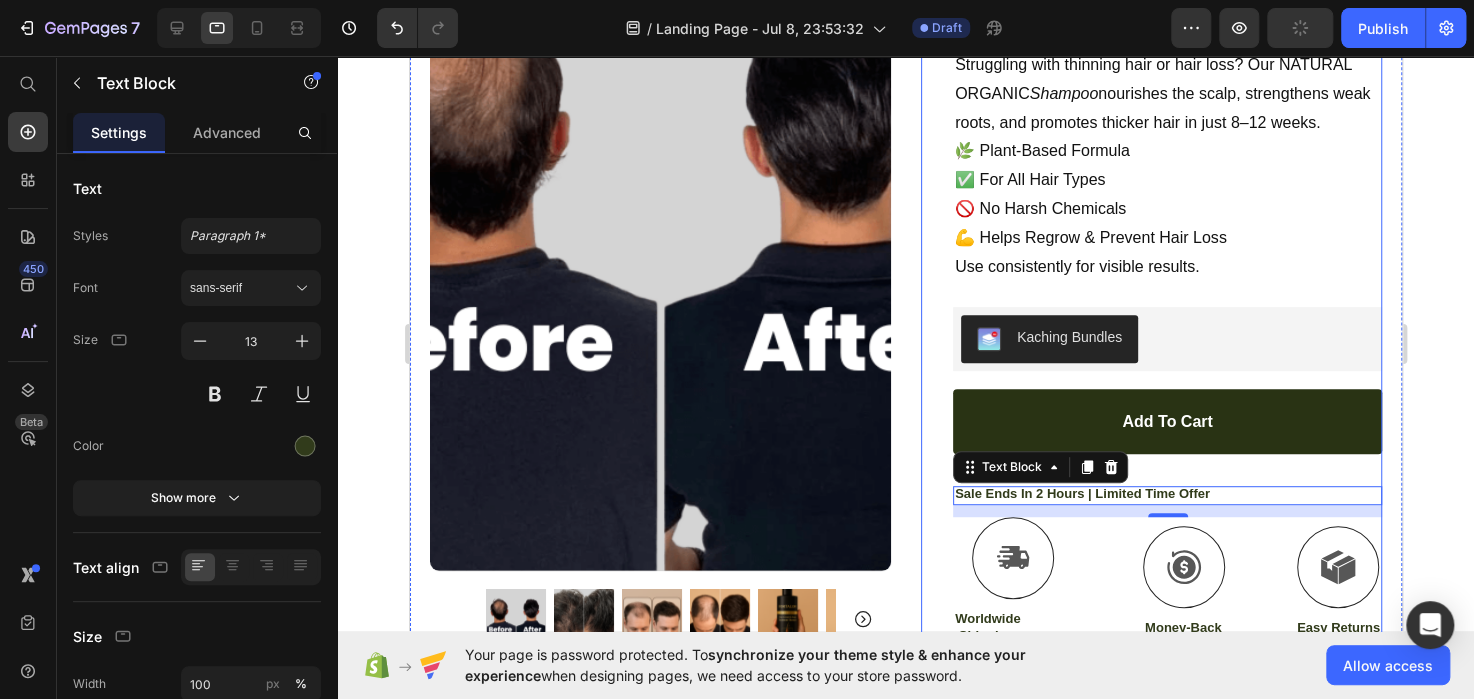 click on "Icon Icon Icon Icon Icon Icon List (1349 Reviews) Text Block Row FORTALON Product Title The 2023 Rated Innovation in Cosmetics Text Block Hydrate, rejuvenate, and glow with our revolutionary cream. Unleash your skin's potential today. Text Block Stronger Roots. Fuller Hair. Naturally. Struggling with thinning hair or hair loss? Our NATURAL ORGANIC  Shampoo  nourishes the scalp, strengthens weak roots, and promotes thicker hair in just 8–12 weeks. 🌿 Plant-Based Formula ✅ For All Hair Types 🚫 No Harsh Chemicals 💪 Helps Regrow & Prevent Hair Loss Use consistently for visible results. Text Block Kaching Bundles Kaching Bundles add to cart Add to Cart Sale Ends In 2 Hours | Limited Time Offer Text Block   0
Icon Worldwide  Shipping Text Block
Icon Money-Back Text Block
Icon Easy Returns Text Block Row Image Icon Icon Icon Icon Icon Icon List Text Block
Icon Hannah N. (Houston, USA) Text Block Row Row
Image" at bounding box center [1166, 410] 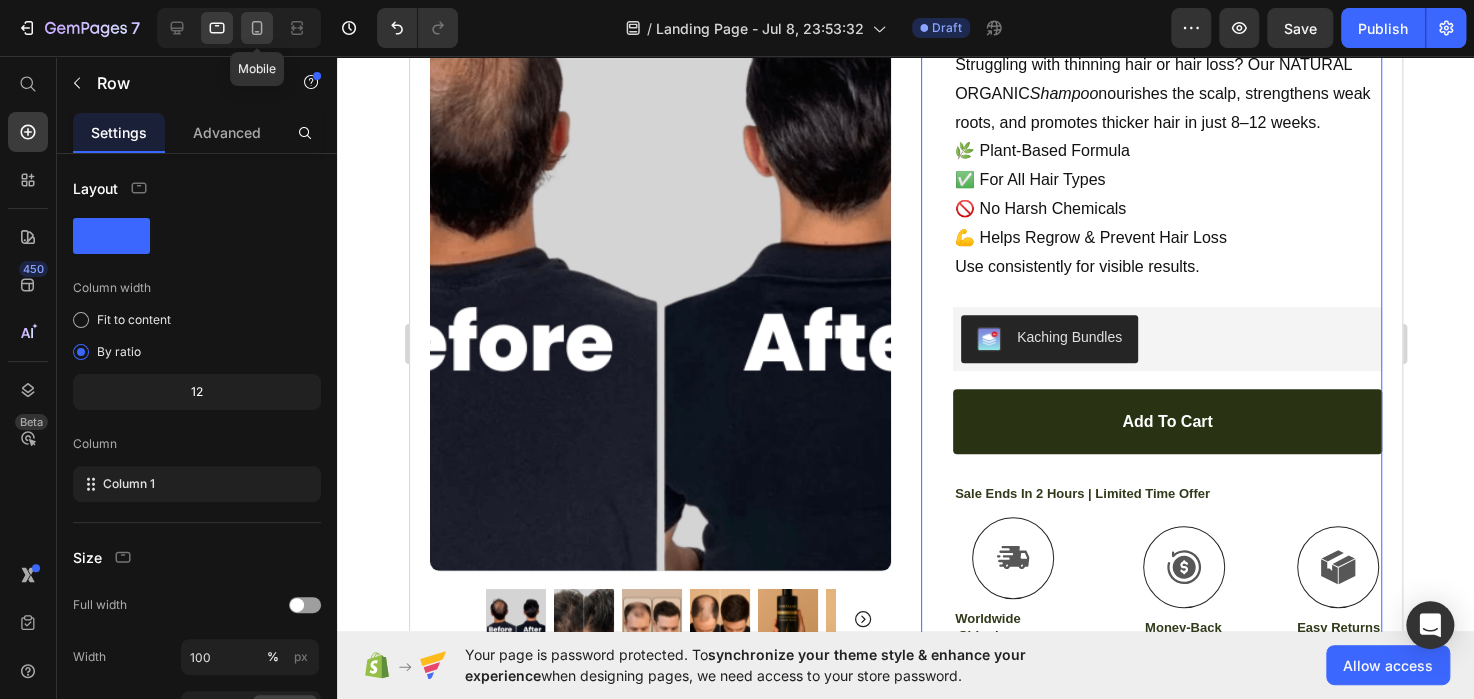 click 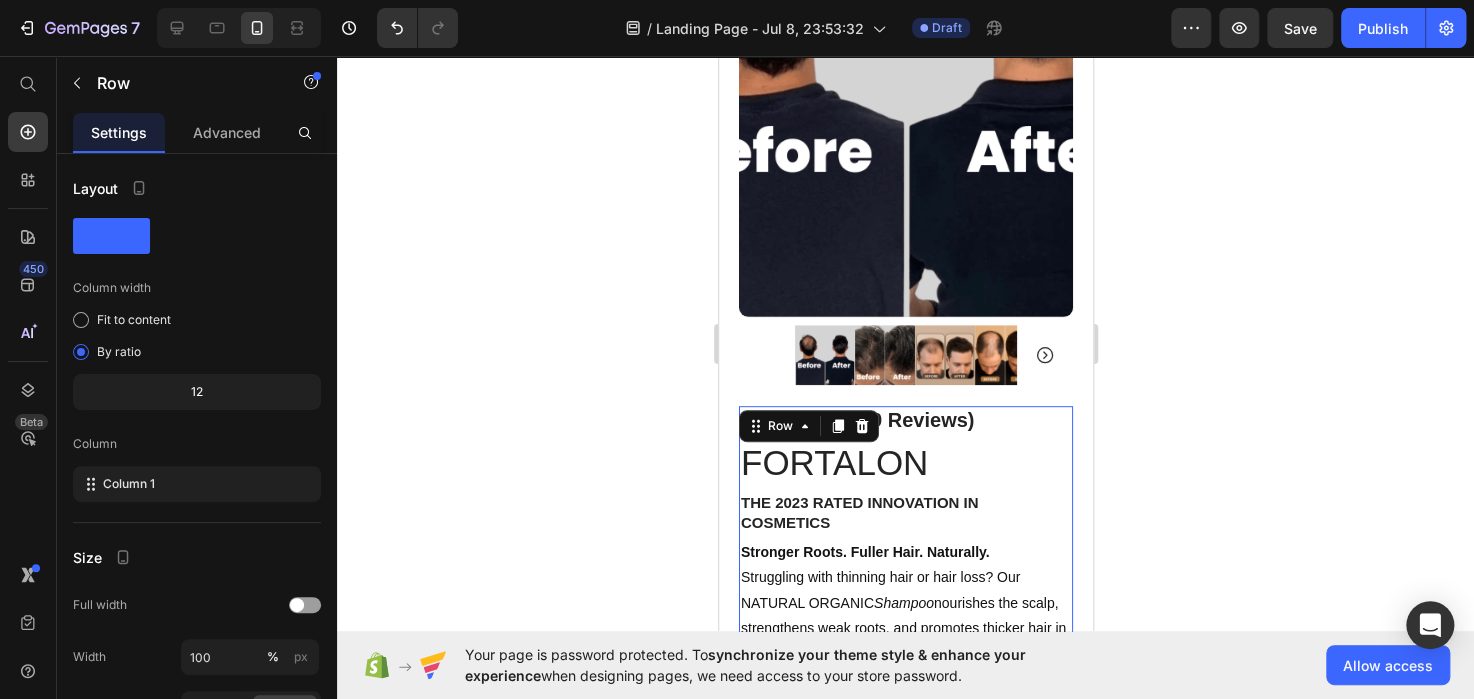 scroll, scrollTop: 591, scrollLeft: 0, axis: vertical 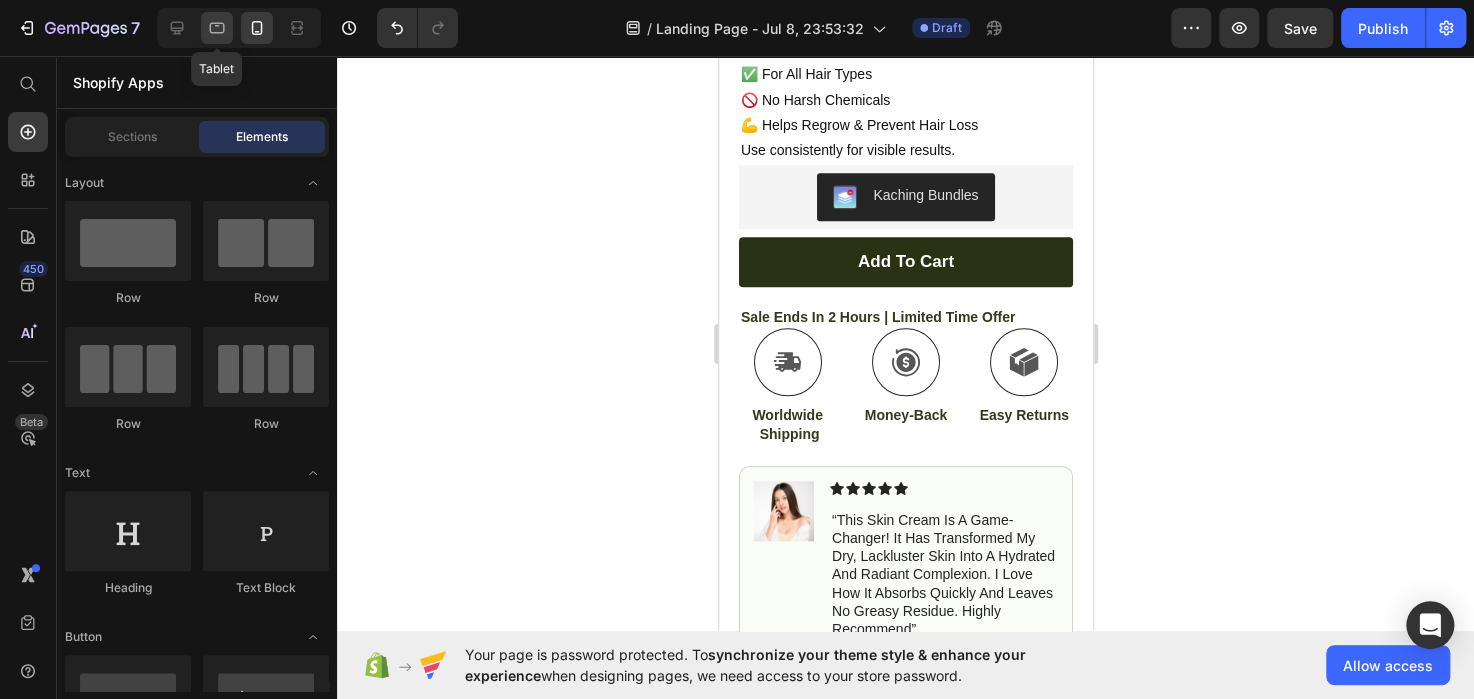 click 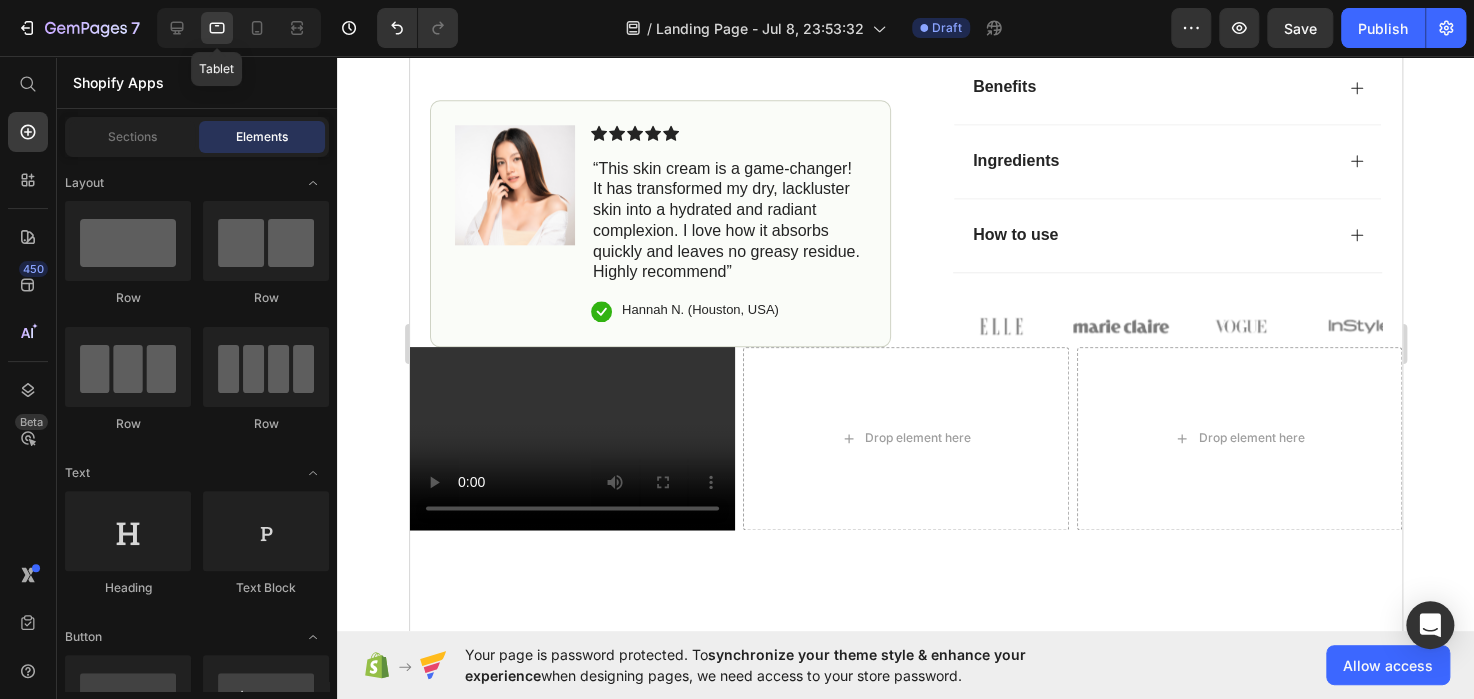 scroll, scrollTop: 987, scrollLeft: 0, axis: vertical 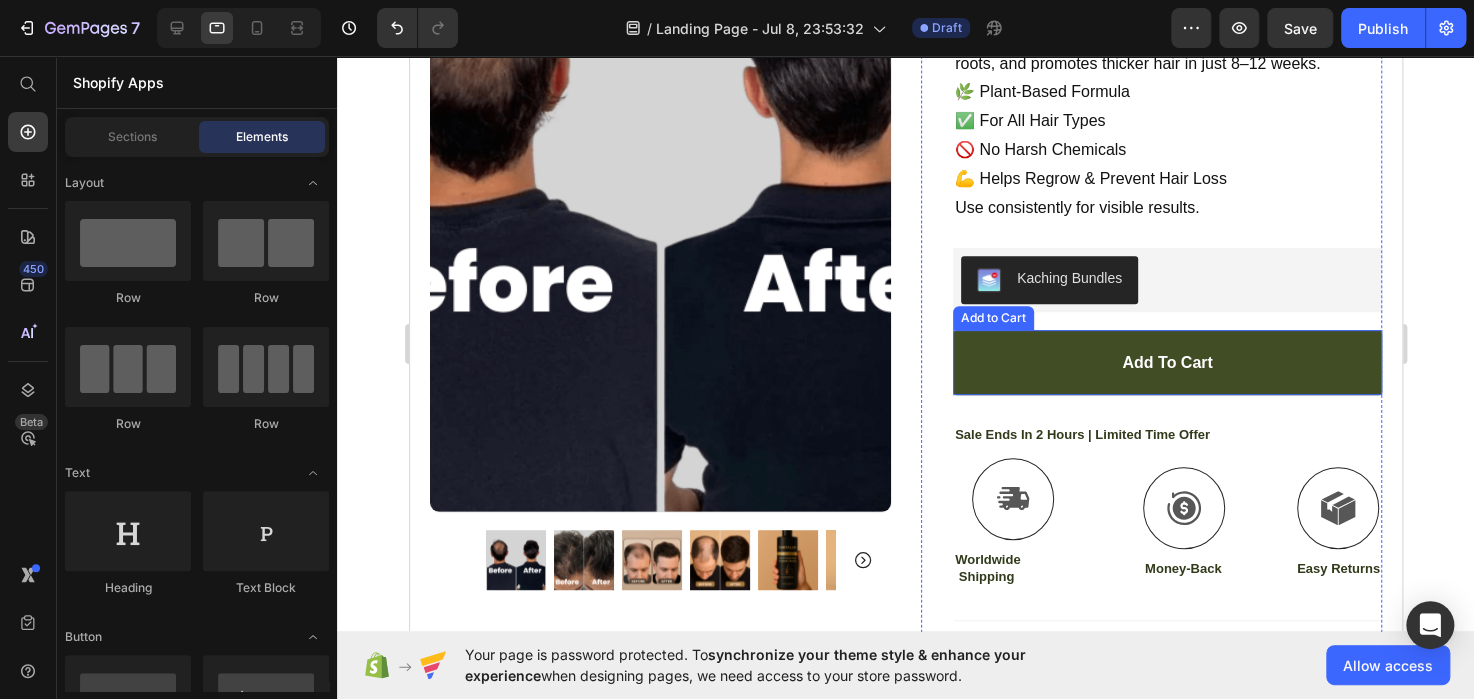 click on "add to cart" at bounding box center [1166, 362] 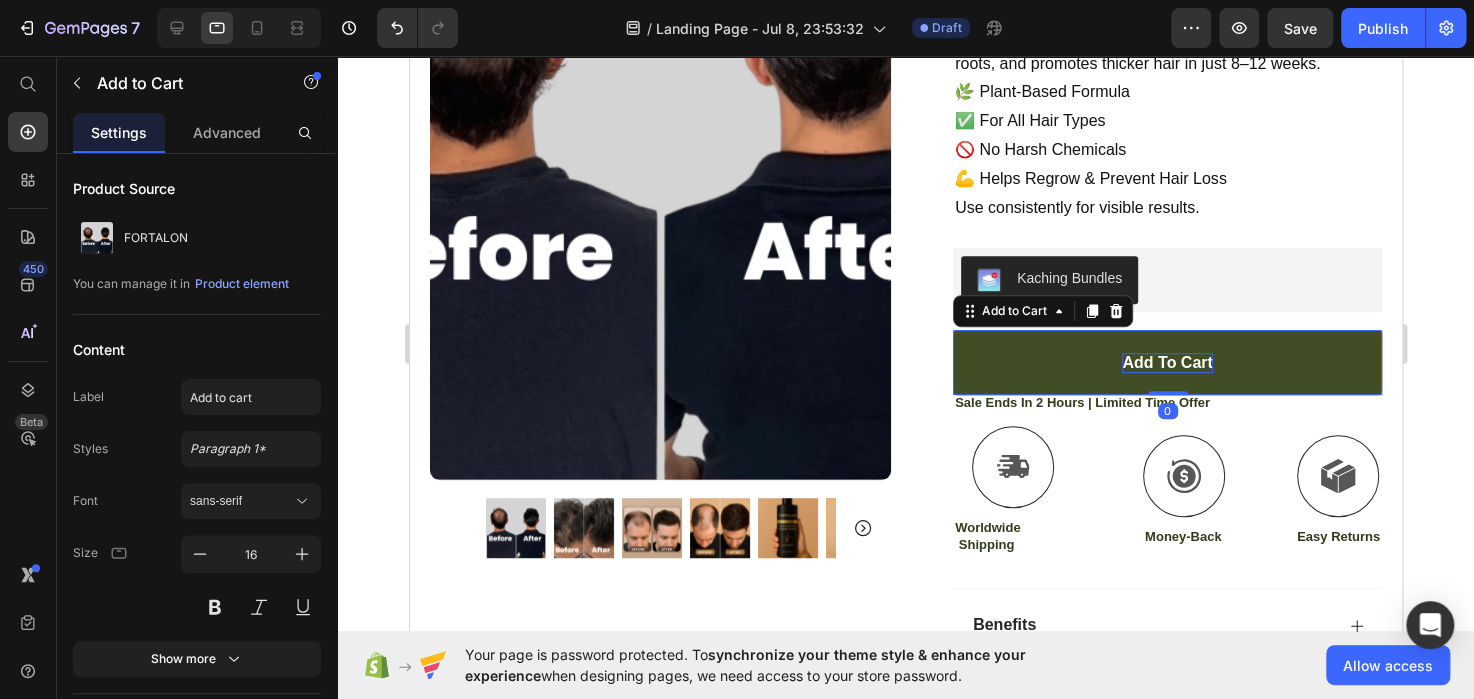 drag, startPoint x: 1152, startPoint y: 423, endPoint x: 1149, endPoint y: 366, distance: 57.07889 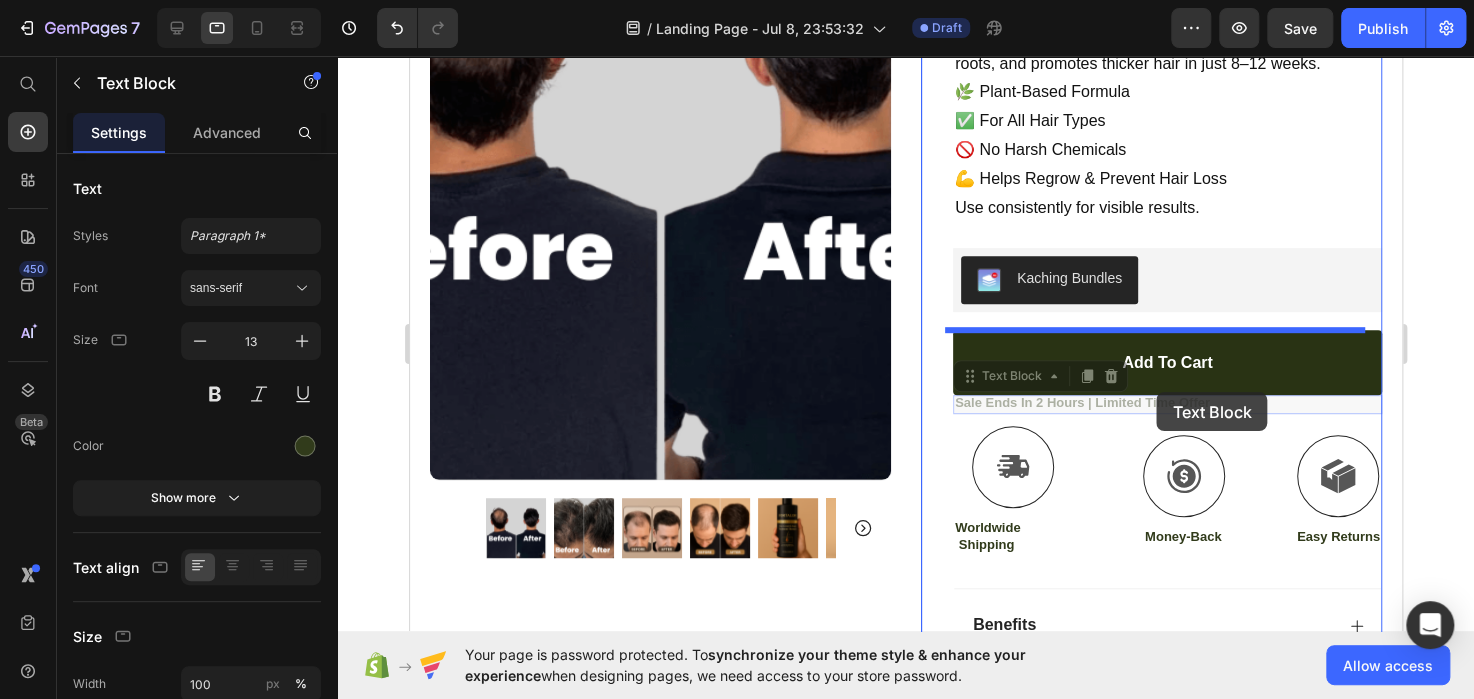 click on "Tablet  ( 992 px) iPhone 13 Mini iPhone 13 Pro iPhone 11 Pro Max iPhone 15 Pro Max Pixel 7 Galaxy S8+ Galaxy S20 Ultra iPad Mini iPad Air iPad Pro Header
Icon Free Shipping Today Only Text Block Row
Icon 84,000+ Happy Customer Text Block Row Carousel Row
Product Images Image Icon Icon Icon Icon Icon Icon List “This skin cream is a game-changer! It has transformed my dry, lackluster skin into a hydrated and radiant complexion. I love how it absorbs quickly and leaves no greasy residue. Highly recommend” Text Block
Icon Hannah N. (Houston, USA) Text Block Row Row Row Icon Icon Icon Icon Icon Icon List (1349 Reviews) Text Block Row FORTALON Product Title The 2023 Rated Innovation in Cosmetics Text Block Hydrate, rejuvenate, and glow with our revolutionary cream. Unleash your skin's potential today. Text Block Stronger Roots. Fuller Hair. Naturally. Struggling with thinning hair or hair loss? Our NATURAL ORGANIC  Shampoo 🌿 Plant-Based Formula Text Block   0" at bounding box center (905, 3471) 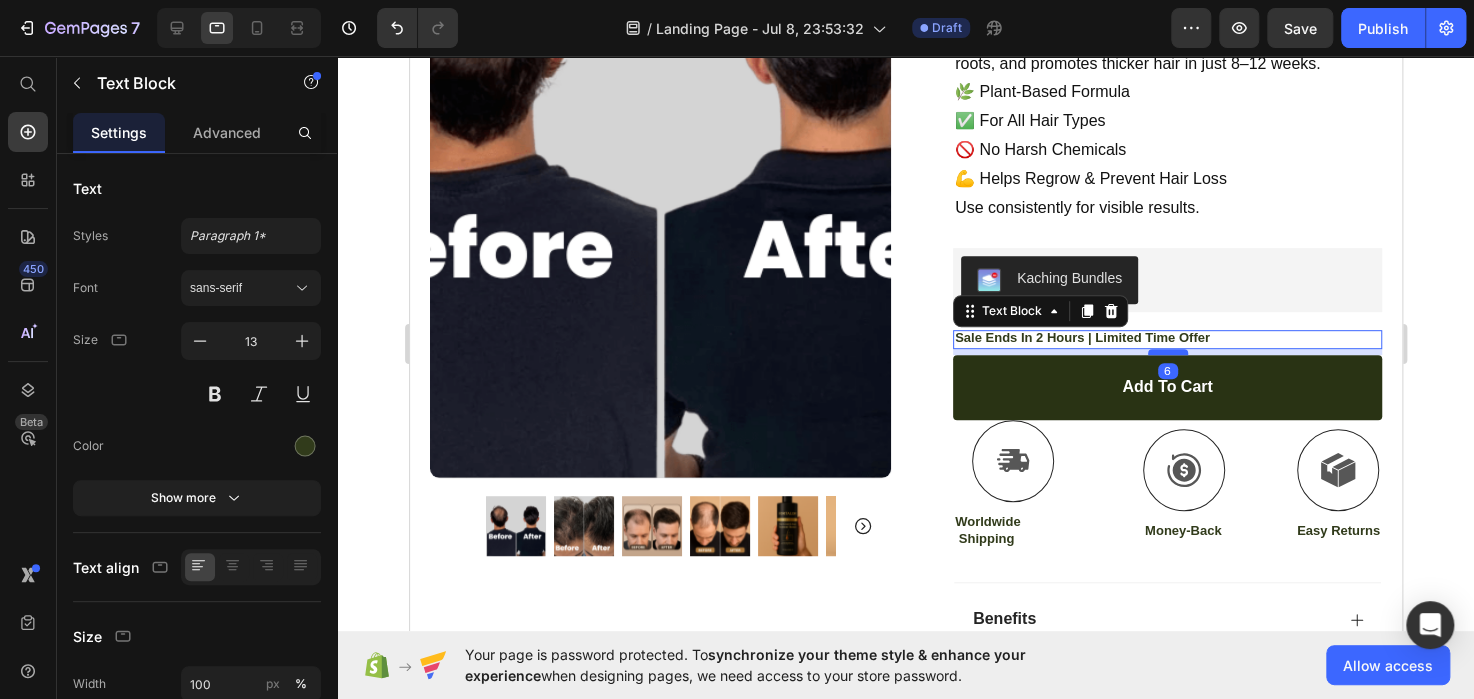 drag, startPoint x: 1153, startPoint y: 359, endPoint x: 1817, endPoint y: 353, distance: 664.0271 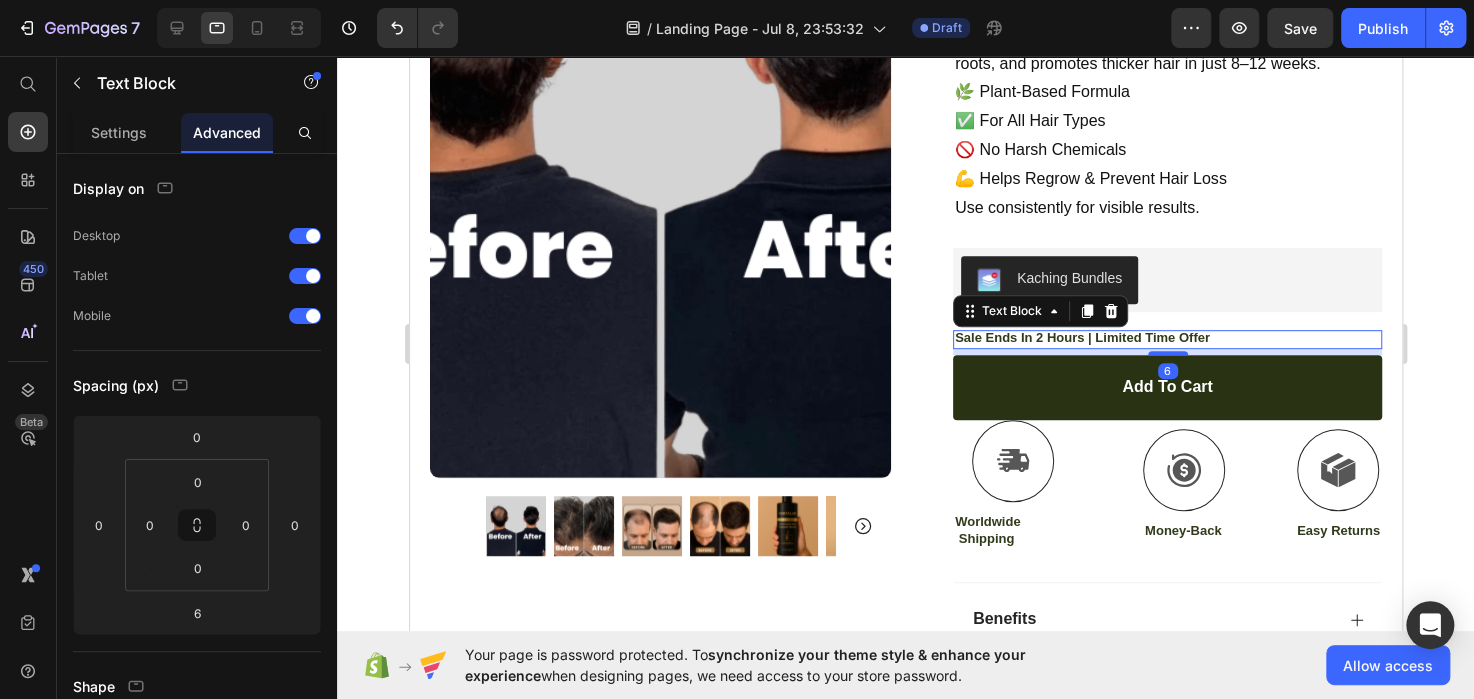 click 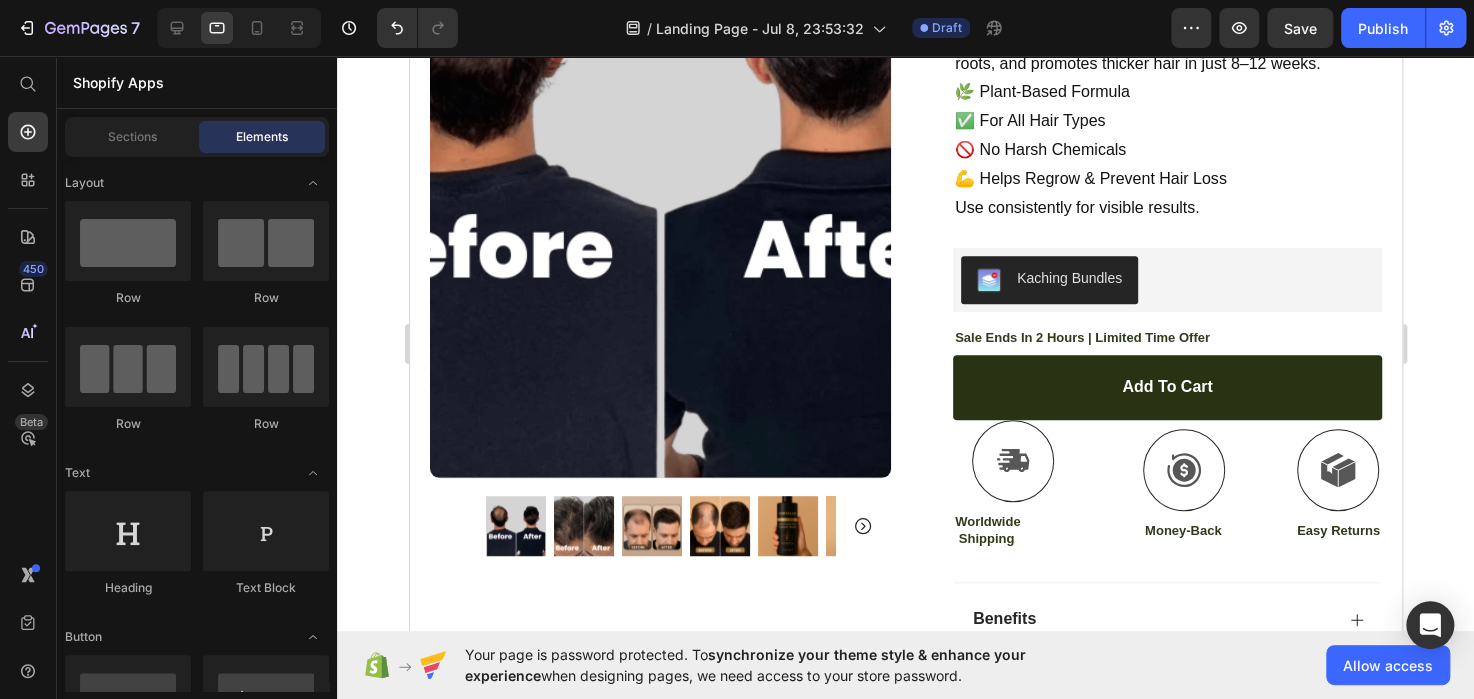 scroll, scrollTop: 0, scrollLeft: 0, axis: both 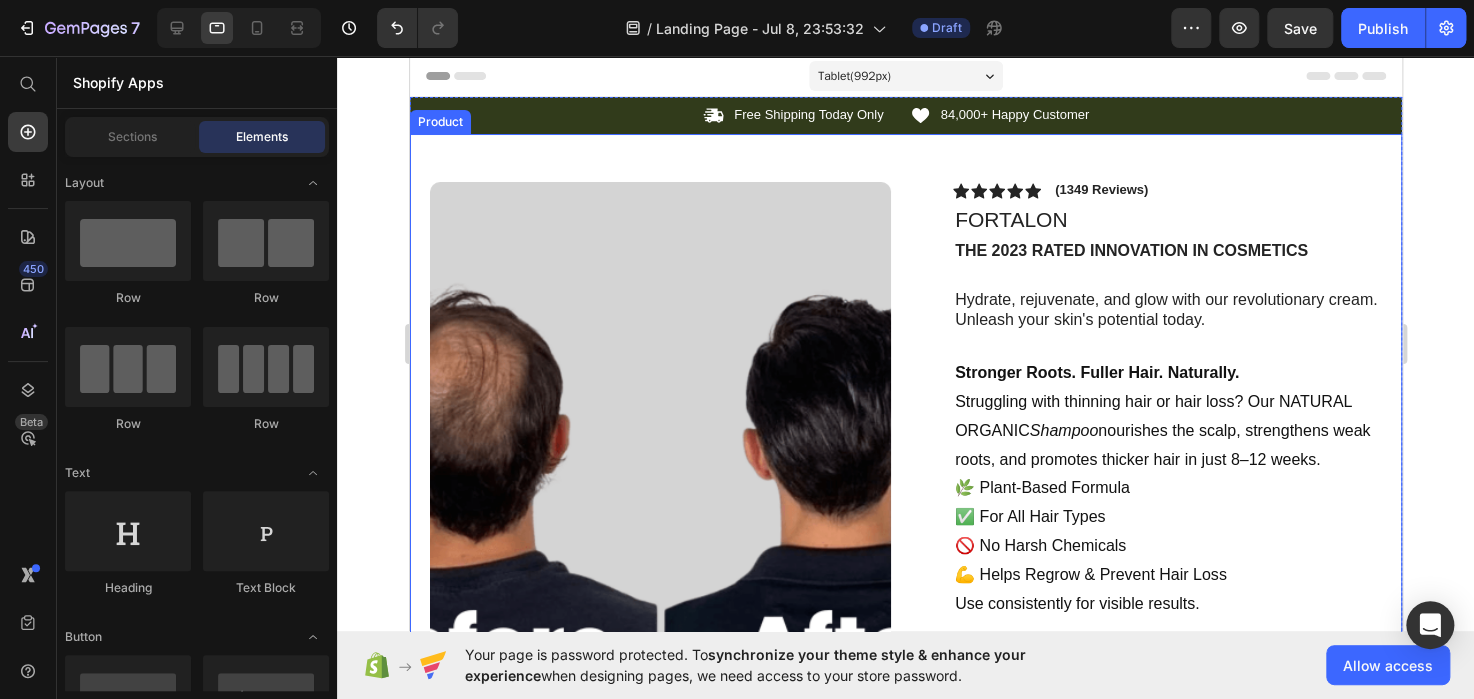 click on "Product Images Image Icon Icon Icon Icon Icon Icon List “This skin cream is a game-changer! It has transformed my dry, lackluster skin into a hydrated and radiant complexion. I love how it absorbs quickly and leaves no greasy residue. Highly recommend” Text Block
Icon [FIRST] [LAST] ([CITY], [COUNTRY]) Text Block Row Row Row Icon Icon Icon Icon Icon Icon List (1349 Reviews) Text Block Row FORTALON Product Title The 2023 Rated Innovation in Cosmetics Text Block Hydrate, rejuvenate, and glow with our revolutionary cream. Unleash your skin's potential today. Text Block Stronger Roots. Fuller Hair. Naturally. Struggling with thinning hair or hair loss? Our NATURAL ORGANIC  Shampoo  nourishes the scalp, strengthens weak roots, and promotes thicker hair in just 8–12 weeks. 🌿 Plant-Based Formula ✅ For All Hair Types 🚫 No Harsh Chemicals 💪 Helps Regrow & Prevent Hair Loss Use consistently for visible results. Text Block Kaching Bundles Kaching Bundles Text Block
Icon" at bounding box center (905, 706) 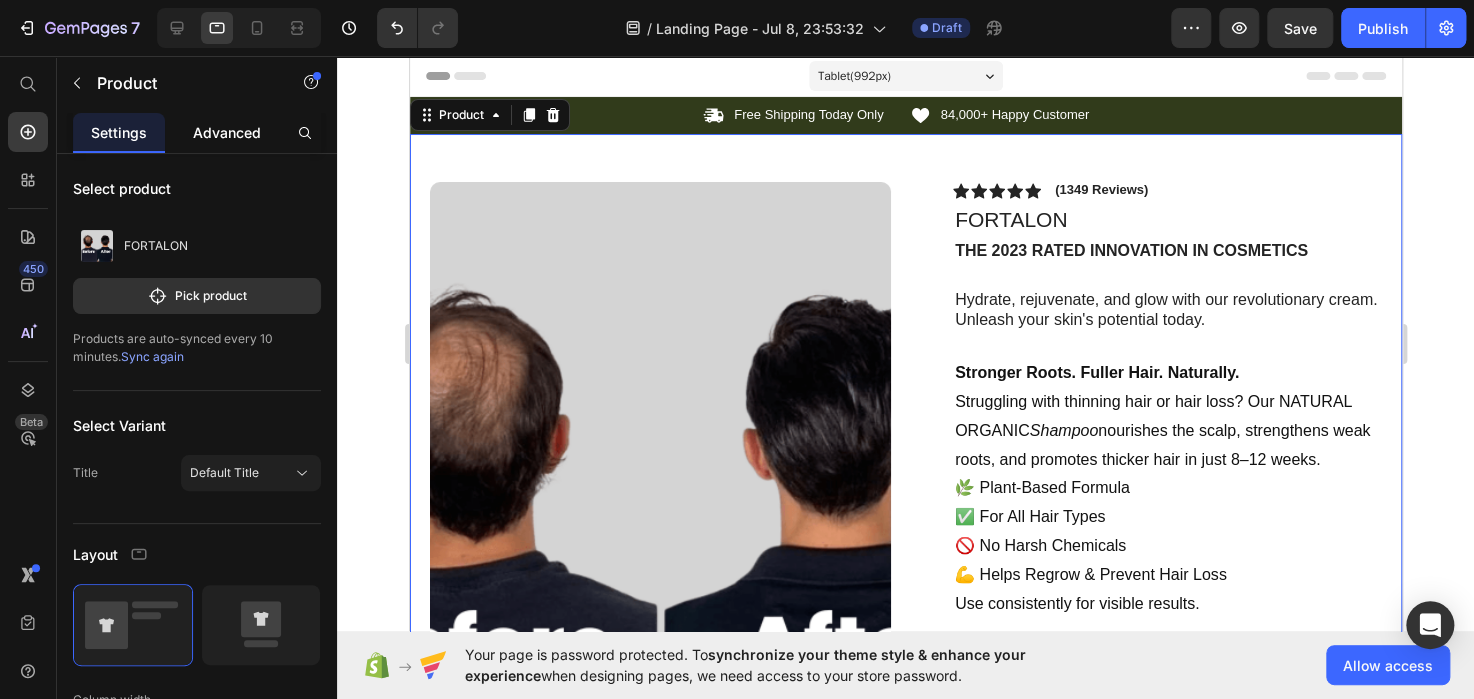 click on "Advanced" at bounding box center [227, 132] 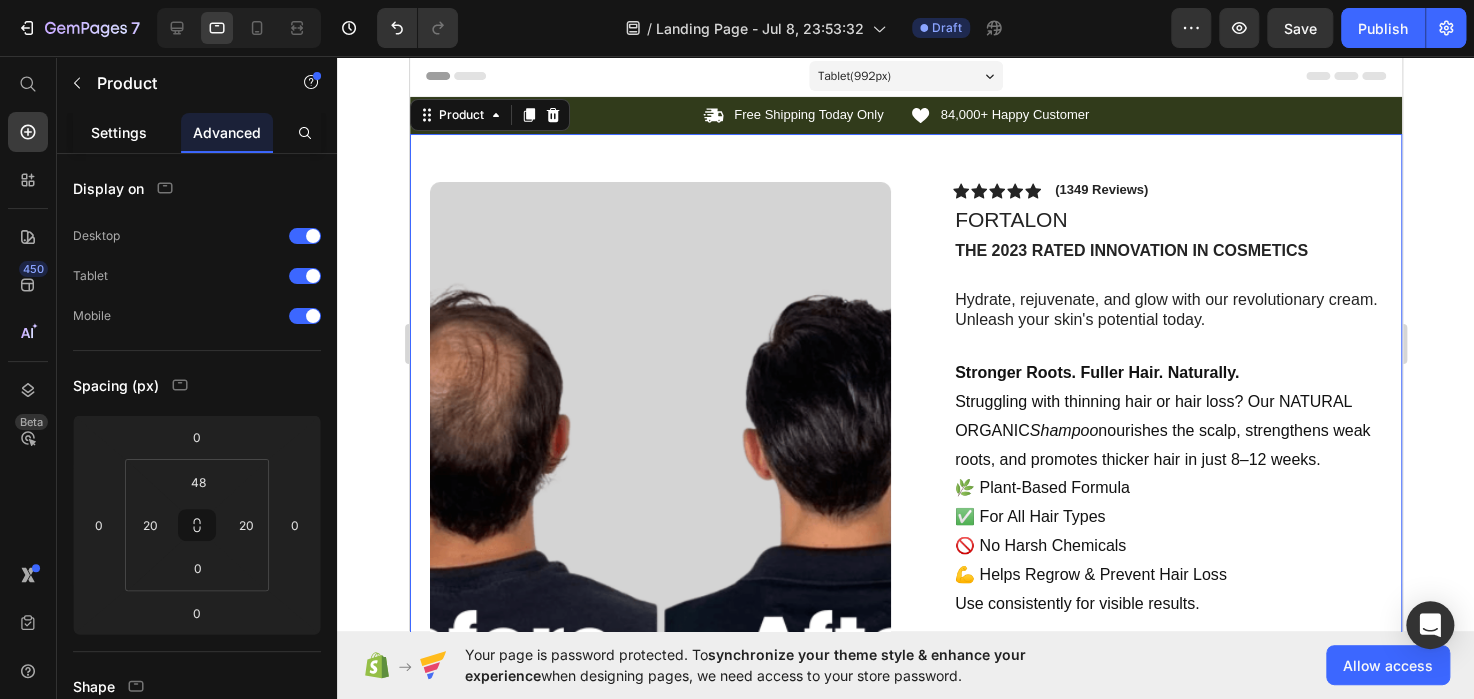 click on "Settings" at bounding box center (119, 132) 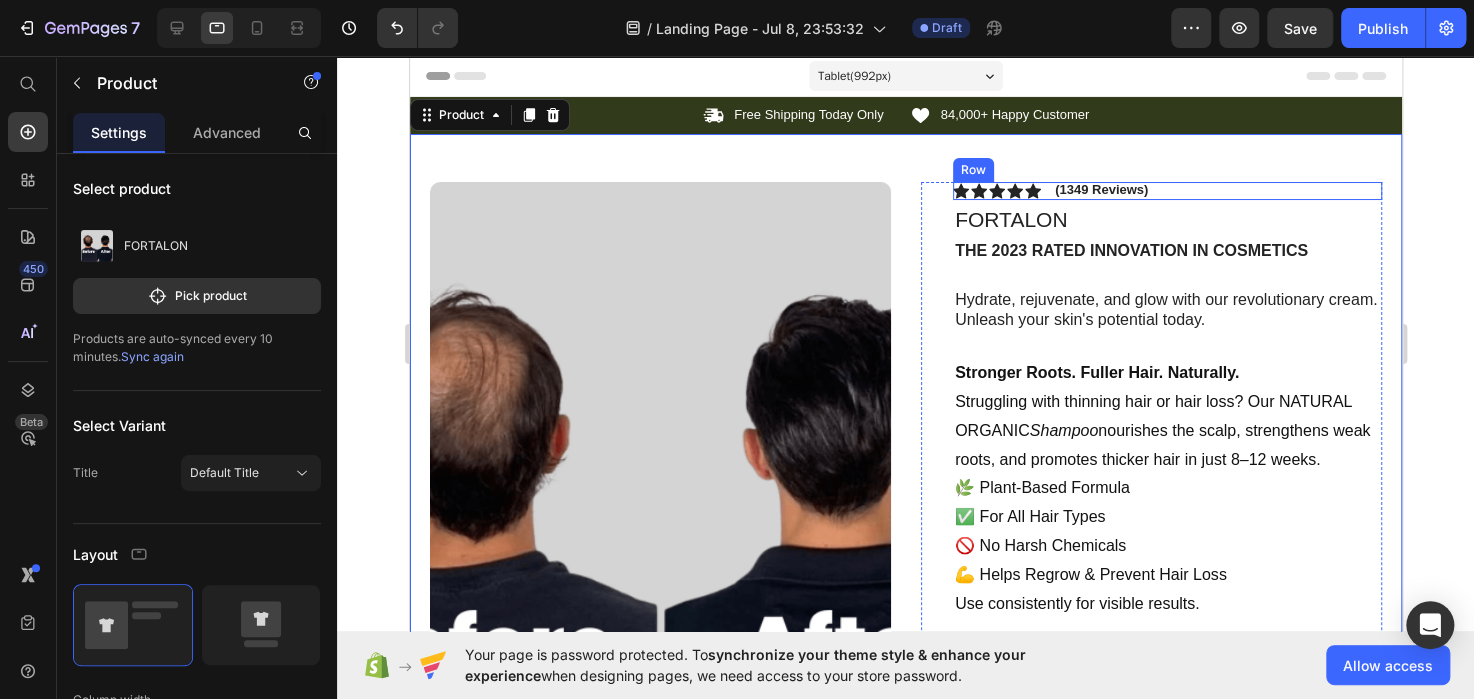 click on "Icon Icon Icon Icon Icon Icon List (1349 Reviews) Text Block Row" at bounding box center (1166, 191) 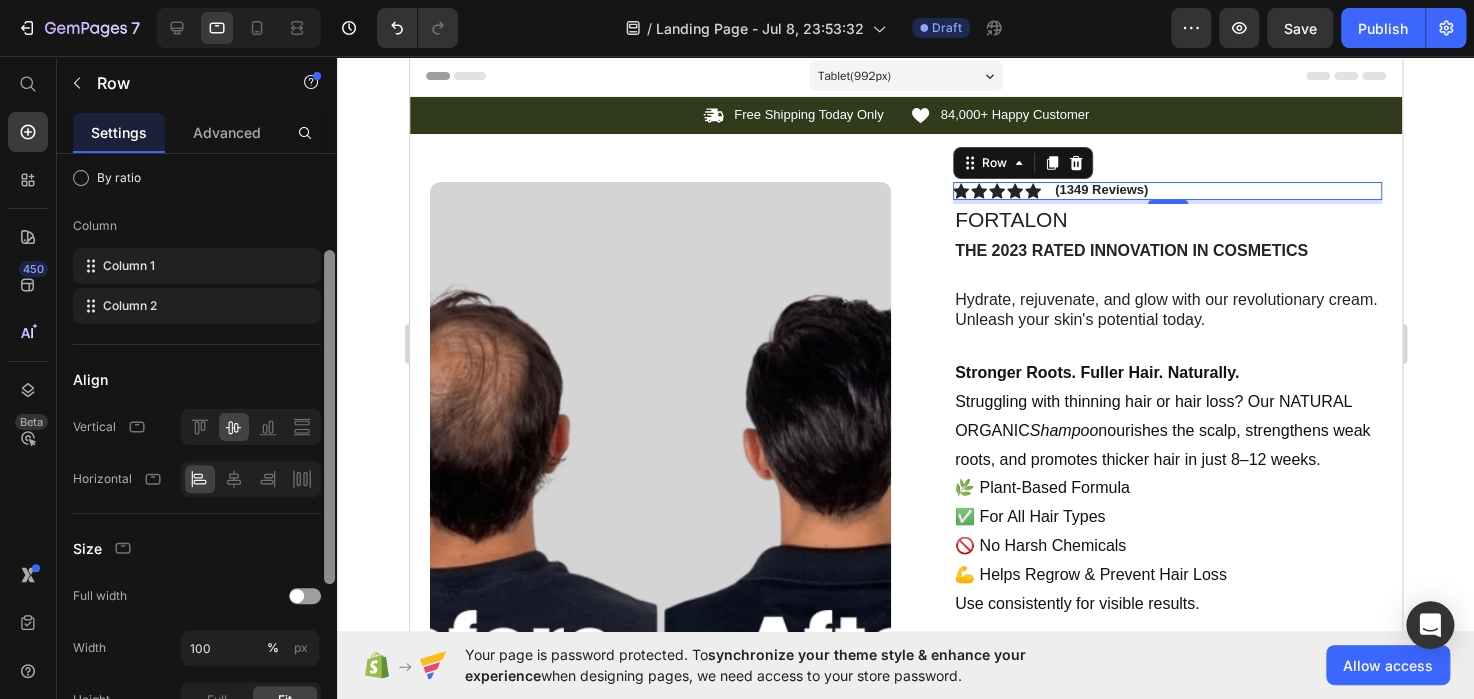 scroll, scrollTop: 188, scrollLeft: 0, axis: vertical 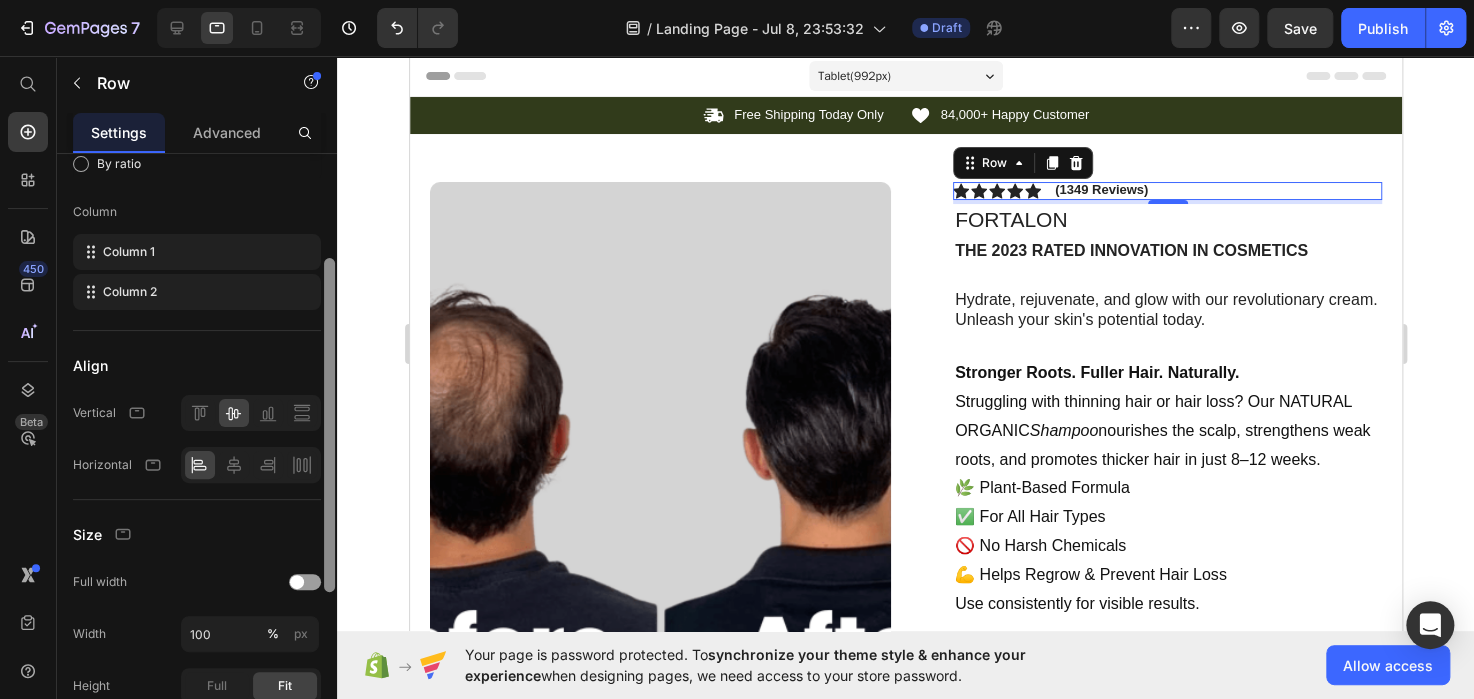 drag, startPoint x: 324, startPoint y: 230, endPoint x: 336, endPoint y: 335, distance: 105.68349 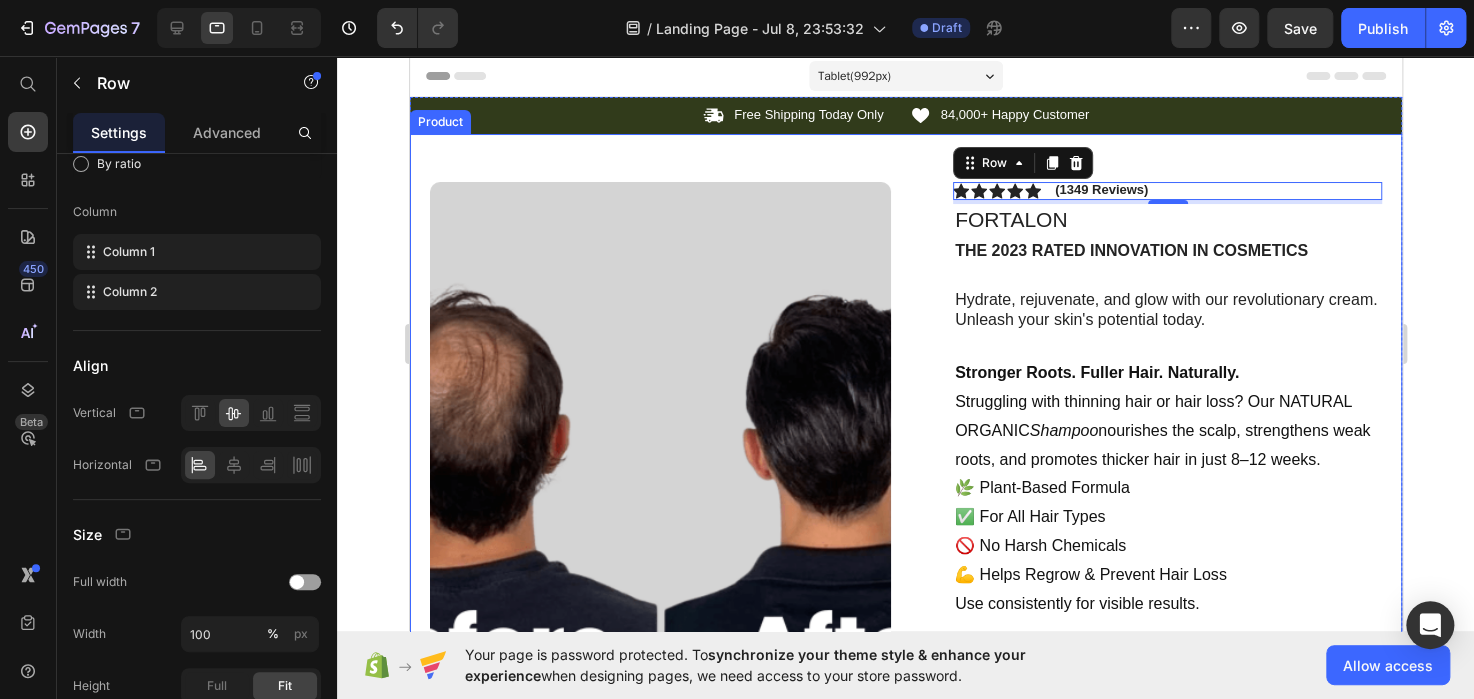 click on "Product Images Image Icon Icon Icon Icon Icon Icon List “This skin cream is a game-changer! It has transformed my dry, lackluster skin into a hydrated and radiant complexion. I love how it absorbs quickly and leaves no greasy residue. Highly recommend” Text Block
Icon Hannah N. (Houston, USA) Text Block Row Row Row Icon Icon Icon Icon Icon Icon List (1349 Reviews) Text Block Row   4 FORTALON Product Title The 2023 Rated Innovation in Cosmetics Text Block Hydrate, rejuvenate, and glow with our revolutionary cream. Unleash your skin's potential today. Text Block Stronger Roots. Fuller Hair. Naturally. Struggling with thinning hair or hair loss? Our NATURAL ORGANIC  Shampoo  nourishes the scalp, strengthens weak roots, and promotes thicker hair in just 8–12 weeks. 🌿 Plant-Based Formula ✅ For All Hair Types 🚫 No Harsh Chemicals 💪 Helps Regrow & Prevent Hair Loss Use consistently for visible results. Text Block Kaching Bundles Kaching Bundles Text Block" at bounding box center (905, 706) 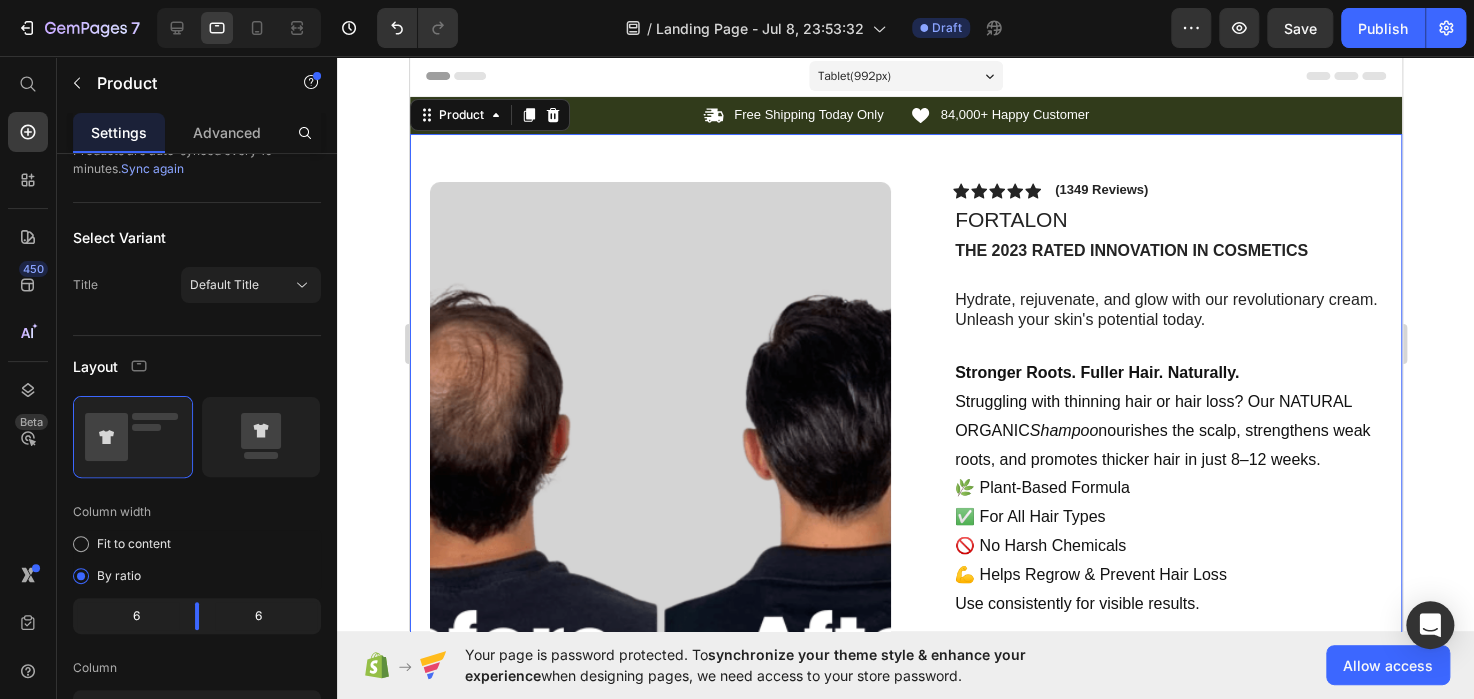 scroll, scrollTop: 0, scrollLeft: 0, axis: both 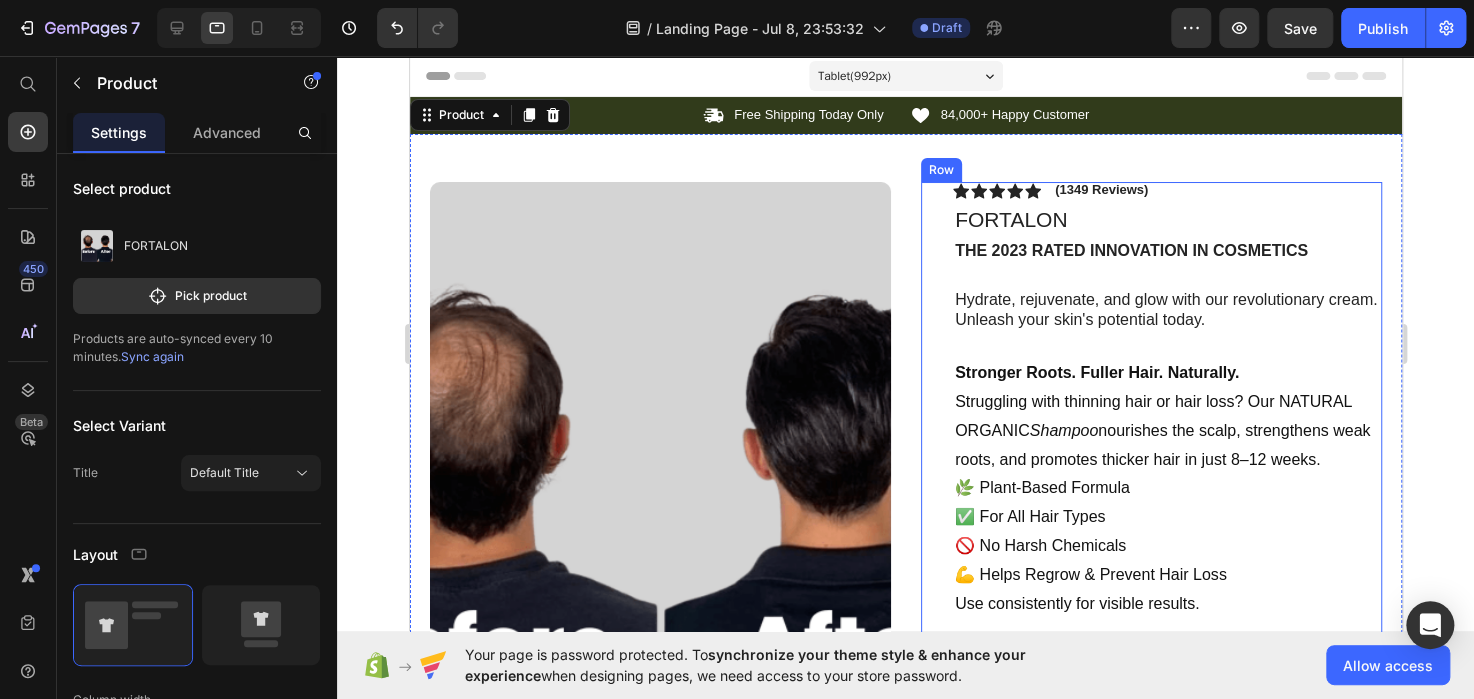click on "Icon Icon Icon Icon Icon Icon List (1349 Reviews) Text Block Row FORTALON Product Title The 2023 Rated Innovation in Cosmetics Text Block Hydrate, rejuvenate, and glow with our revolutionary cream. Unleash your skin's potential today. Text Block Stronger Roots. Fuller Hair. Naturally. Struggling with thinning hair or hair loss? Our NATURAL ORGANIC  Shampoo  nourishes the scalp, strengthens weak roots, and promotes thicker hair in just 8–12 weeks. 🌿 Plant-Based Formula ✅ For All Hair Types 🚫 No Harsh Chemicals 💪 Helps Regrow & Prevent Hair Loss Use consistently for visible results. Text Block Kaching Bundles Kaching Bundles Sale Ends In 2 Hours | Limited Time Offer Text Block add to cart Add to Cart
Icon Worldwide  Shipping Text Block
Icon Money-Back Text Block
Icon Easy Returns Text Block Row Image Icon Icon Icon Icon Icon Icon List Text Block
Icon Hannah N. (Houston, USA) Text Block Row Row
Benefits" at bounding box center (1166, 728) 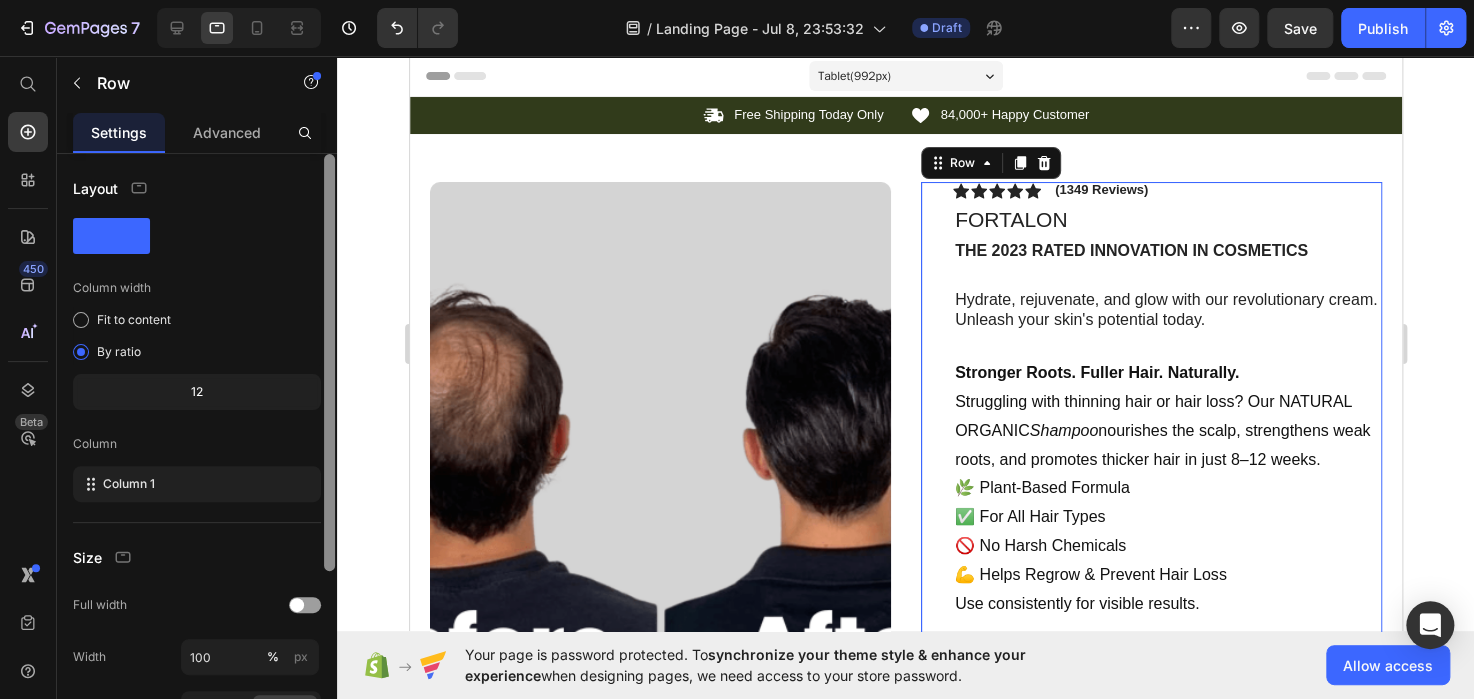 drag, startPoint x: 327, startPoint y: 343, endPoint x: 327, endPoint y: 264, distance: 79 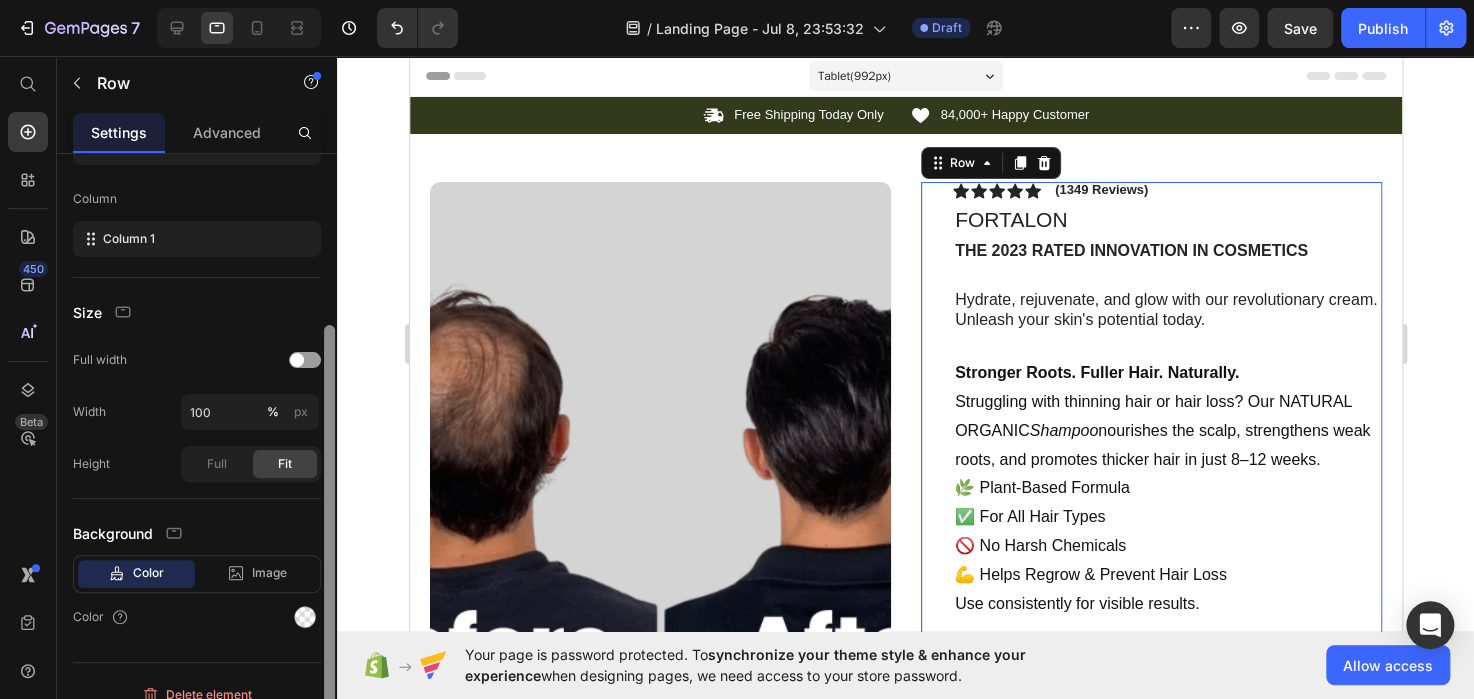 scroll, scrollTop: 264, scrollLeft: 0, axis: vertical 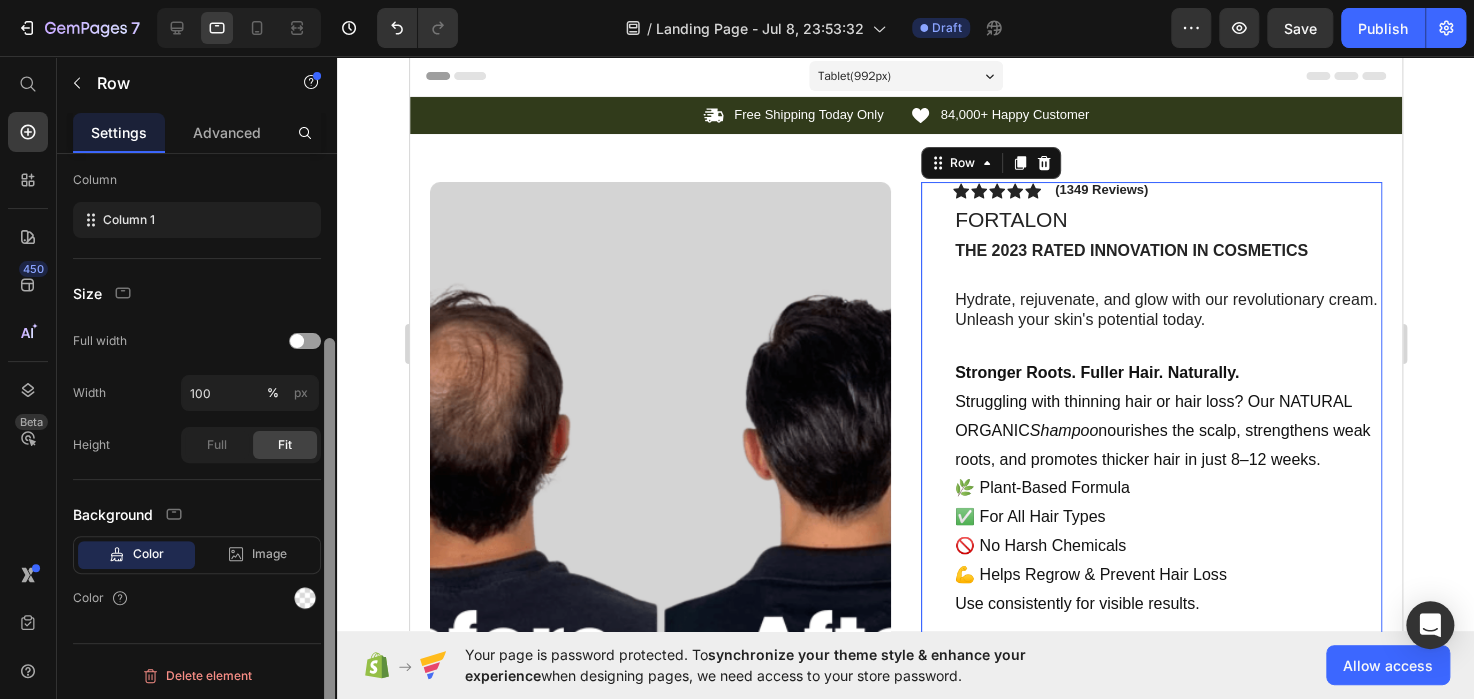 drag, startPoint x: 327, startPoint y: 264, endPoint x: 332, endPoint y: 487, distance: 223.05605 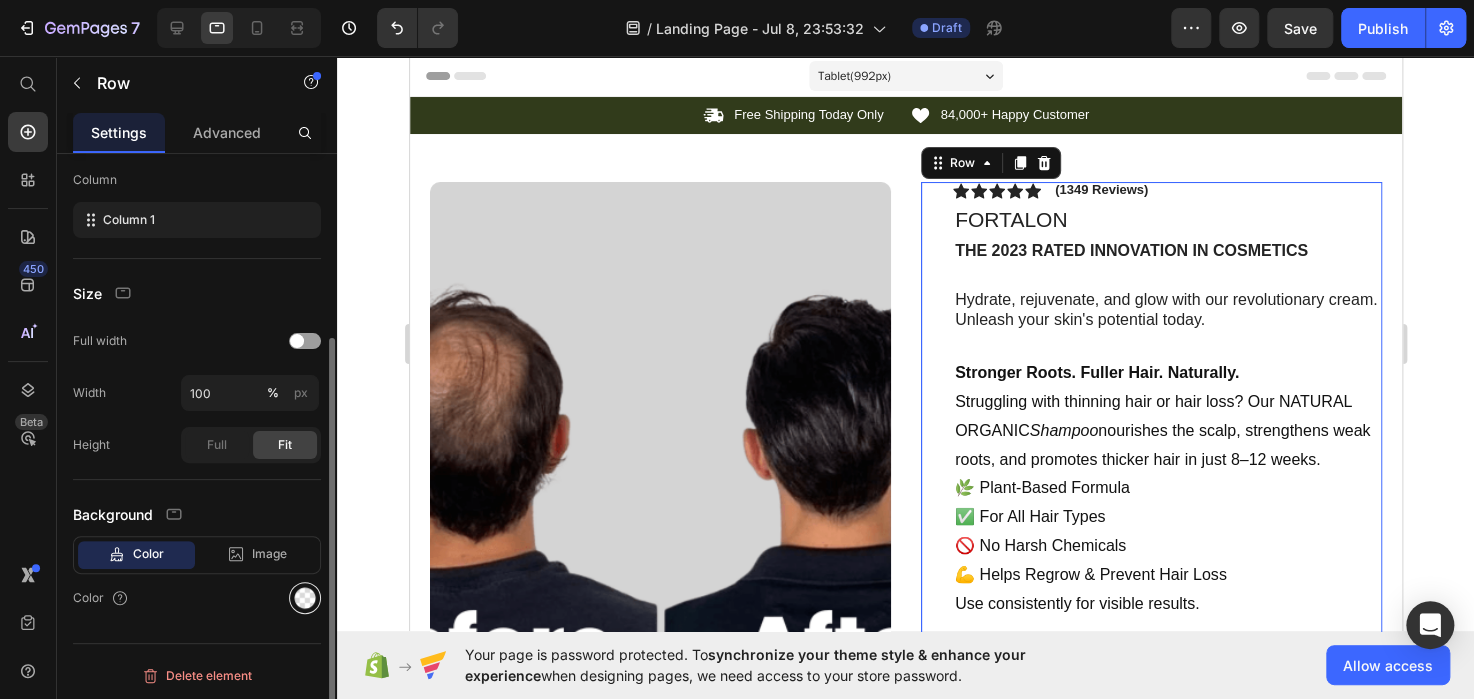 click at bounding box center (305, 598) 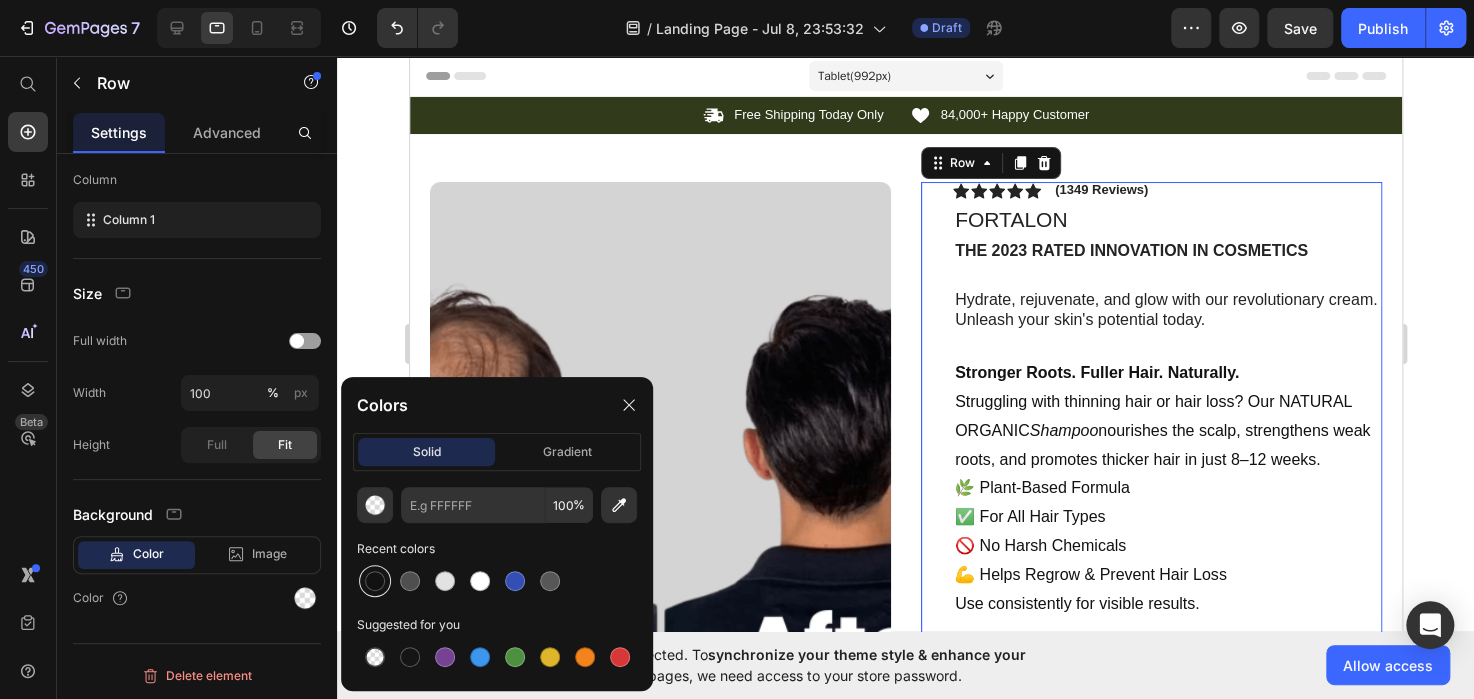 click at bounding box center (375, 581) 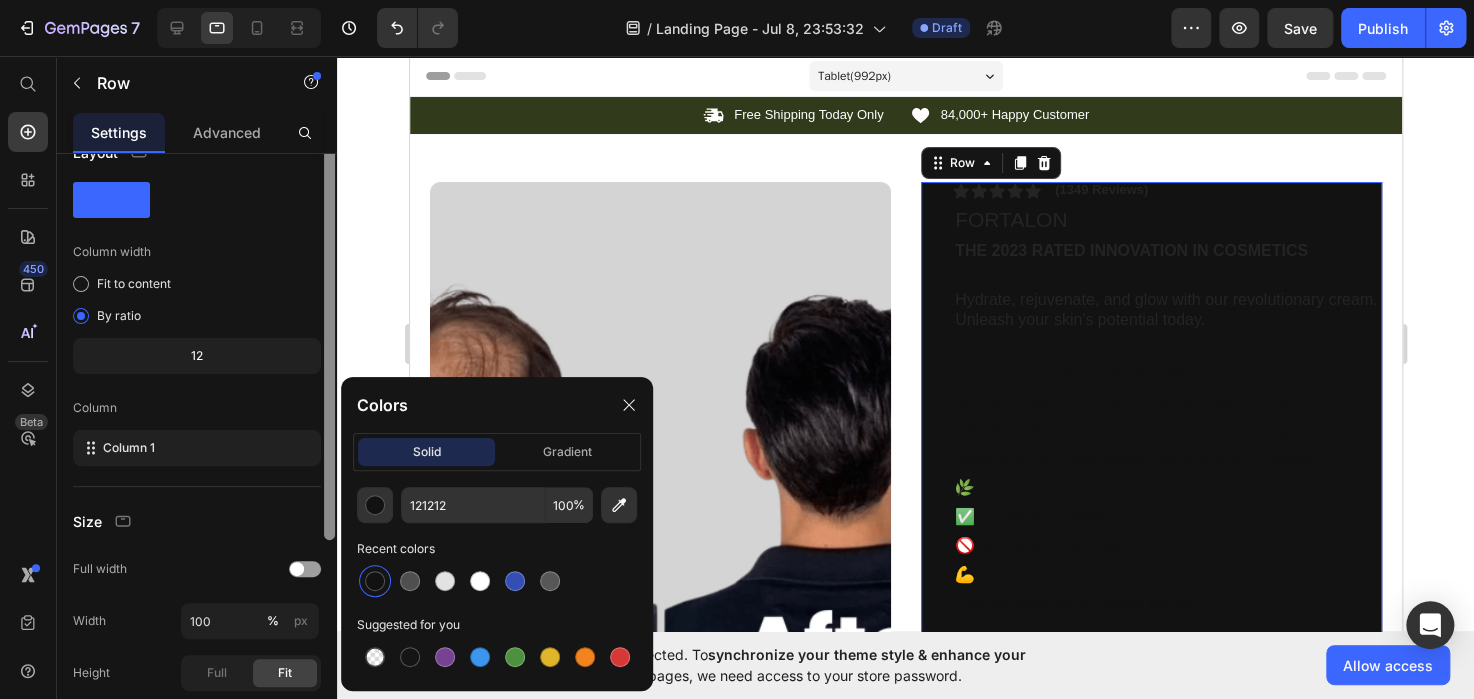 scroll, scrollTop: 0, scrollLeft: 0, axis: both 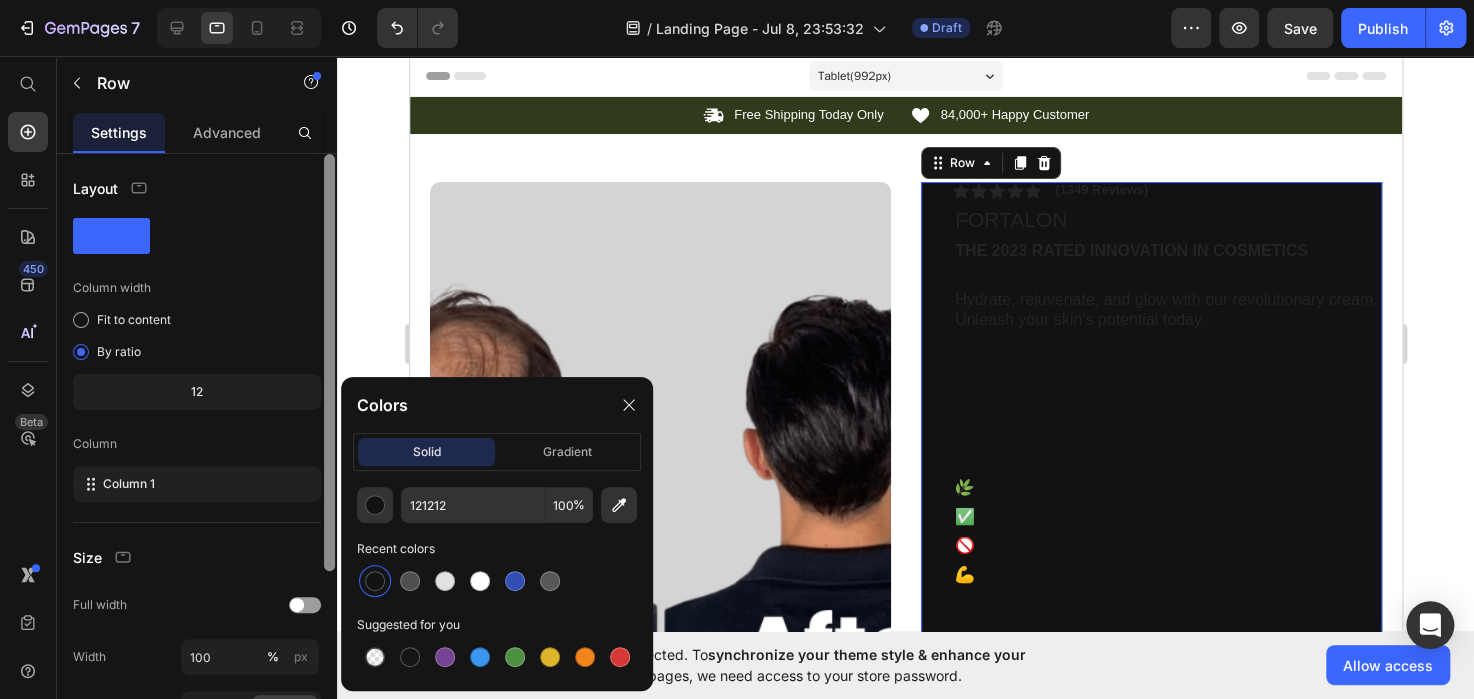 drag, startPoint x: 332, startPoint y: 594, endPoint x: 321, endPoint y: 368, distance: 226.26755 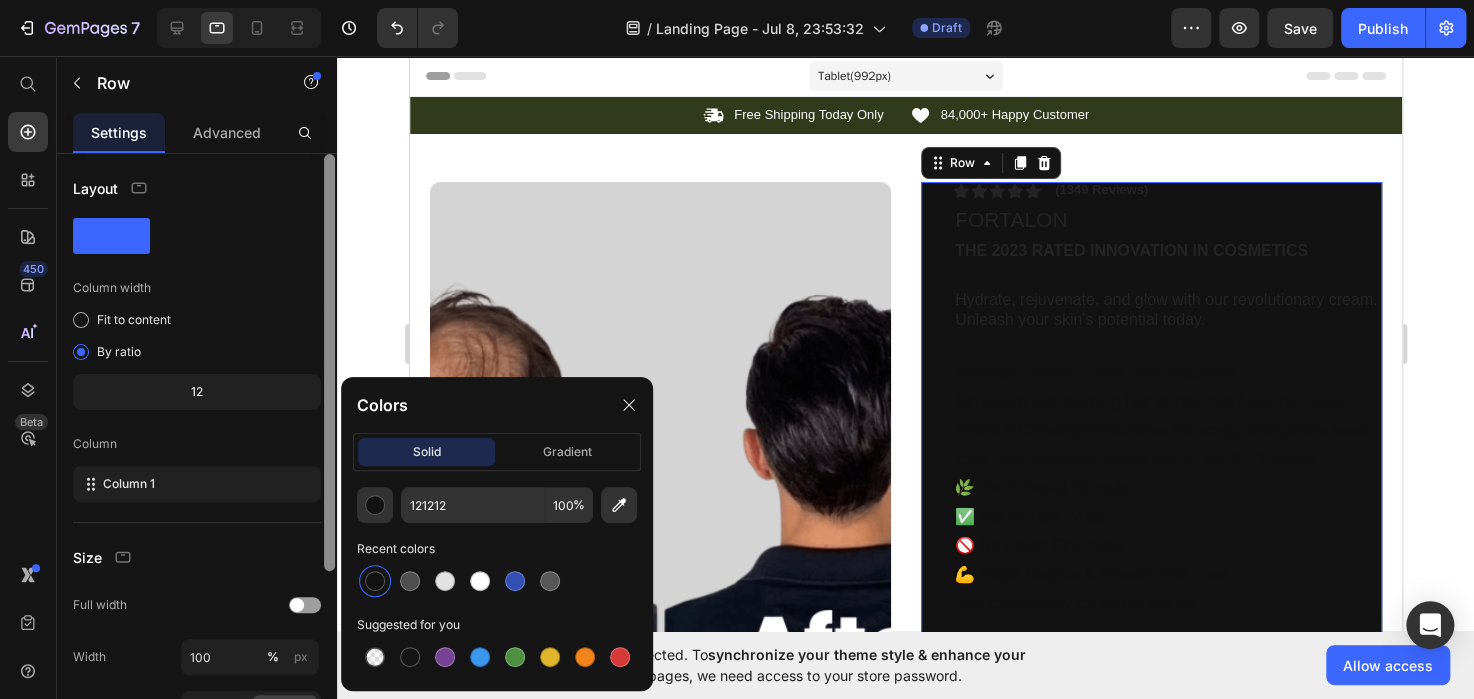 click at bounding box center (329, 455) 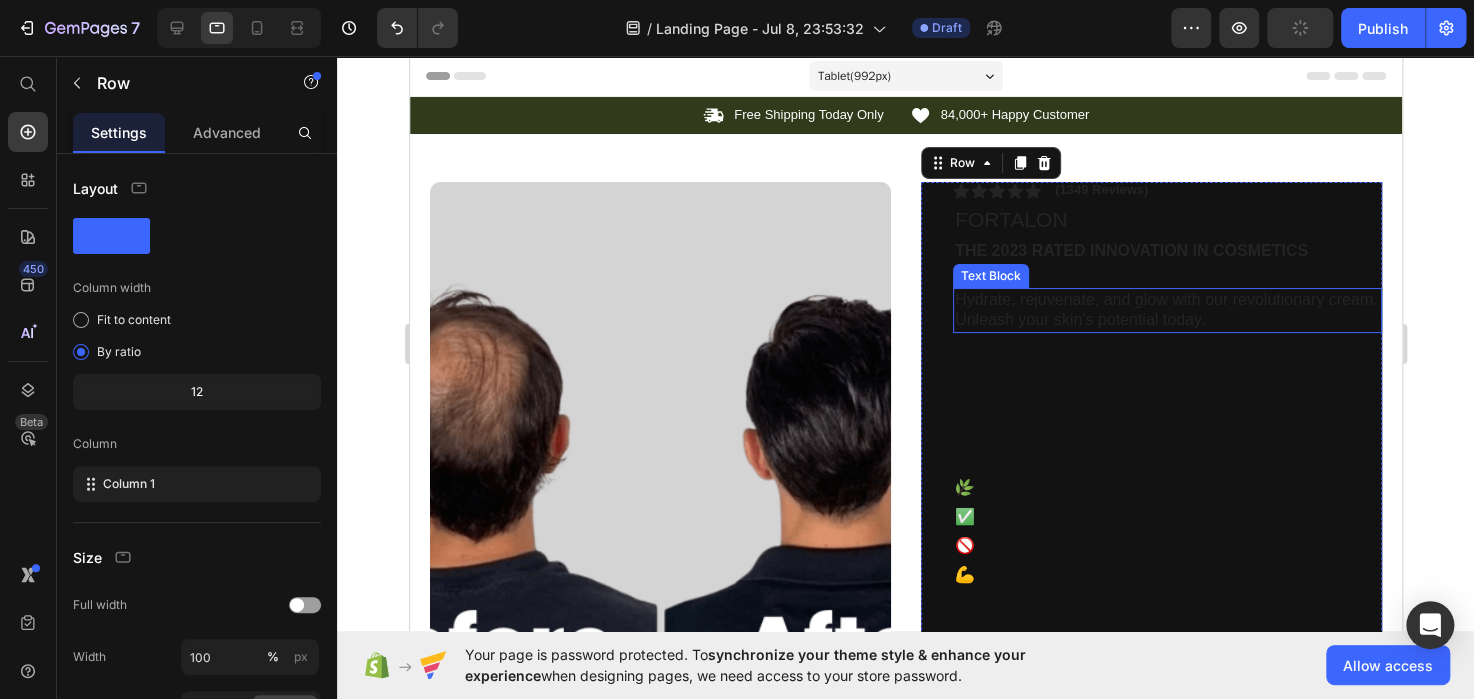 click on "Hydrate, rejuvenate, and glow with our revolutionary cream. Unleash your skin's potential today." at bounding box center [1166, 311] 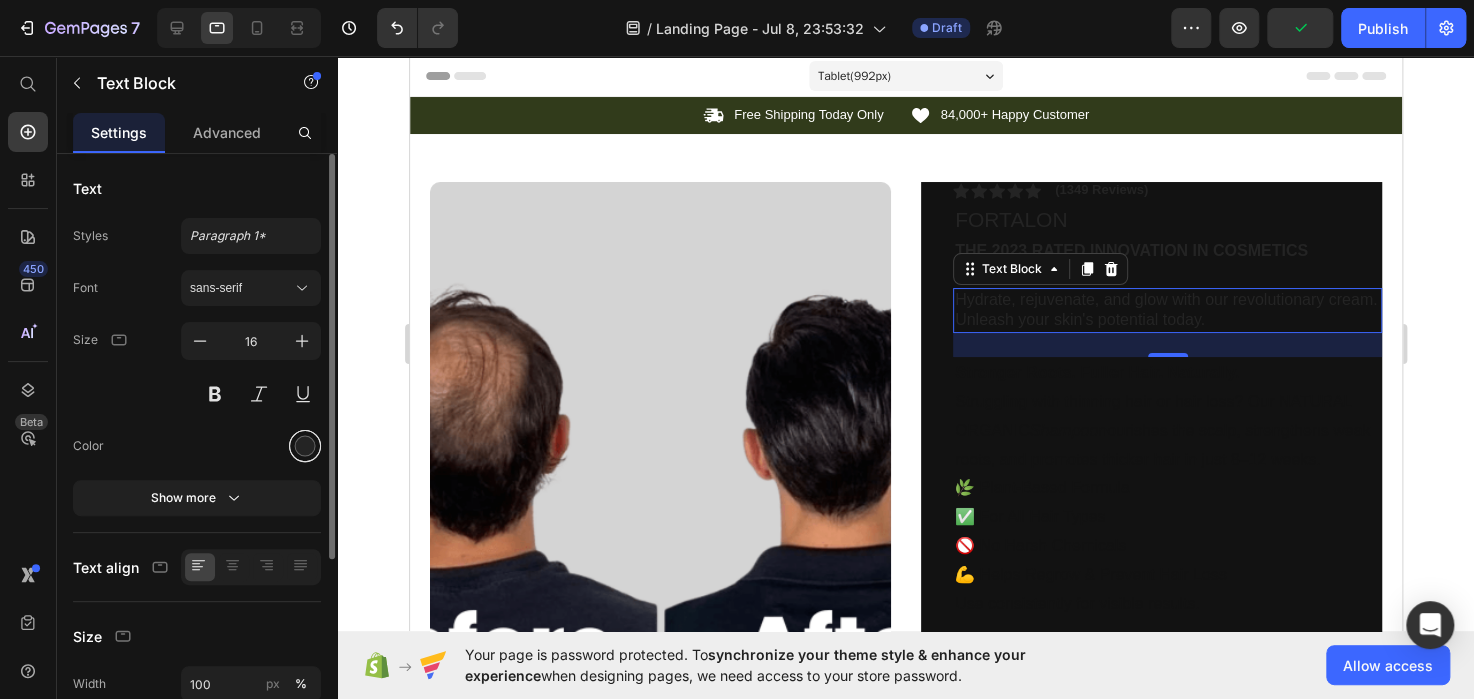click at bounding box center [305, 446] 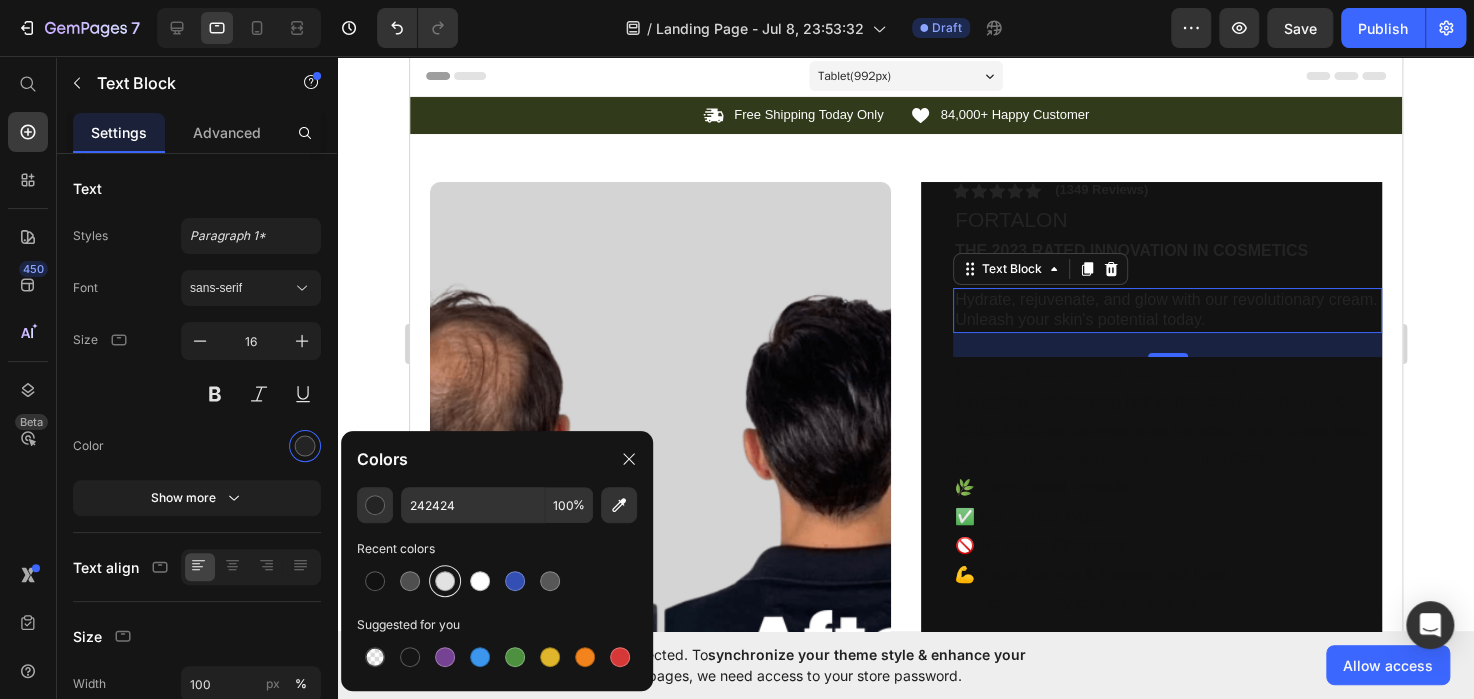 click at bounding box center [445, 581] 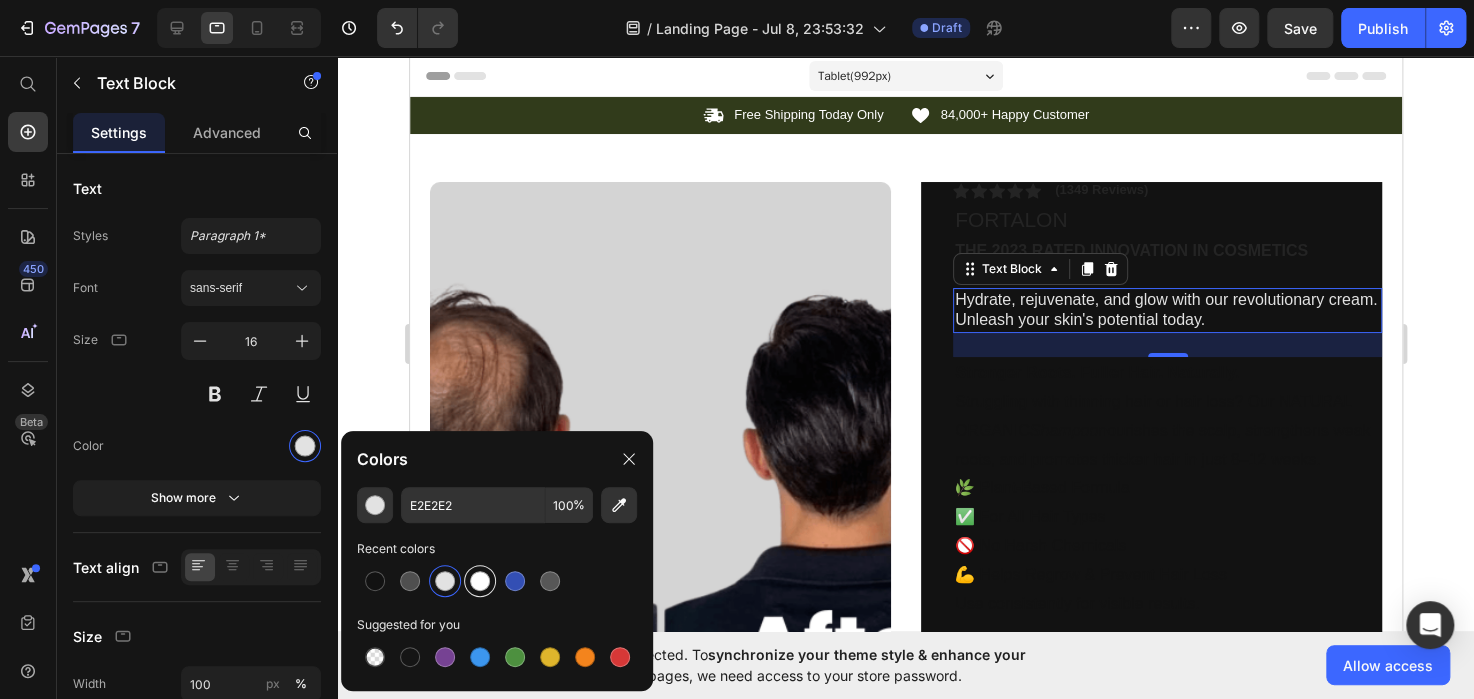 click at bounding box center [480, 581] 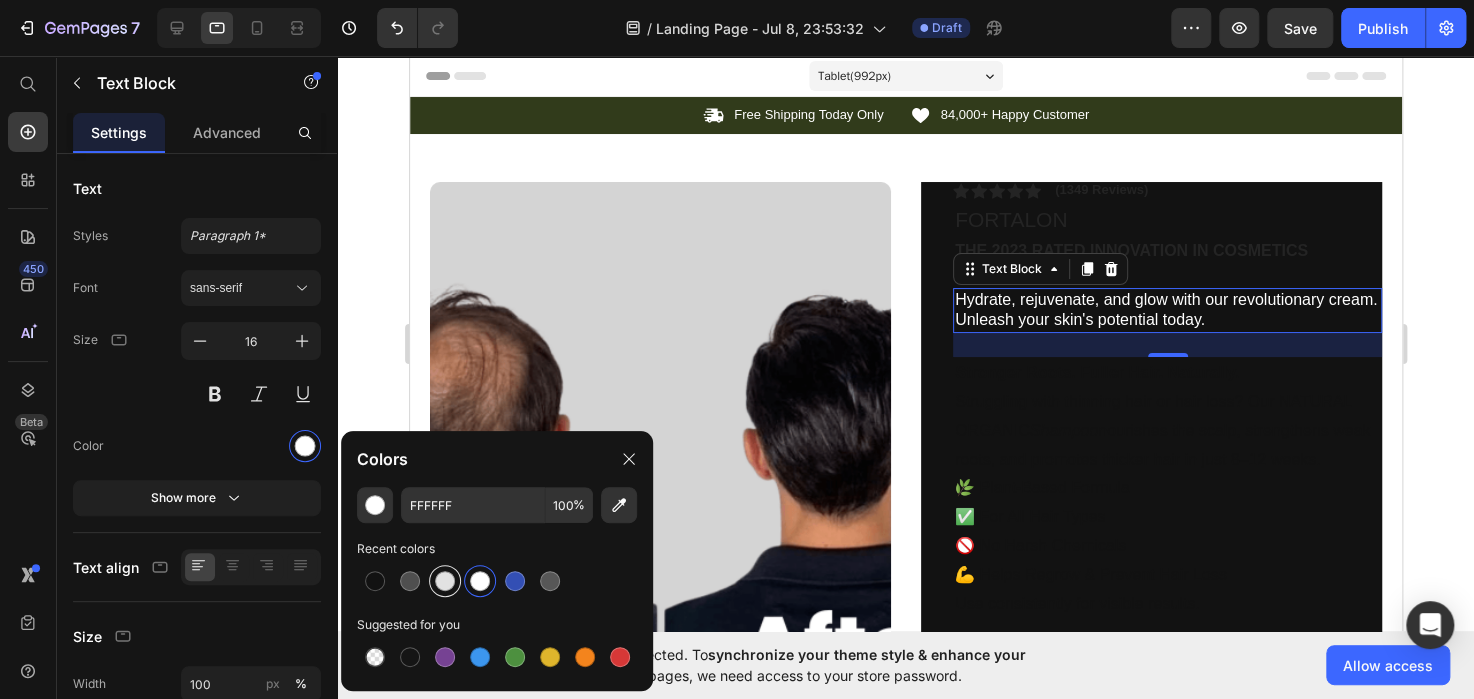 click at bounding box center (445, 581) 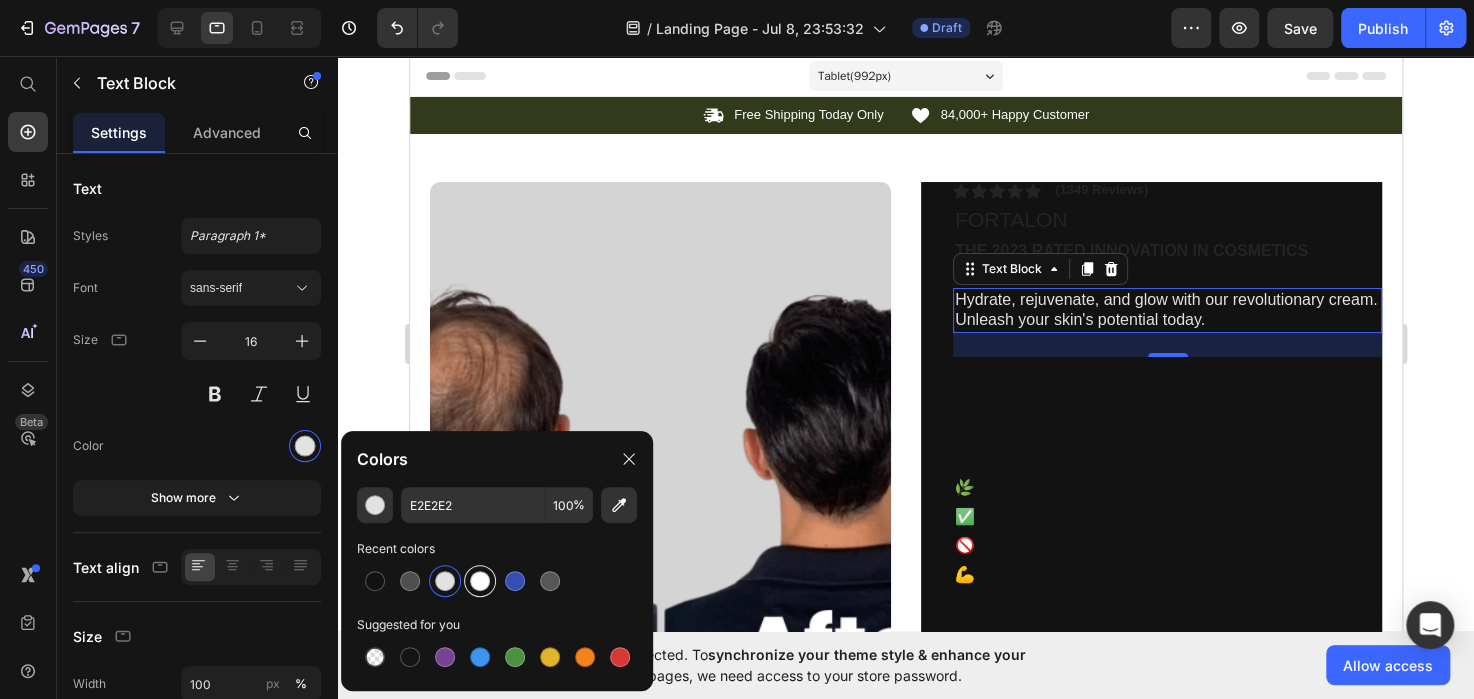 click at bounding box center [480, 581] 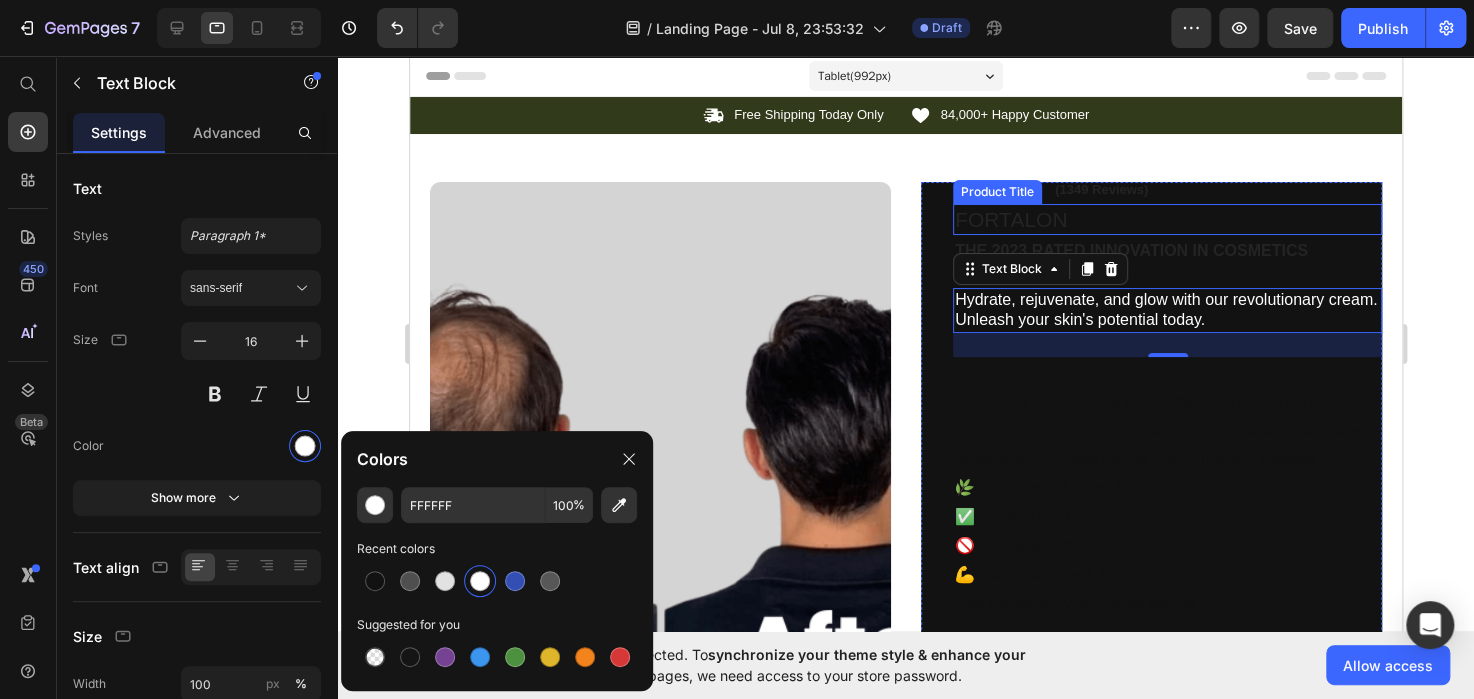 click on "FORTALON" at bounding box center [1166, 219] 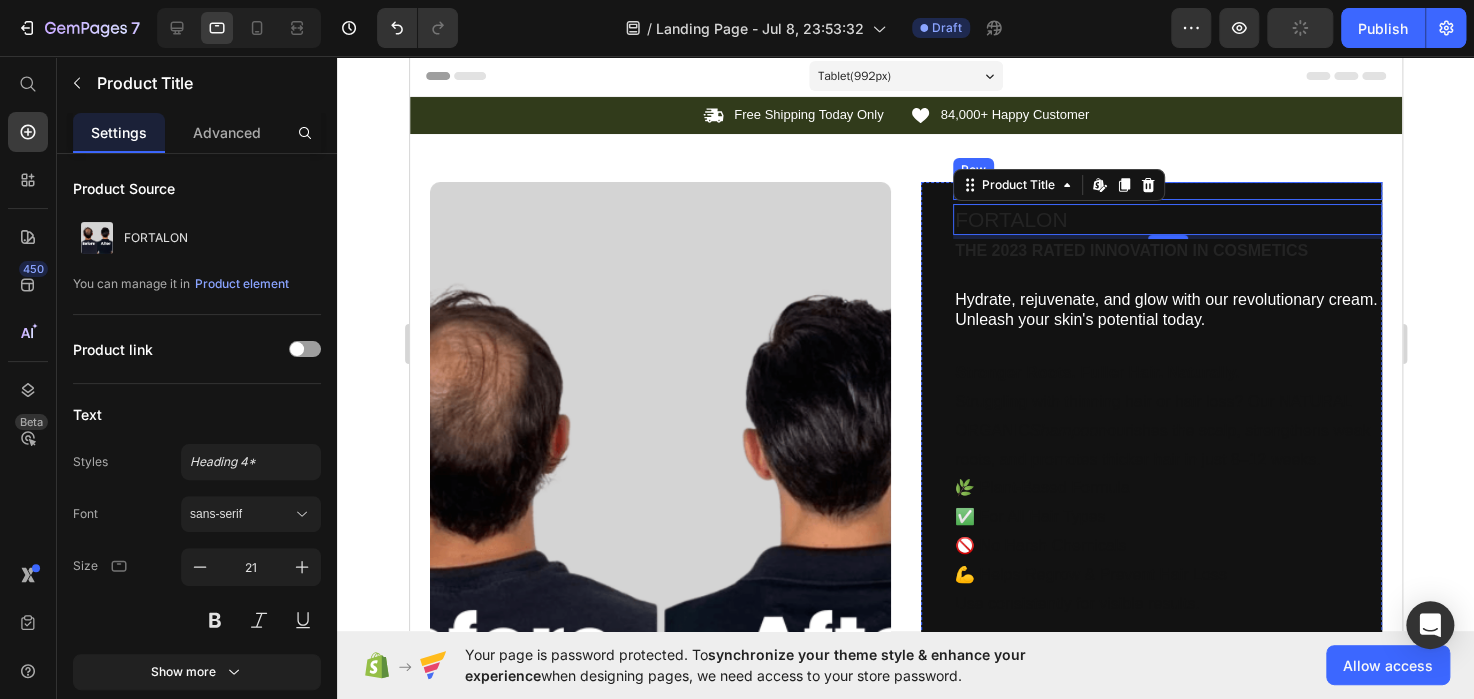 click on "Icon Icon Icon Icon Icon Icon List (1349 Reviews) Text Block Row" at bounding box center [1166, 191] 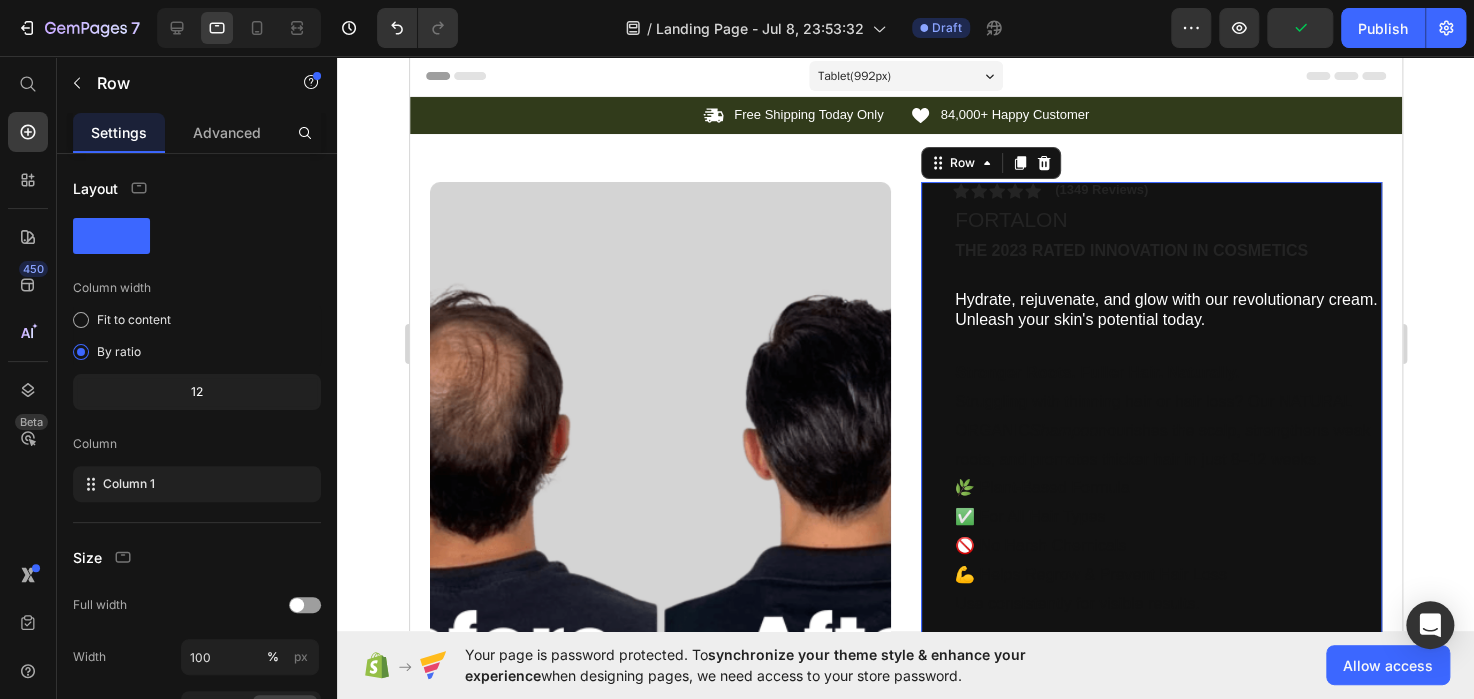 click on "Icon Icon Icon Icon Icon Icon List (1349 Reviews) Text Block Row FORTALON Product Title The 2023 Rated Innovation in Cosmetics Text Block Hydrate, rejuvenate, and glow with our revolutionary cream. Unleash your skin's potential today. Text Block Stronger Roots. Fuller Hair. Naturally. Struggling with thinning hair or hair loss? Our NATURAL ORGANIC  Shampoo  nourishes the scalp, strengthens weak roots, and promotes thicker hair in just 8–12 weeks. 🌿 Plant-Based Formula ✅ For All Hair Types 🚫 No Harsh Chemicals 💪 Helps Regrow & Prevent Hair Loss Use consistently for visible results. Text Block Kaching Bundles Kaching Bundles Sale Ends In 2 Hours | Limited Time Offer Text Block add to cart Add to Cart
Icon Worldwide  Shipping Text Block
Icon Money-Back Text Block
Icon Easy Returns Text Block Row Image Icon Icon Icon Icon Icon Icon List Text Block
Icon Hannah N. (Houston, USA) Text Block Row Row
Benefits" at bounding box center [1166, 728] 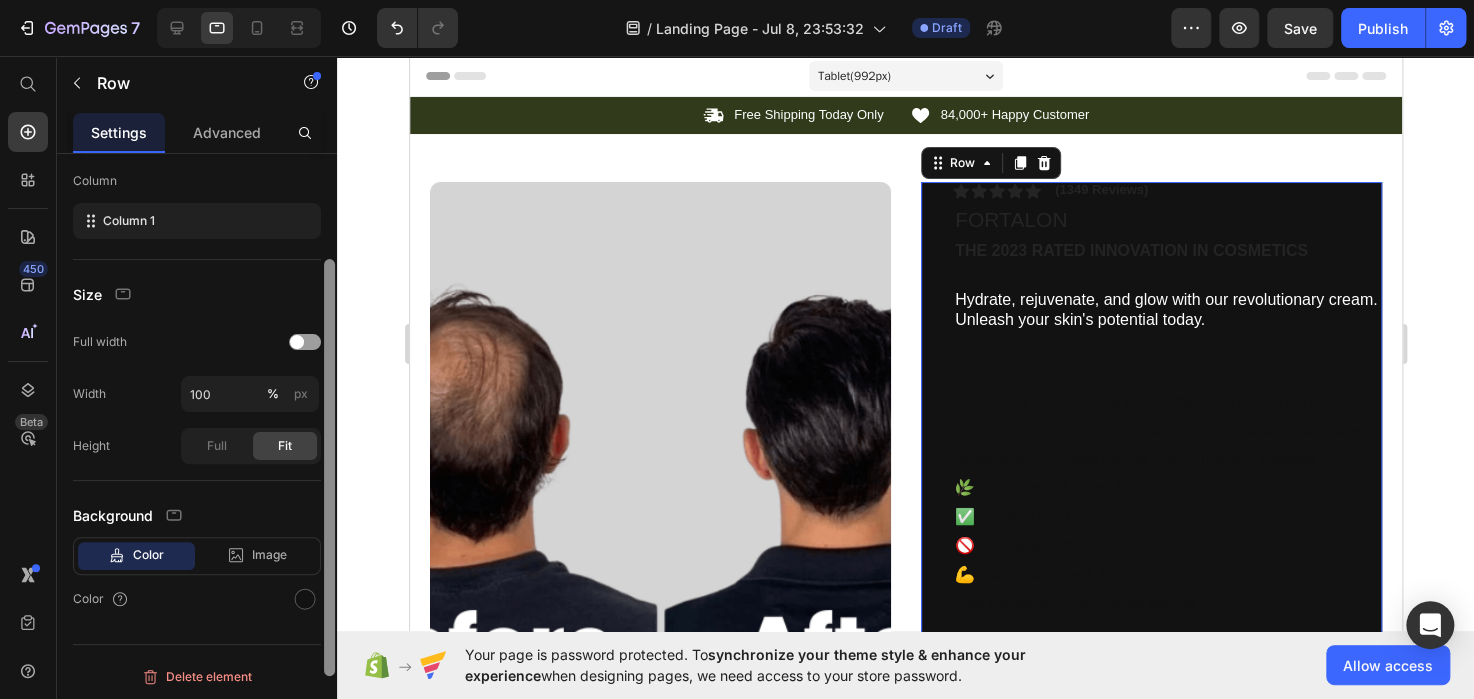 scroll, scrollTop: 264, scrollLeft: 0, axis: vertical 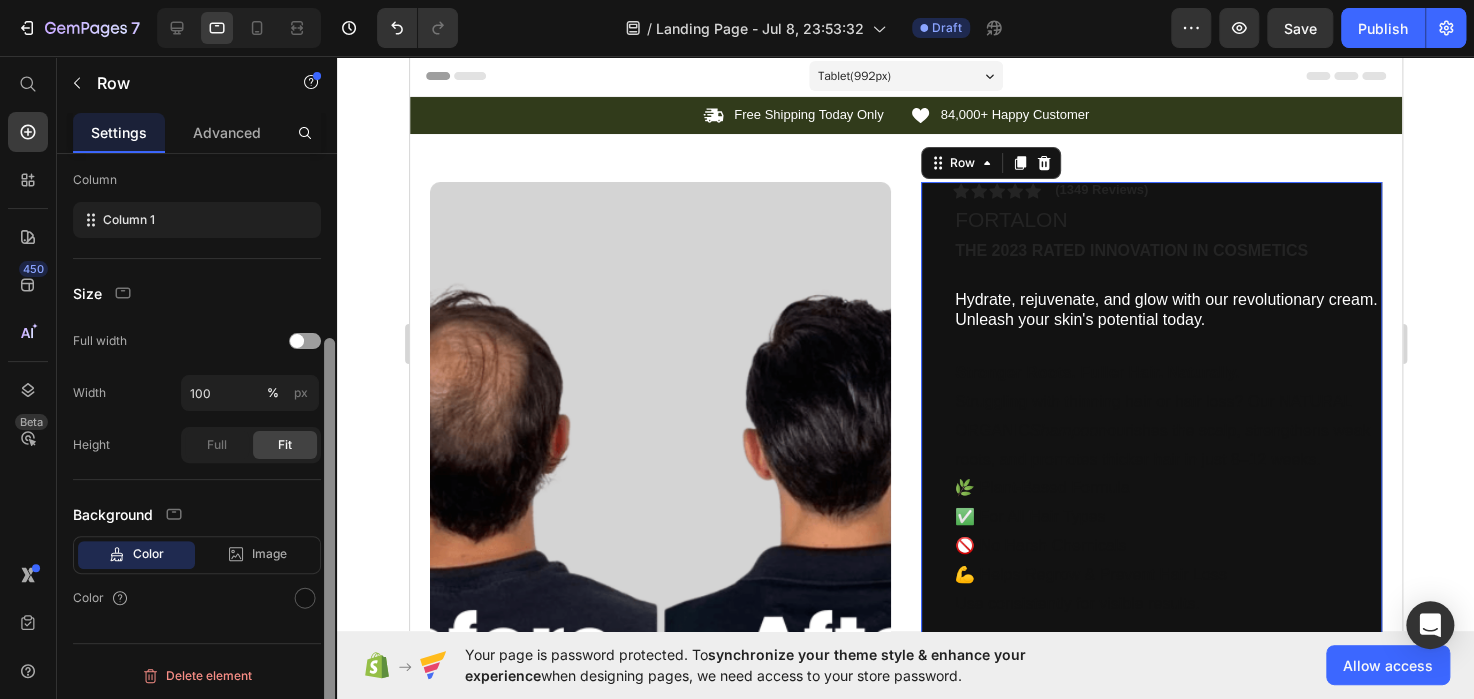 drag, startPoint x: 332, startPoint y: 231, endPoint x: 334, endPoint y: 451, distance: 220.0091 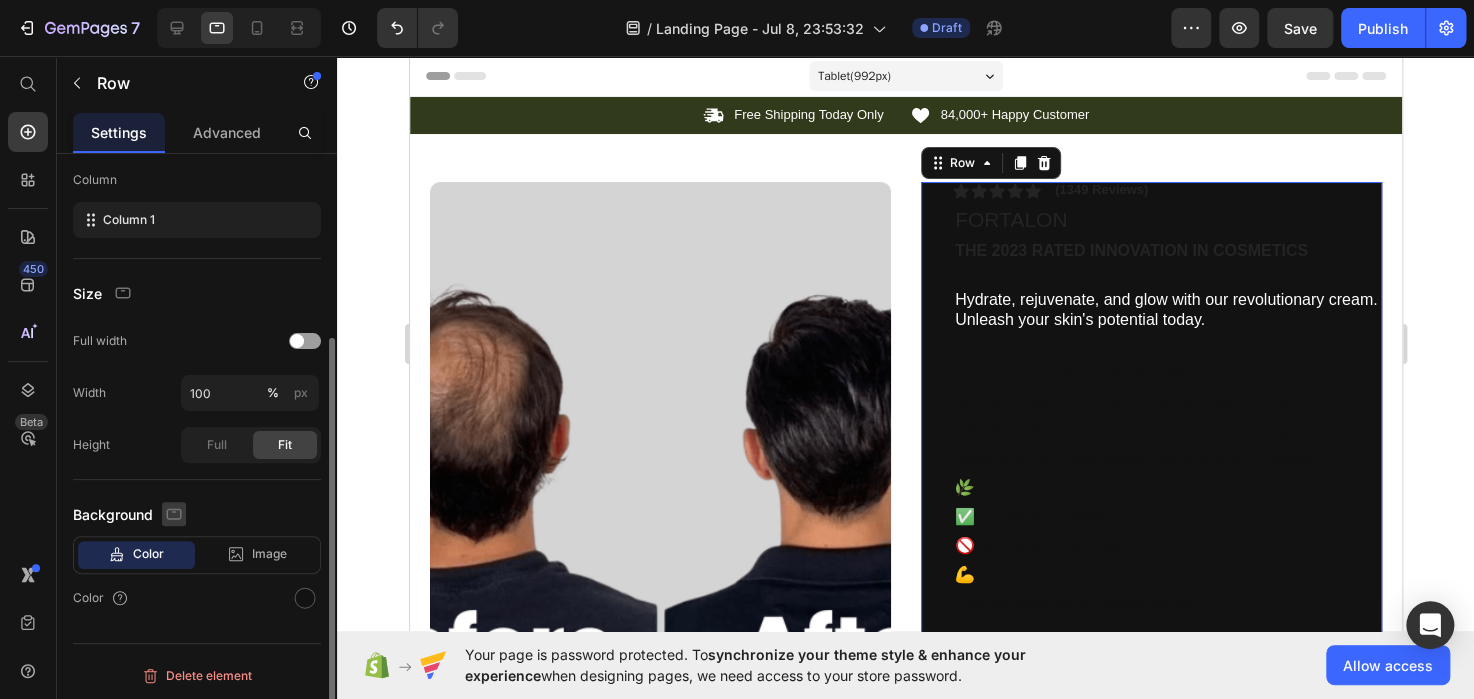 click 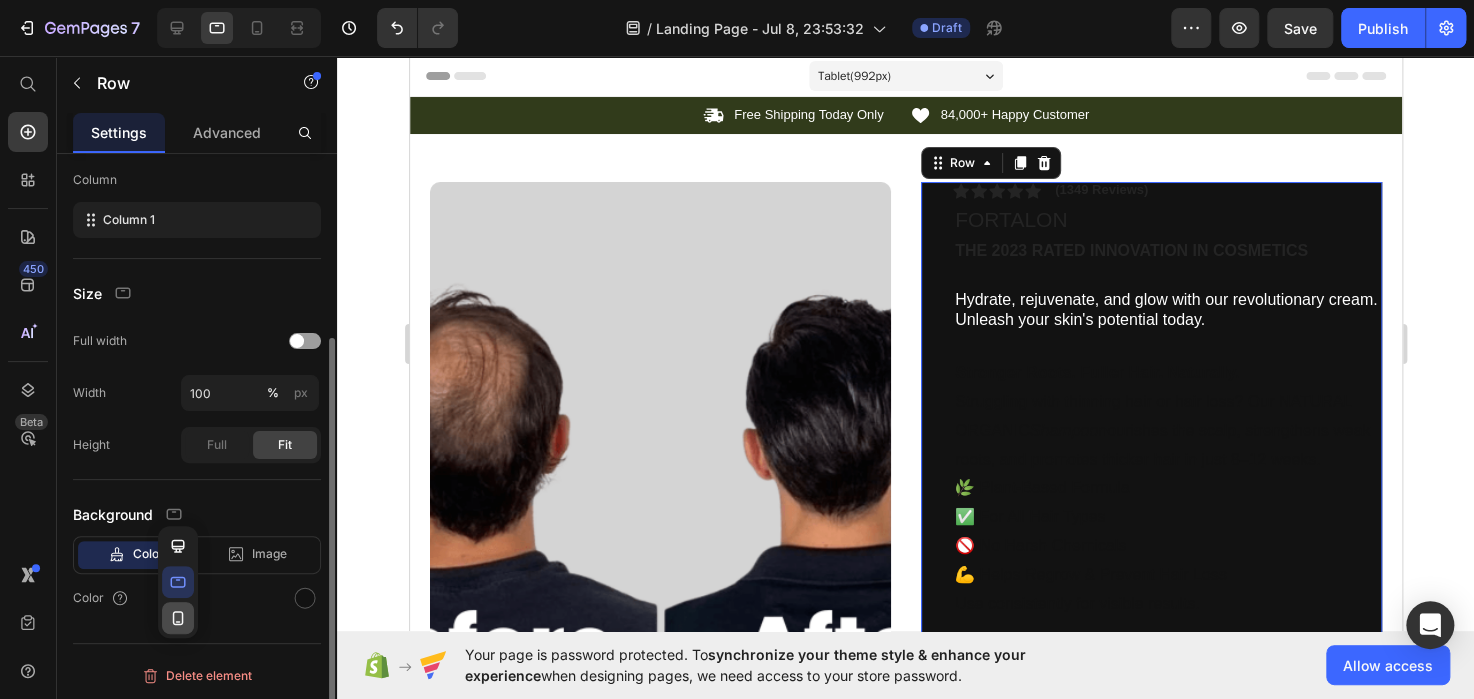 click 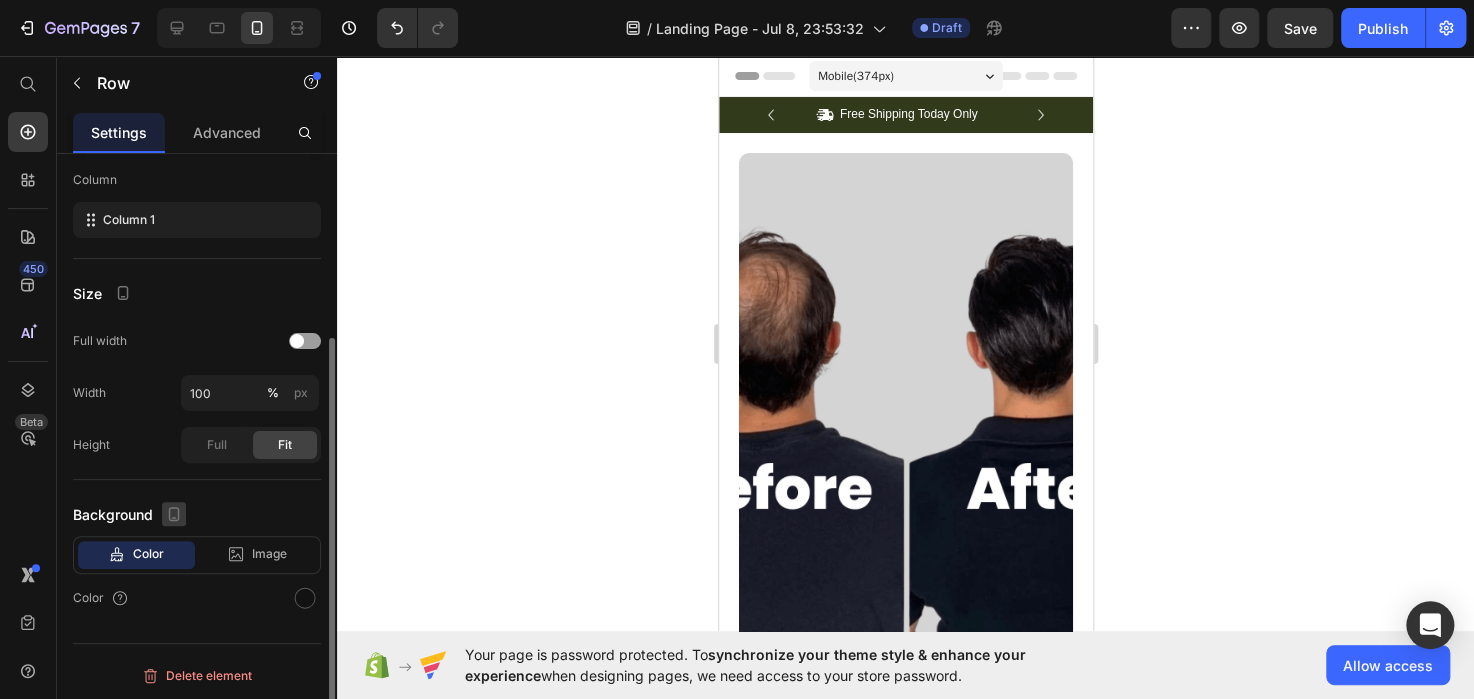 click 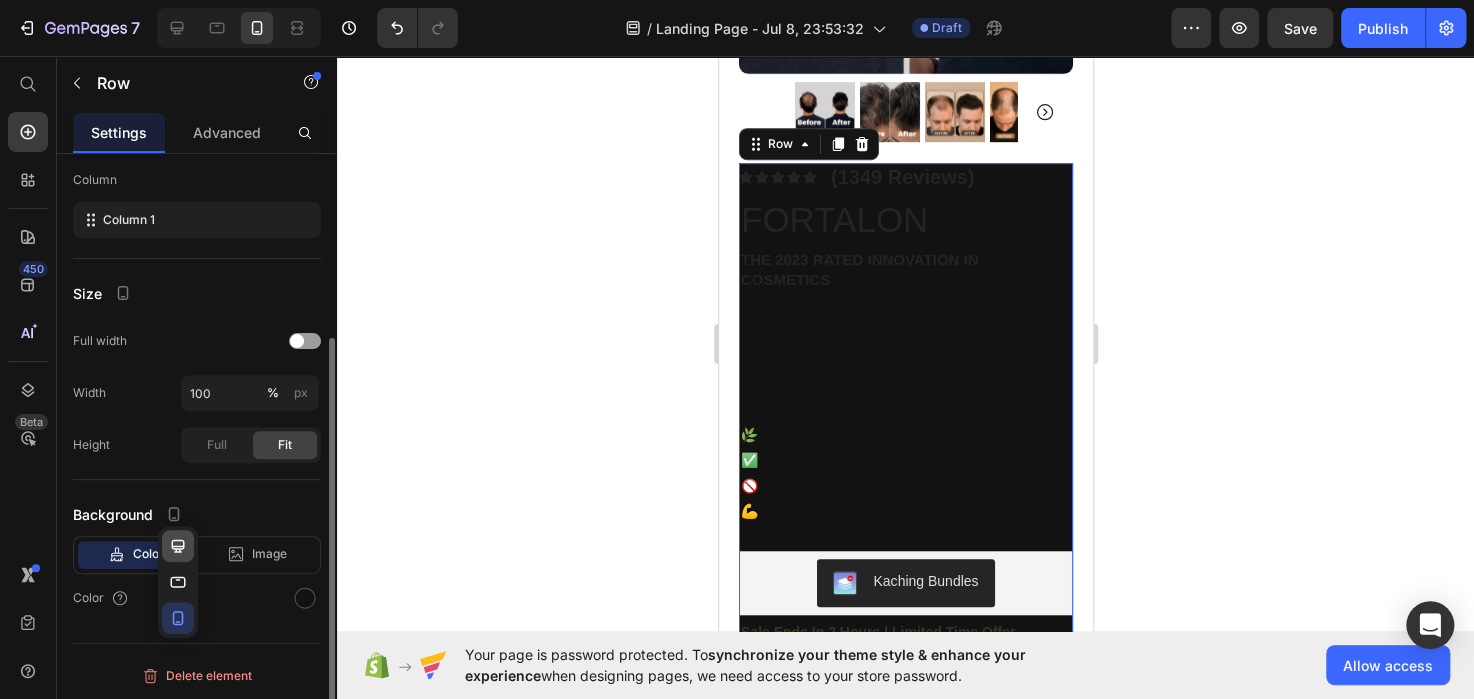 scroll, scrollTop: 591, scrollLeft: 0, axis: vertical 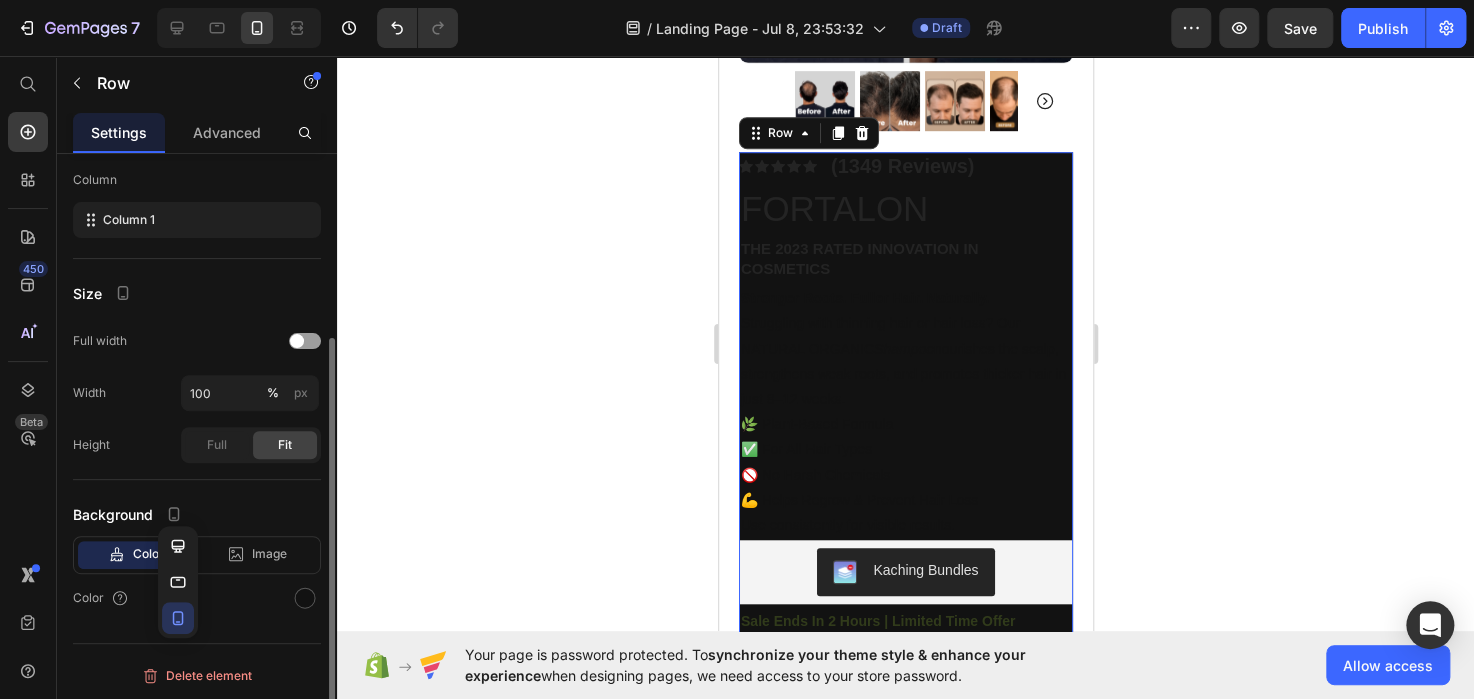 click on "Layout Column width Fit to content By ratio 12 Column Column 1 Size Full width Width 100 % px Height Full Fit Background Color Image Video  Color" at bounding box center (197, 274) 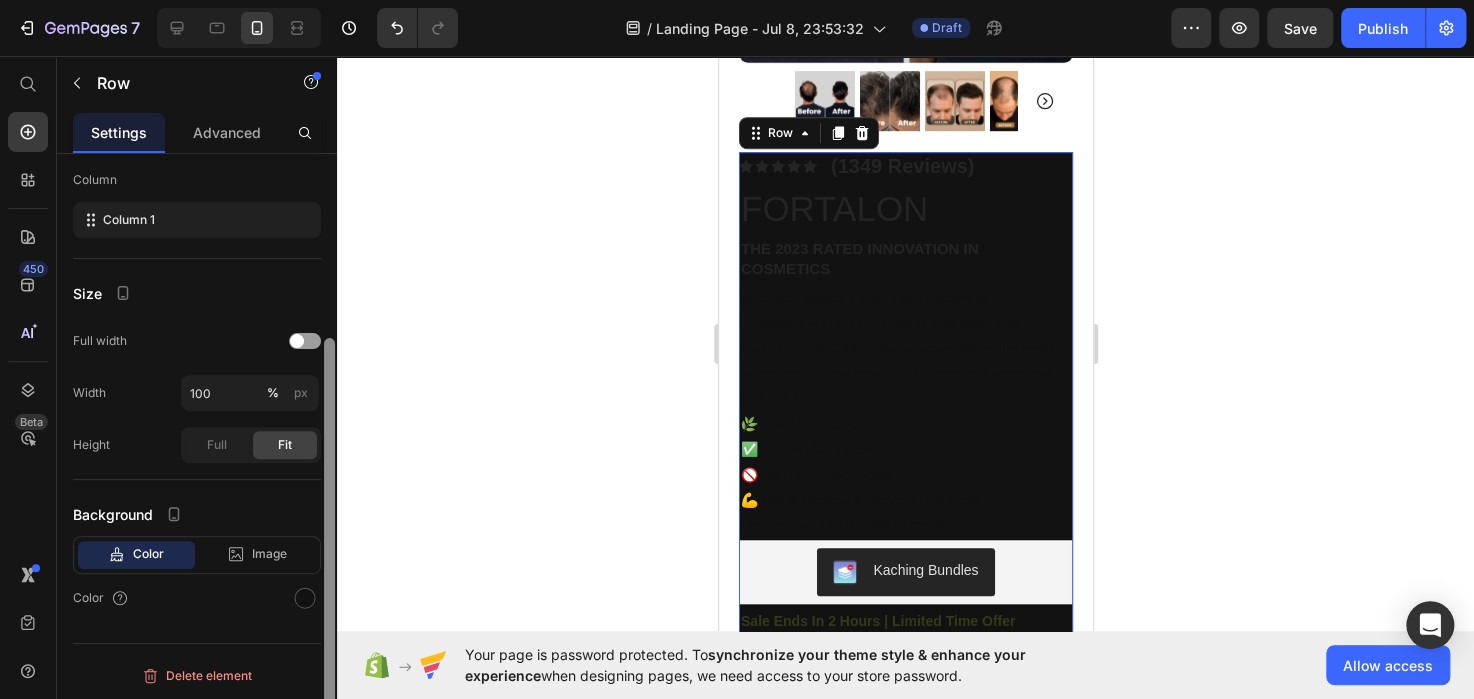 drag, startPoint x: 335, startPoint y: 521, endPoint x: 324, endPoint y: 510, distance: 15.556349 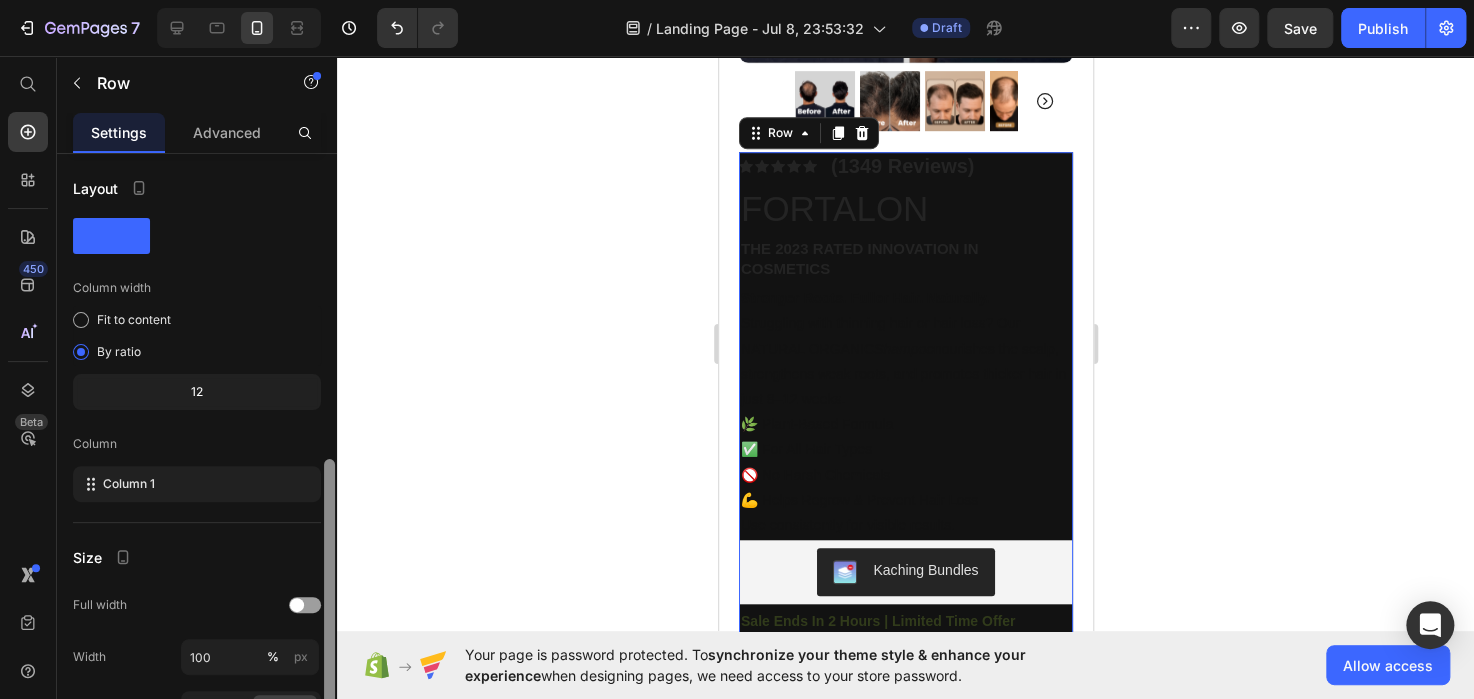 scroll, scrollTop: 264, scrollLeft: 0, axis: vertical 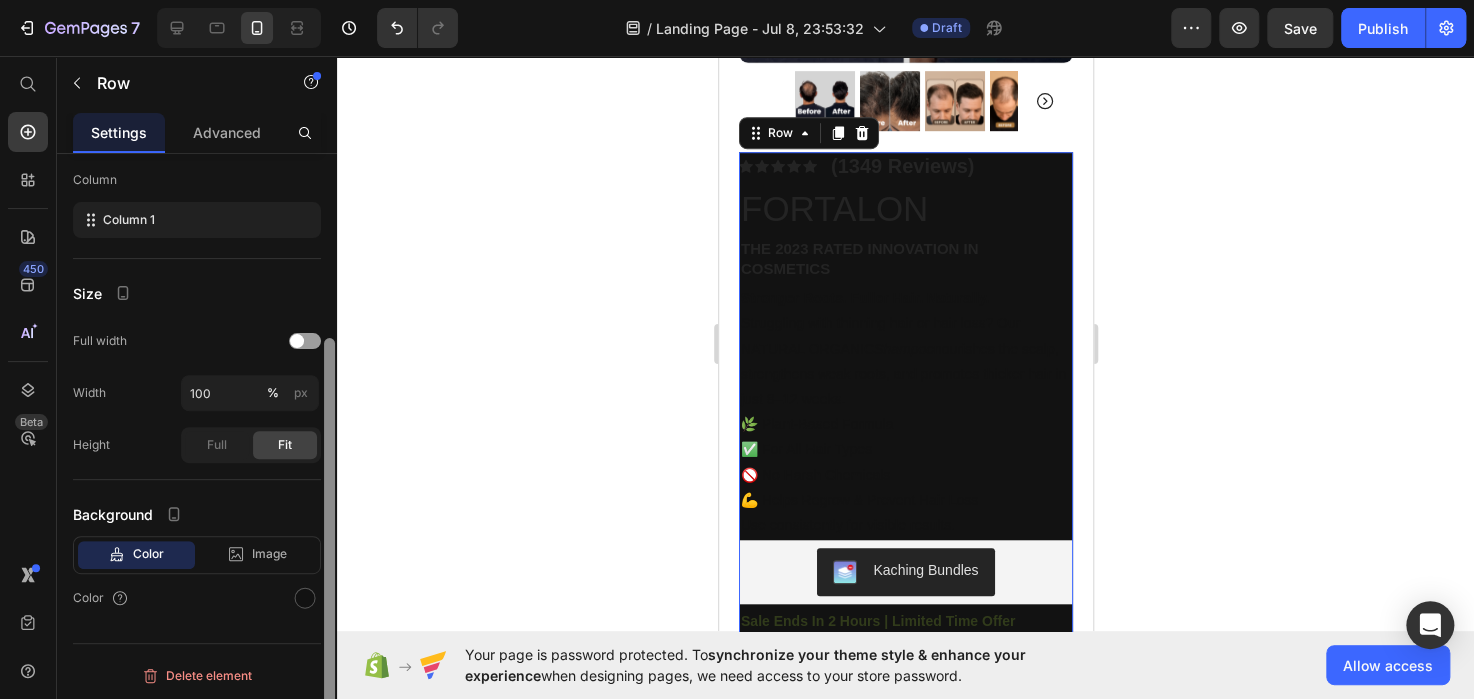 drag, startPoint x: 324, startPoint y: 510, endPoint x: 295, endPoint y: 649, distance: 141.99295 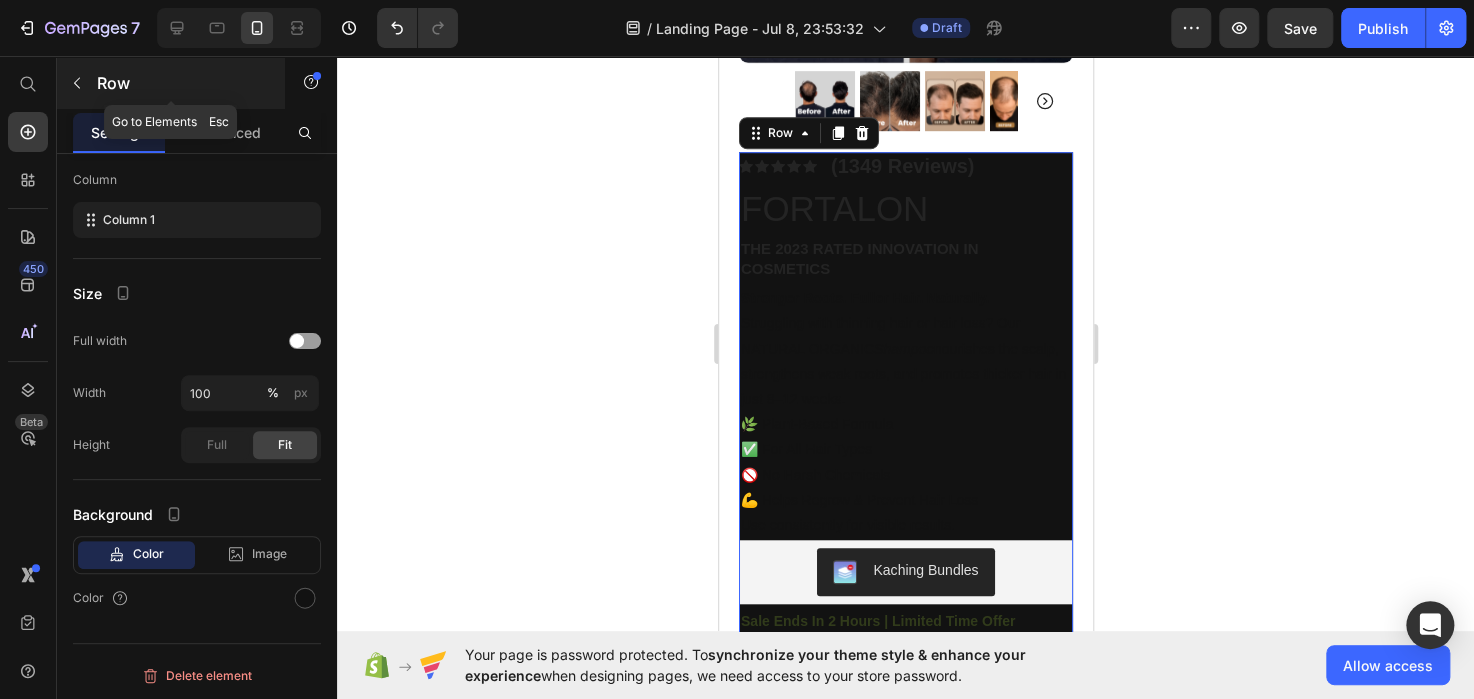 click 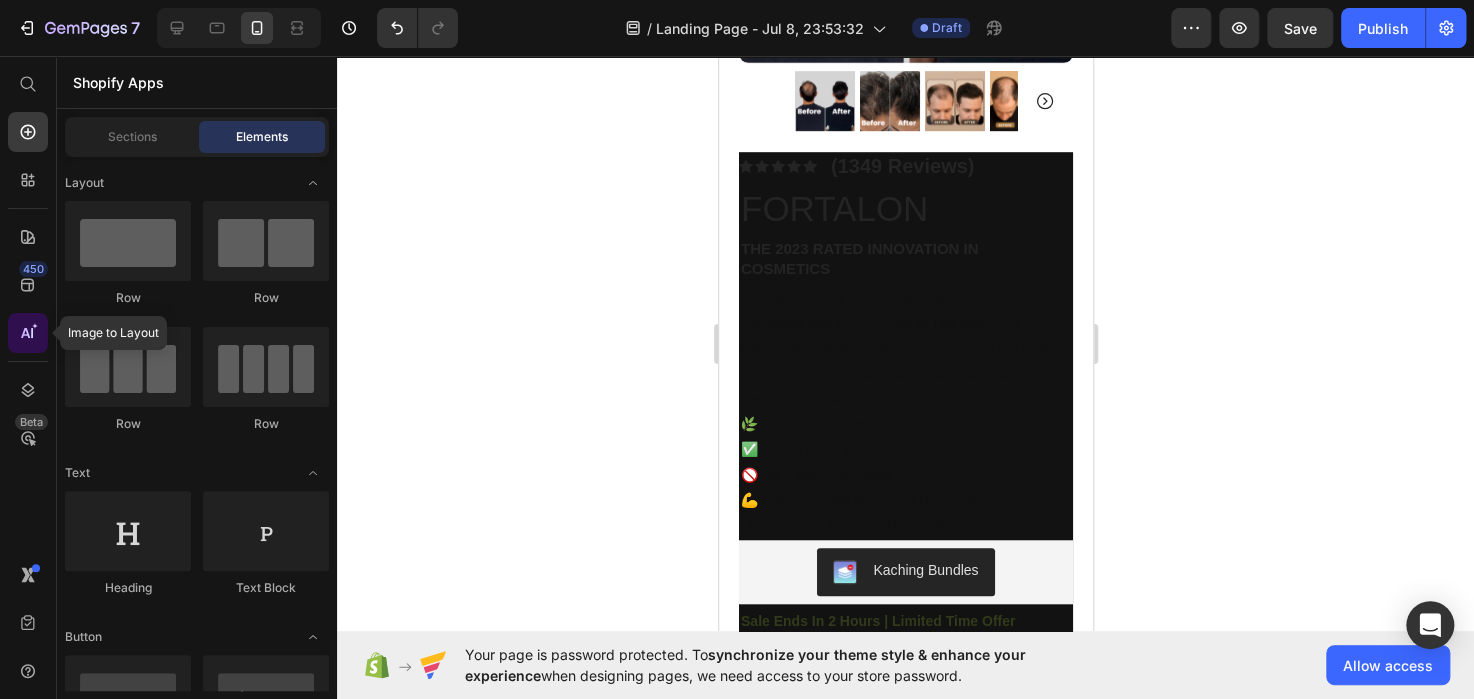 click 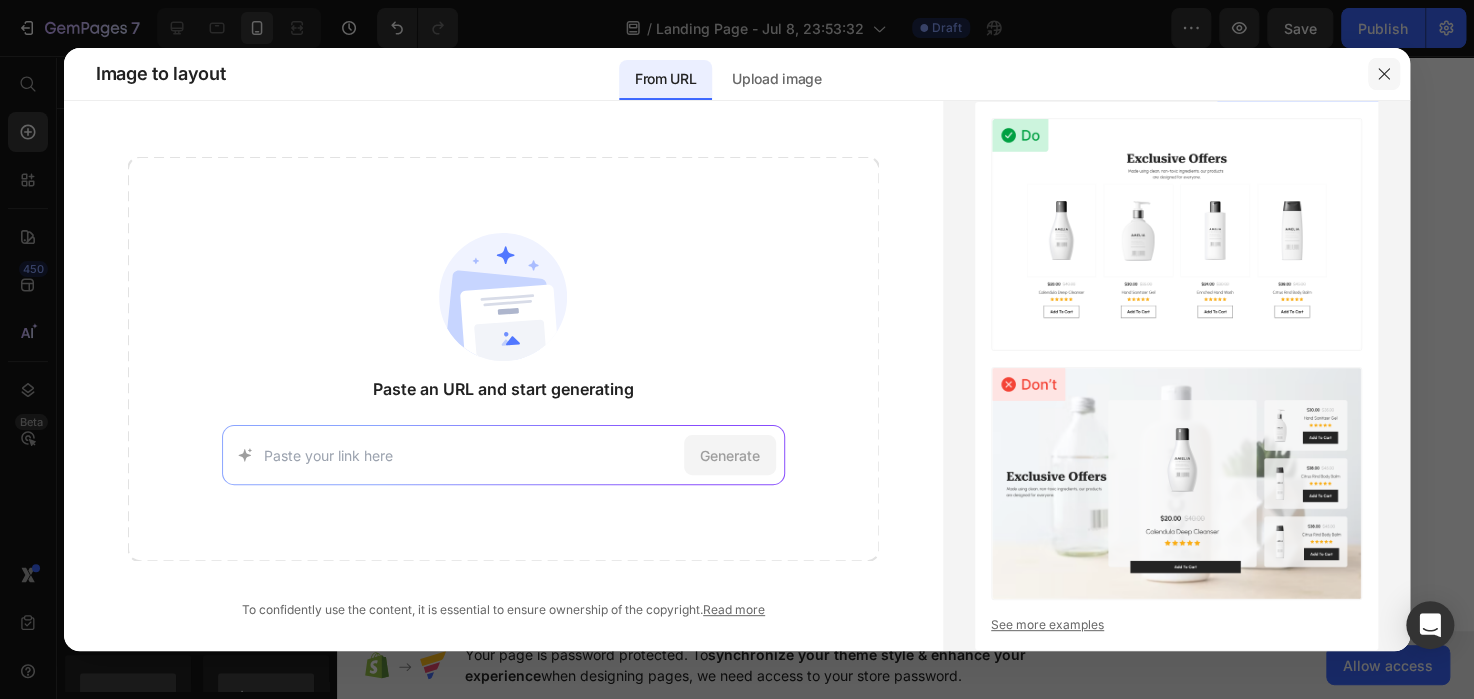 click 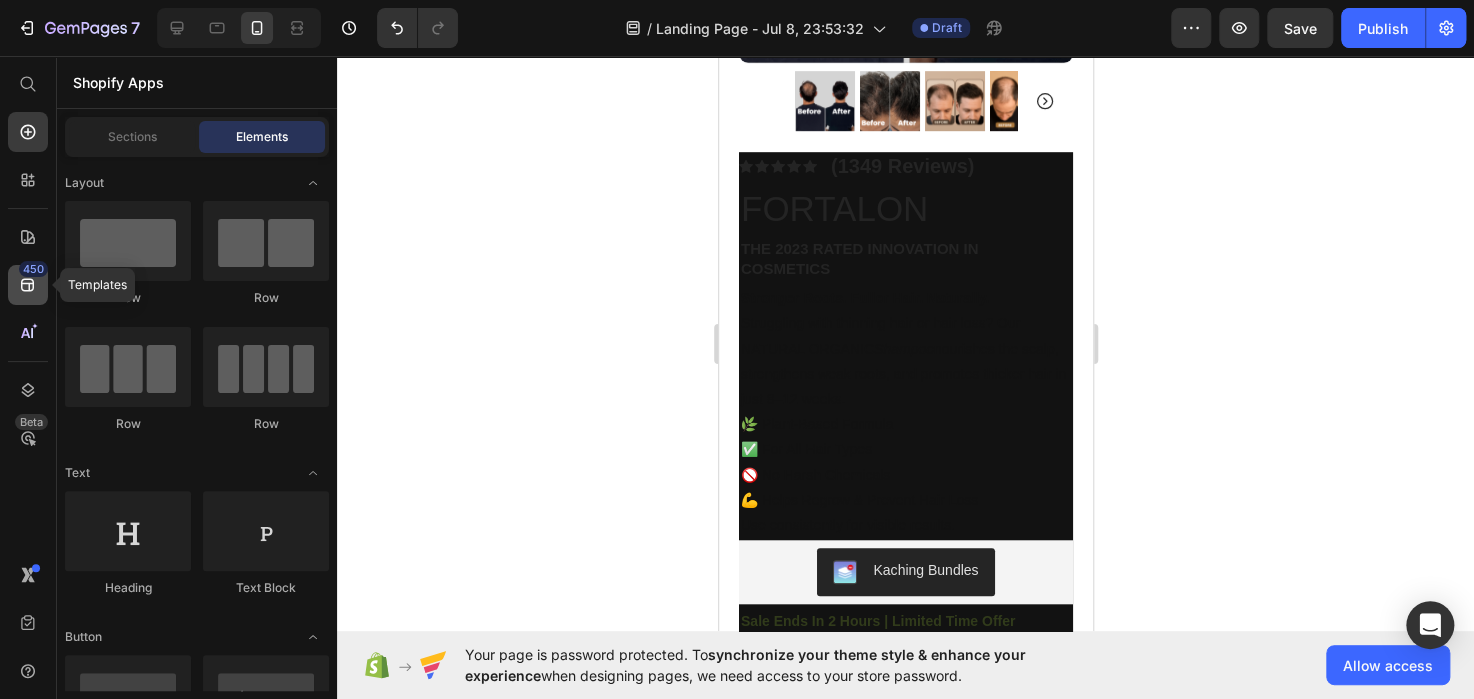 click 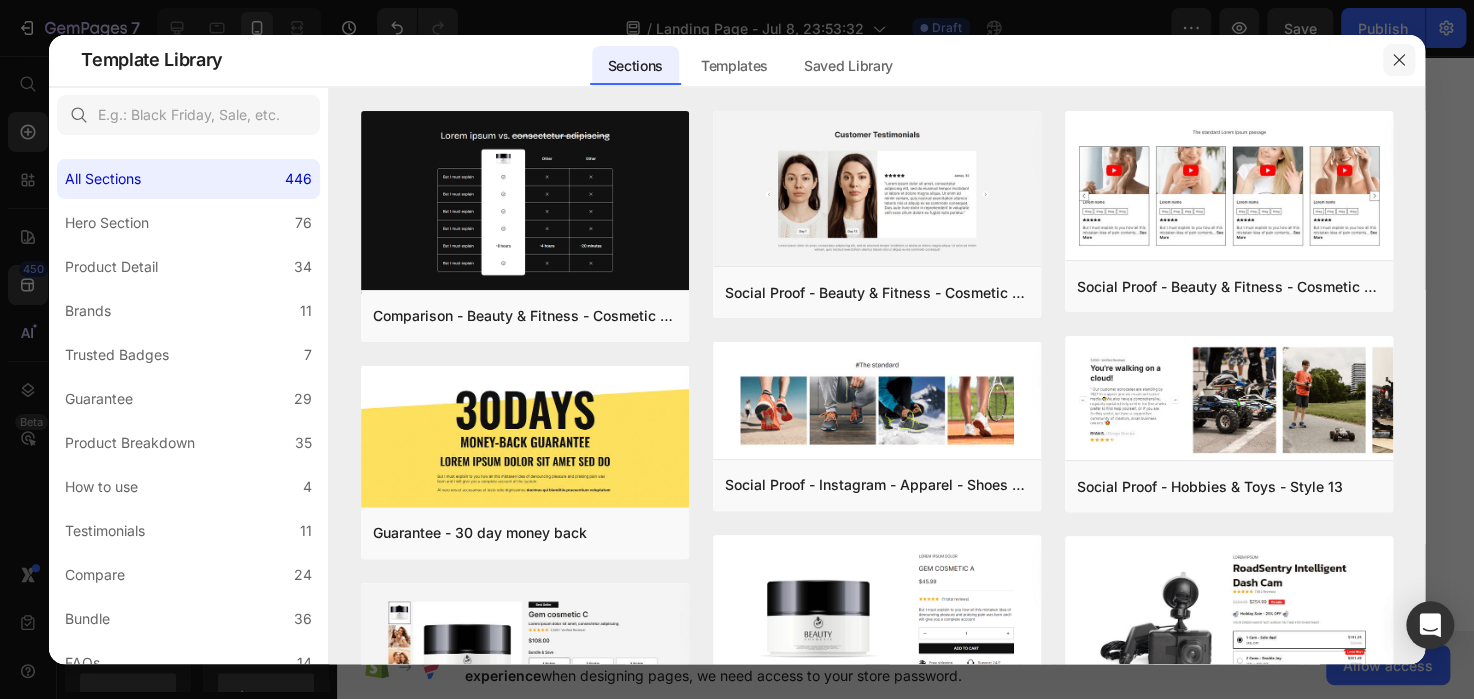 click 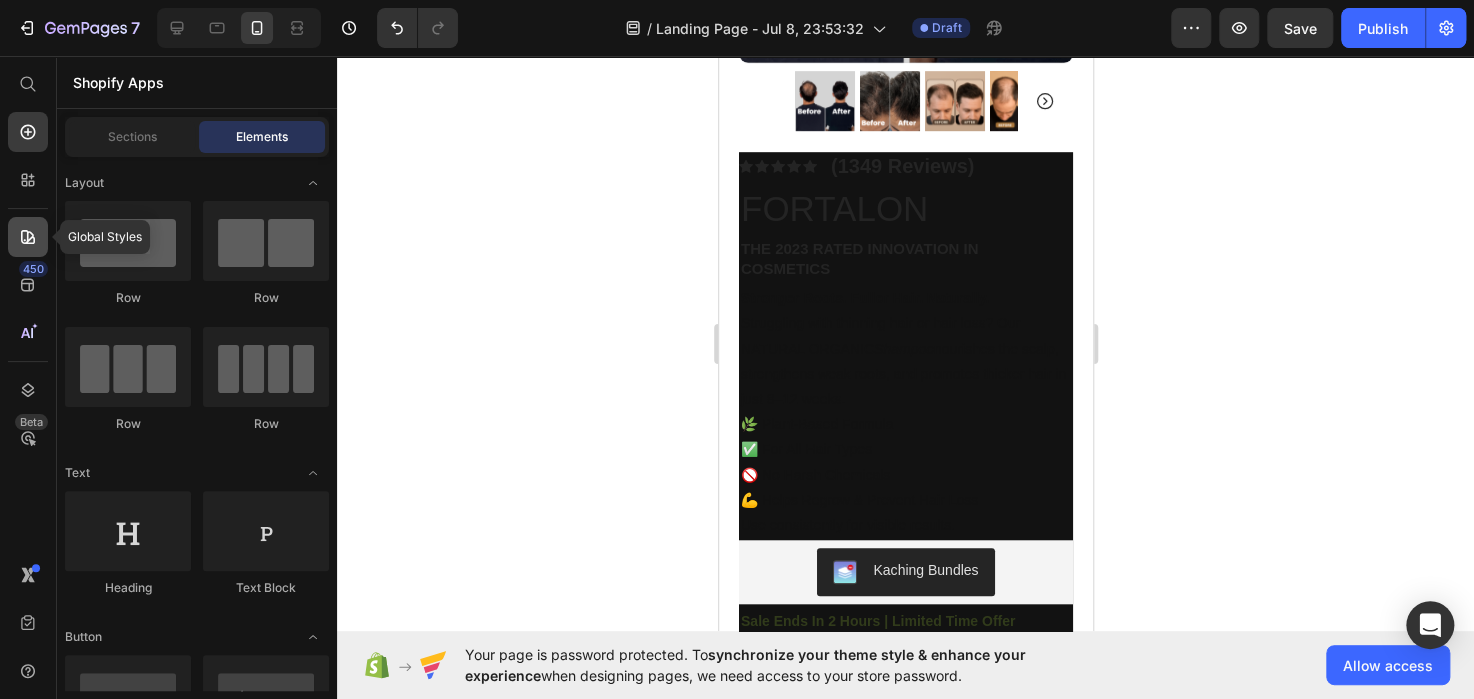 click 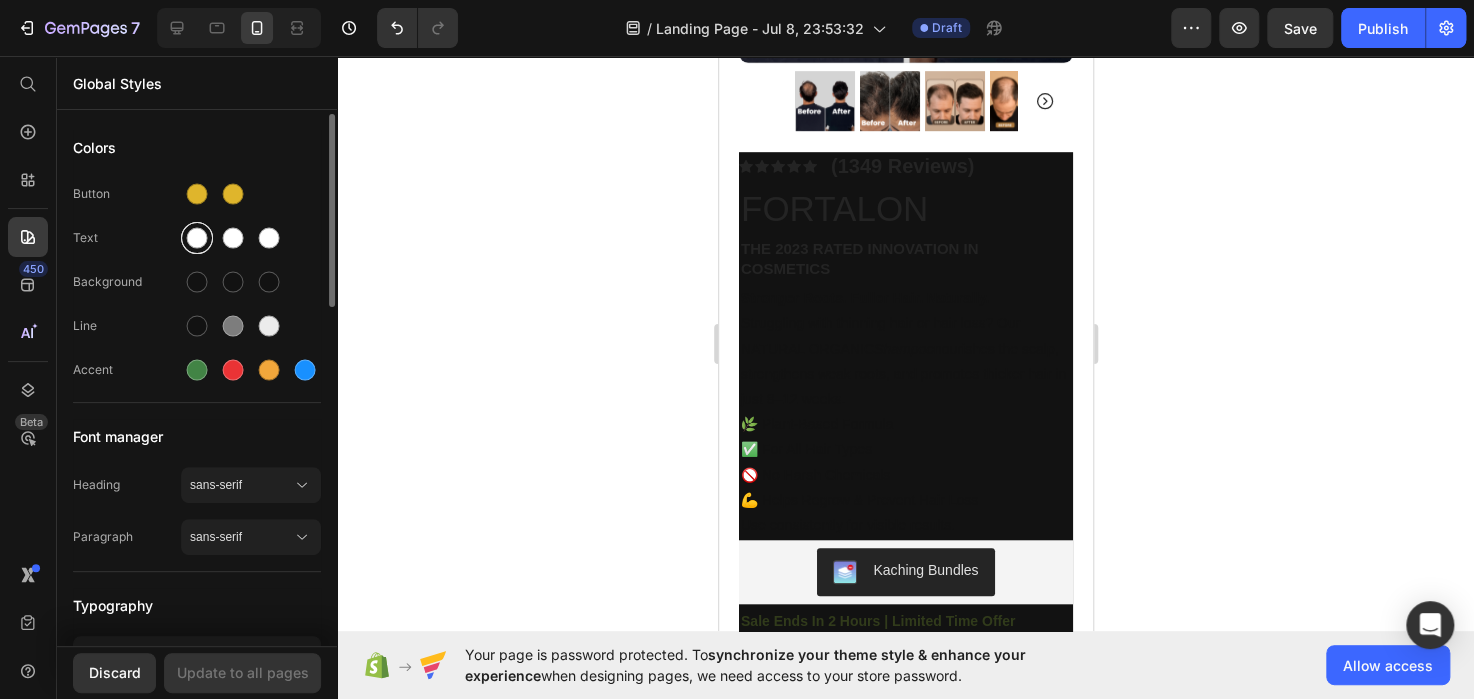 click at bounding box center [197, 238] 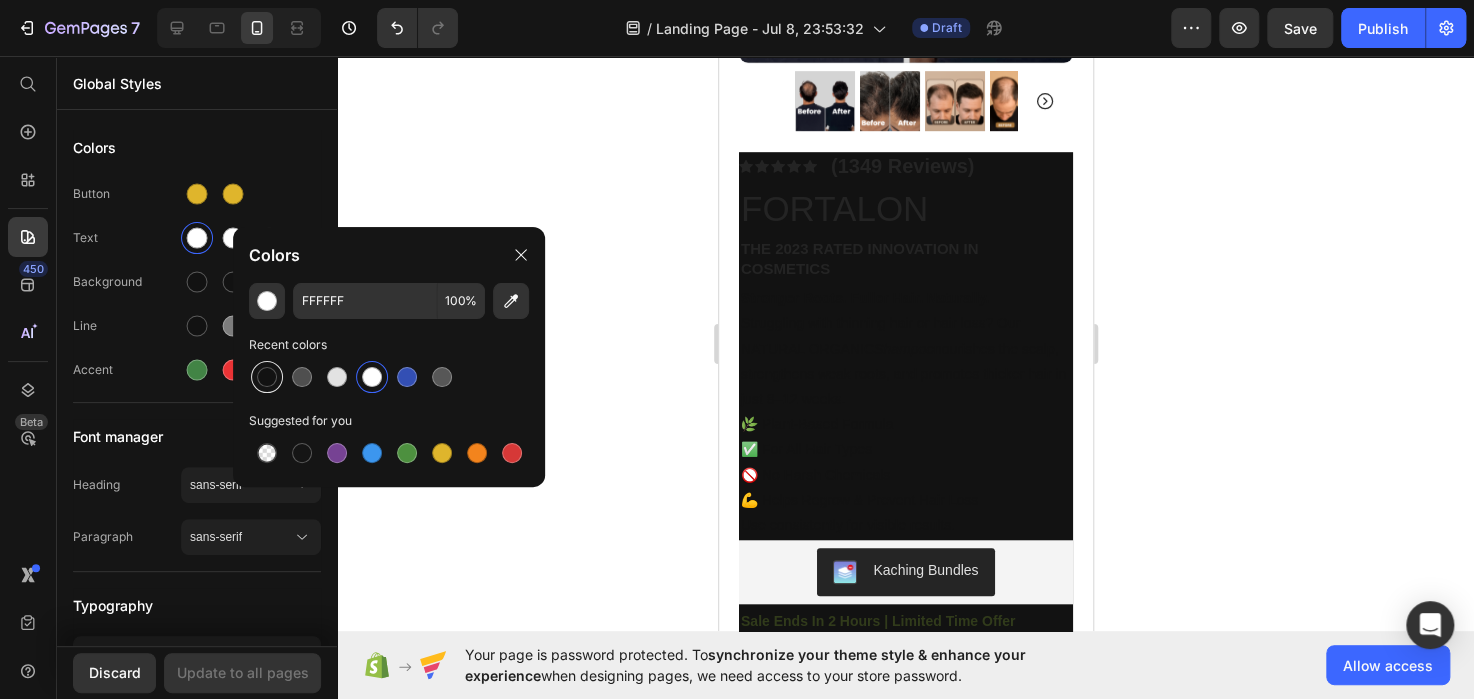 click at bounding box center (267, 377) 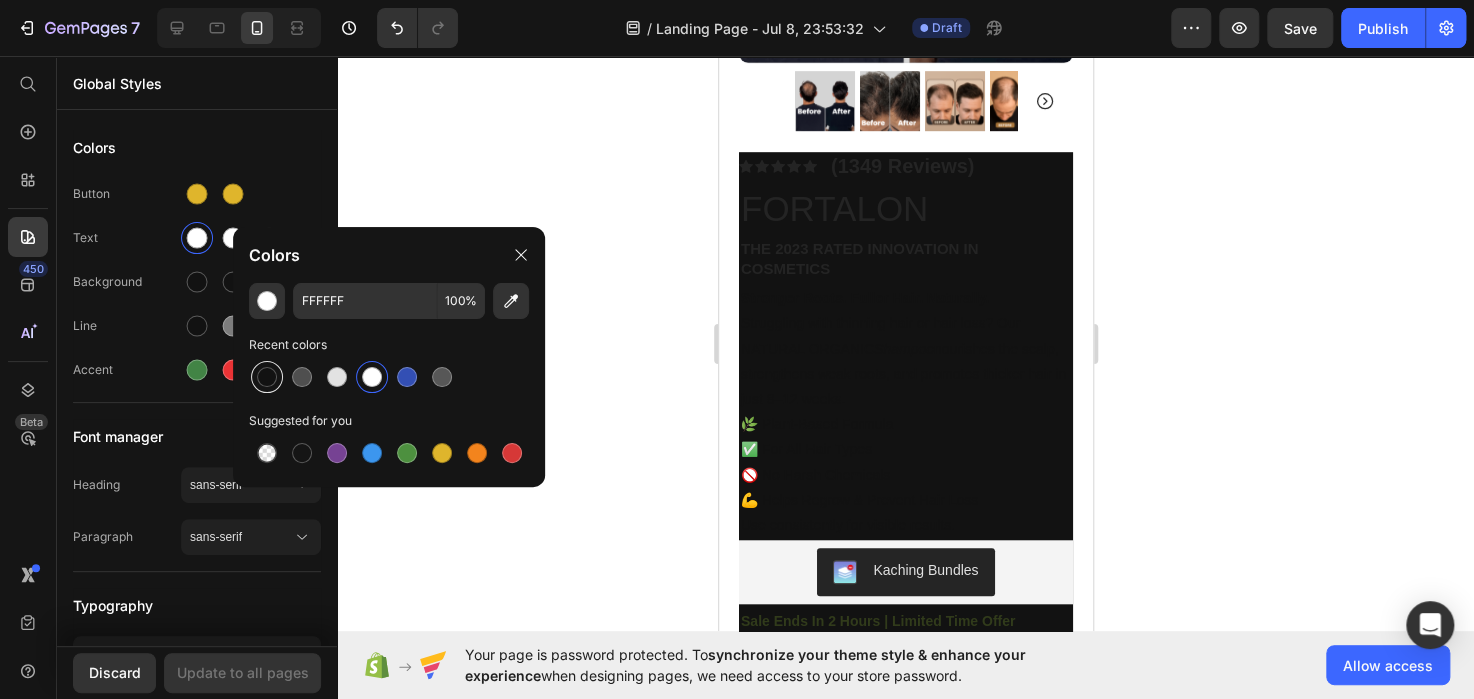 type on "121212" 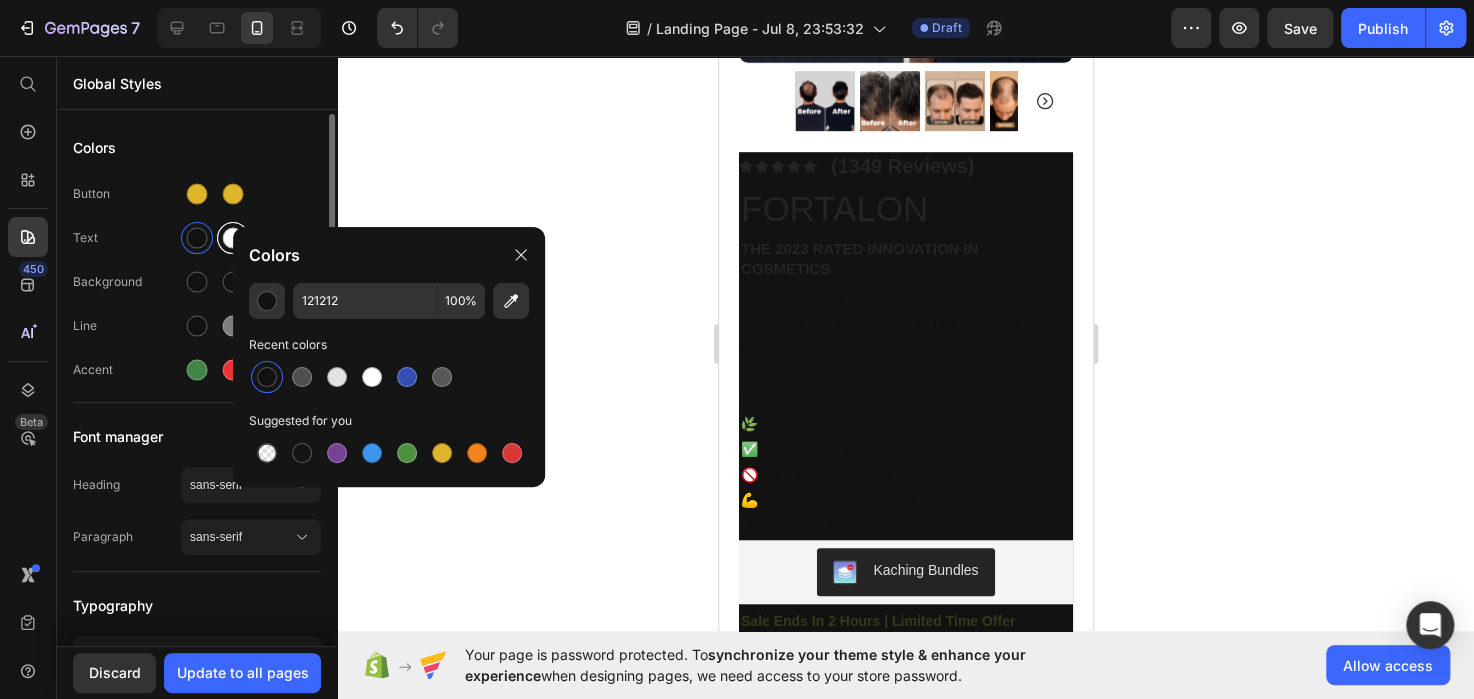 click at bounding box center [233, 238] 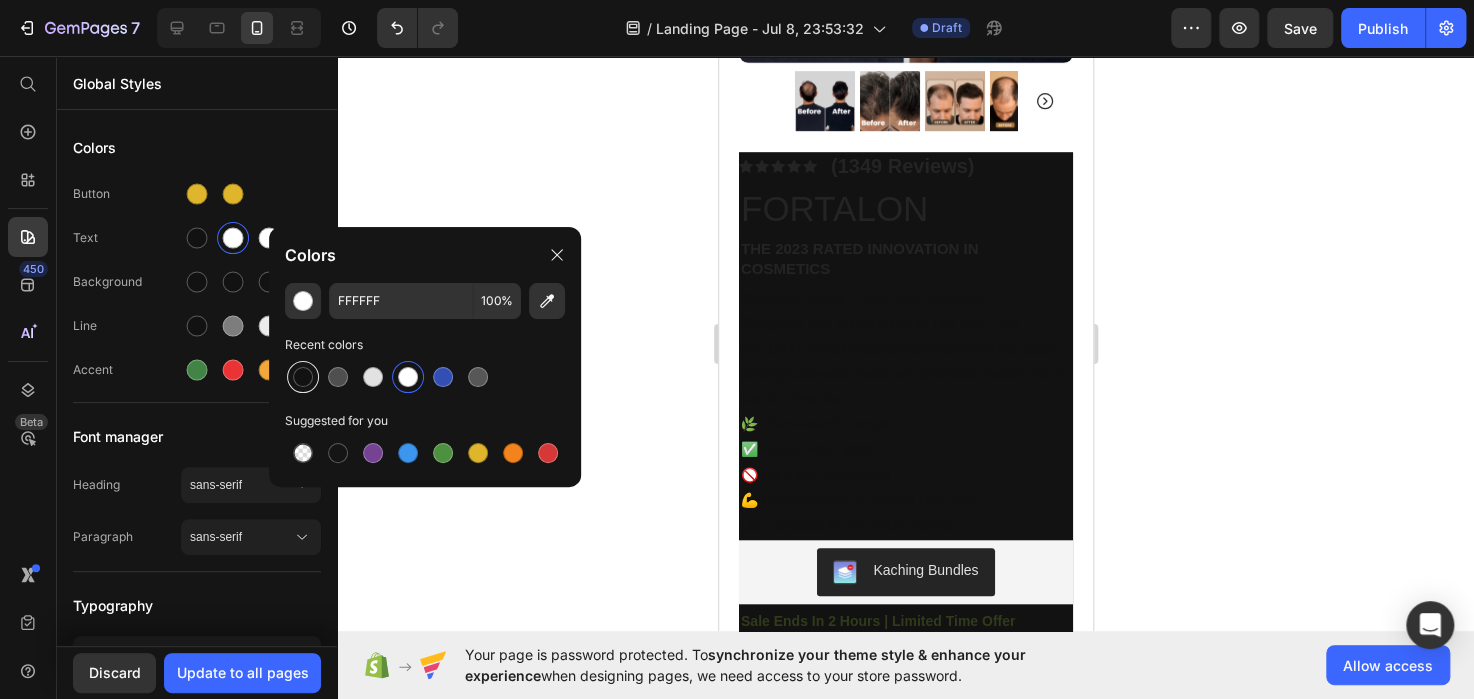 click at bounding box center [303, 377] 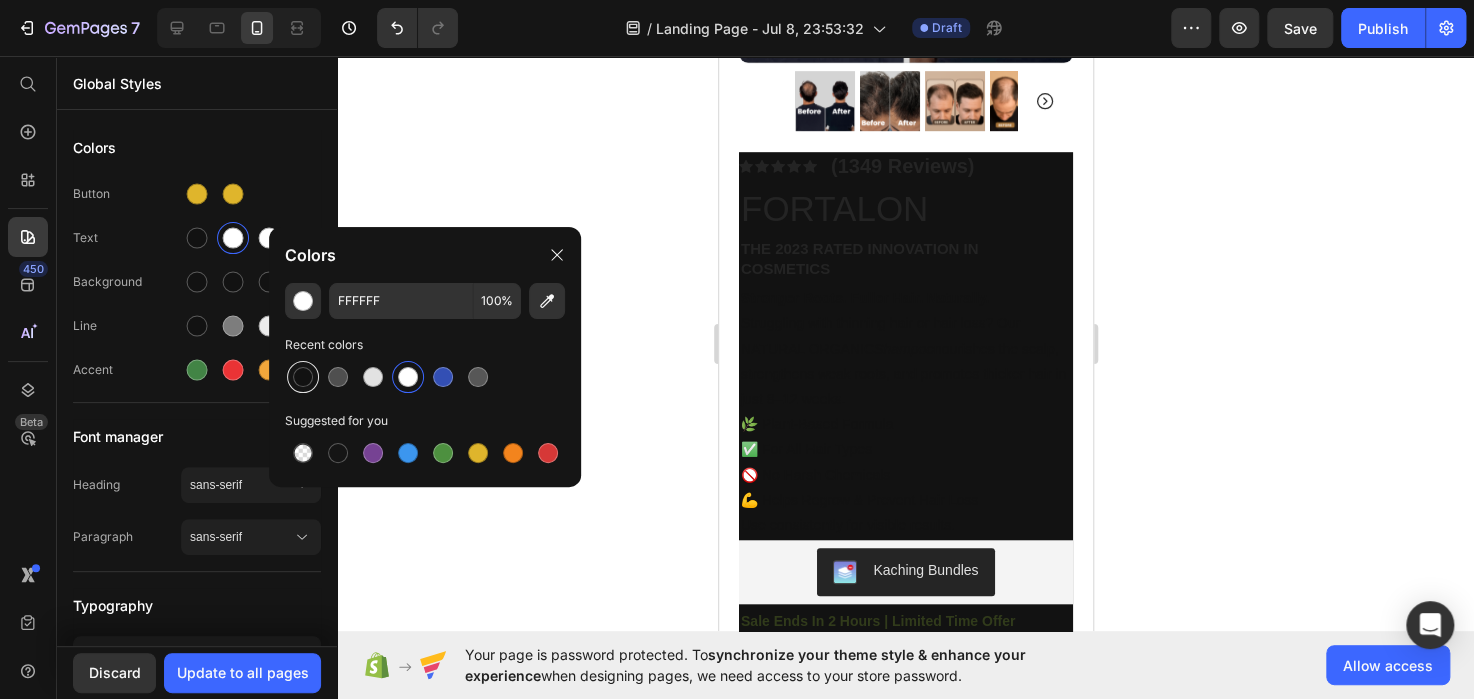type on "121212" 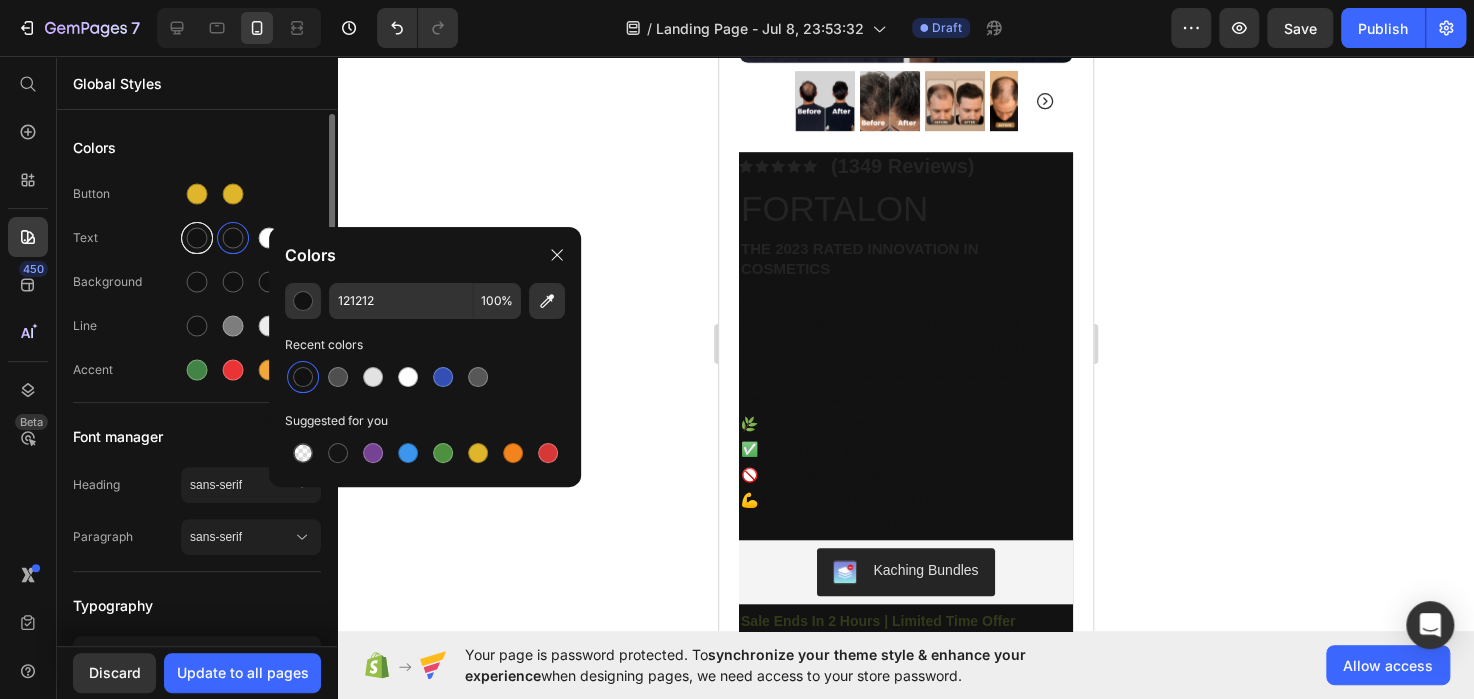 click at bounding box center [197, 238] 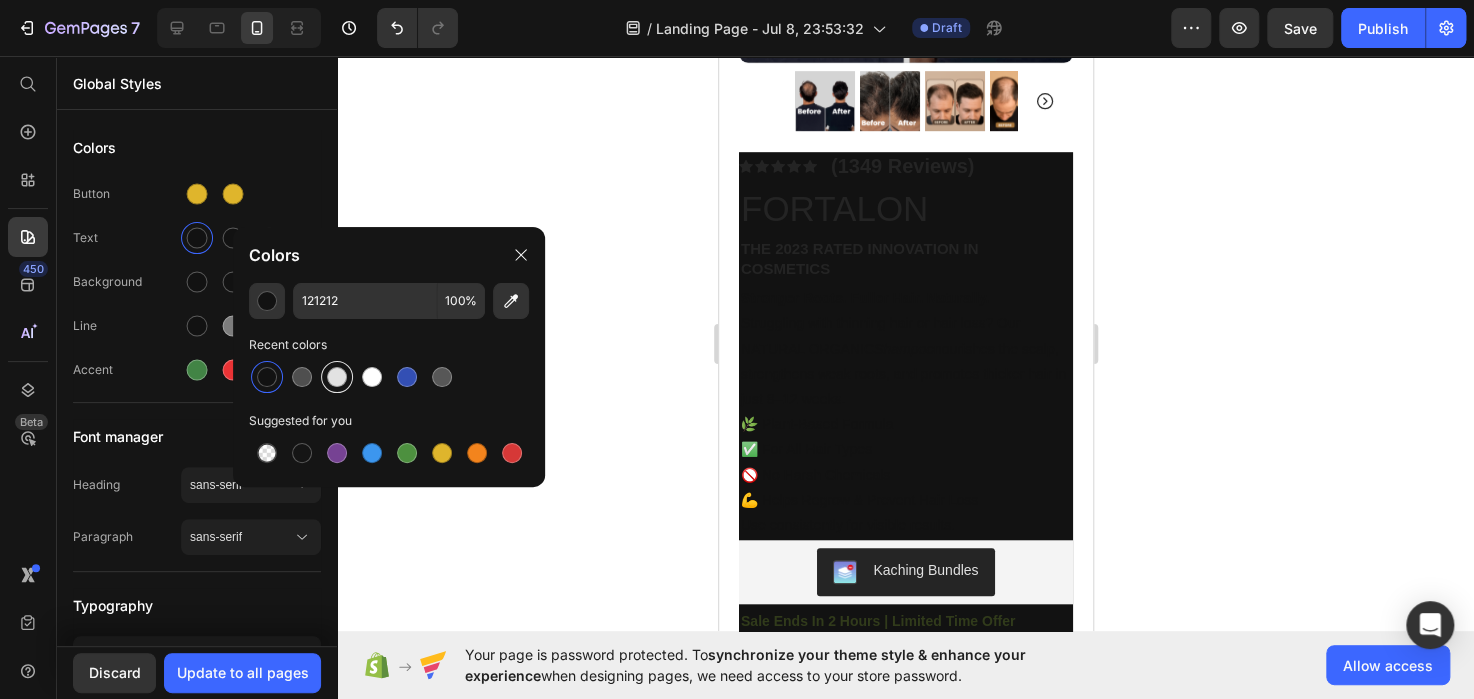 click at bounding box center (337, 377) 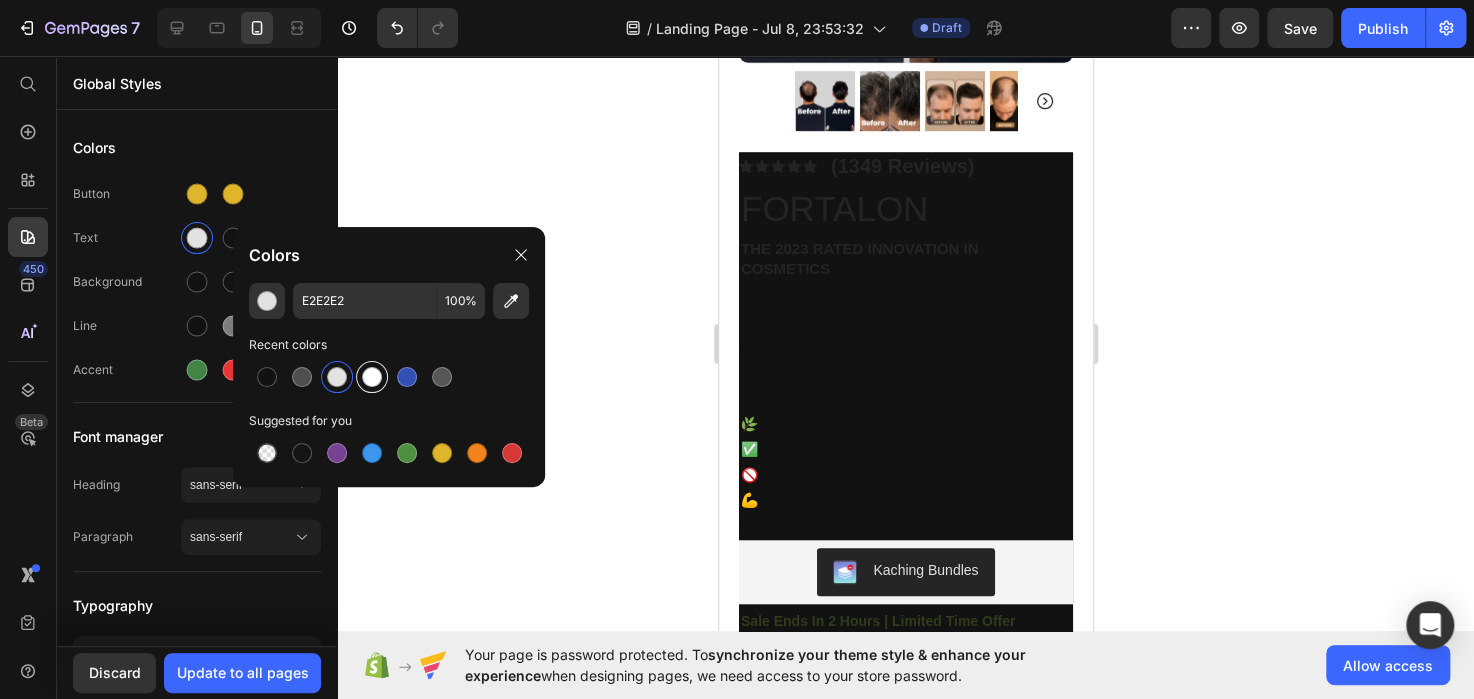 click at bounding box center (372, 377) 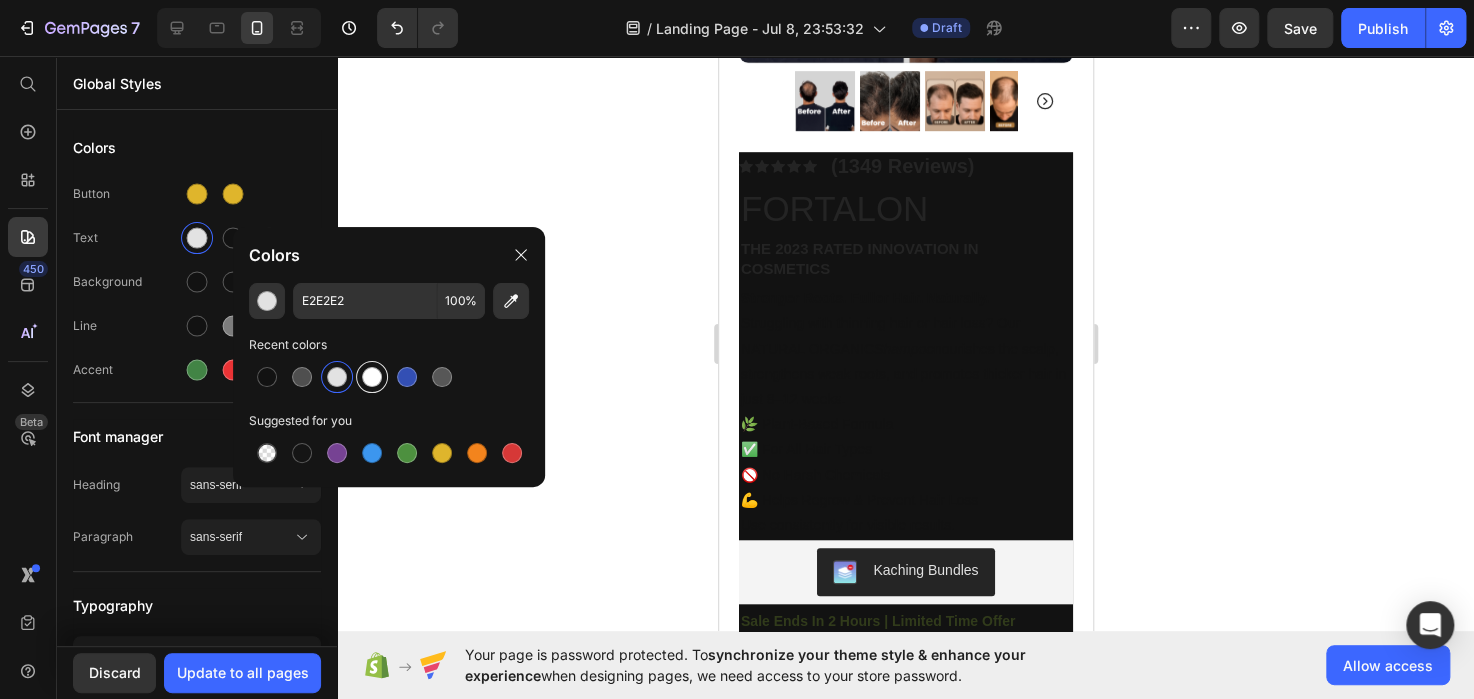 type on "FFFFFF" 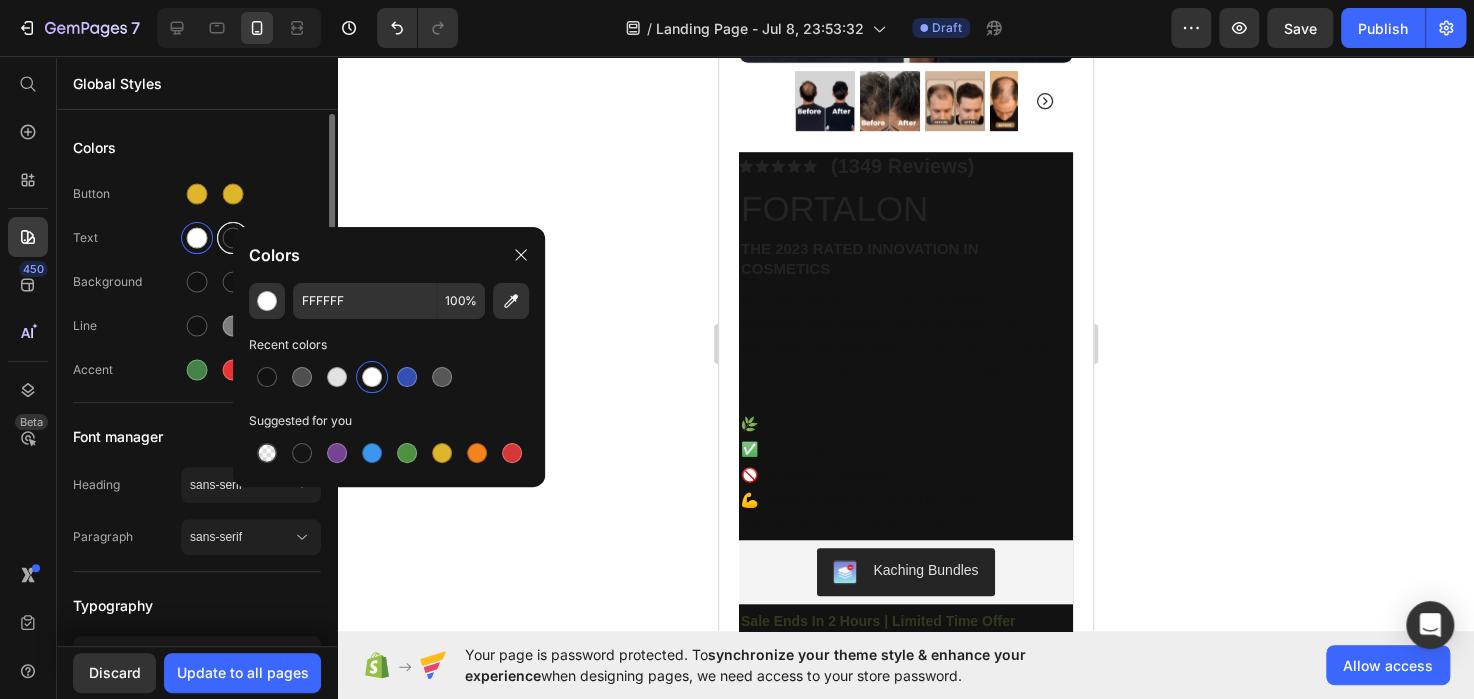 click at bounding box center [233, 238] 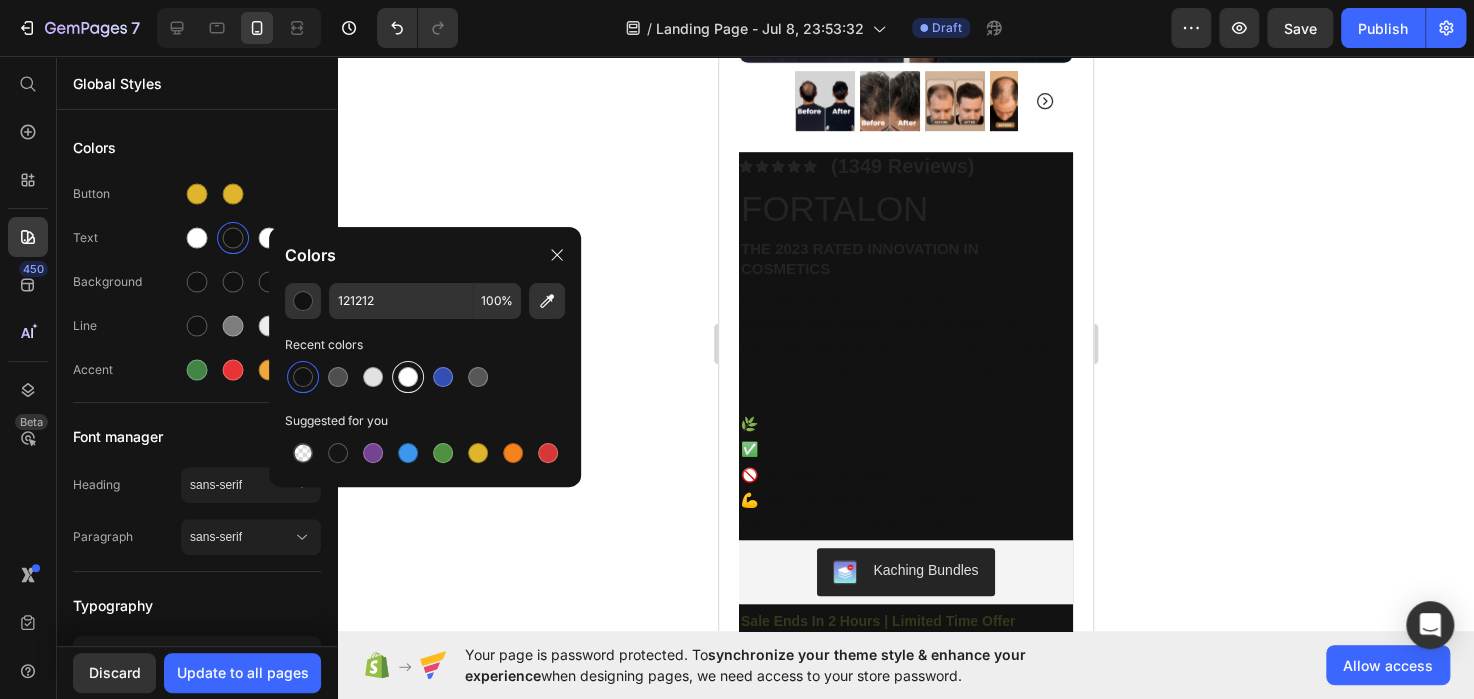click at bounding box center (408, 377) 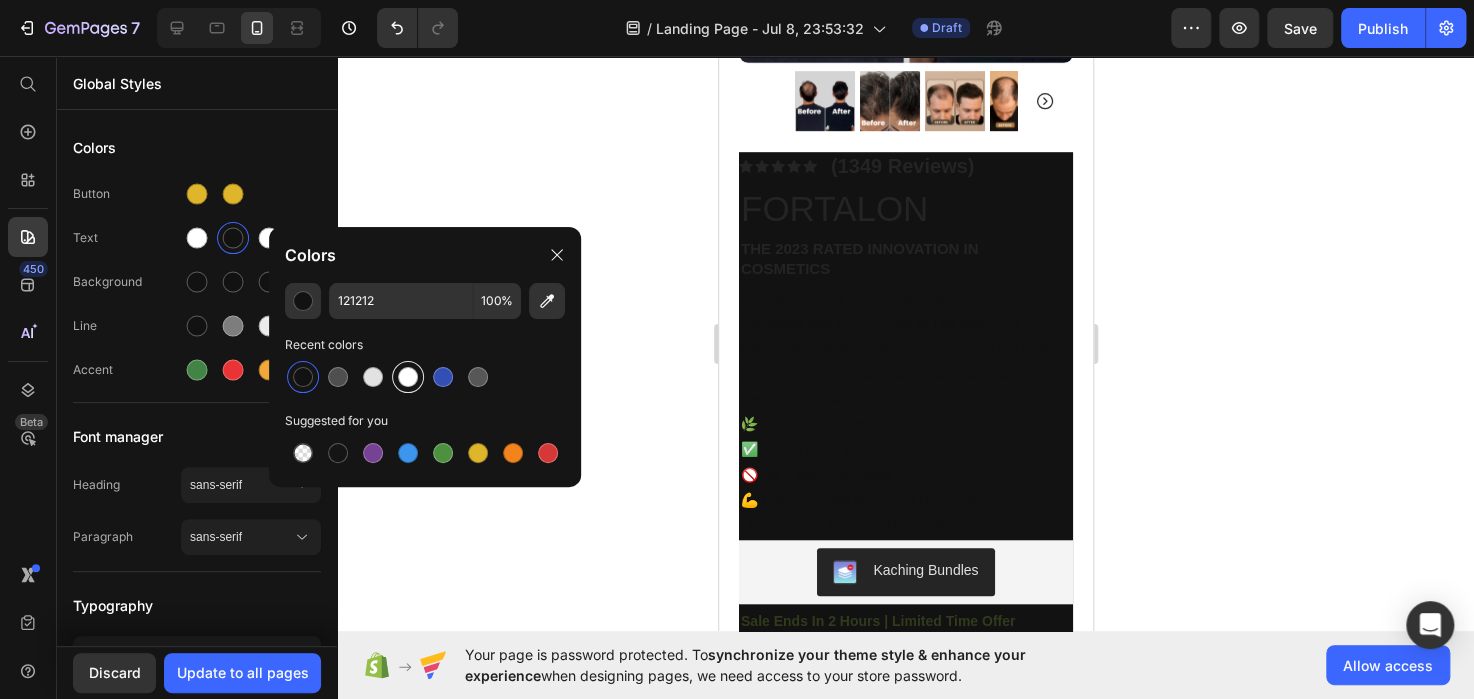 type on "FFFFFF" 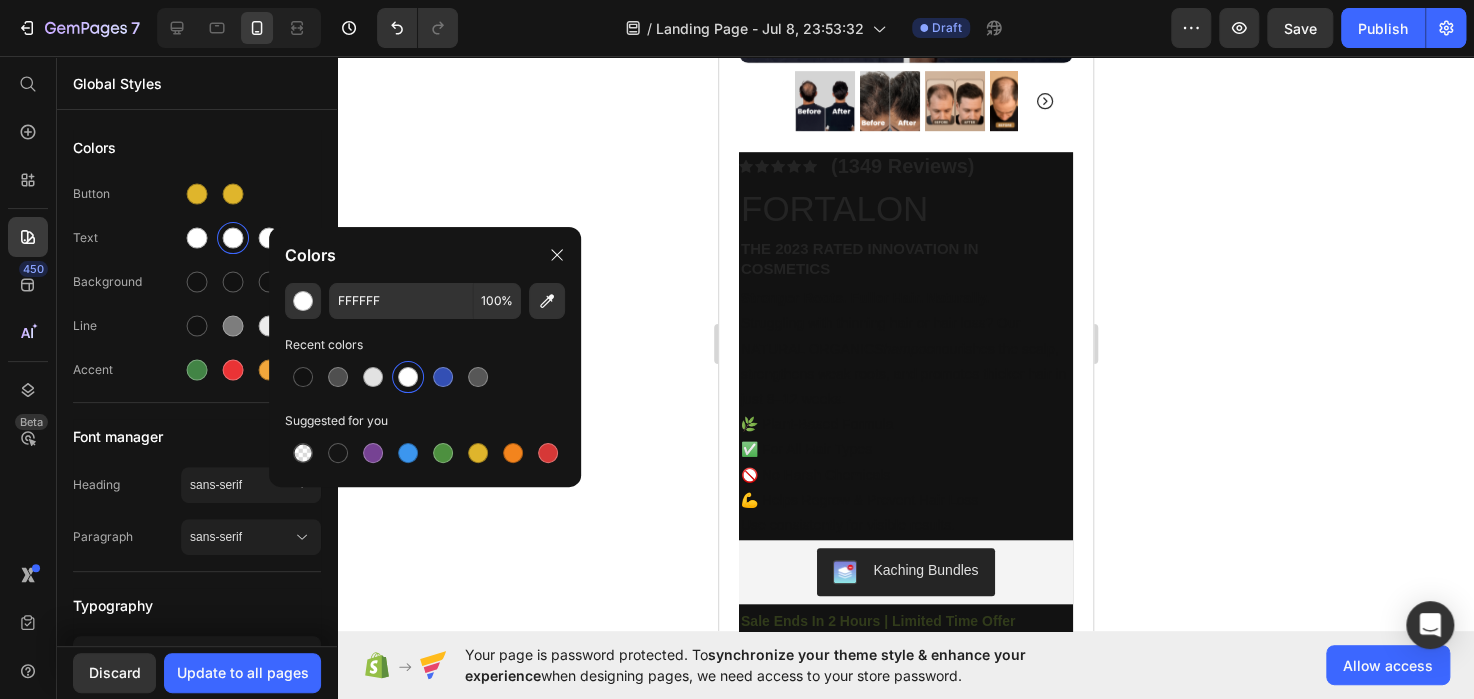 click 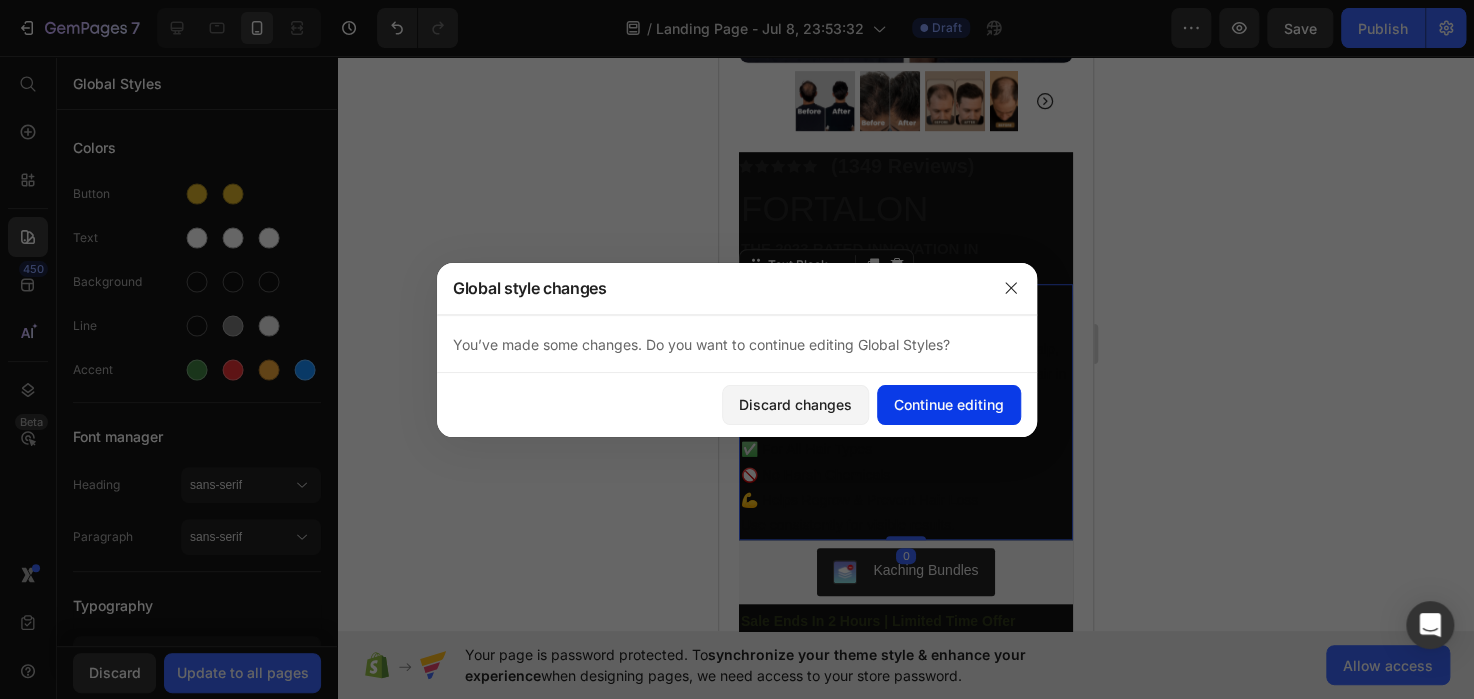 click on "Continue editing" at bounding box center (949, 404) 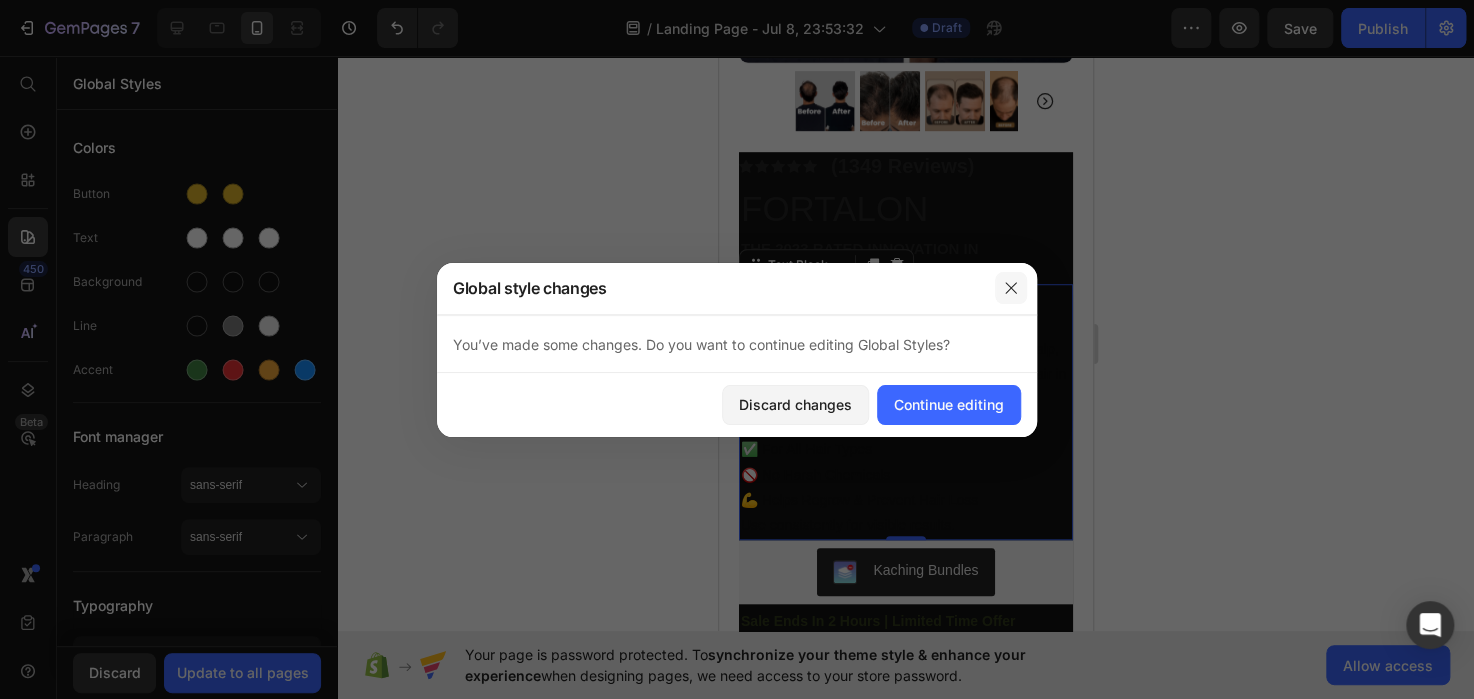 click 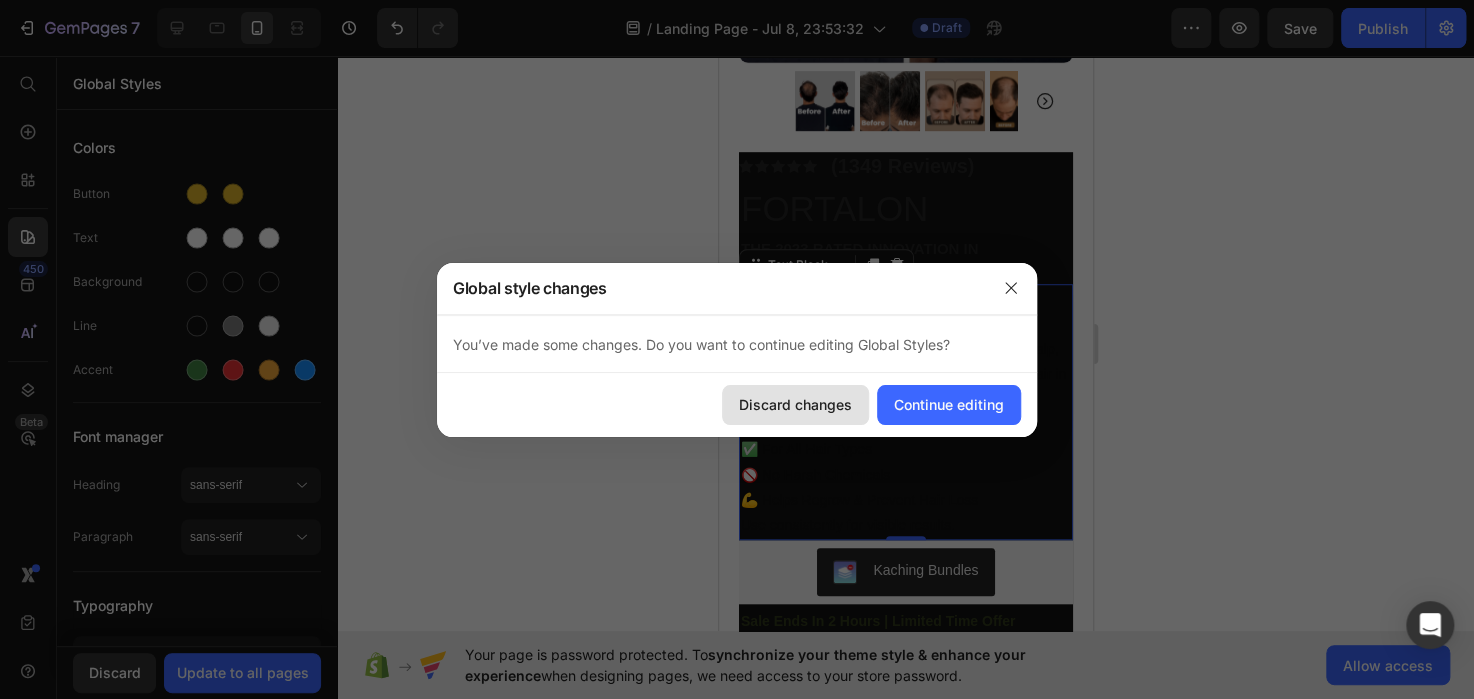 drag, startPoint x: 772, startPoint y: 411, endPoint x: 75, endPoint y: 338, distance: 700.8124 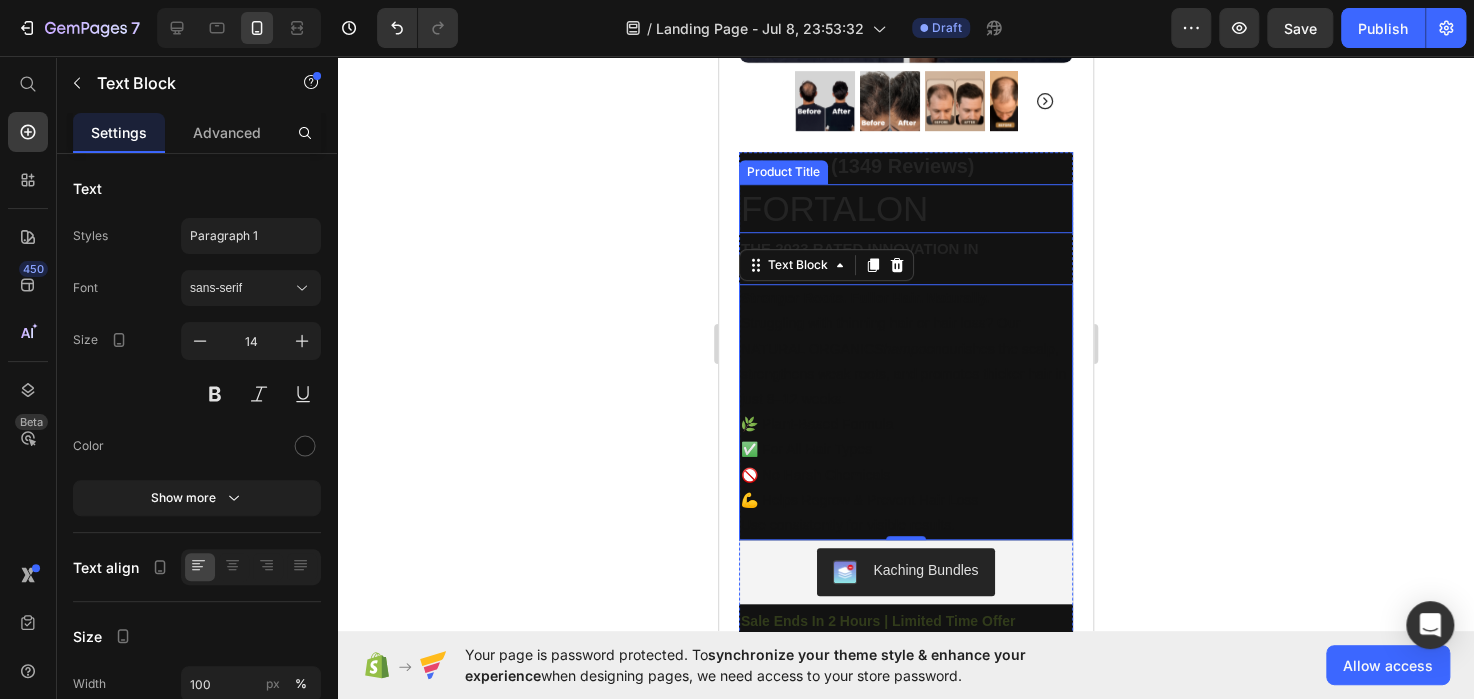 click on "FORTALON" at bounding box center [905, 209] 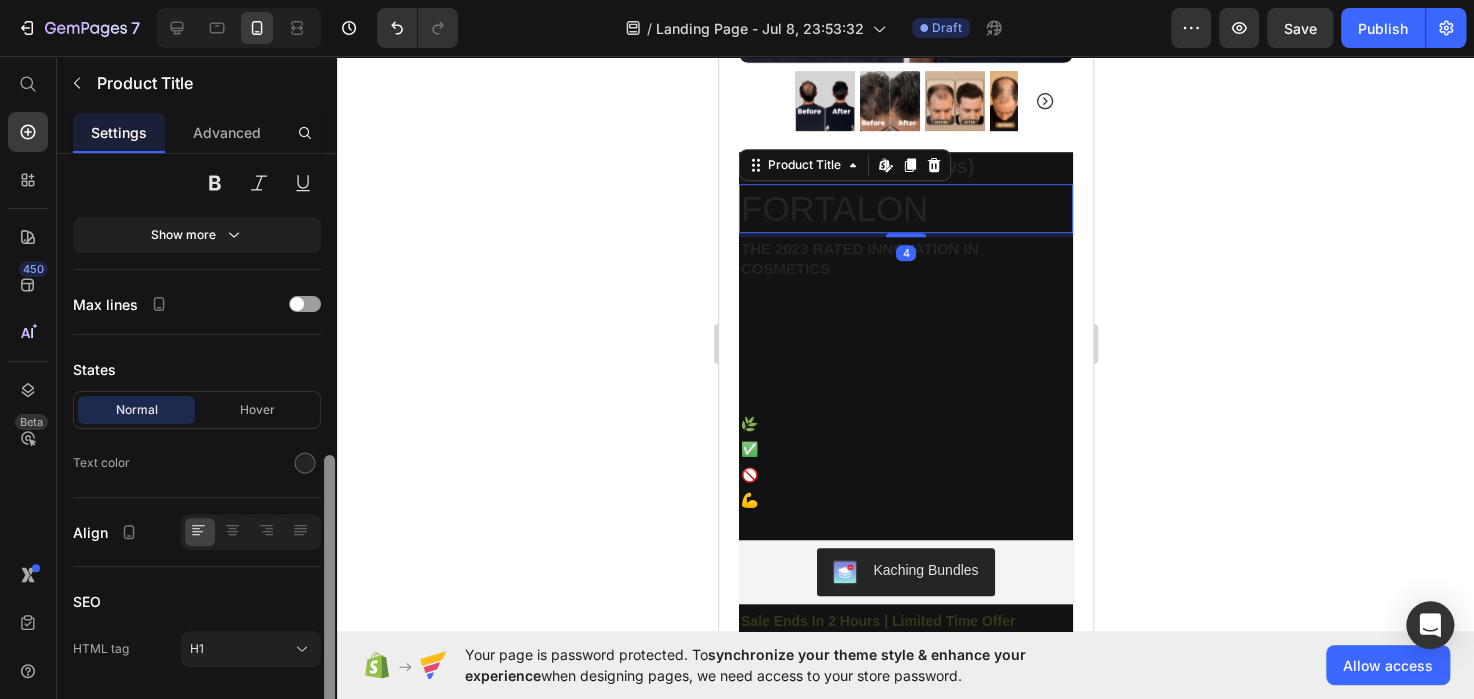 scroll, scrollTop: 493, scrollLeft: 0, axis: vertical 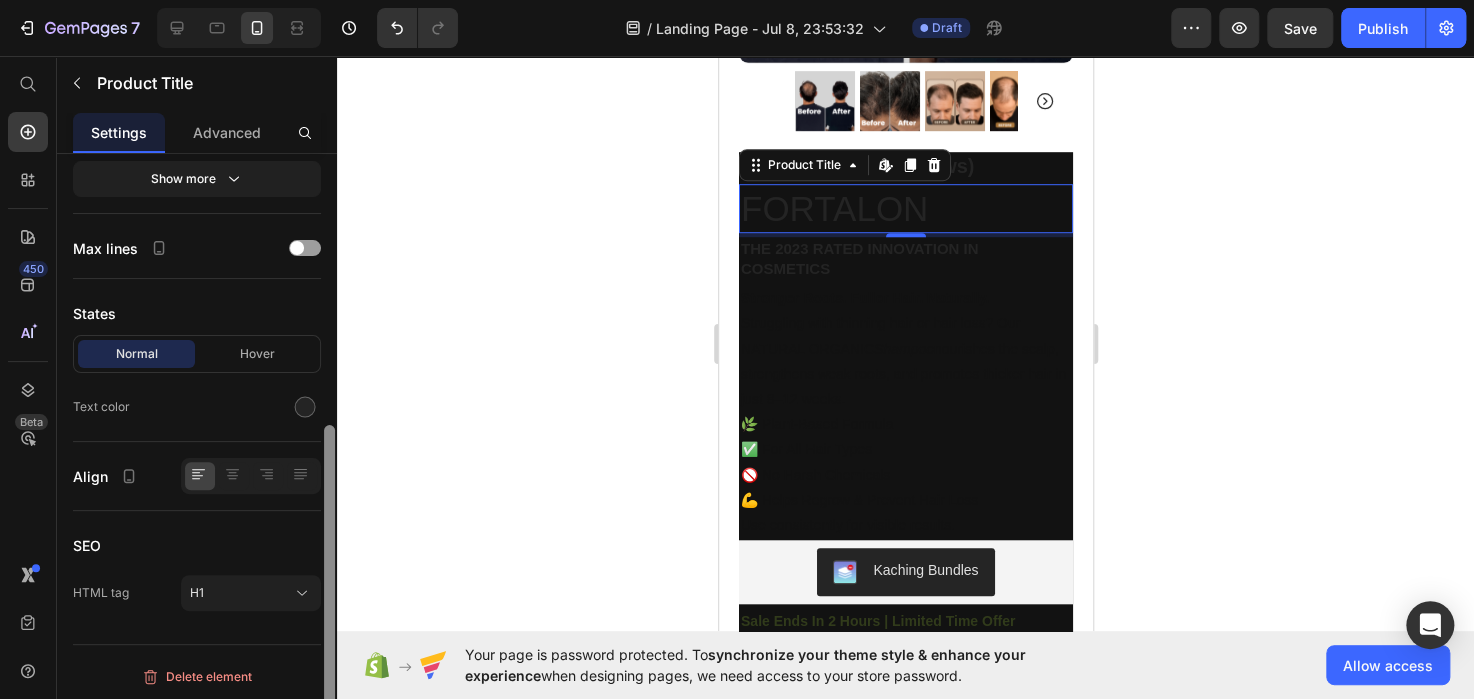 drag, startPoint x: 324, startPoint y: 299, endPoint x: 328, endPoint y: 579, distance: 280.02856 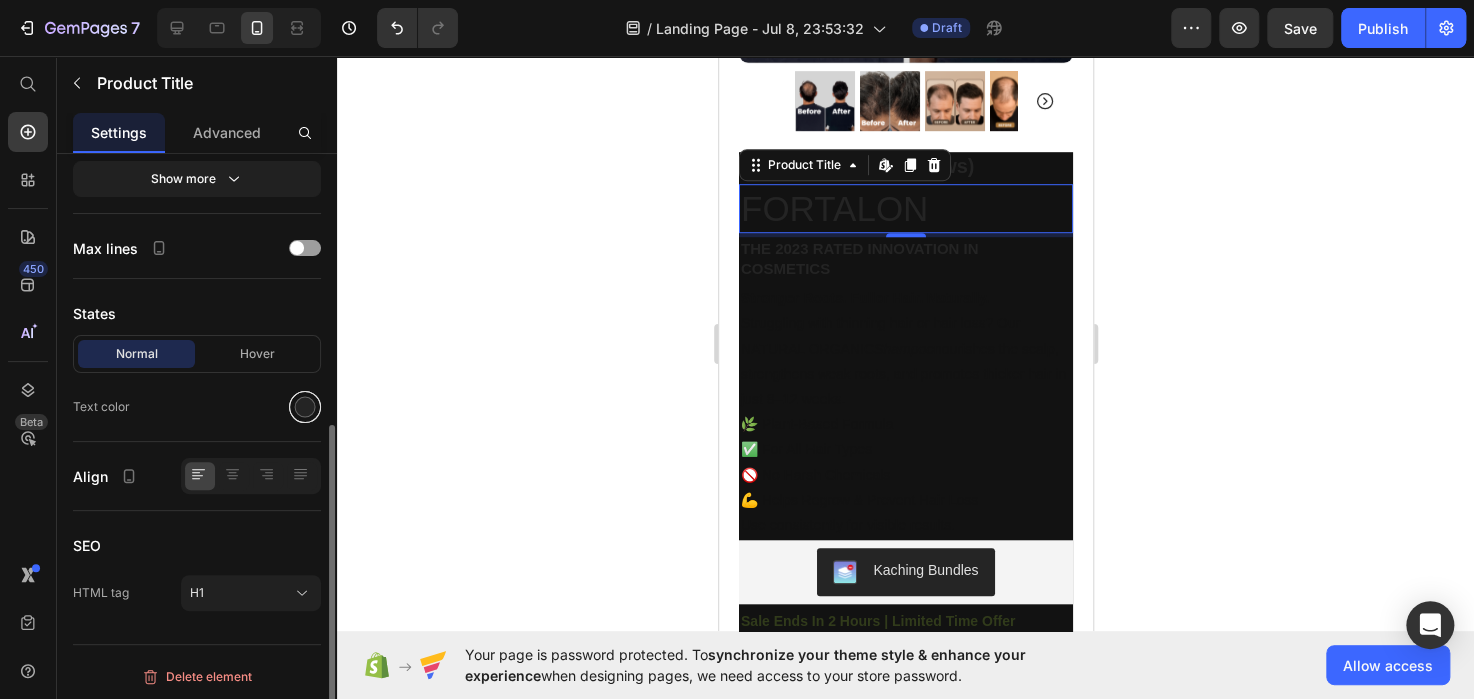 click at bounding box center [305, 407] 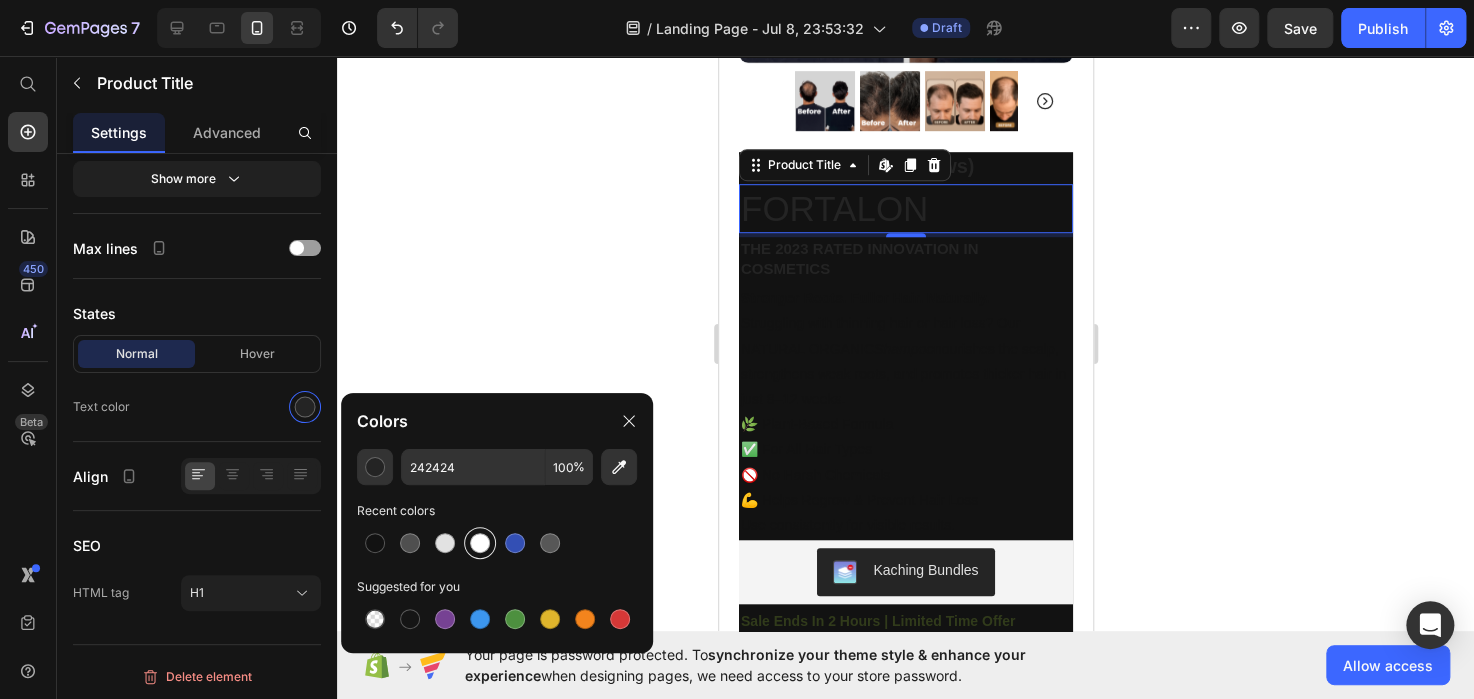 click at bounding box center (480, 543) 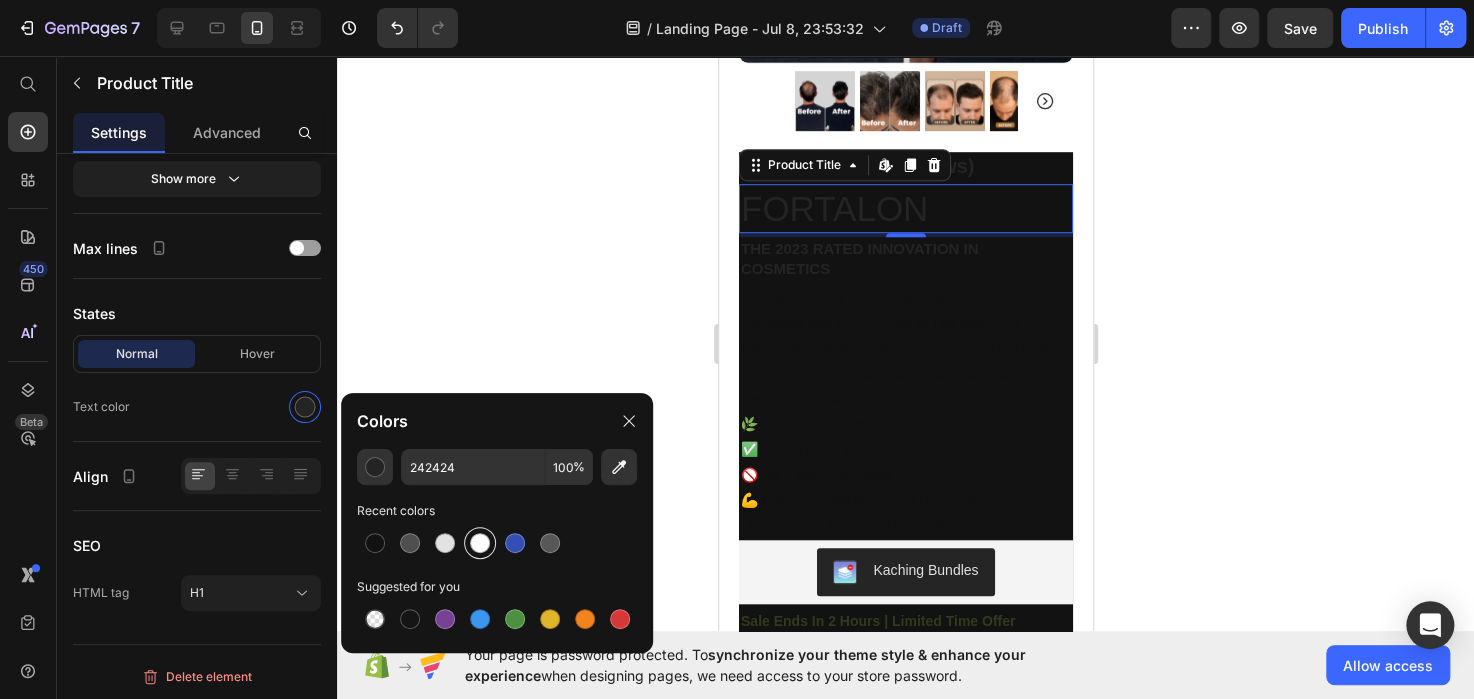 type on "FFFFFF" 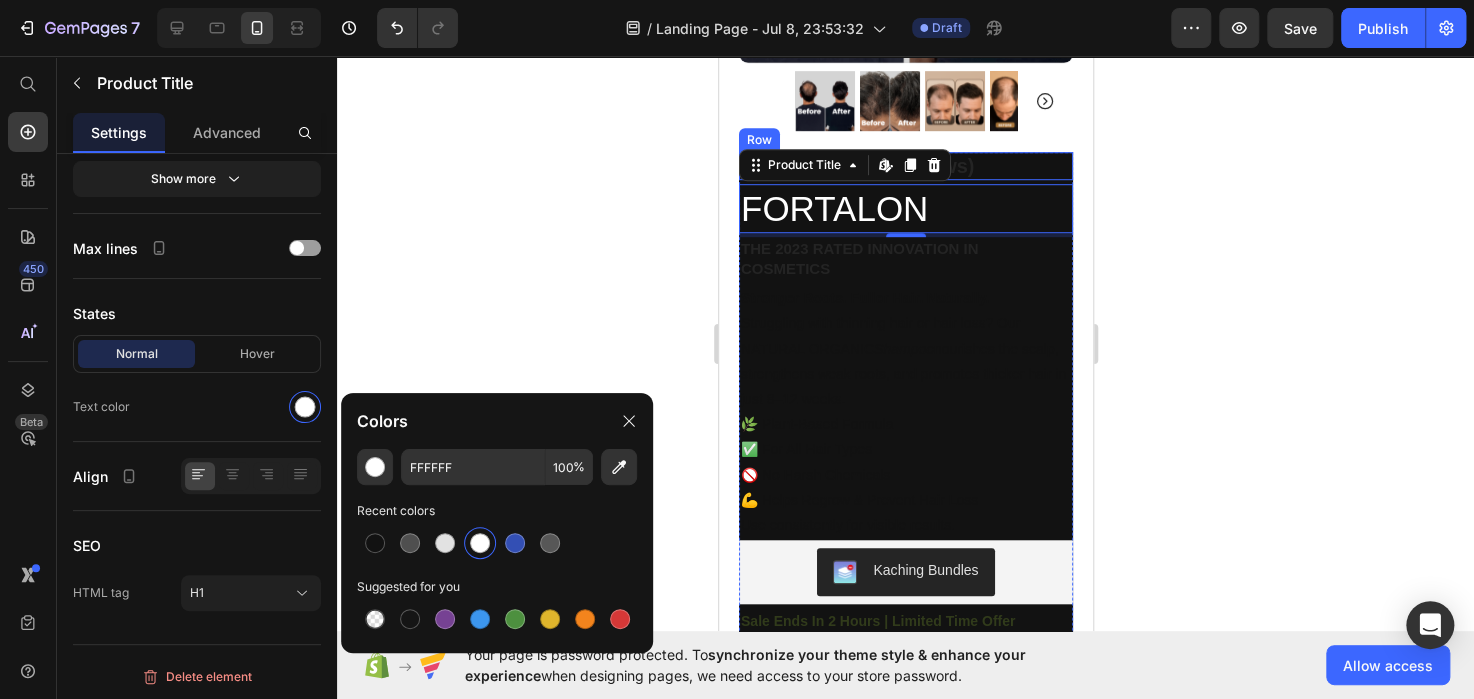 click on "Icon Icon Icon Icon Icon Icon List (1349 Reviews) Text Block Row" at bounding box center [905, 166] 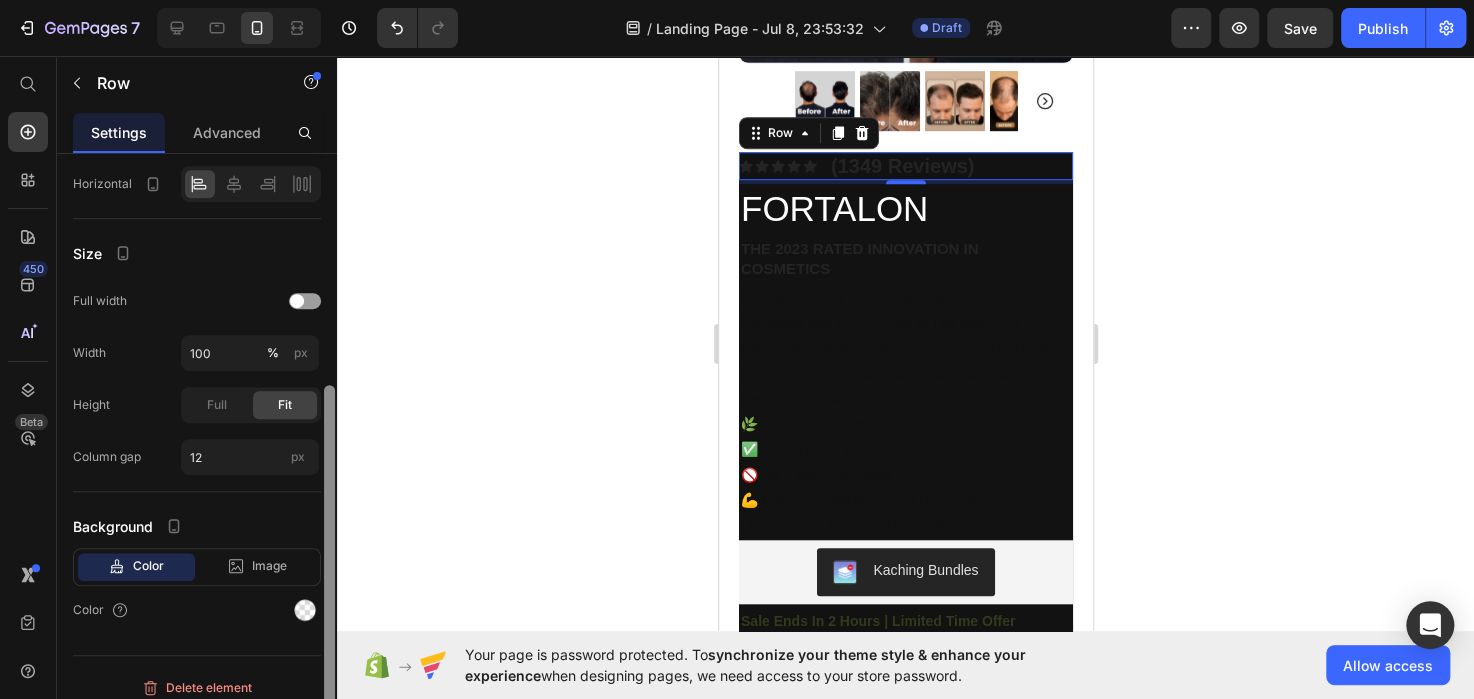scroll, scrollTop: 473, scrollLeft: 0, axis: vertical 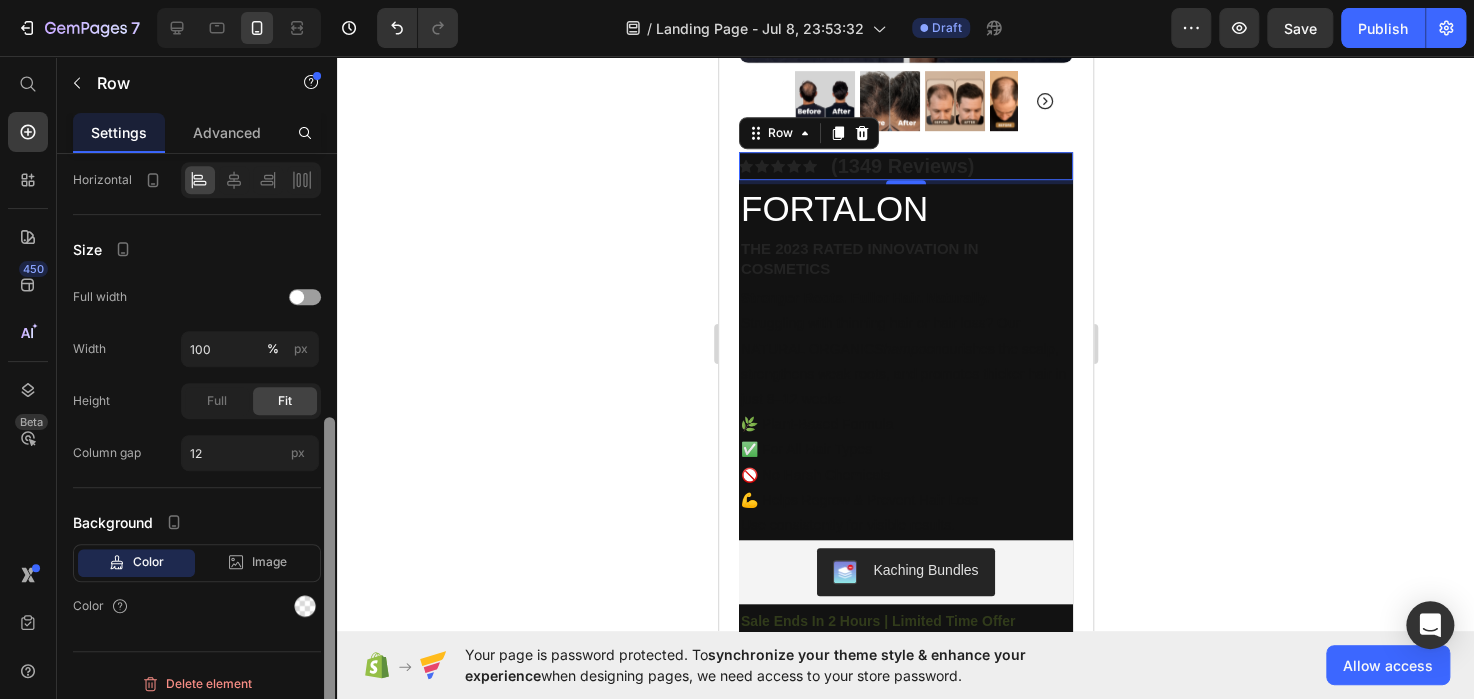 drag, startPoint x: 332, startPoint y: 375, endPoint x: 320, endPoint y: 639, distance: 264.27258 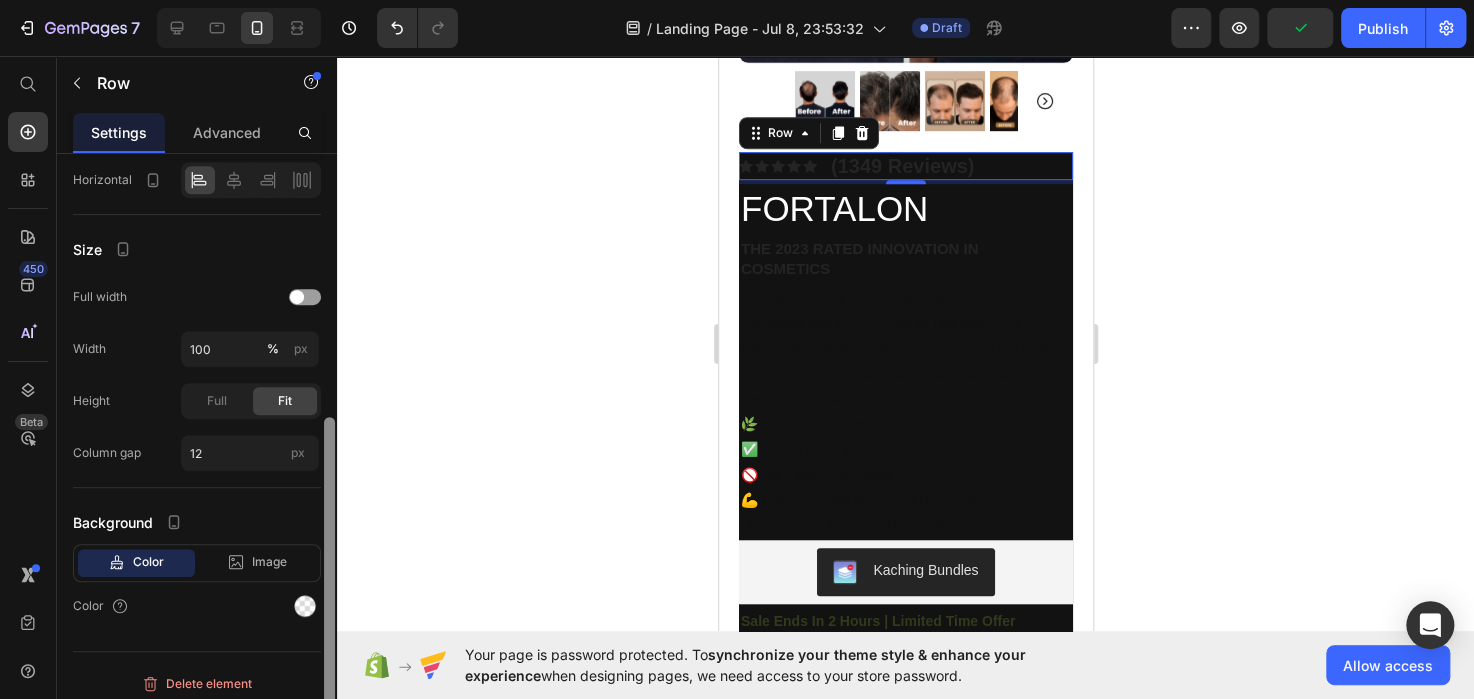 scroll, scrollTop: 480, scrollLeft: 0, axis: vertical 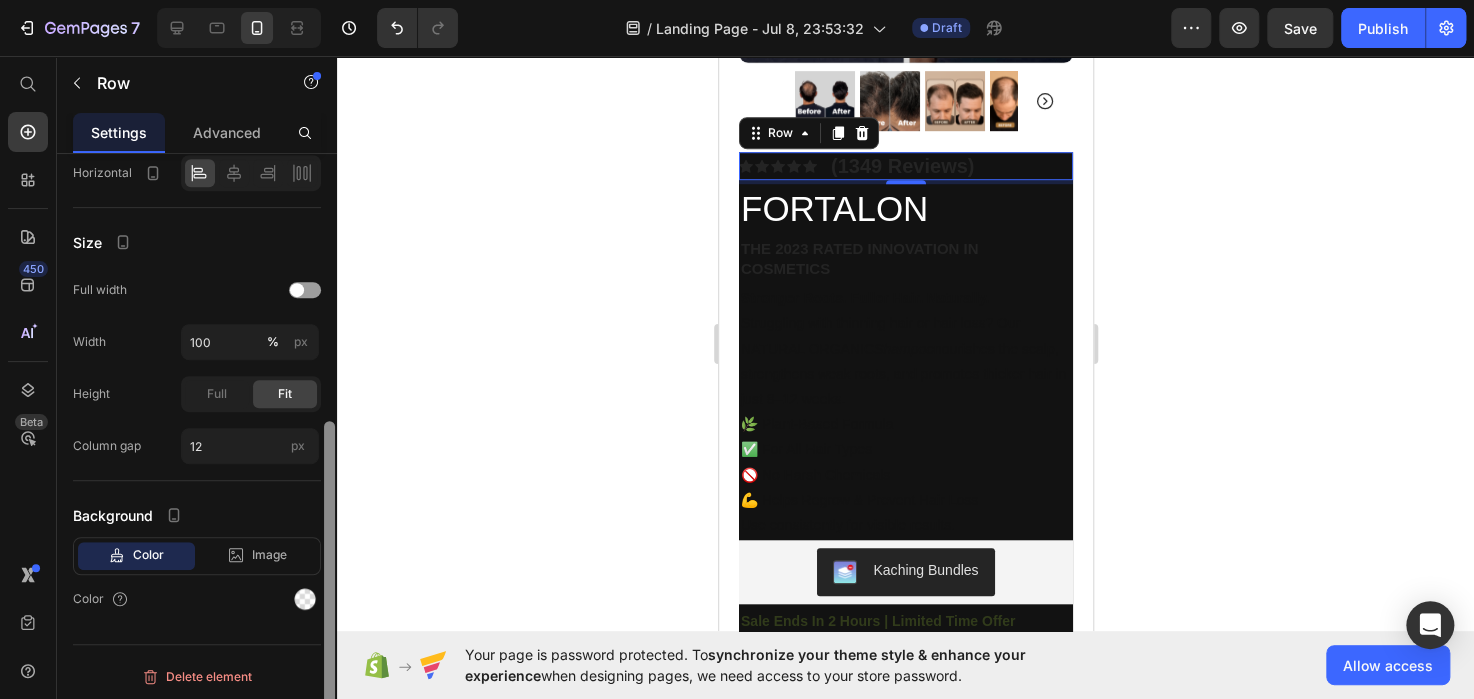 drag, startPoint x: 336, startPoint y: 557, endPoint x: 325, endPoint y: 622, distance: 65.9242 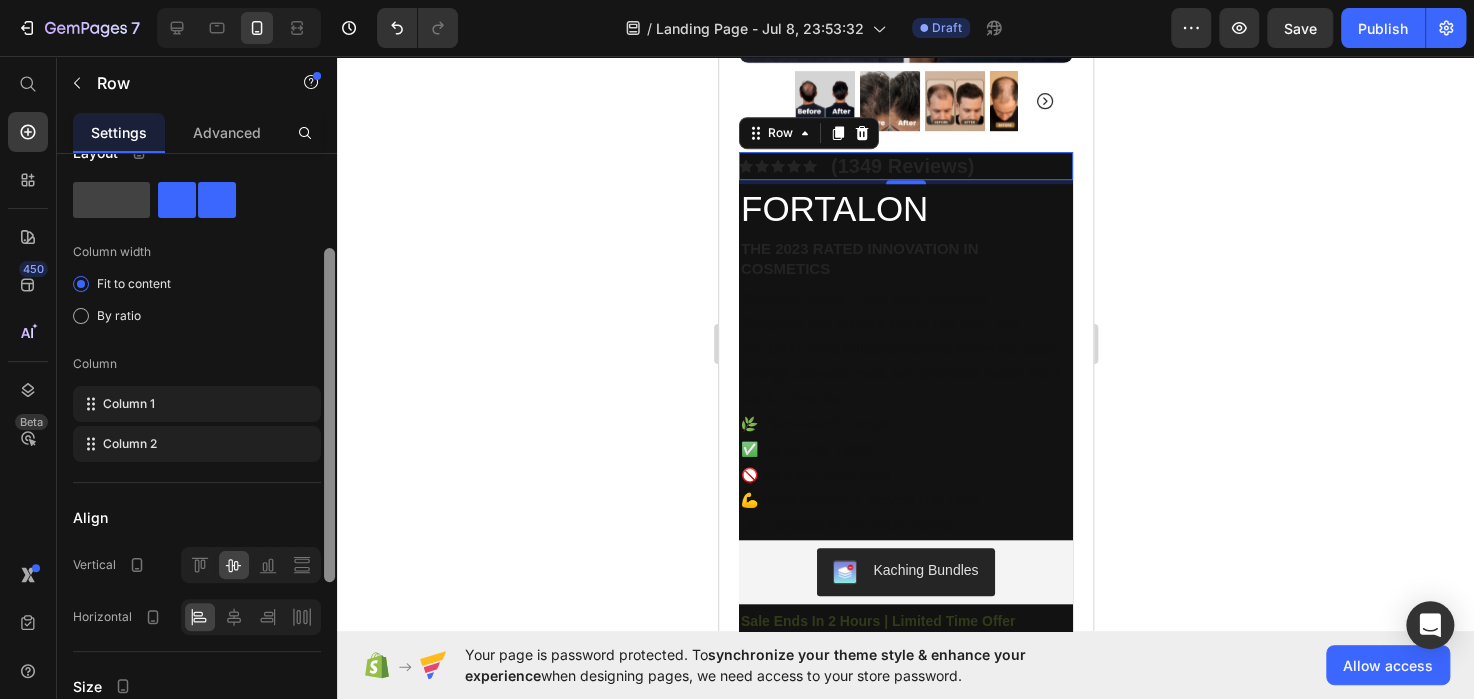 scroll, scrollTop: 0, scrollLeft: 0, axis: both 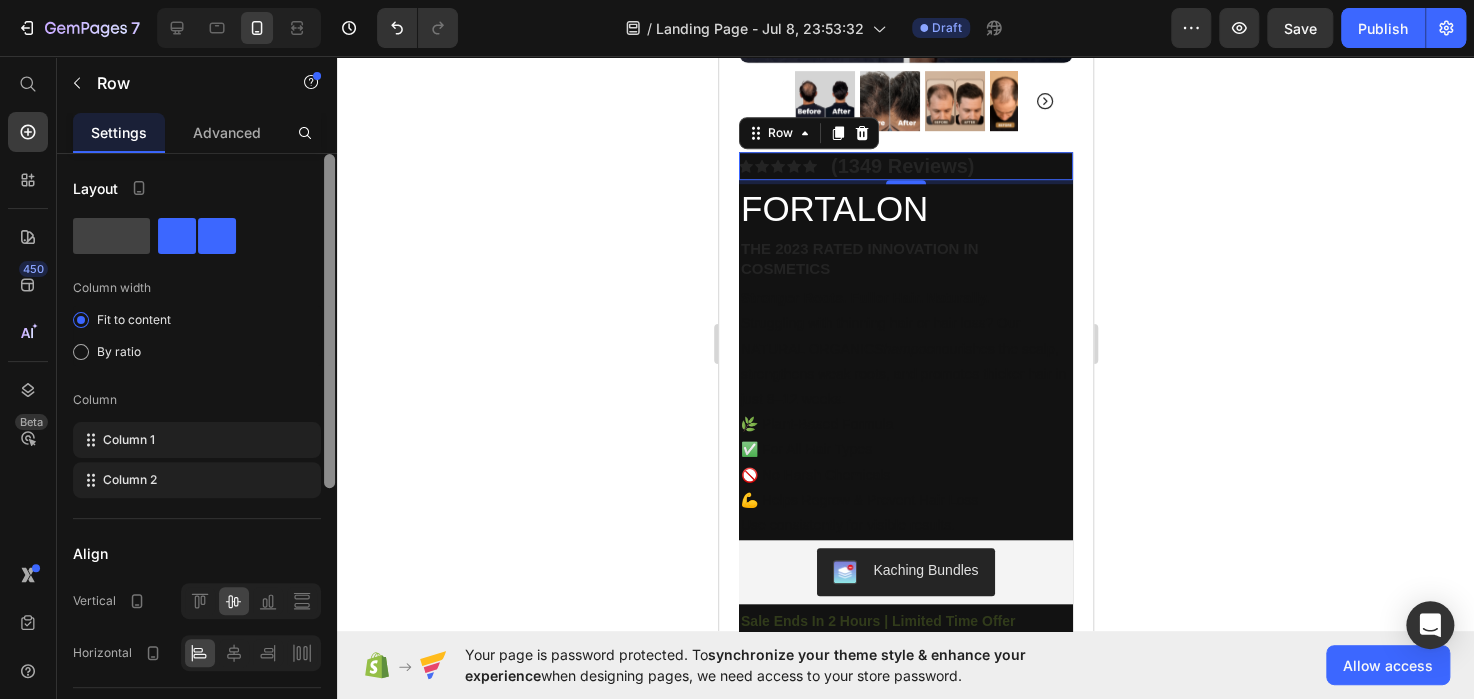 drag, startPoint x: 325, startPoint y: 622, endPoint x: 335, endPoint y: 296, distance: 326.15335 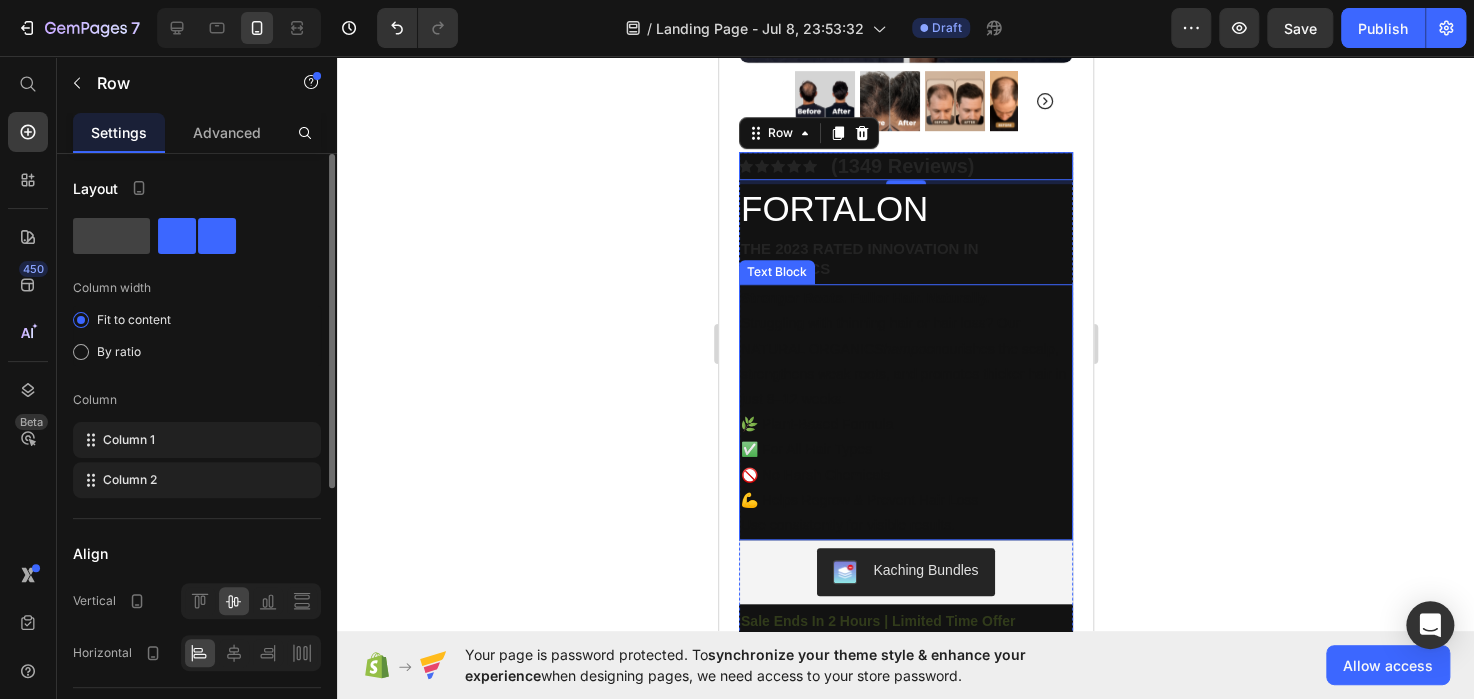 click on "Stronger Roots. Fuller Hair. Naturally. Struggling with thinning hair or hair loss? Our NATURAL ORGANIC  Shampoo  nourishes the scalp, strengthens weak roots, and promotes thicker hair in just 8–12 weeks." at bounding box center [905, 349] 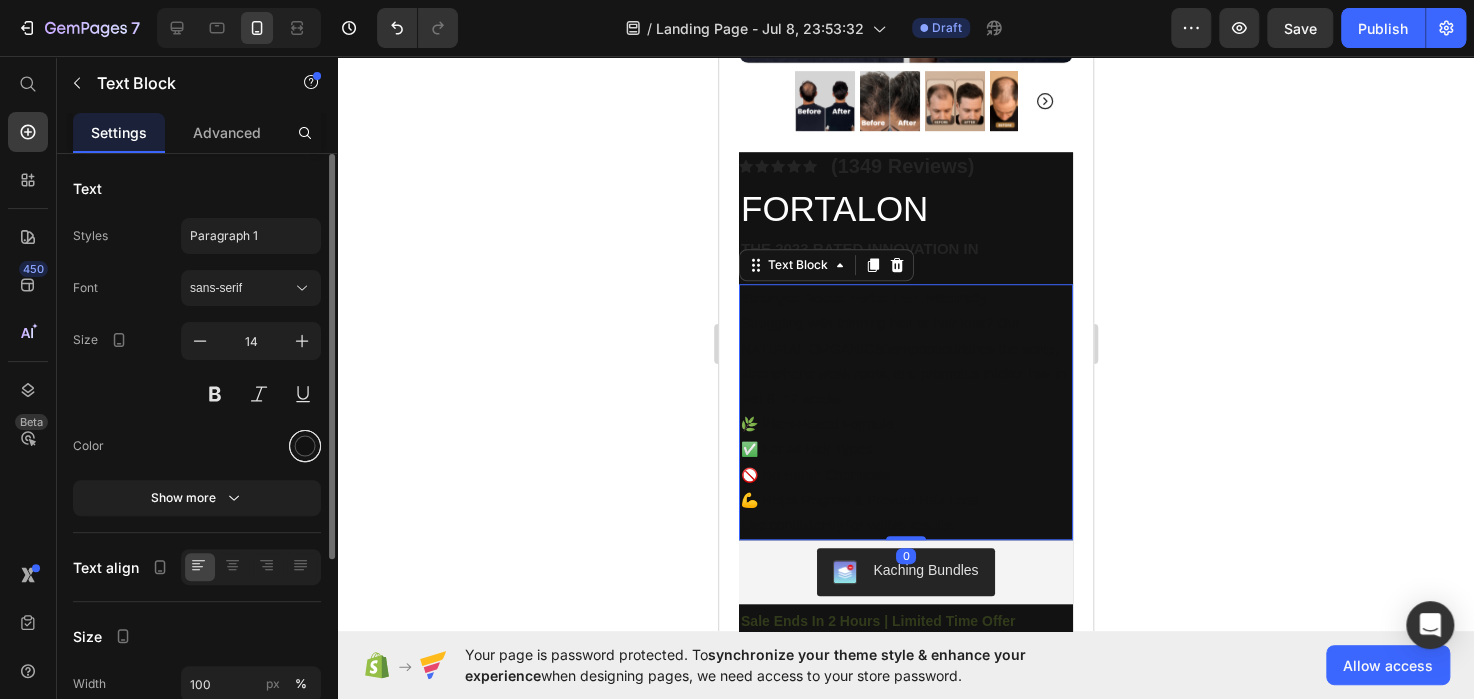 click at bounding box center (305, 446) 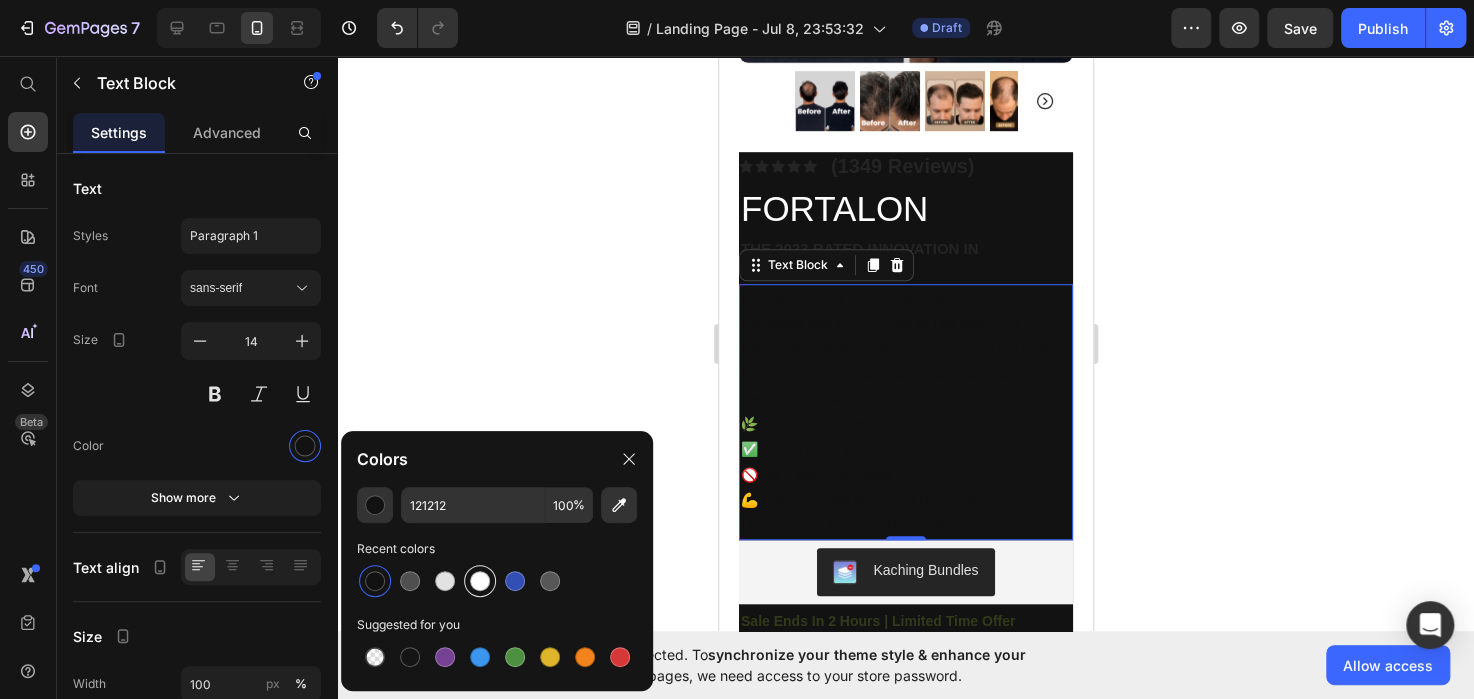 click at bounding box center [480, 581] 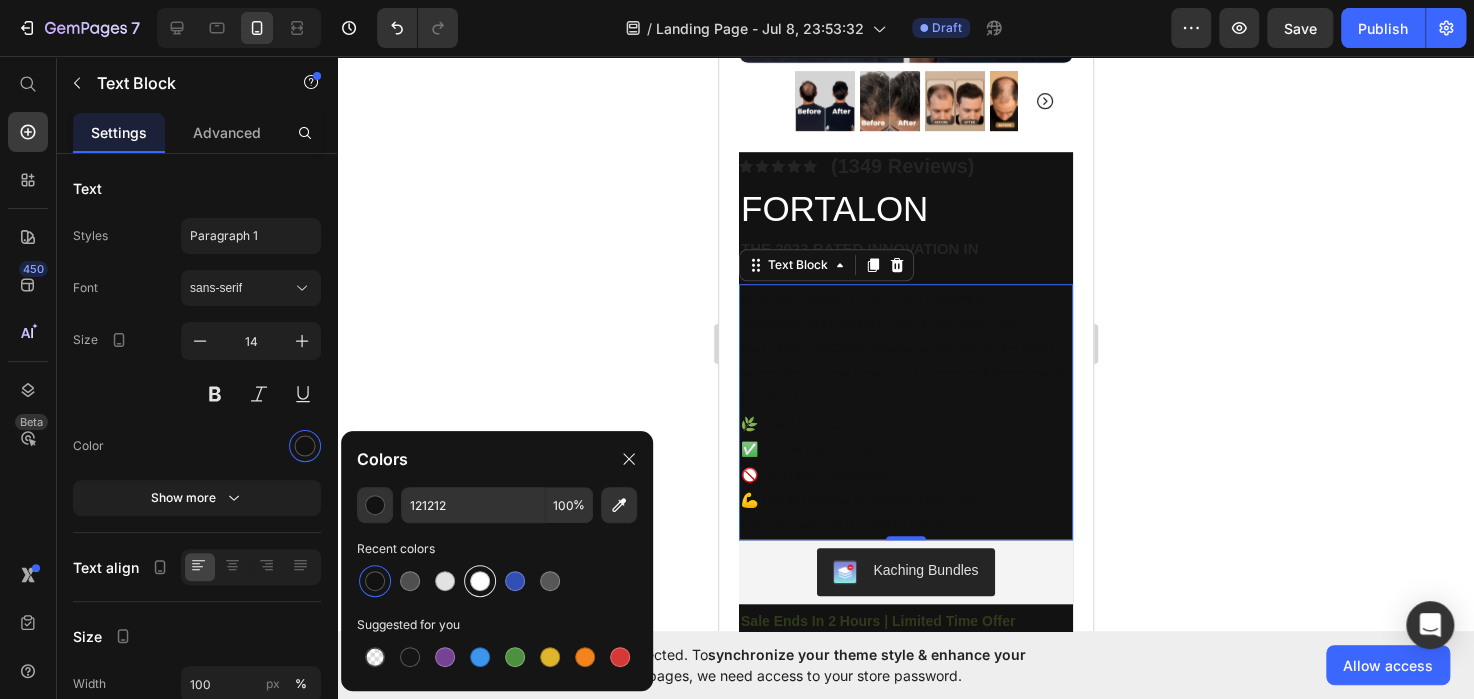 type on "FFFFFF" 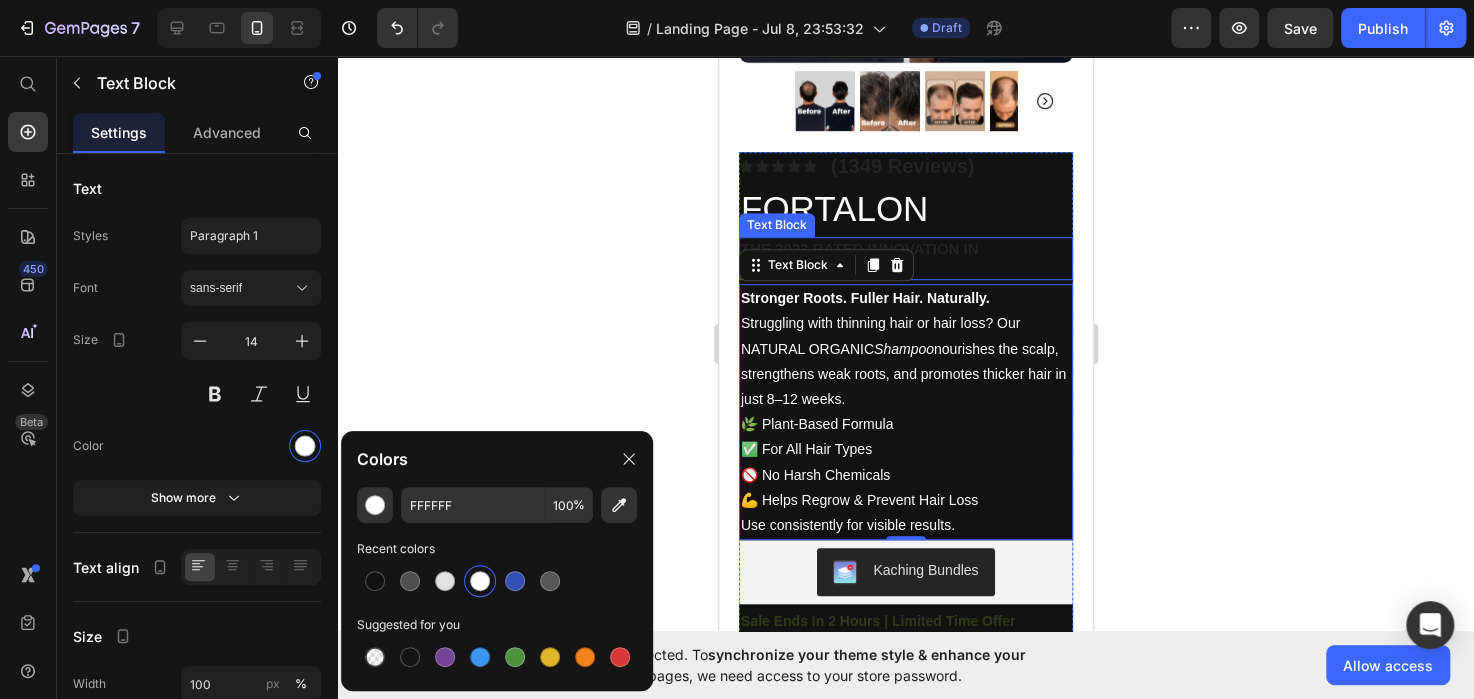 click on "The 2023 Rated Innovation in Cosmetics" at bounding box center [905, 258] 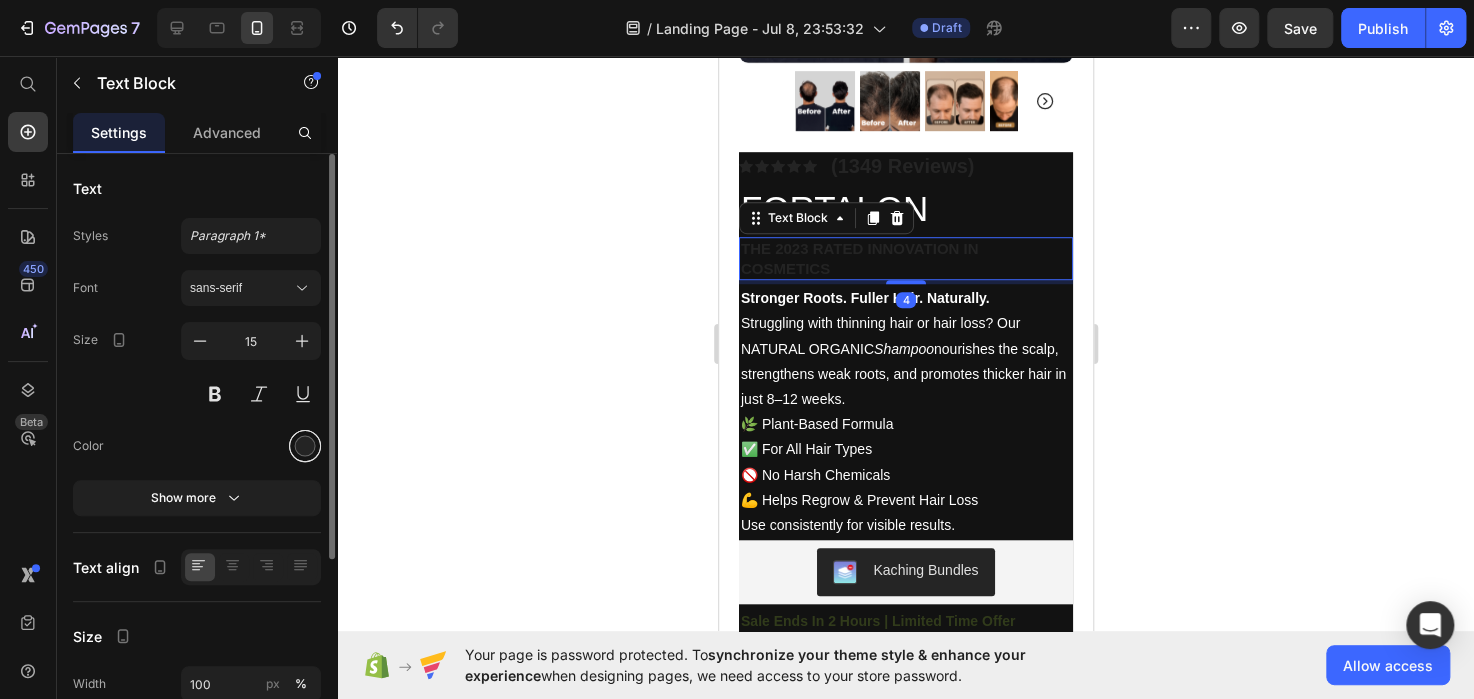 click at bounding box center [305, 446] 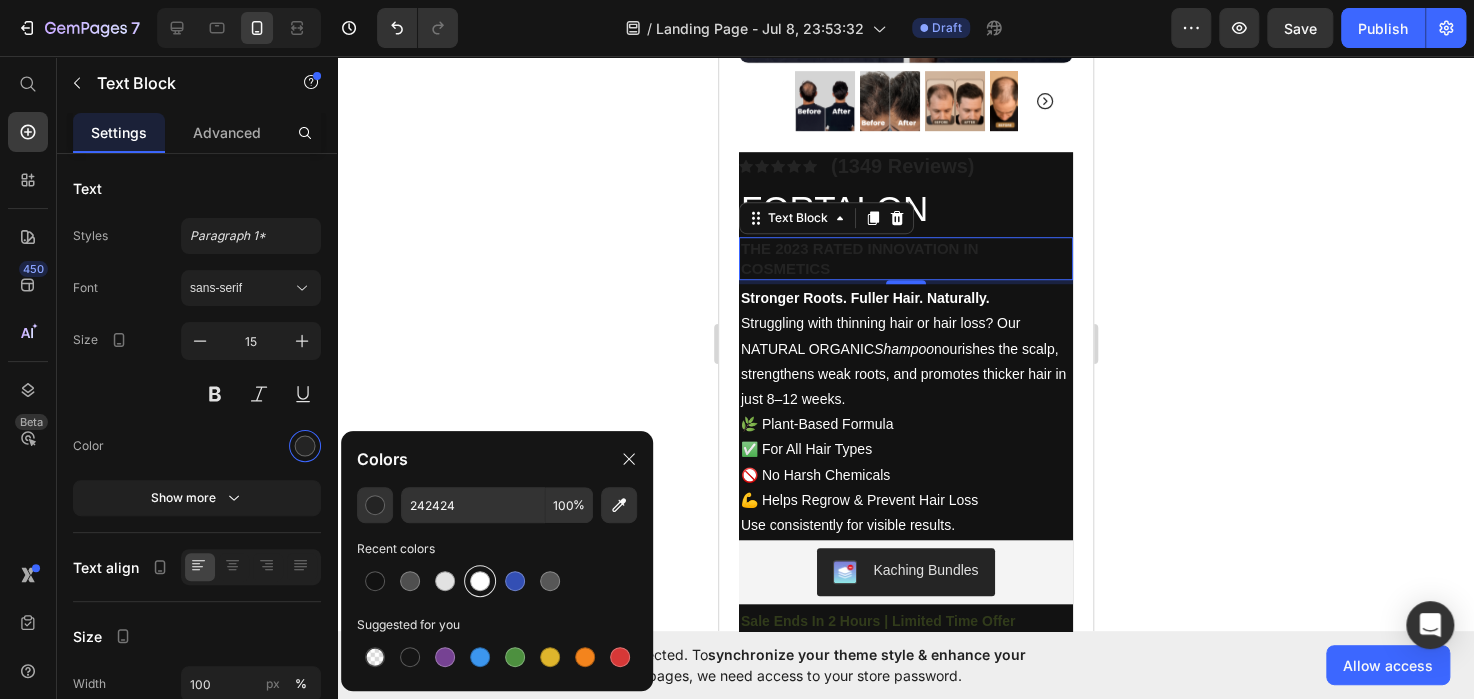 click at bounding box center (480, 581) 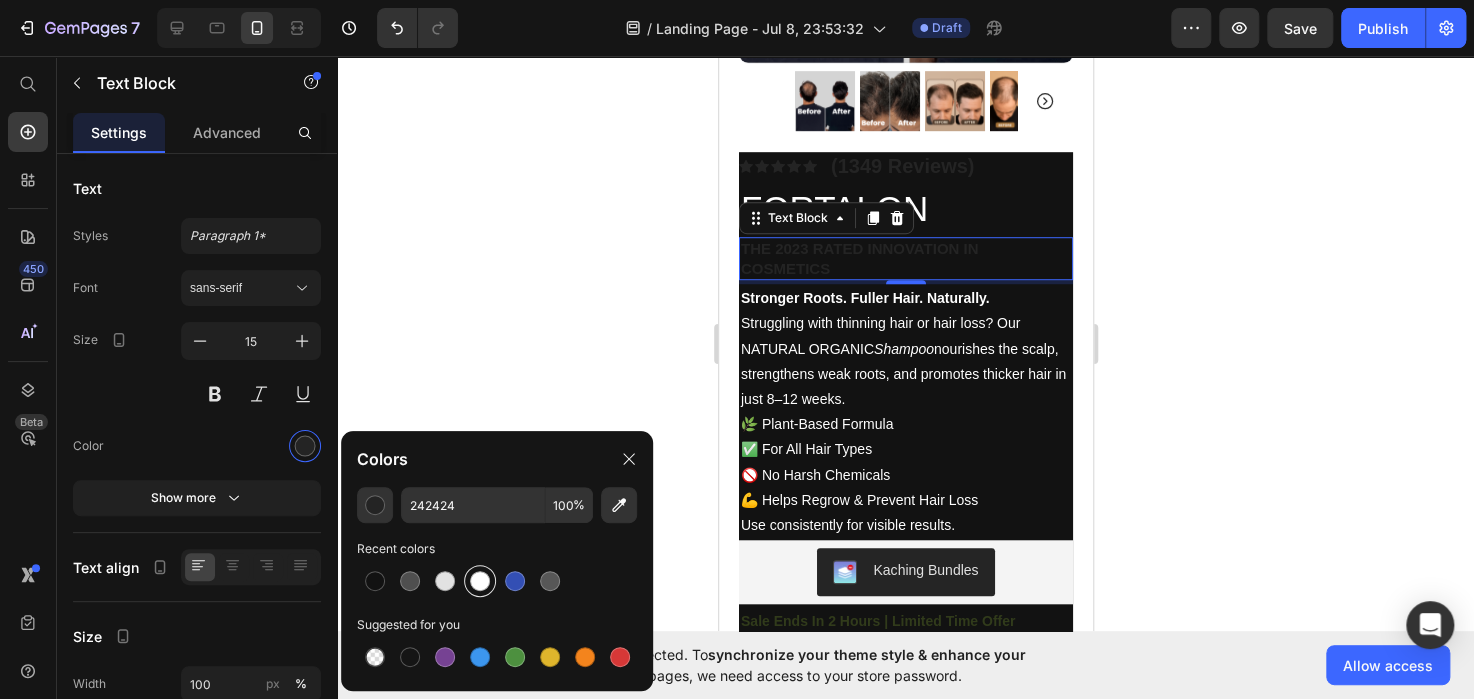 type on "FFFFFF" 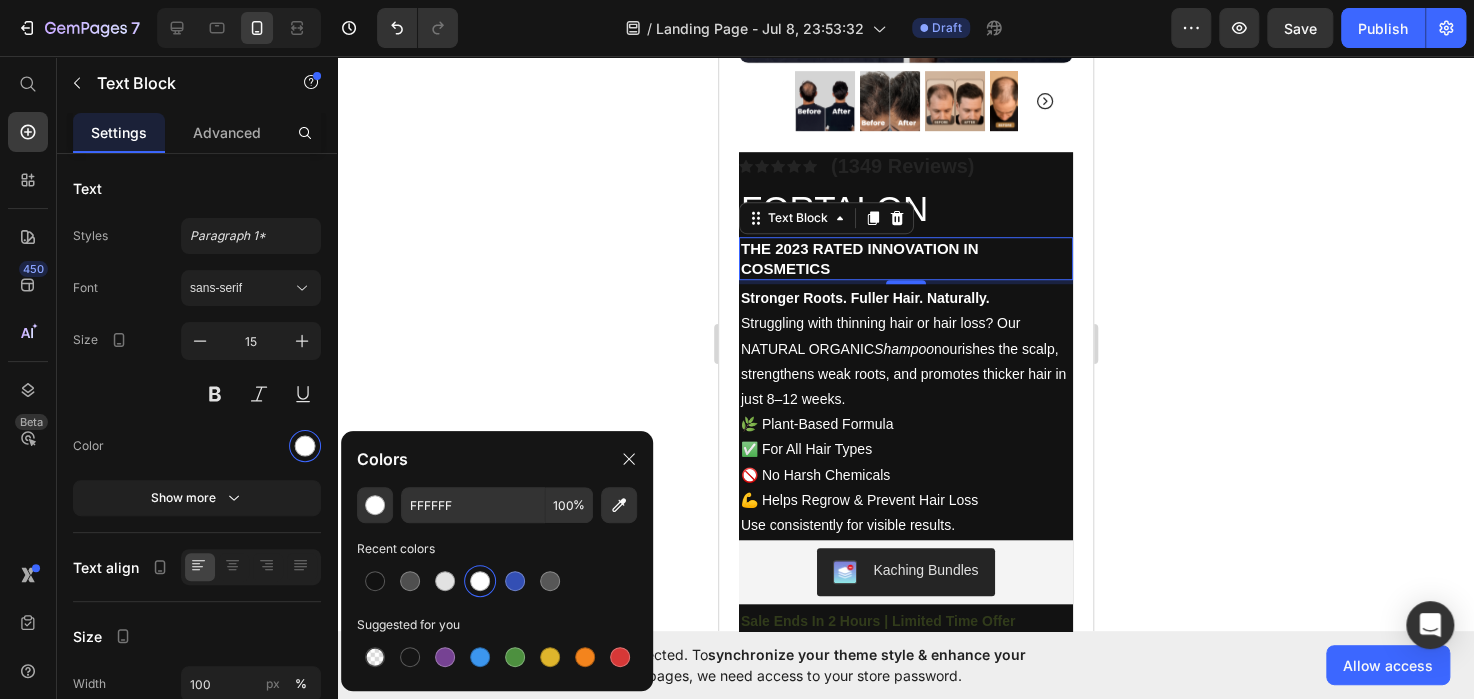 click 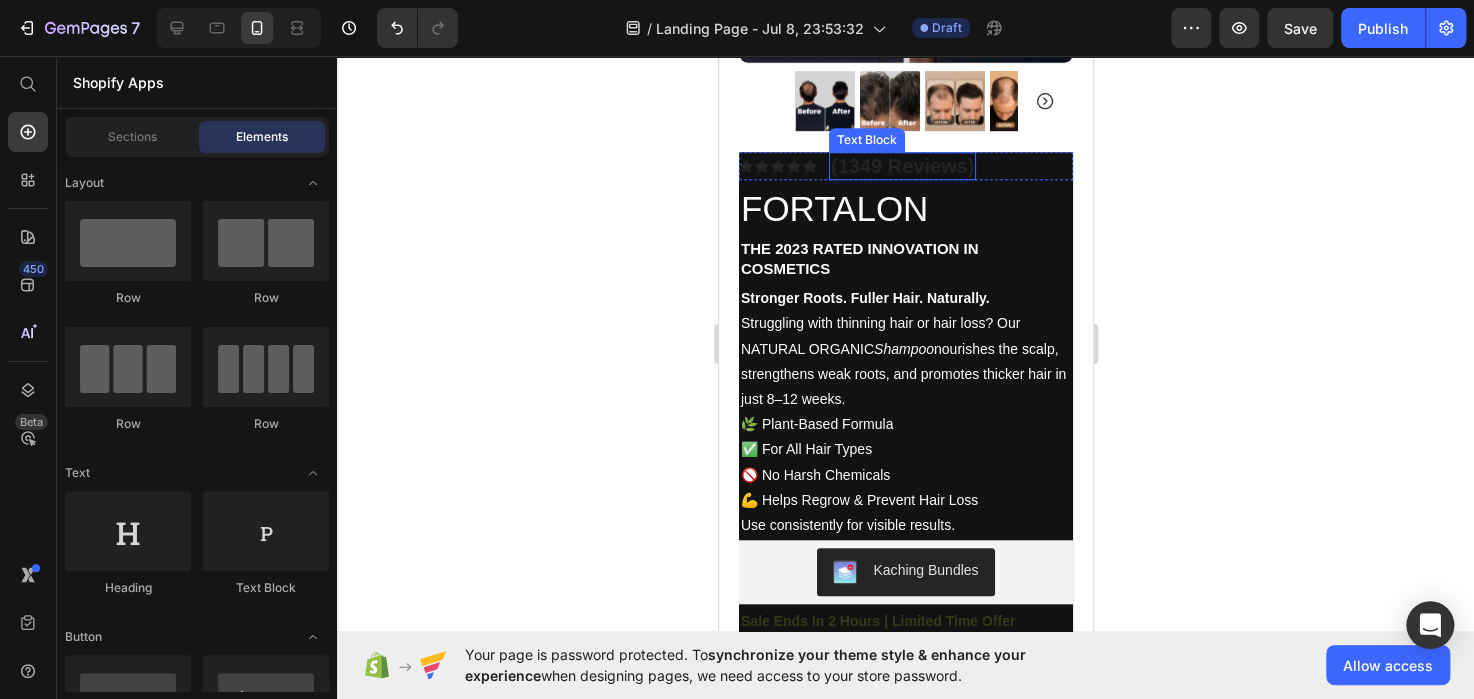 click on "(1349 Reviews)" at bounding box center (901, 166) 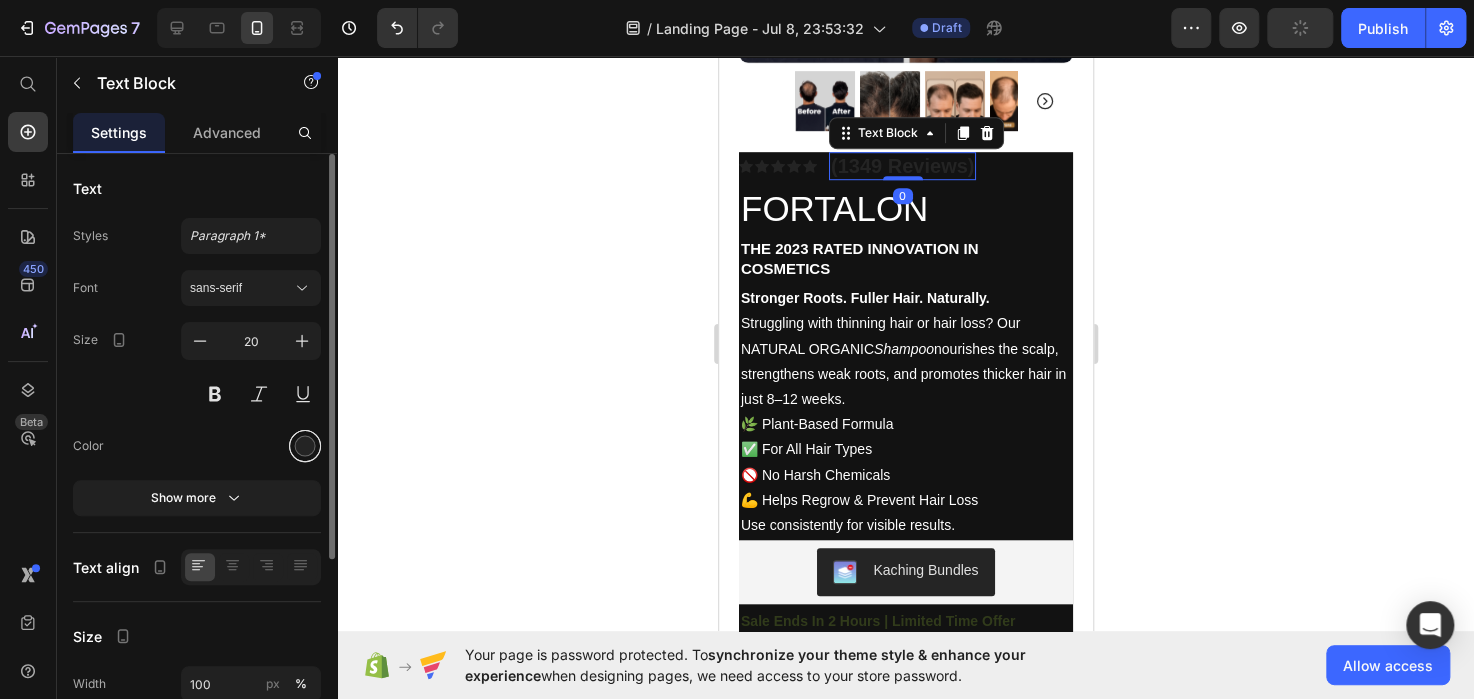 click at bounding box center (305, 446) 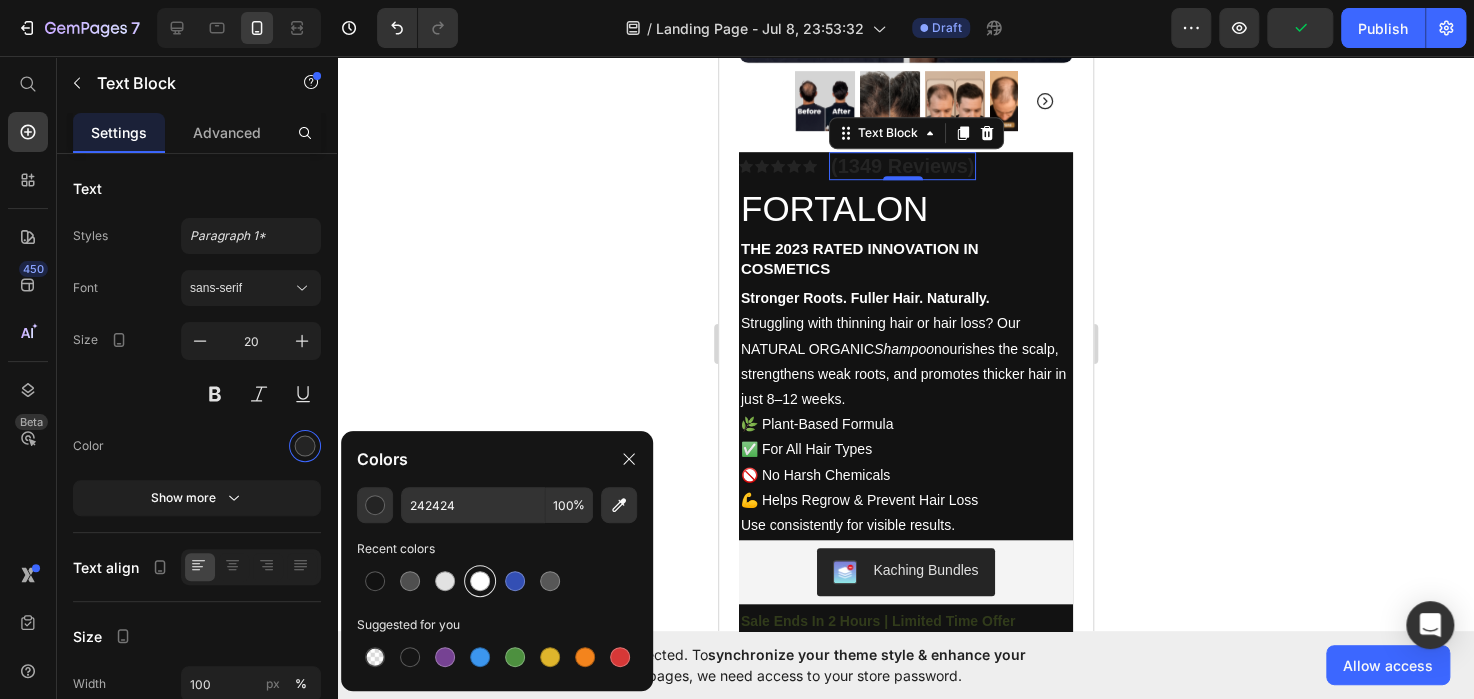 click at bounding box center [480, 581] 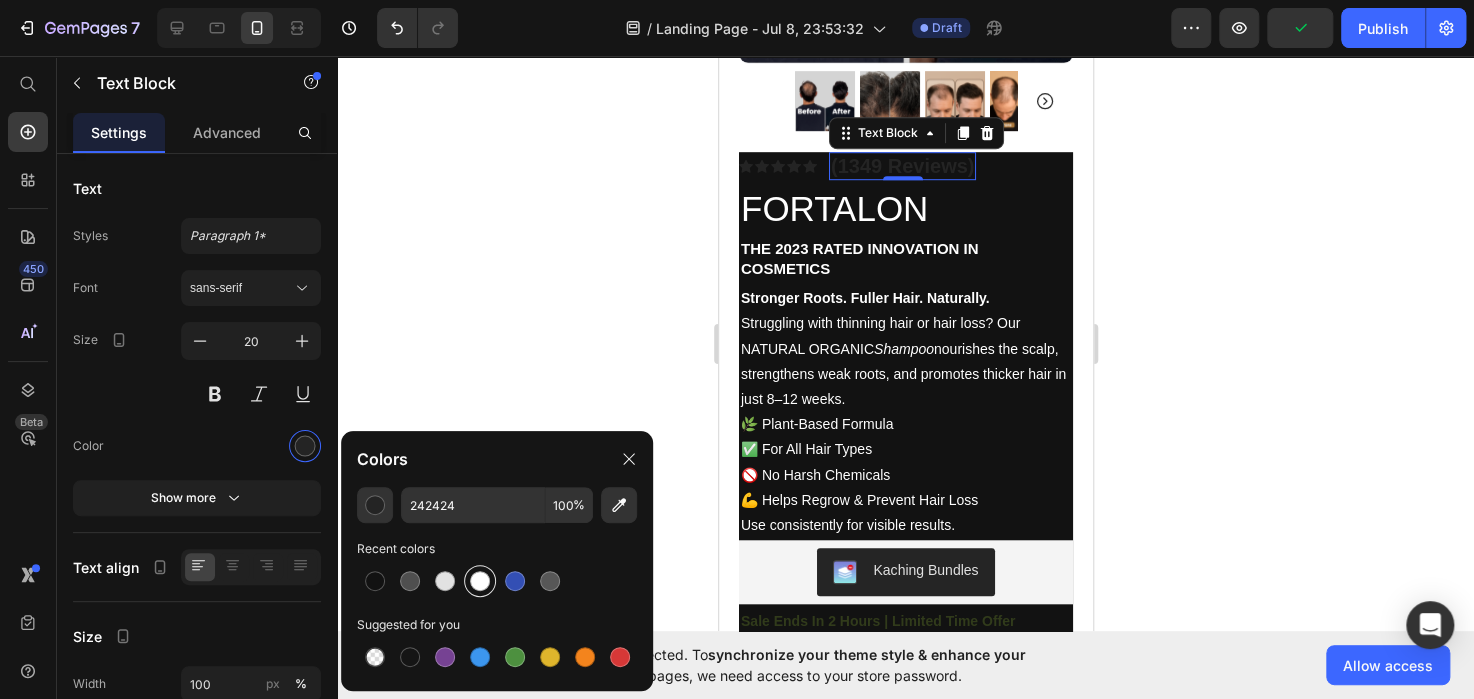 type on "FFFFFF" 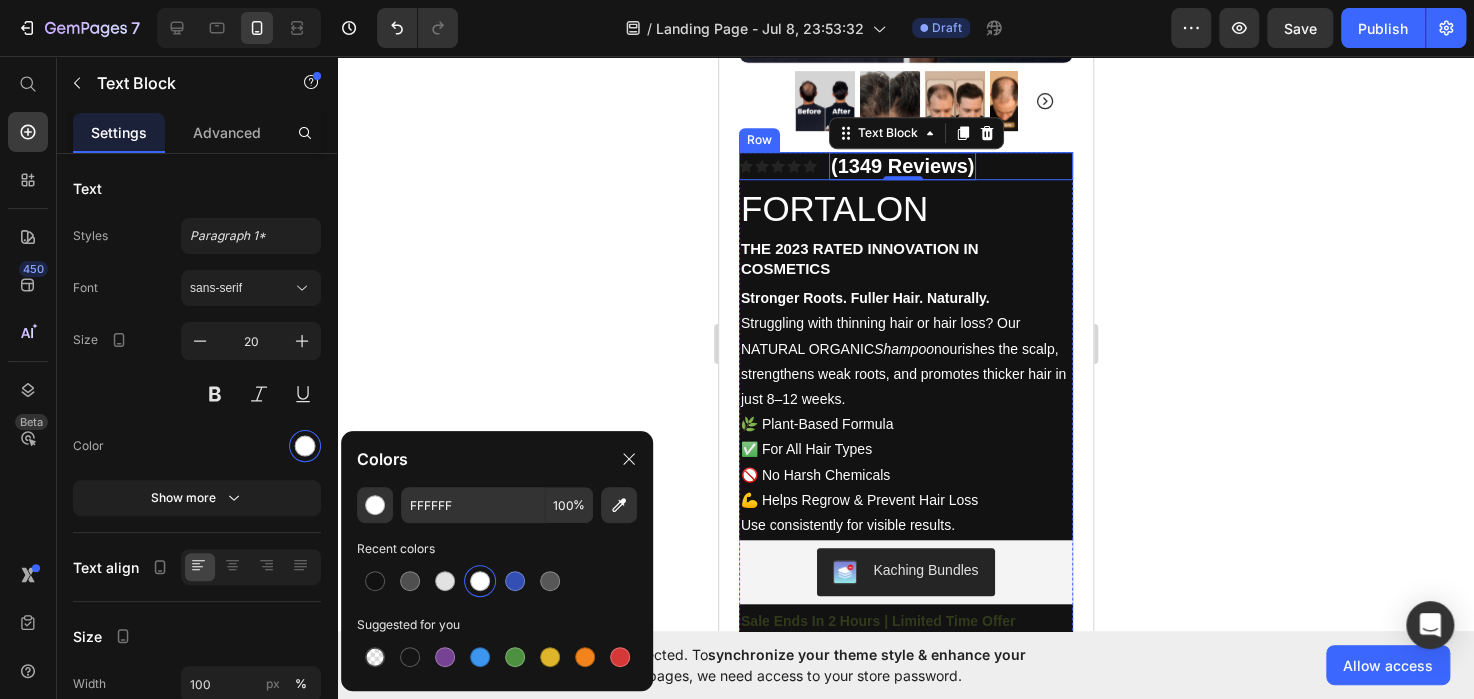 click on "Icon Icon Icon Icon Icon Icon List" at bounding box center [777, 166] 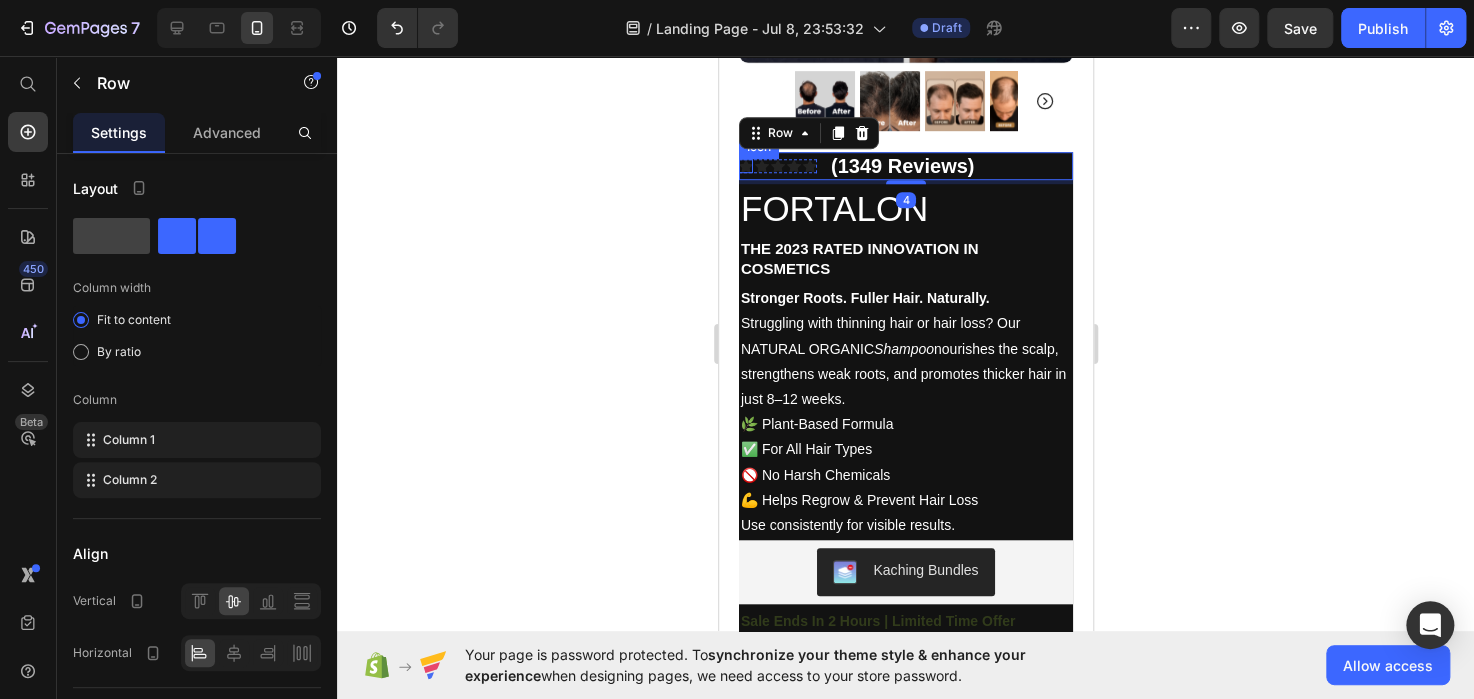 click 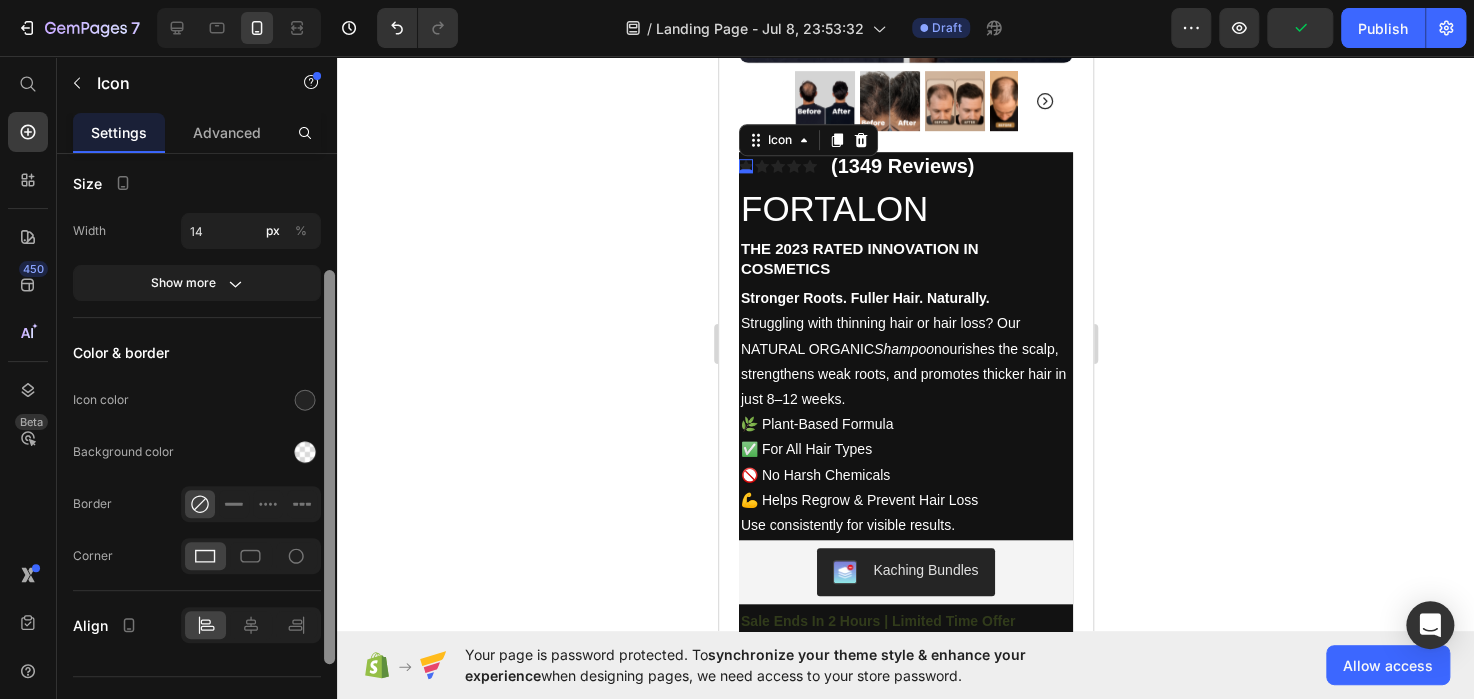 scroll, scrollTop: 316, scrollLeft: 0, axis: vertical 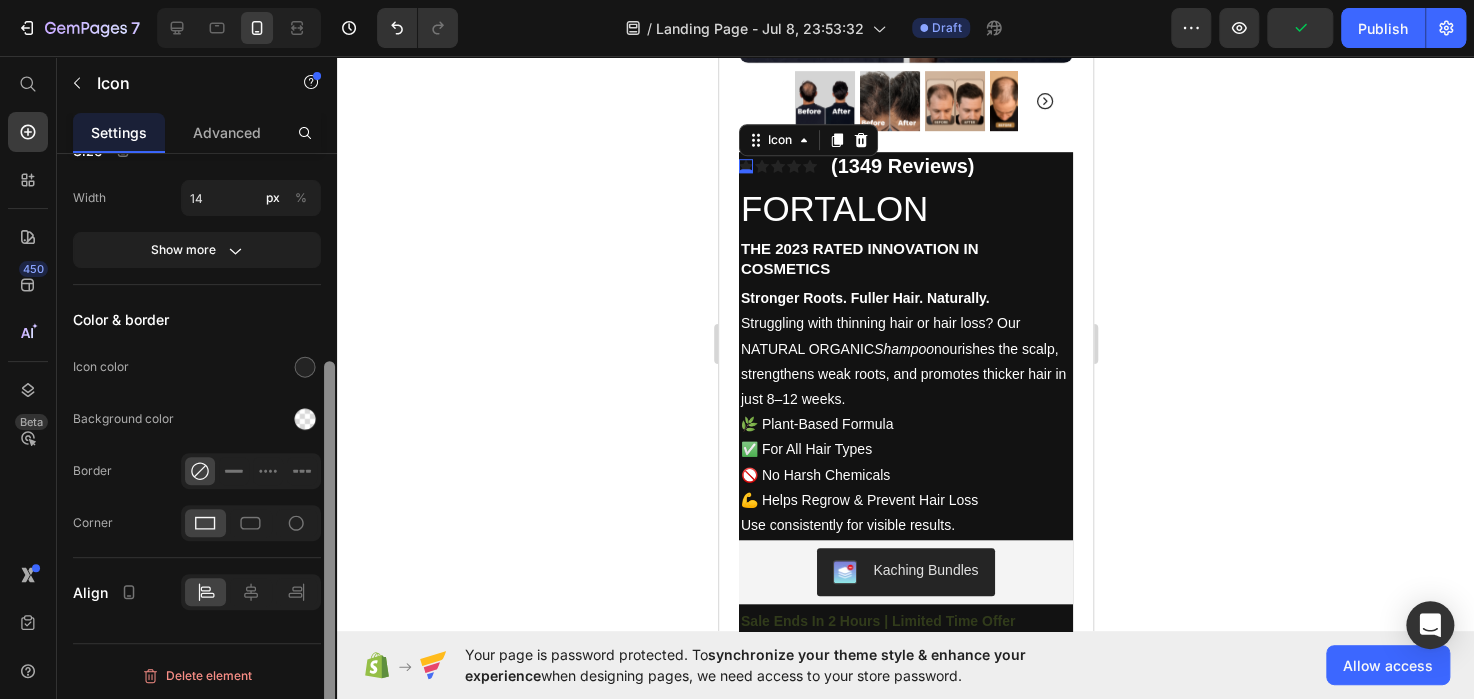 drag, startPoint x: 332, startPoint y: 361, endPoint x: 322, endPoint y: 581, distance: 220.22716 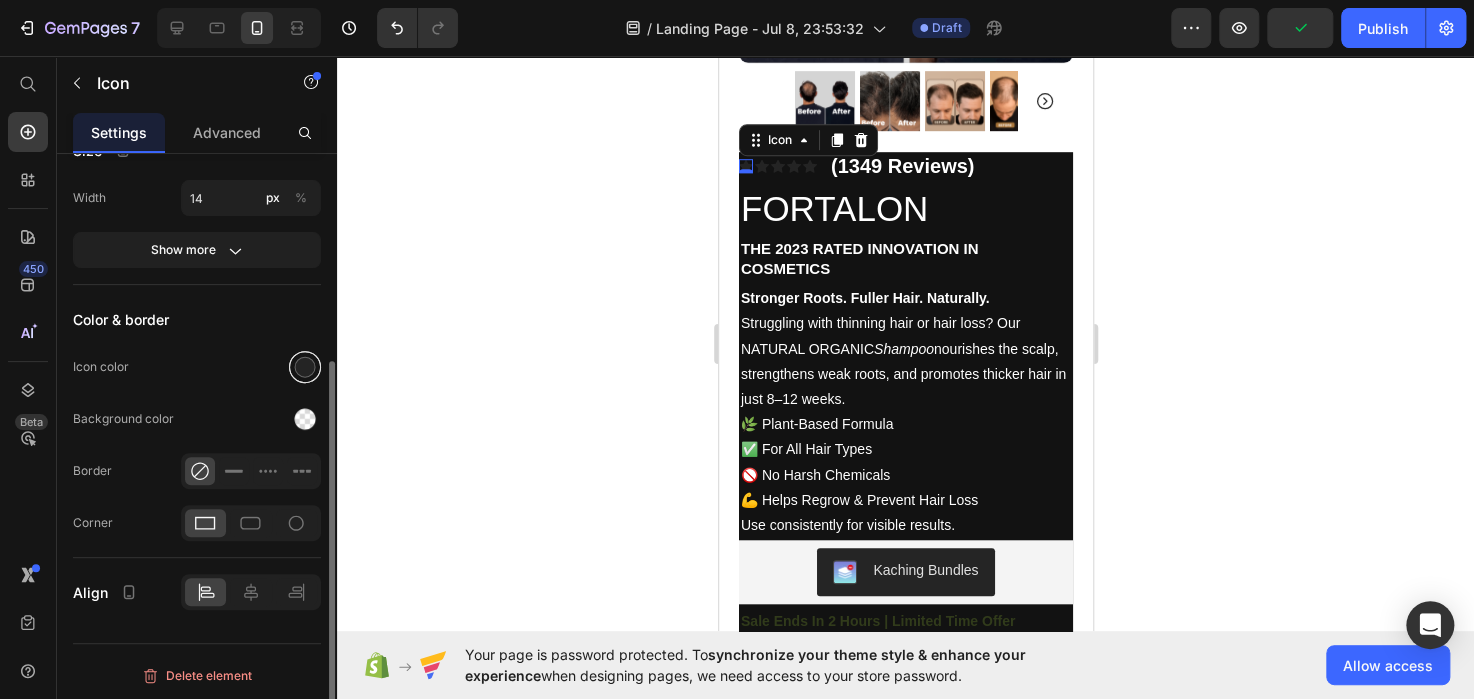 click at bounding box center [305, 367] 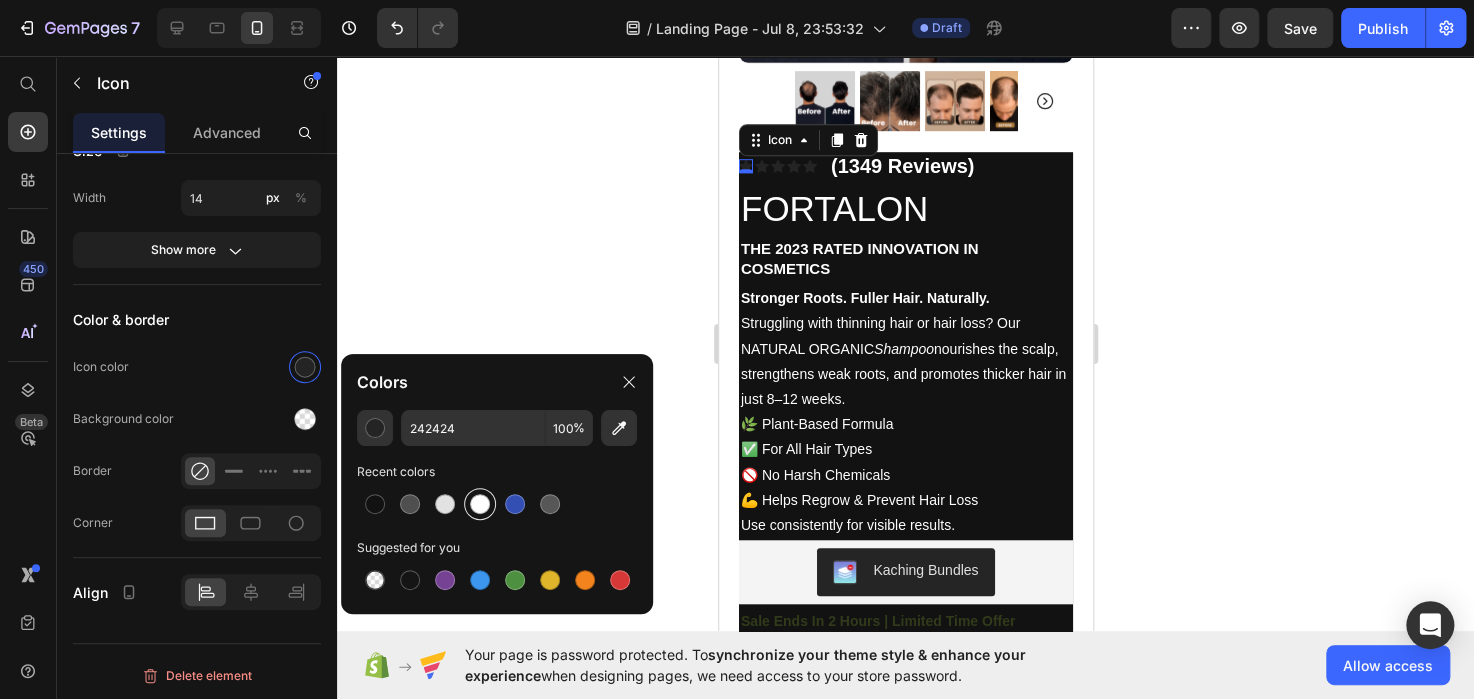 click at bounding box center (480, 504) 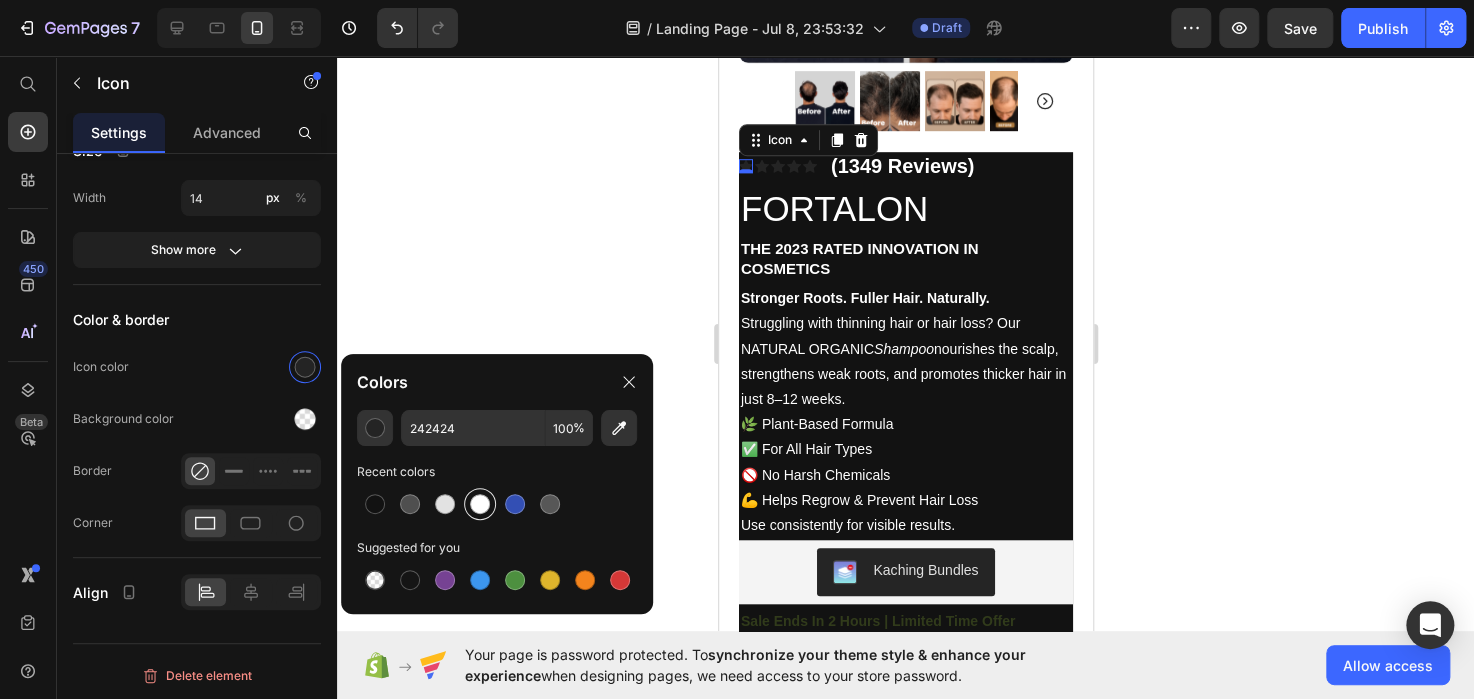 type on "FFFFFF" 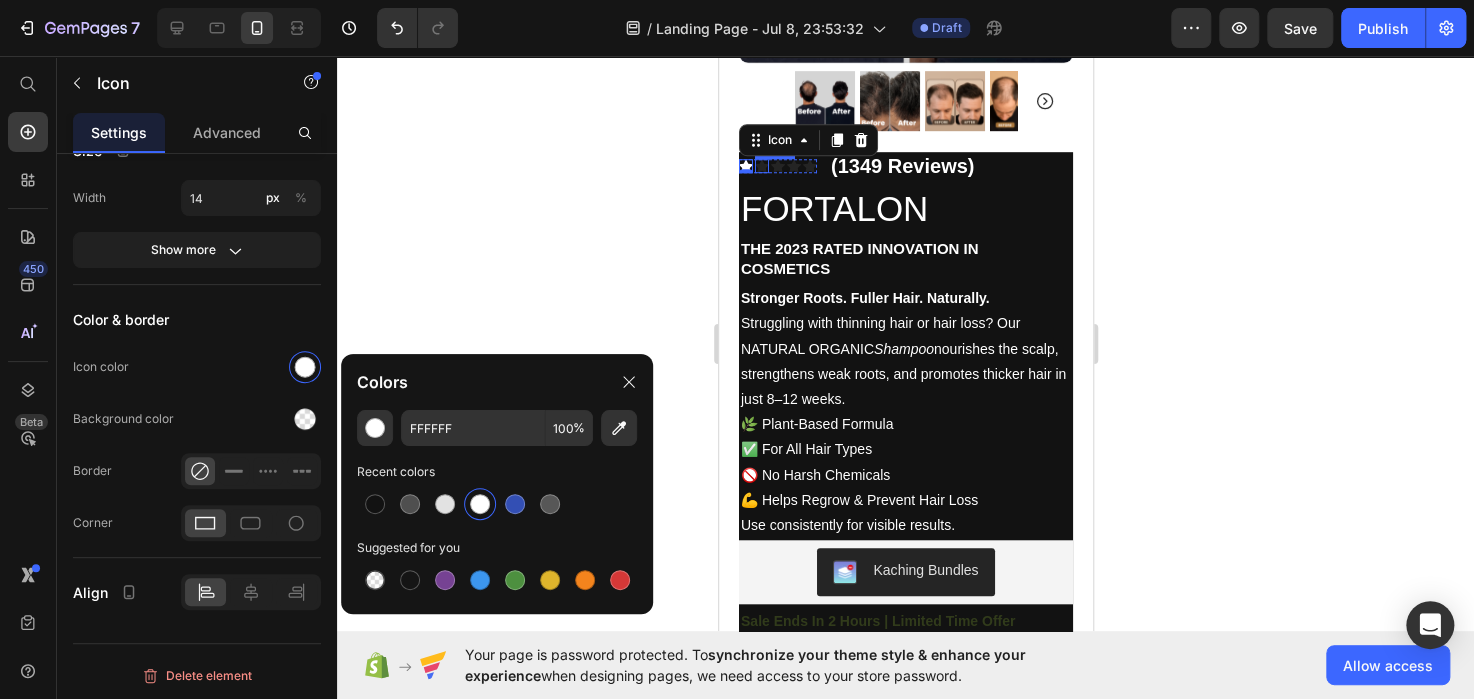 click 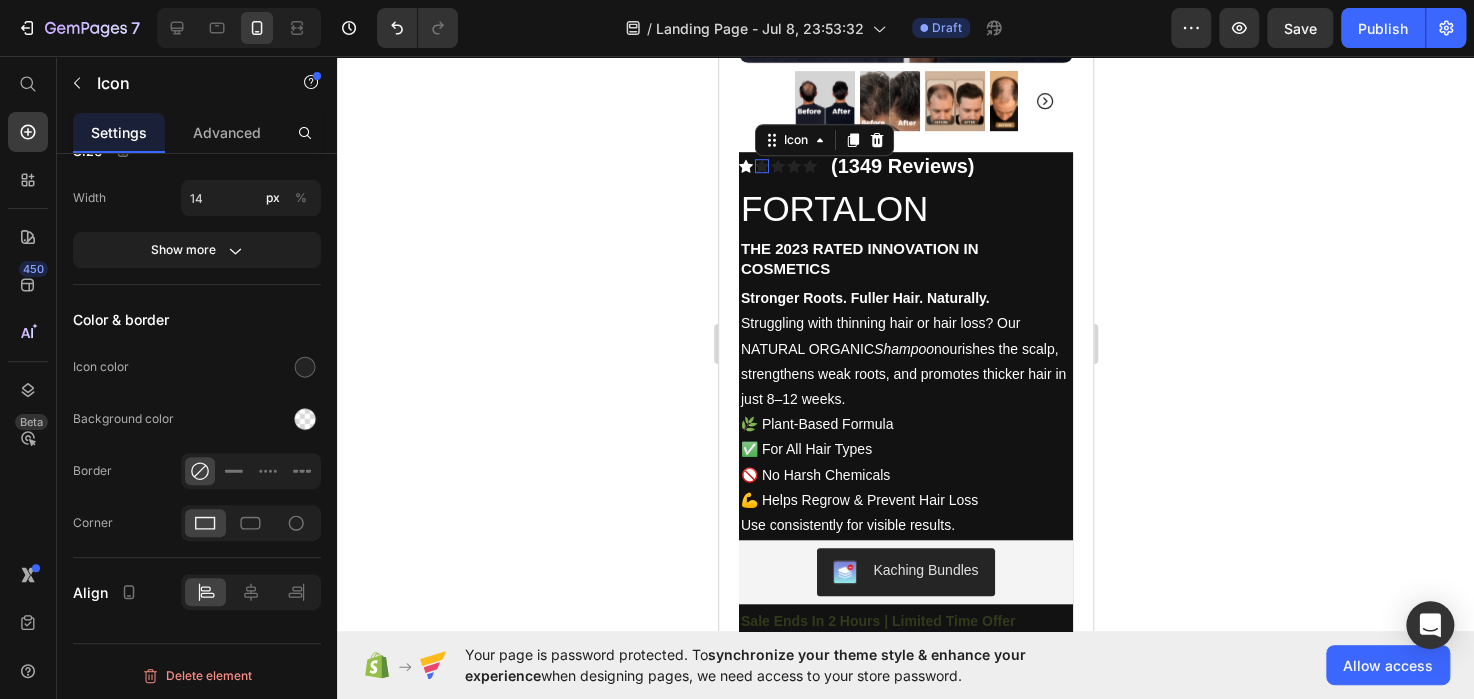 scroll, scrollTop: 316, scrollLeft: 0, axis: vertical 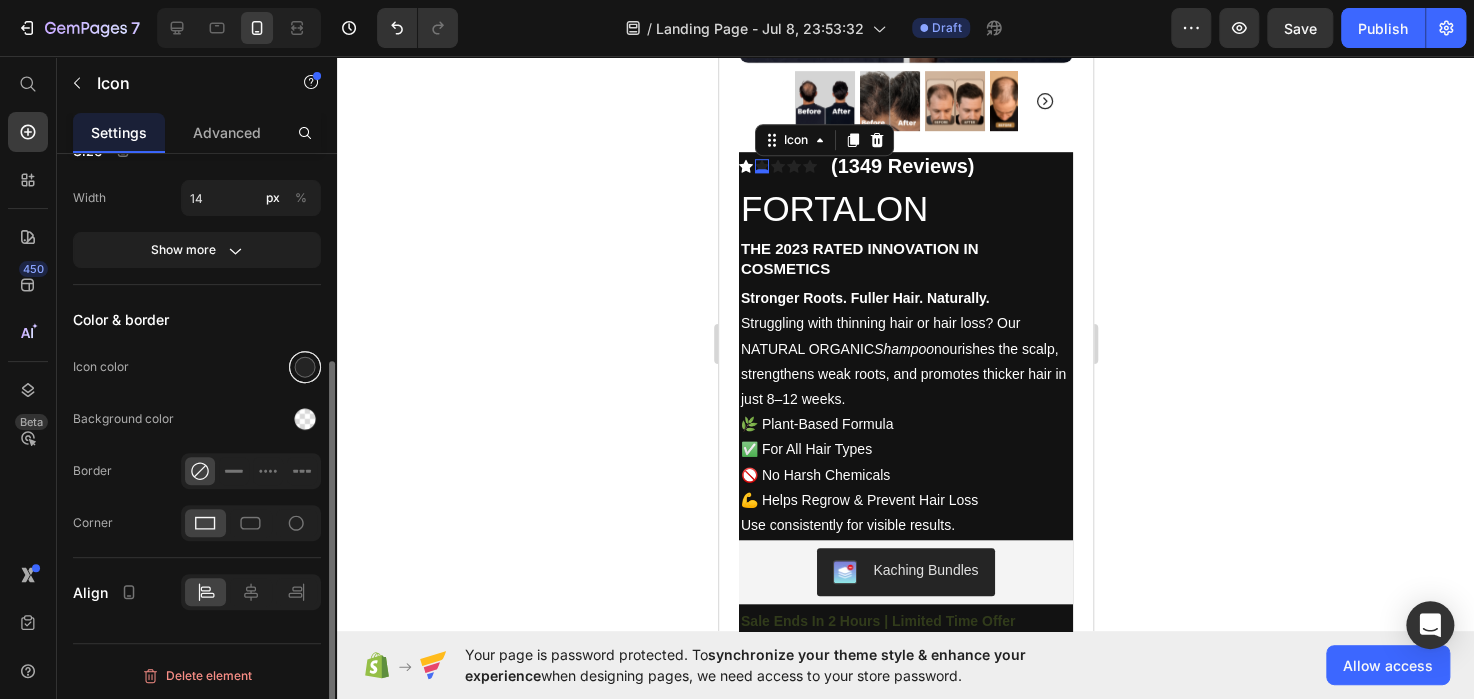 click at bounding box center [305, 367] 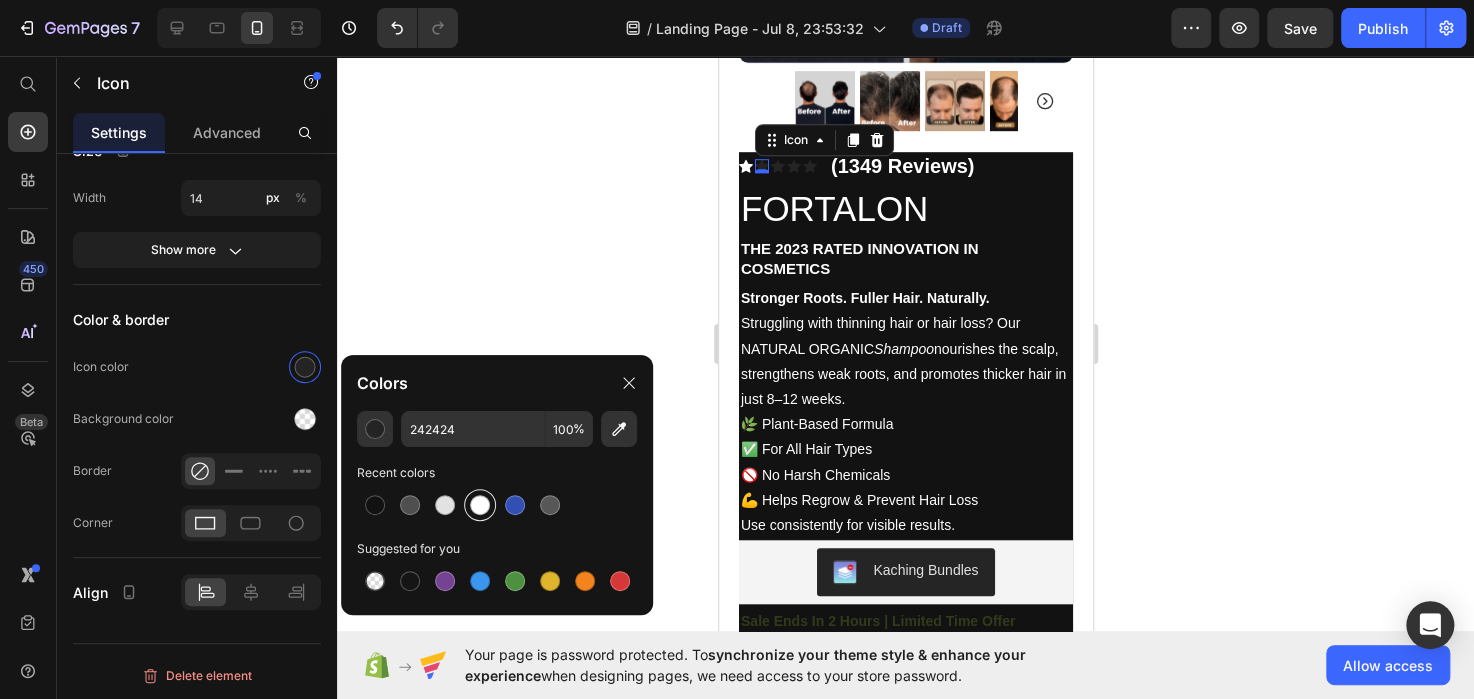click at bounding box center (480, 505) 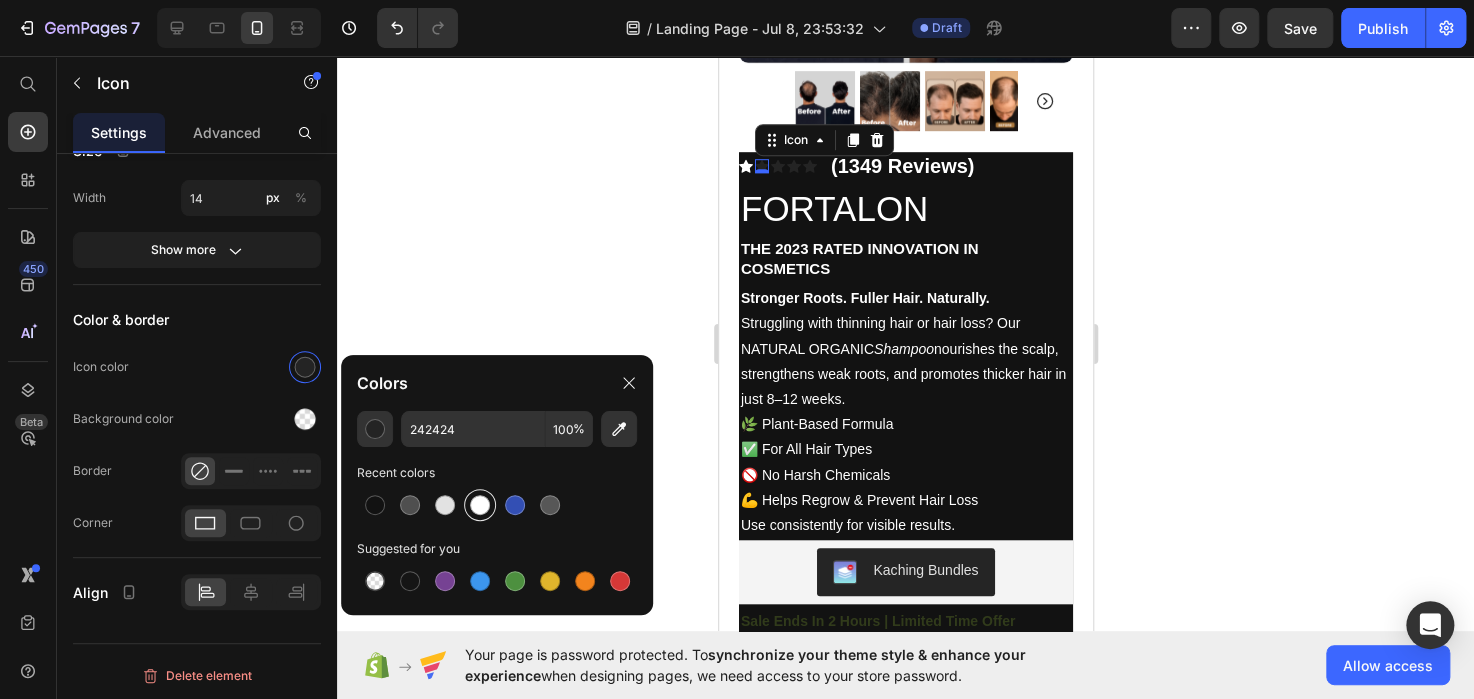 type on "FFFFFF" 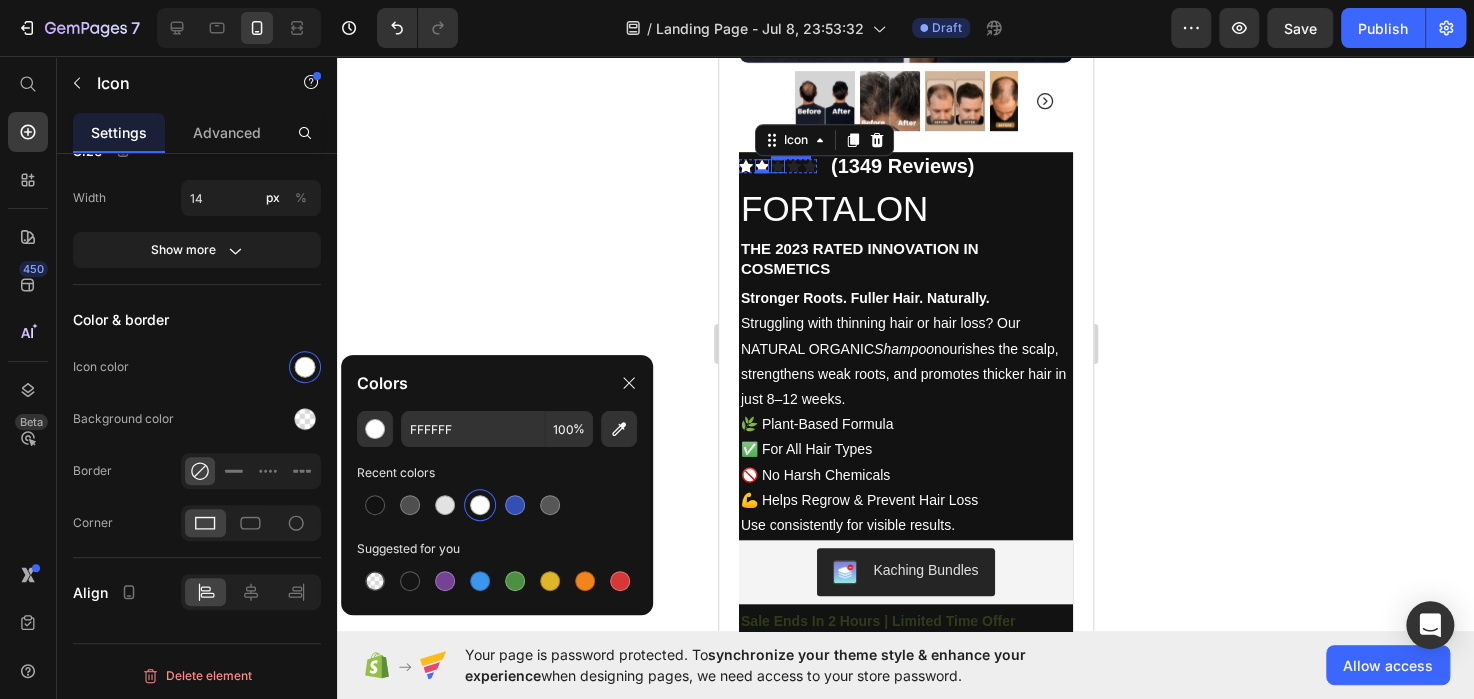 click 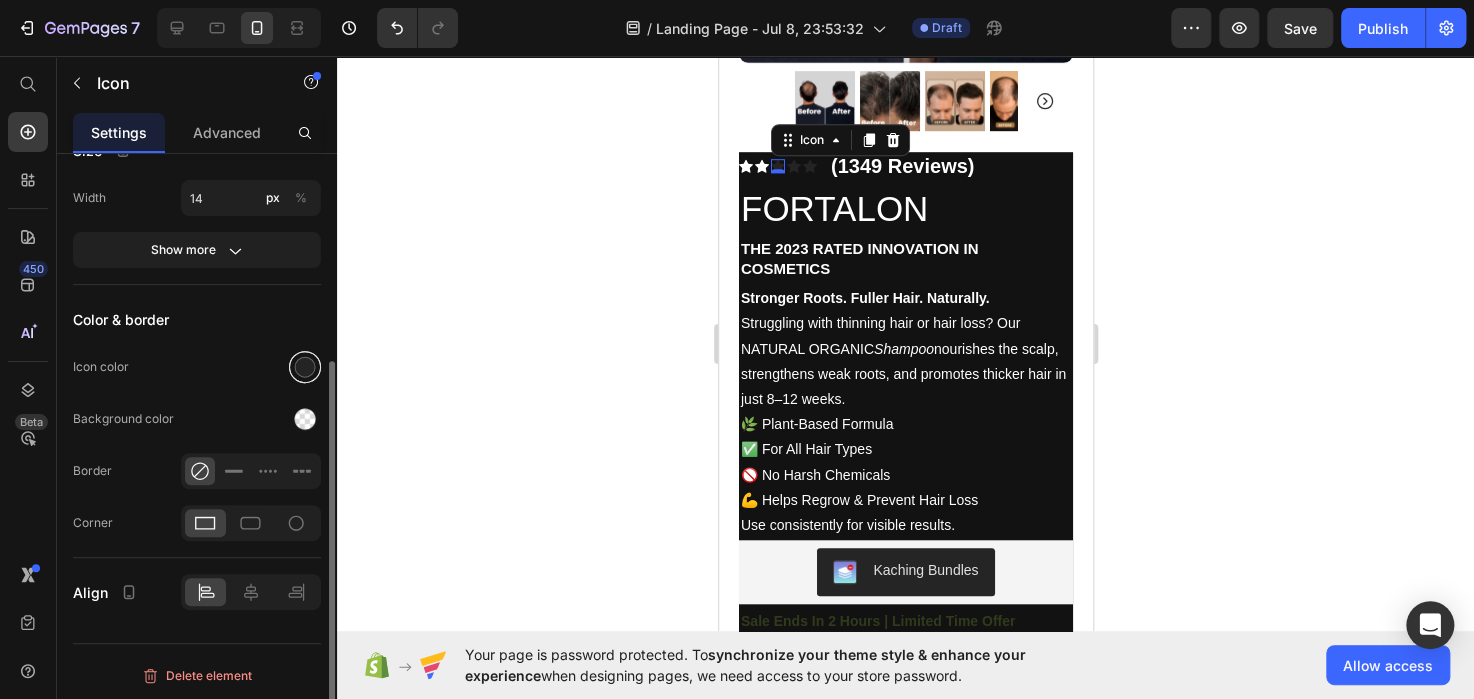 click at bounding box center (305, 367) 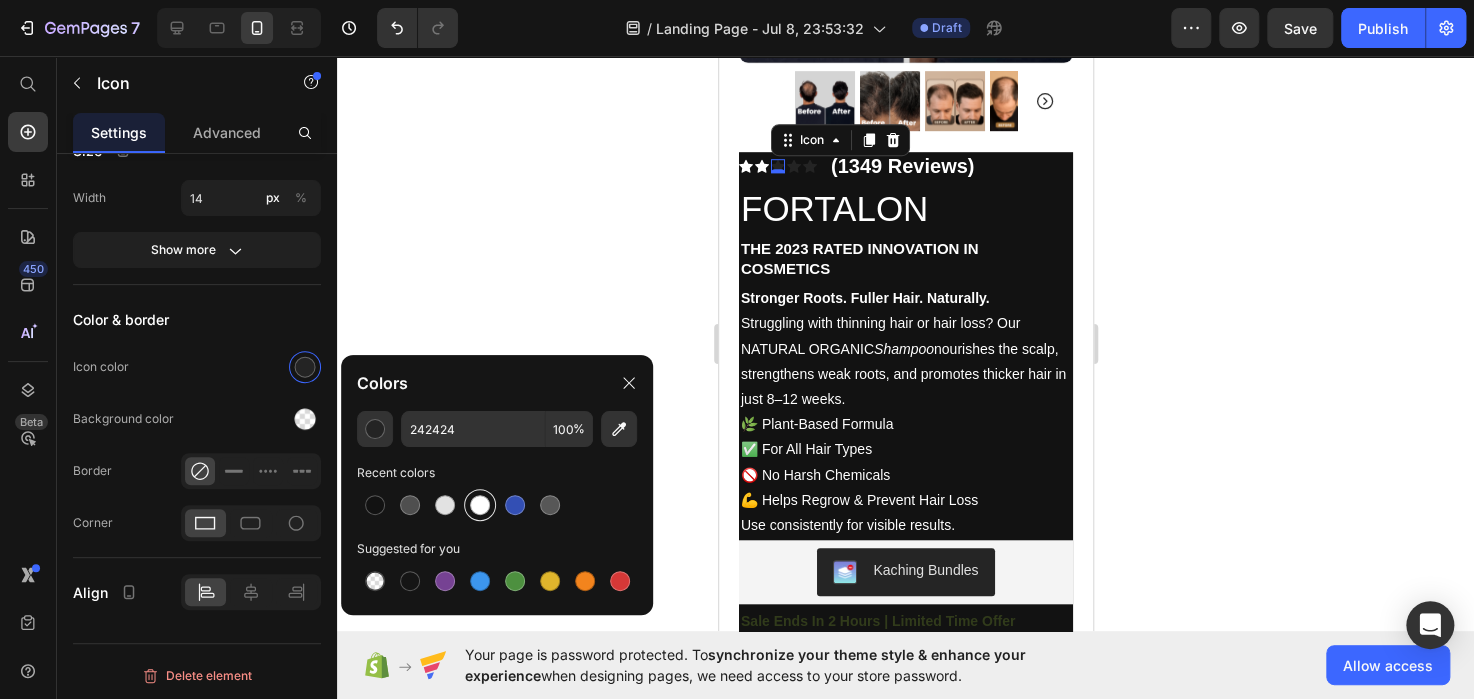 click at bounding box center [480, 505] 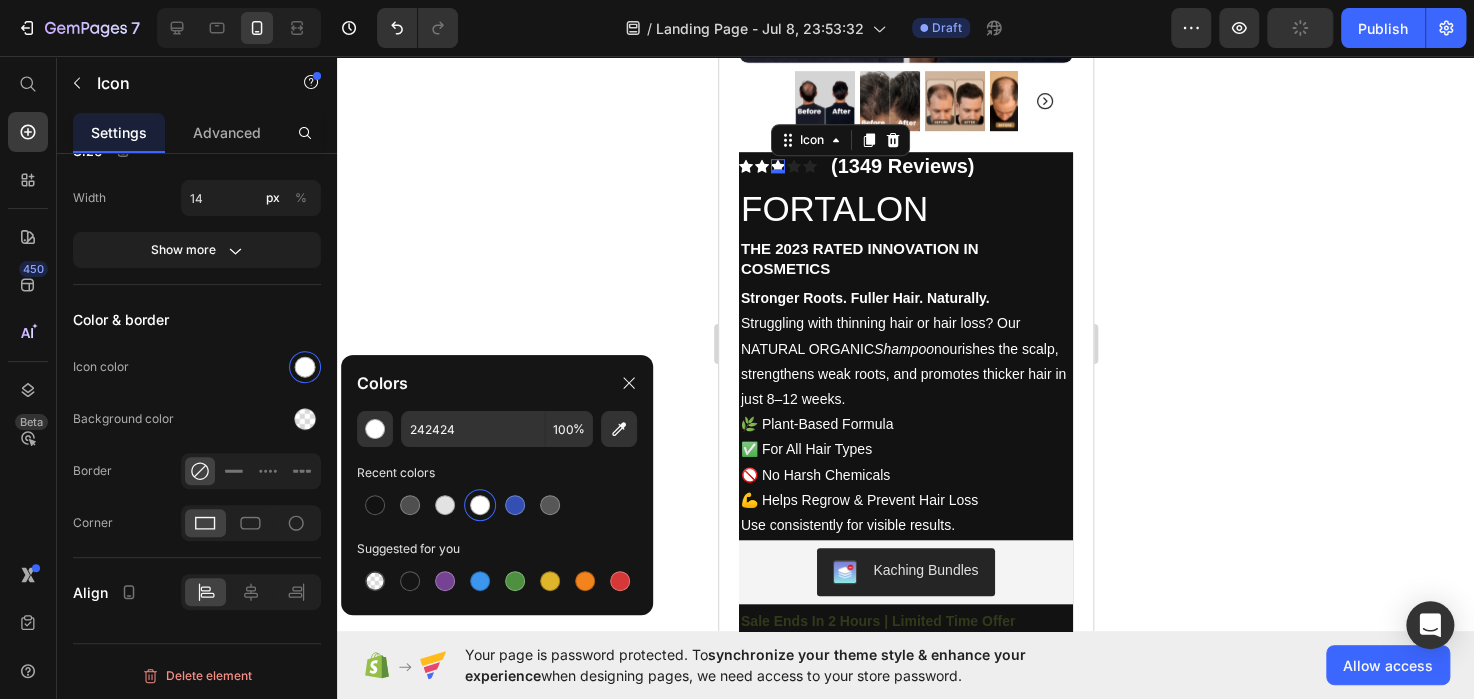 type on "FFFFFF" 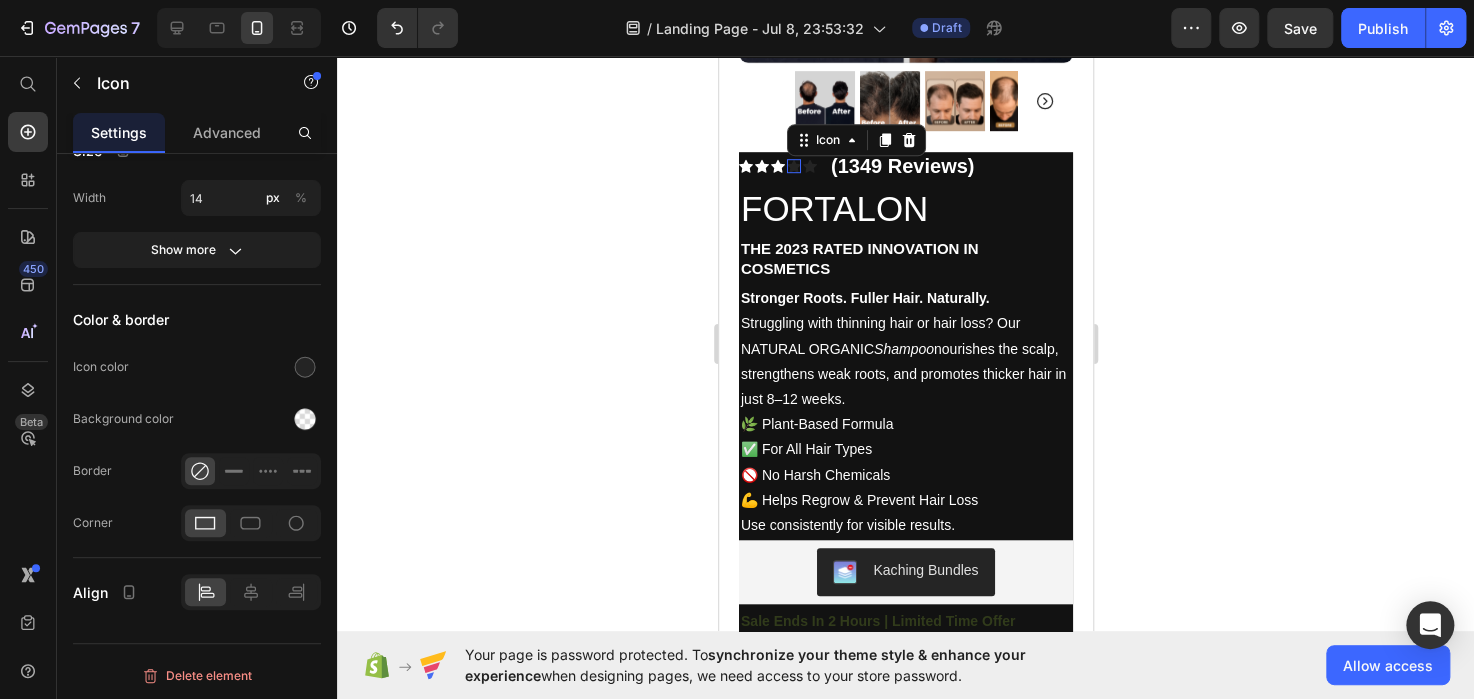 click 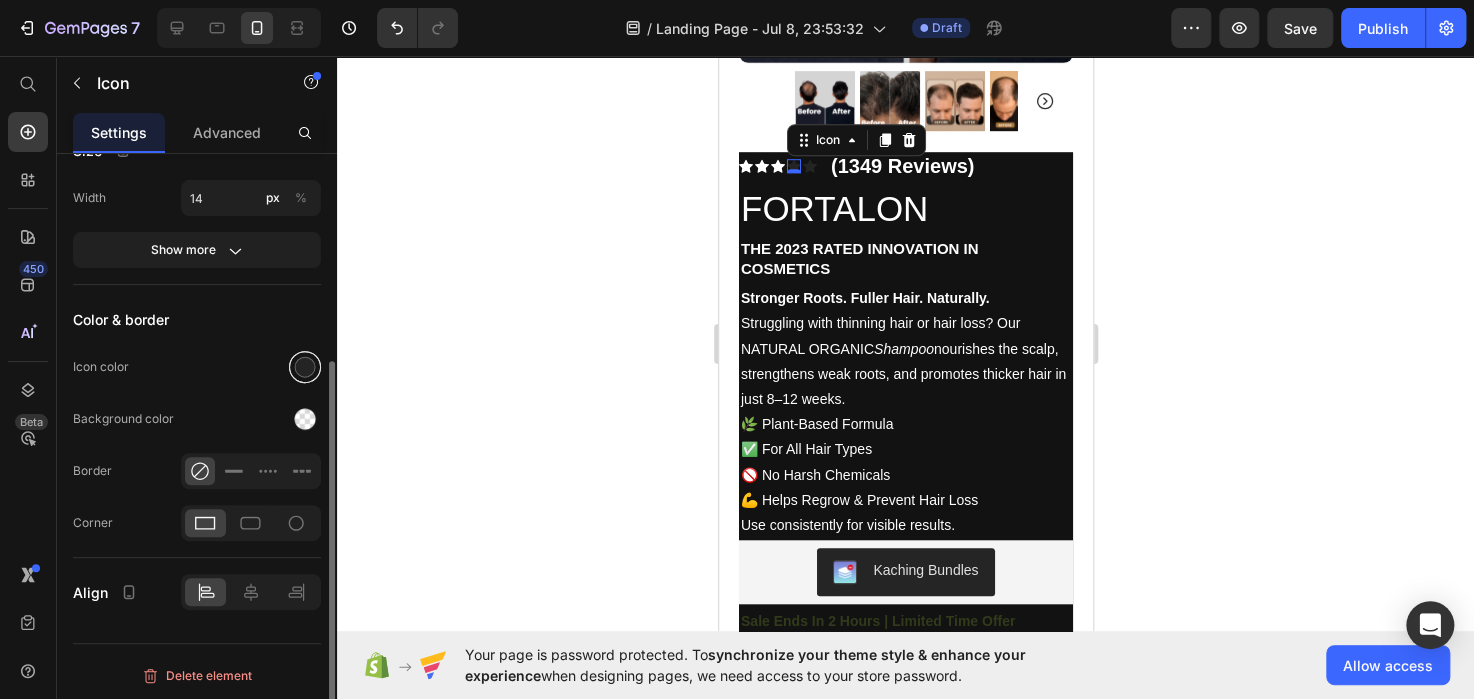 click at bounding box center [305, 367] 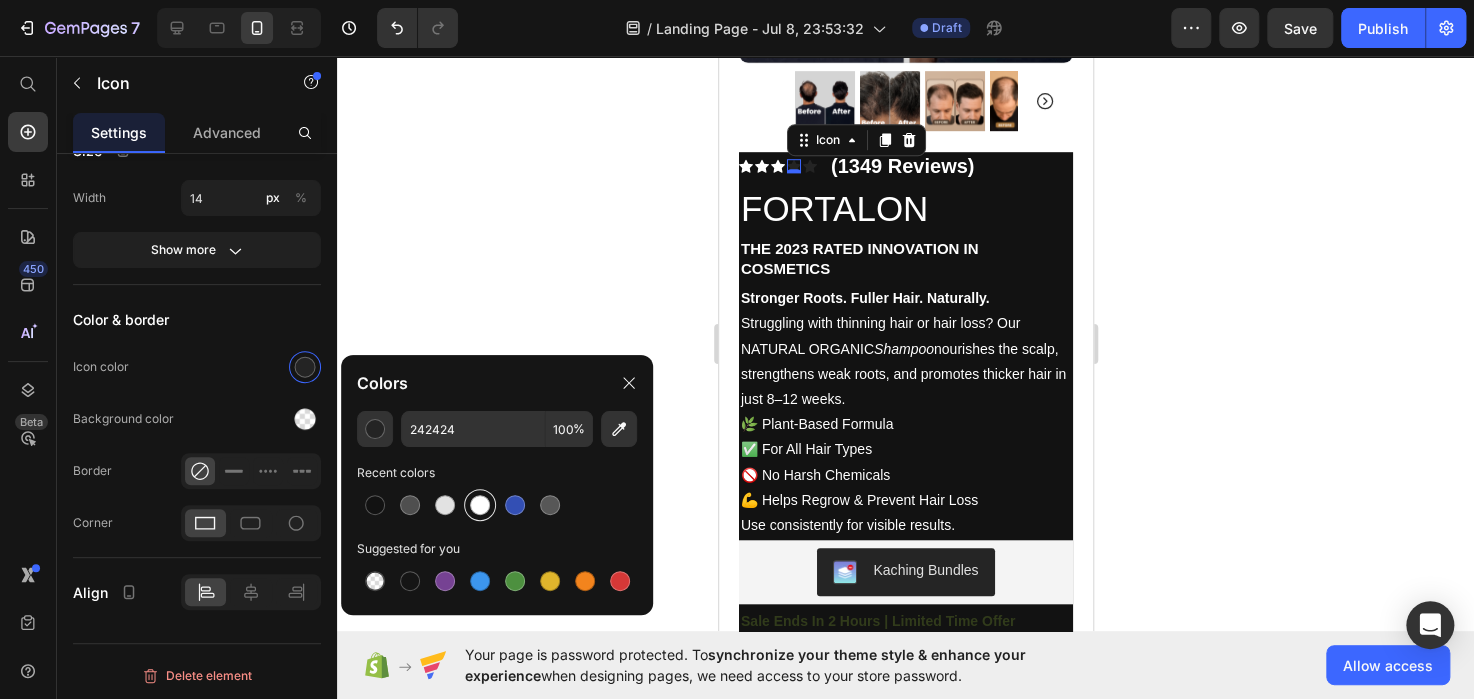click at bounding box center (480, 505) 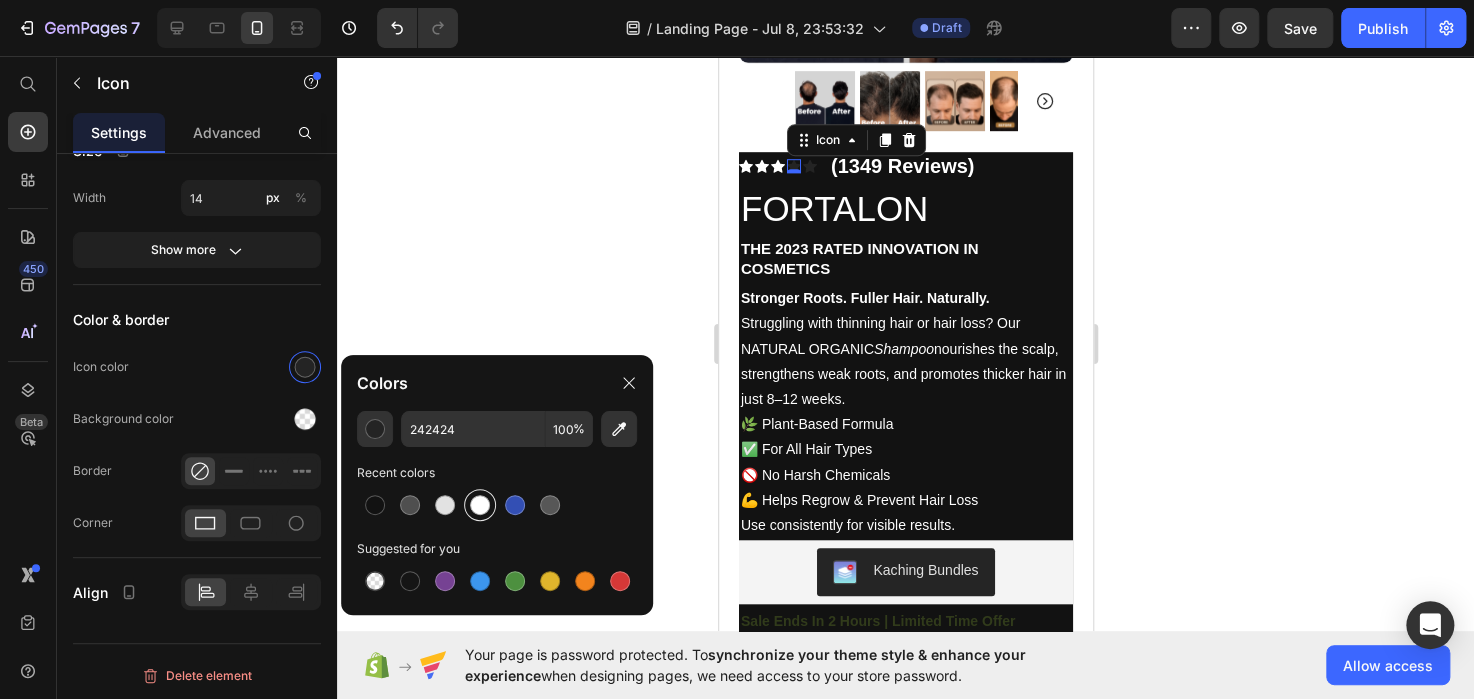 type on "FFFFFF" 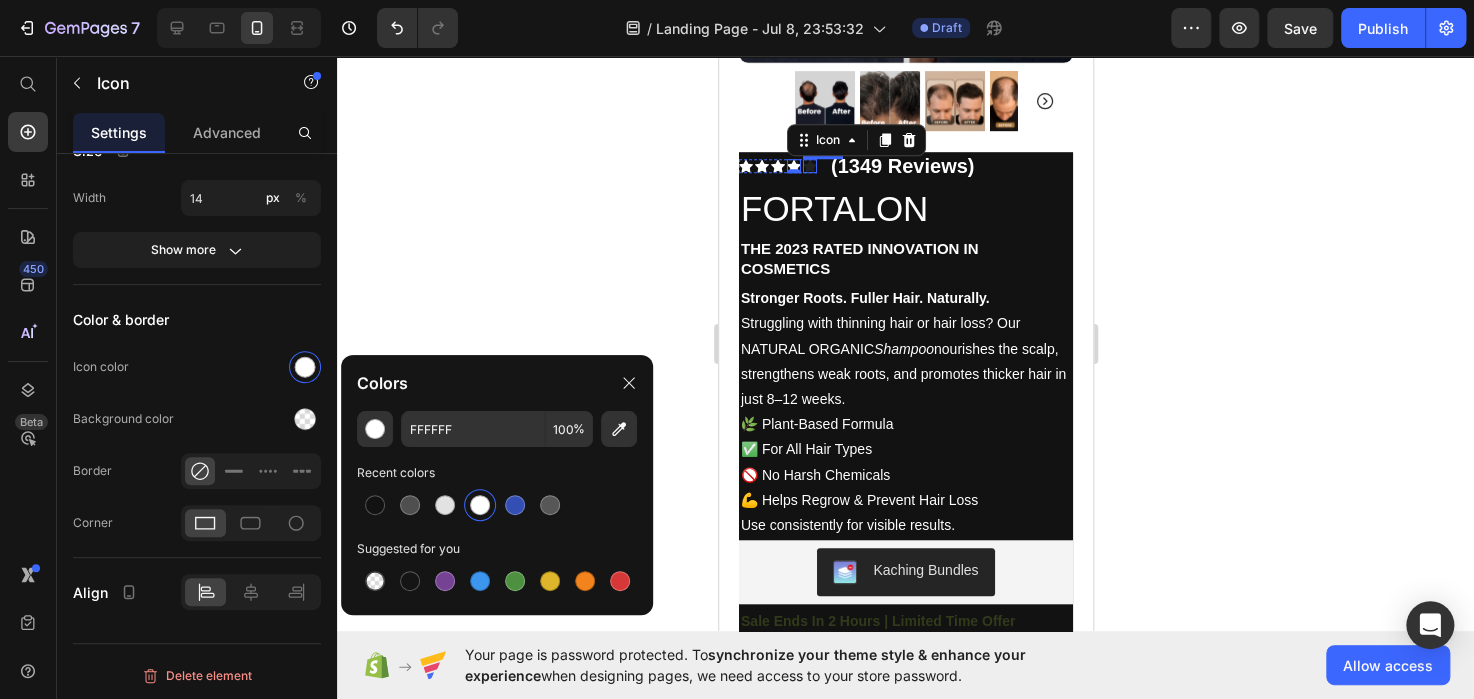 click 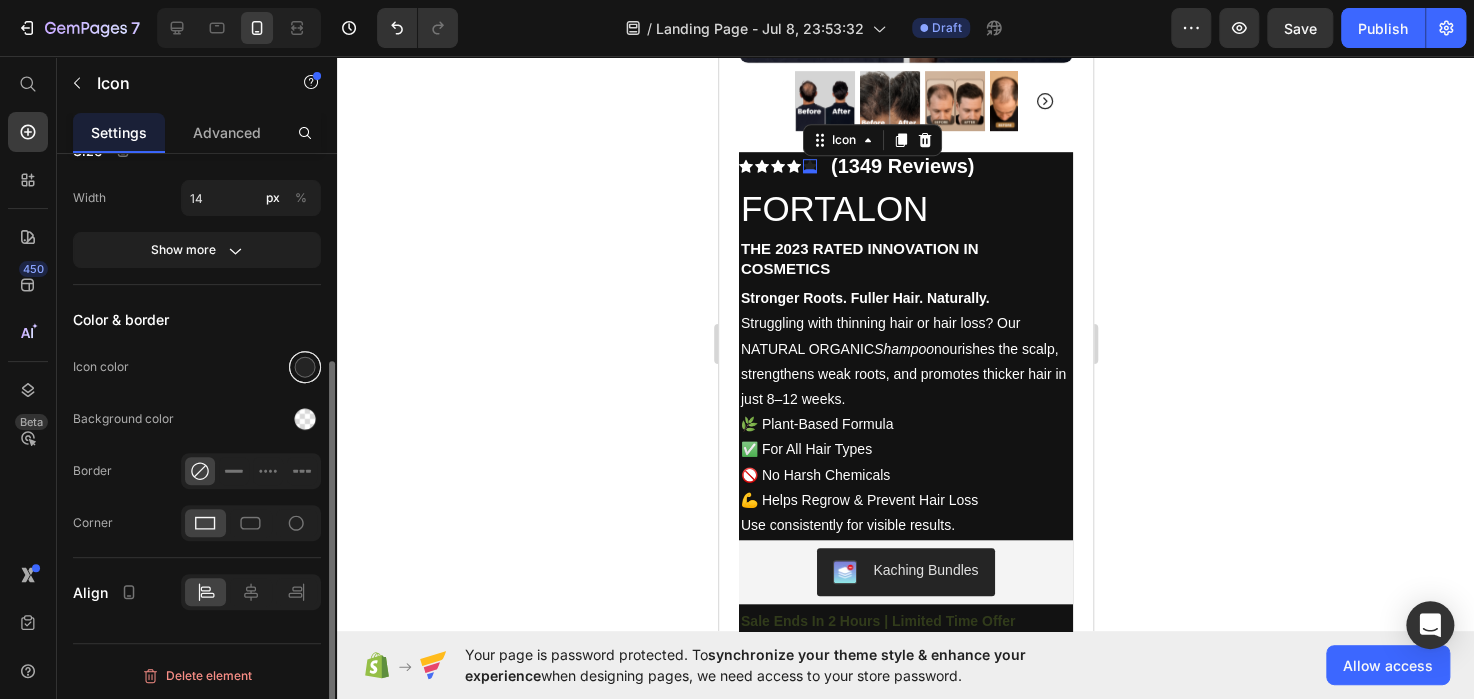 click at bounding box center [305, 367] 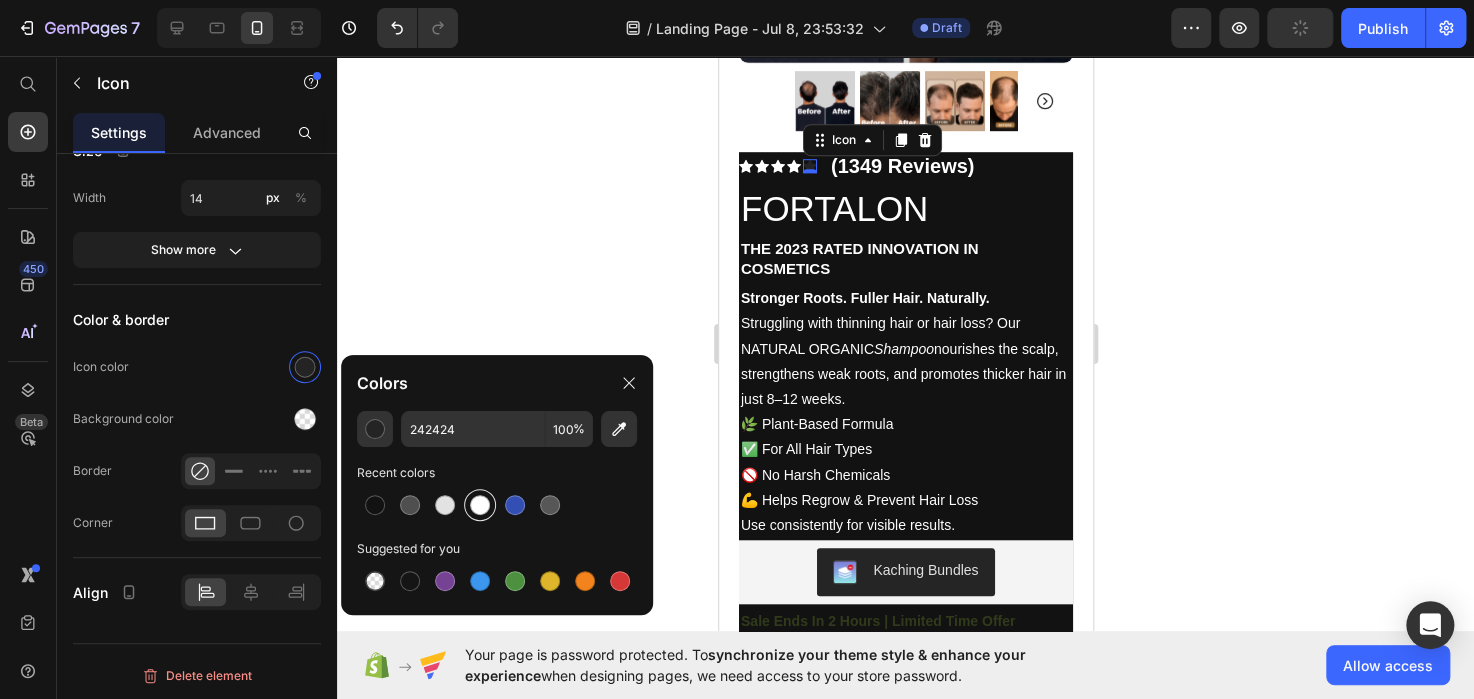 click at bounding box center (480, 505) 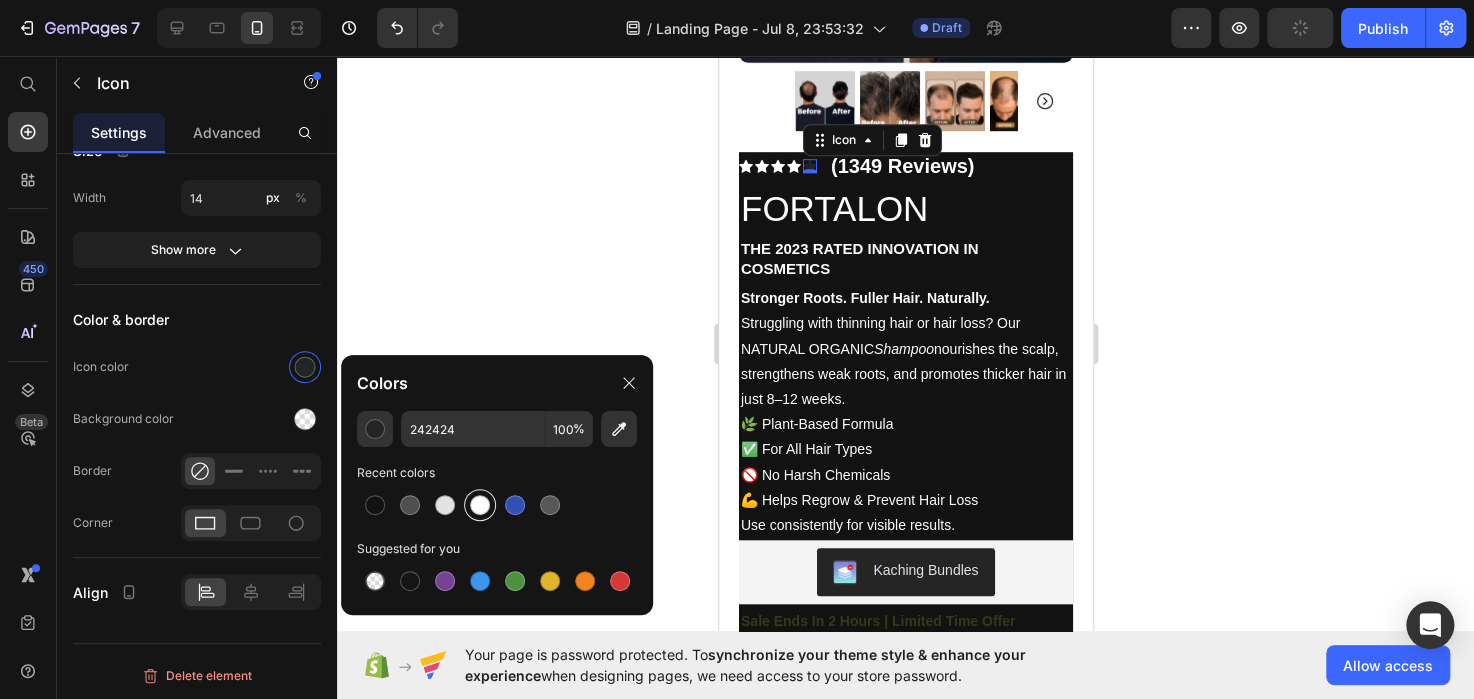 type on "FFFFFF" 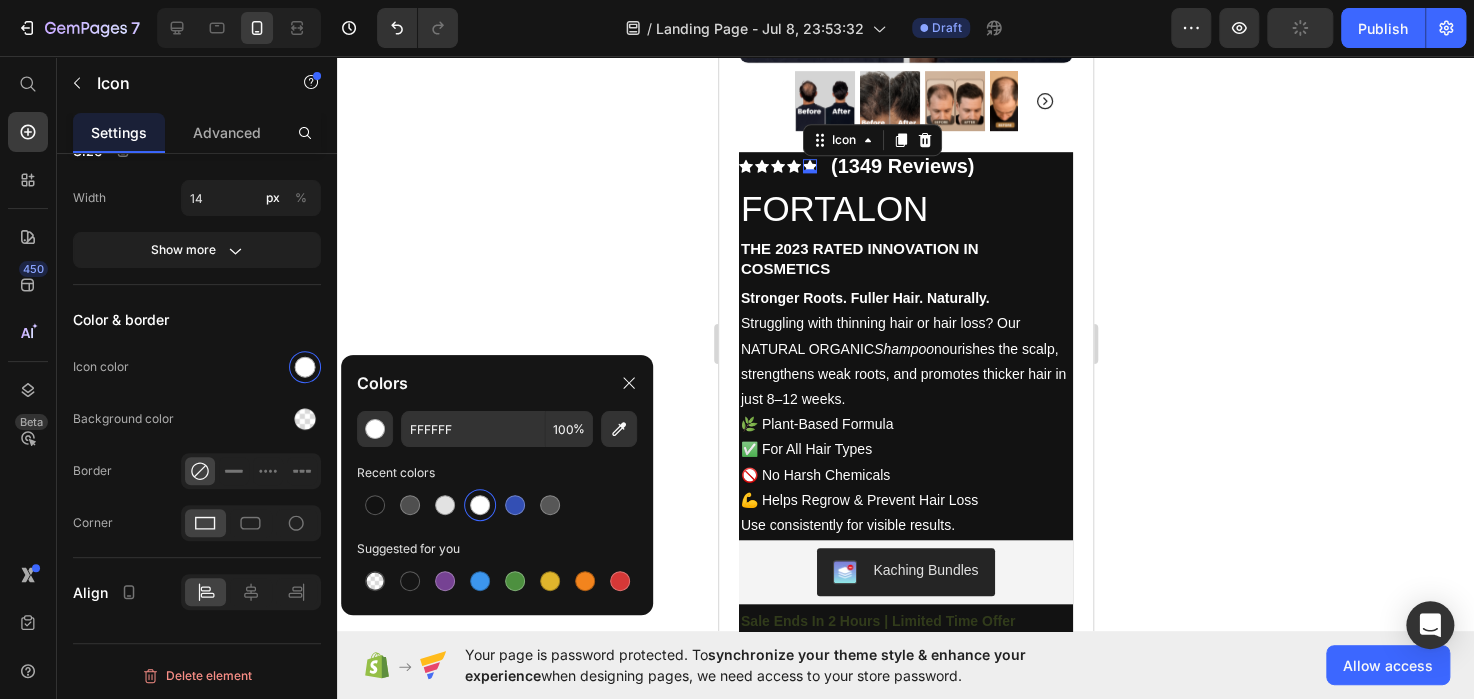 click at bounding box center (480, 505) 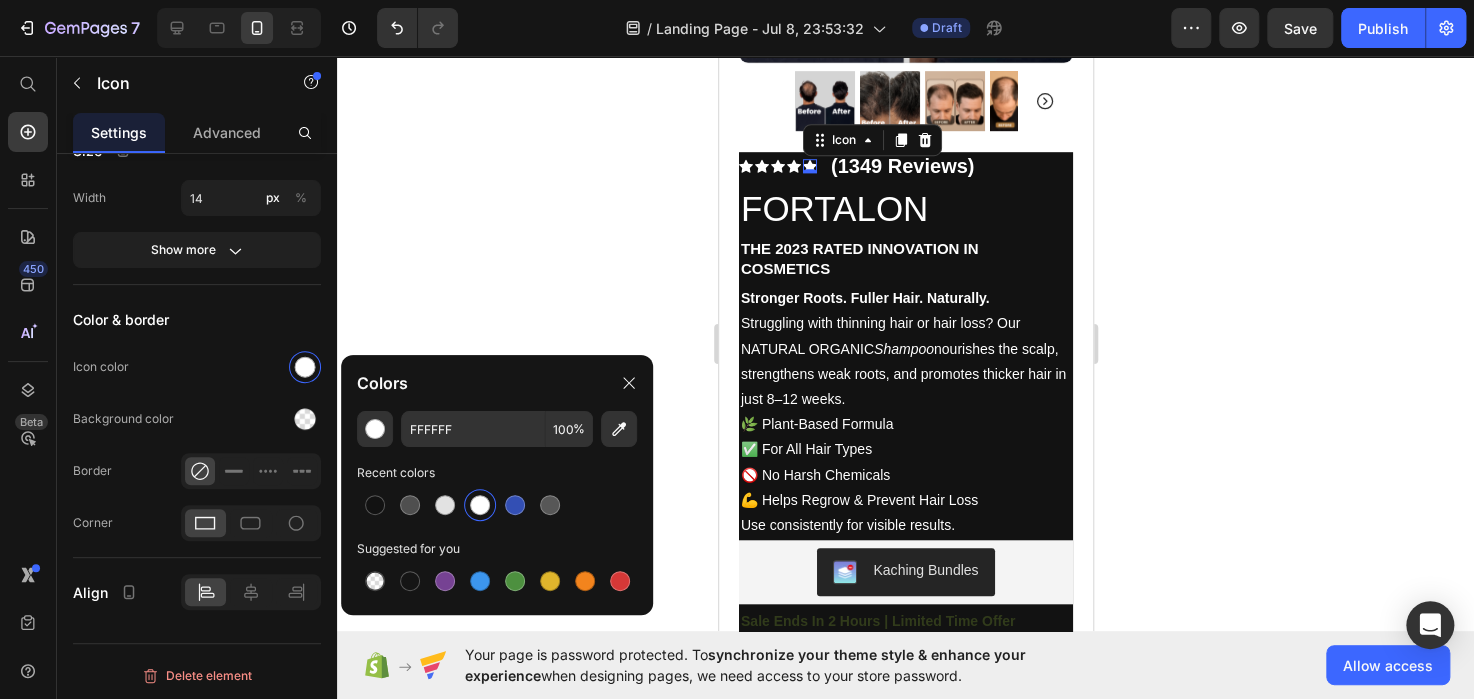 click 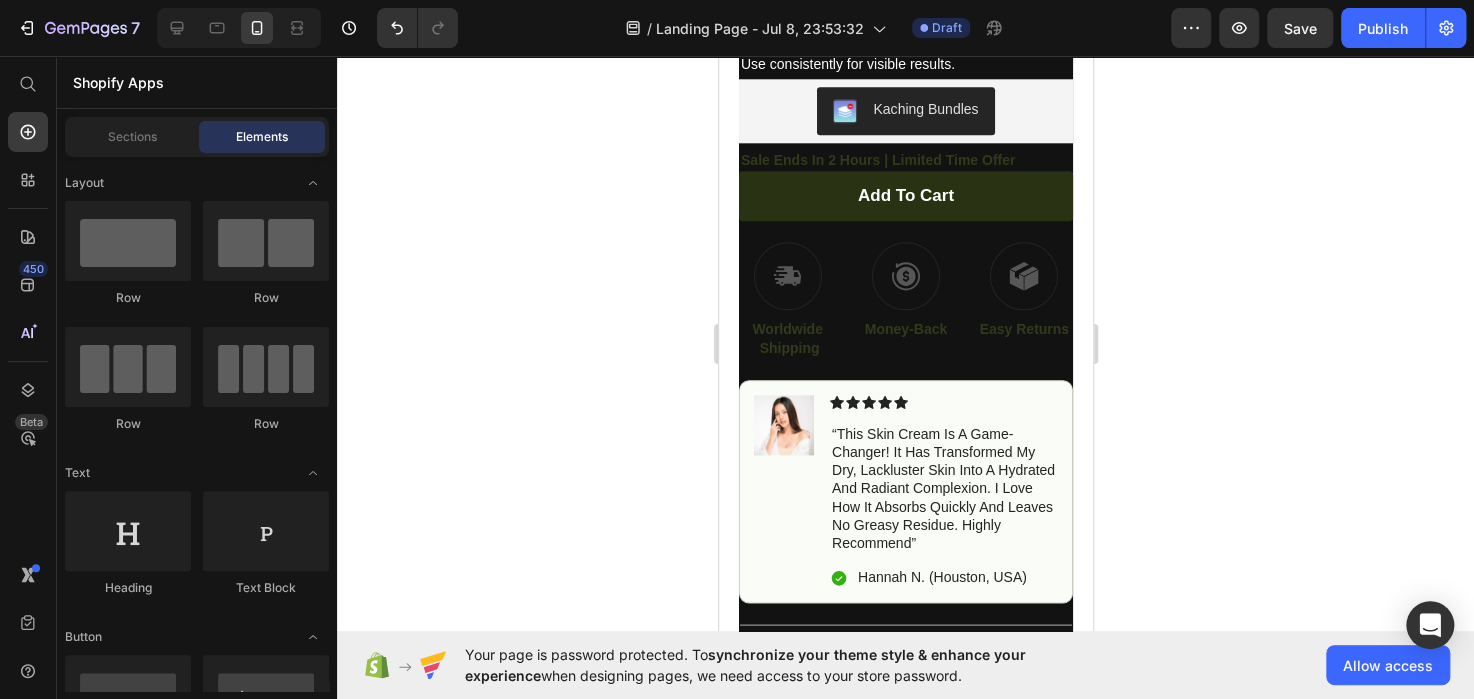 scroll, scrollTop: 1038, scrollLeft: 0, axis: vertical 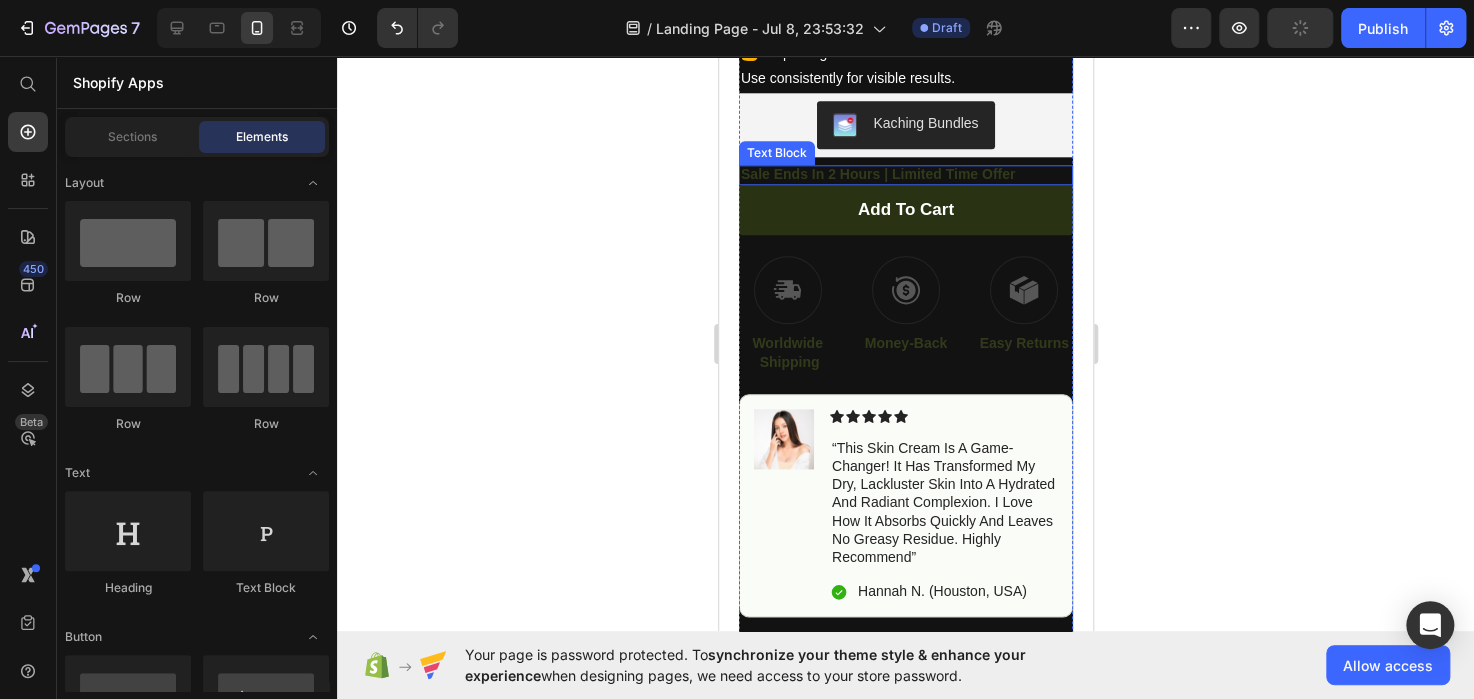 click on "Sale Ends In 2 Hours | Limited Time Offer" at bounding box center (905, 174) 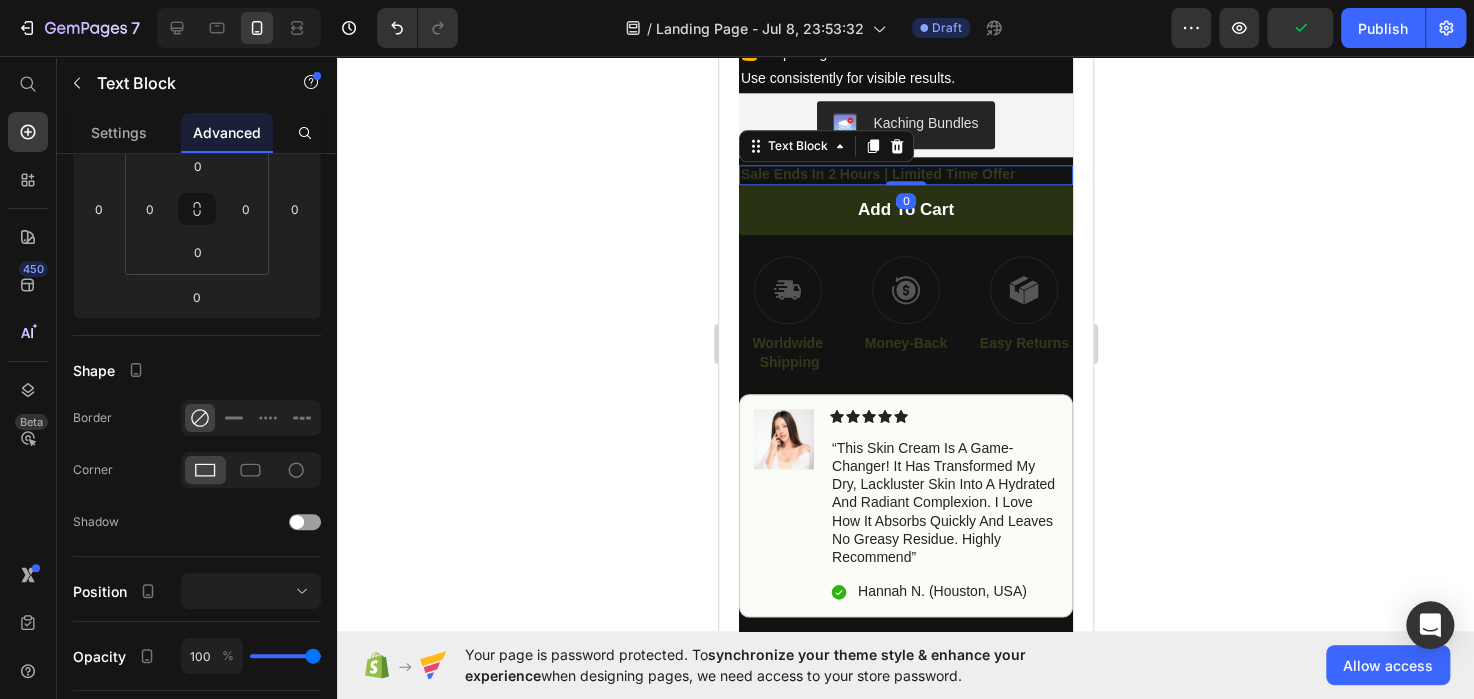 scroll, scrollTop: 0, scrollLeft: 0, axis: both 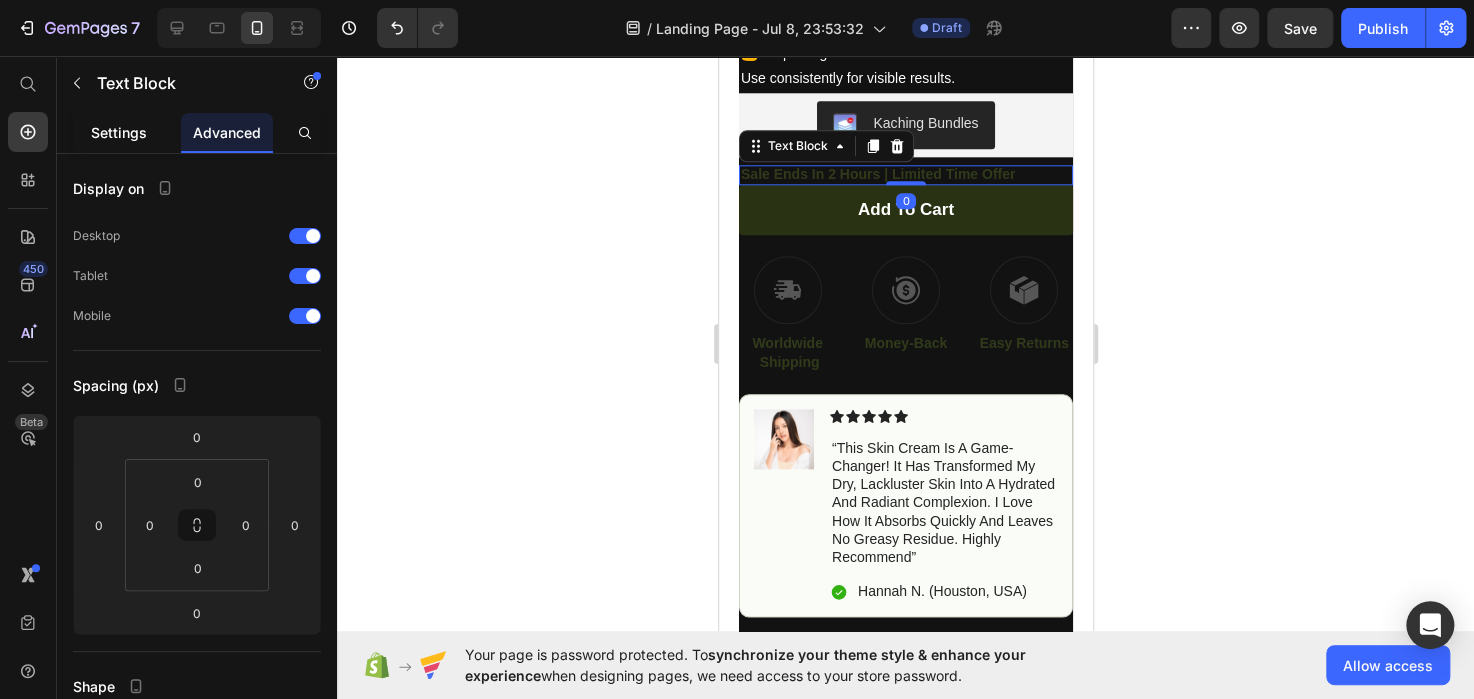click on "Settings" at bounding box center (119, 132) 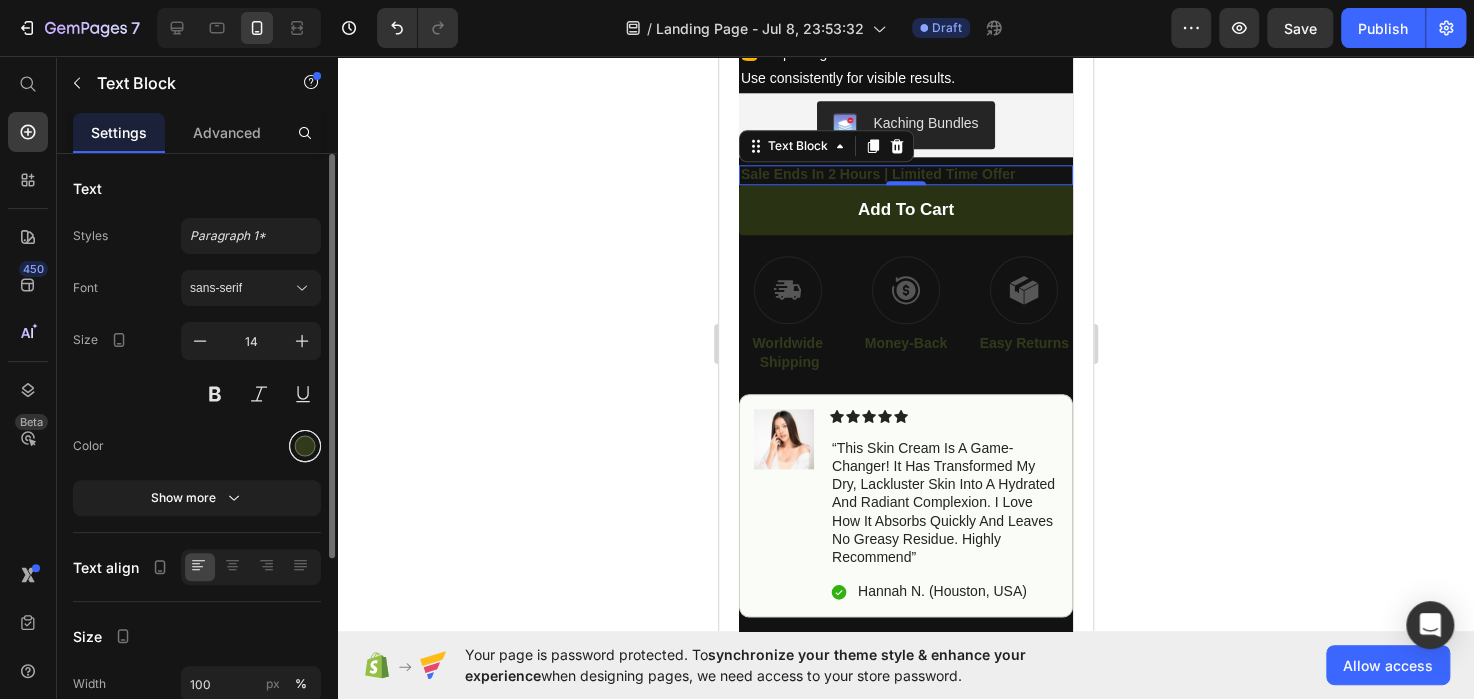 click at bounding box center (305, 446) 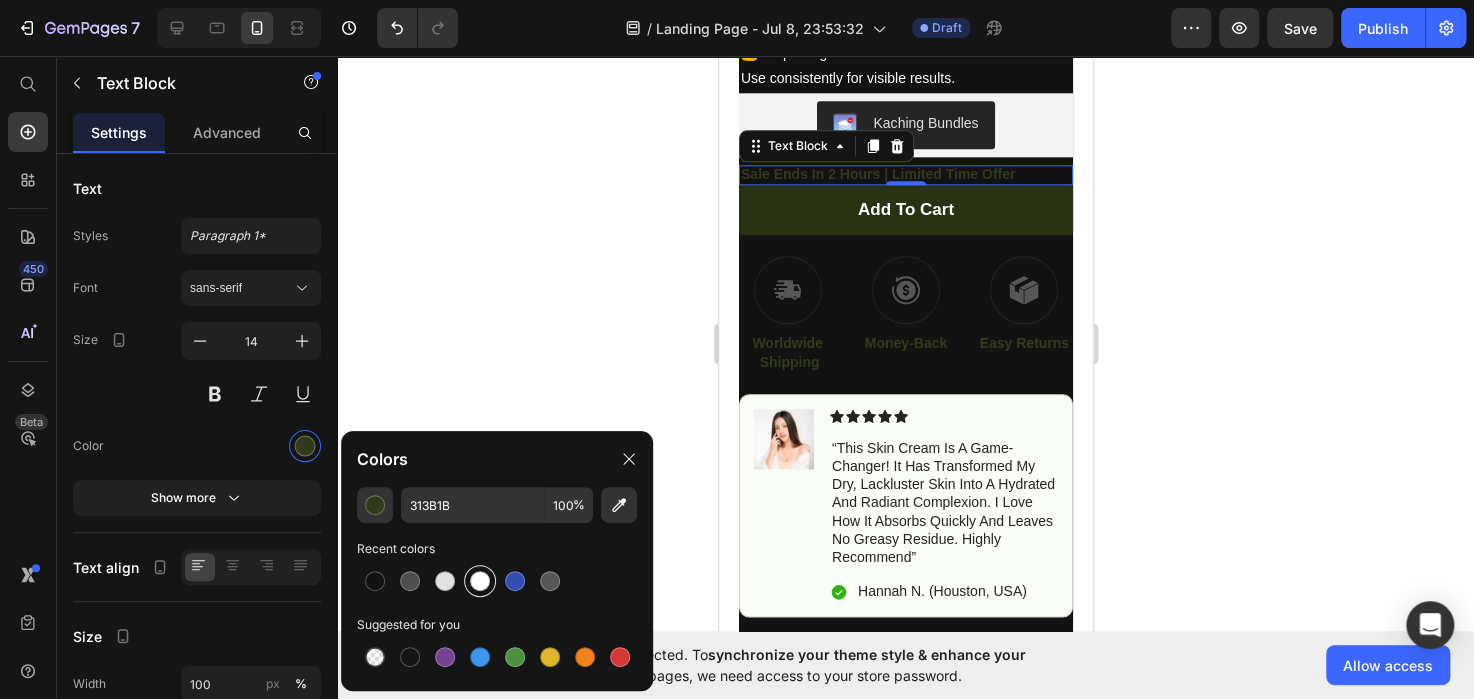 click at bounding box center [480, 581] 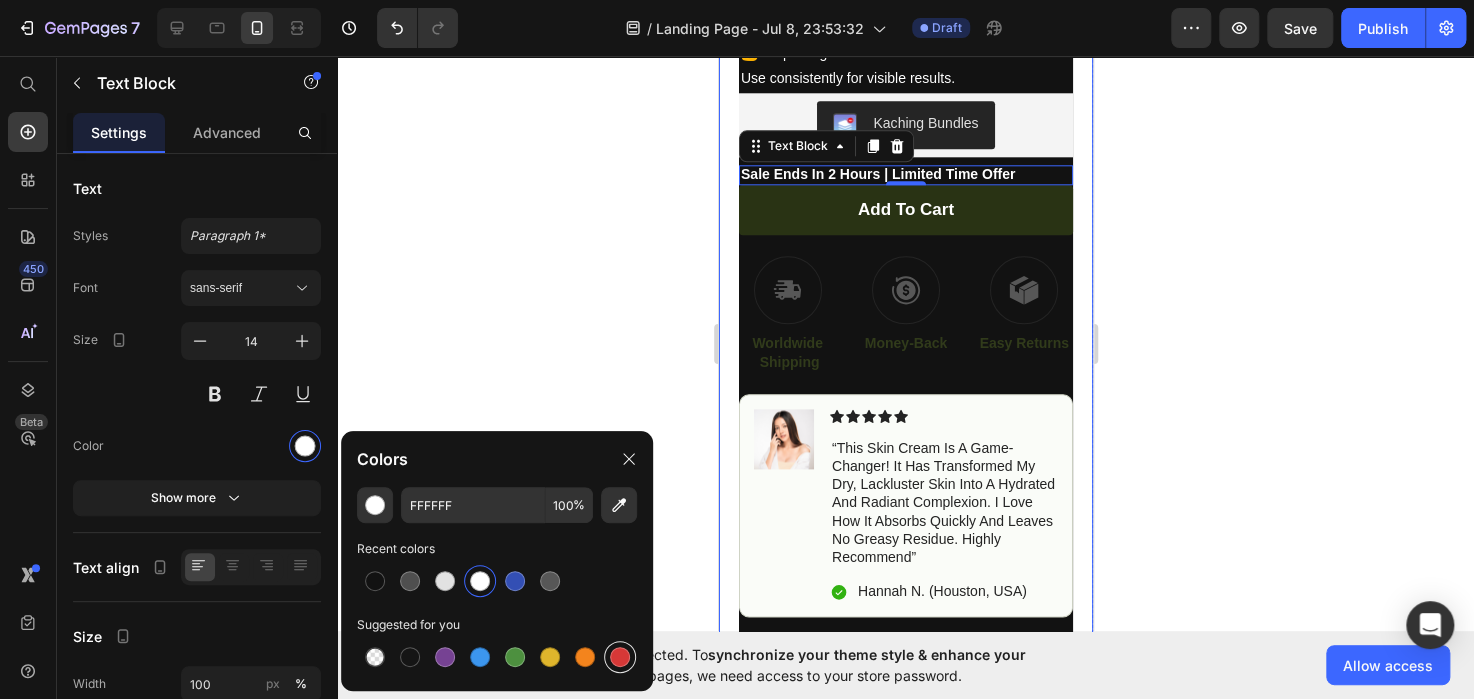 click at bounding box center [620, 657] 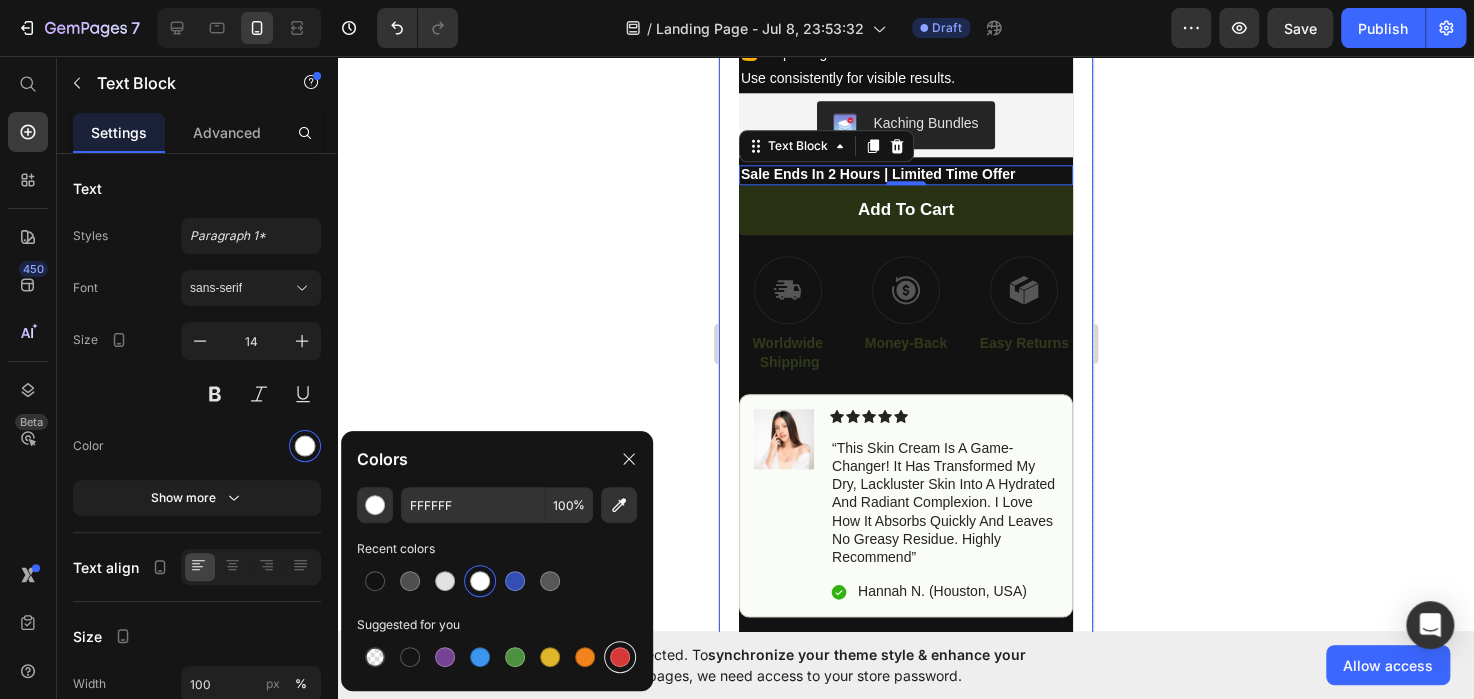 type on "D63837" 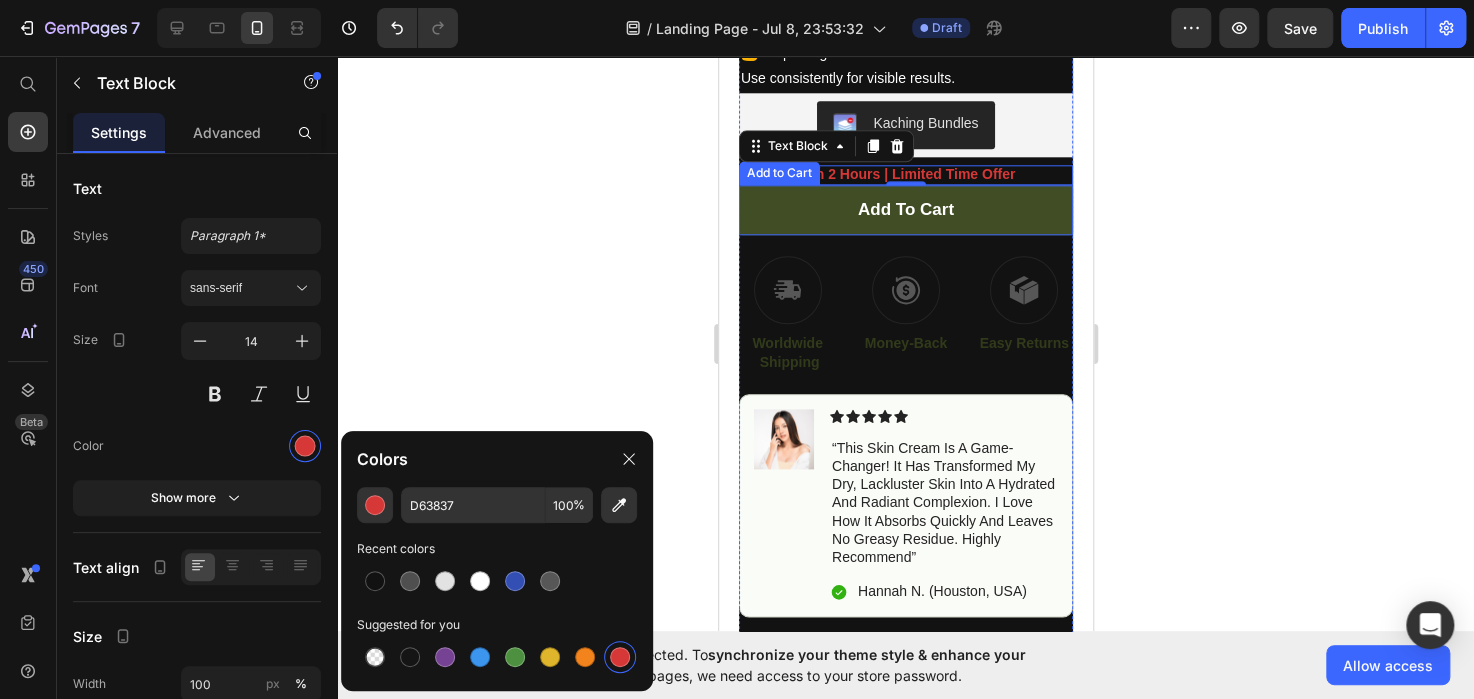 click on "add to cart" at bounding box center [905, 210] 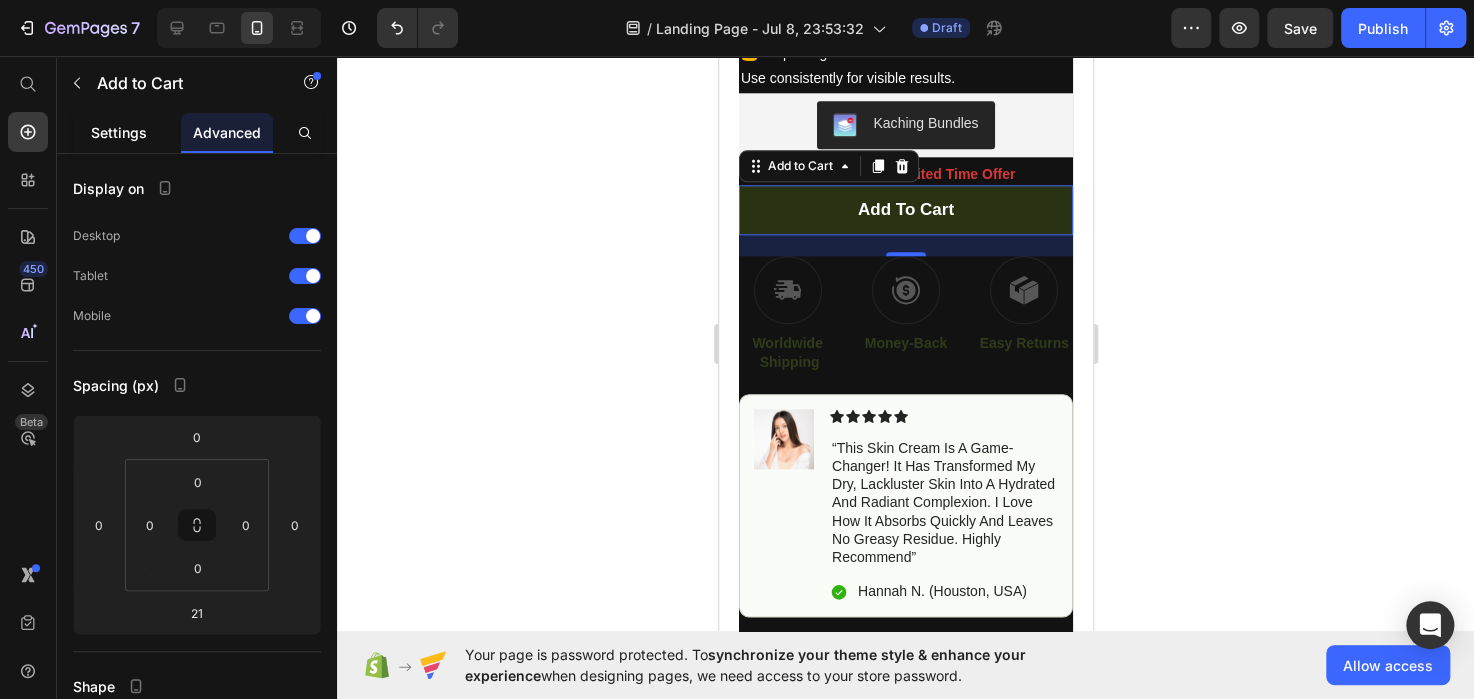 click on "Settings" 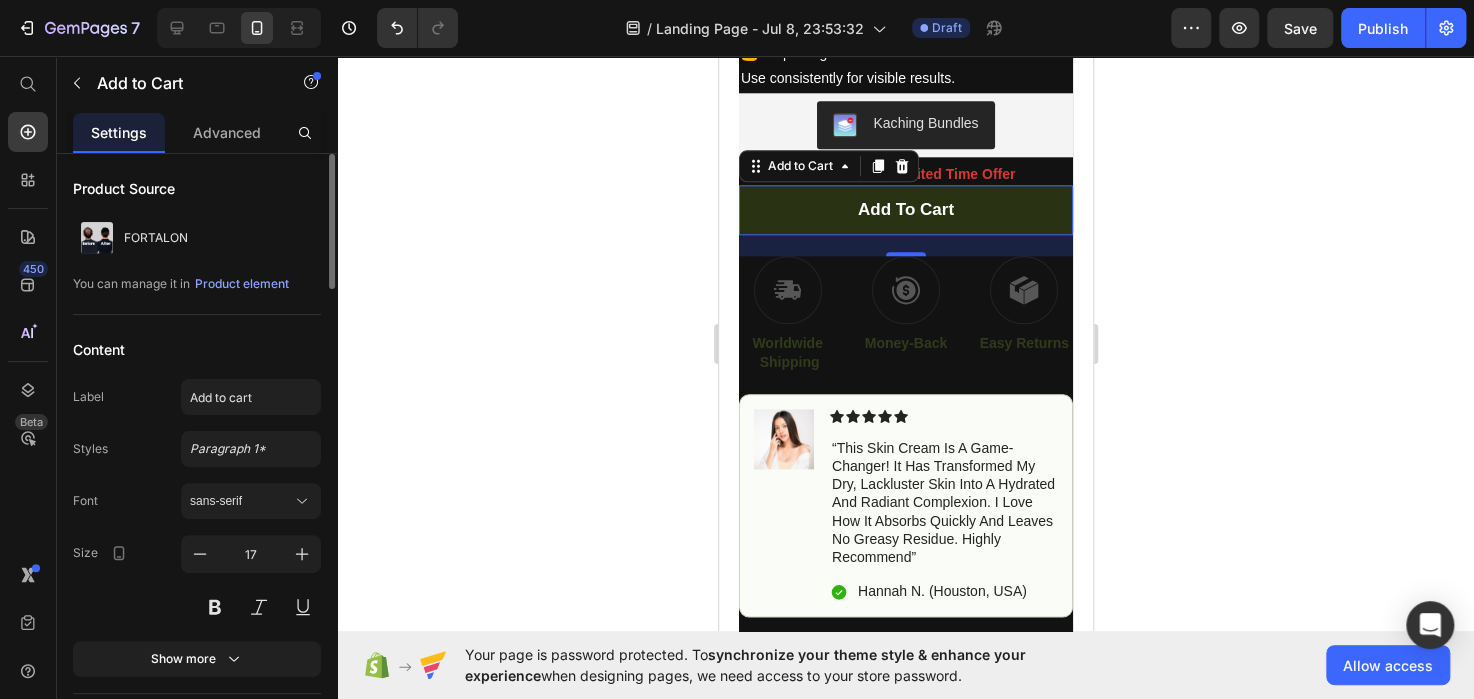 drag, startPoint x: 104, startPoint y: 132, endPoint x: 254, endPoint y: 196, distance: 163.0828 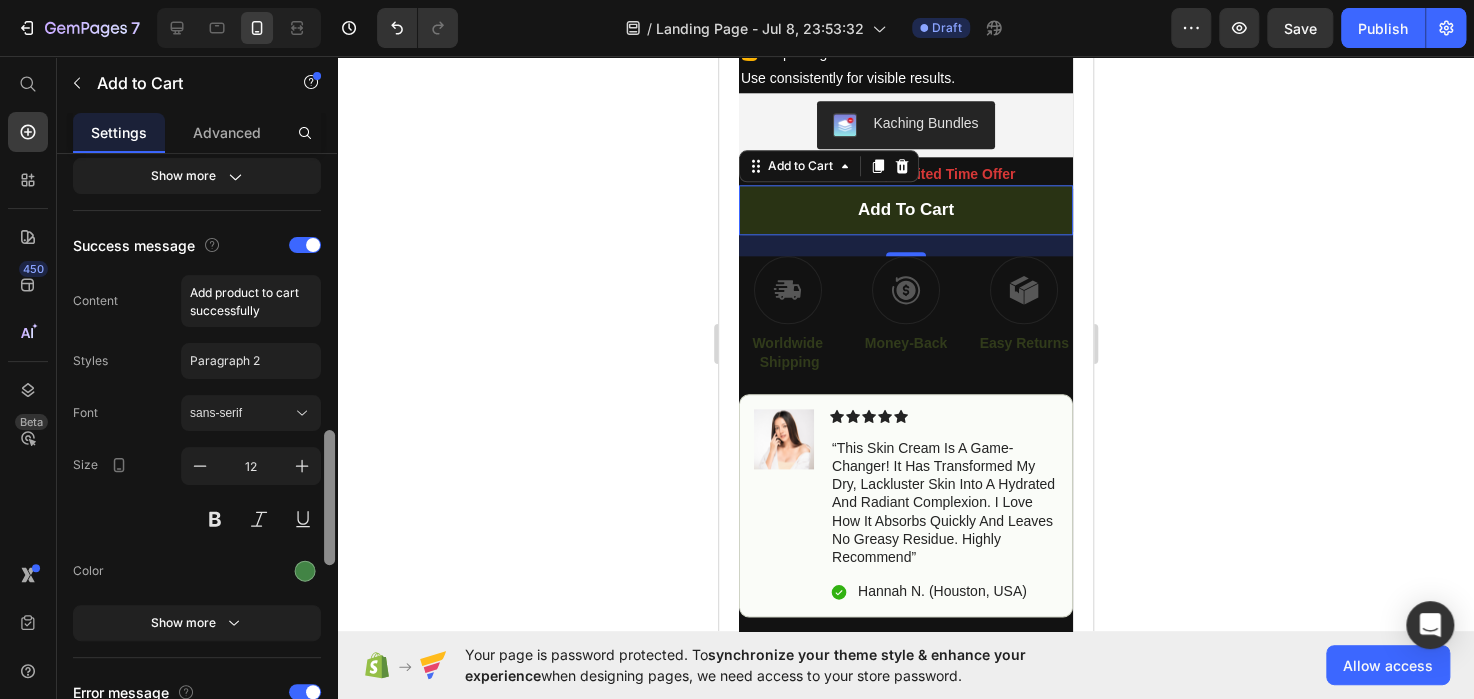 scroll, scrollTop: 1007, scrollLeft: 0, axis: vertical 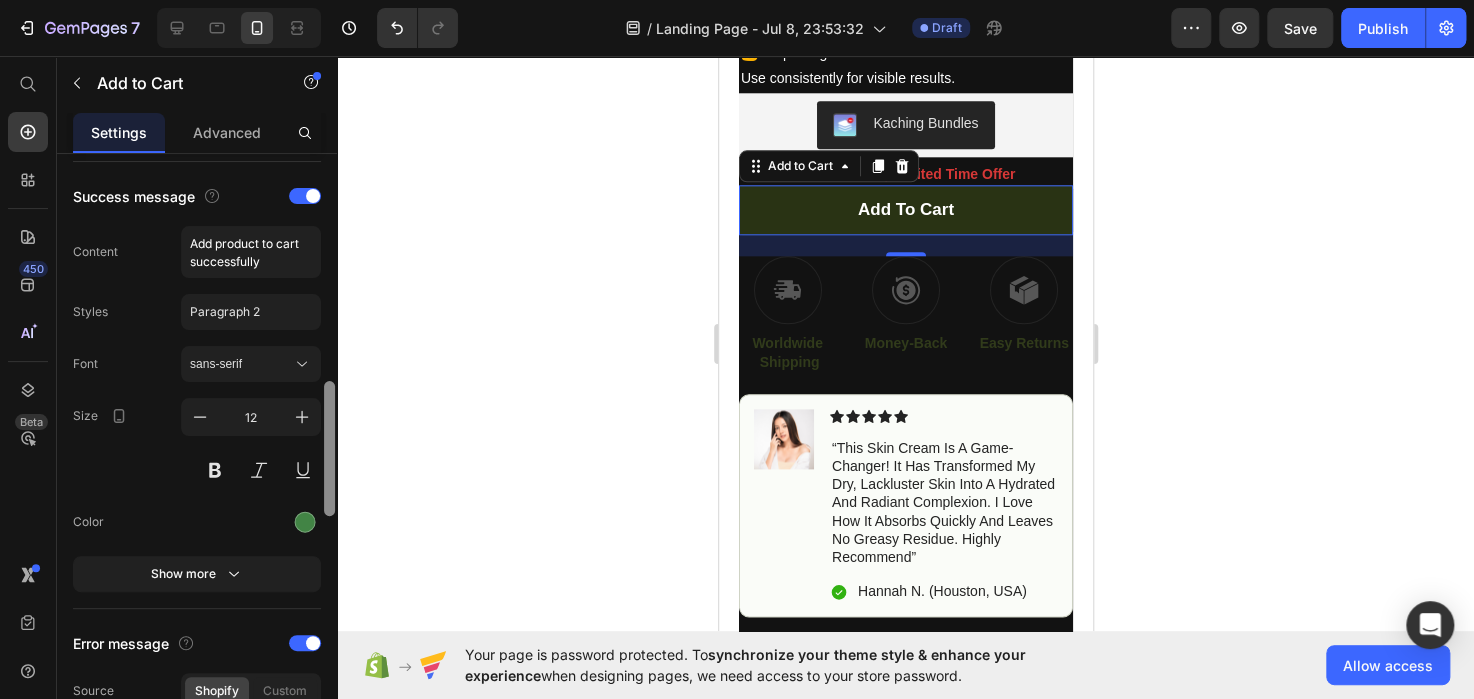 drag, startPoint x: 329, startPoint y: 251, endPoint x: 328, endPoint y: 479, distance: 228.0022 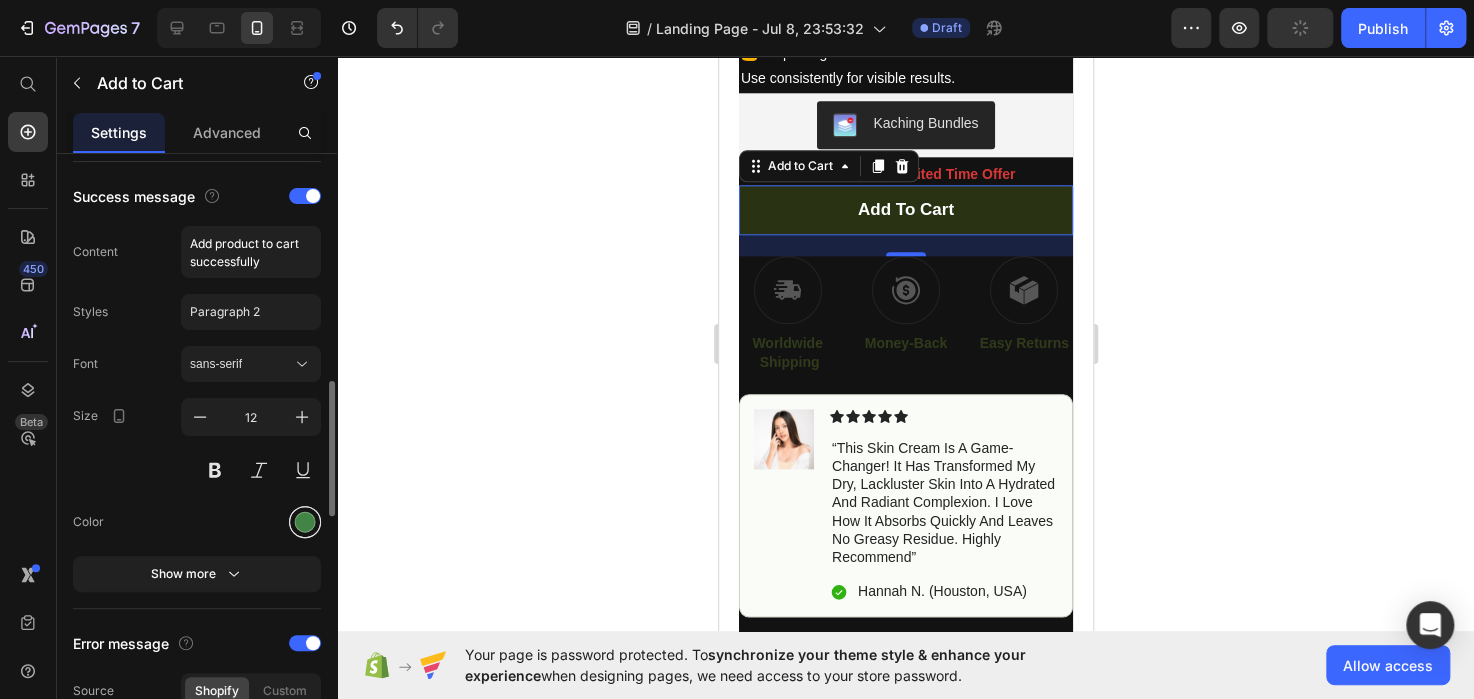 click at bounding box center [305, 522] 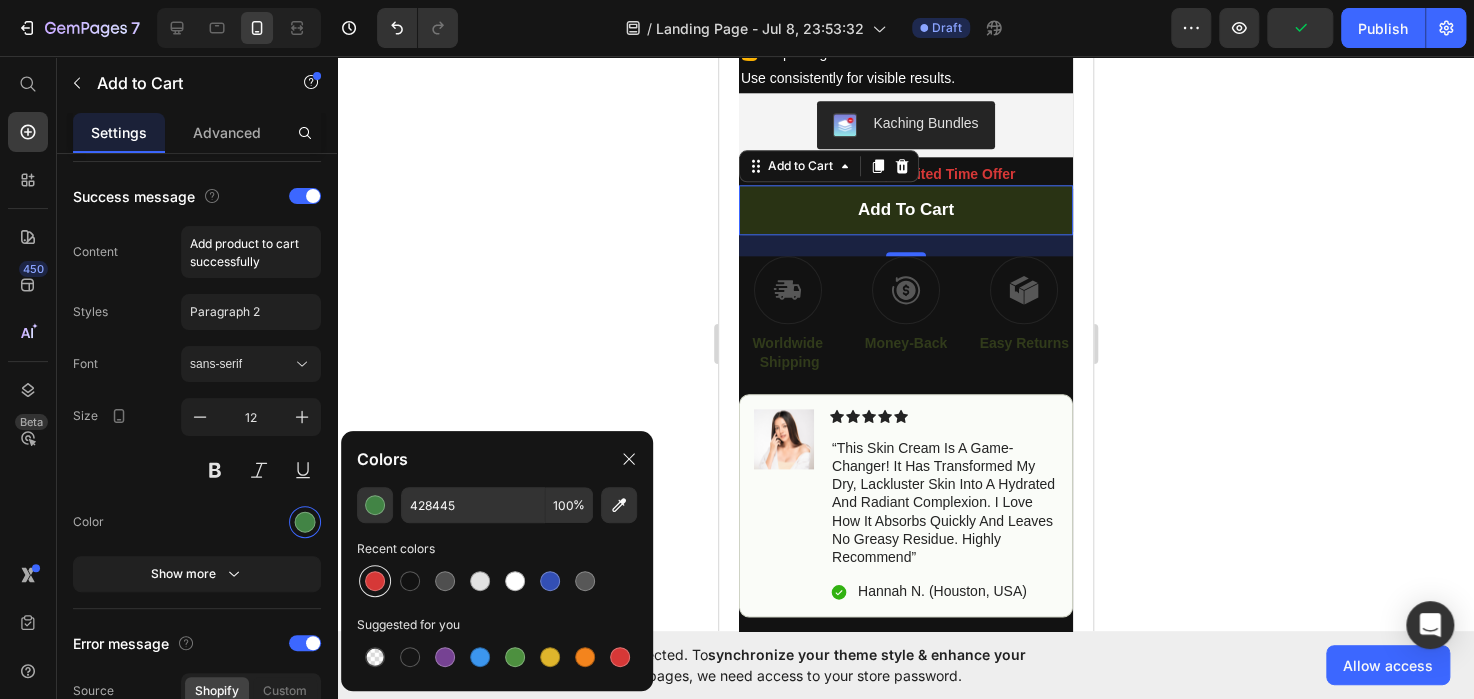click at bounding box center [375, 581] 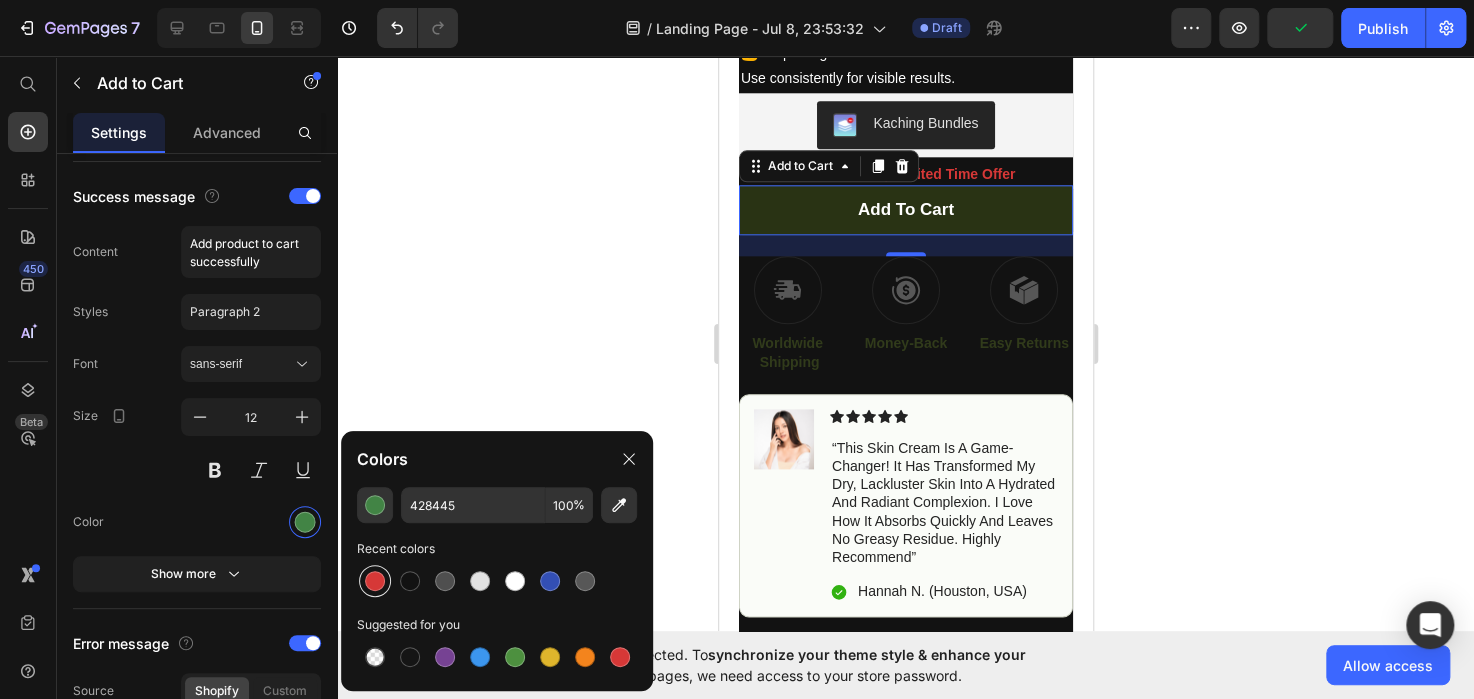 type on "D63837" 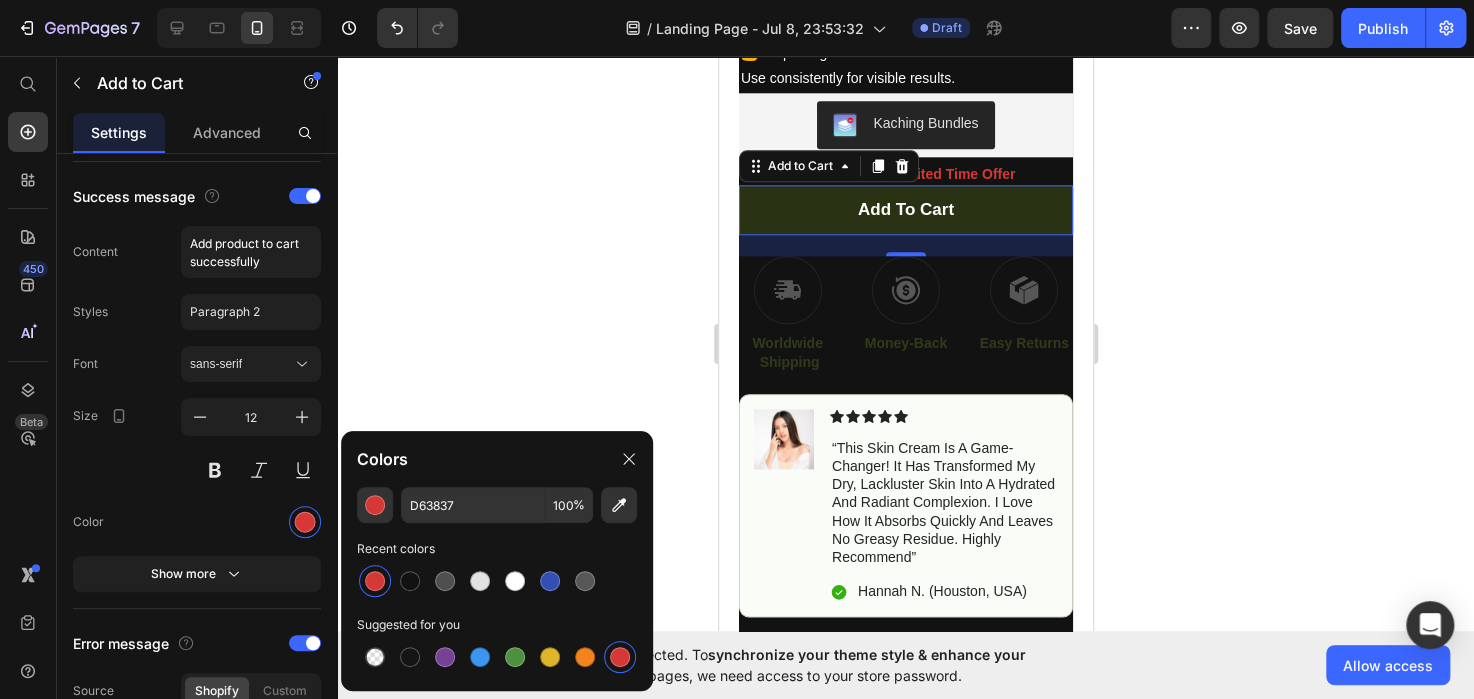 click 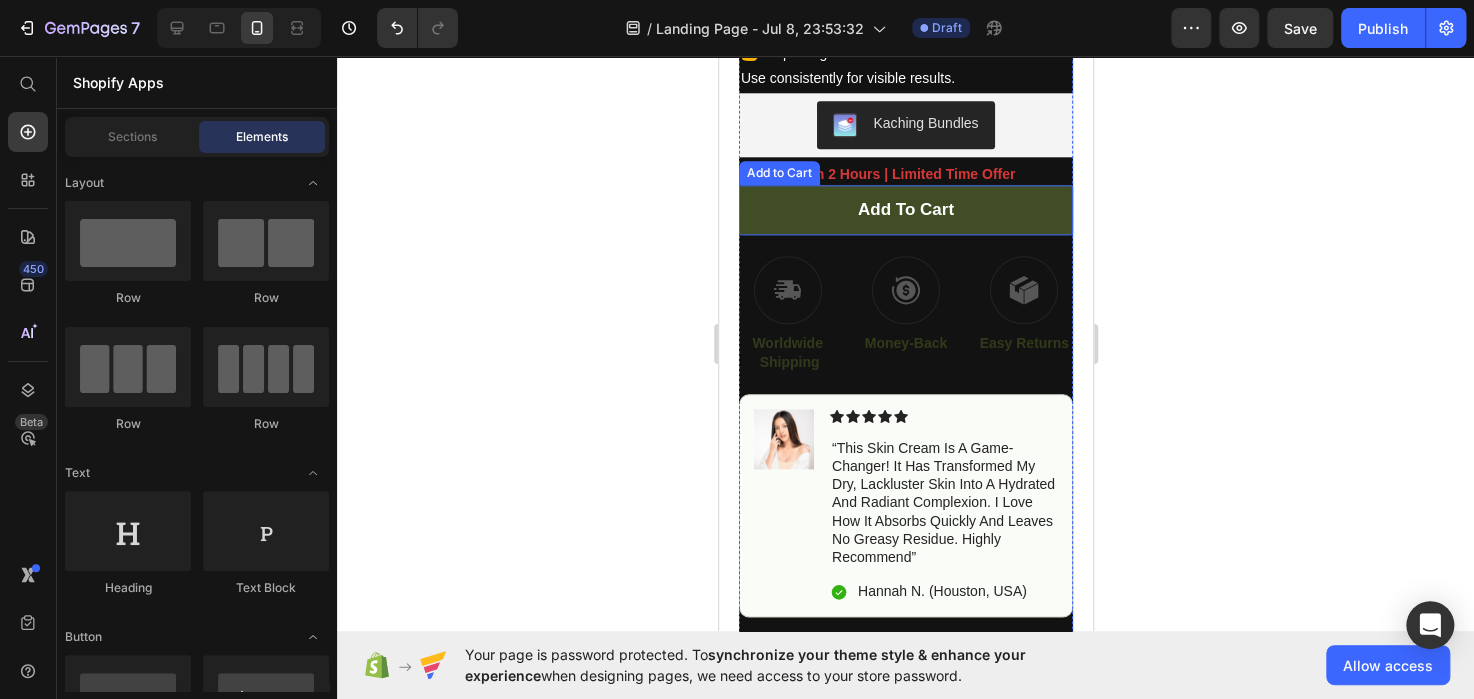 drag, startPoint x: 1891, startPoint y: 422, endPoint x: 1006, endPoint y: 191, distance: 914.65076 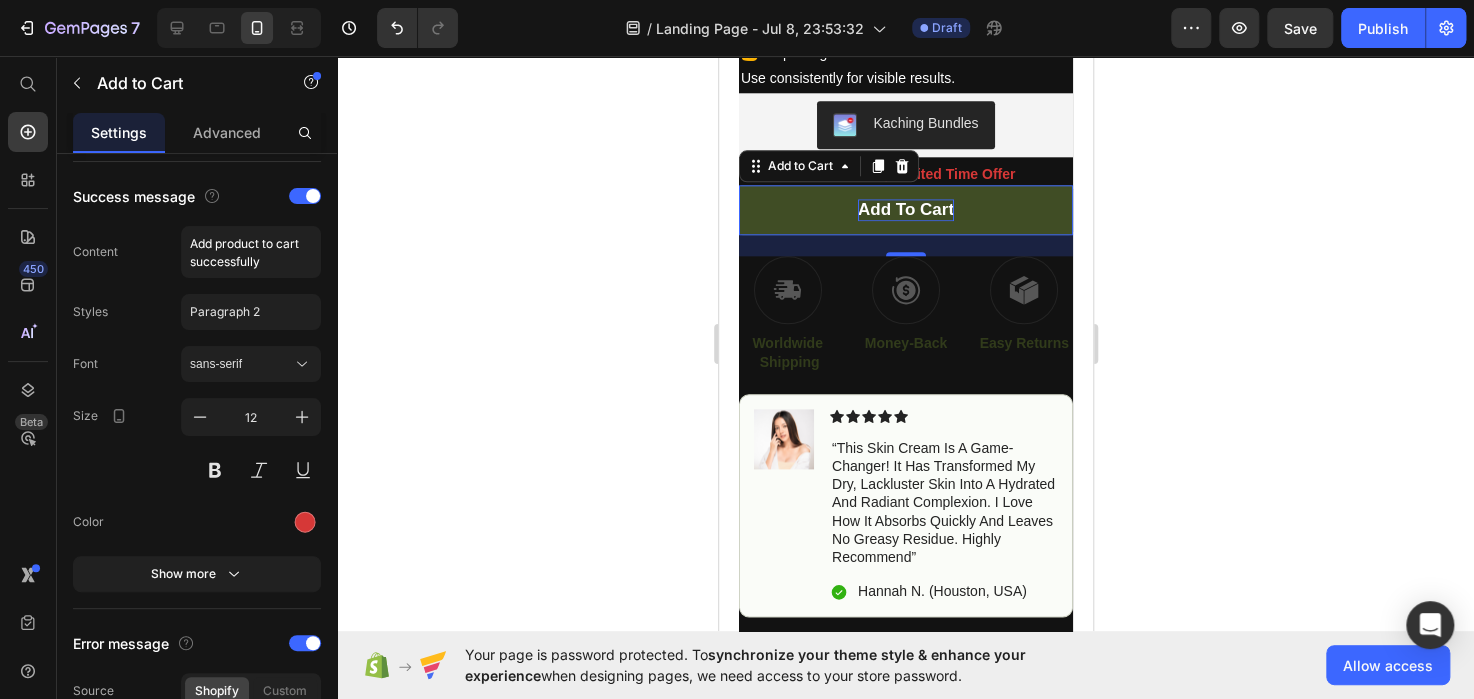 click on "add to cart" at bounding box center (905, 210) 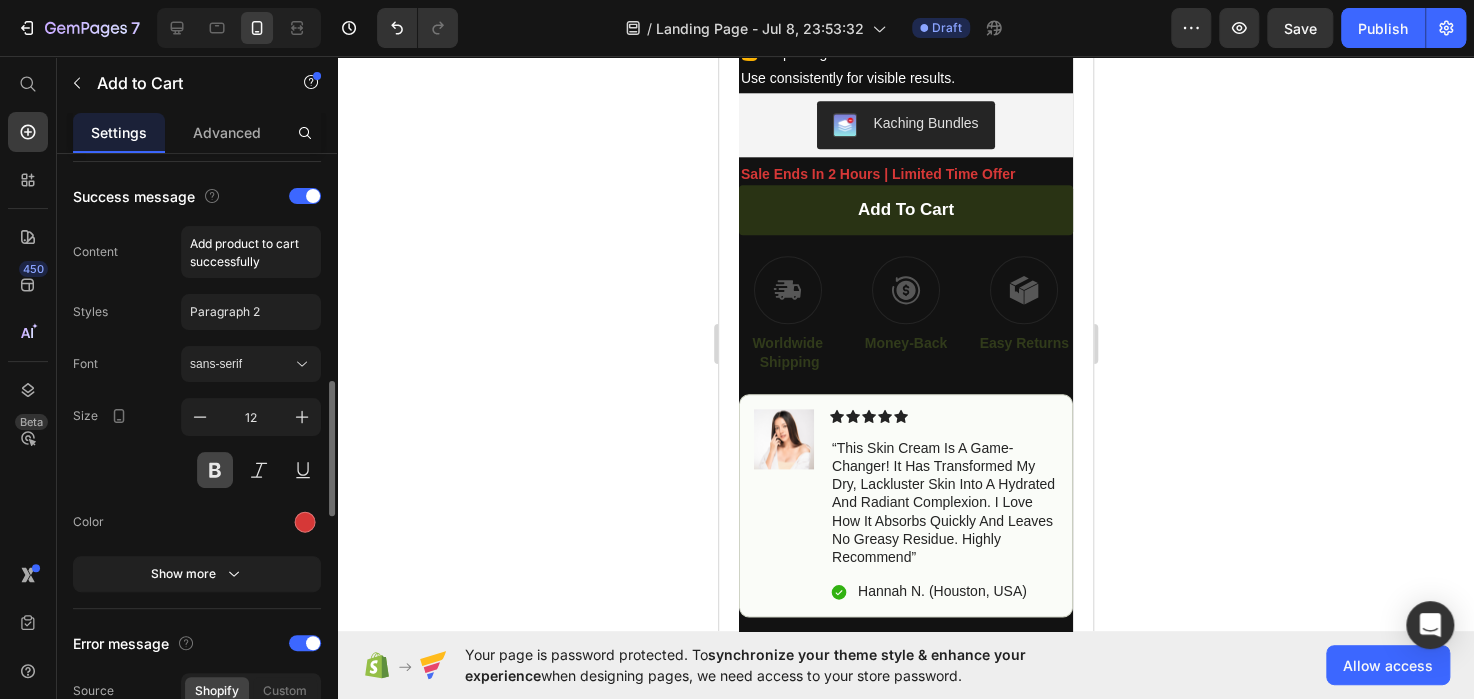 click at bounding box center [215, 470] 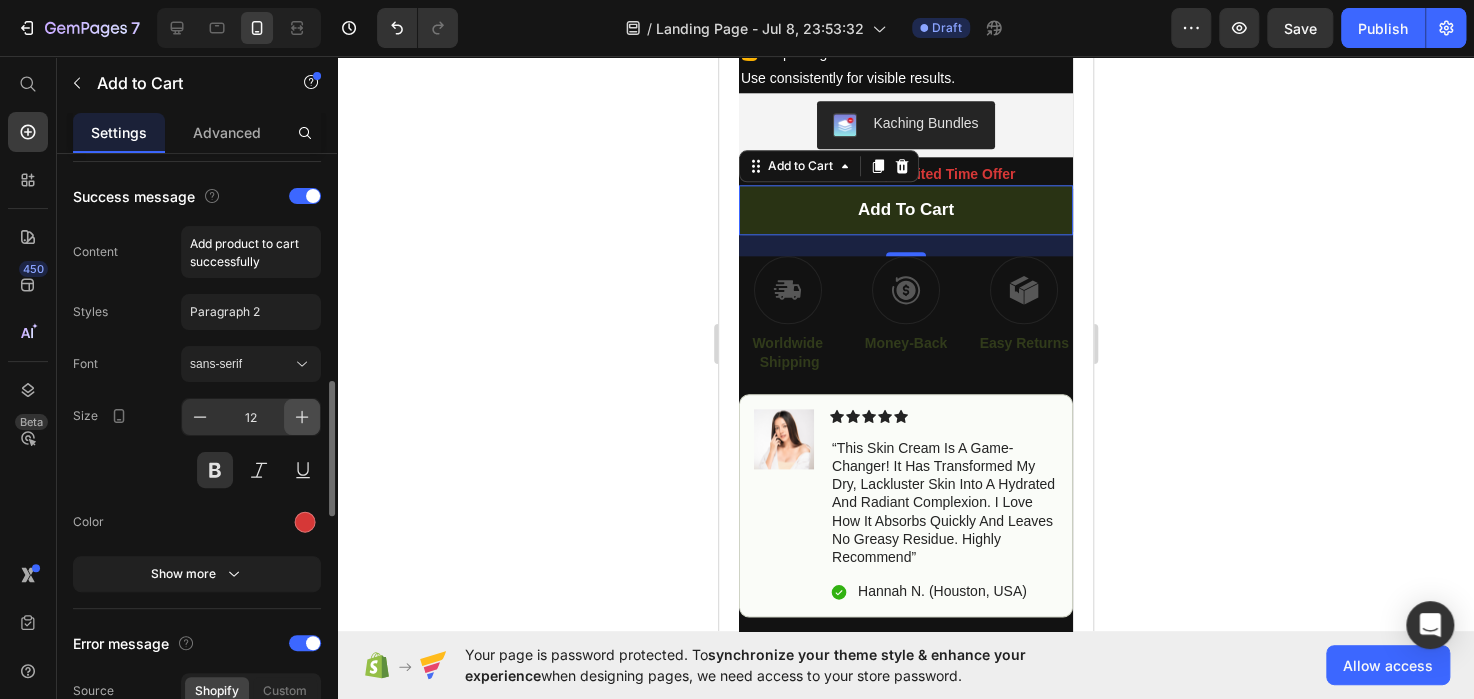 click 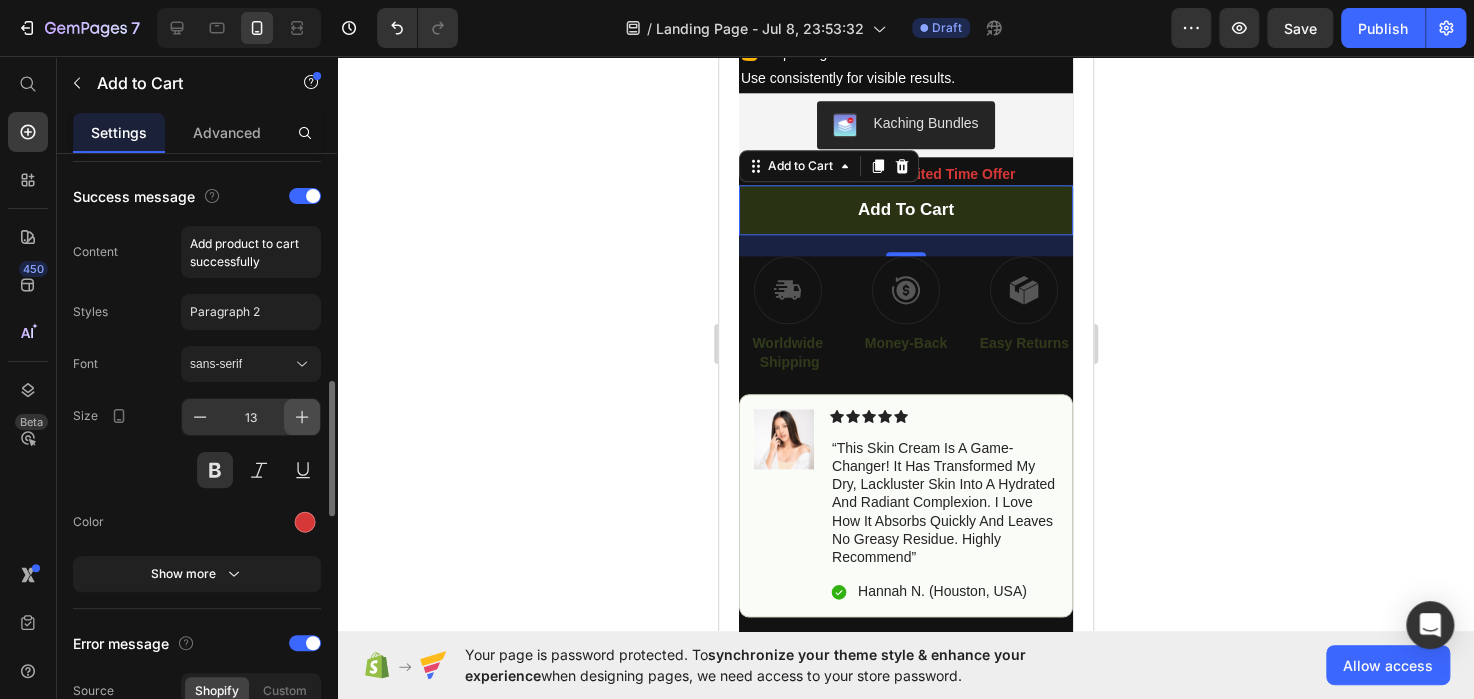 click 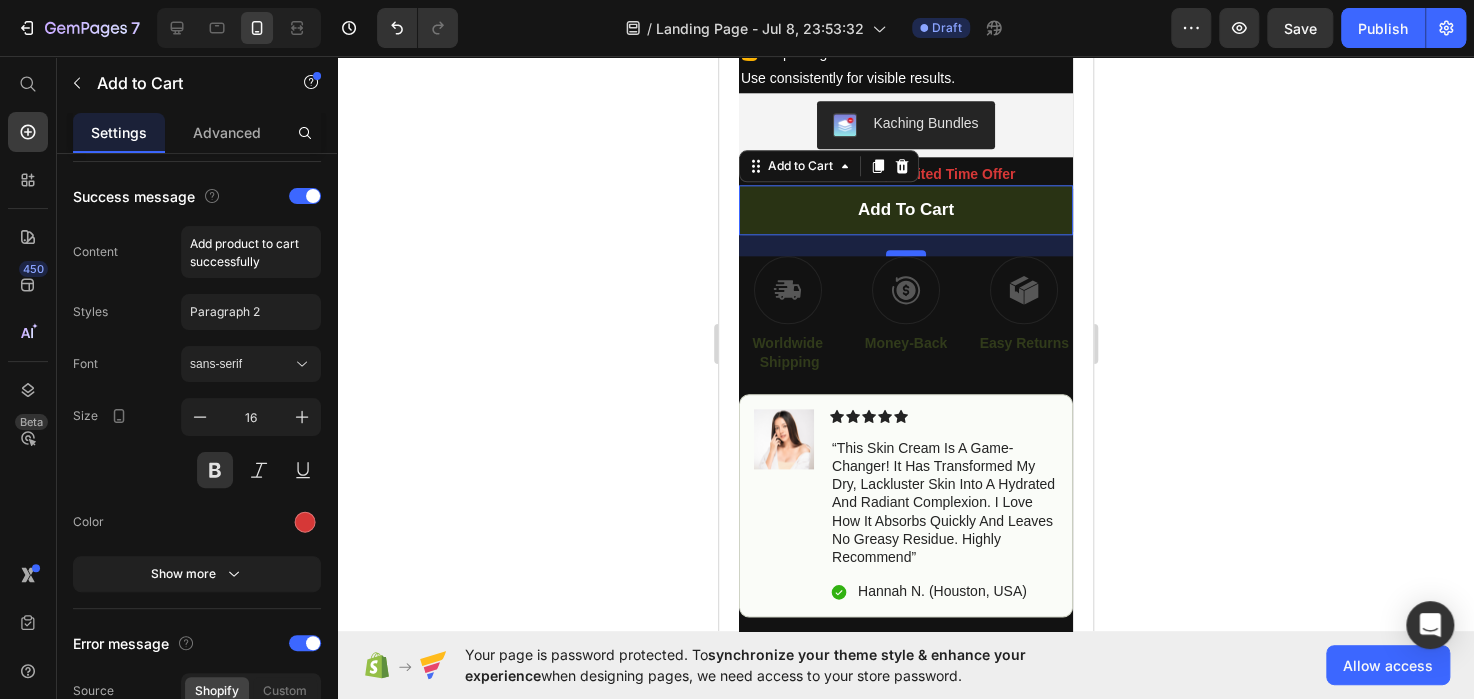 click on "21" at bounding box center (905, 235) 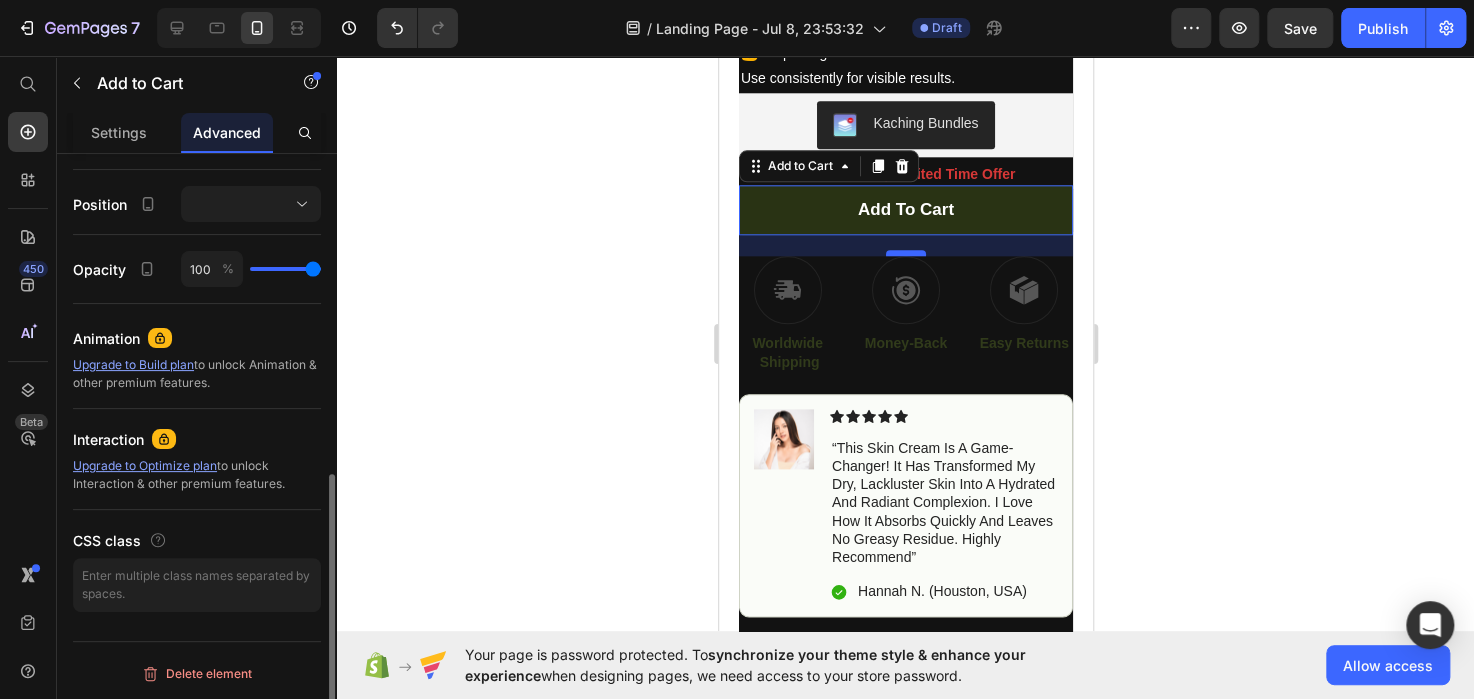 scroll, scrollTop: 0, scrollLeft: 0, axis: both 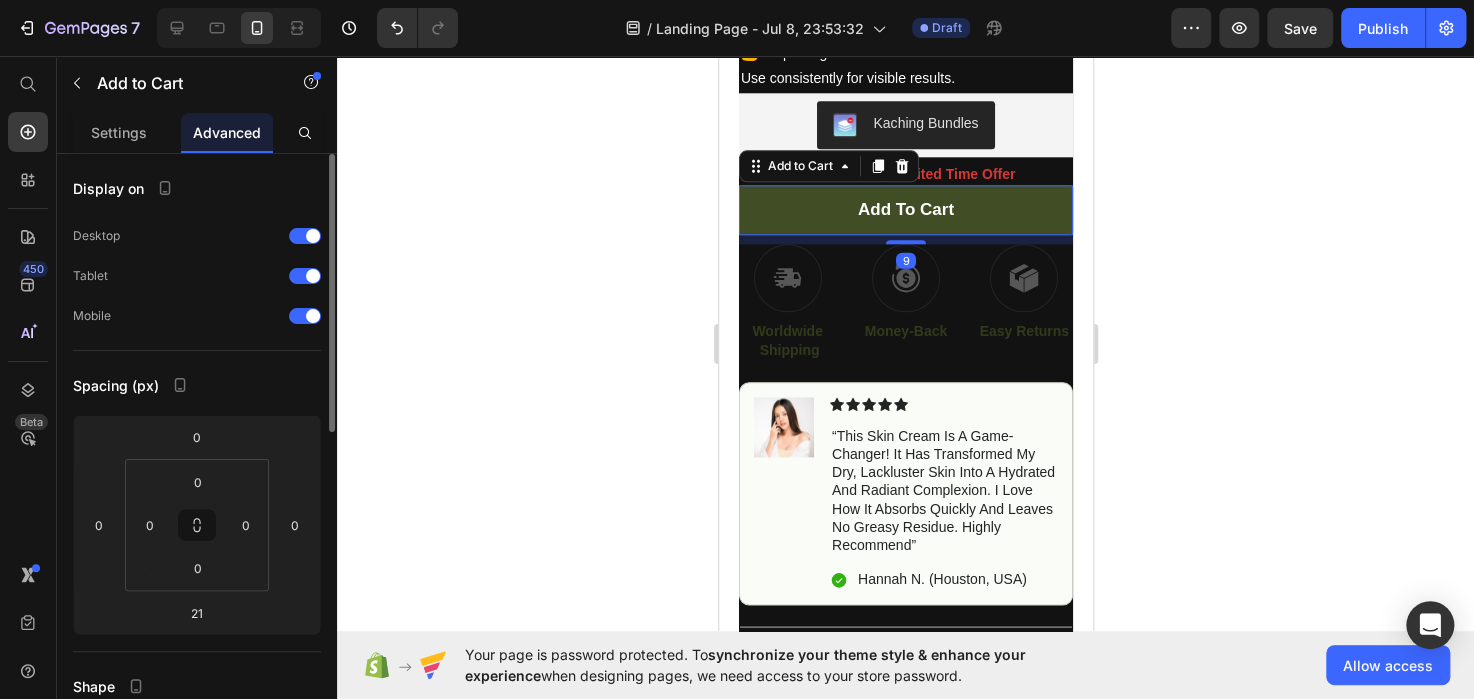drag, startPoint x: 898, startPoint y: 229, endPoint x: 961, endPoint y: 173, distance: 84.29116 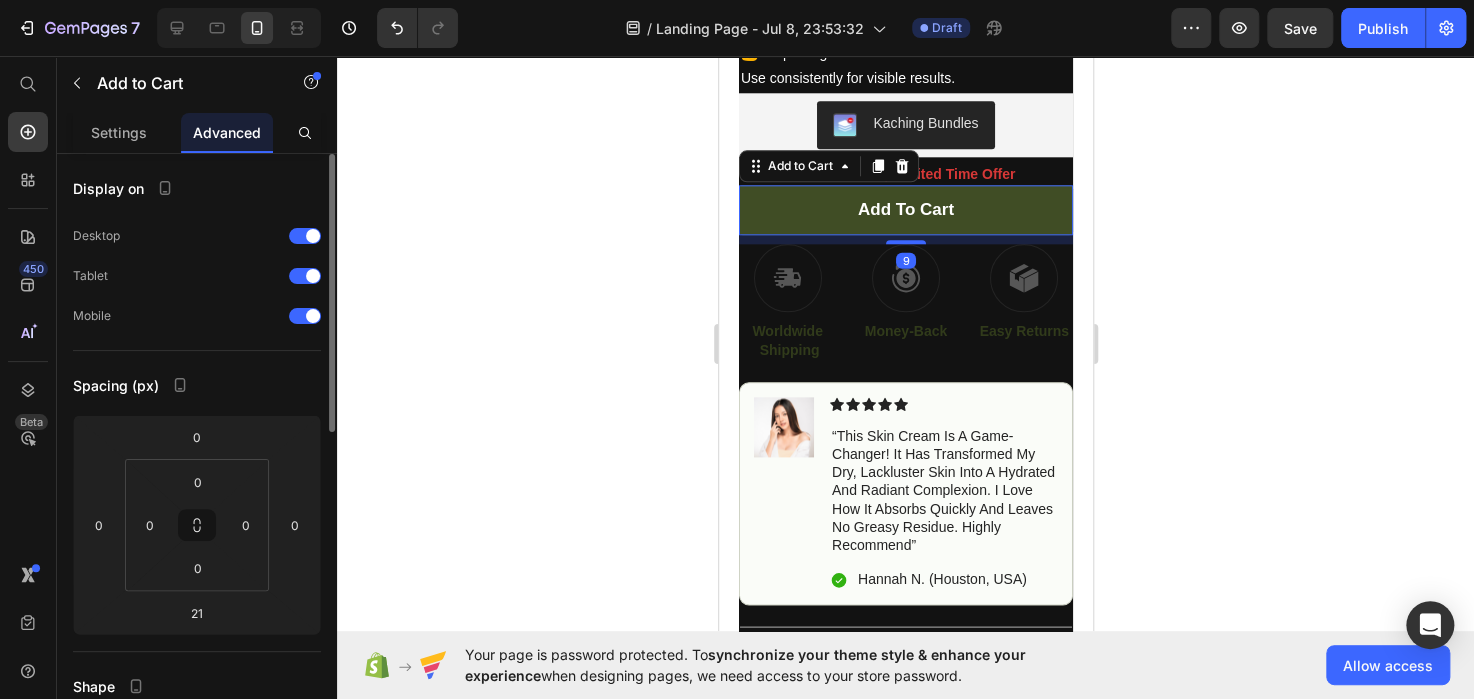 click at bounding box center (905, 242) 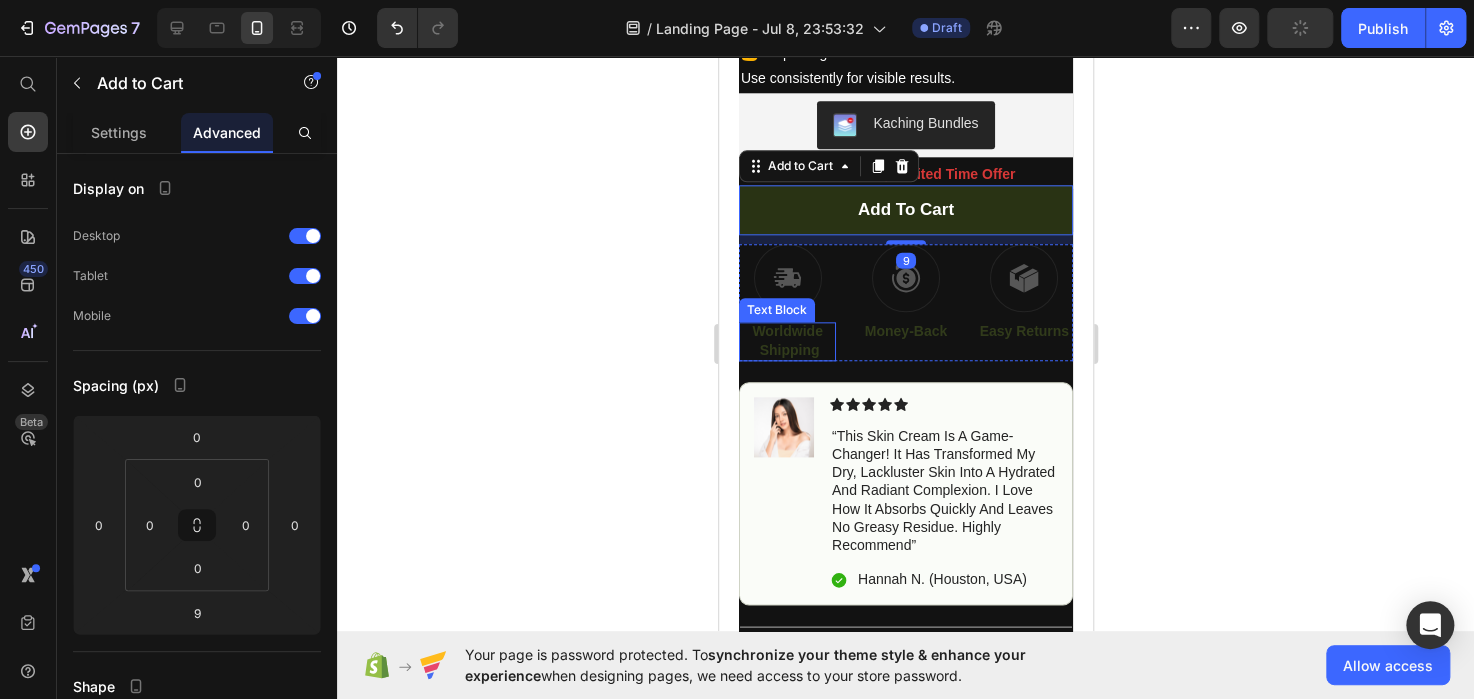click on "Worldwide  Shipping" at bounding box center [786, 340] 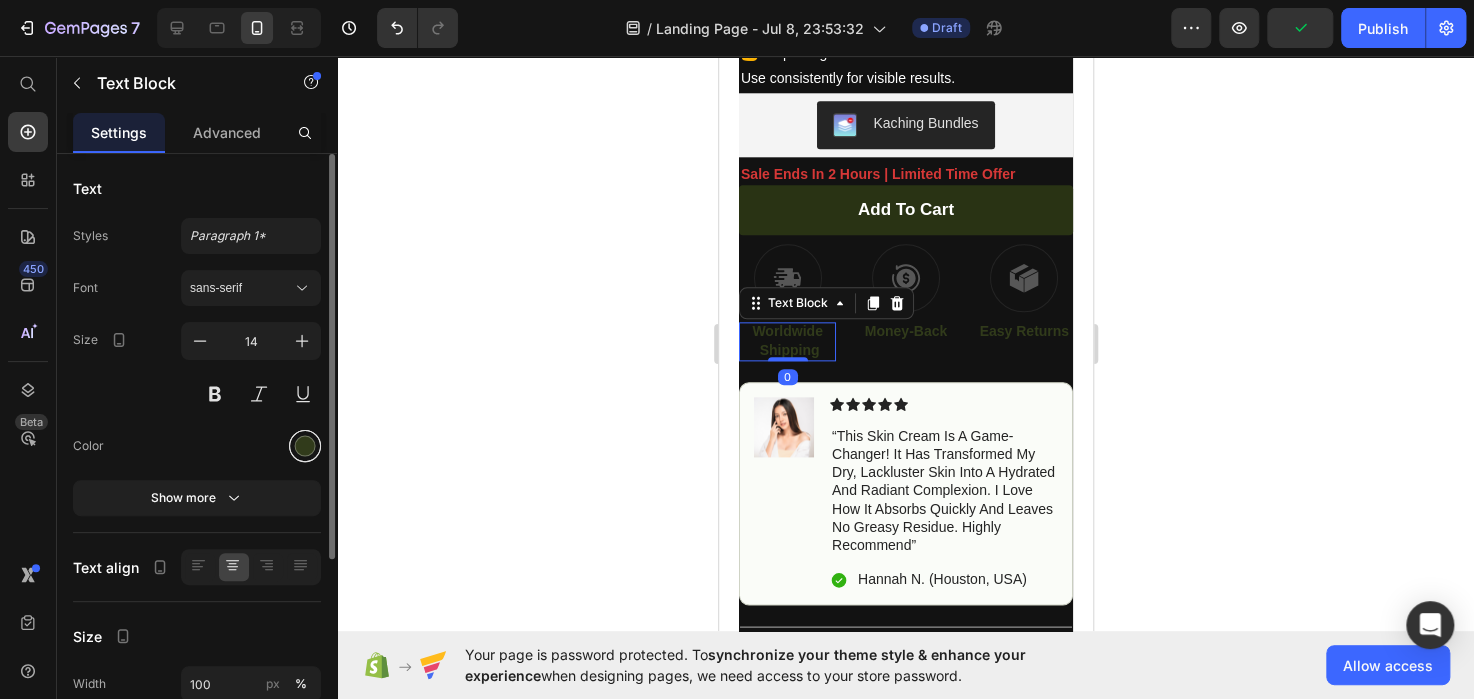 click at bounding box center [305, 446] 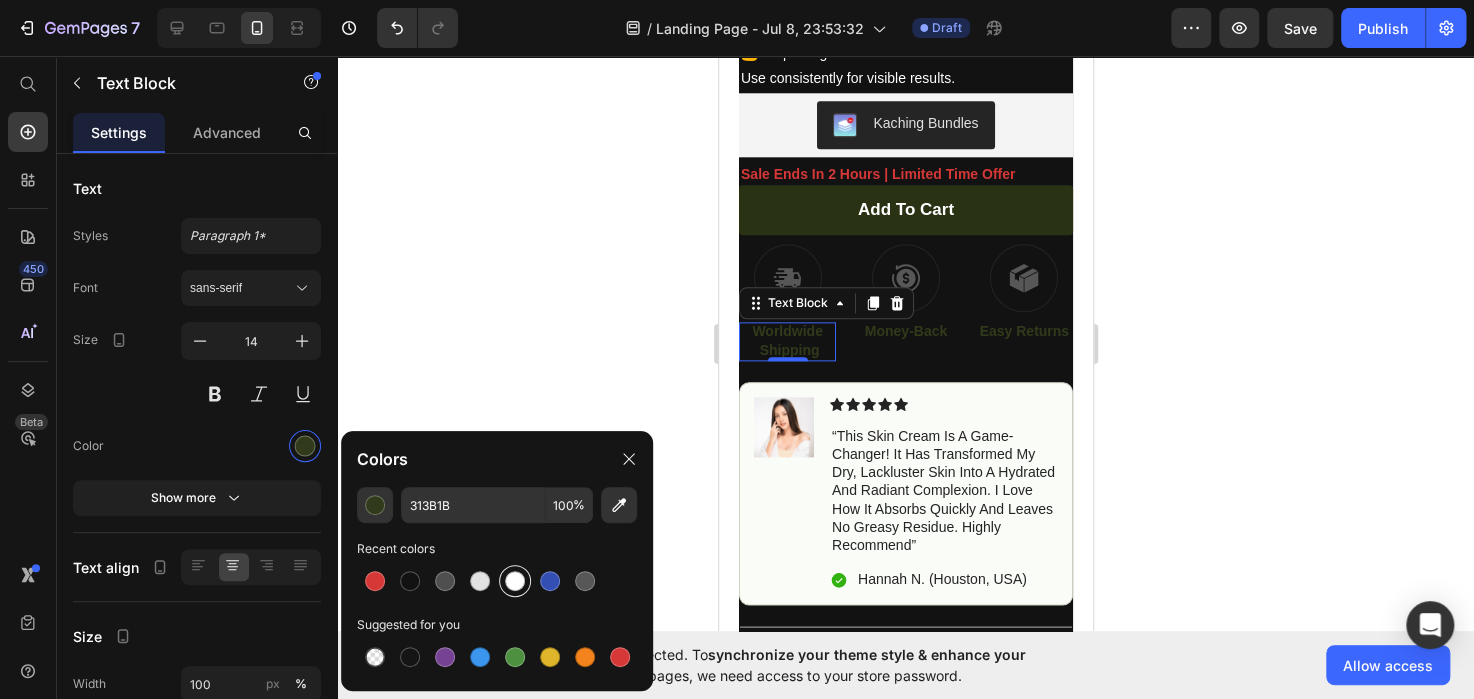 click at bounding box center [515, 581] 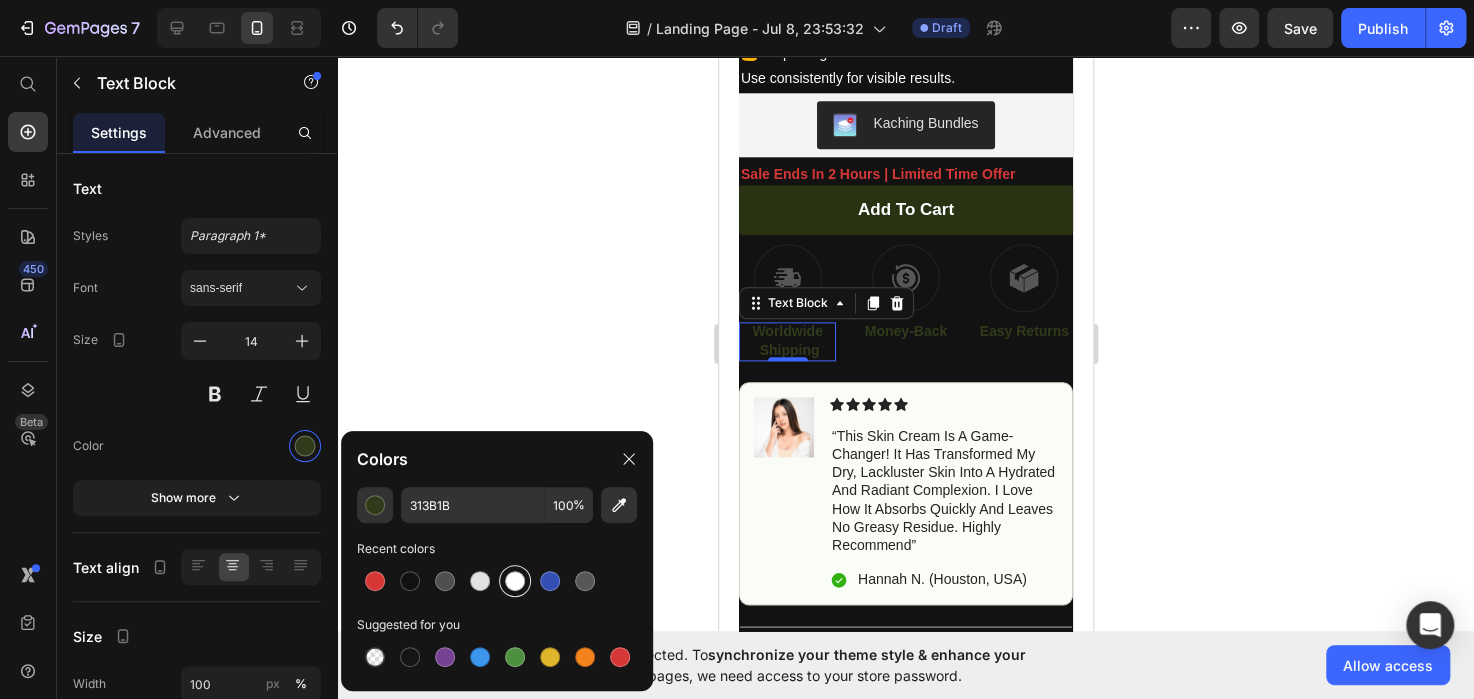 type on "FFFFFF" 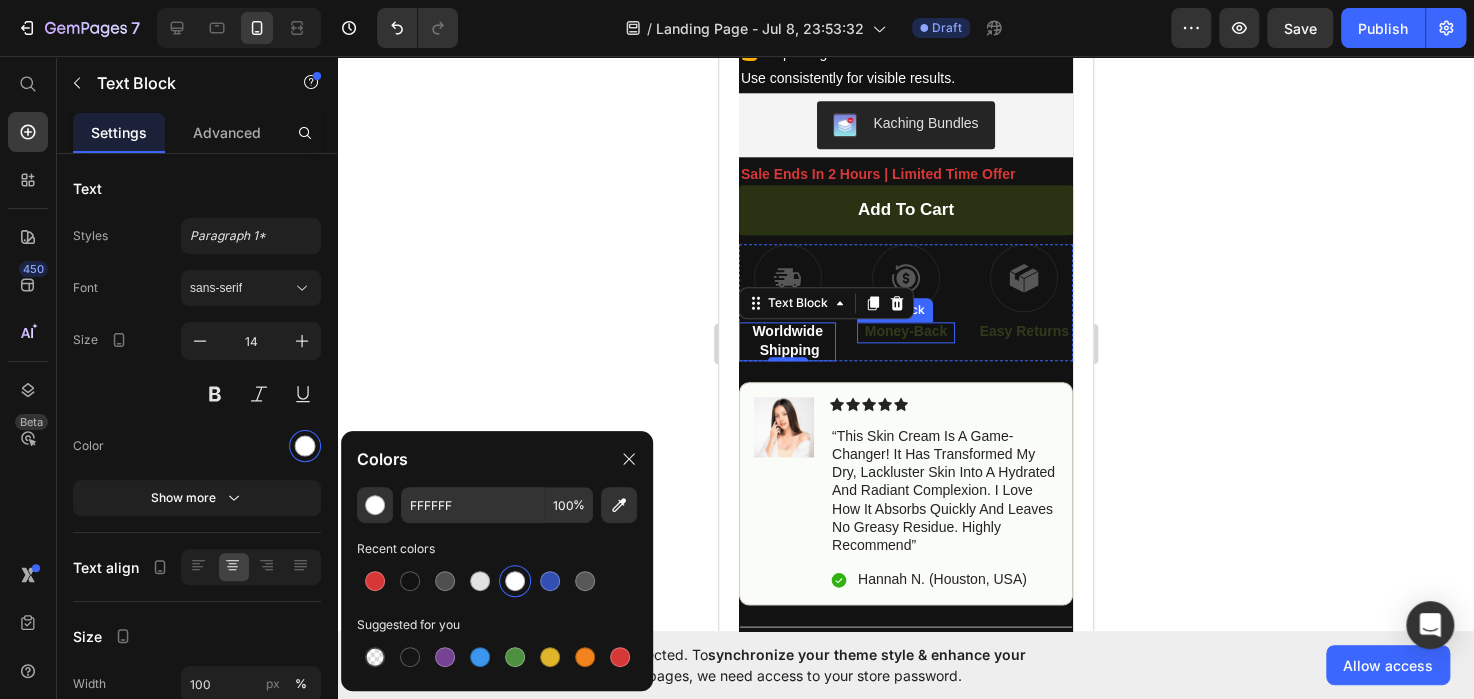 click on "Money-Back" at bounding box center (904, 331) 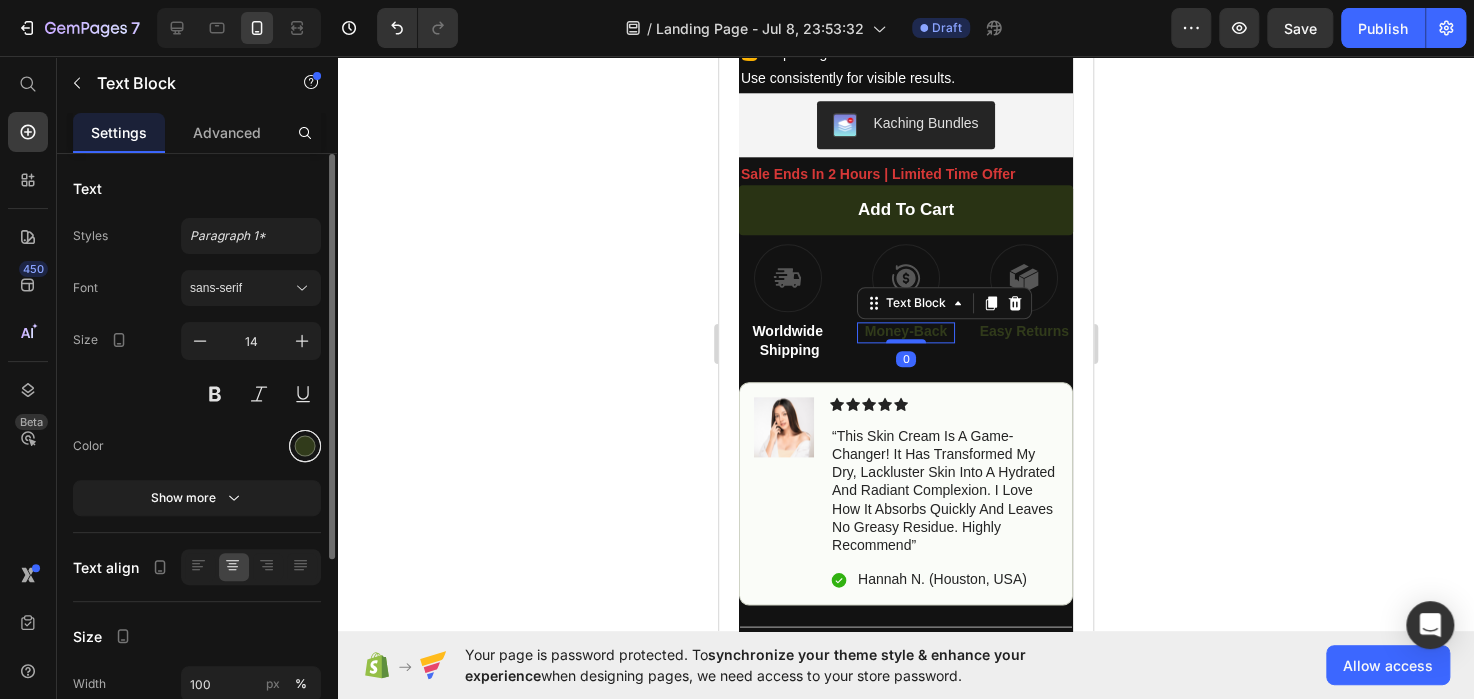 click at bounding box center [305, 446] 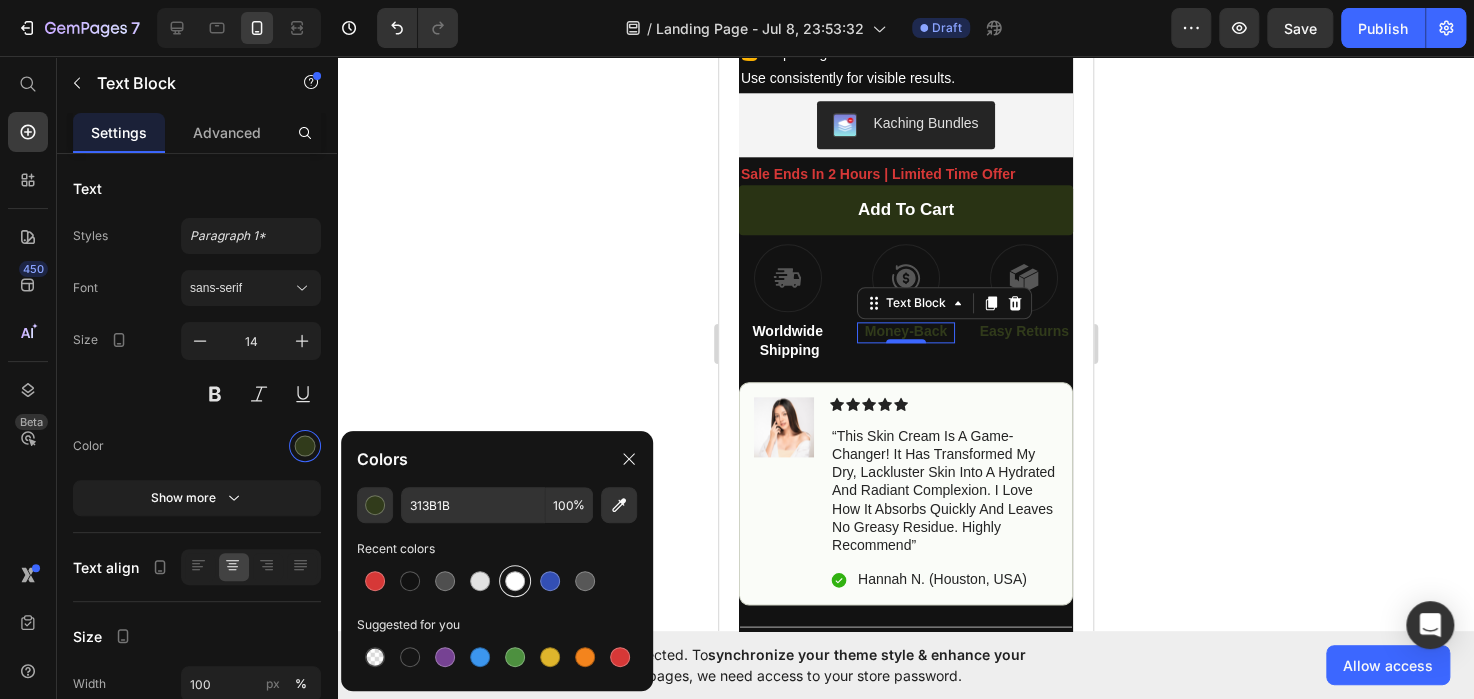 click at bounding box center [515, 581] 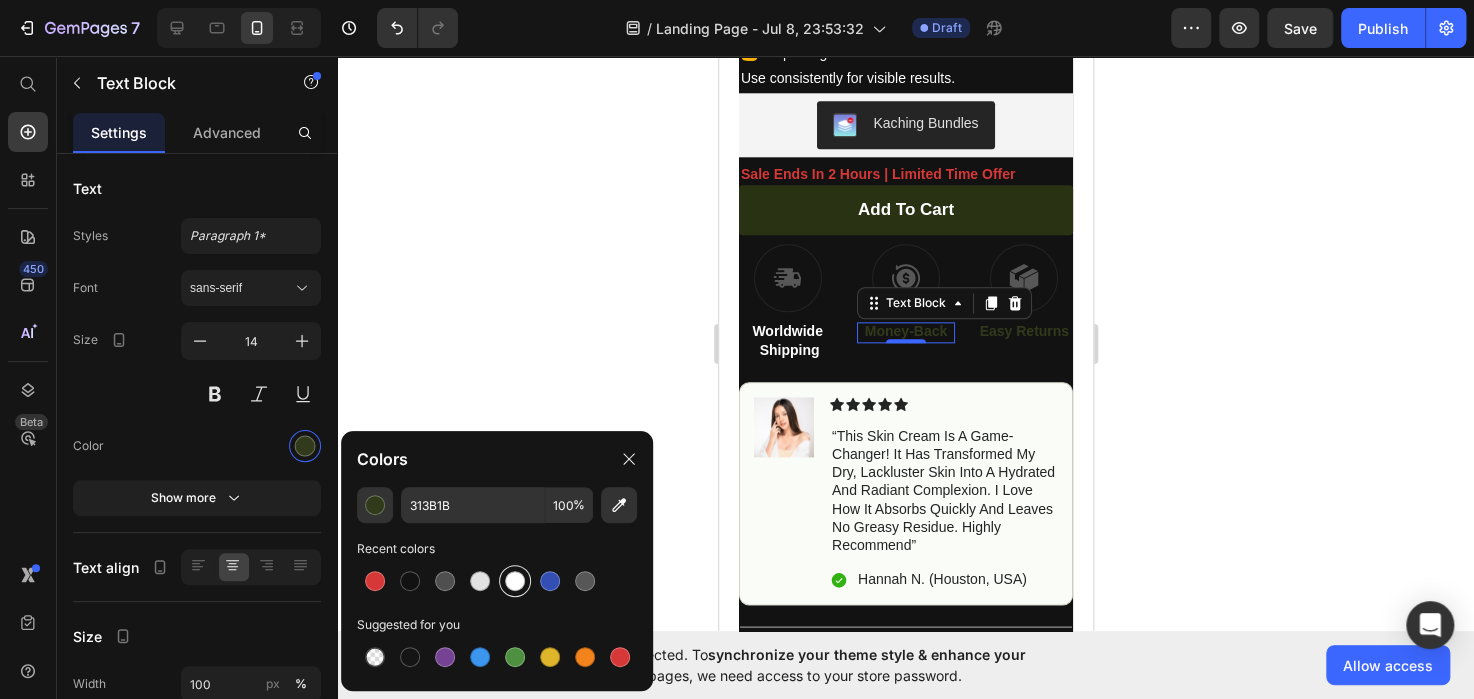type on "FFFFFF" 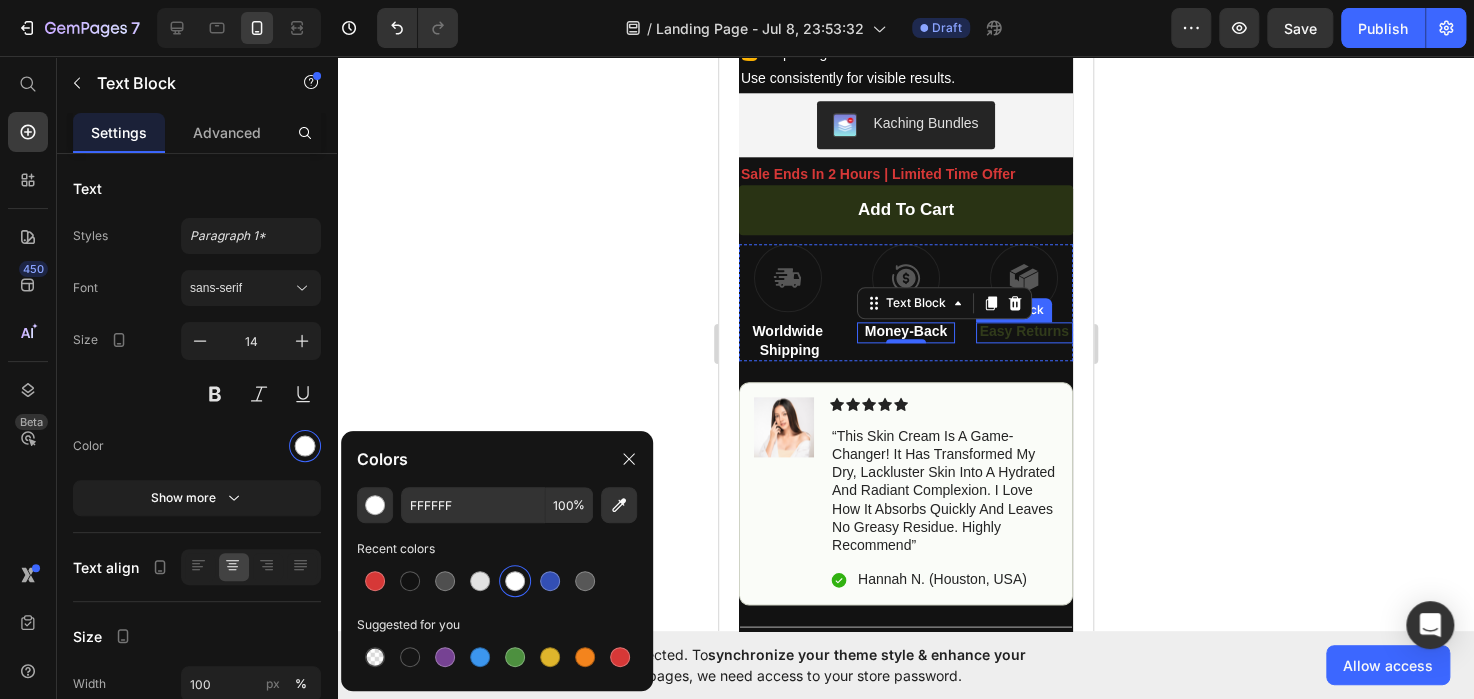 click on "Easy Returns" at bounding box center [1023, 331] 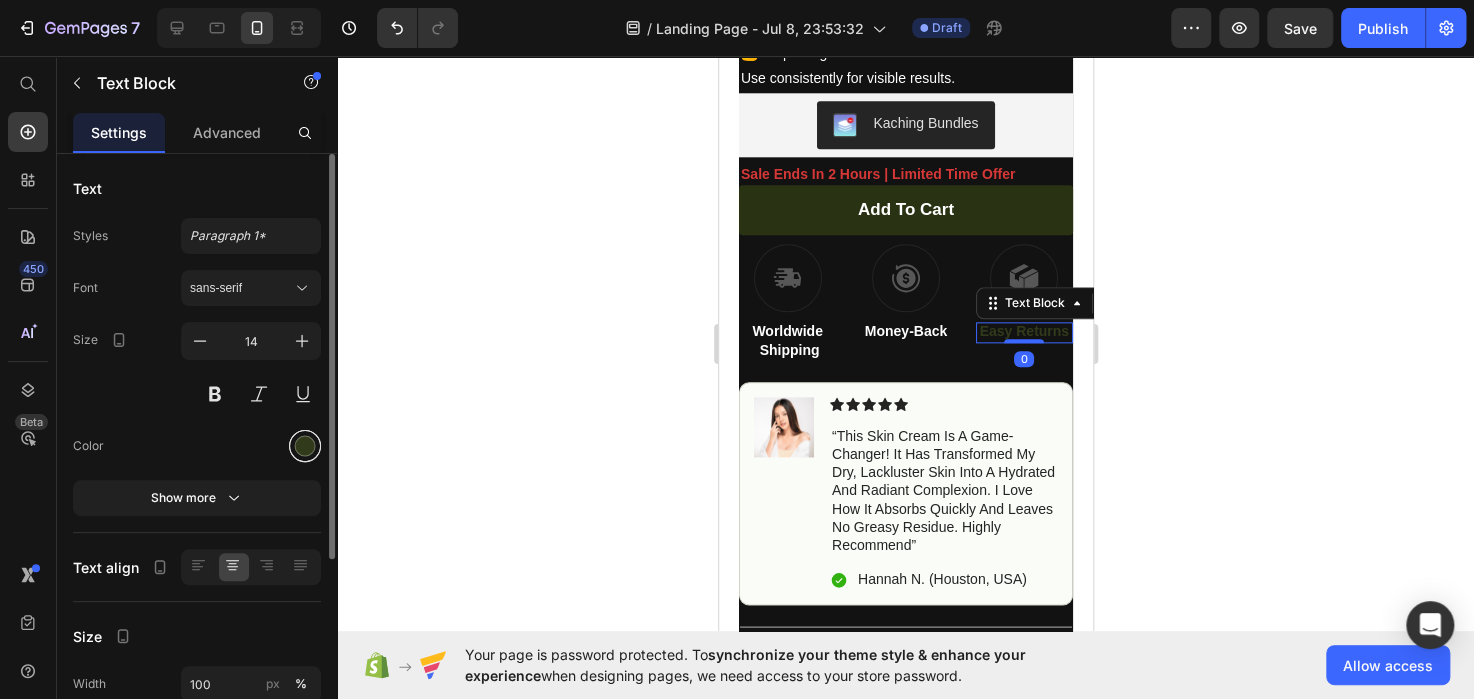 click at bounding box center (305, 446) 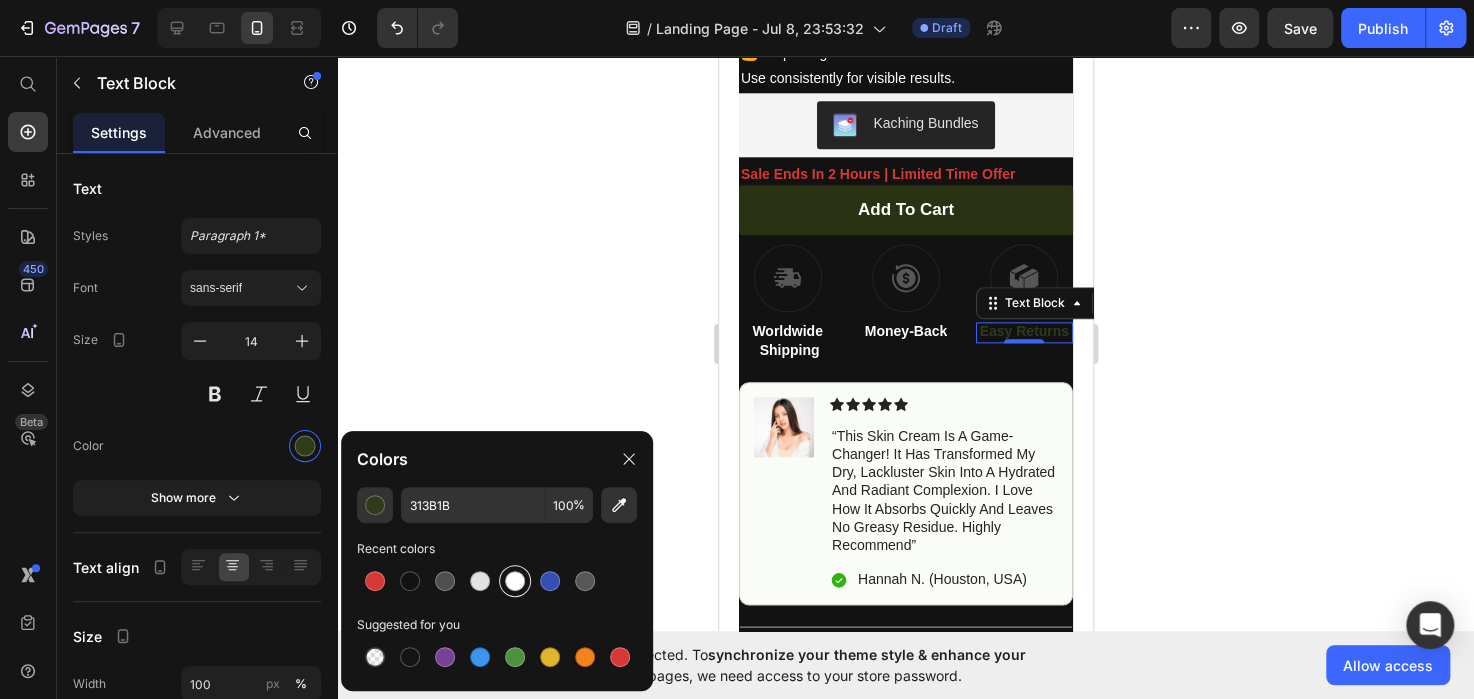 click at bounding box center [515, 581] 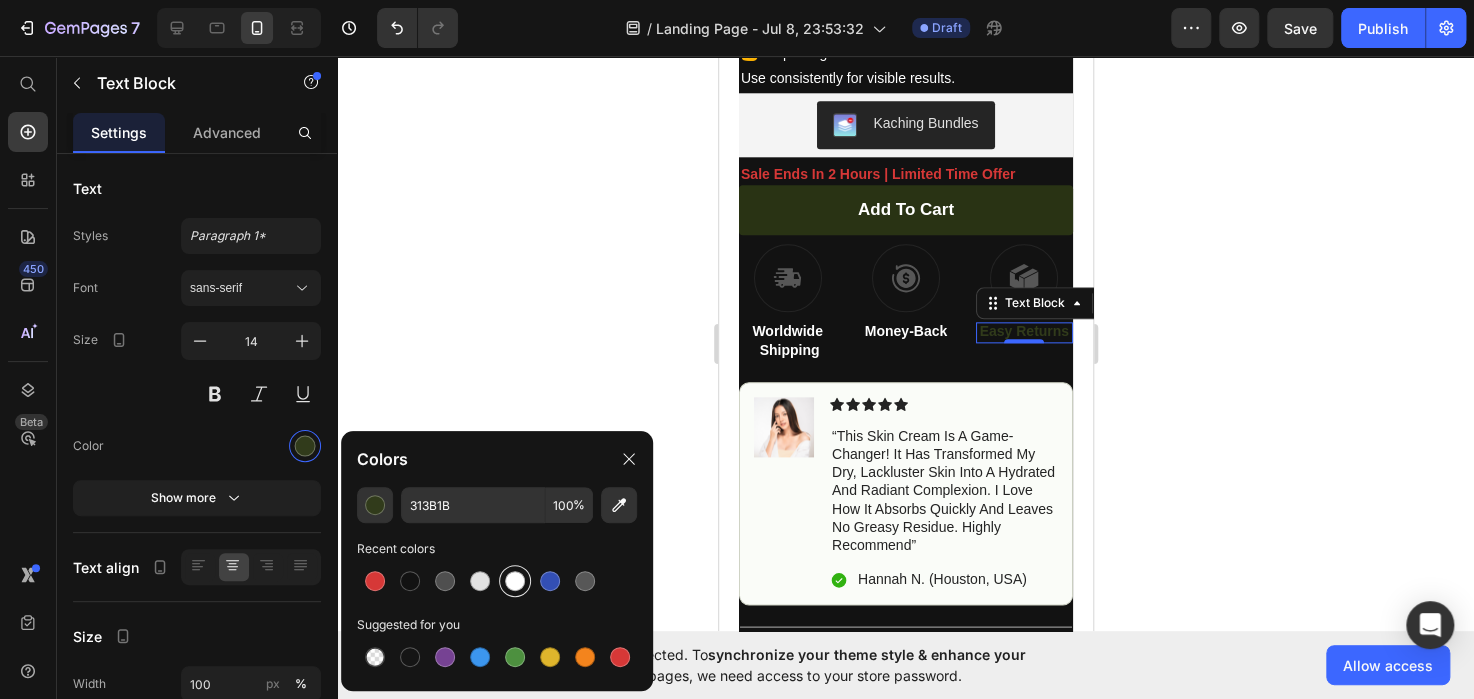 type on "FFFFFF" 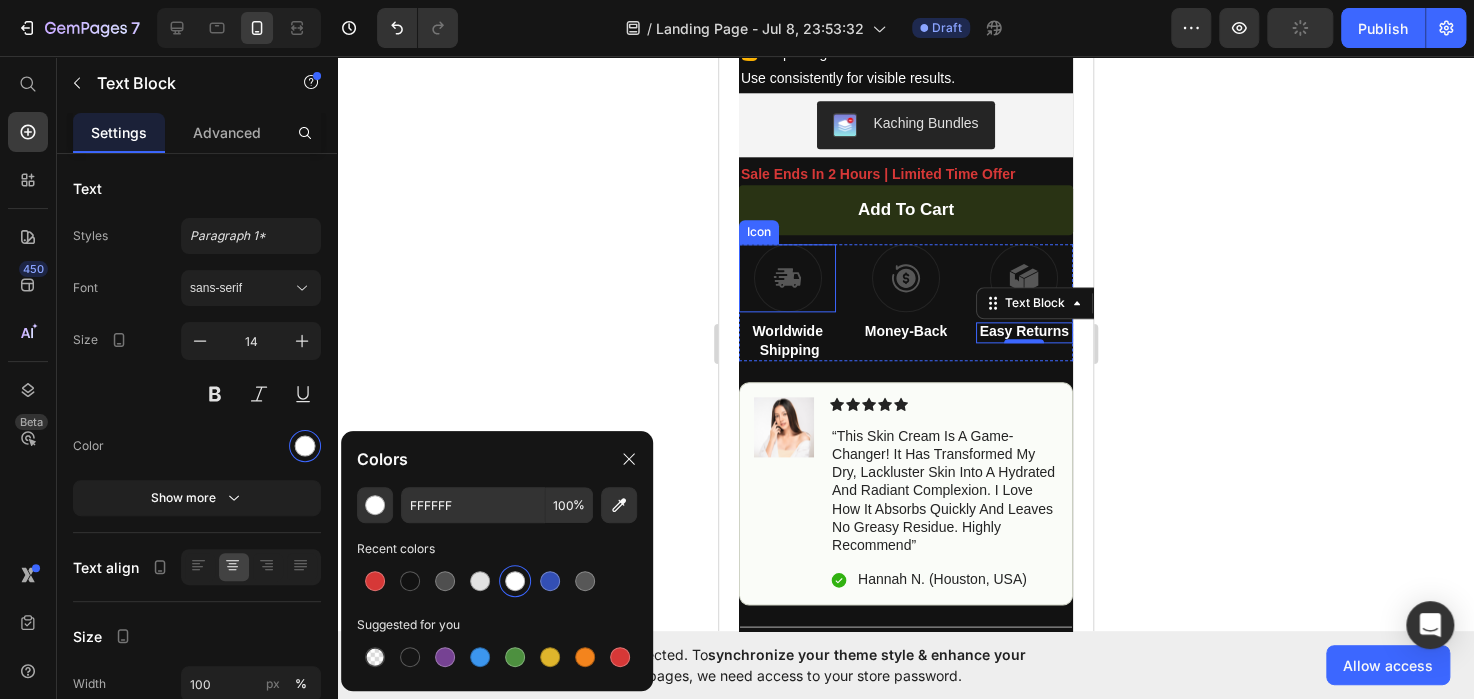 click at bounding box center (787, 278) 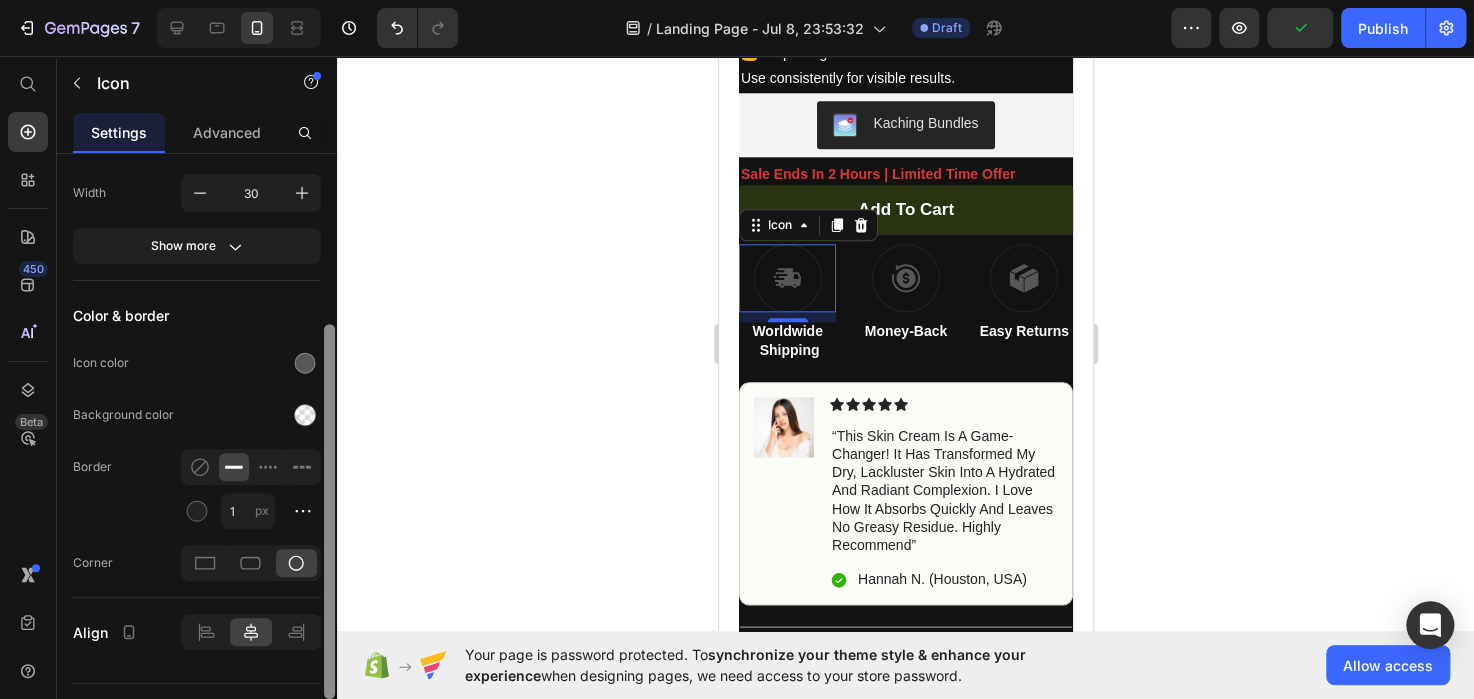 drag, startPoint x: 328, startPoint y: 277, endPoint x: 328, endPoint y: 486, distance: 209 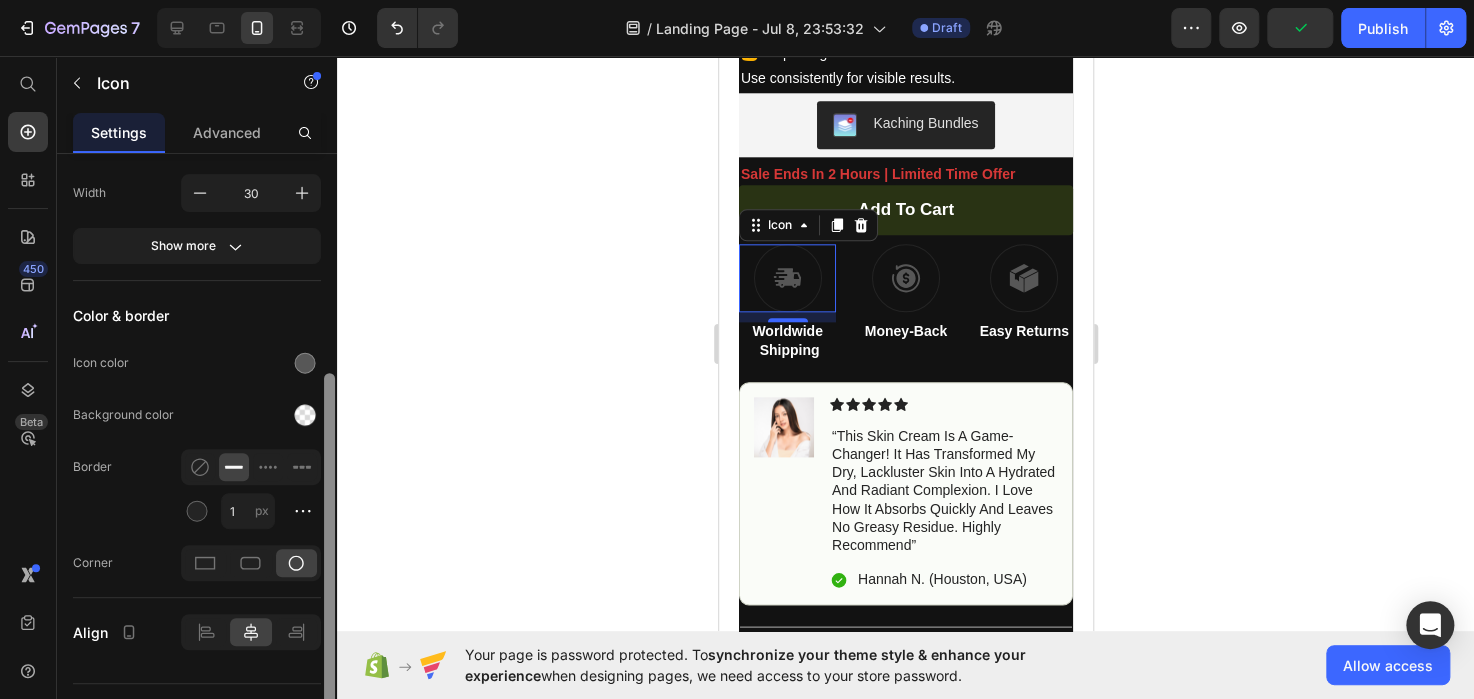 scroll, scrollTop: 333, scrollLeft: 0, axis: vertical 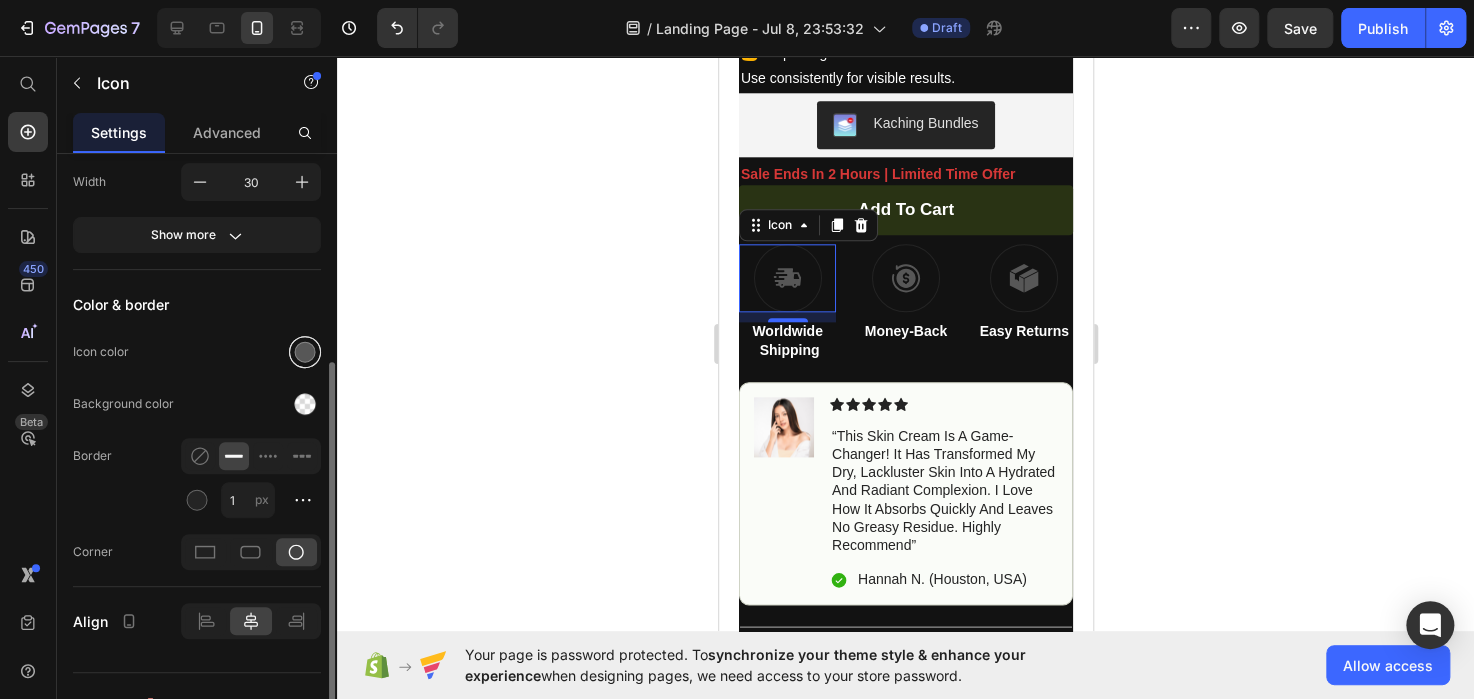 click at bounding box center (305, 352) 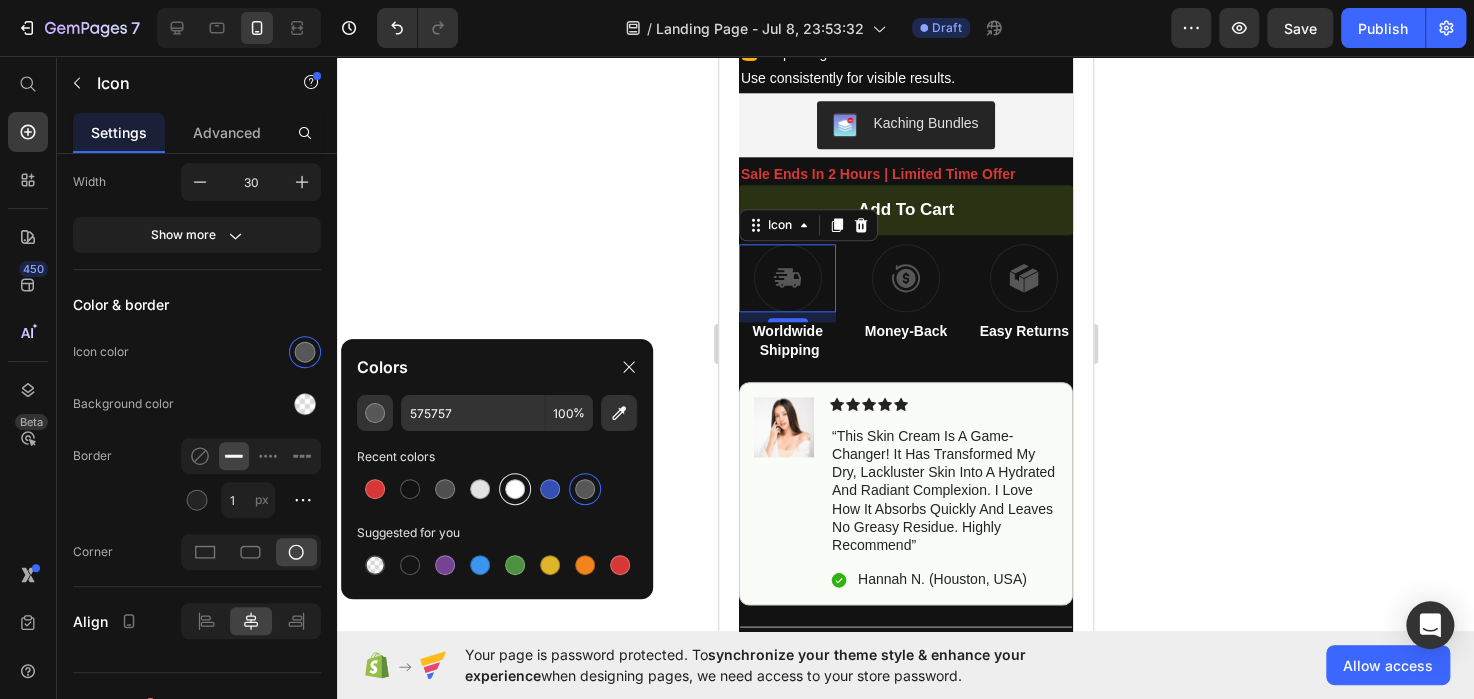 click at bounding box center [515, 489] 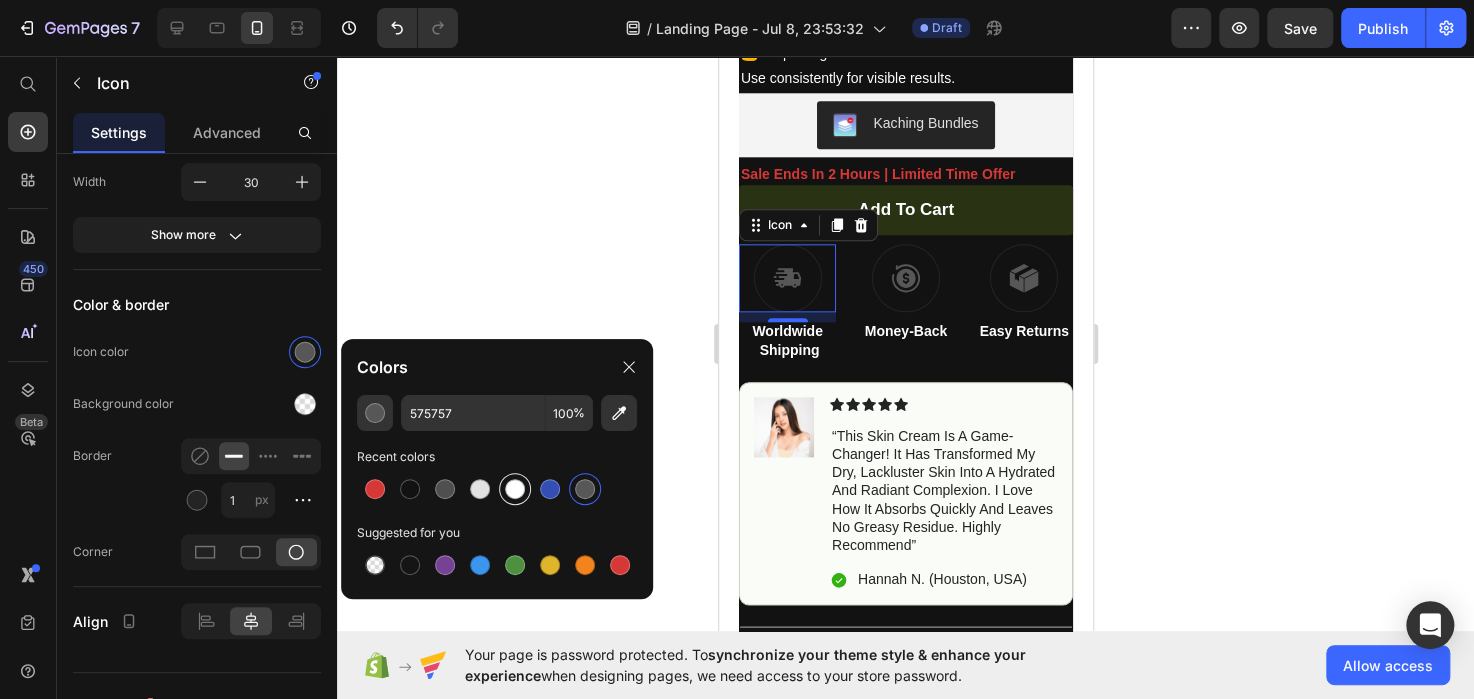 type on "FFFFFF" 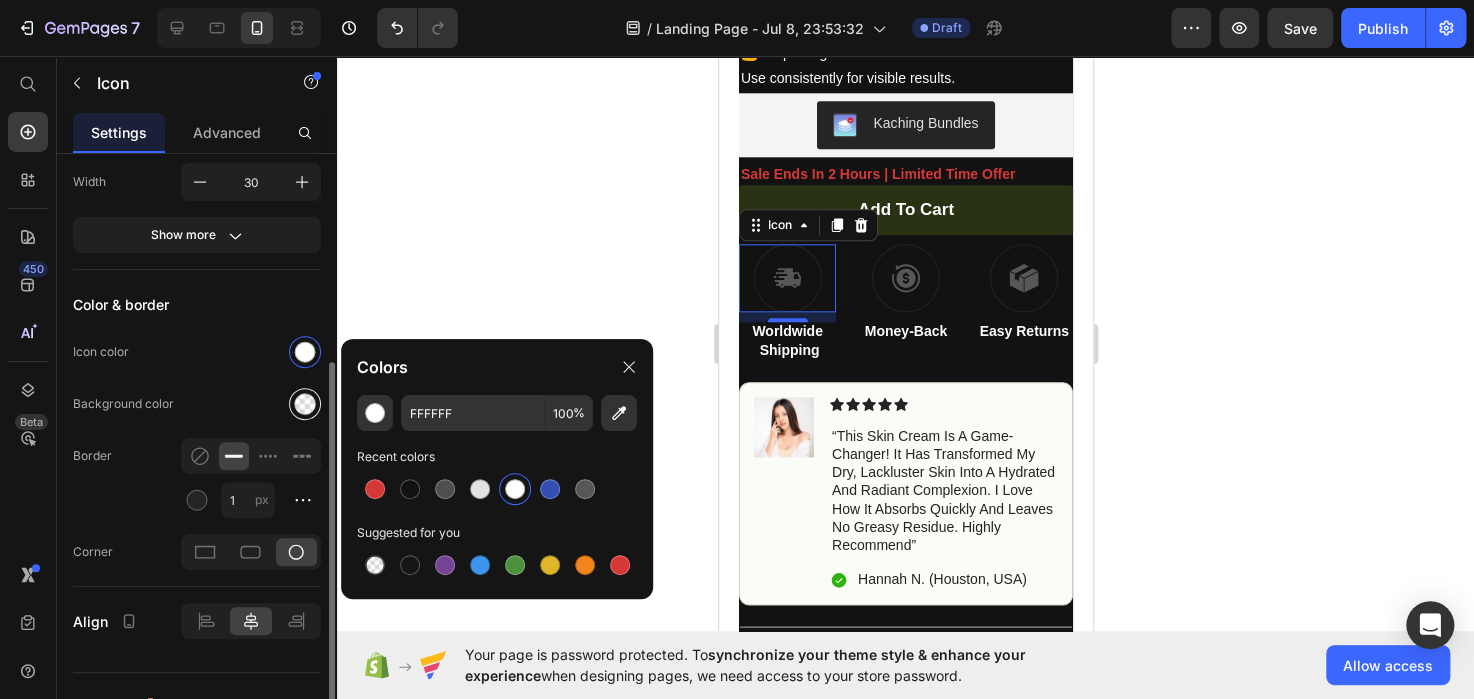 click 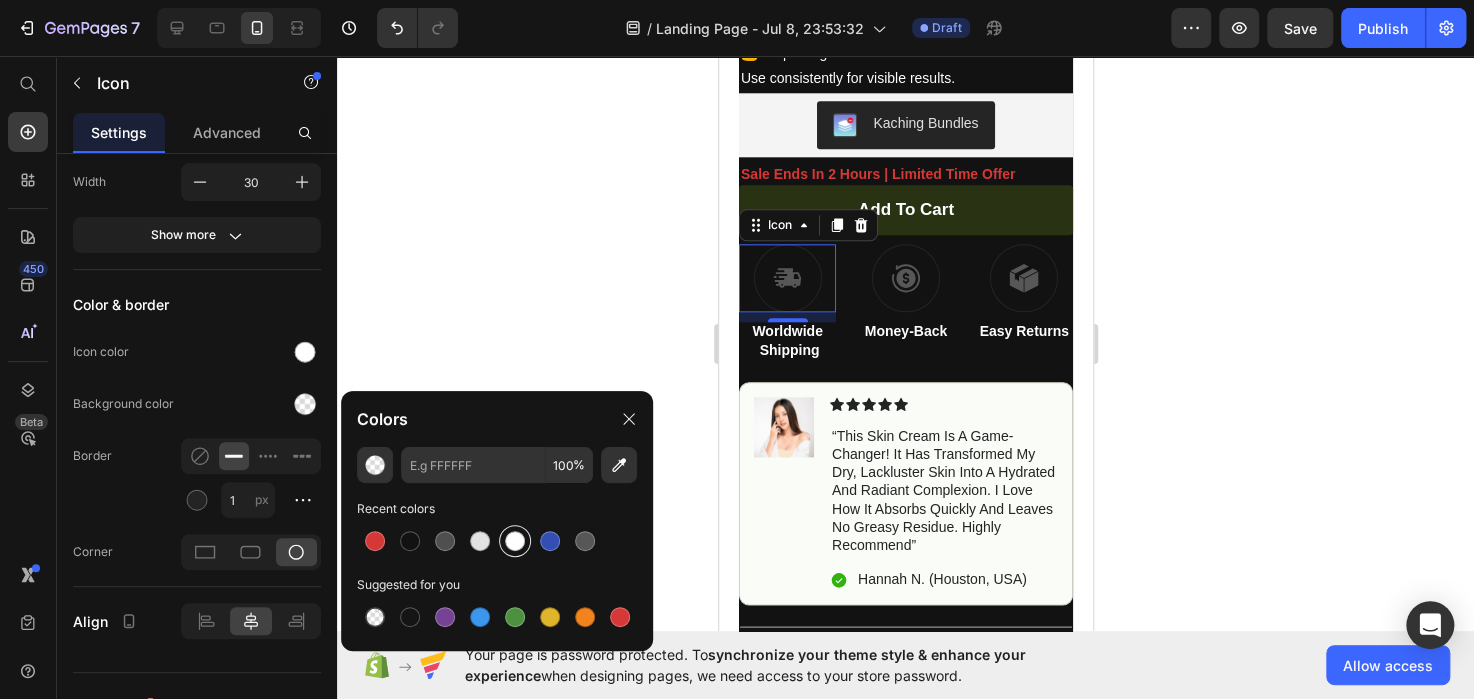 click at bounding box center (515, 541) 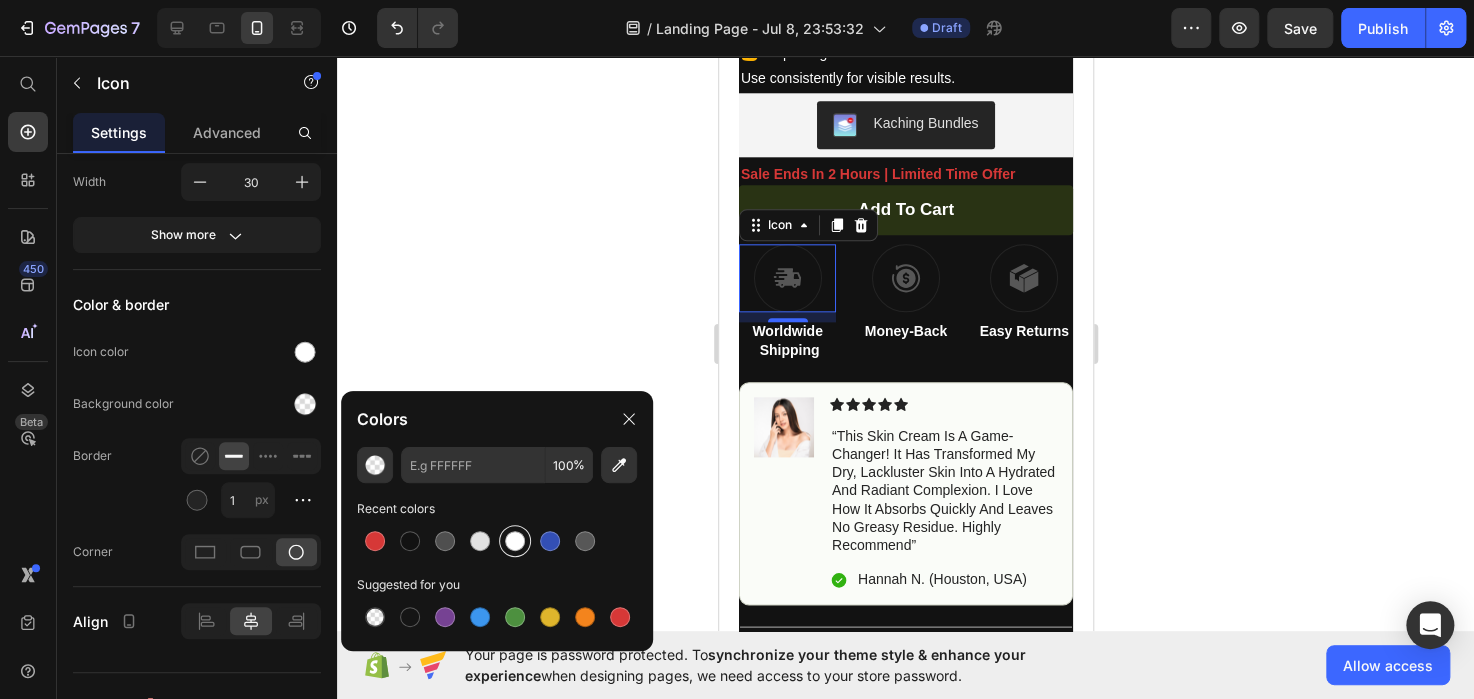 type on "FFFFFF" 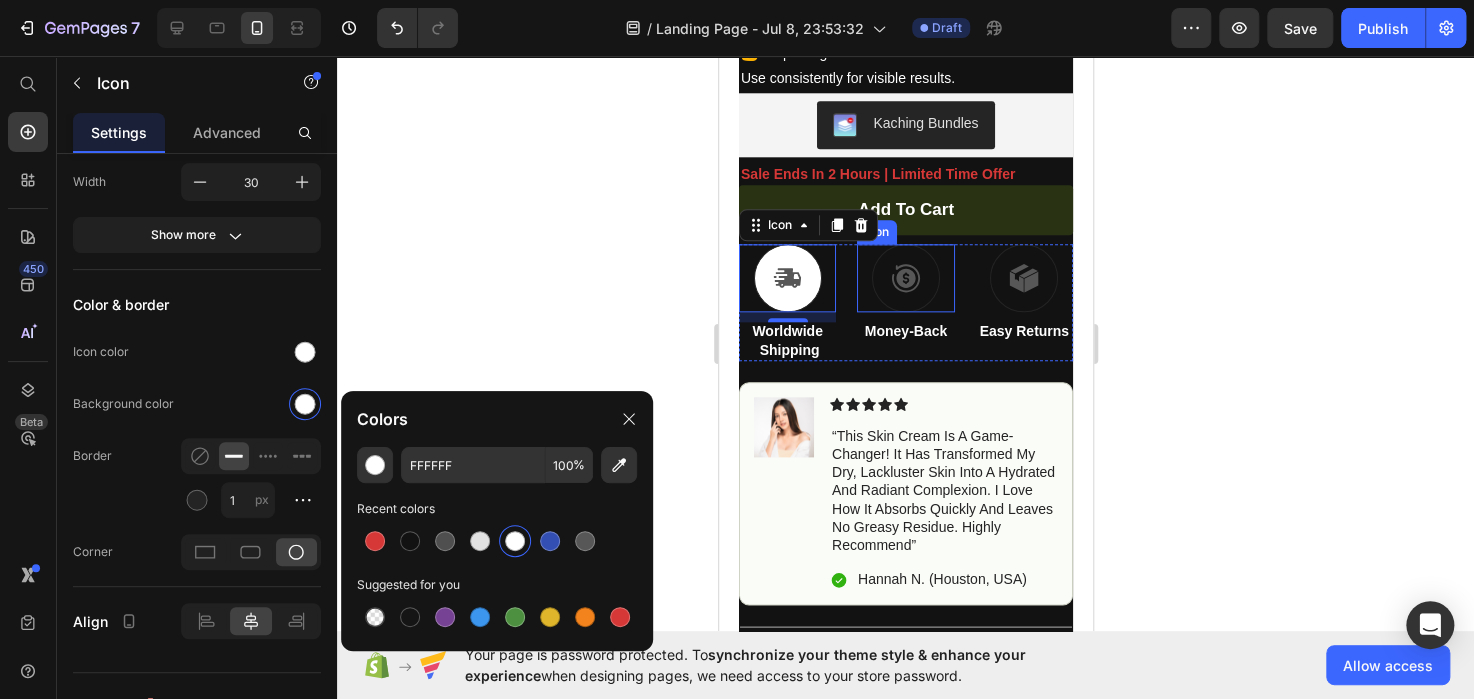 click 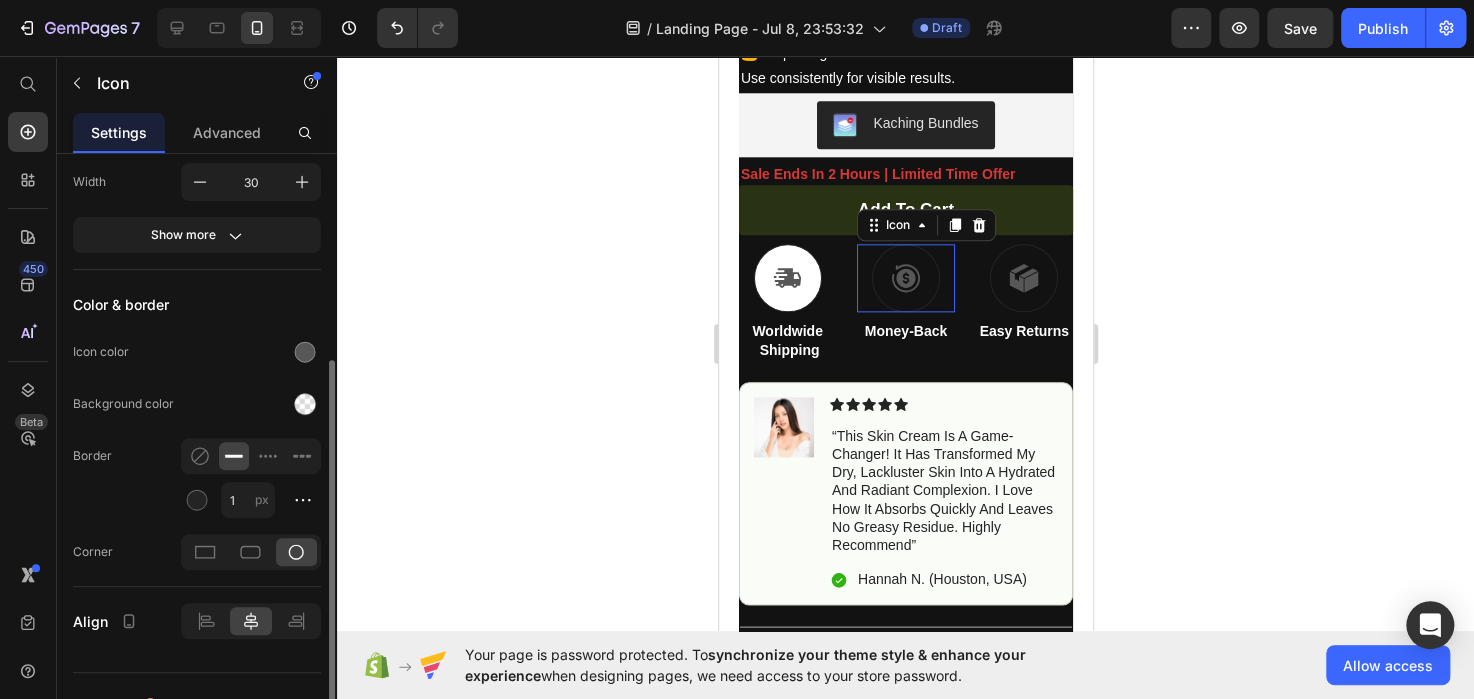 scroll, scrollTop: 332, scrollLeft: 0, axis: vertical 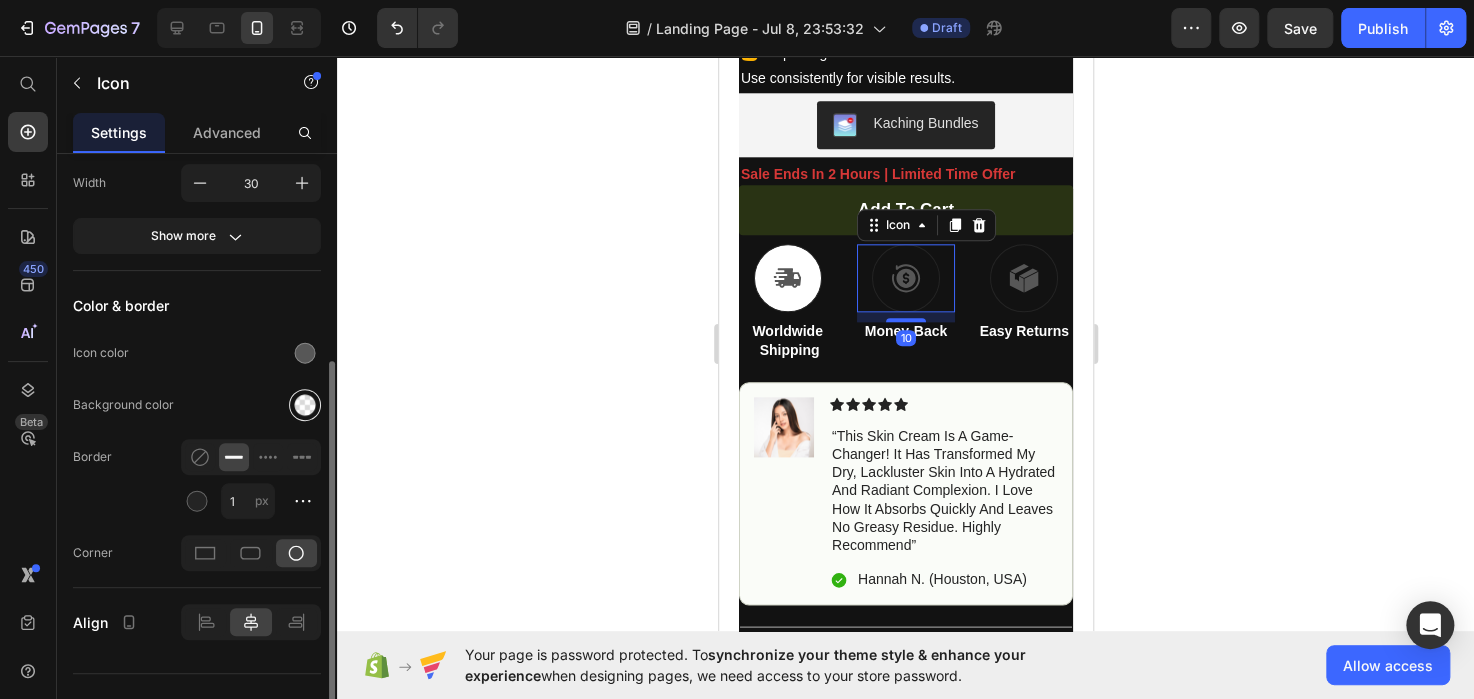 click at bounding box center [305, 405] 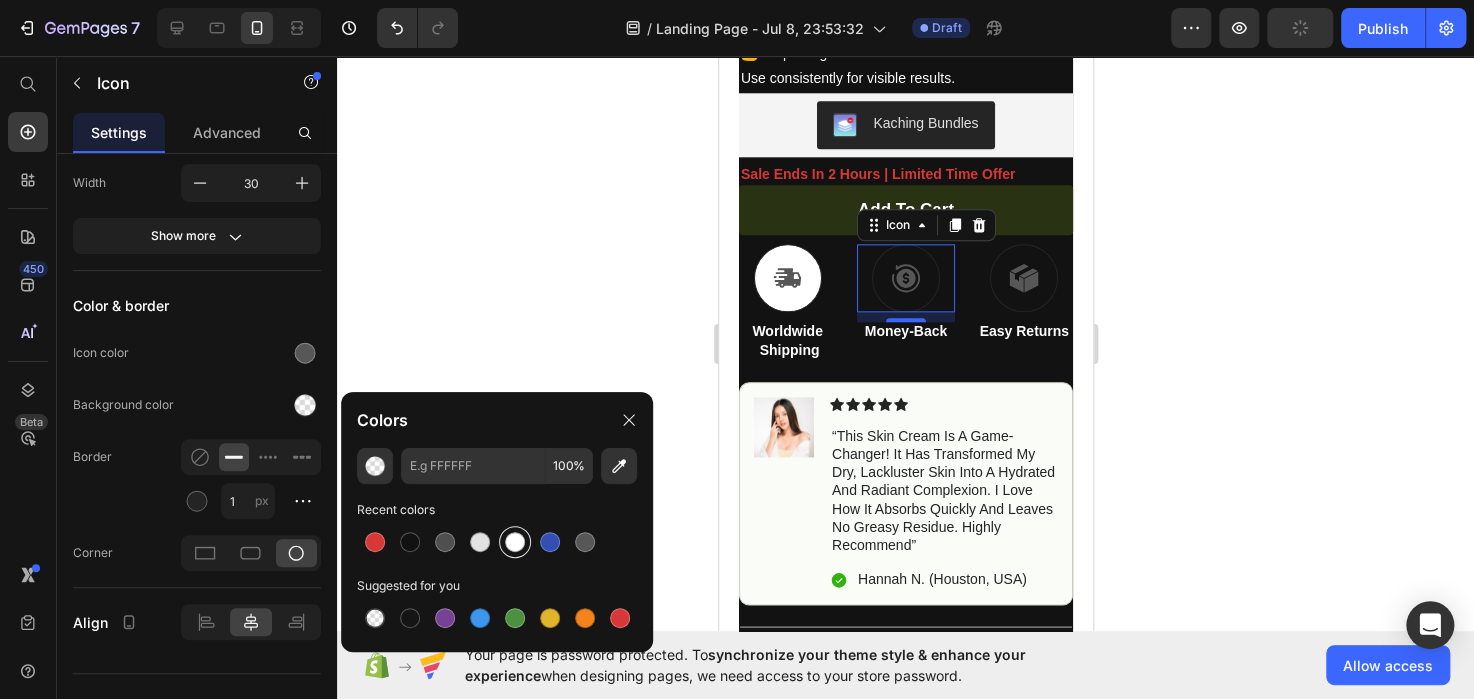click at bounding box center [515, 542] 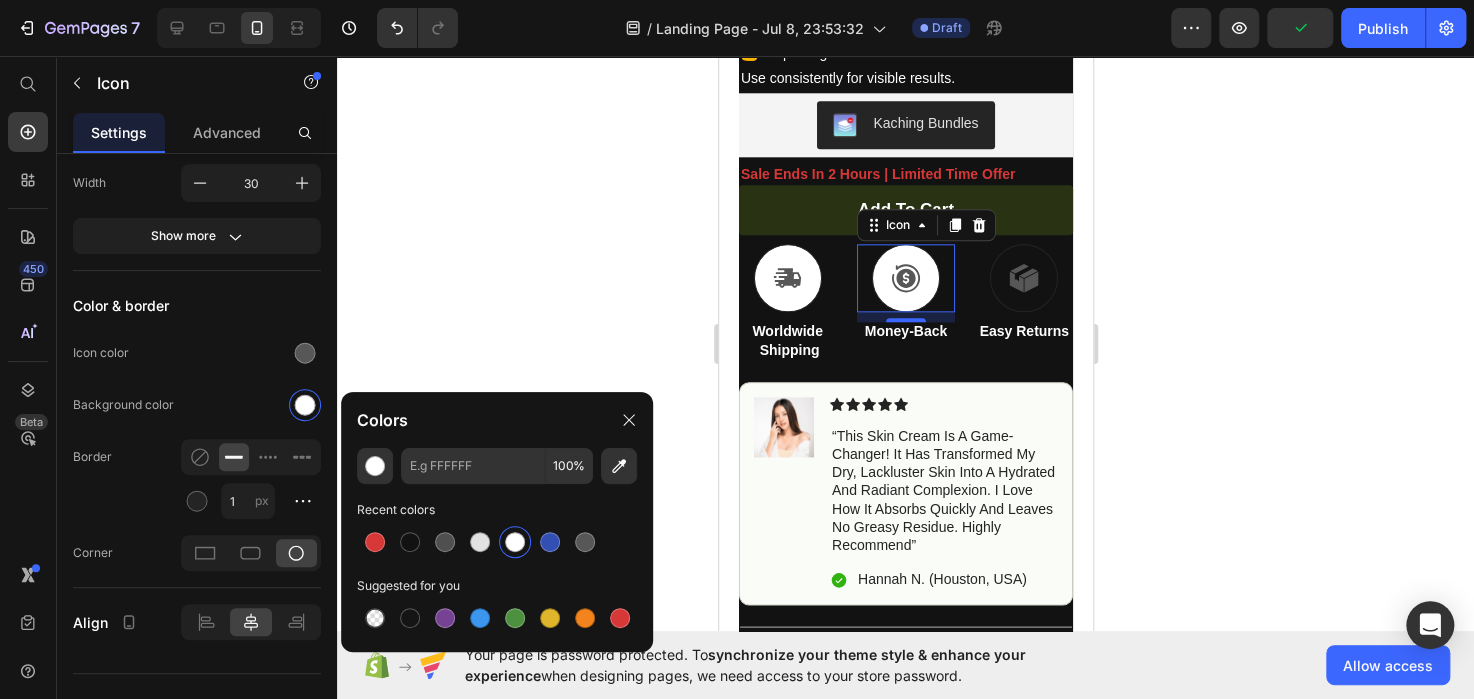 type on "FFFFFF" 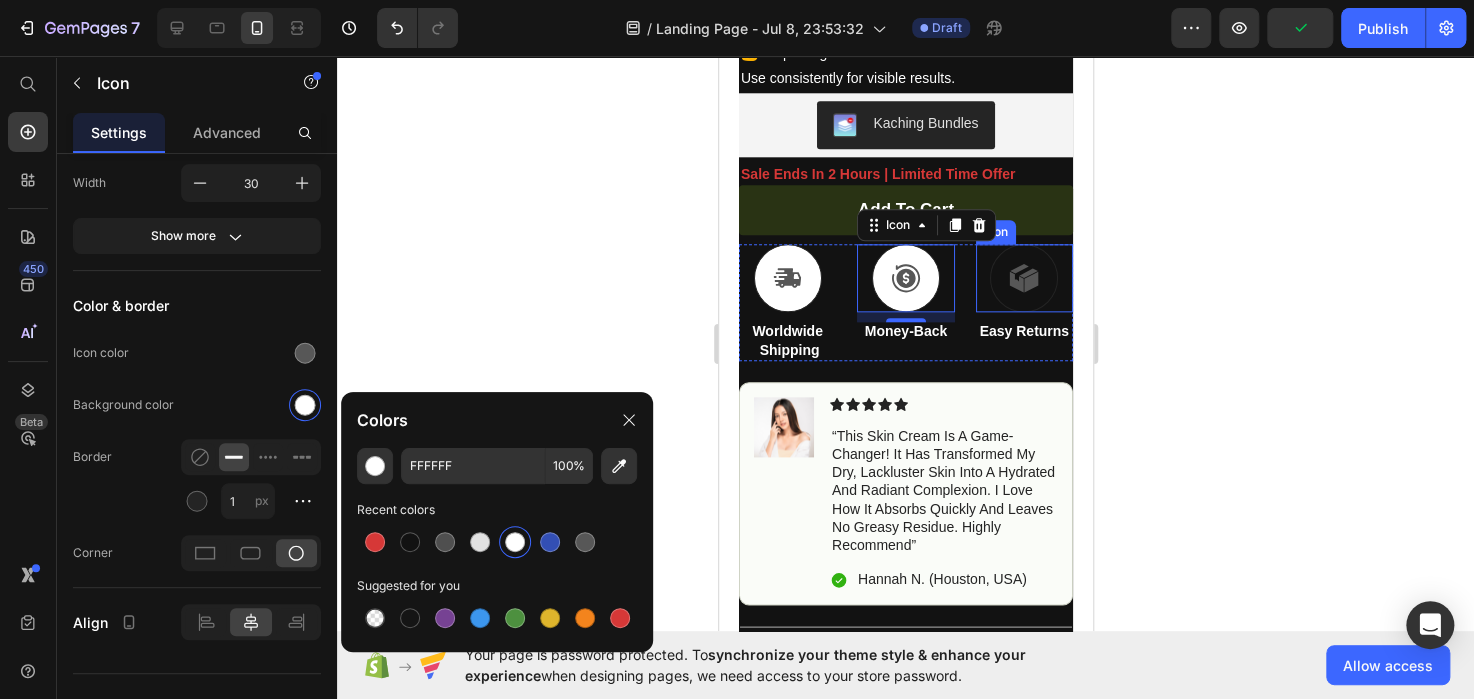 click 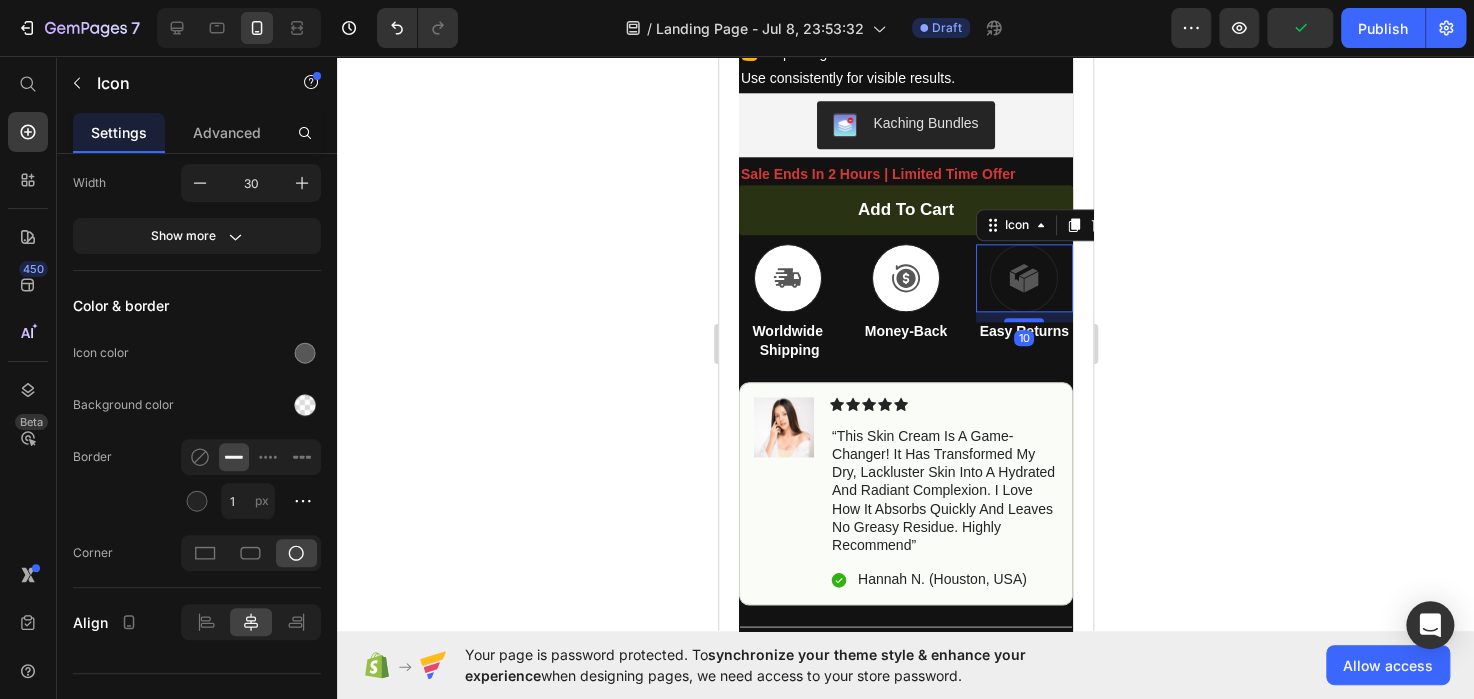 scroll, scrollTop: 332, scrollLeft: 0, axis: vertical 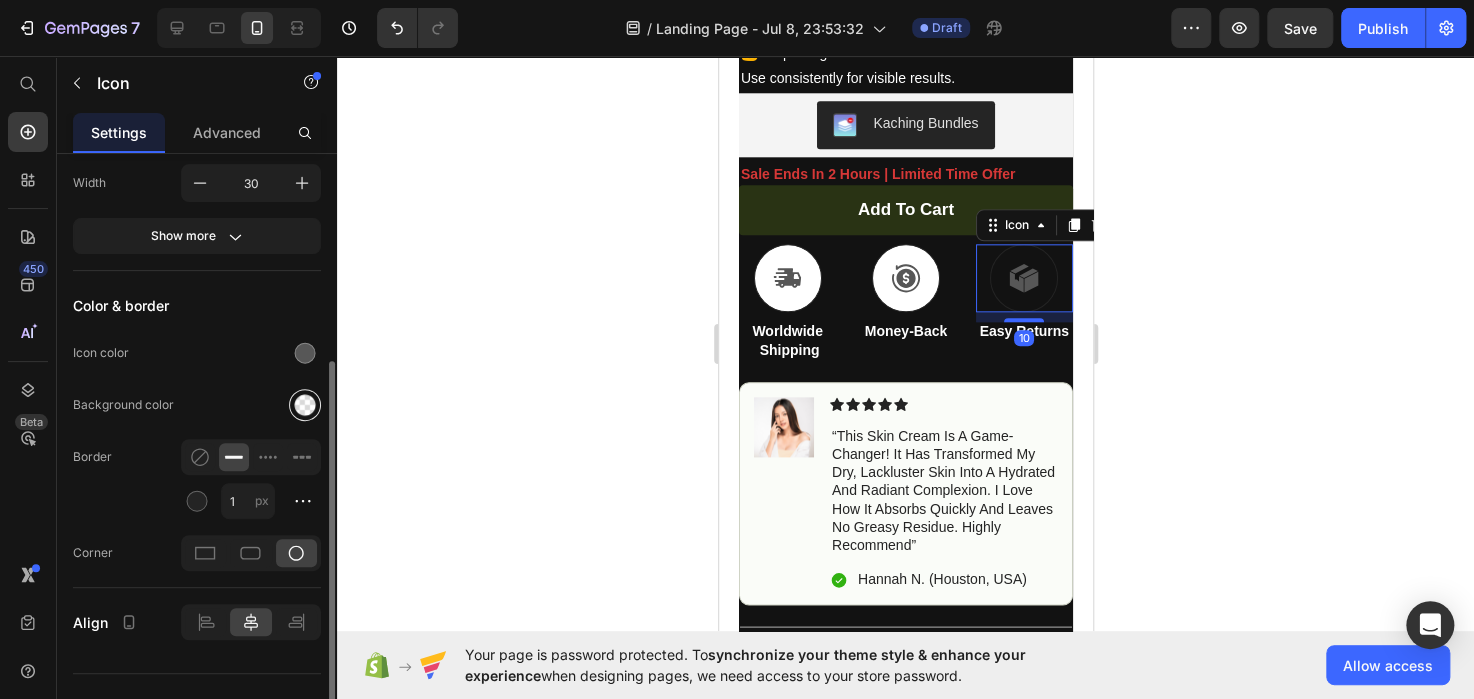 click 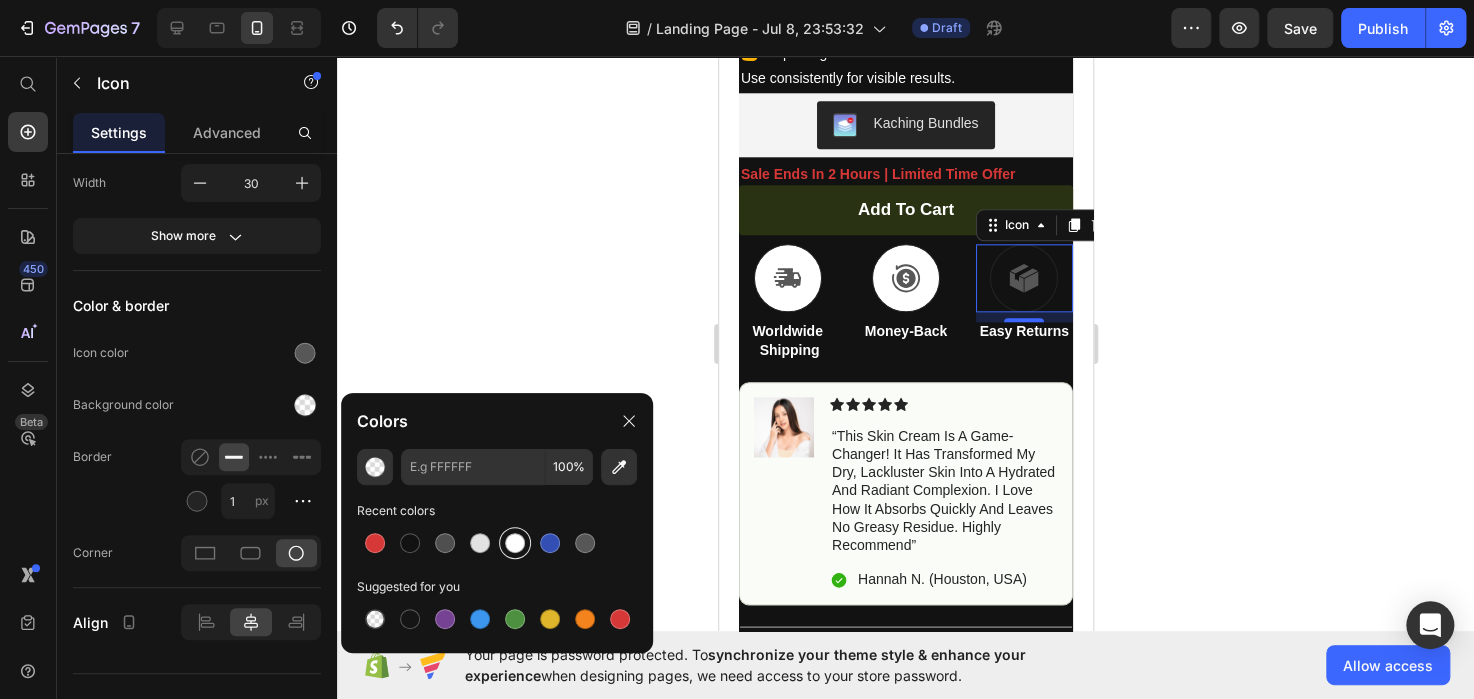 click at bounding box center (515, 543) 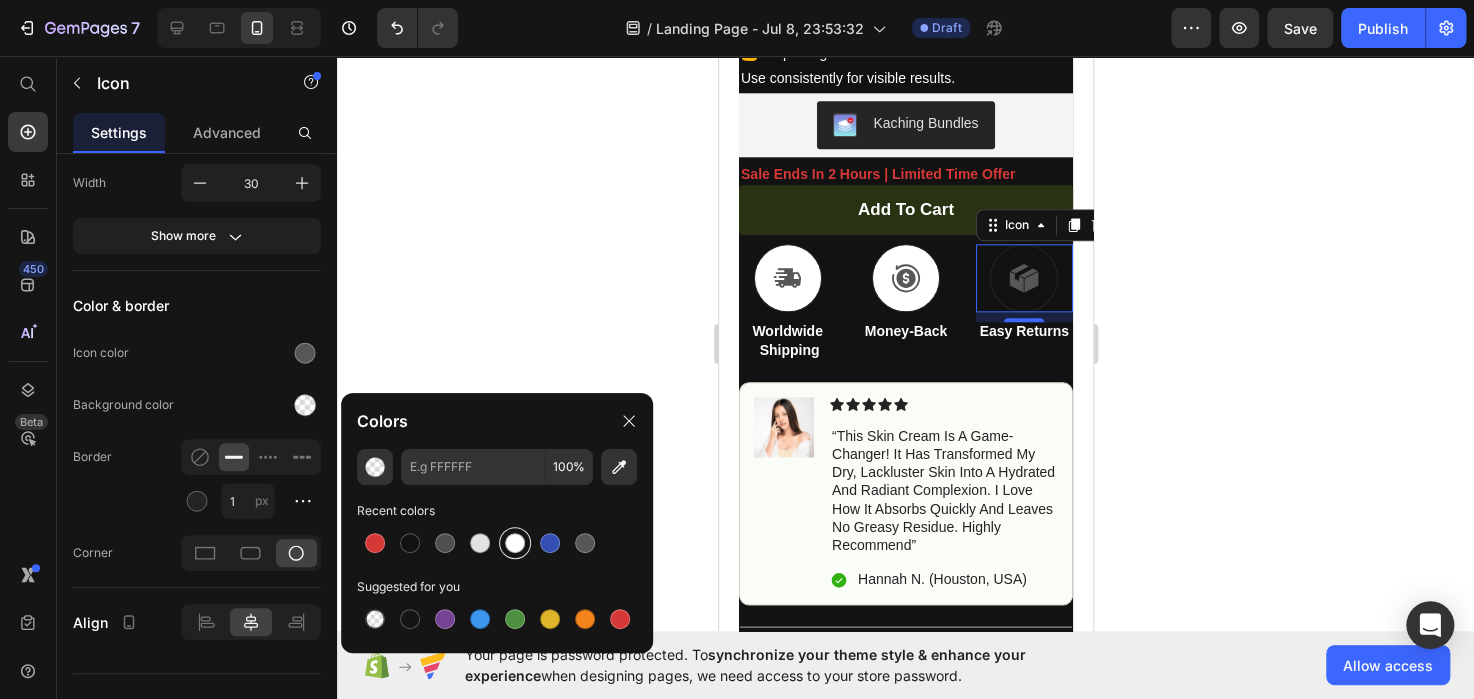type on "FFFFFF" 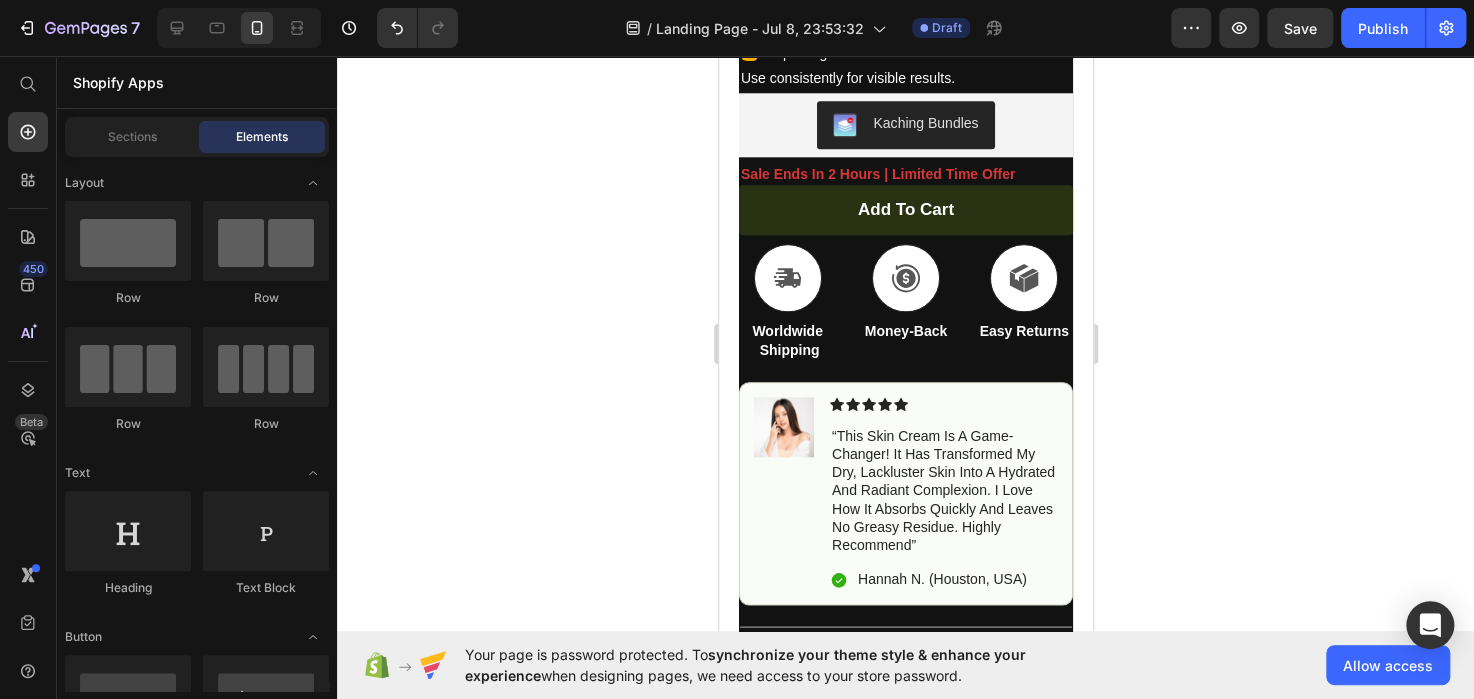 scroll, scrollTop: 1180, scrollLeft: 0, axis: vertical 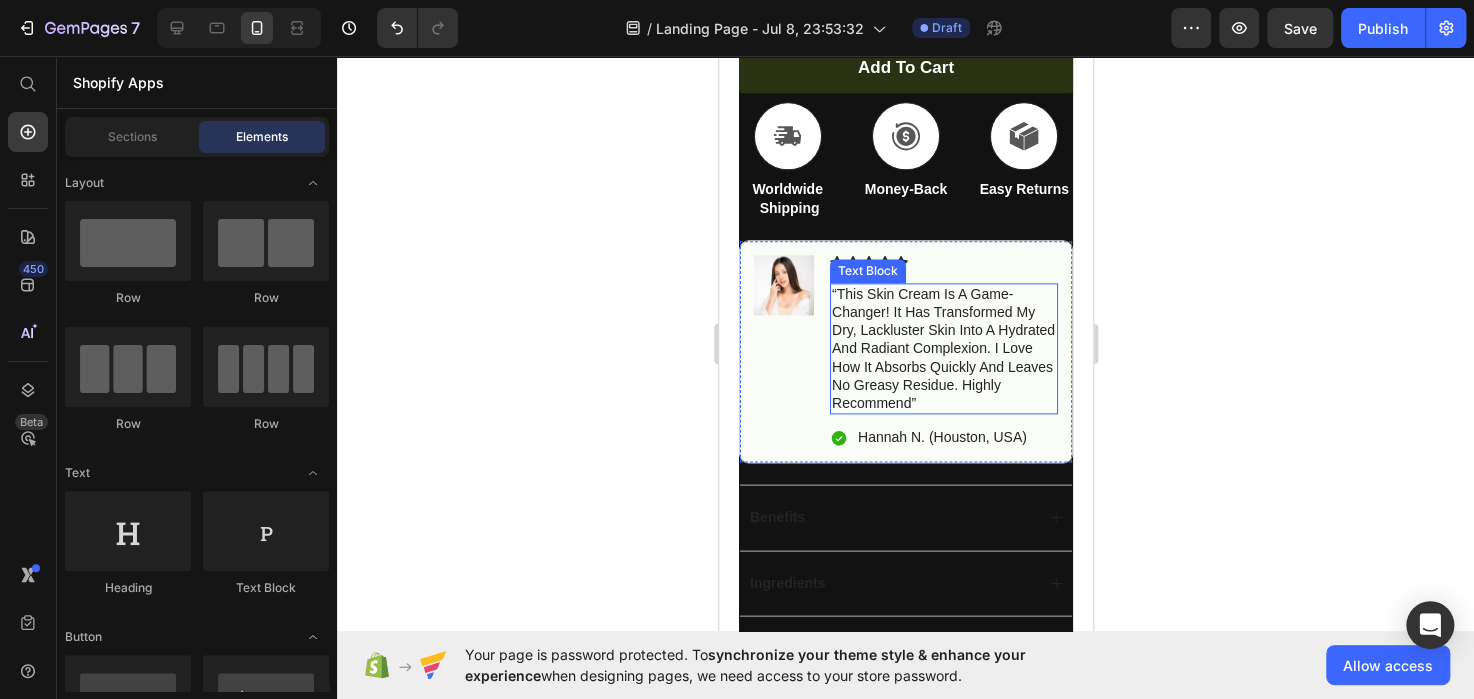 click on "“This skin cream is a game-changer! It has transformed my dry, lackluster skin into a hydrated and radiant complexion. I love how it absorbs quickly and leaves no greasy residue. Highly recommend”" at bounding box center [943, 348] 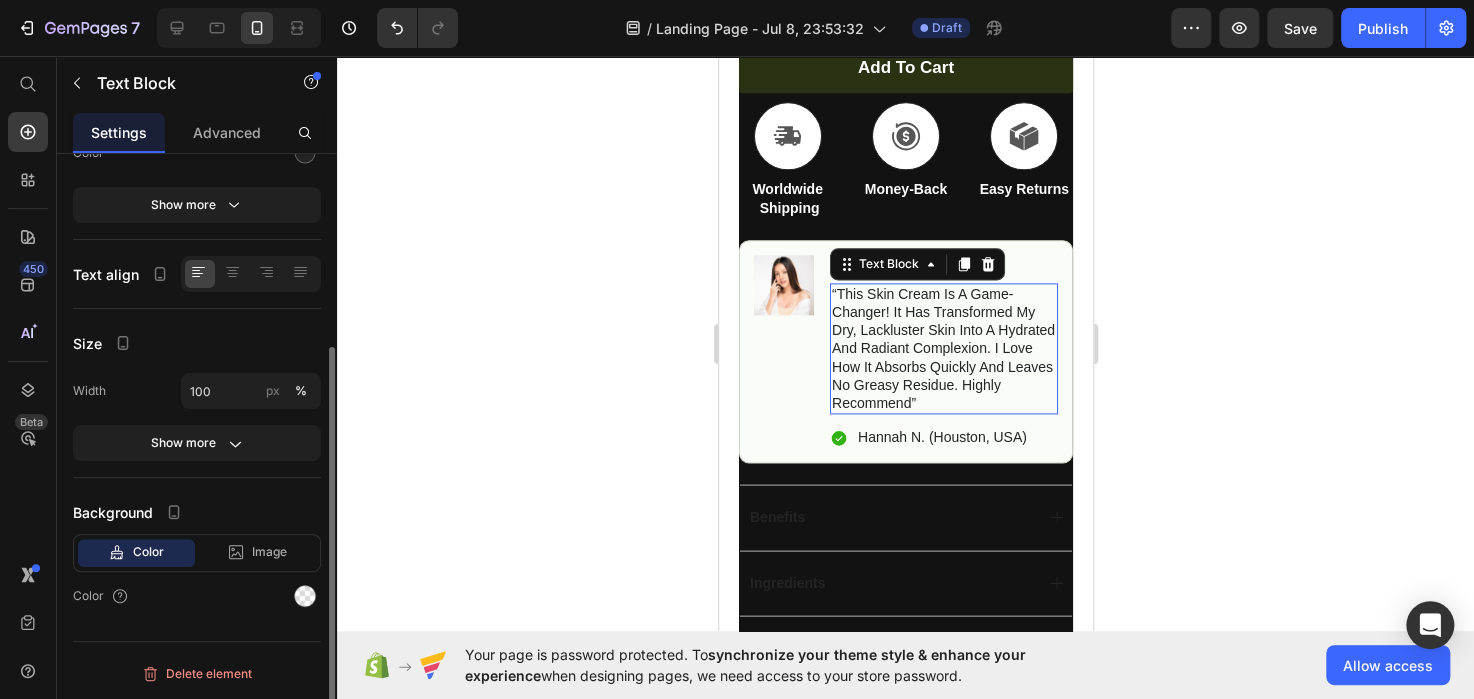 scroll, scrollTop: 0, scrollLeft: 0, axis: both 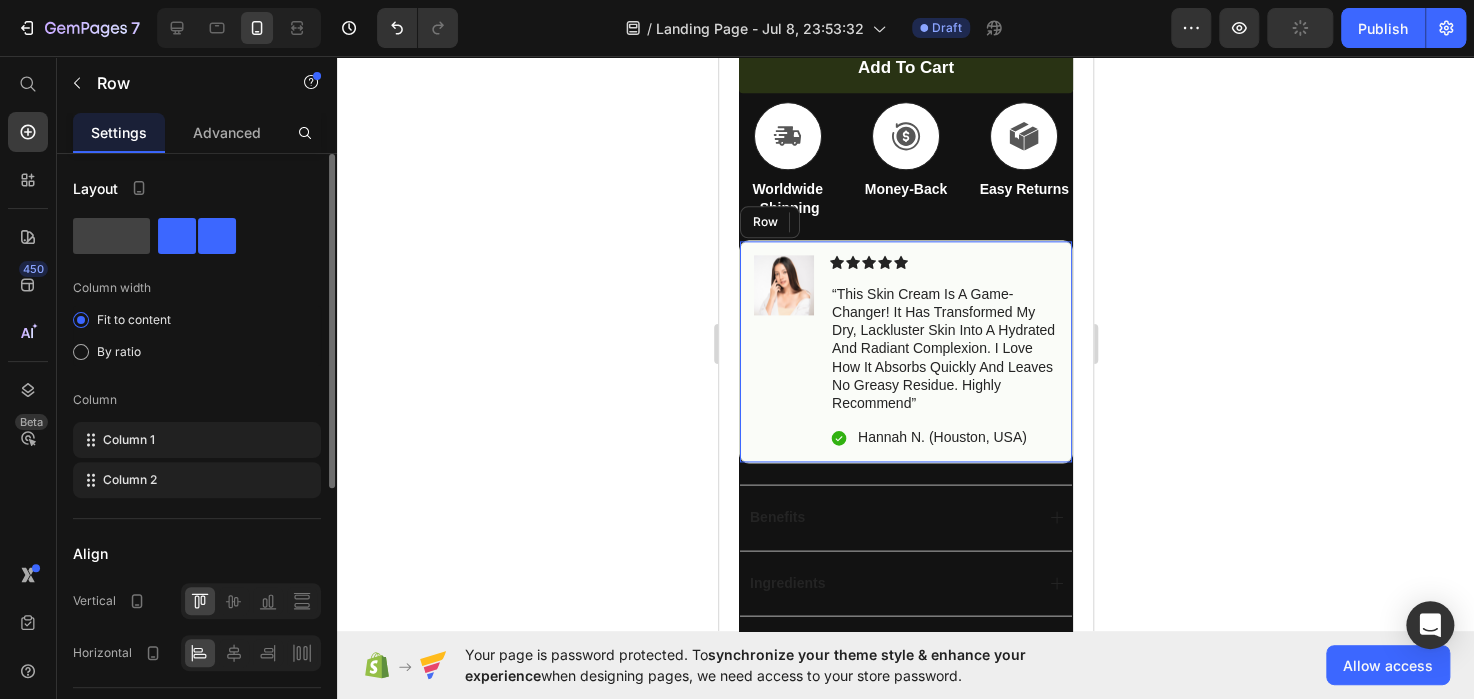 click on "Icon Icon Icon Icon Icon Icon List “This skin cream is a game-changer! It has transformed my dry, lackluster skin into a hydrated and radiant complexion. I love how it absorbs quickly and leaves no greasy residue. Highly recommend” Text Block   14
Icon Hannah N. (Houston, USA) Text Block Row" at bounding box center [943, 352] 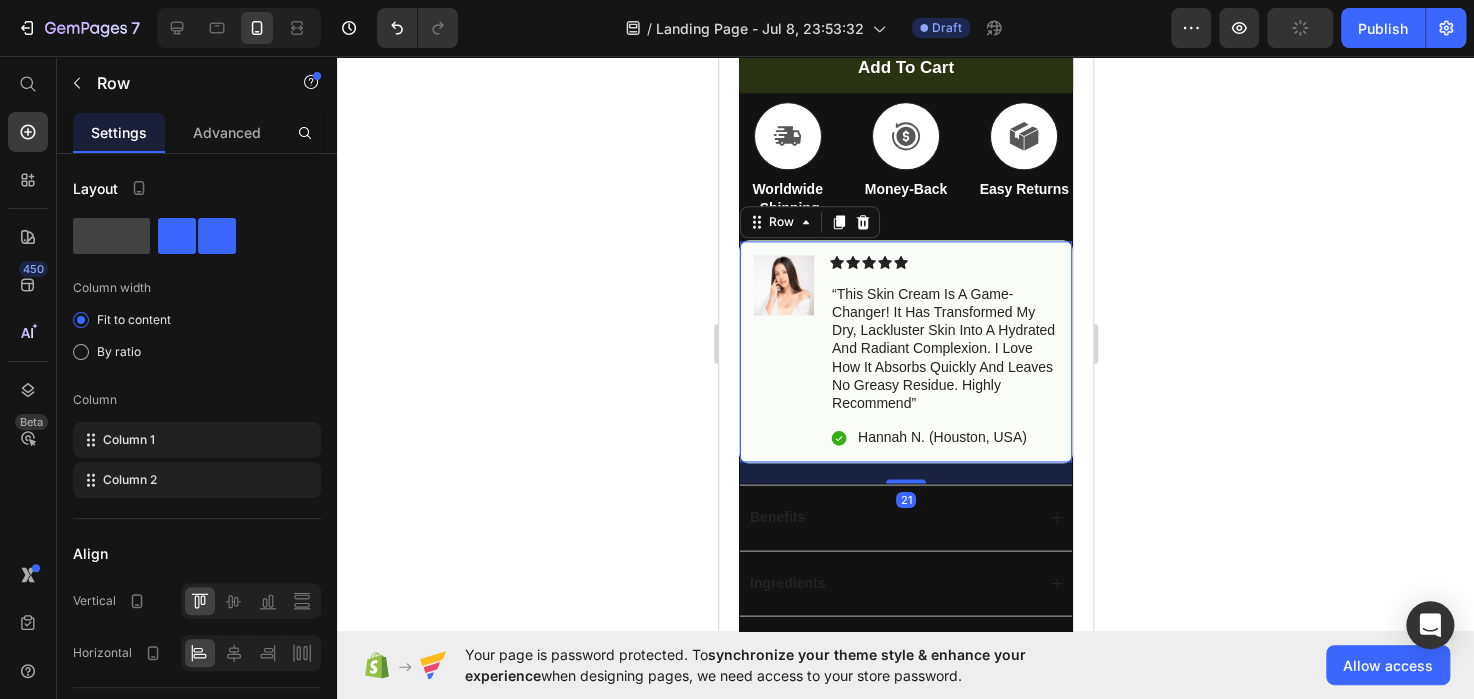 click on "Icon Icon Icon Icon Icon Icon List “This skin cream is a game-changer! It has transformed my dry, lackluster skin into a hydrated and radiant complexion. I love how it absorbs quickly and leaves no greasy residue. Highly recommend” Text Block
Icon Hannah N. (Houston, USA) Text Block Row" at bounding box center [943, 352] 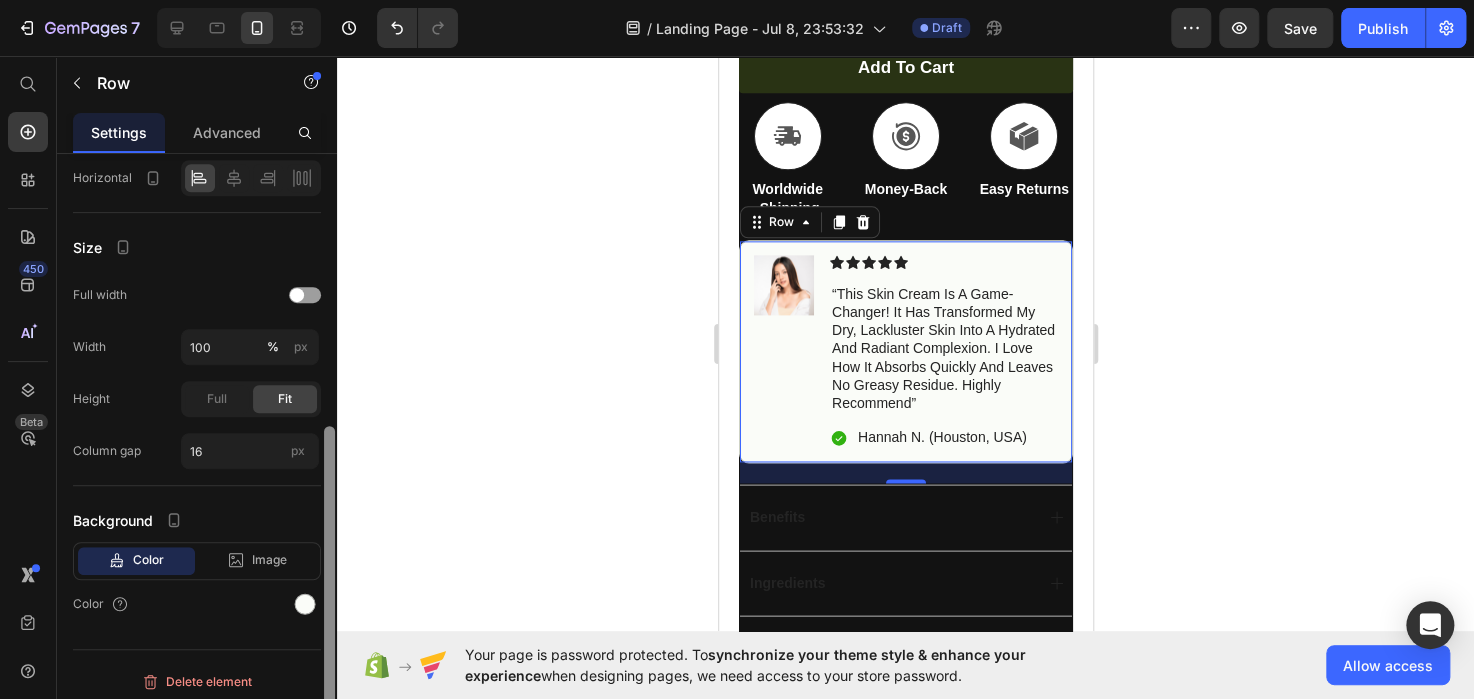 scroll, scrollTop: 480, scrollLeft: 0, axis: vertical 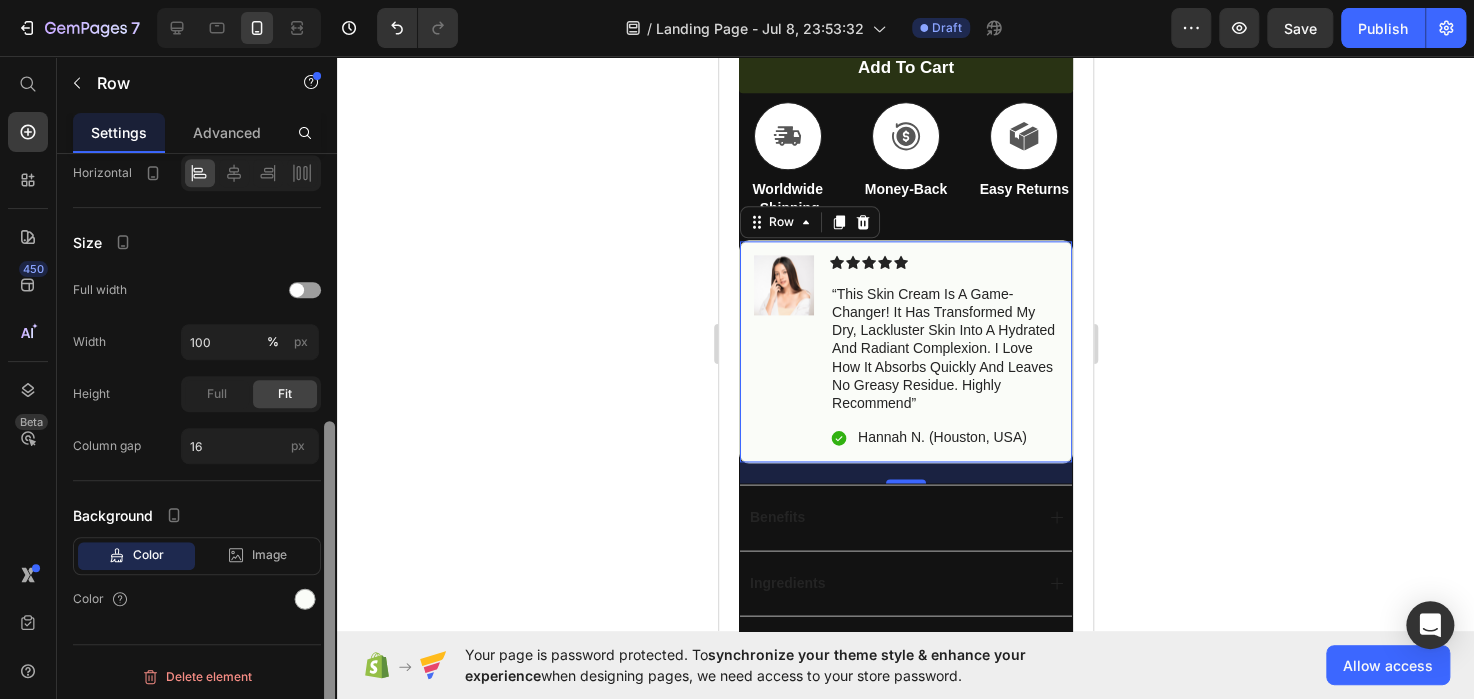 drag, startPoint x: 325, startPoint y: 283, endPoint x: 330, endPoint y: 691, distance: 408.03064 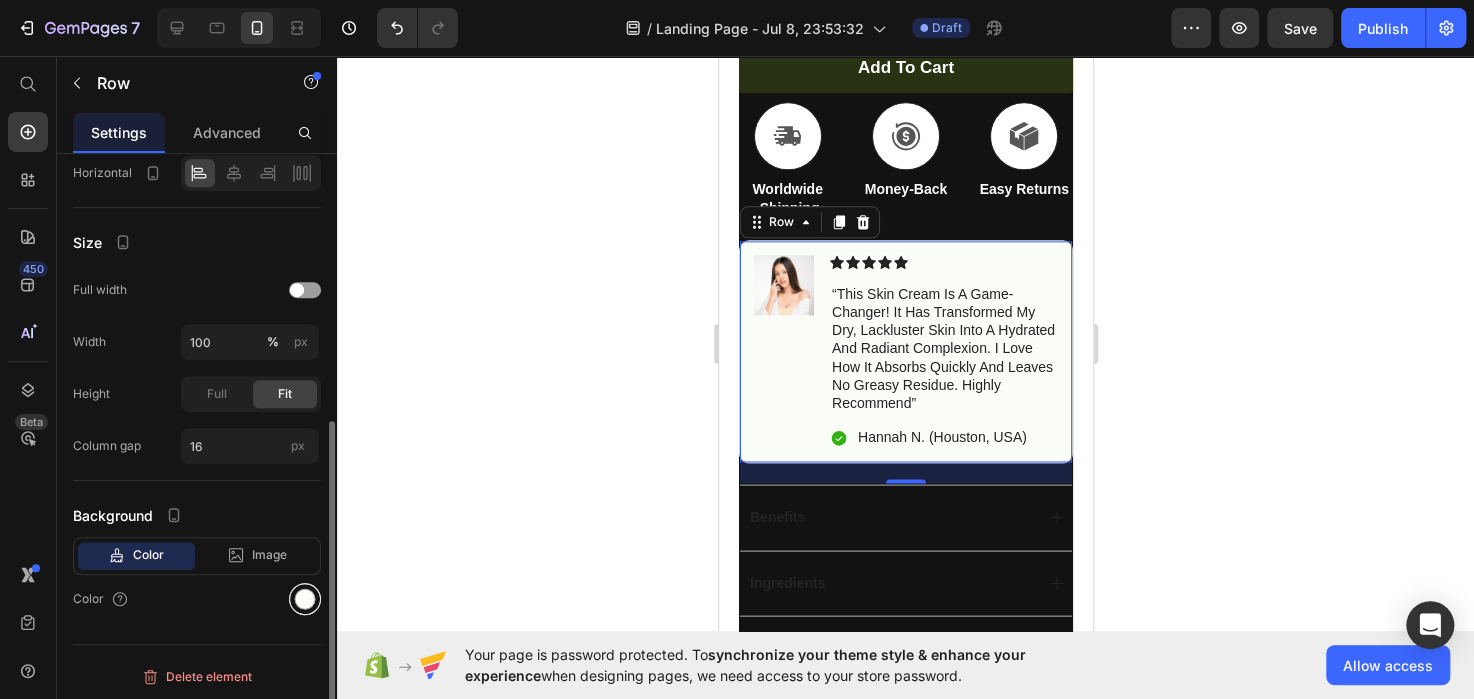 click at bounding box center [305, 599] 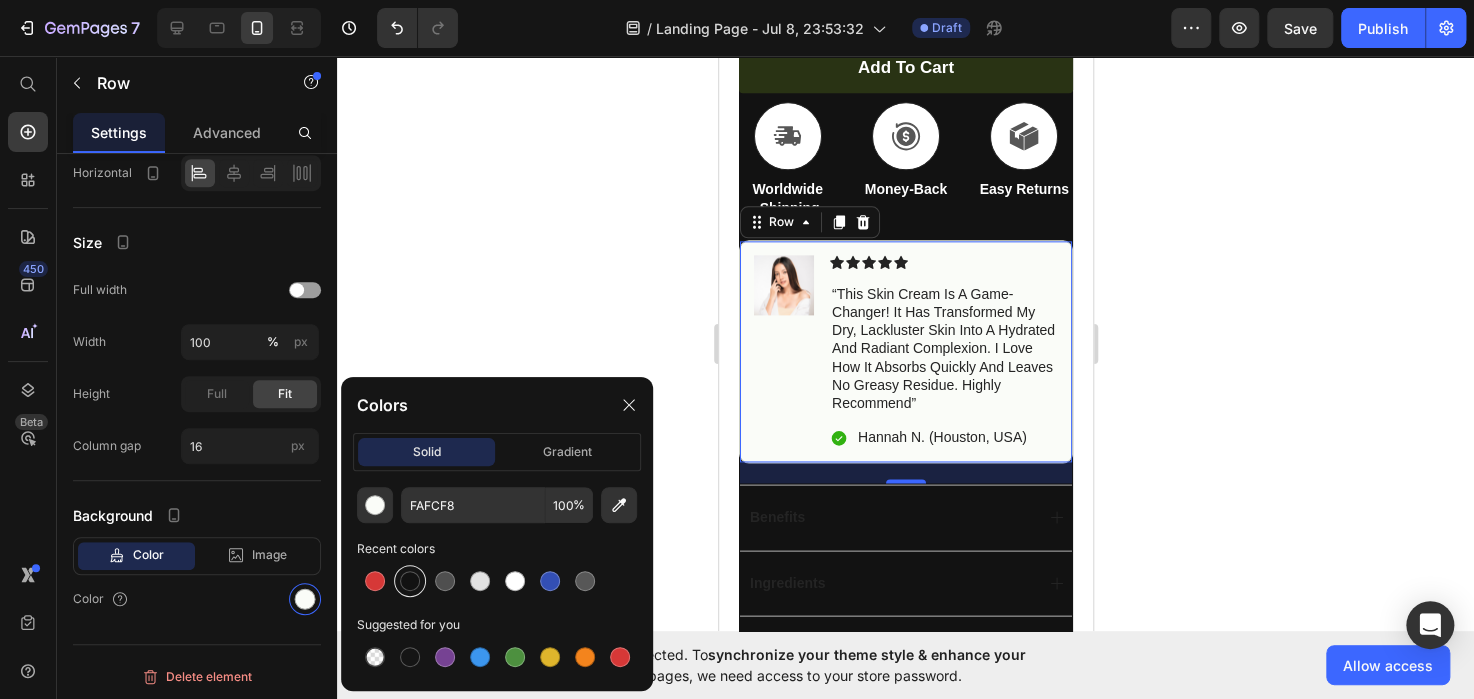 click at bounding box center (410, 581) 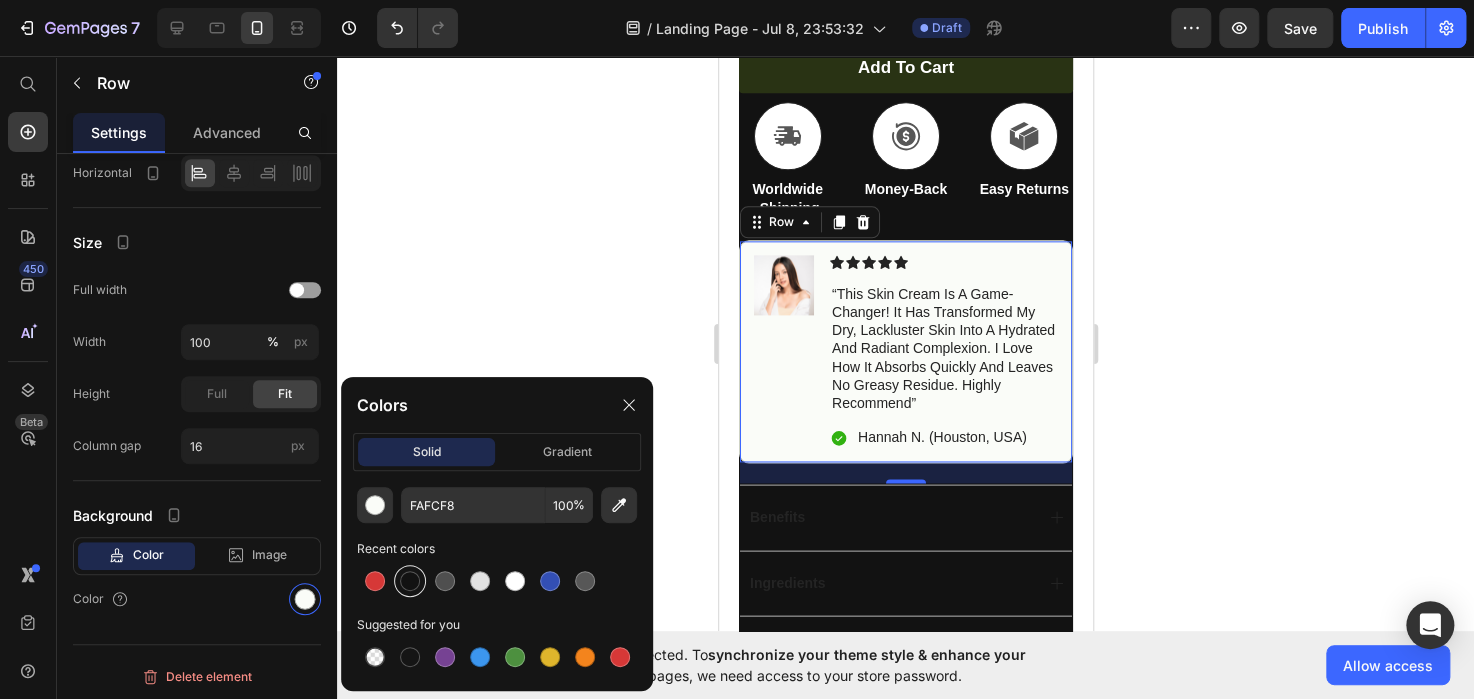 type on "121212" 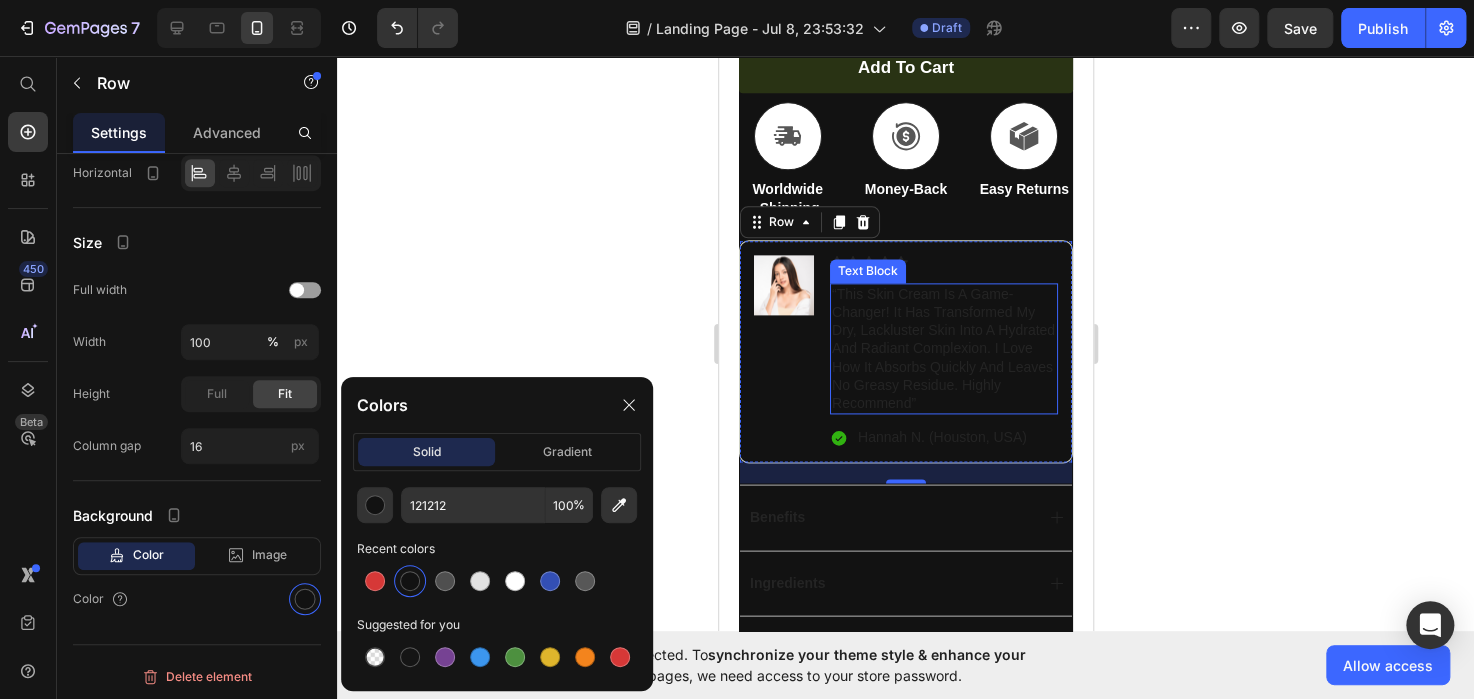 click on "“This skin cream is a game-changer! It has transformed my dry, lackluster skin into a hydrated and radiant complexion. I love how it absorbs quickly and leaves no greasy residue. Highly recommend”" at bounding box center [943, 348] 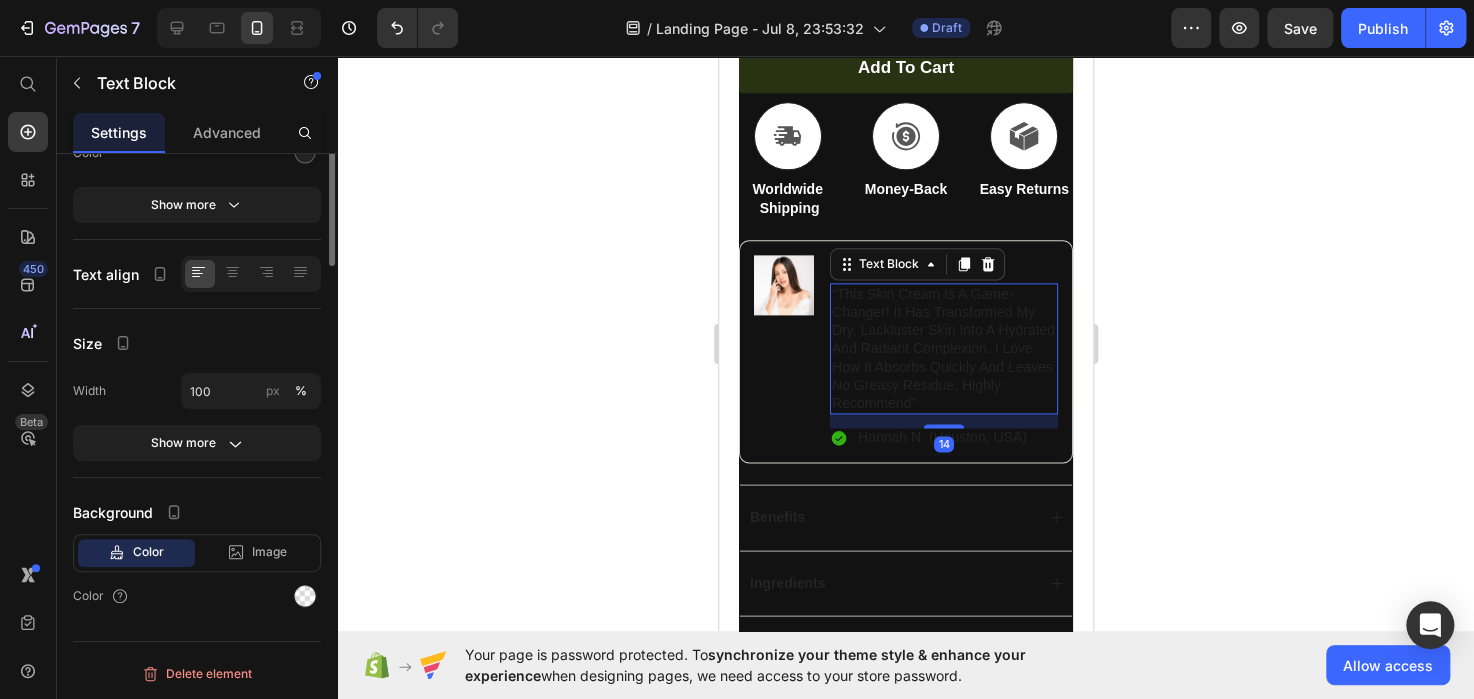 scroll, scrollTop: 0, scrollLeft: 0, axis: both 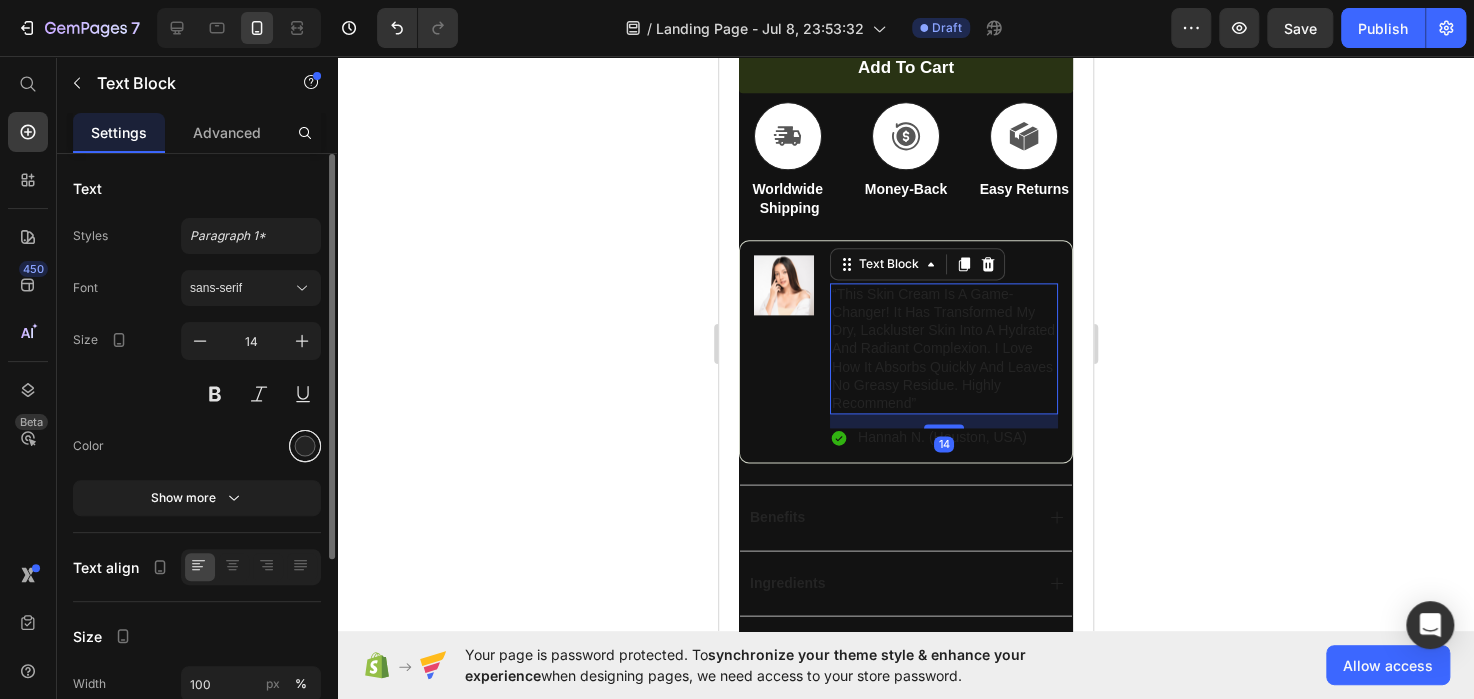 click at bounding box center (305, 446) 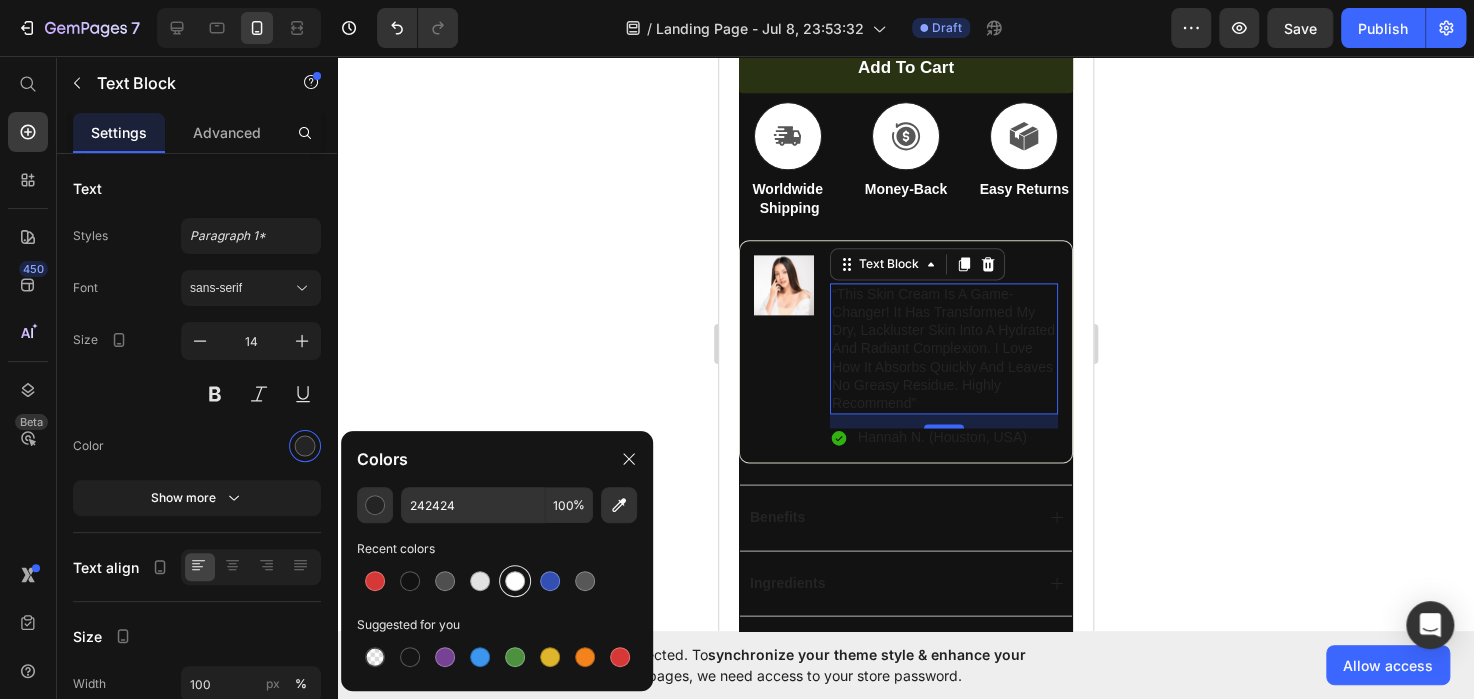 click at bounding box center [515, 581] 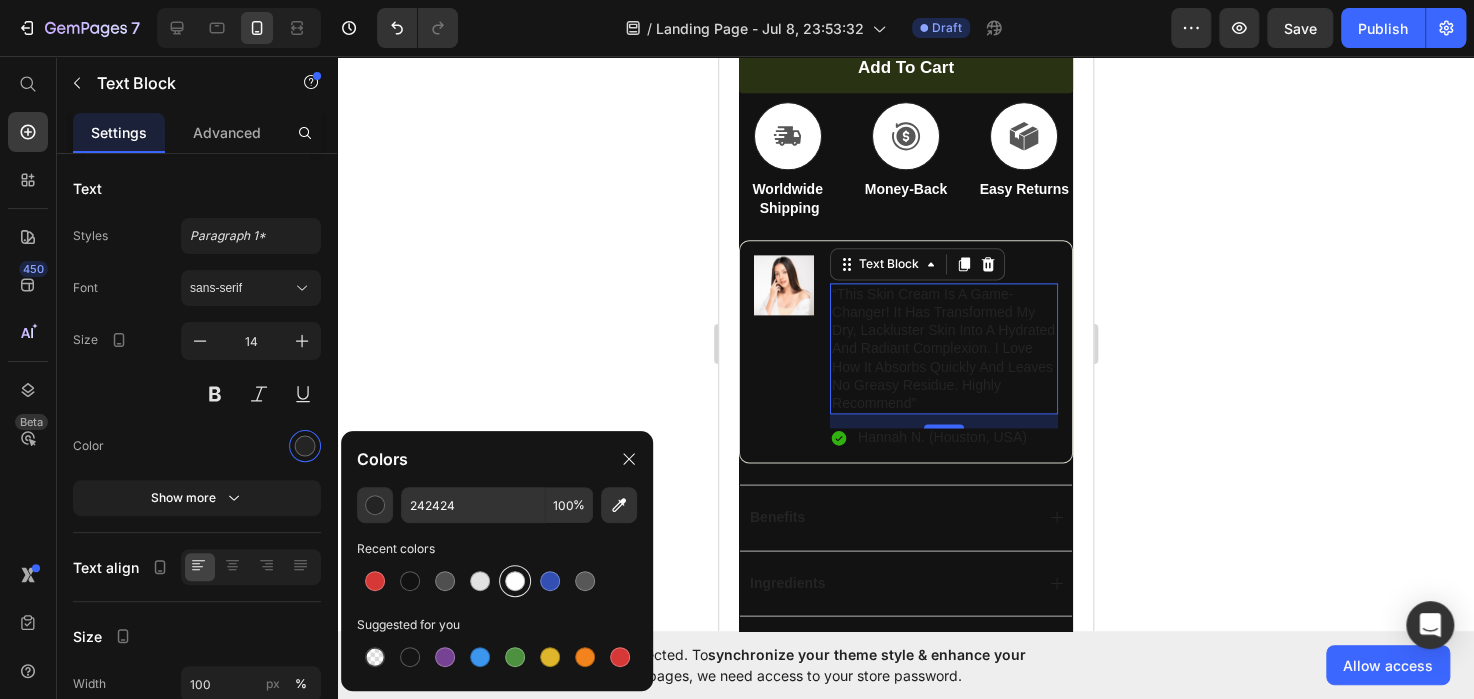 type on "FFFFFF" 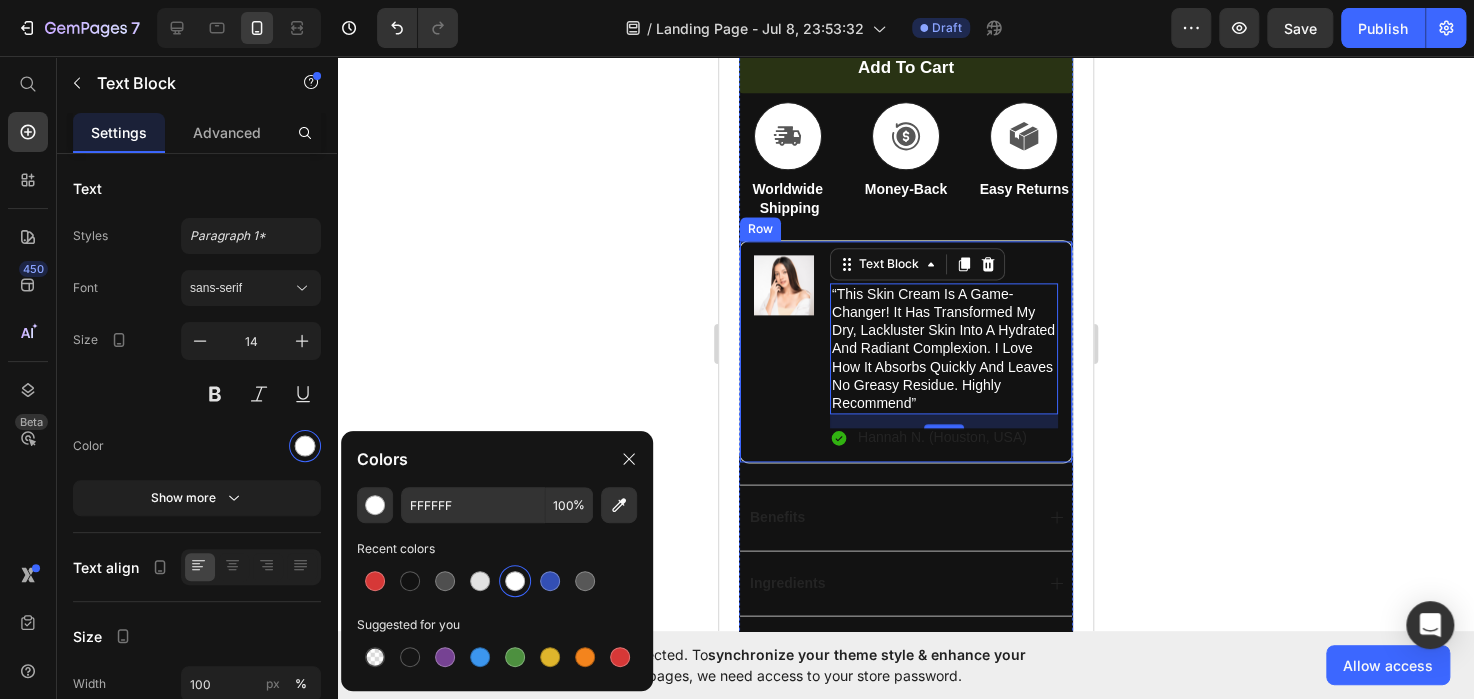 click on "Image" at bounding box center (783, 352) 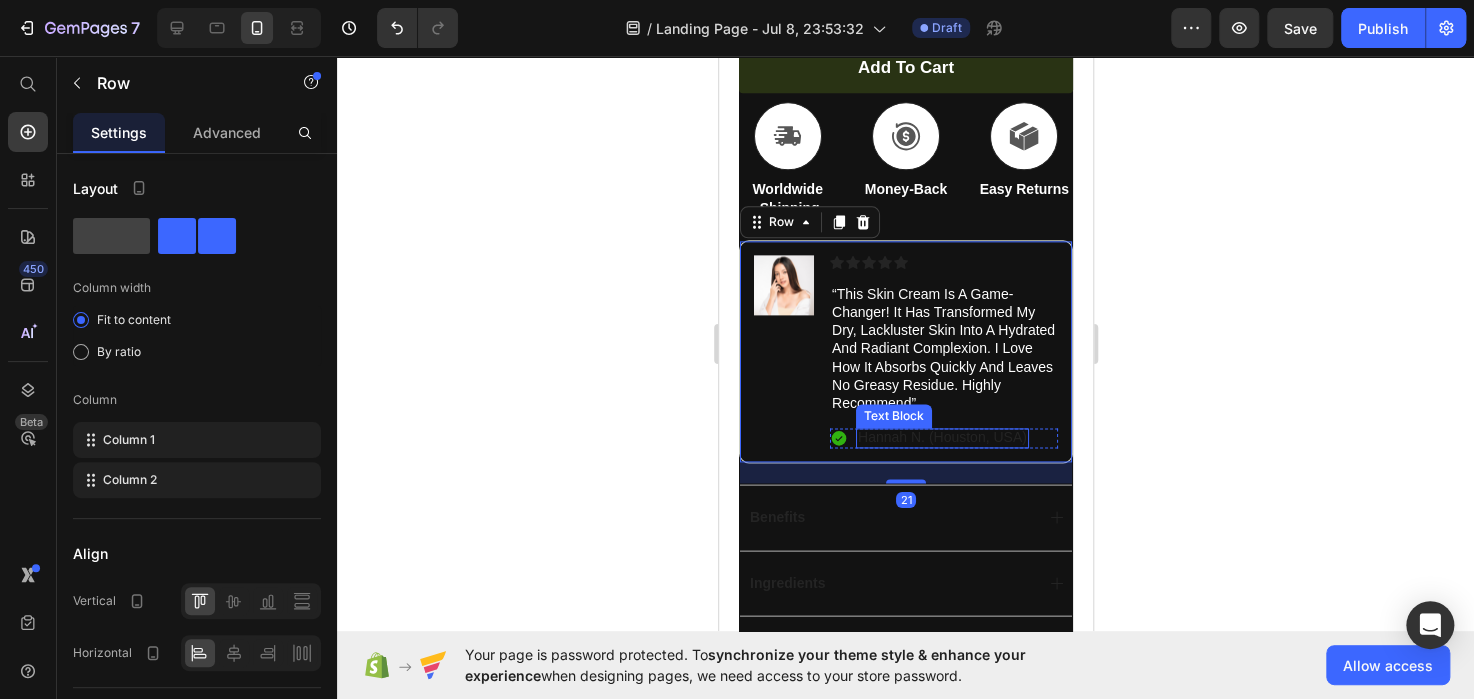 click on "Hannah N. (Houston, USA)" at bounding box center [941, 437] 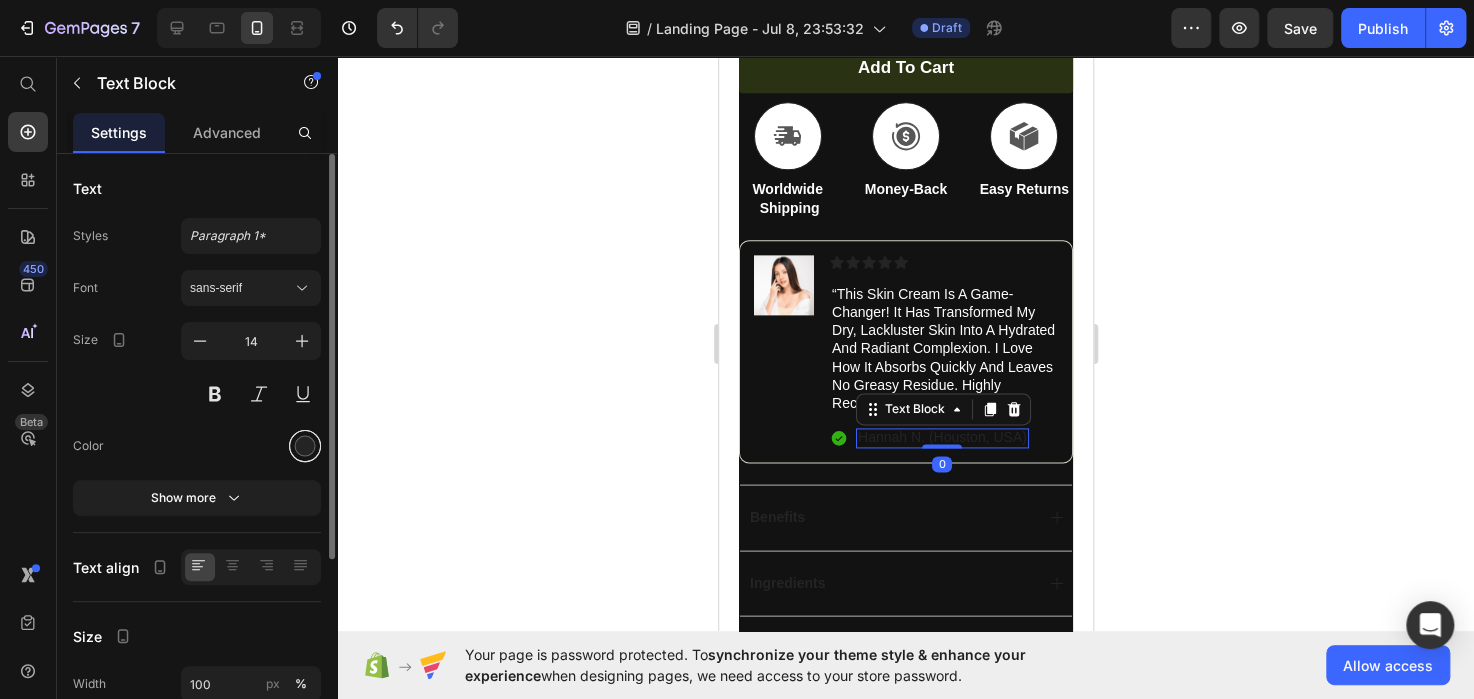 click at bounding box center [305, 446] 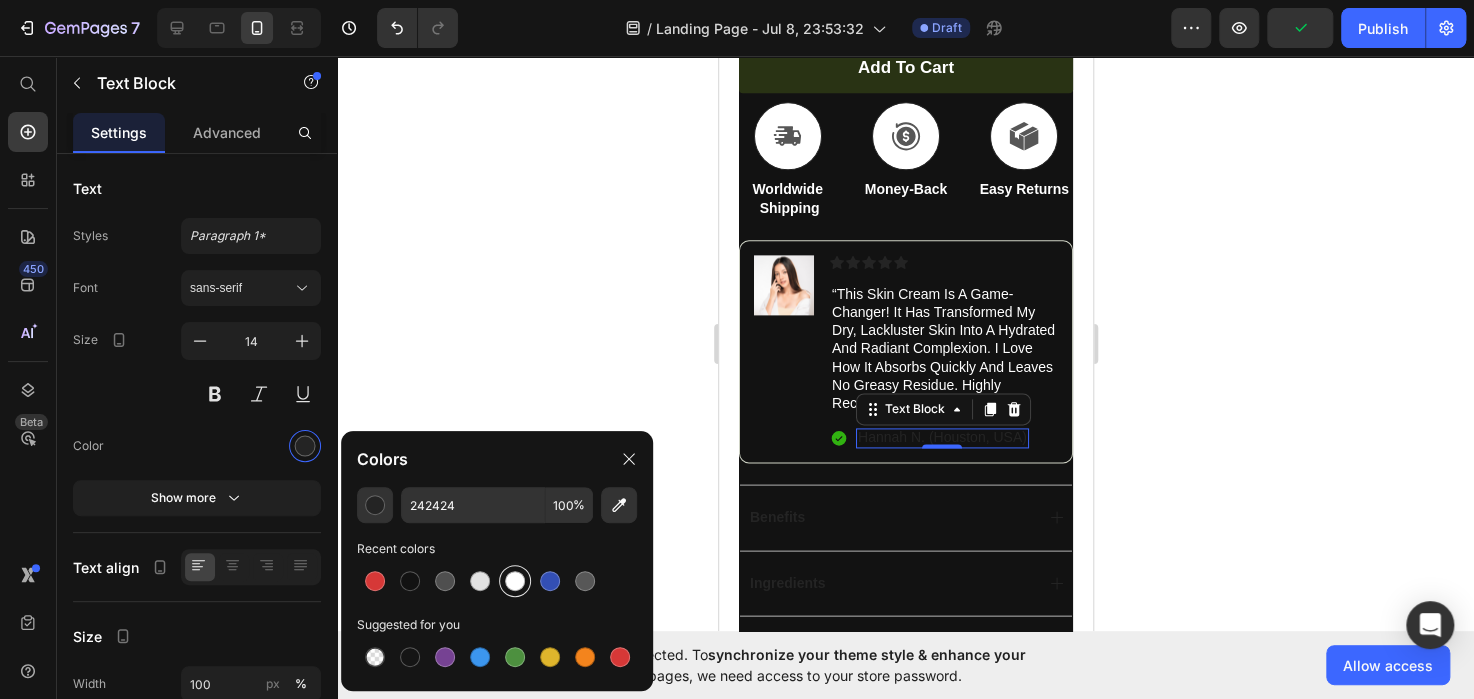 click at bounding box center (515, 581) 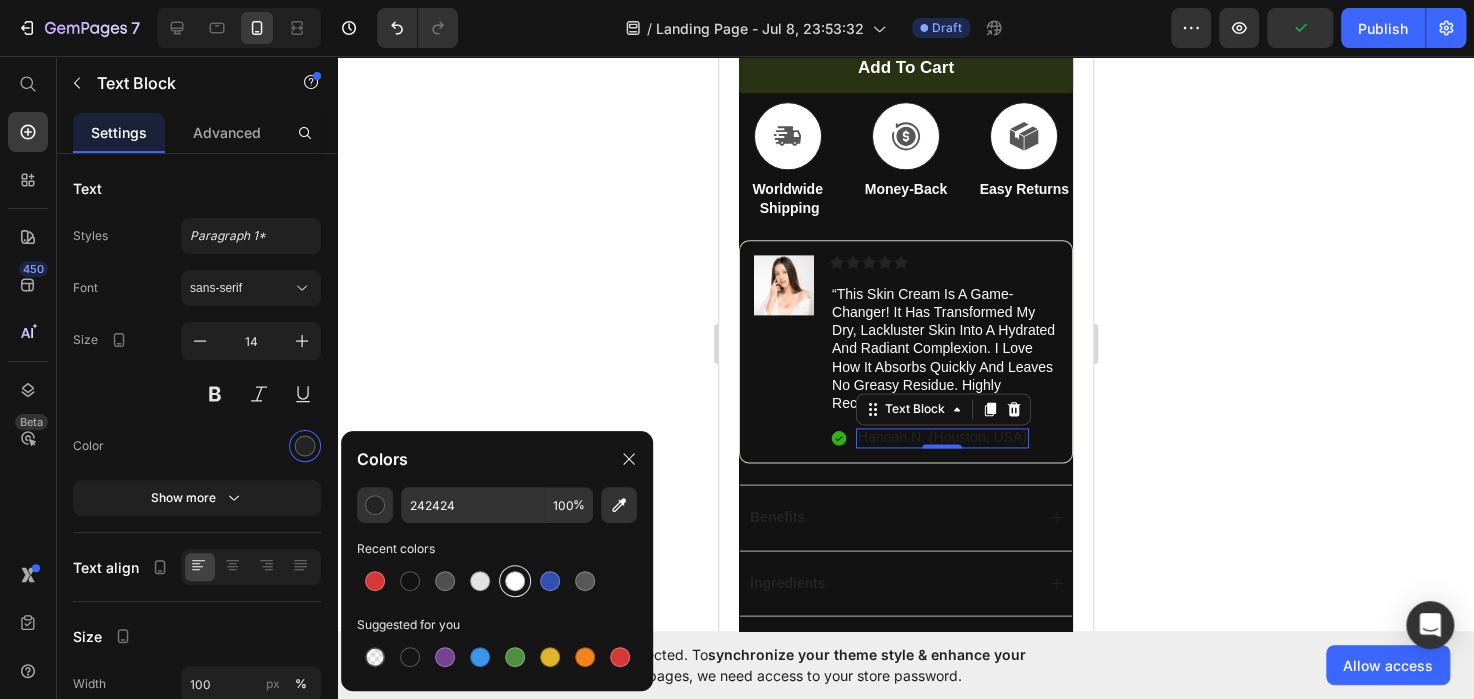 type on "FFFFFF" 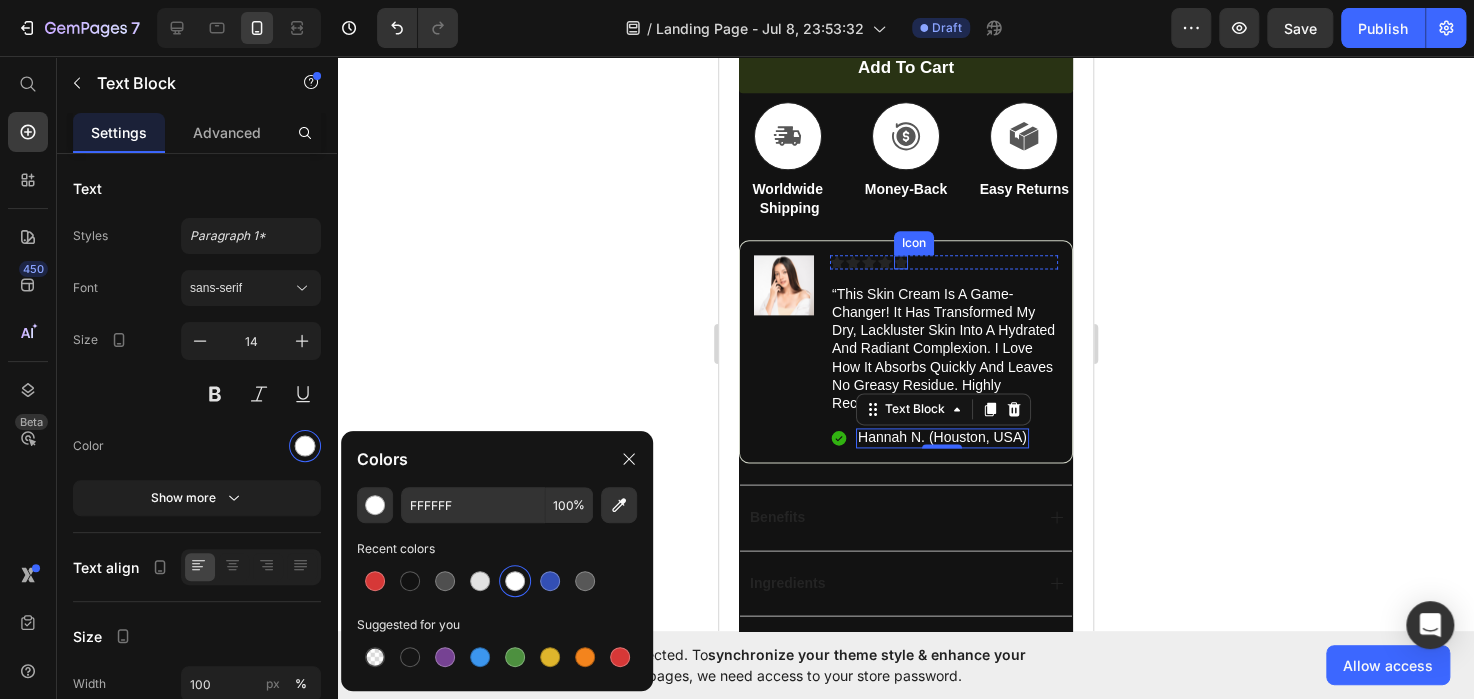 click 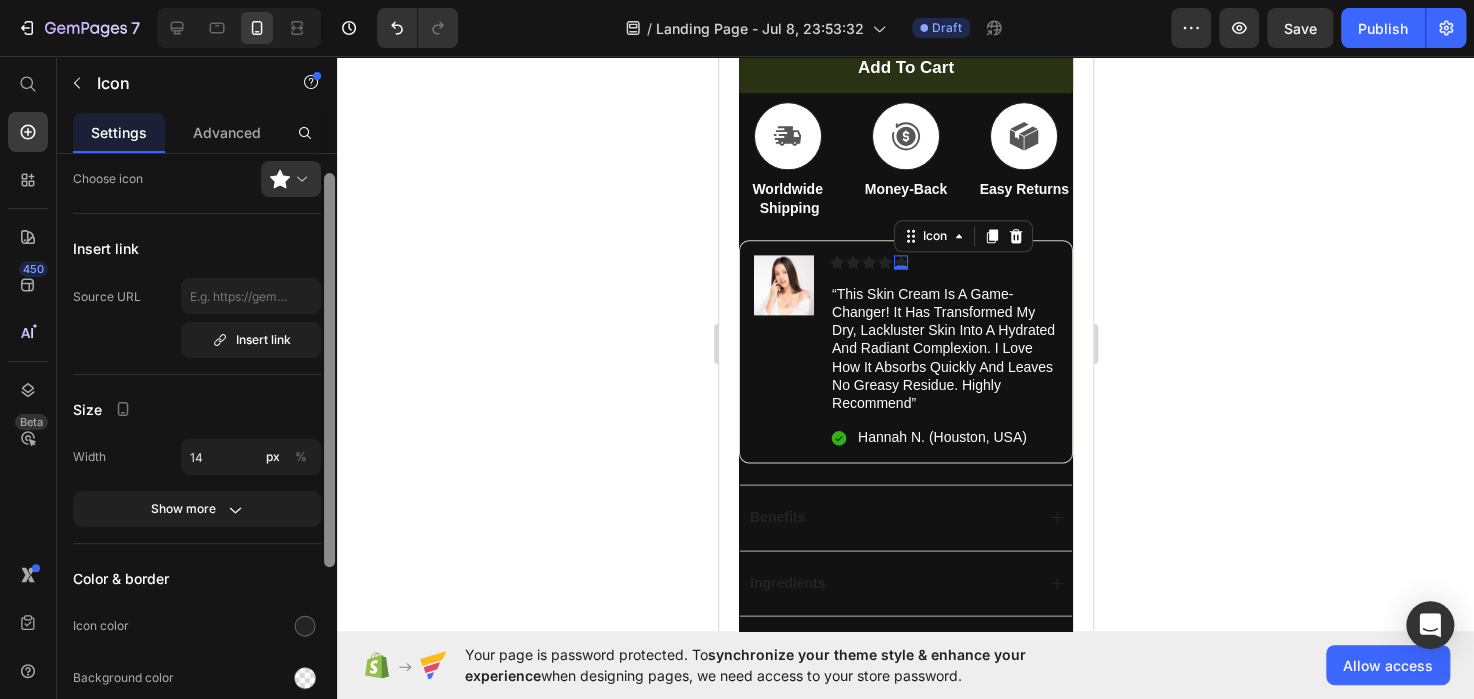 scroll, scrollTop: 29, scrollLeft: 0, axis: vertical 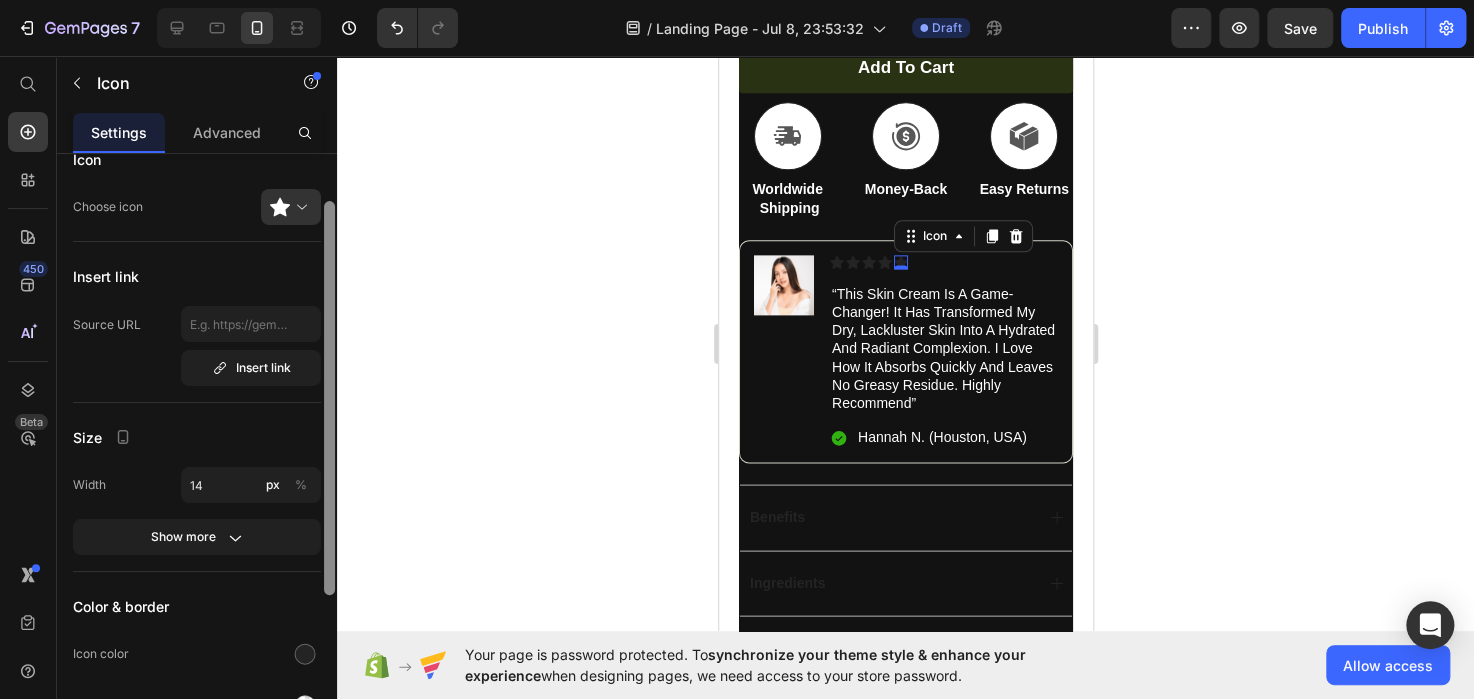 drag, startPoint x: 325, startPoint y: 283, endPoint x: 327, endPoint y: 303, distance: 20.09975 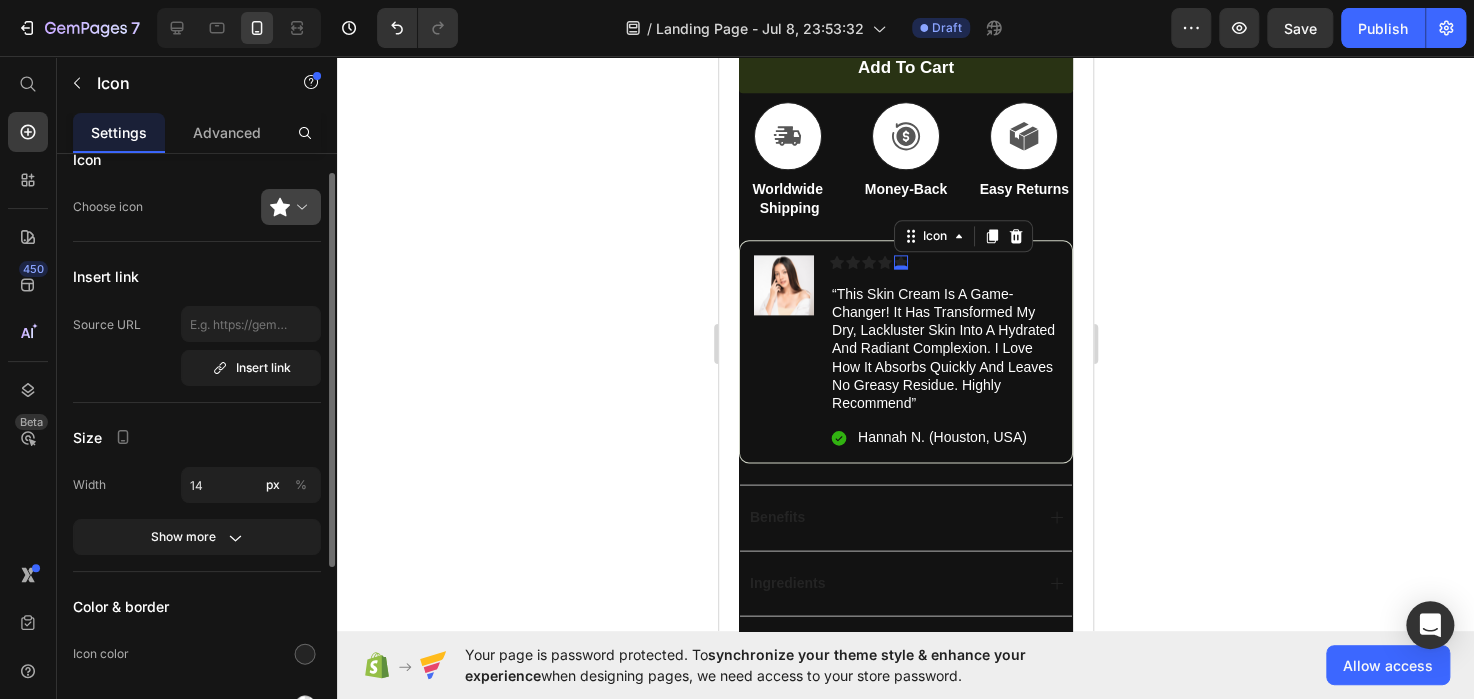 click at bounding box center (299, 207) 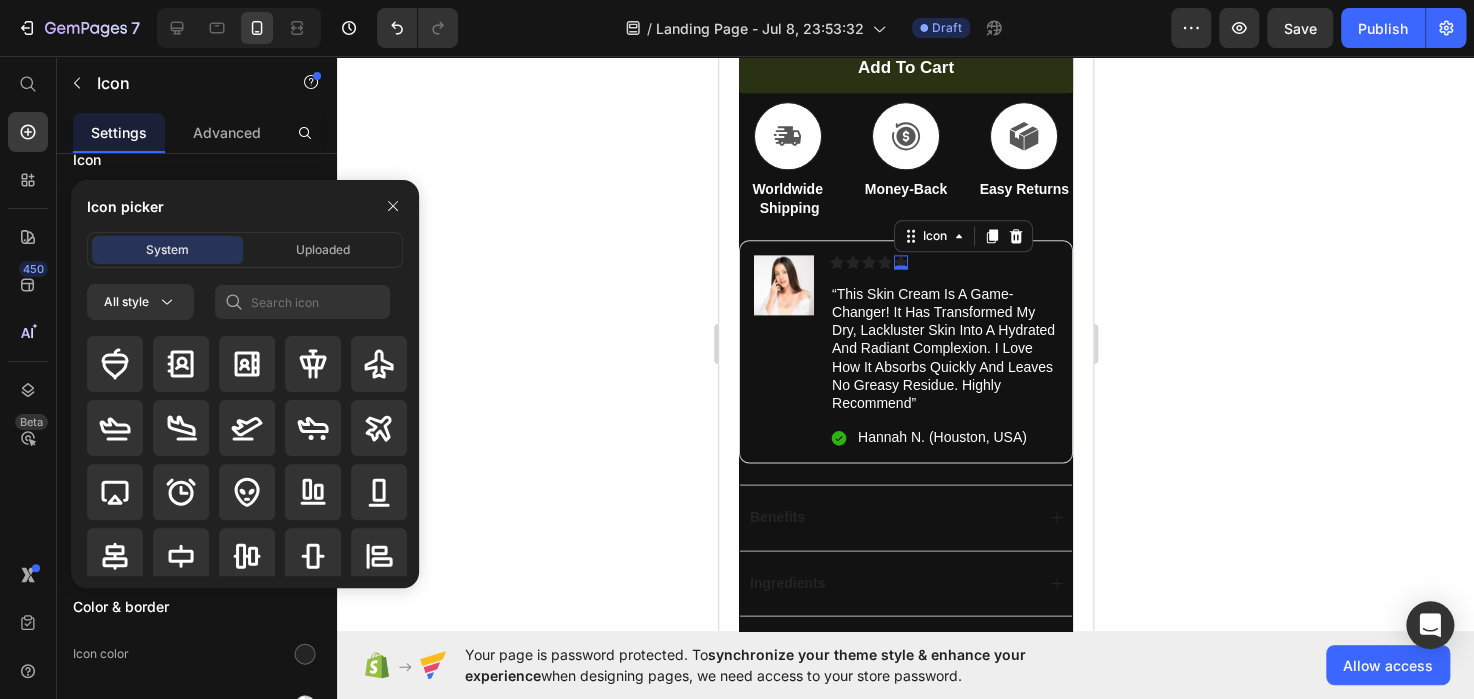click on "Settings Advanced" at bounding box center (197, 133) 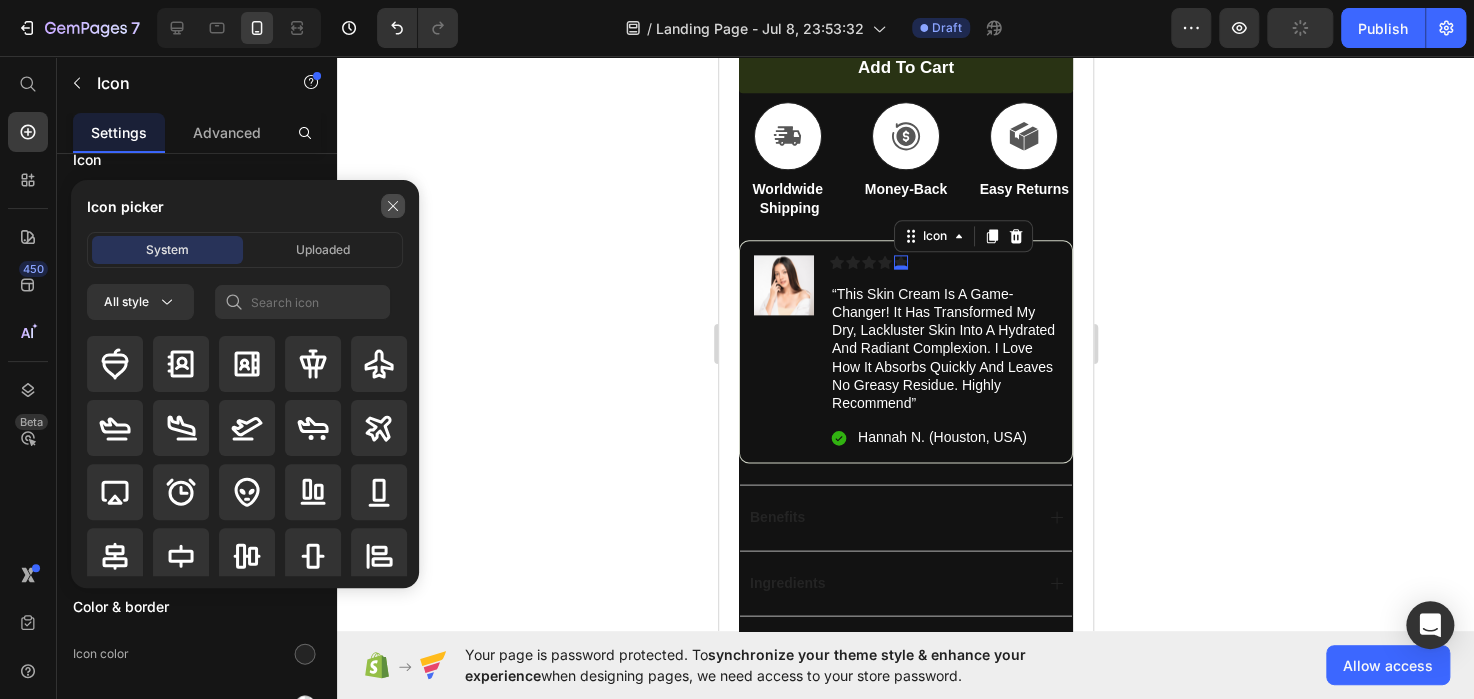 click 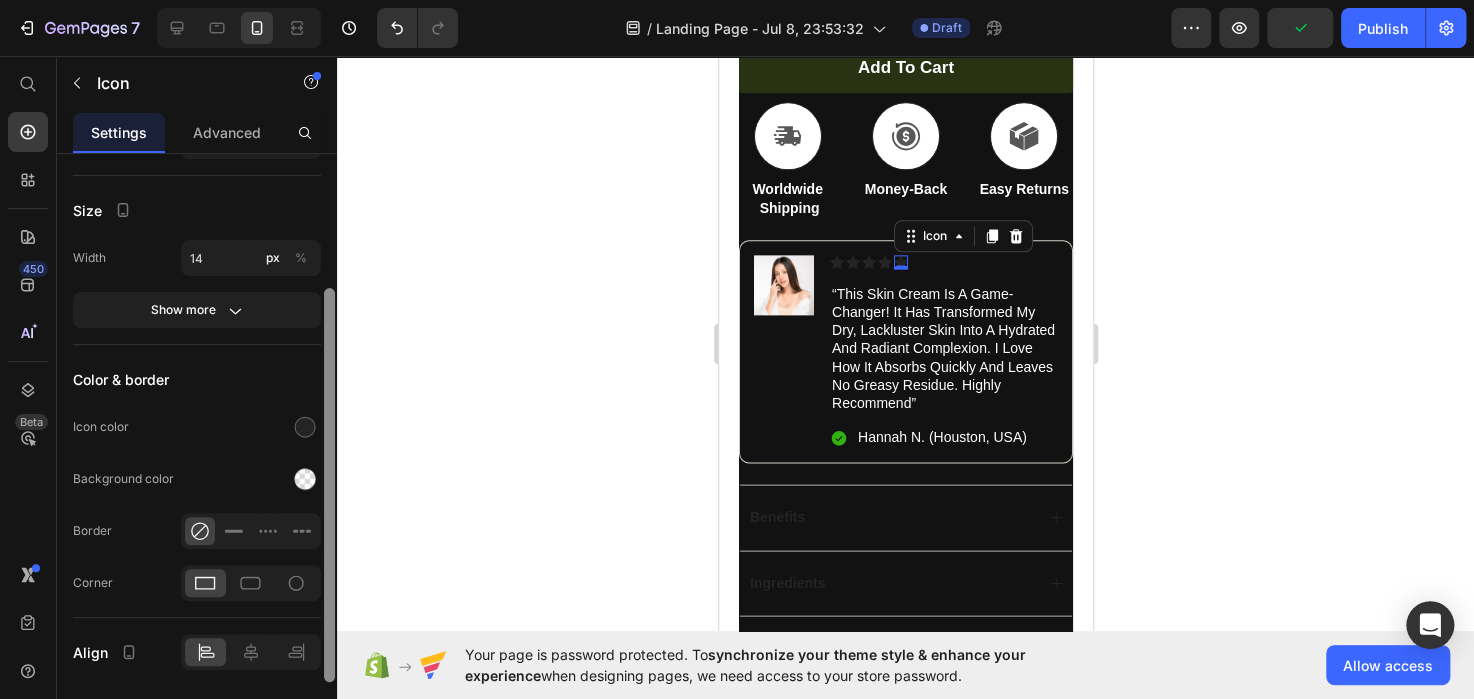 drag, startPoint x: 331, startPoint y: 218, endPoint x: 330, endPoint y: 368, distance: 150.00333 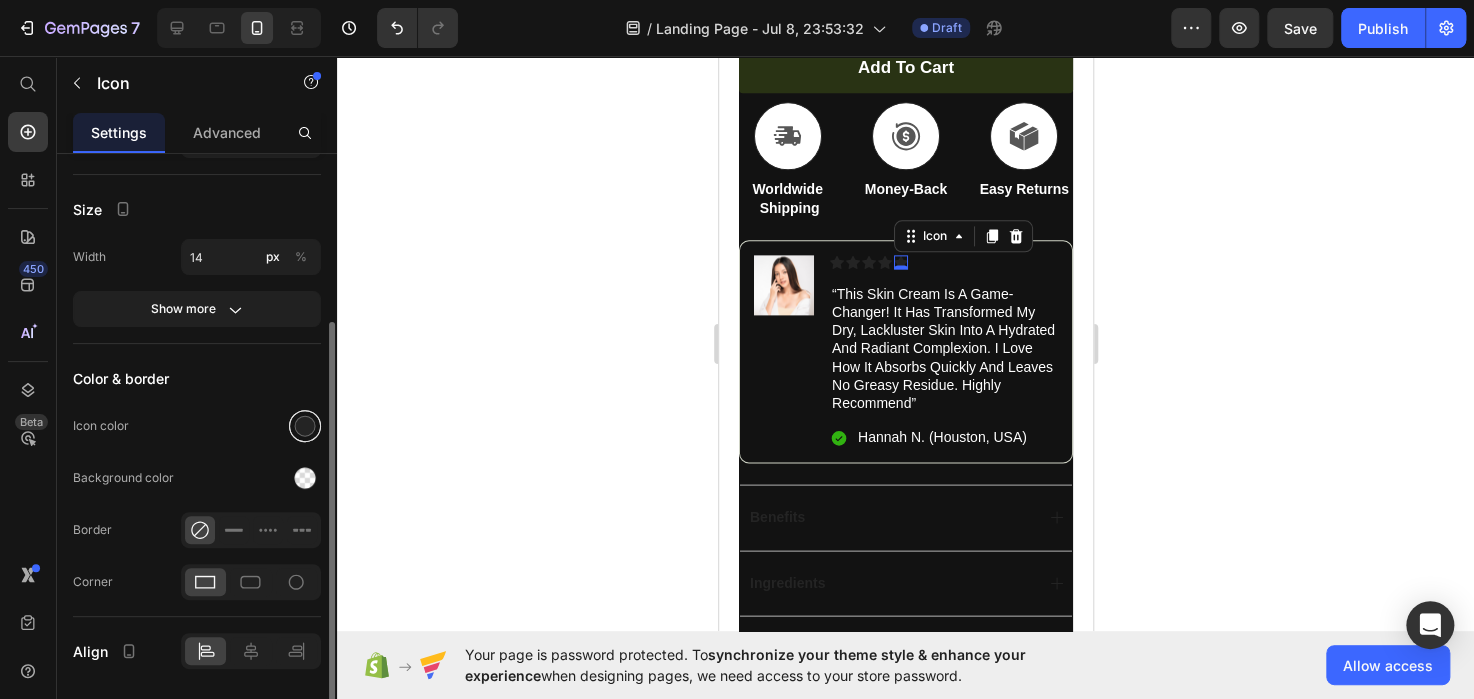 click at bounding box center (305, 426) 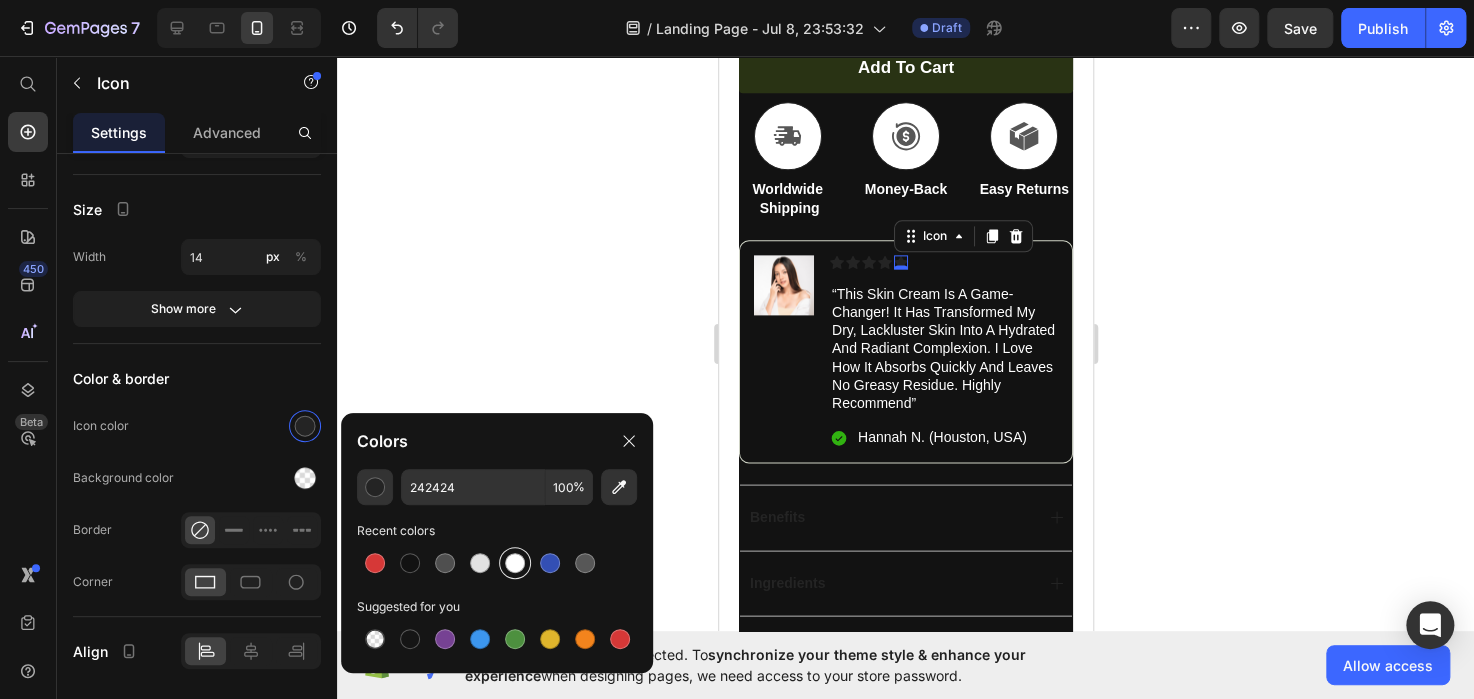 click at bounding box center [515, 563] 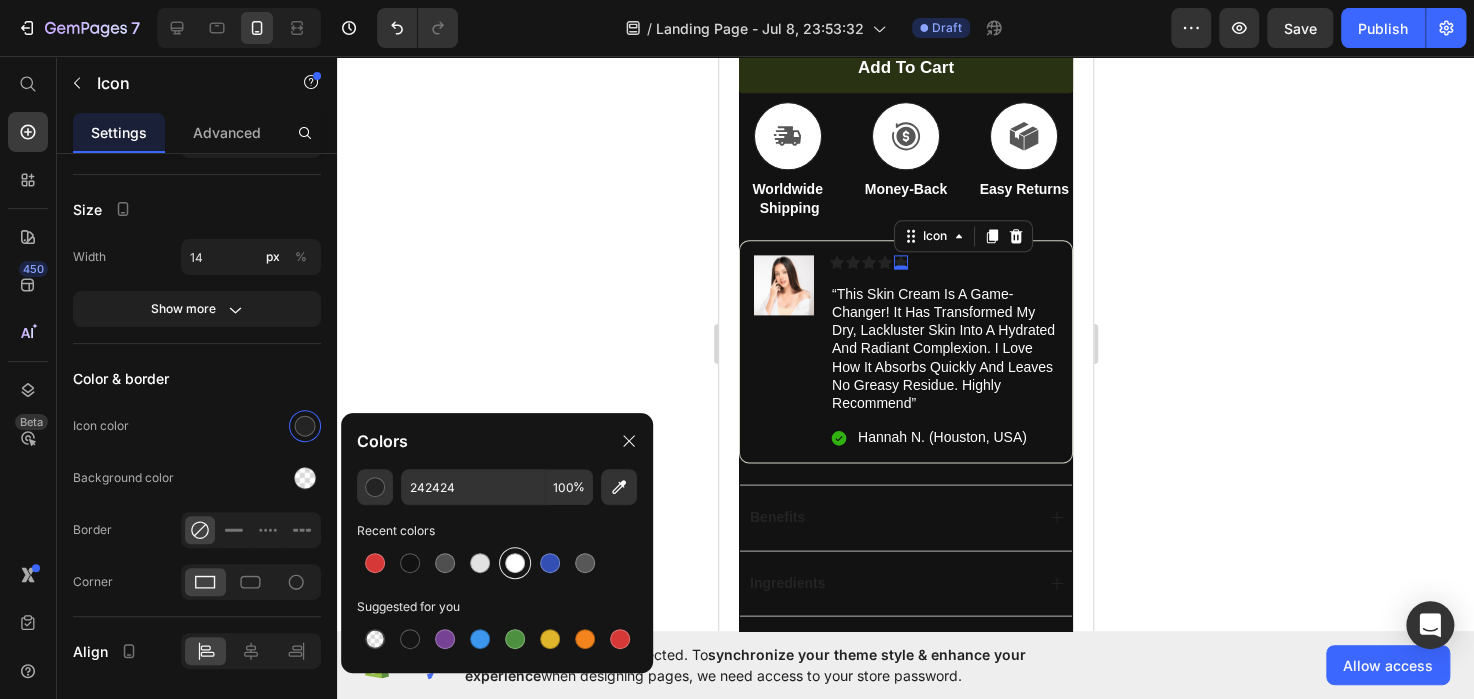 type on "FFFFFF" 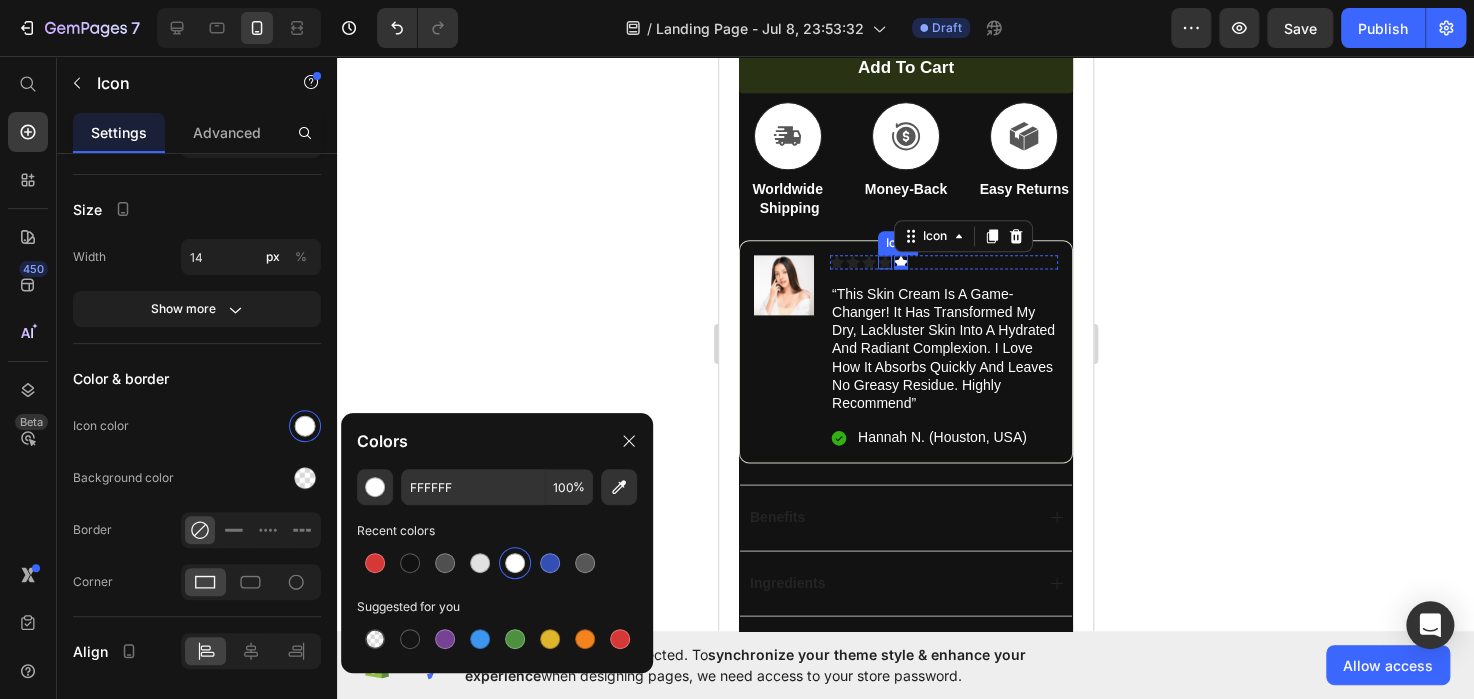 click 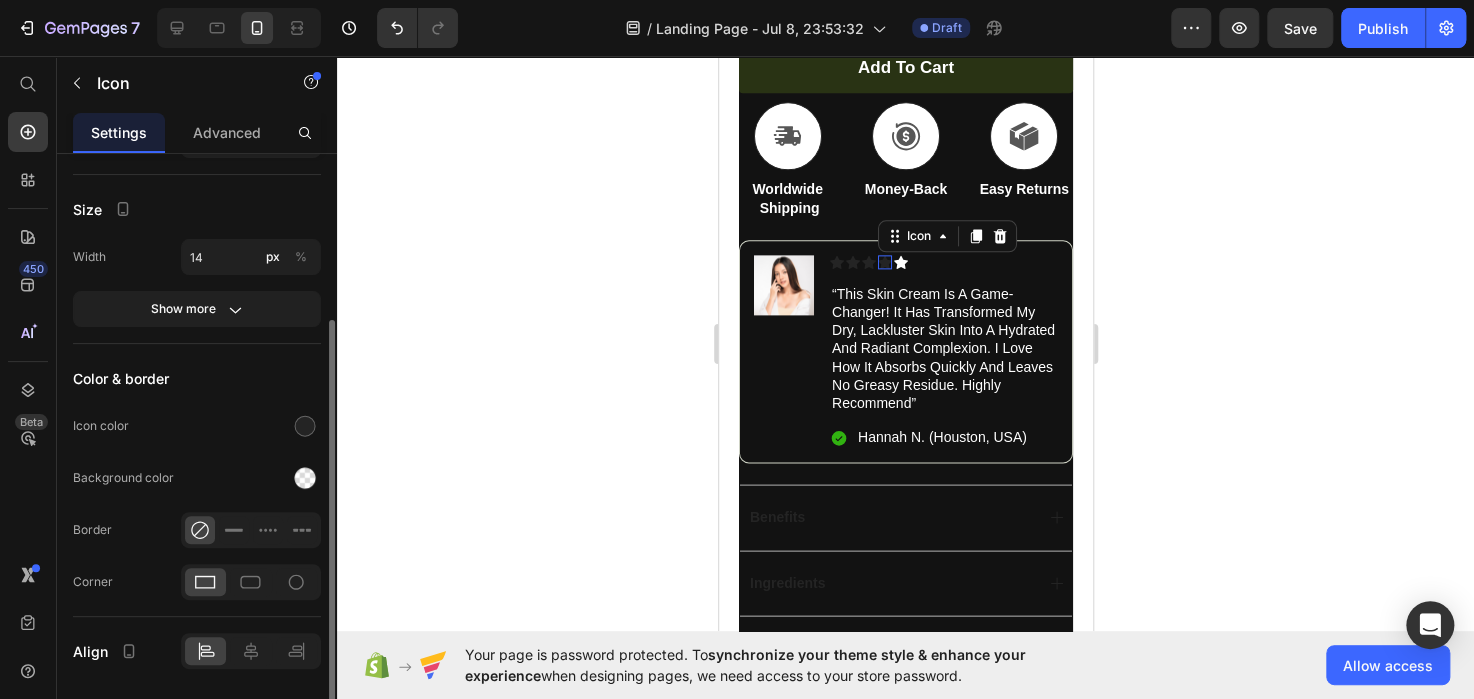 scroll, scrollTop: 256, scrollLeft: 0, axis: vertical 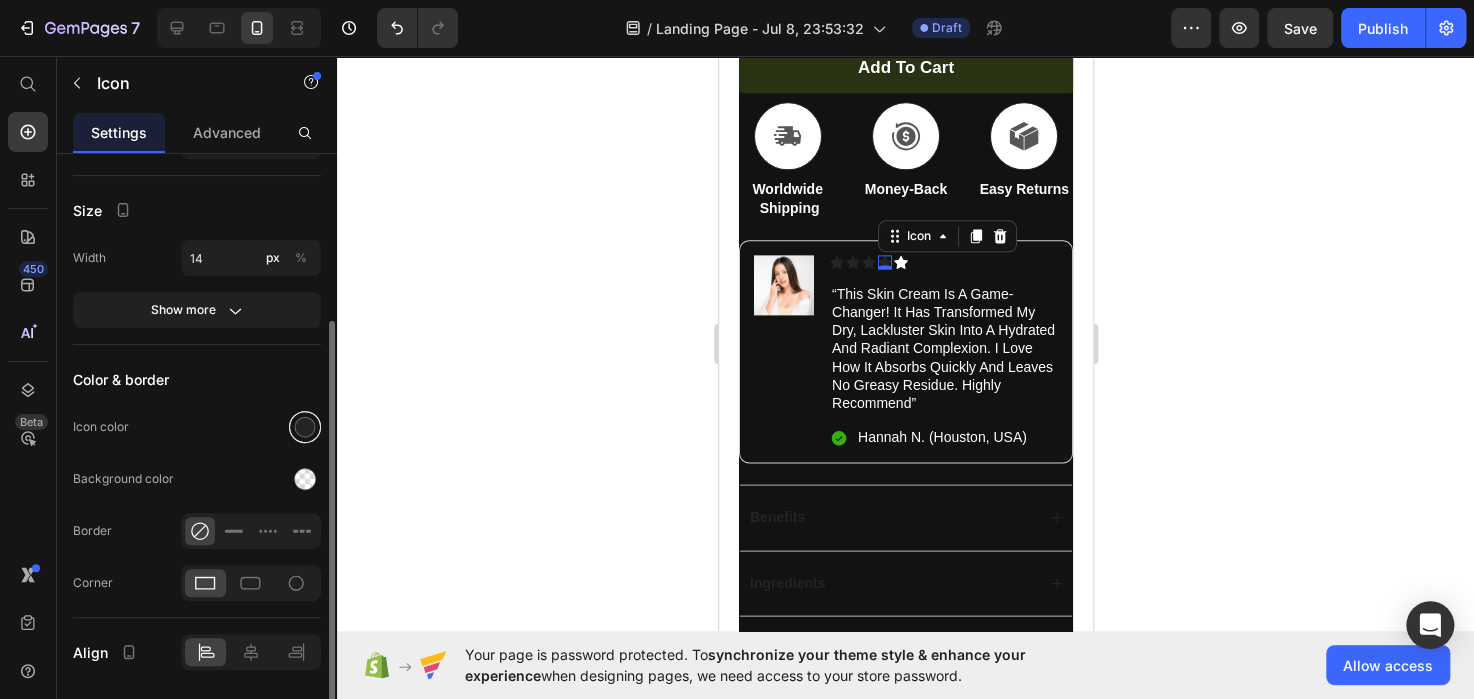 click at bounding box center [305, 427] 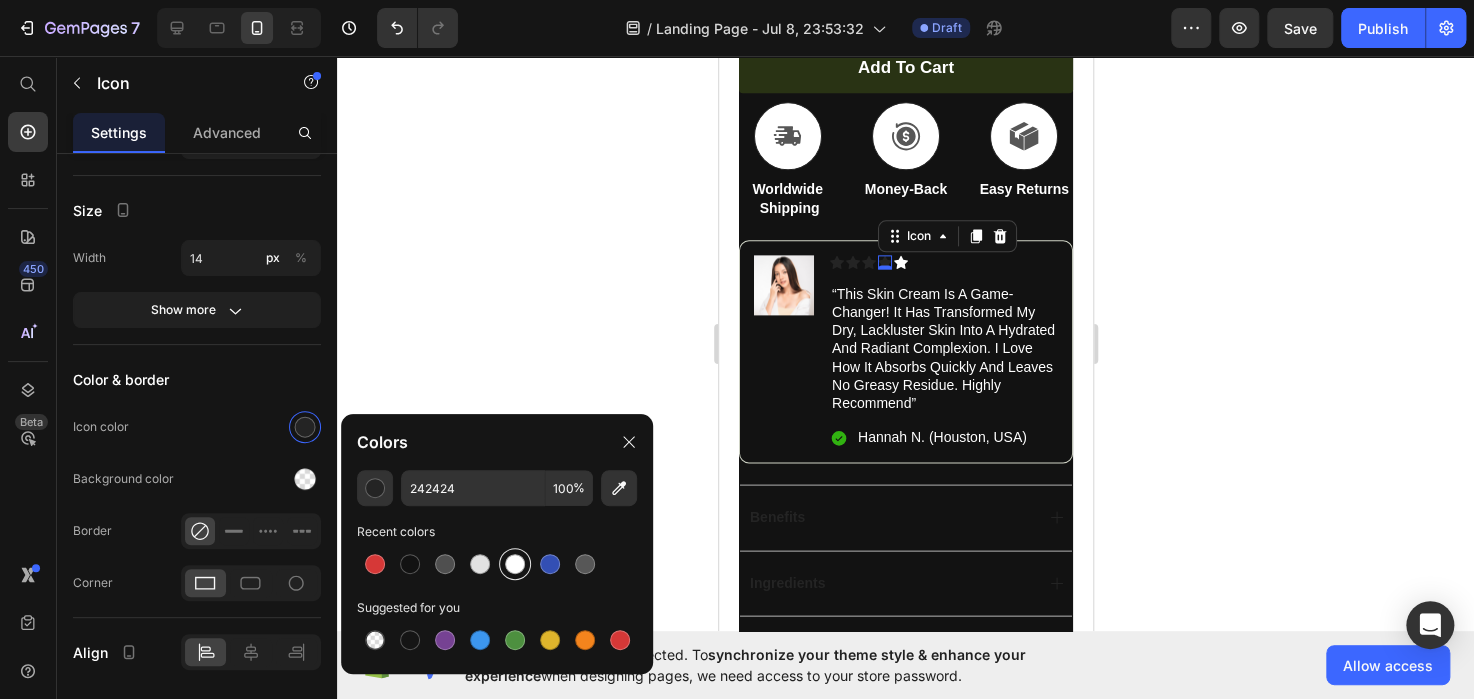 click at bounding box center [515, 564] 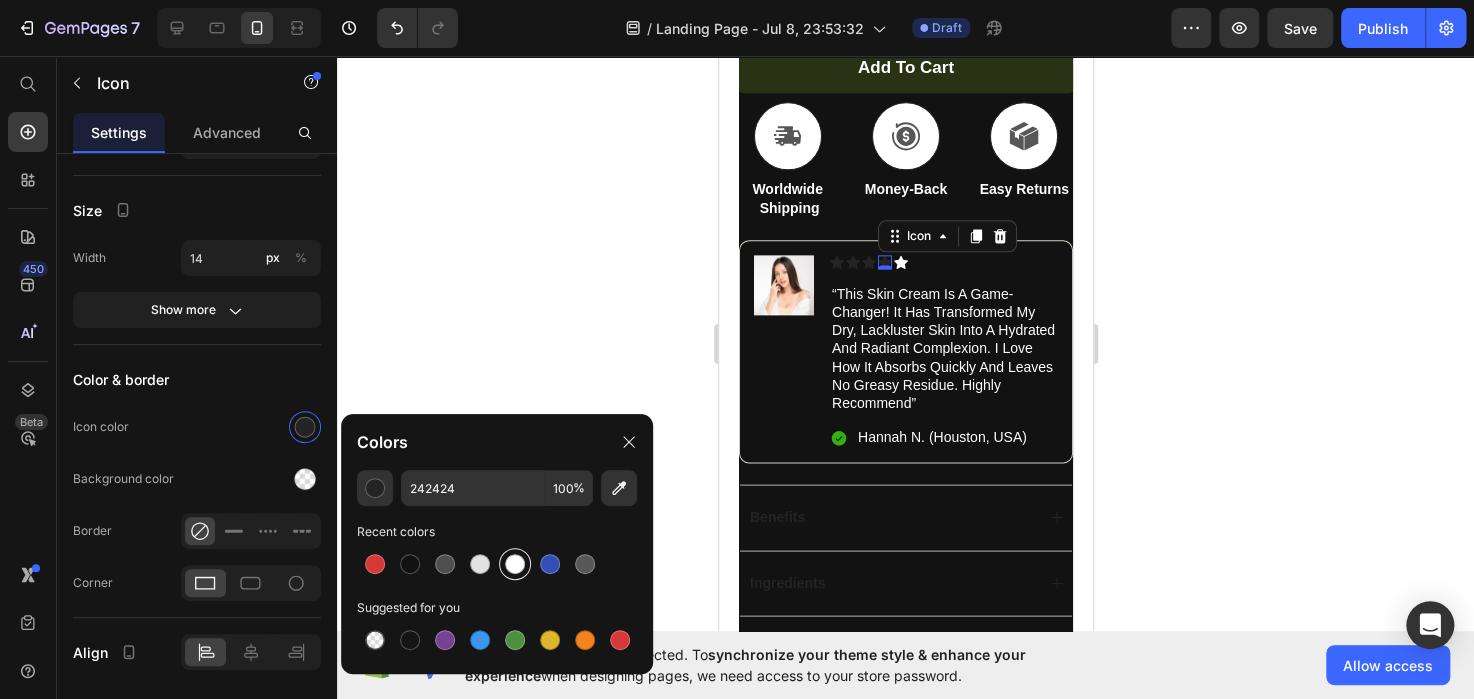 type on "FFFFFF" 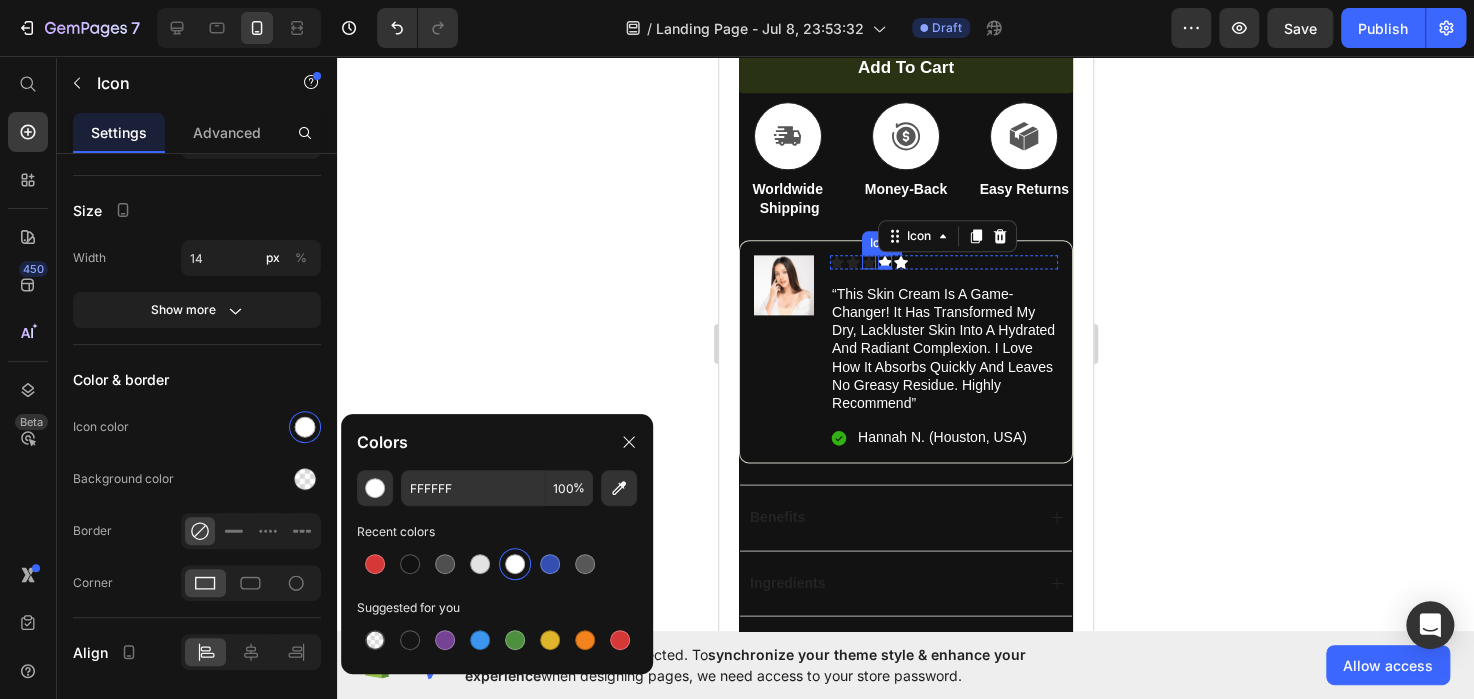 click 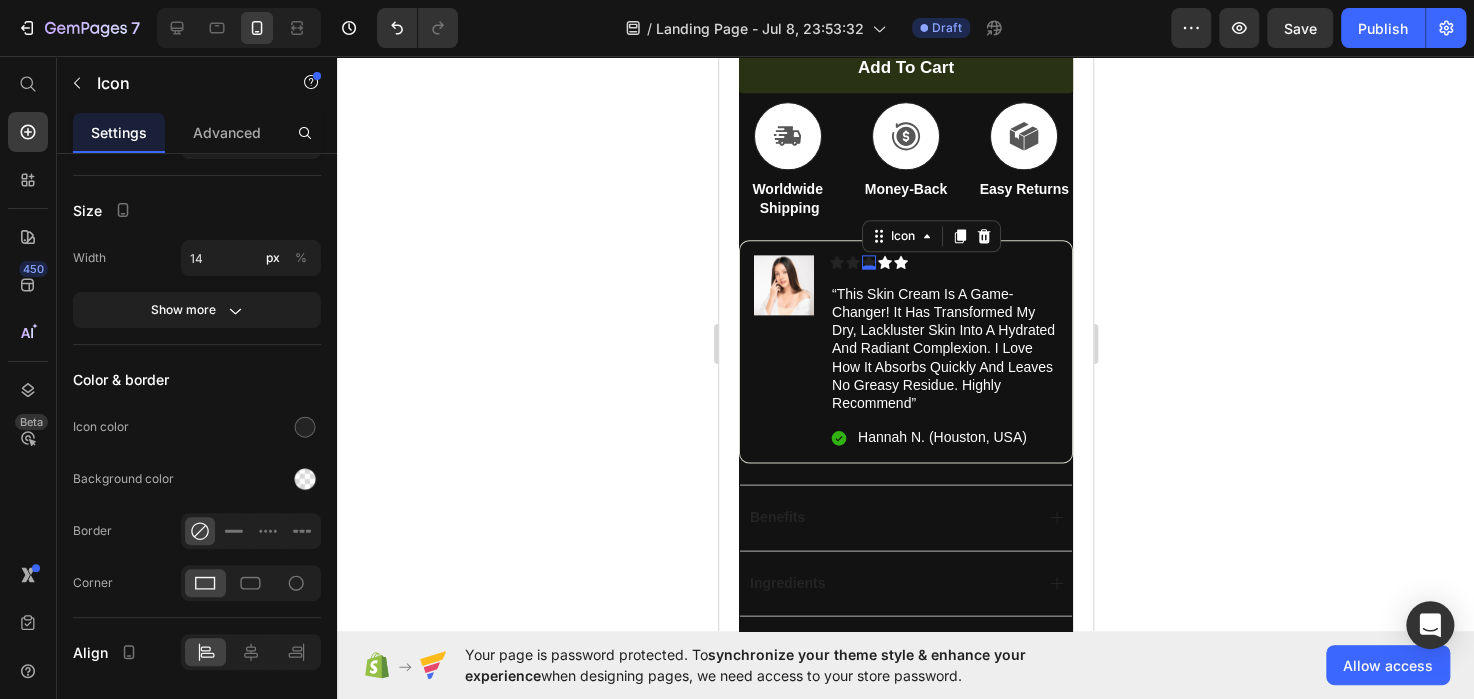 scroll, scrollTop: 256, scrollLeft: 0, axis: vertical 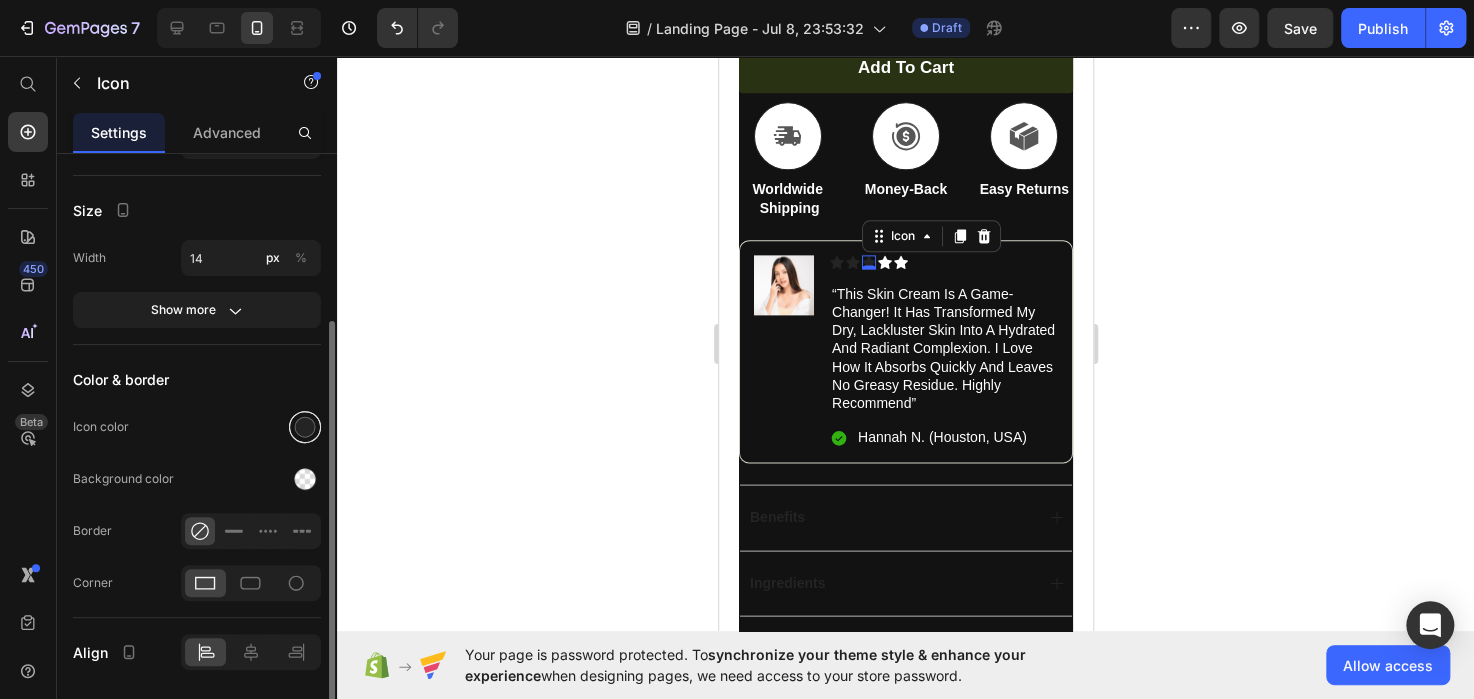 click at bounding box center (305, 427) 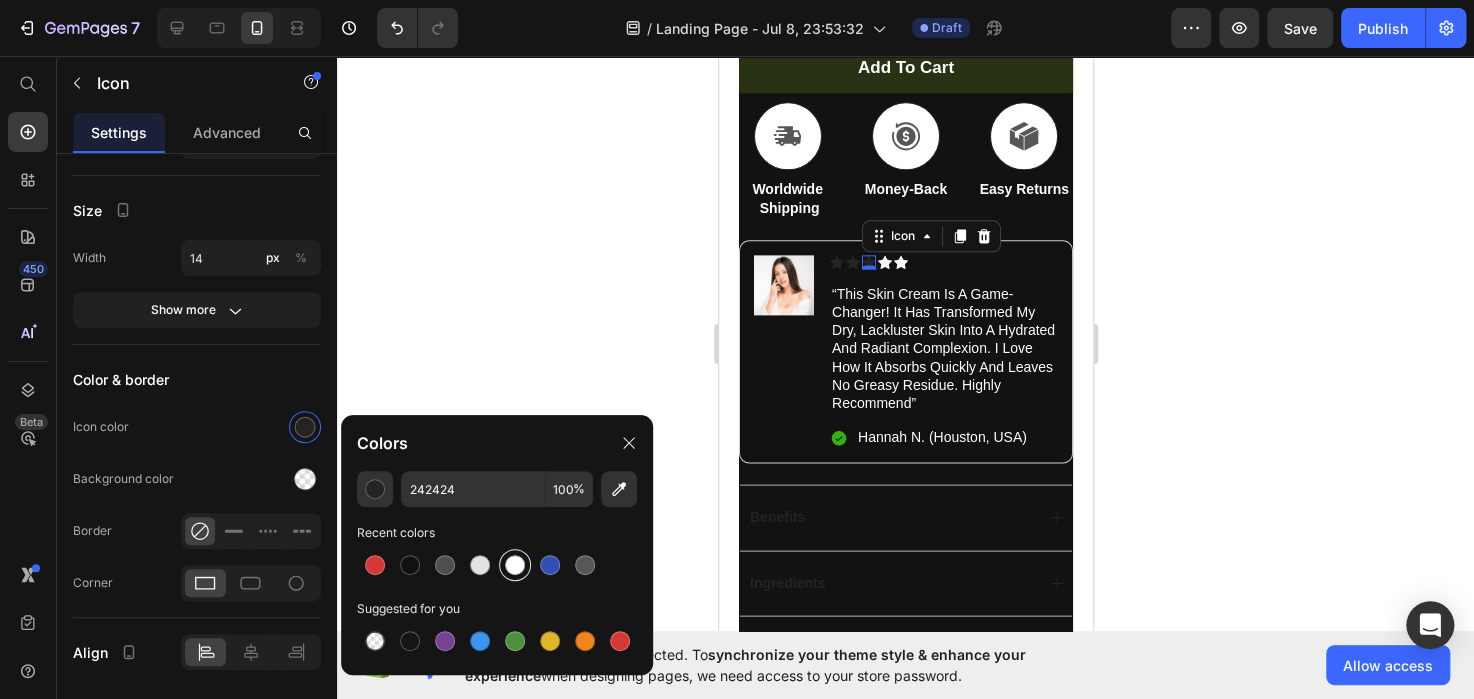 click at bounding box center (515, 565) 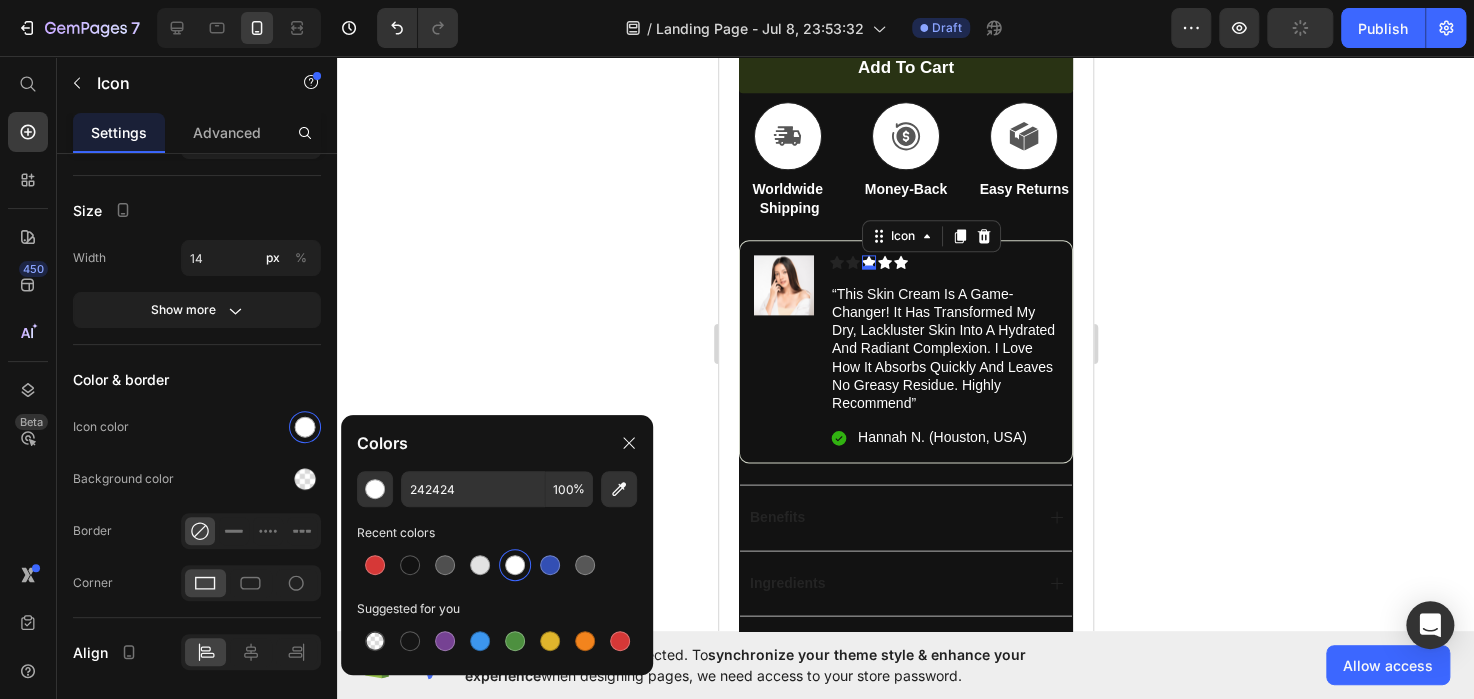 type on "FFFFFF" 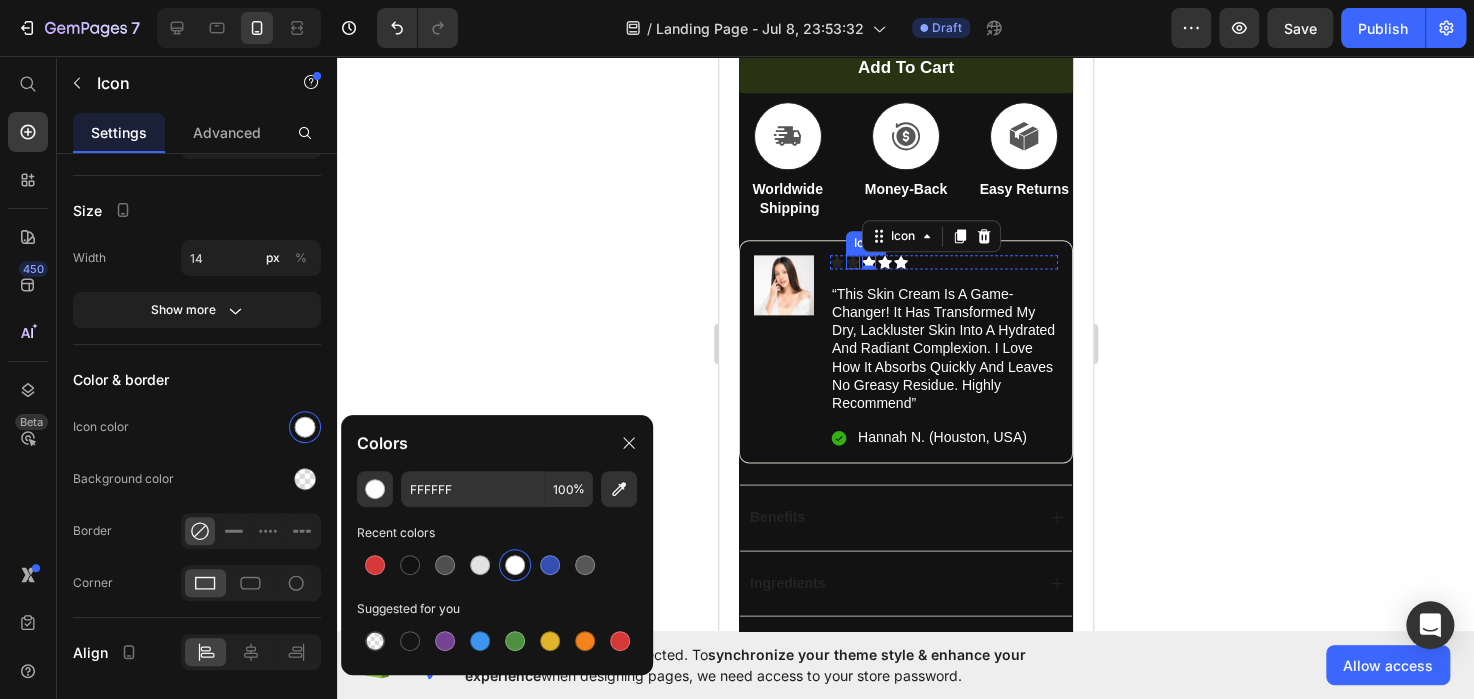click 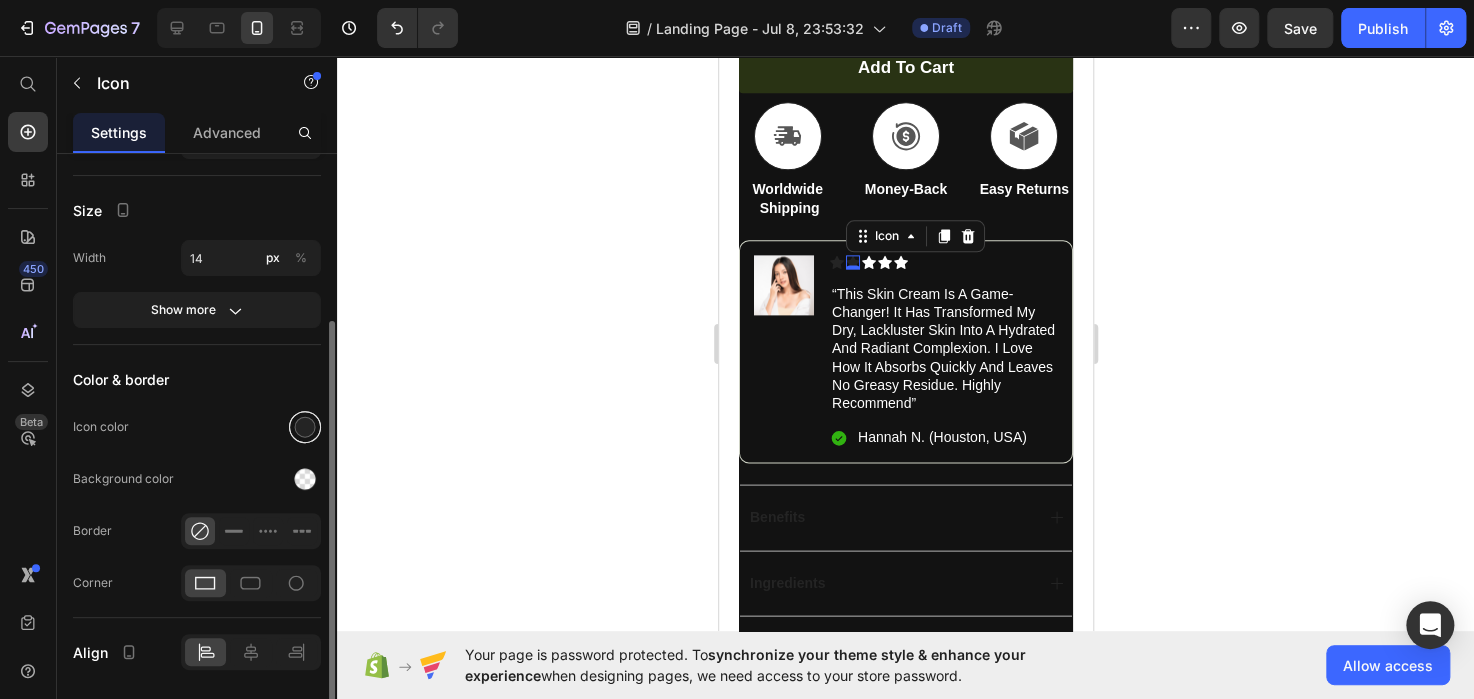 click at bounding box center [305, 427] 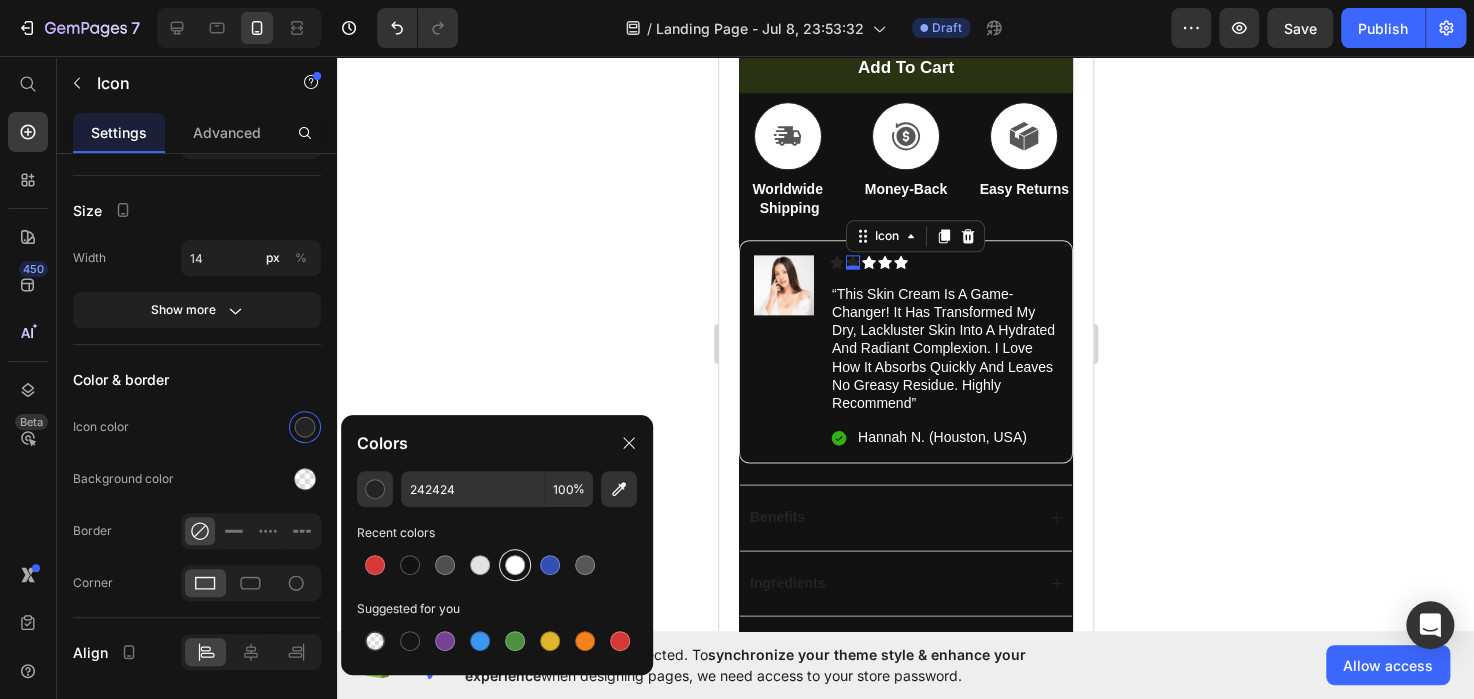 click at bounding box center (515, 565) 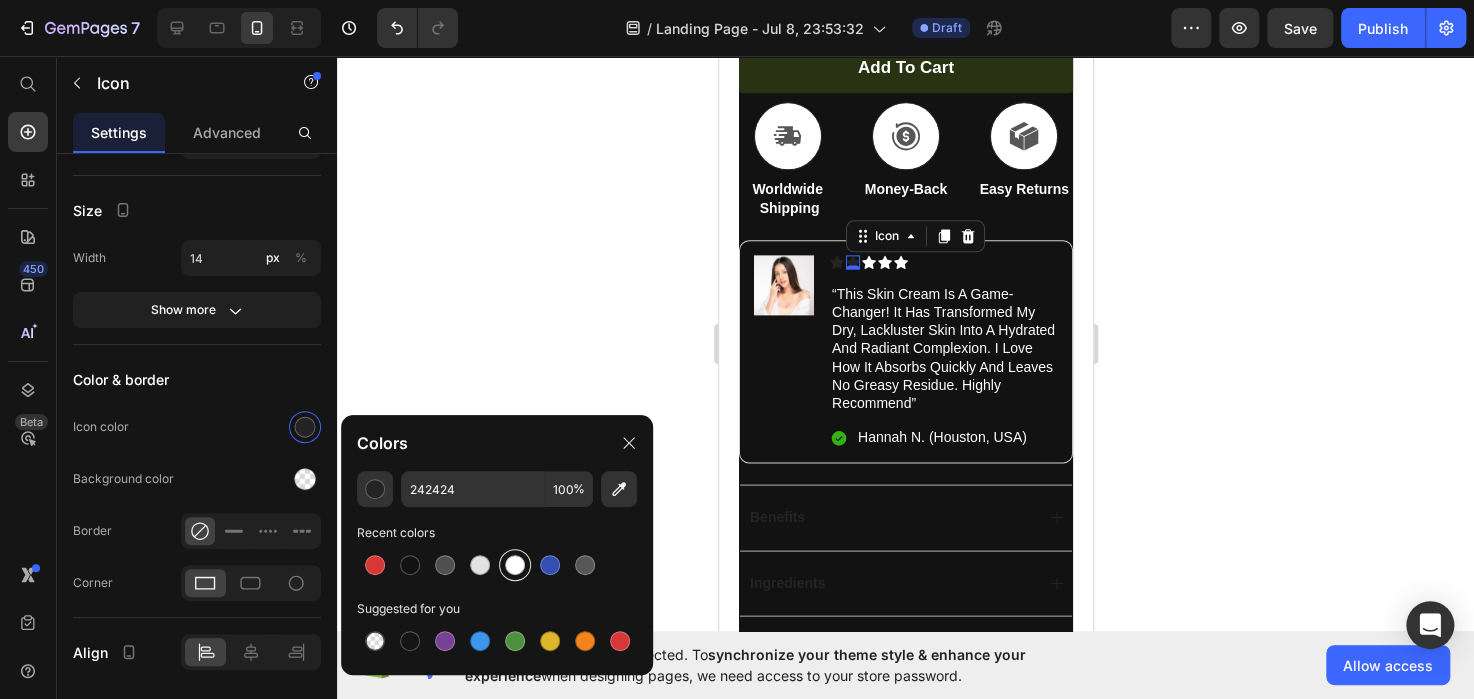 type on "FFFFFF" 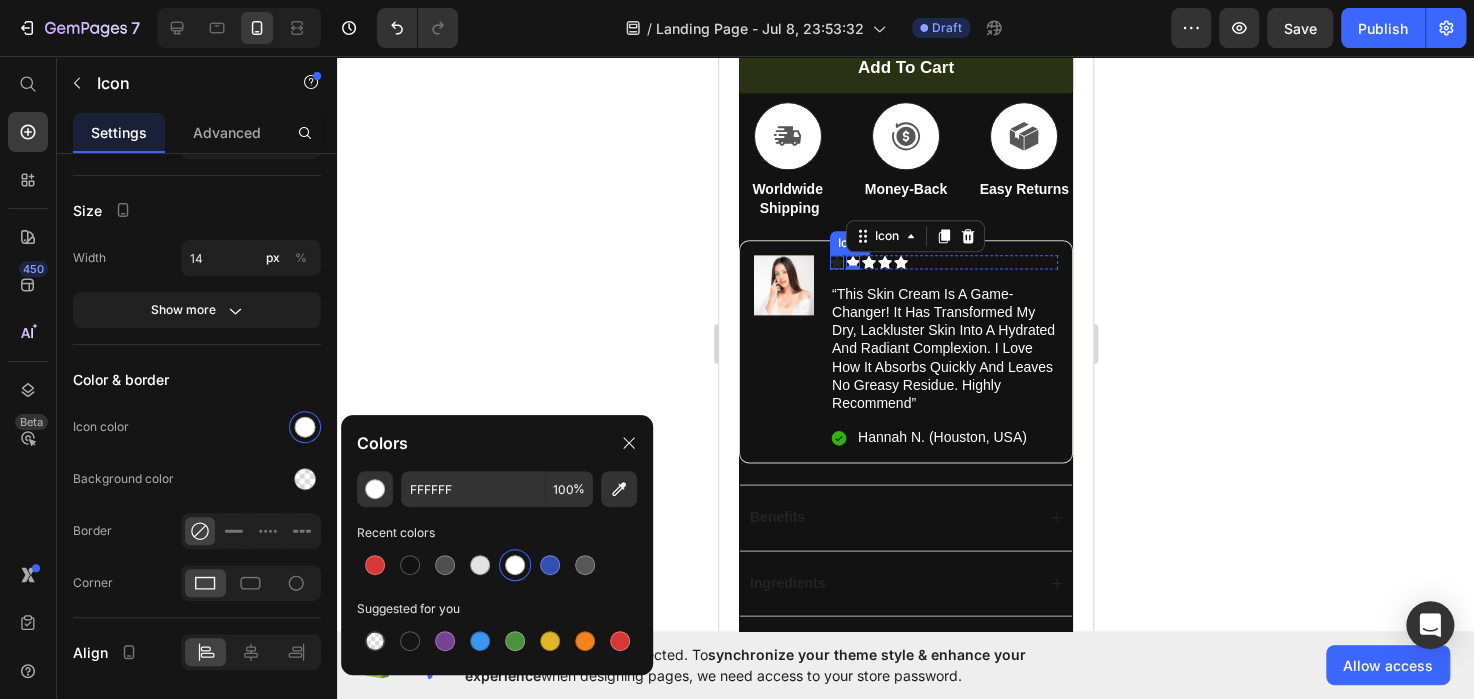 click 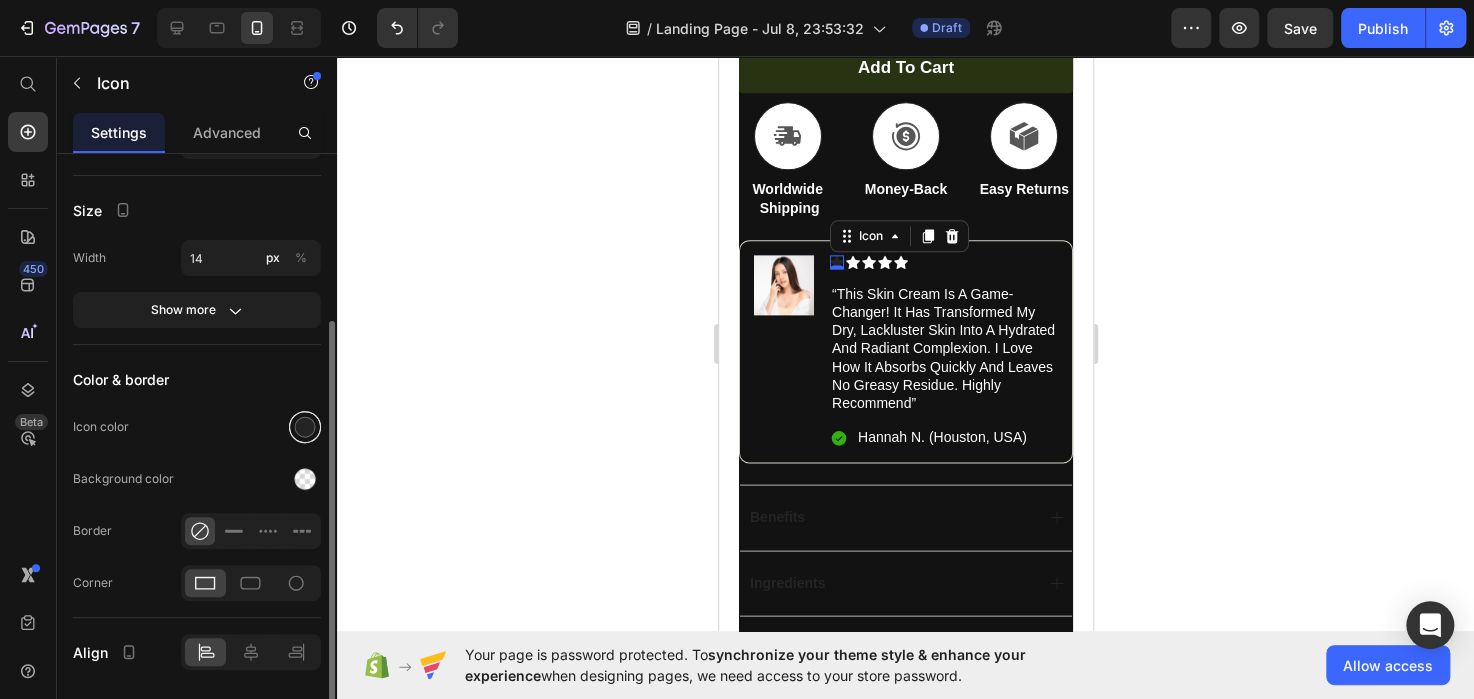 click at bounding box center [305, 427] 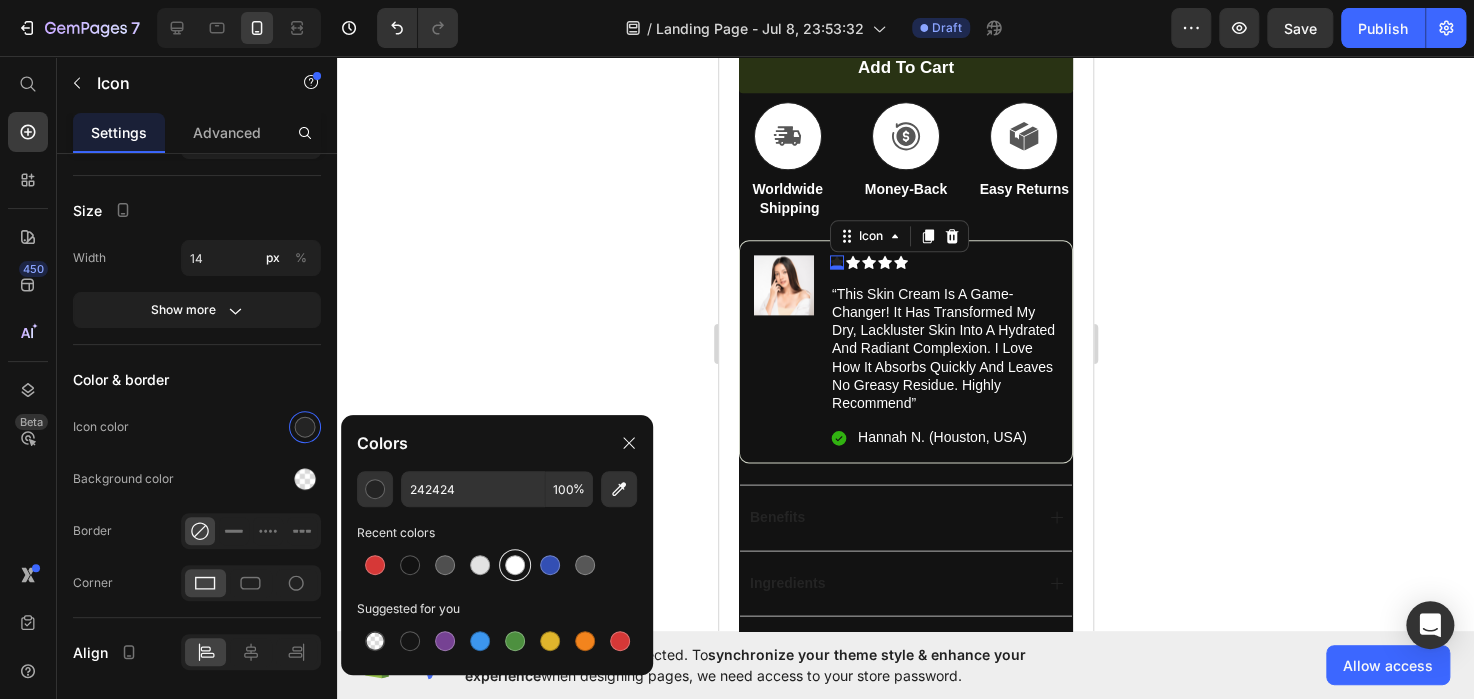 click at bounding box center (515, 565) 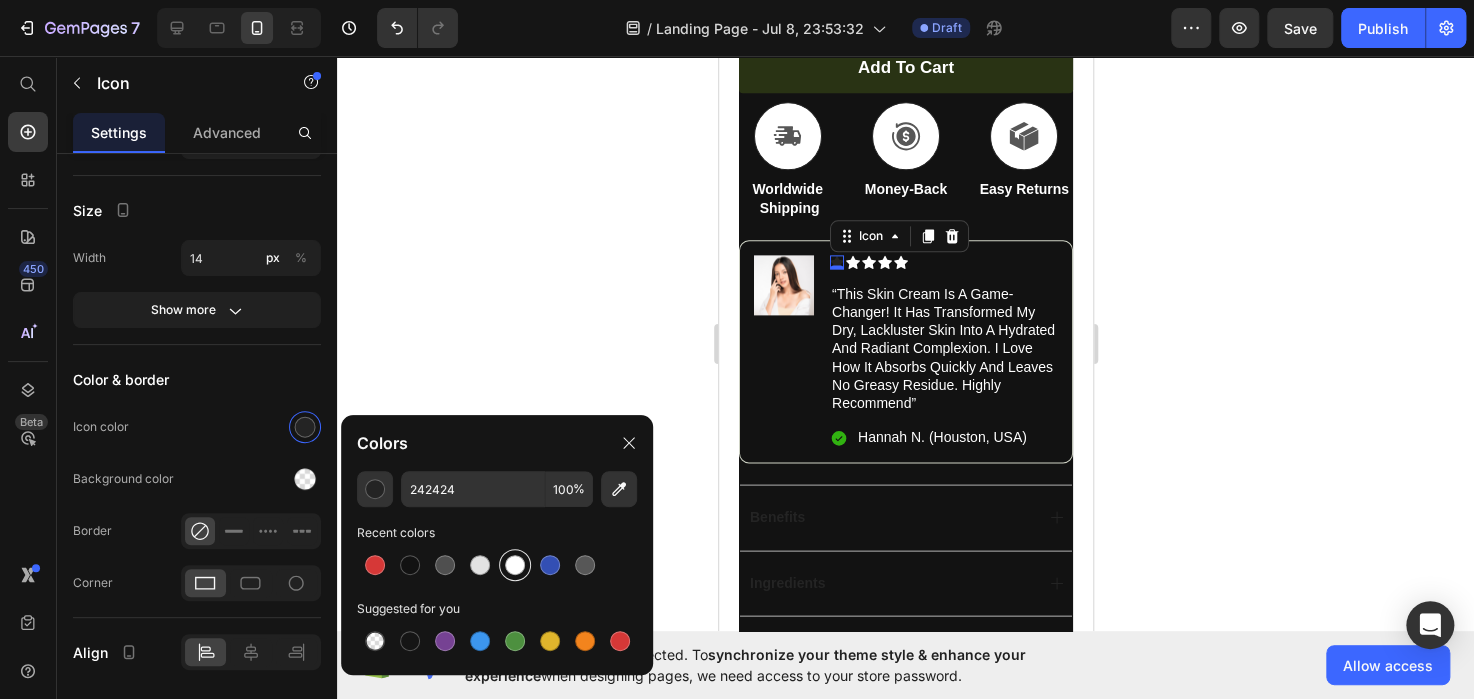 type on "FFFFFF" 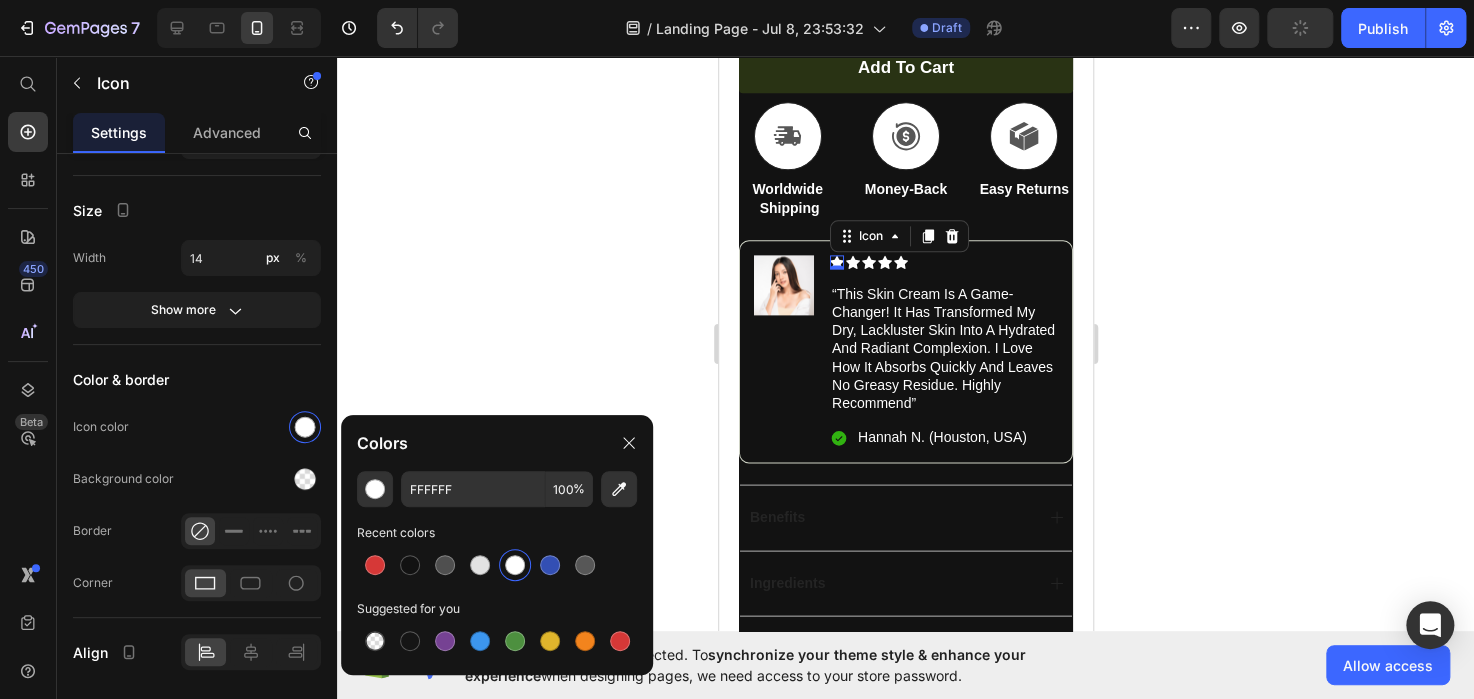 drag, startPoint x: 1160, startPoint y: 458, endPoint x: 351, endPoint y: 414, distance: 810.1957 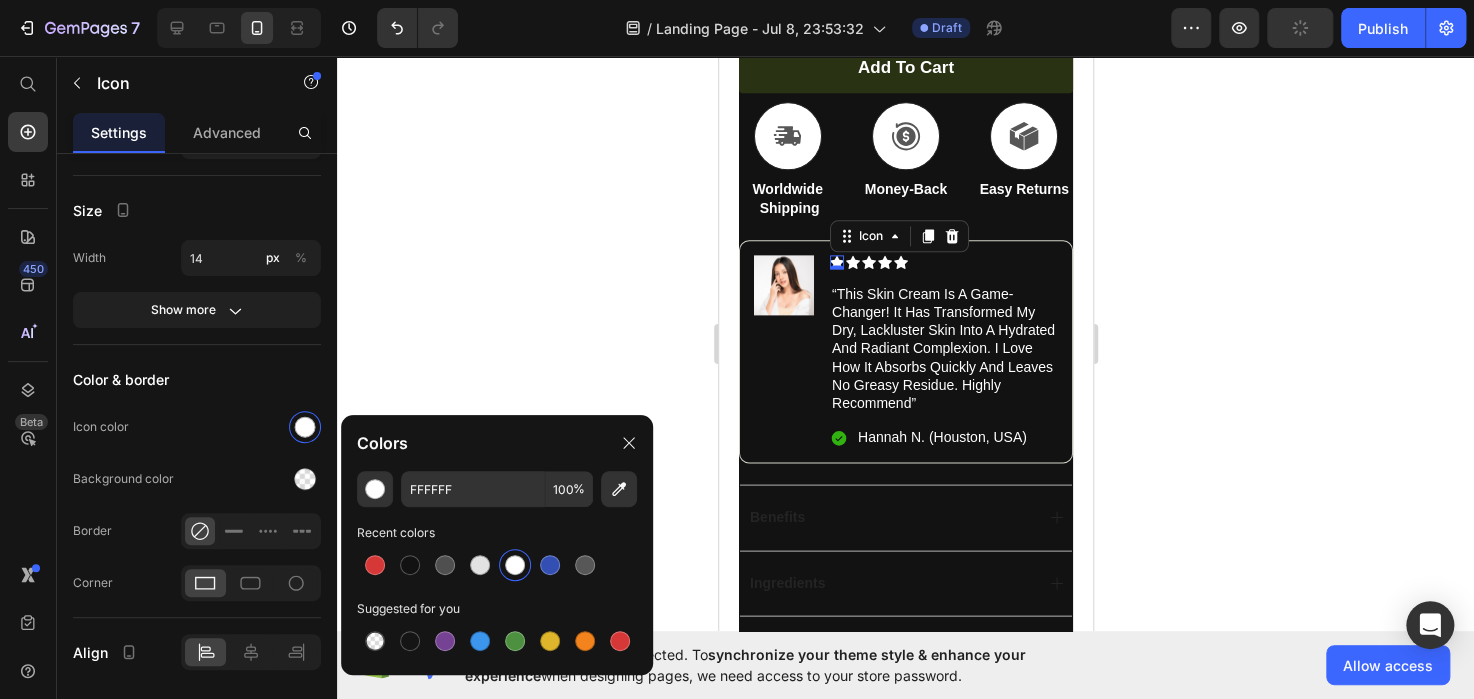 click 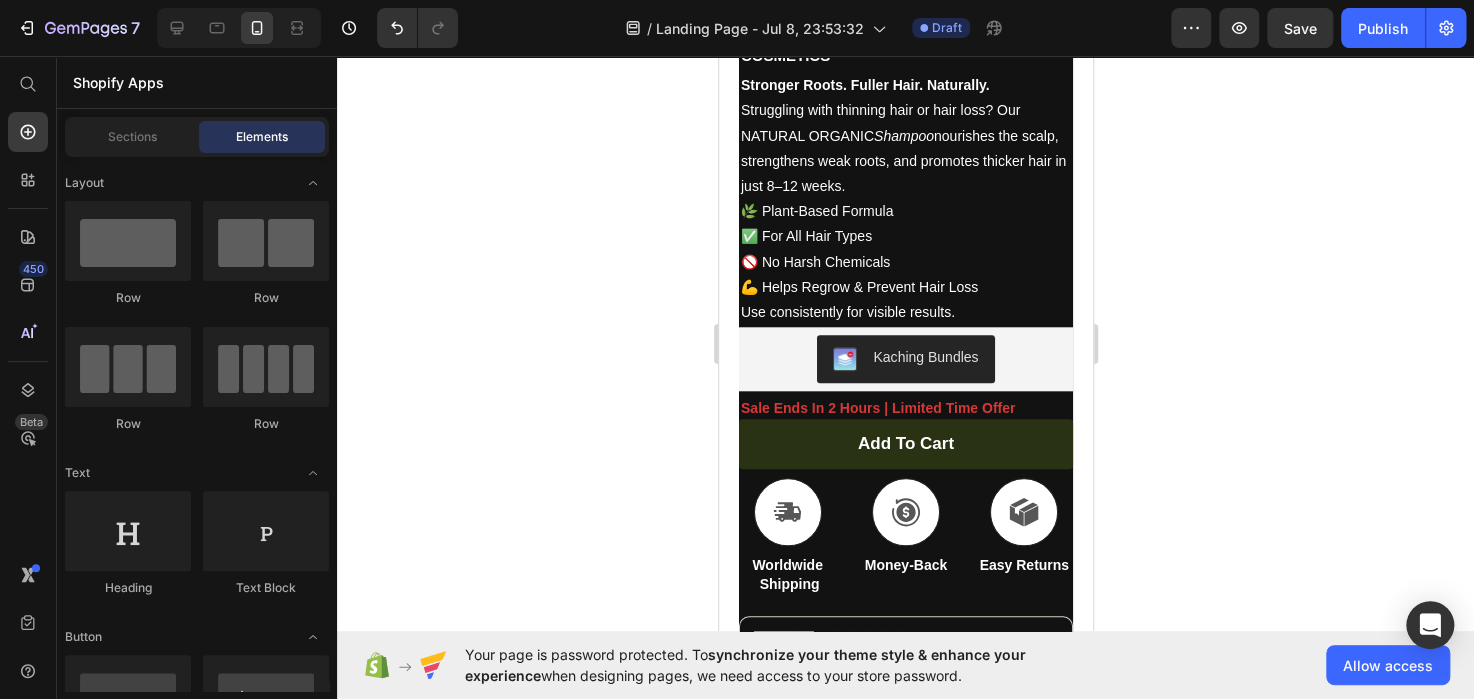 scroll, scrollTop: 829, scrollLeft: 0, axis: vertical 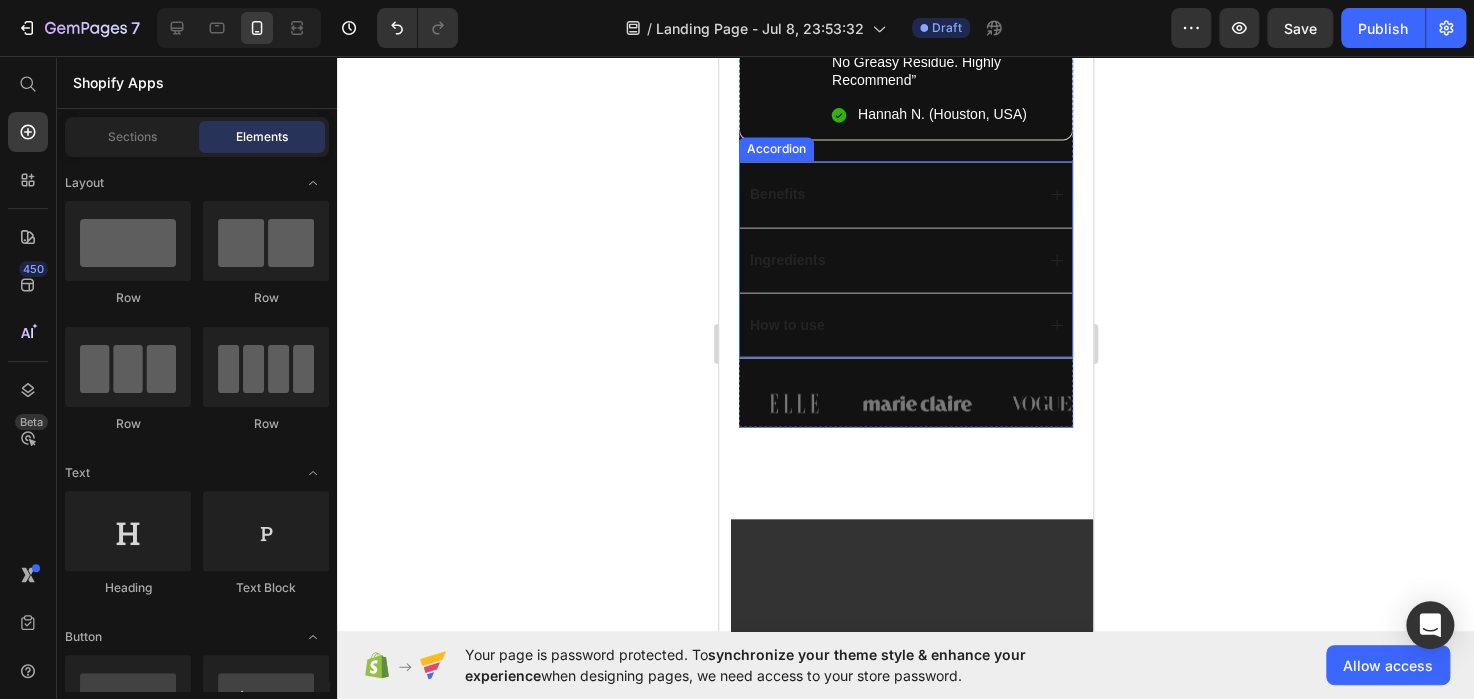 click on "Benefits" at bounding box center [905, 193] 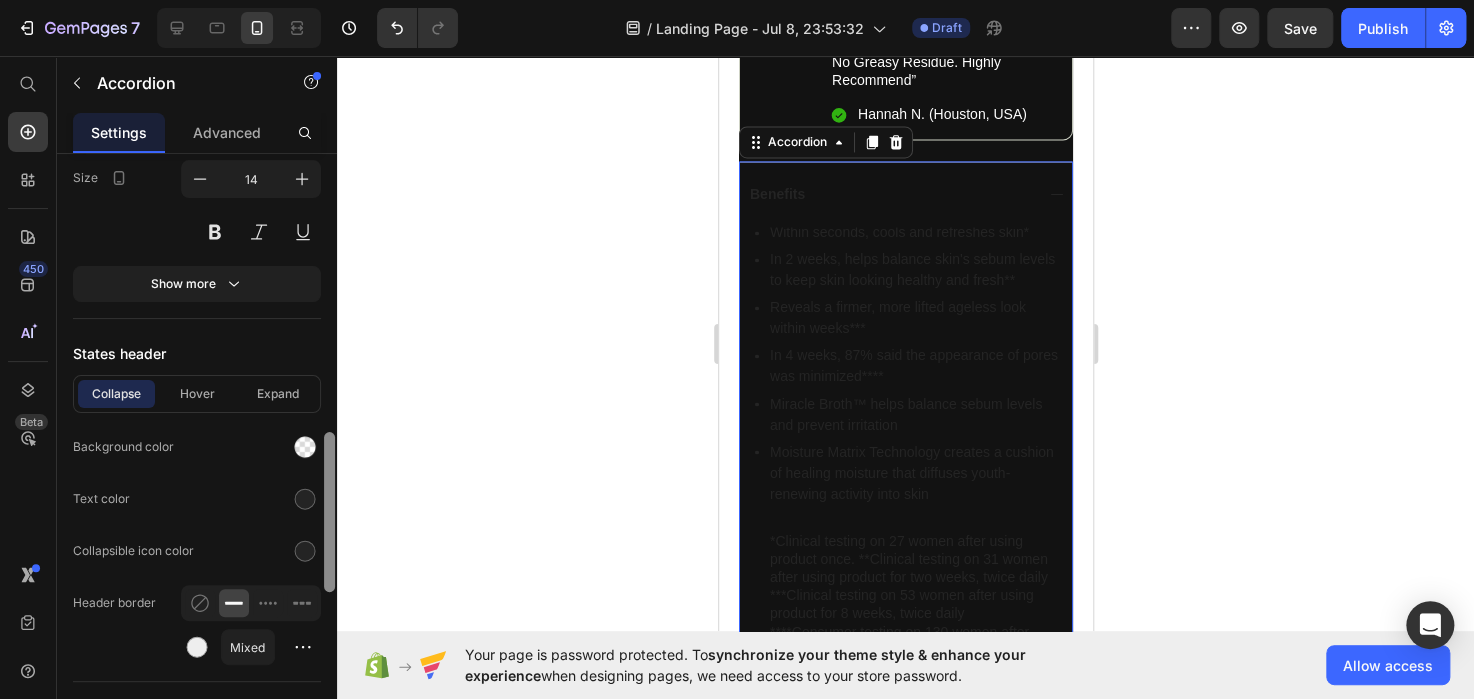 scroll, scrollTop: 1050, scrollLeft: 0, axis: vertical 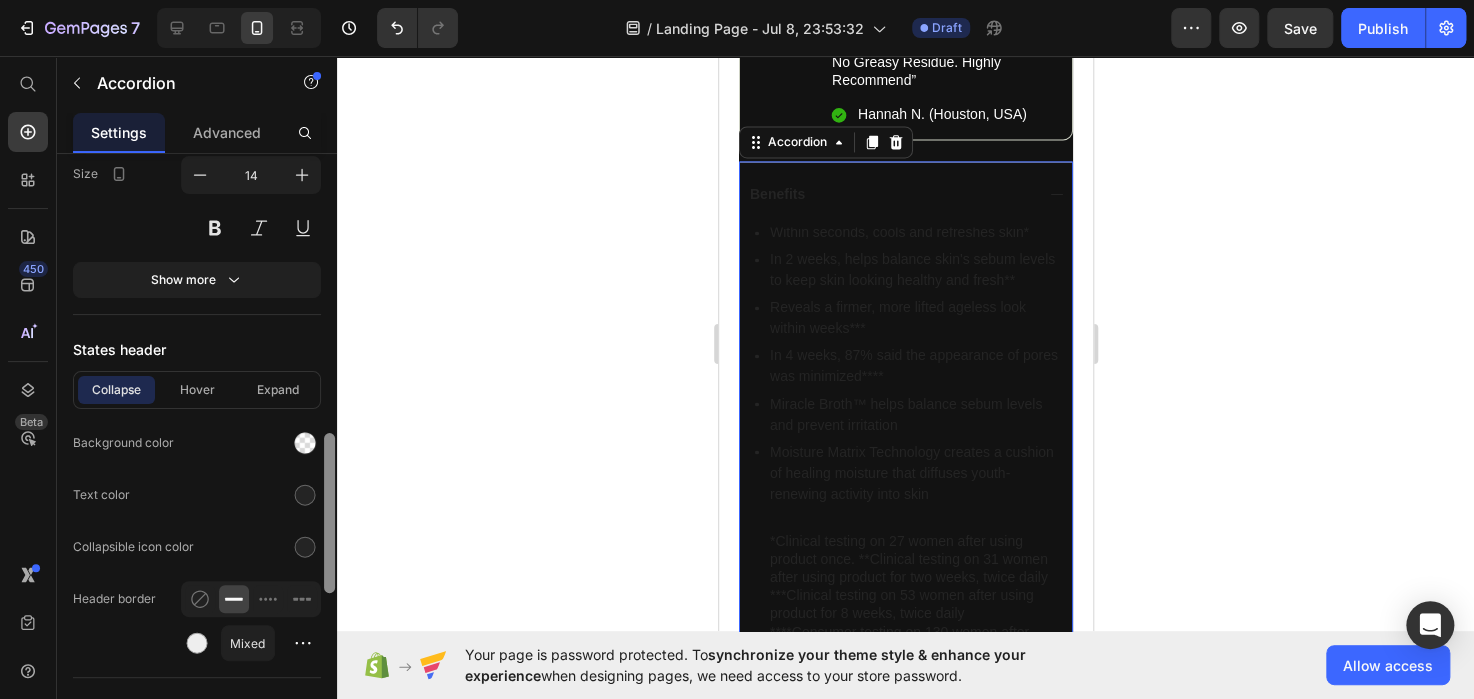 drag, startPoint x: 328, startPoint y: 303, endPoint x: 325, endPoint y: 583, distance: 280.01608 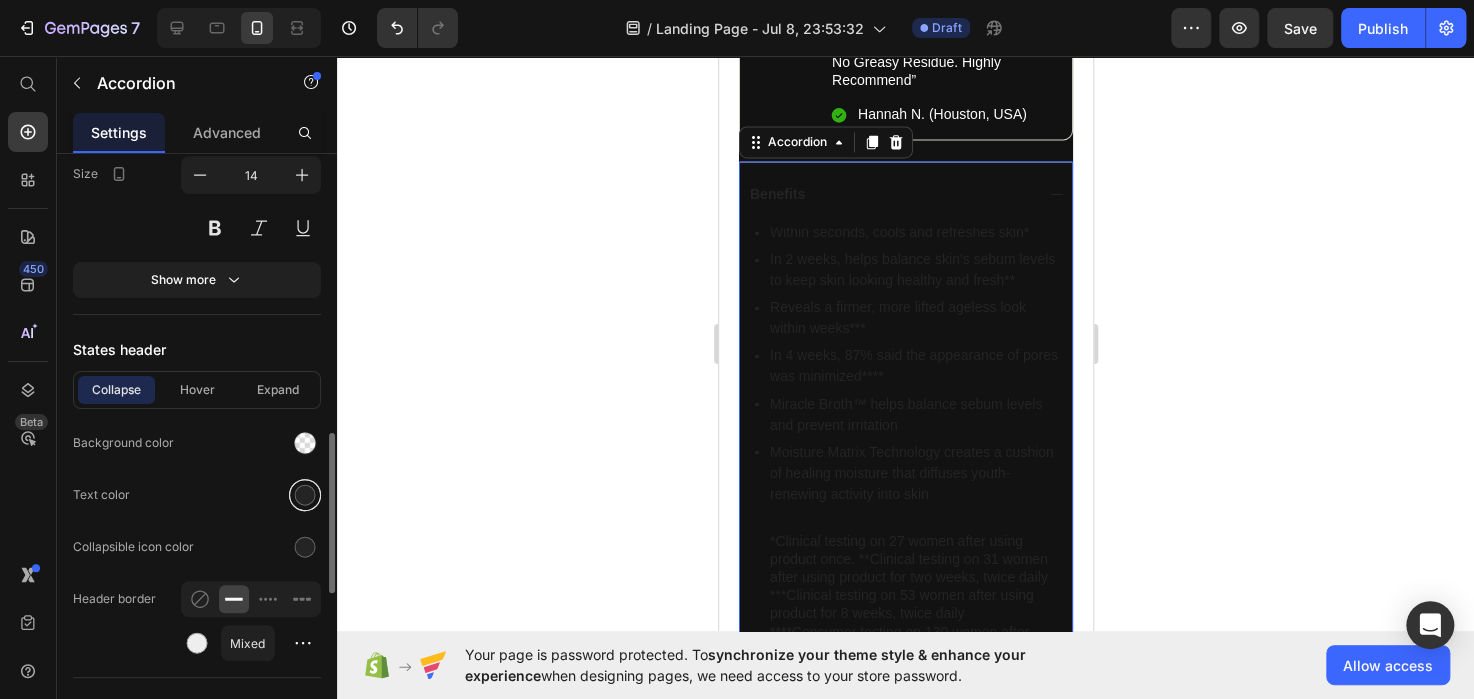 click at bounding box center (305, 495) 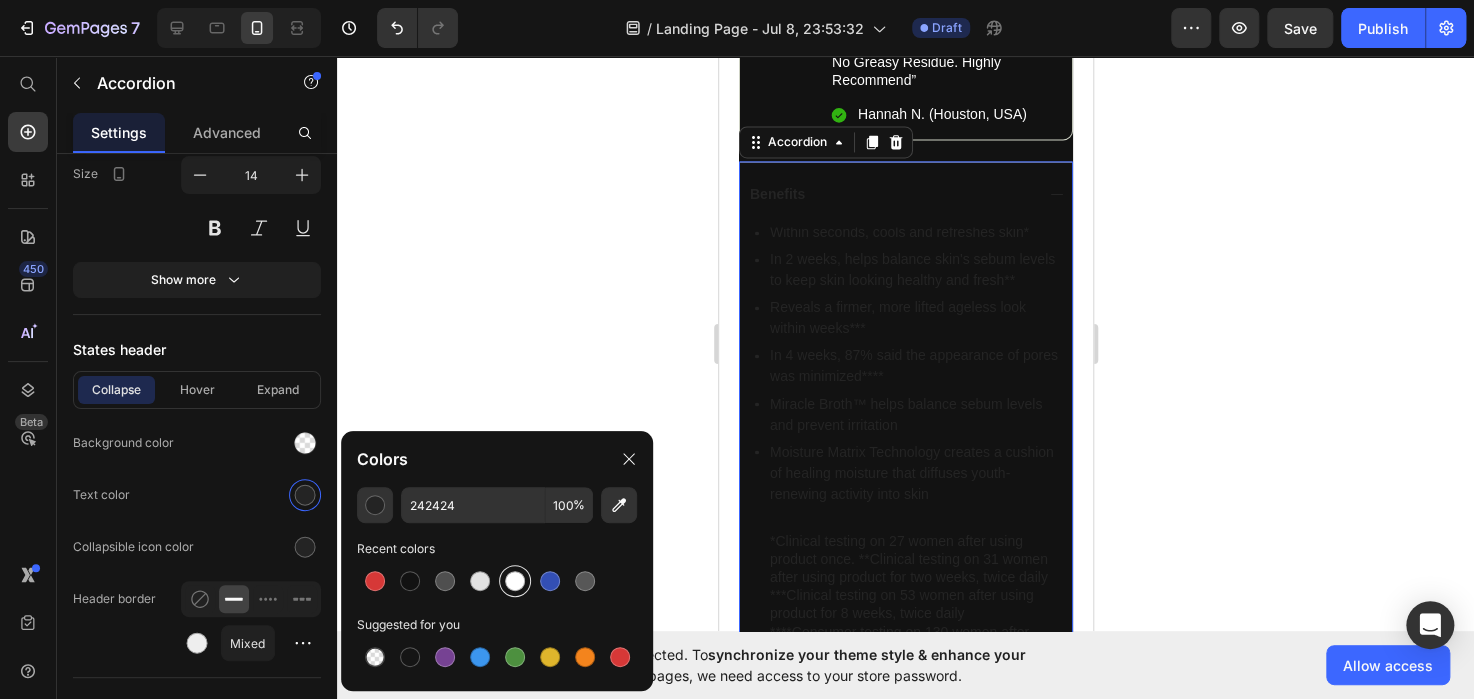click at bounding box center [515, 581] 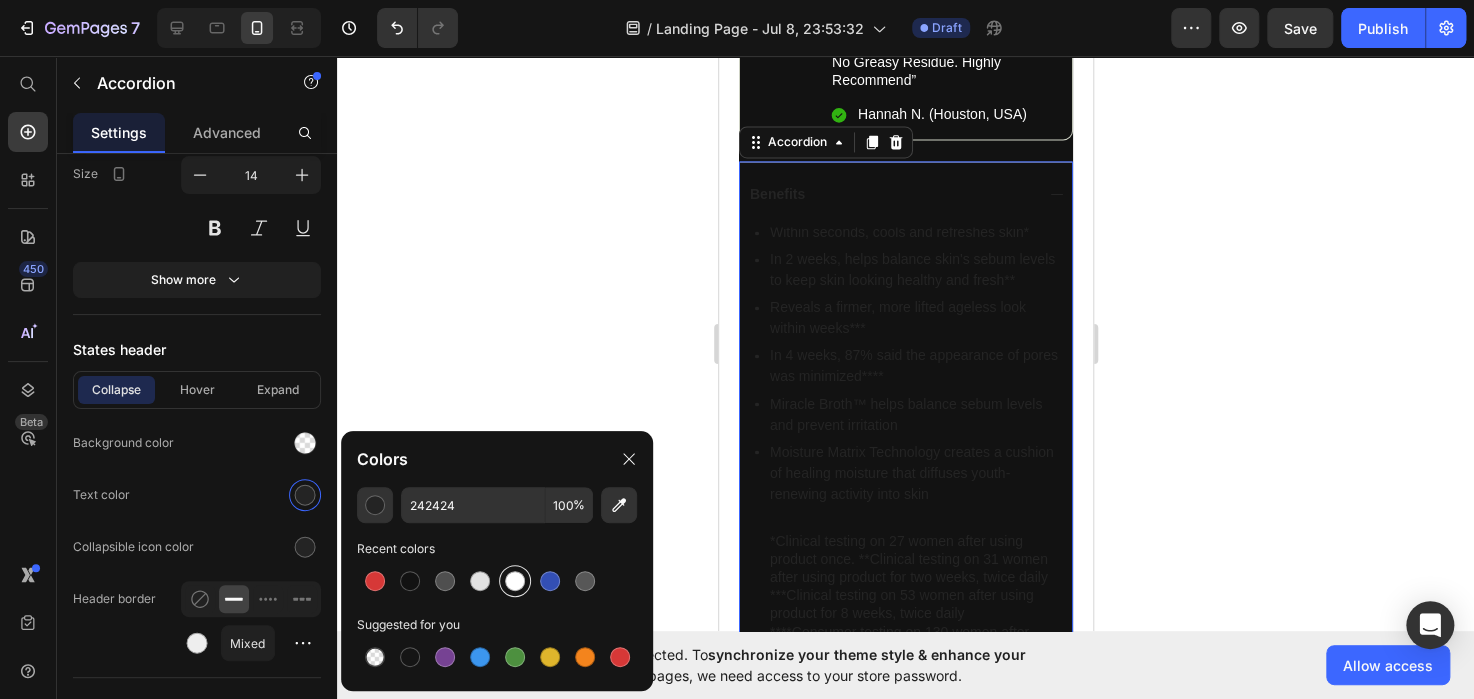 type on "FFFFFF" 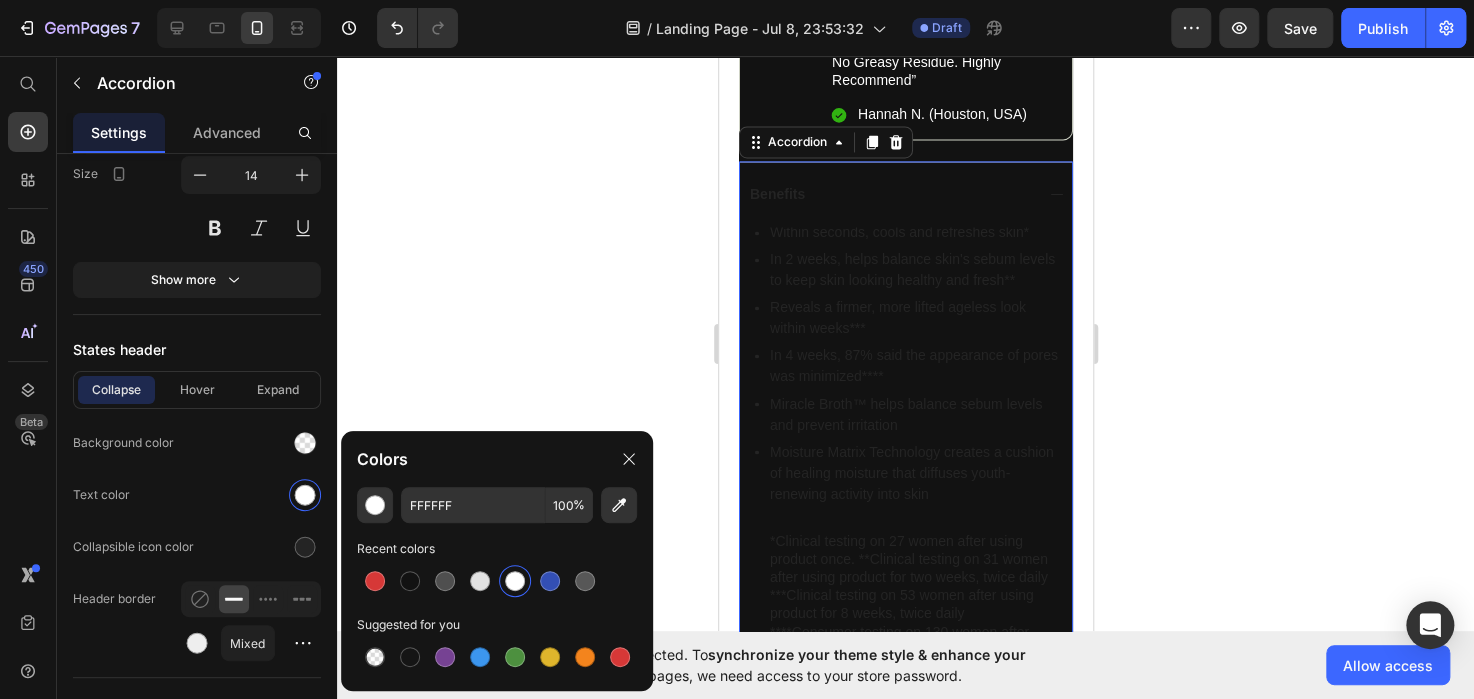 click 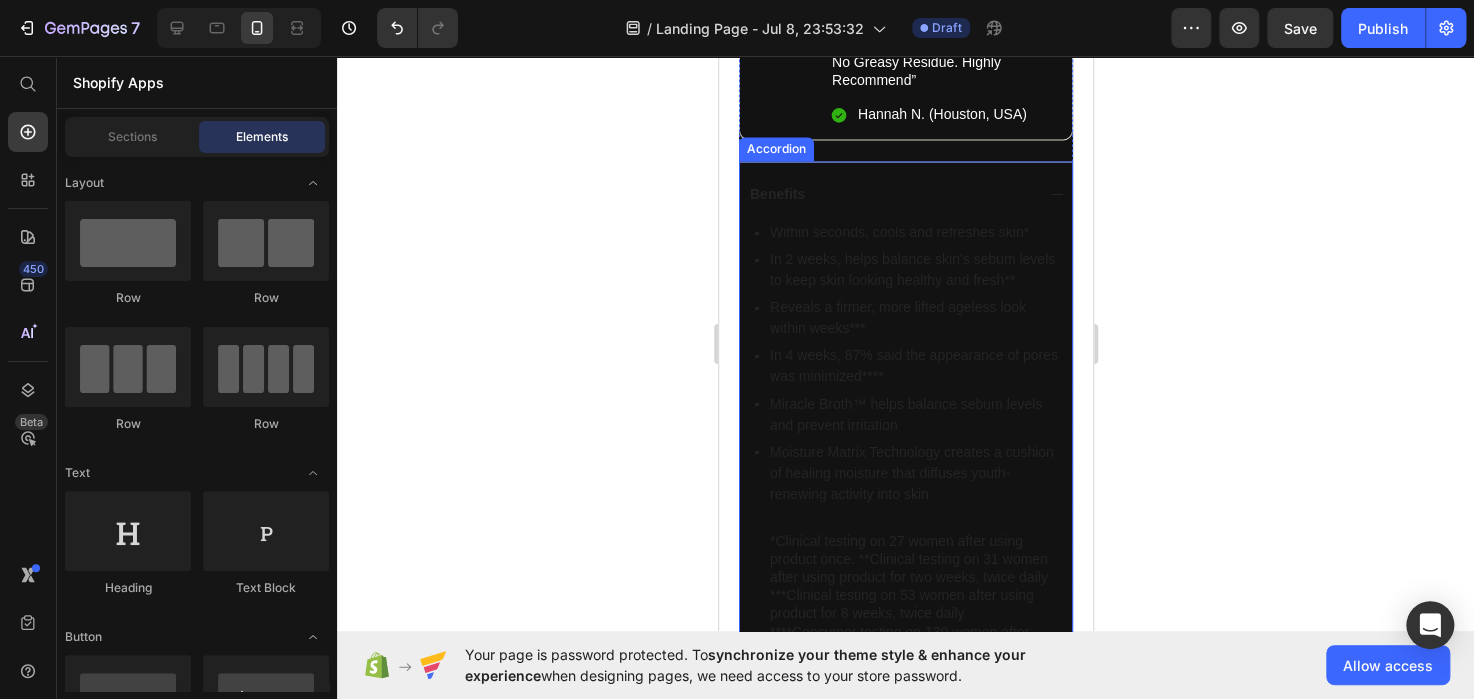 click on "Benefits" at bounding box center [889, 194] 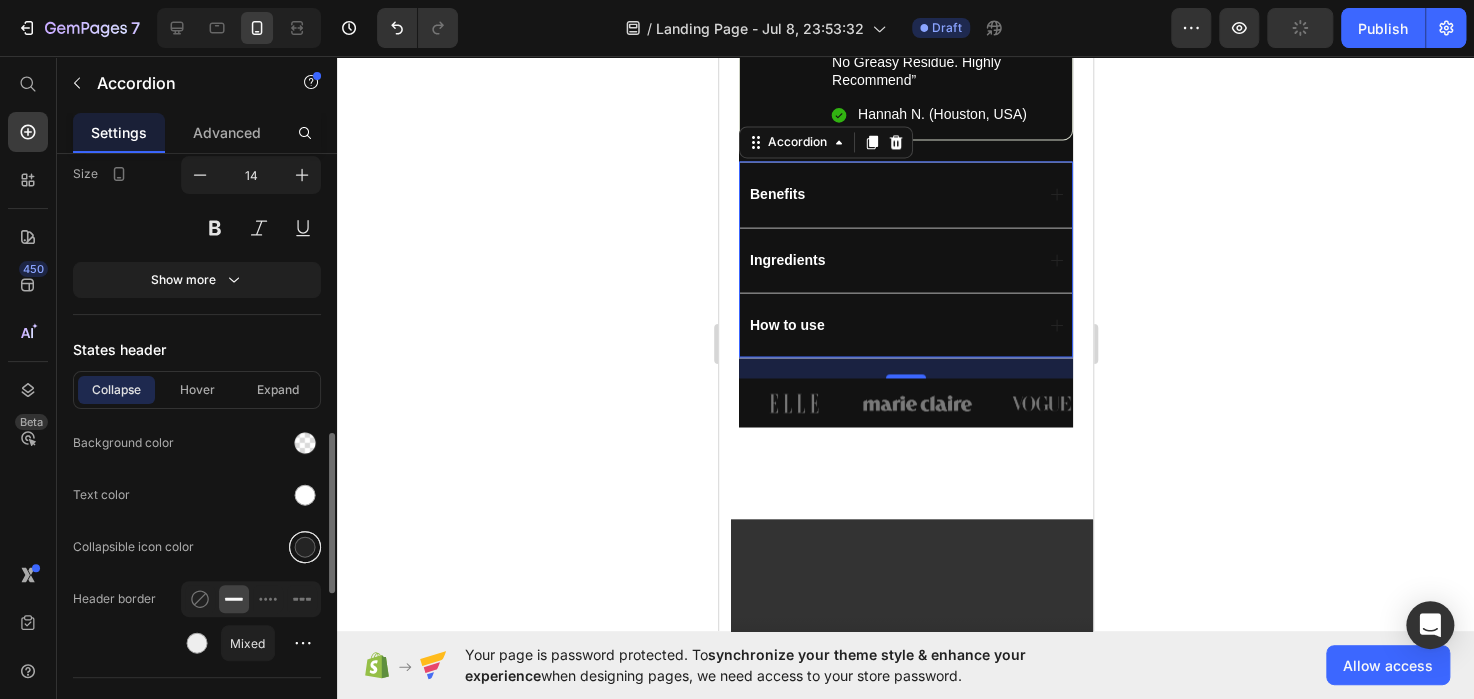 click at bounding box center (305, 547) 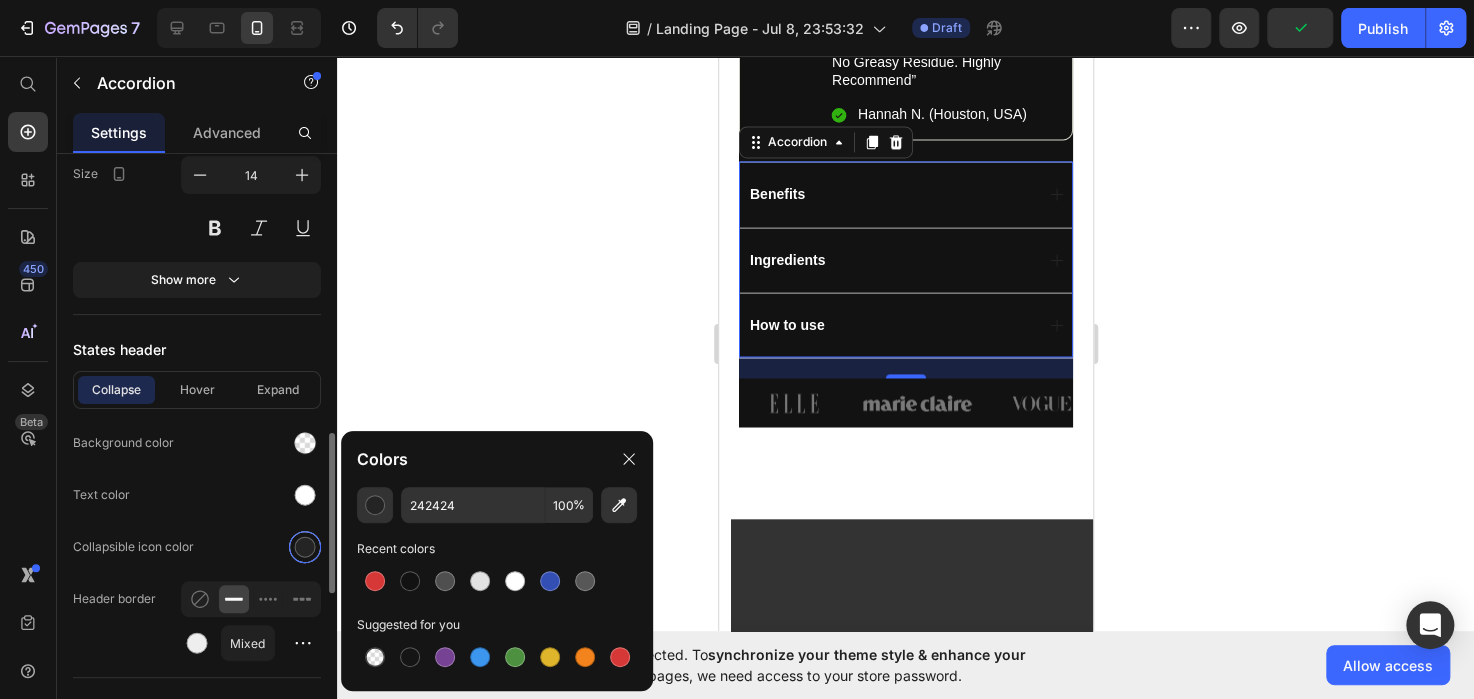 click at bounding box center [515, 581] 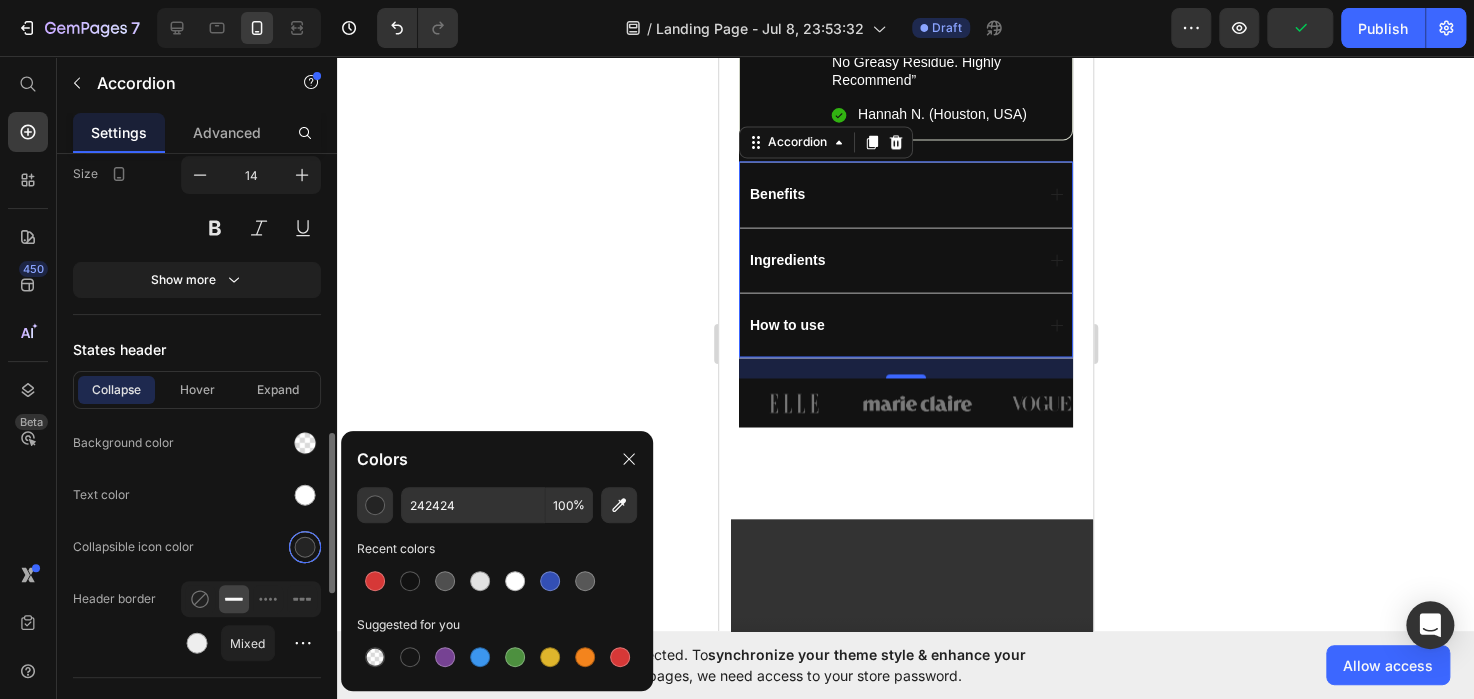 type on "FFFFFF" 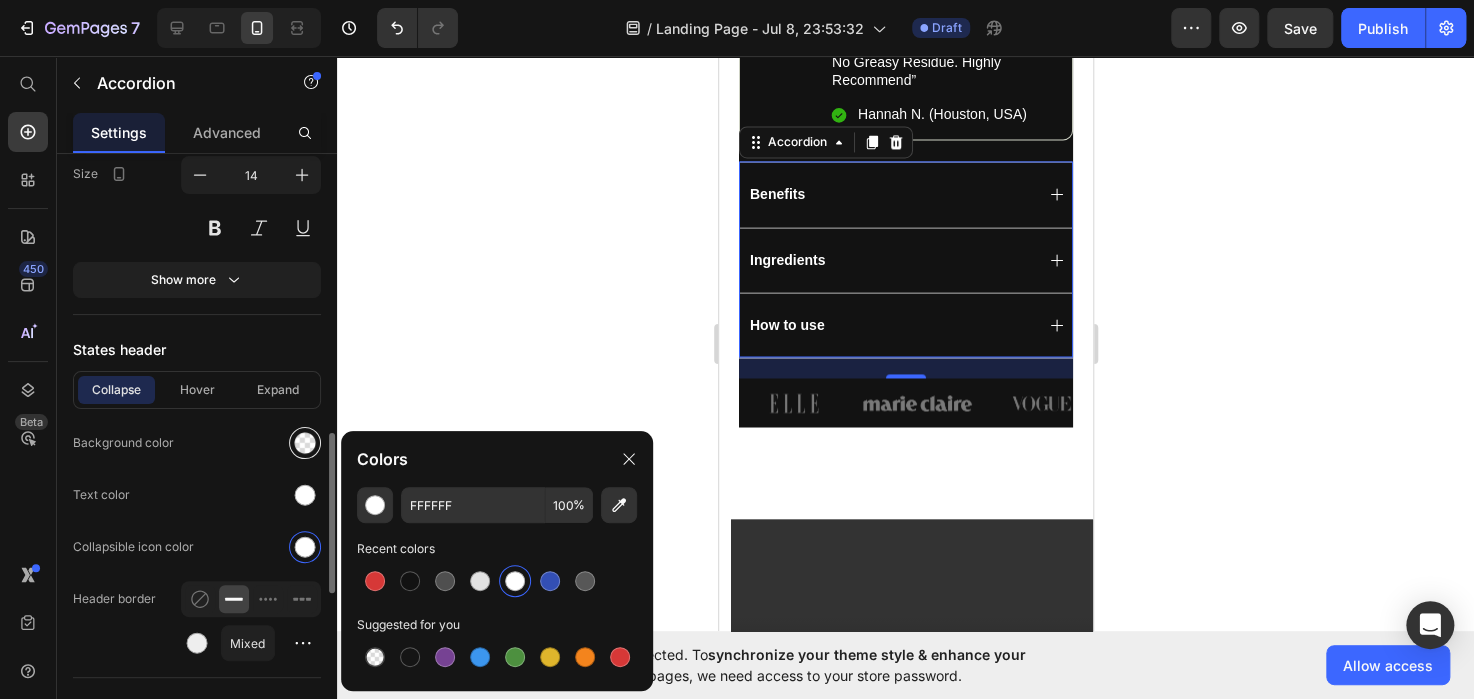 click at bounding box center (305, 443) 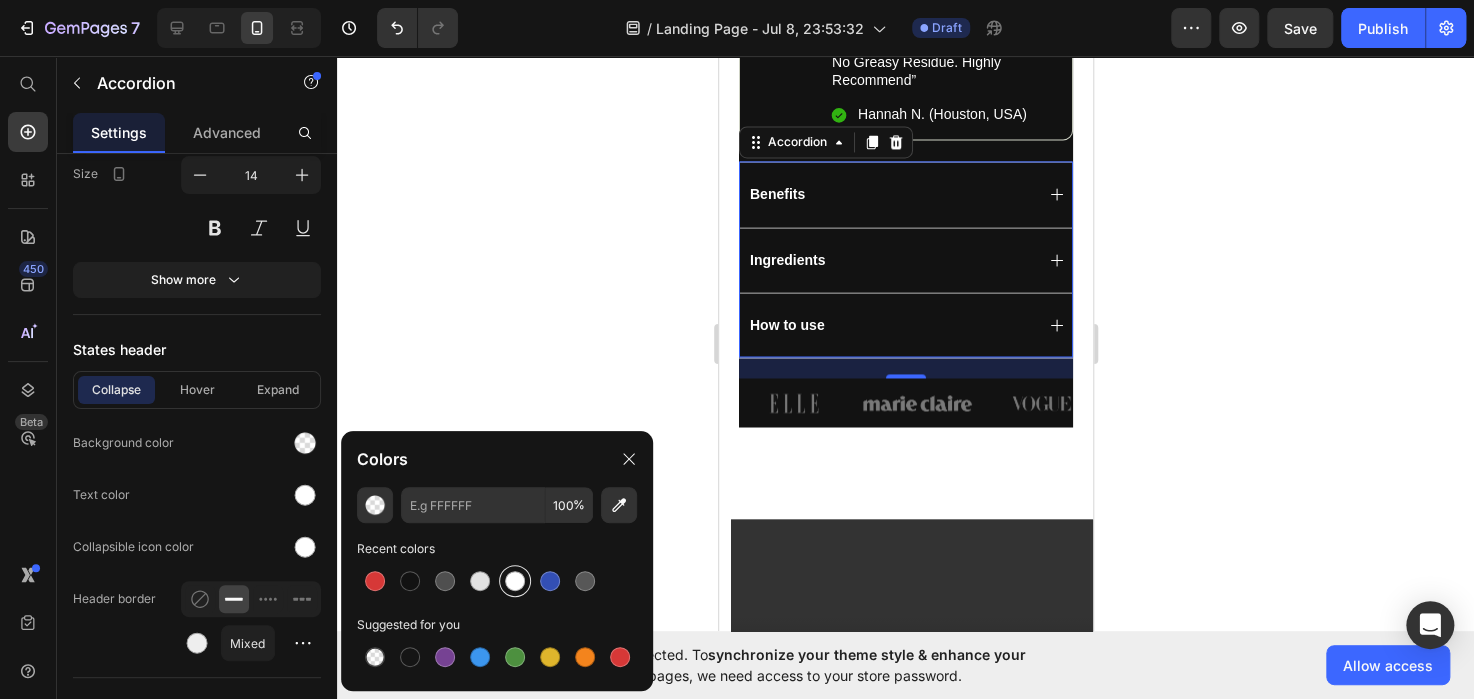 click at bounding box center [515, 581] 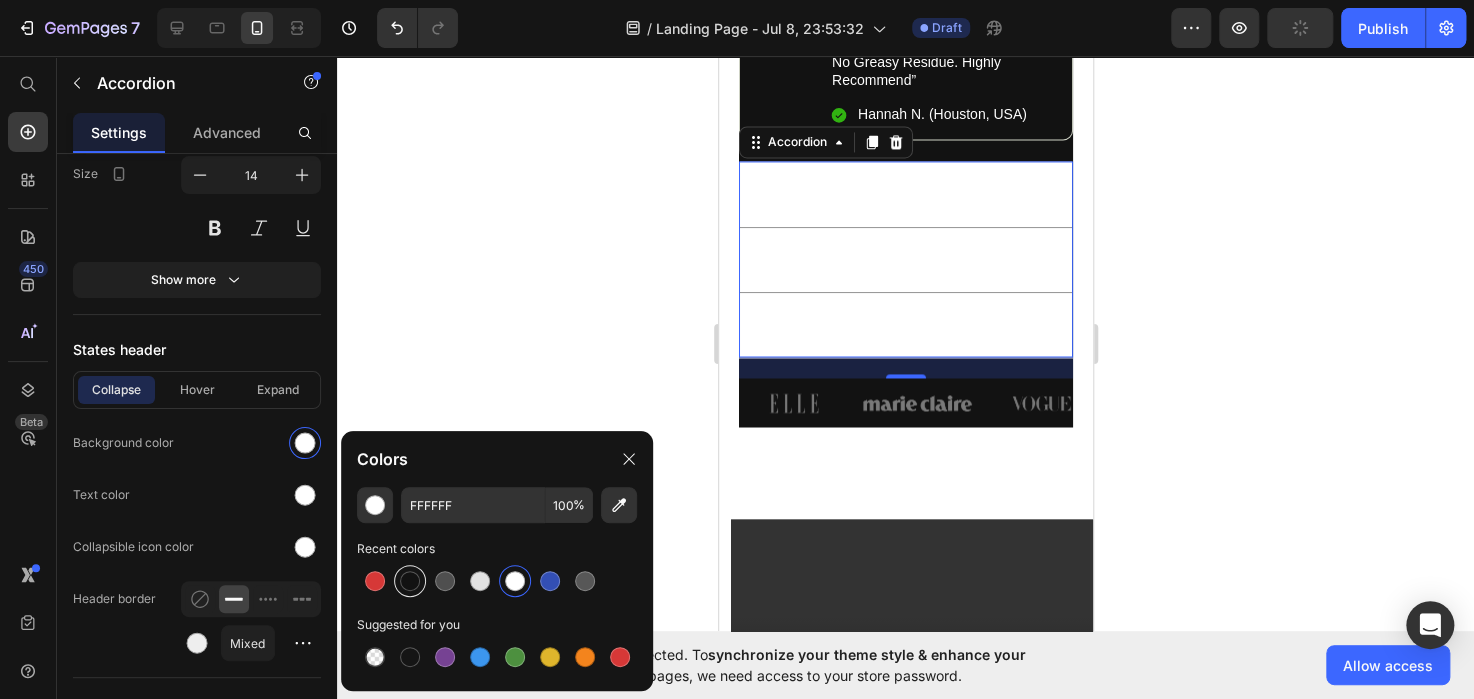 click at bounding box center (410, 581) 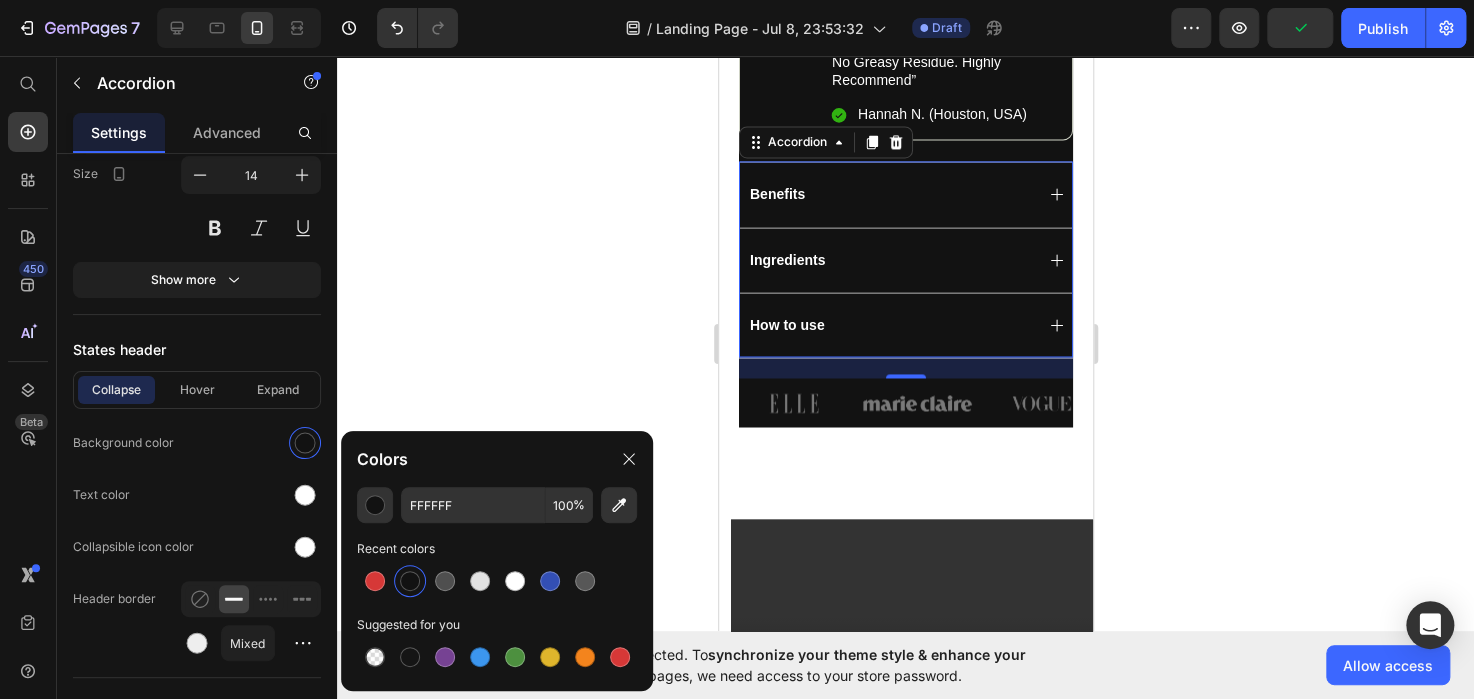 type on "121212" 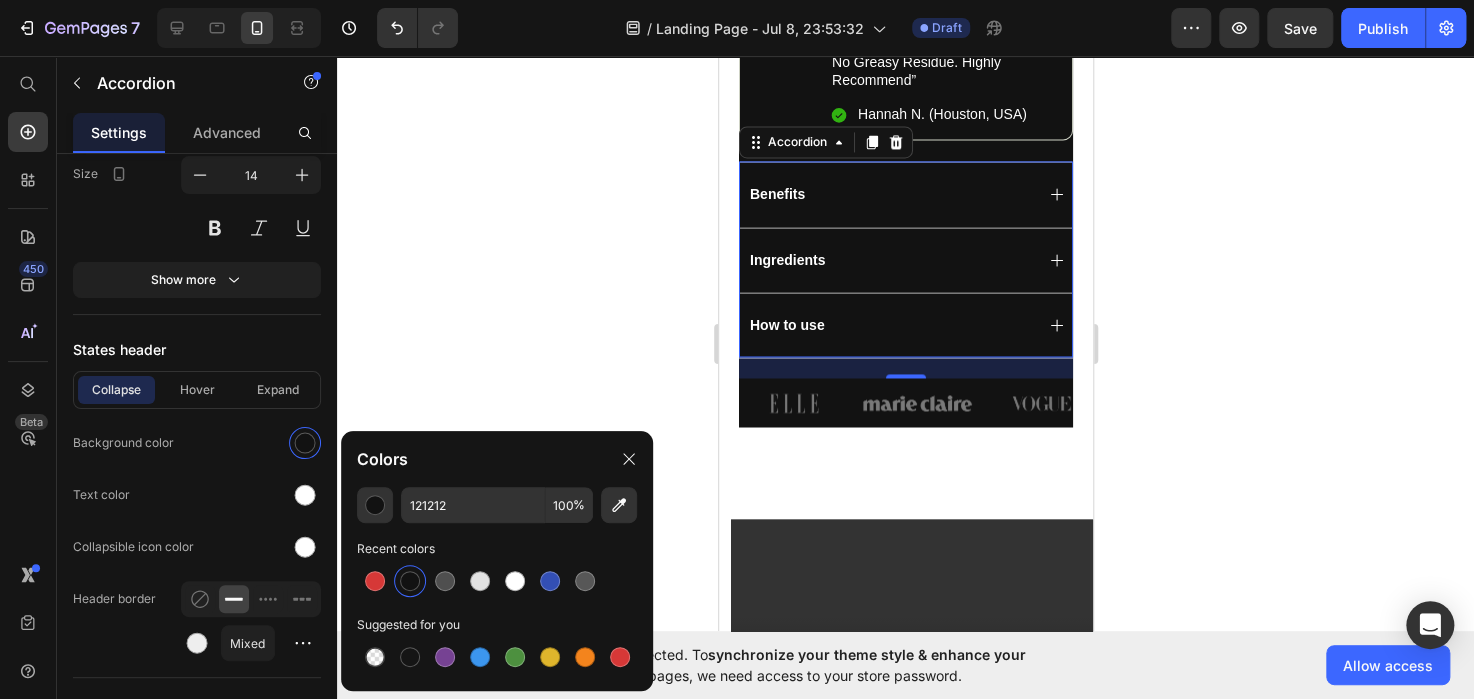 click 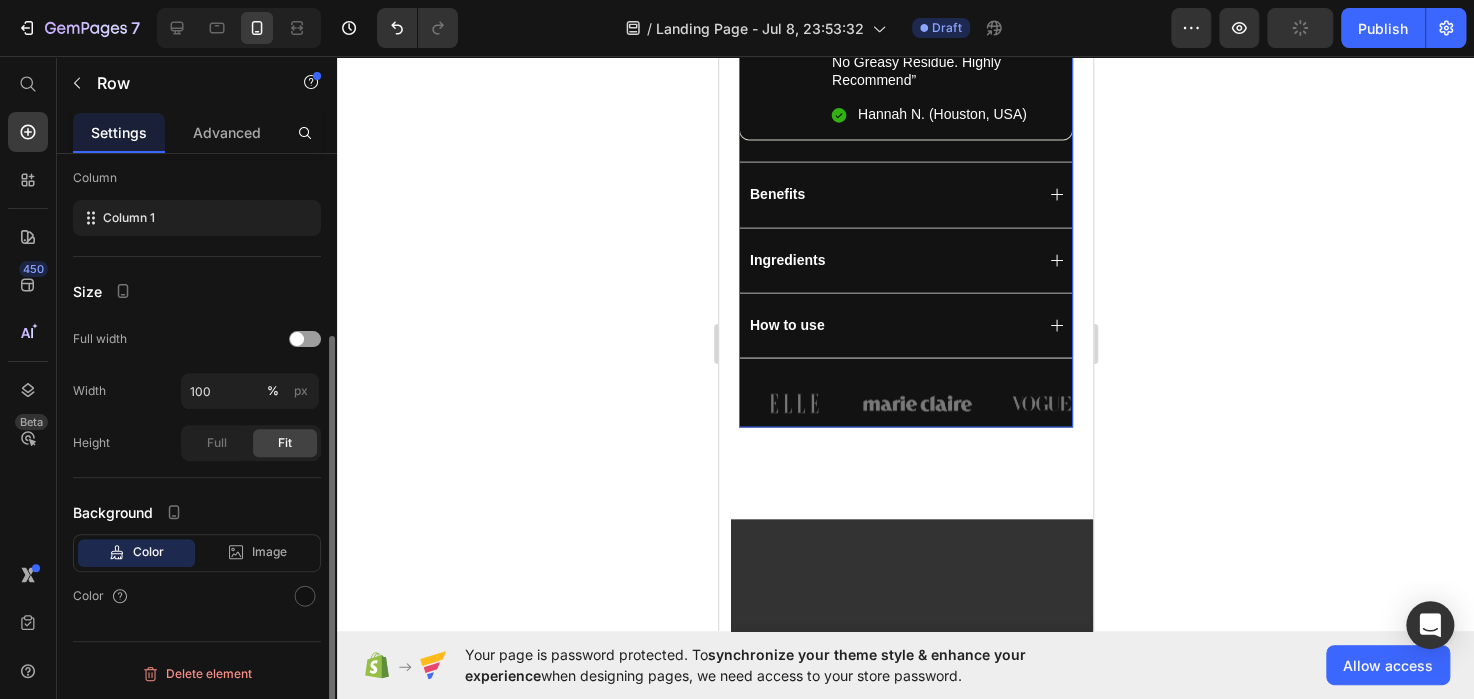 click on "Icon Icon Icon Icon Icon Icon List (1349 Reviews) Text Block Row FORTALON Product Title The 2023 Rated Innovation in Cosmetics Text Block Hydrate, rejuvenate, and glow with our revolutionary cream. Unleash your skin's potential today. Text Block Stronger Roots. Fuller Hair. Naturally. Struggling with thinning hair or hair loss? Our NATURAL ORGANIC  Shampoo  nourishes the scalp, strengthens weak roots, and promotes thicker hair in just 8–12 weeks. 🌿 Plant-Based Formula ✅ For All Hair Types 🚫 No Harsh Chemicals 💪 Helps Regrow & Prevent Hair Loss Use consistently for visible results. Text Block Kaching Bundles Kaching Bundles Sale Ends In 2 Hours | Limited Time Offer Text Block add to cart Add to Cart
Icon Worldwide  Shipping Text Block
Icon Money-Back Text Block
Icon Easy Returns Text Block Row Image Icon Icon Icon Icon Icon Icon List Text Block
Icon Hannah N. (Houston, USA) Text Block Row Row
Benefits" at bounding box center [905, -166] 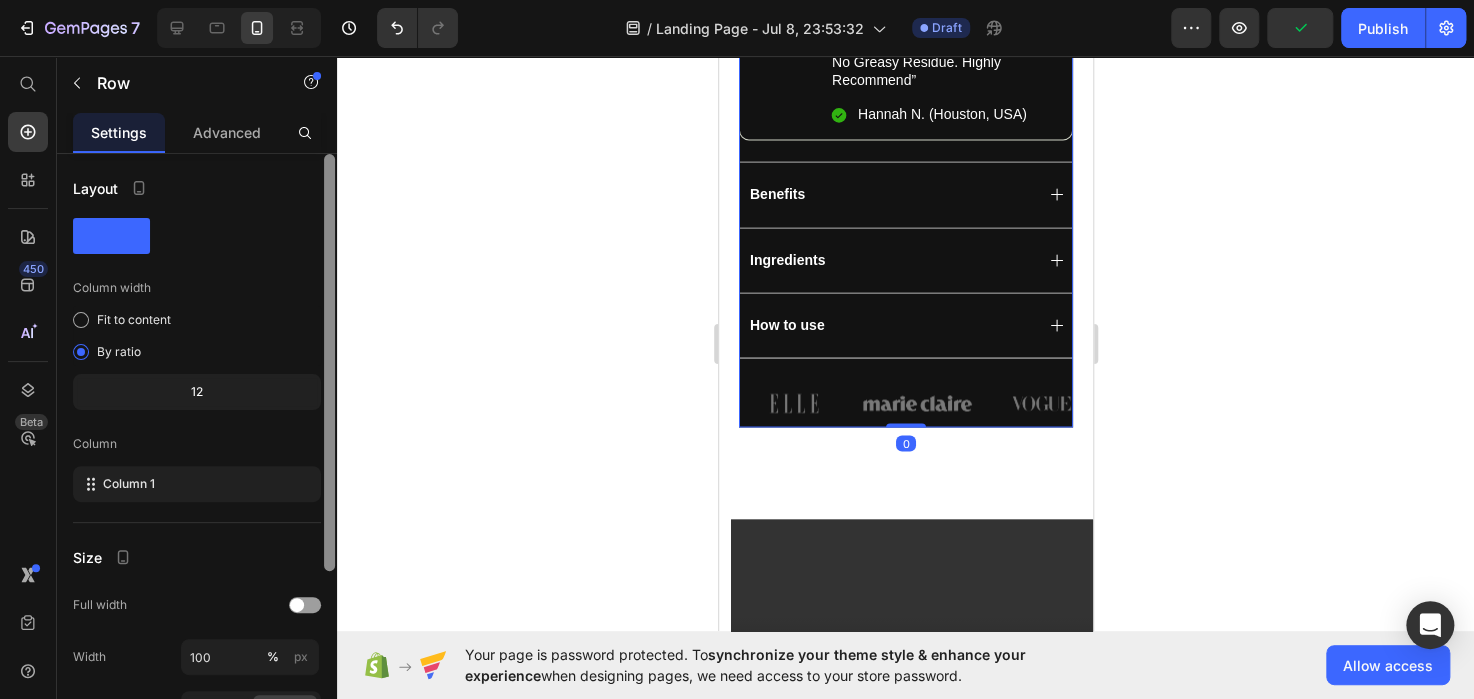 scroll, scrollTop: 264, scrollLeft: 0, axis: vertical 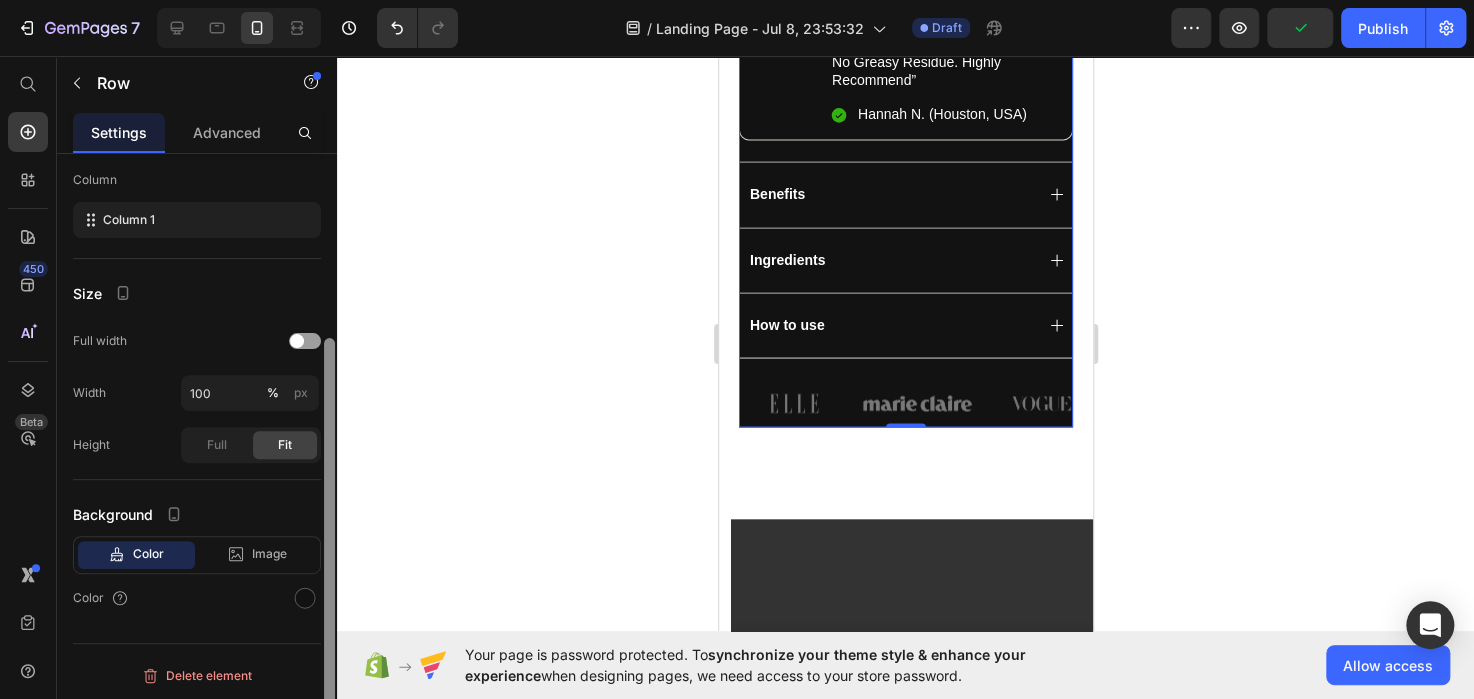 click at bounding box center [329, 455] 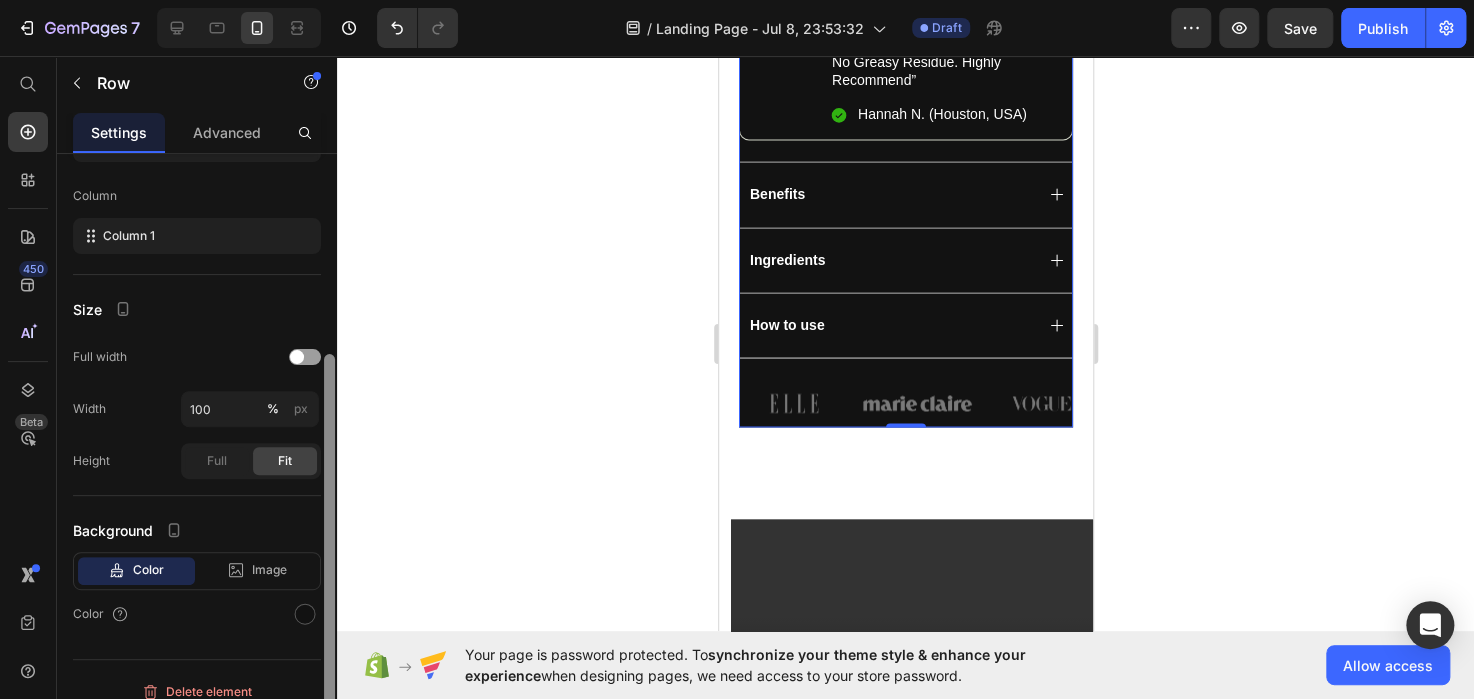 scroll, scrollTop: 264, scrollLeft: 0, axis: vertical 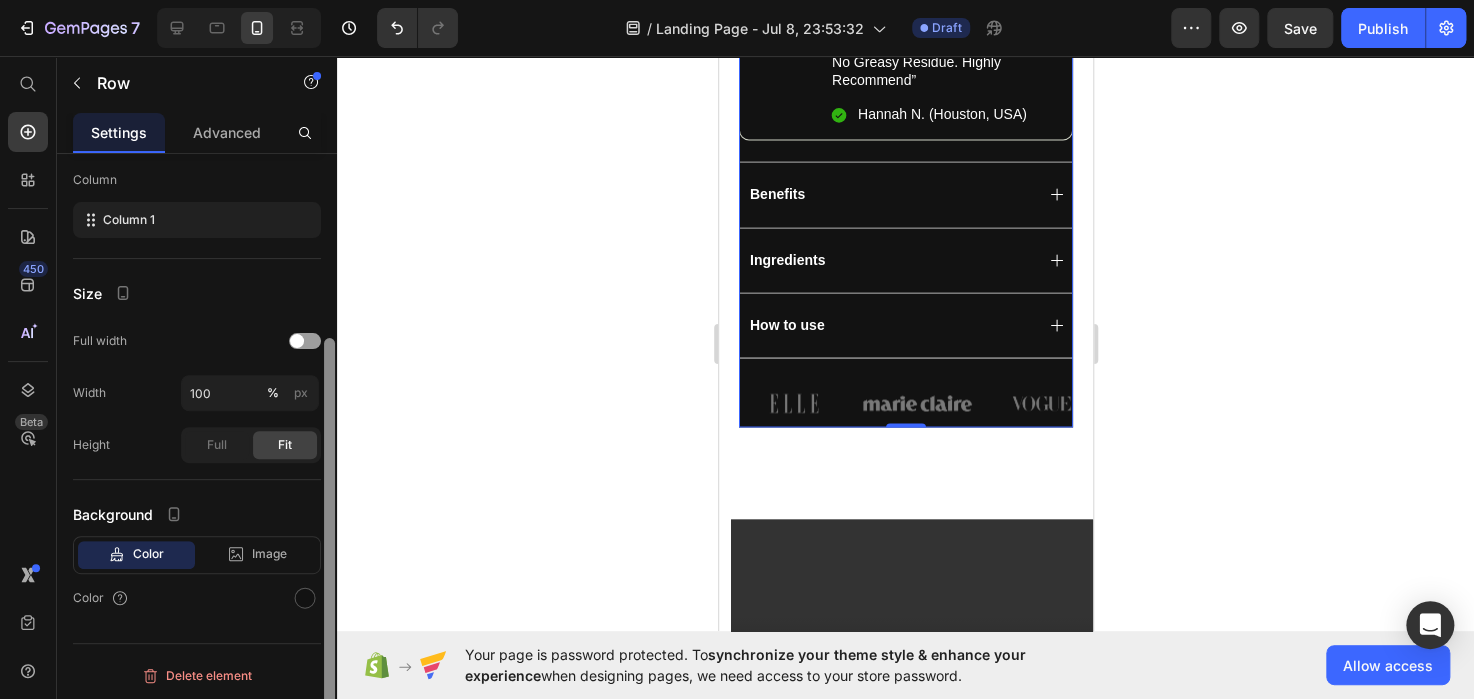 drag, startPoint x: 330, startPoint y: 531, endPoint x: 330, endPoint y: 555, distance: 24 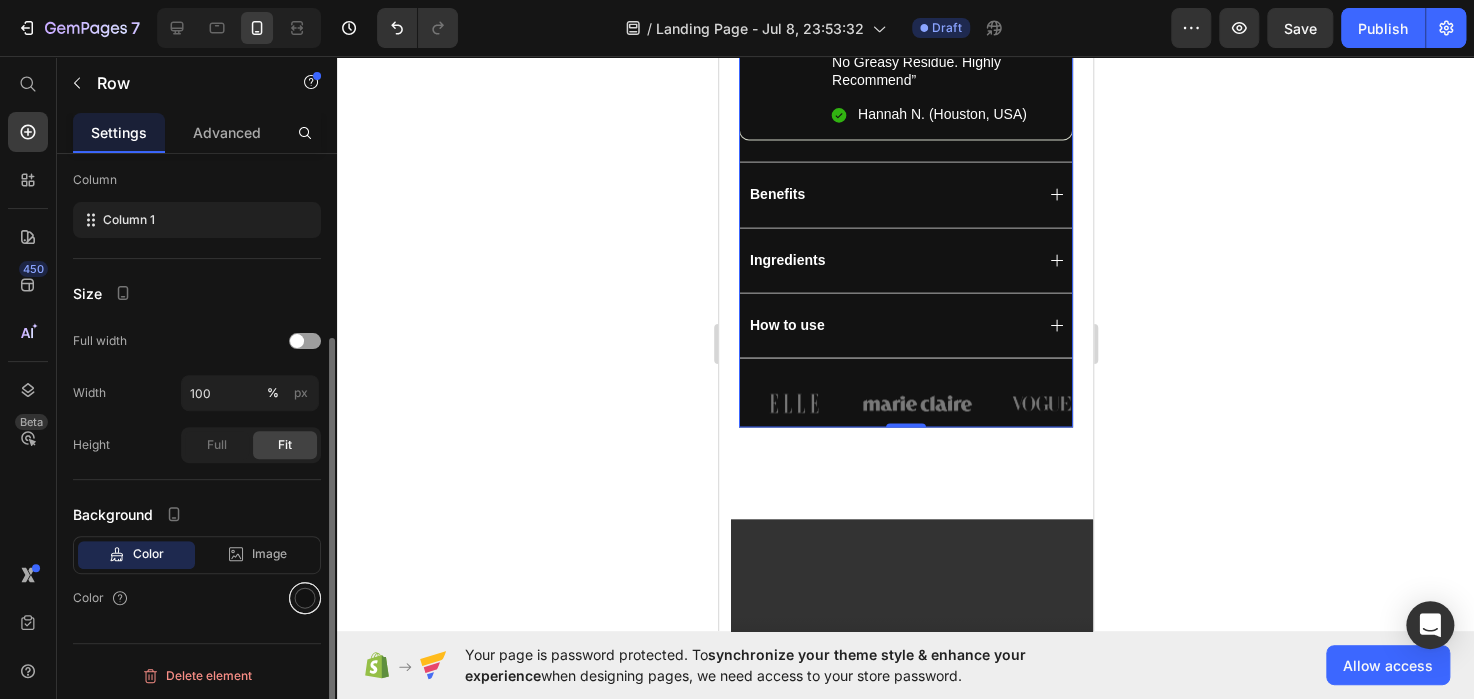 click at bounding box center (305, 598) 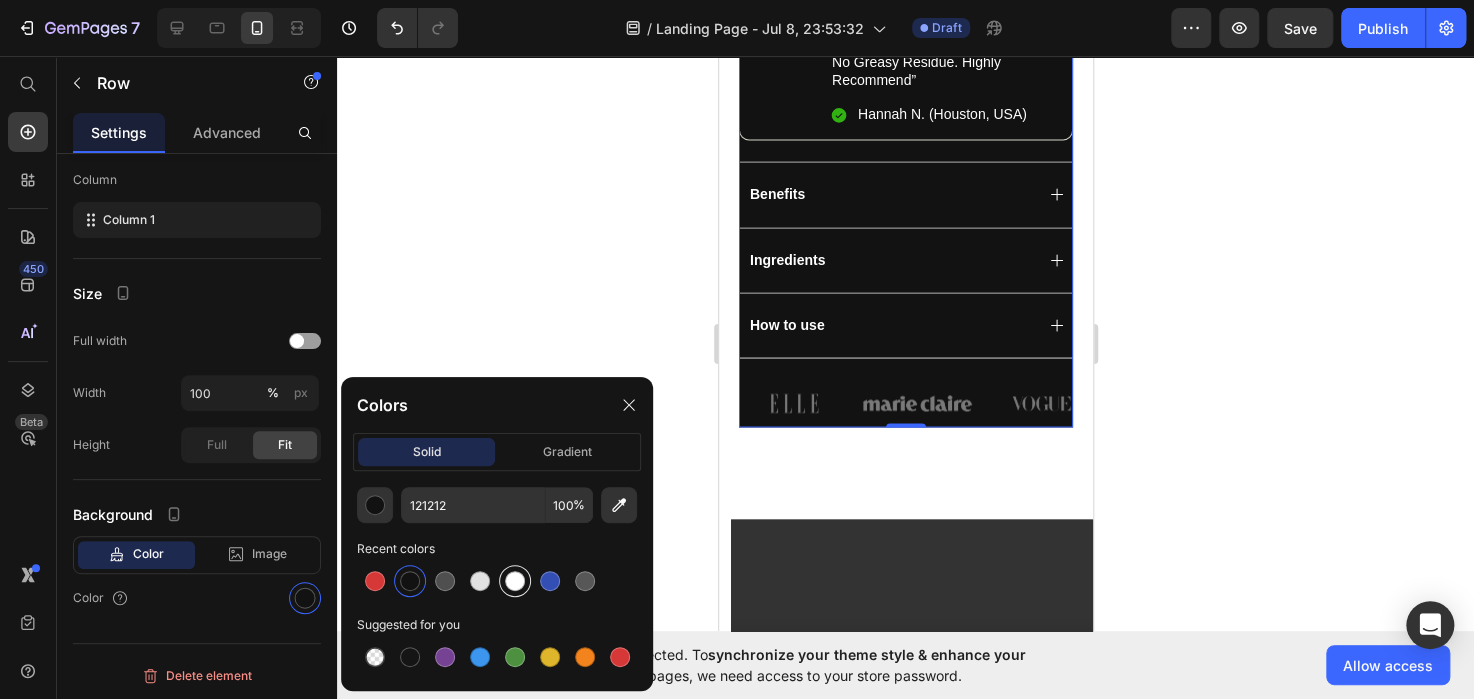 click at bounding box center [515, 581] 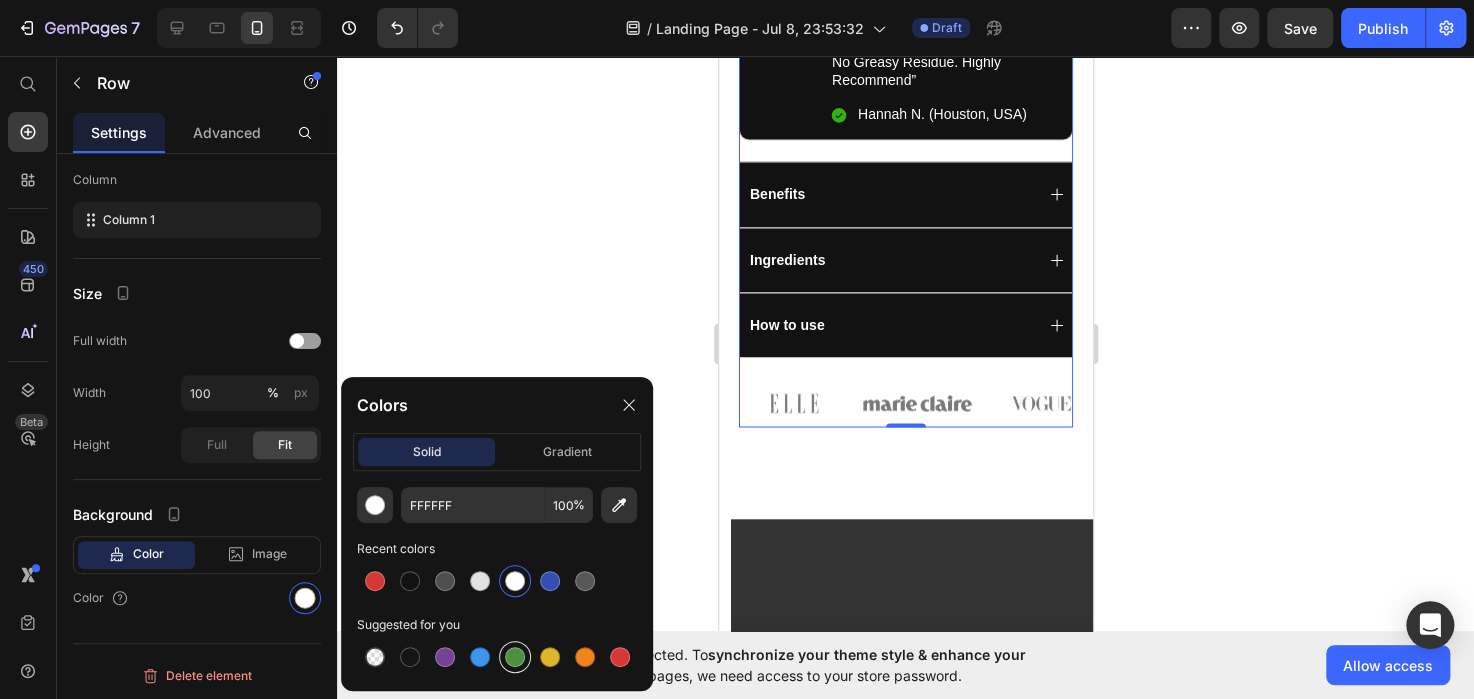 click at bounding box center (515, 657) 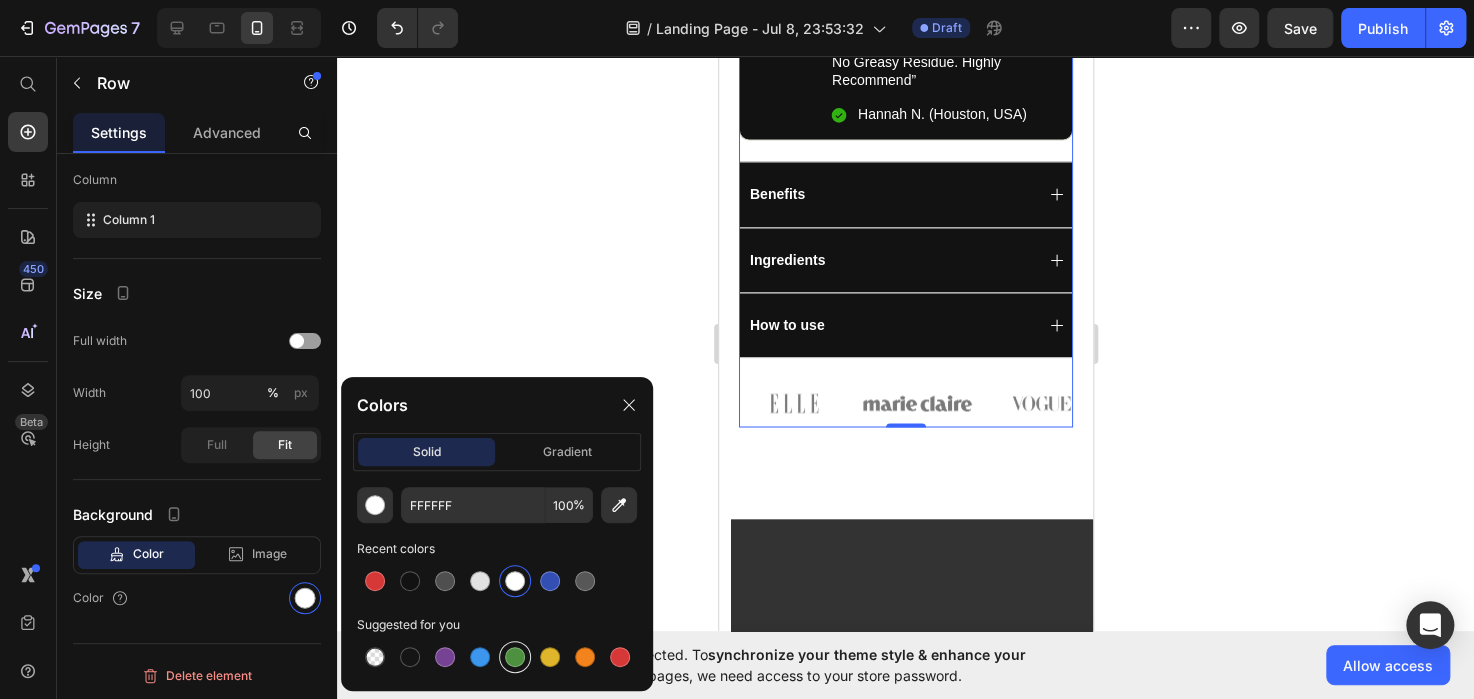 type on "4D903F" 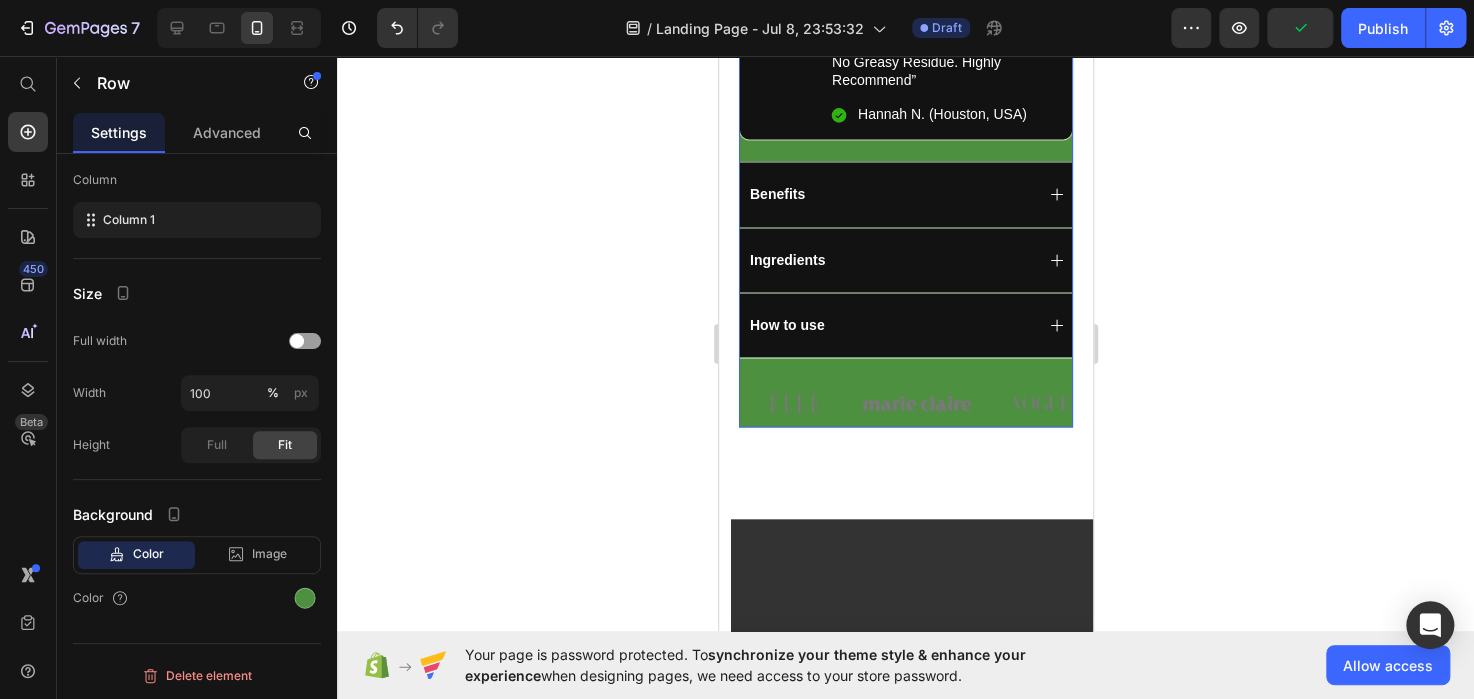 click on "Icon Icon Icon Icon Icon Icon List (1349 Reviews) Text Block Row FORTALON Product Title The 2023 Rated Innovation in Cosmetics Text Block Hydrate, rejuvenate, and glow with our revolutionary cream. Unleash your skin's potential today. Text Block Stronger Roots. Fuller Hair. Naturally. Struggling with thinning hair or hair loss? Our NATURAL ORGANIC  Shampoo  nourishes the scalp, strengthens weak roots, and promotes thicker hair in just 8–12 weeks. 🌿 Plant-Based Formula ✅ For All Hair Types 🚫 No Harsh Chemicals 💪 Helps Regrow & Prevent Hair Loss Use consistently for visible results. Text Block Kaching Bundles Kaching Bundles Sale Ends In 2 Hours | Limited Time Offer Text Block add to cart Add to Cart
Icon Worldwide  Shipping Text Block
Icon Money-Back Text Block
Icon Easy Returns Text Block Row Image Icon Icon Icon Icon Icon Icon List Text Block
Icon Hannah N. (Houston, USA) Text Block Row Row
Benefits" at bounding box center (905, -166) 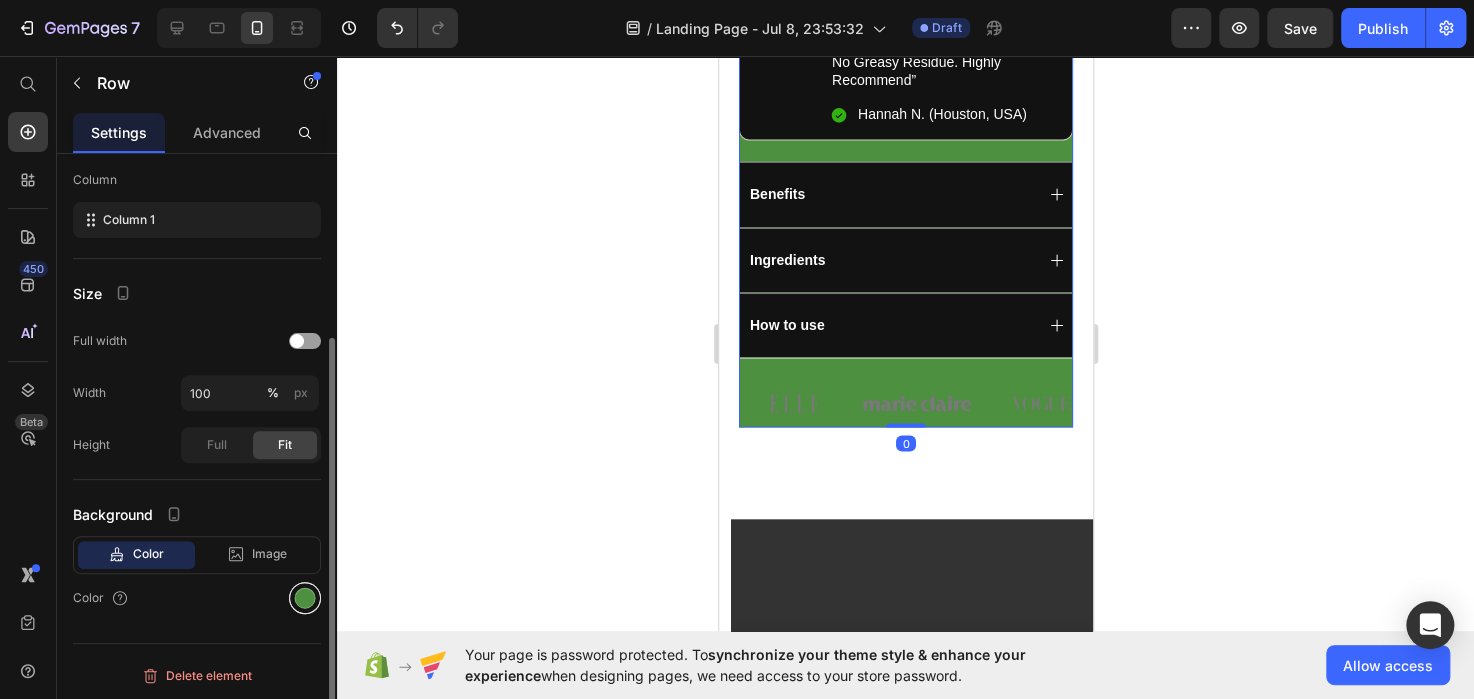 click at bounding box center (305, 598) 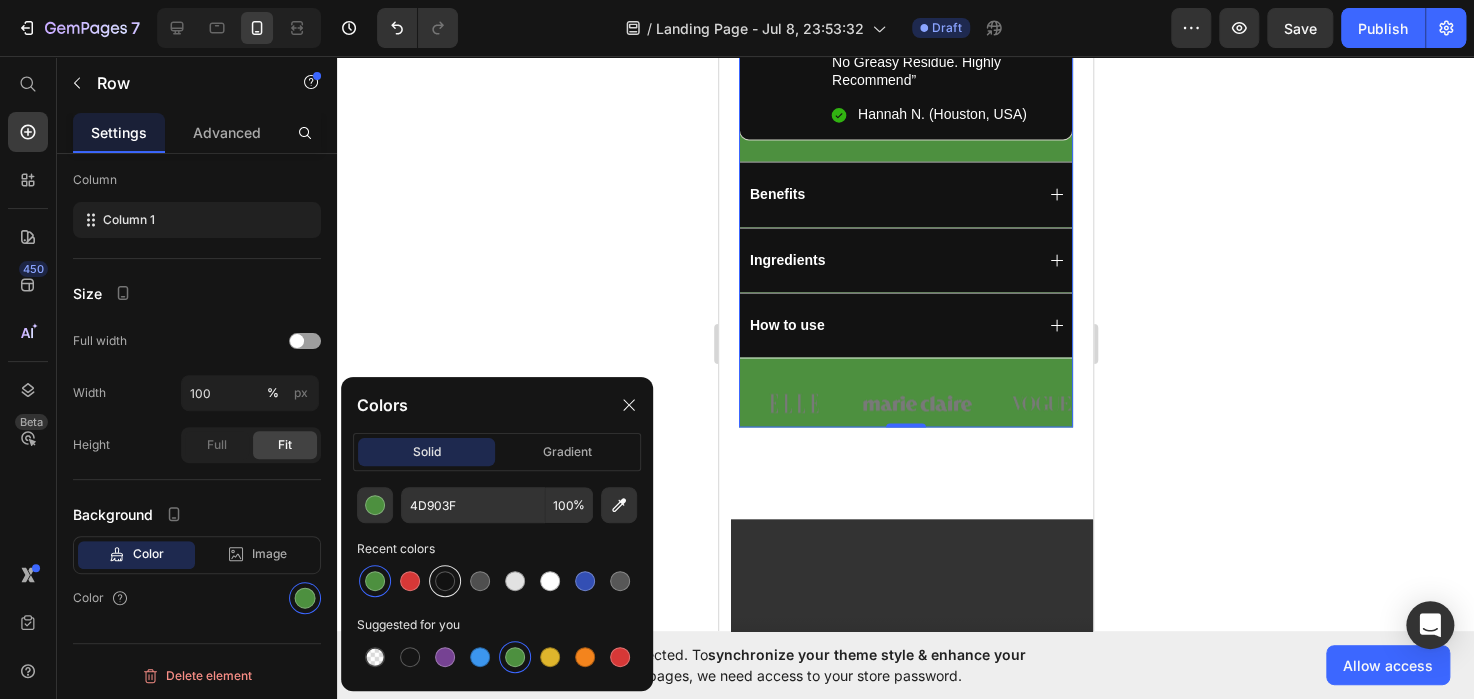 click at bounding box center (445, 581) 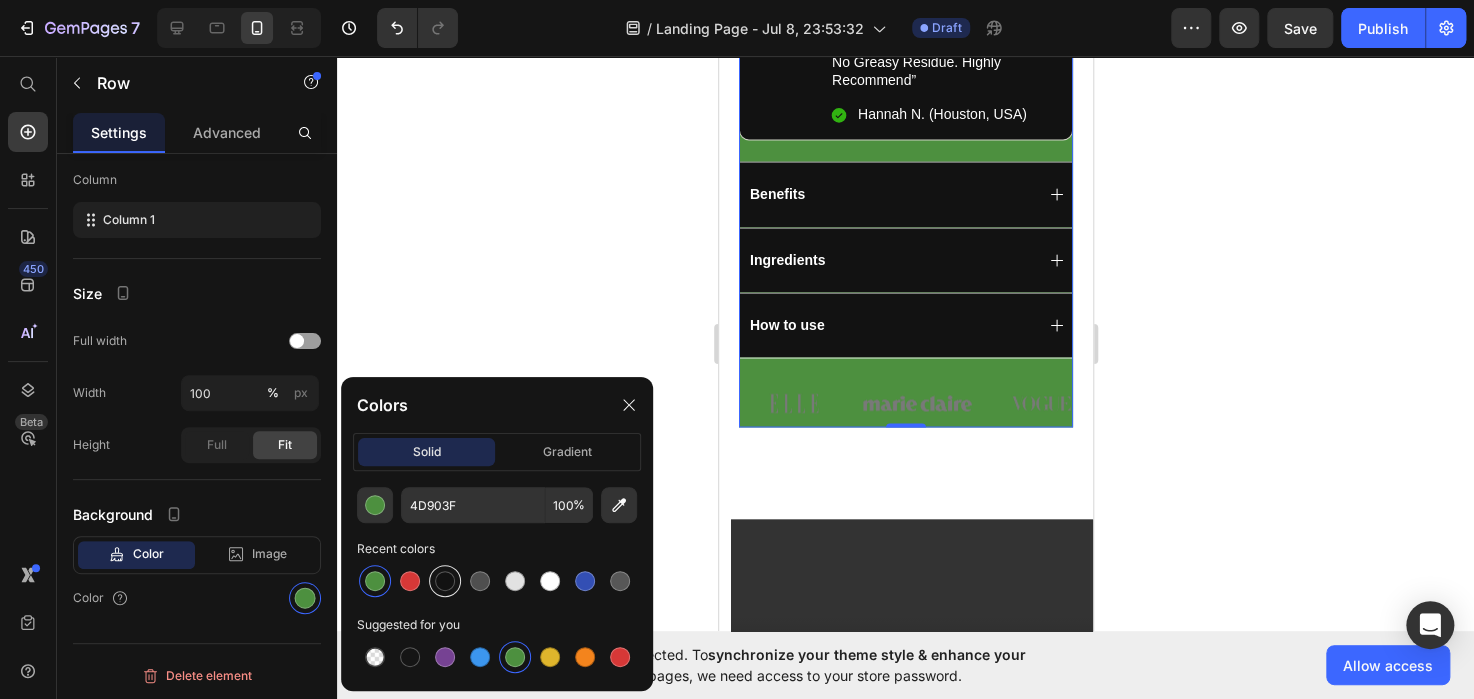 type on "121212" 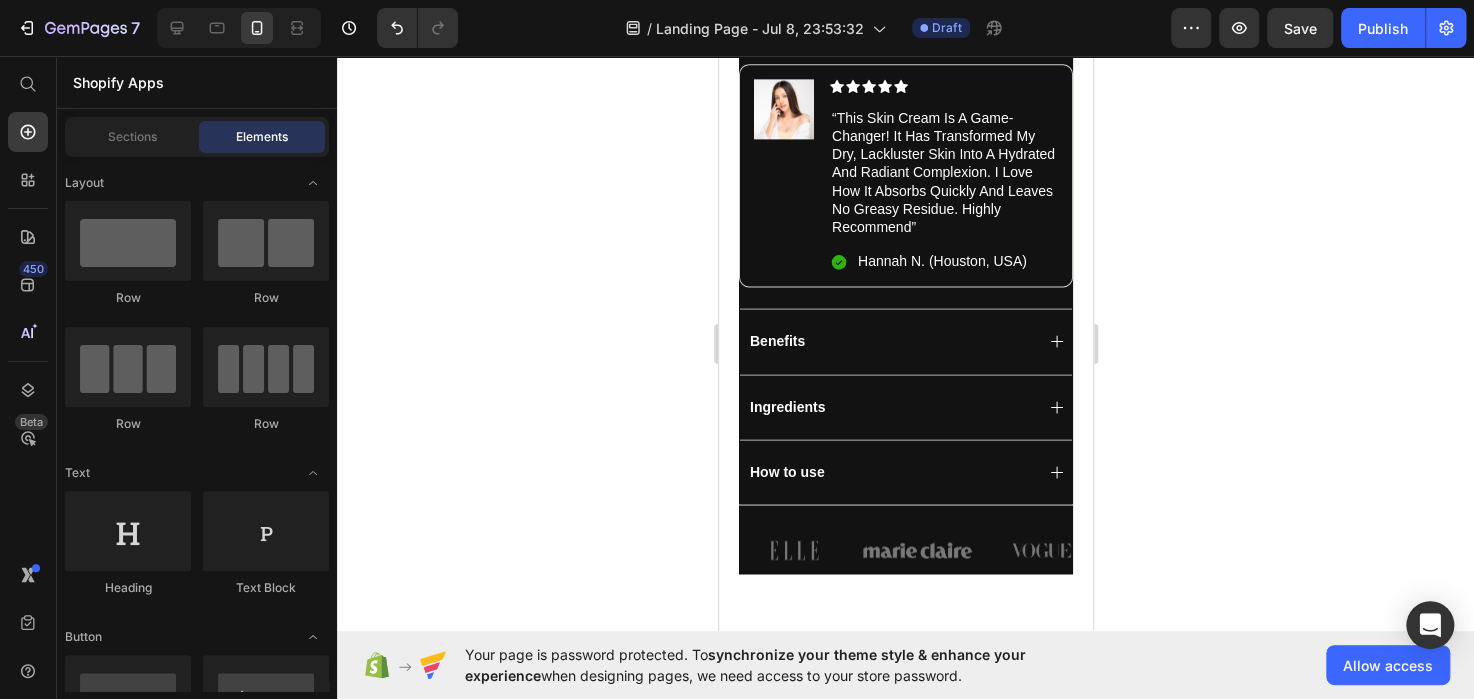 scroll, scrollTop: 1383, scrollLeft: 0, axis: vertical 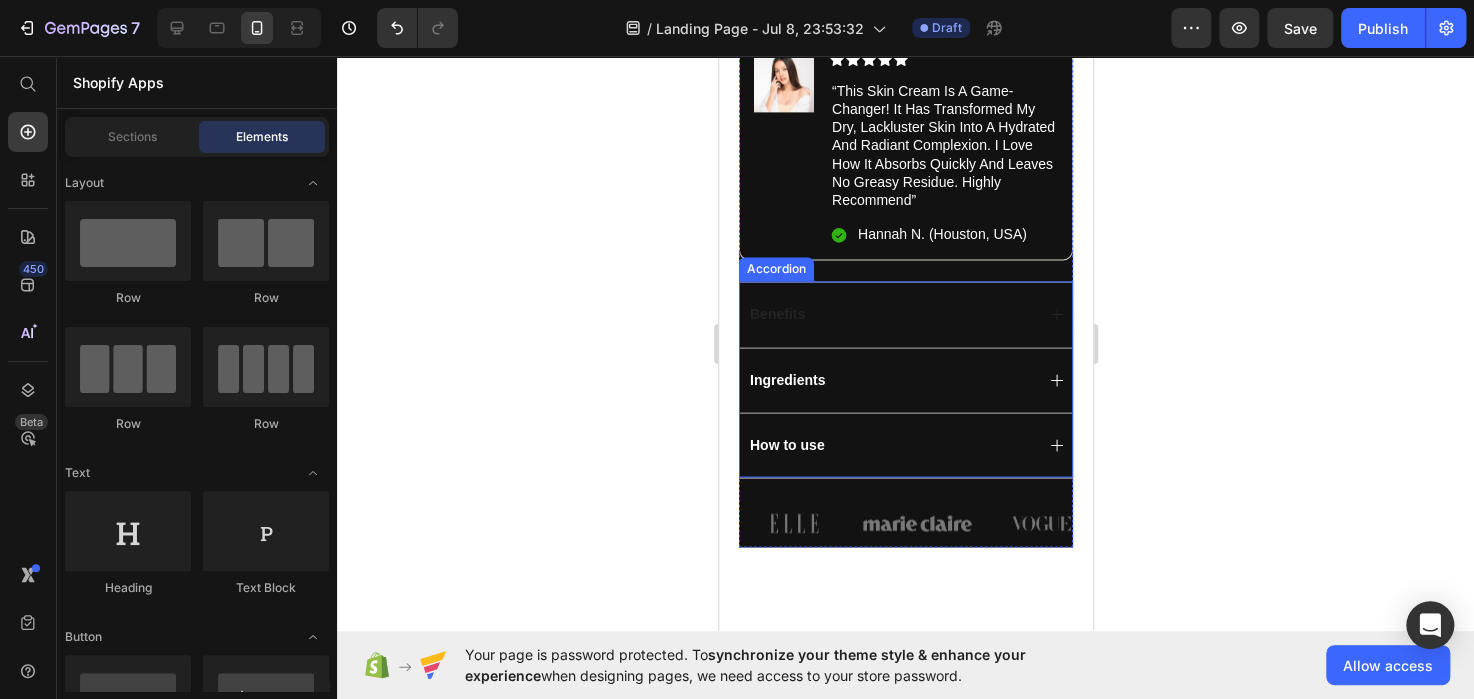 click on "Benefits" at bounding box center [776, 314] 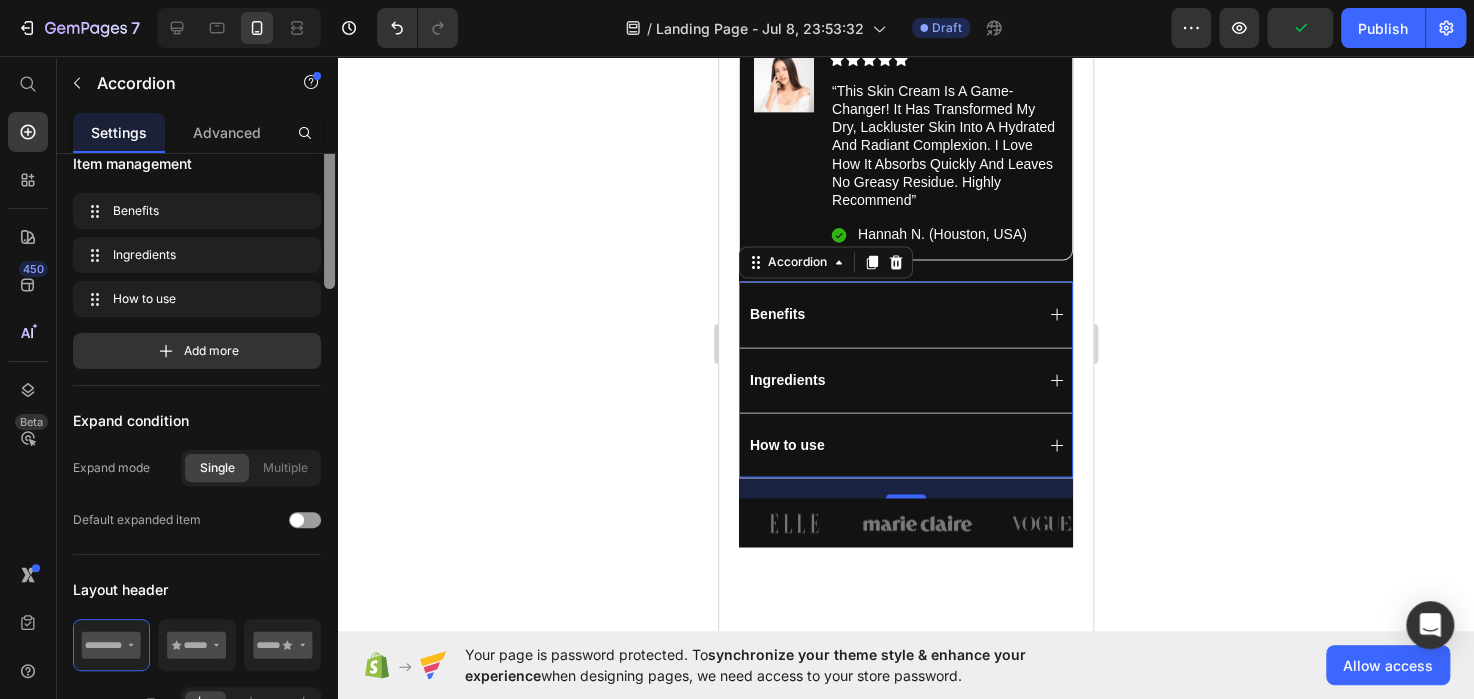 scroll, scrollTop: 0, scrollLeft: 0, axis: both 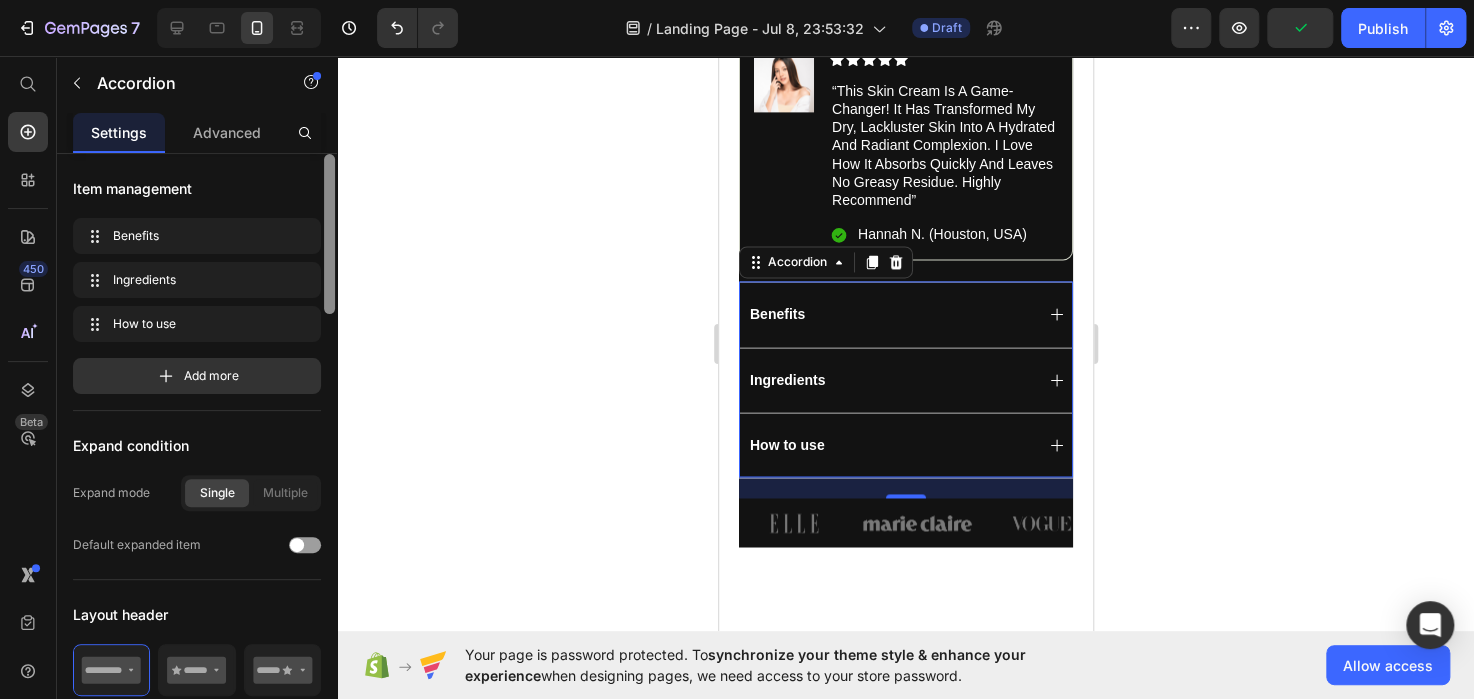 click at bounding box center (329, 234) 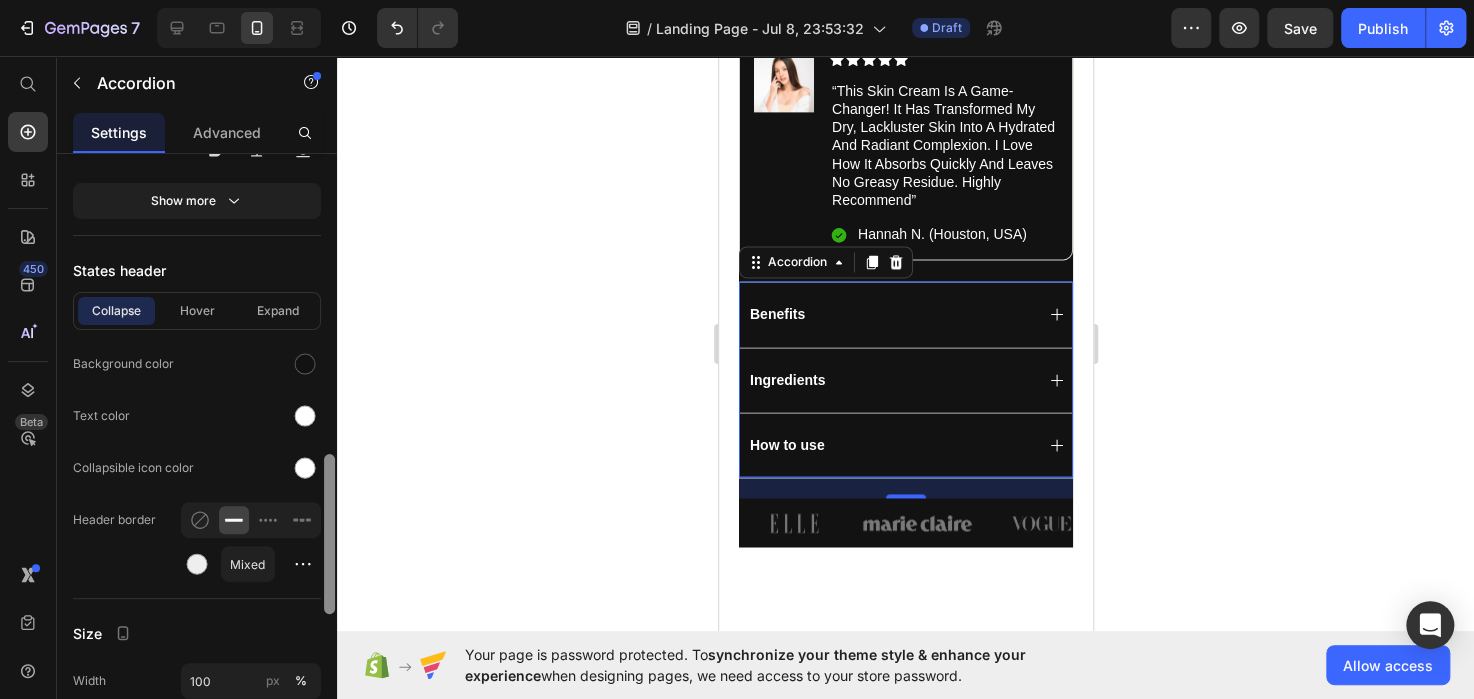 scroll, scrollTop: 1118, scrollLeft: 0, axis: vertical 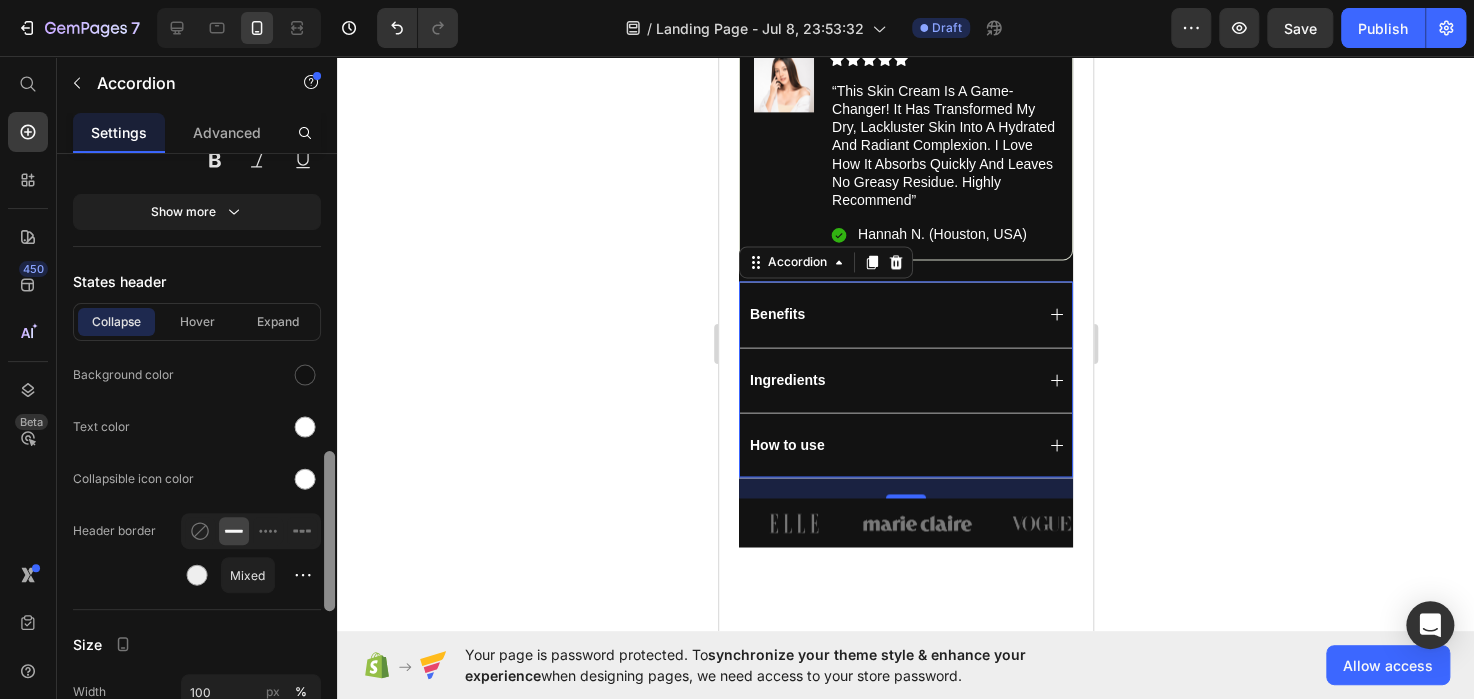 drag, startPoint x: 327, startPoint y: 282, endPoint x: 331, endPoint y: 580, distance: 298.02686 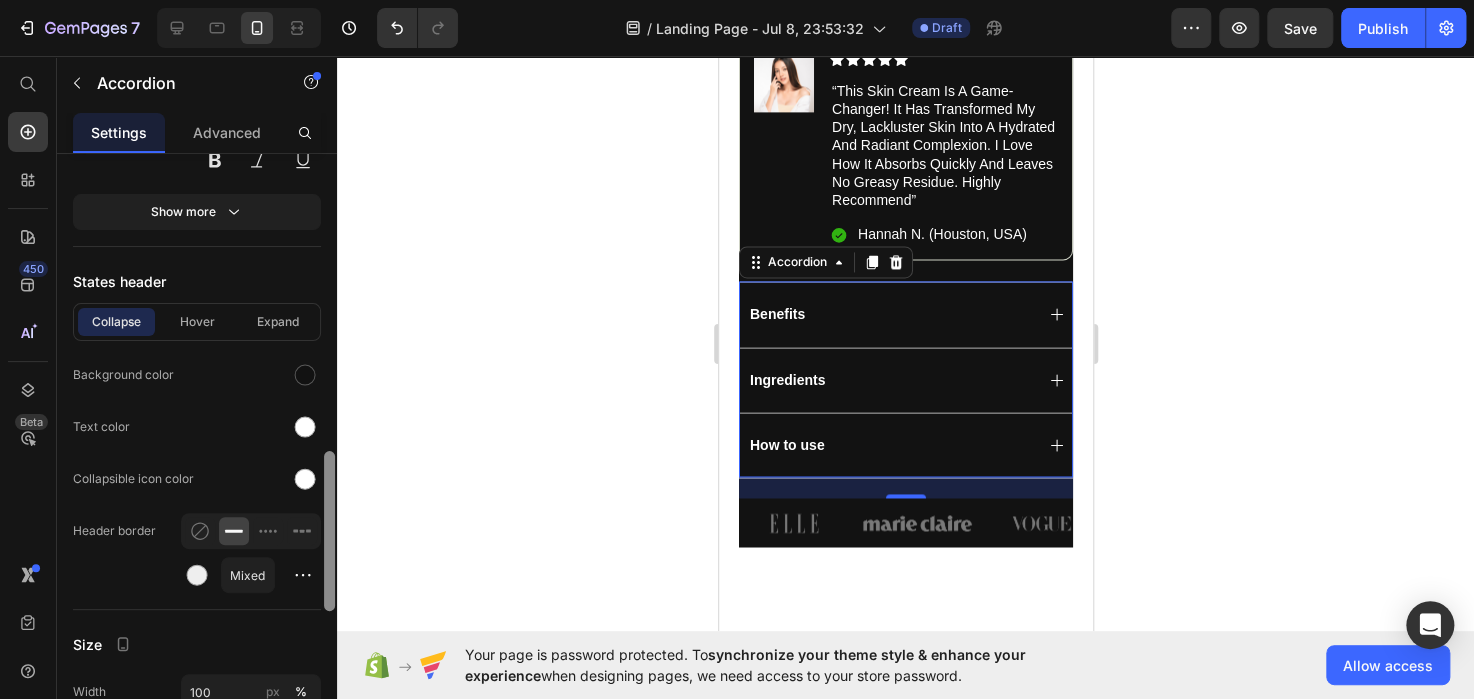 click at bounding box center (329, 531) 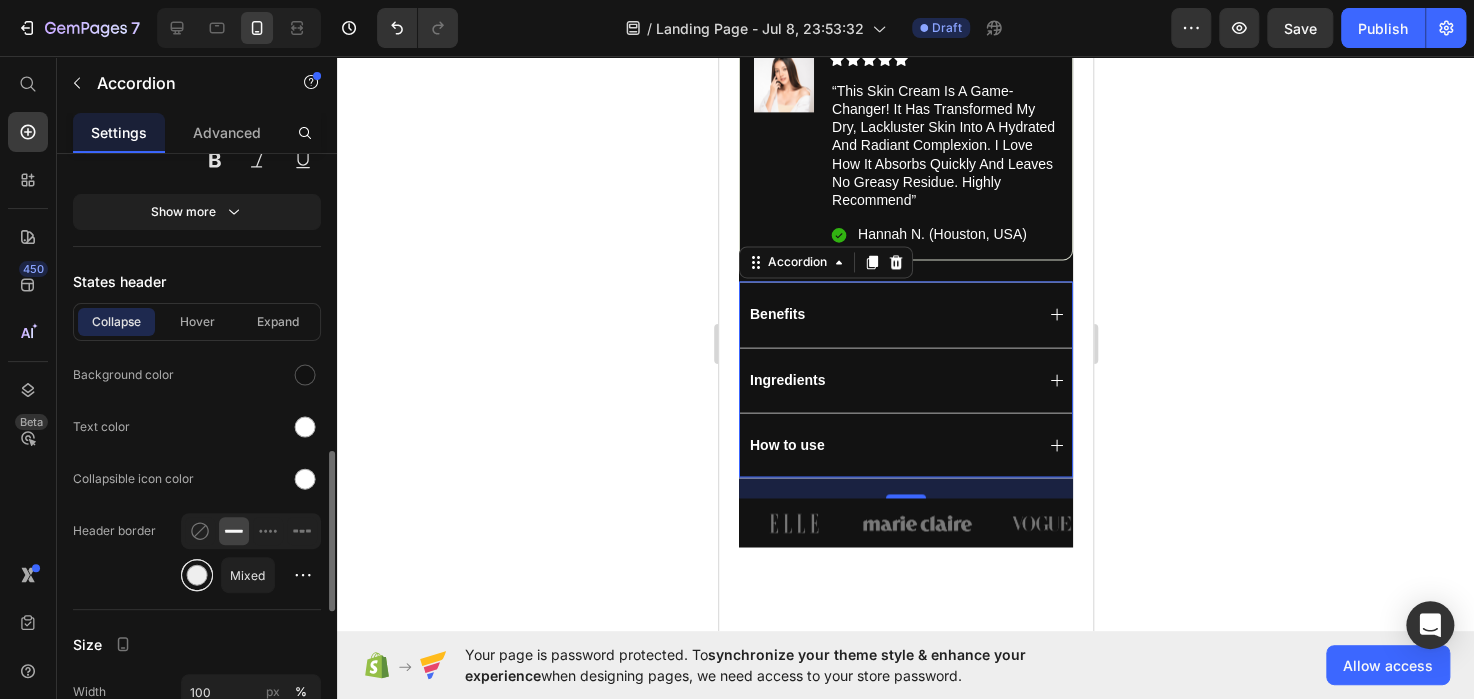 click at bounding box center (197, 575) 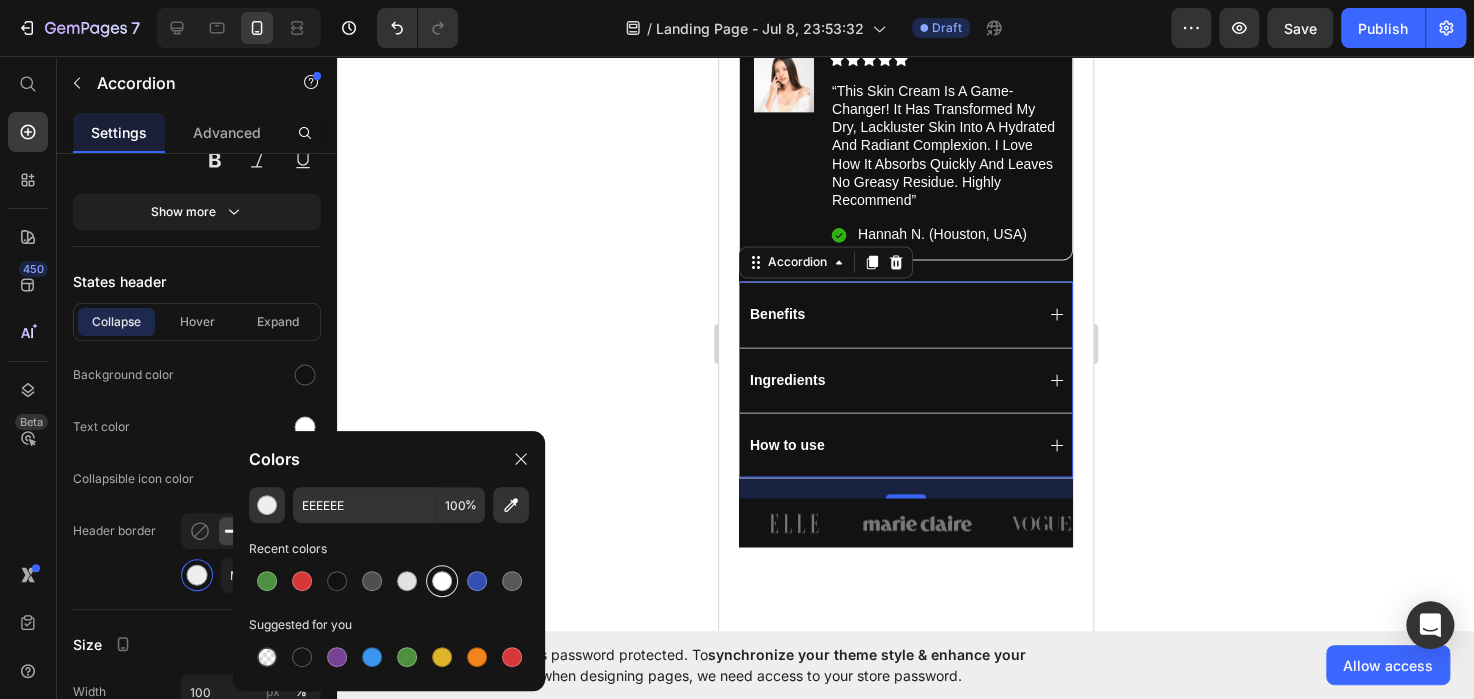 click at bounding box center (442, 581) 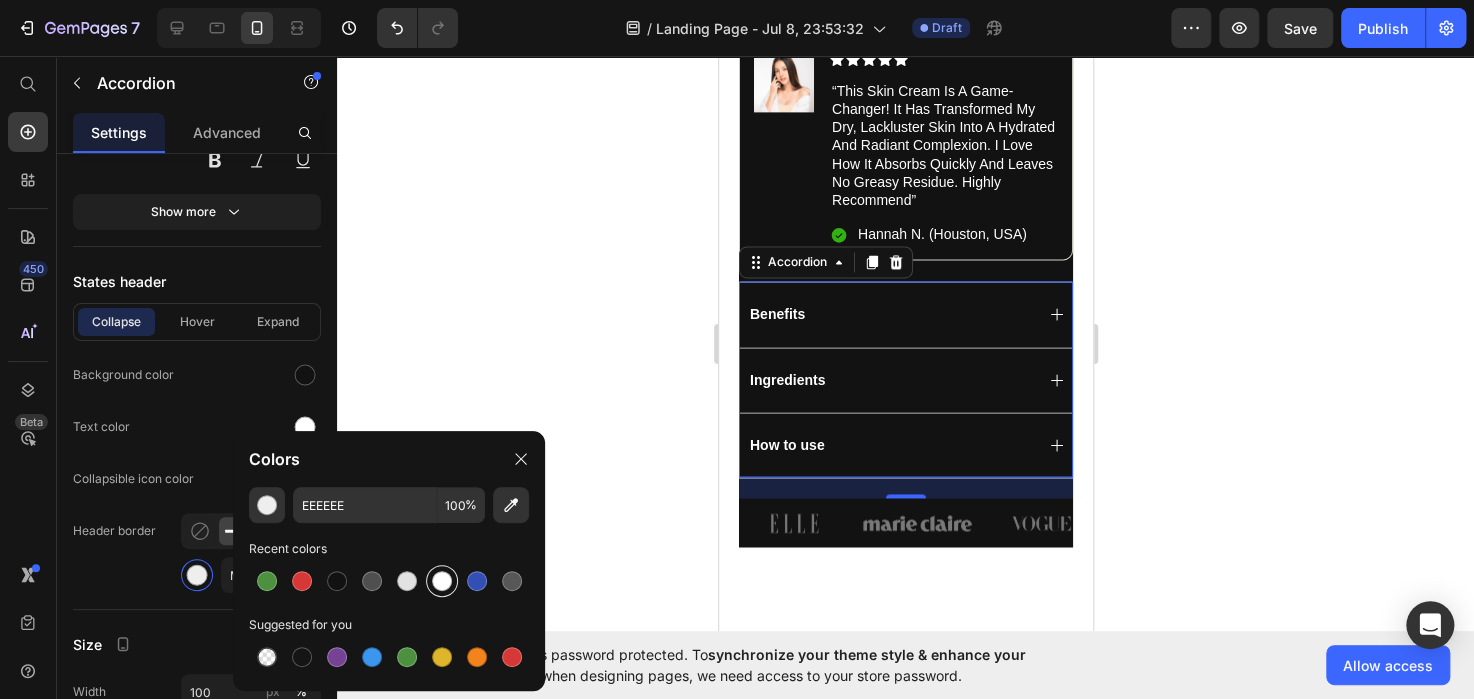 type on "FFFFFF" 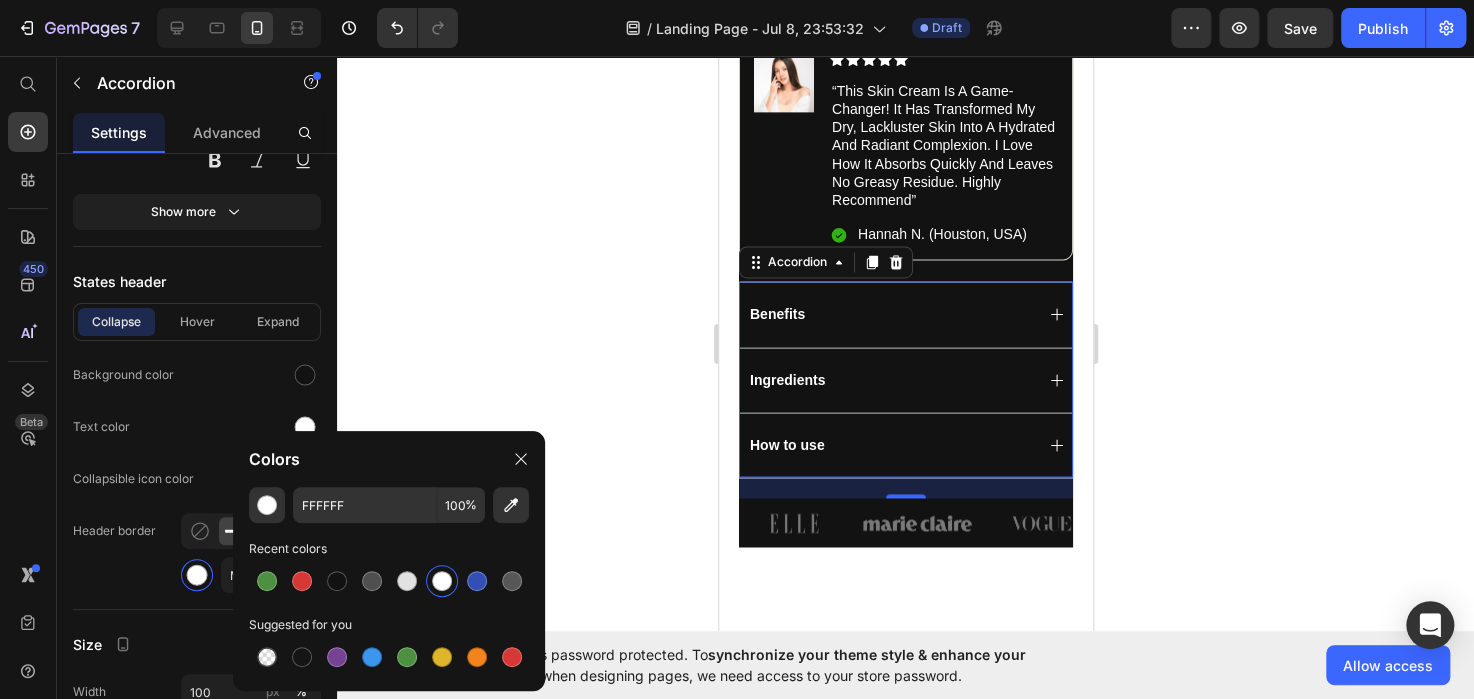 click 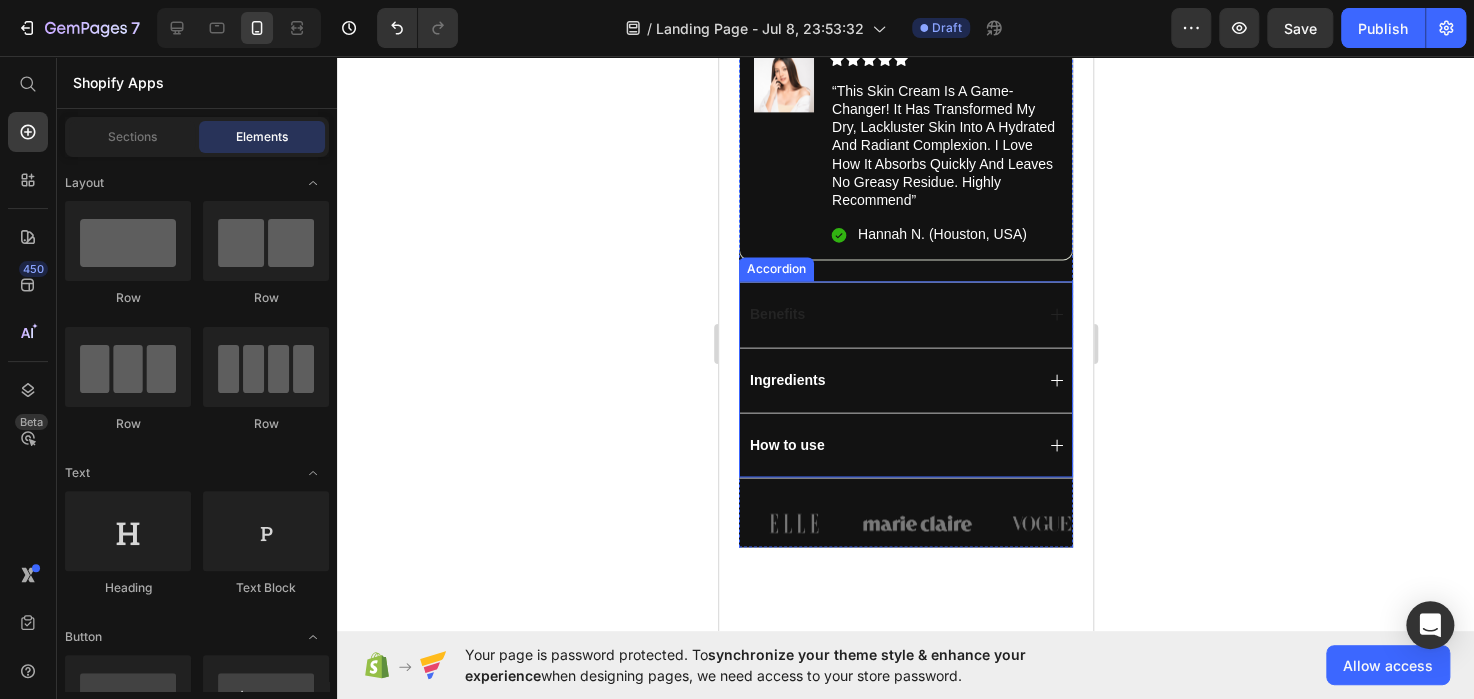 click on "Benefits" at bounding box center [905, 313] 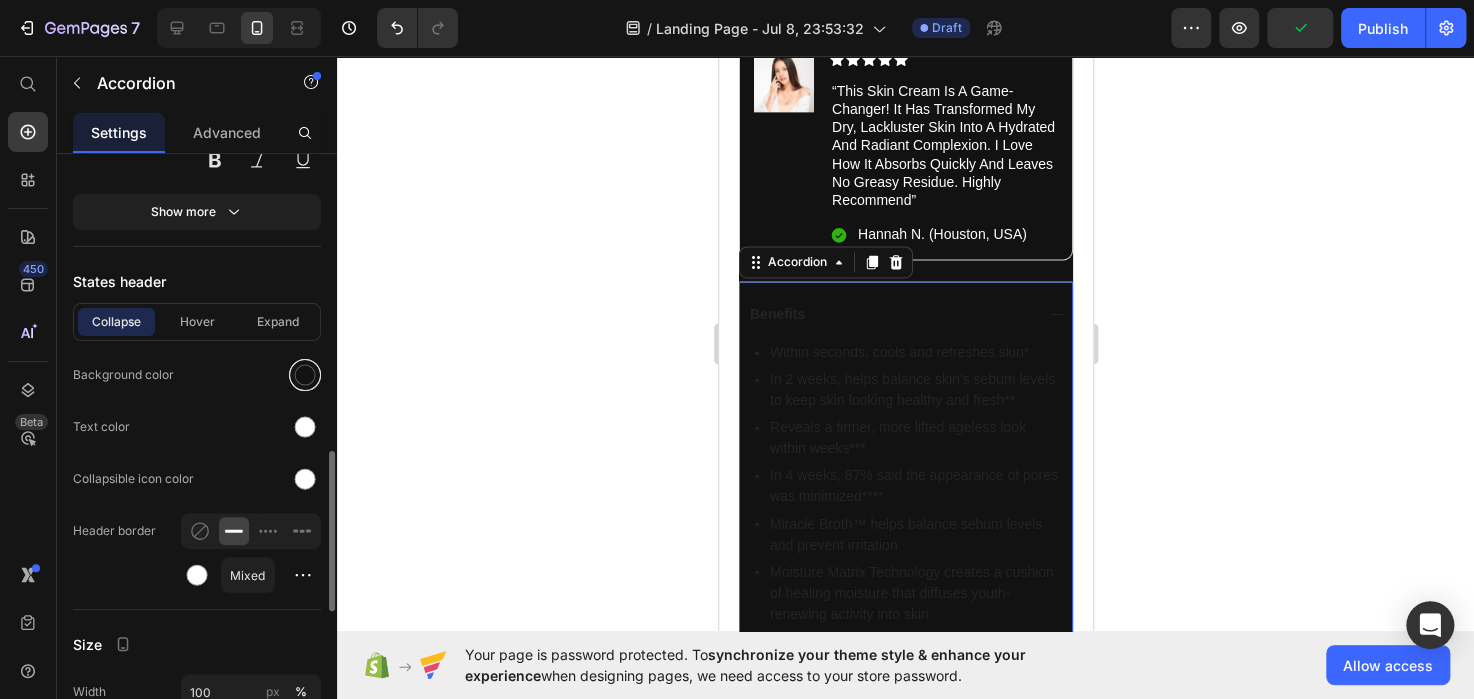 click at bounding box center [305, 375] 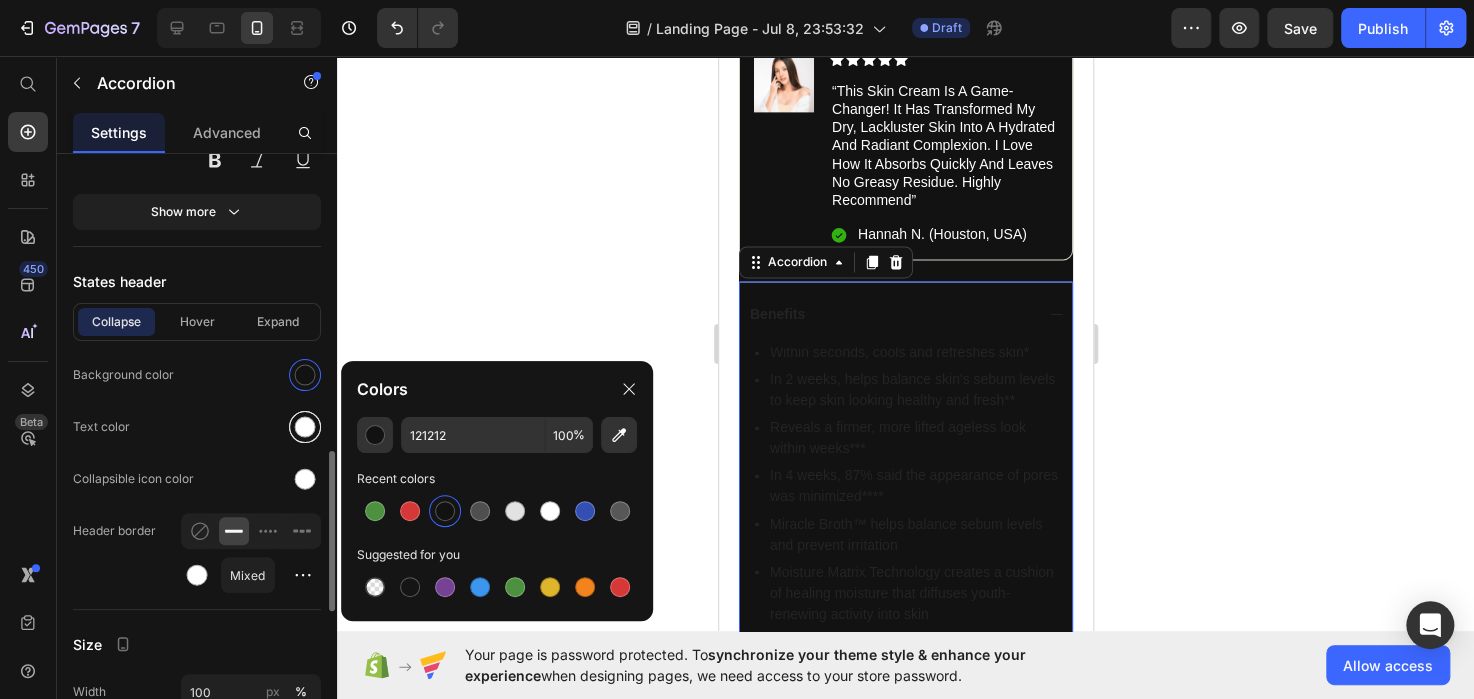 click at bounding box center [305, 427] 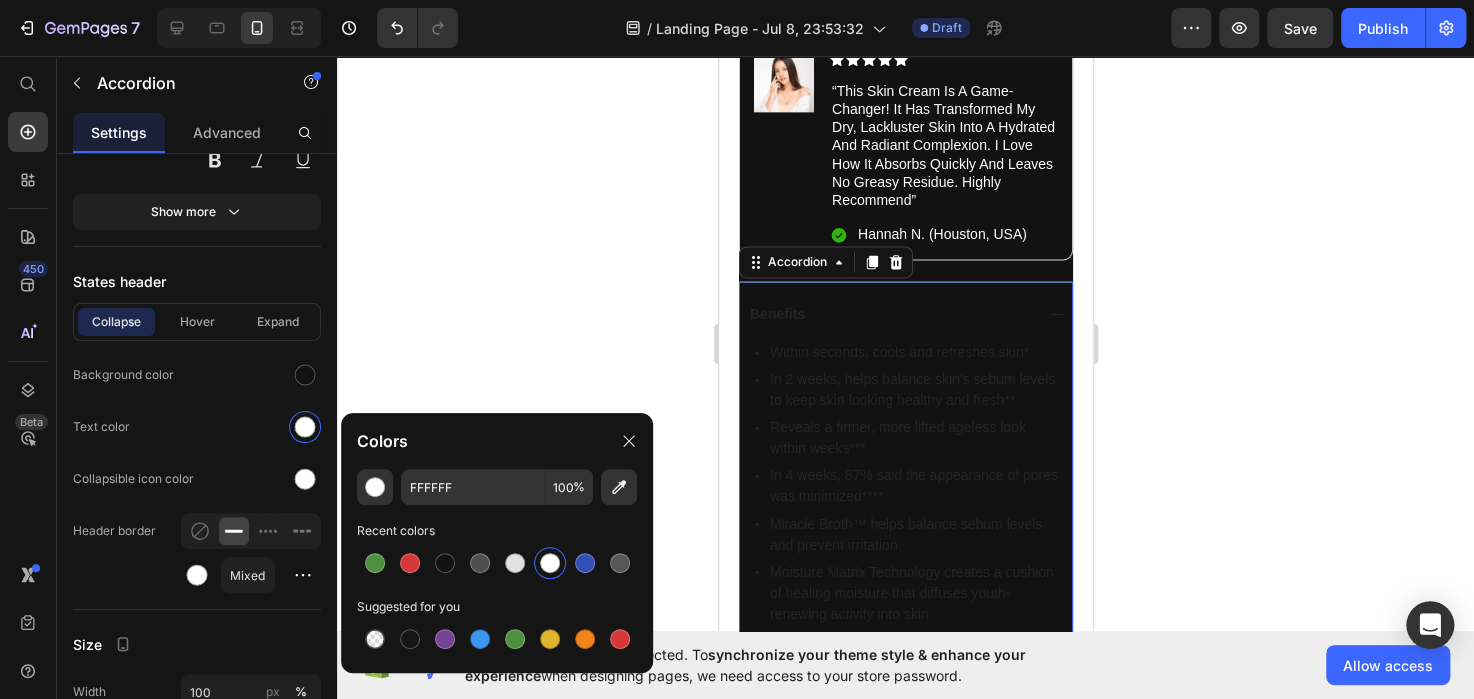 drag, startPoint x: 548, startPoint y: 559, endPoint x: 188, endPoint y: 403, distance: 392.34677 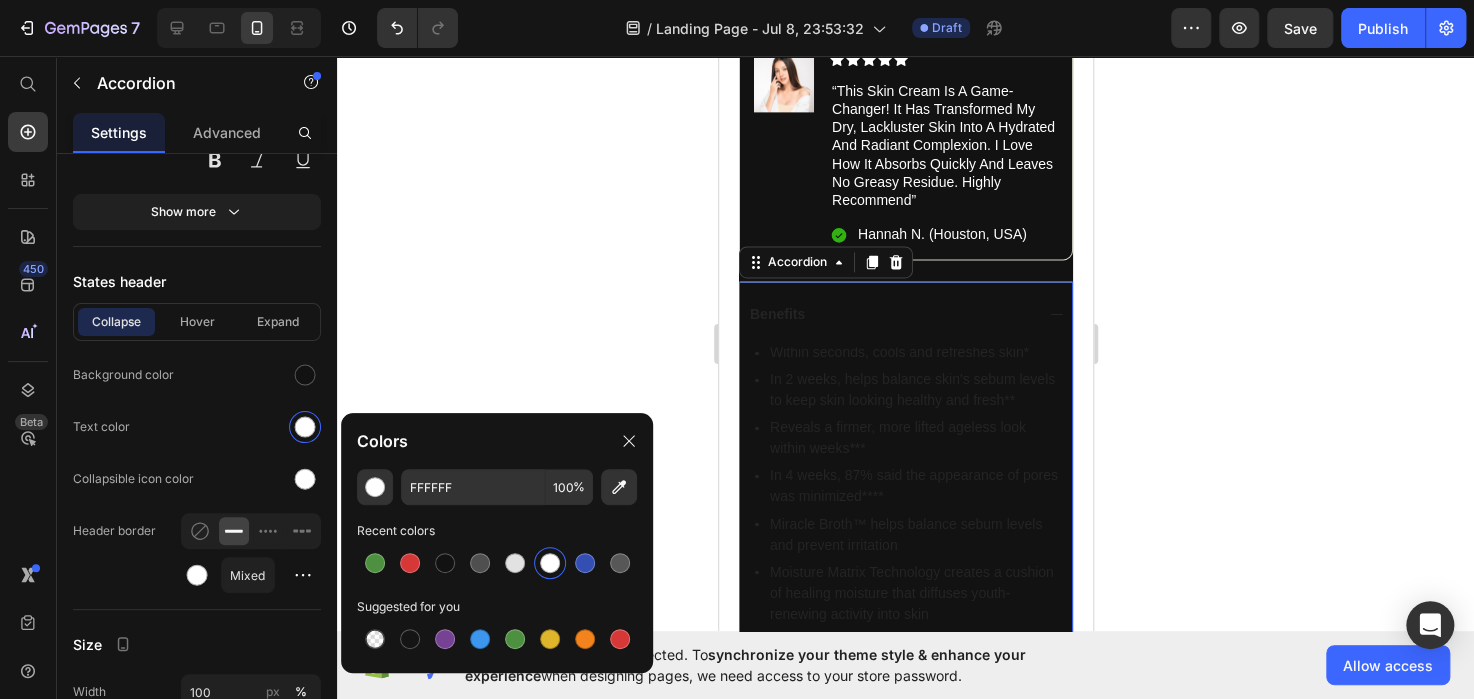 click at bounding box center [550, 563] 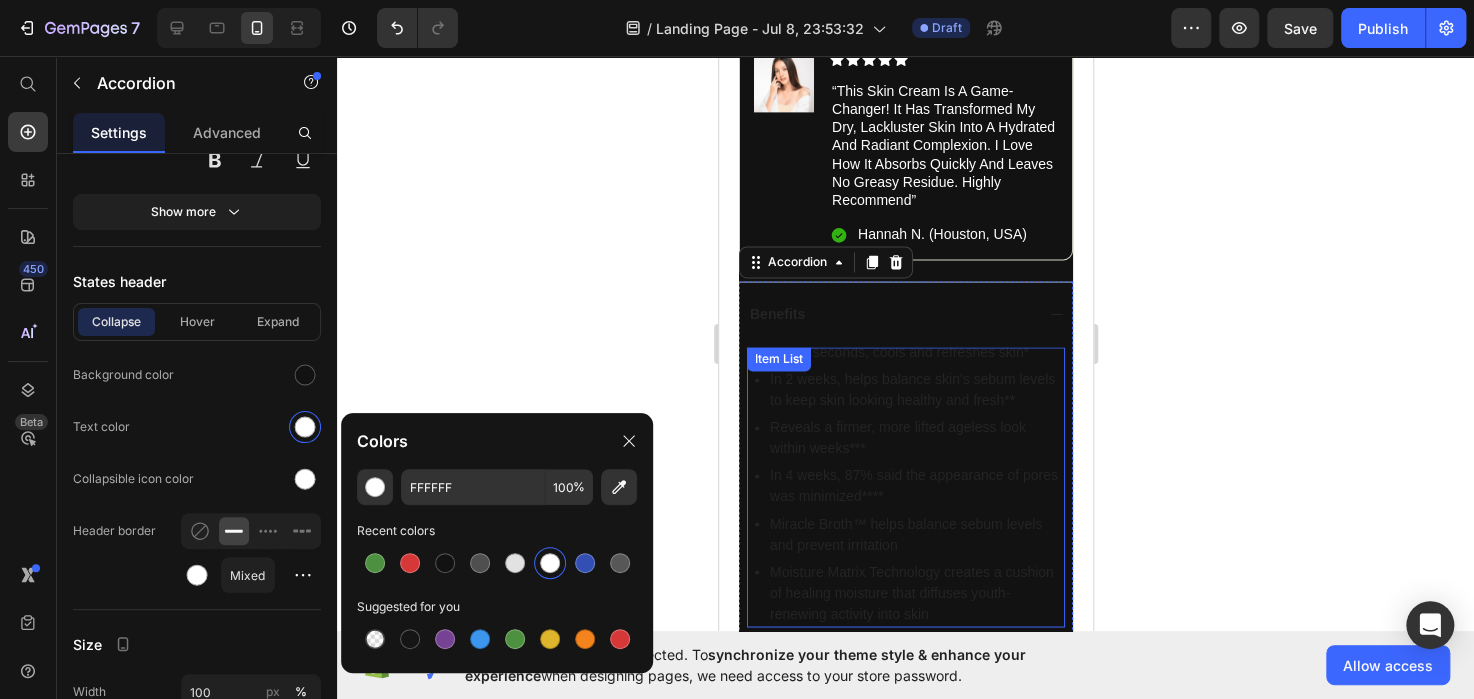 click on "In 2 weeks, helps balance skin's sebum levels to keep skin looking healthy and fresh**" at bounding box center [915, 390] 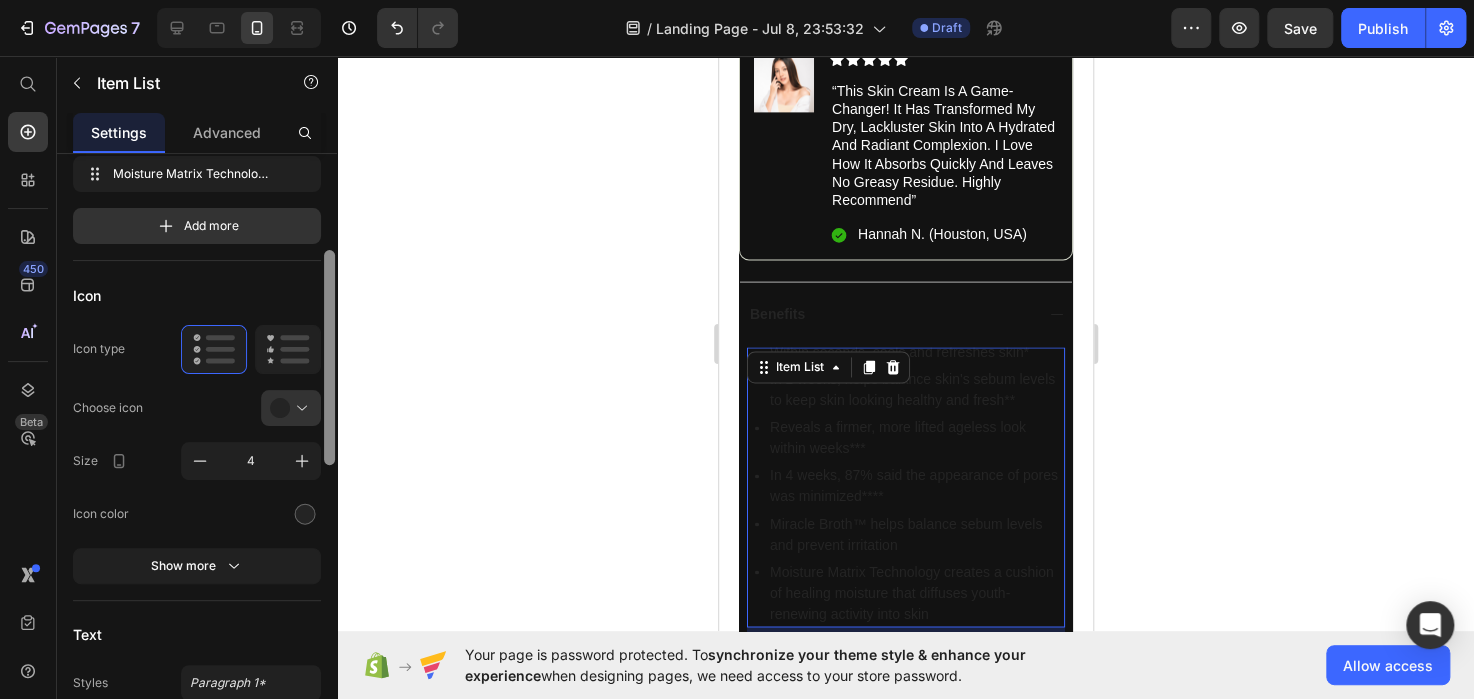 scroll, scrollTop: 290, scrollLeft: 0, axis: vertical 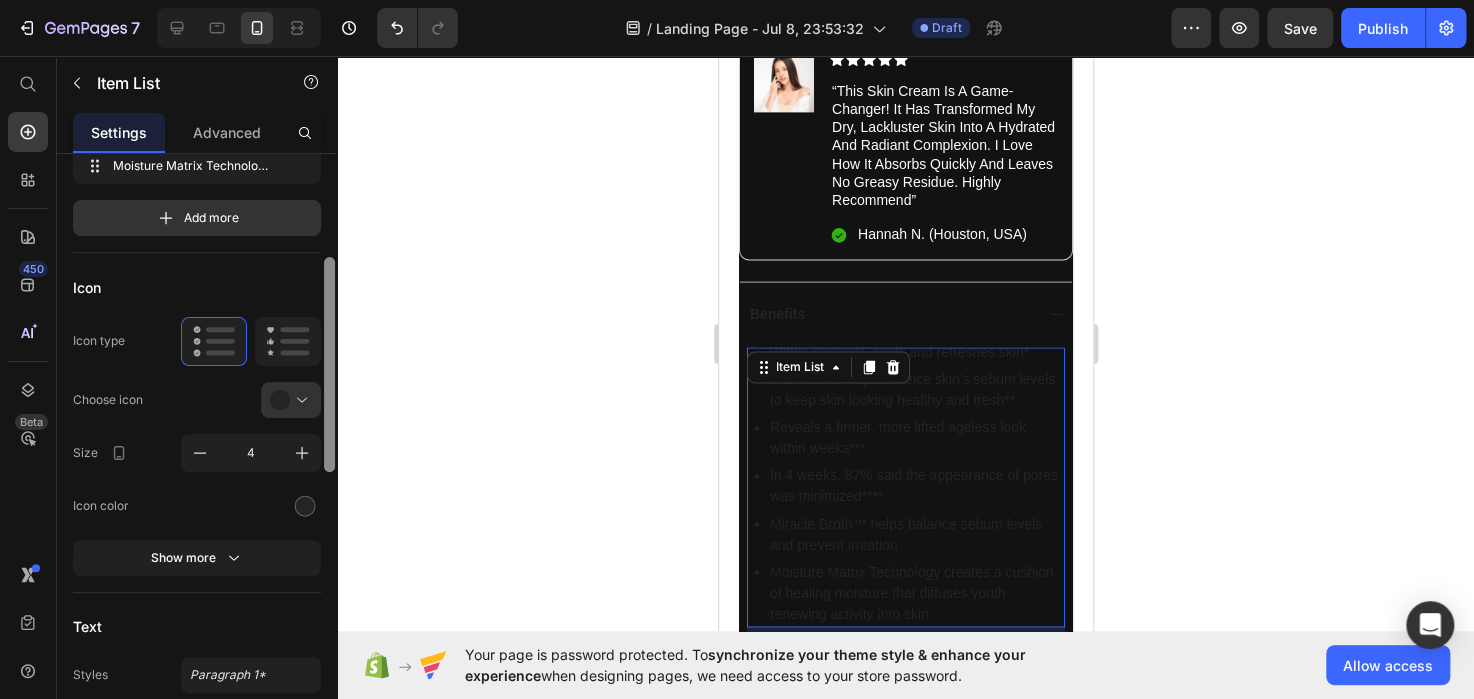 drag, startPoint x: 331, startPoint y: 309, endPoint x: 332, endPoint y: 413, distance: 104.00481 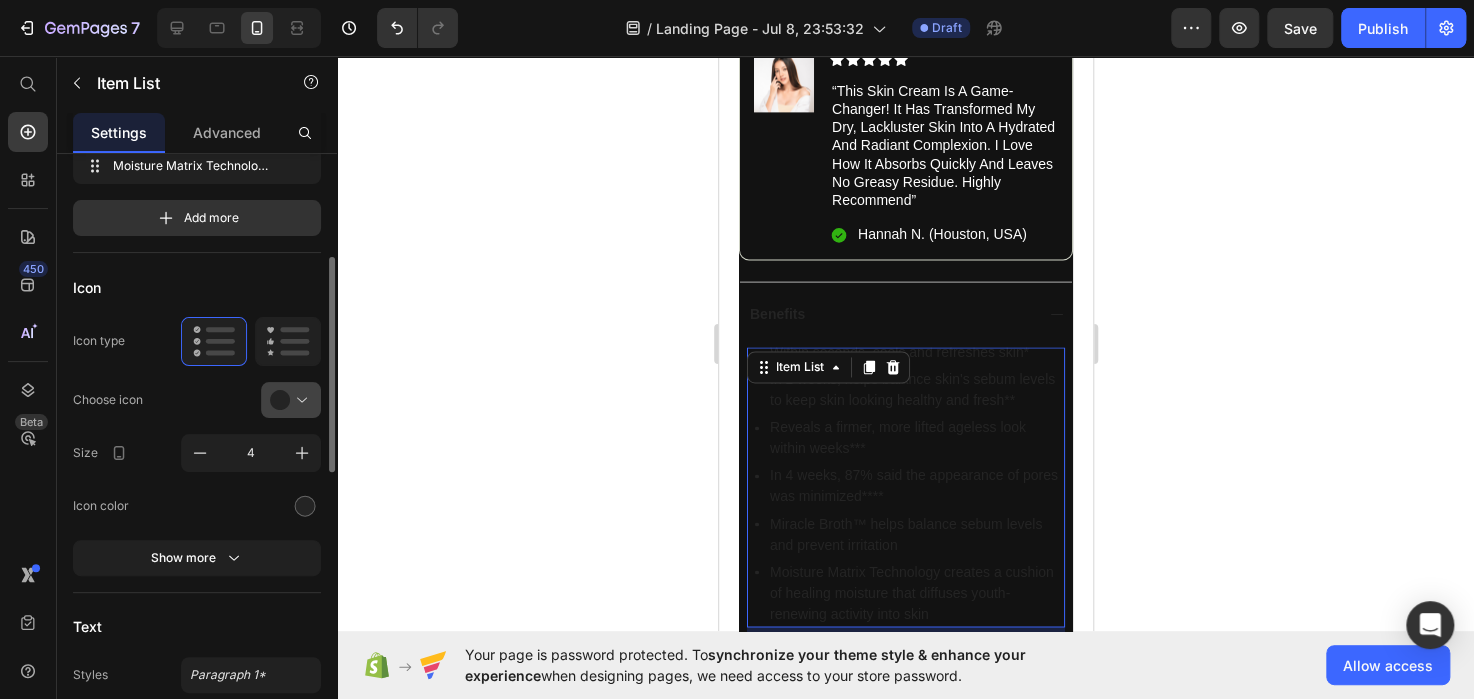 click at bounding box center (299, 400) 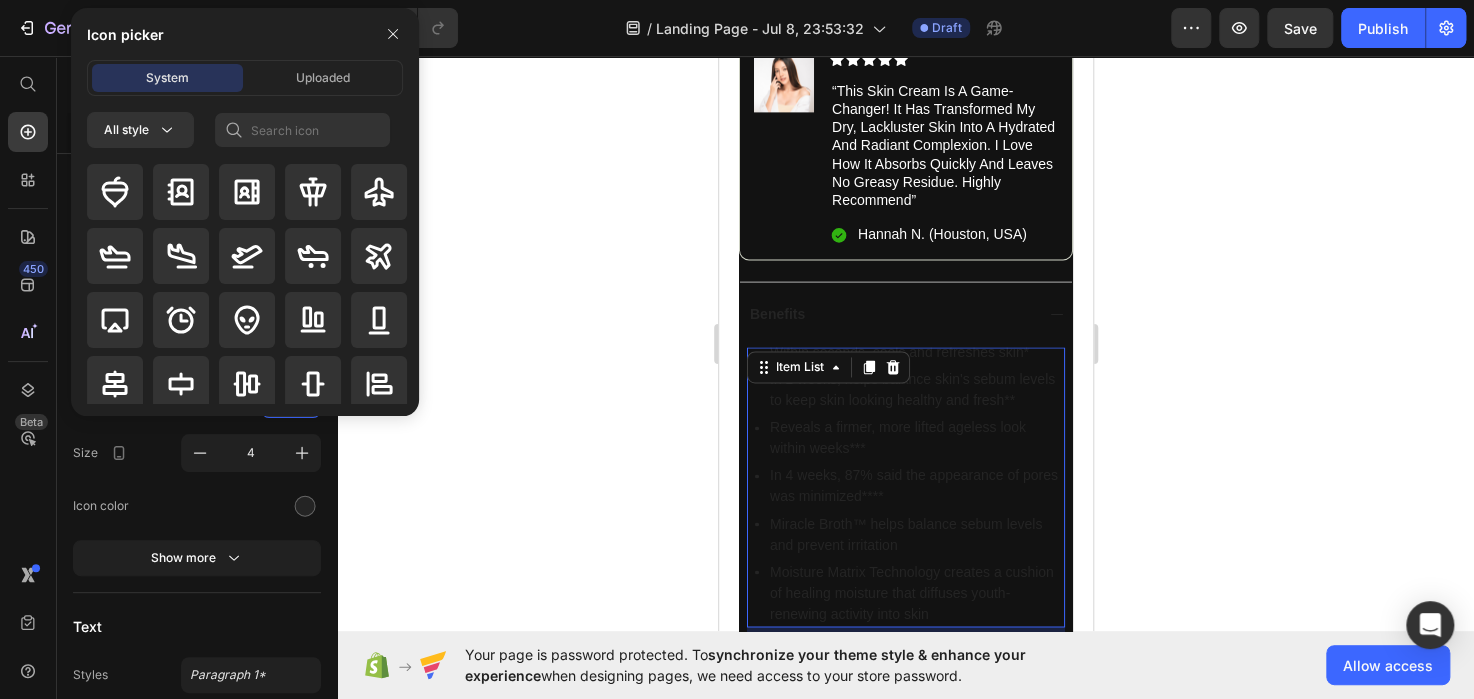 click 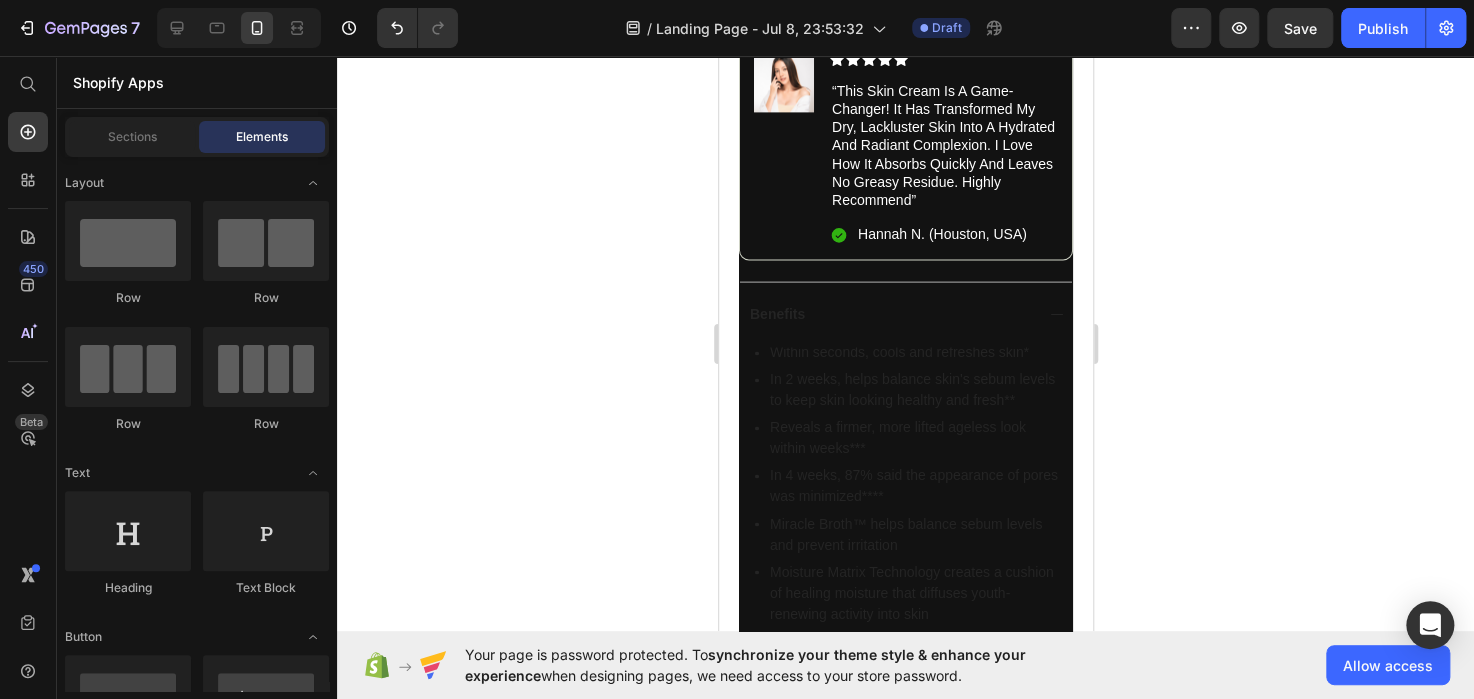 click on "Benefits" at bounding box center (905, 313) 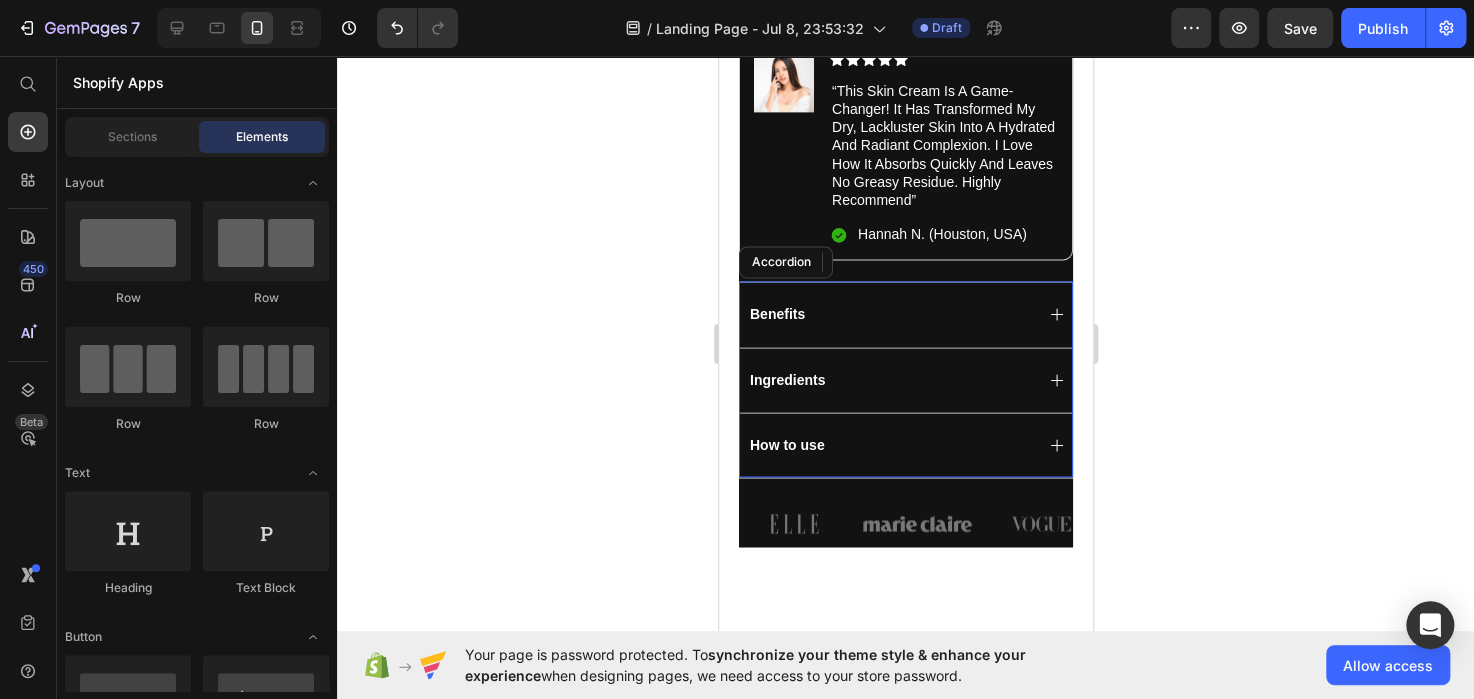 click on "In 2 weeks, helps balance skin's sebum levels to keep skin looking healthy and fresh**" at bounding box center [915, 390] 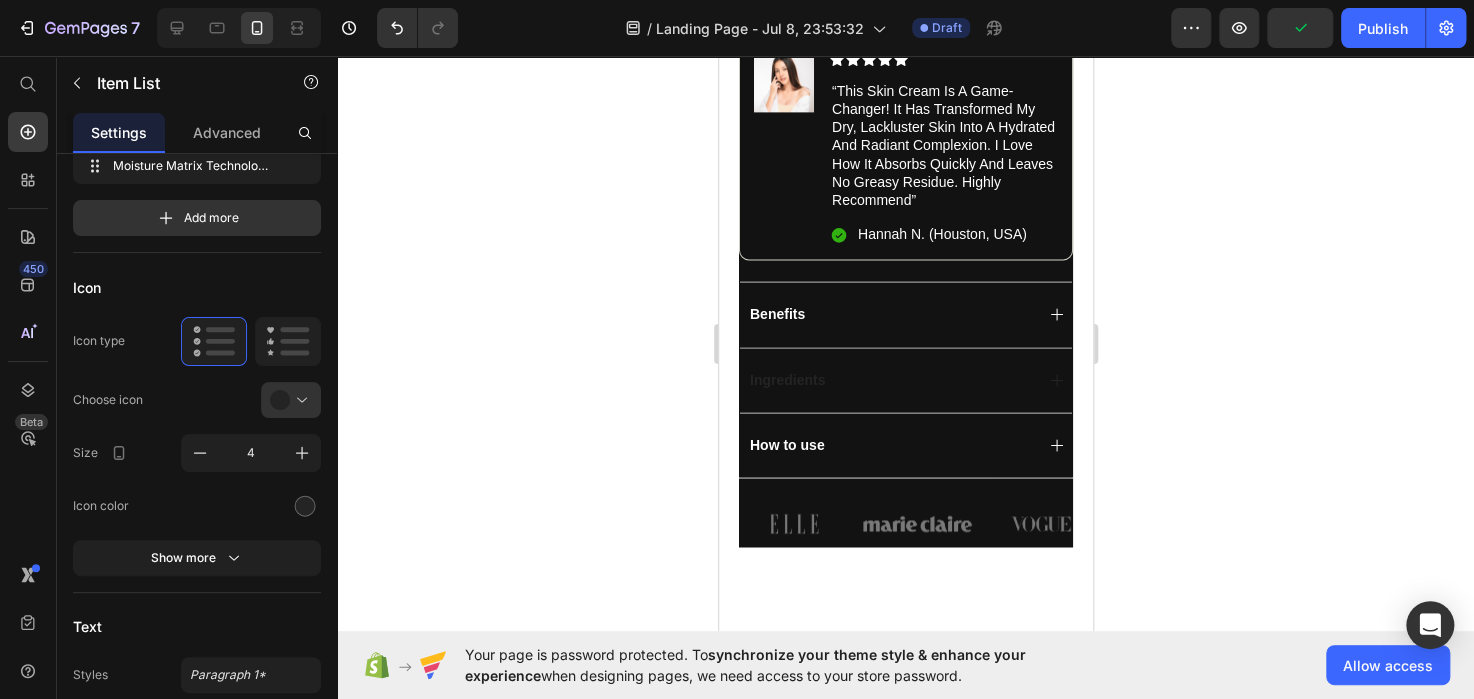 scroll, scrollTop: 0, scrollLeft: 0, axis: both 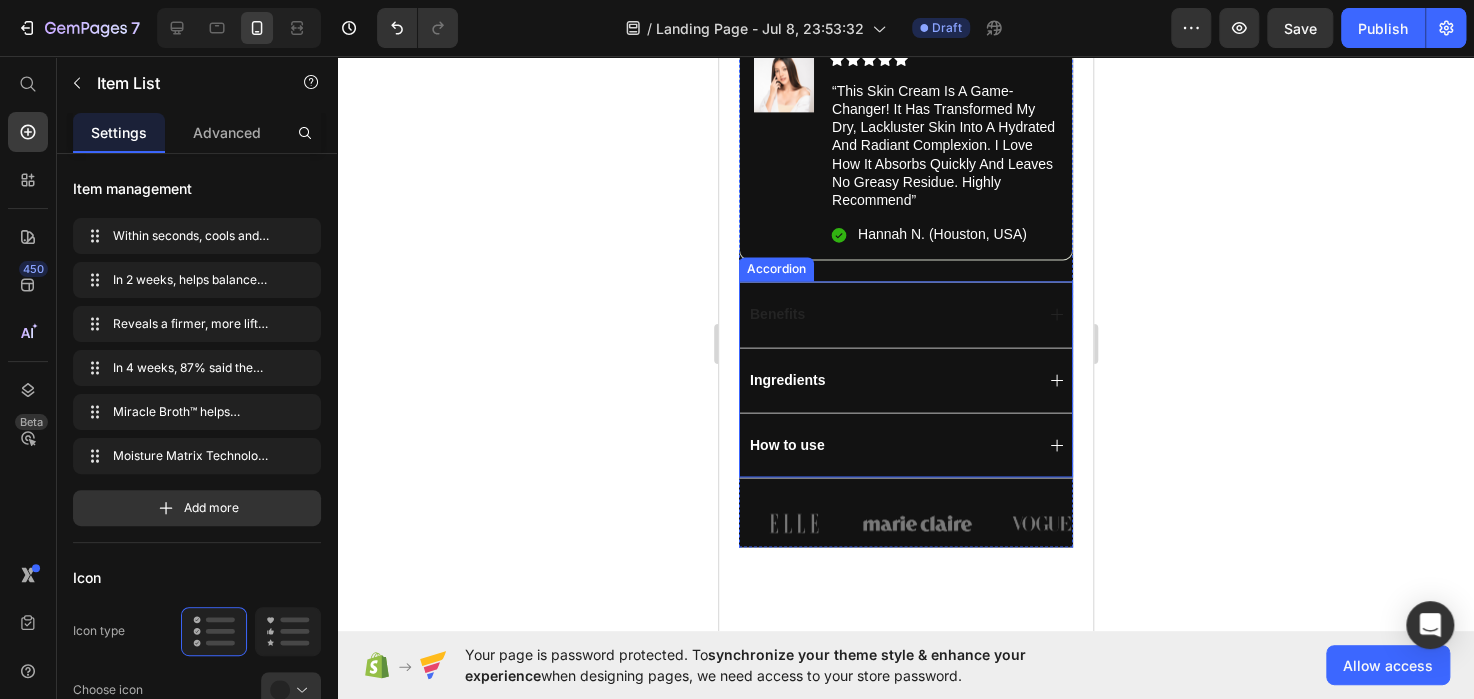 click on "Benefits" at bounding box center (889, 314) 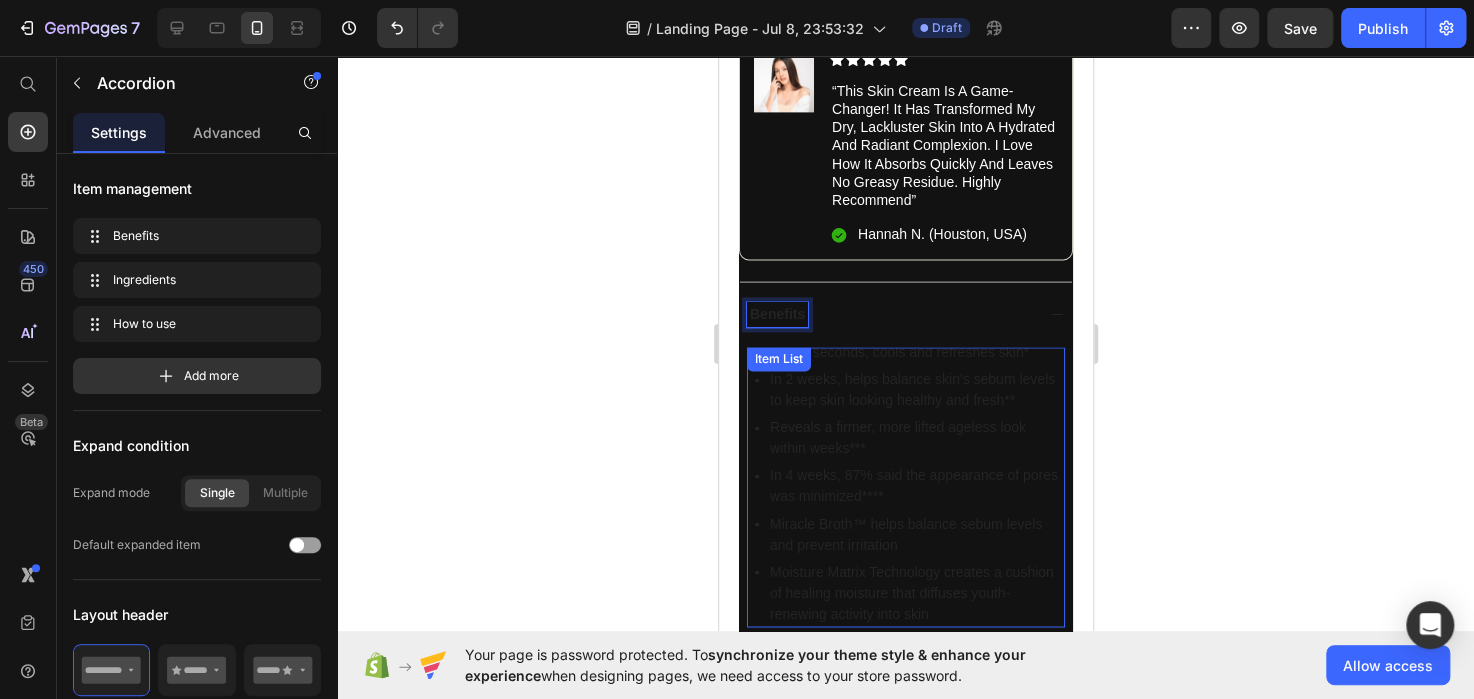 click on "Within seconds, cools and refreshes skin*" at bounding box center [915, 352] 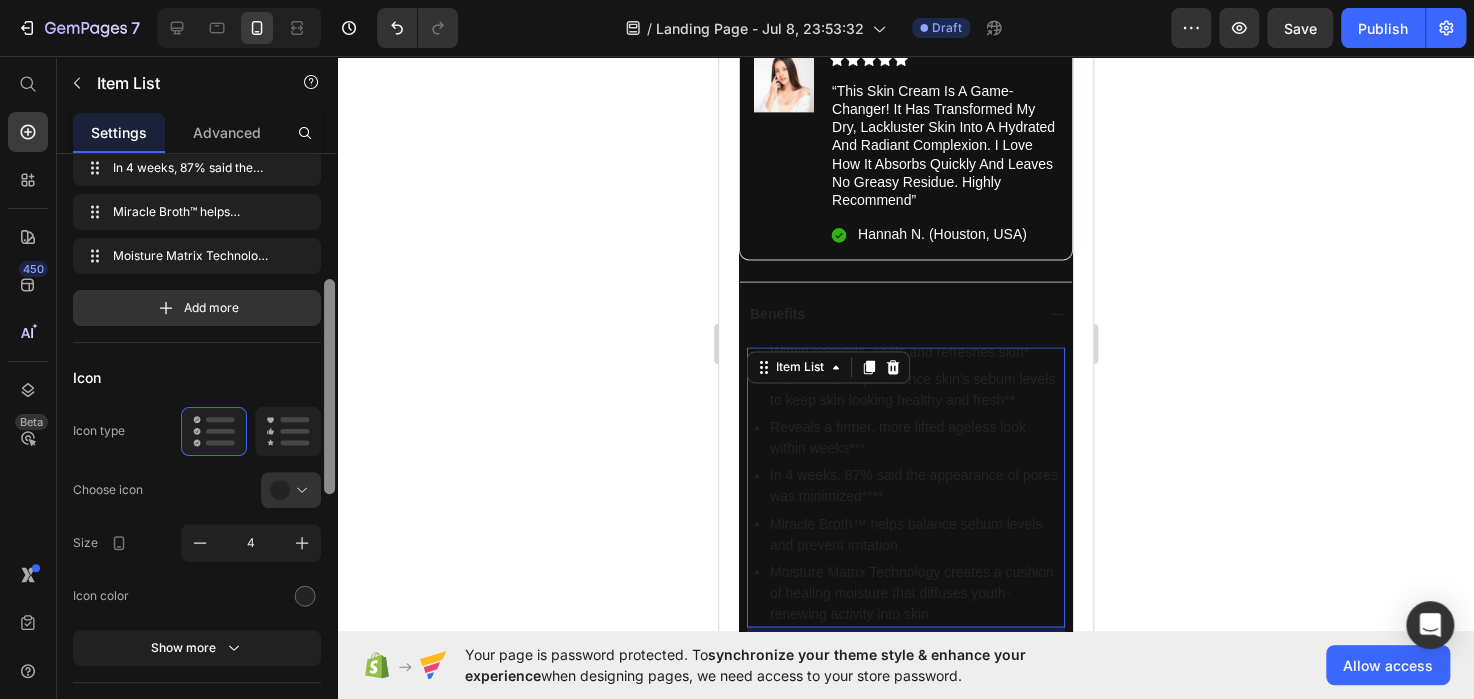 scroll, scrollTop: 245, scrollLeft: 0, axis: vertical 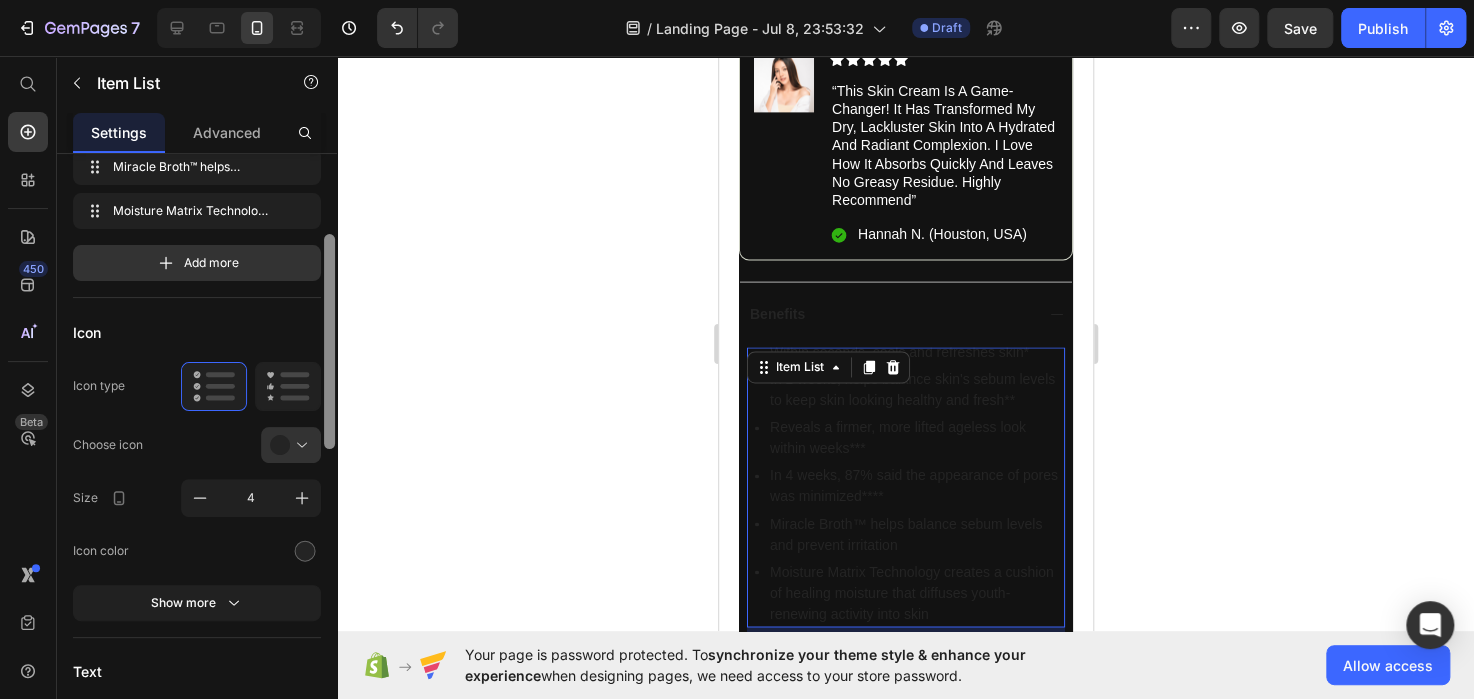 drag, startPoint x: 332, startPoint y: 343, endPoint x: 337, endPoint y: 431, distance: 88.14193 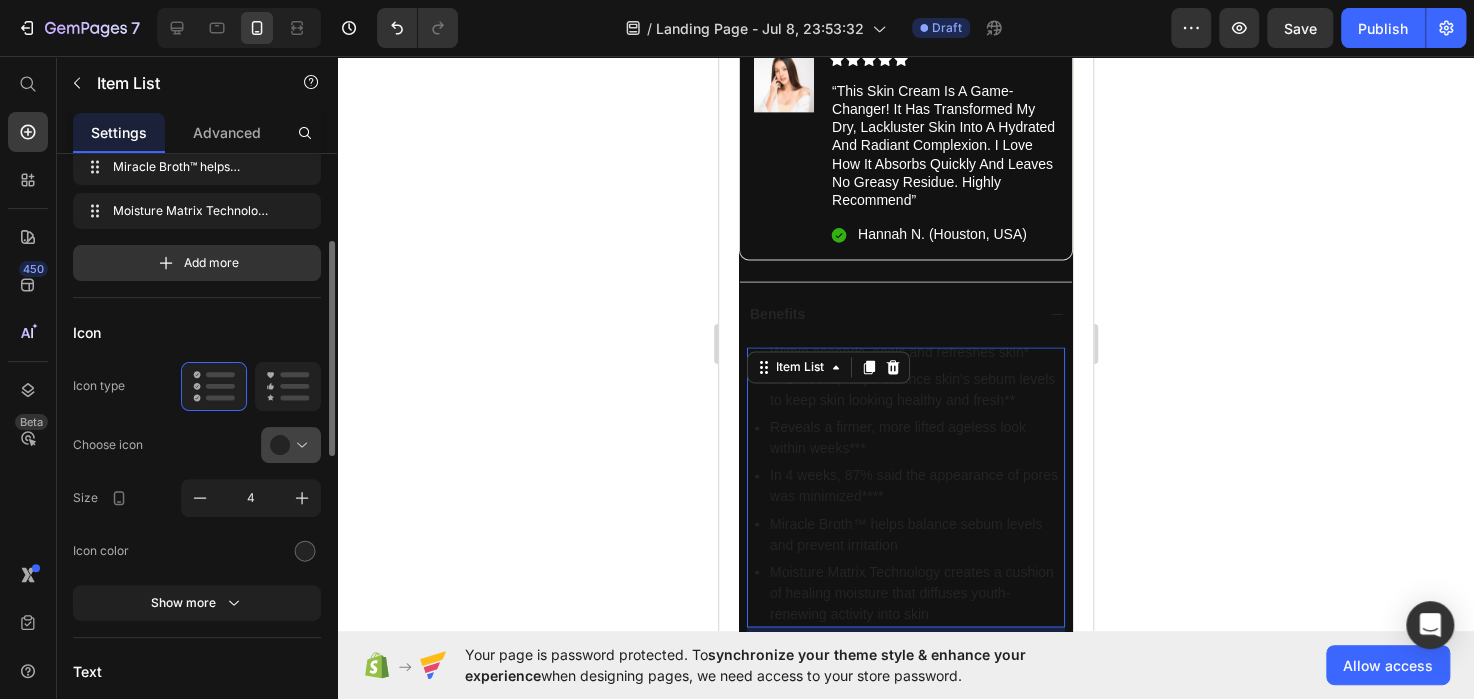 click at bounding box center [299, 445] 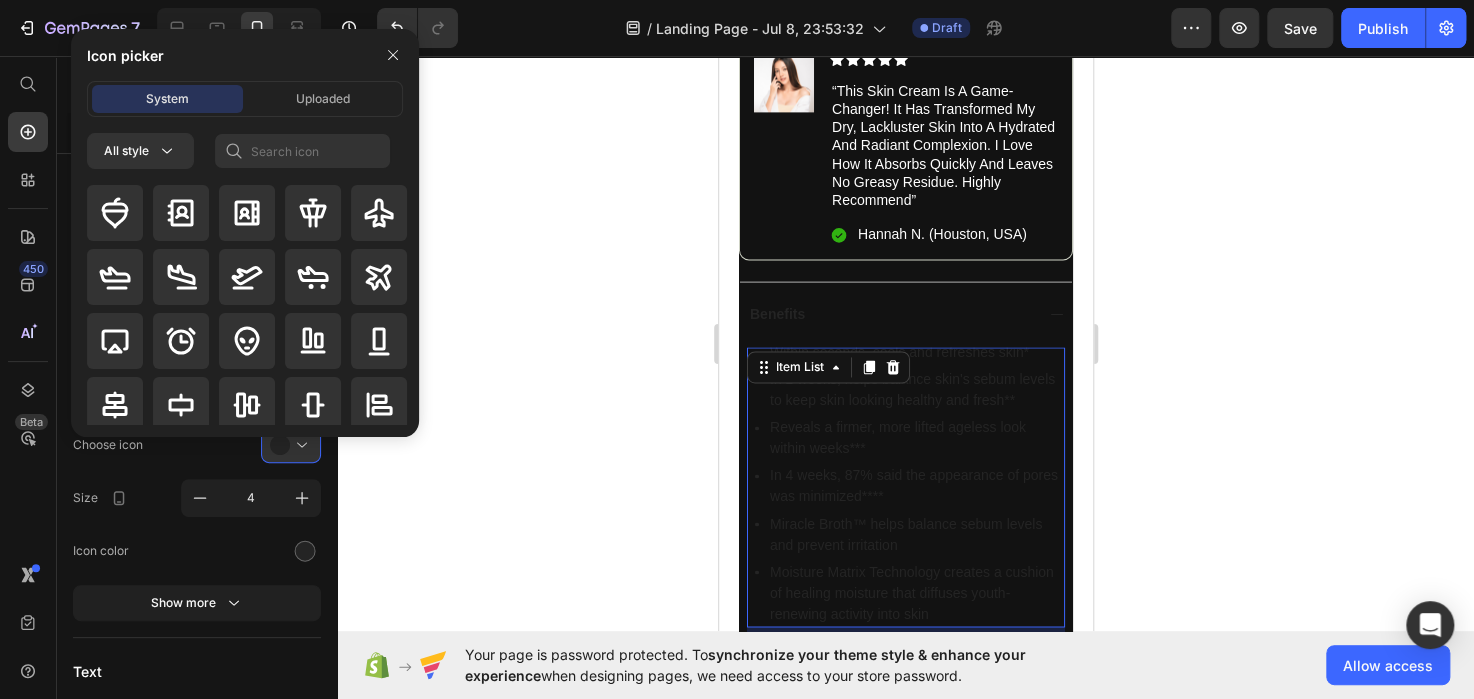 click 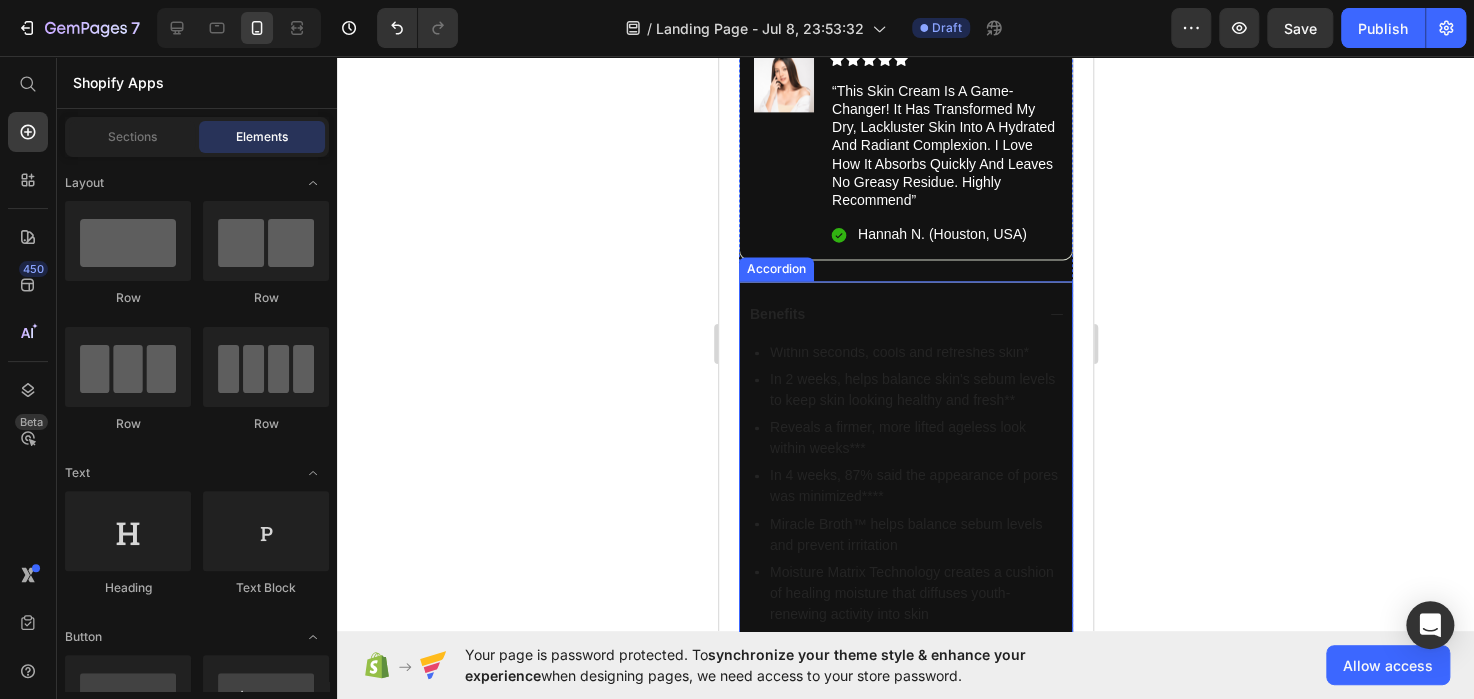 click on "Benefits" at bounding box center (905, 313) 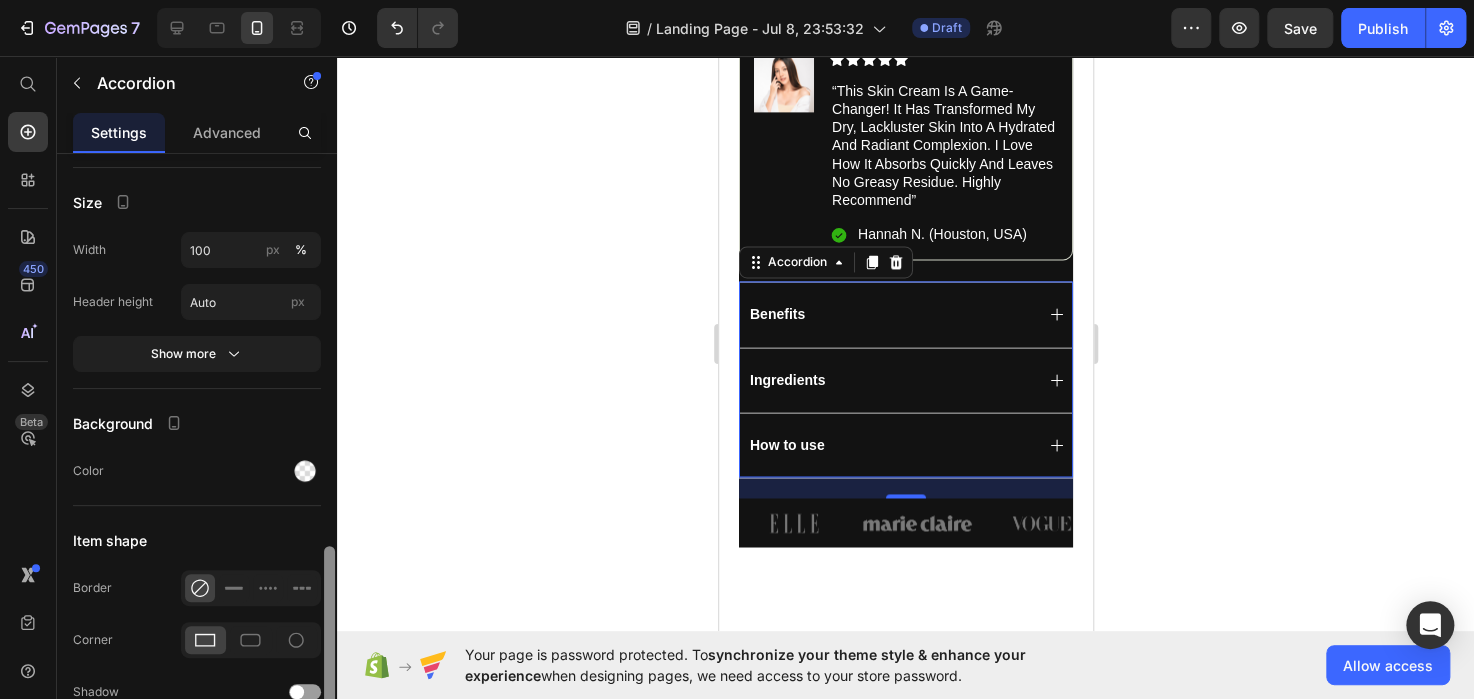 scroll, scrollTop: 1542, scrollLeft: 0, axis: vertical 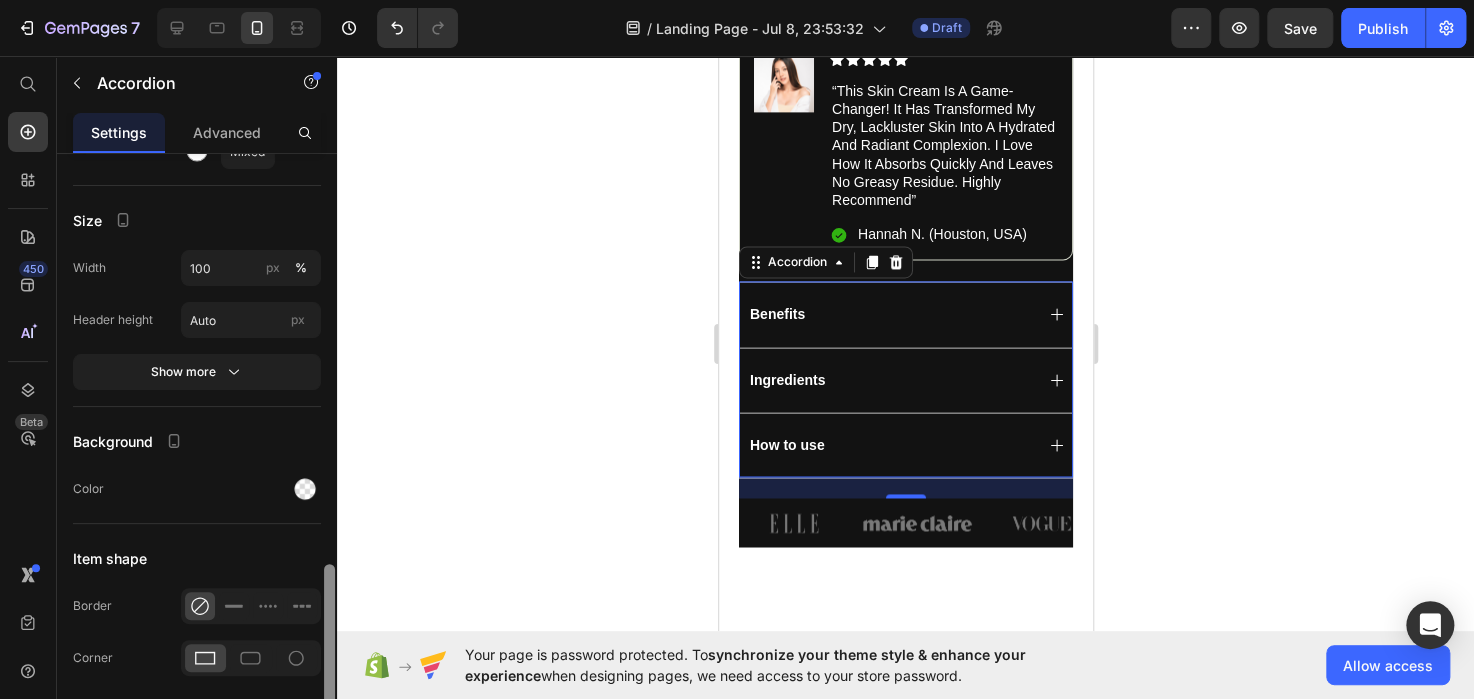 drag, startPoint x: 332, startPoint y: 275, endPoint x: 328, endPoint y: 686, distance: 411.01947 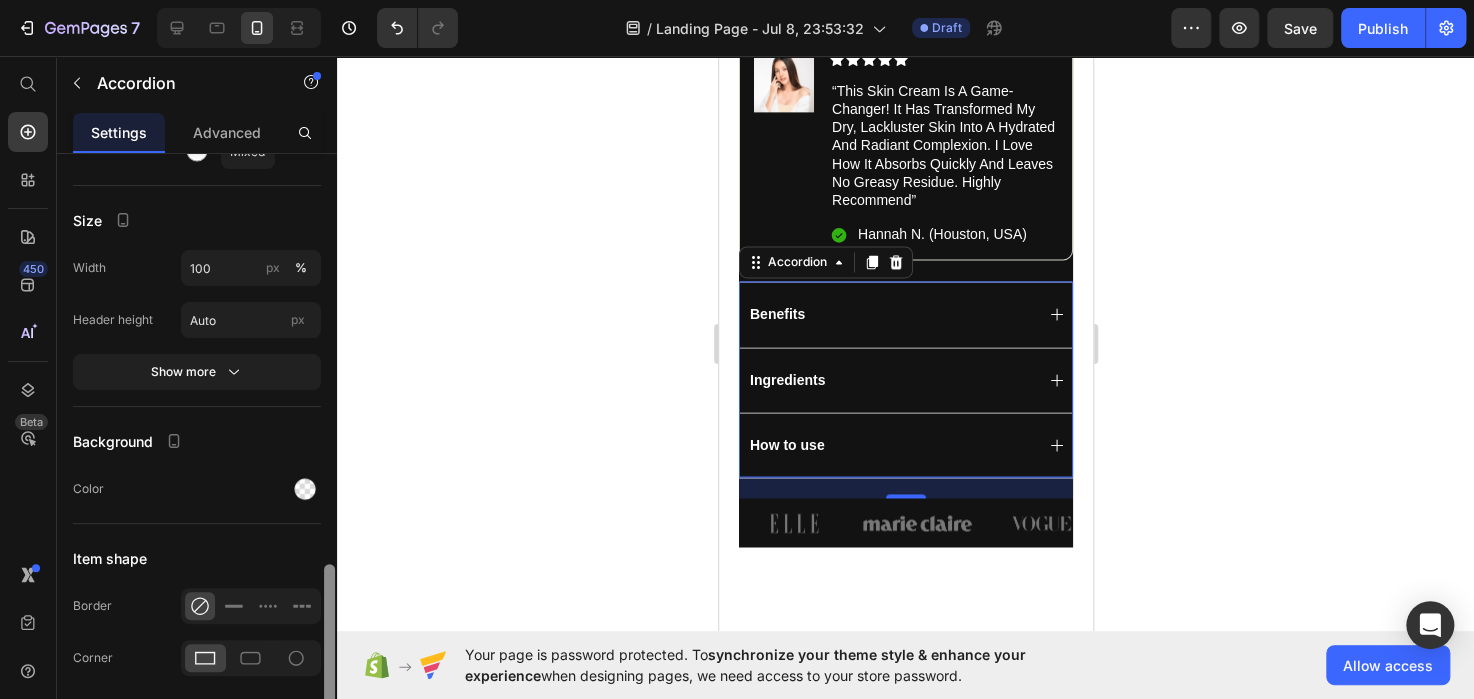 click at bounding box center [329, 644] 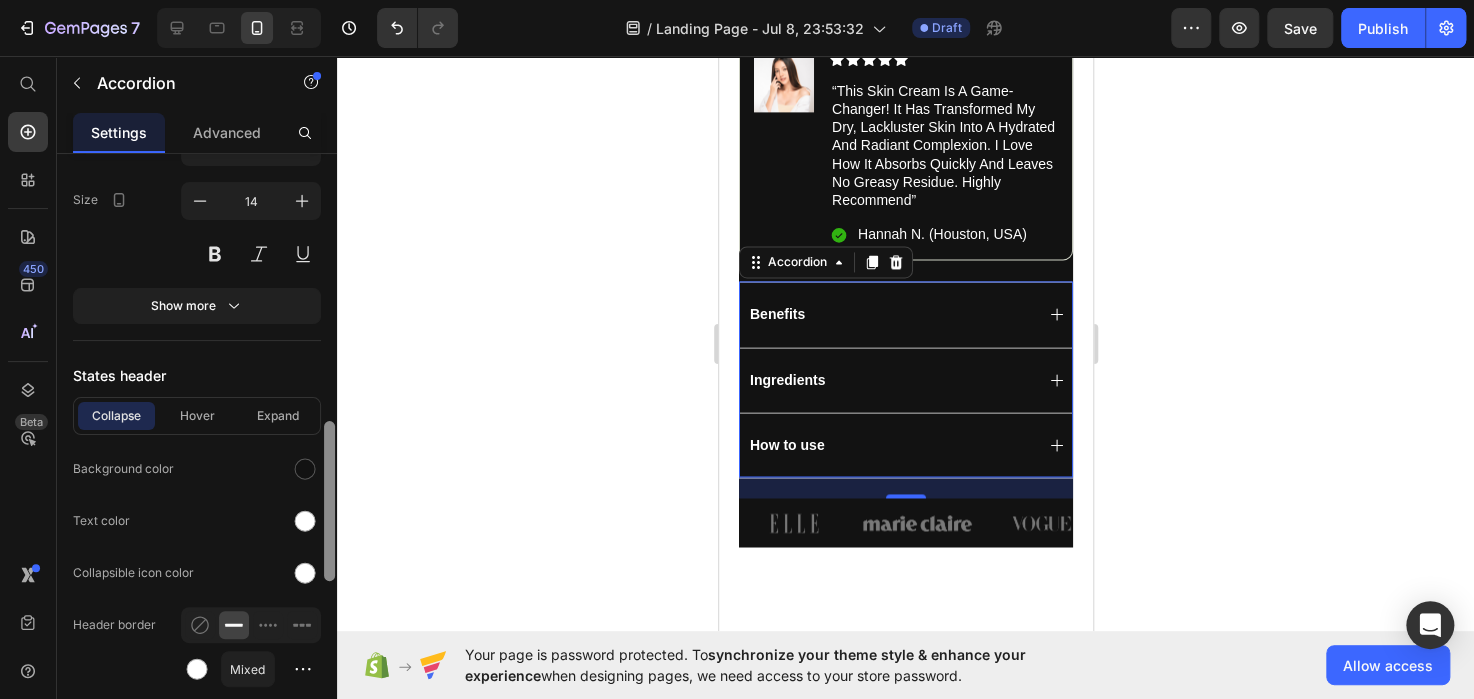 scroll, scrollTop: 1020, scrollLeft: 0, axis: vertical 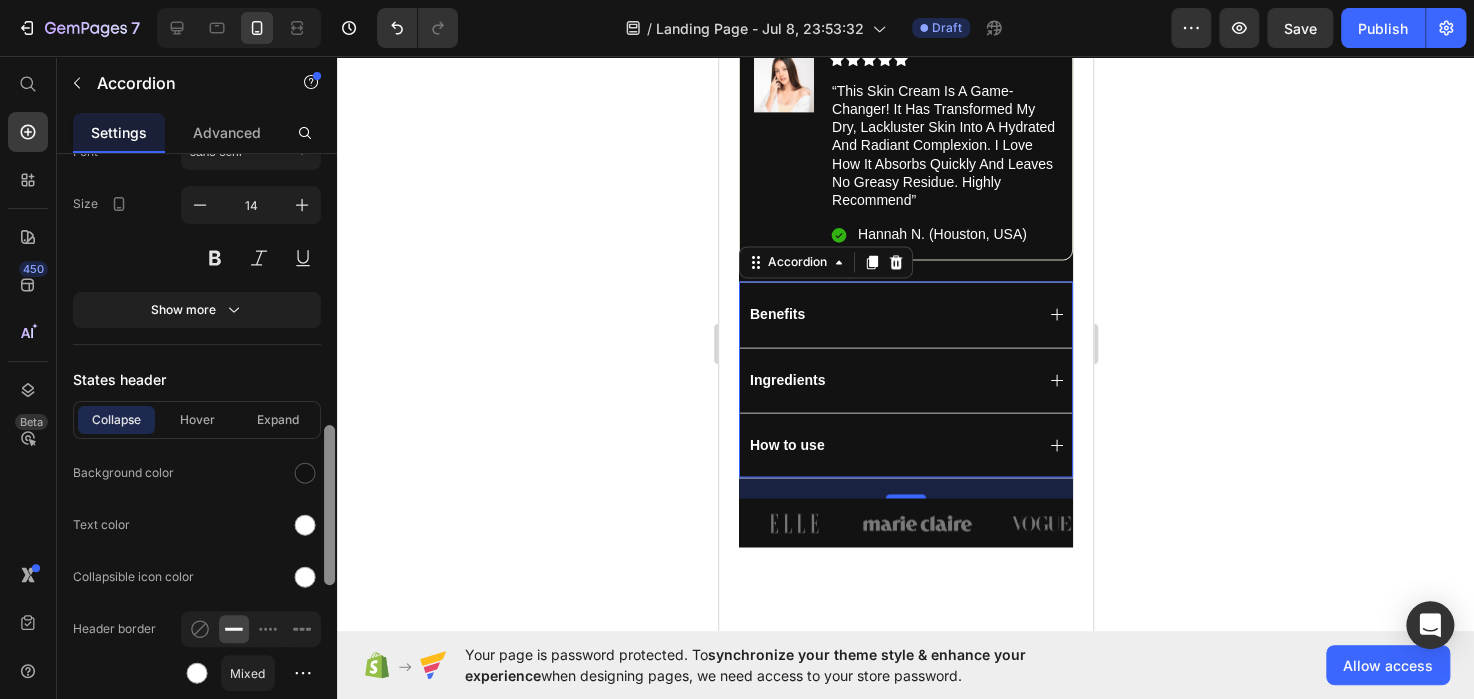 drag, startPoint x: 326, startPoint y: 609, endPoint x: 351, endPoint y: 470, distance: 141.2303 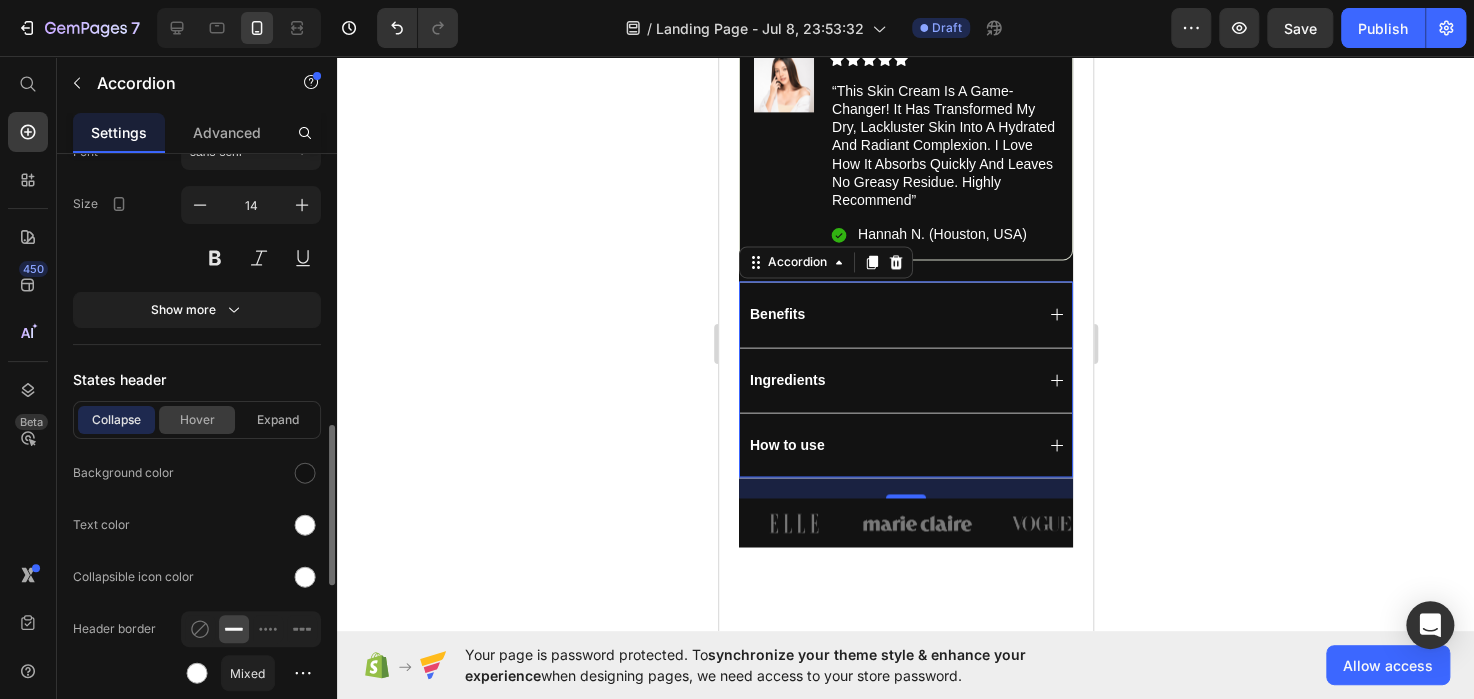 click on "Hover" at bounding box center (197, 420) 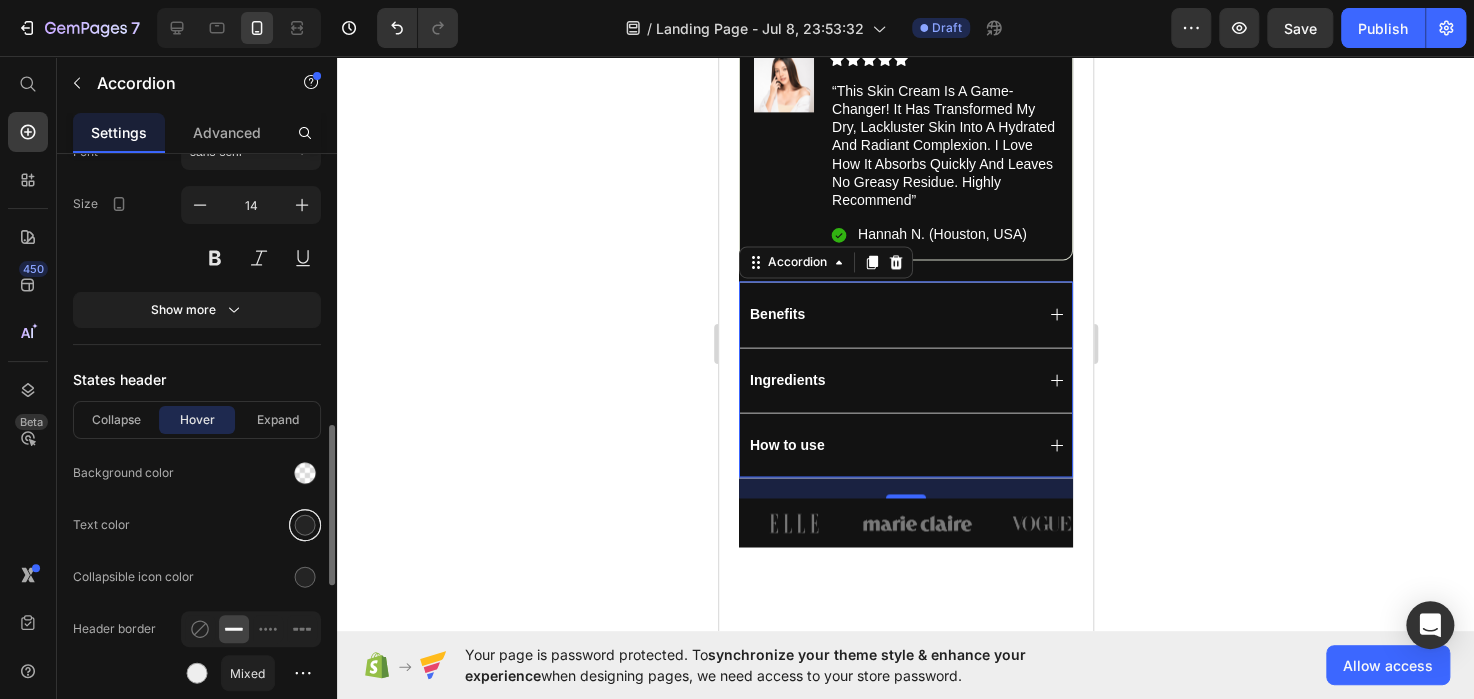 click at bounding box center [305, 525] 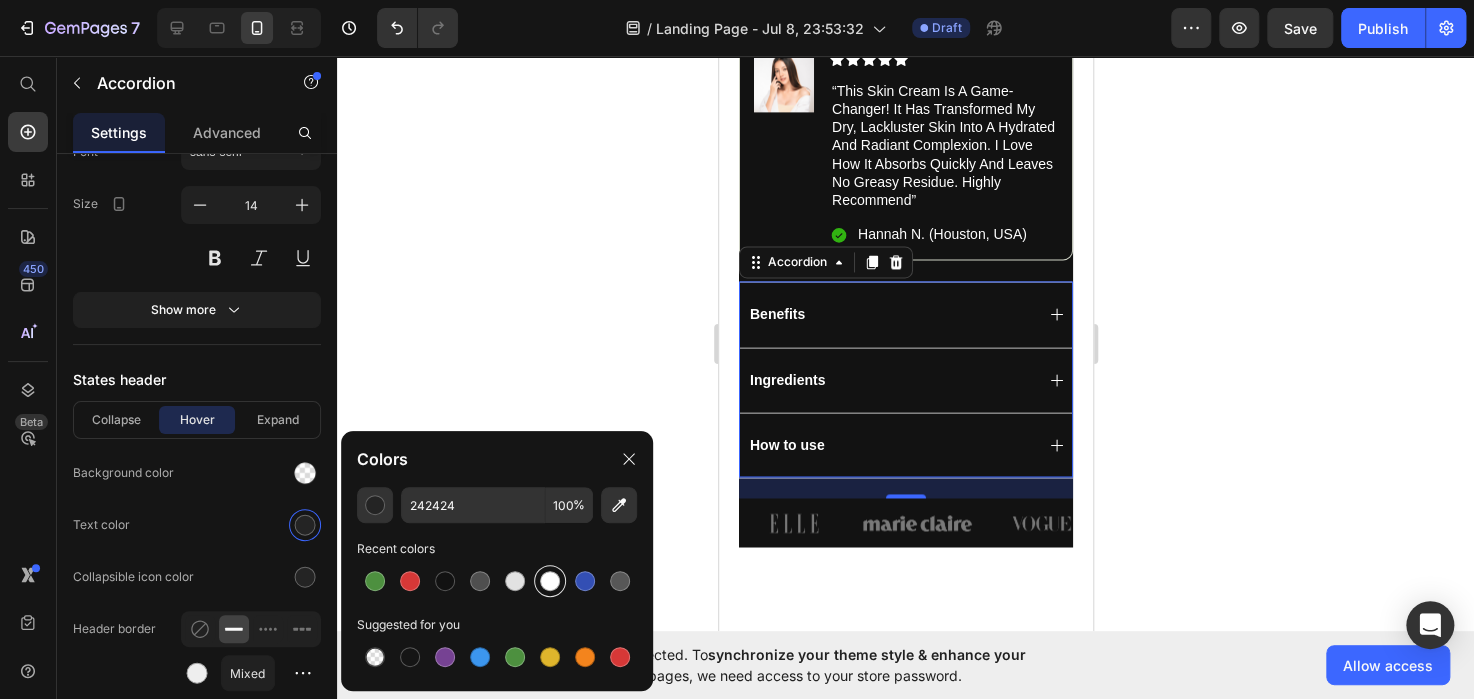click at bounding box center (550, 581) 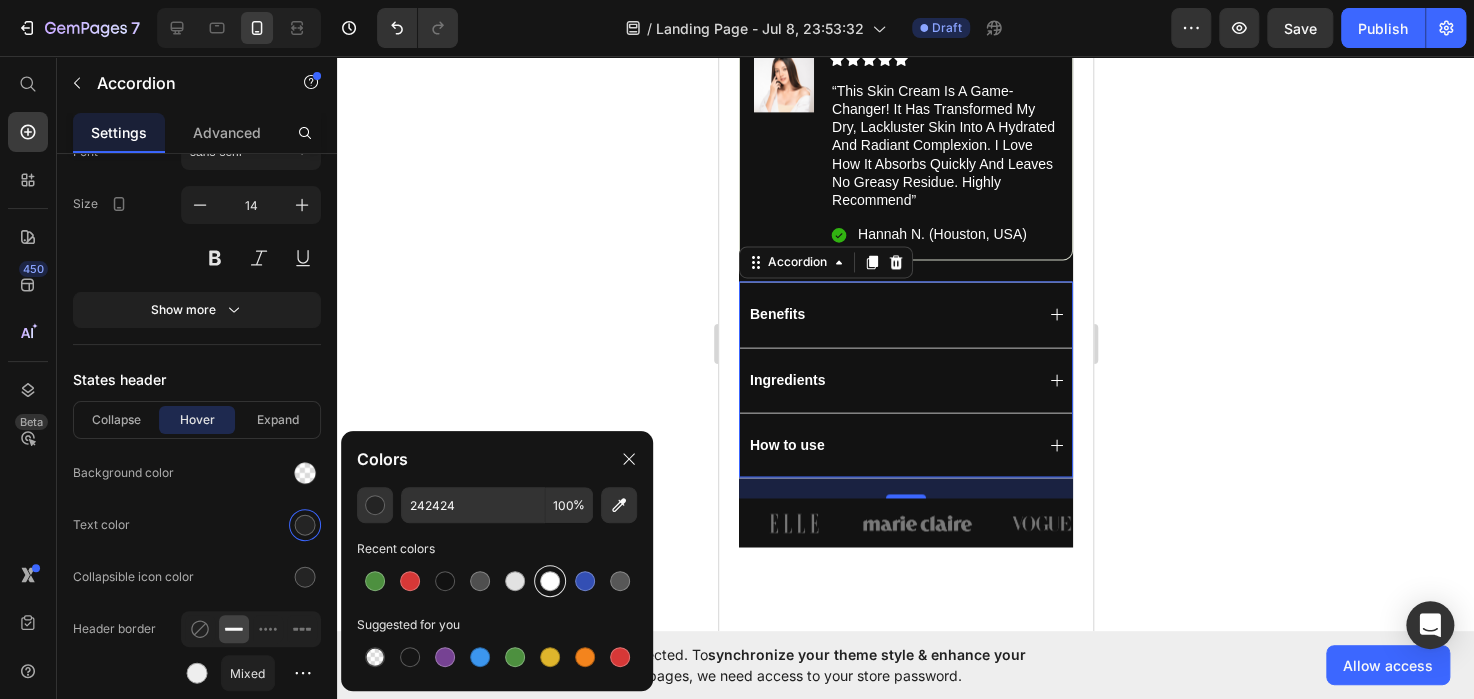 type on "FFFFFF" 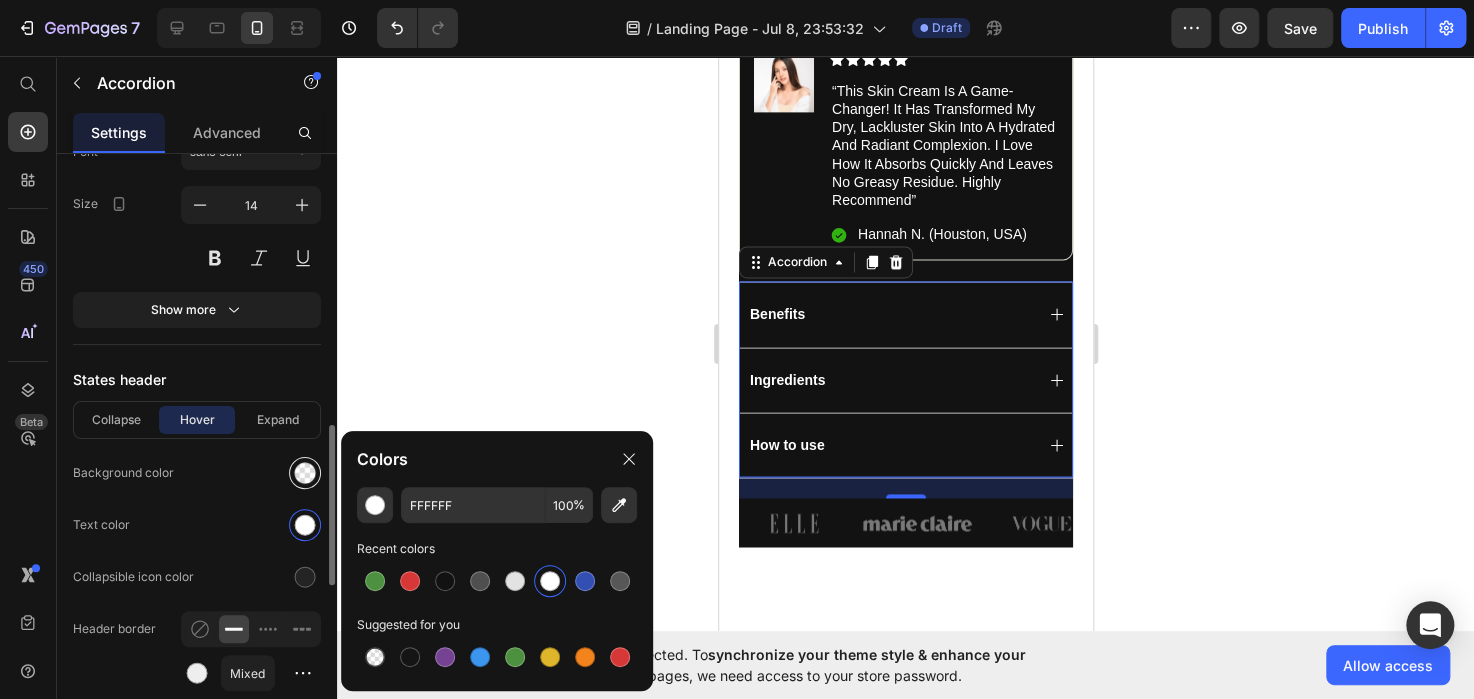 click at bounding box center (305, 473) 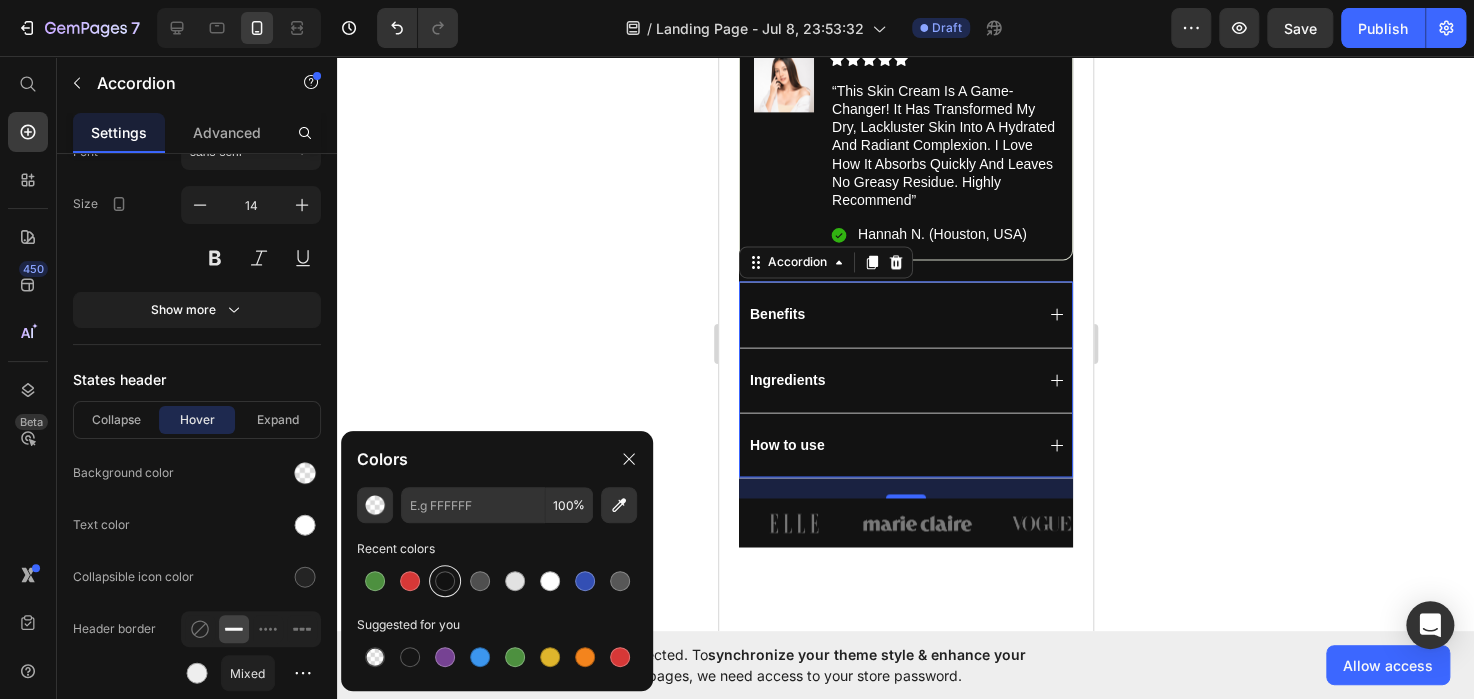click at bounding box center [445, 581] 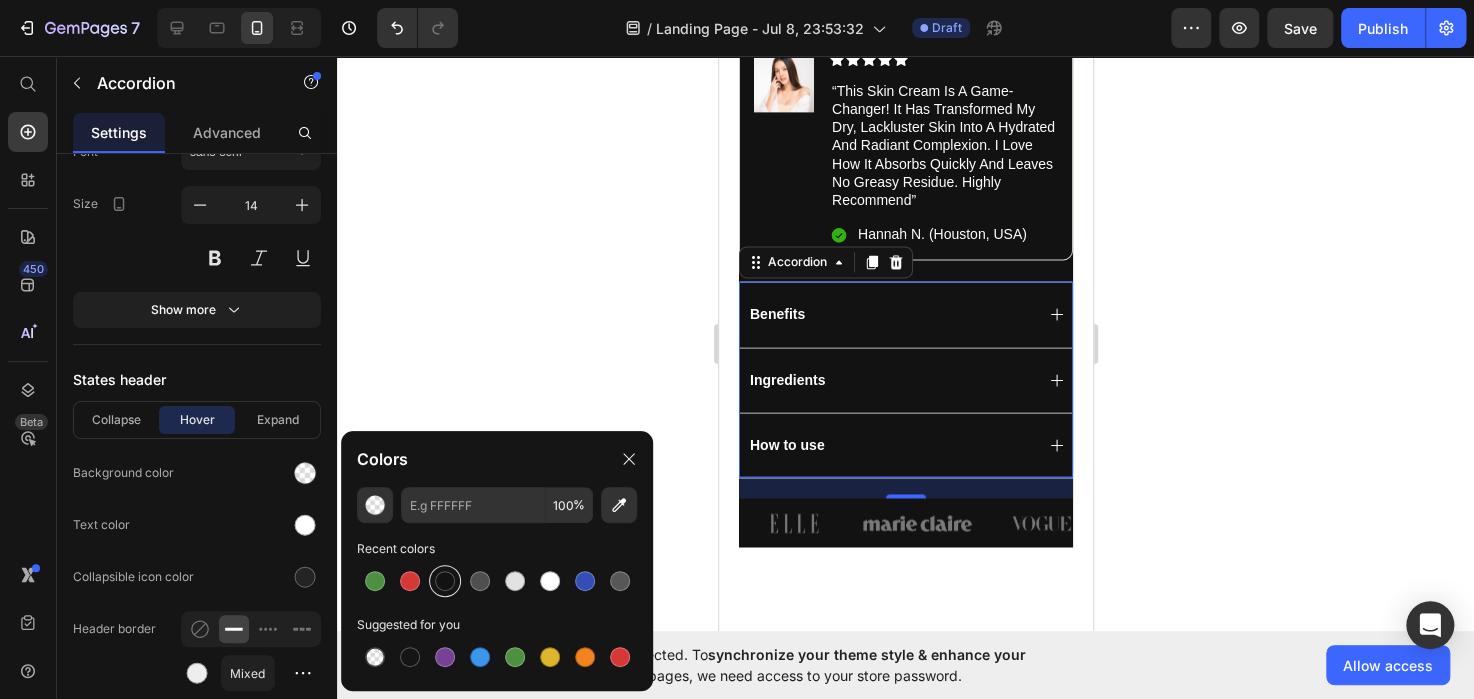 type on "121212" 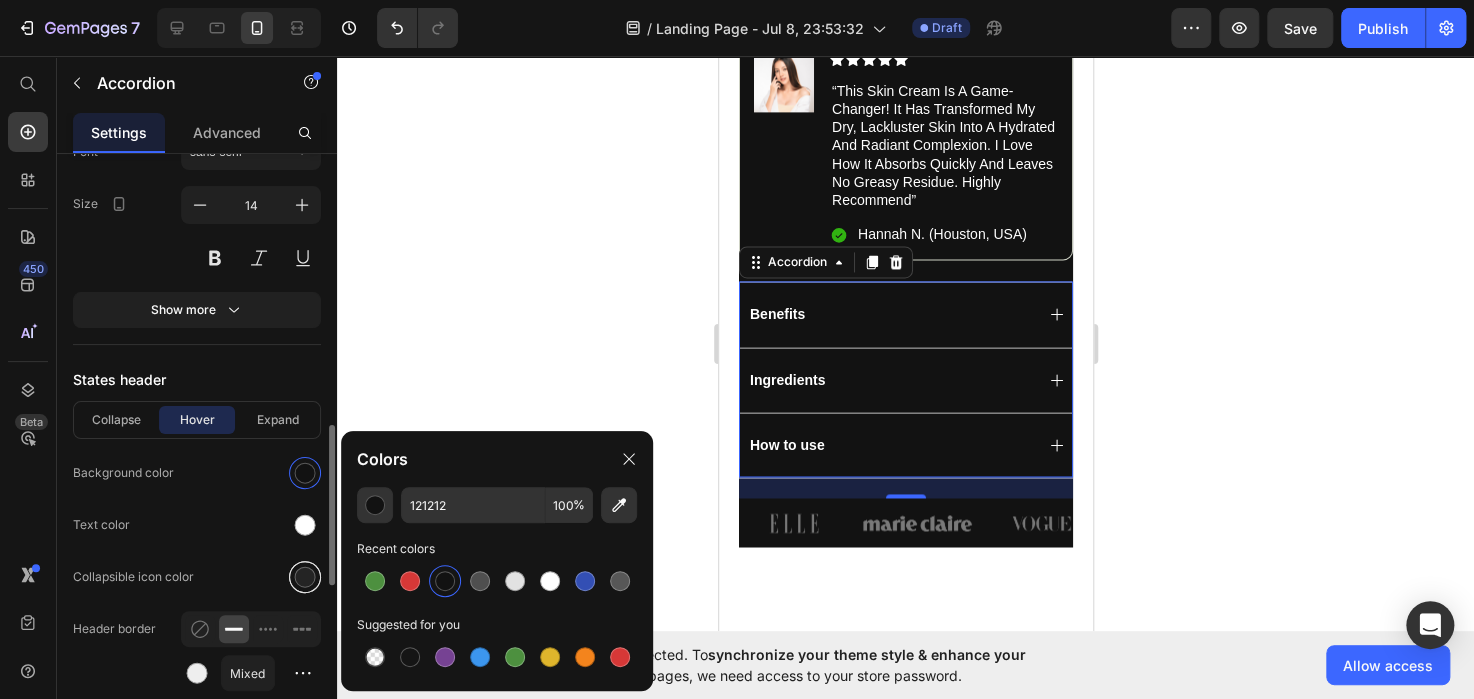click at bounding box center [305, 577] 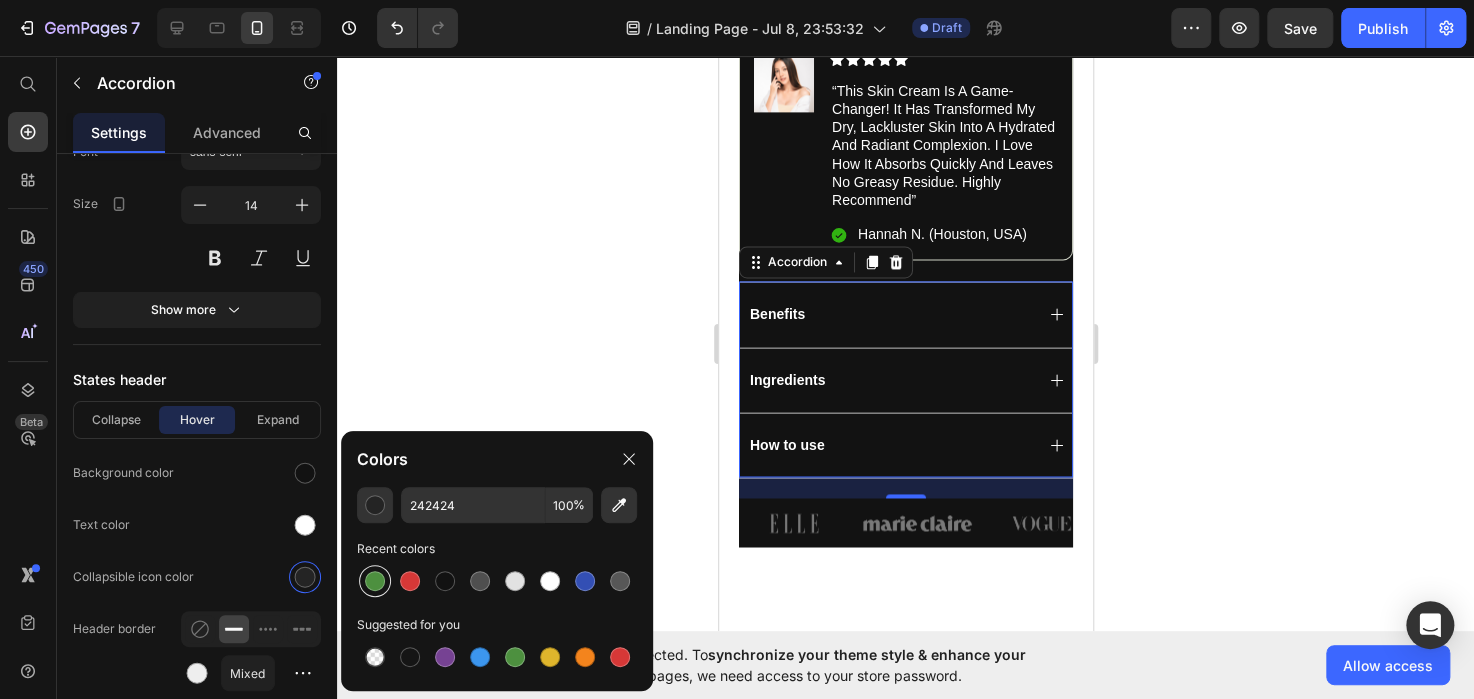 click at bounding box center (375, 581) 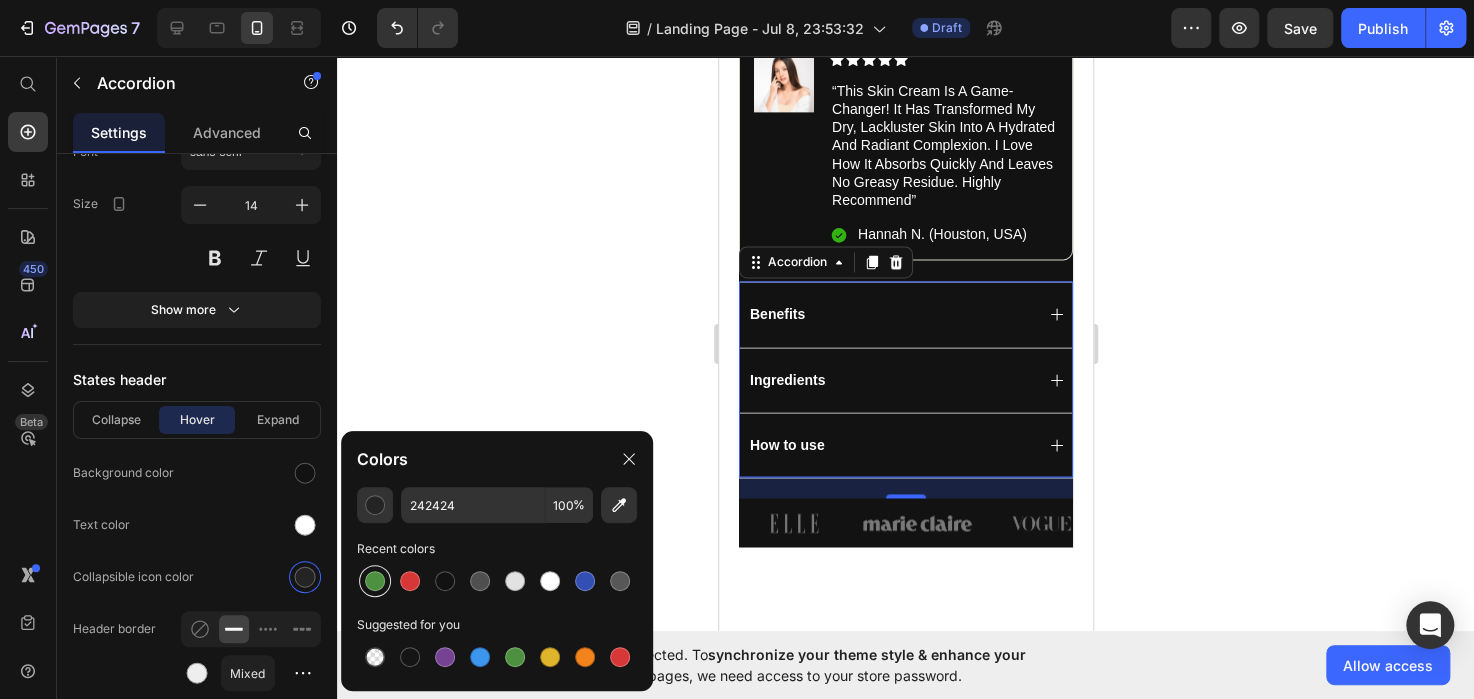 type on "4D903F" 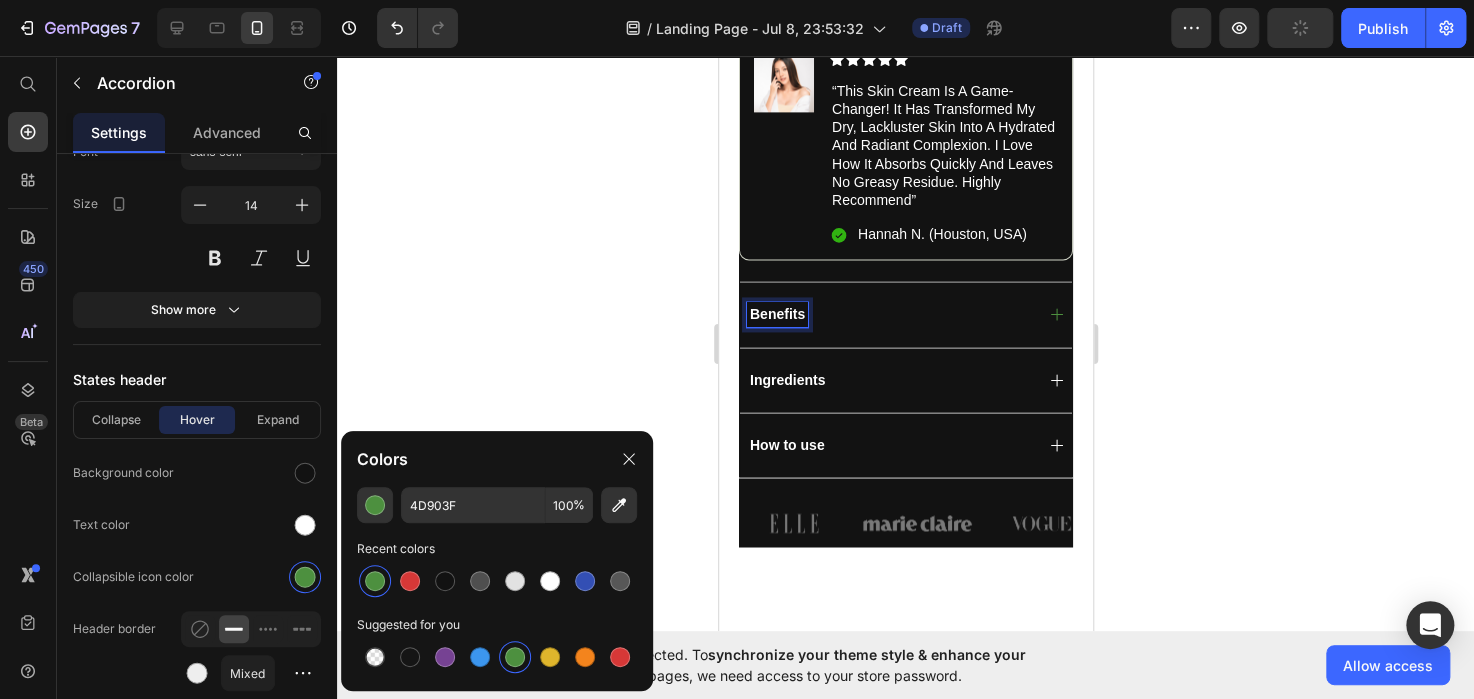 click 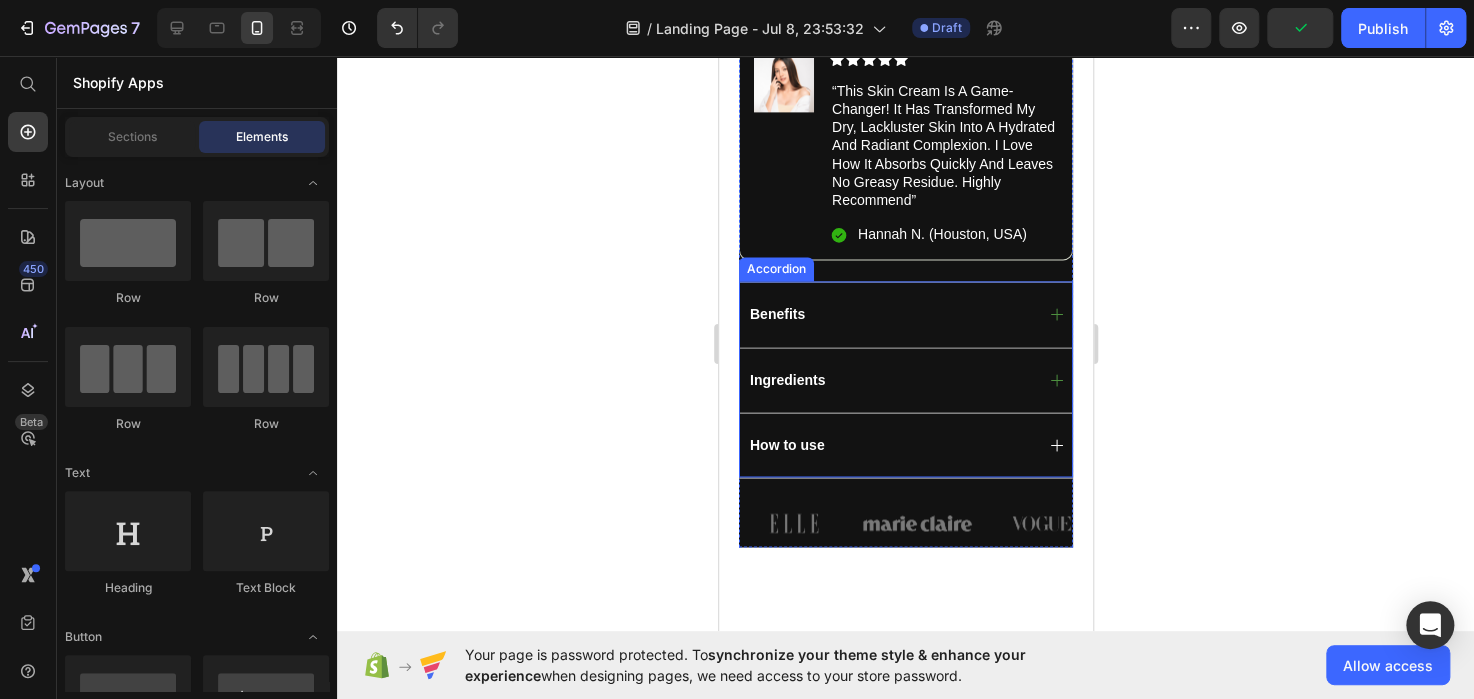 click on "Ingredients" at bounding box center (786, 380) 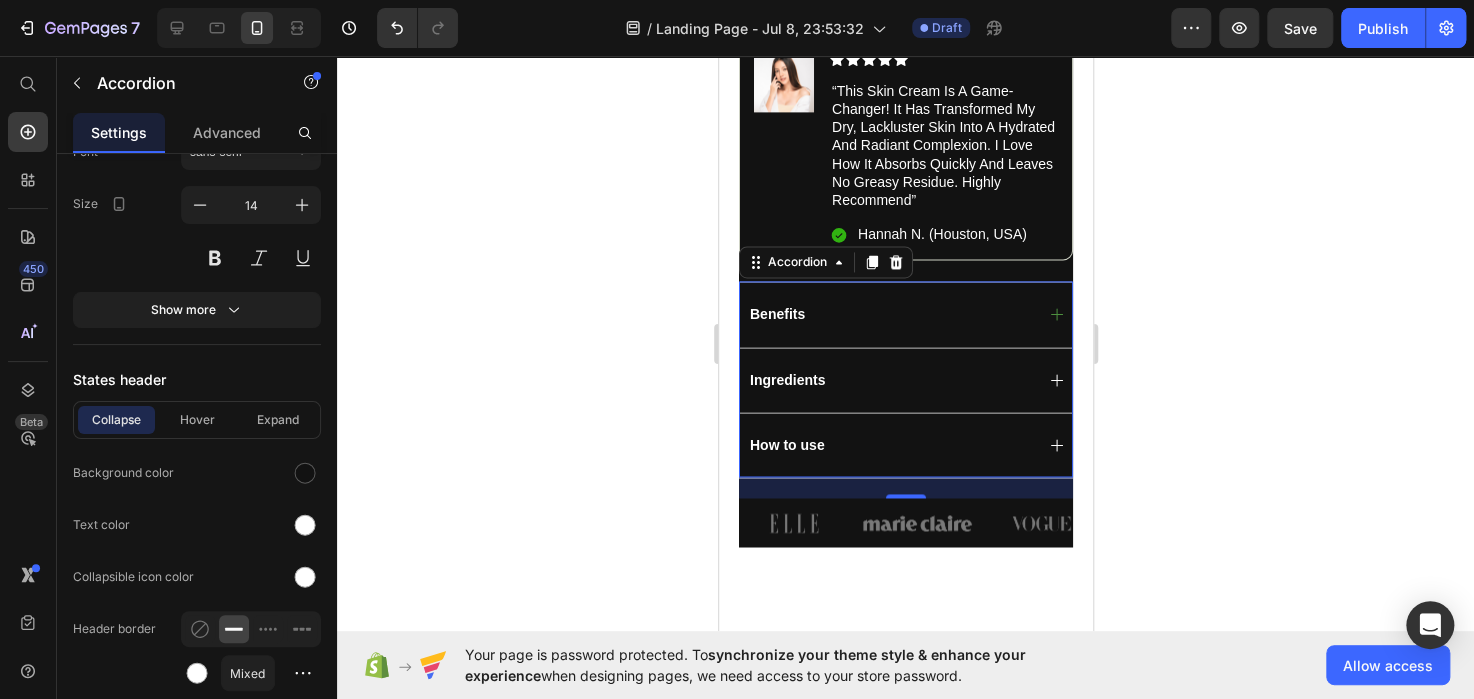 click 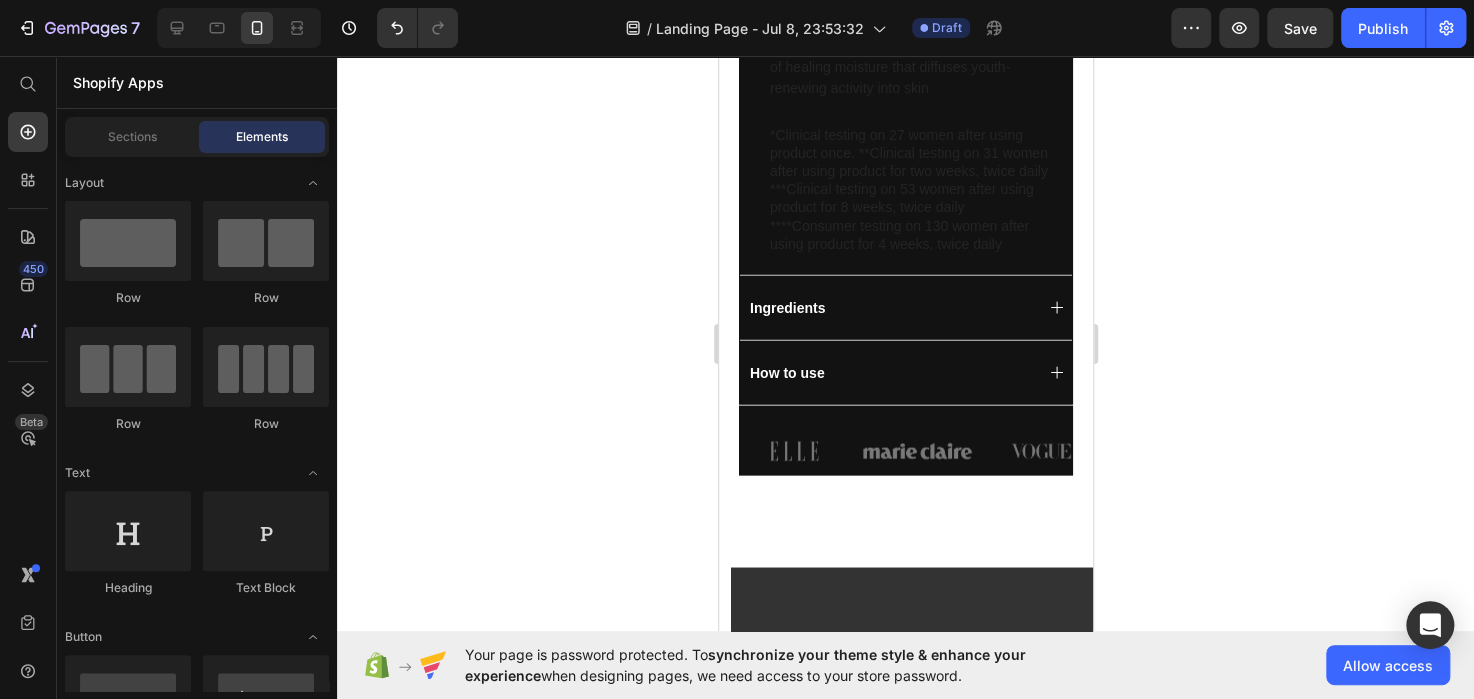 scroll, scrollTop: 1982, scrollLeft: 0, axis: vertical 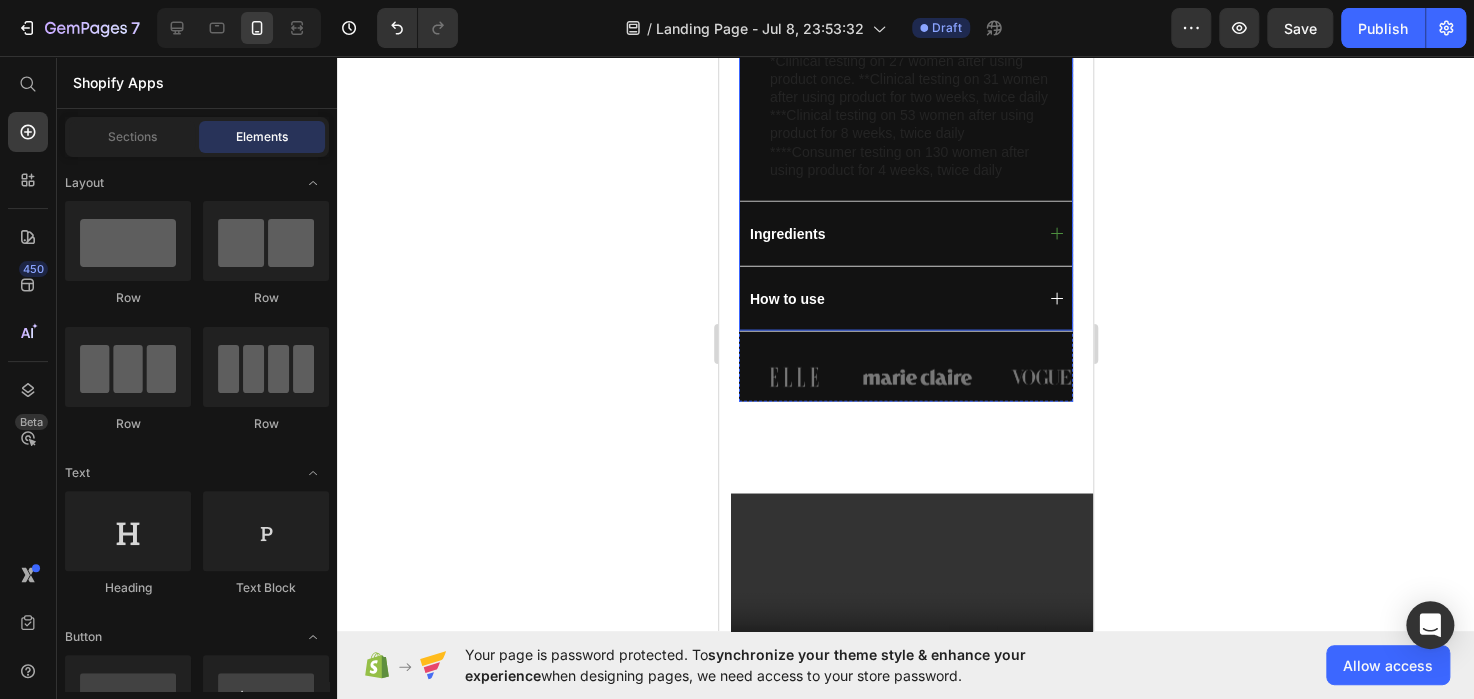 click on "Ingredients" at bounding box center [786, 234] 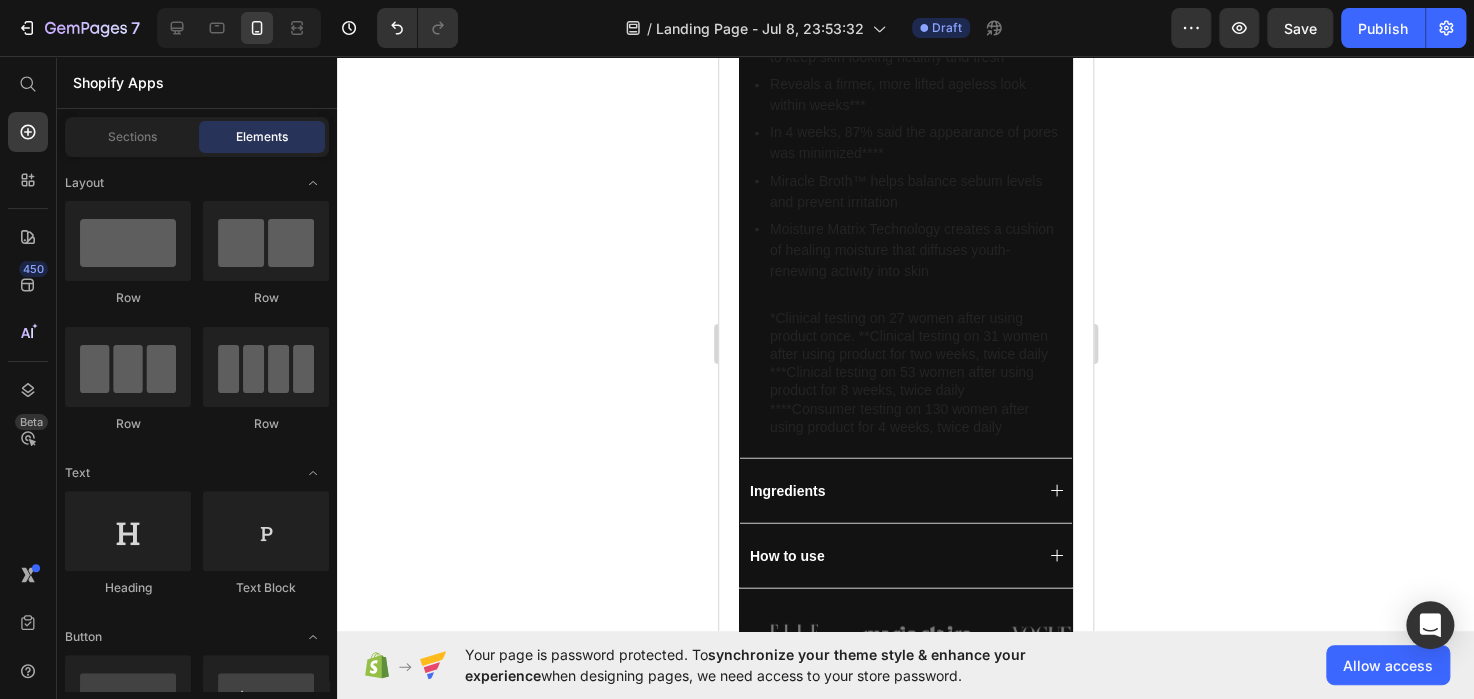 scroll, scrollTop: 1487, scrollLeft: 0, axis: vertical 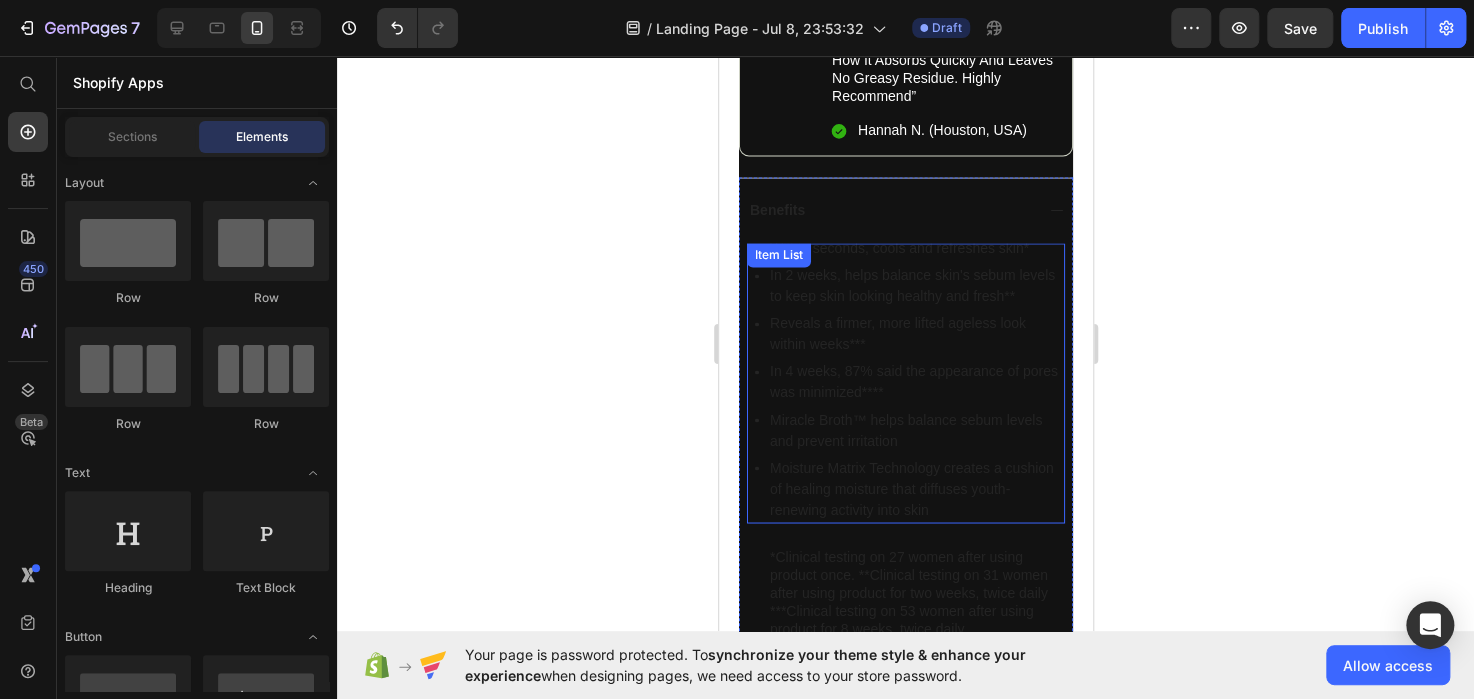 click on "In 2 weeks, helps balance skin's sebum levels to keep skin looking healthy and fresh**" at bounding box center [915, 286] 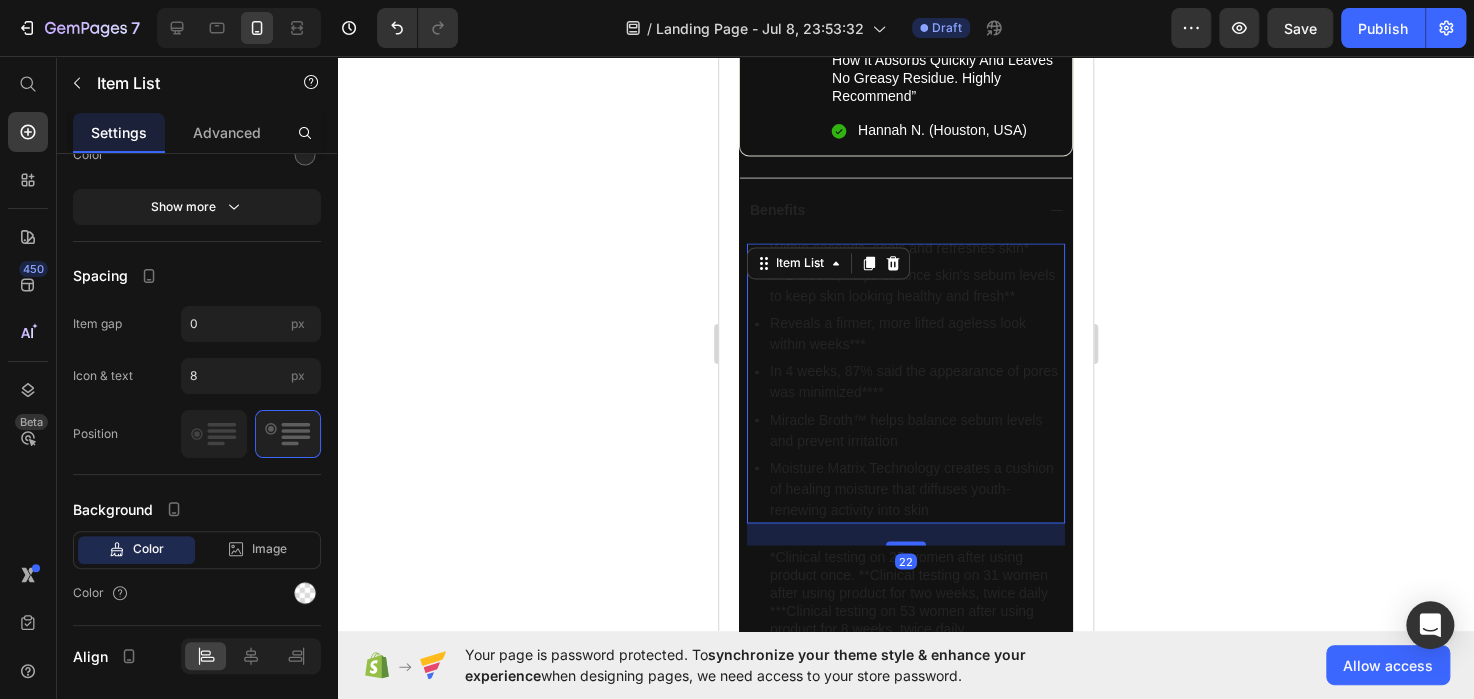 scroll, scrollTop: 0, scrollLeft: 0, axis: both 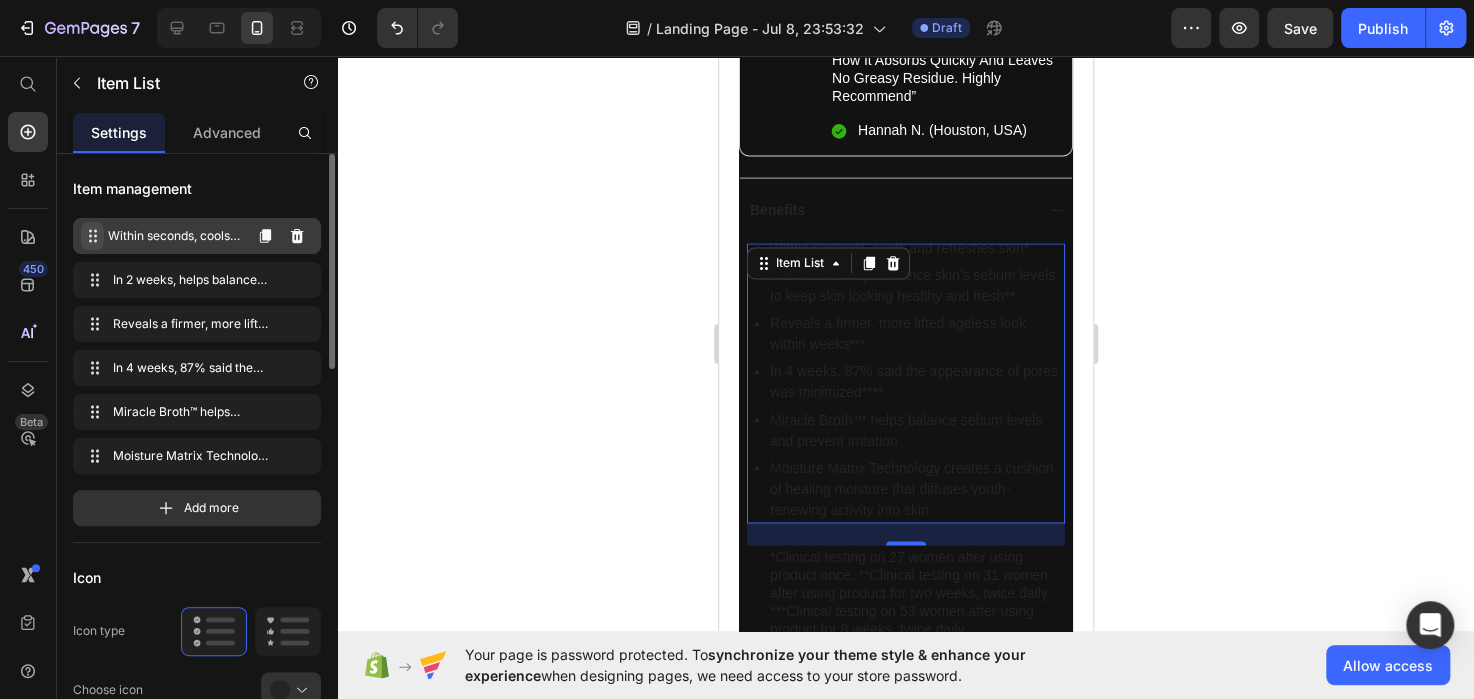 click 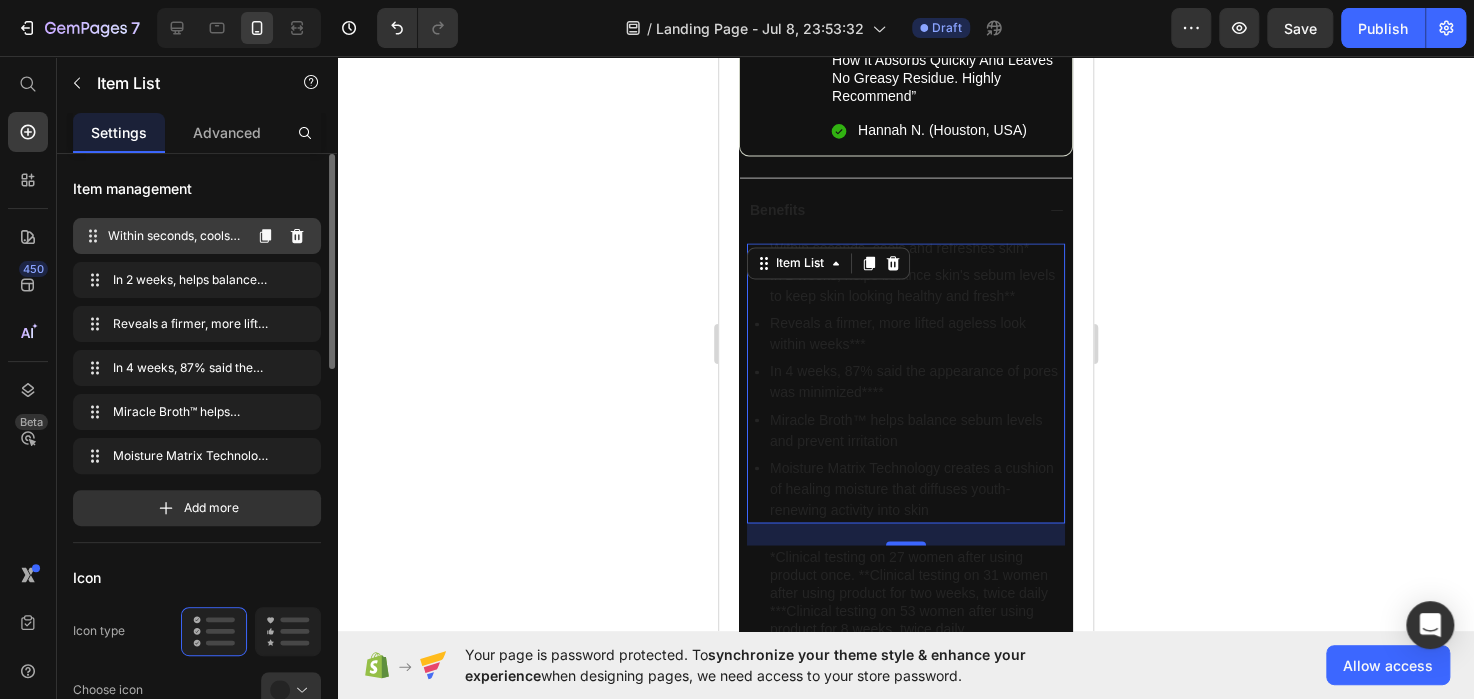 click on "Within seconds, cools and refreshes skin*" at bounding box center (174, 236) 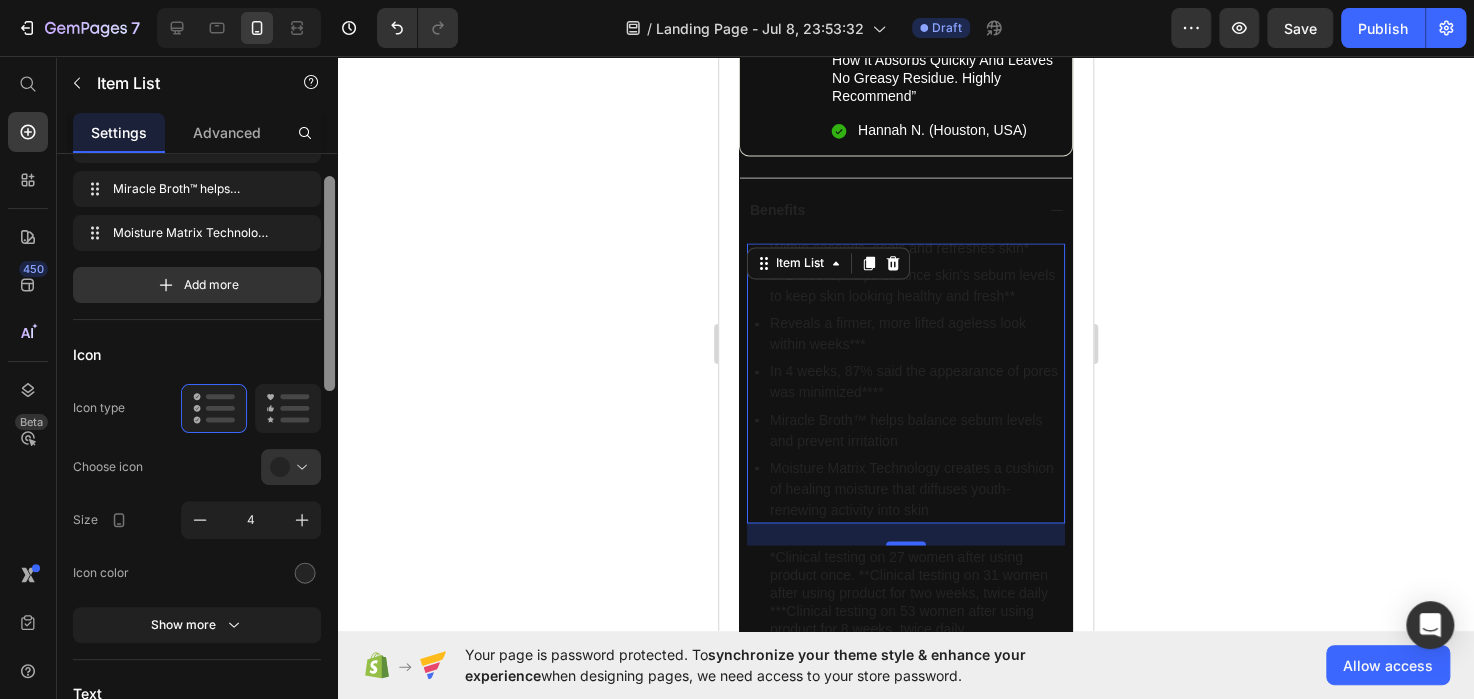scroll, scrollTop: 234, scrollLeft: 0, axis: vertical 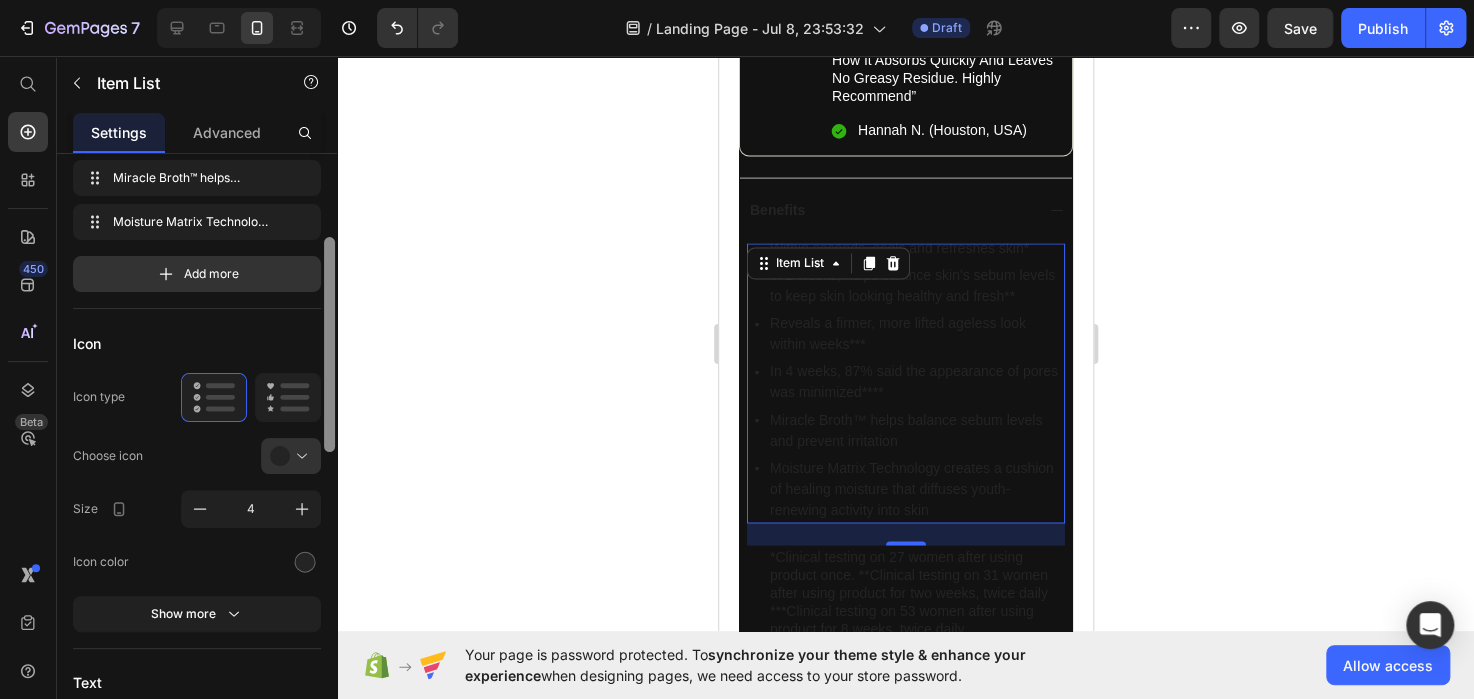 drag, startPoint x: 333, startPoint y: 267, endPoint x: 334, endPoint y: 351, distance: 84.00595 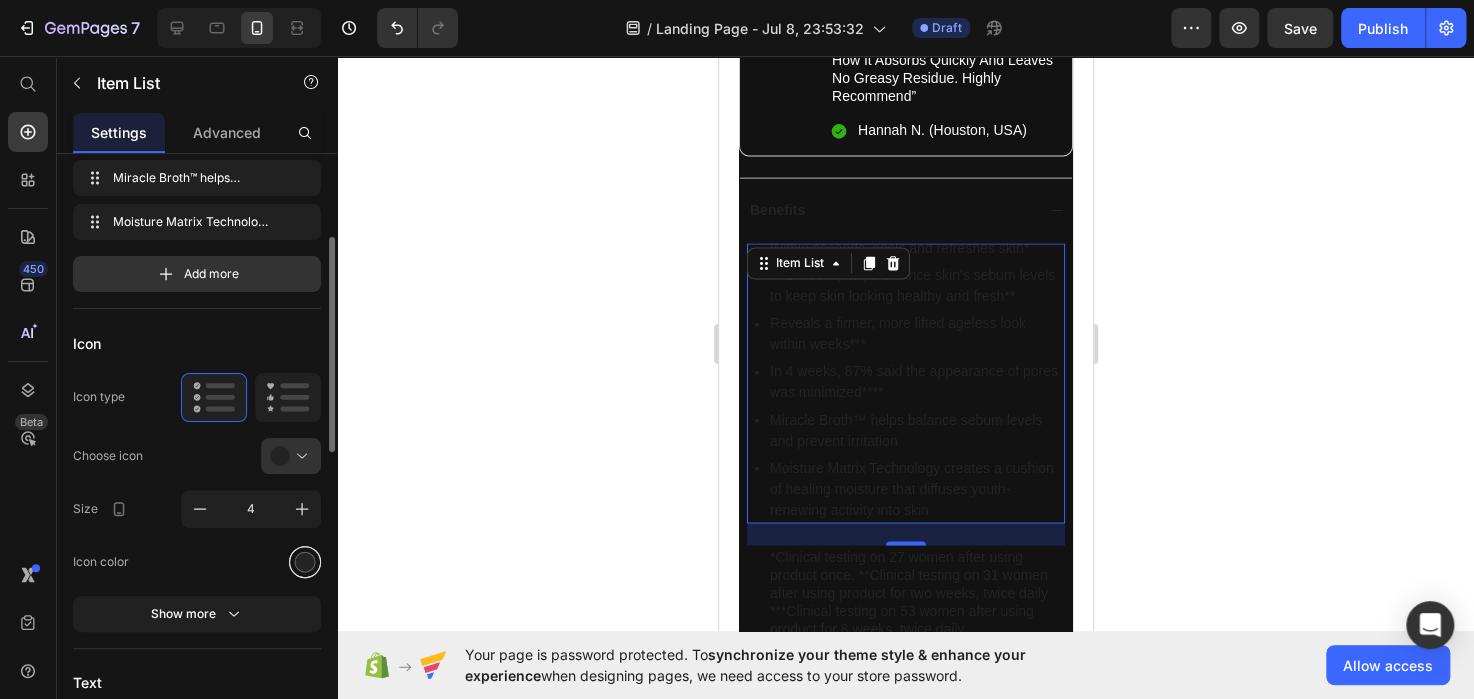 click at bounding box center [305, 561] 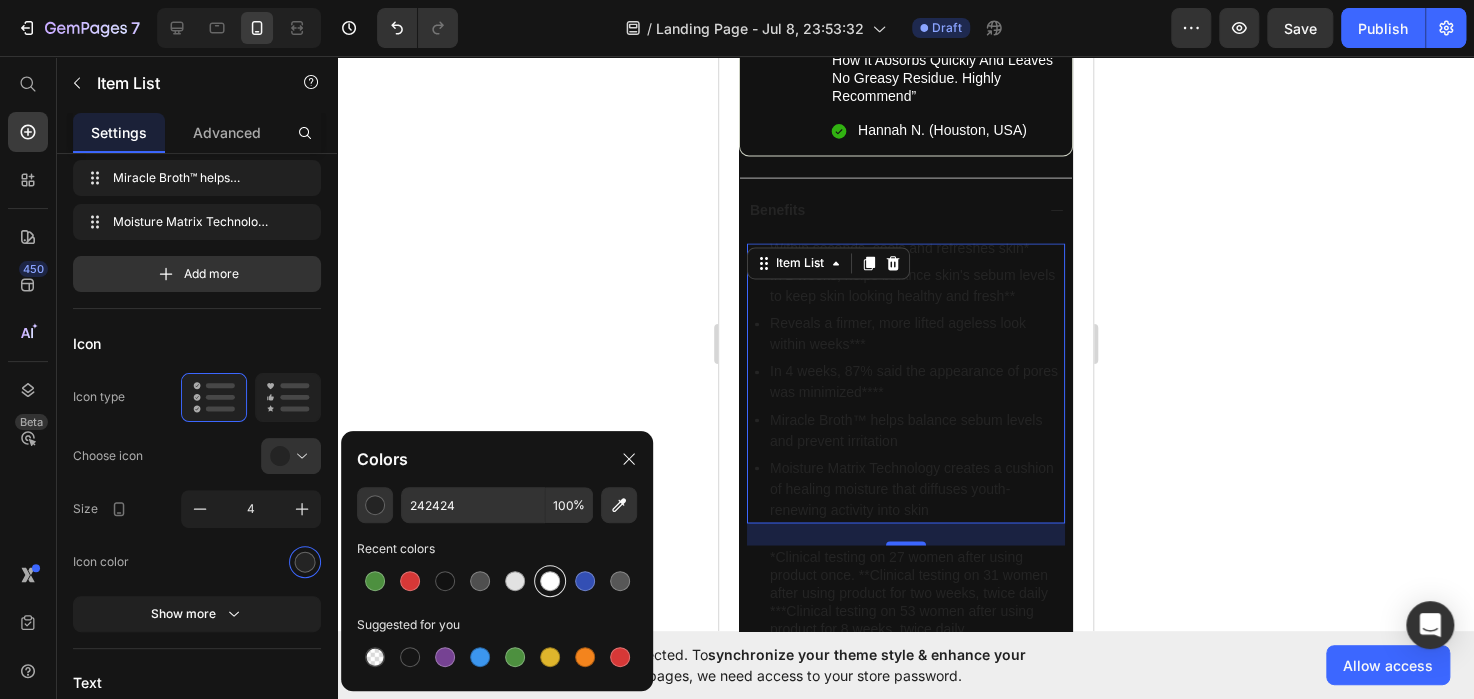 click at bounding box center [550, 581] 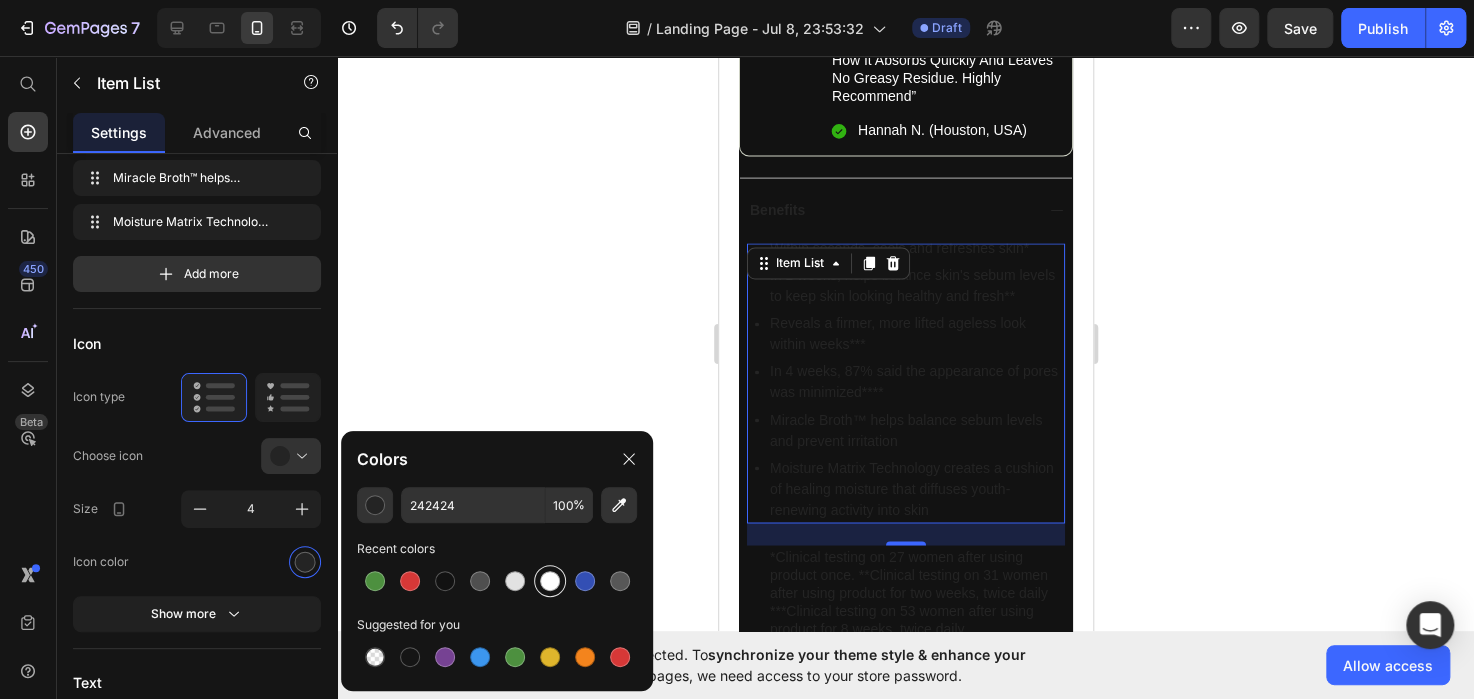 type on "FFFFFF" 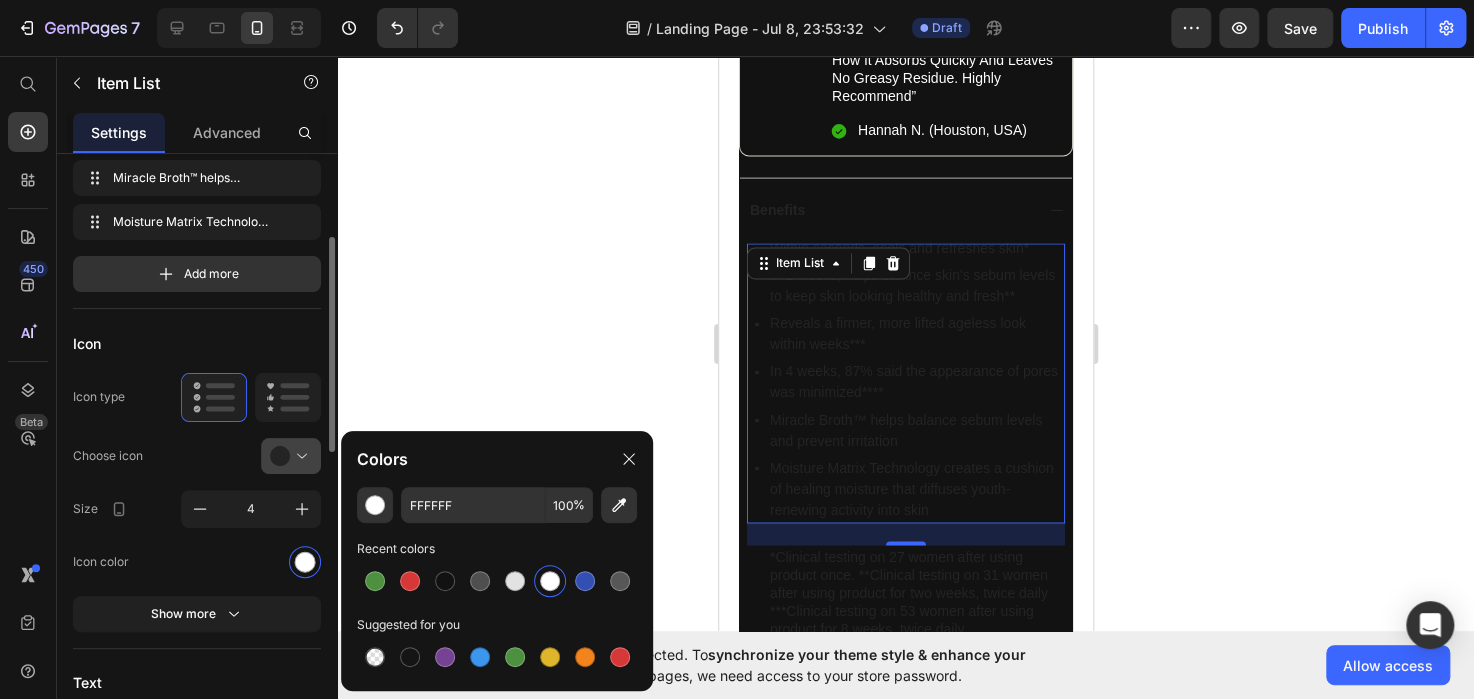 click at bounding box center [299, 456] 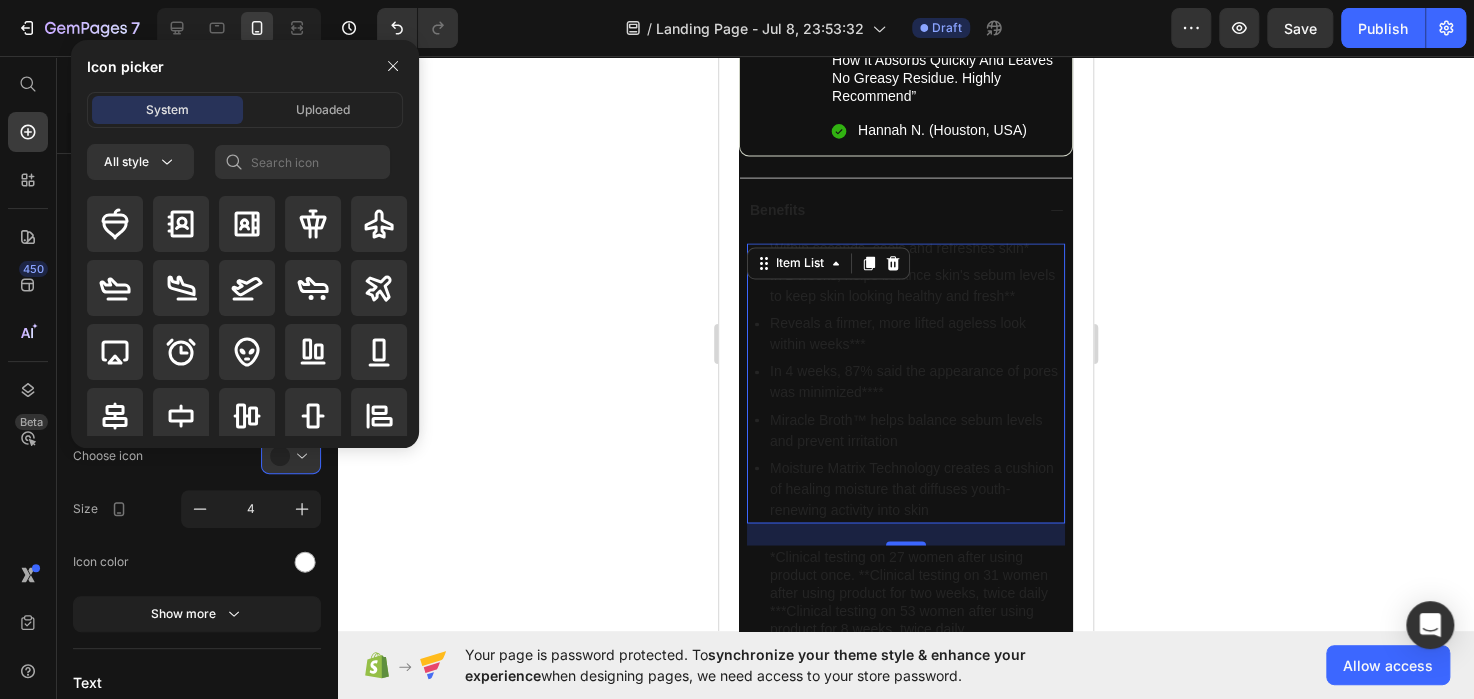 click 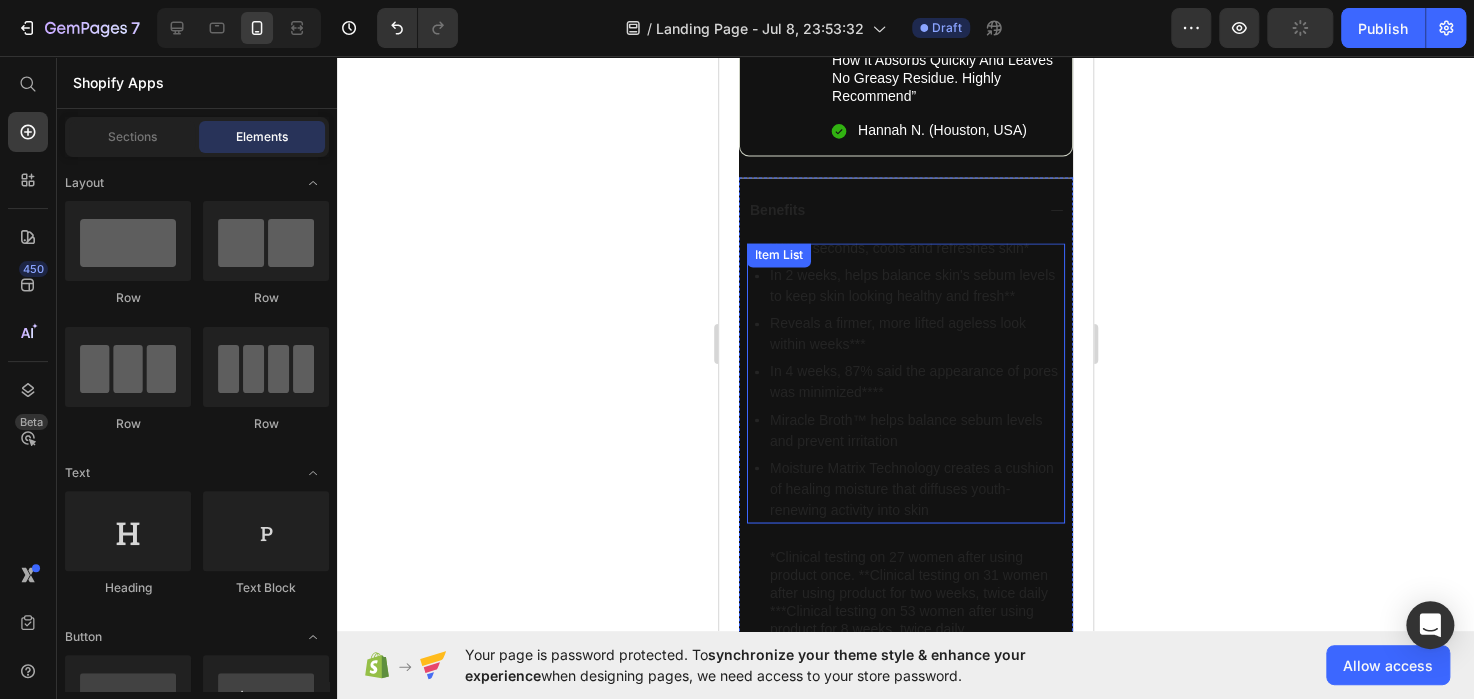 click on "Within seconds, cools and refreshes skin*" at bounding box center (915, 248) 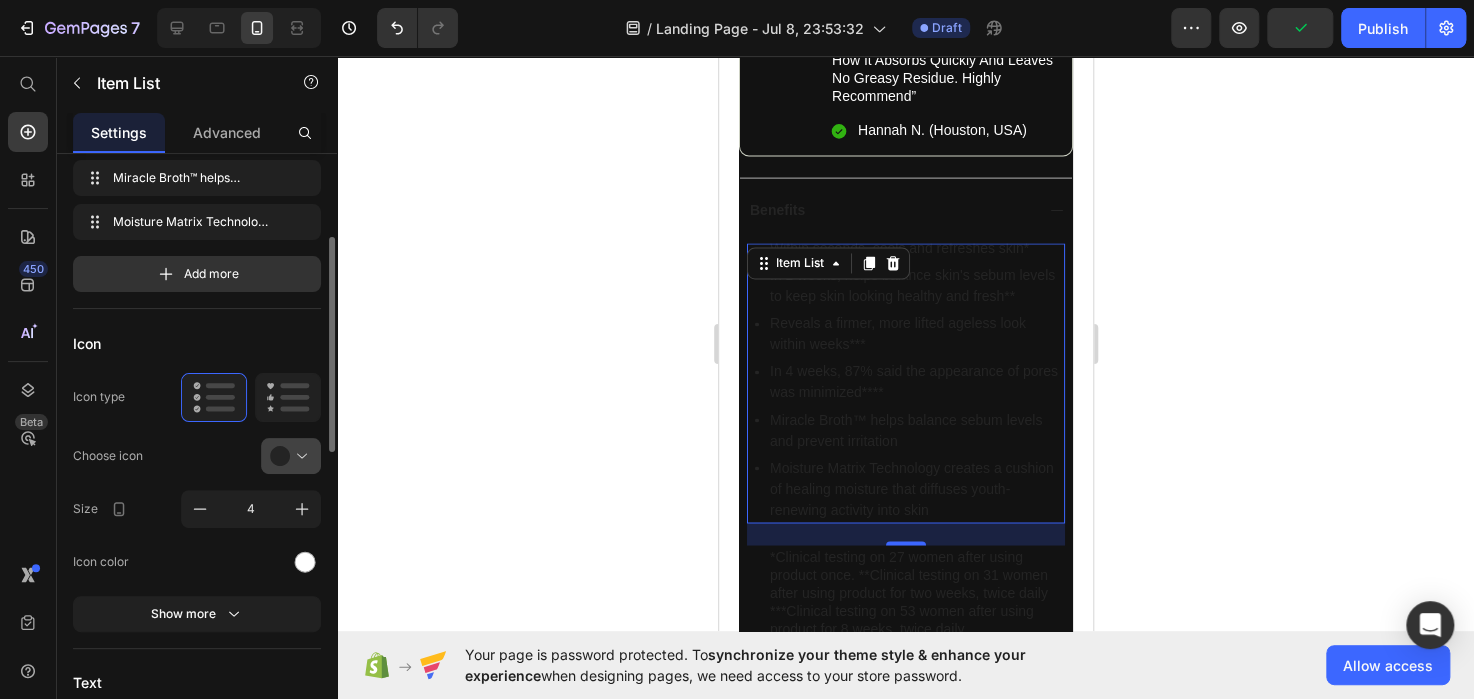 click at bounding box center [299, 456] 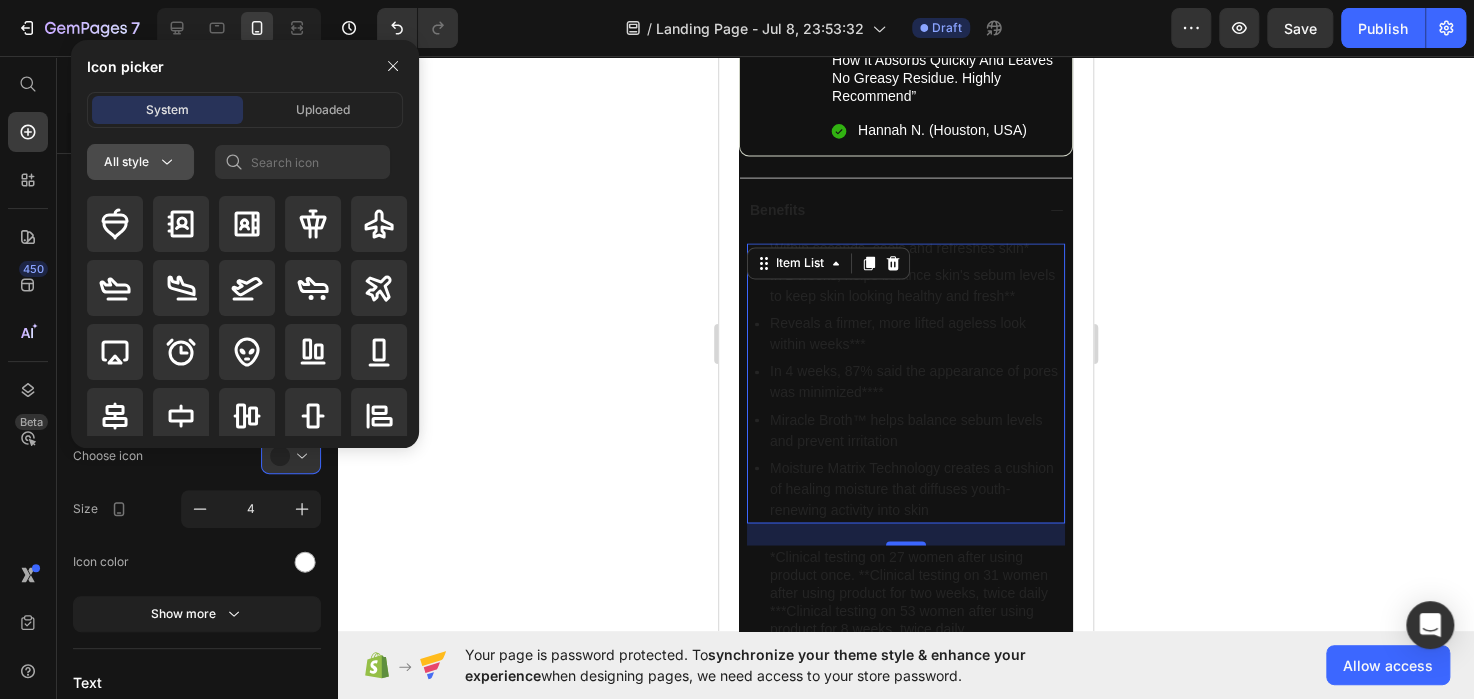 click 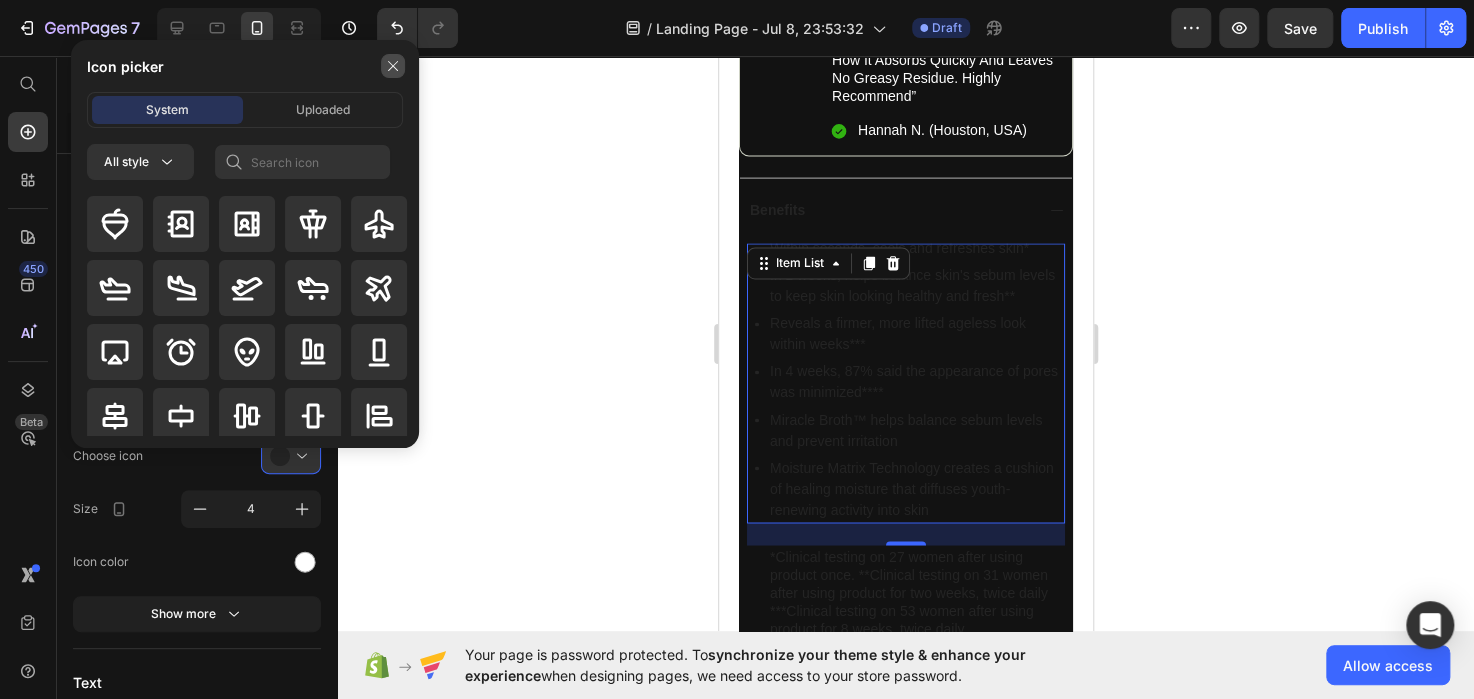 click at bounding box center [393, 66] 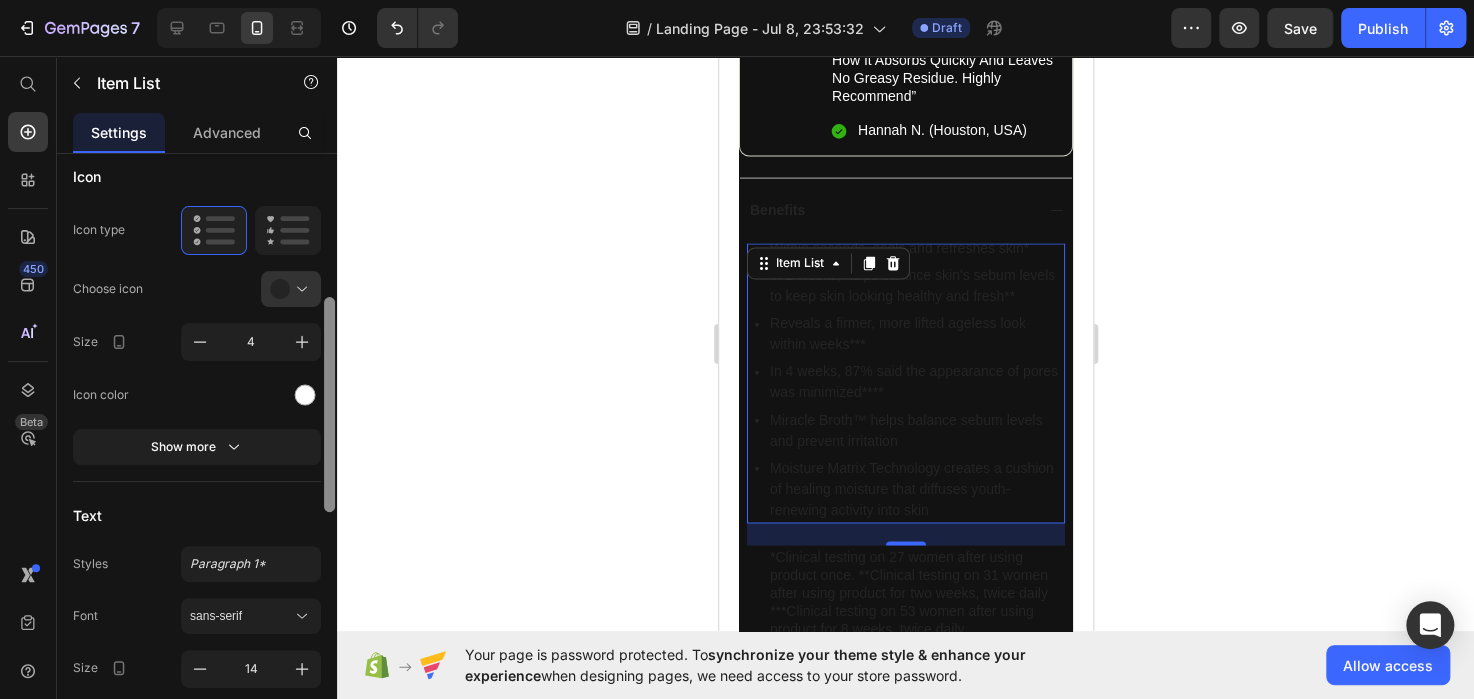 scroll, scrollTop: 404, scrollLeft: 0, axis: vertical 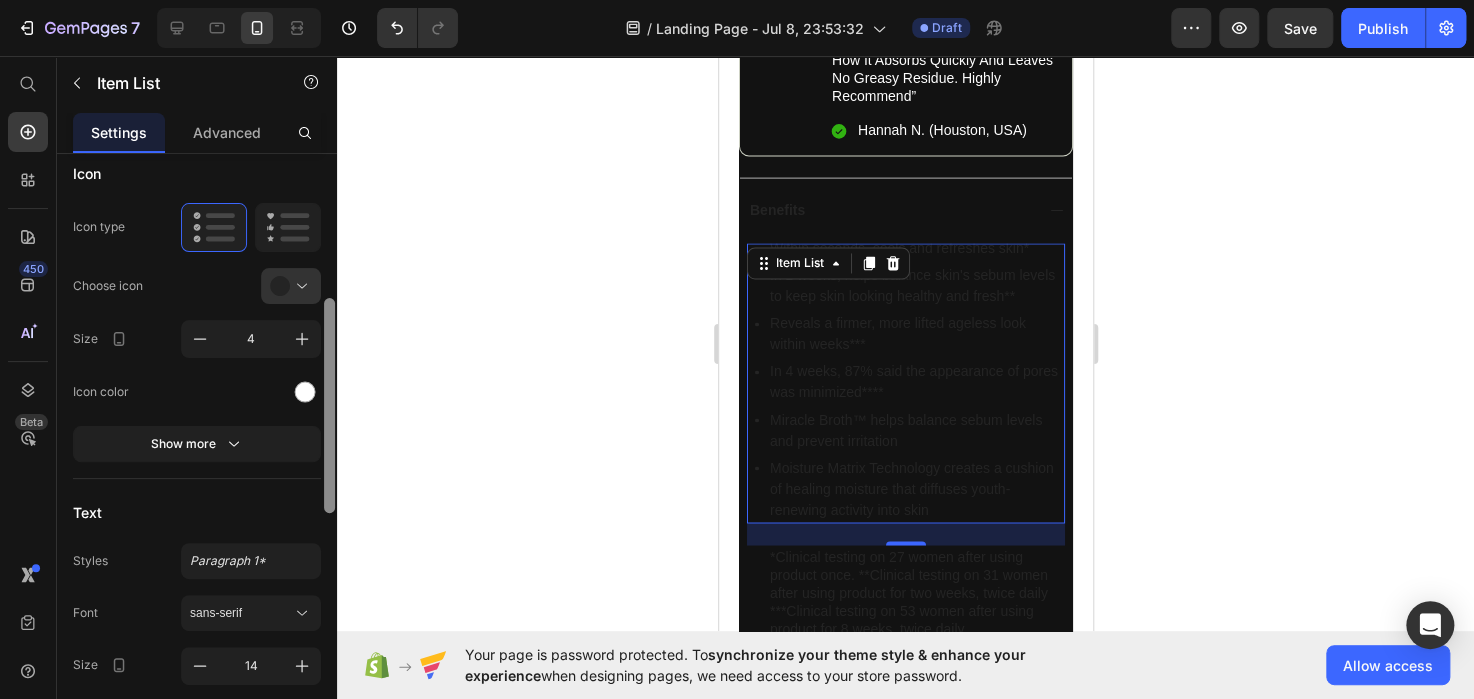 drag, startPoint x: 332, startPoint y: 277, endPoint x: 330, endPoint y: 338, distance: 61.03278 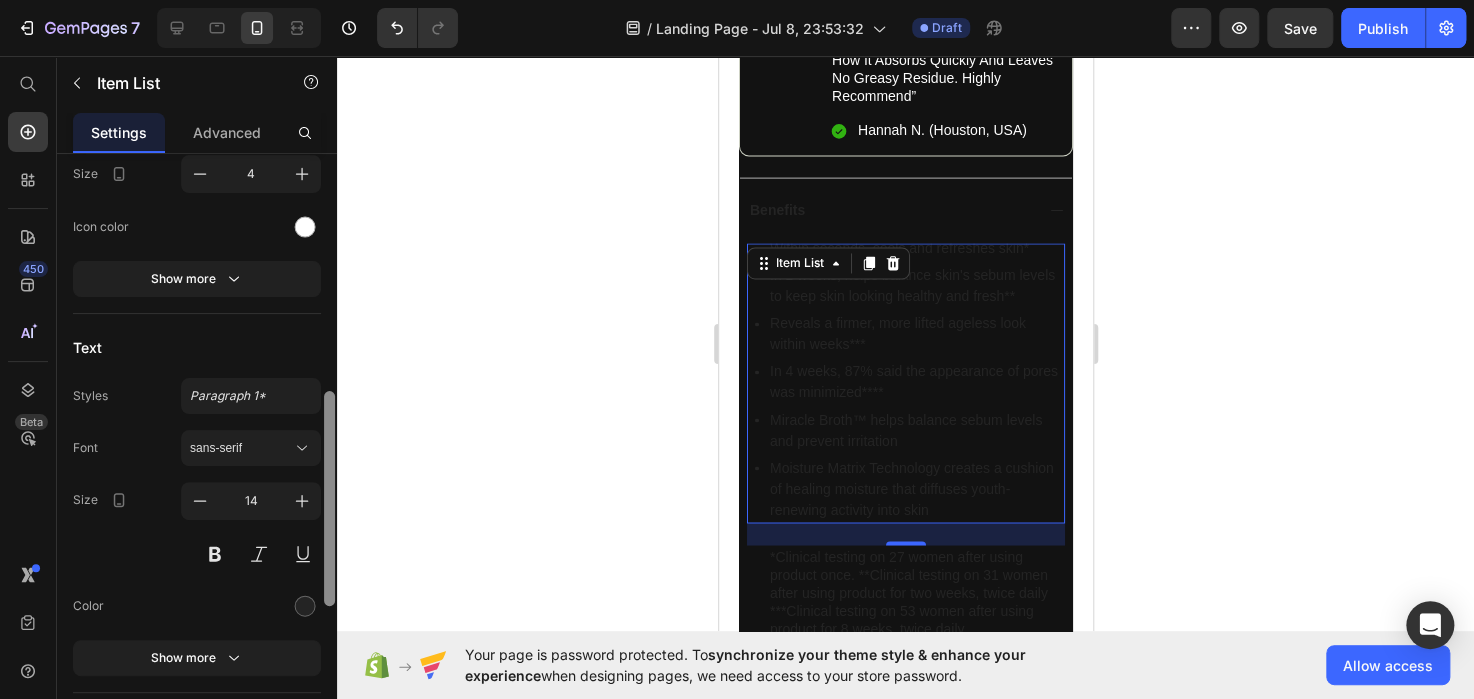 scroll, scrollTop: 603, scrollLeft: 0, axis: vertical 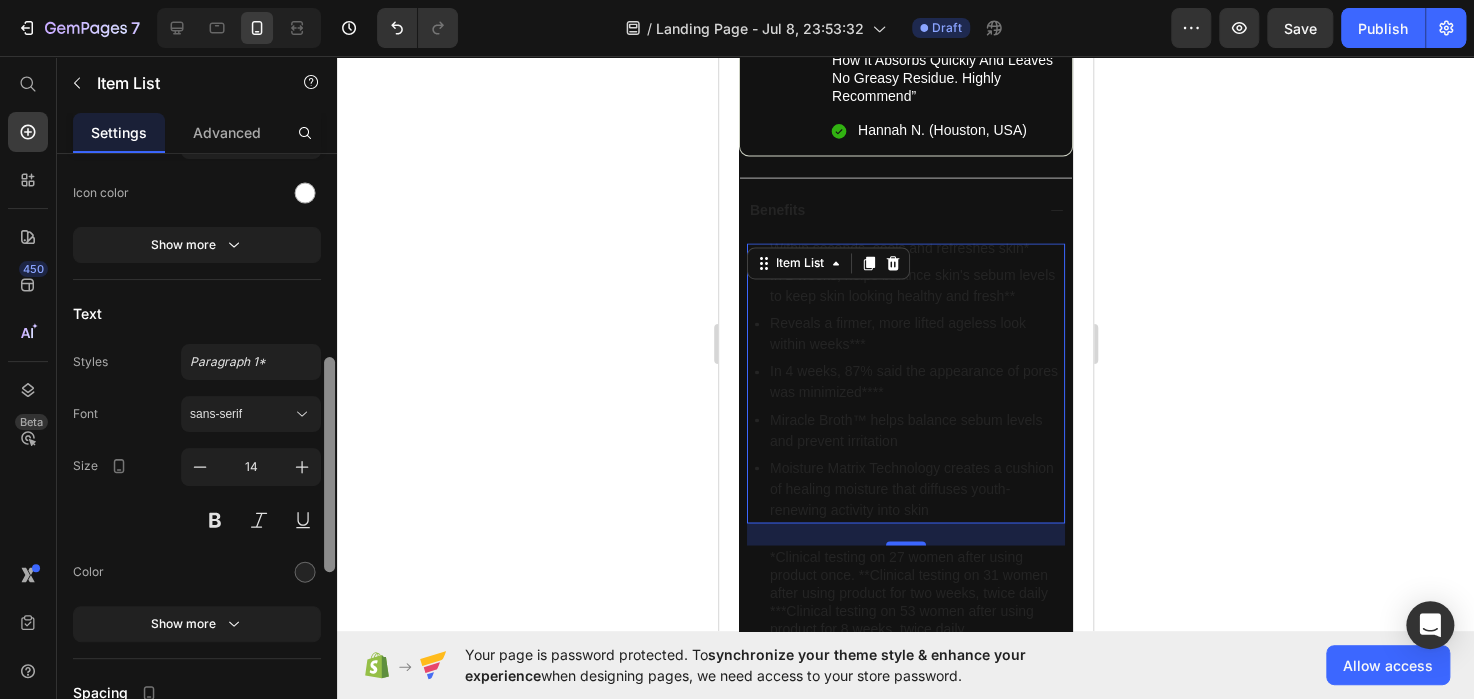 drag, startPoint x: 332, startPoint y: 395, endPoint x: 328, endPoint y: 466, distance: 71.11259 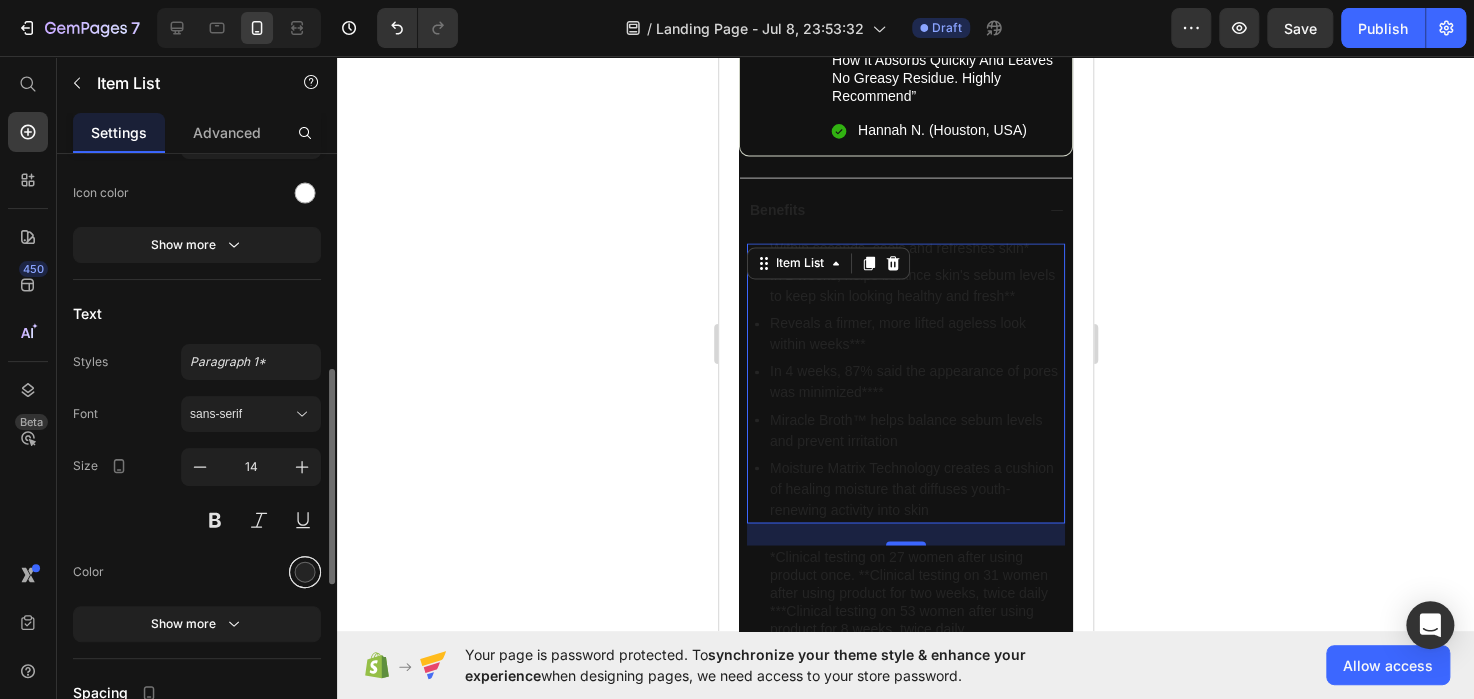 click at bounding box center [305, 571] 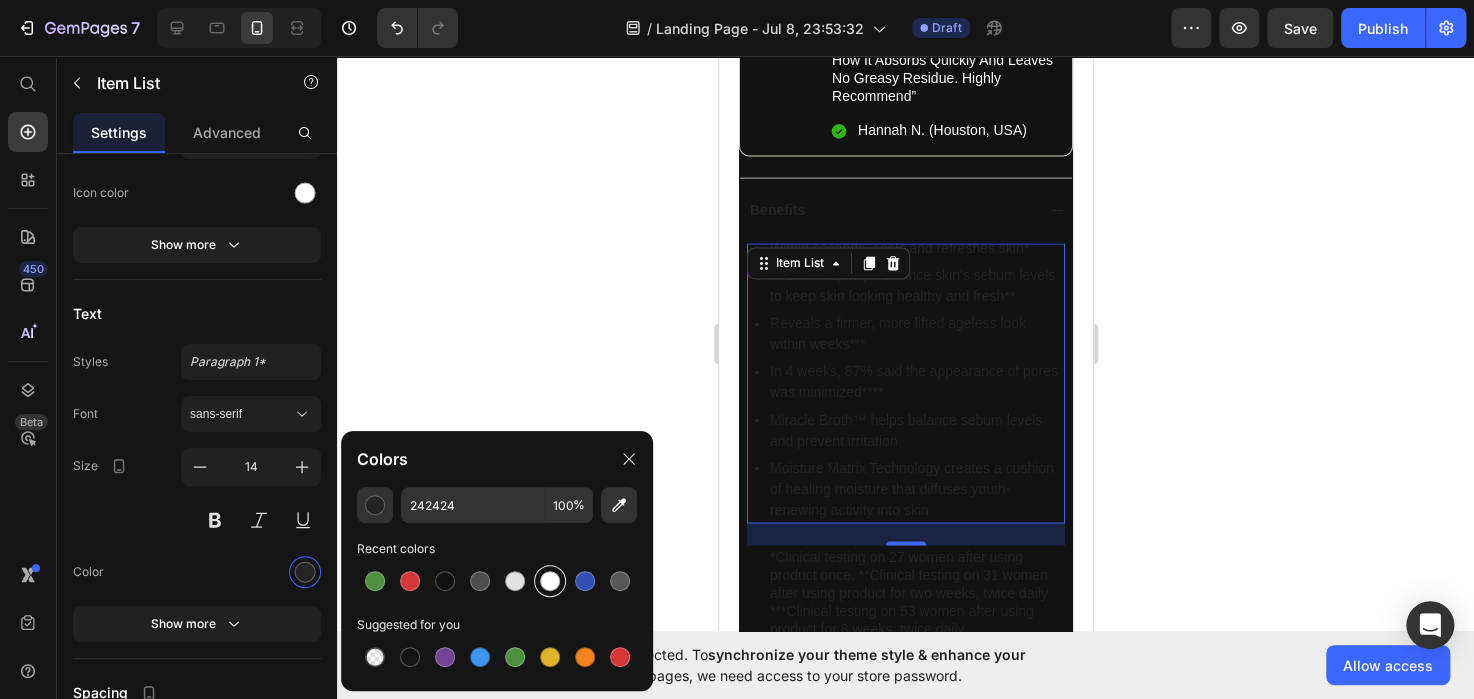 click at bounding box center (550, 581) 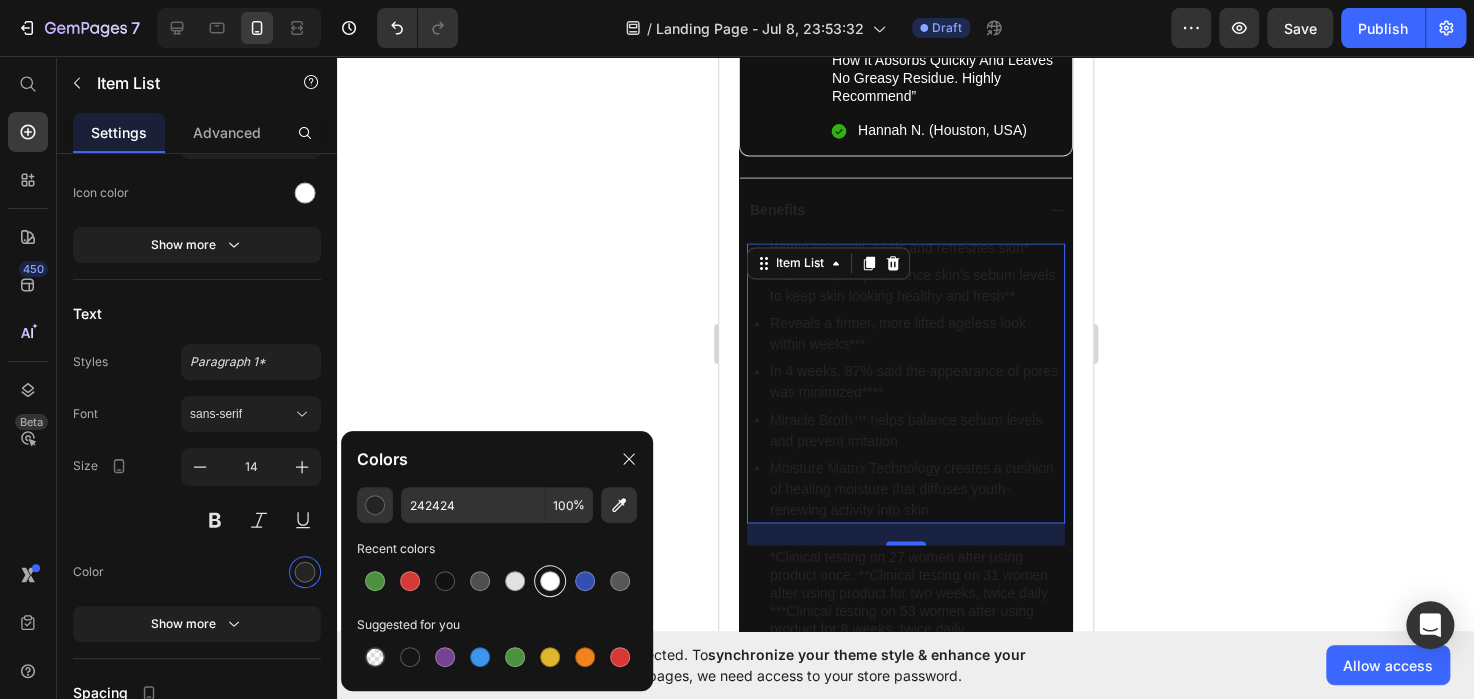 type on "FFFFFF" 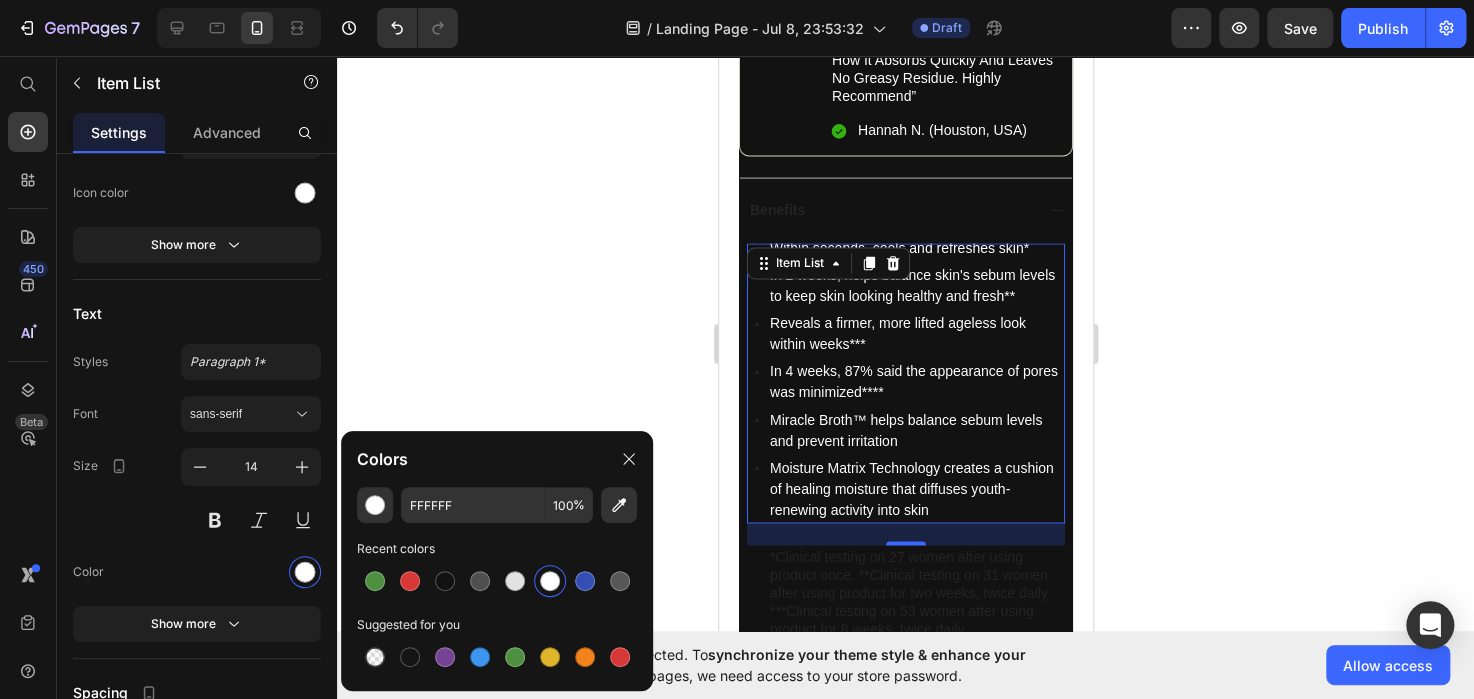 click 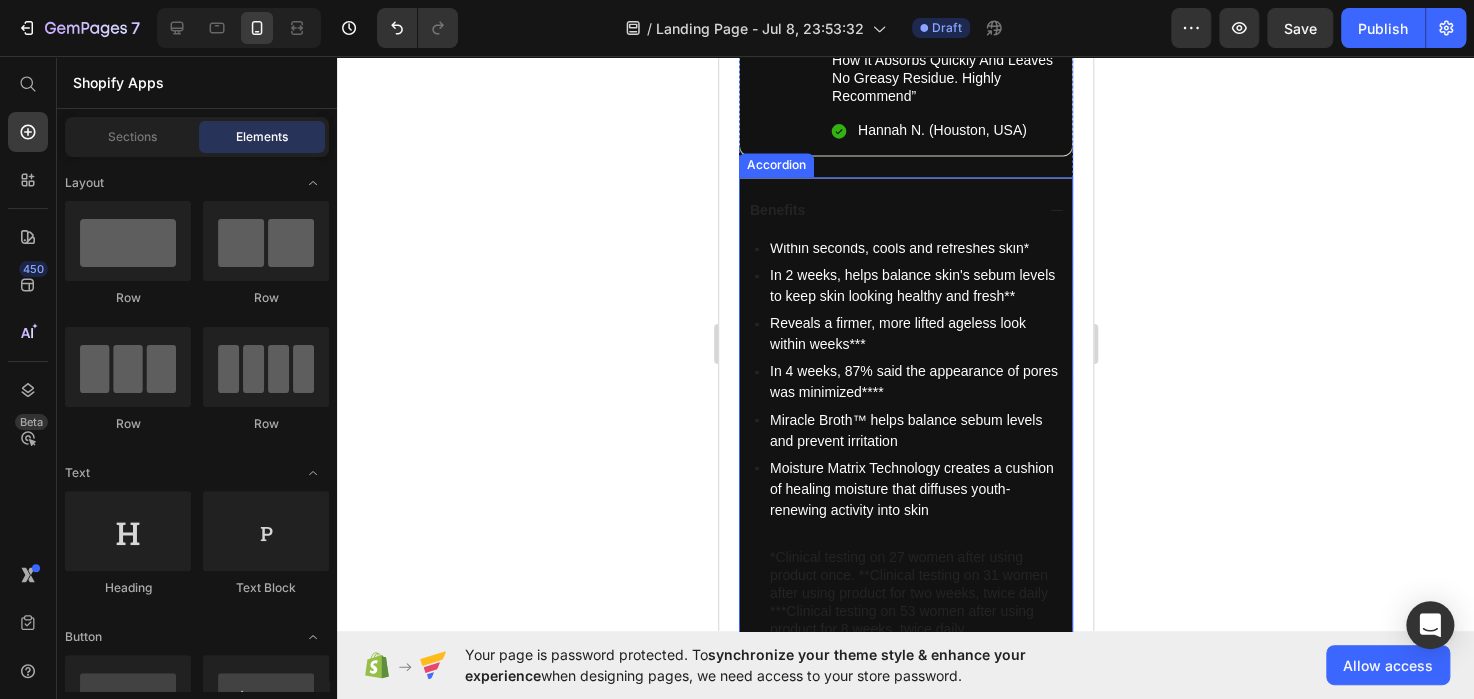 click on "Benefits" at bounding box center [776, 210] 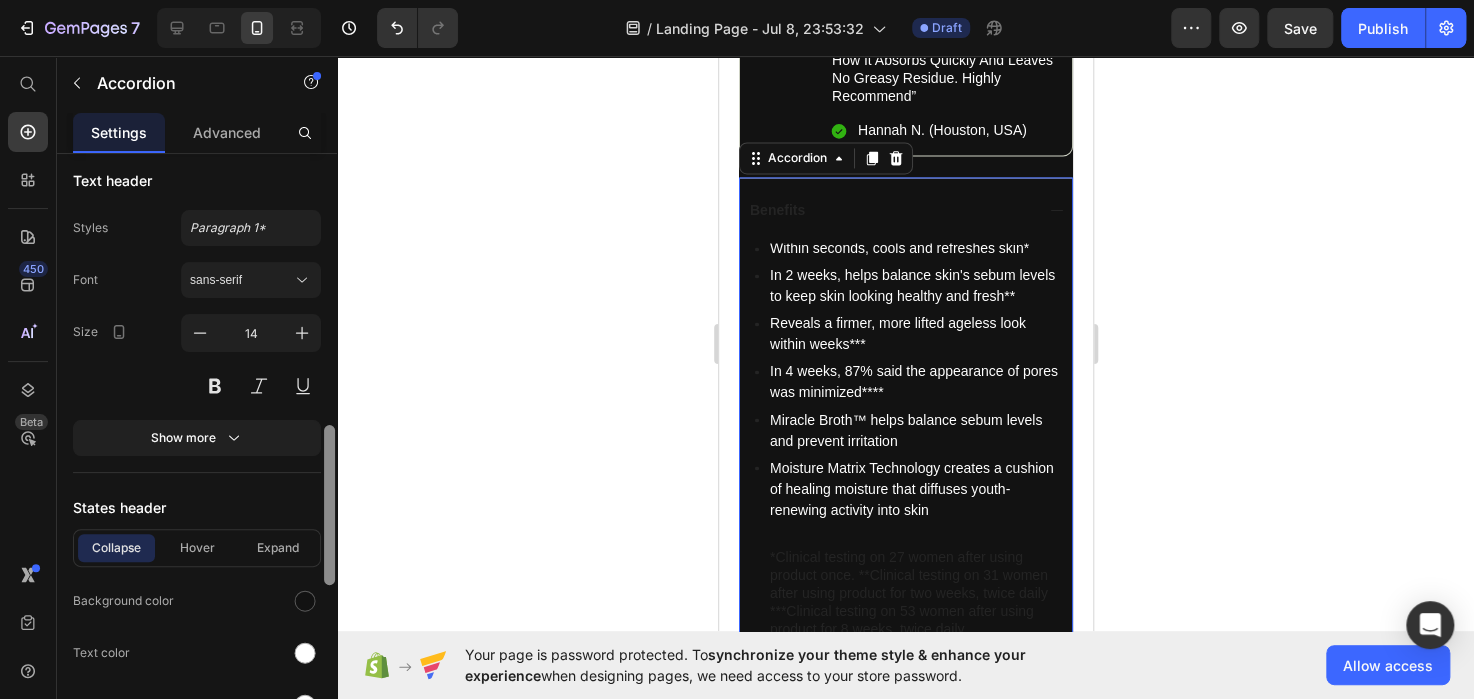 scroll, scrollTop: 949, scrollLeft: 0, axis: vertical 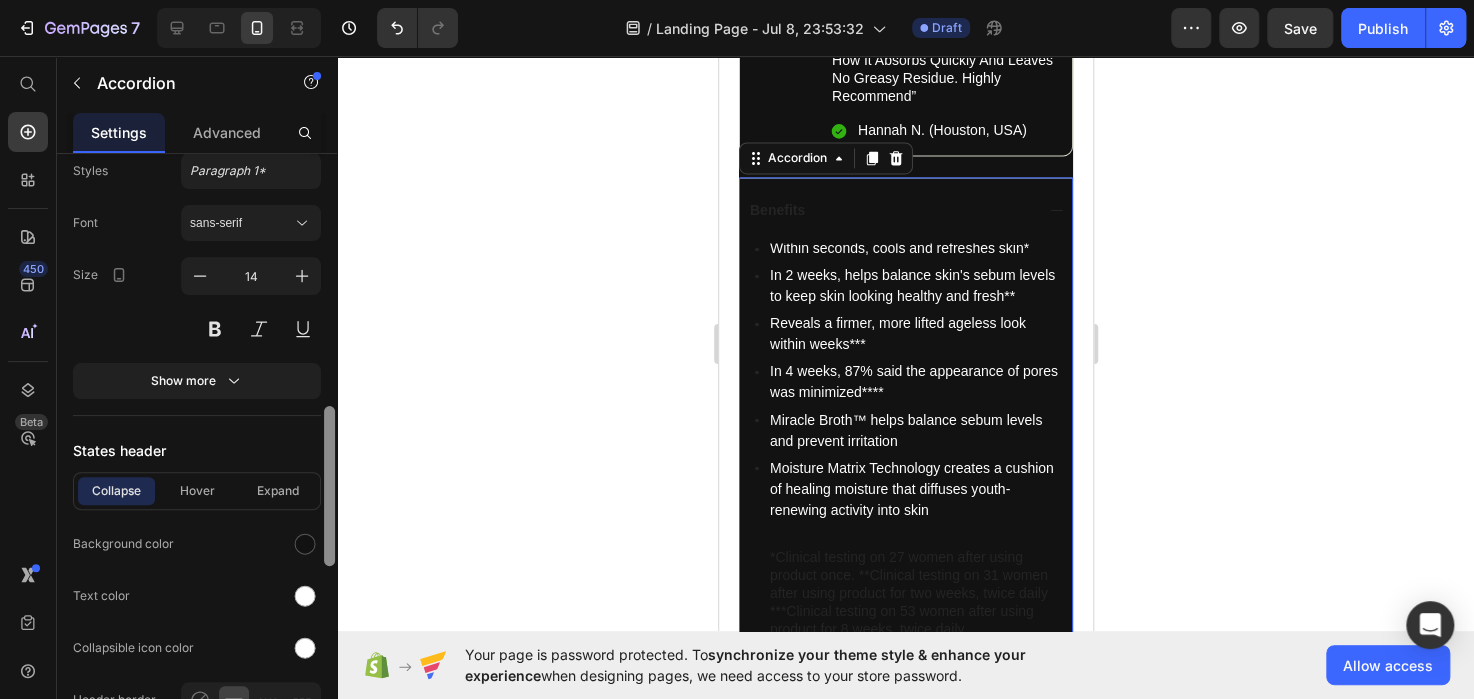 drag, startPoint x: 328, startPoint y: 256, endPoint x: 332, endPoint y: 509, distance: 253.03162 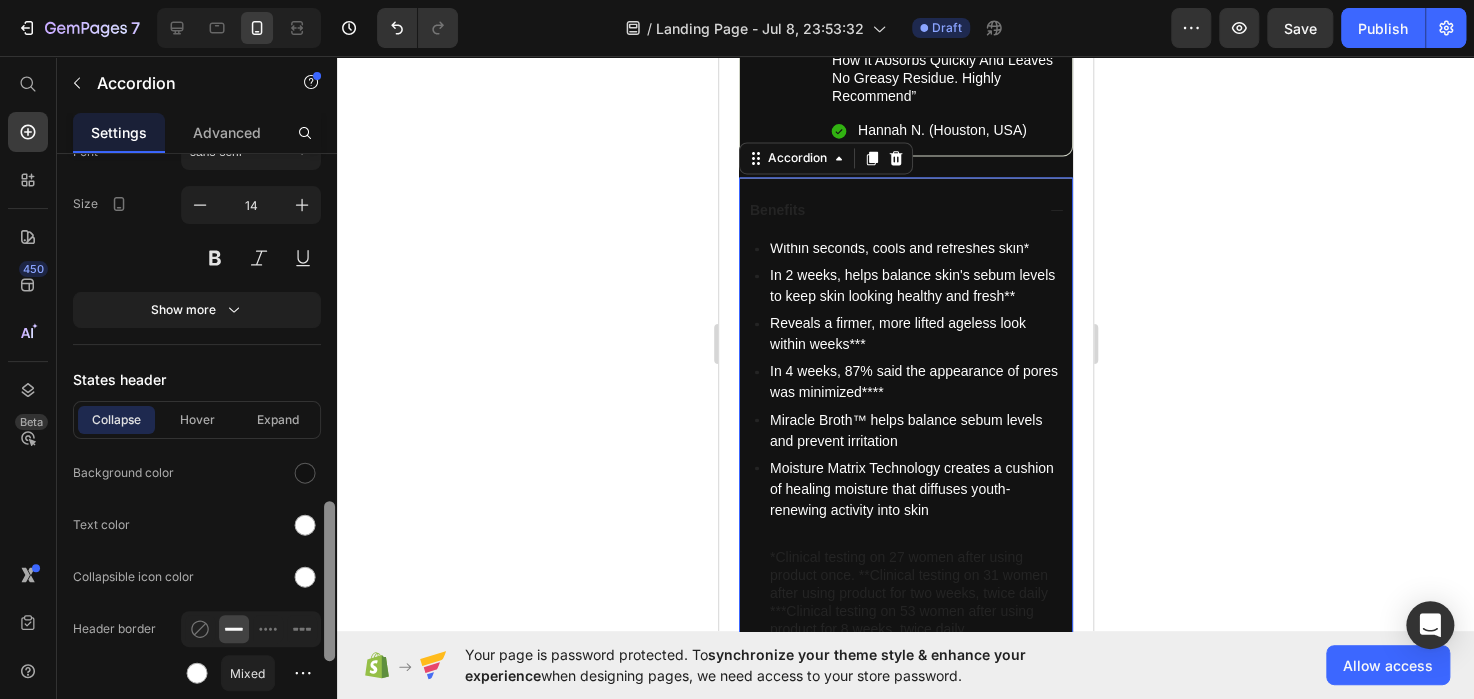 scroll, scrollTop: 979, scrollLeft: 0, axis: vertical 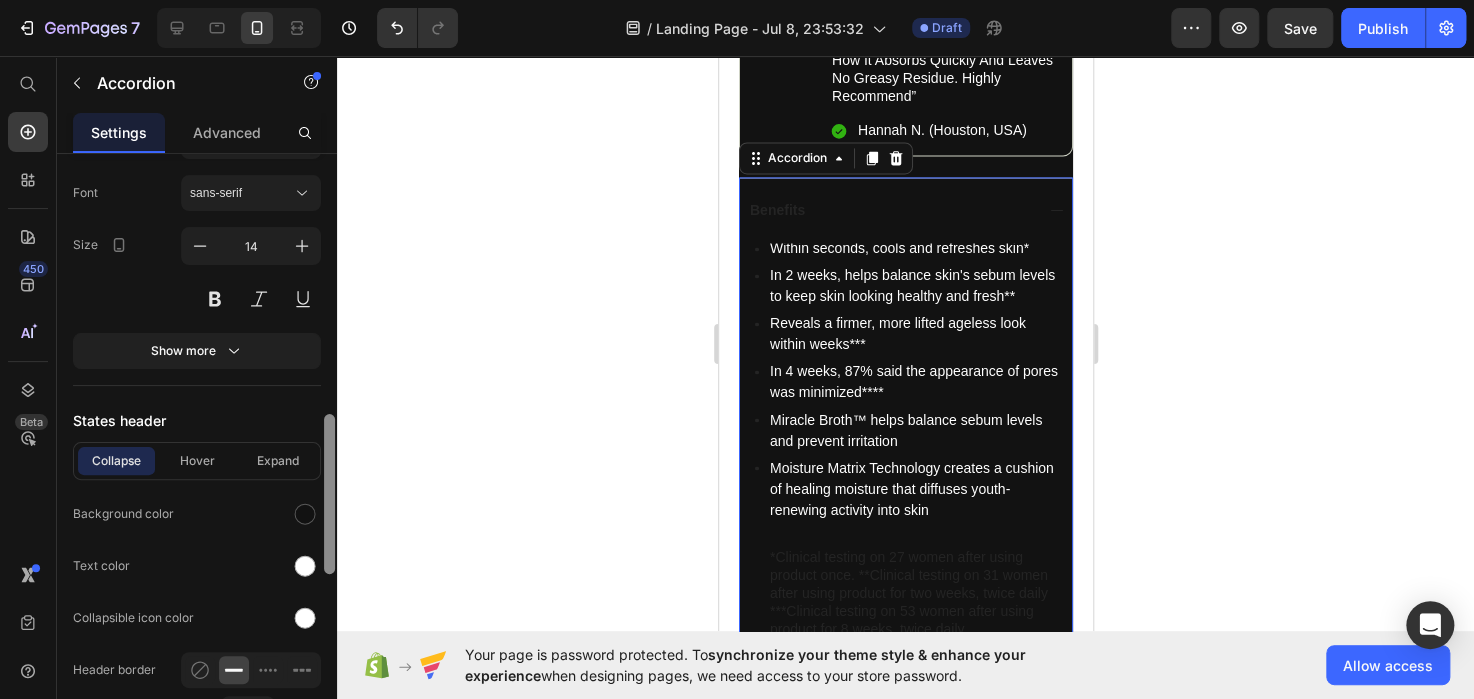 drag, startPoint x: 328, startPoint y: 524, endPoint x: 340, endPoint y: 532, distance: 14.422205 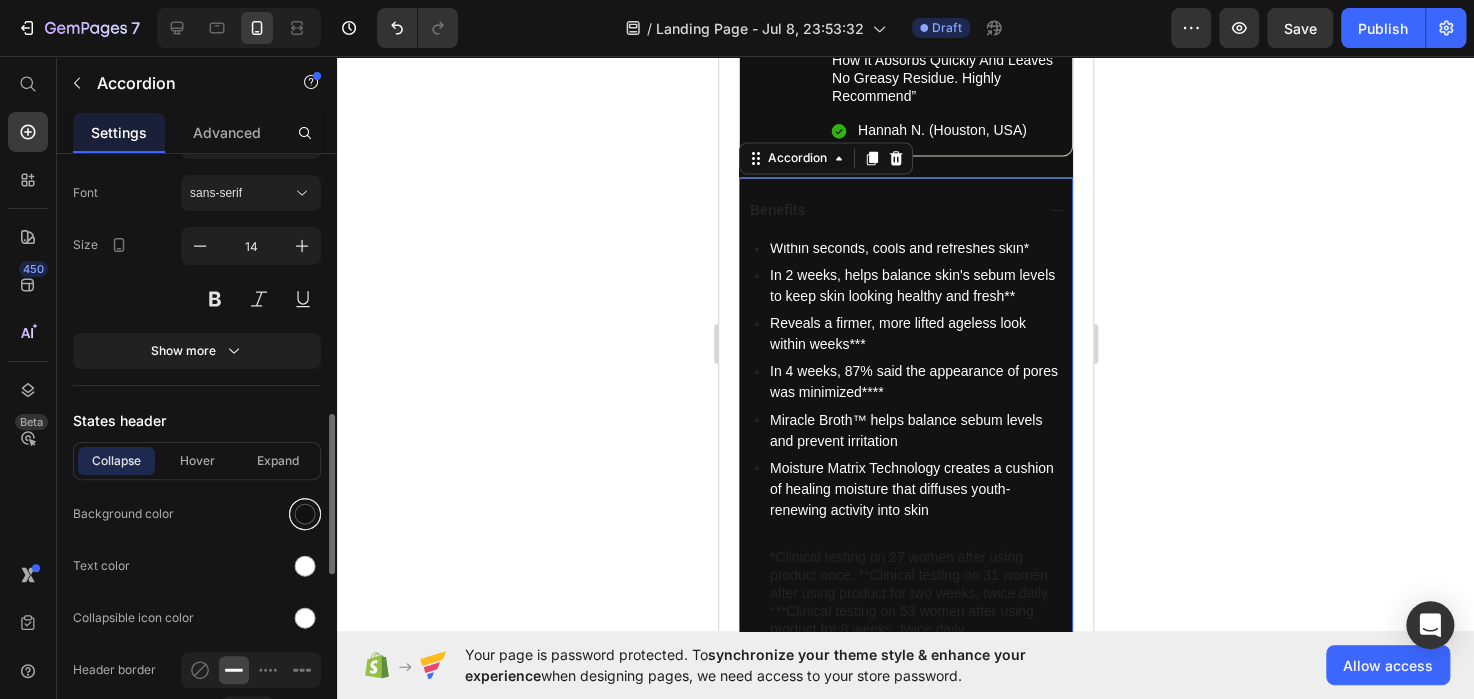 click at bounding box center (305, 514) 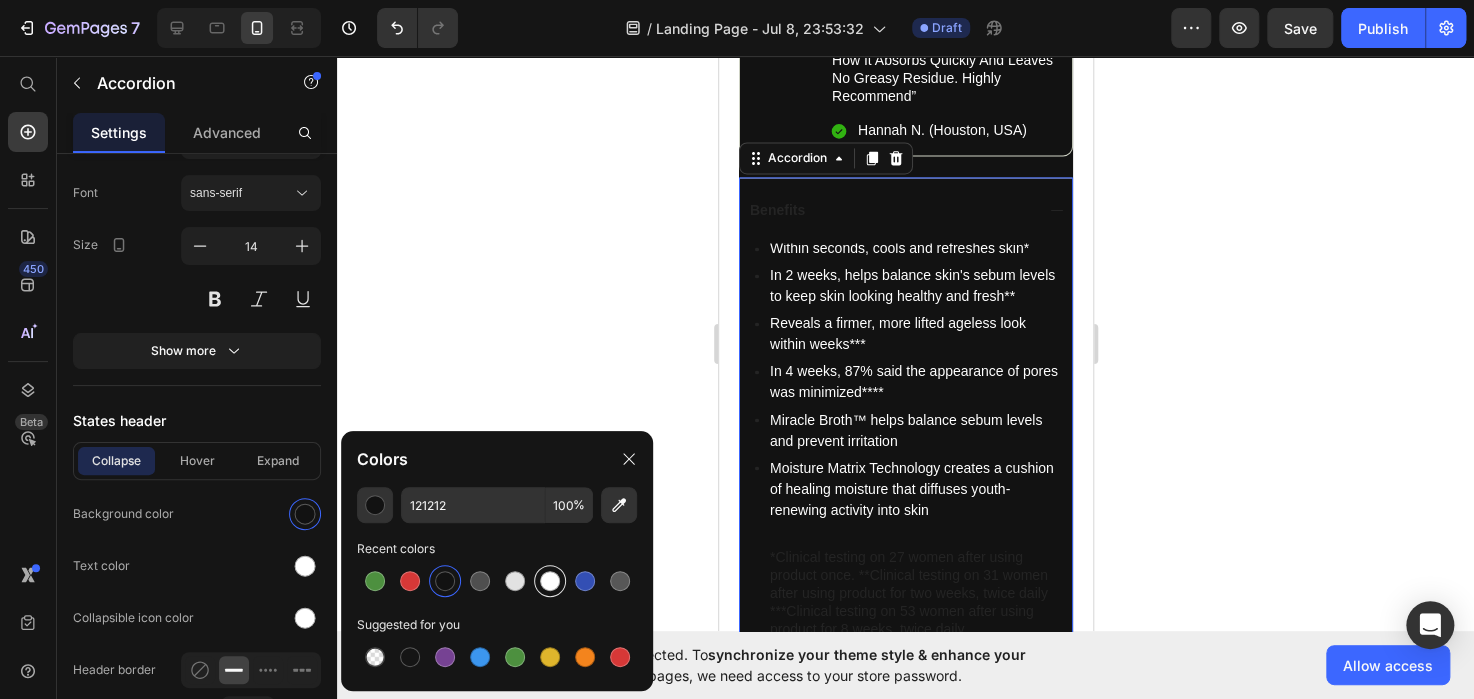 click at bounding box center (550, 581) 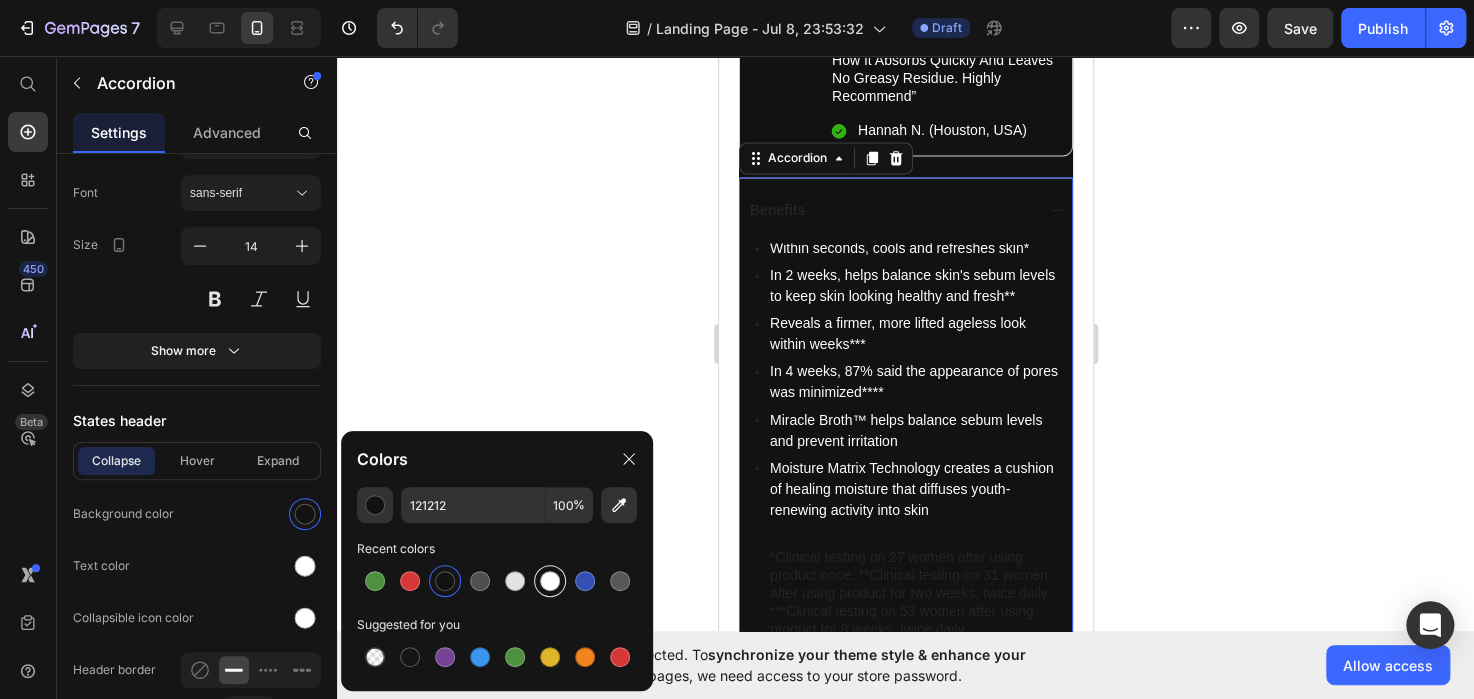 type on "FFFFFF" 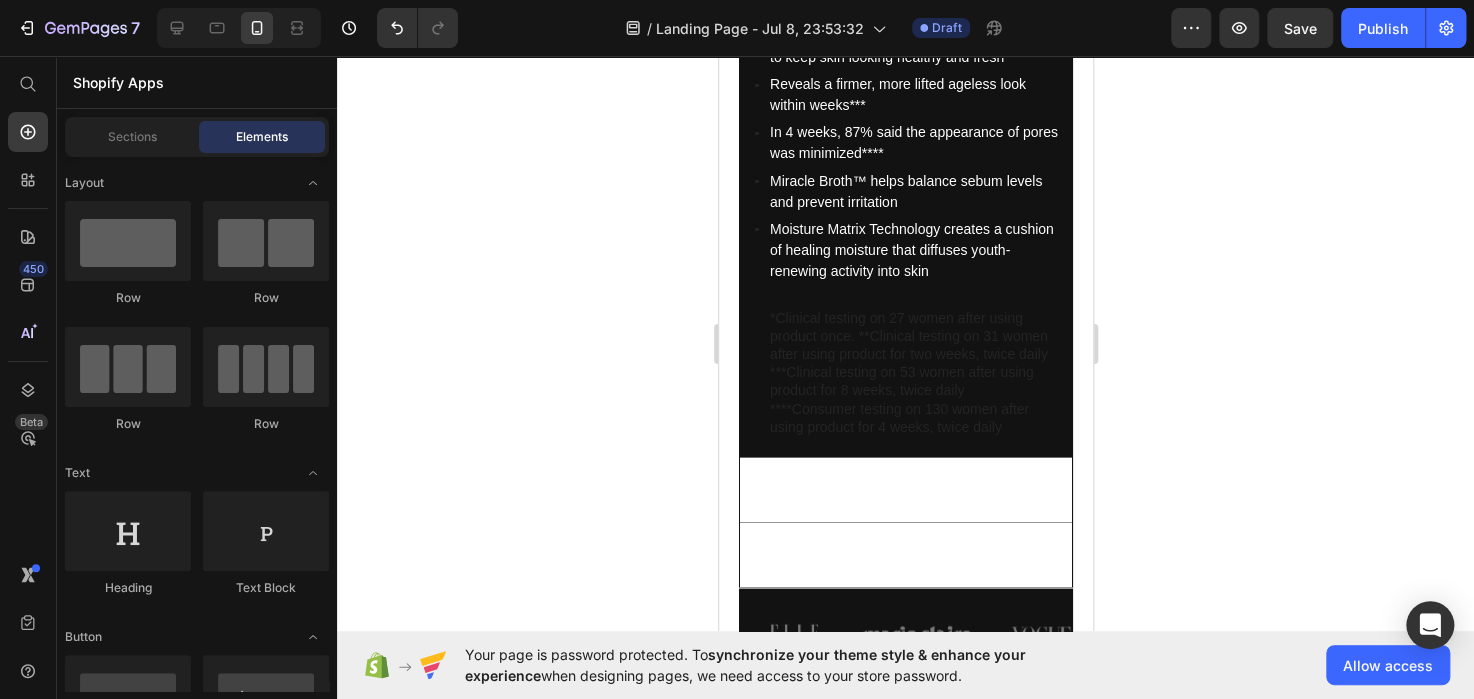 scroll, scrollTop: 1740, scrollLeft: 0, axis: vertical 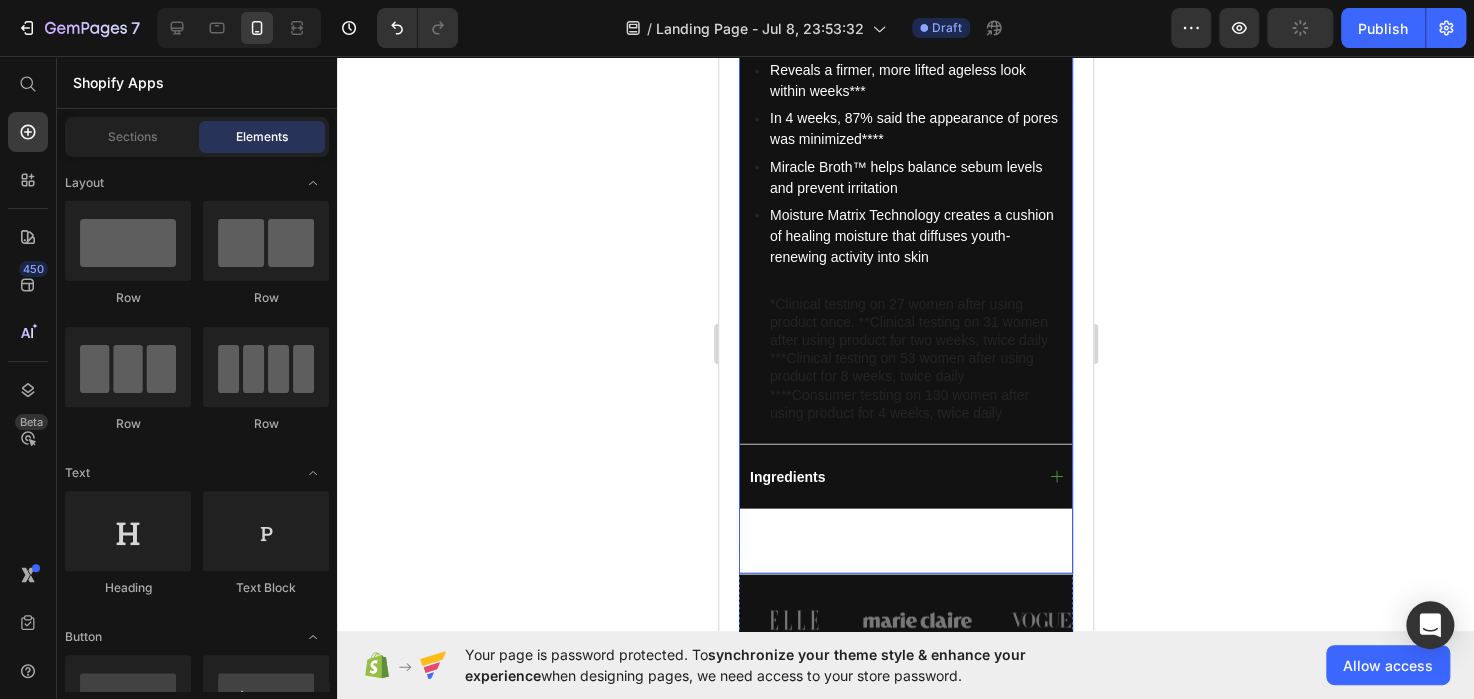 click on "Ingredients" at bounding box center [889, 476] 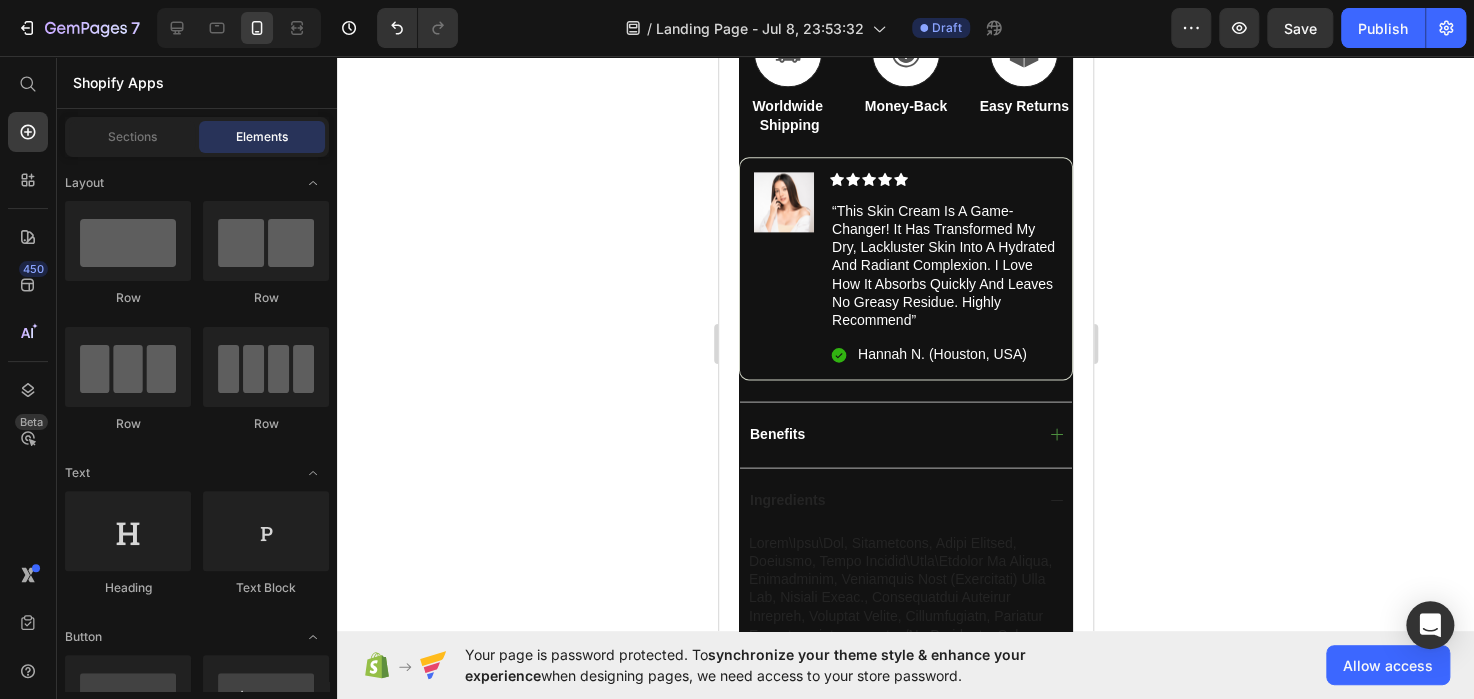 scroll, scrollTop: 1460, scrollLeft: 0, axis: vertical 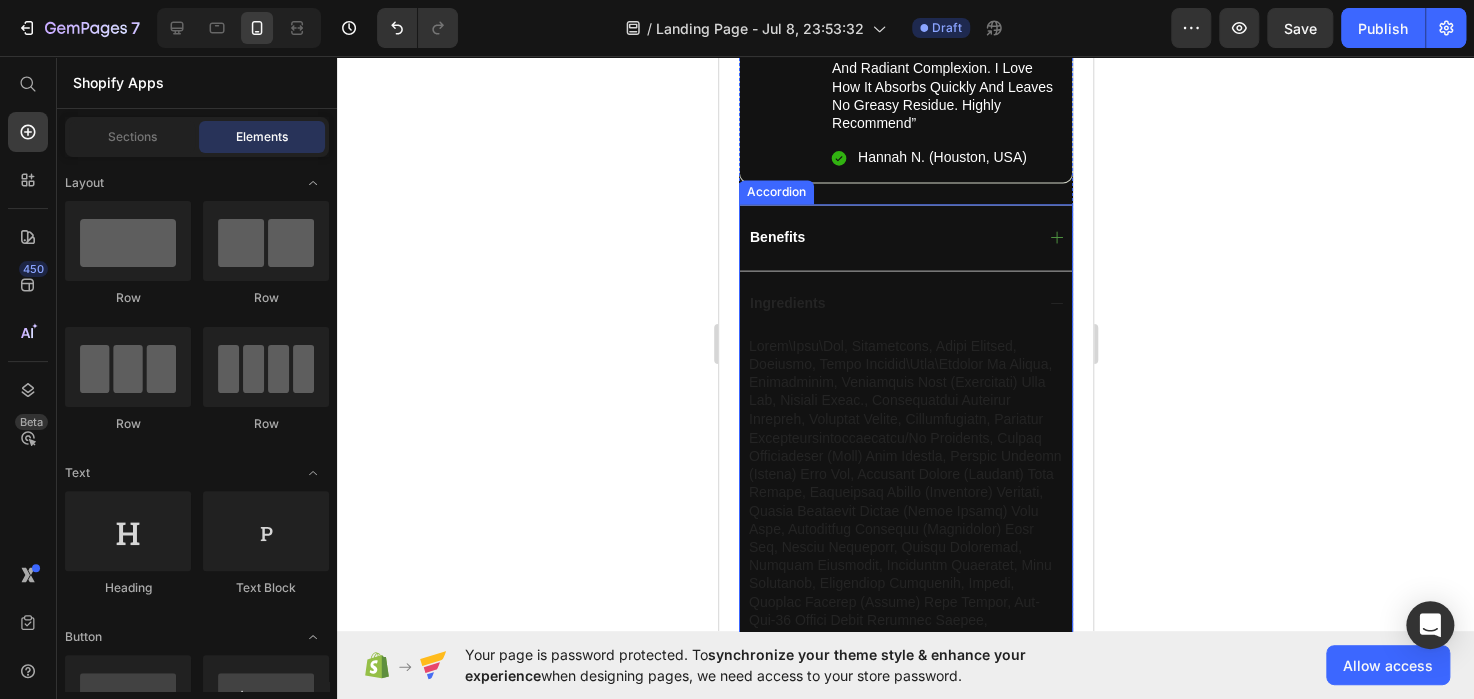 click on "Ingredients" at bounding box center [905, 302] 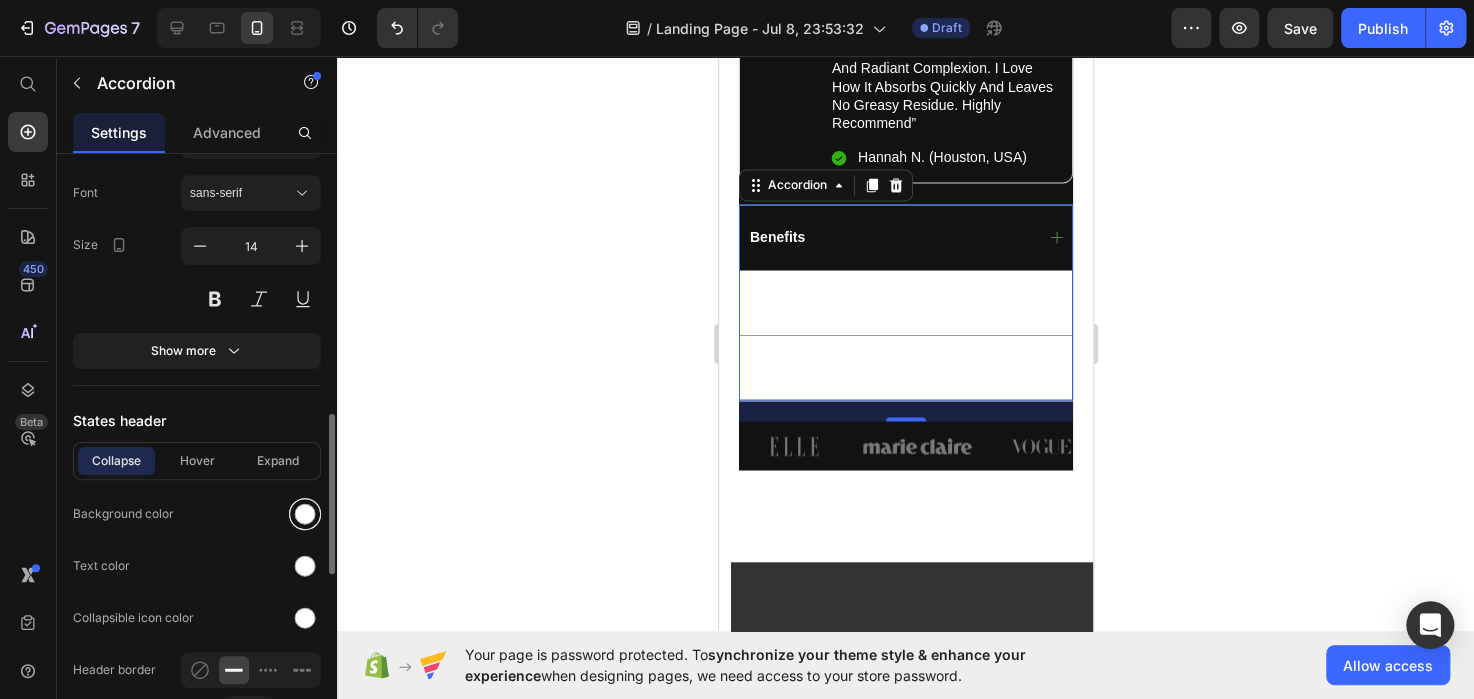 click at bounding box center (305, 514) 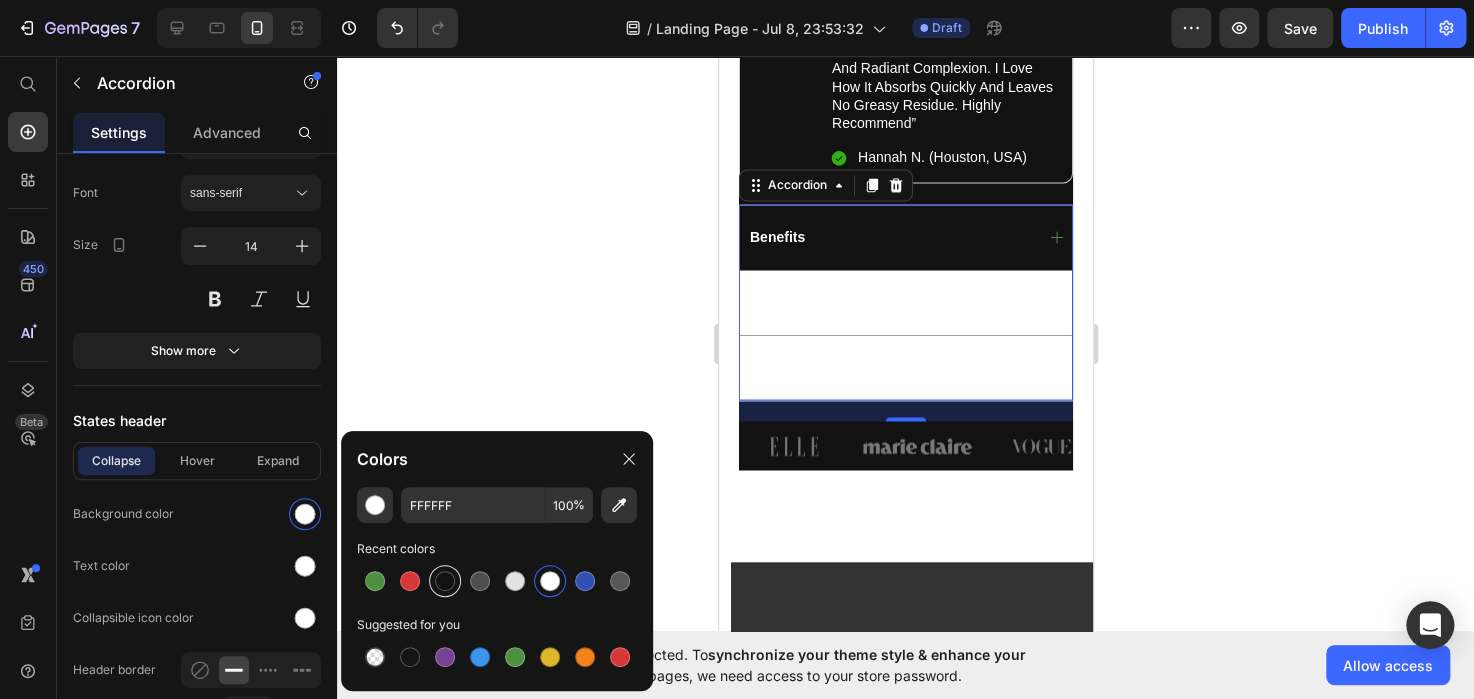 click at bounding box center (445, 581) 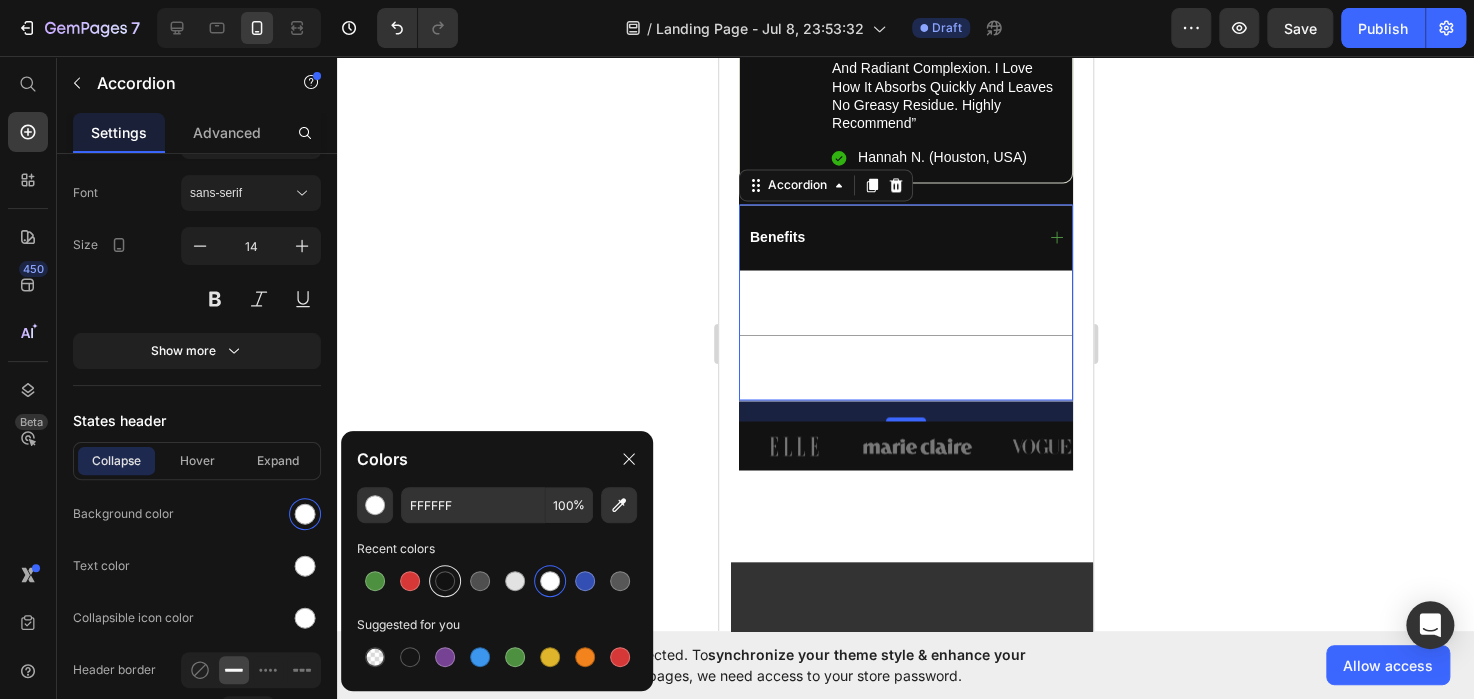 type on "121212" 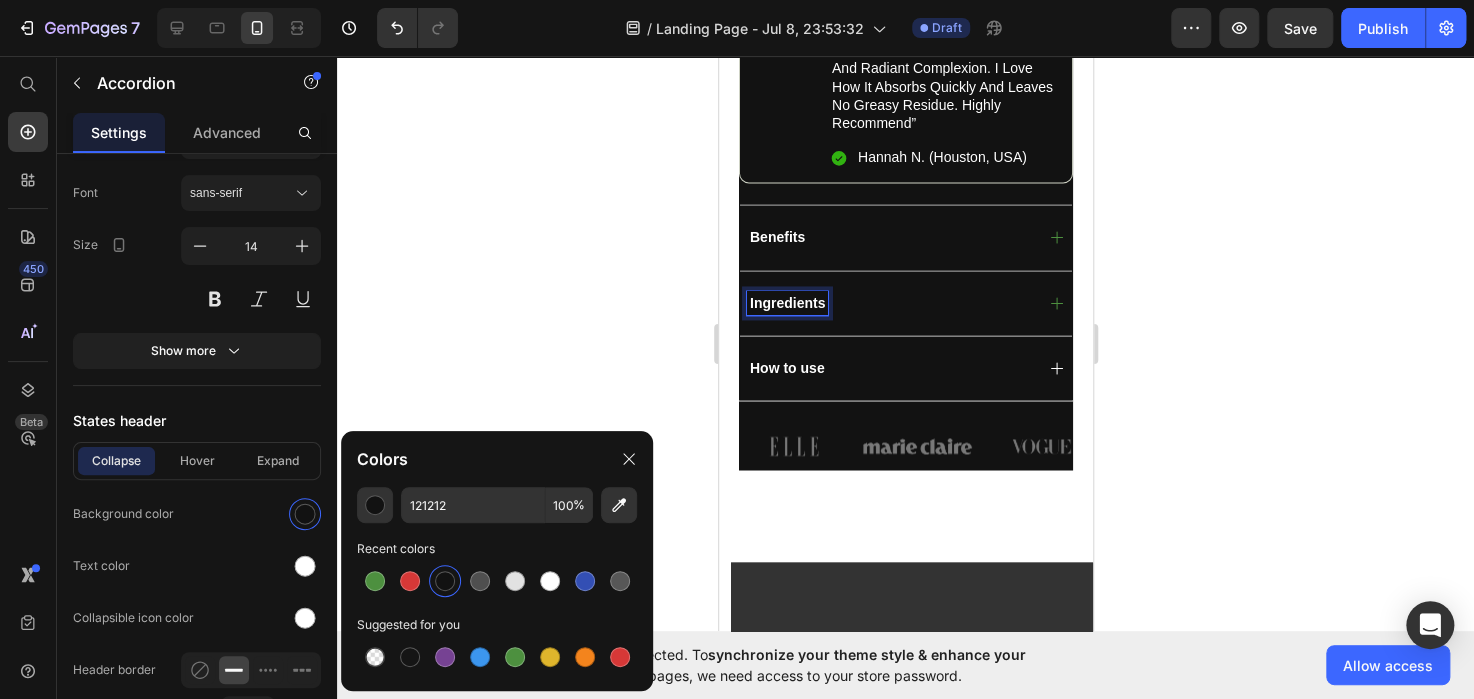 click on "Ingredients" at bounding box center [786, 303] 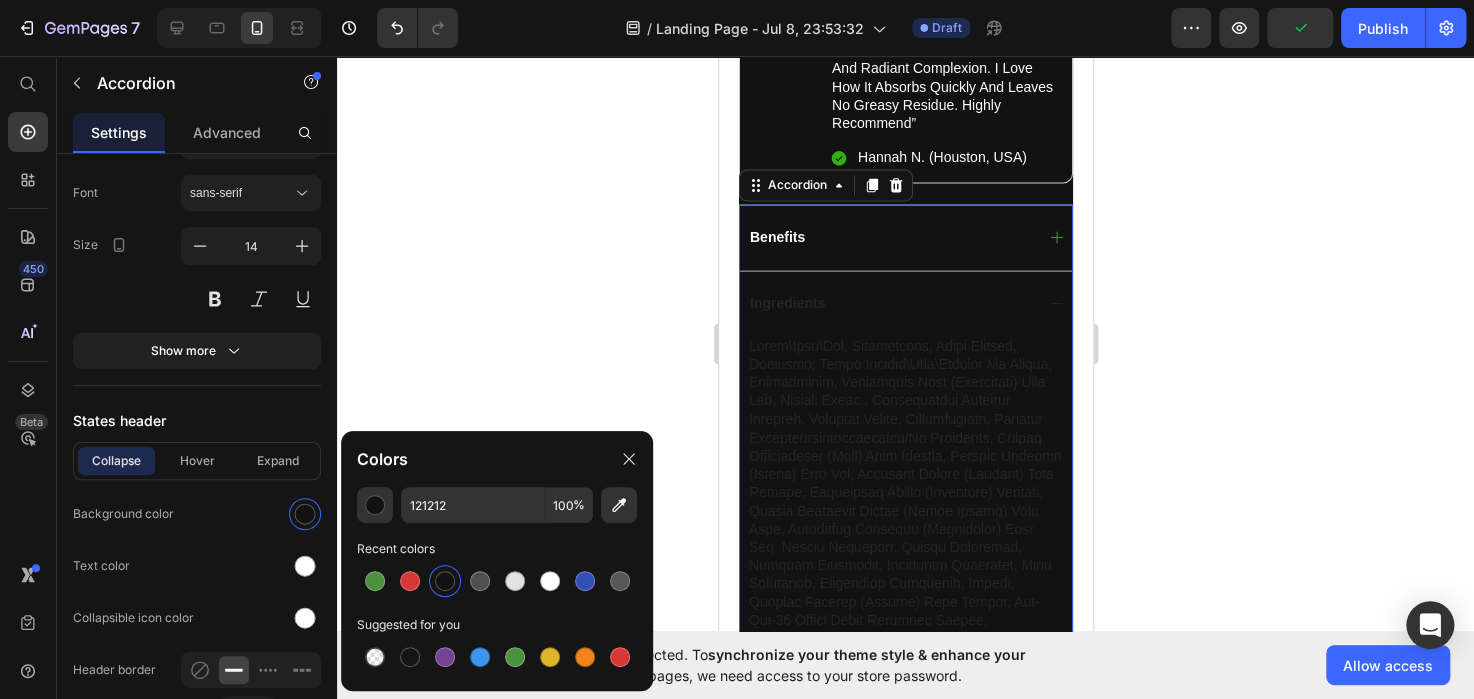 click on "Ingredients" at bounding box center (905, 302) 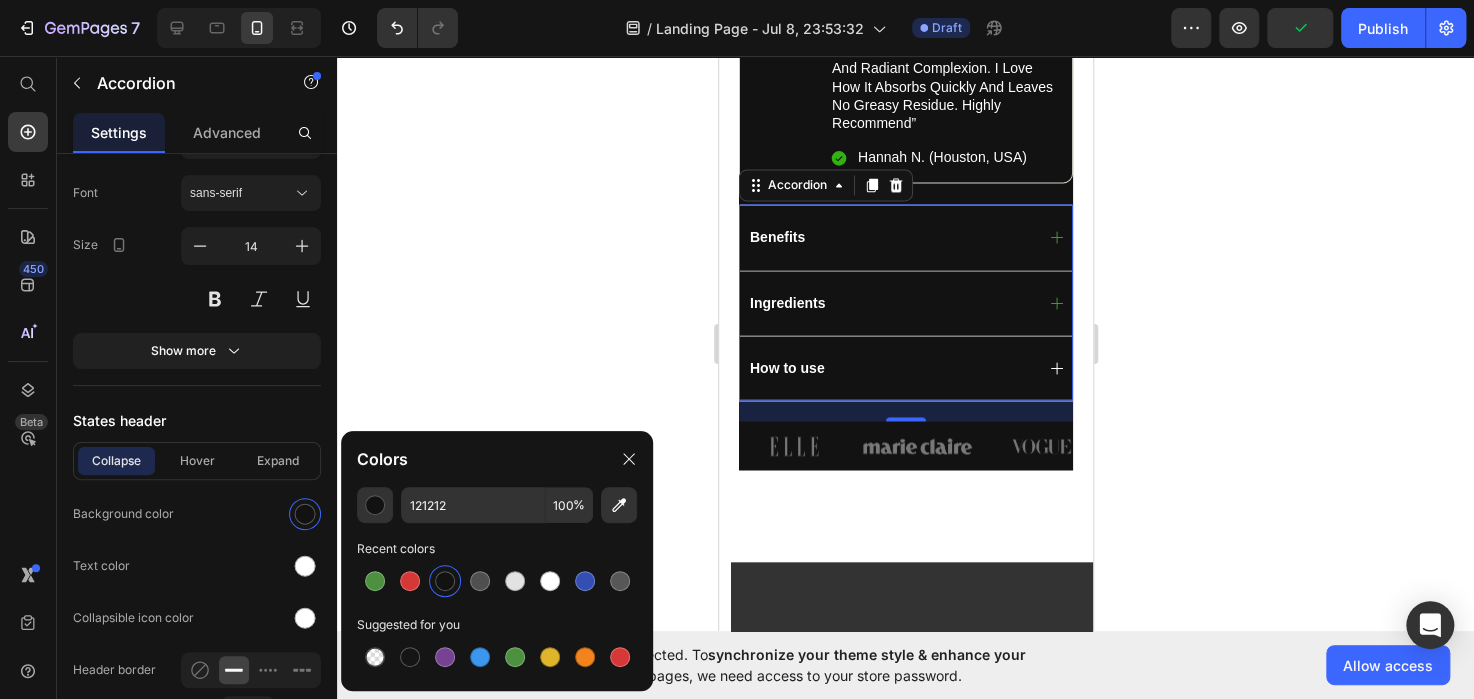 click on "Ingredients" at bounding box center [905, 302] 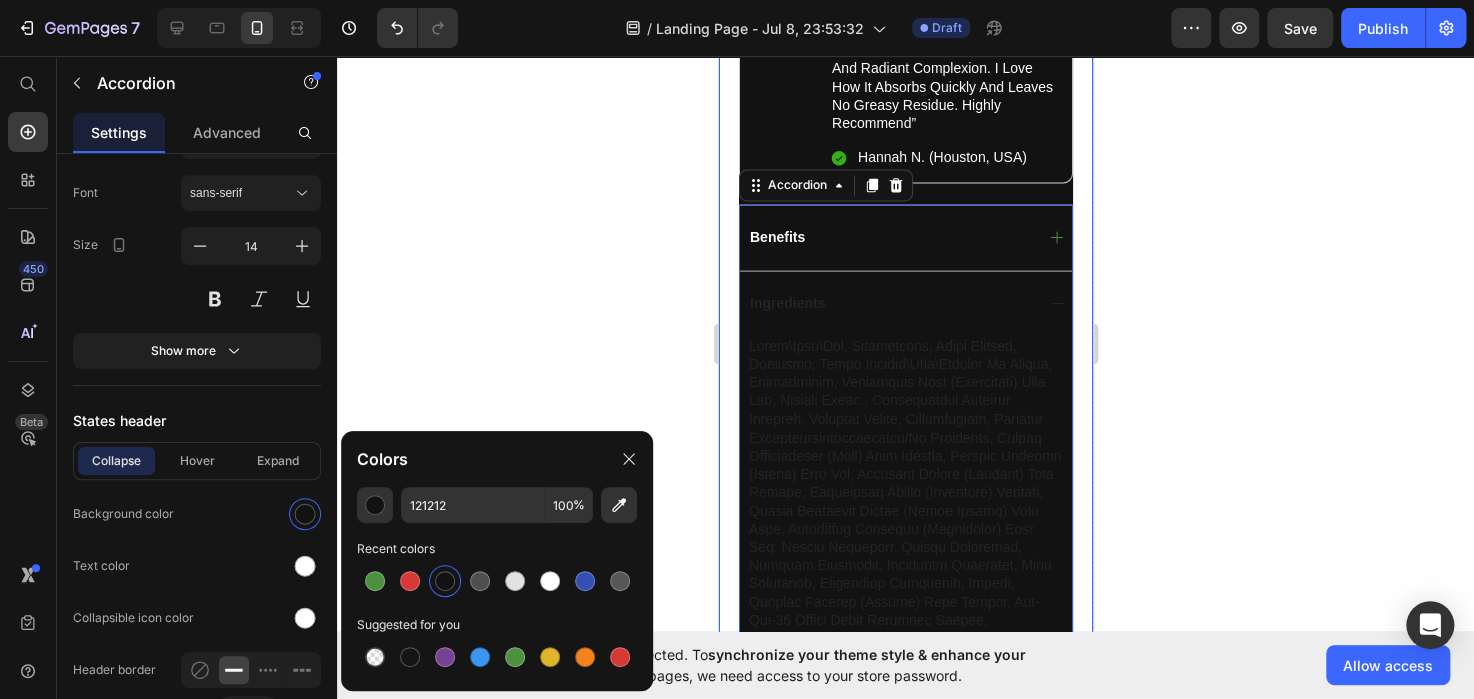 click on "Product Images Image Icon Icon Icon Icon Icon Icon List “This skin cream is a game-changer! It has transformed my dry, lackluster skin into a hydrated and radiant complexion. I love how it absorbs quickly and leaves no greasy residue. Highly recommend” Text Block
Icon [FIRST] [LAST] ([CITY], [COUNTRY]) Text Block Row Row Row Icon Icon Icon Icon Icon Icon List (1349 Reviews) Text Block Row FORTALON Product Title The 2023 Rated Innovation in Cosmetics Text Block Hydrate, rejuvenate, and glow with our revolutionary cream. Unleash your skin's potential today. Text Block Stronger Roots. Fuller Hair. Naturally. Struggling with thinning hair or hair loss? Our NATURAL ORGANIC  Shampoo  nourishes the scalp, strengthens weak roots, and promotes thicker hair in just 8–12 weeks. 🌿 Plant-Based Formula ✅ For All Hair Types 🚫 No Harsh Chemicals 💪 Helps Regrow & Prevent Hair Loss Use consistently for visible results. Text Block Kaching Bundles Kaching Bundles Text Block
Icon" at bounding box center [905, -189] 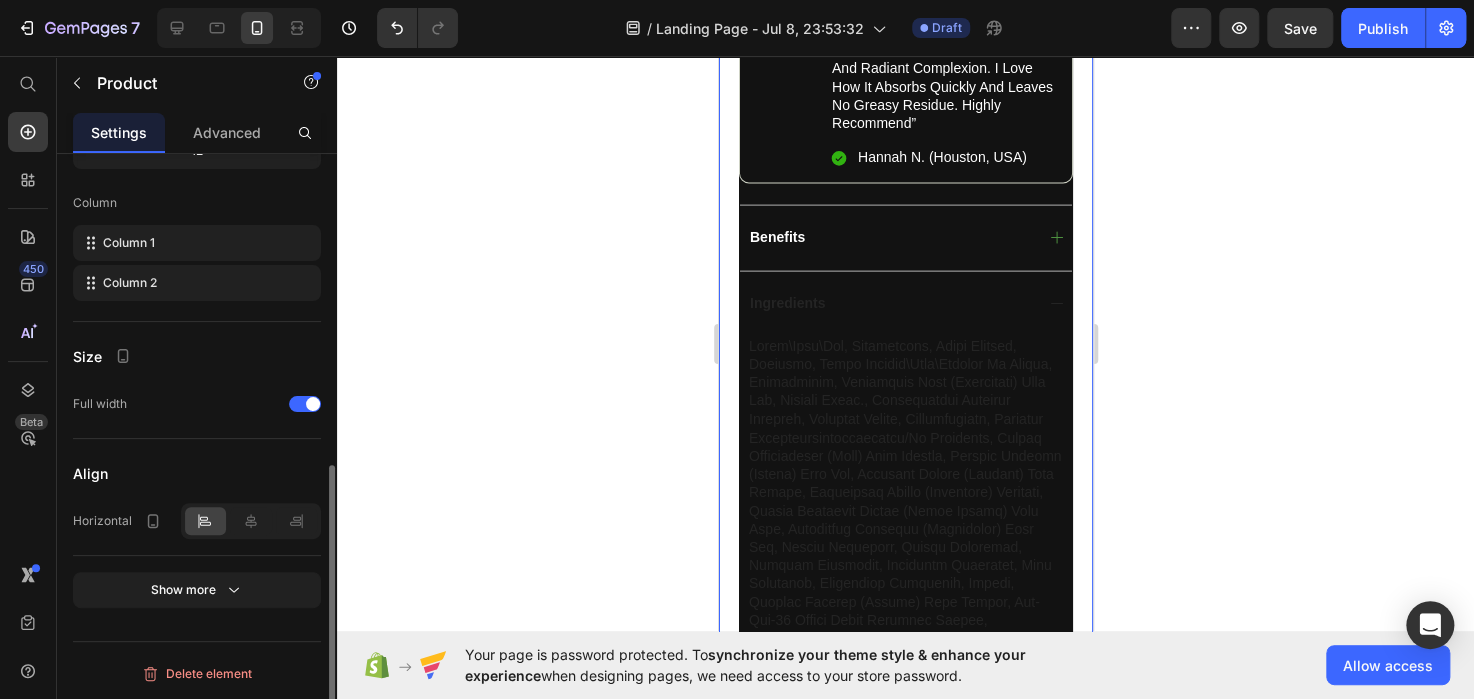 scroll, scrollTop: 0, scrollLeft: 0, axis: both 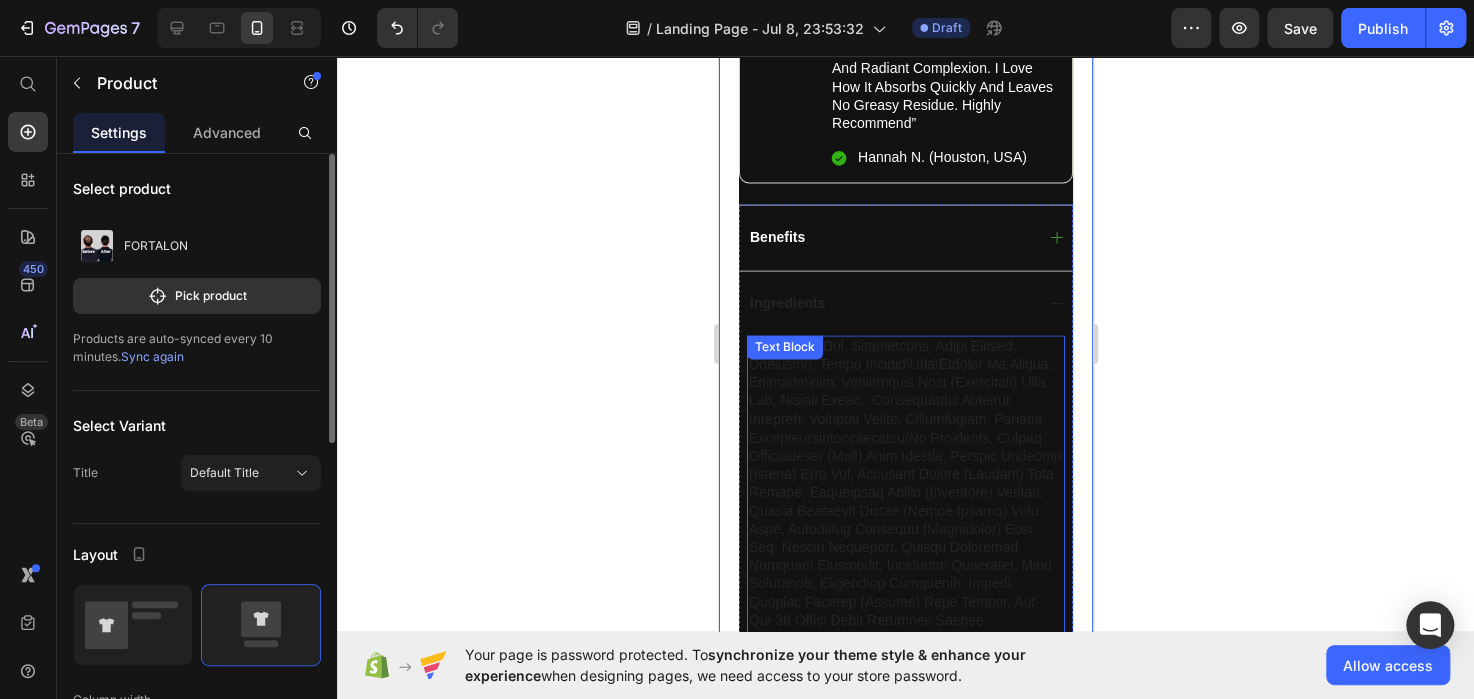 click at bounding box center (905, 564) 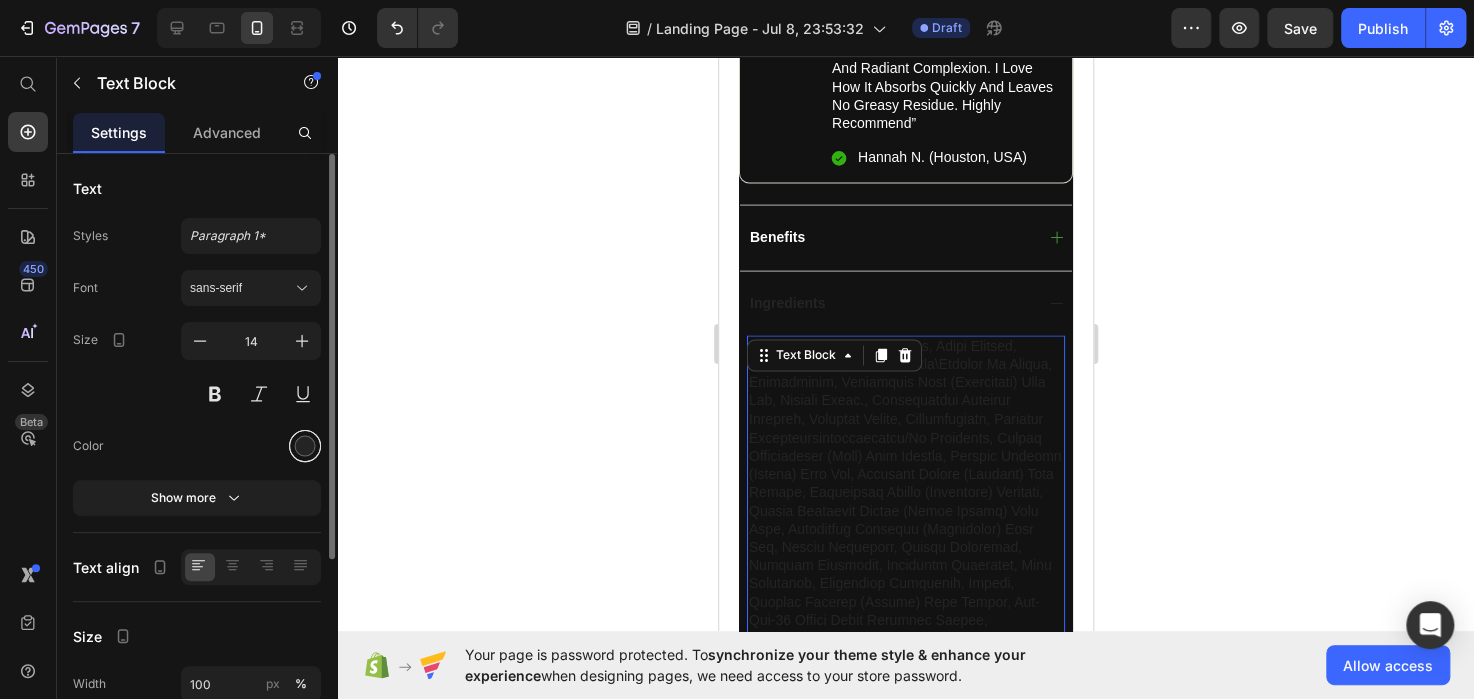 click at bounding box center (305, 446) 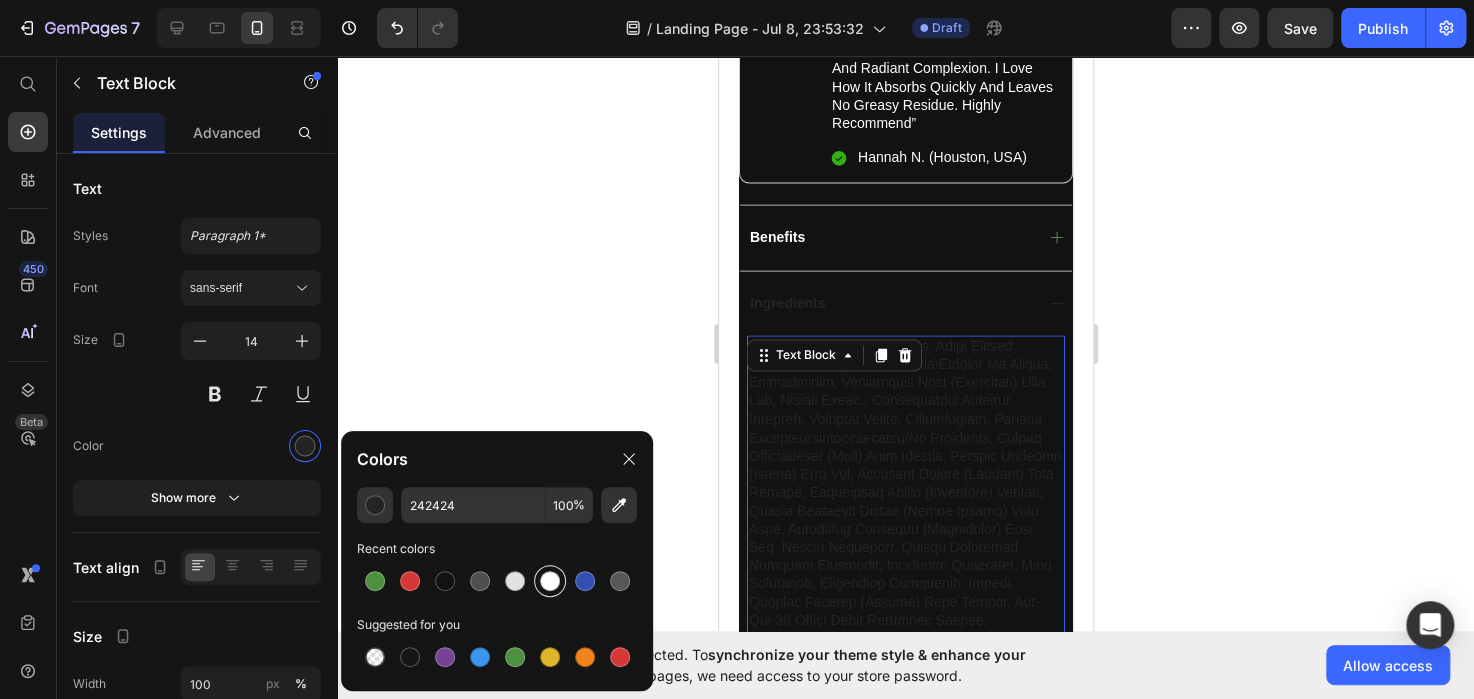 click at bounding box center [550, 581] 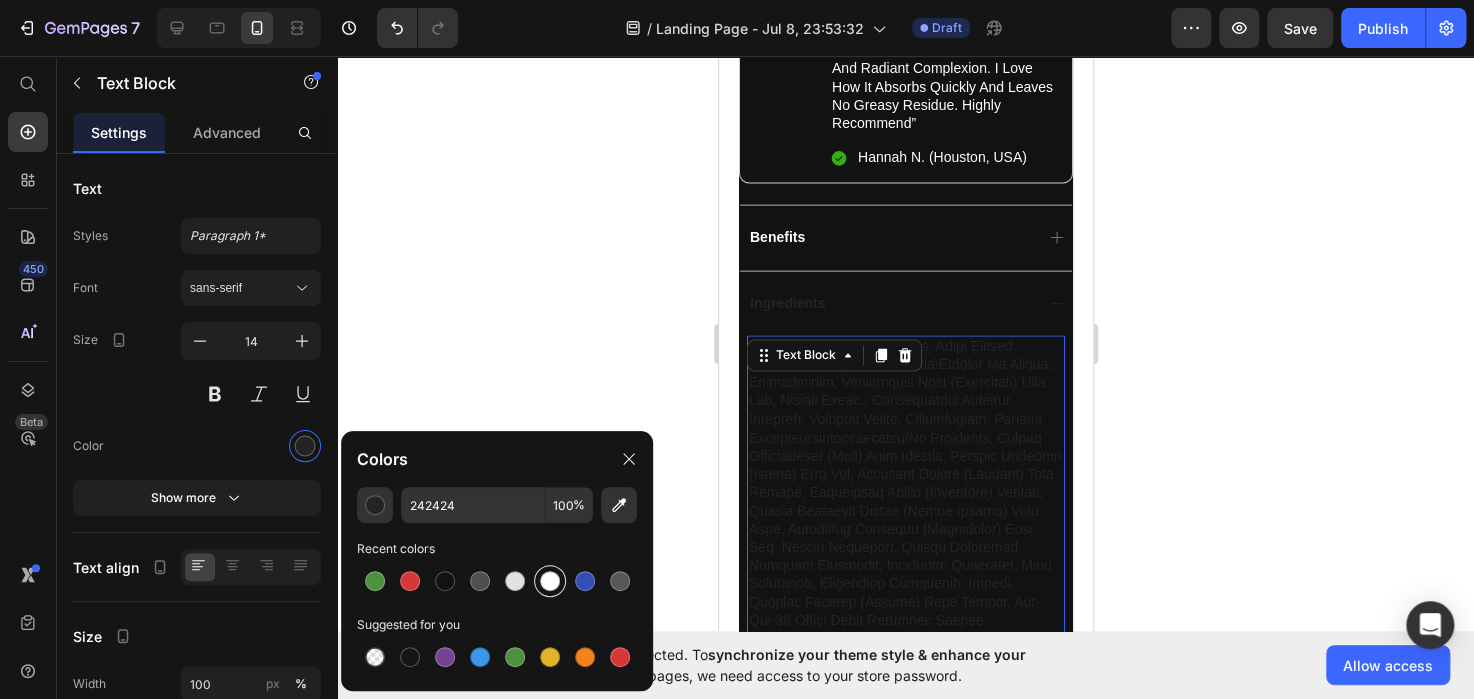 type on "FFFFFF" 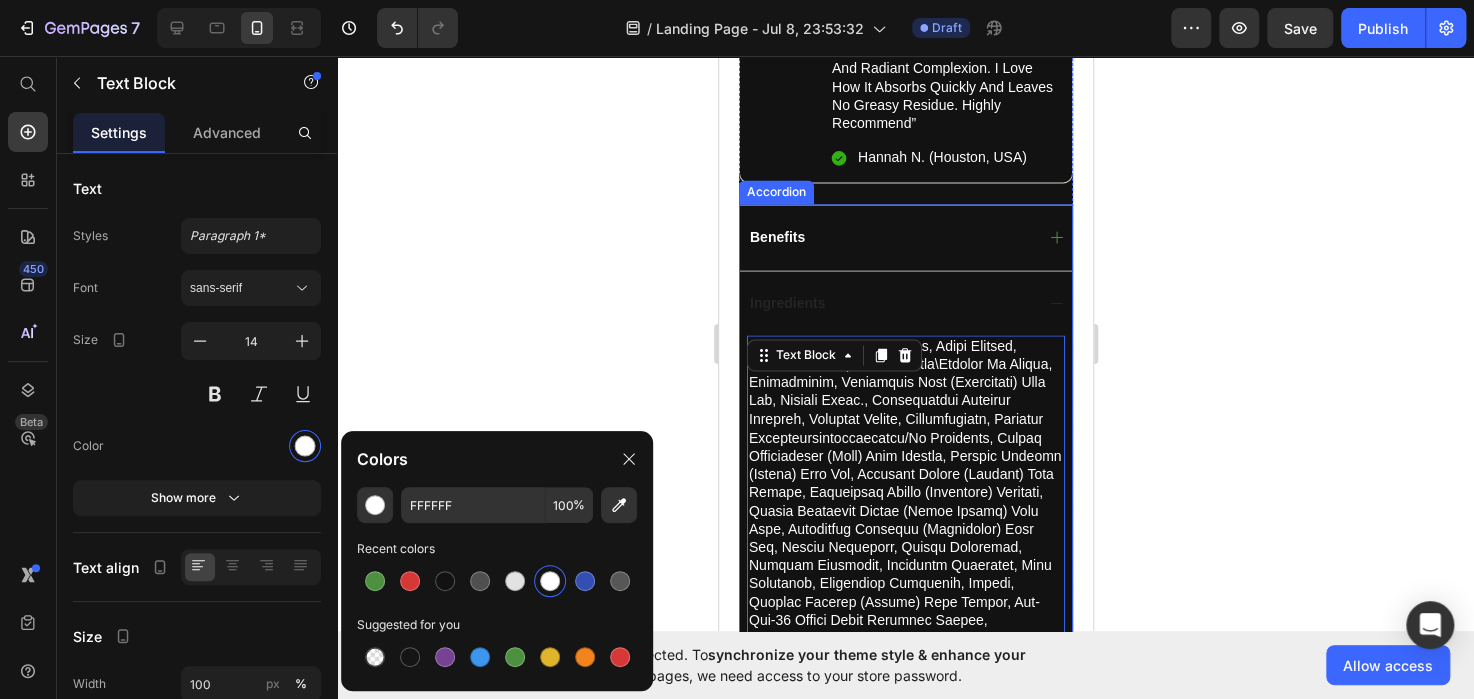 click on "Ingredients" at bounding box center (786, 303) 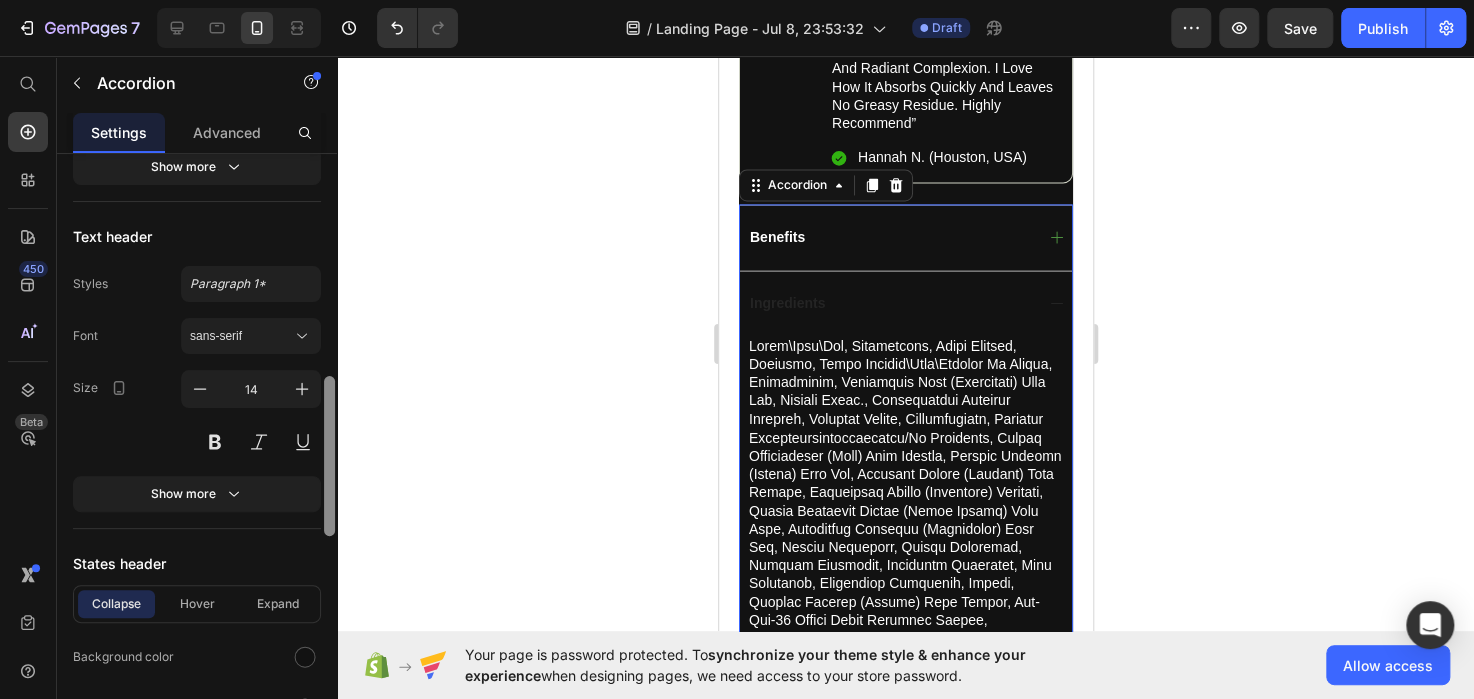 scroll, scrollTop: 900, scrollLeft: 0, axis: vertical 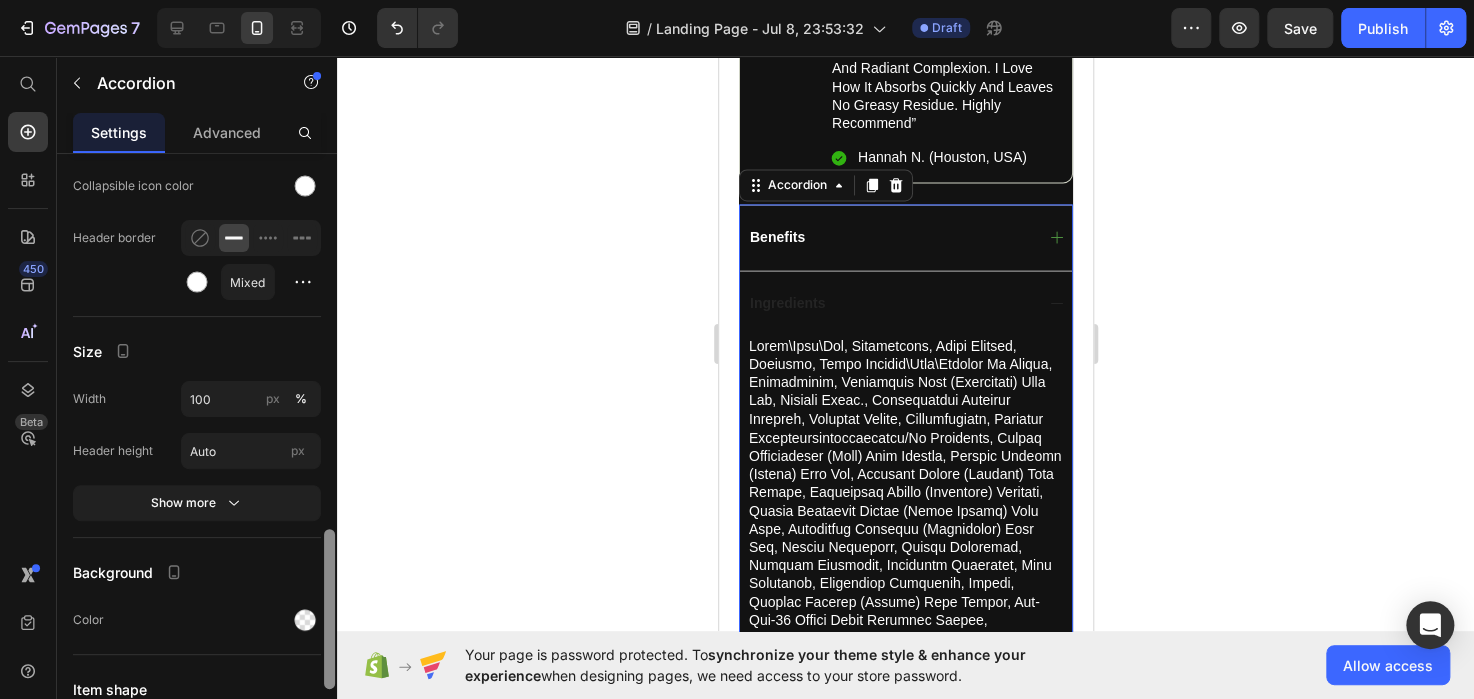 drag, startPoint x: 329, startPoint y: 292, endPoint x: 328, endPoint y: 667, distance: 375.00134 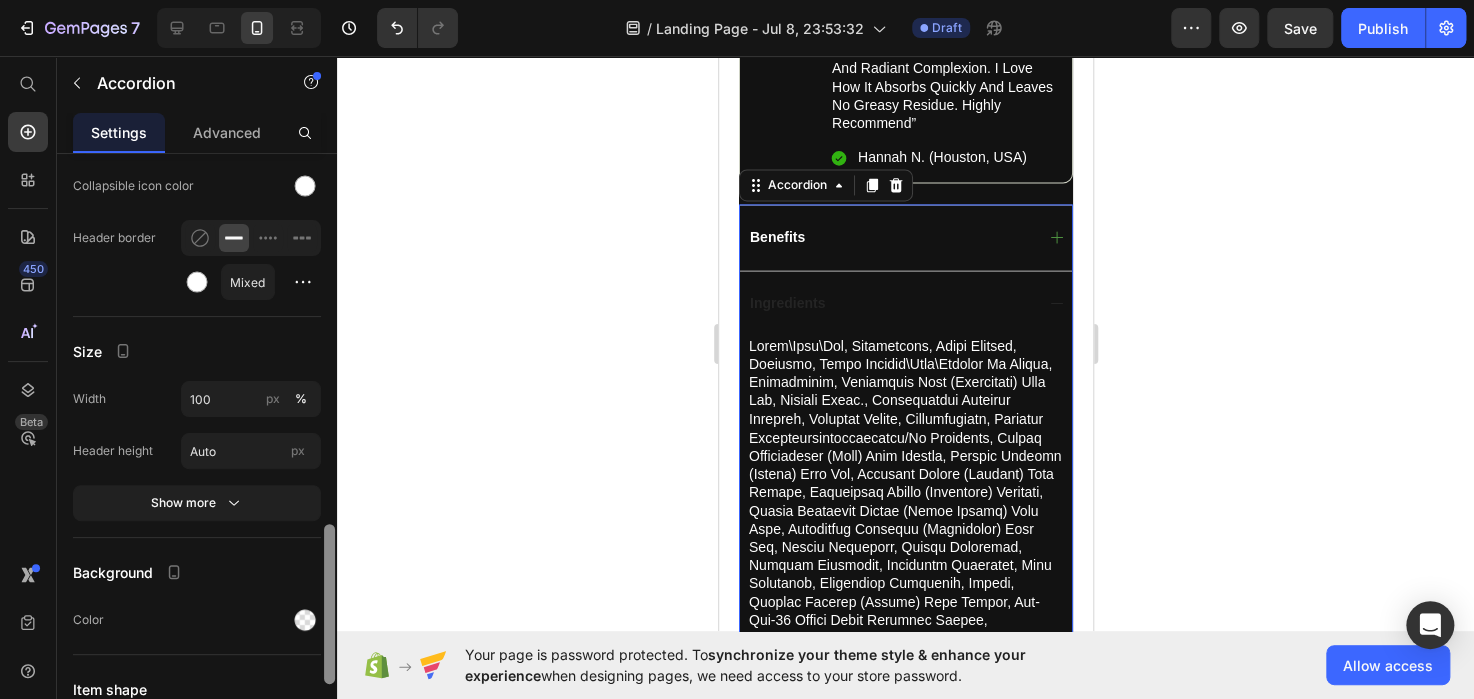 scroll, scrollTop: 1407, scrollLeft: 0, axis: vertical 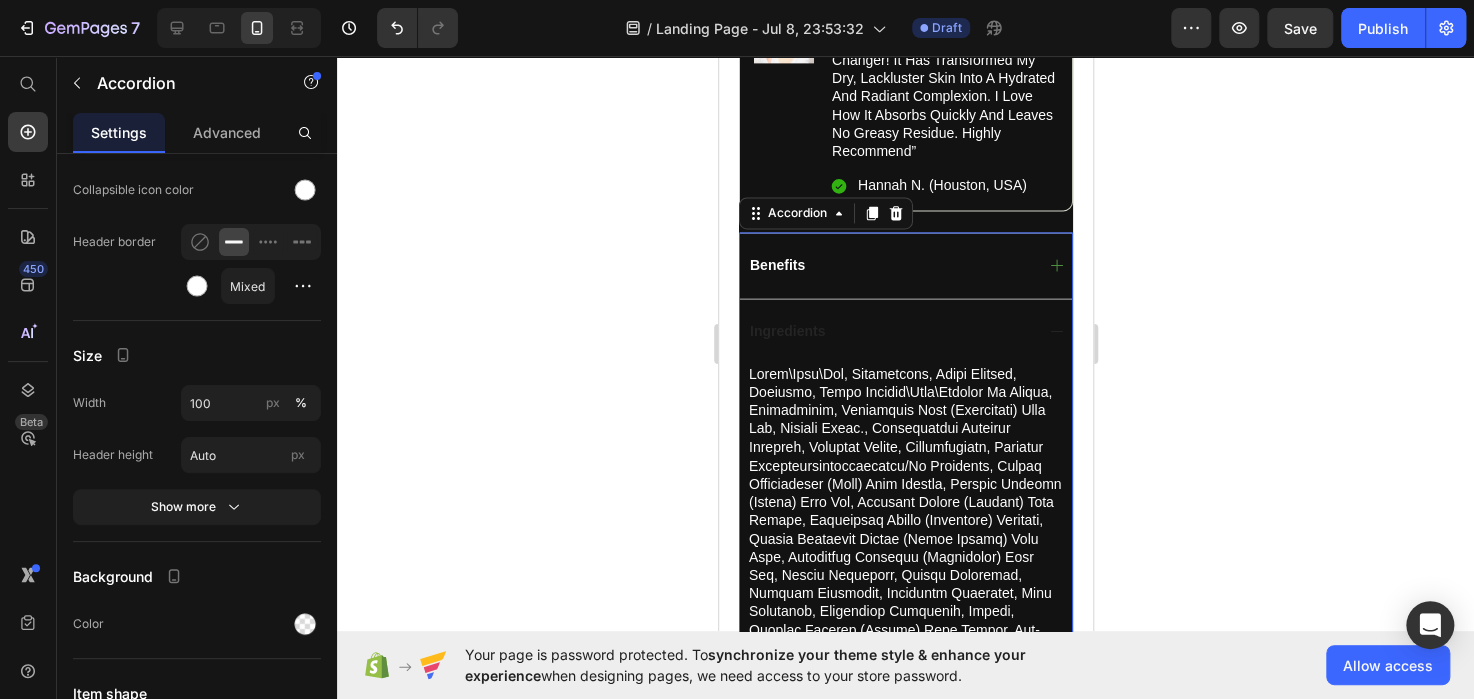 click on "Benefits" at bounding box center (889, 265) 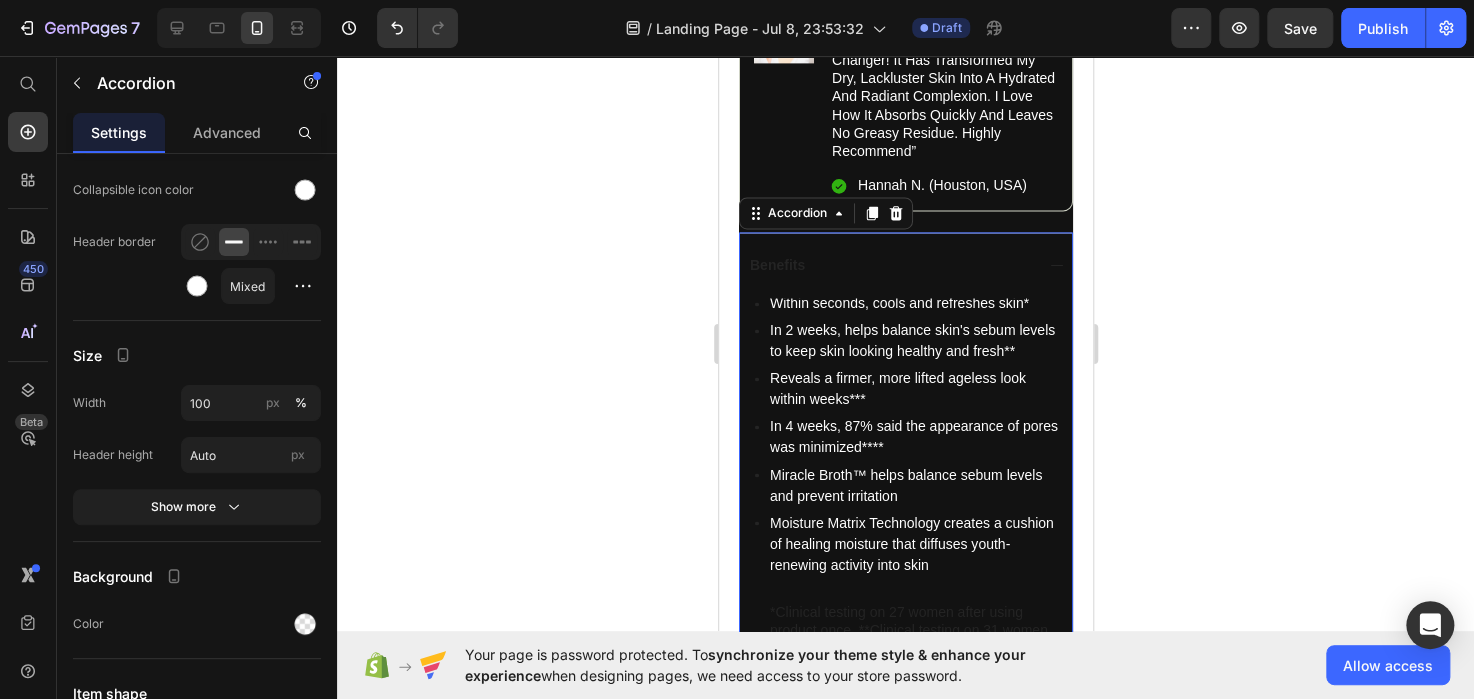 click on "Benefits" at bounding box center [889, 265] 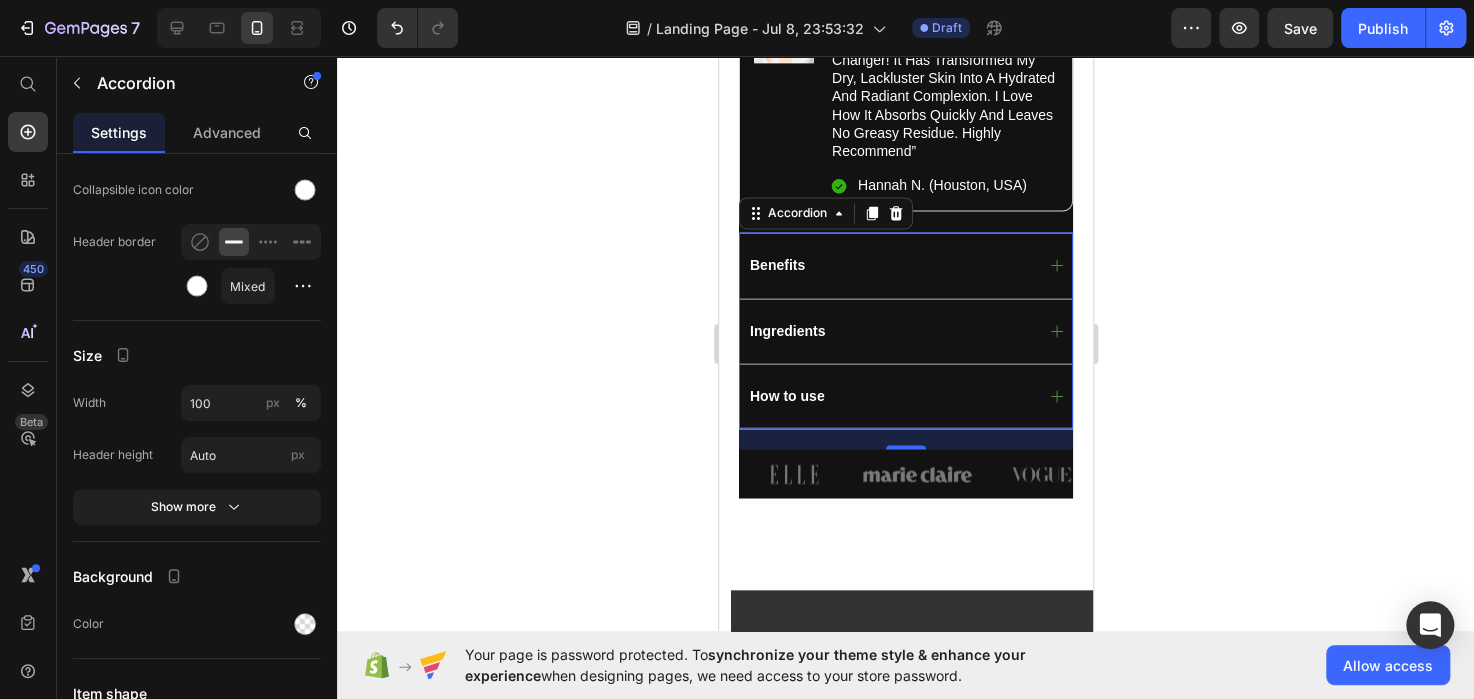 click on "How to use" at bounding box center [786, 396] 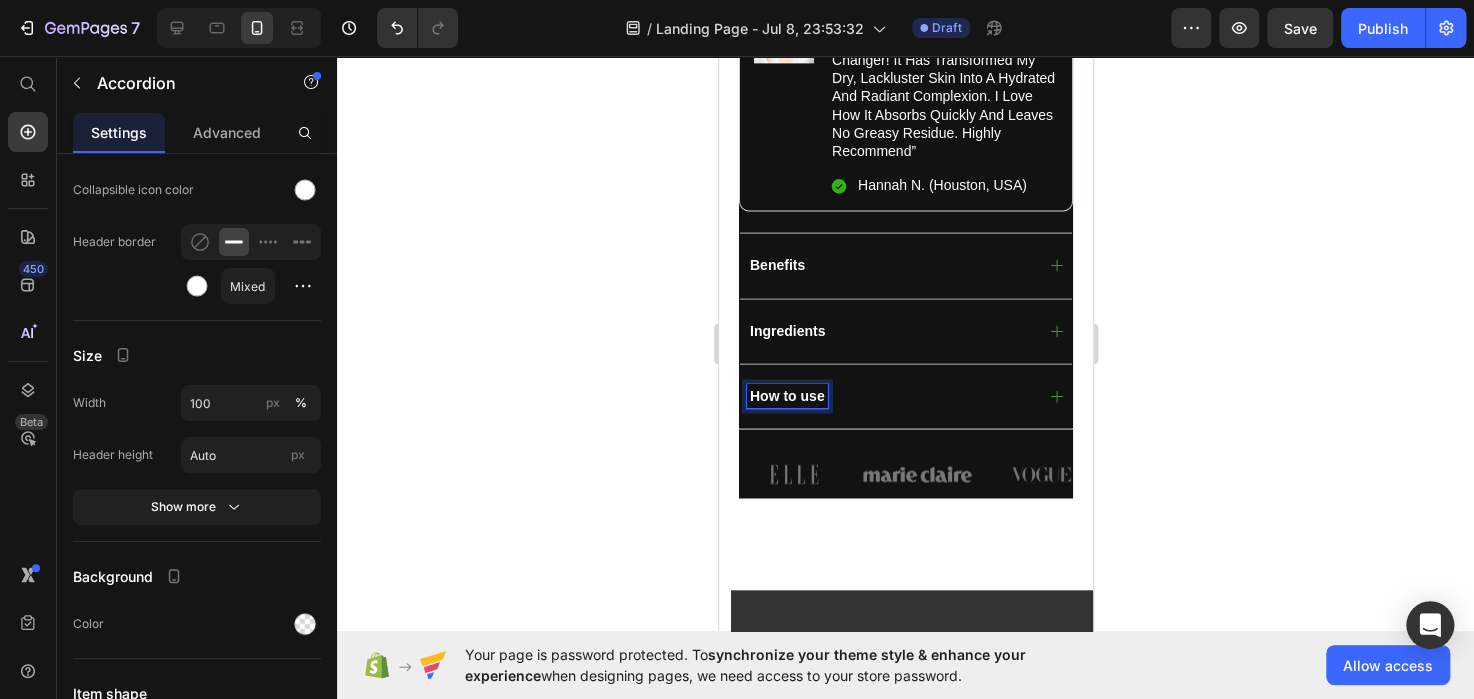 click on "How to use" at bounding box center (786, 396) 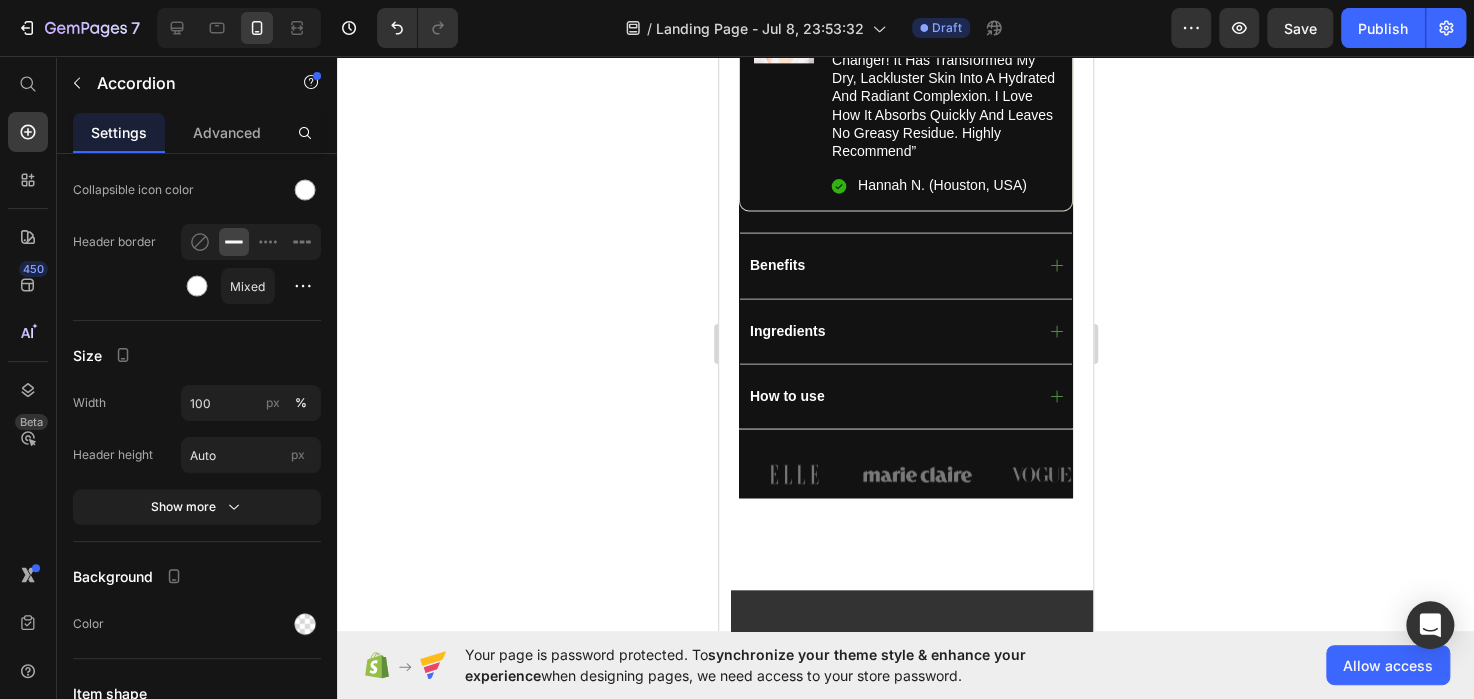 click on "How to use" at bounding box center (889, 396) 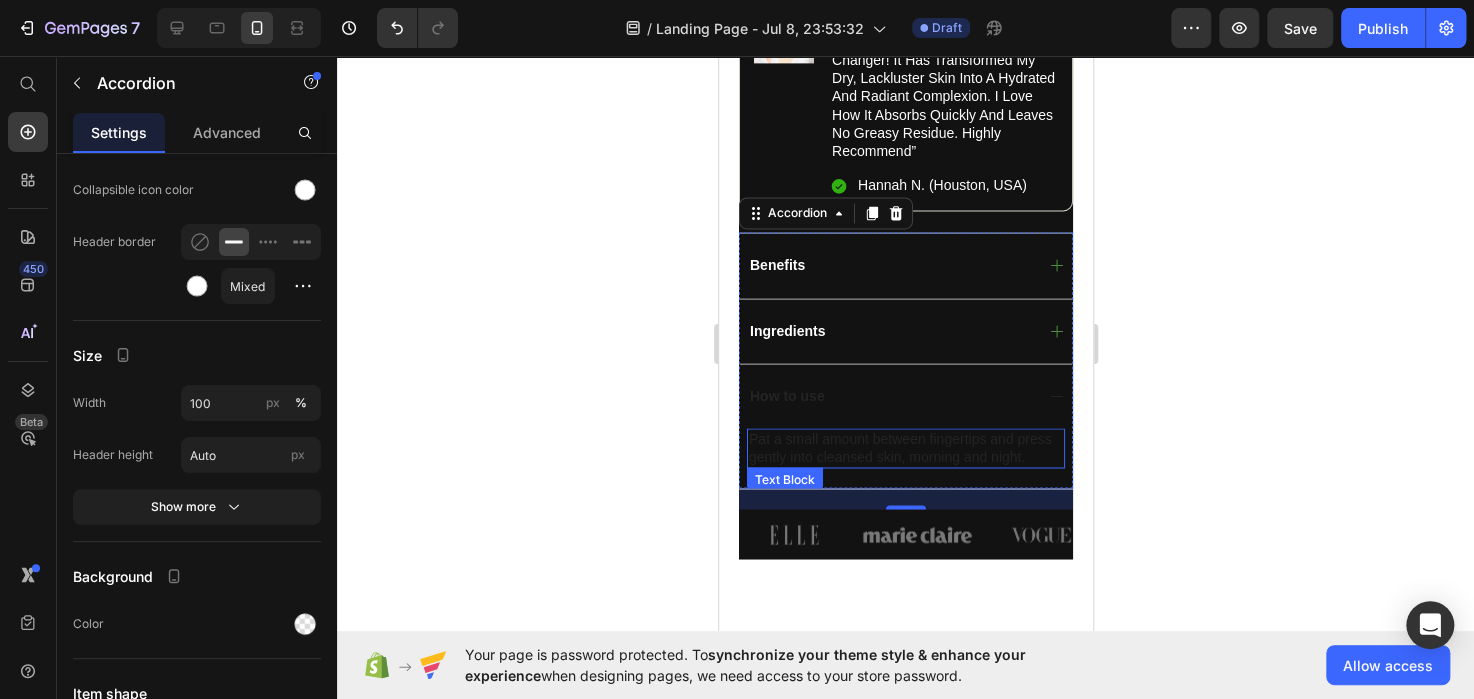click on "Pat a small amount between fingertips and press gently into cleansed skin, morning and night." at bounding box center [905, 448] 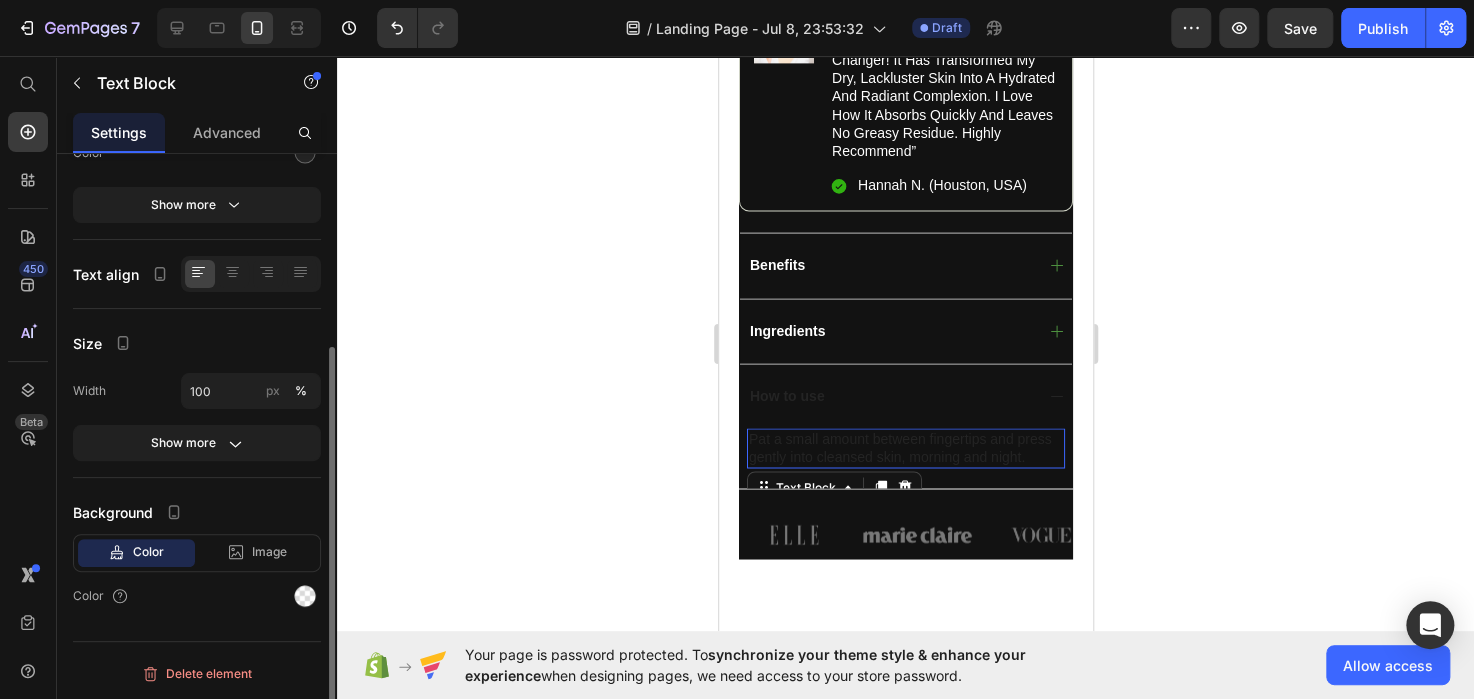scroll, scrollTop: 0, scrollLeft: 0, axis: both 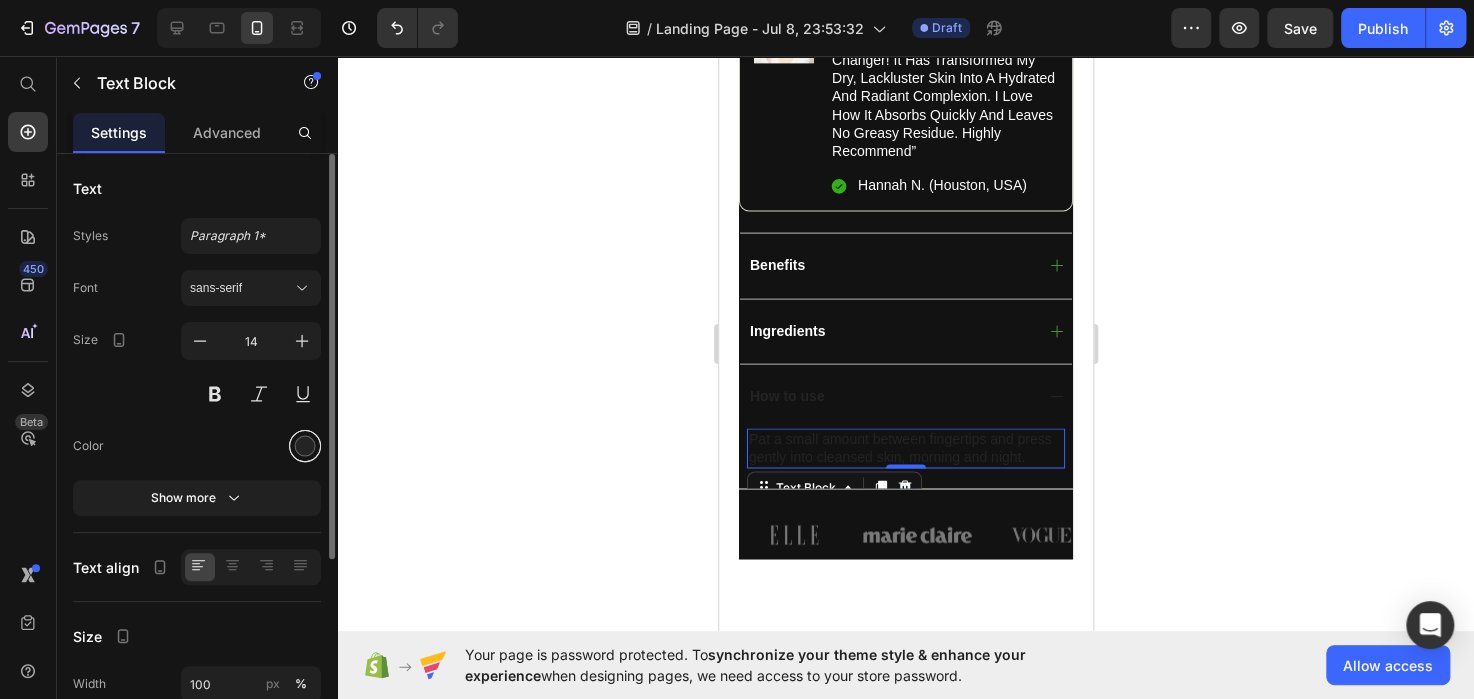 click at bounding box center [305, 446] 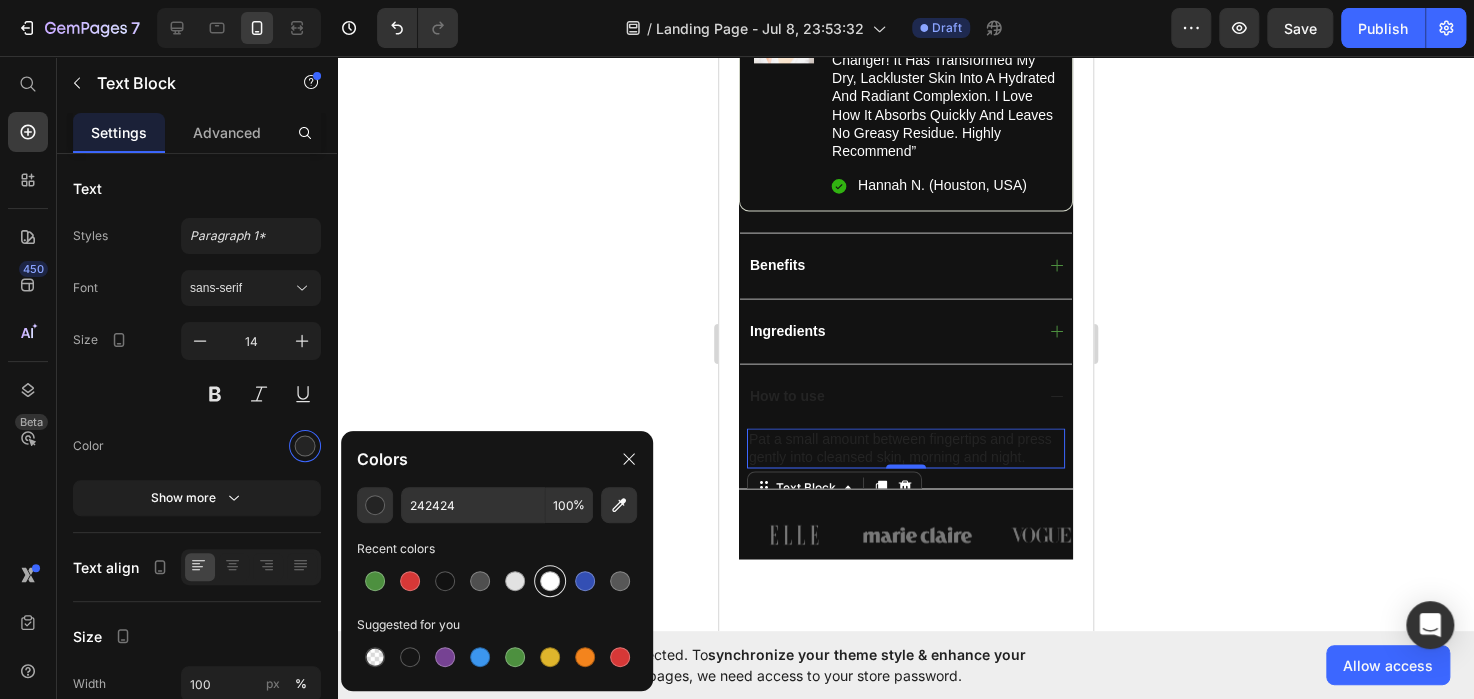 click at bounding box center (550, 581) 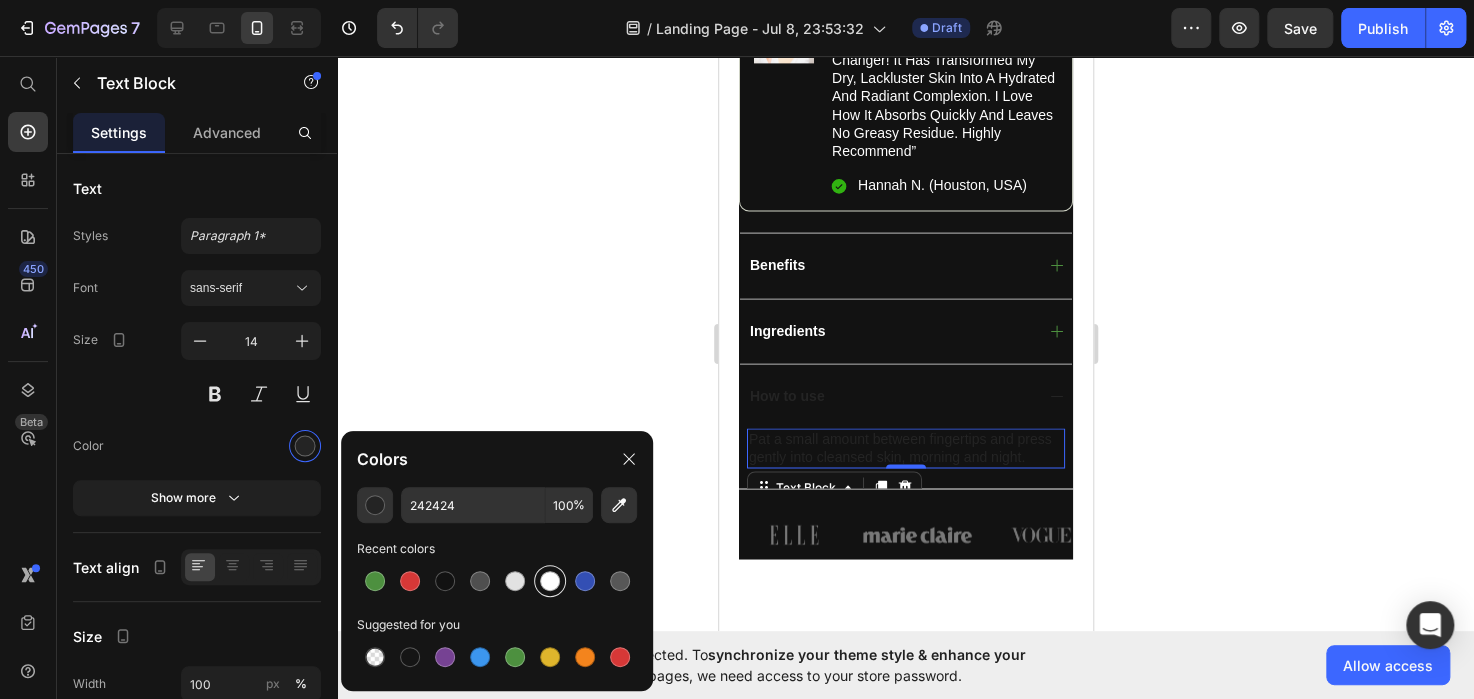 type on "FFFFFF" 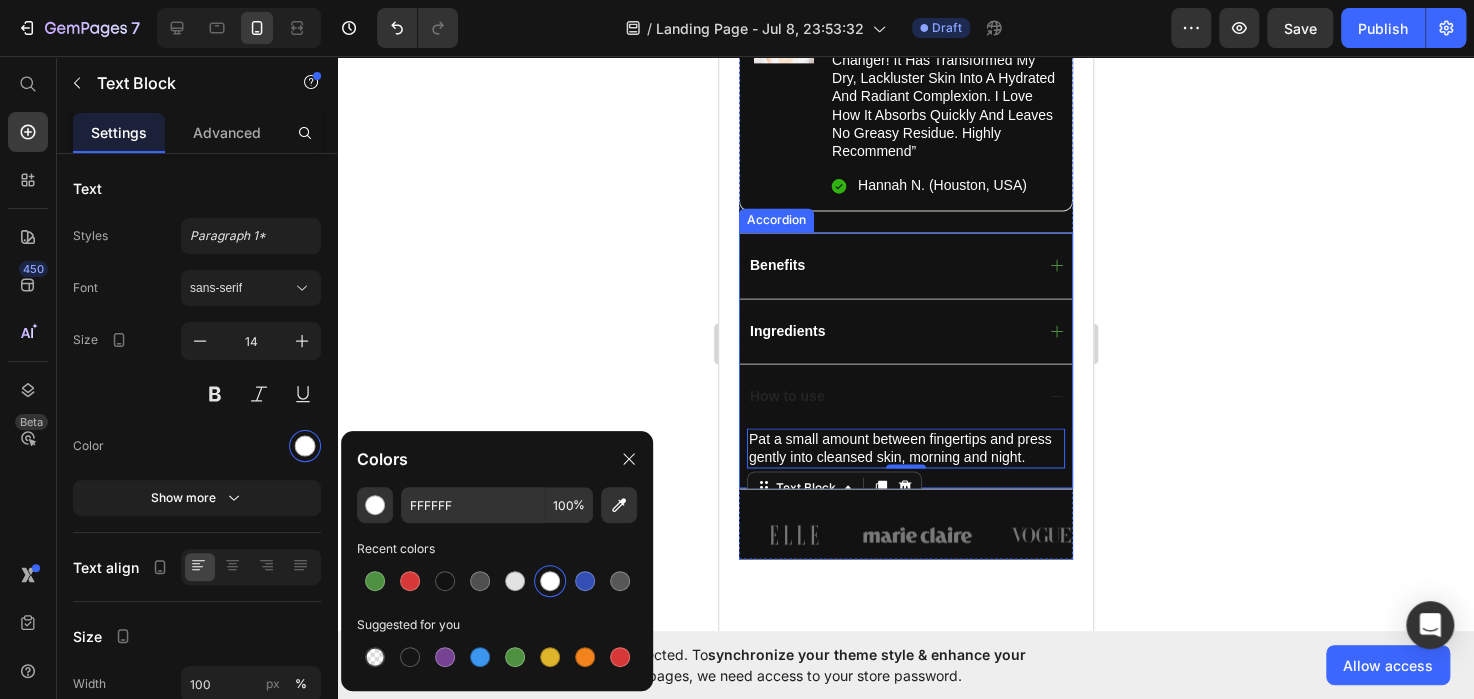 click on "How to use" at bounding box center [786, 396] 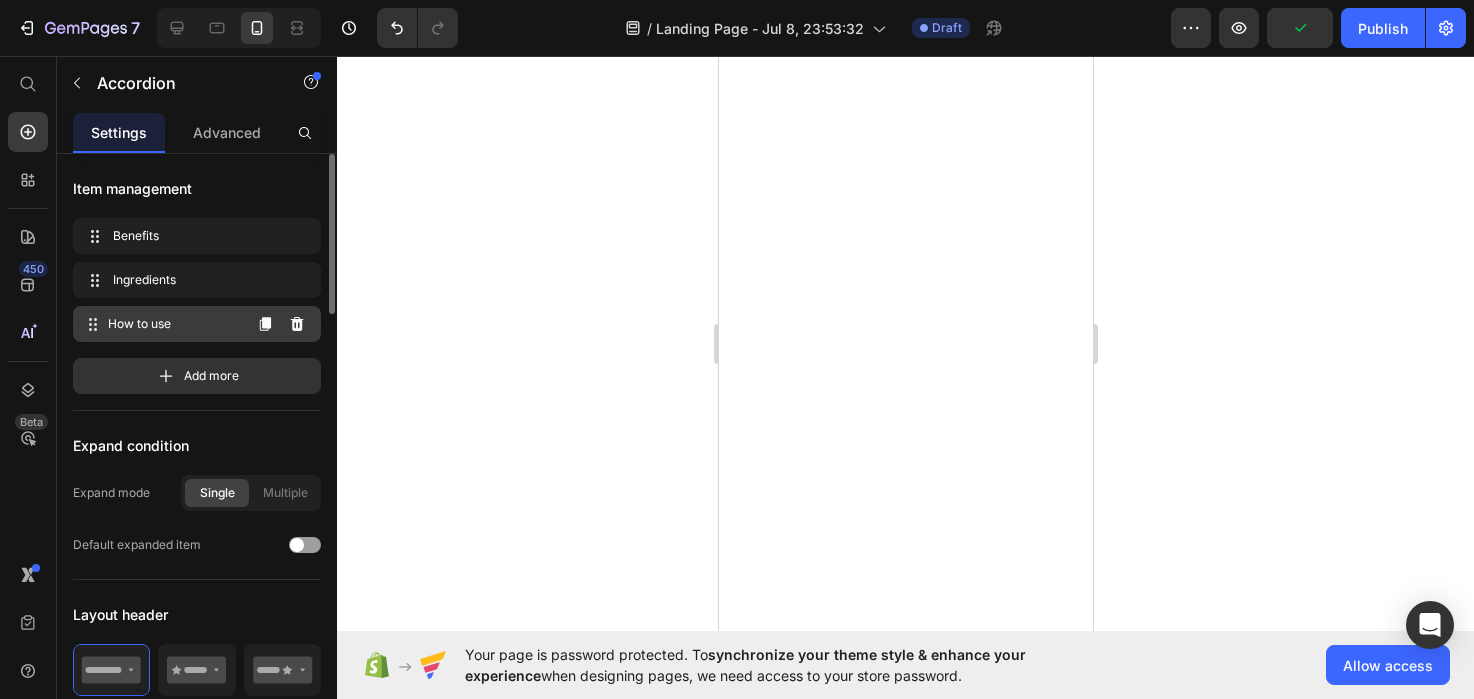 scroll, scrollTop: 0, scrollLeft: 0, axis: both 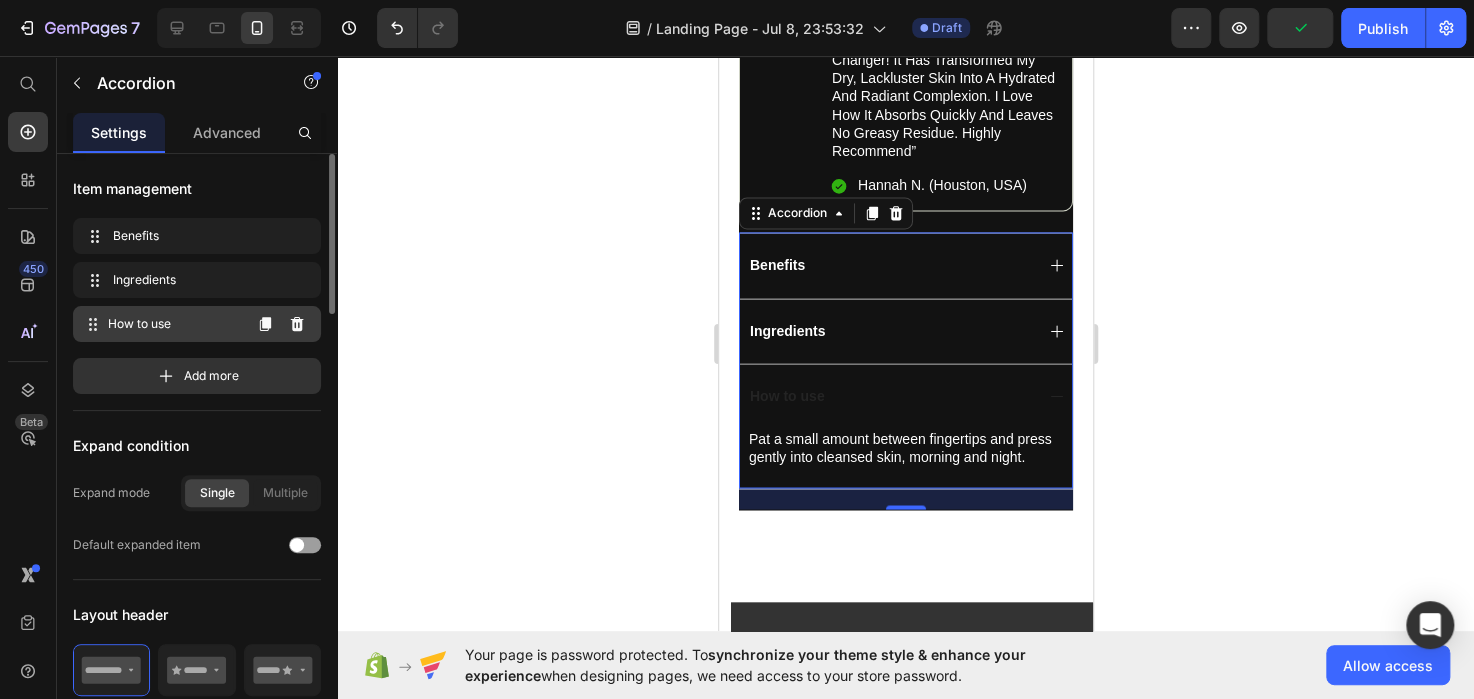 click on "How to use" at bounding box center (174, 324) 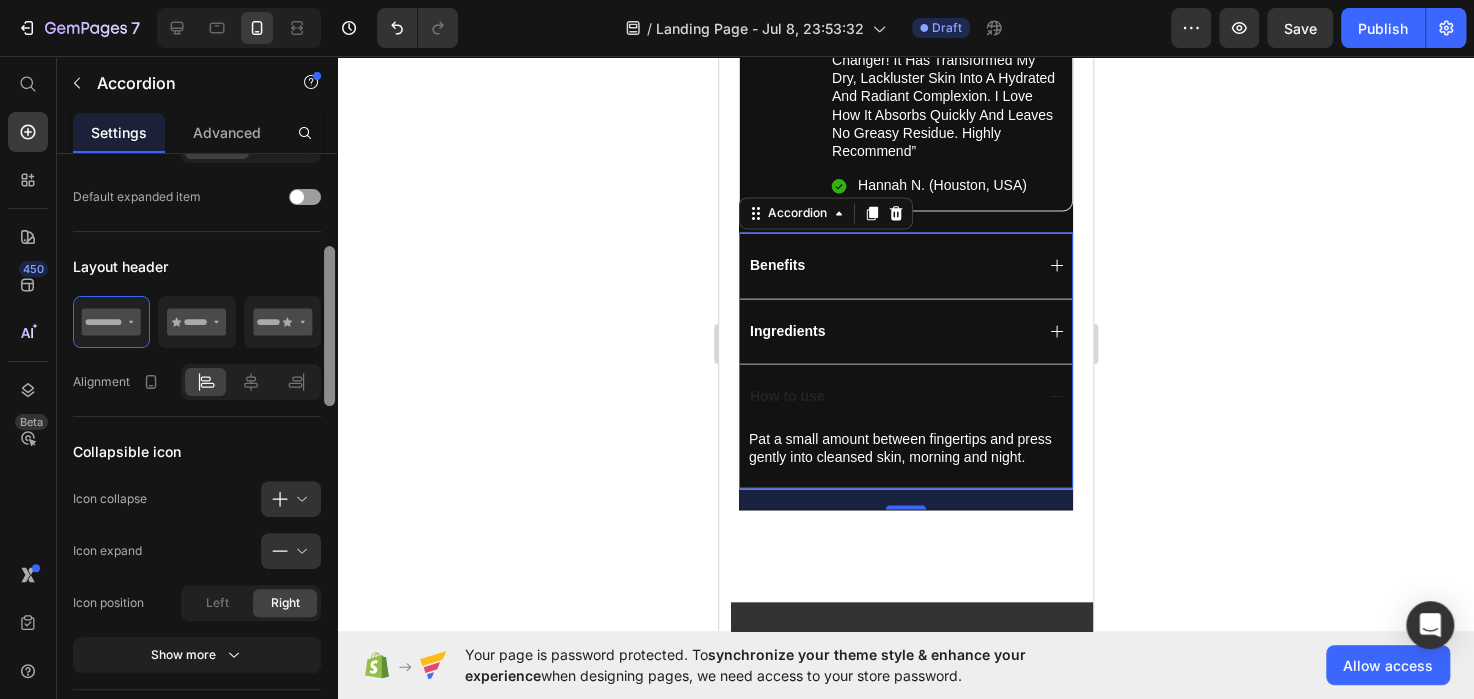 drag, startPoint x: 332, startPoint y: 246, endPoint x: 325, endPoint y: 339, distance: 93.26307 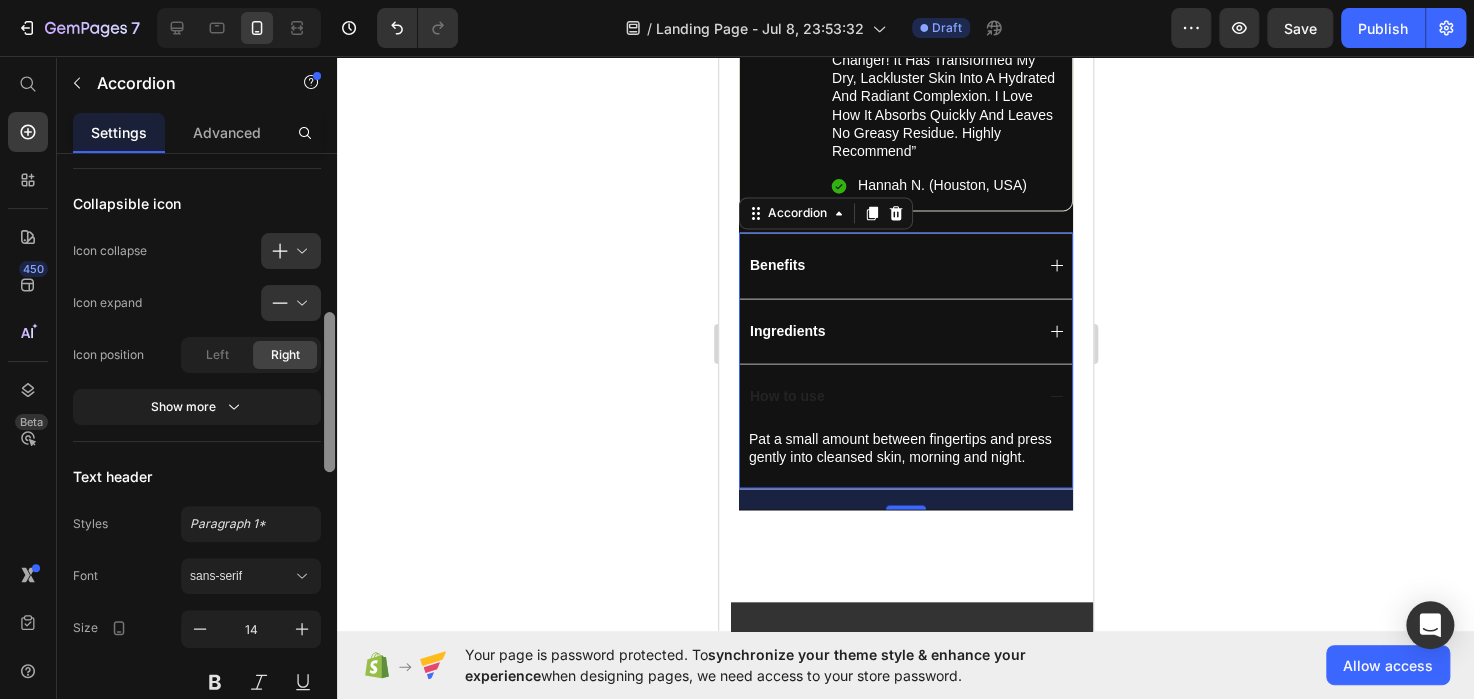 drag, startPoint x: 325, startPoint y: 339, endPoint x: 332, endPoint y: 405, distance: 66.37017 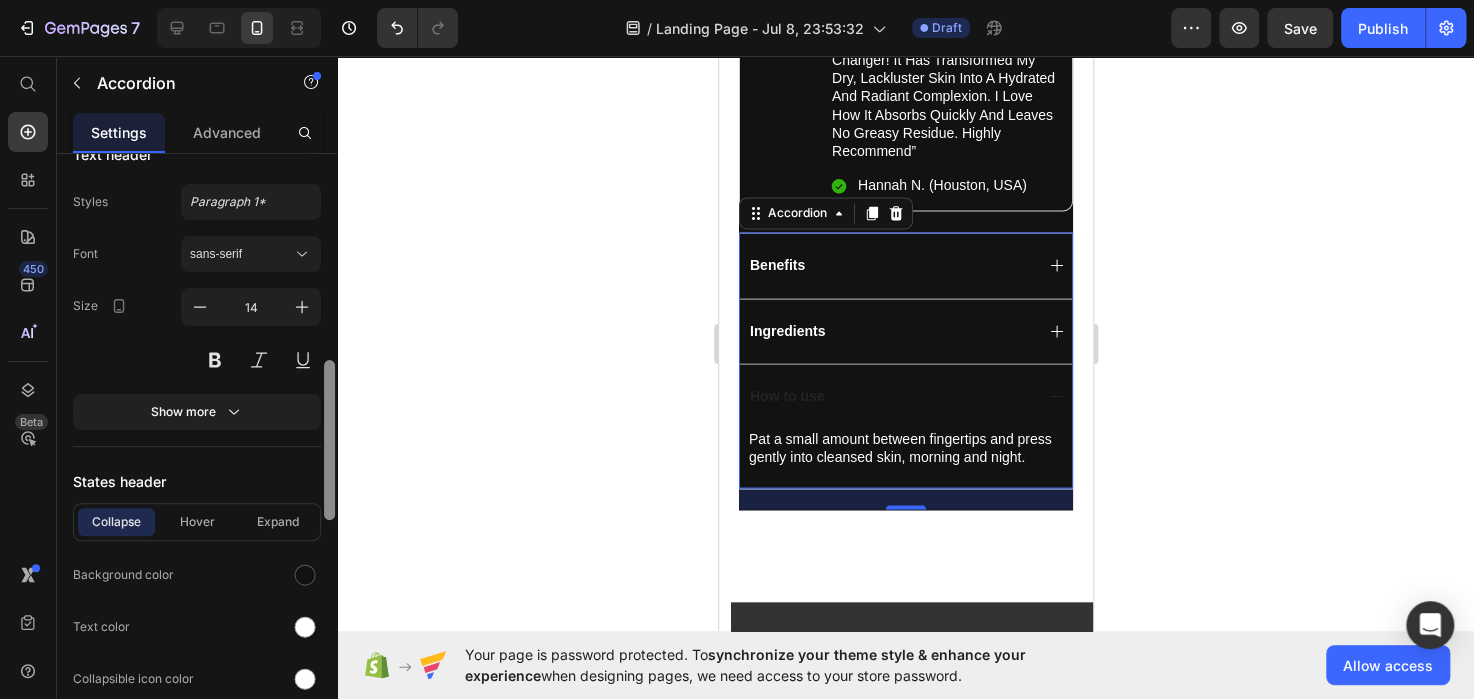 drag, startPoint x: 332, startPoint y: 405, endPoint x: 335, endPoint y: 491, distance: 86.05231 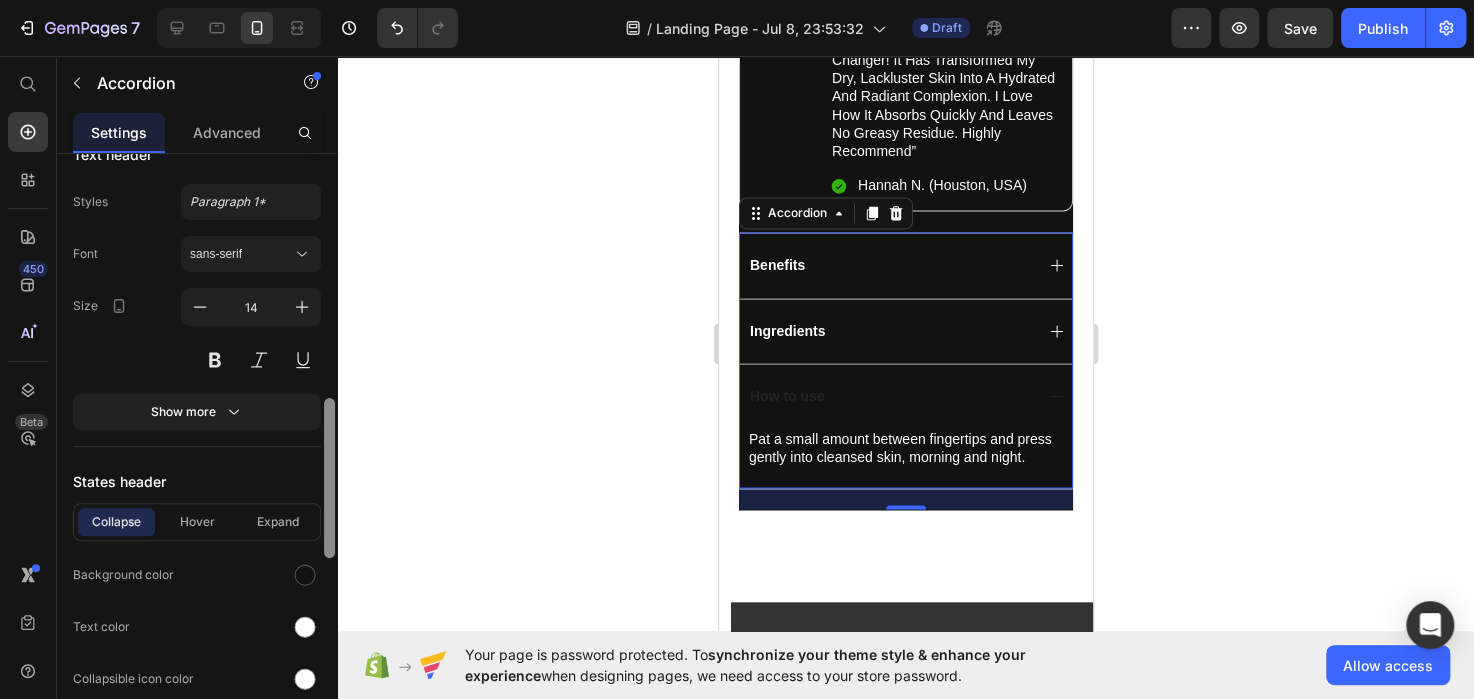 scroll, scrollTop: 1520, scrollLeft: 0, axis: vertical 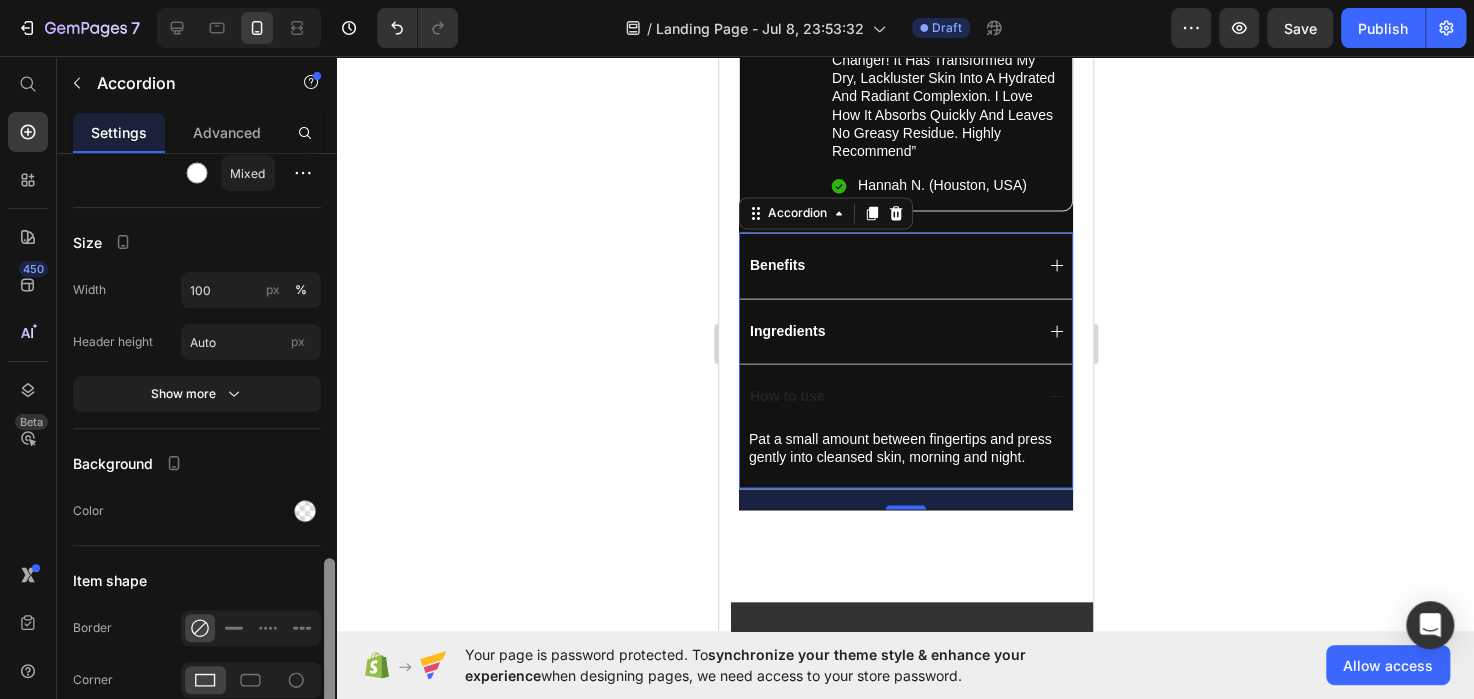 drag, startPoint x: 335, startPoint y: 491, endPoint x: 335, endPoint y: 503, distance: 12 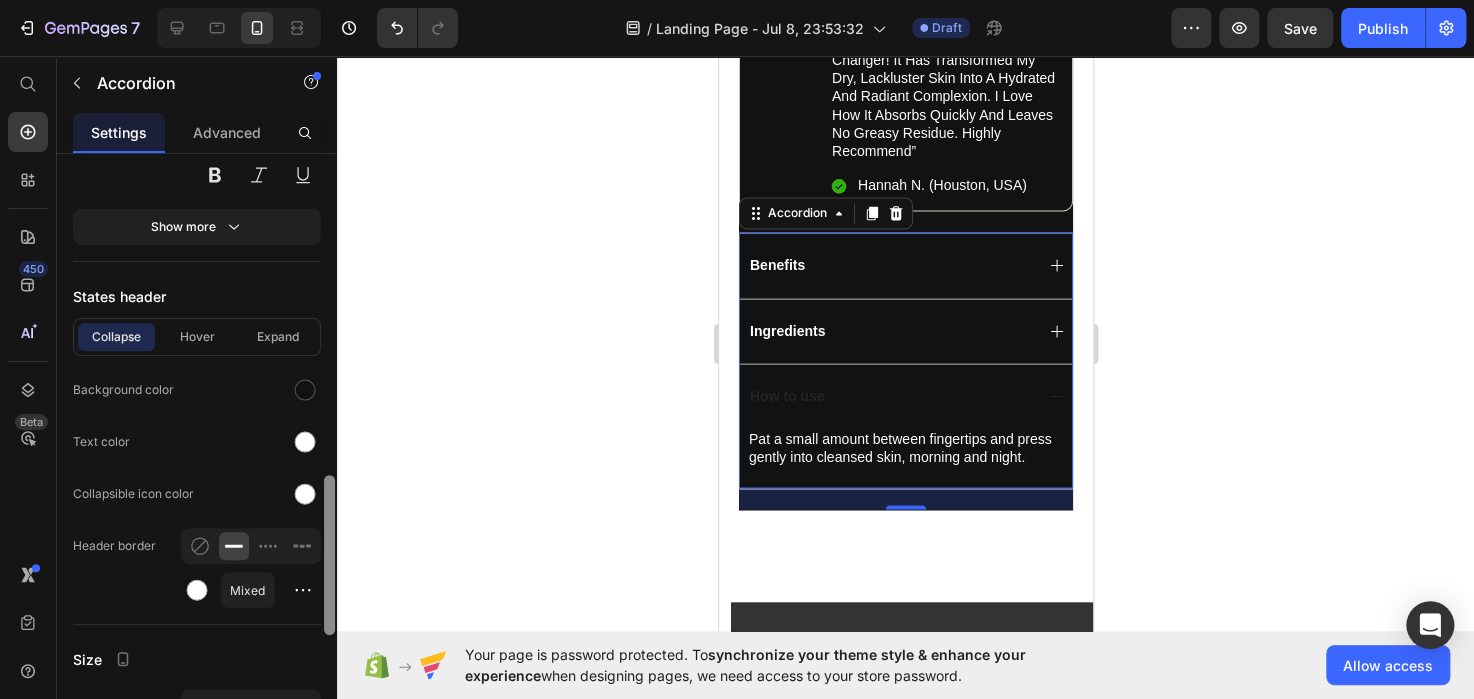 scroll, scrollTop: 1144, scrollLeft: 0, axis: vertical 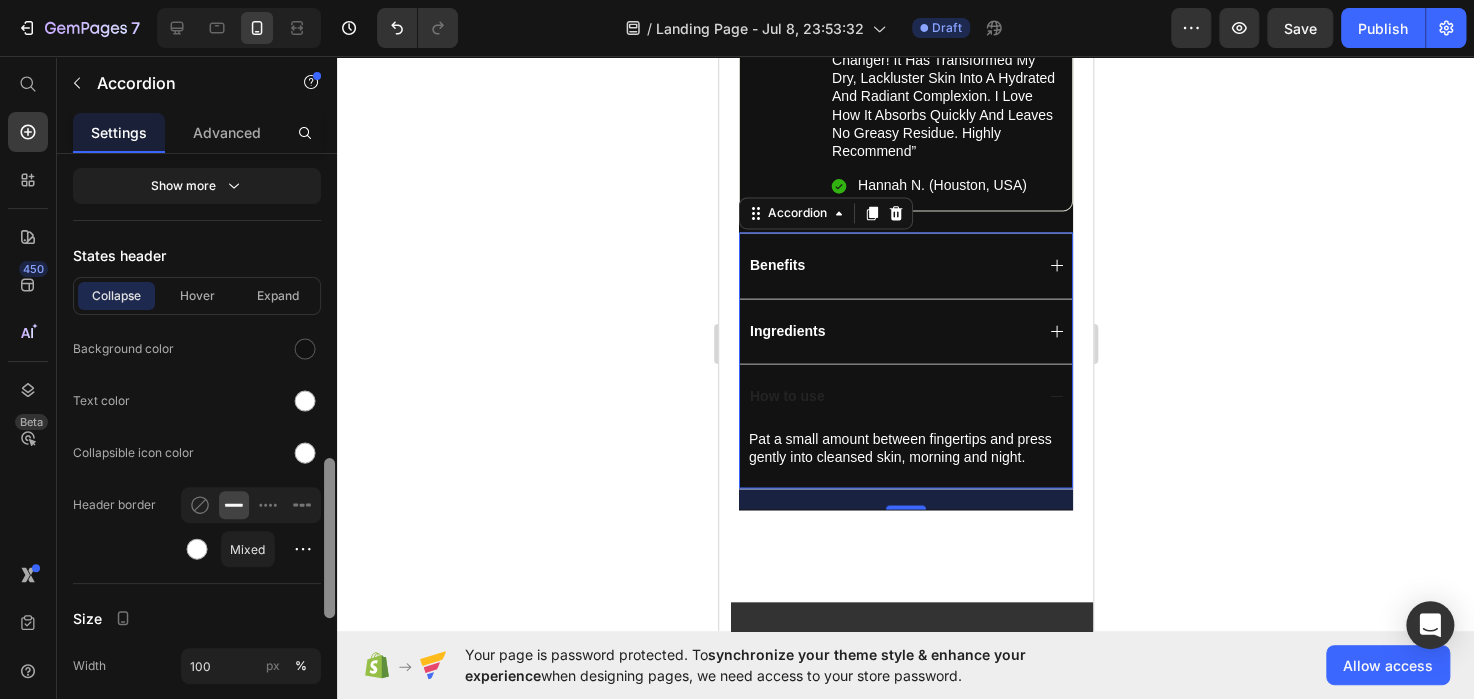 drag, startPoint x: 328, startPoint y: 580, endPoint x: 334, endPoint y: 479, distance: 101.17806 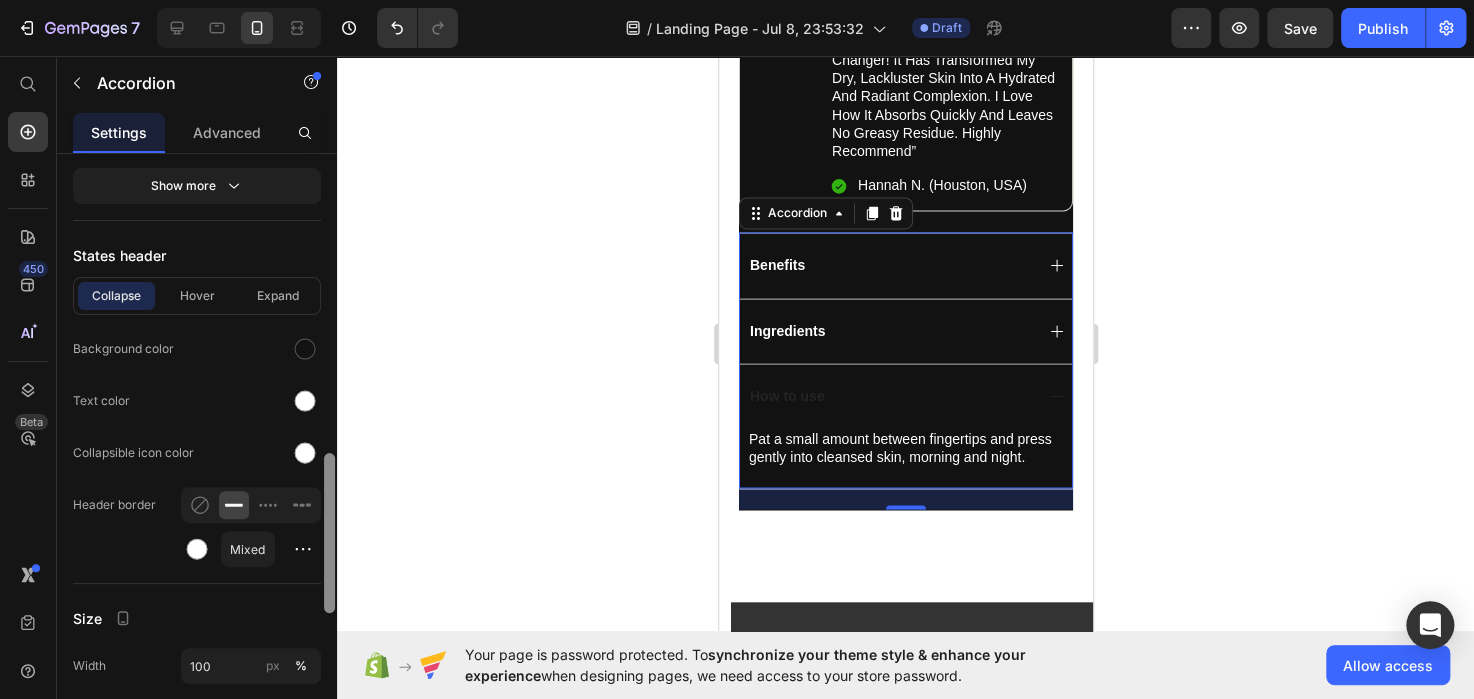 scroll, scrollTop: 1140, scrollLeft: 0, axis: vertical 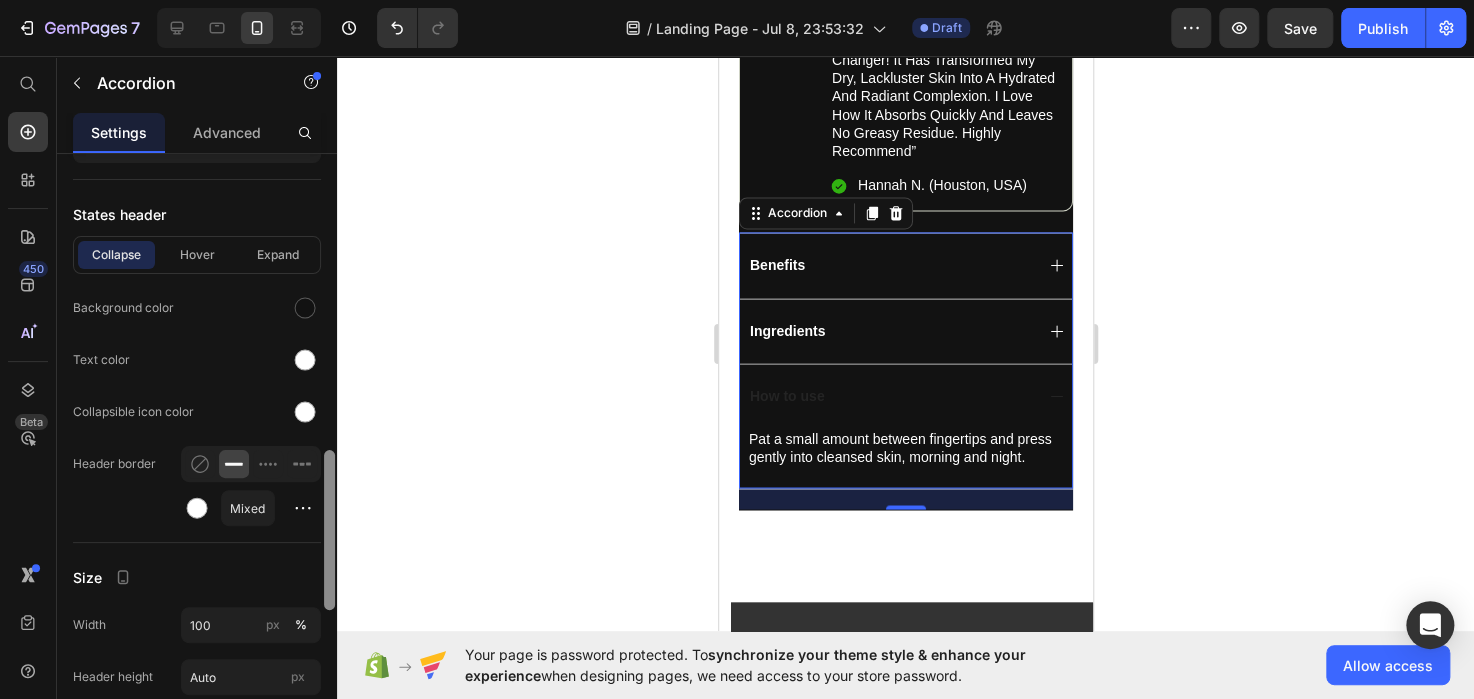 drag, startPoint x: 328, startPoint y: 487, endPoint x: 328, endPoint y: 499, distance: 12 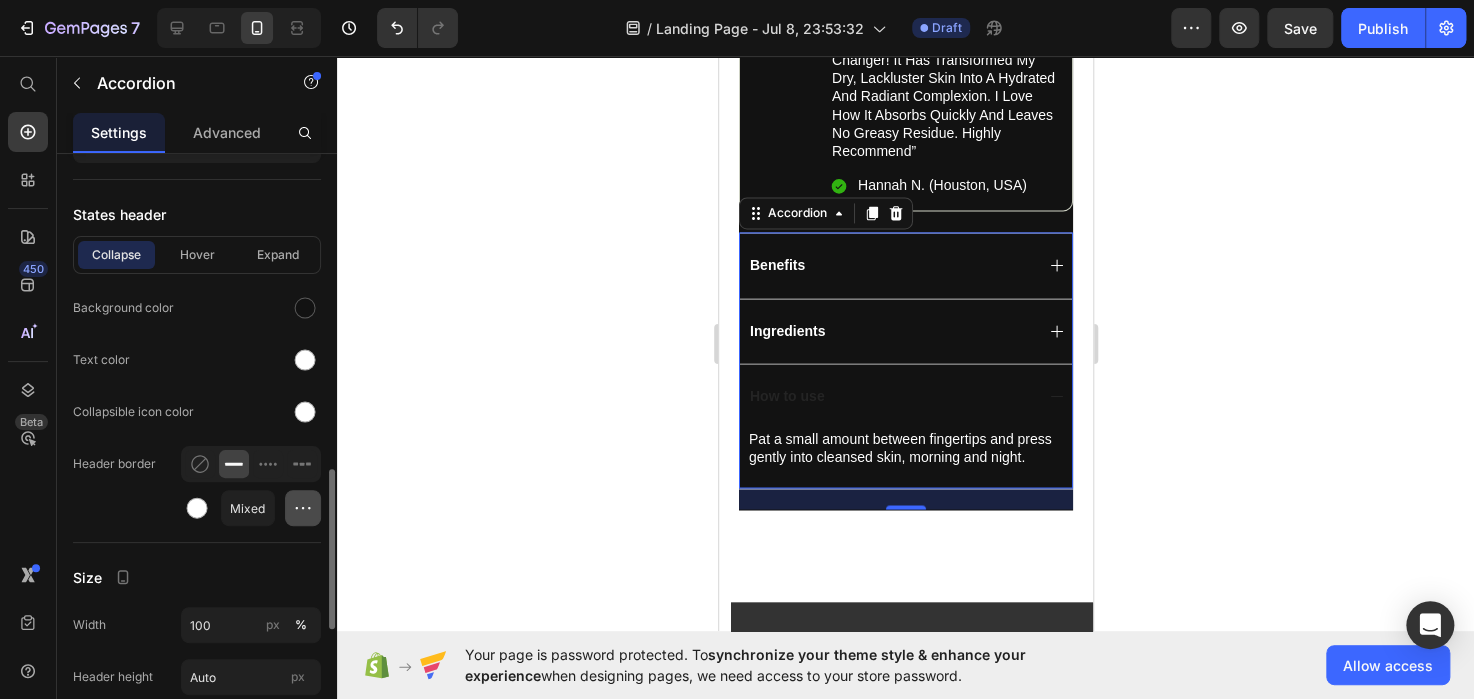 click 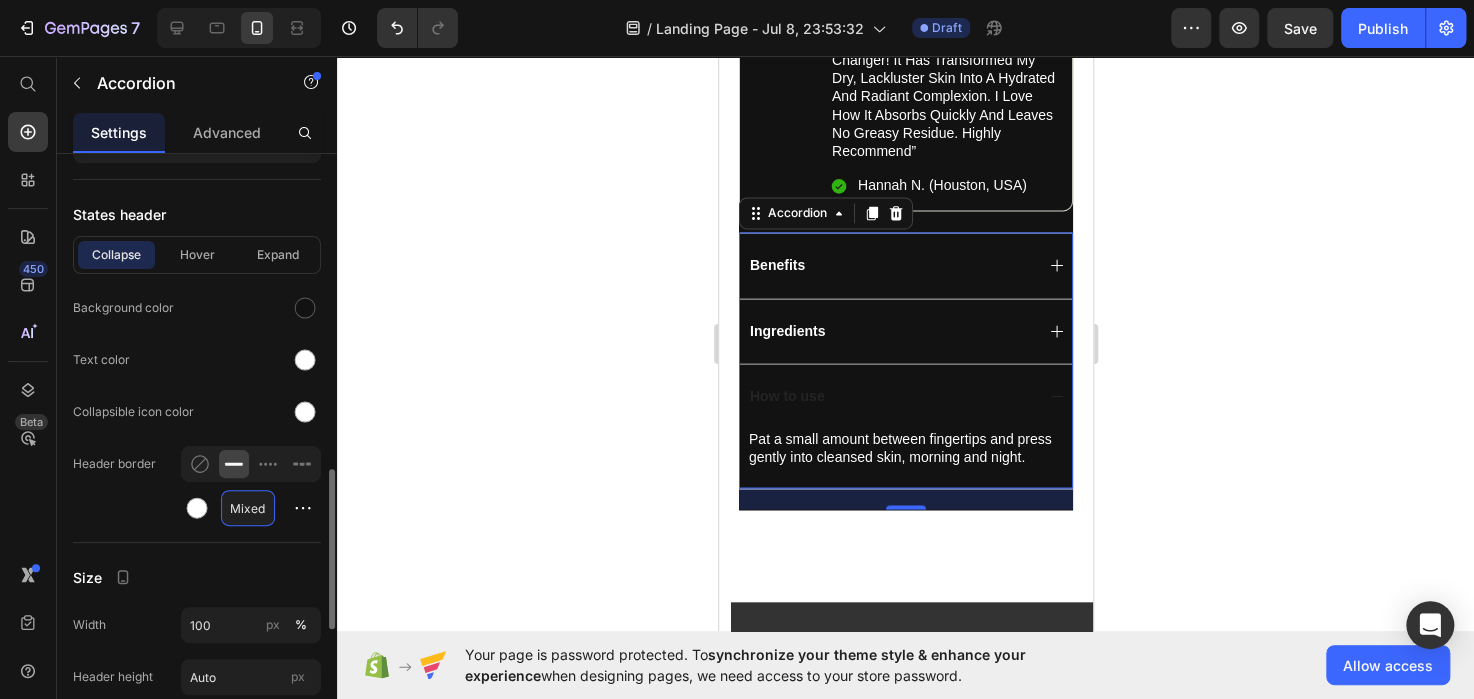click on "Mixed" at bounding box center (248, 508) 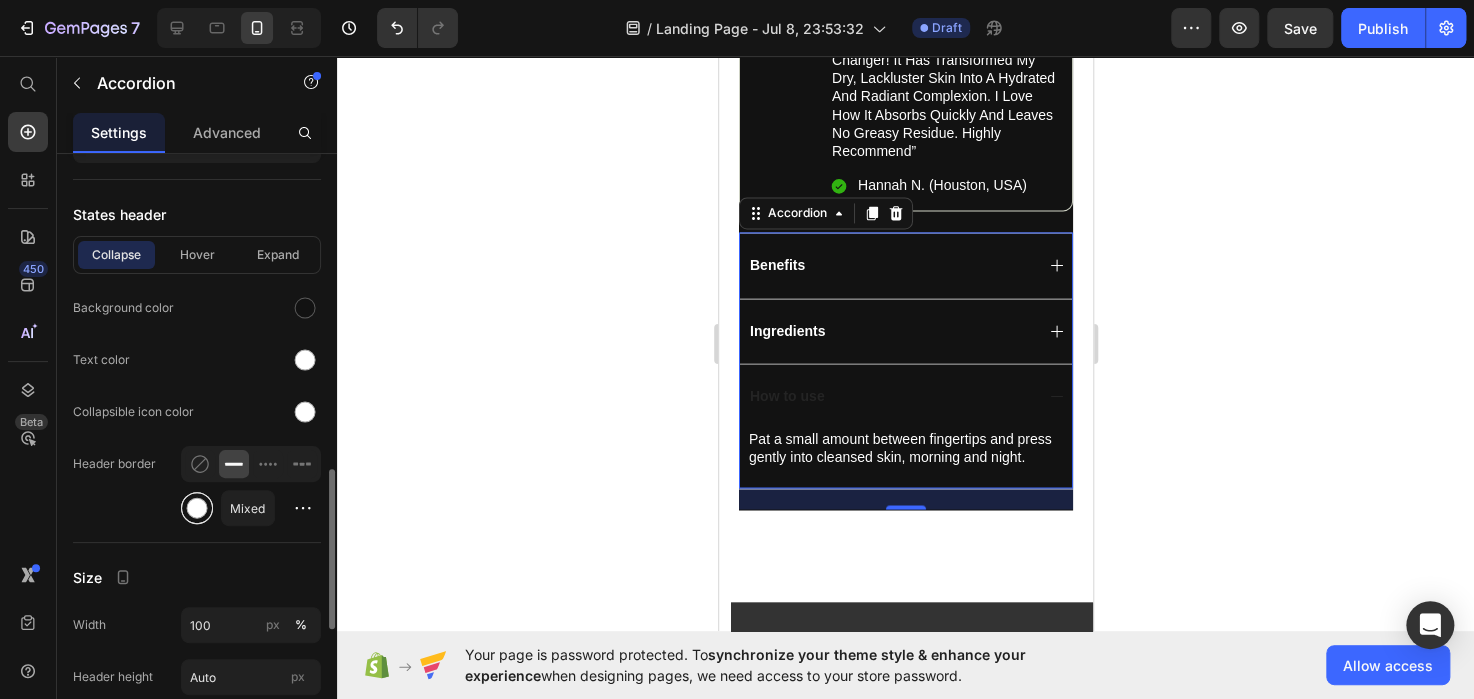 click at bounding box center (197, 508) 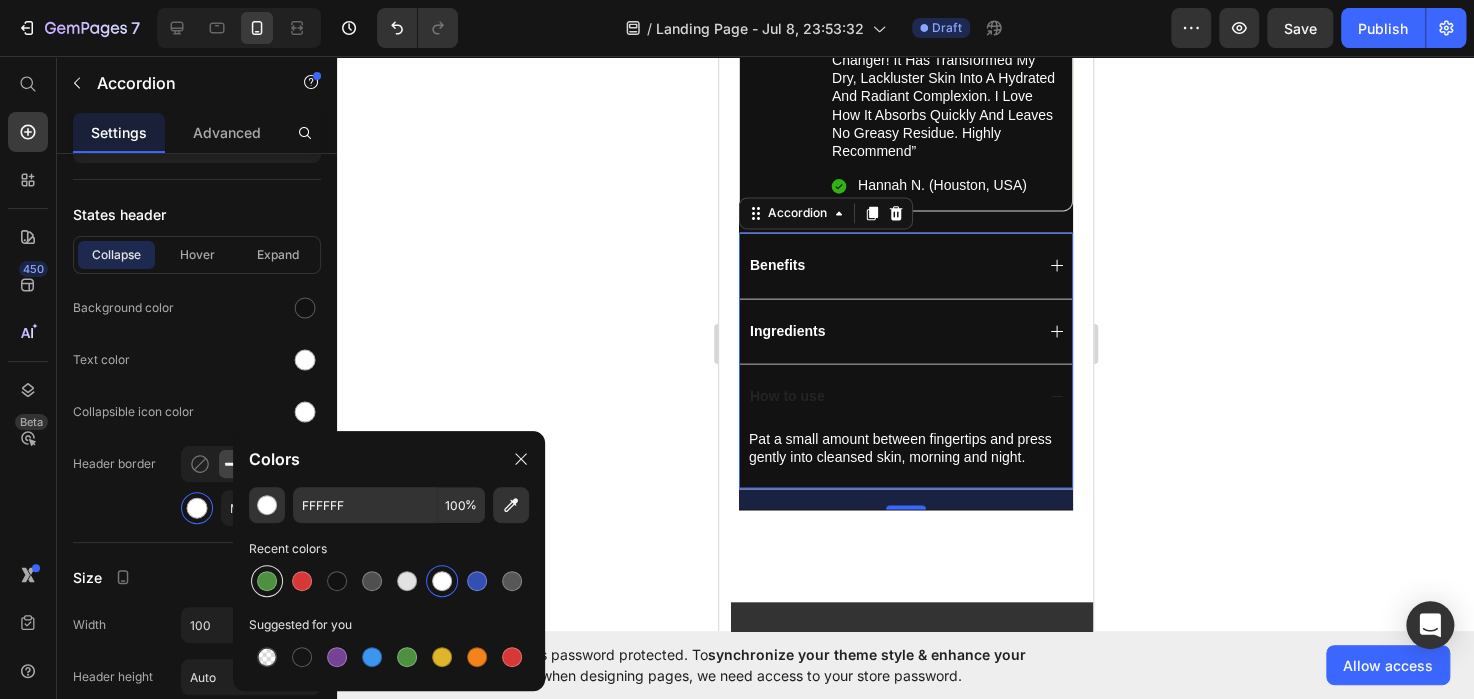 click at bounding box center (267, 581) 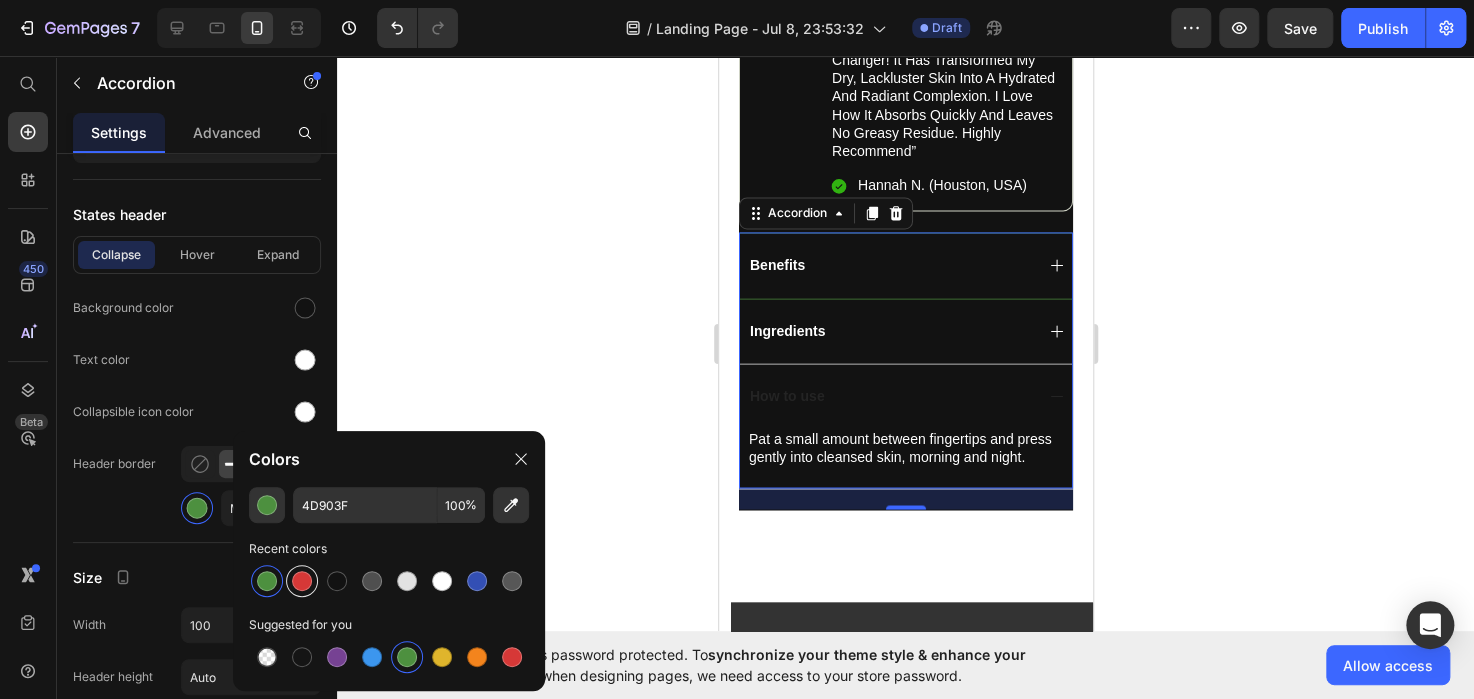 click at bounding box center [302, 581] 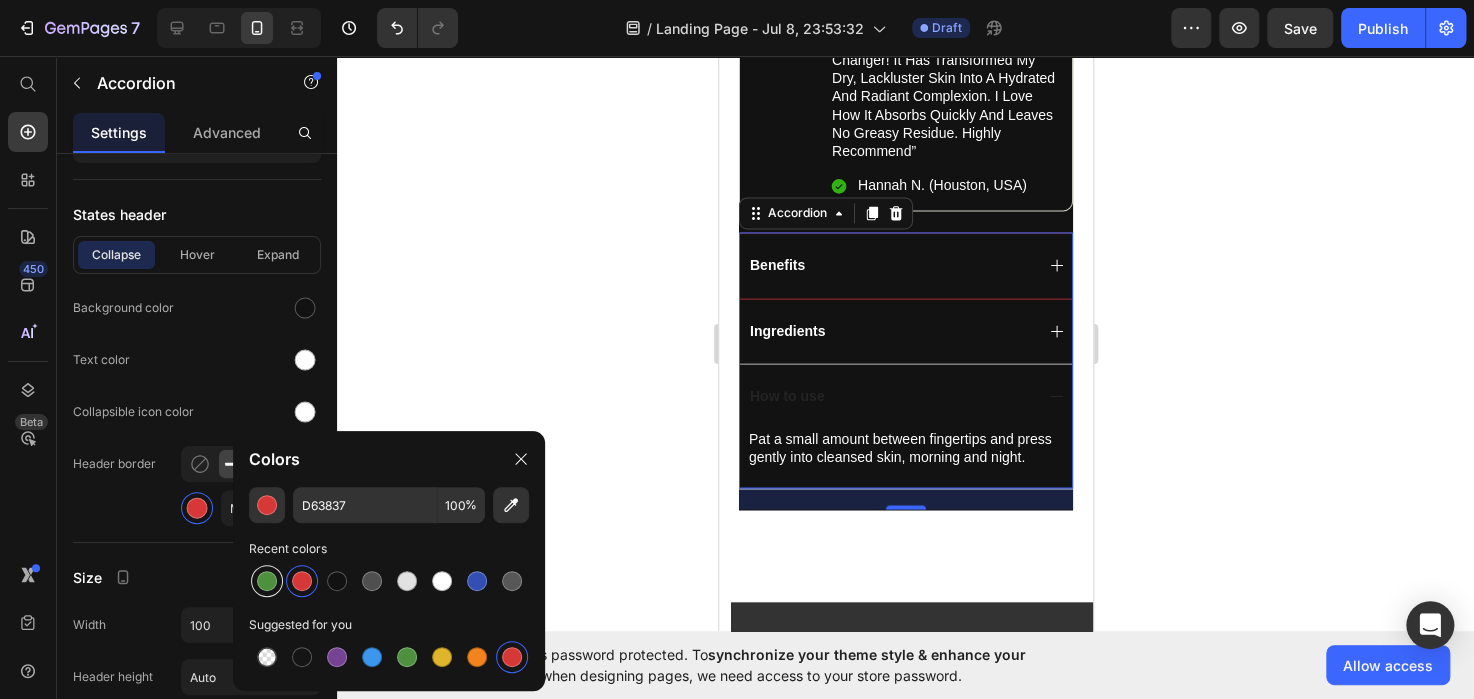 click at bounding box center [267, 581] 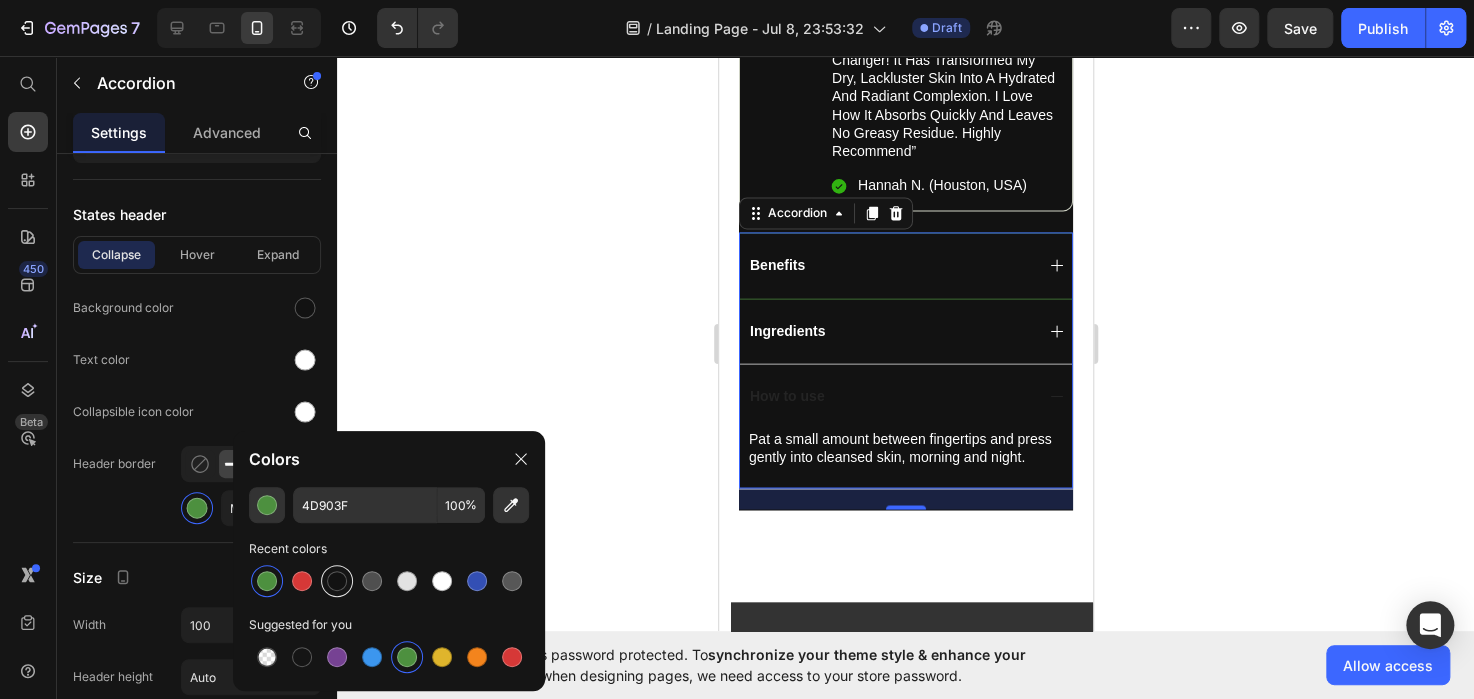 click at bounding box center (337, 581) 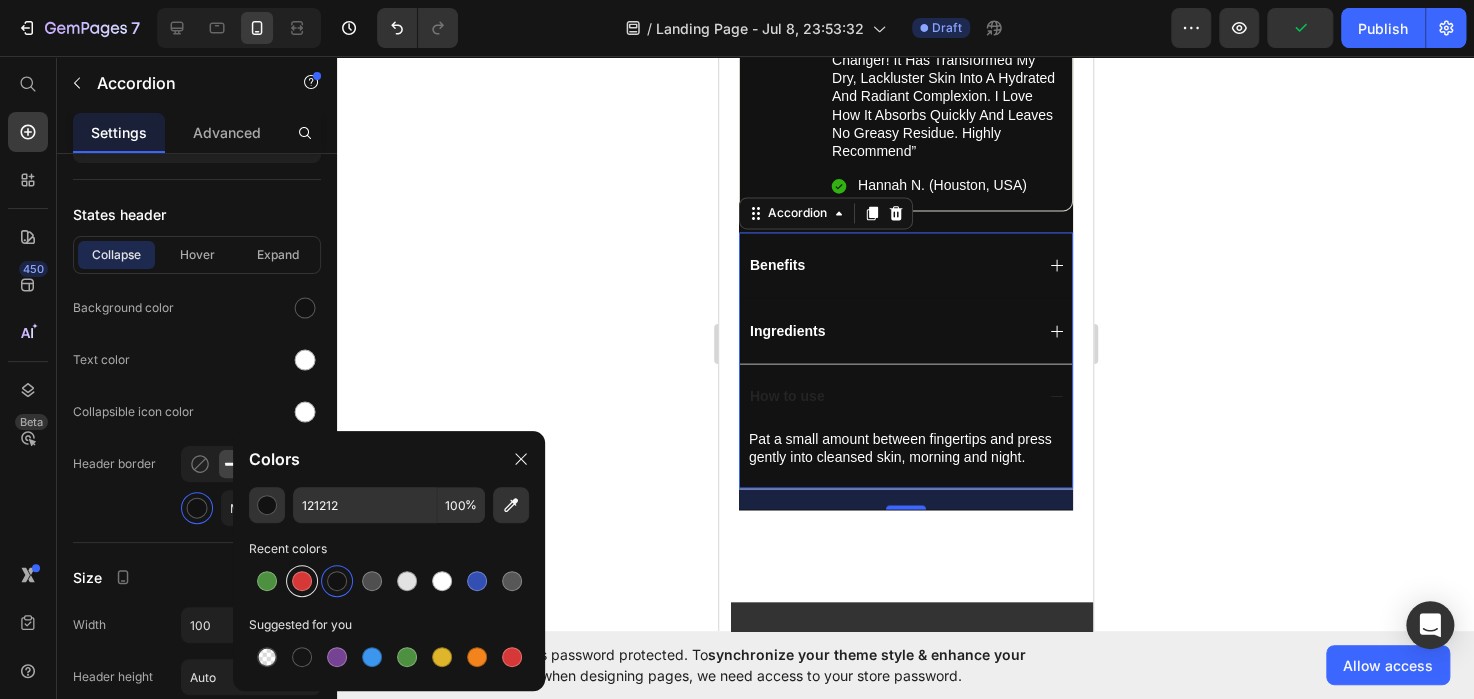 click at bounding box center [302, 581] 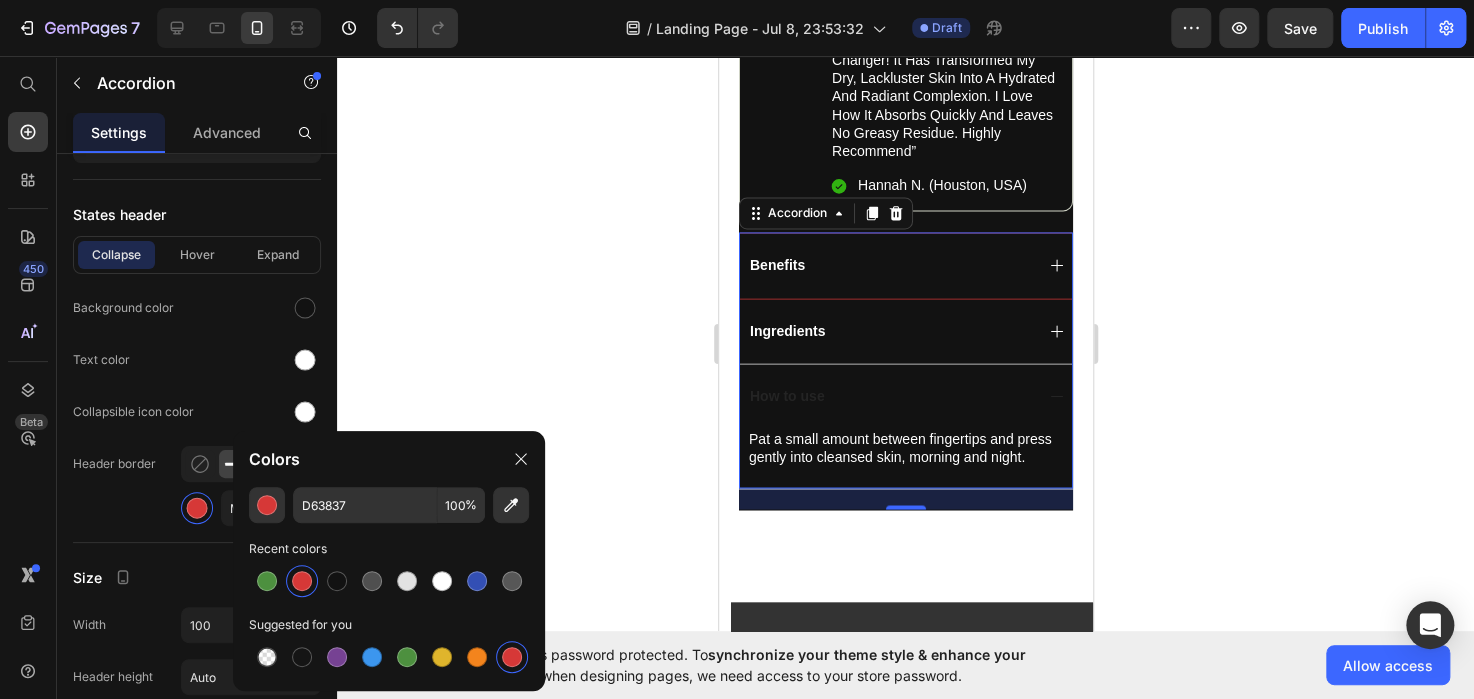 click 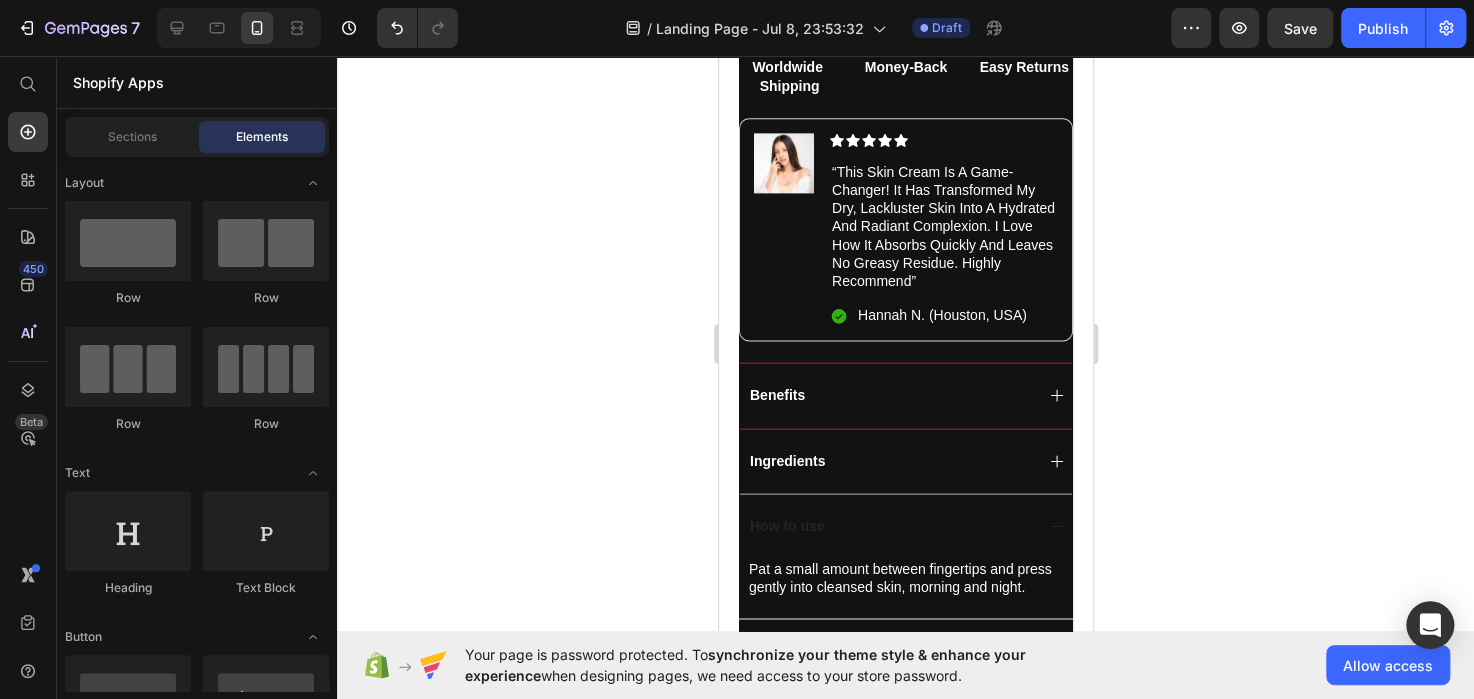 scroll, scrollTop: 1369, scrollLeft: 0, axis: vertical 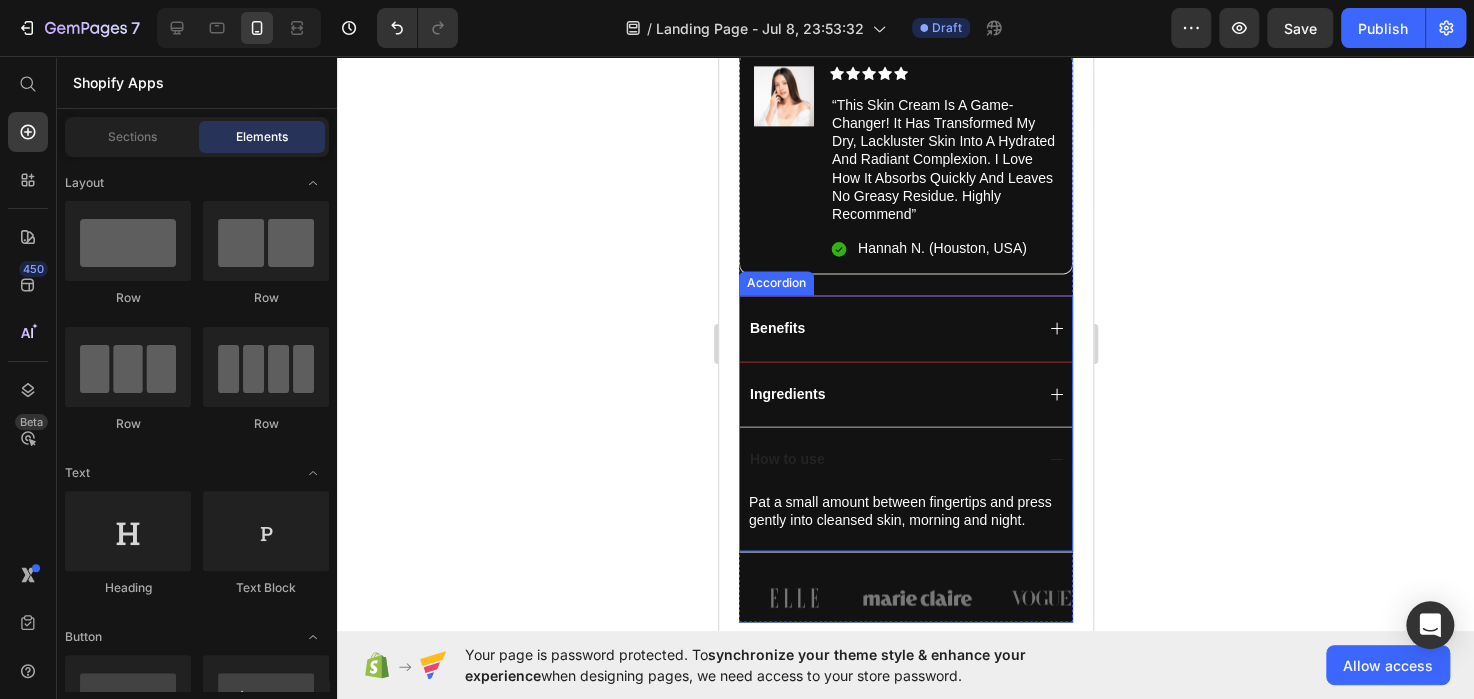 click on "How to use" at bounding box center [905, 458] 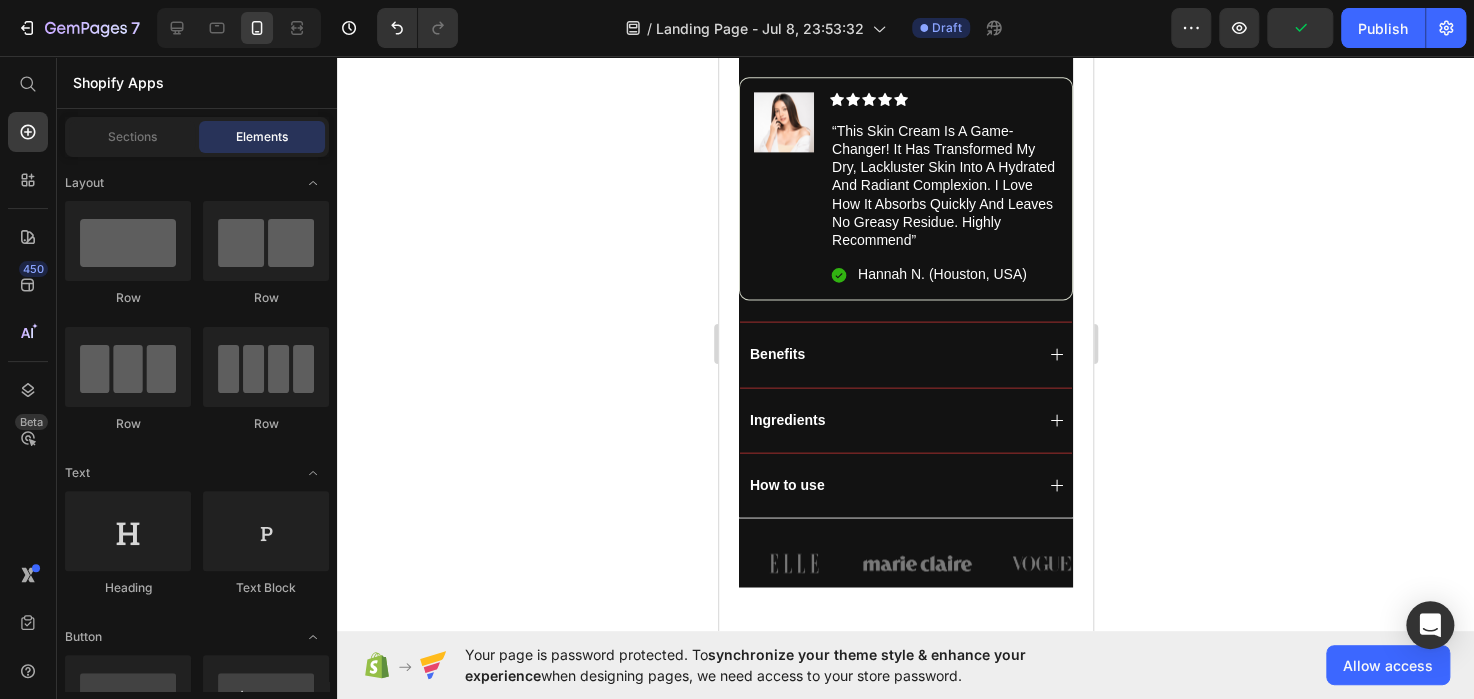 scroll, scrollTop: 1551, scrollLeft: 0, axis: vertical 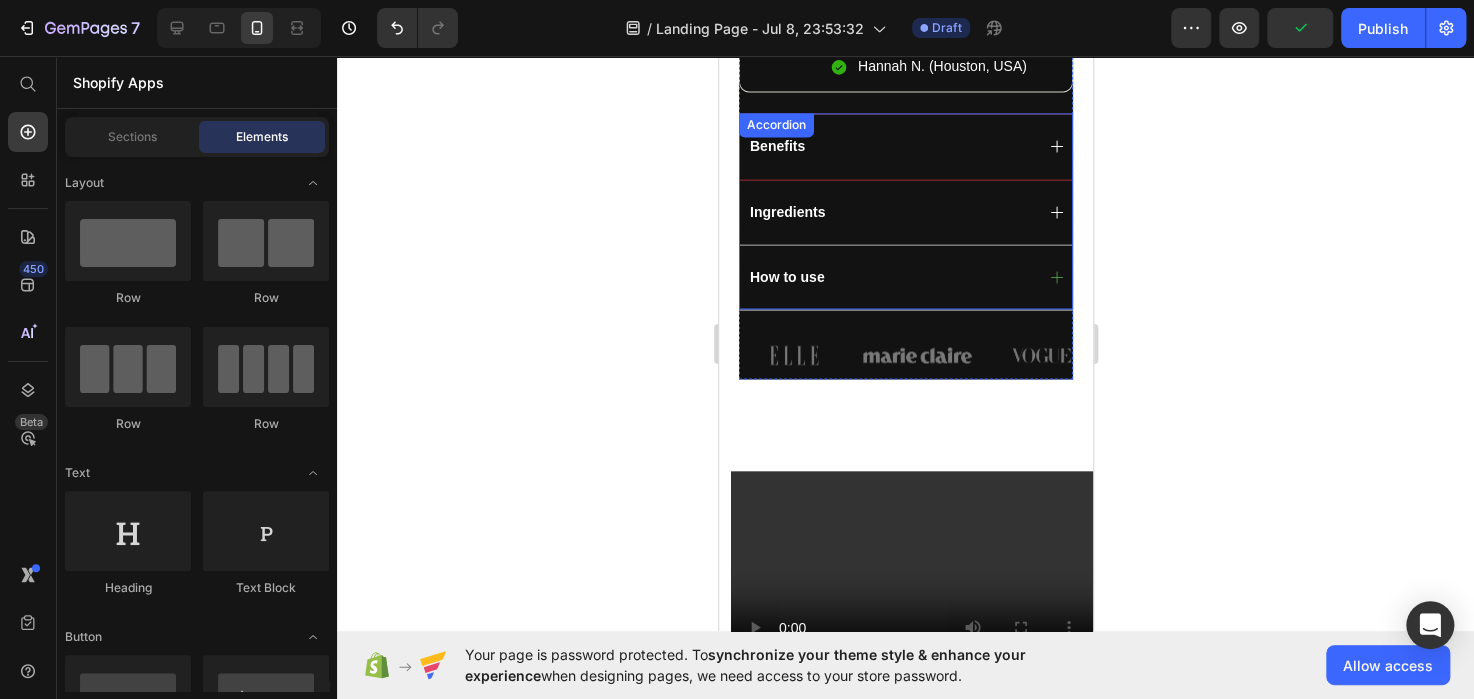 click on "How to use" at bounding box center (786, 277) 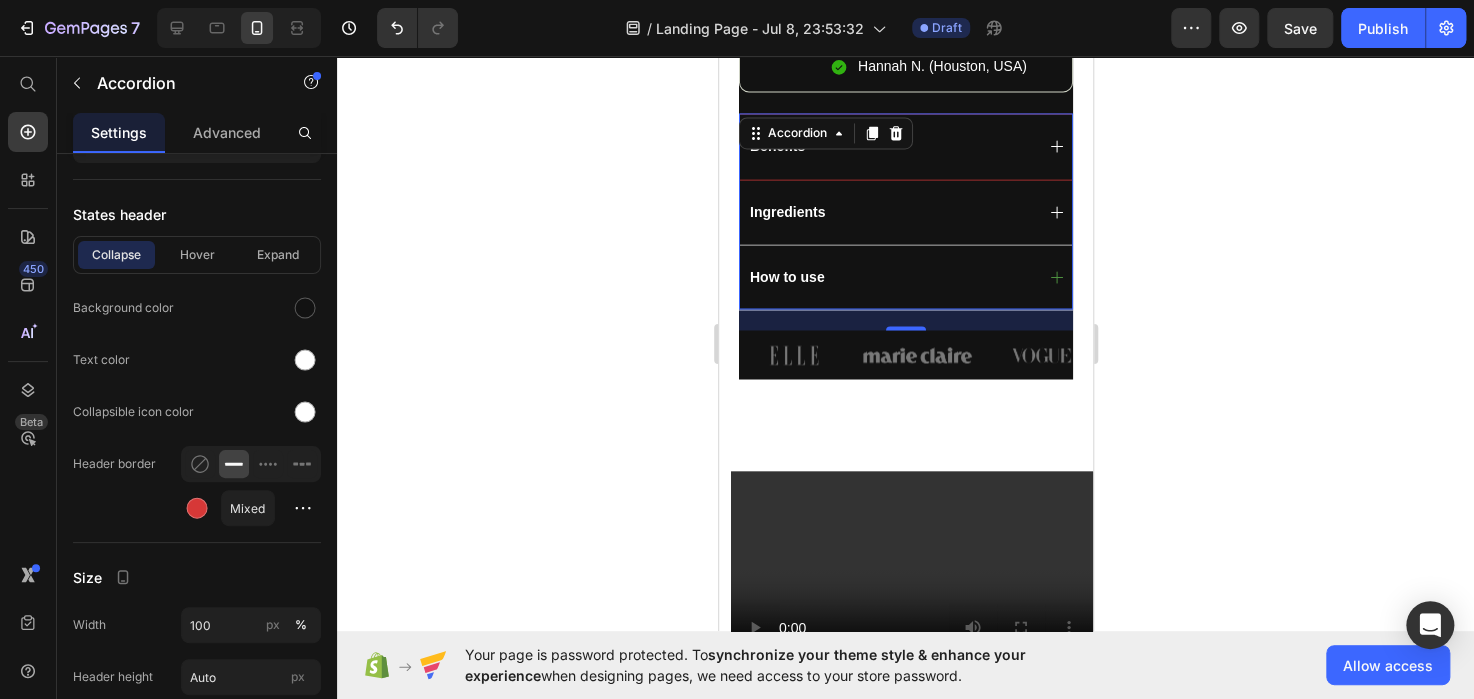 click on "How to use" at bounding box center [889, 277] 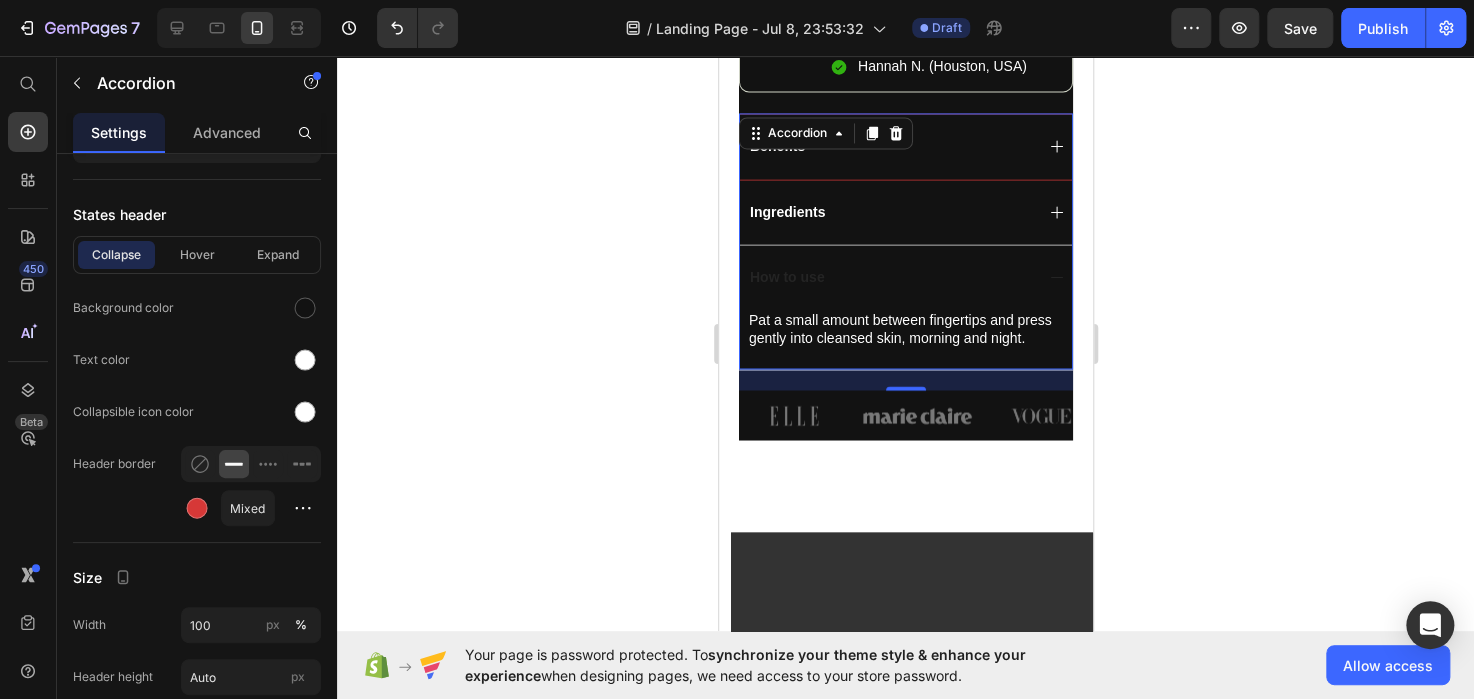 click on "How to use" at bounding box center [889, 277] 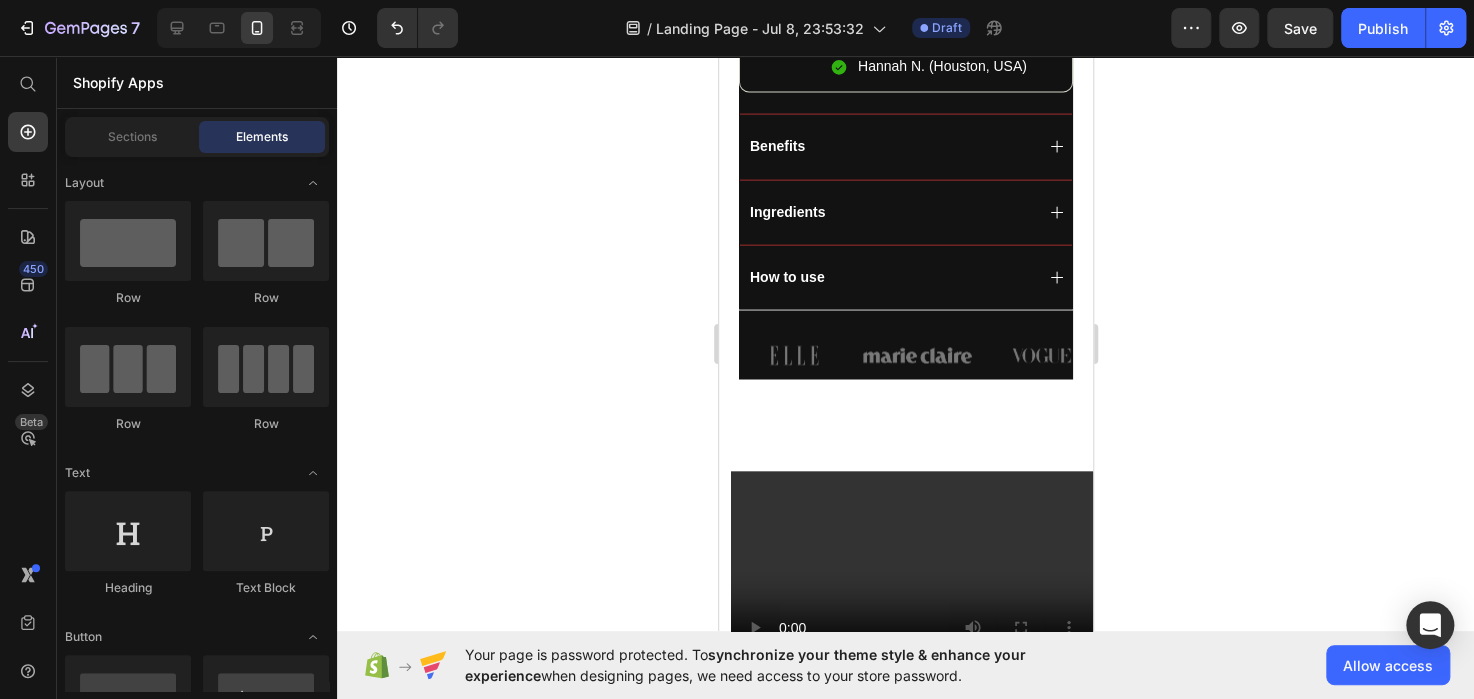 scroll, scrollTop: 1476, scrollLeft: 0, axis: vertical 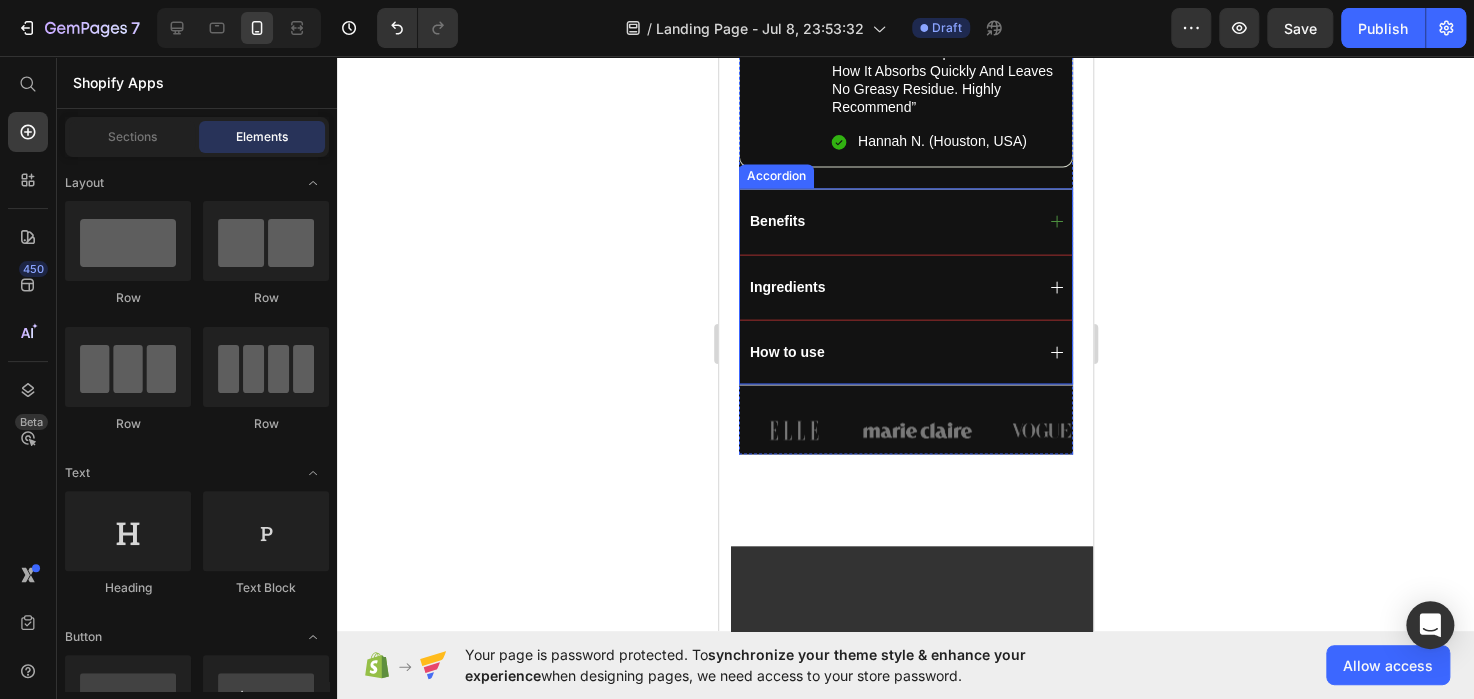 click on "Benefits" at bounding box center (905, 220) 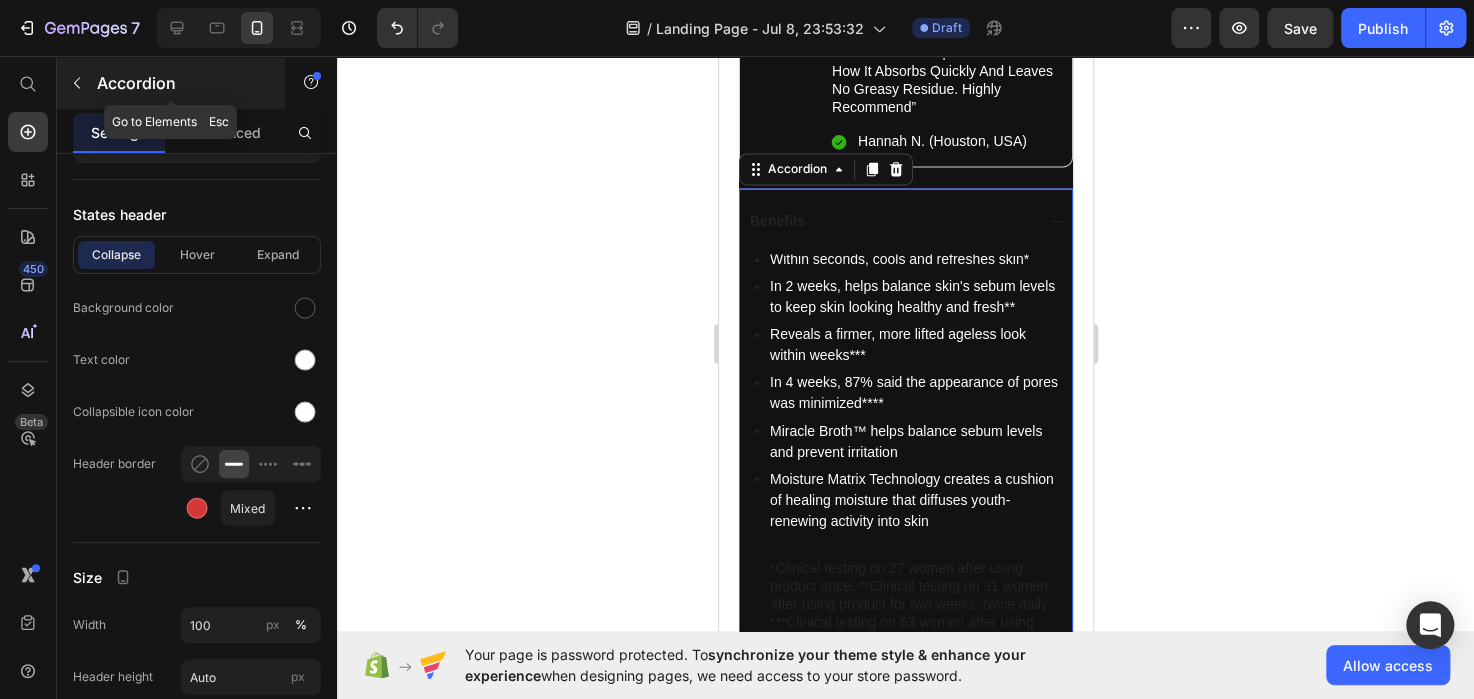 click 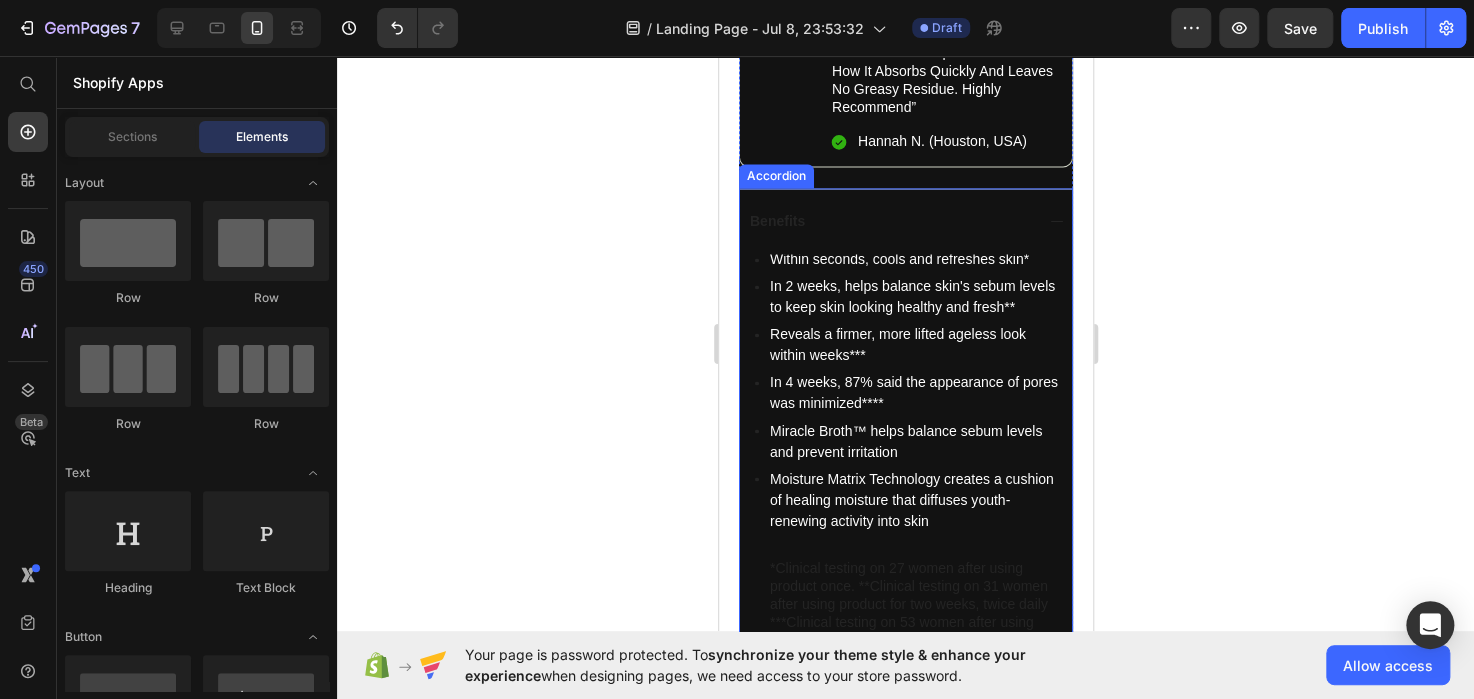 click on "Benefits" at bounding box center [905, 220] 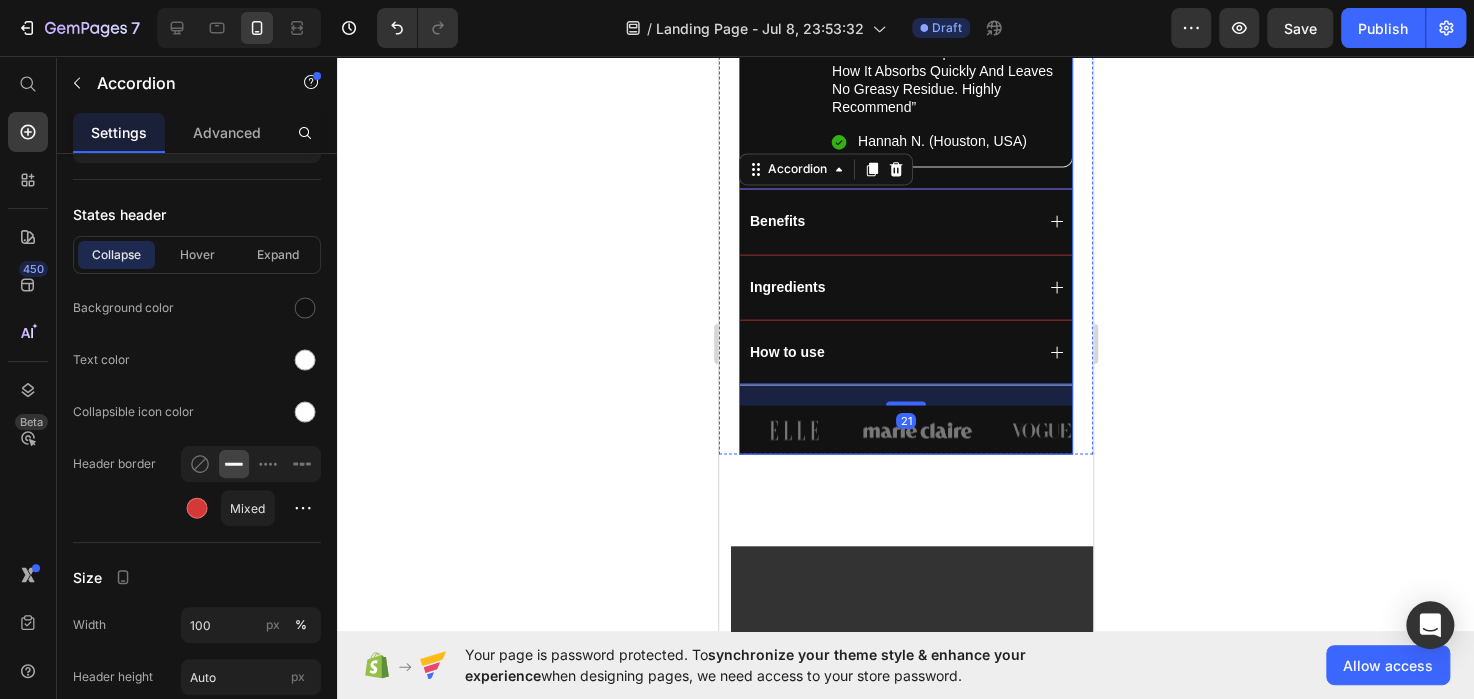 click on "Icon Icon Icon Icon Icon Icon List (1349 Reviews) Text Block Row FORTALON Product Title The 2023 Rated Innovation in Cosmetics Text Block Hydrate, rejuvenate, and glow with our revolutionary cream. Unleash your skin's potential today. Text Block Stronger Roots. Fuller Hair. Naturally. Struggling with thinning hair or hair loss? Our NATURAL ORGANIC  Shampoo  nourishes the scalp, strengthens weak roots, and promotes thicker hair in just 8–12 weeks. 🌿 Plant-Based Formula ✅ For All Hair Types 🚫 No Harsh Chemicals 💪 Helps Regrow & Prevent Hair Loss Use consistently for visible results. Text Block Kaching Bundles Kaching Bundles Sale Ends In 2 Hours | Limited Time Offer Text Block add to cart Add to Cart
Icon Worldwide  Shipping Text Block
Icon Money-Back Text Block
Icon Easy Returns Text Block Row Image Icon Icon Icon Icon Icon Icon List Text Block
Icon Hannah N. (Houston, USA) Text Block Row Row
Benefits" at bounding box center [905, -139] 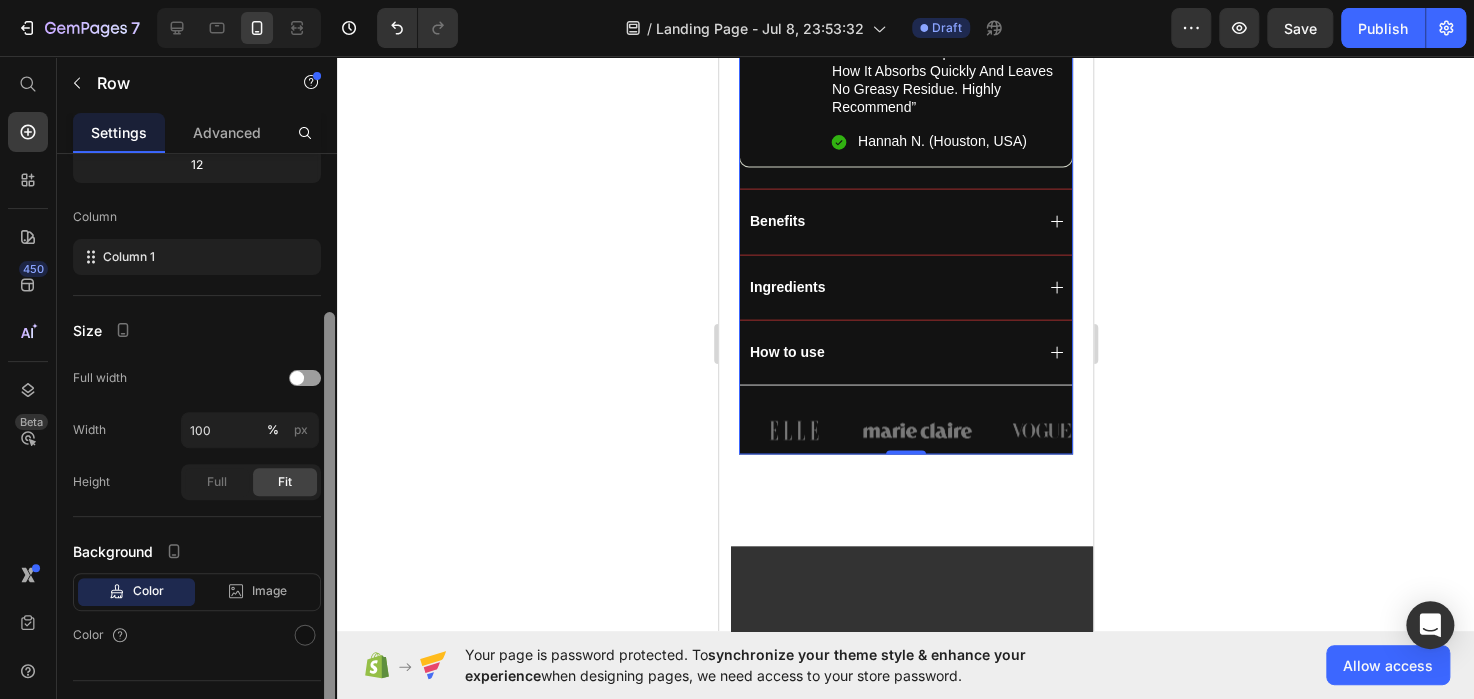 scroll, scrollTop: 264, scrollLeft: 0, axis: vertical 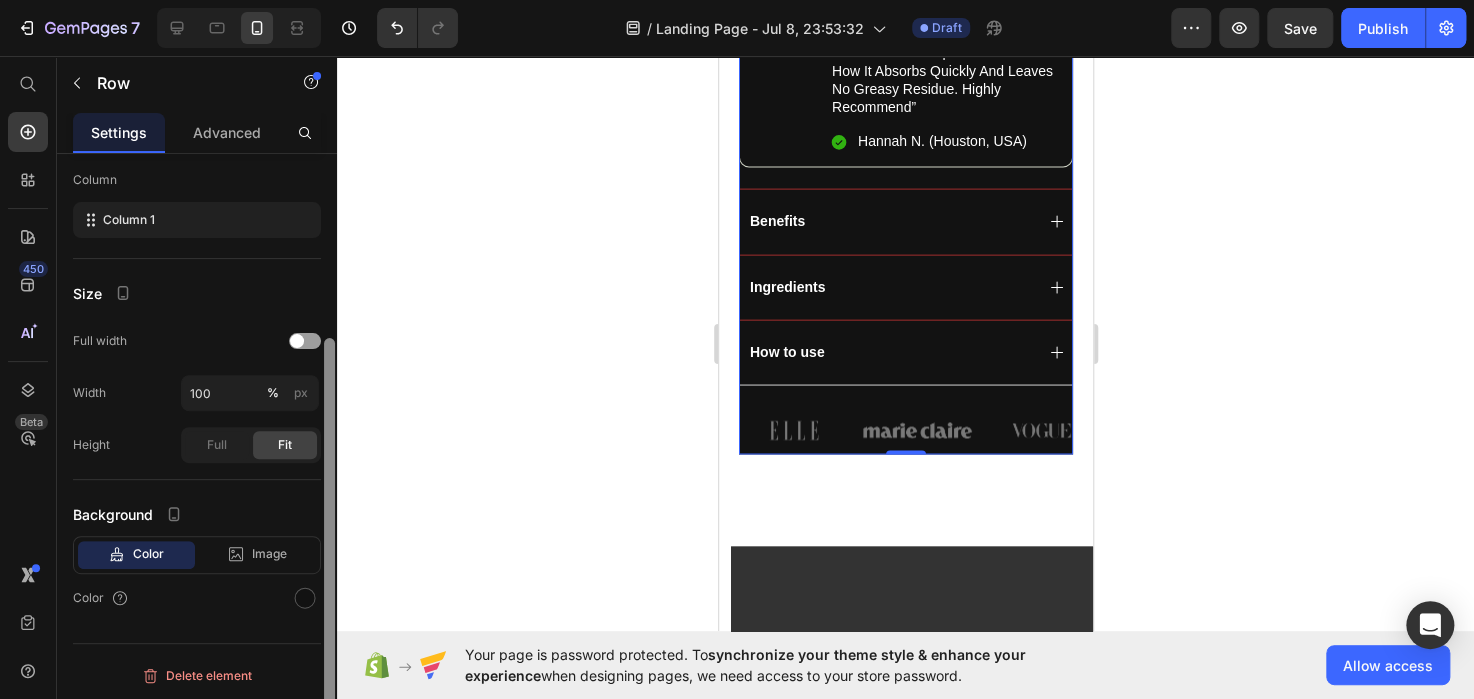 drag, startPoint x: 329, startPoint y: 226, endPoint x: 332, endPoint y: 460, distance: 234.01923 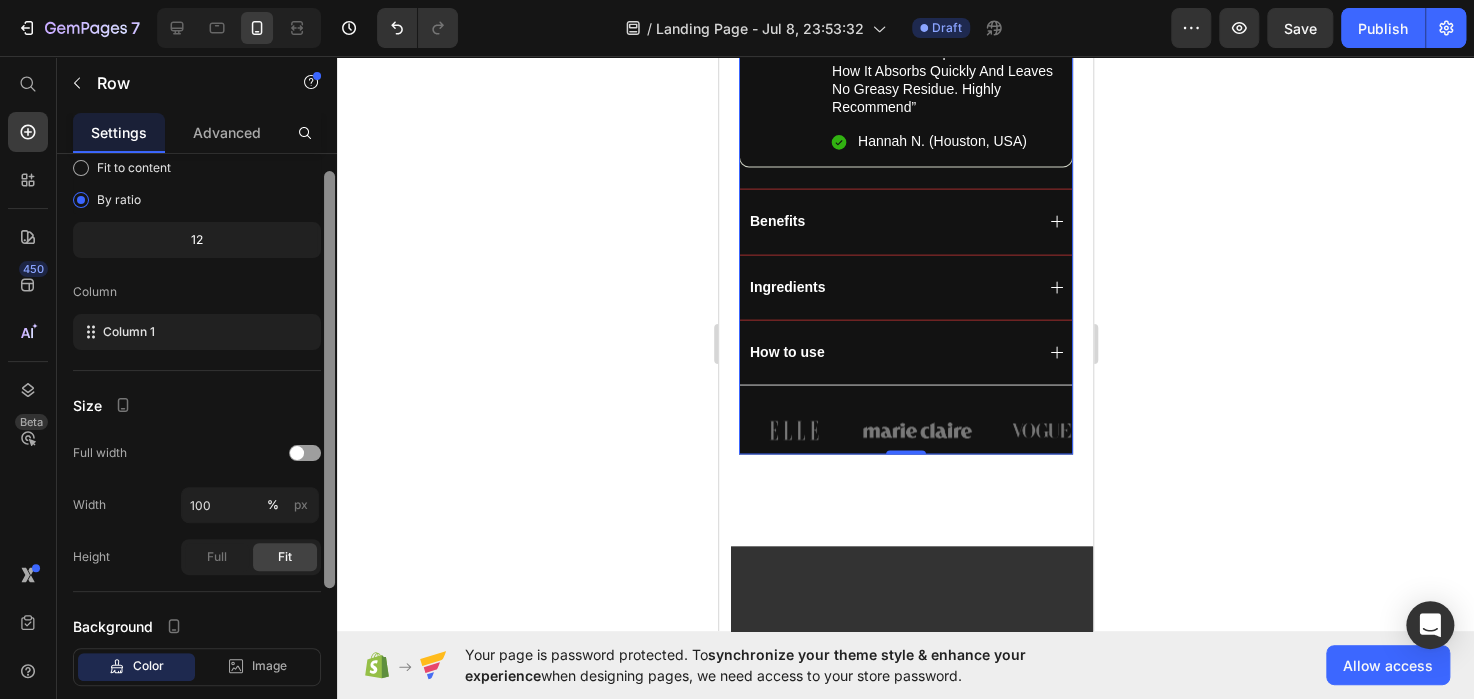 scroll, scrollTop: 100, scrollLeft: 0, axis: vertical 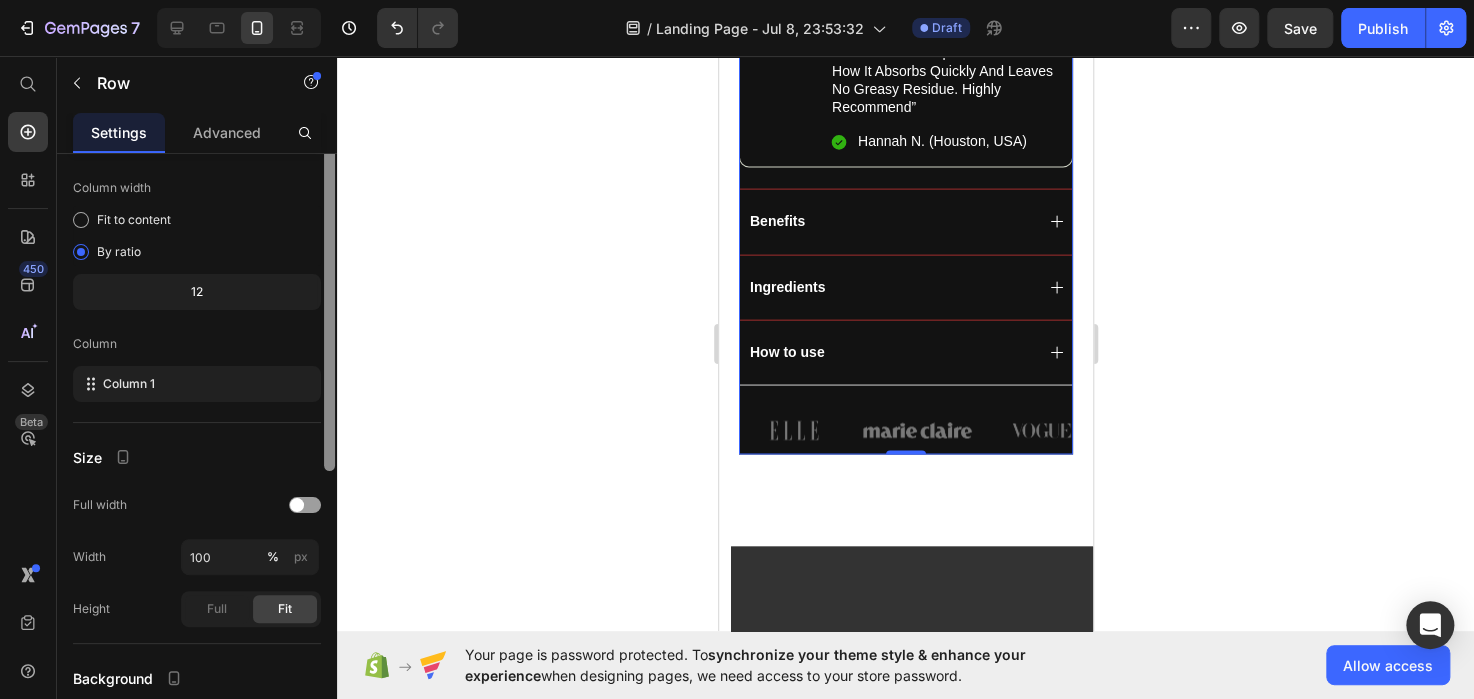 drag, startPoint x: 326, startPoint y: 533, endPoint x: 331, endPoint y: 235, distance: 298.04193 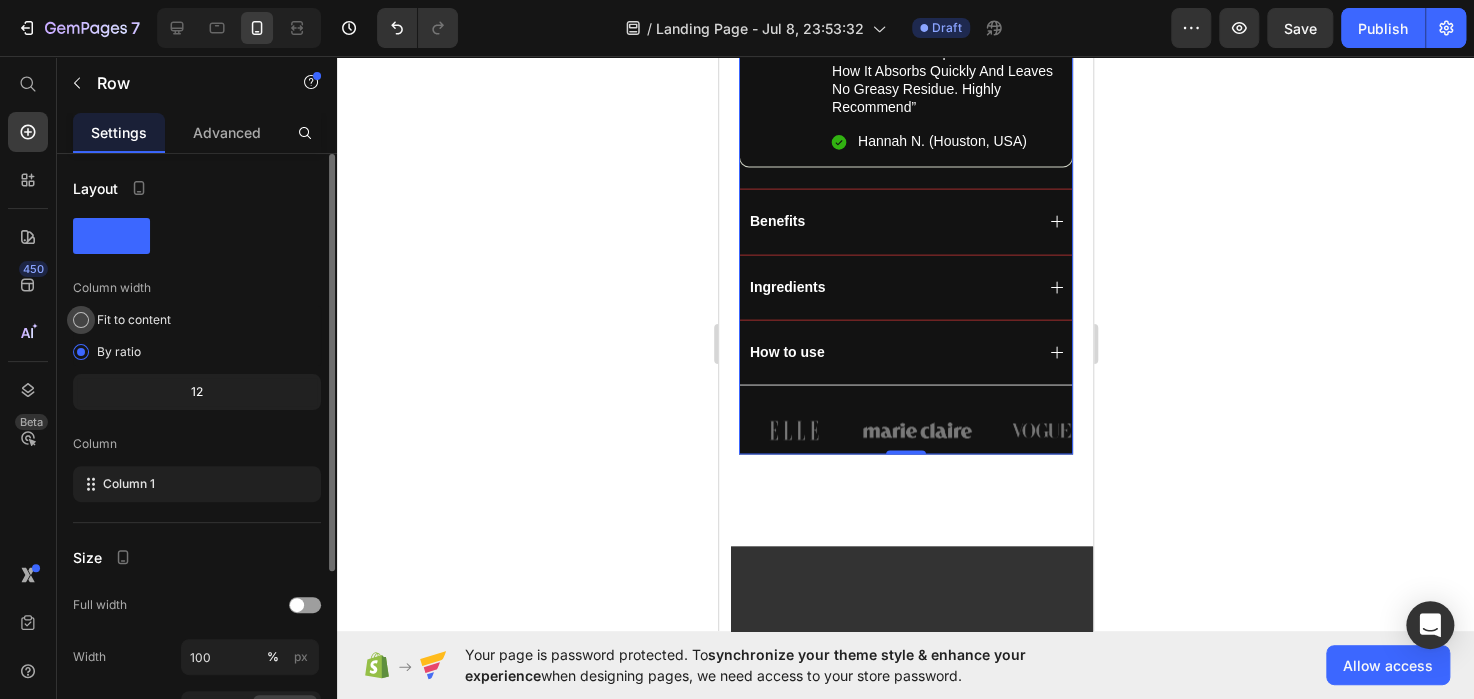 click at bounding box center (81, 320) 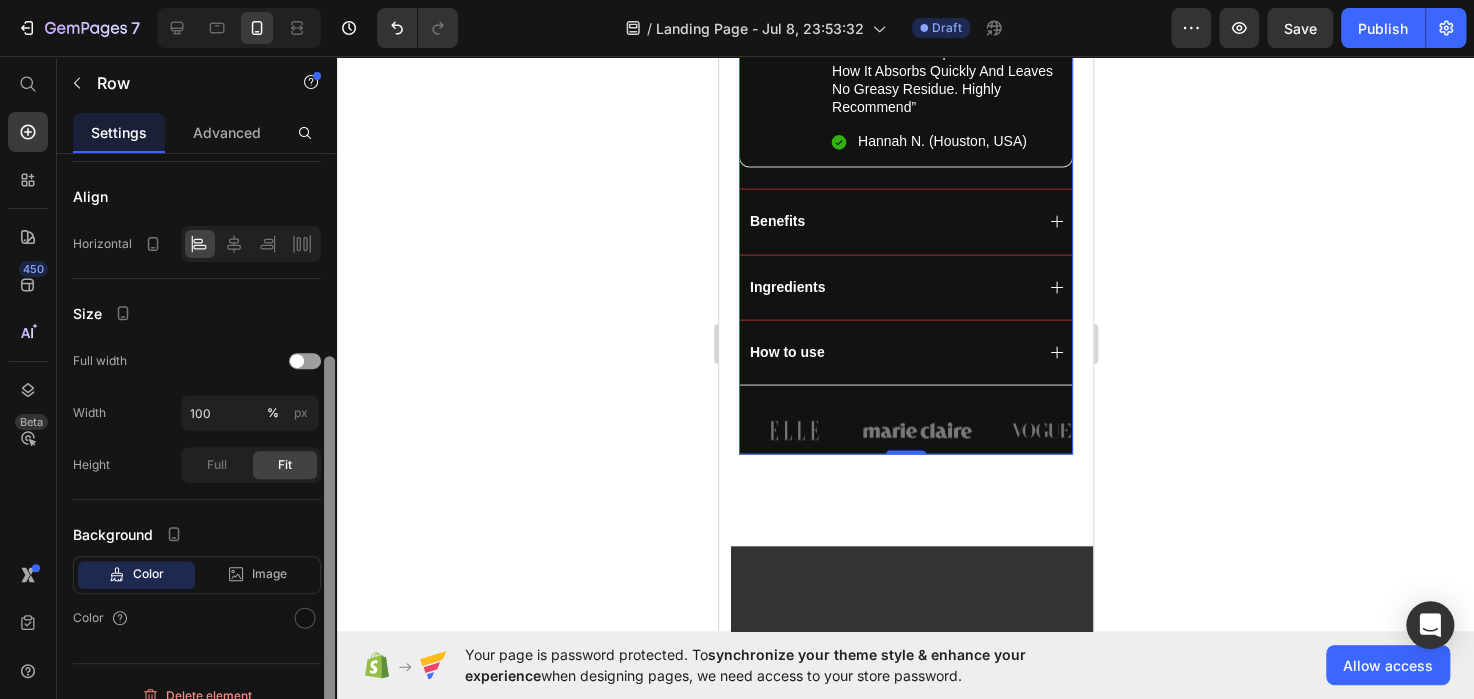 scroll, scrollTop: 0, scrollLeft: 0, axis: both 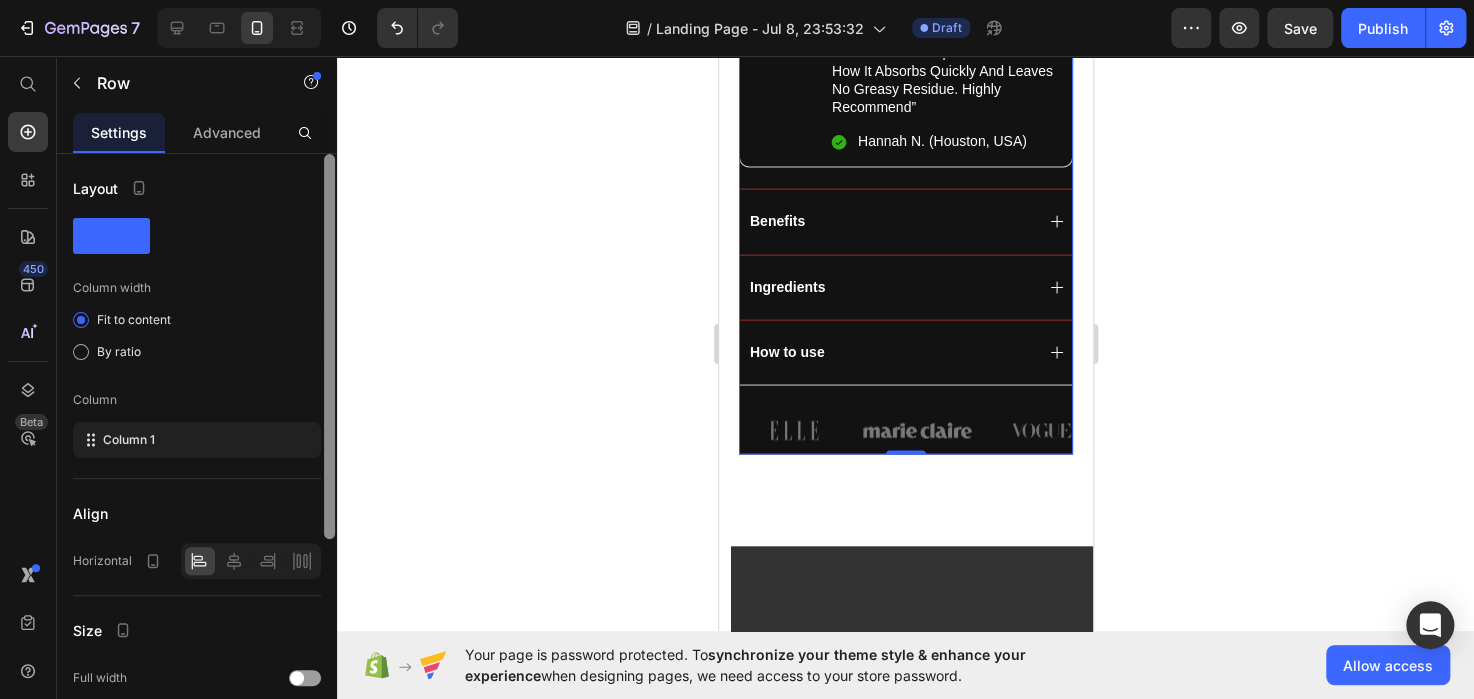 drag, startPoint x: 330, startPoint y: 420, endPoint x: 346, endPoint y: 199, distance: 221.57843 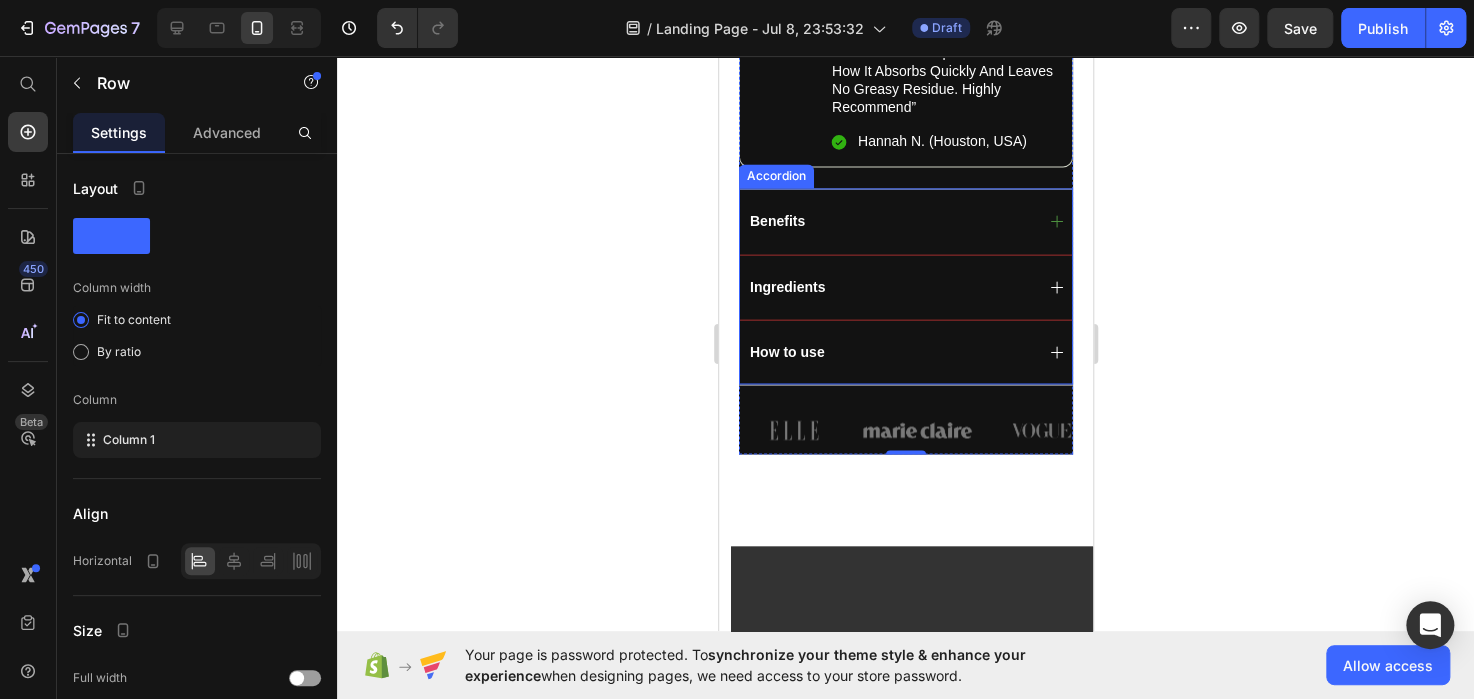 click on "Benefits" at bounding box center (776, 221) 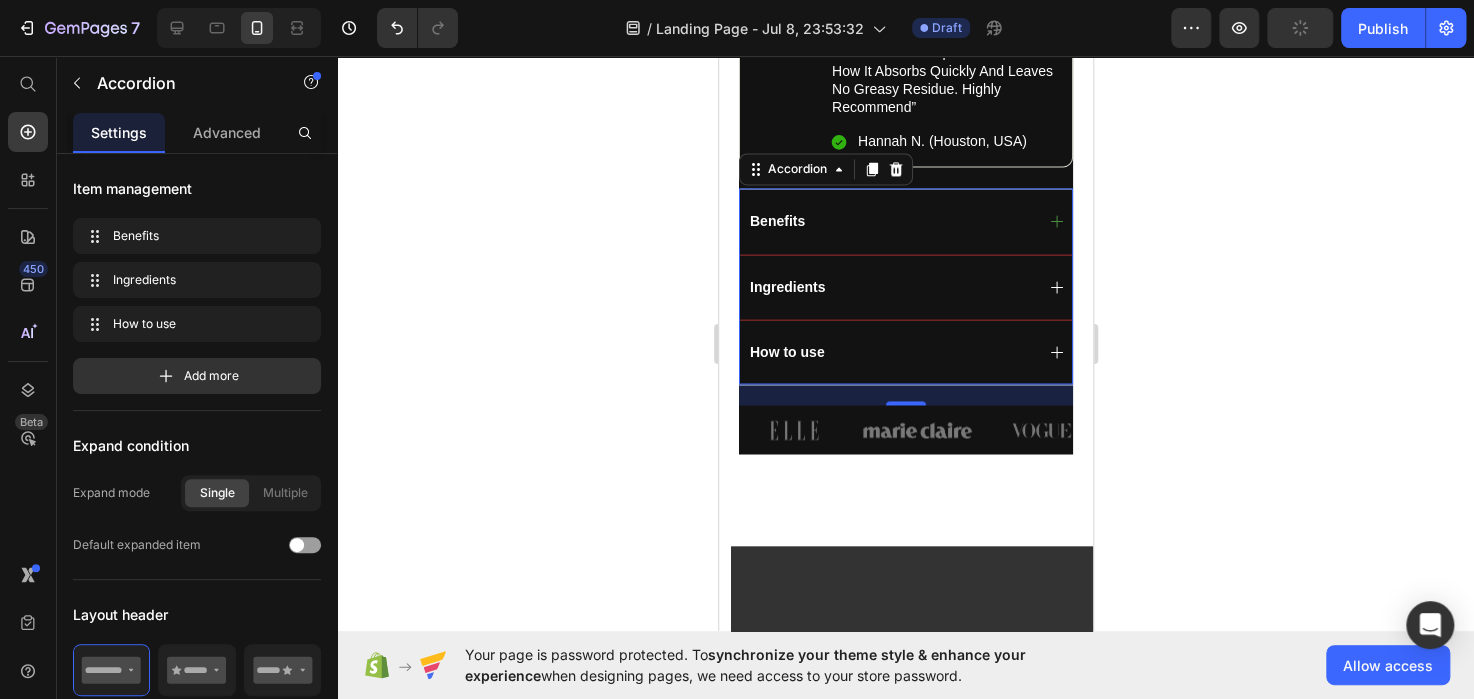 click 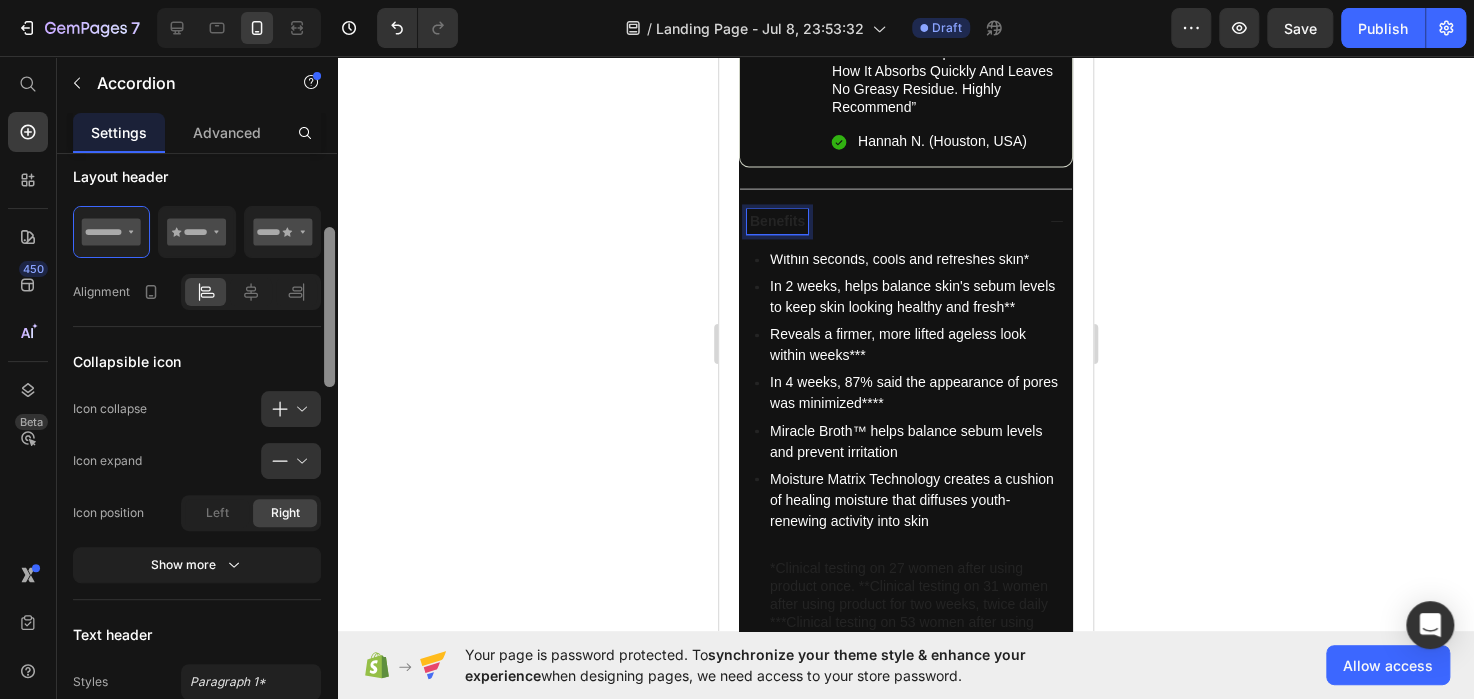 scroll, scrollTop: 446, scrollLeft: 0, axis: vertical 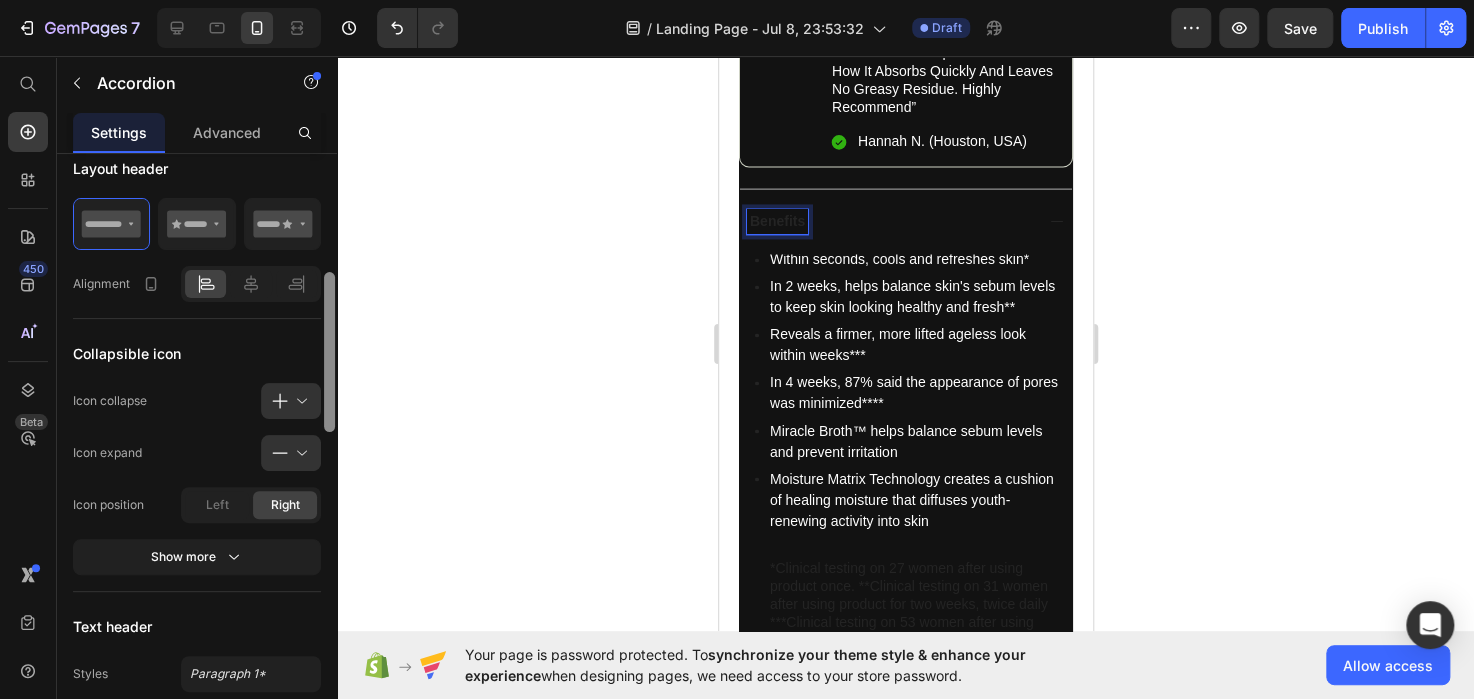 drag, startPoint x: 324, startPoint y: 247, endPoint x: 332, endPoint y: 366, distance: 119.26861 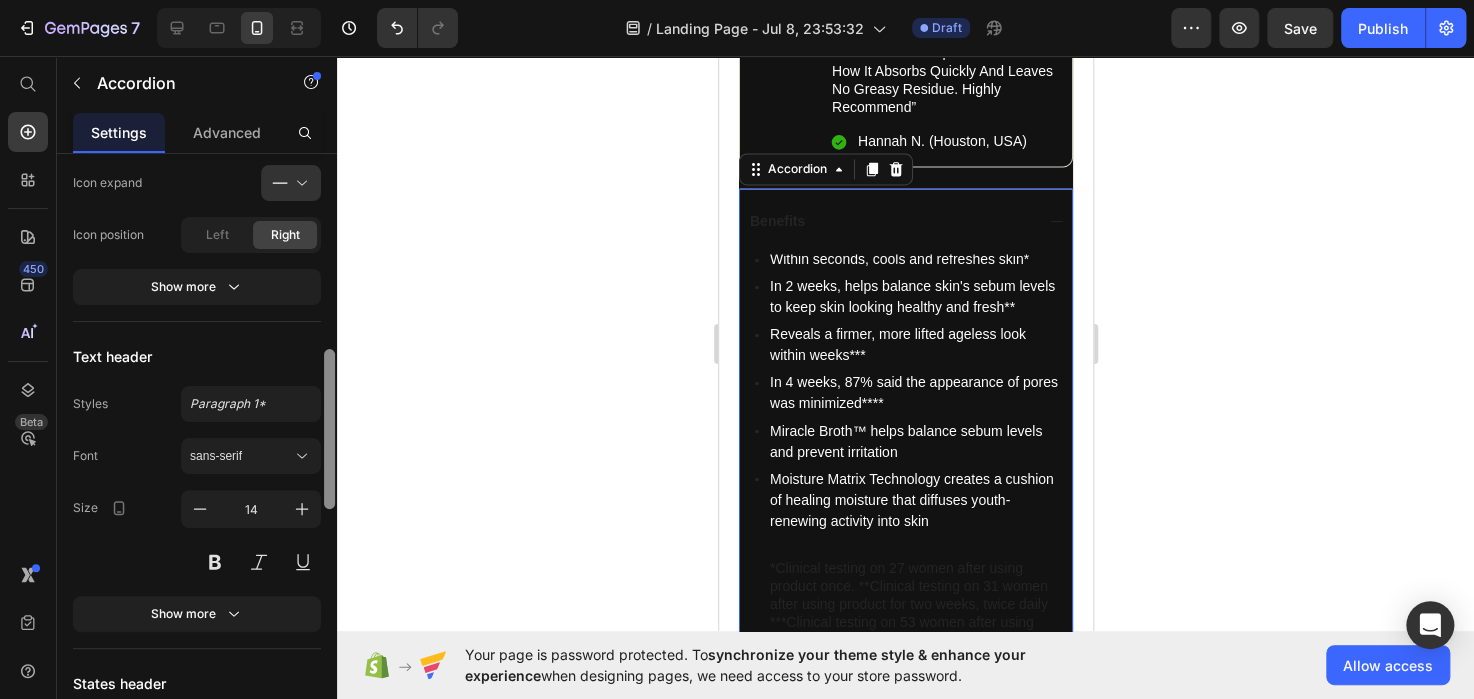 scroll, scrollTop: 720, scrollLeft: 0, axis: vertical 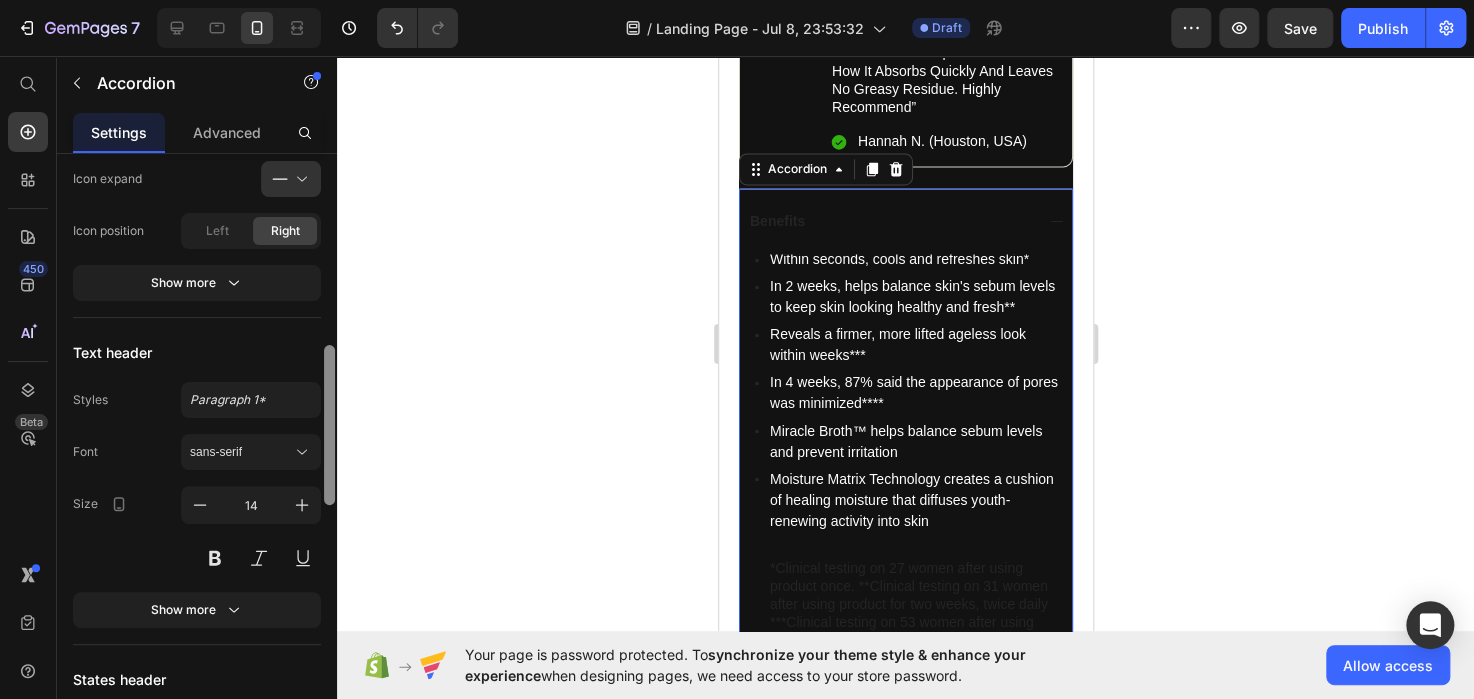 drag, startPoint x: 332, startPoint y: 366, endPoint x: 340, endPoint y: 439, distance: 73.43705 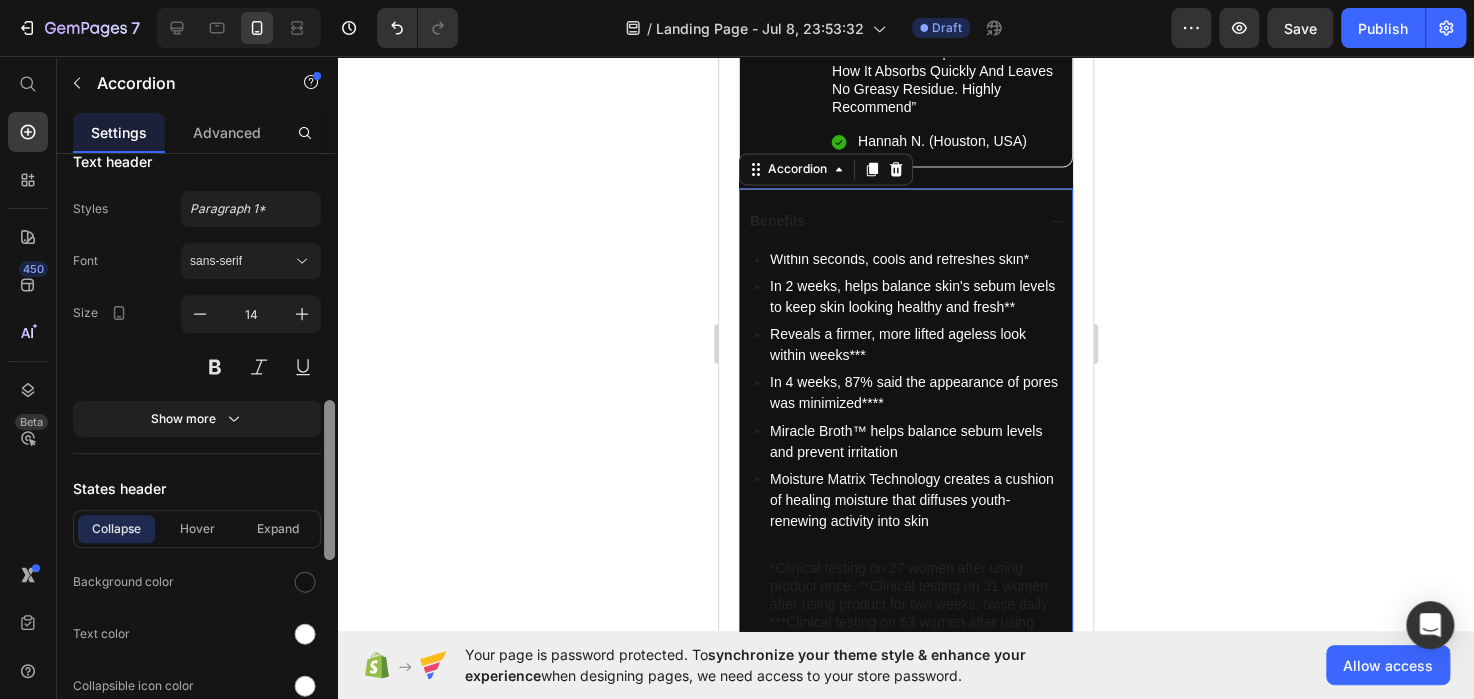 scroll, scrollTop: 914, scrollLeft: 0, axis: vertical 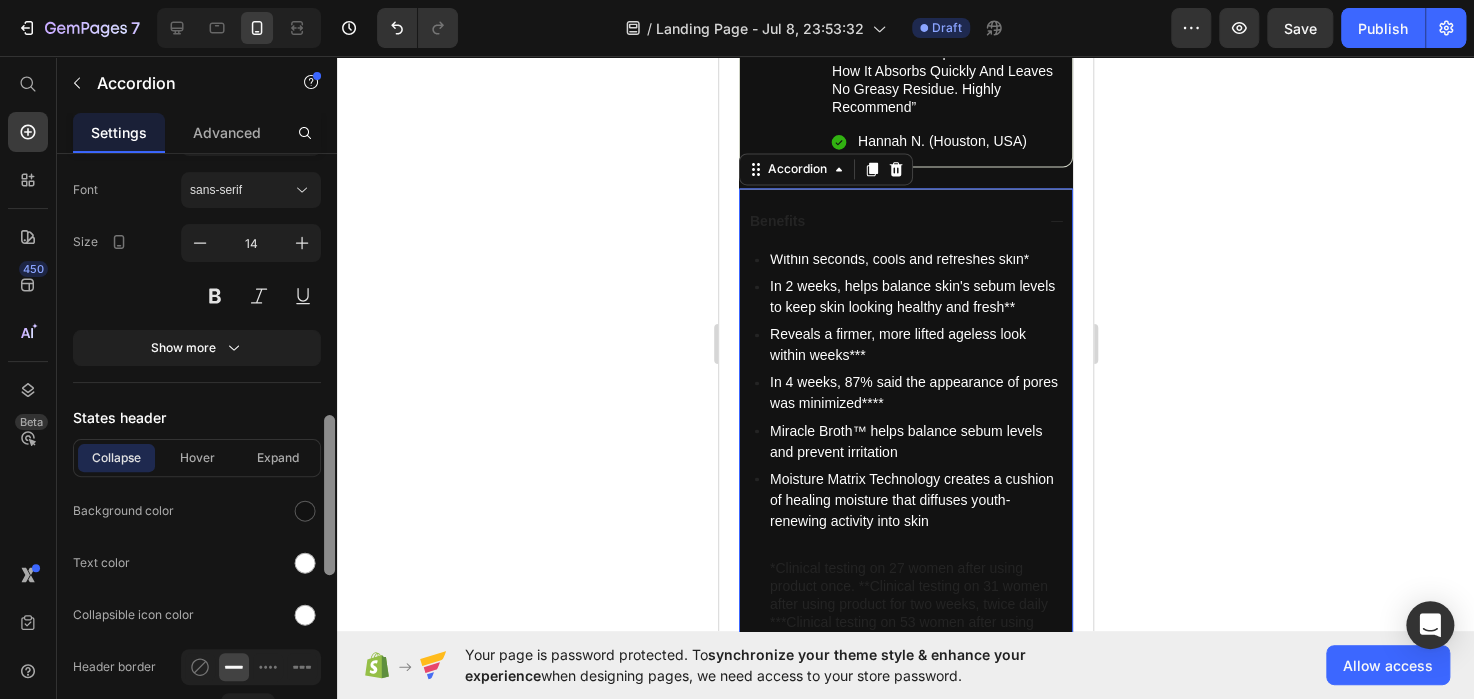 drag, startPoint x: 332, startPoint y: 451, endPoint x: 329, endPoint y: 519, distance: 68.06615 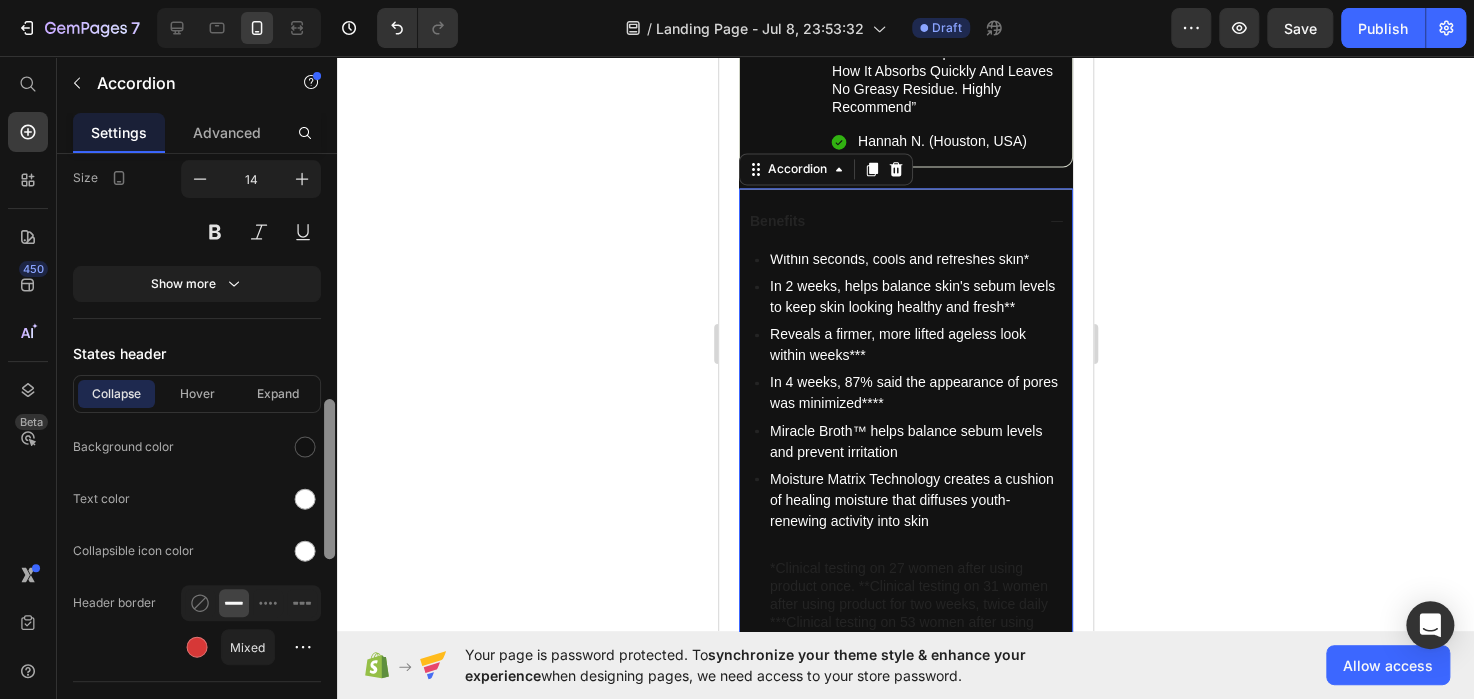 drag, startPoint x: 329, startPoint y: 519, endPoint x: 331, endPoint y: 539, distance: 20.09975 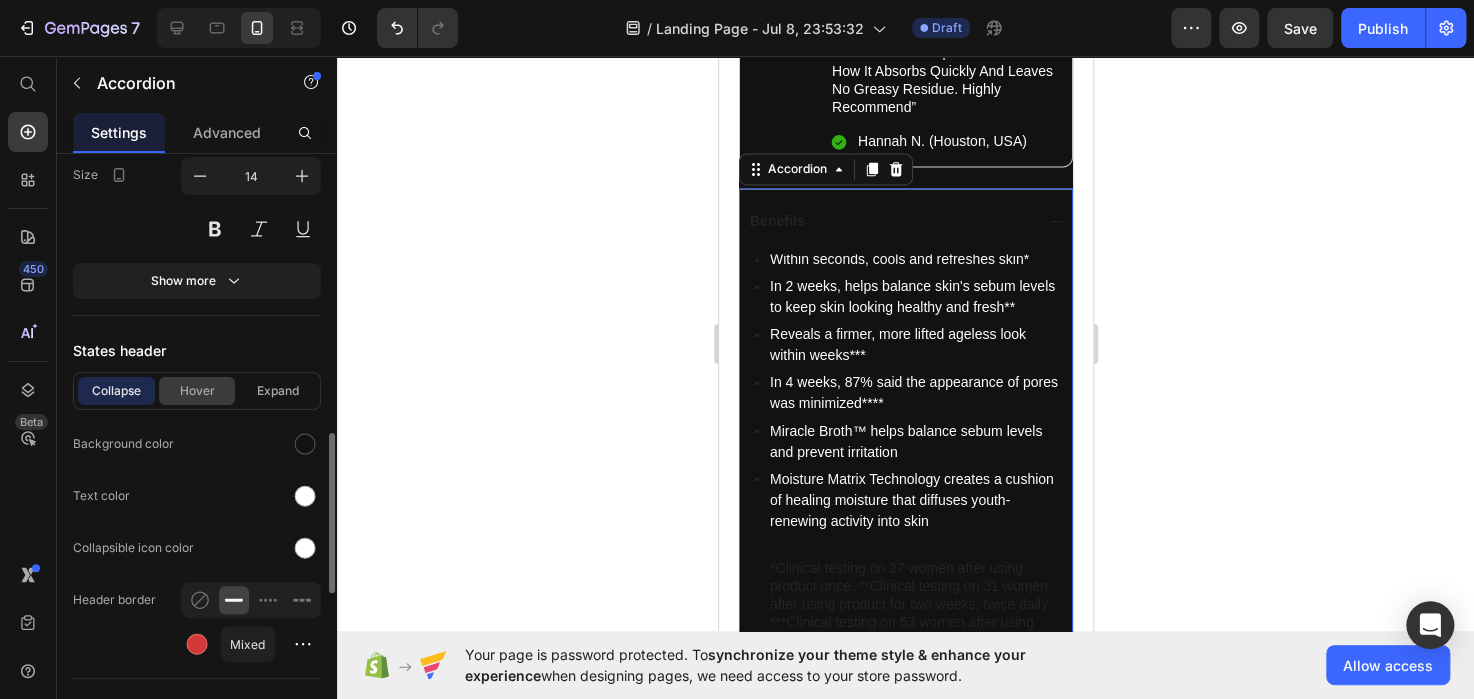 click on "Hover" at bounding box center (197, 391) 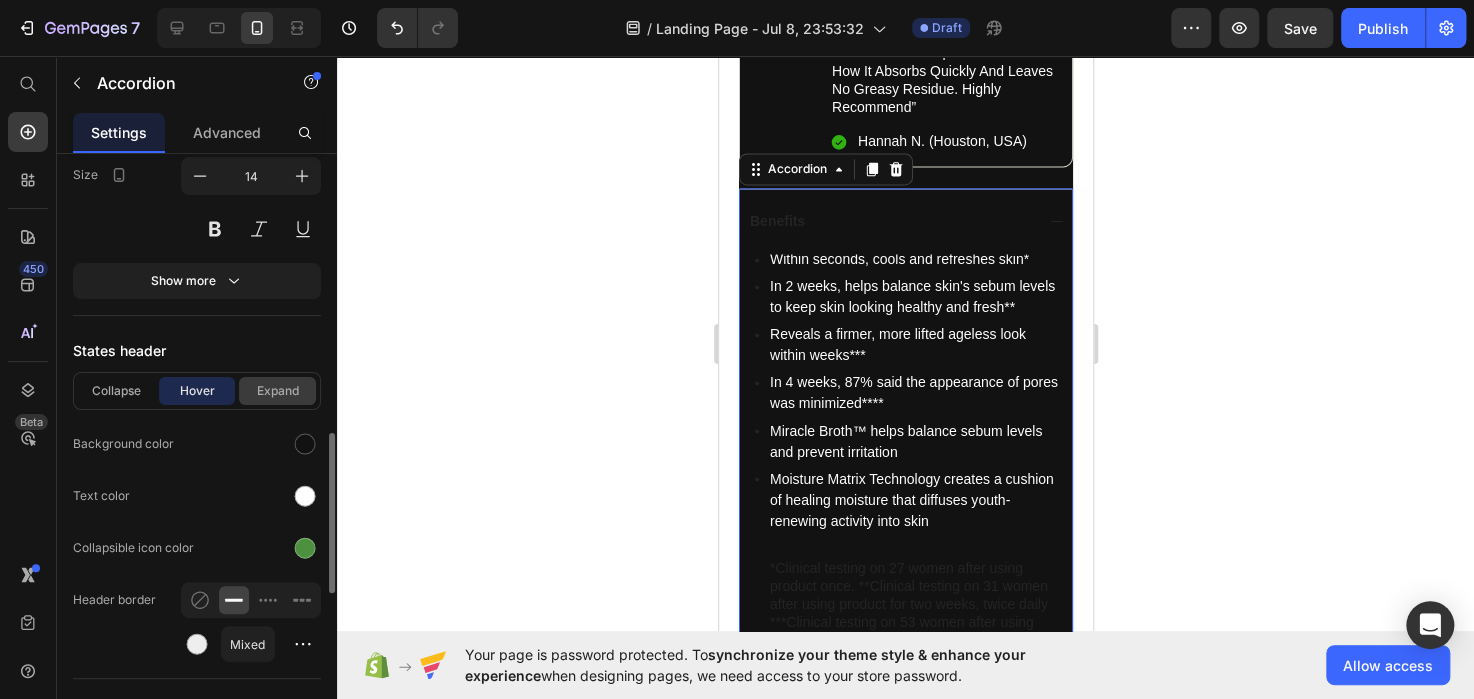 click on "Expand" at bounding box center [277, 391] 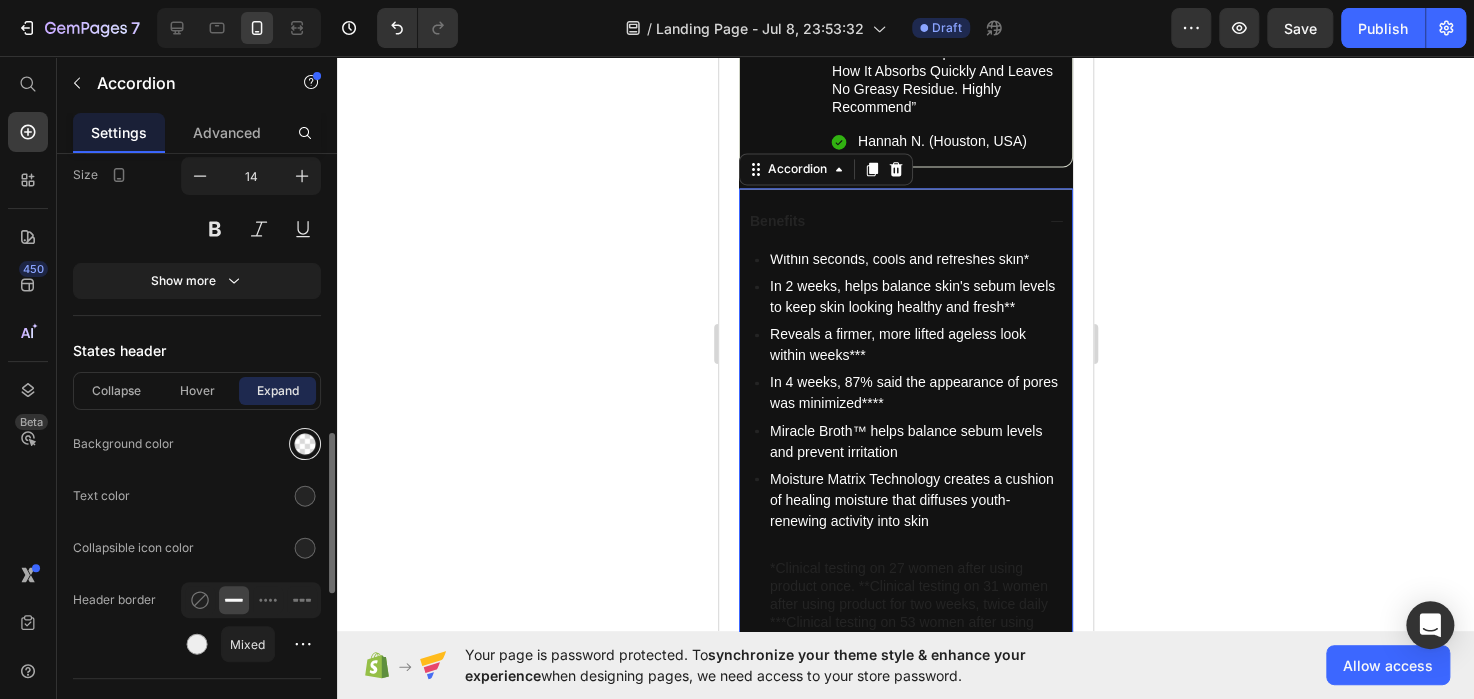 click at bounding box center (305, 444) 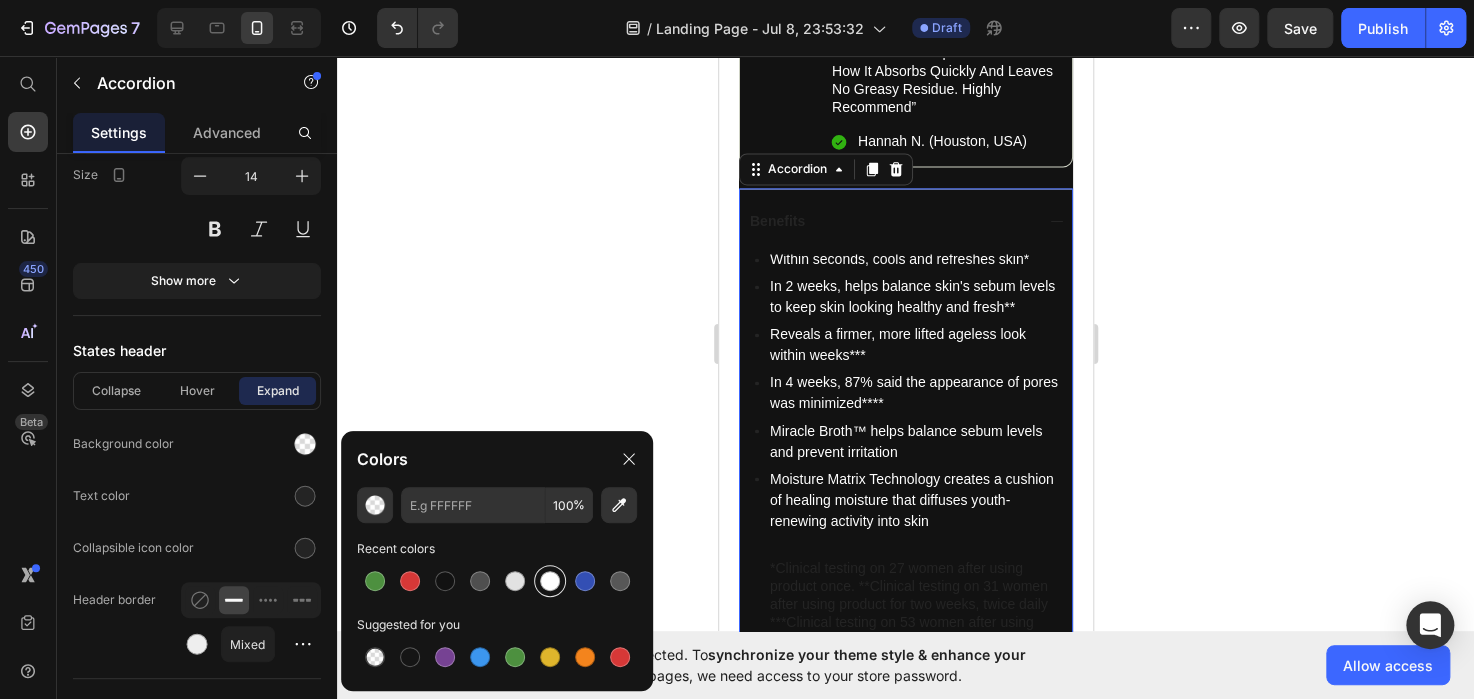click at bounding box center [550, 581] 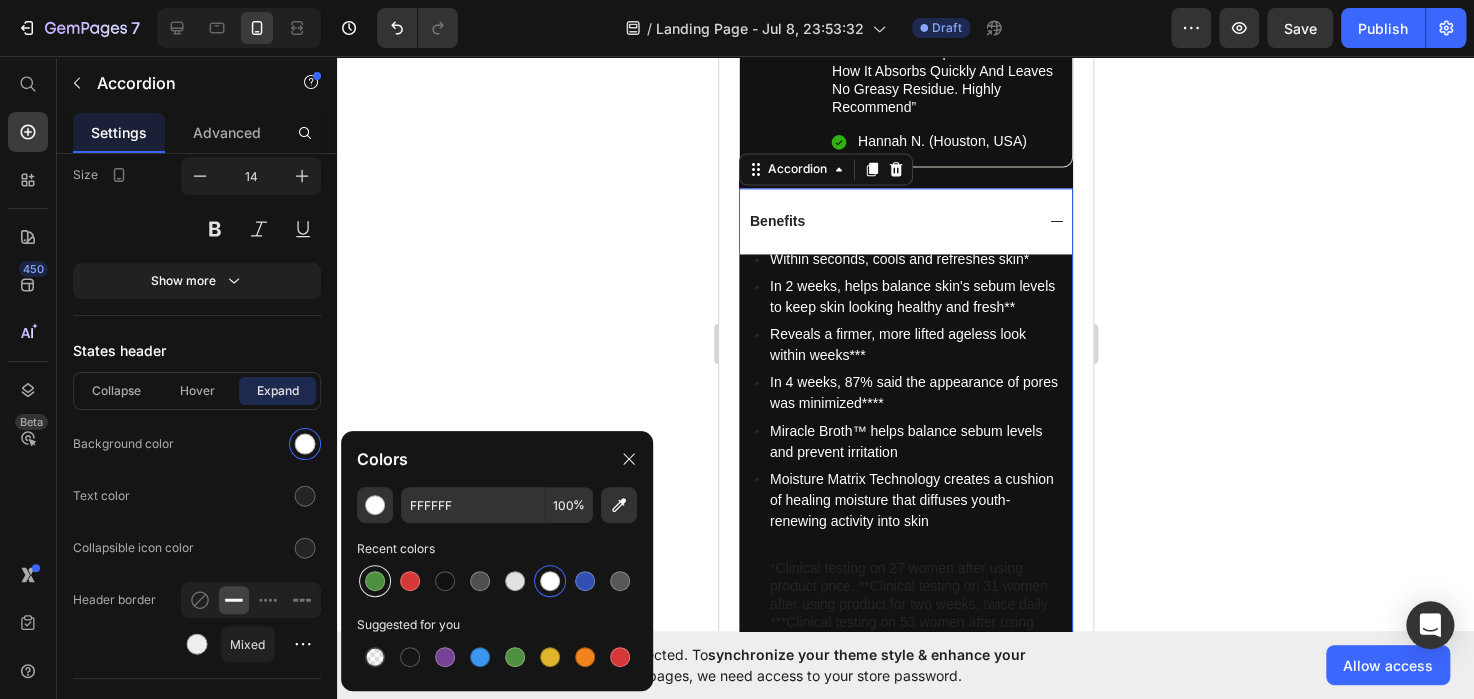 click at bounding box center [375, 581] 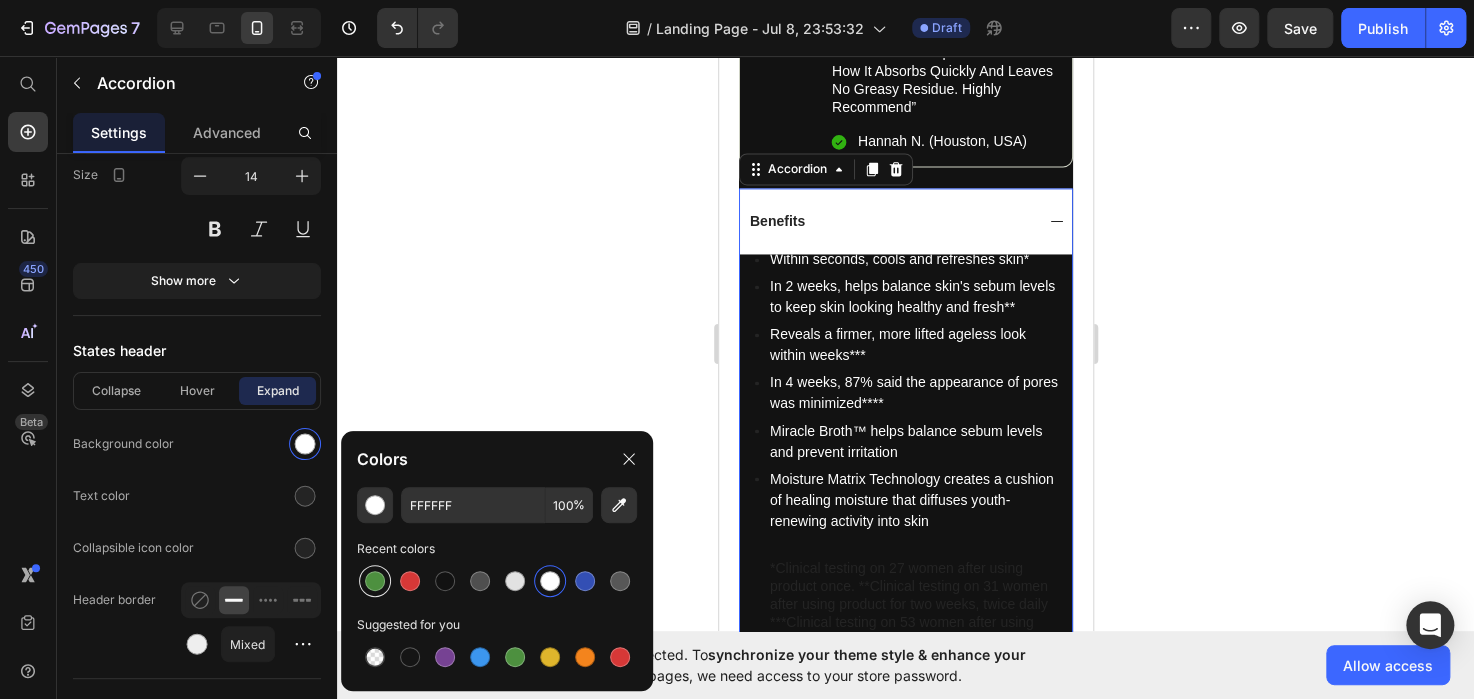 type on "4D903F" 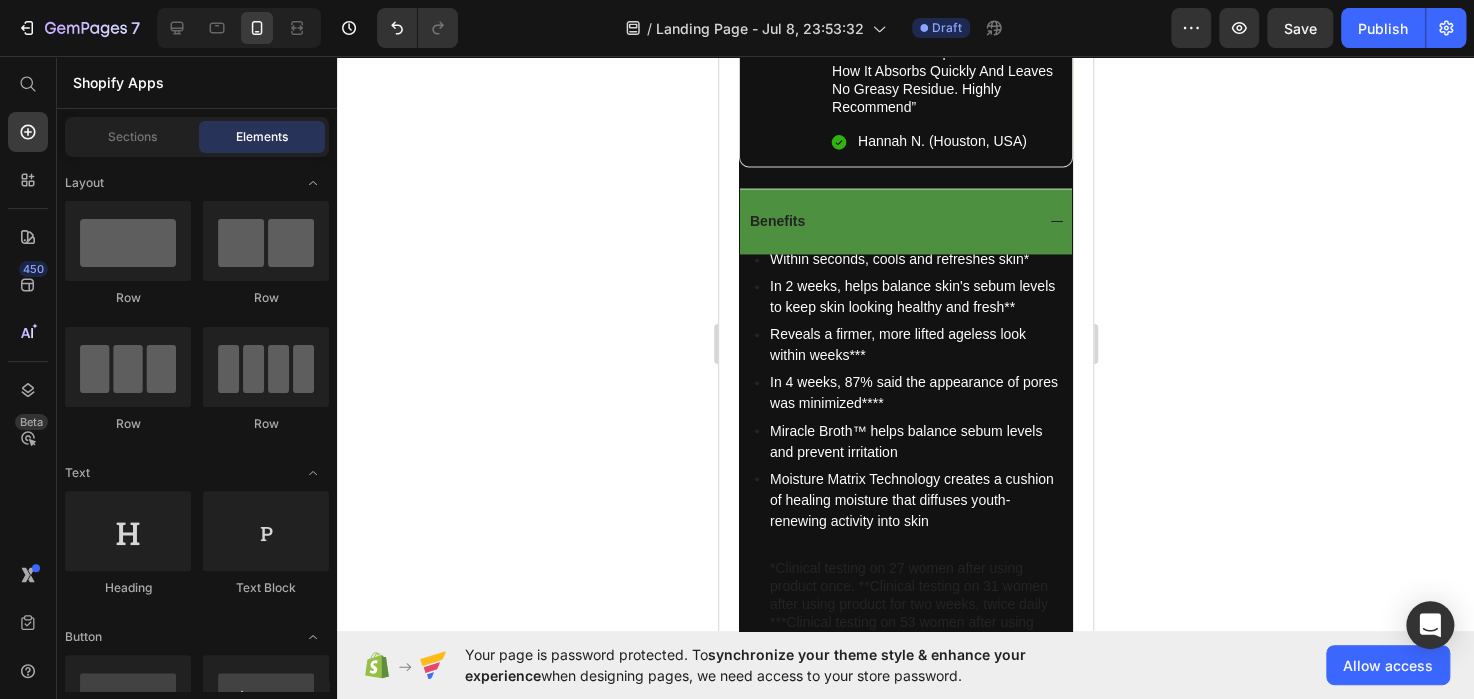 scroll, scrollTop: 1698, scrollLeft: 0, axis: vertical 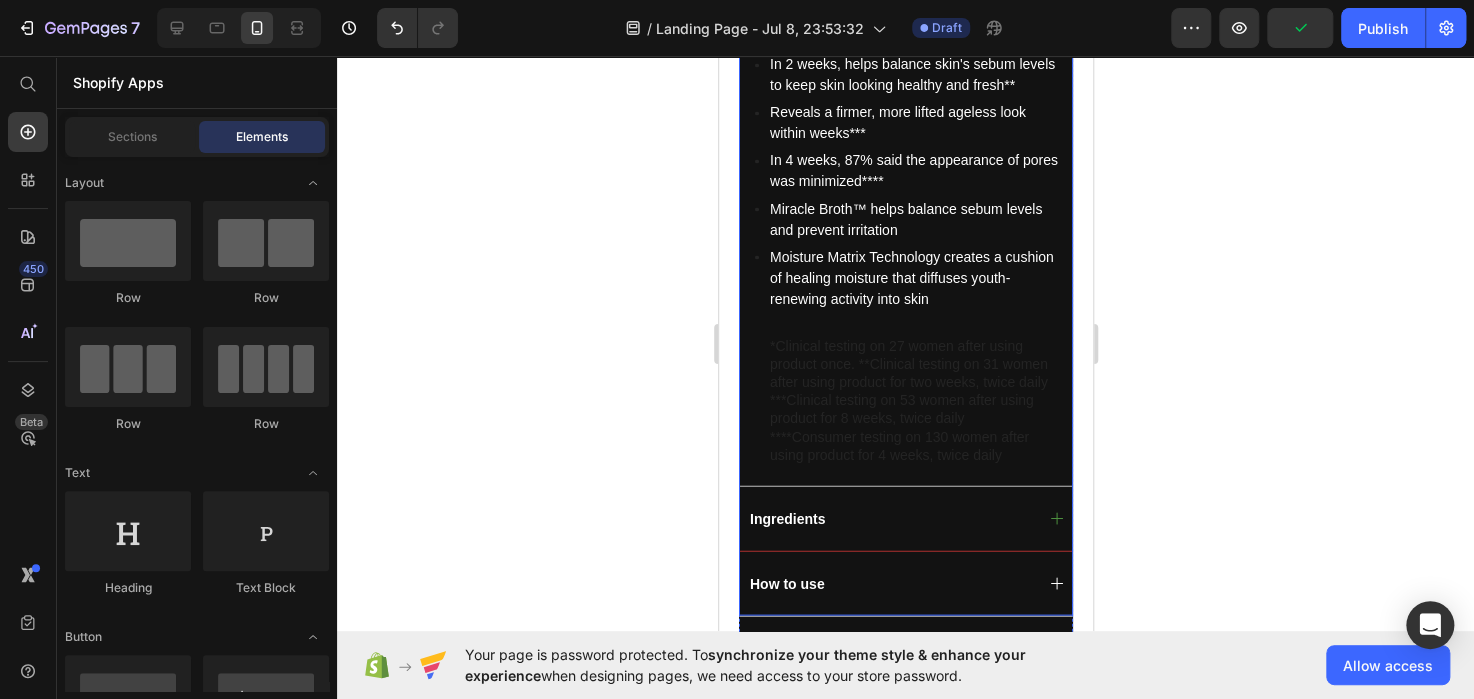 click on "Ingredients" at bounding box center (889, 518) 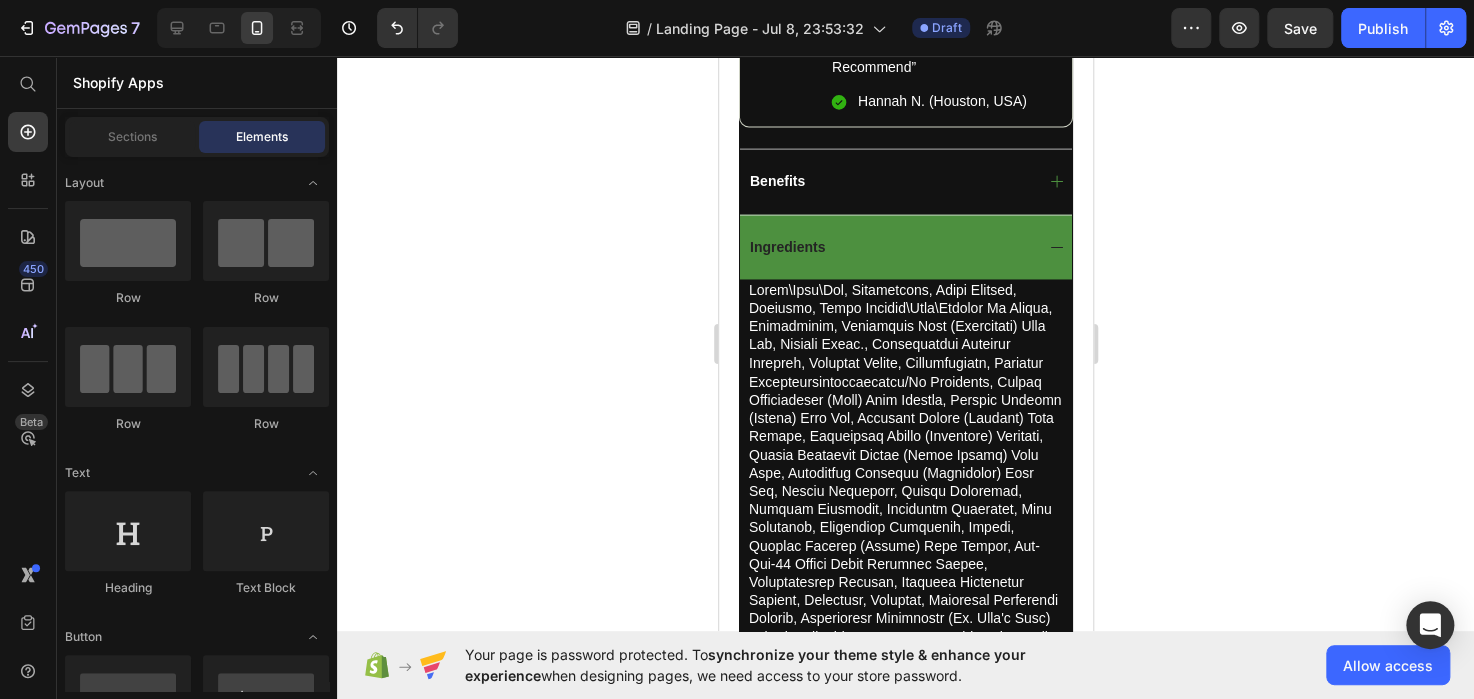 scroll, scrollTop: 1713, scrollLeft: 0, axis: vertical 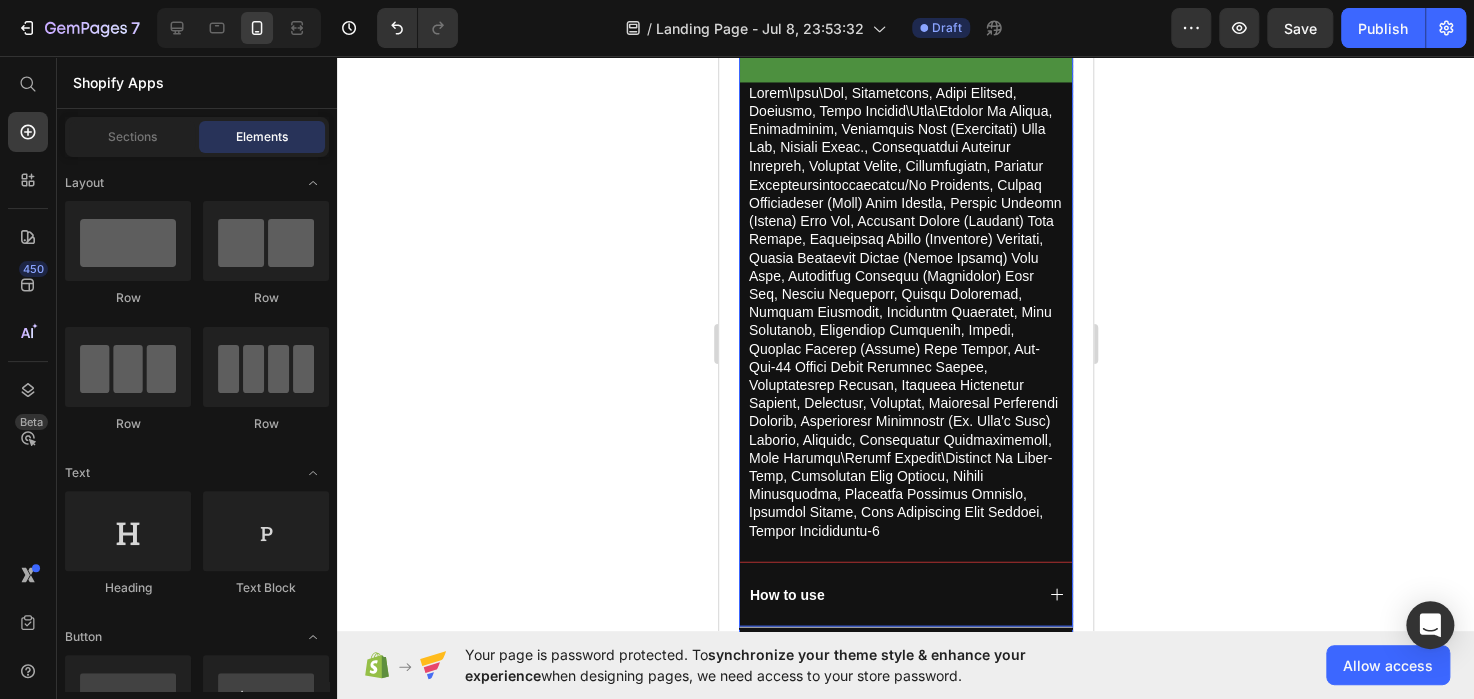 click on "How to use" at bounding box center [786, 594] 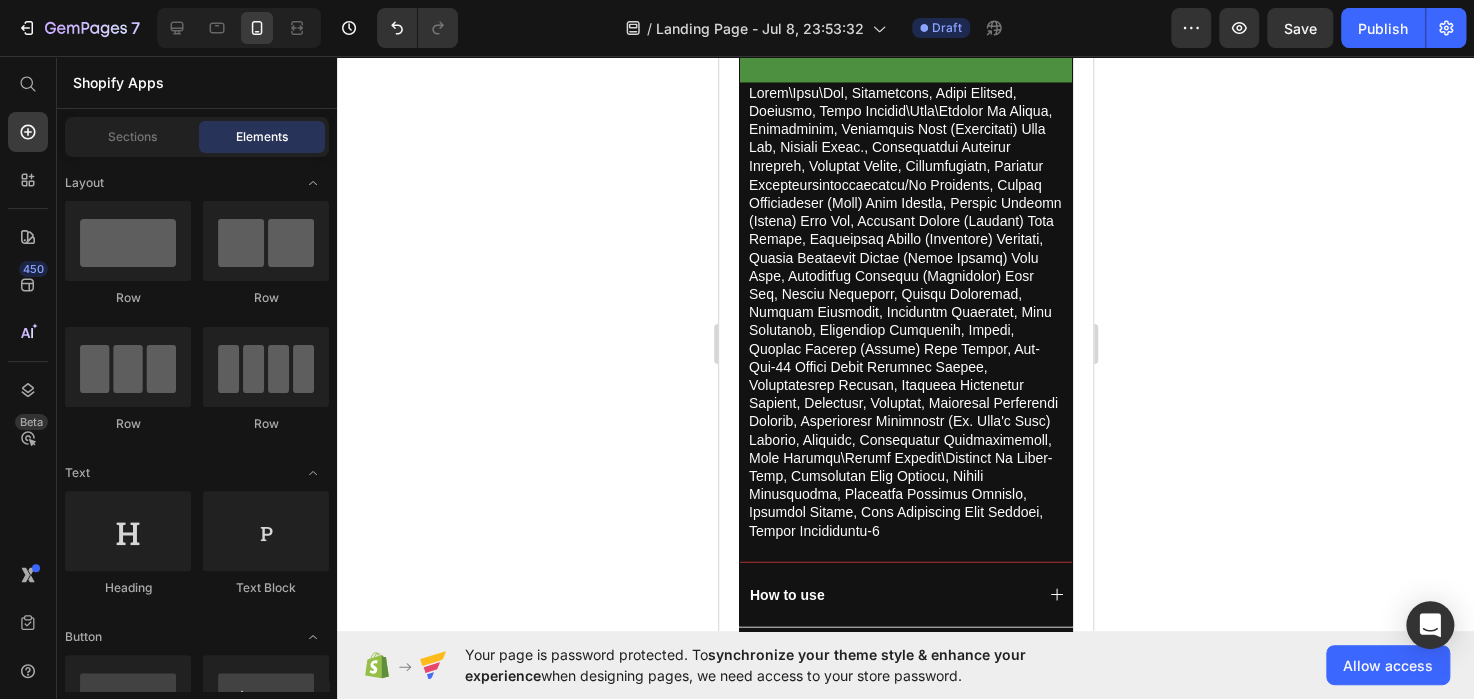 scroll, scrollTop: 1811, scrollLeft: 0, axis: vertical 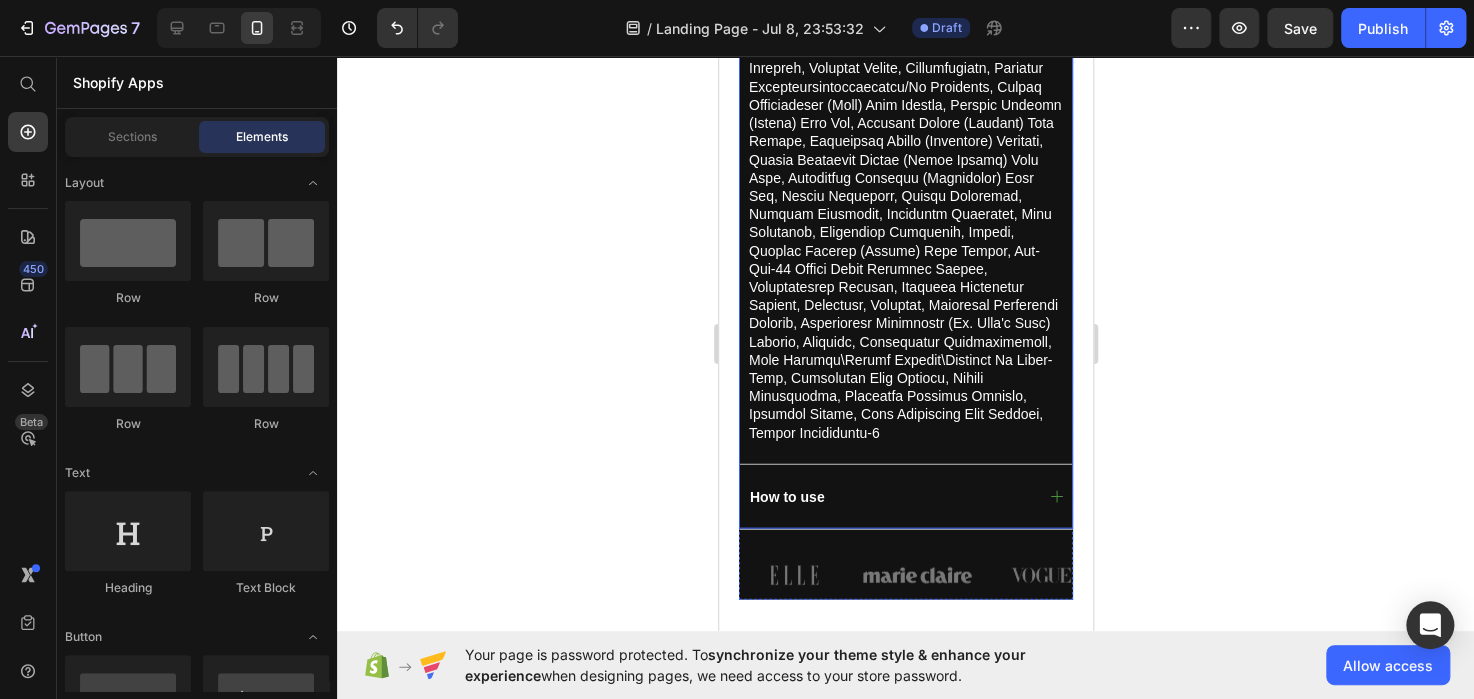 click on "How to use" at bounding box center (905, 495) 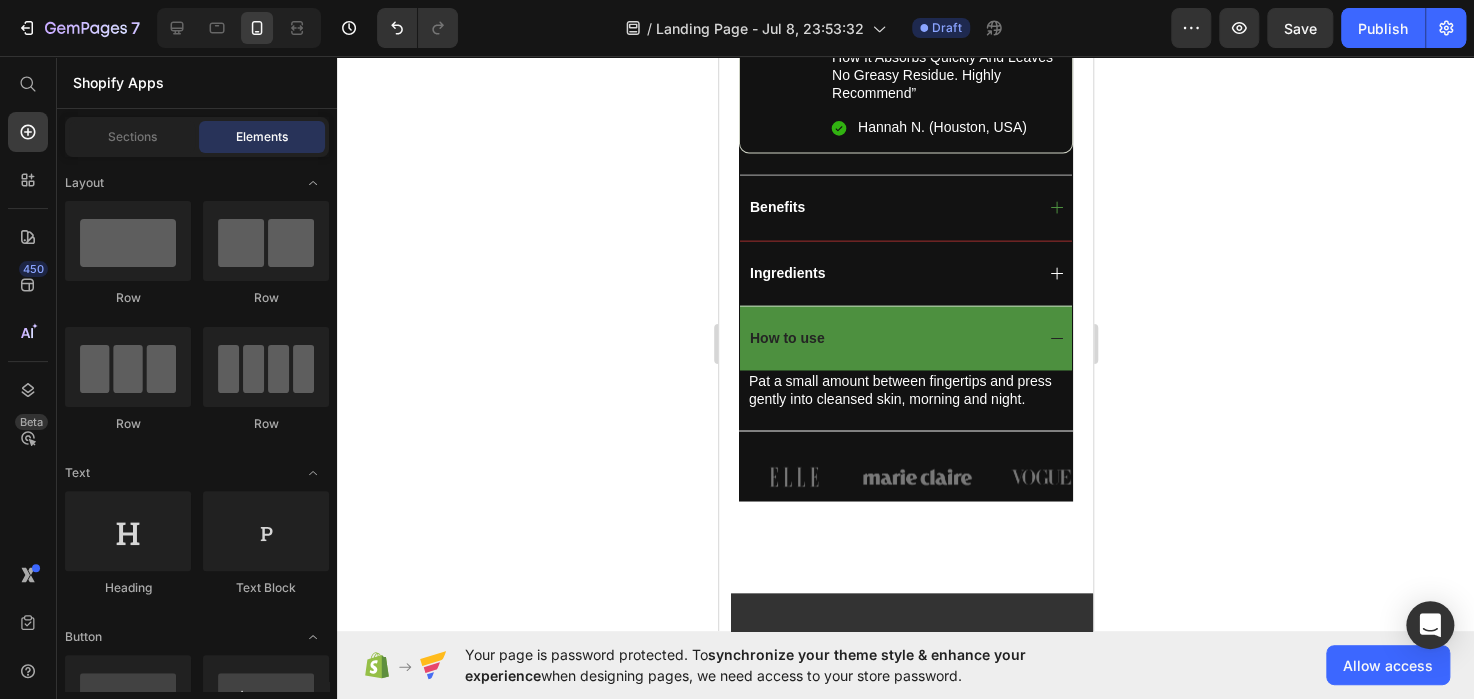 scroll, scrollTop: 1410, scrollLeft: 0, axis: vertical 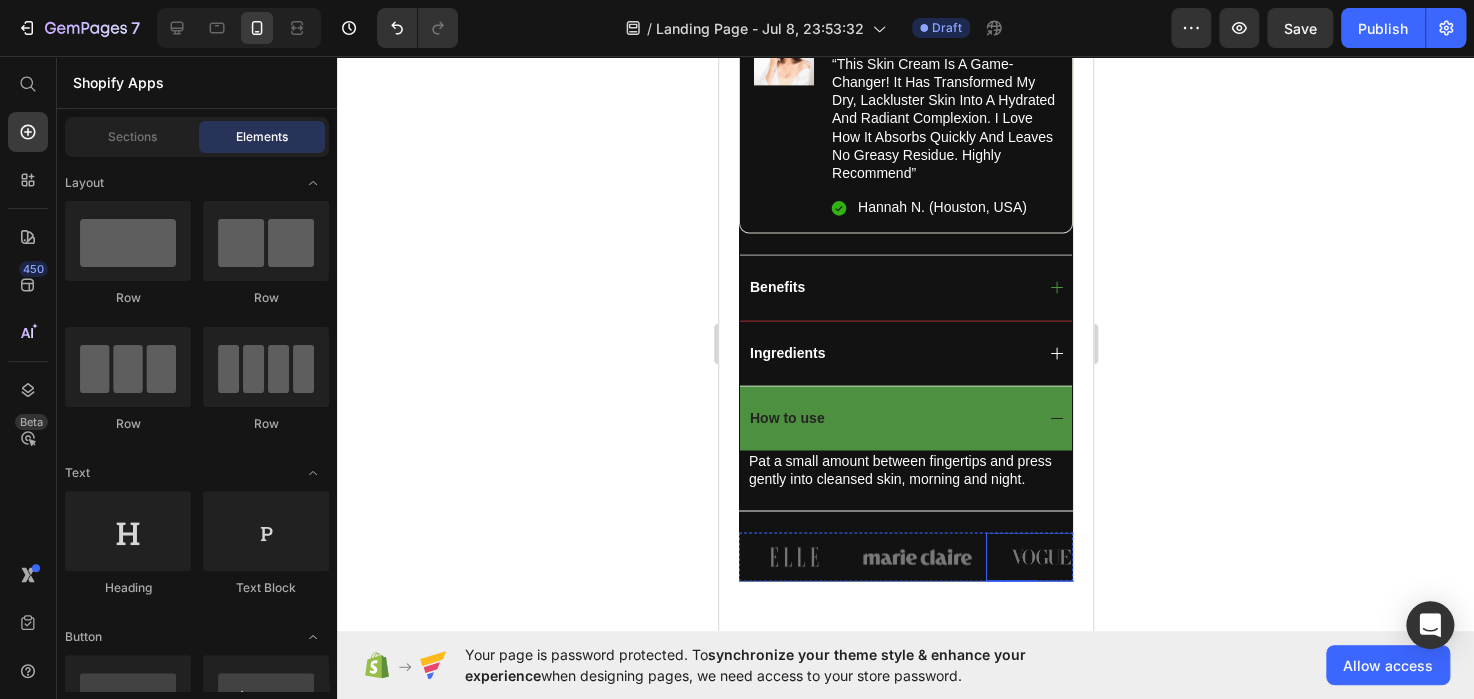 click at bounding box center [1040, 556] 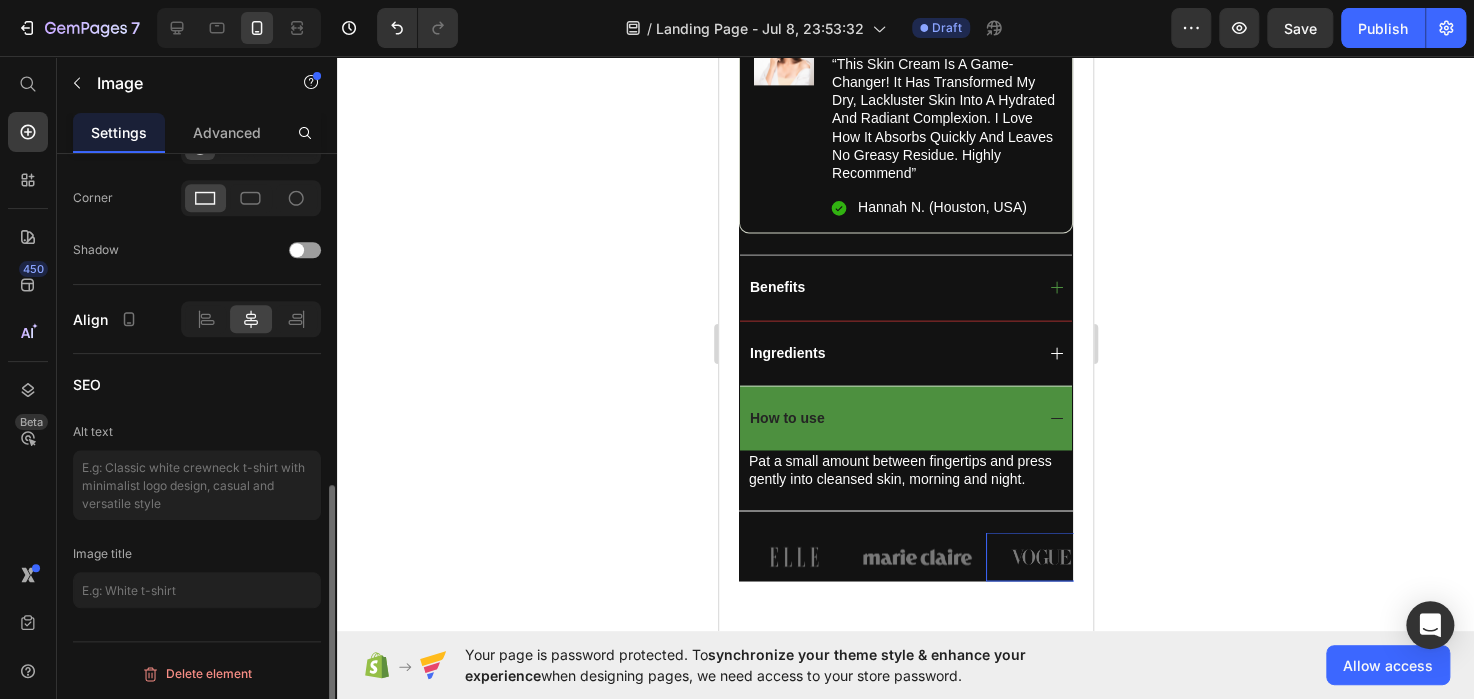 scroll, scrollTop: 0, scrollLeft: 0, axis: both 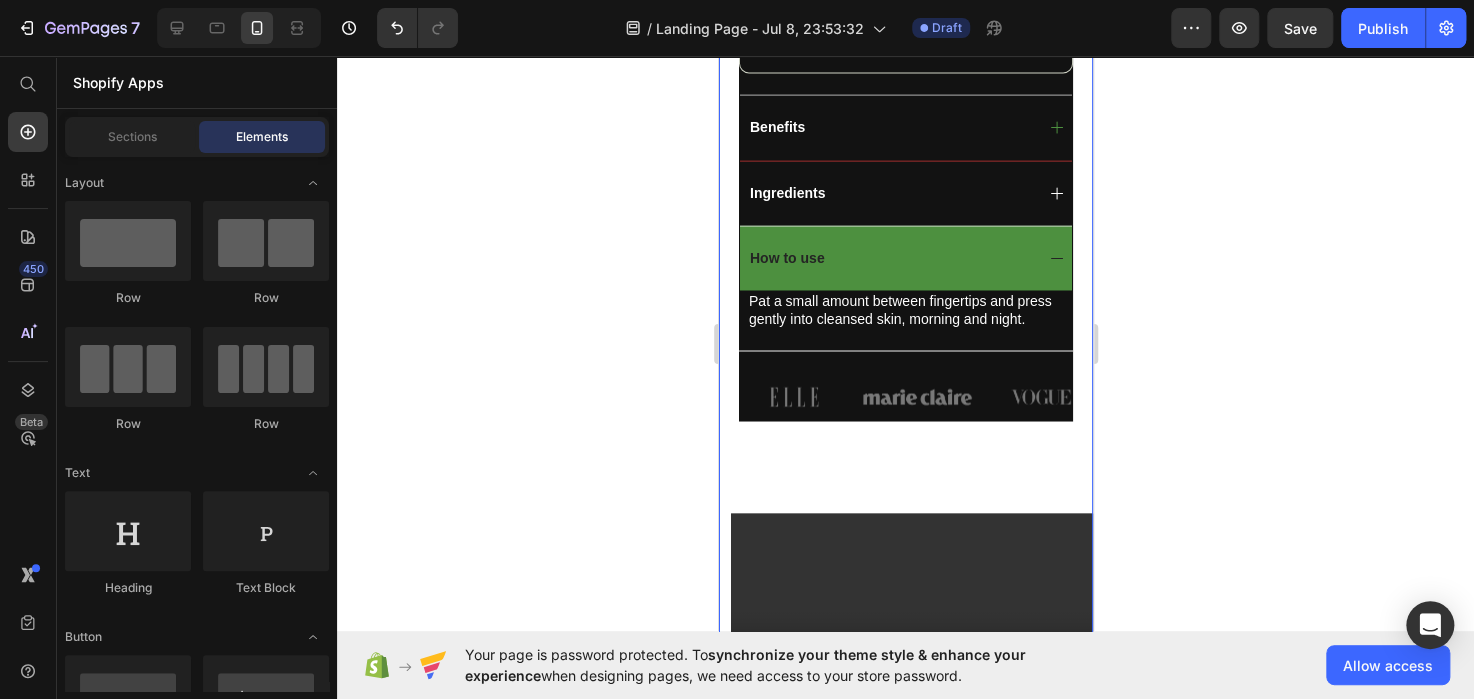 click on "Icon Free Shipping Today Only Text Block Row
Icon 84,000+ Happy Customer Text Block Row
Carousel Row
Product Images Image Icon Icon Icon Icon Icon Icon List “This skin cream is a game-changer! It has transformed my dry, lackluster skin into a hydrated and radiant complexion. I love how it absorbs quickly and leaves no greasy residue. Highly recommend” Text Block
Icon Hannah N. (Houston, USA) Text Block Row Row Row Icon Icon Icon Icon Icon Icon List (1349 Reviews) Text Block Row FORTALON Product Title The 2023 Rated Innovation in Cosmetics Text Block Hydrate, rejuvenate, and glow with our revolutionary cream. Unleash your skin's potential today. Text Block Stronger Roots. Fuller Hair. Naturally. Struggling with thinning hair or hair loss? Our NATURAL ORGANIC  Shampoo  nourishes the scalp, strengthens weak roots, and promotes thicker hair in just 8–12 weeks." at bounding box center [905, -262] 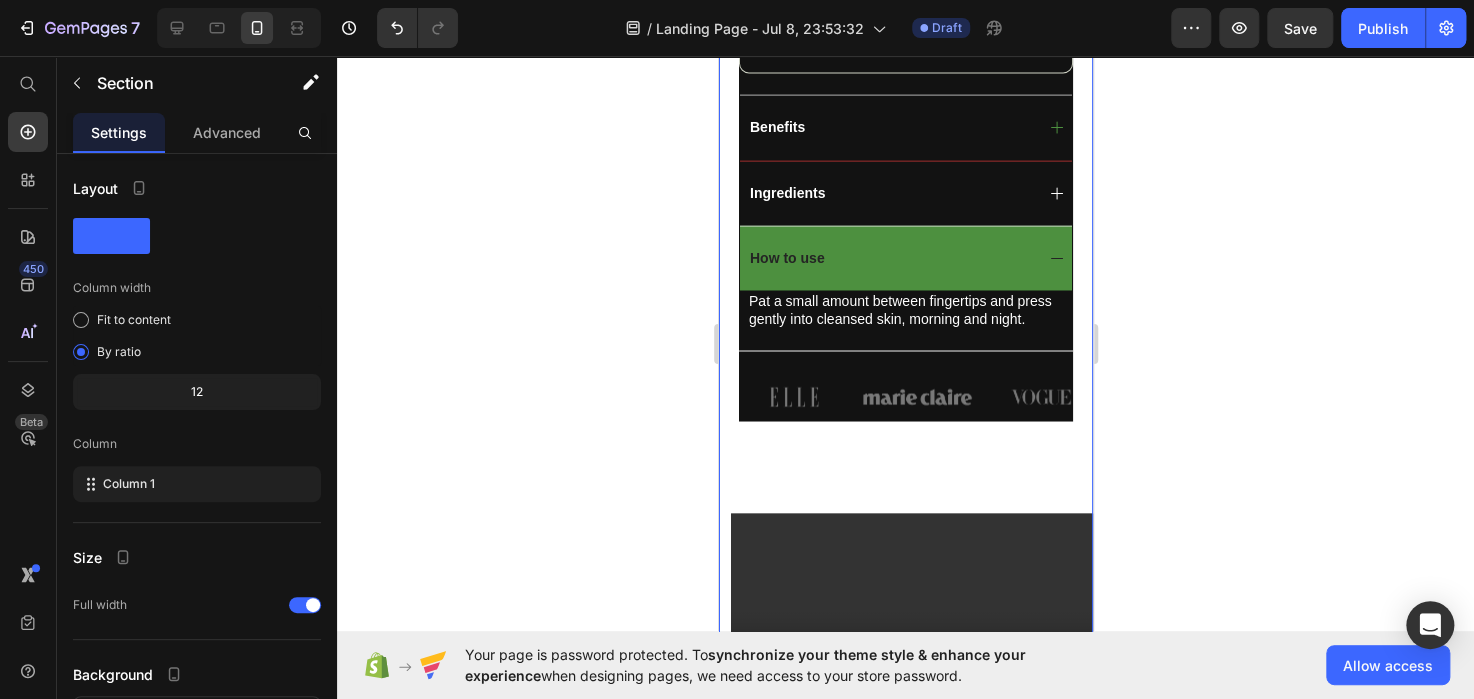click on "Icon Free Shipping Today Only Text Block Row
Icon 84,000+ Happy Customer Text Block Row
Carousel Row
Product Images Image Icon Icon Icon Icon Icon Icon List “This skin cream is a game-changer! It has transformed my dry, lackluster skin into a hydrated and radiant complexion. I love how it absorbs quickly and leaves no greasy residue. Highly recommend” Text Block
Icon Hannah N. (Houston, USA) Text Block Row Row Row Icon Icon Icon Icon Icon Icon List (1349 Reviews) Text Block Row FORTALON Product Title The 2023 Rated Innovation in Cosmetics Text Block Hydrate, rejuvenate, and glow with our revolutionary cream. Unleash your skin's potential today. Text Block Stronger Roots. Fuller Hair. Naturally. Struggling with thinning hair or hair loss? Our NATURAL ORGANIC  Shampoo  nourishes the scalp, strengthens weak roots, and promotes thicker hair in just 8–12 weeks." at bounding box center [905, -262] 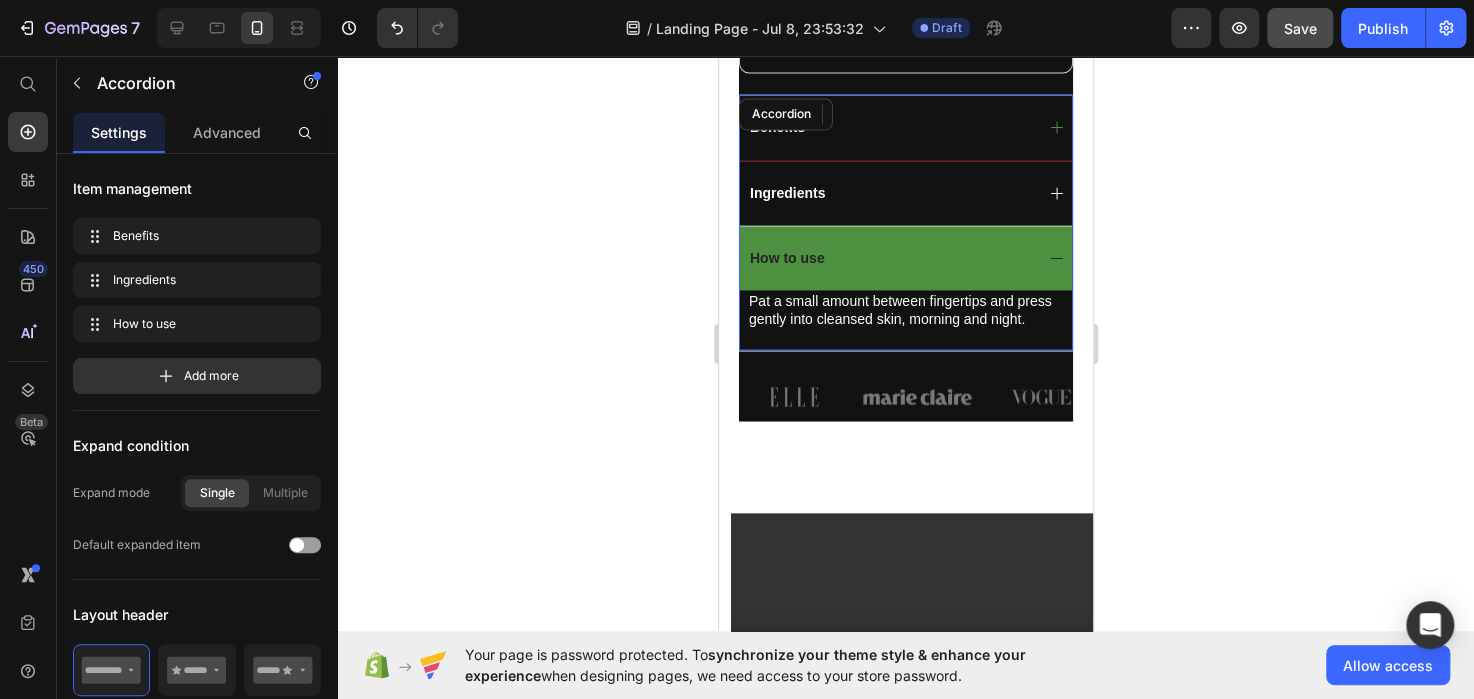 click on "Save" at bounding box center (1300, 28) 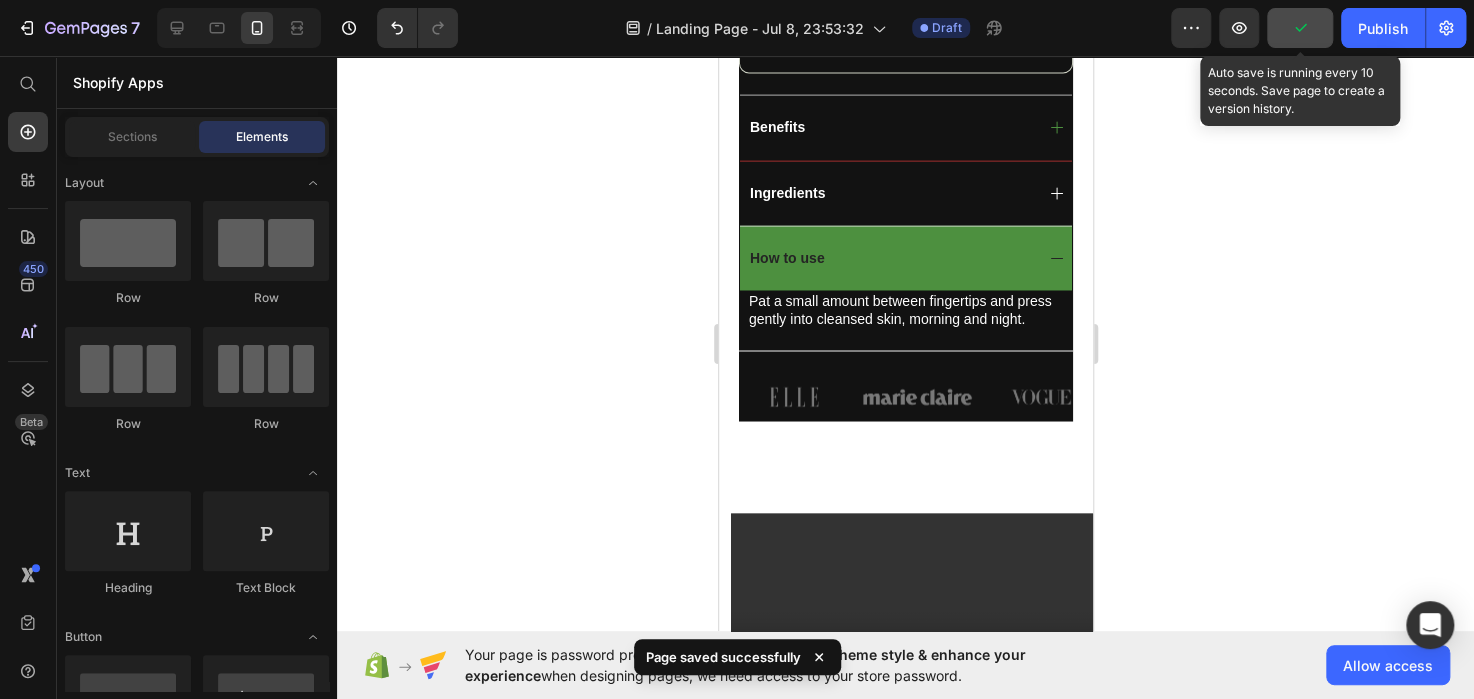 scroll, scrollTop: 1596, scrollLeft: 0, axis: vertical 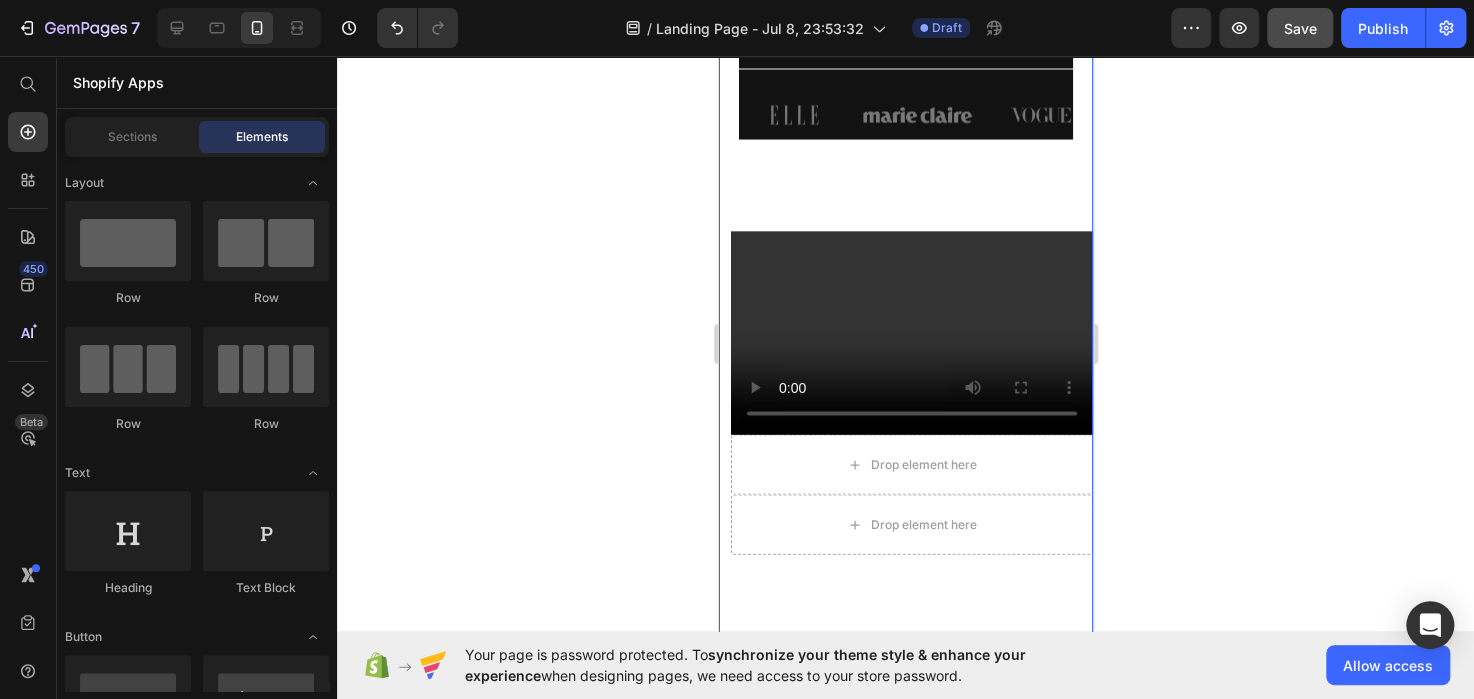 click on "Icon Free Shipping Today Only Text Block Row
Icon 84,000+ Happy Customer Text Block Row
Carousel Row
Product Images Image Icon Icon Icon Icon Icon Icon List “This skin cream is a game-changer! It has transformed my dry, lackluster skin into a hydrated and radiant complexion. I love how it absorbs quickly and leaves no greasy residue. Highly recommend” Text Block
Icon Hannah N. (Houston, USA) Text Block Row Row Row Icon Icon Icon Icon Icon Icon List (1349 Reviews) Text Block Row FORTALON Product Title The 2023 Rated Innovation in Cosmetics Text Block Hydrate, rejuvenate, and glow with our revolutionary cream. Unleash your skin's potential today. Text Block Stronger Roots. Fuller Hair. Naturally. Struggling with thinning hair or hair loss? Our NATURAL ORGANIC  Shampoo  nourishes the scalp, strengthens weak roots, and promotes thicker hair in just 8–12 weeks." at bounding box center (905, -544) 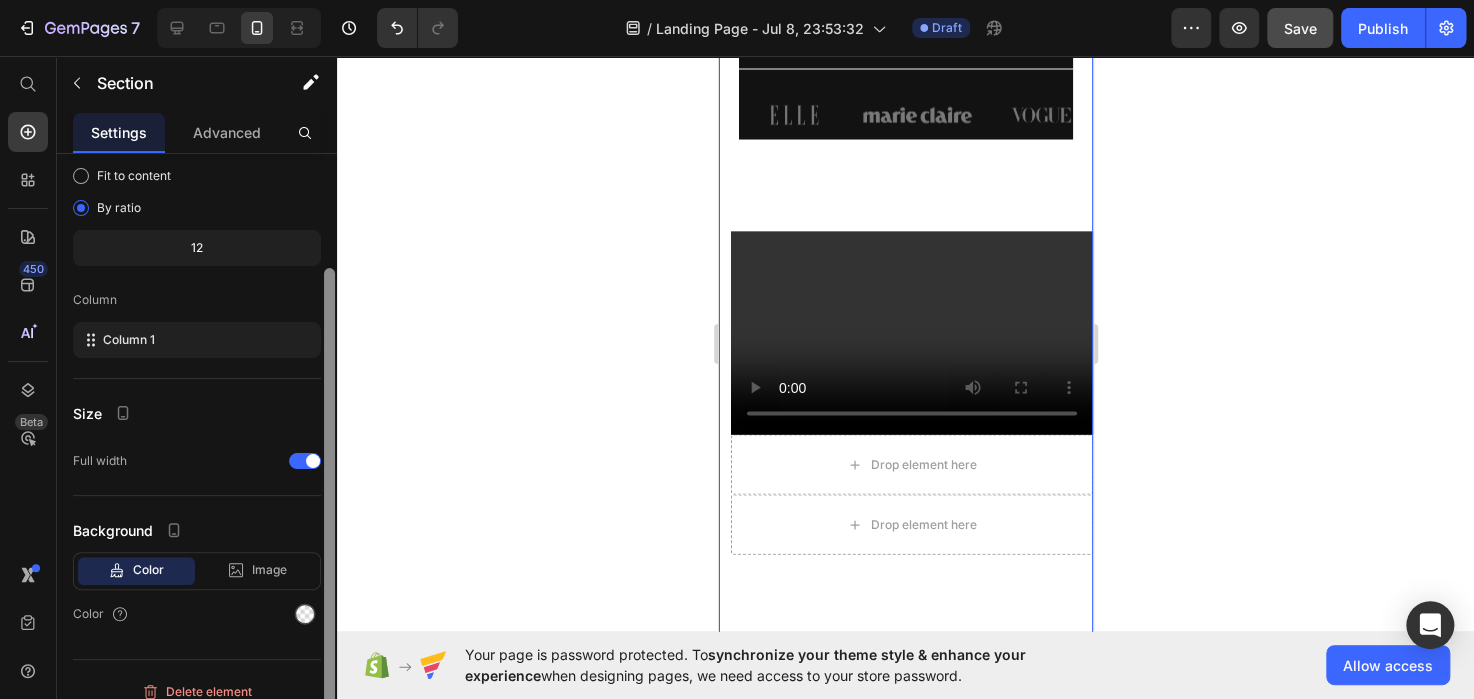 scroll, scrollTop: 160, scrollLeft: 0, axis: vertical 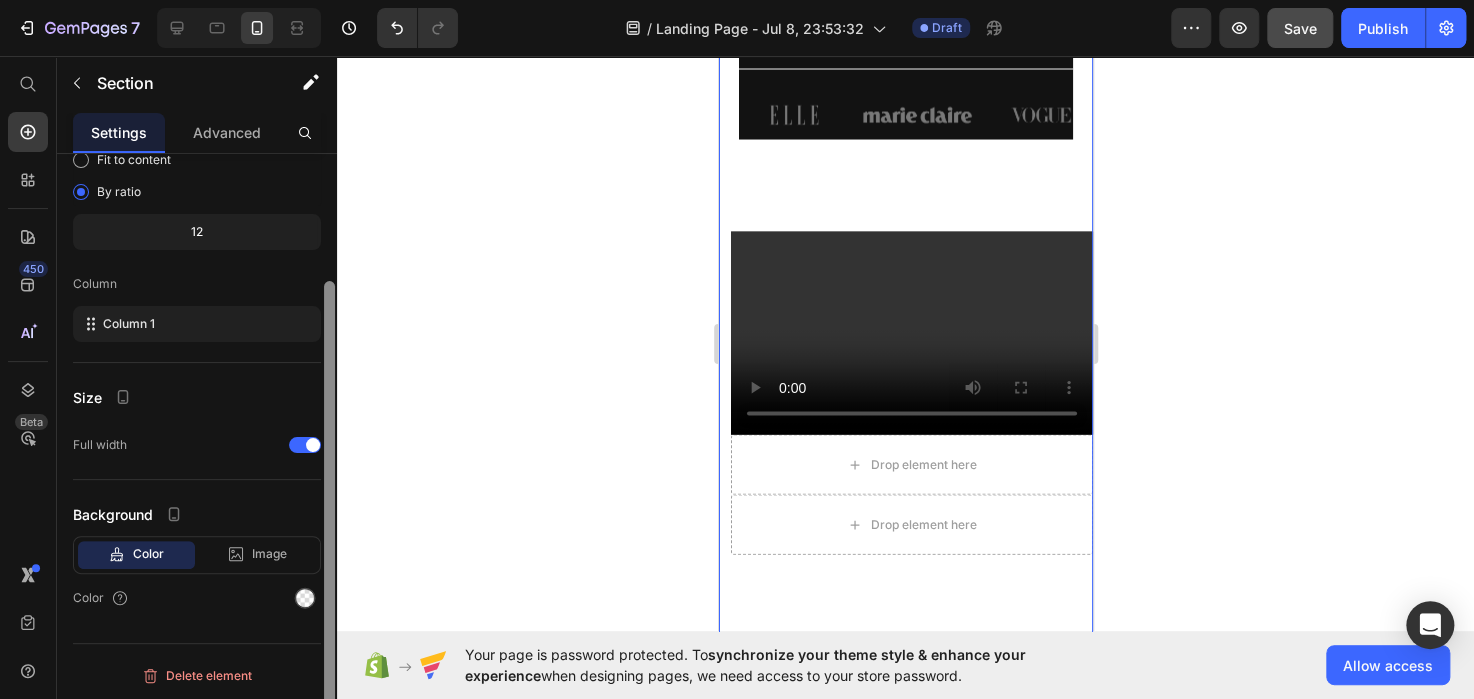 drag, startPoint x: 332, startPoint y: 267, endPoint x: 321, endPoint y: 491, distance: 224.26993 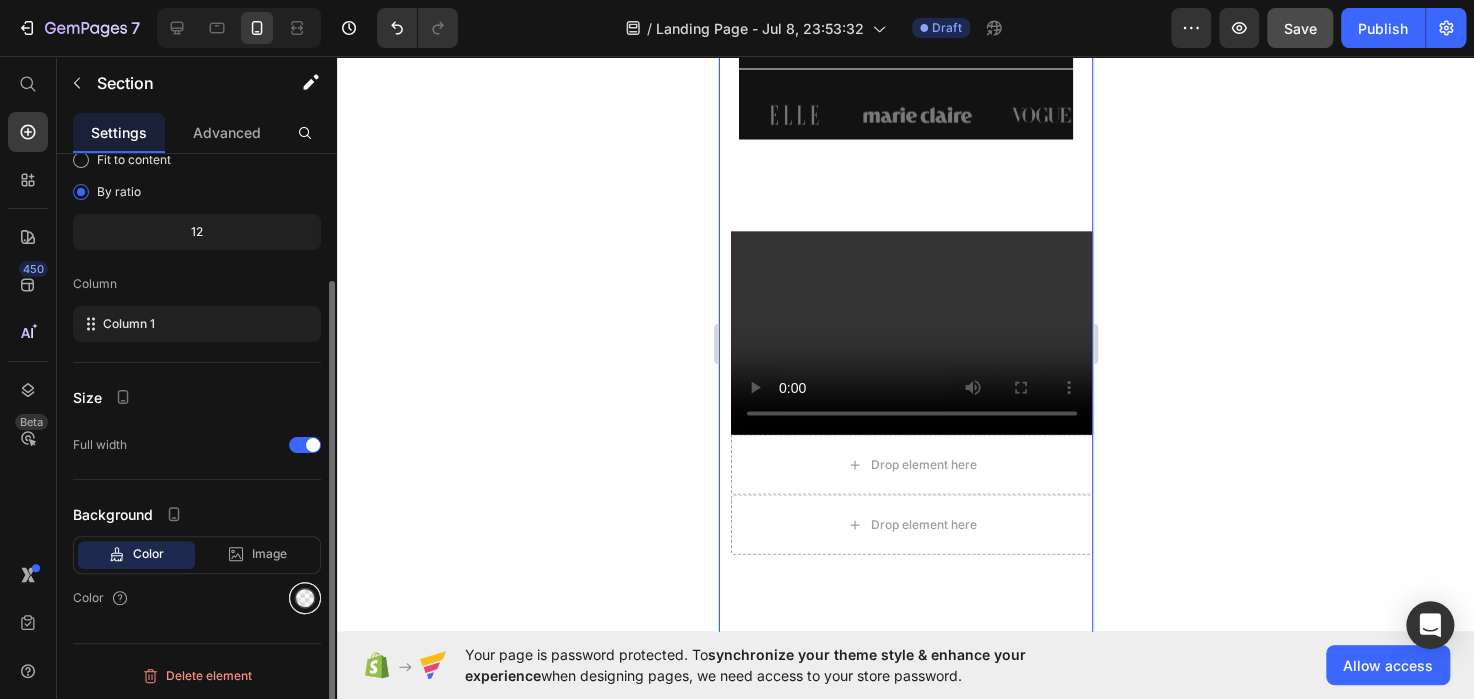click at bounding box center [305, 598] 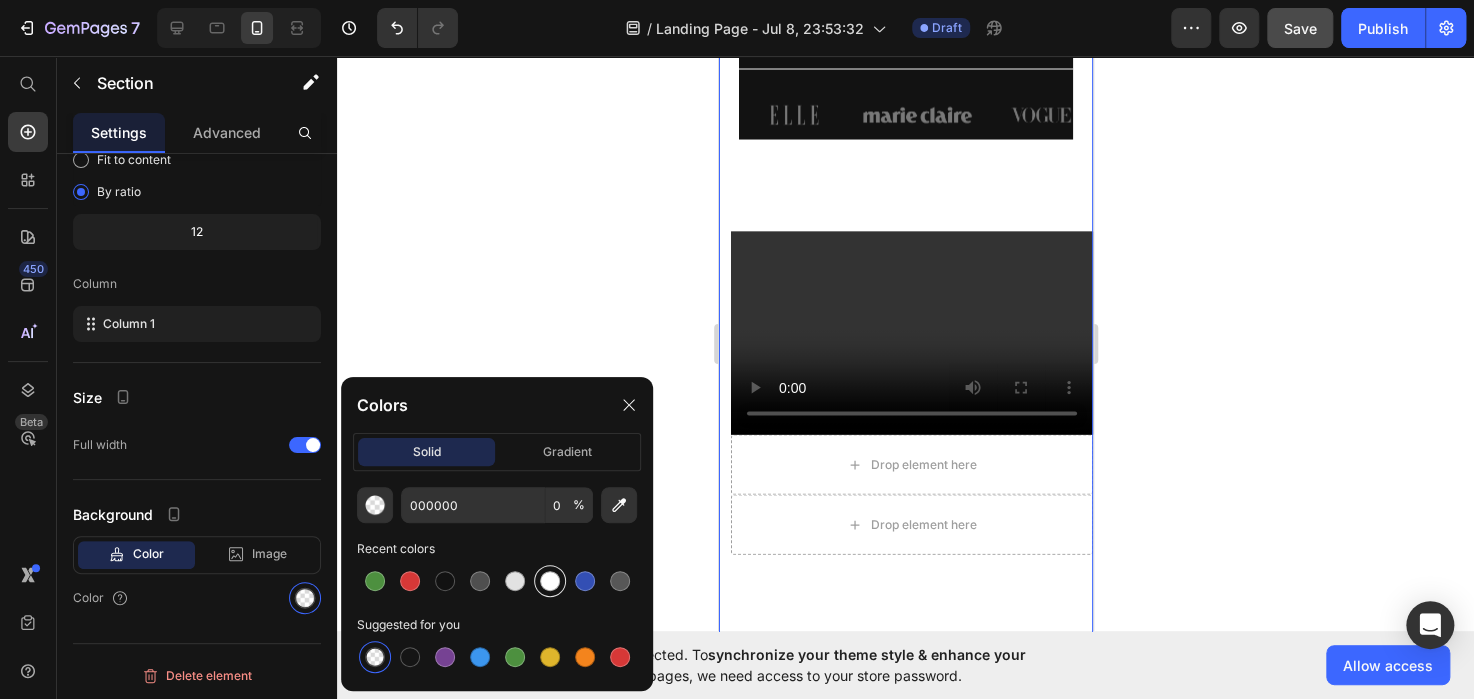 click at bounding box center (550, 581) 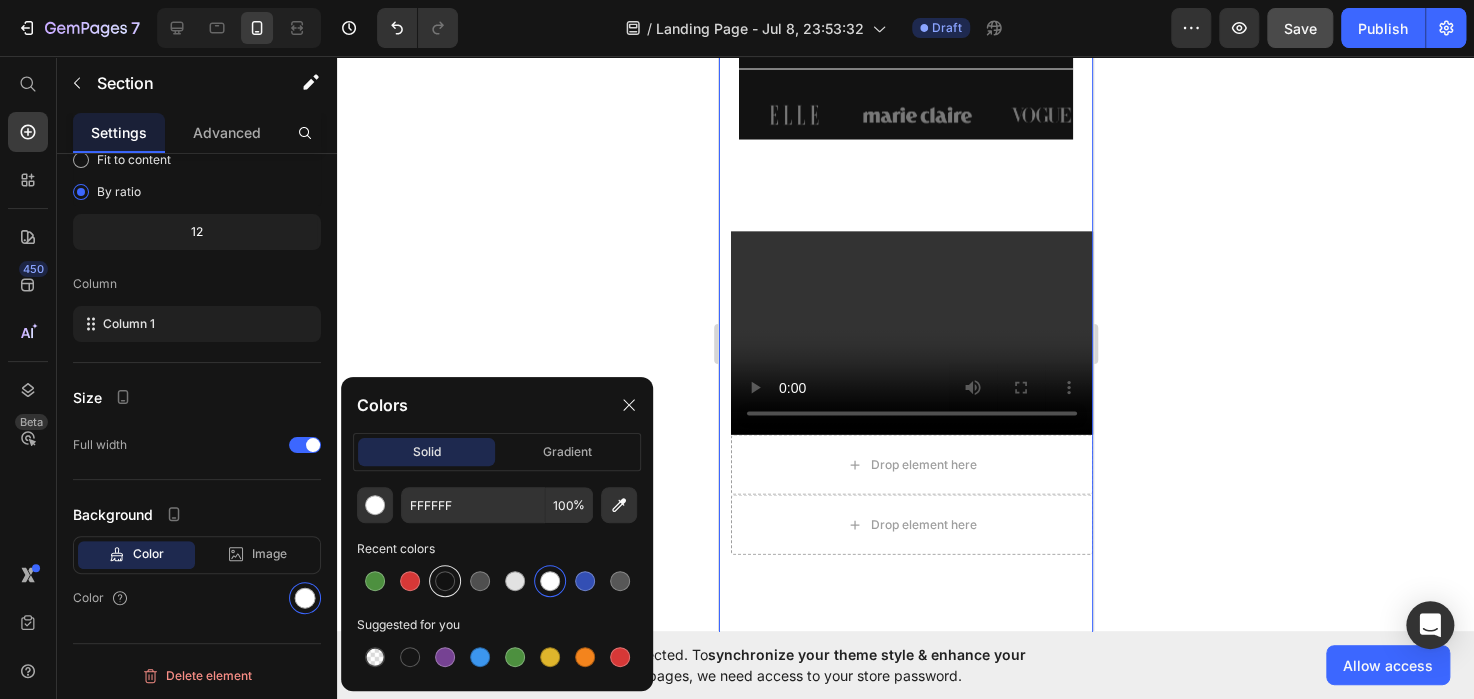 click at bounding box center [445, 581] 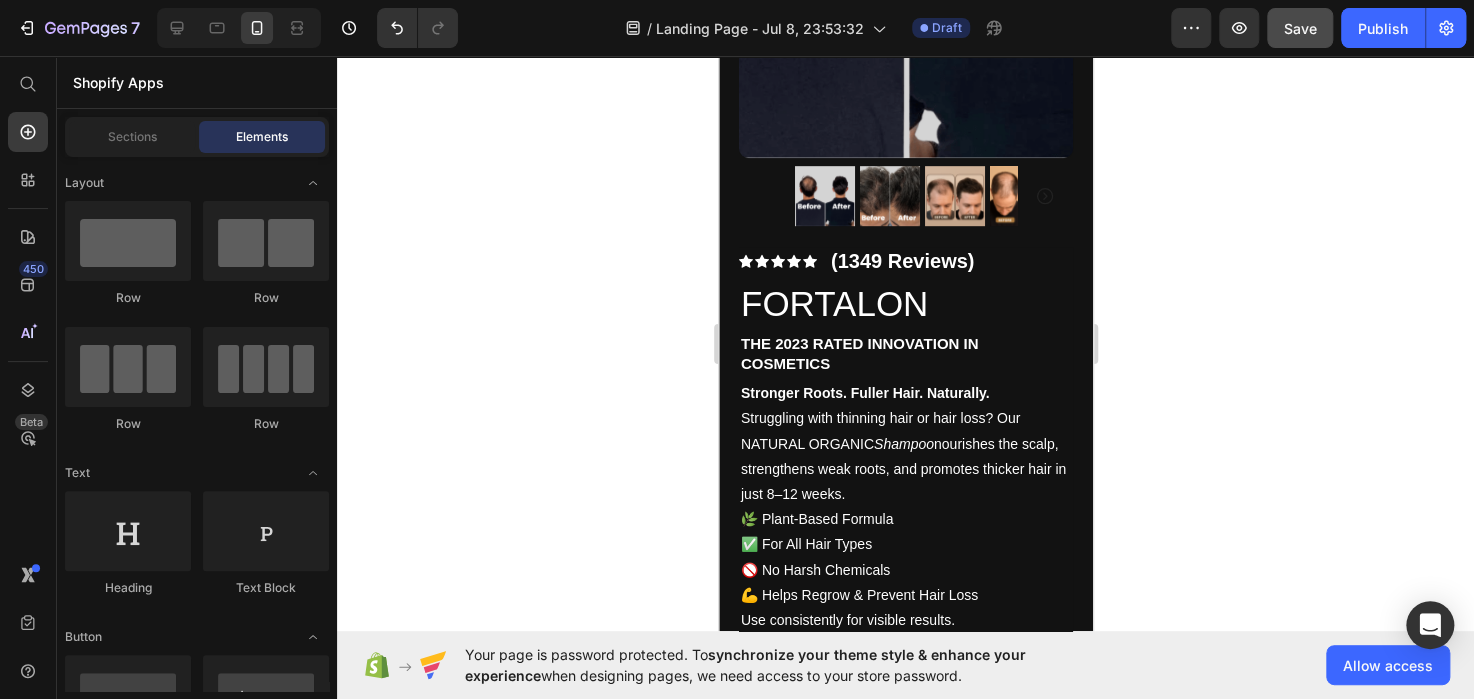 scroll, scrollTop: 1235, scrollLeft: 0, axis: vertical 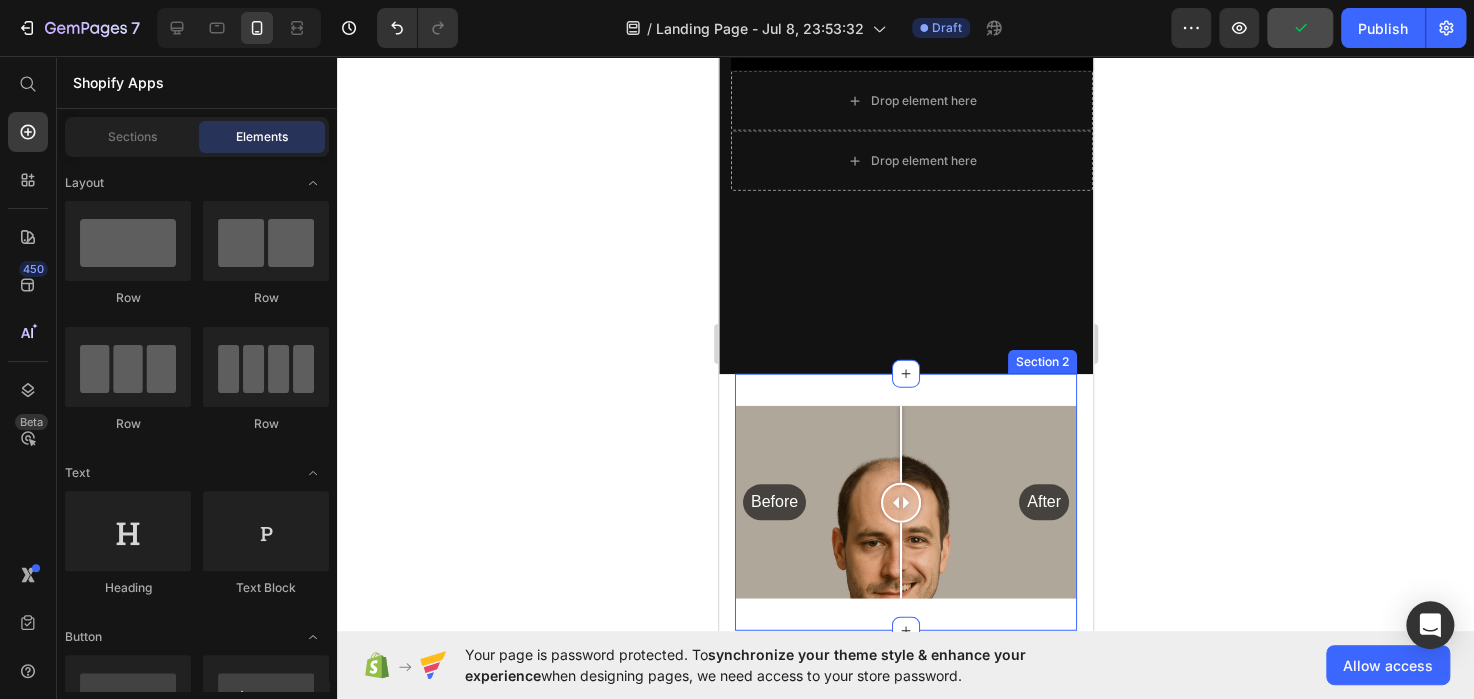click on "Before After Image Comparison Section 2" at bounding box center (905, 502) 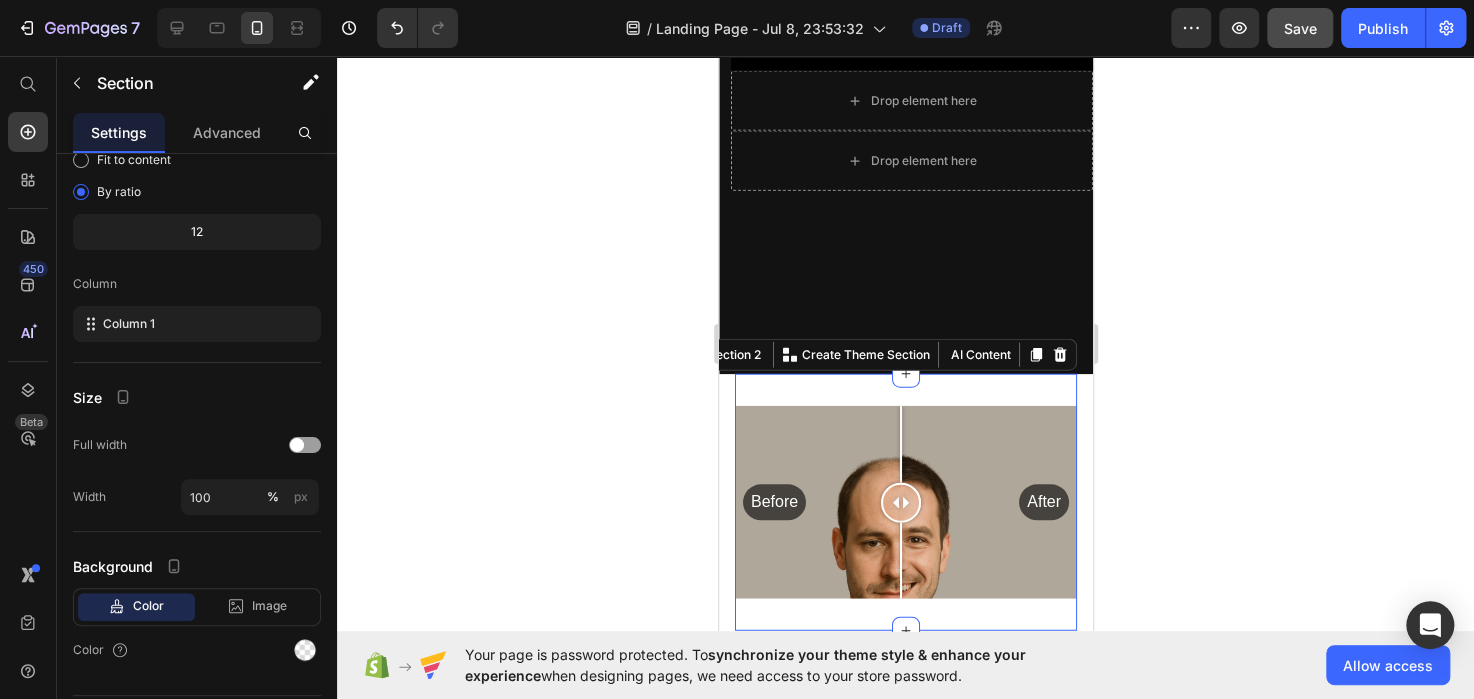 click on "Before After Image Comparison Section 2   You can create reusable sections Create Theme Section AI Content Write with GemAI What would you like to describe here? Tone and Voice Persuasive Product FORTALON Show more Generate" at bounding box center (905, 502) 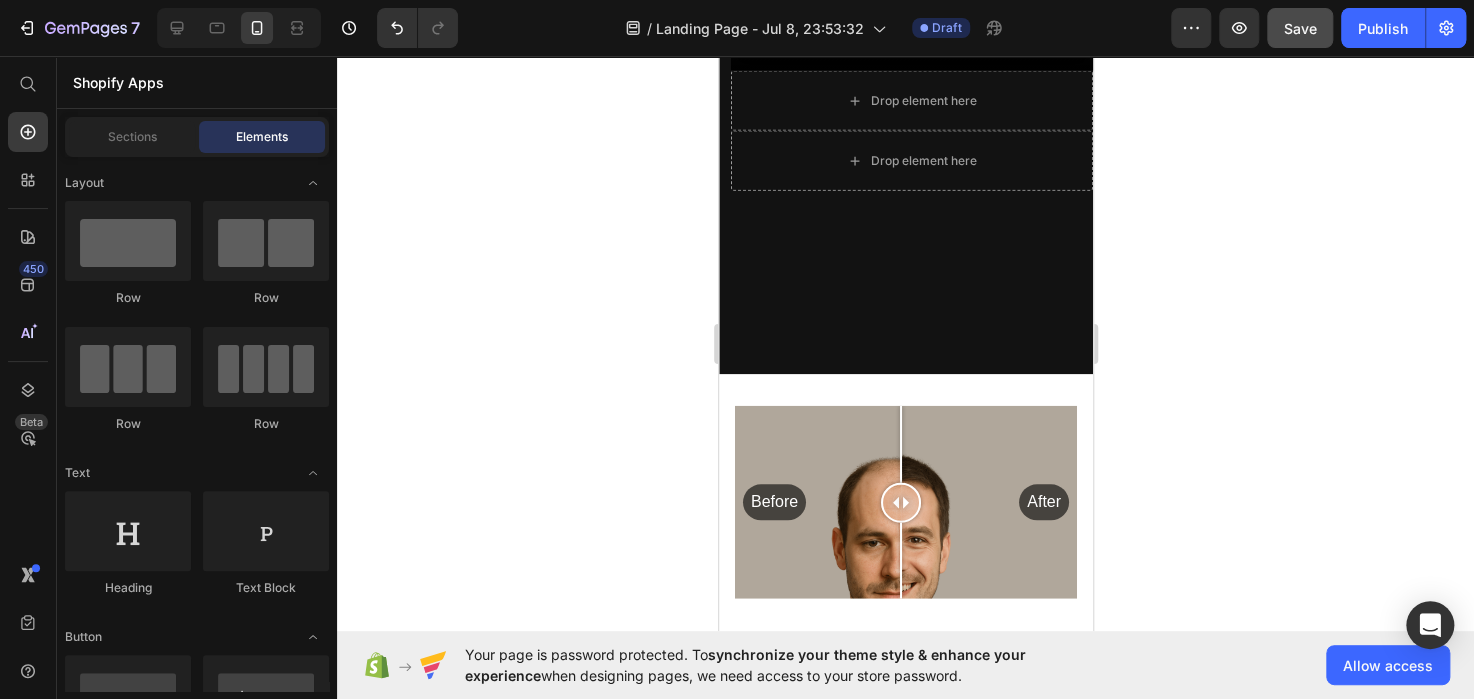 click on "Before After Image Comparison Section 2" at bounding box center (905, 502) 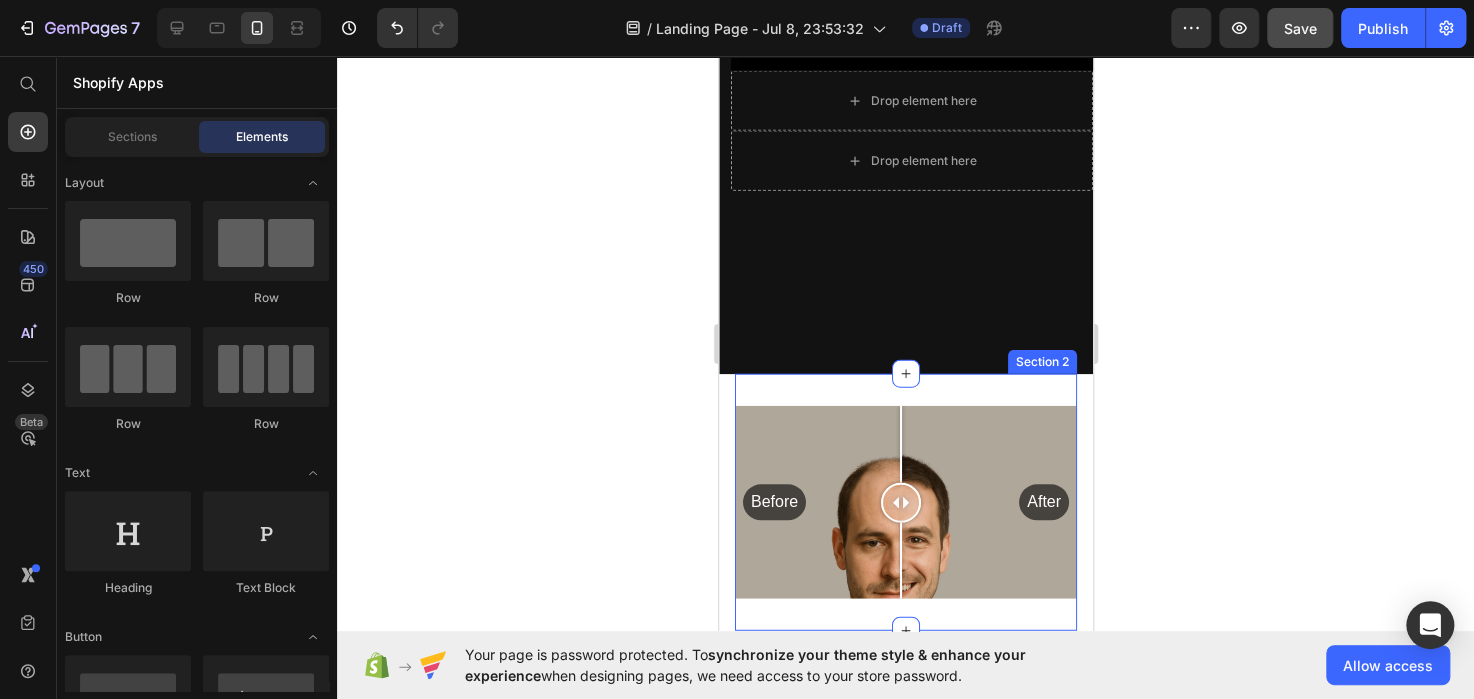 click on "Before After Image Comparison Section 2" at bounding box center [905, 502] 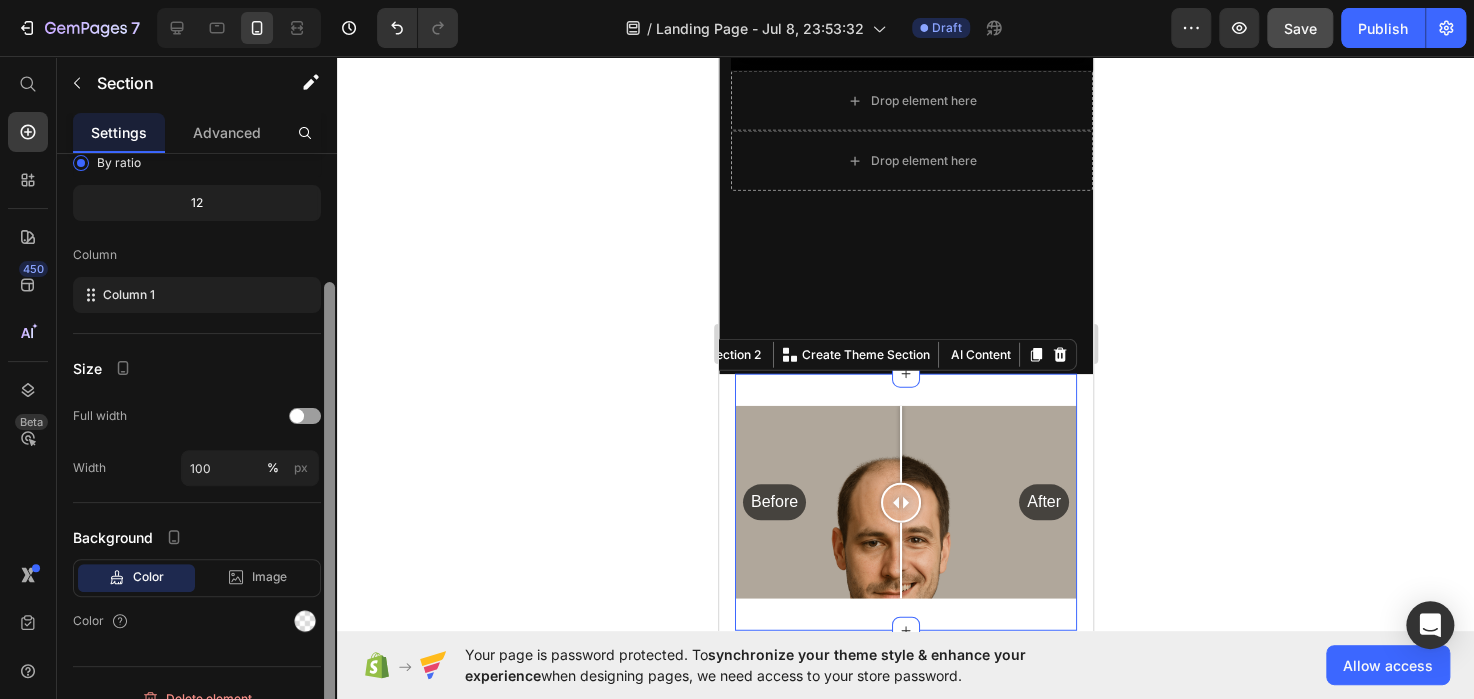 drag, startPoint x: 332, startPoint y: 421, endPoint x: 328, endPoint y: 451, distance: 30.265491 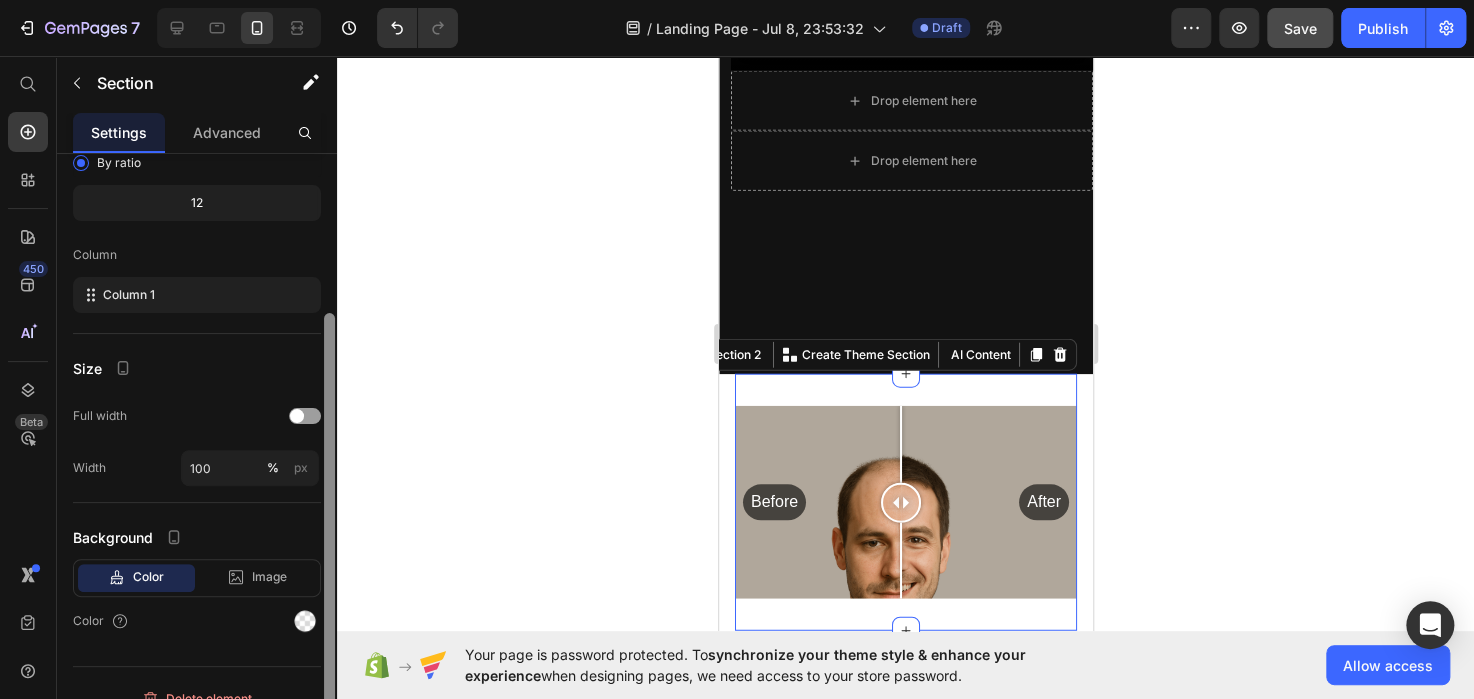 scroll, scrollTop: 200, scrollLeft: 0, axis: vertical 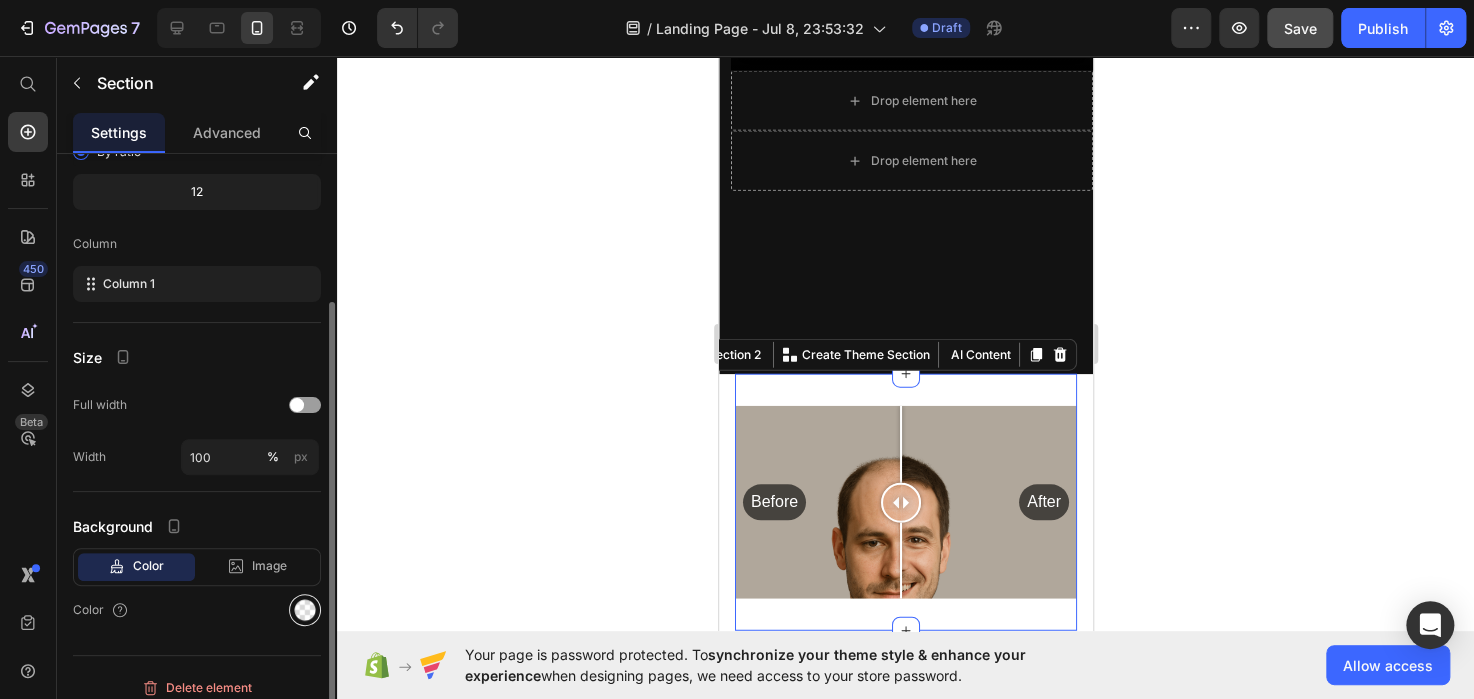 click at bounding box center (305, 610) 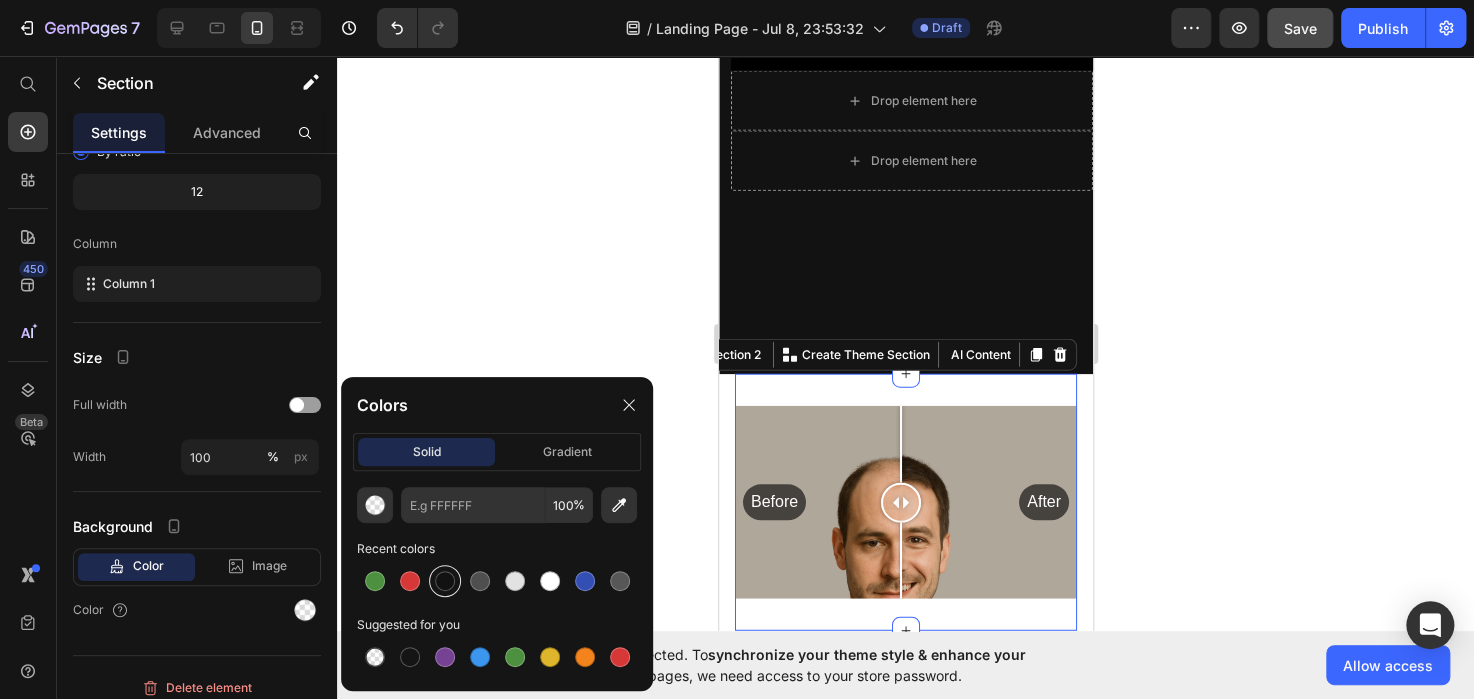 click at bounding box center (445, 581) 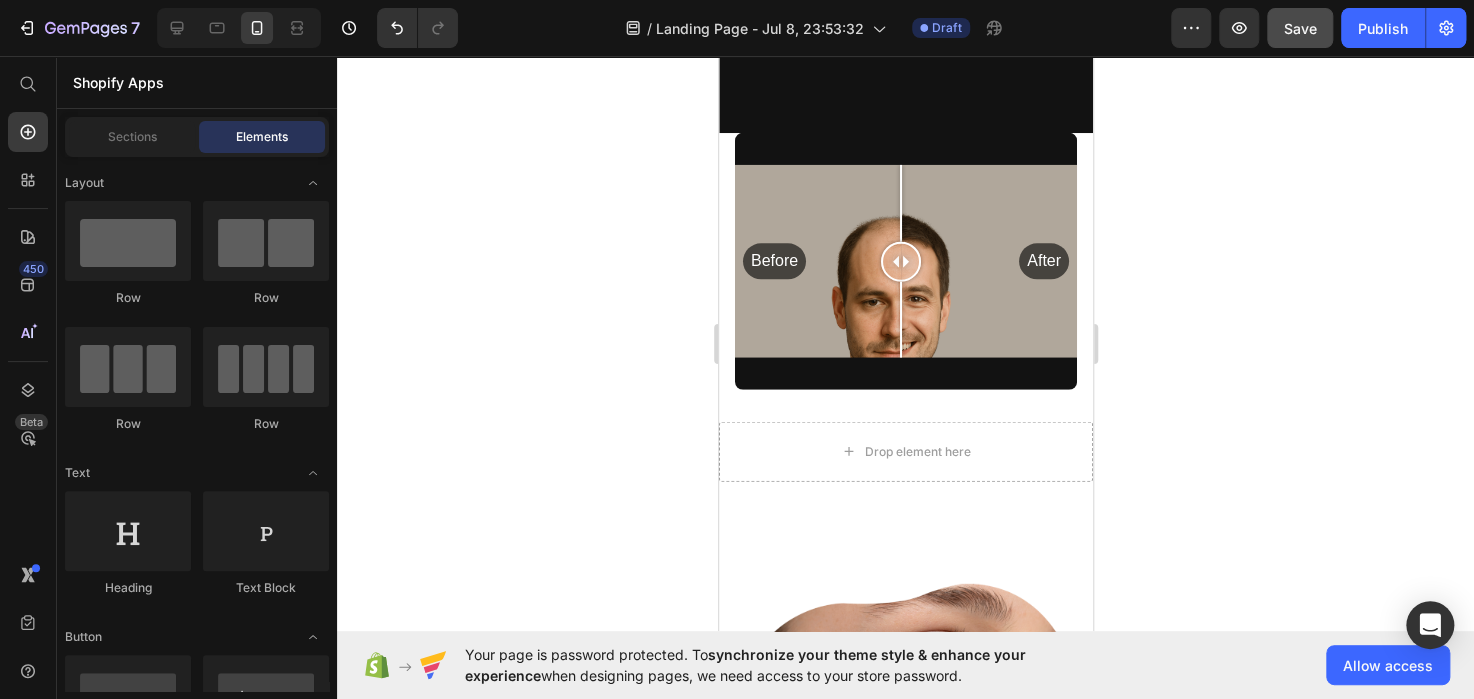scroll, scrollTop: 2470, scrollLeft: 0, axis: vertical 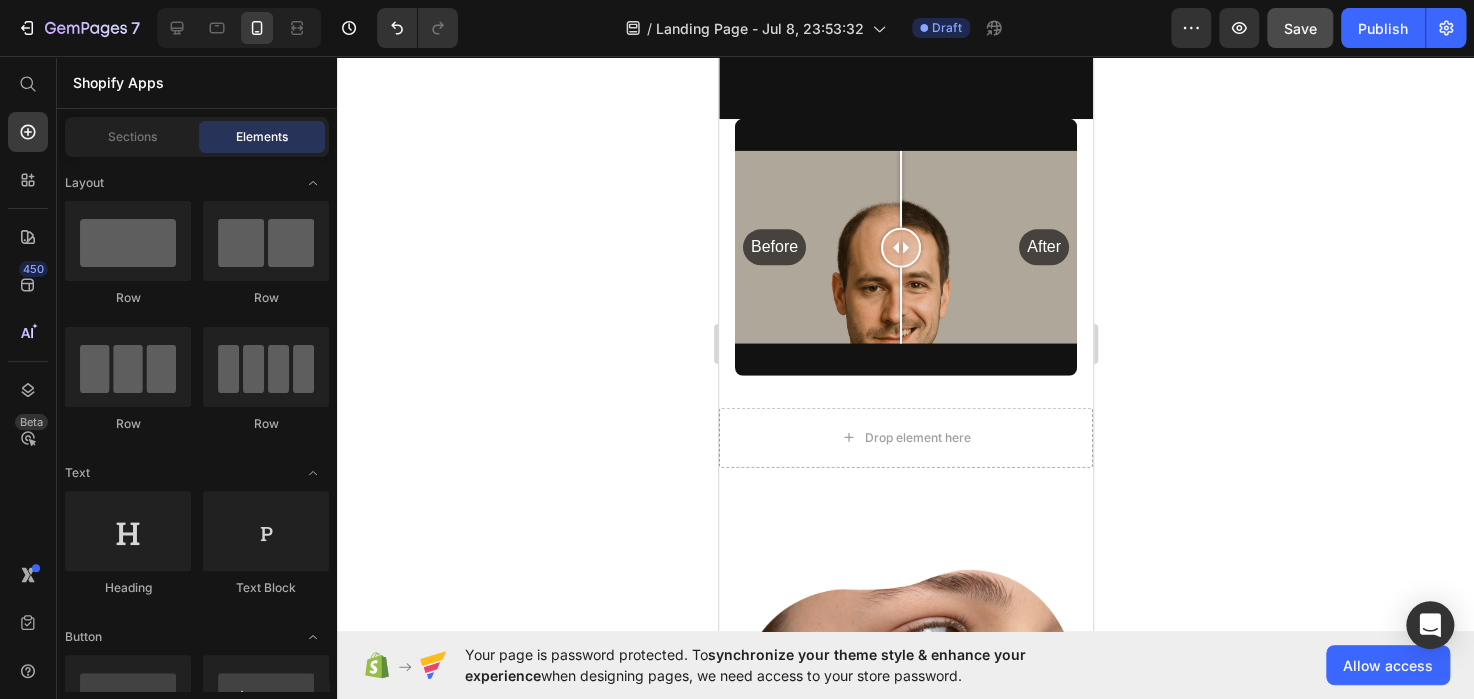 click on "Before After Image Comparison Section 2" at bounding box center (905, 247) 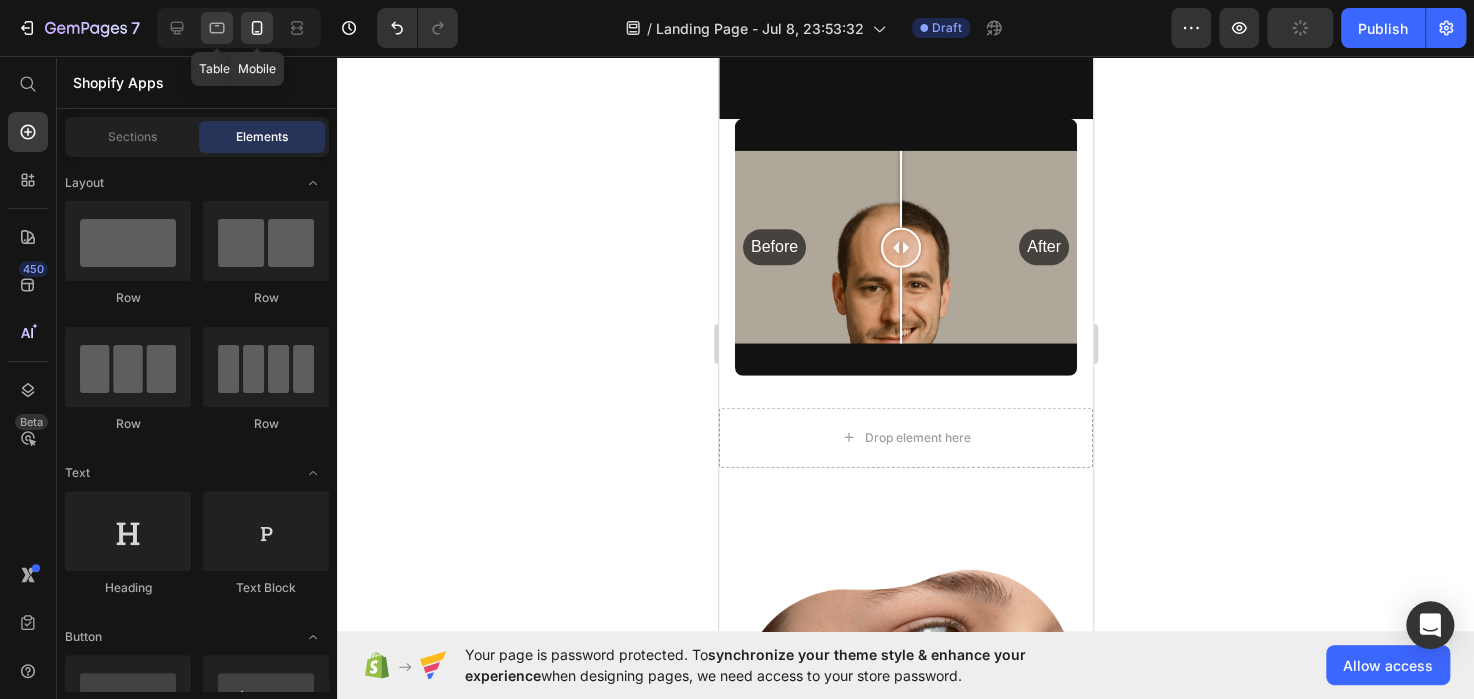 click 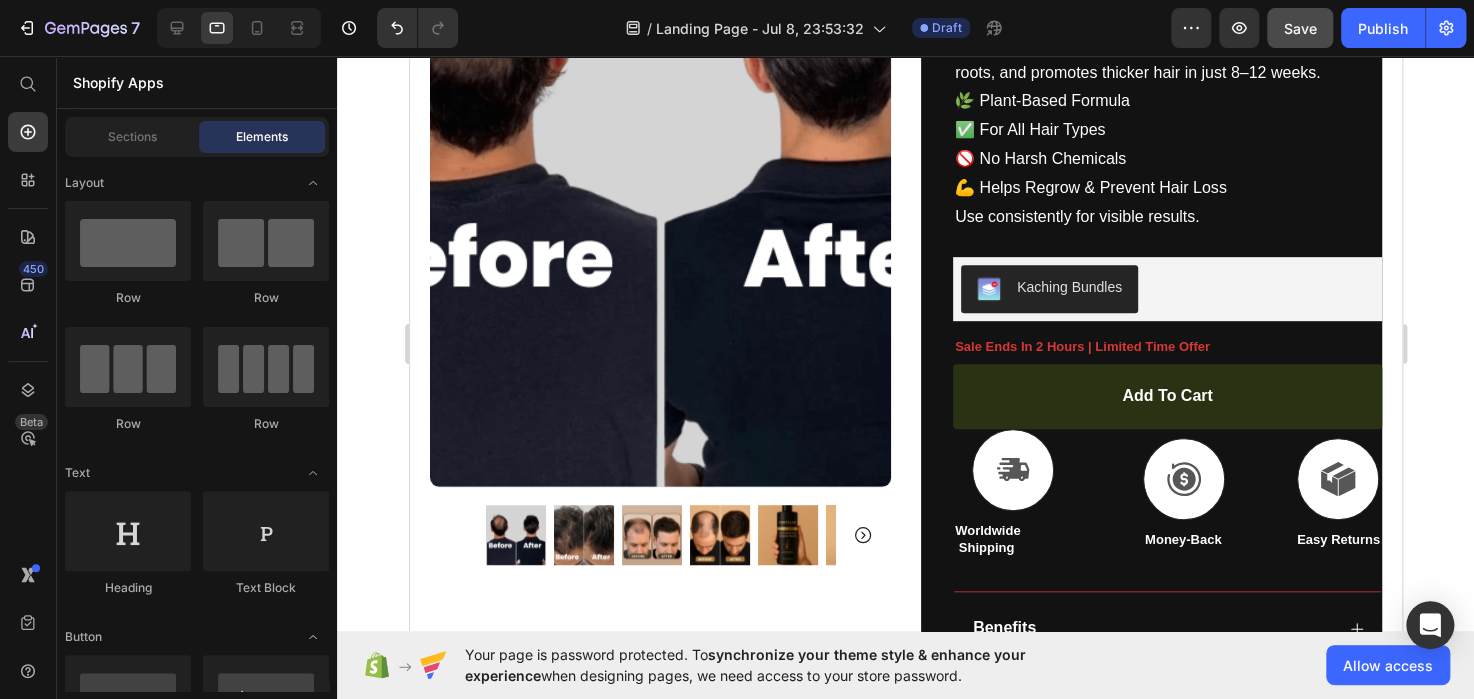 scroll, scrollTop: 0, scrollLeft: 0, axis: both 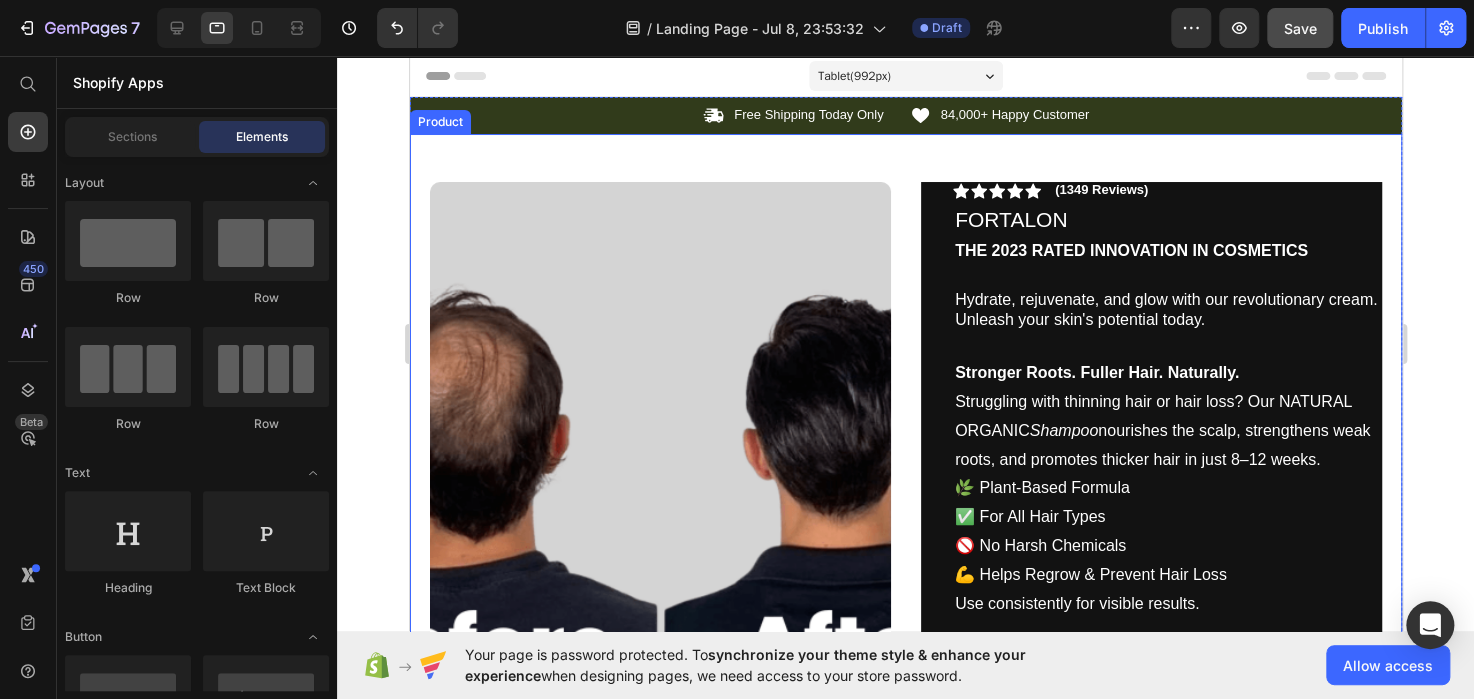 click on "Product Images Image Icon Icon Icon Icon Icon Icon List “This skin cream is a game-changer! It has transformed my dry, lackluster skin into a hydrated and radiant complexion. I love how it absorbs quickly and leaves no greasy residue. Highly recommend” Text Block
Icon [FIRST] [LAST] ([CITY], [COUNTRY]) Text Block Row Row Row Icon Icon Icon Icon Icon Icon List (1349 Reviews) Text Block Row FORTALON Product Title The 2023 Rated Innovation in Cosmetics Text Block Hydrate, rejuvenate, and glow with our revolutionary cream. Unleash your skin's potential today. Text Block Stronger Roots. Fuller Hair. Naturally. Struggling with thinning hair or hair loss? Our NATURAL ORGANIC  Shampoo  nourishes the scalp, strengthens weak roots, and promotes thicker hair in just 8–12 weeks. 🌿 Plant-Based Formula ✅ For All Hair Types 🚫 No Harsh Chemicals 💪 Helps Regrow & Prevent Hair Loss Use consistently for visible results. Text Block Kaching Bundles Kaching Bundles Text Block
Icon" at bounding box center (905, 706) 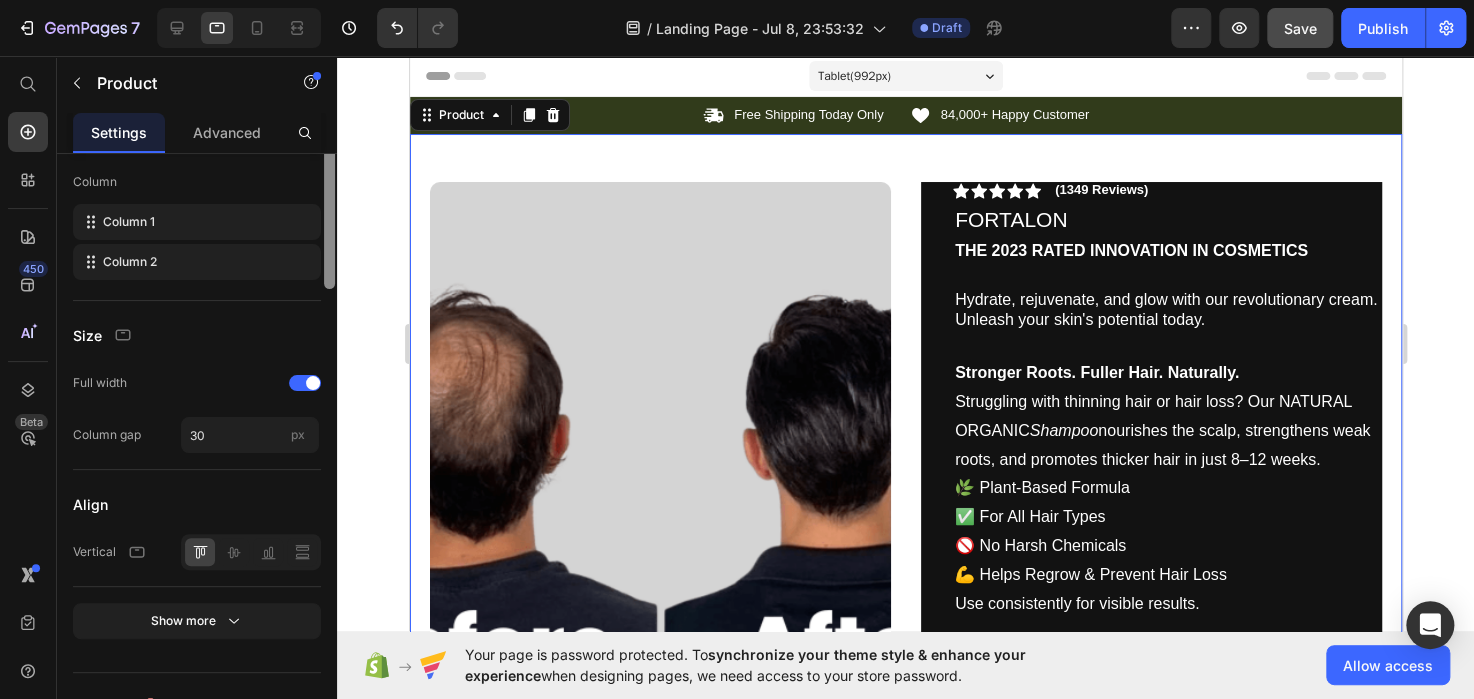scroll, scrollTop: 0, scrollLeft: 0, axis: both 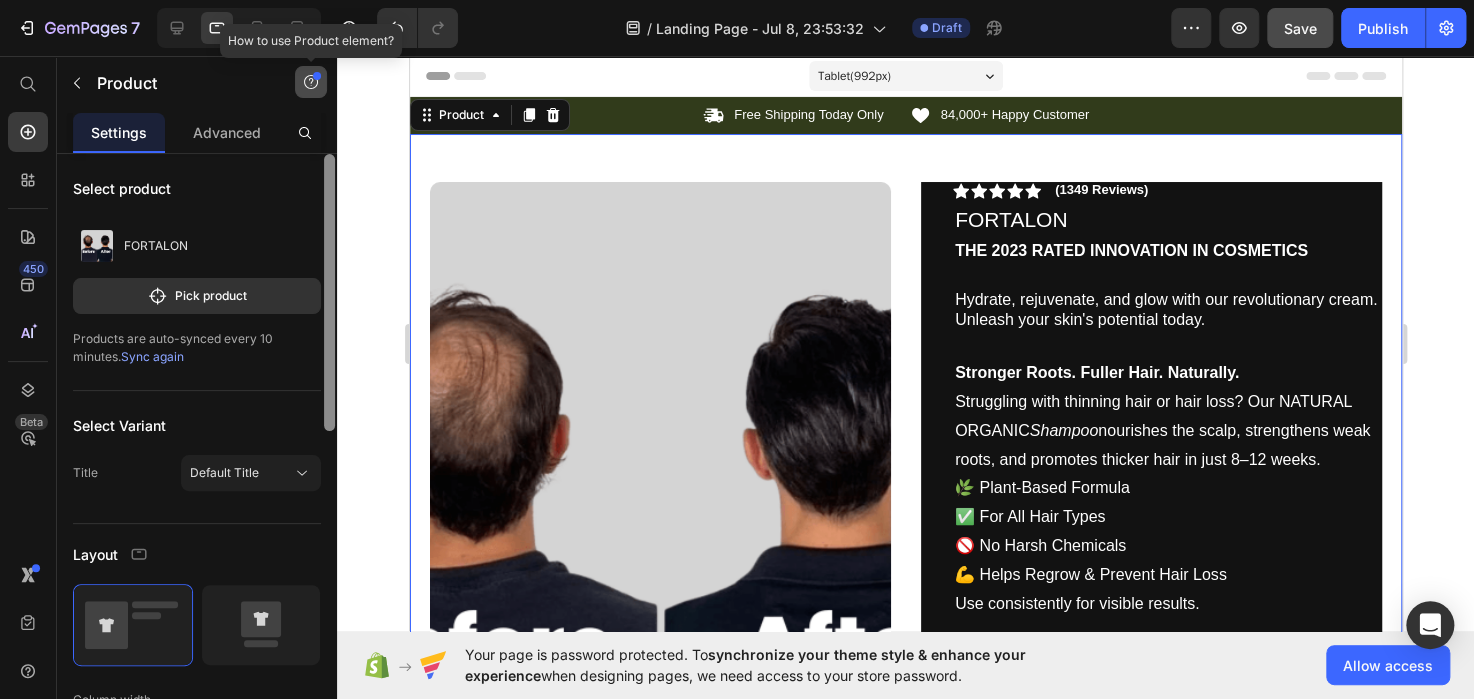 drag, startPoint x: 331, startPoint y: 413, endPoint x: 299, endPoint y: 83, distance: 331.54788 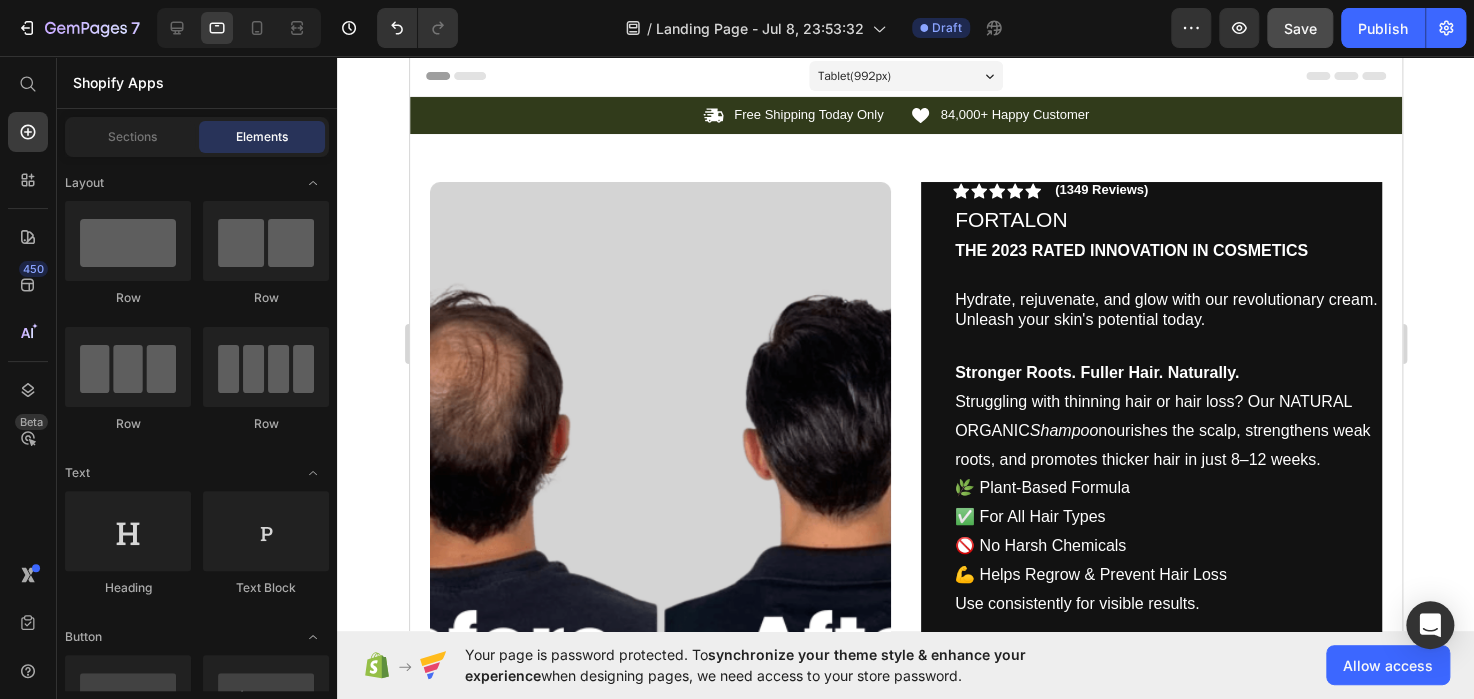 scroll, scrollTop: 21, scrollLeft: 0, axis: vertical 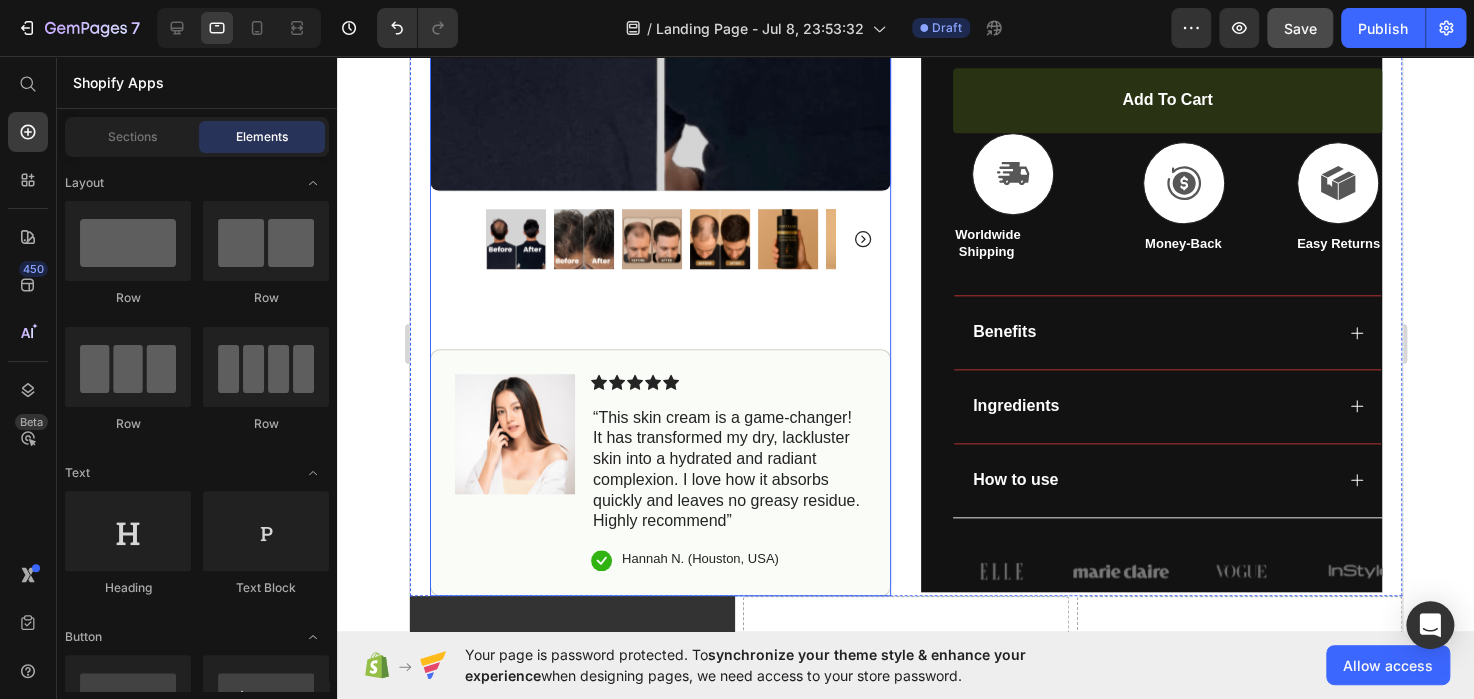 click on "Product Images Image Icon Icon Icon Icon Icon Icon List “This skin cream is a game-changer! It has transformed my dry, lackluster skin into a hydrated and radiant complexion. I love how it absorbs quickly and leaves no greasy residue. Highly recommend” Text Block
Icon Hannah N. (Houston, USA) Text Block Row Row" at bounding box center [659, 47] 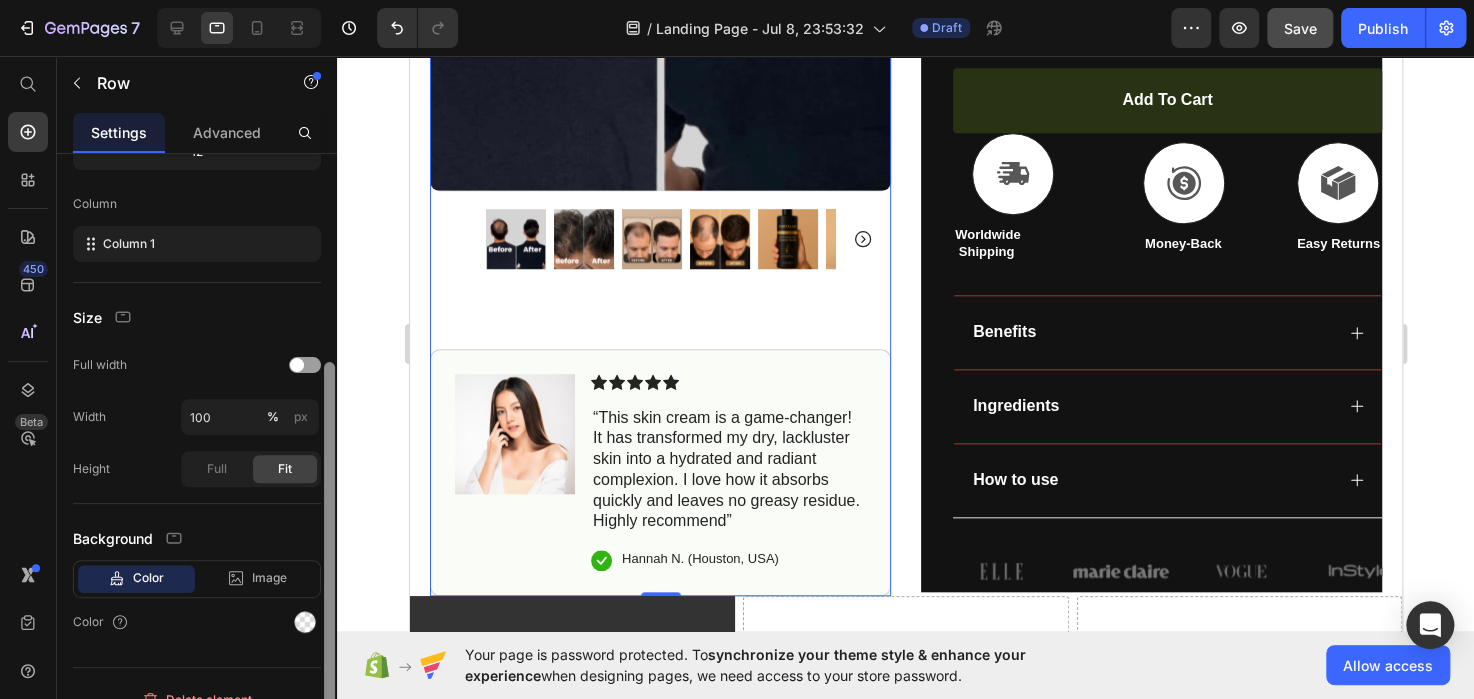 scroll, scrollTop: 264, scrollLeft: 0, axis: vertical 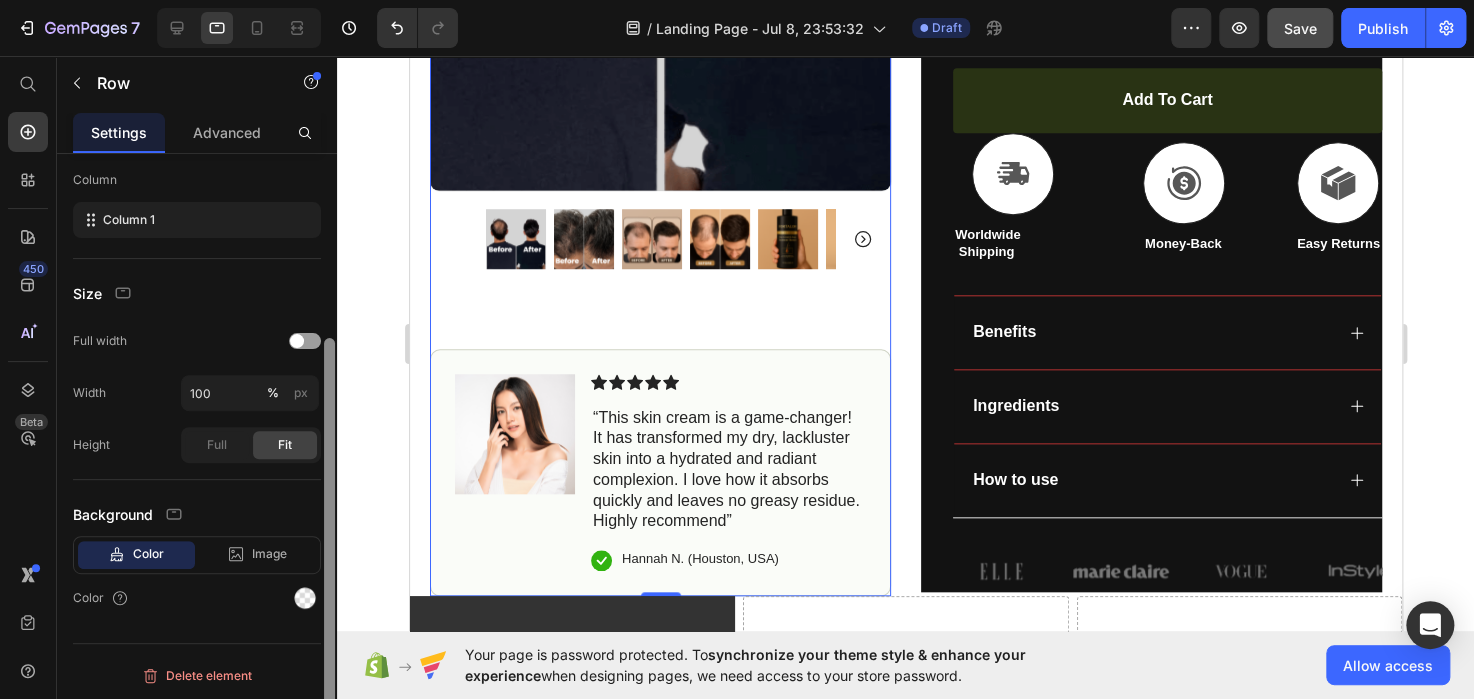 drag, startPoint x: 326, startPoint y: 267, endPoint x: 326, endPoint y: 533, distance: 266 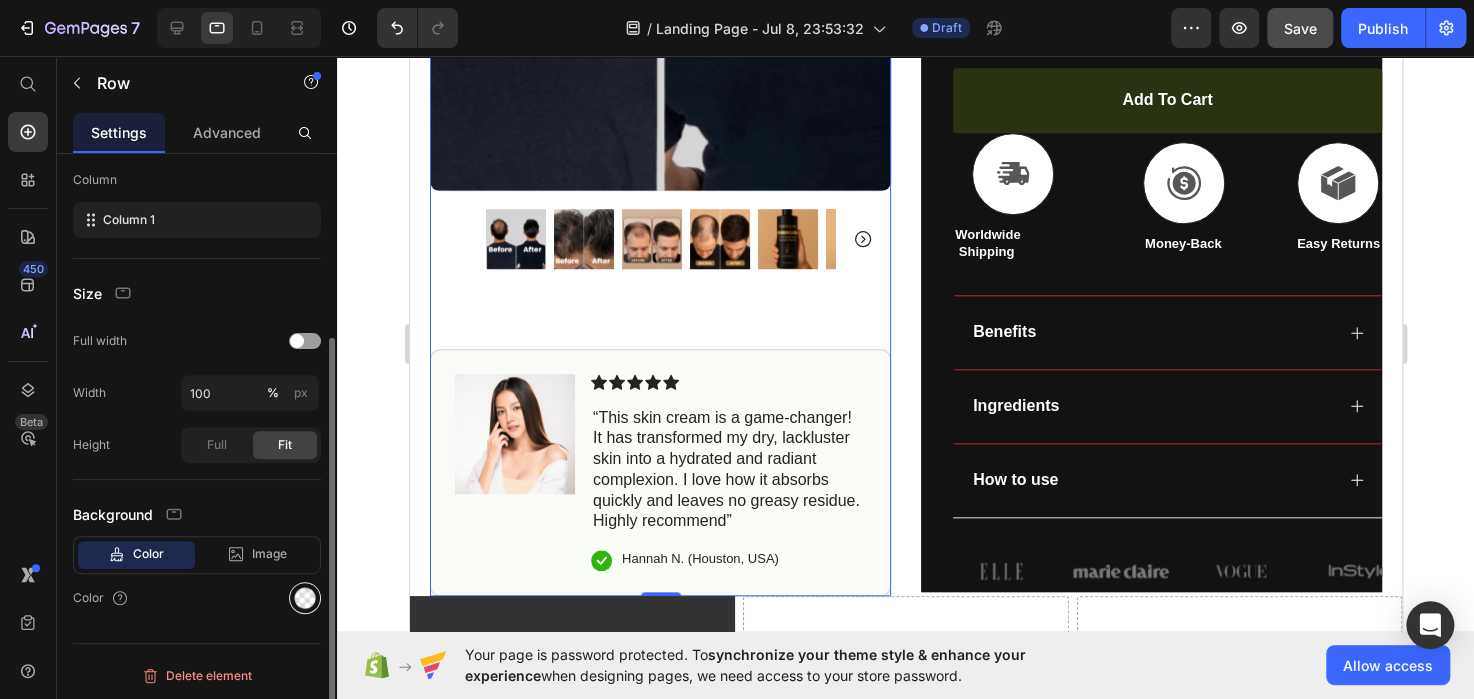 click at bounding box center [305, 598] 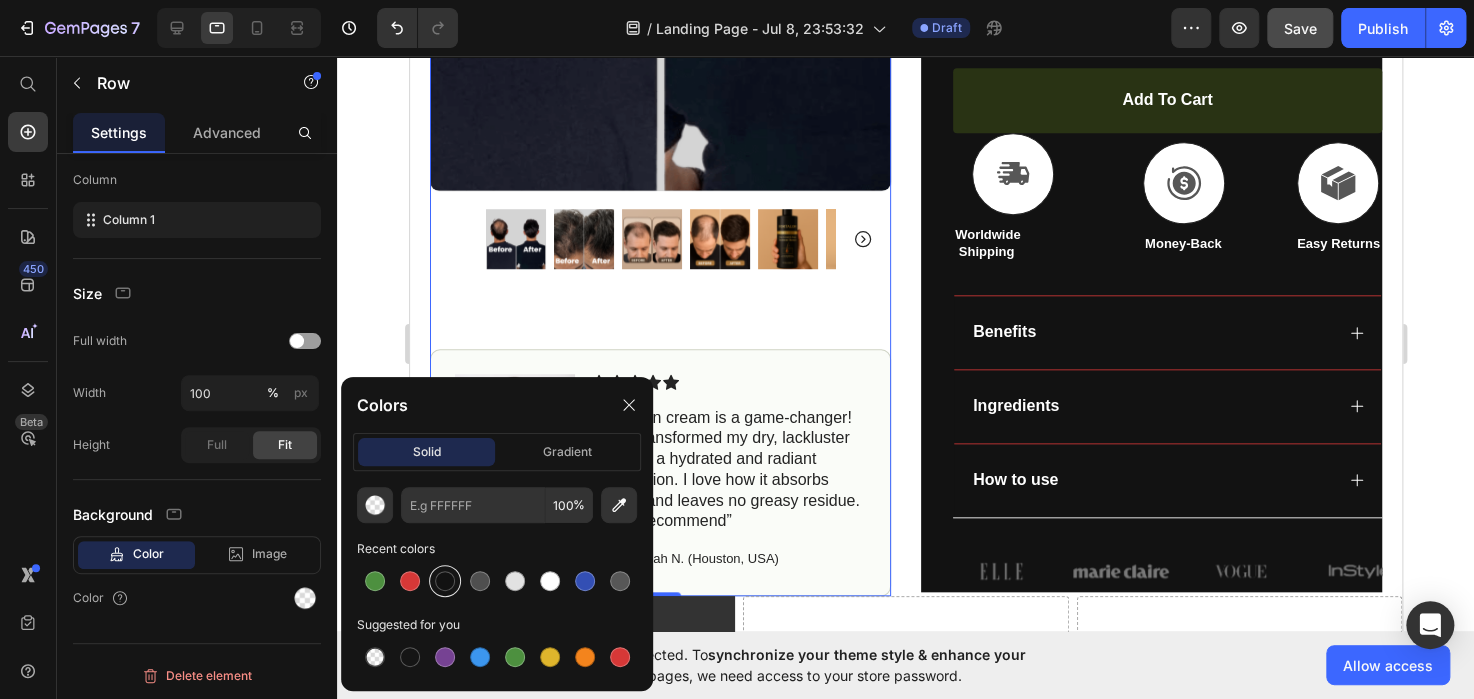 click at bounding box center (445, 581) 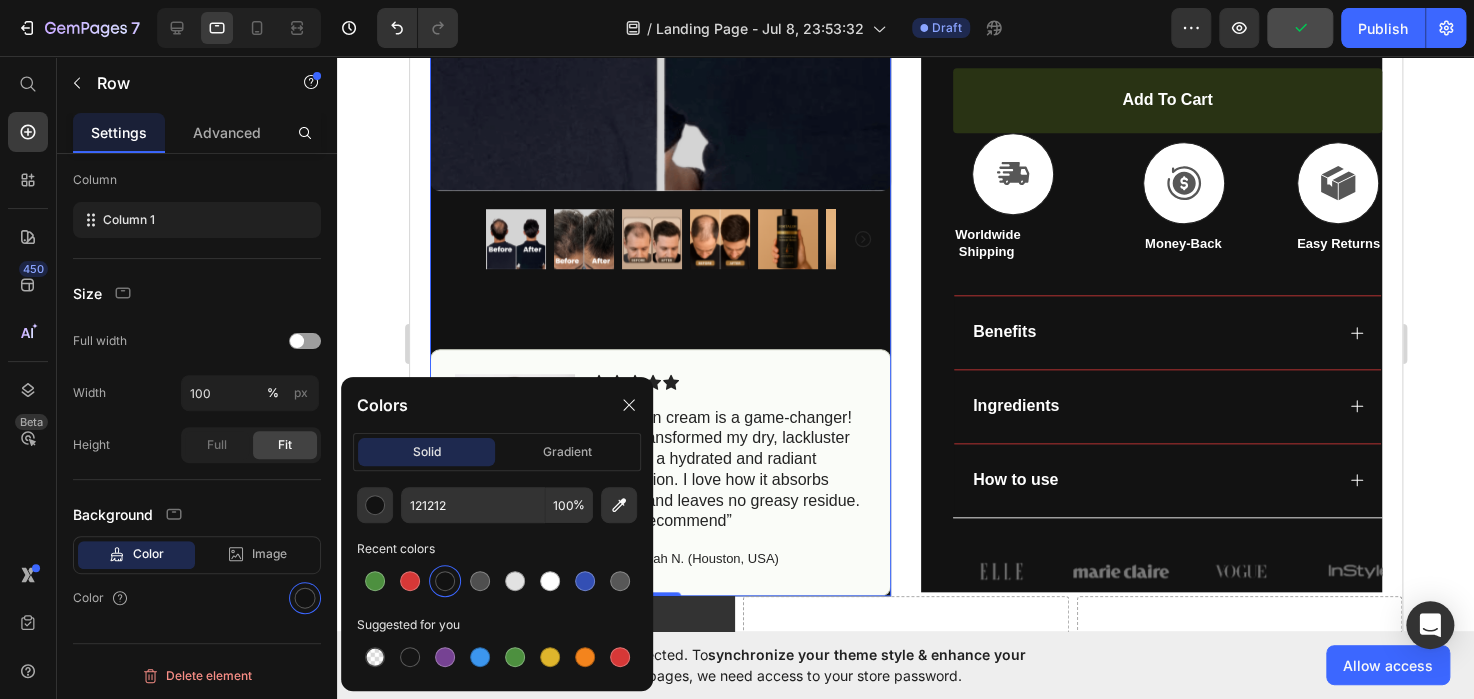 click at bounding box center [445, 581] 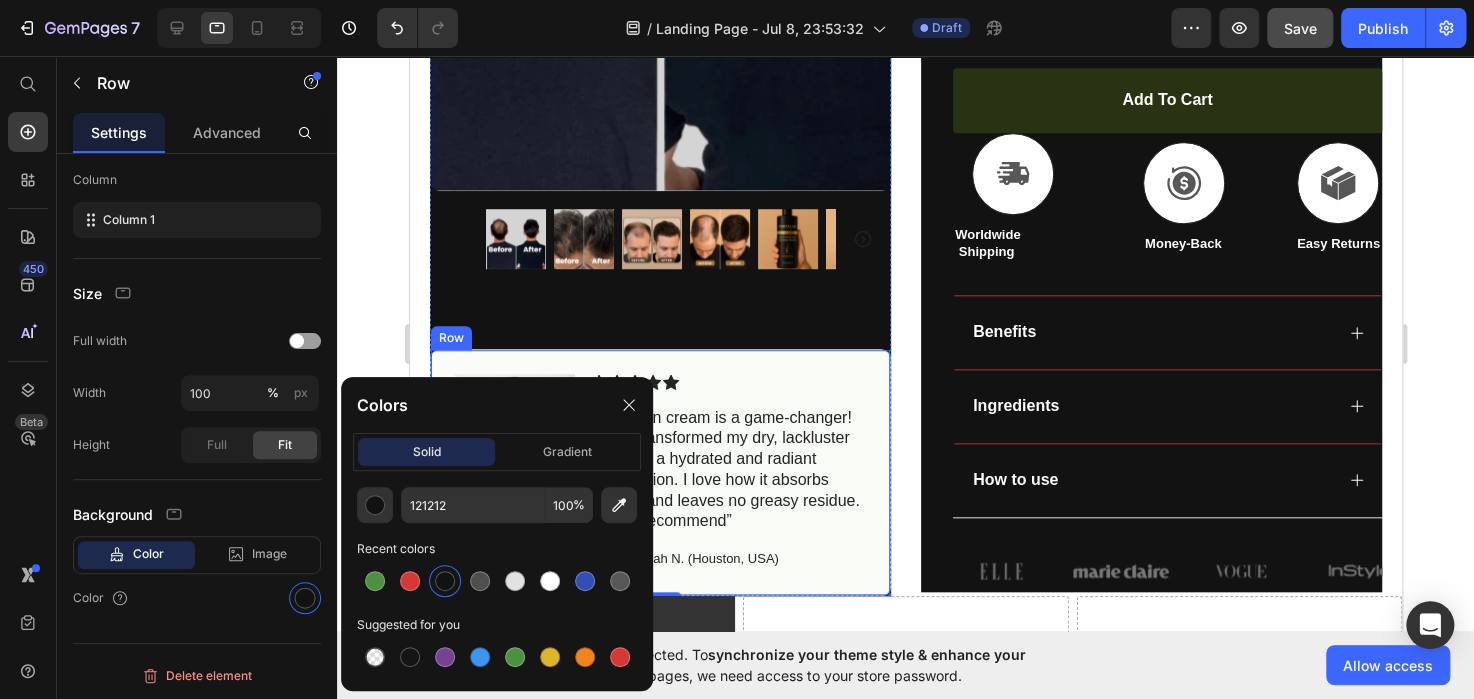 click on "Icon Icon Icon Icon Icon Icon List “This skin cream is a game-changer! It has transformed my dry, lackluster skin into a hydrated and radiant complexion. I love how it absorbs quickly and leaves no greasy residue. Highly recommend” Text Block
Icon Hannah N. (Houston, USA) Text Block Row" at bounding box center (727, 473) 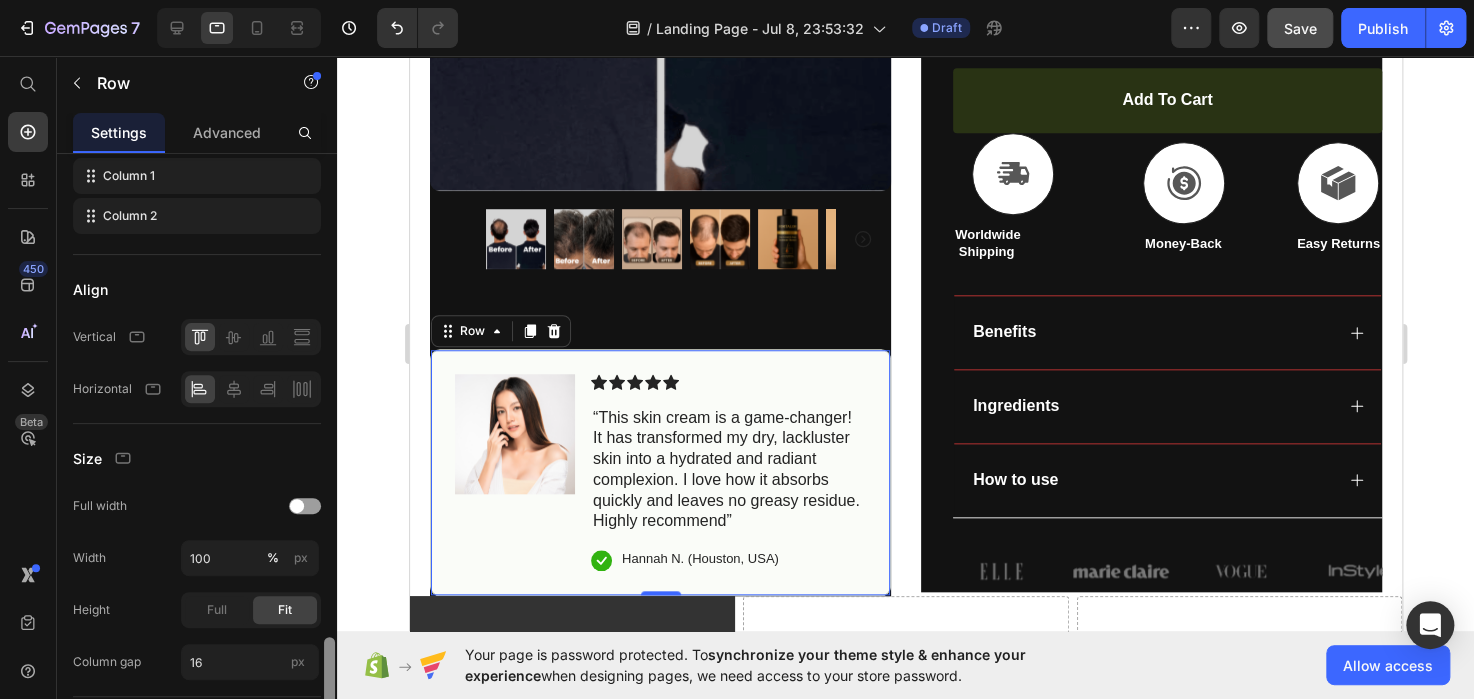 scroll, scrollTop: 480, scrollLeft: 0, axis: vertical 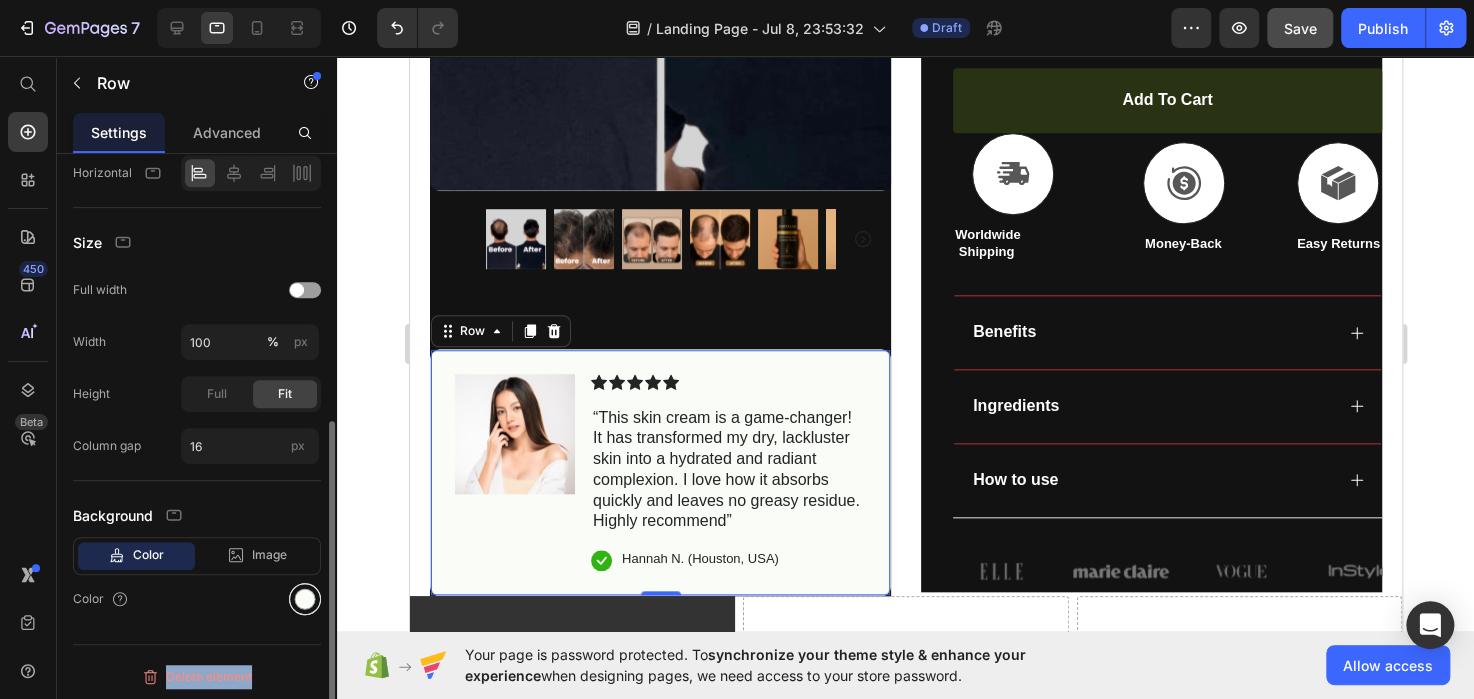 drag, startPoint x: 335, startPoint y: 418, endPoint x: 303, endPoint y: 590, distance: 174.95142 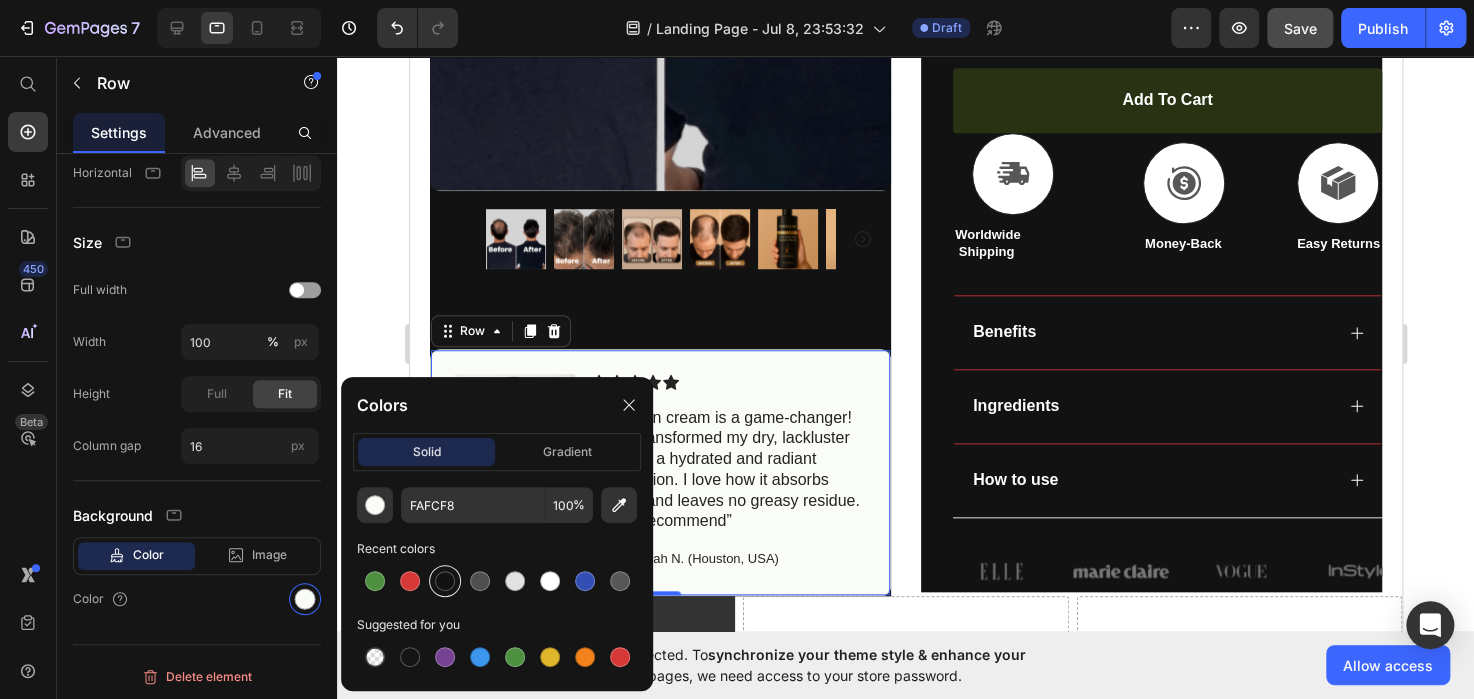 click at bounding box center (445, 581) 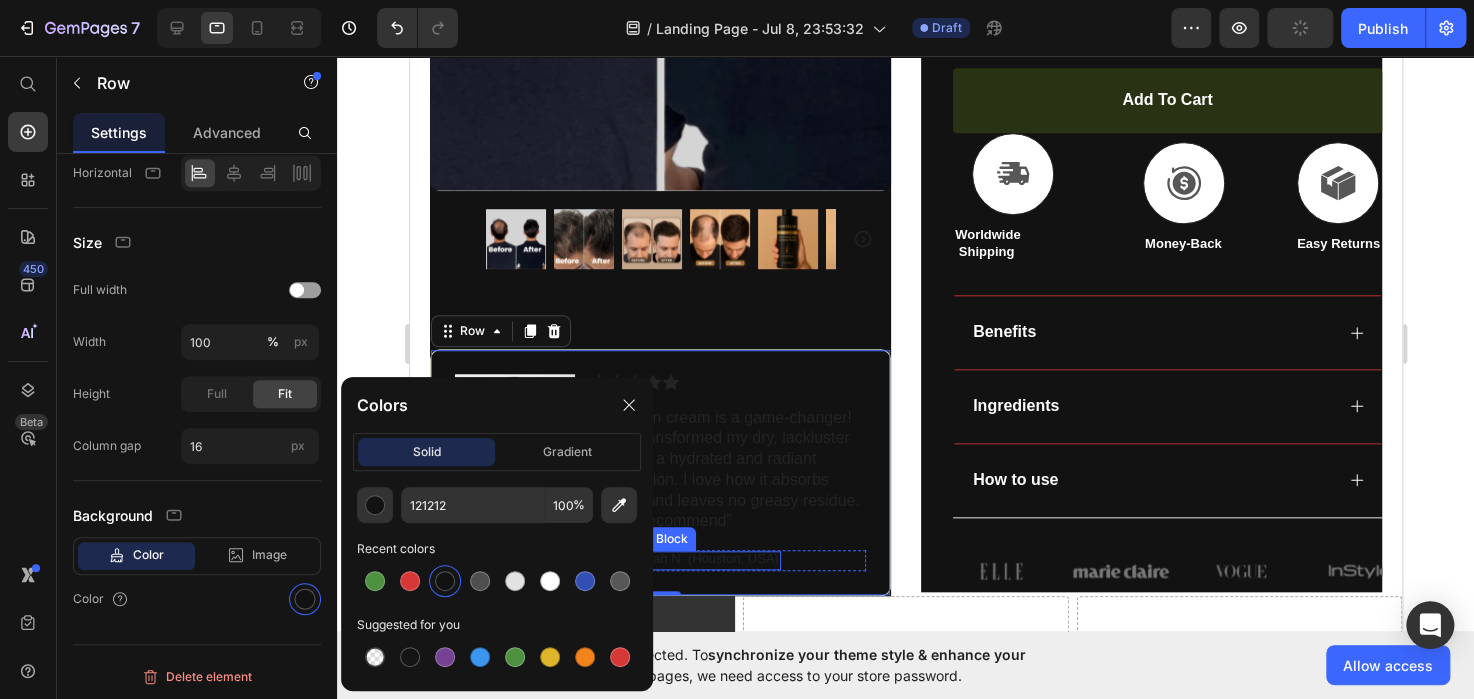 click on "Hannah N. (Houston, USA)" at bounding box center (699, 559) 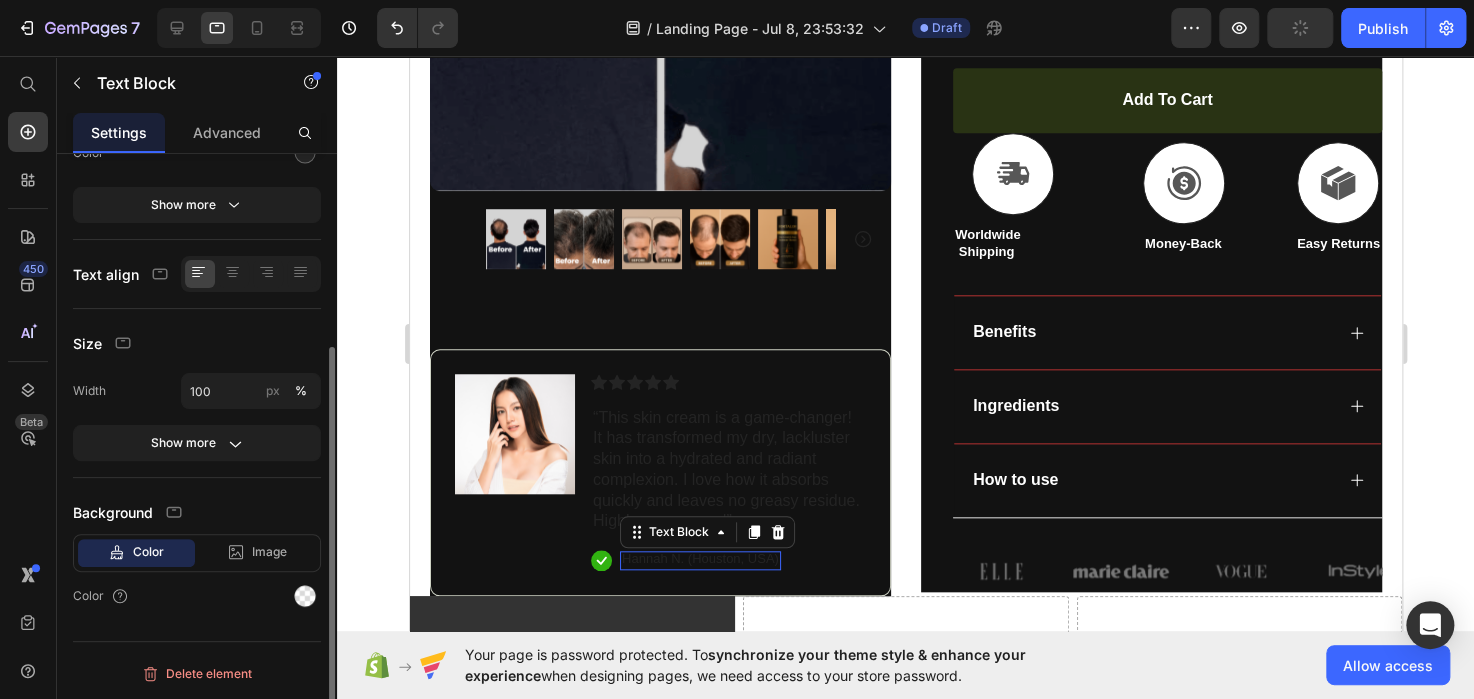 scroll, scrollTop: 0, scrollLeft: 0, axis: both 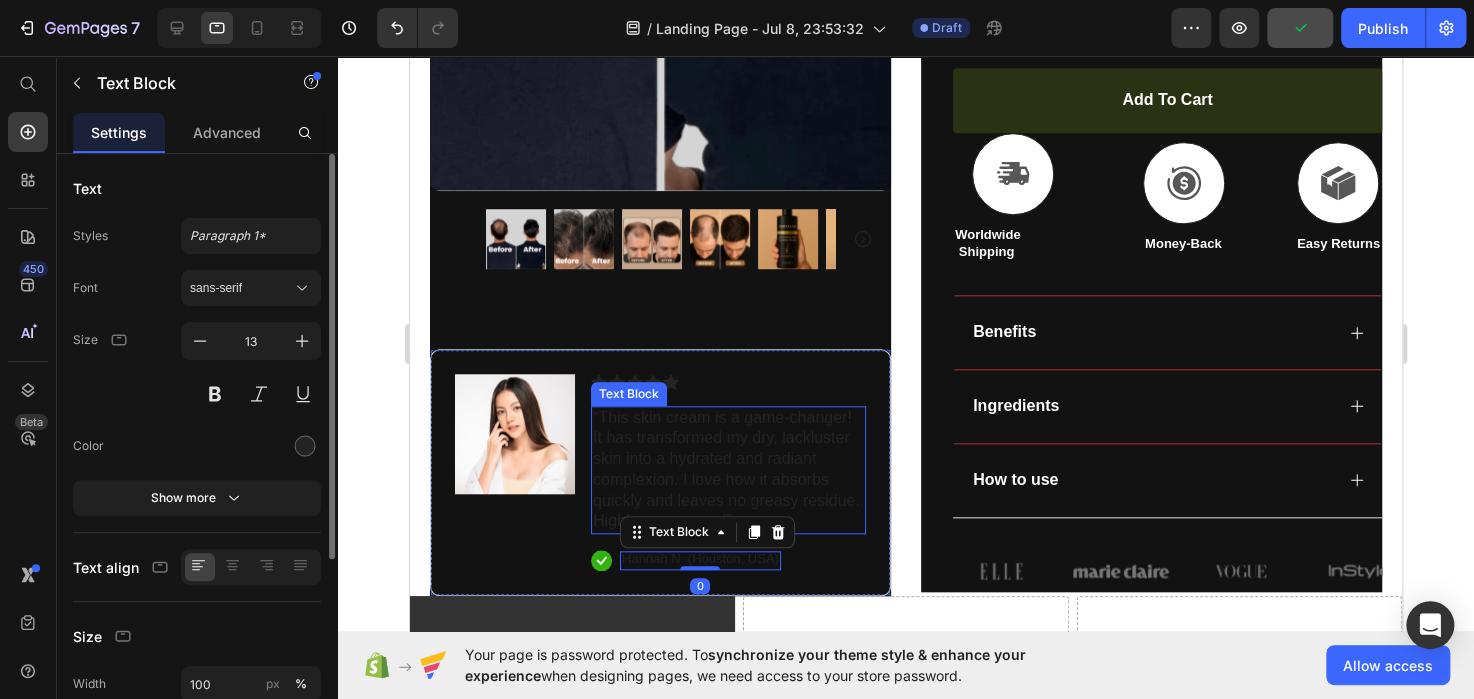 click on "“This skin cream is a game-changer! It has transformed my dry, lackluster skin into a hydrated and radiant complexion. I love how it absorbs quickly and leaves no greasy residue. Highly recommend”" at bounding box center [727, 470] 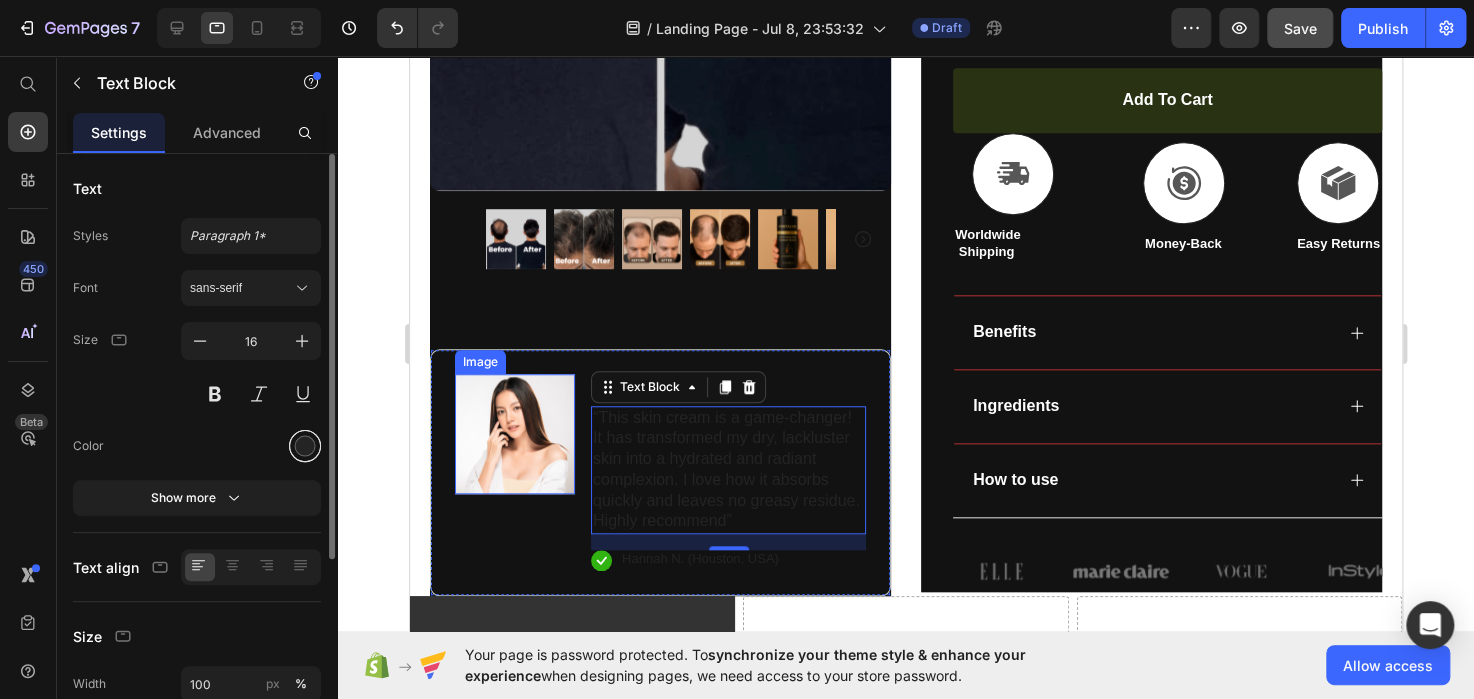 click at bounding box center (305, 446) 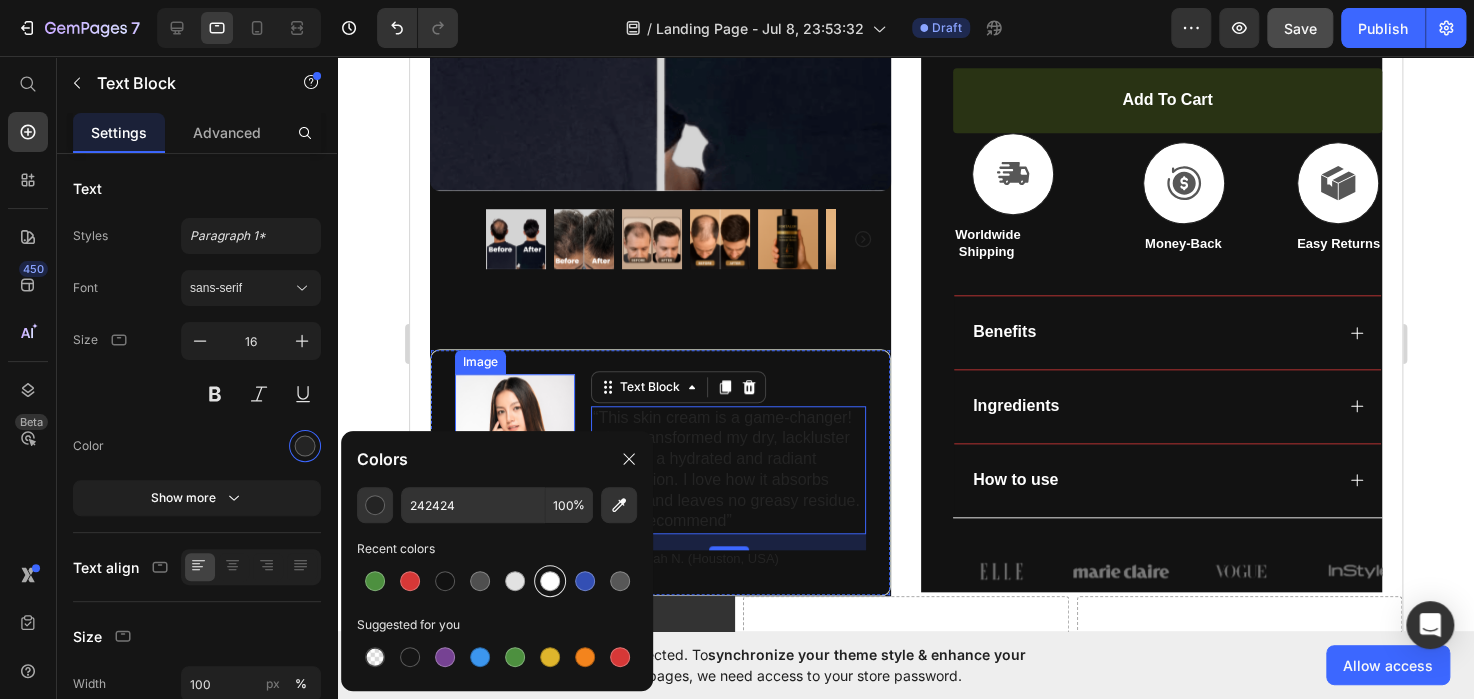 click at bounding box center (550, 581) 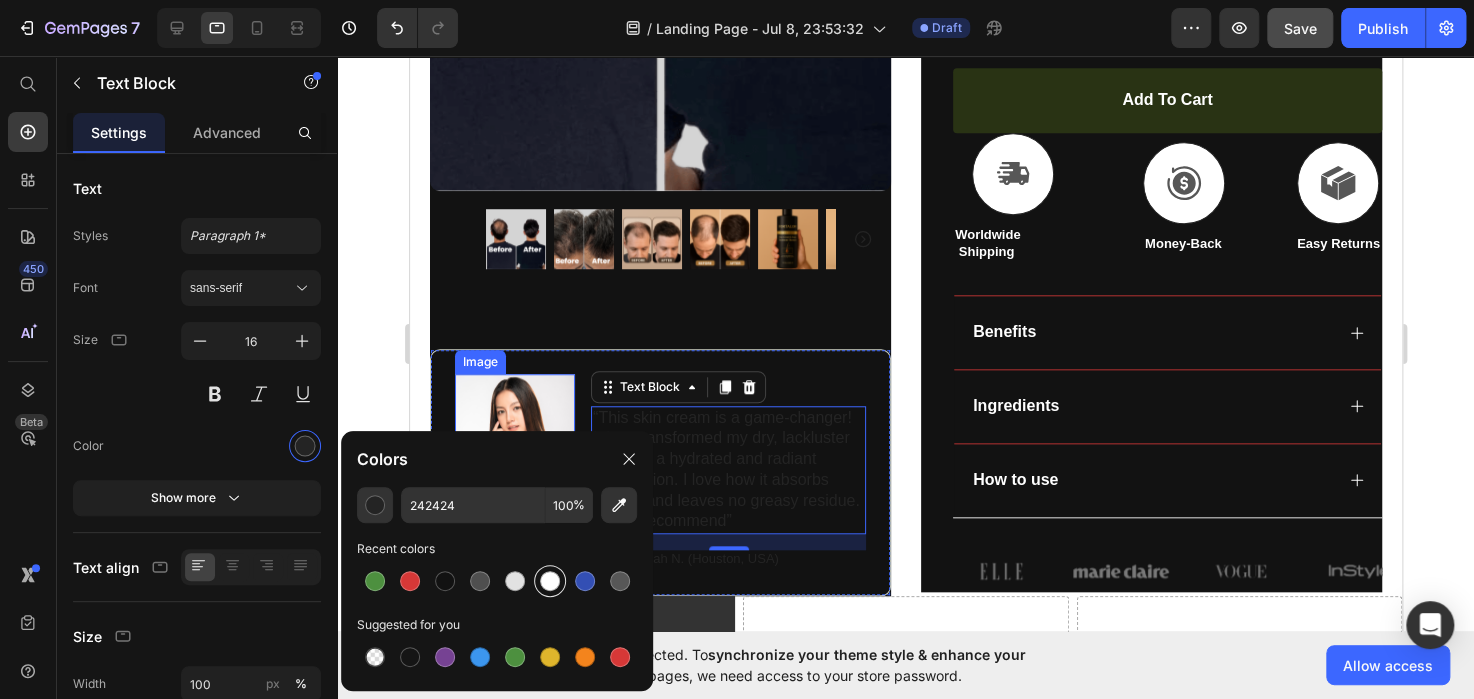 type on "FFFFFF" 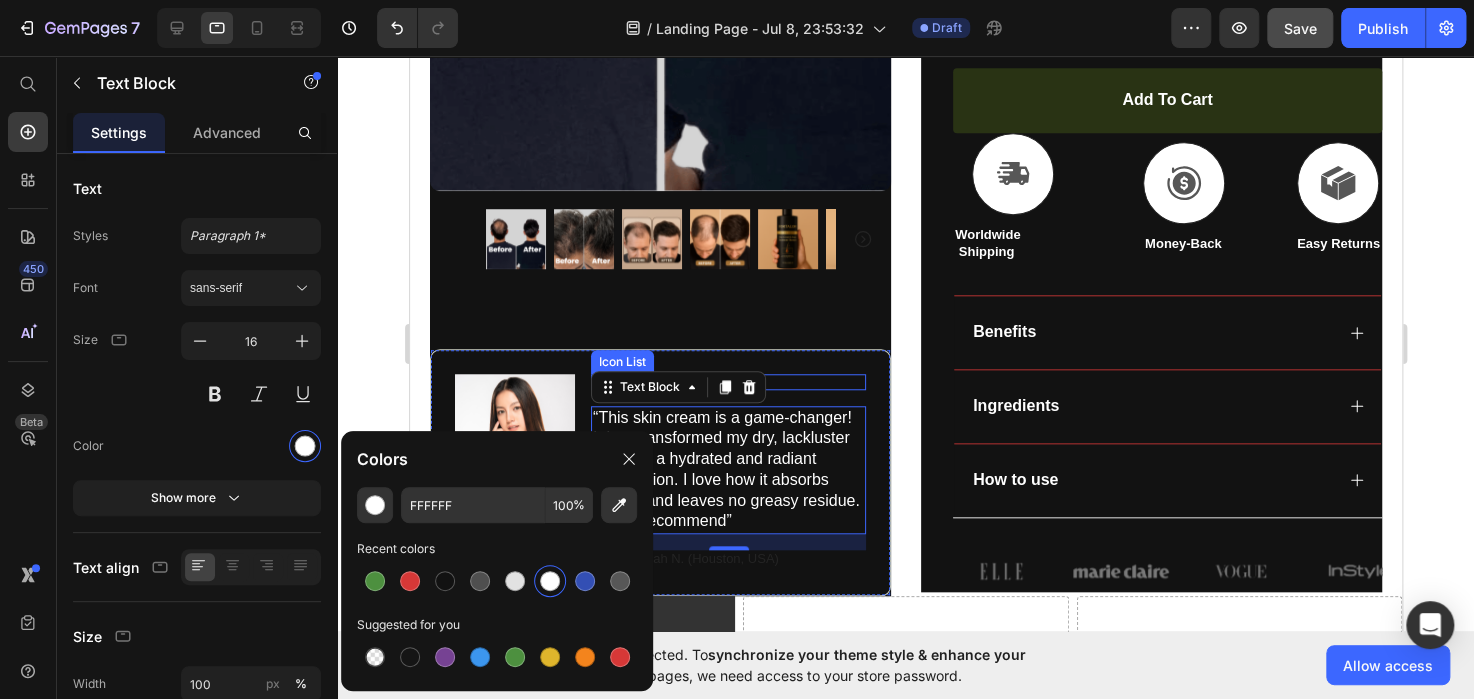click on "Icon Icon Icon Icon Icon" at bounding box center [727, 382] 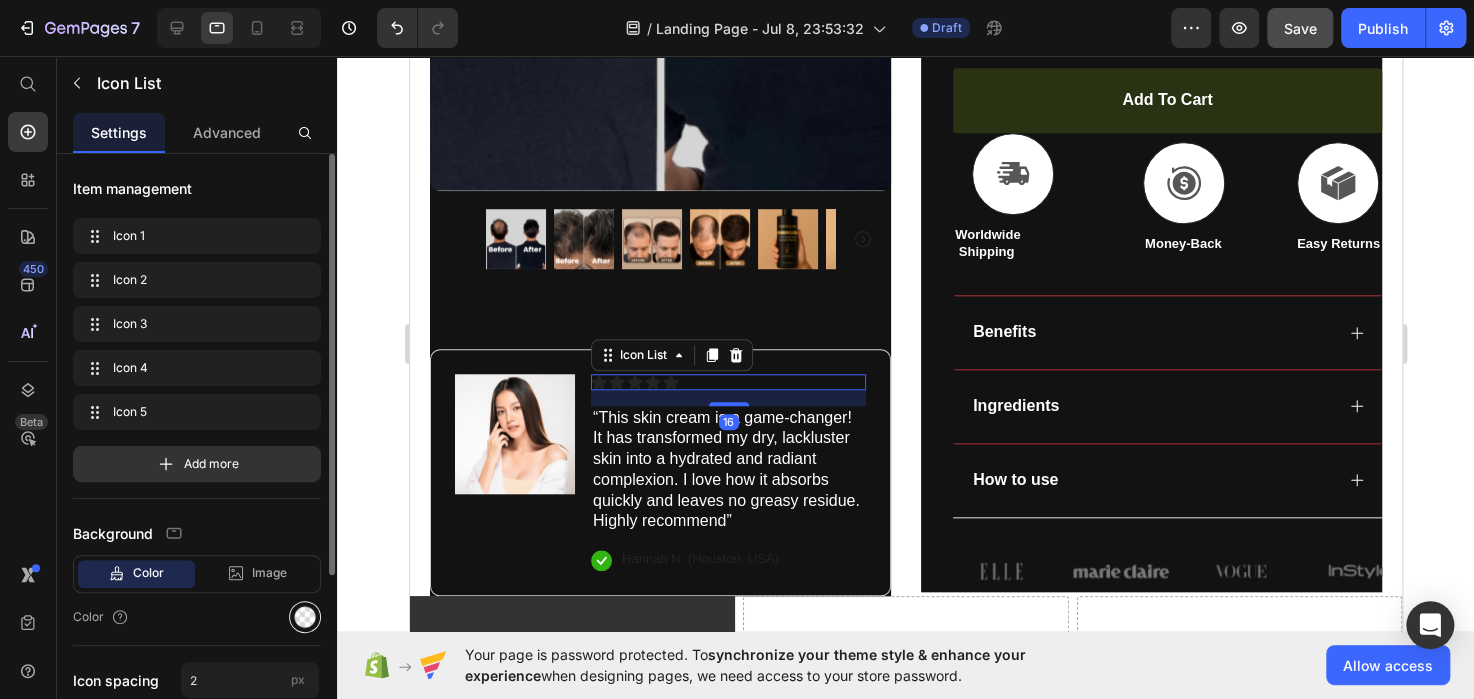 click 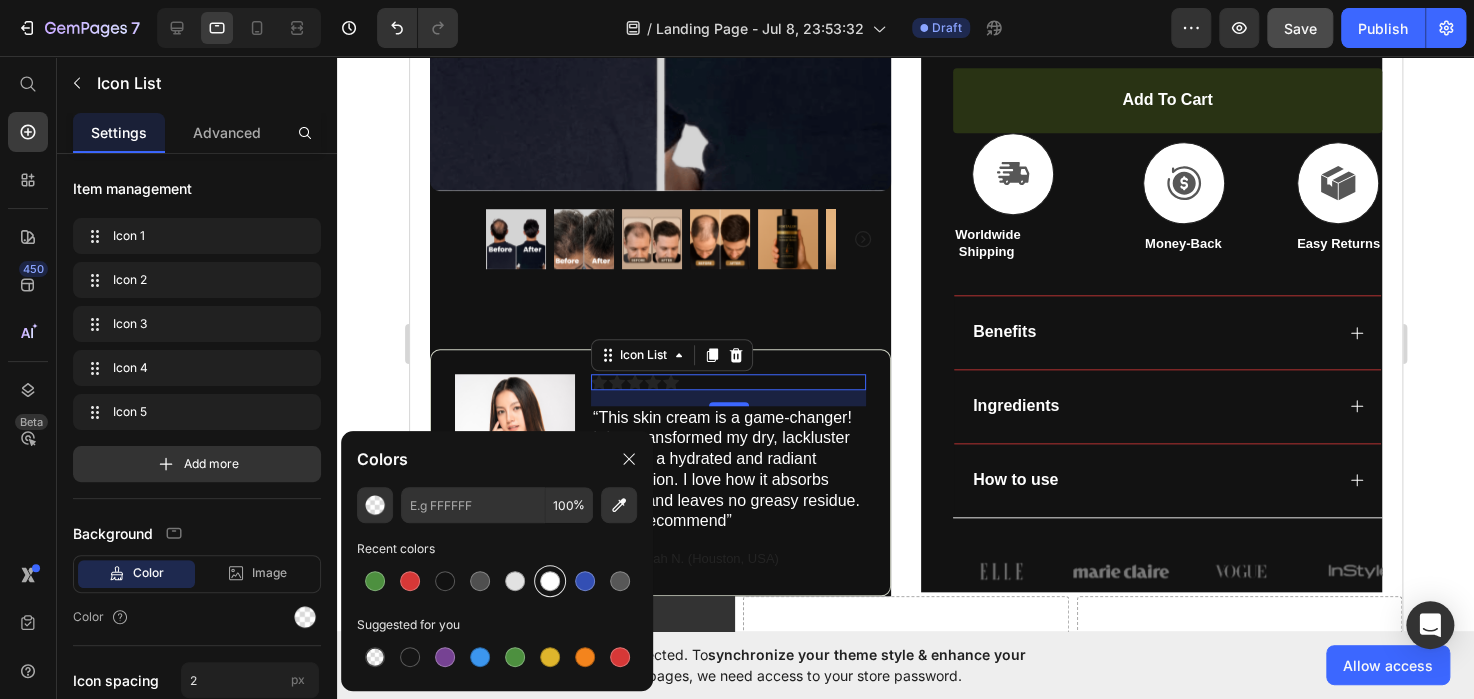 click at bounding box center [550, 581] 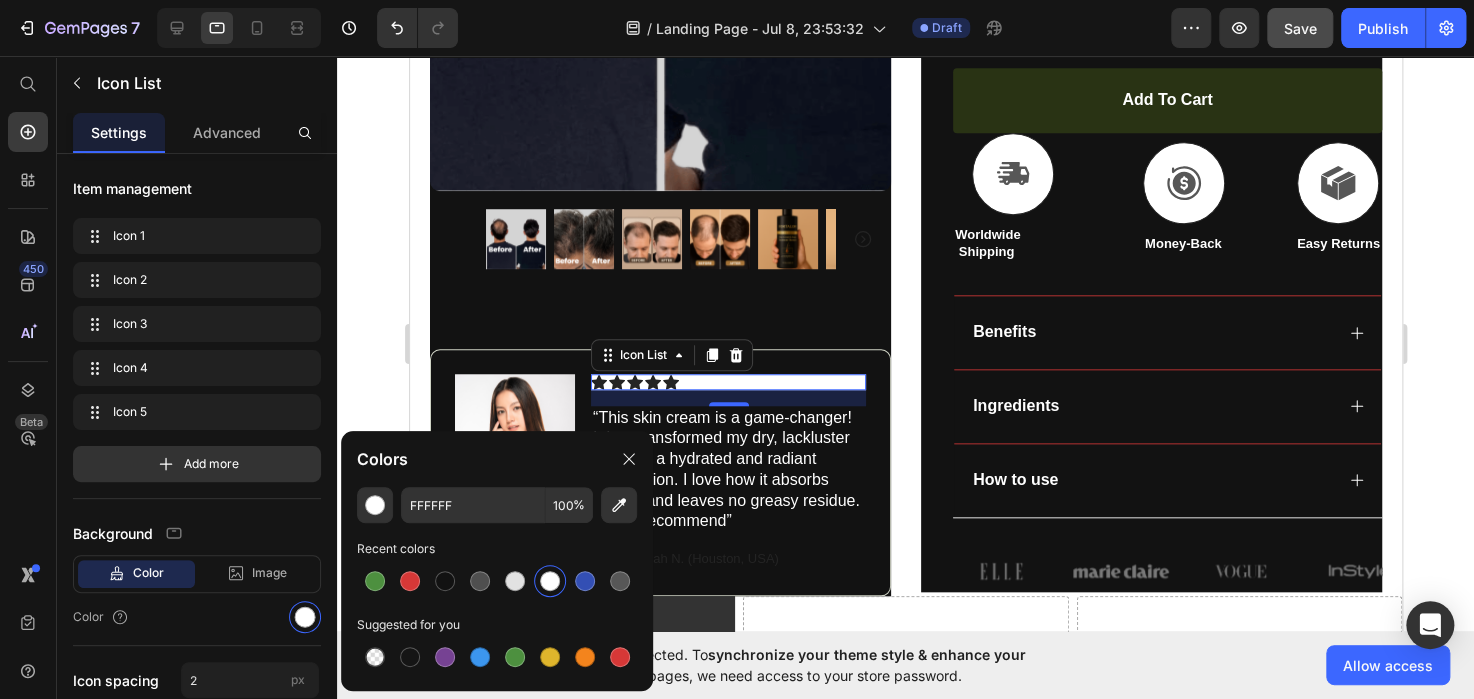 click on "16" at bounding box center (727, 398) 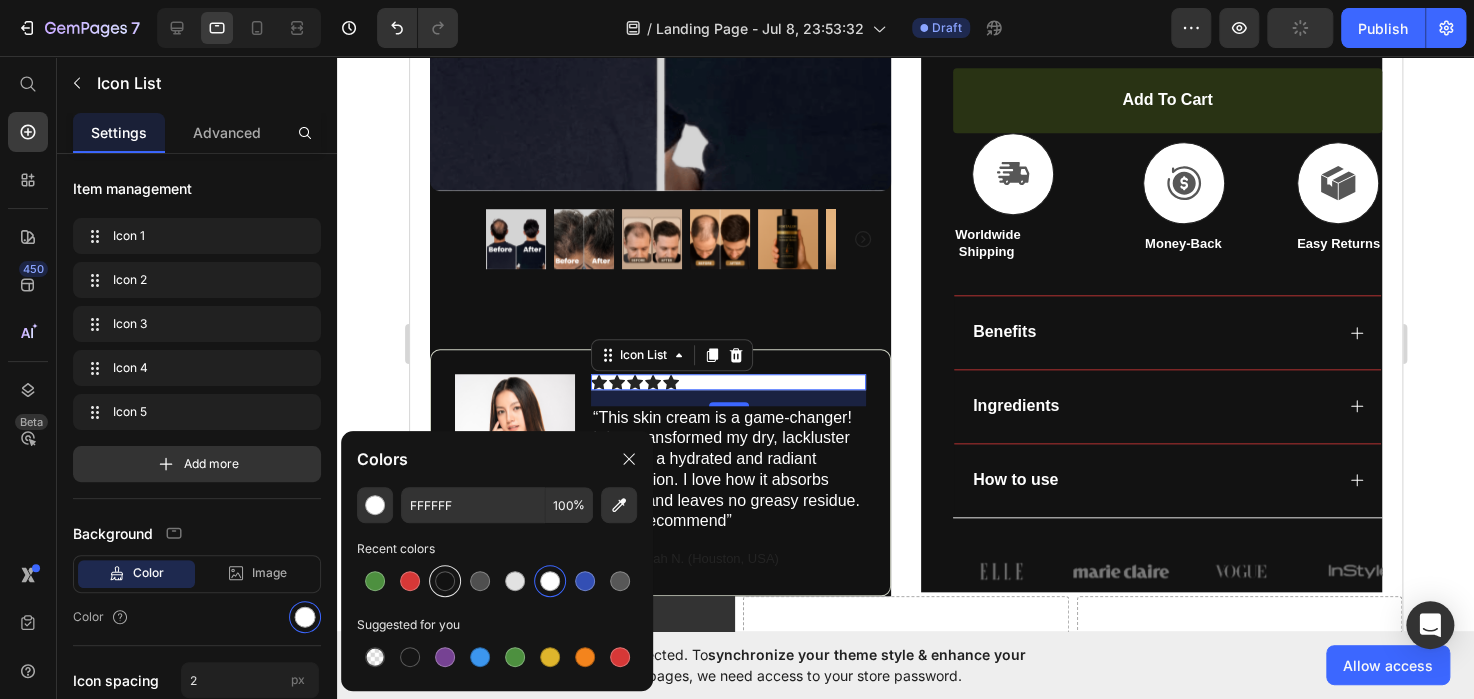 click at bounding box center (445, 581) 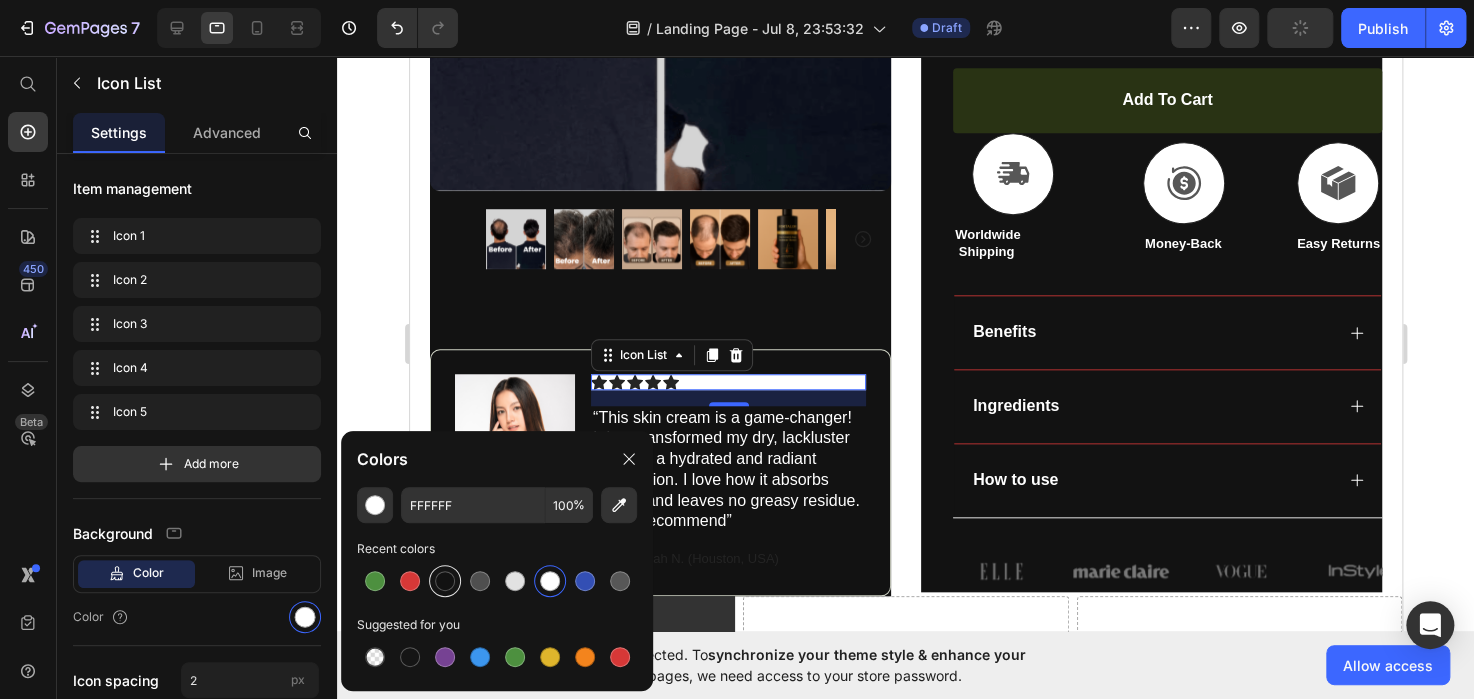 type on "121212" 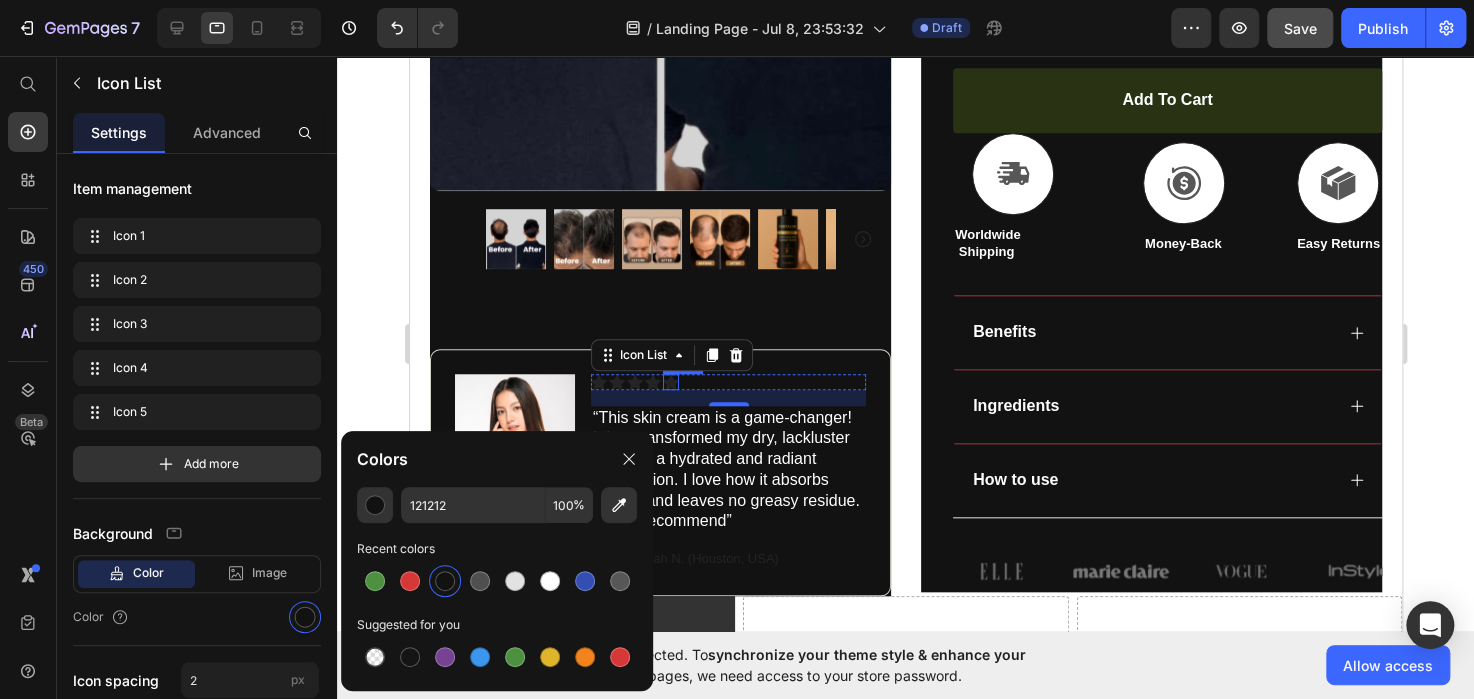 click 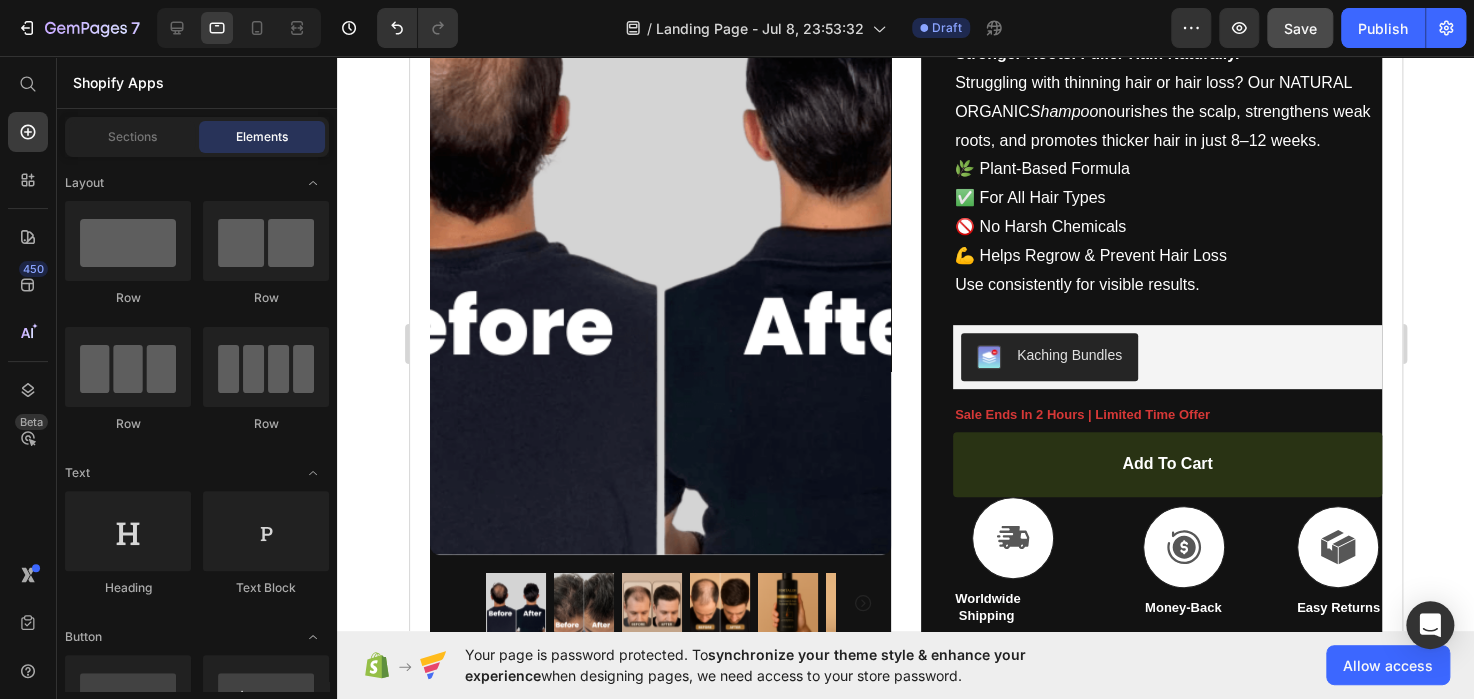 scroll, scrollTop: 0, scrollLeft: 0, axis: both 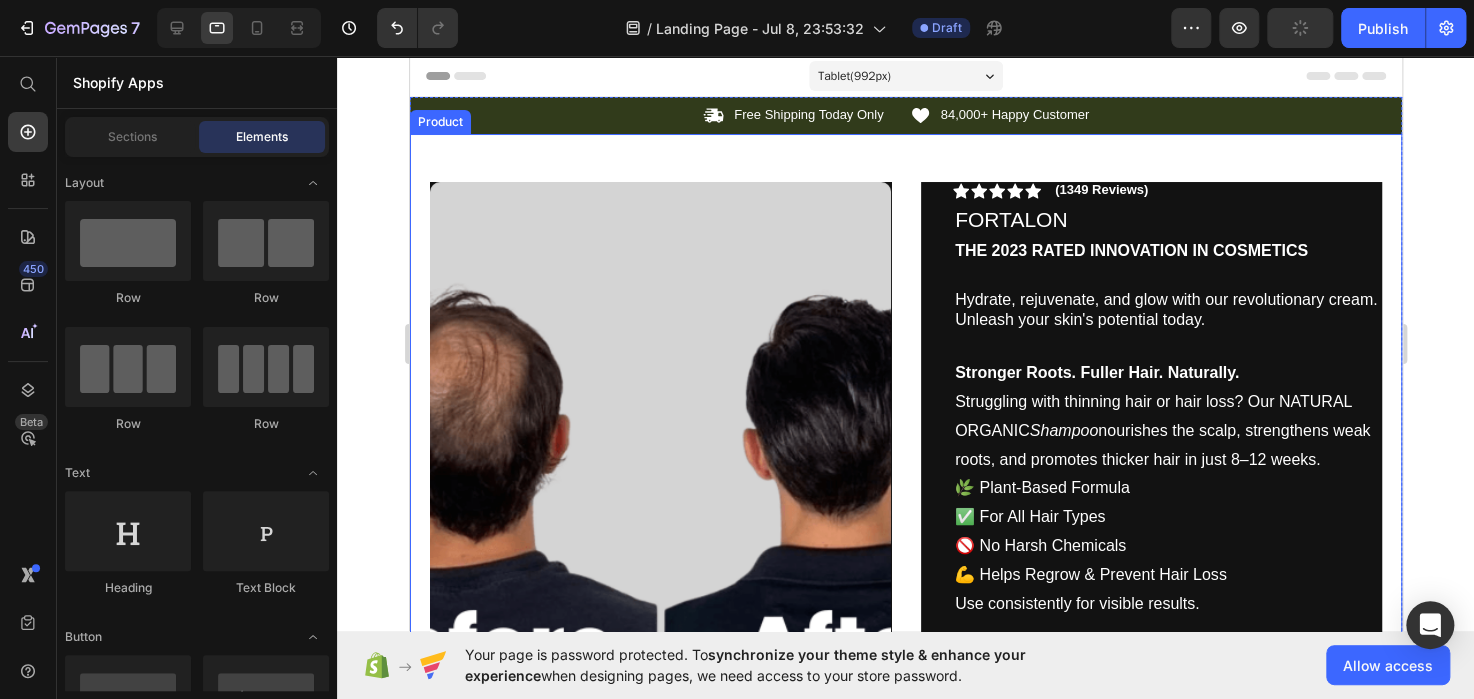 click on "Product Images Image Icon Icon Icon Icon Icon Icon List “This skin cream is a game-changer! It has transformed my dry, lackluster skin into a hydrated and radiant complexion. I love how it absorbs quickly and leaves no greasy residue. Highly recommend” Text Block
Icon [FIRST] [LAST] ([CITY], [COUNTRY]) Text Block Row Row Row Icon Icon Icon Icon Icon Icon List (1349 Reviews) Text Block Row FORTALON Product Title The 2023 Rated Innovation in Cosmetics Text Block Hydrate, rejuvenate, and glow with our revolutionary cream. Unleash your skin's potential today. Text Block Stronger Roots. Fuller Hair. Naturally. Struggling with thinning hair or hair loss? Our NATURAL ORGANIC  Shampoo  nourishes the scalp, strengthens weak roots, and promotes thicker hair in just 8–12 weeks. 🌿 Plant-Based Formula ✅ For All Hair Types 🚫 No Harsh Chemicals 💪 Helps Regrow & Prevent Hair Loss Use consistently for visible results. Text Block Kaching Bundles Kaching Bundles Text Block
Icon" at bounding box center (905, 706) 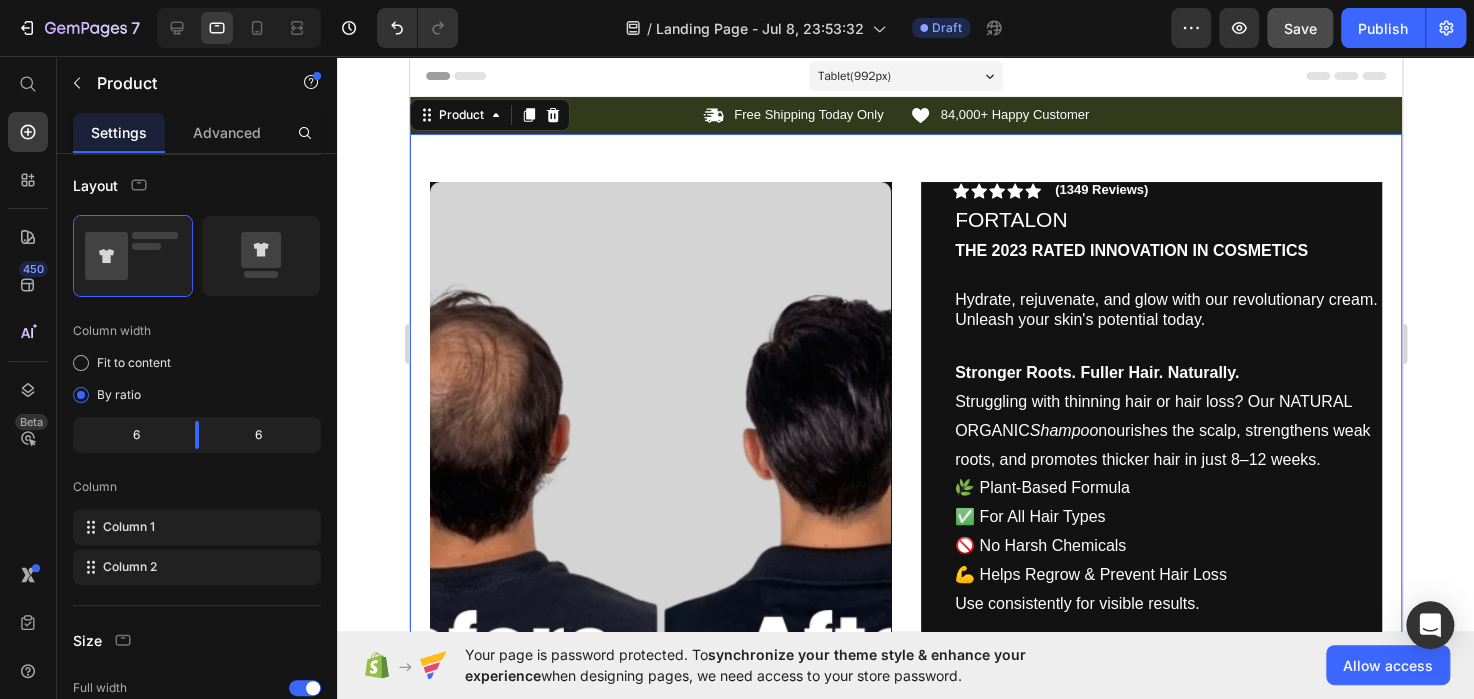 scroll, scrollTop: 0, scrollLeft: 0, axis: both 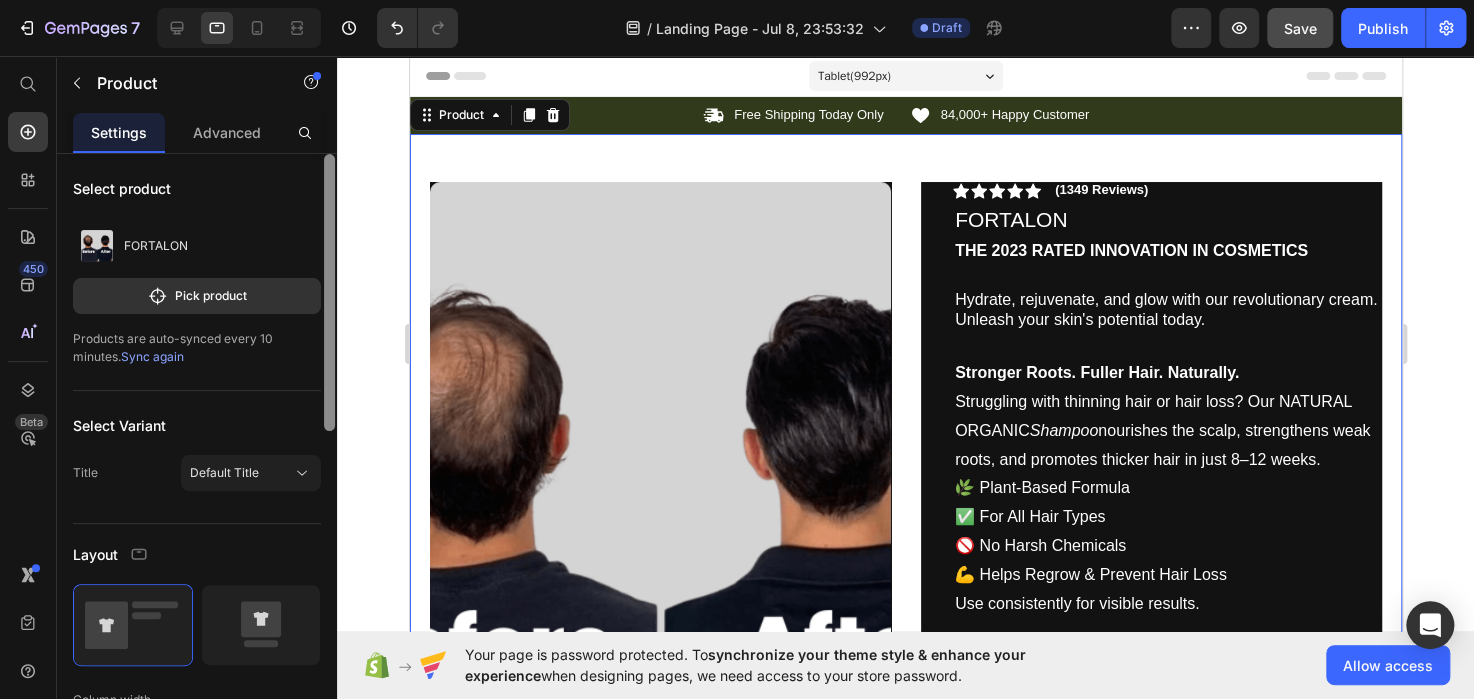 drag, startPoint x: 327, startPoint y: 353, endPoint x: 303, endPoint y: 204, distance: 150.9205 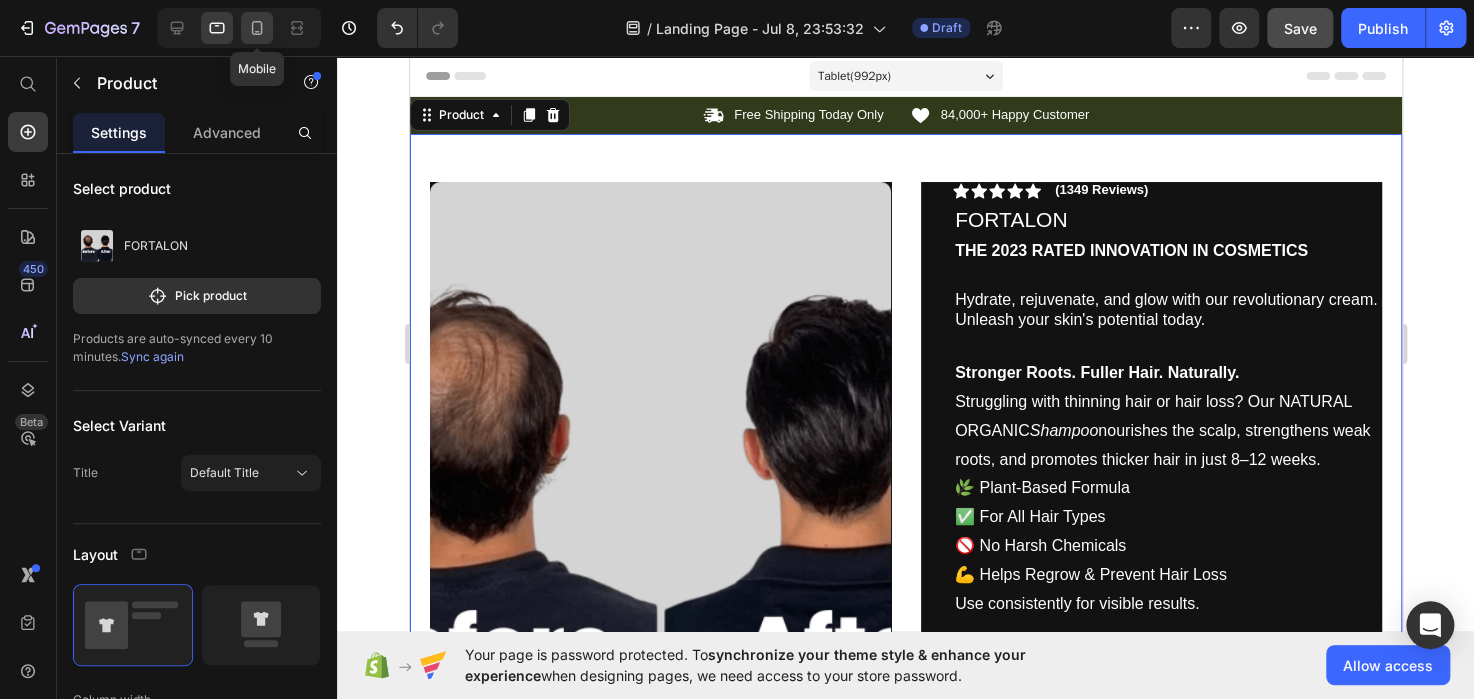 click 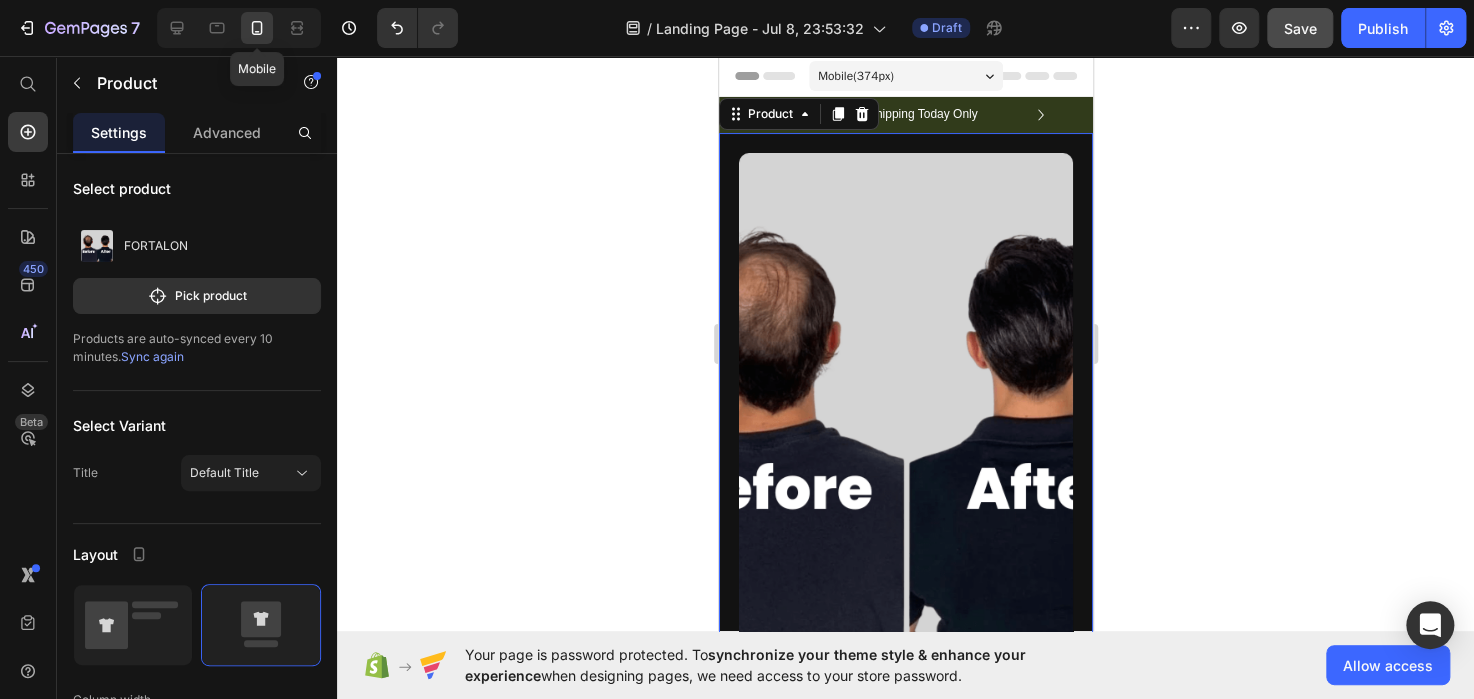 scroll, scrollTop: 6, scrollLeft: 0, axis: vertical 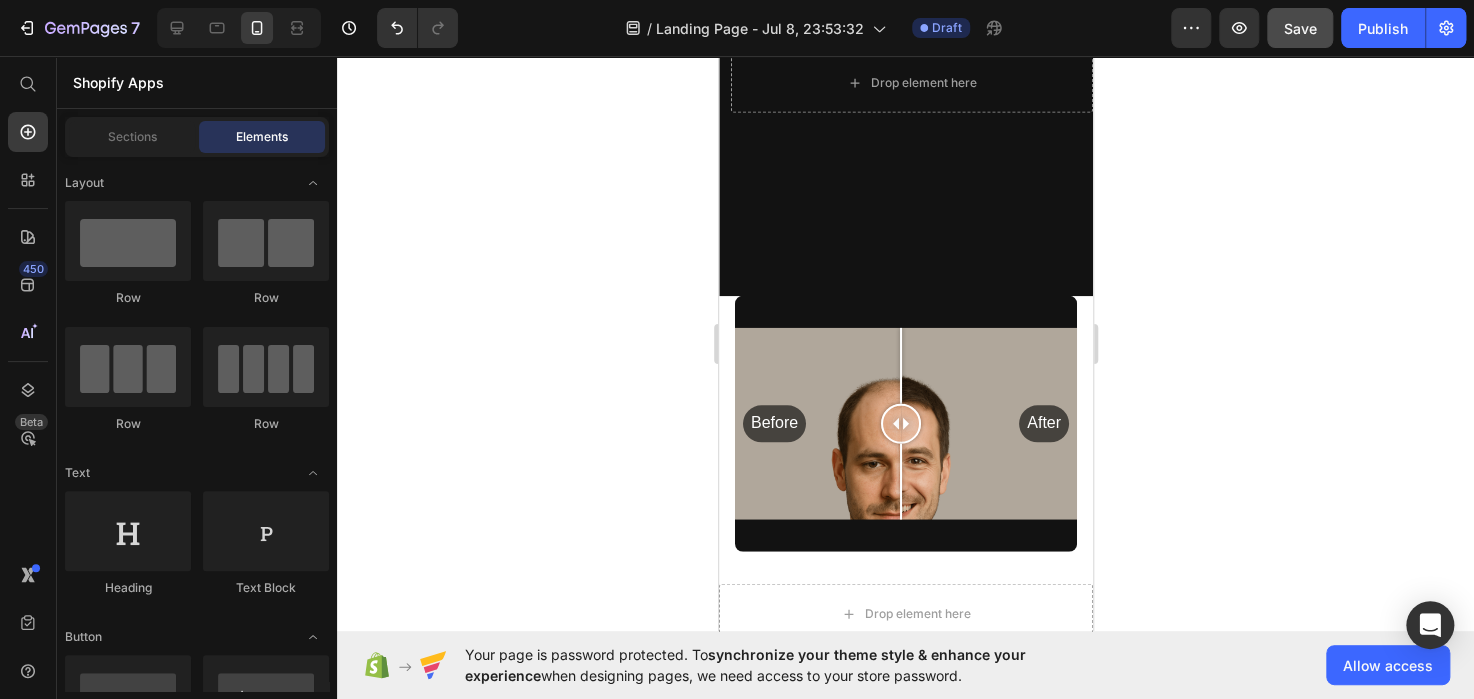 drag, startPoint x: 1084, startPoint y: 90, endPoint x: 1821, endPoint y: 283, distance: 761.8517 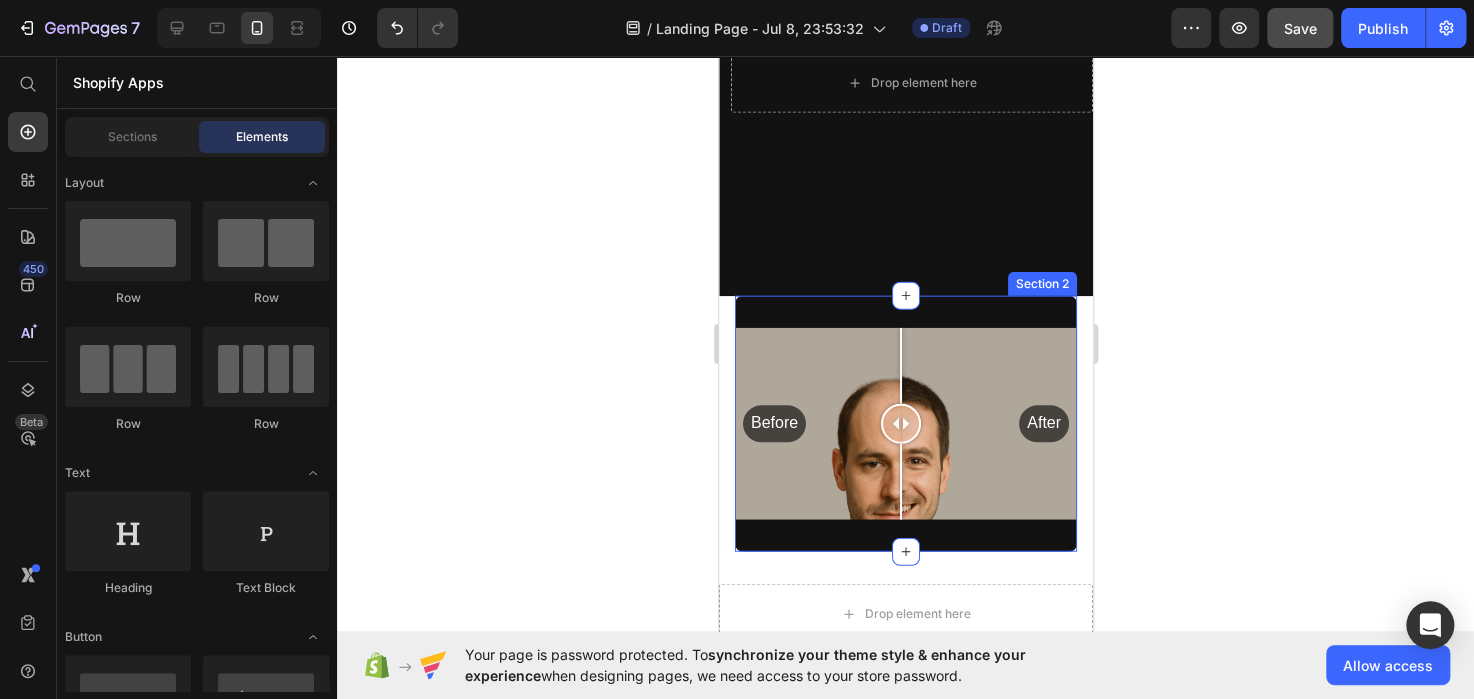 click on "Before After Image Comparison Section 2" at bounding box center (905, 424) 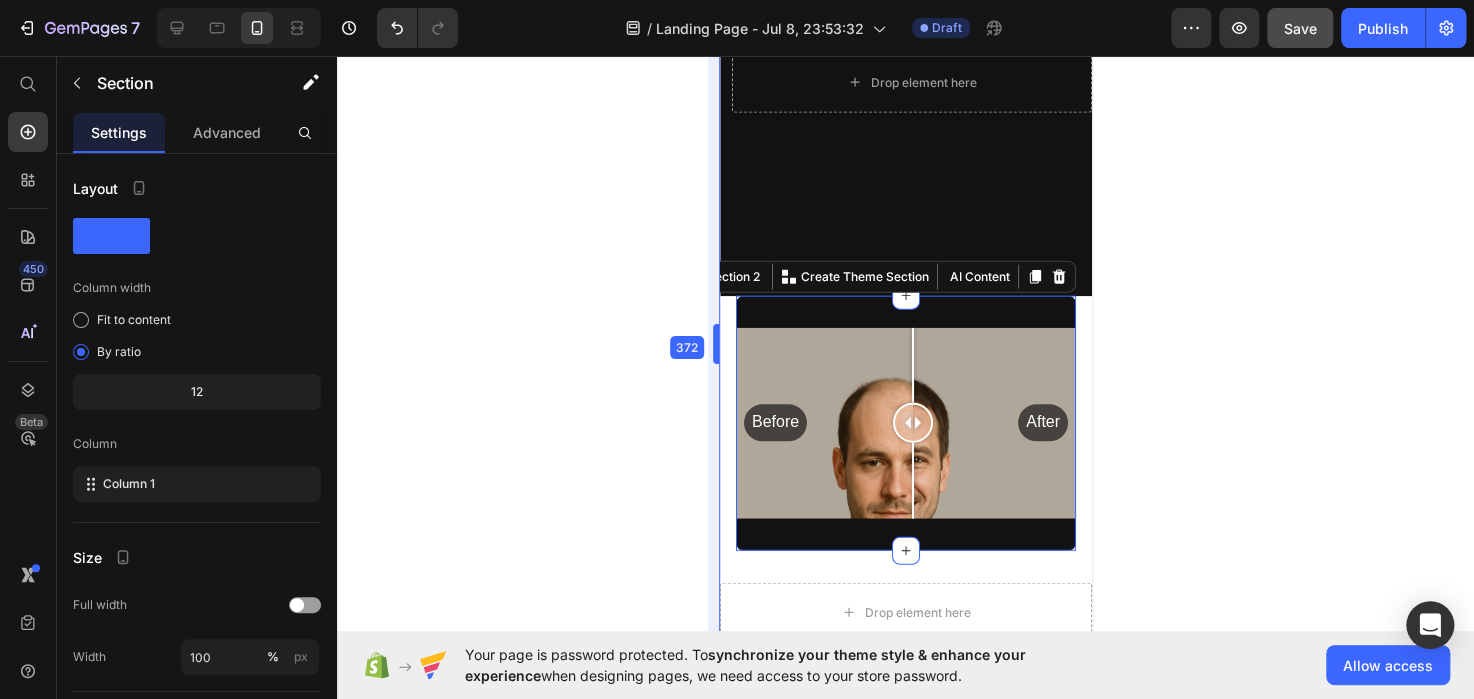 scroll, scrollTop: 2232, scrollLeft: 0, axis: vertical 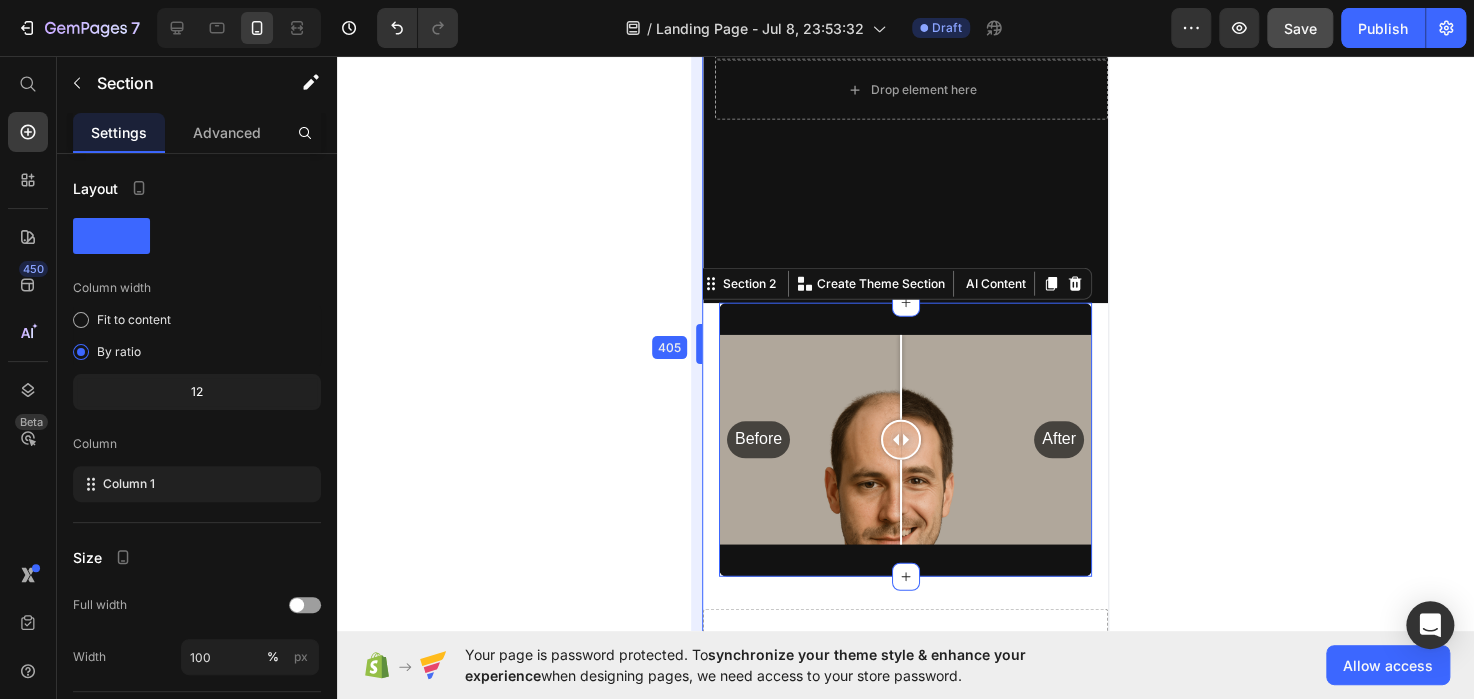 drag, startPoint x: 715, startPoint y: 335, endPoint x: 696, endPoint y: 344, distance: 21.023796 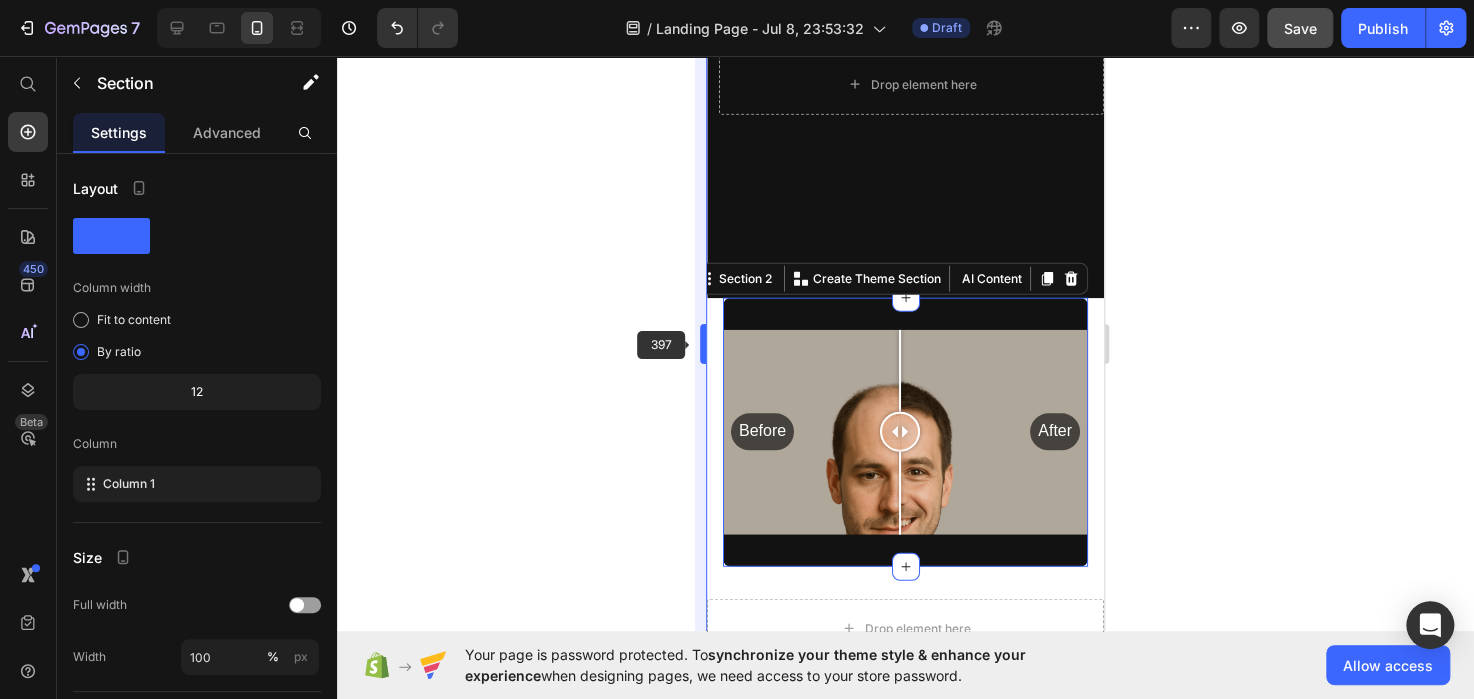 scroll, scrollTop: 2242, scrollLeft: 0, axis: vertical 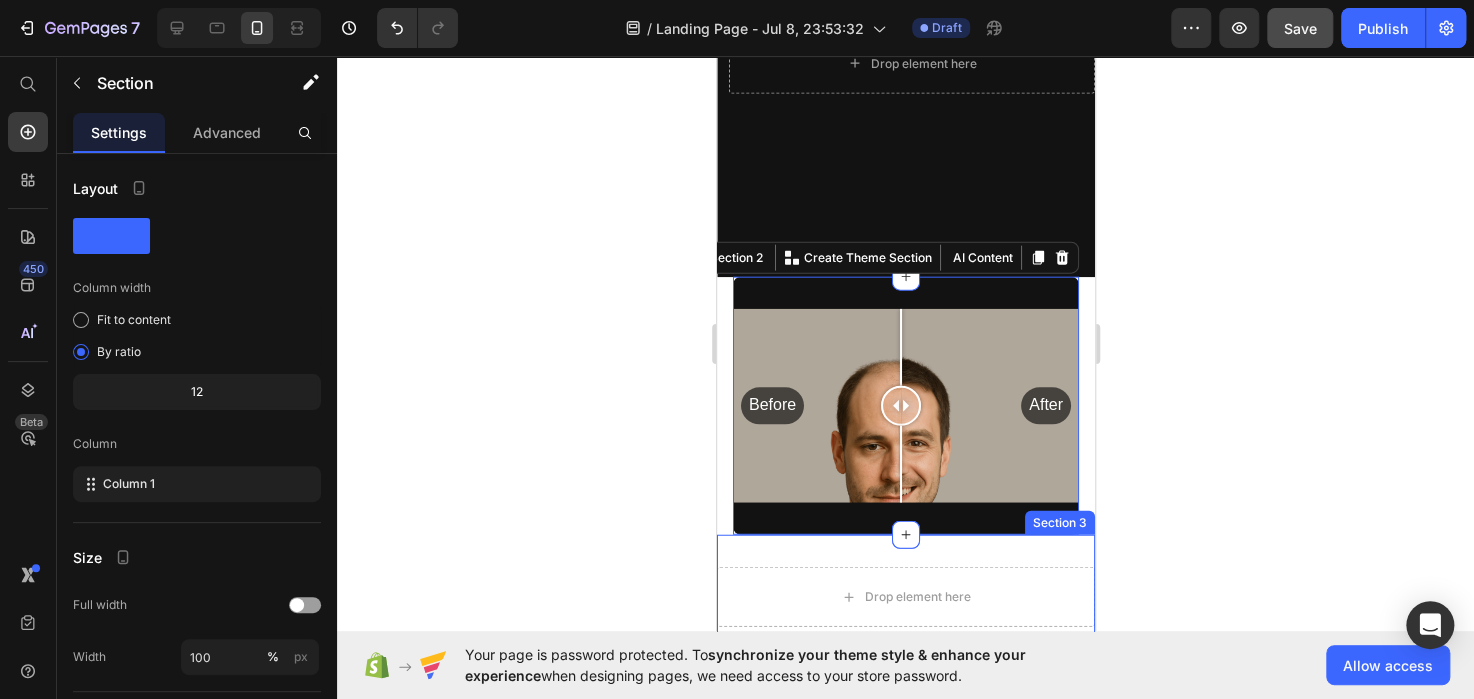click on "Drop element here Section 3" at bounding box center (905, 597) 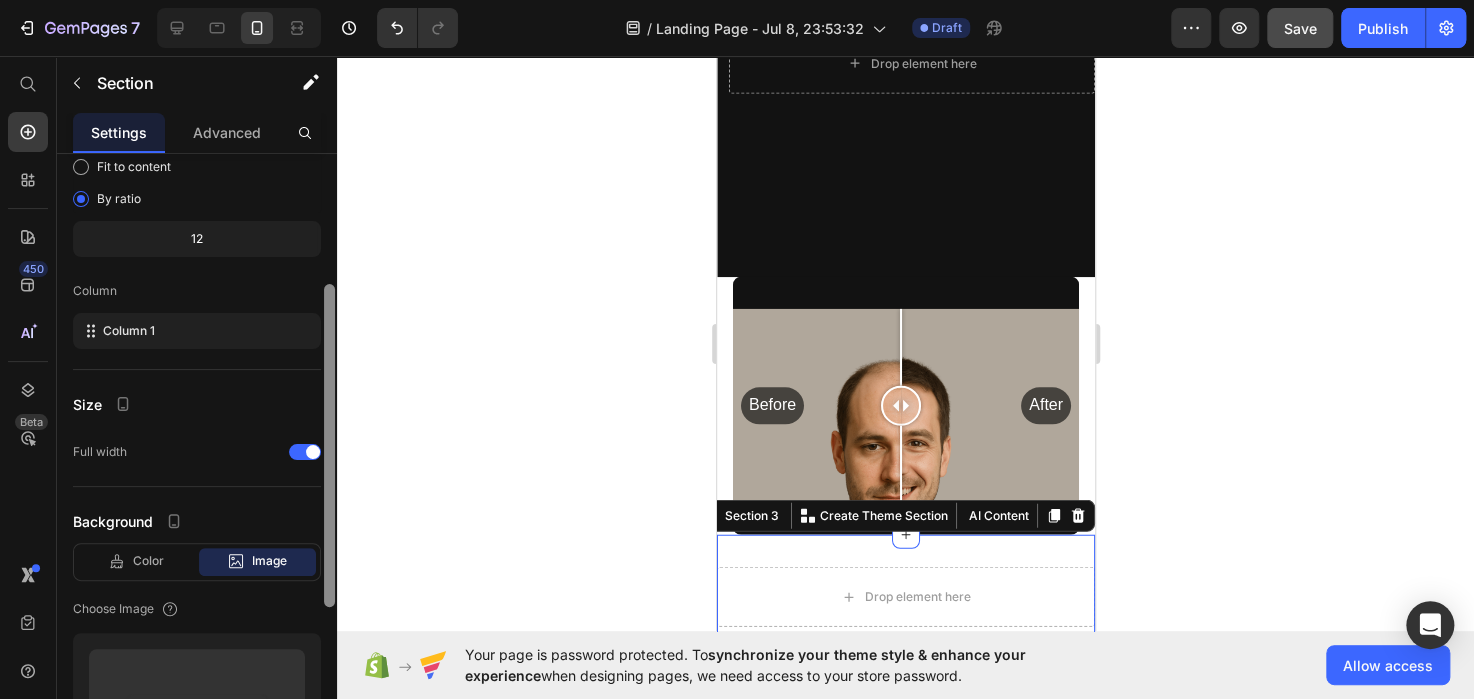 scroll, scrollTop: 148, scrollLeft: 0, axis: vertical 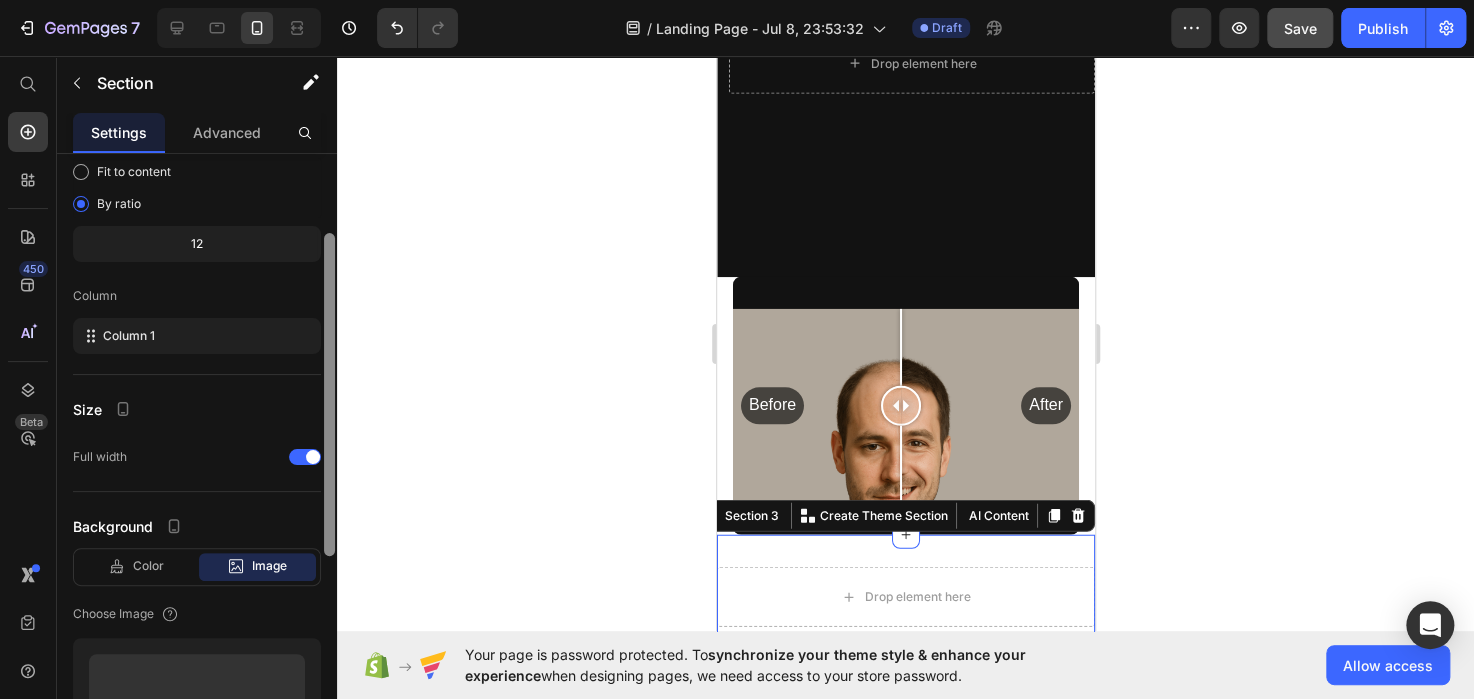 drag, startPoint x: 330, startPoint y: 284, endPoint x: 356, endPoint y: 364, distance: 84.118965 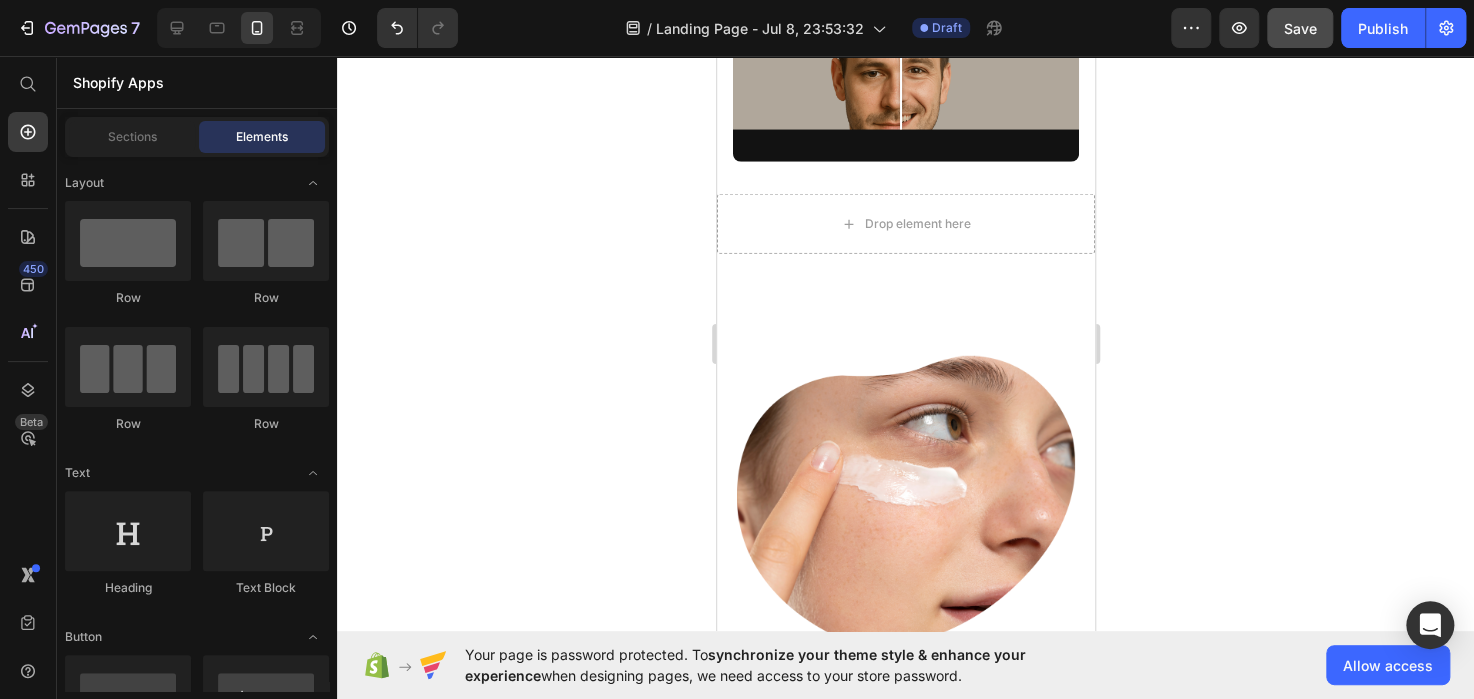scroll, scrollTop: 2561, scrollLeft: 0, axis: vertical 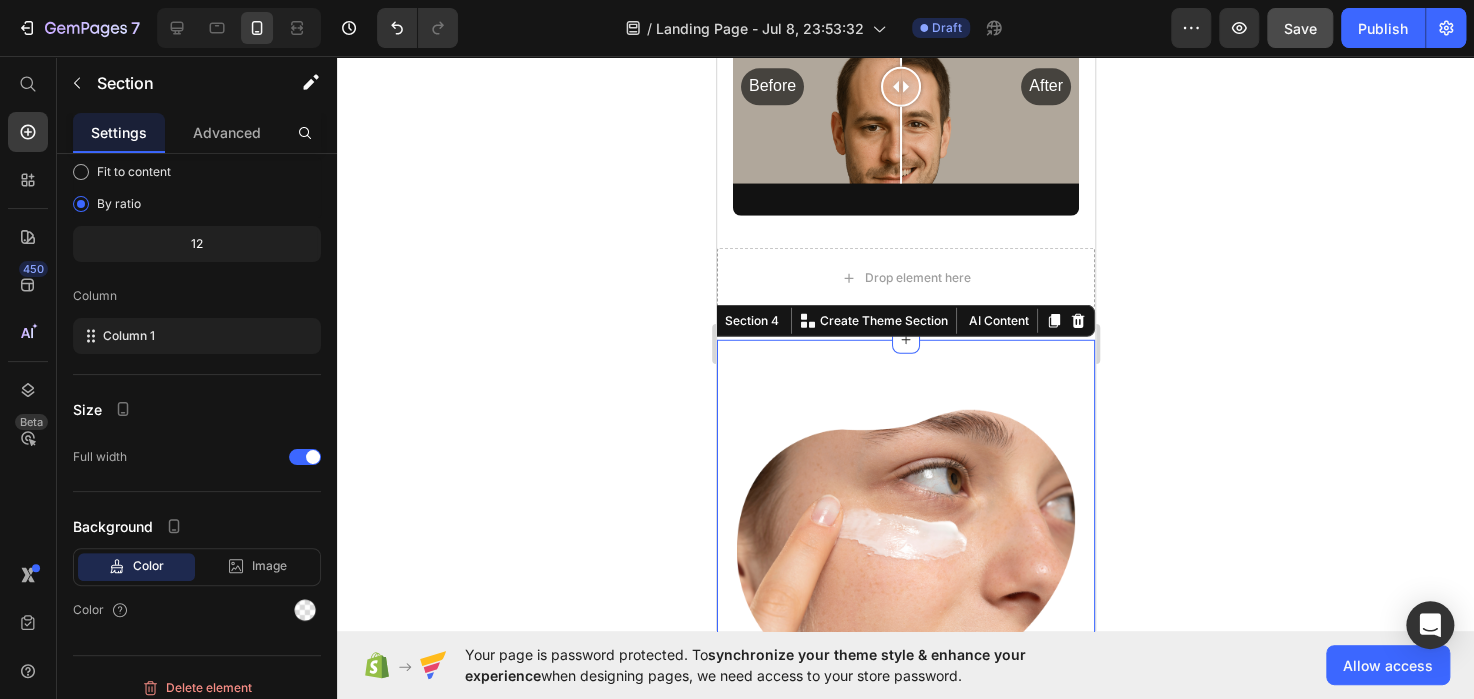 click on ""Simply life-changing skincare." Heading Discover the secret to effortless skincare with our amazing cream. Designed to simplify your daily routine, this game-changing product delivers remarkable results with minimal effort.   Say goodbye to complicated multi-step routines and hello to a streamlined approach that saves you time and energy. Our cream is packed with powerful ingredients that work harmoniously to nourish and rejuvenate your skin, leaving it looking and feeling its best. With just a few simple steps, you can achieve a radiant complexion that reflects your natural beauty. Experience the joy of effortless skincare and unlock a newfound confidence in your daily routine.   Try our cream today and embrace the simplicity of beautiful skin. Text Block Row Image Row ...and the best part is, you'll confidently strut the streets with radiant and flawless skin Heading     Text Block Row Image Row Section 4   You can create reusable sections Create Theme Section AI Content Write with GemAI Tone and Voice" at bounding box center [905, 1010] 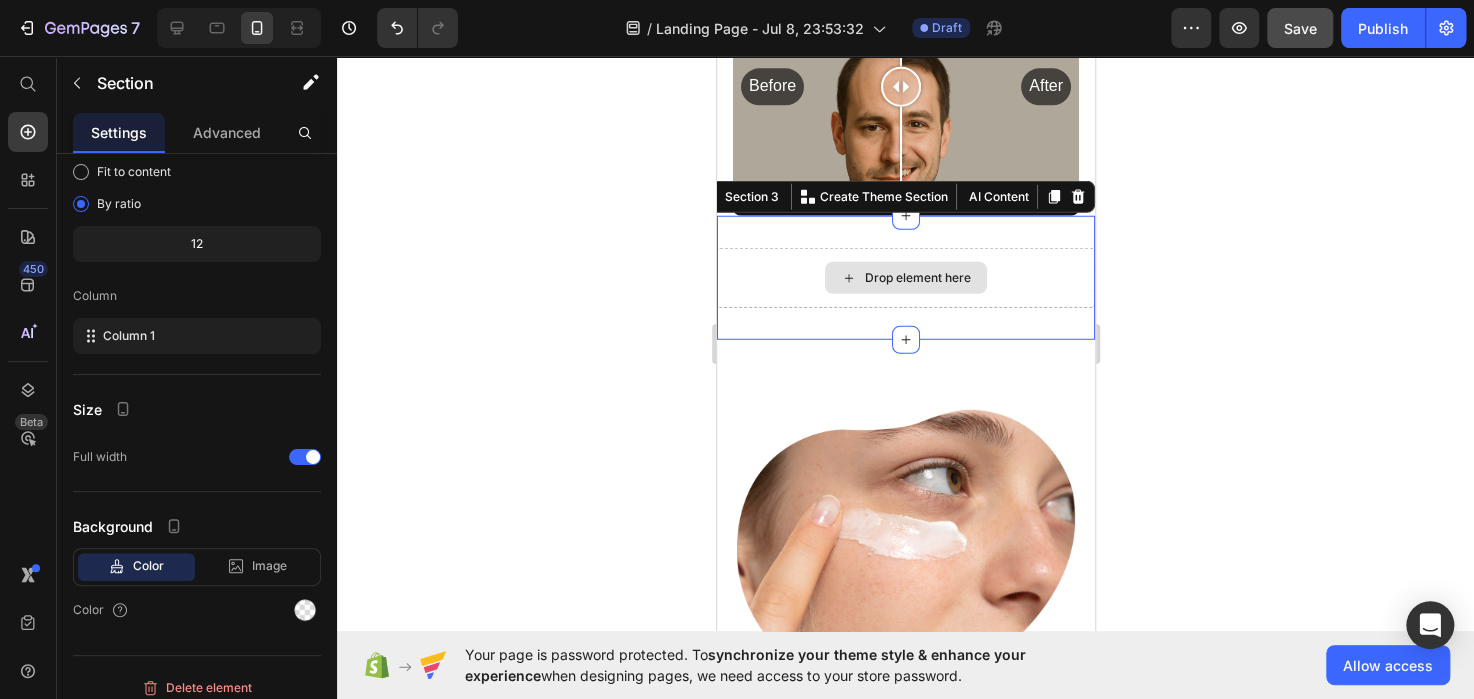 click on "Drop element here" at bounding box center (905, 278) 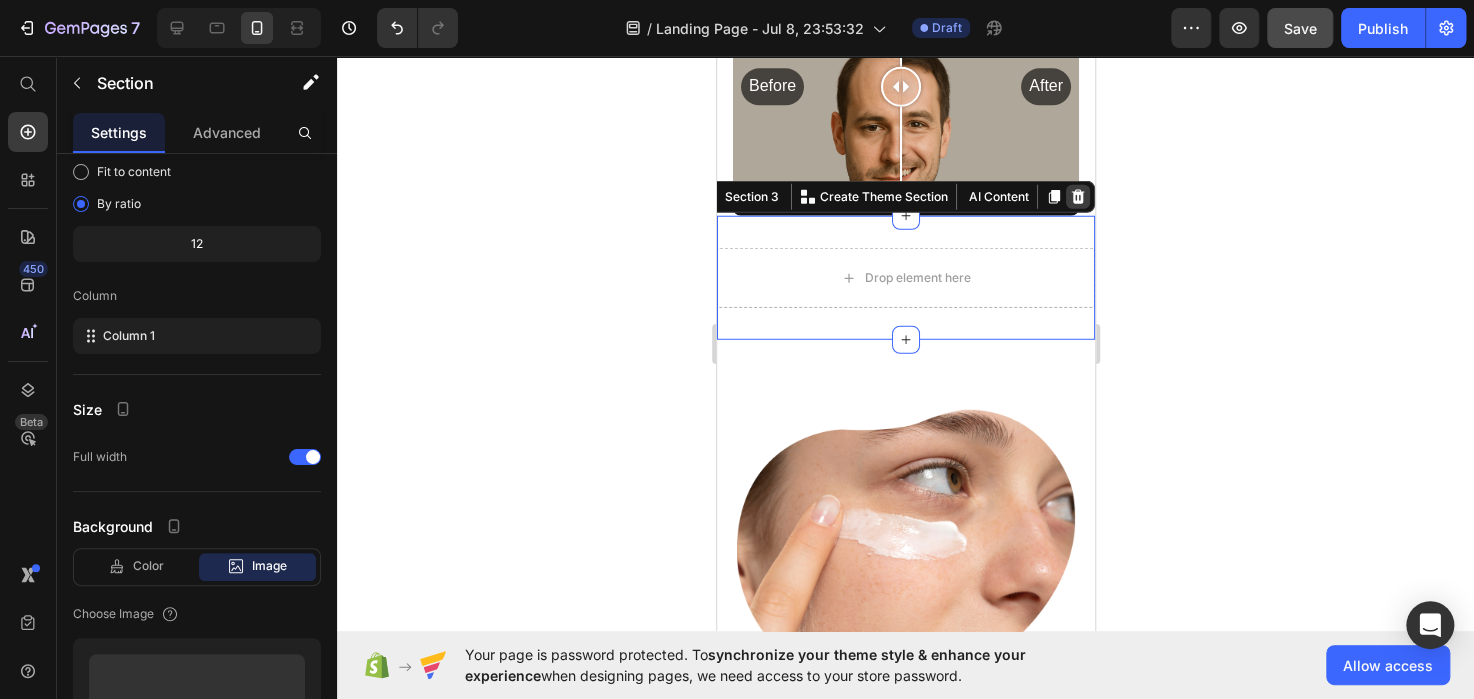 click at bounding box center [1077, 197] 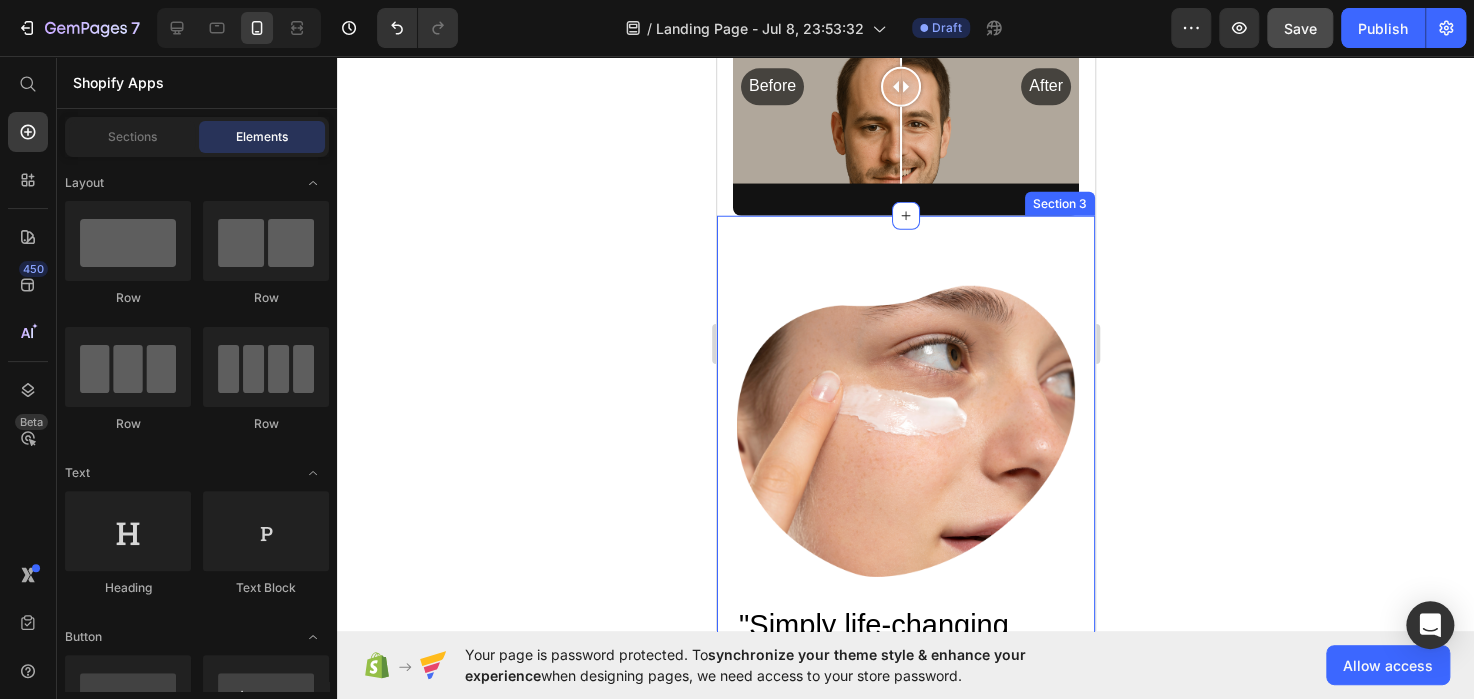 click on ""Simply life-changing skincare." Heading Discover the secret to effortless skincare with our amazing cream. Designed to simplify your daily routine, this game-changing product delivers remarkable results with minimal effort.   Say goodbye to complicated multi-step routines and hello to a streamlined approach that saves you time and energy. Our cream is packed with powerful ingredients that work harmoniously to nourish and rejuvenate your skin, leaving it looking and feeling its best. With just a few simple steps, you can achieve a radiant complexion that reflects your natural beauty. Experience the joy of effortless skincare and unlock a newfound confidence in your daily routine.   Try our cream today and embrace the simplicity of beautiful skin. Text Block Row Image Row ...and the best part is, you'll confidently strut the streets with radiant and flawless skin Heading     Text Block Row Image Row Section 3" at bounding box center (905, 886) 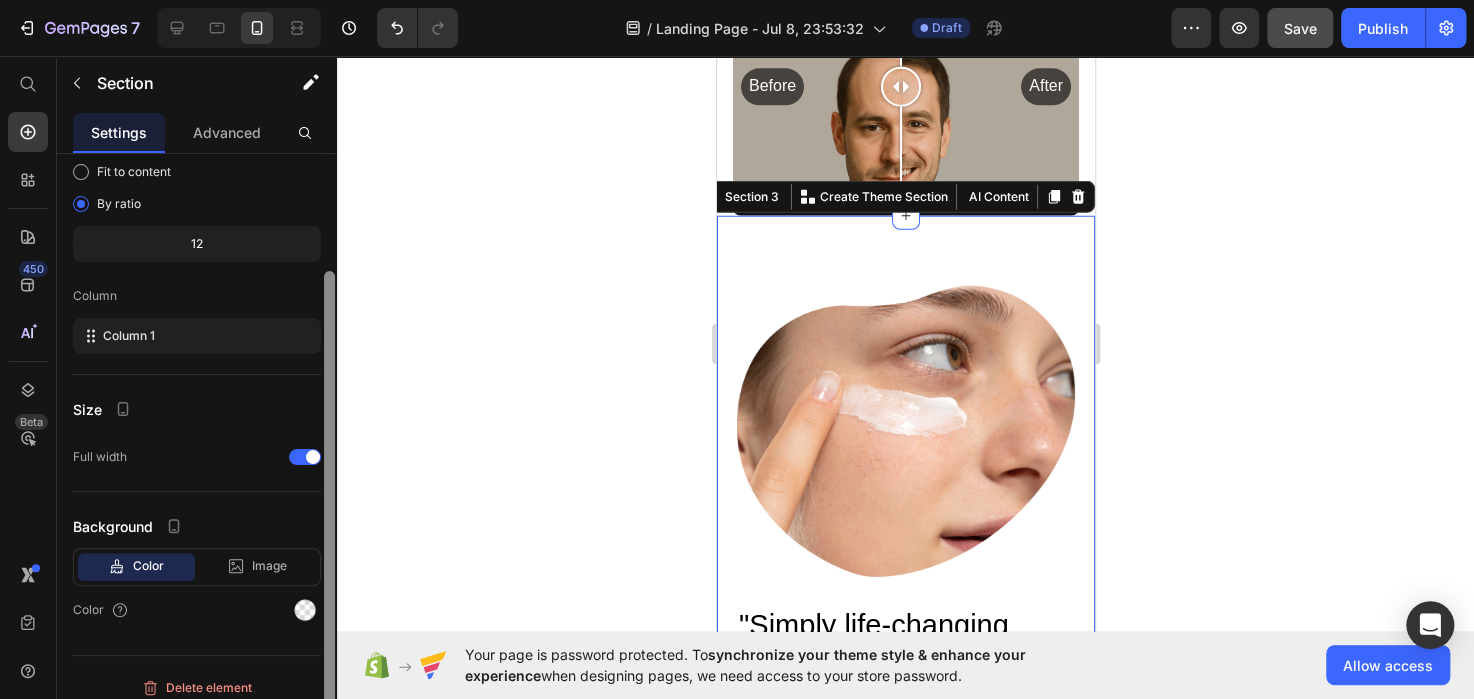 scroll, scrollTop: 160, scrollLeft: 0, axis: vertical 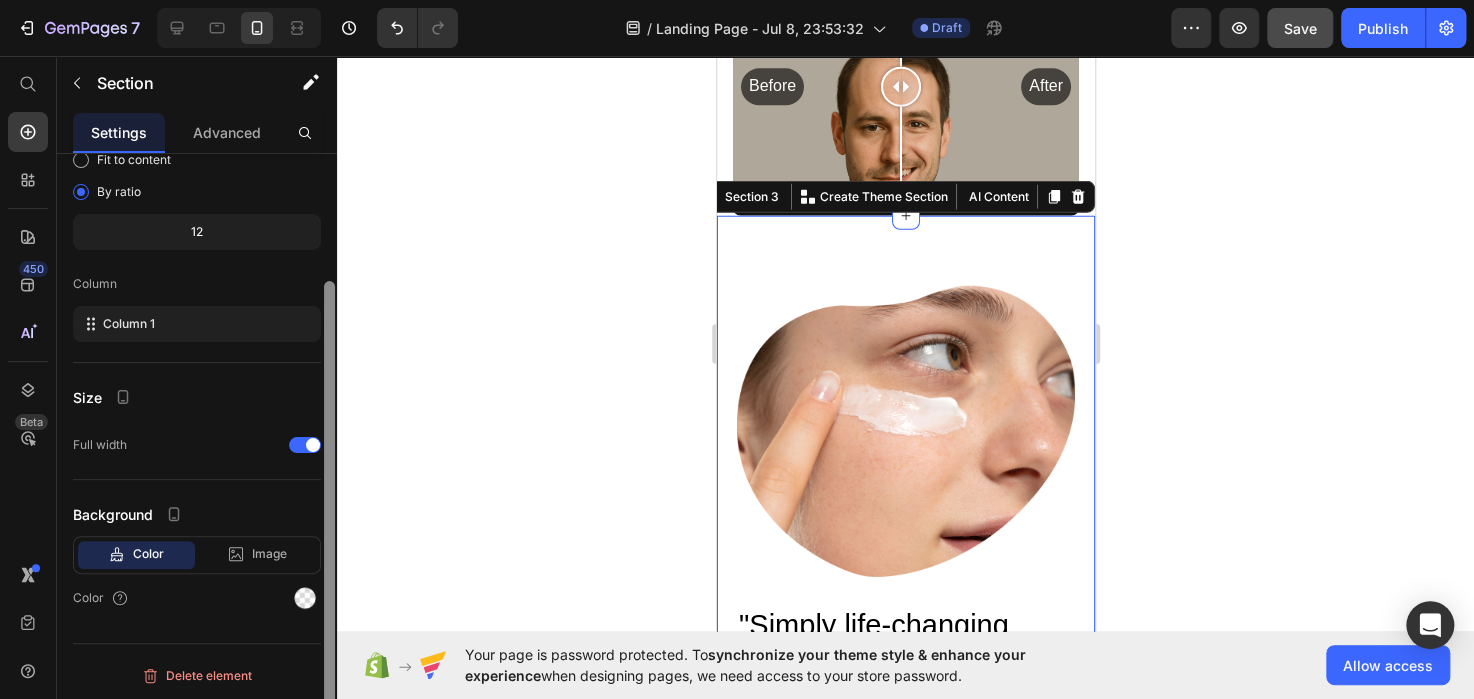 drag, startPoint x: 334, startPoint y: 304, endPoint x: 321, endPoint y: 395, distance: 91.92388 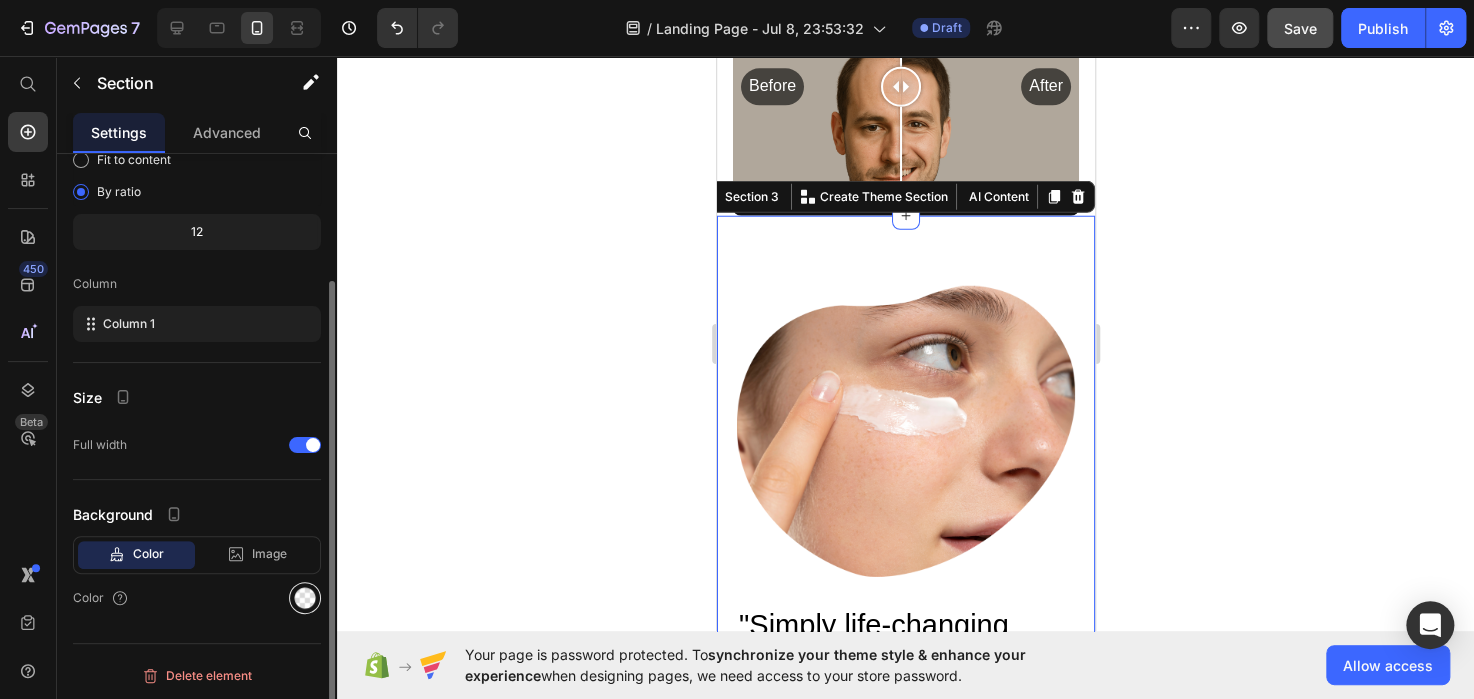 click at bounding box center (305, 598) 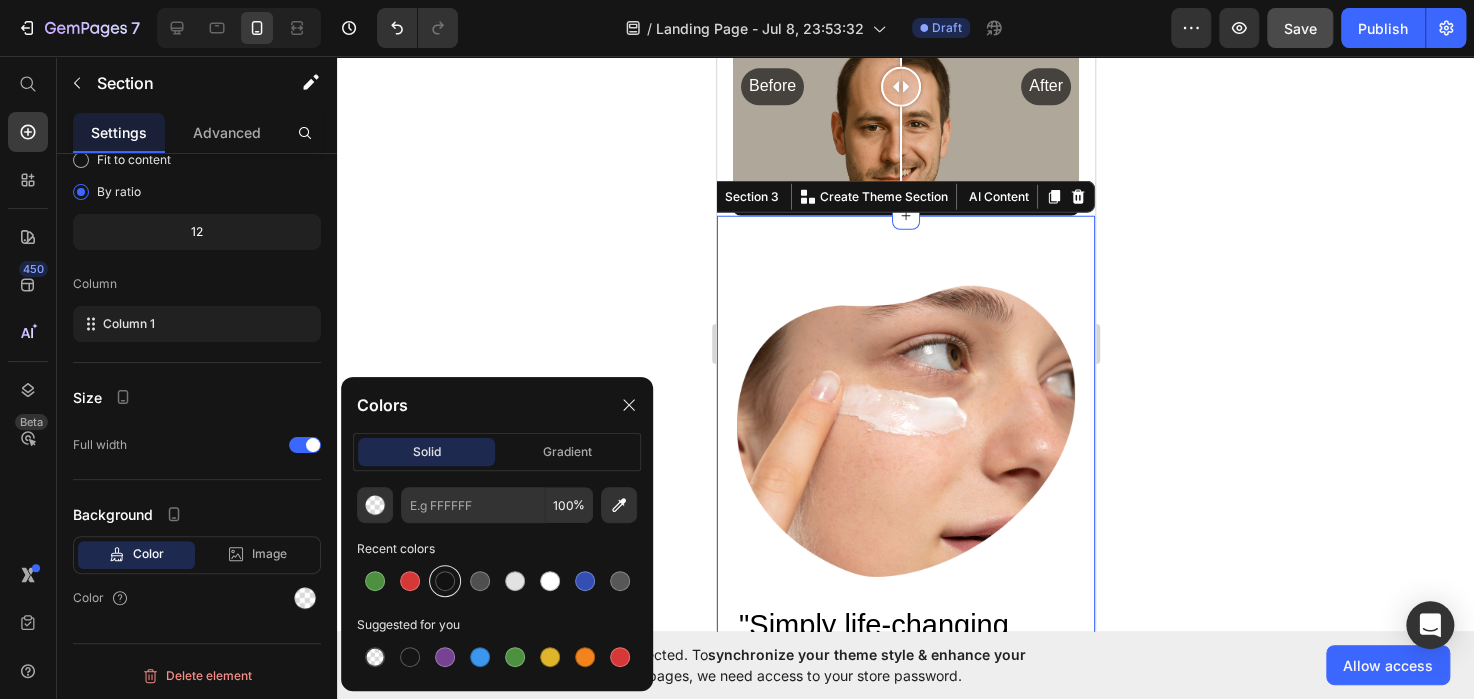 click at bounding box center (445, 581) 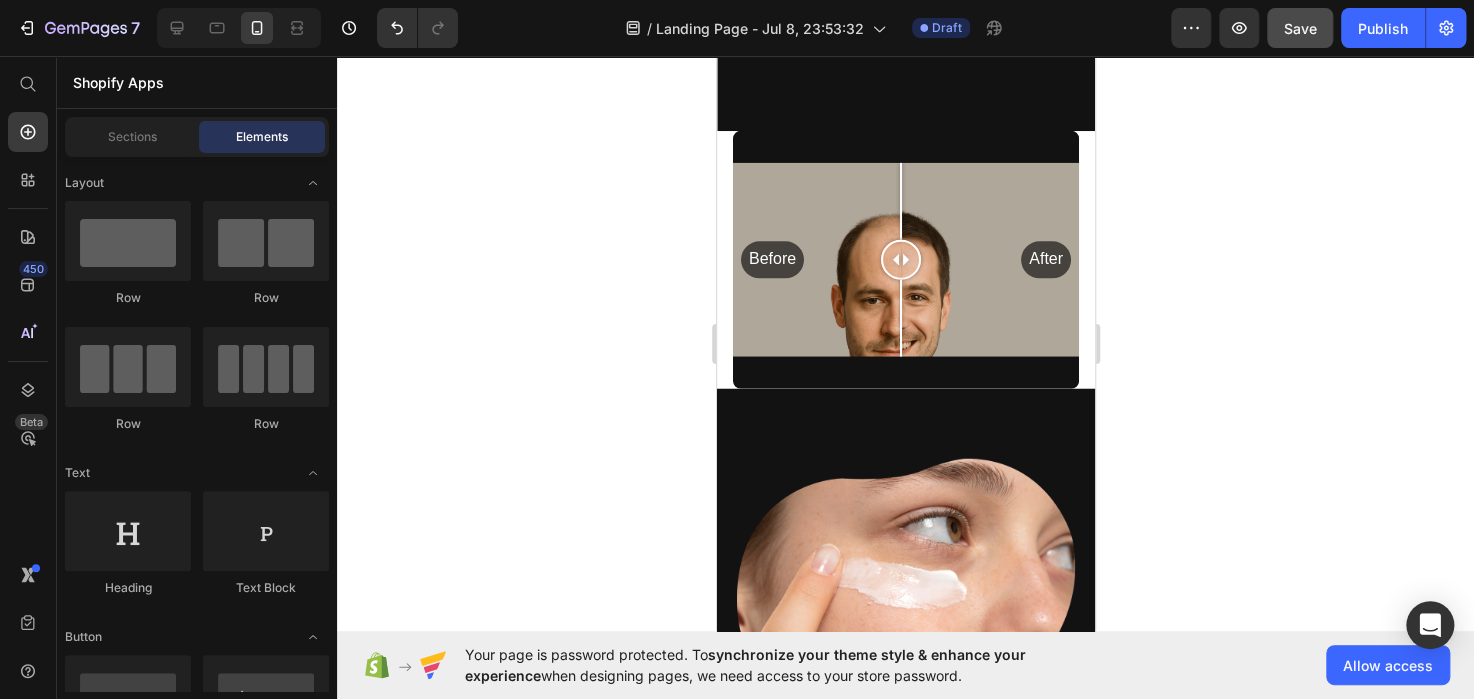 scroll, scrollTop: 2433, scrollLeft: 0, axis: vertical 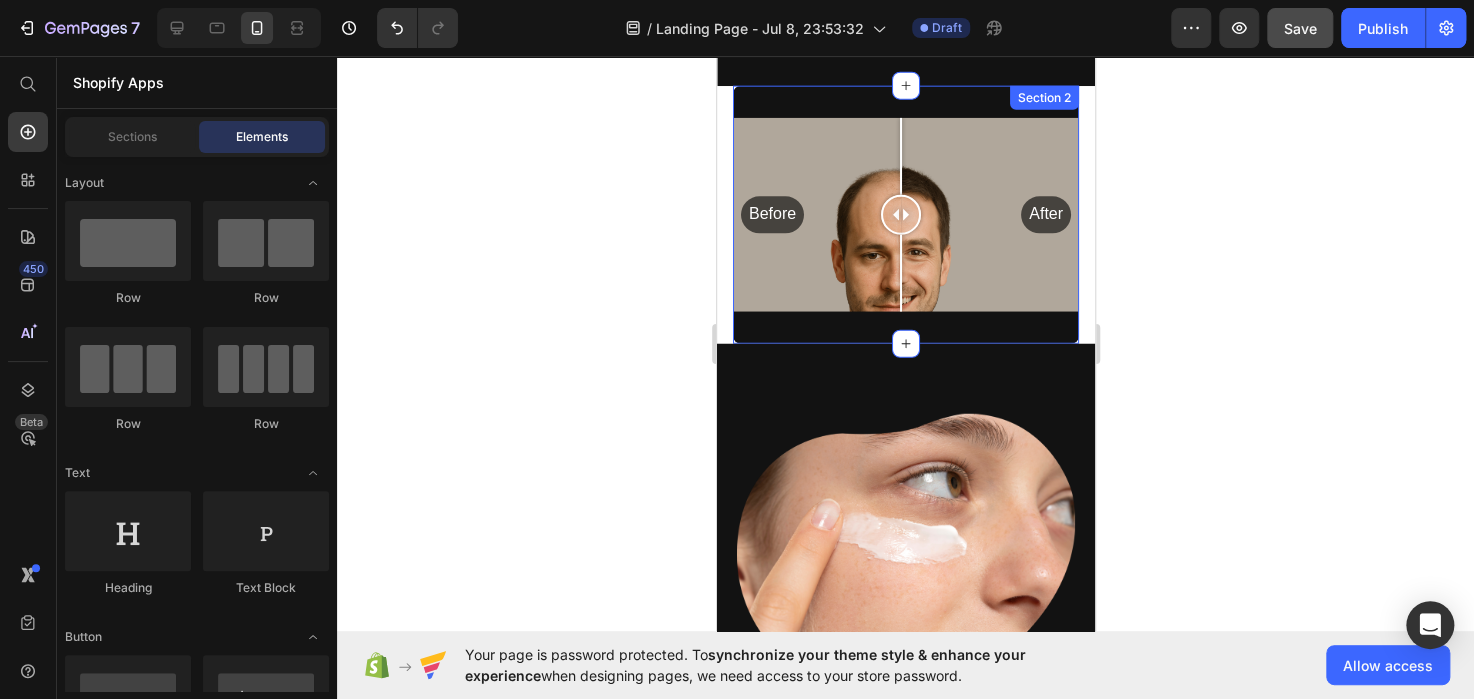 drag, startPoint x: 1066, startPoint y: 288, endPoint x: 1049, endPoint y: 325, distance: 40.718548 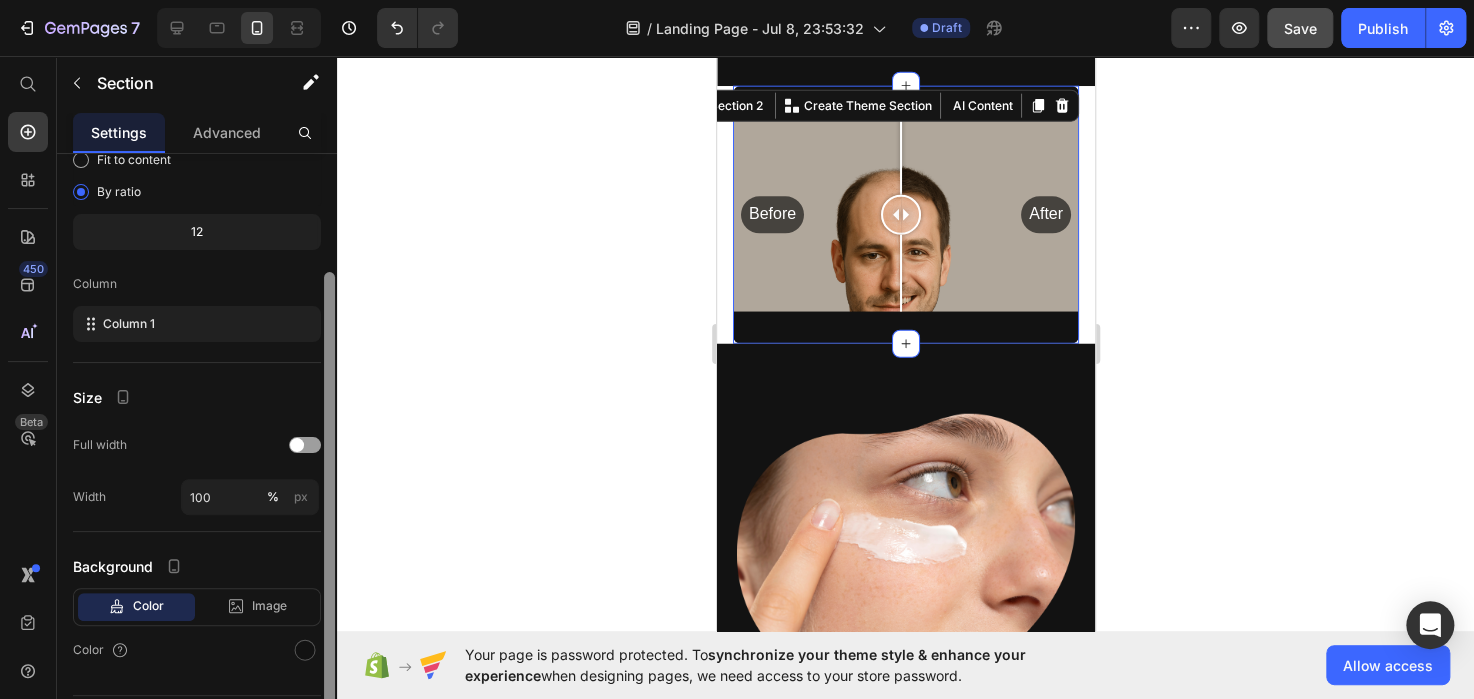 scroll, scrollTop: 154, scrollLeft: 0, axis: vertical 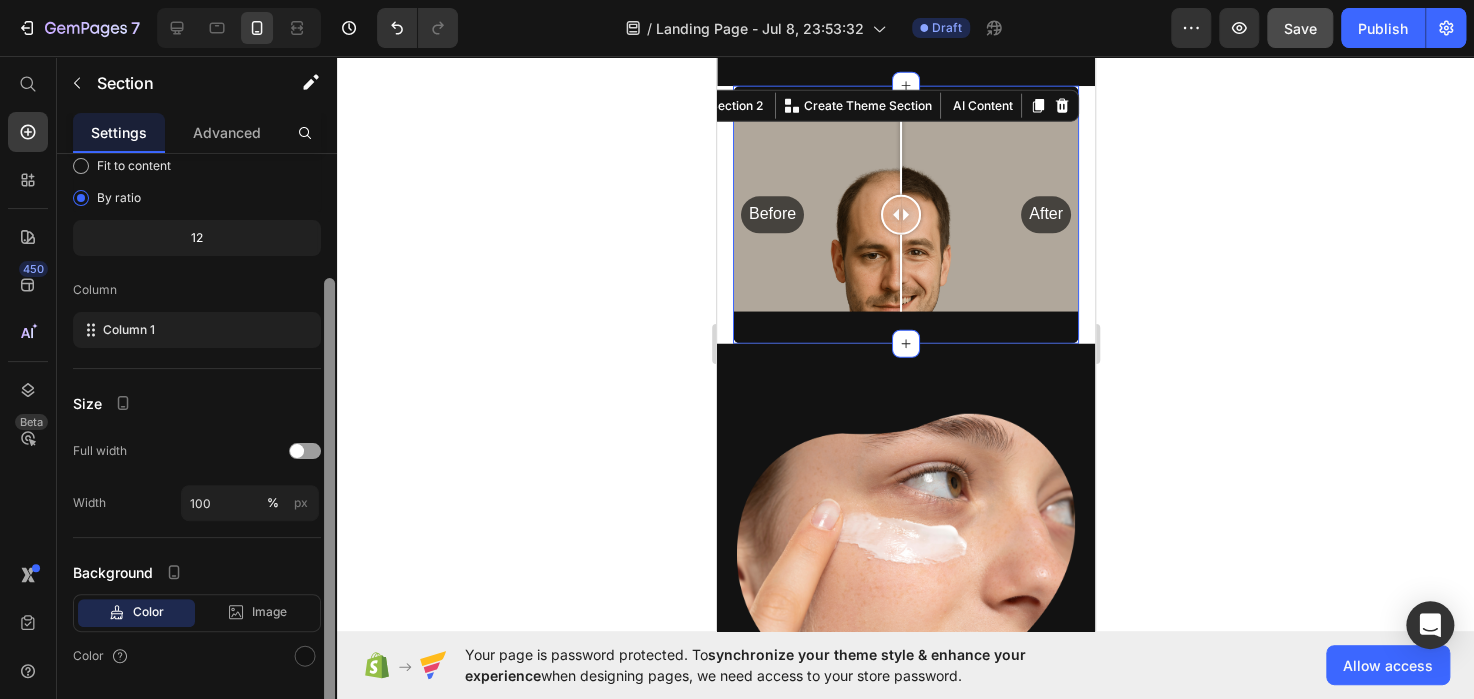 click at bounding box center (329, 500) 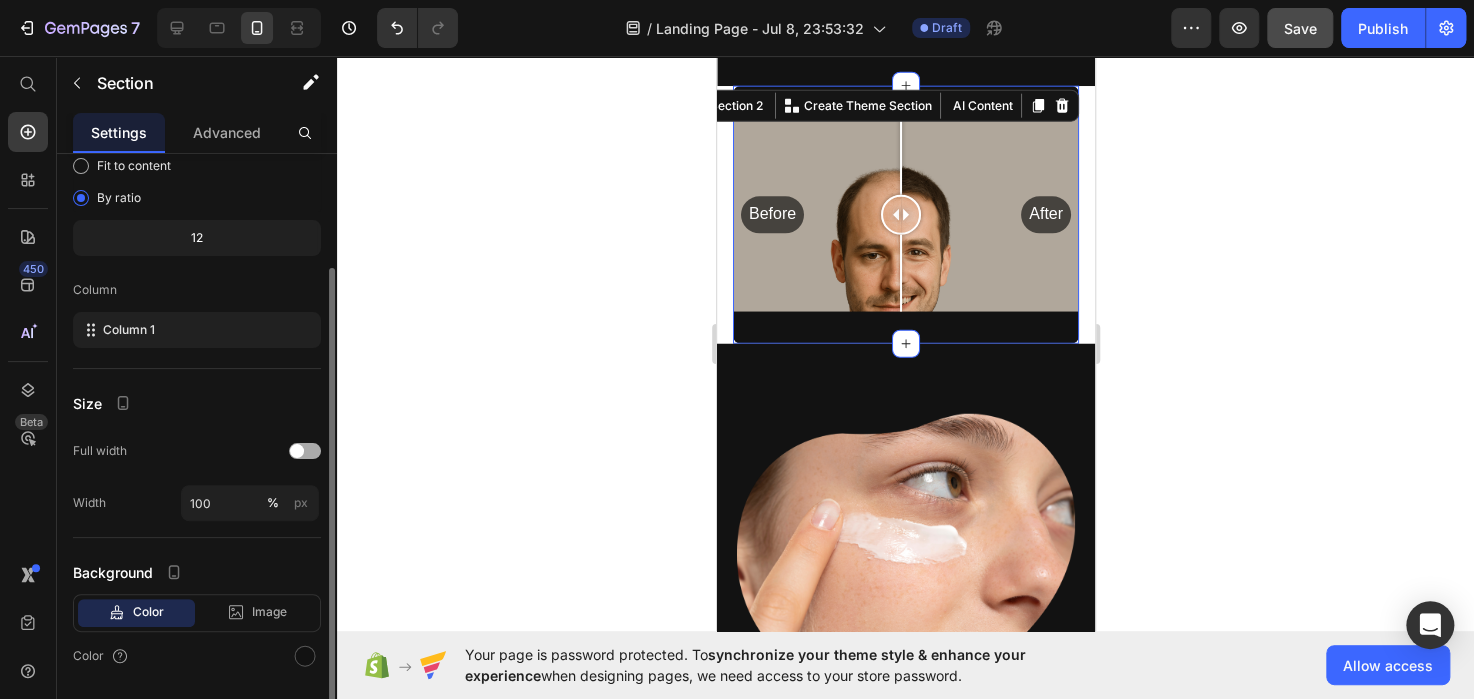 click at bounding box center (305, 451) 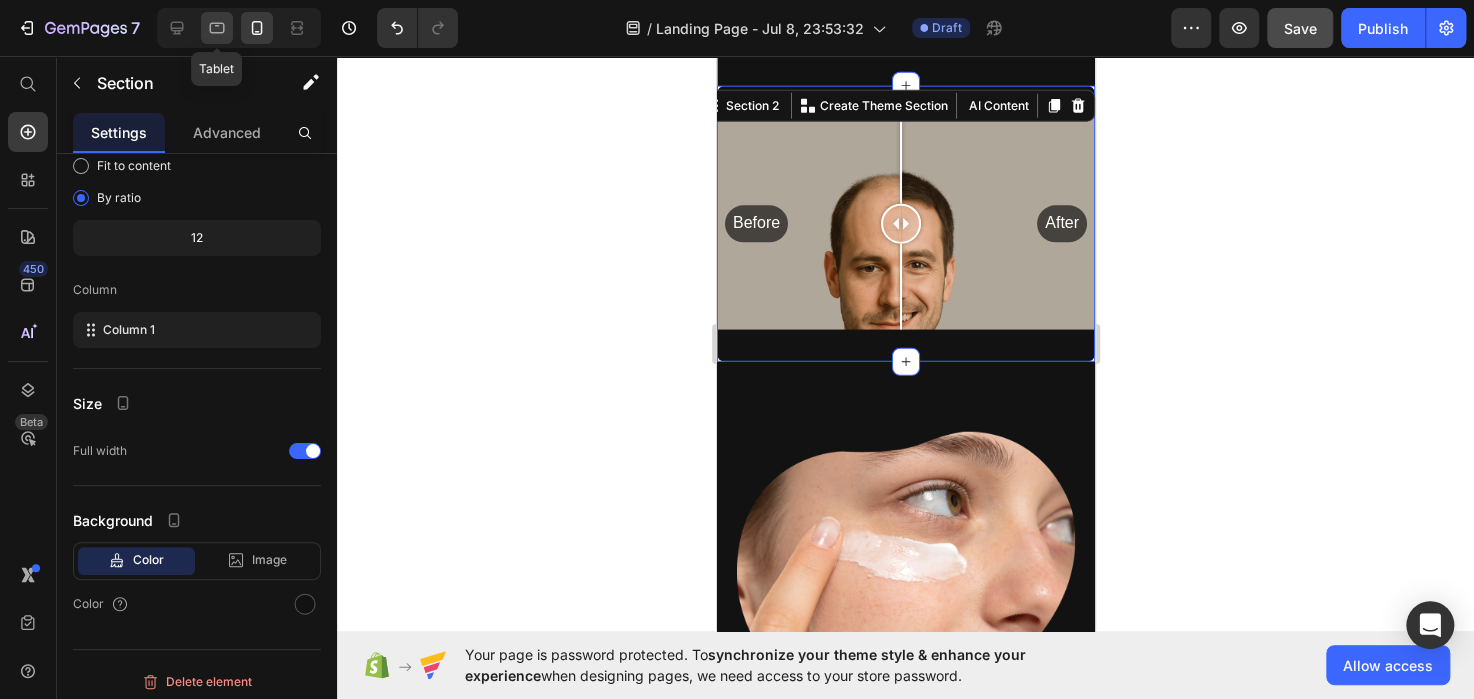 click 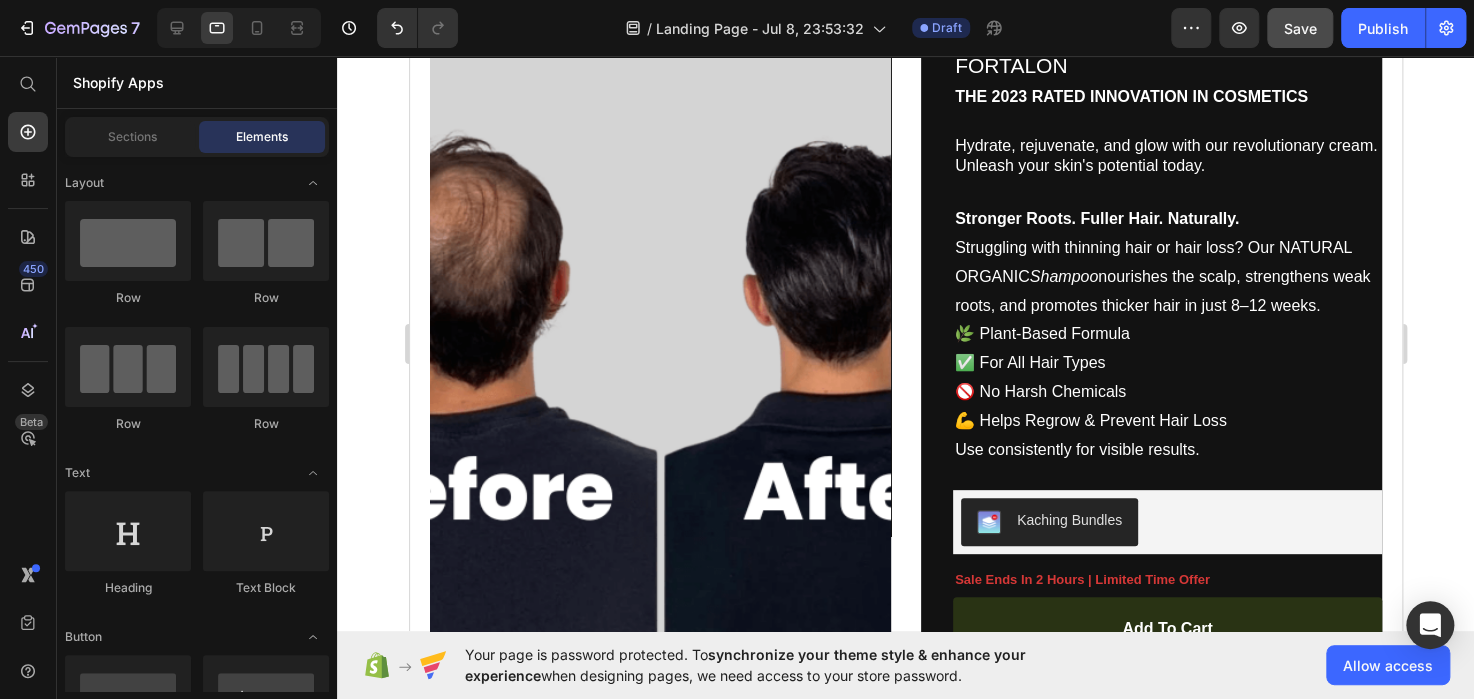 scroll, scrollTop: 0, scrollLeft: 0, axis: both 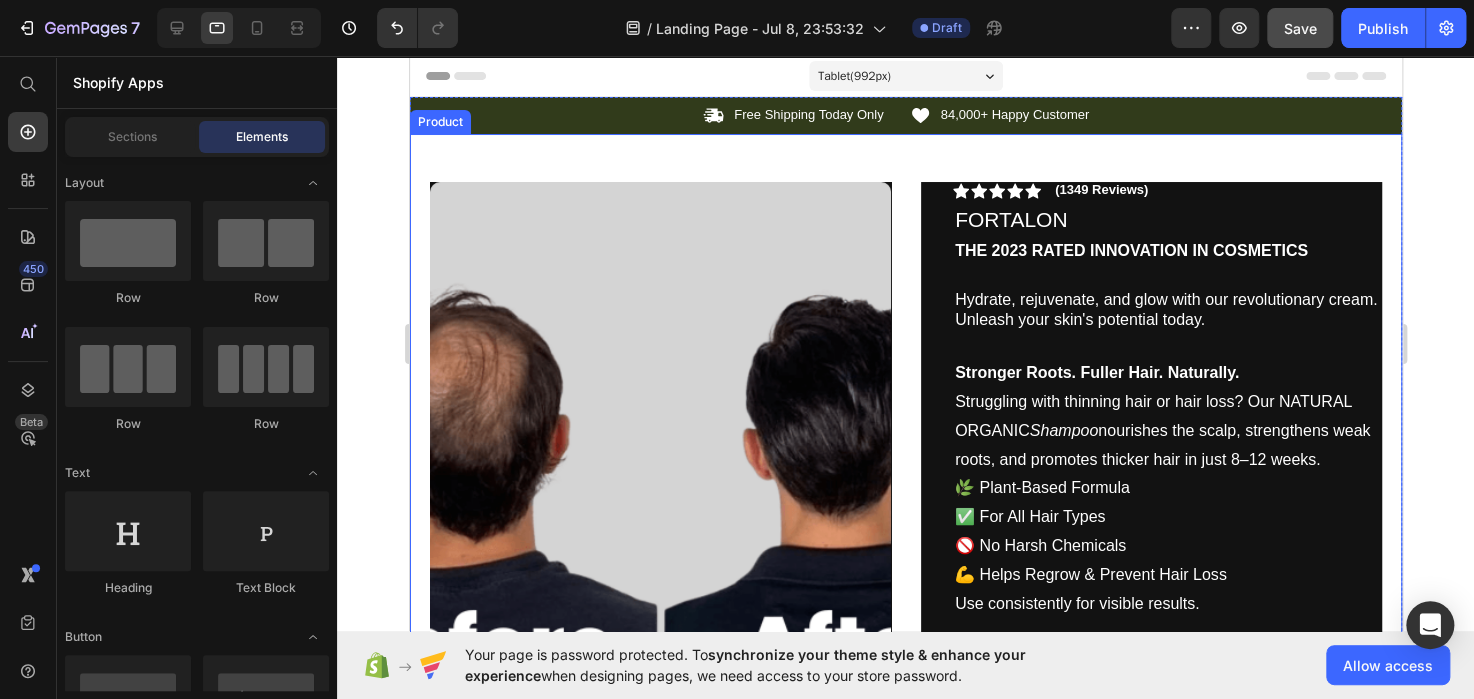 click on "Product Images Image Icon Icon Icon Icon Icon Icon List “This skin cream is a game-changer! It has transformed my dry, lackluster skin into a hydrated and radiant complexion. I love how it absorbs quickly and leaves no greasy residue. Highly recommend” Text Block
Icon [FIRST] [LAST] ([CITY], [COUNTRY]) Text Block Row Row Row Icon Icon Icon Icon Icon Icon List (1349 Reviews) Text Block Row FORTALON Product Title The 2023 Rated Innovation in Cosmetics Text Block Hydrate, rejuvenate, and glow with our revolutionary cream. Unleash your skin's potential today. Text Block Stronger Roots. Fuller Hair. Naturally. Struggling with thinning hair or hair loss? Our NATURAL ORGANIC  Shampoo  nourishes the scalp, strengthens weak roots, and promotes thicker hair in just 8–12 weeks. 🌿 Plant-Based Formula ✅ For All Hair Types 🚫 No Harsh Chemicals 💪 Helps Regrow & Prevent Hair Loss Use consistently for visible results. Text Block Kaching Bundles Kaching Bundles Text Block
Icon" at bounding box center (905, 706) 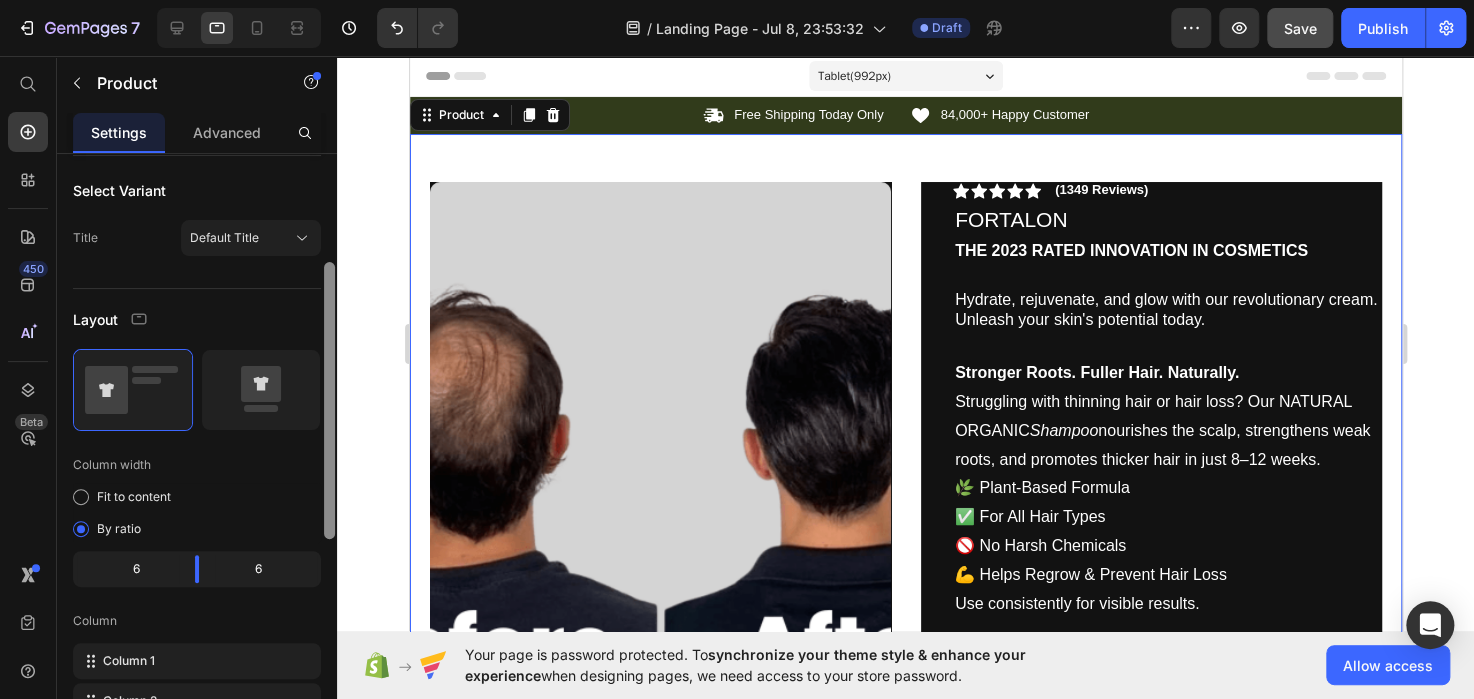 scroll, scrollTop: 298, scrollLeft: 0, axis: vertical 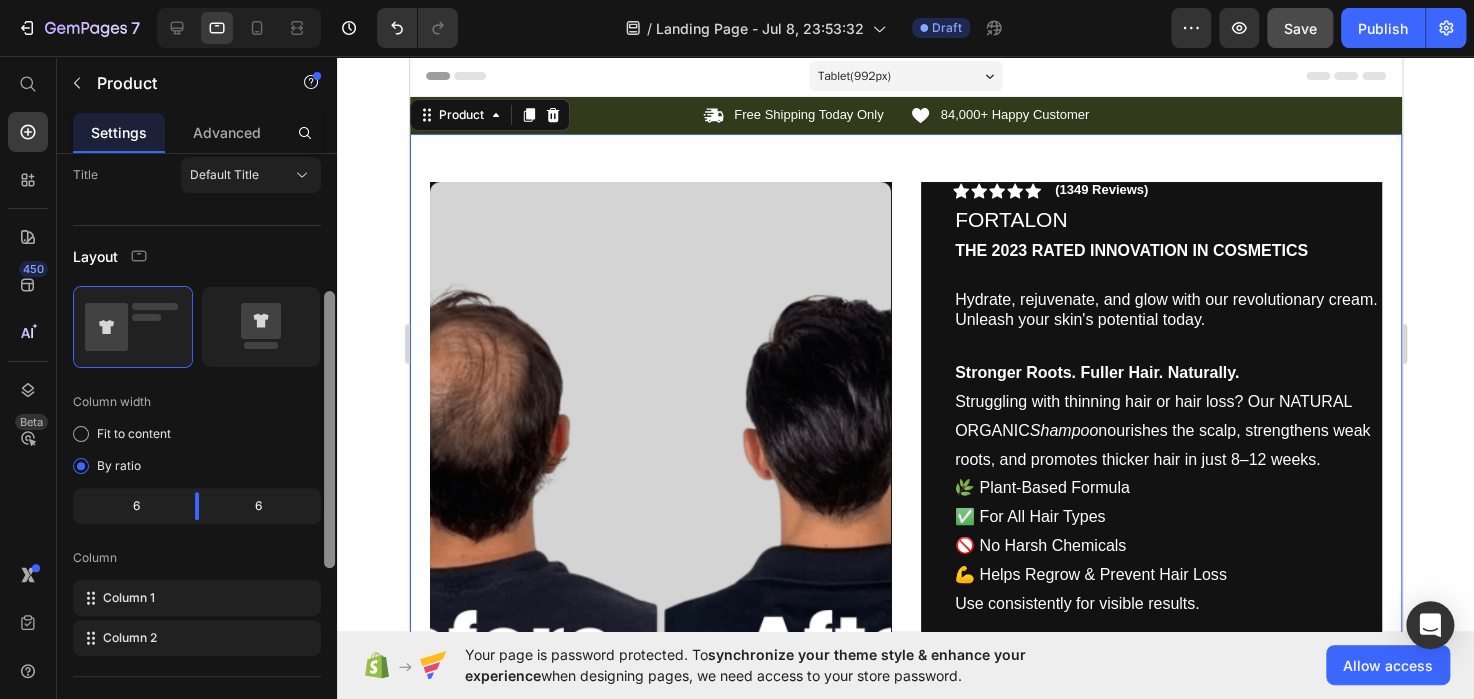 drag, startPoint x: 329, startPoint y: 412, endPoint x: 328, endPoint y: 550, distance: 138.00362 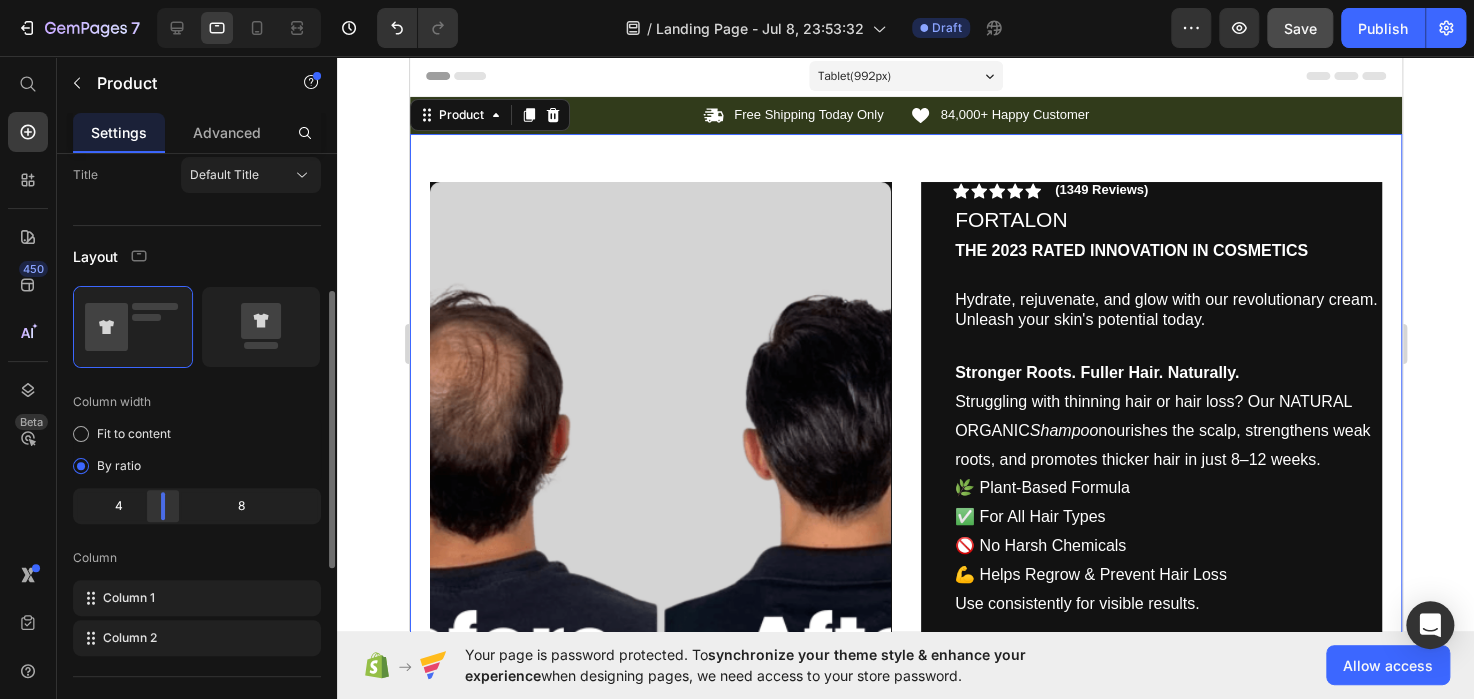 drag, startPoint x: 196, startPoint y: 507, endPoint x: 154, endPoint y: 509, distance: 42.047592 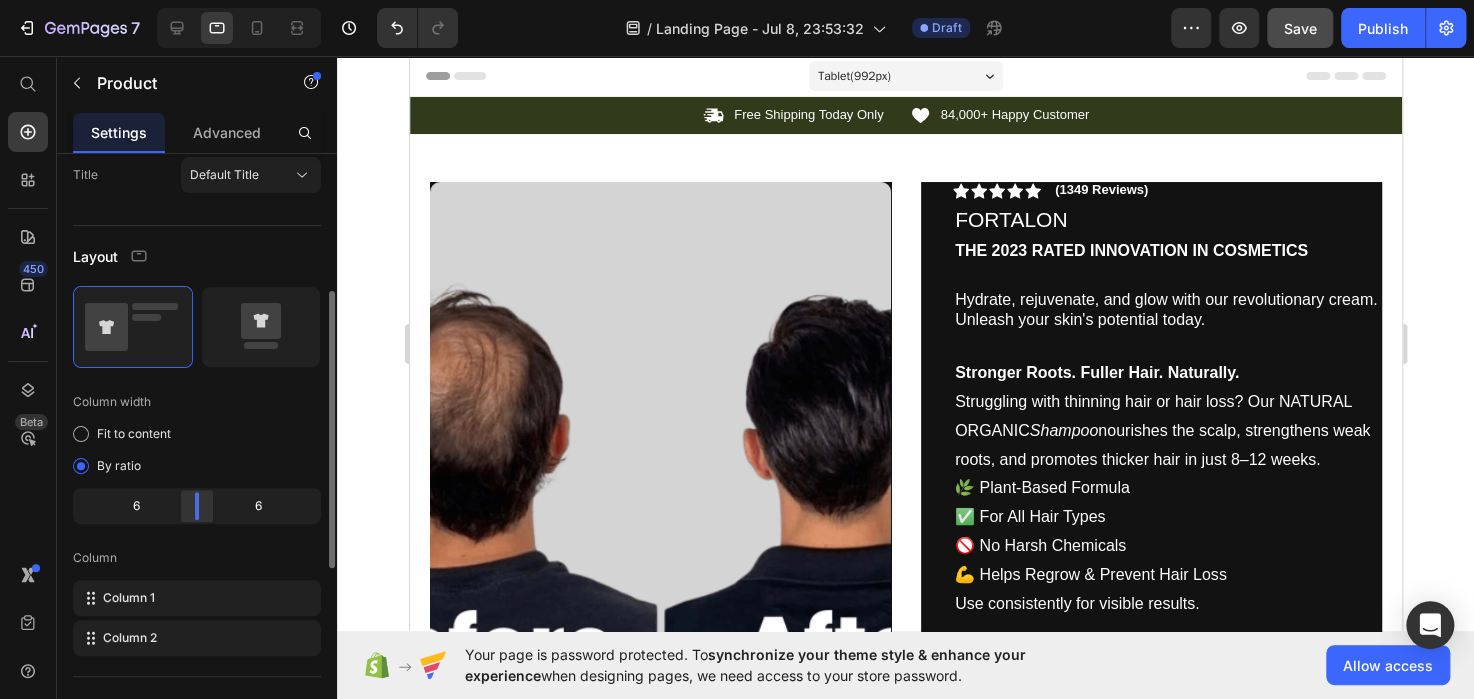 drag, startPoint x: 165, startPoint y: 504, endPoint x: 192, endPoint y: 511, distance: 27.89265 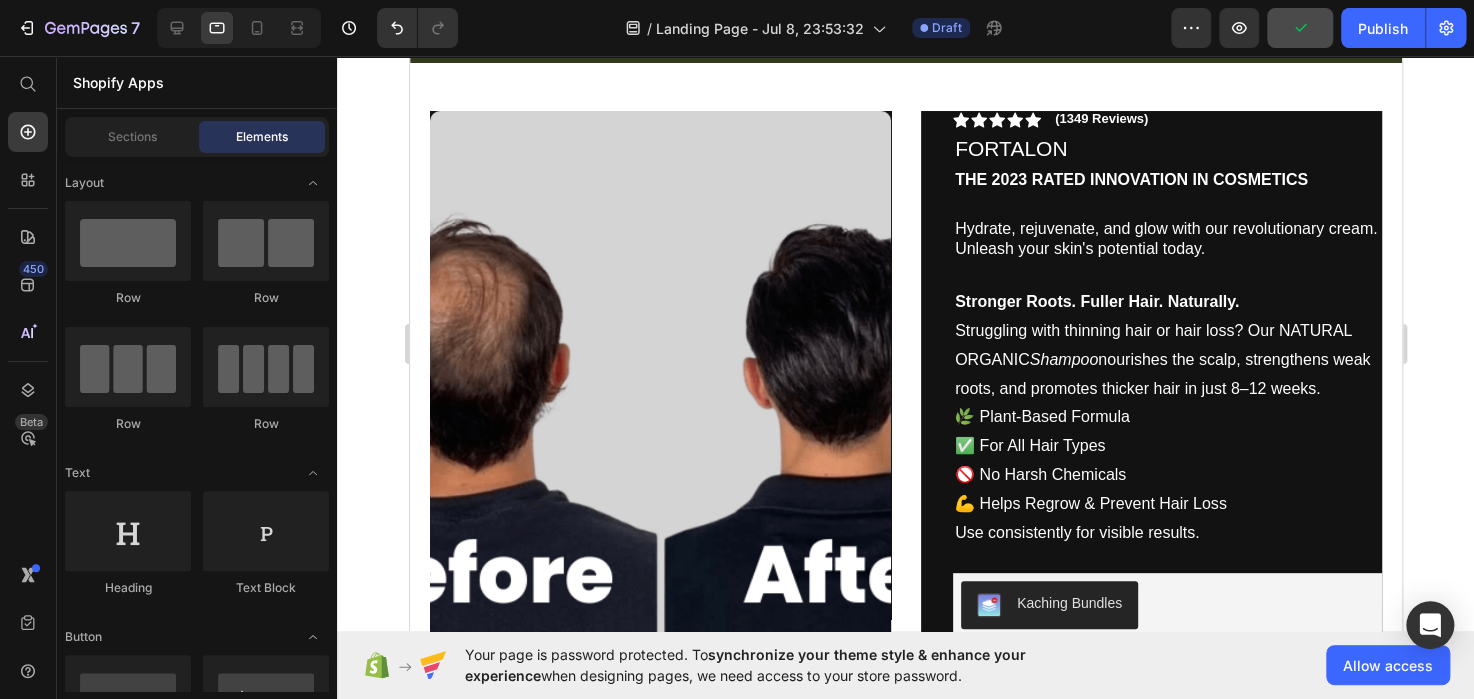 scroll, scrollTop: 0, scrollLeft: 0, axis: both 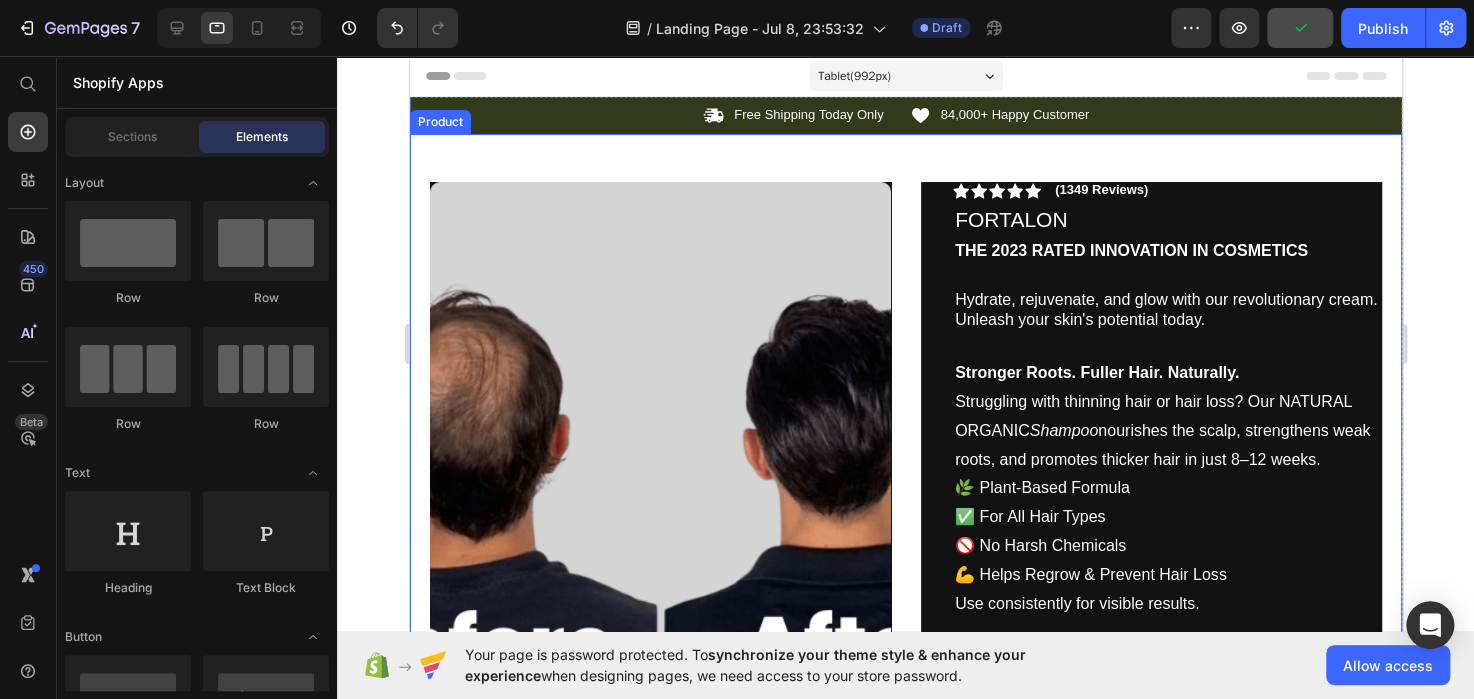 click on "Product Images Image Icon Icon Icon Icon Icon Icon List “This skin cream is a game-changer! It has transformed my dry, lackluster skin into a hydrated and radiant complexion. I love how it absorbs quickly and leaves no greasy residue. Highly recommend” Text Block
Icon [FIRST] [LAST] ([CITY], [COUNTRY]) Text Block Row Row Row Icon Icon Icon Icon Icon Icon List (1349 Reviews) Text Block Row FORTALON Product Title The 2023 Rated Innovation in Cosmetics Text Block Hydrate, rejuvenate, and glow with our revolutionary cream. Unleash your skin's potential today. Text Block Stronger Roots. Fuller Hair. Naturally. Struggling with thinning hair or hair loss? Our NATURAL ORGANIC  Shampoo  nourishes the scalp, strengthens weak roots, and promotes thicker hair in just 8–12 weeks. 🌿 Plant-Based Formula ✅ For All Hair Types 🚫 No Harsh Chemicals 💪 Helps Regrow & Prevent Hair Loss Use consistently for visible results. Text Block Kaching Bundles Kaching Bundles Text Block
Icon" at bounding box center [905, 706] 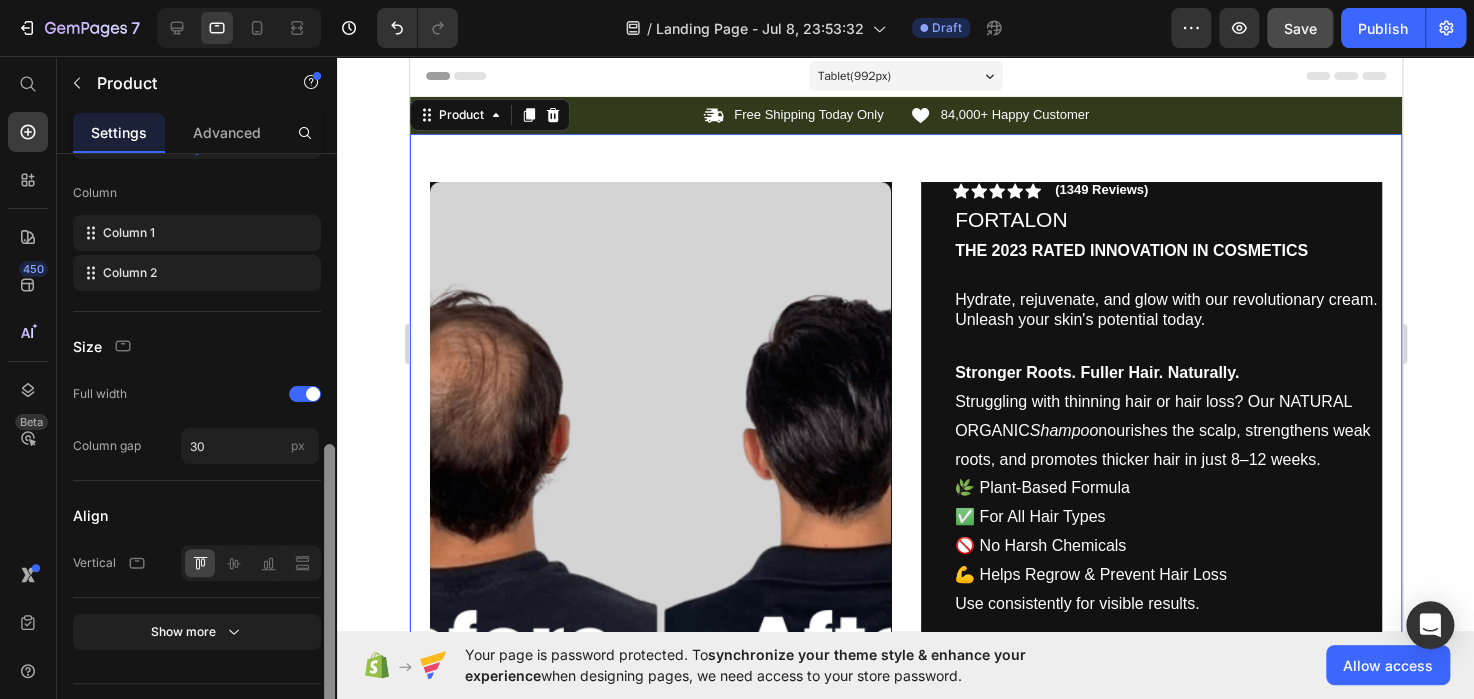 scroll, scrollTop: 703, scrollLeft: 0, axis: vertical 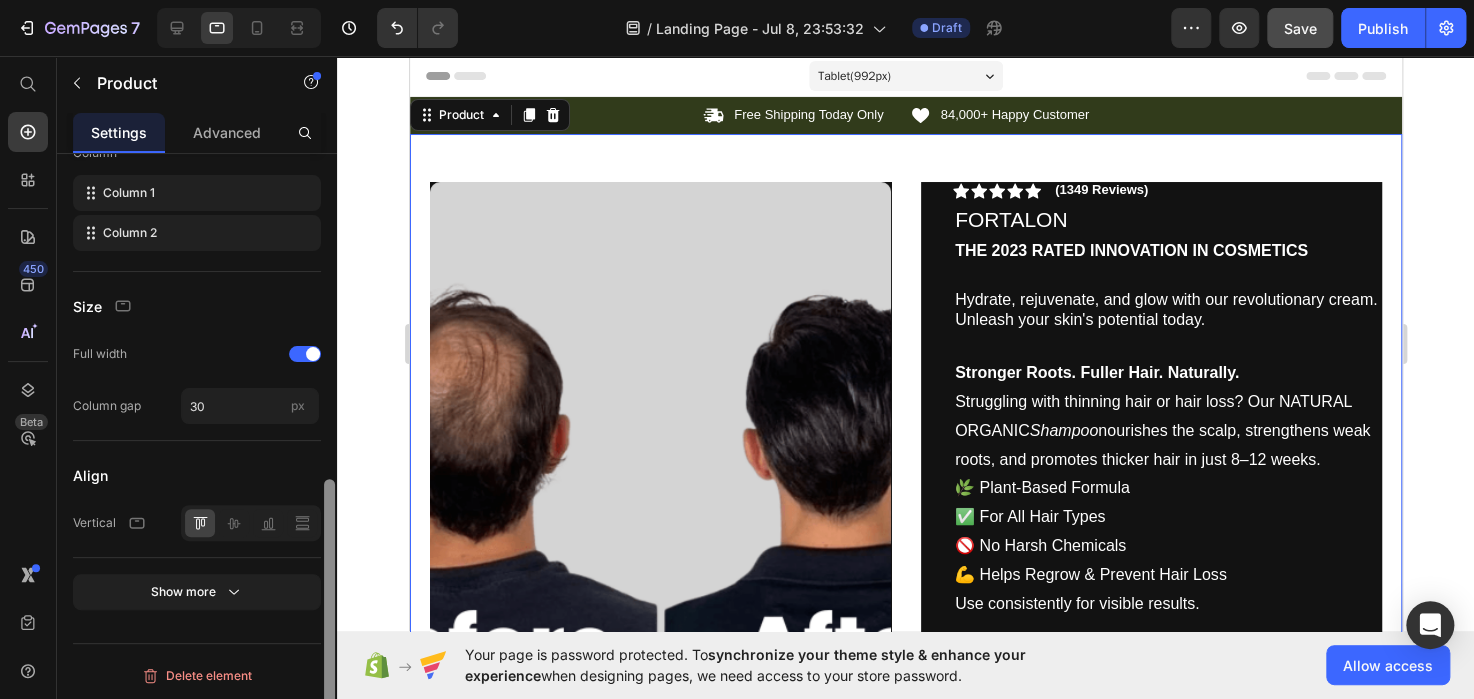 drag, startPoint x: 333, startPoint y: 327, endPoint x: 332, endPoint y: 646, distance: 319.00156 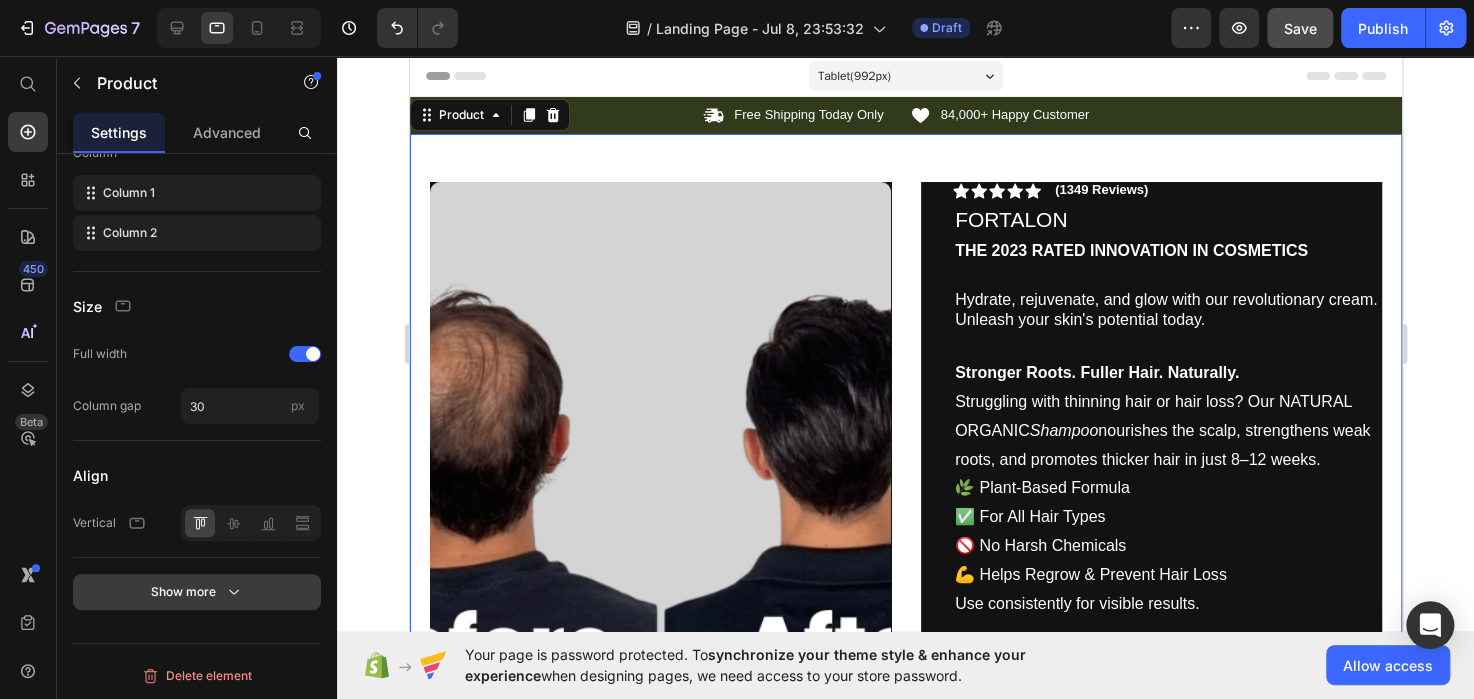 click 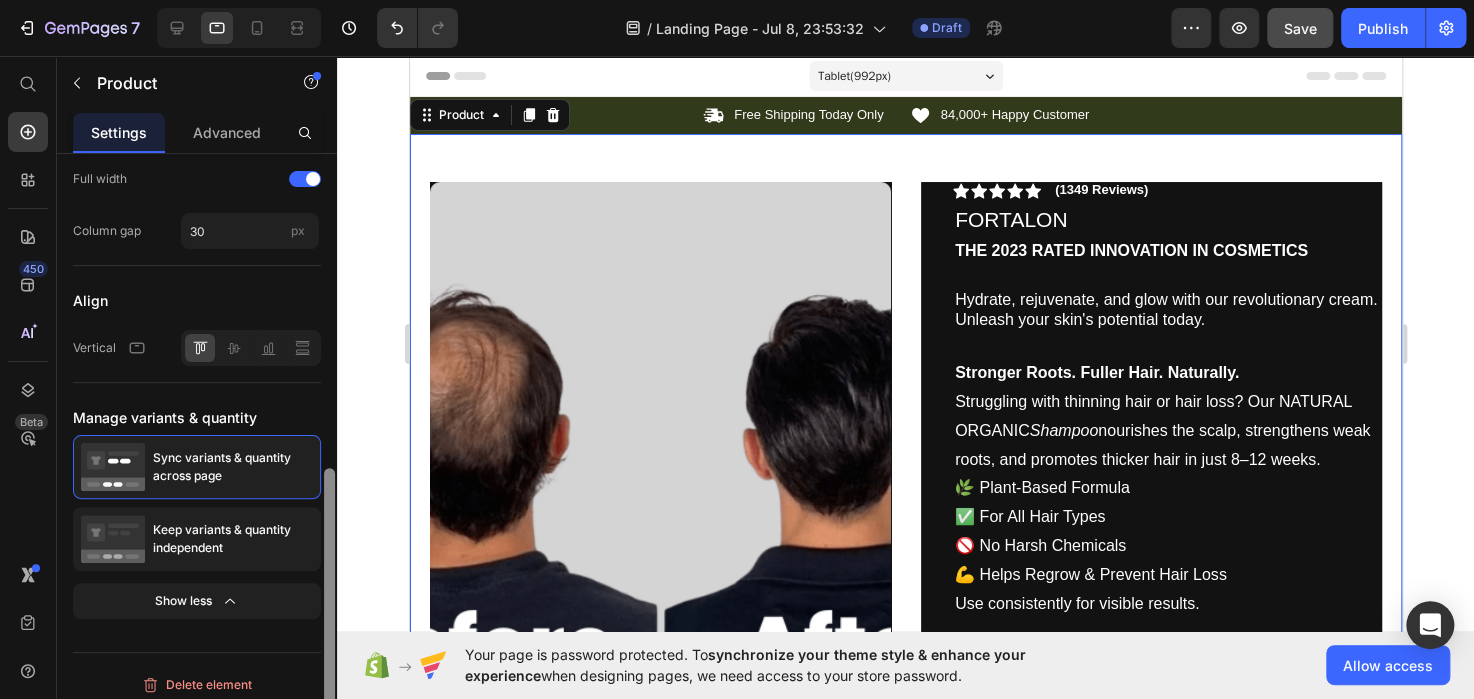 scroll, scrollTop: 886, scrollLeft: 0, axis: vertical 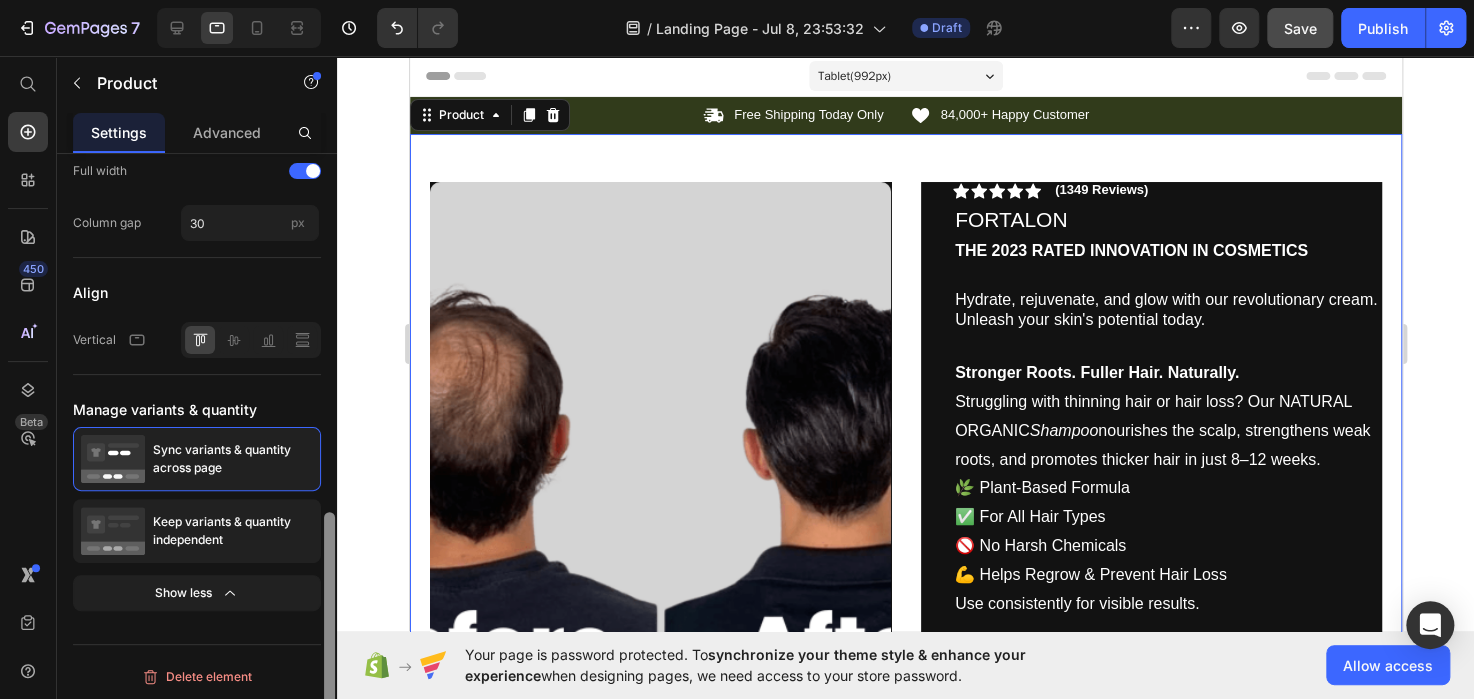 drag, startPoint x: 327, startPoint y: 532, endPoint x: 325, endPoint y: 677, distance: 145.0138 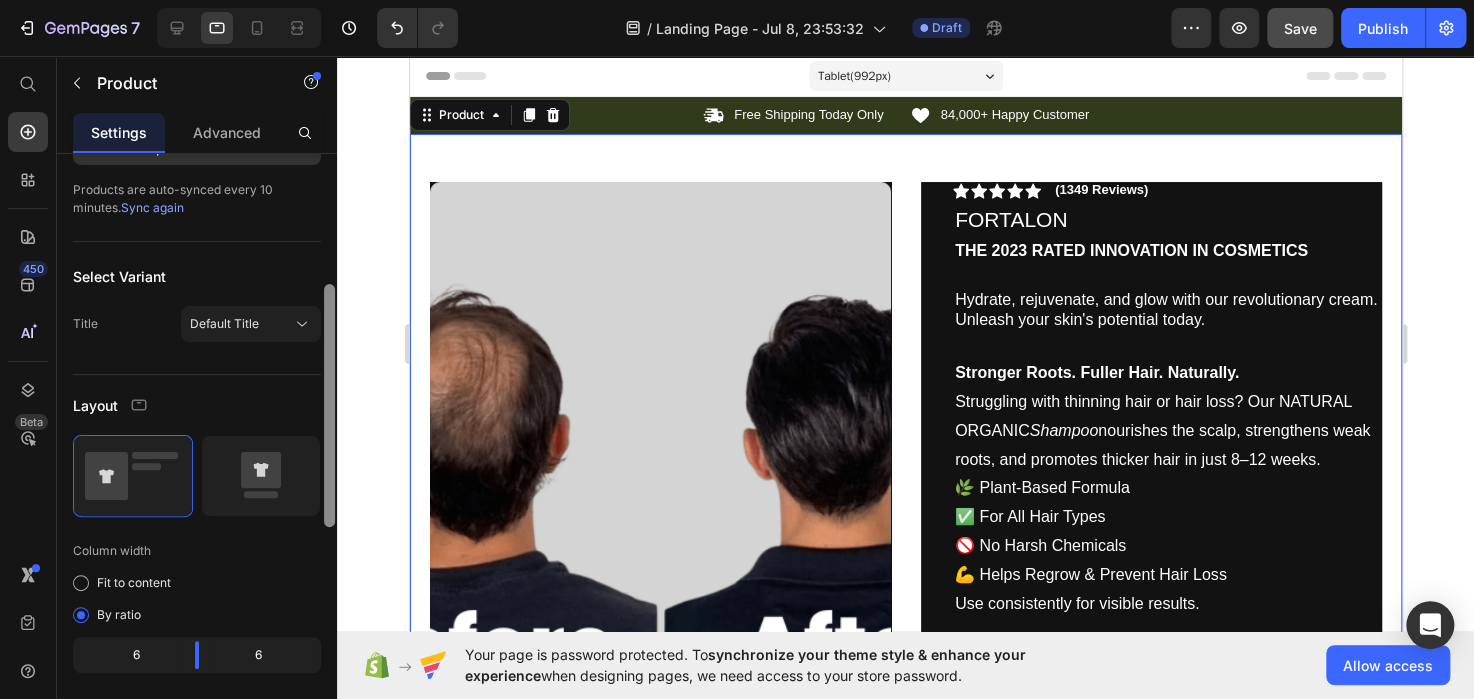 scroll, scrollTop: 0, scrollLeft: 0, axis: both 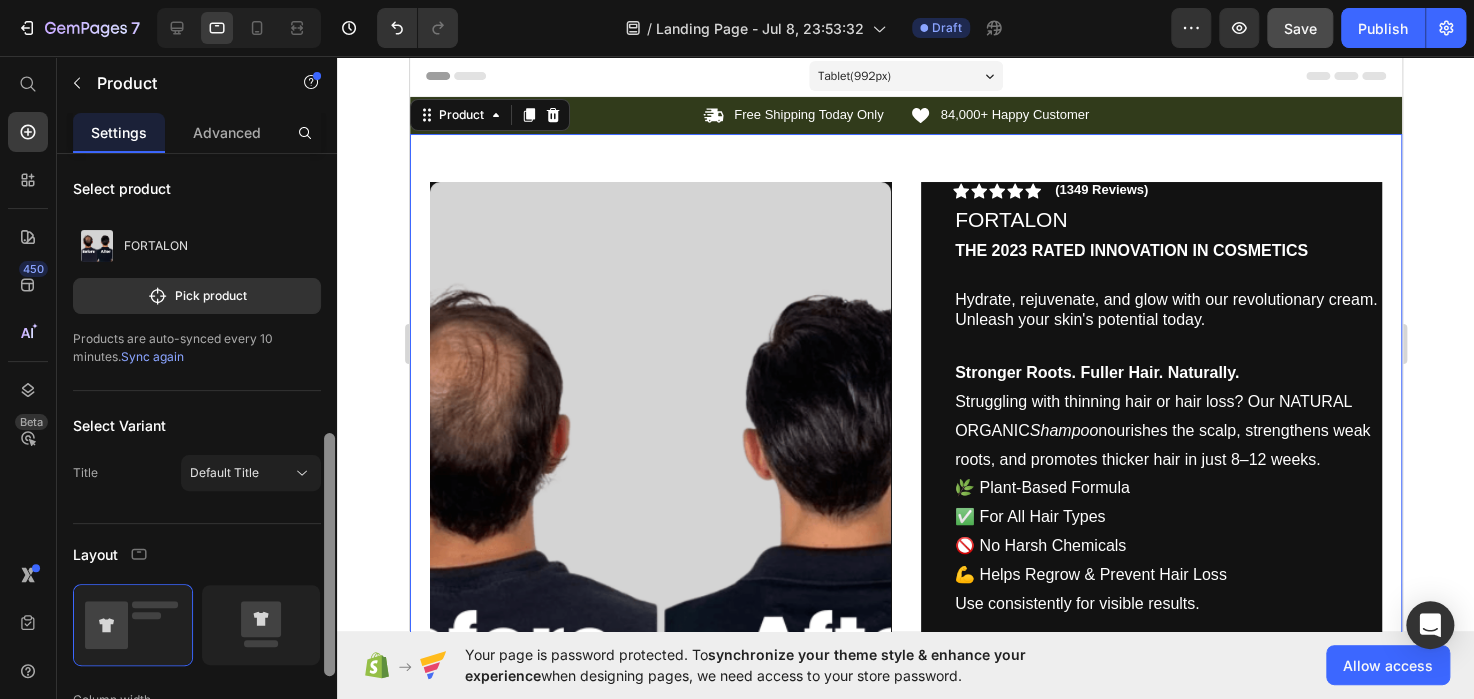 drag, startPoint x: 328, startPoint y: 547, endPoint x: 324, endPoint y: 163, distance: 384.02084 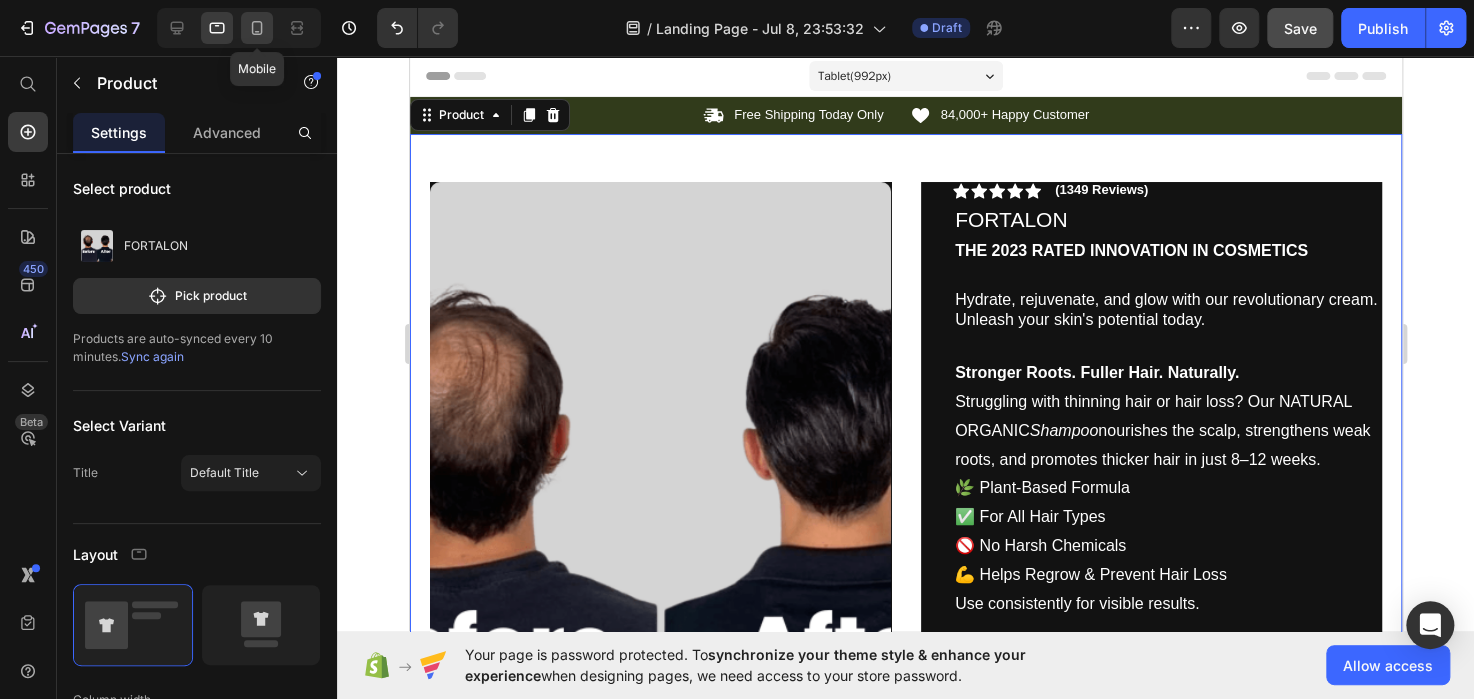 click 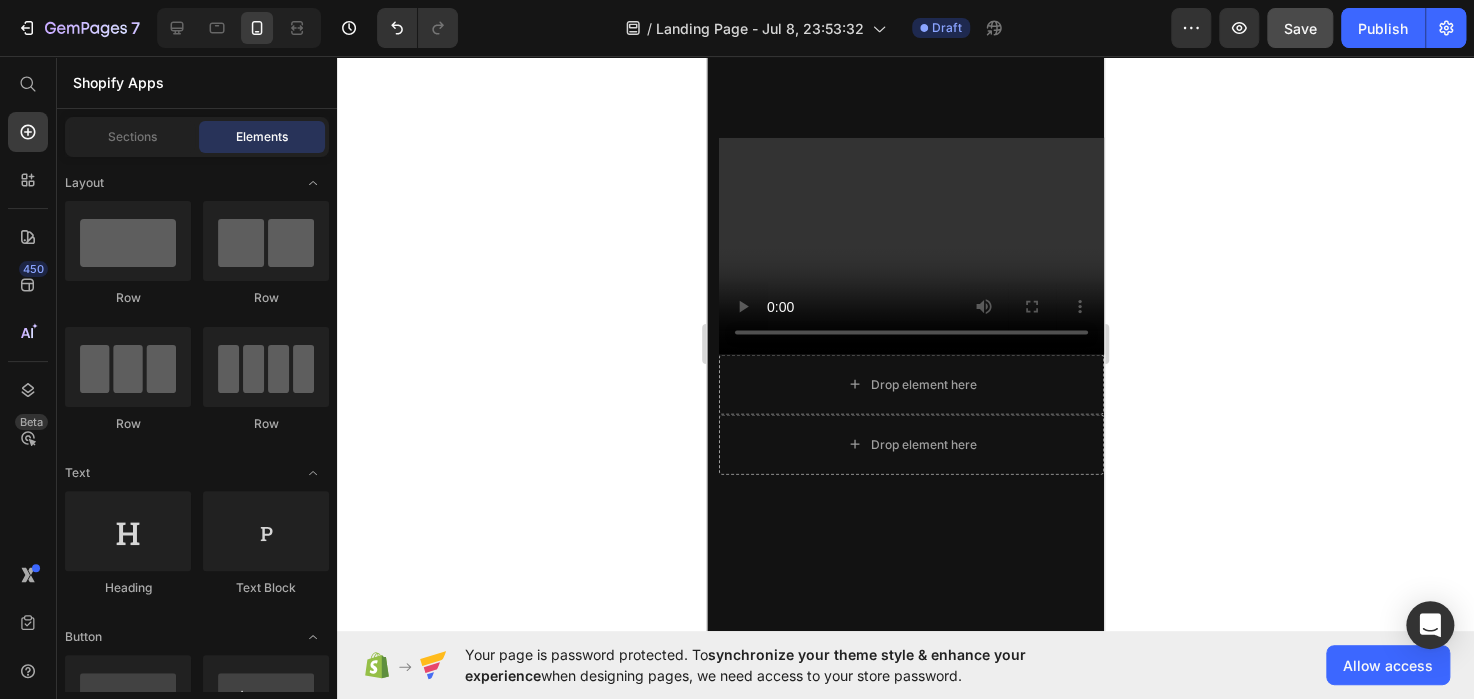 scroll, scrollTop: 1844, scrollLeft: 0, axis: vertical 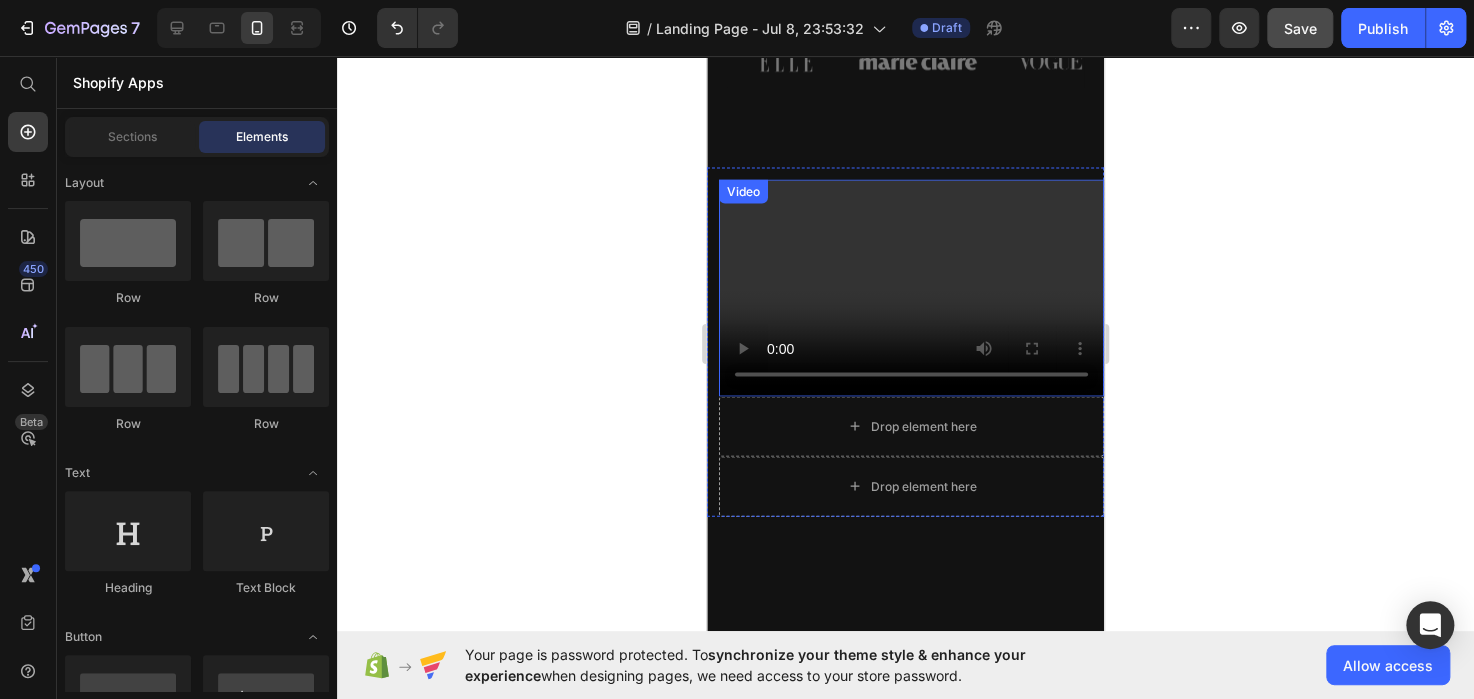 click at bounding box center (911, 287) 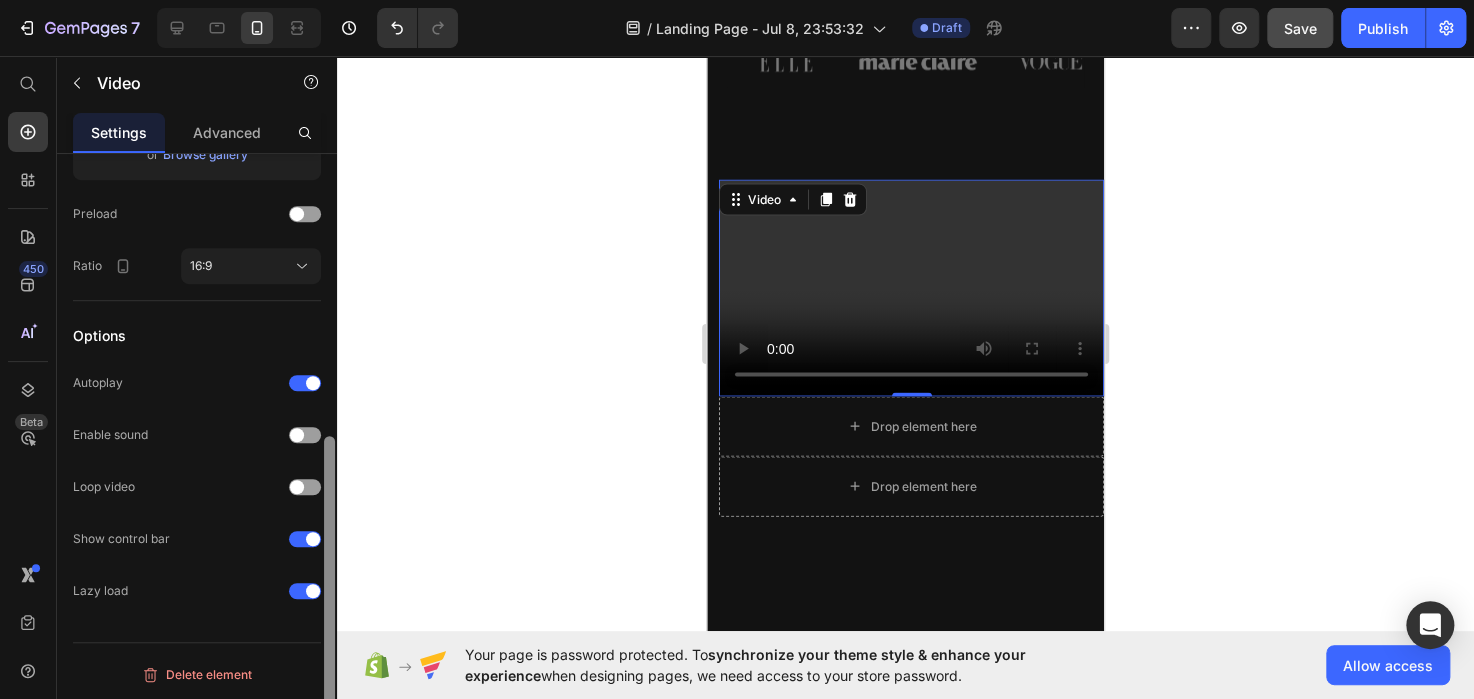 scroll, scrollTop: 0, scrollLeft: 0, axis: both 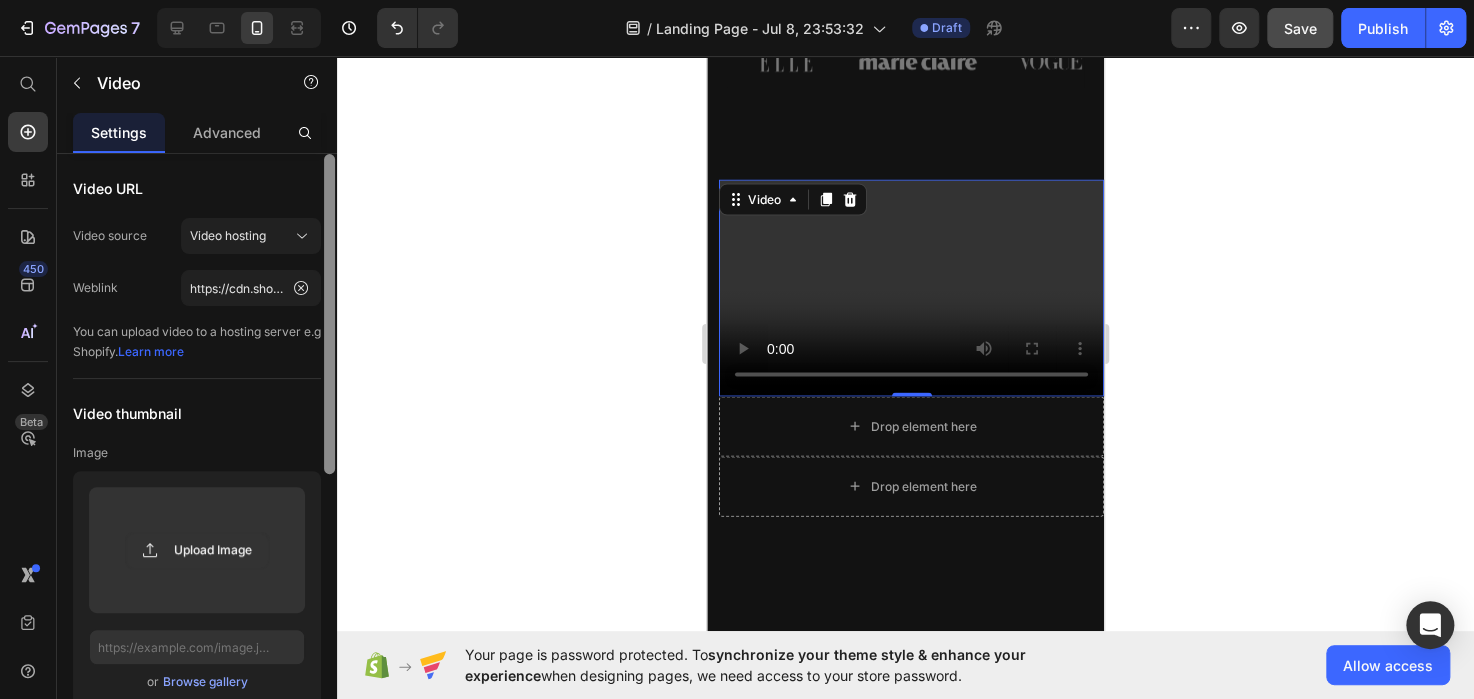 drag, startPoint x: 324, startPoint y: 317, endPoint x: 326, endPoint y: 195, distance: 122.016396 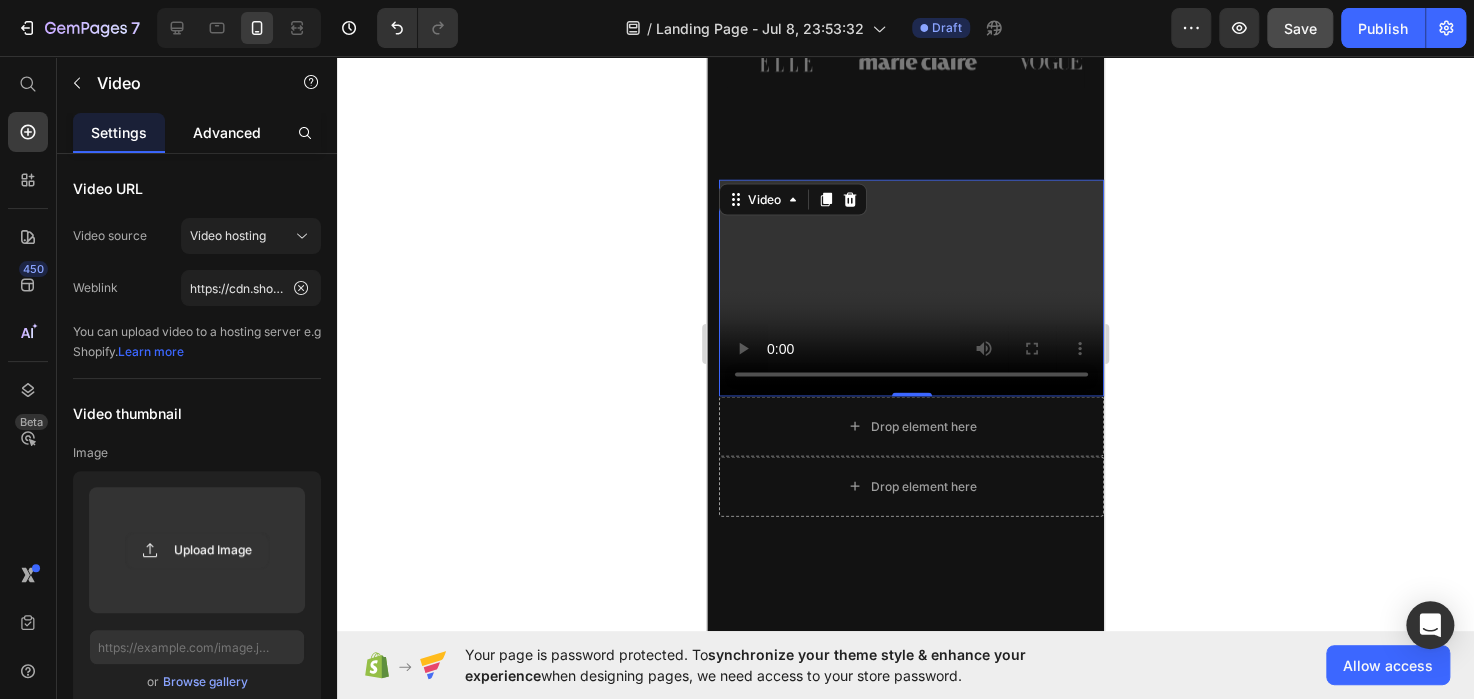 click on "Advanced" 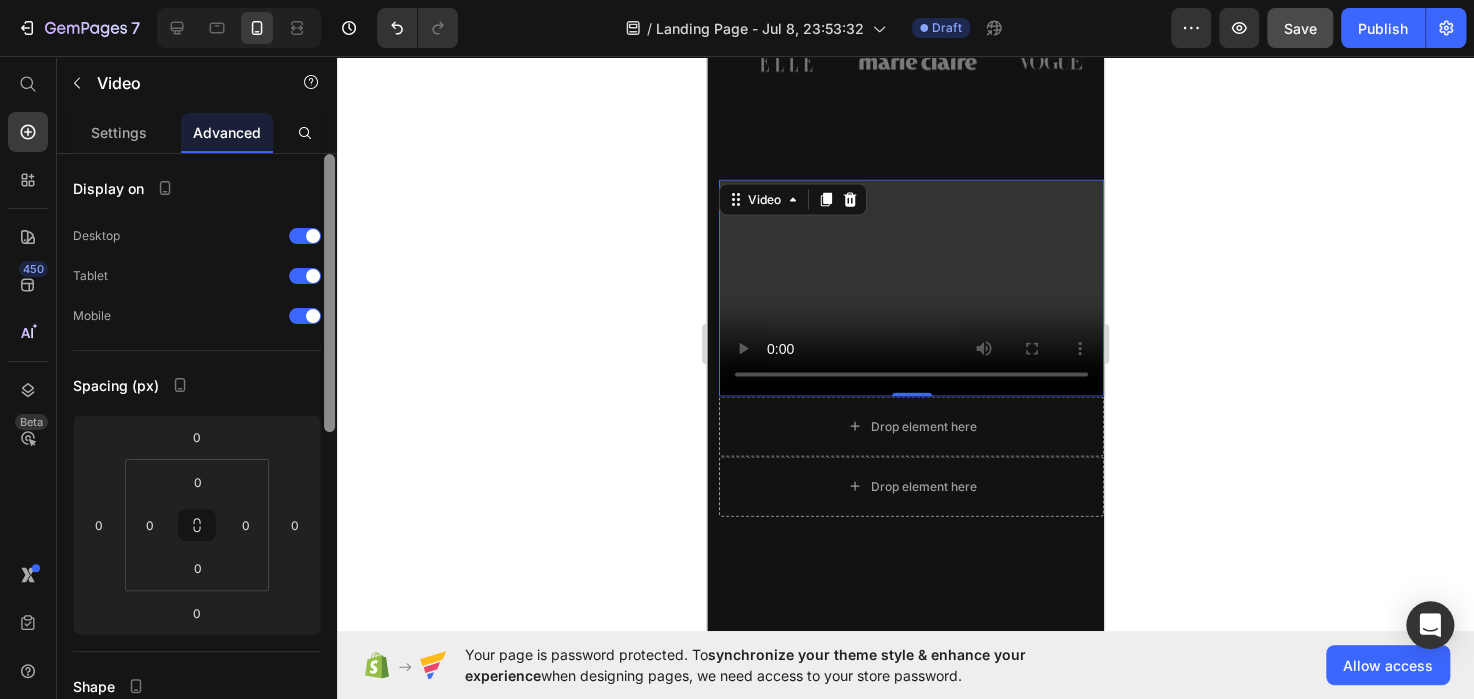 scroll, scrollTop: 601, scrollLeft: 0, axis: vertical 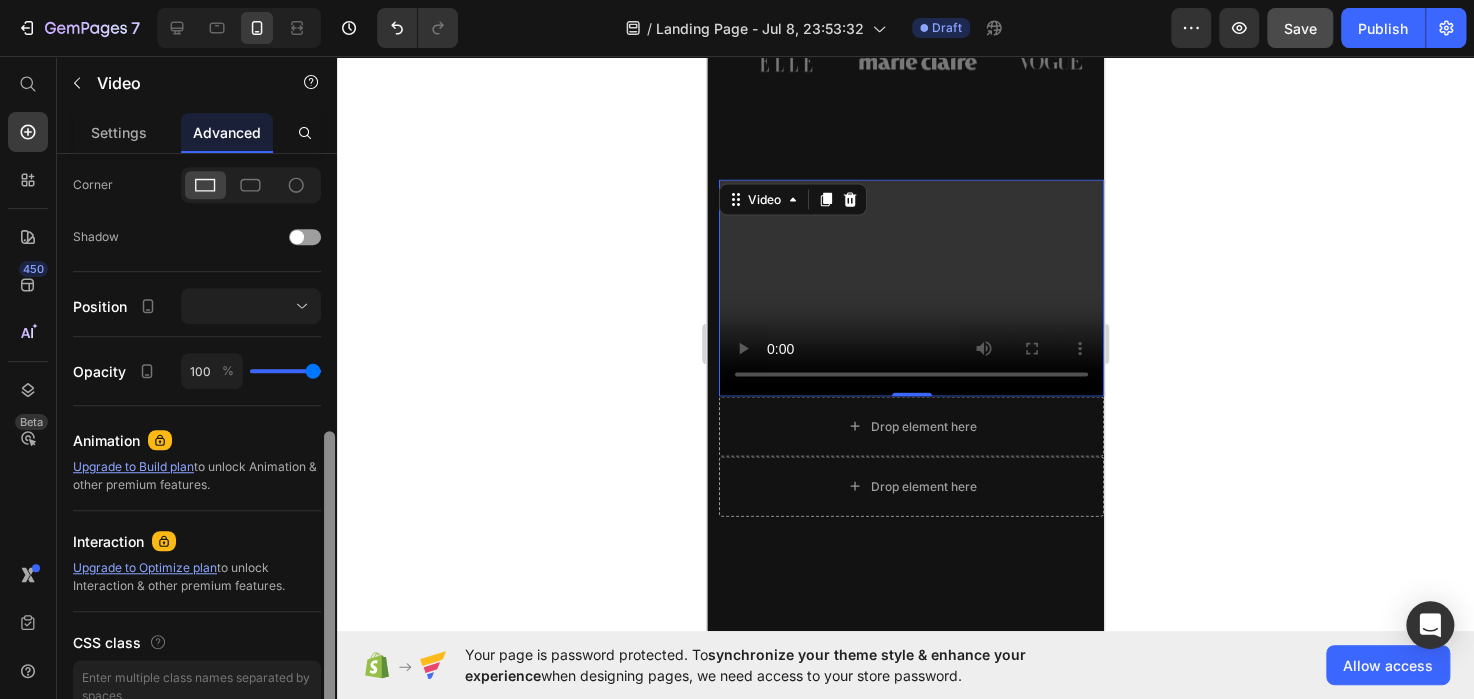 drag, startPoint x: 335, startPoint y: 260, endPoint x: 334, endPoint y: 355, distance: 95.005264 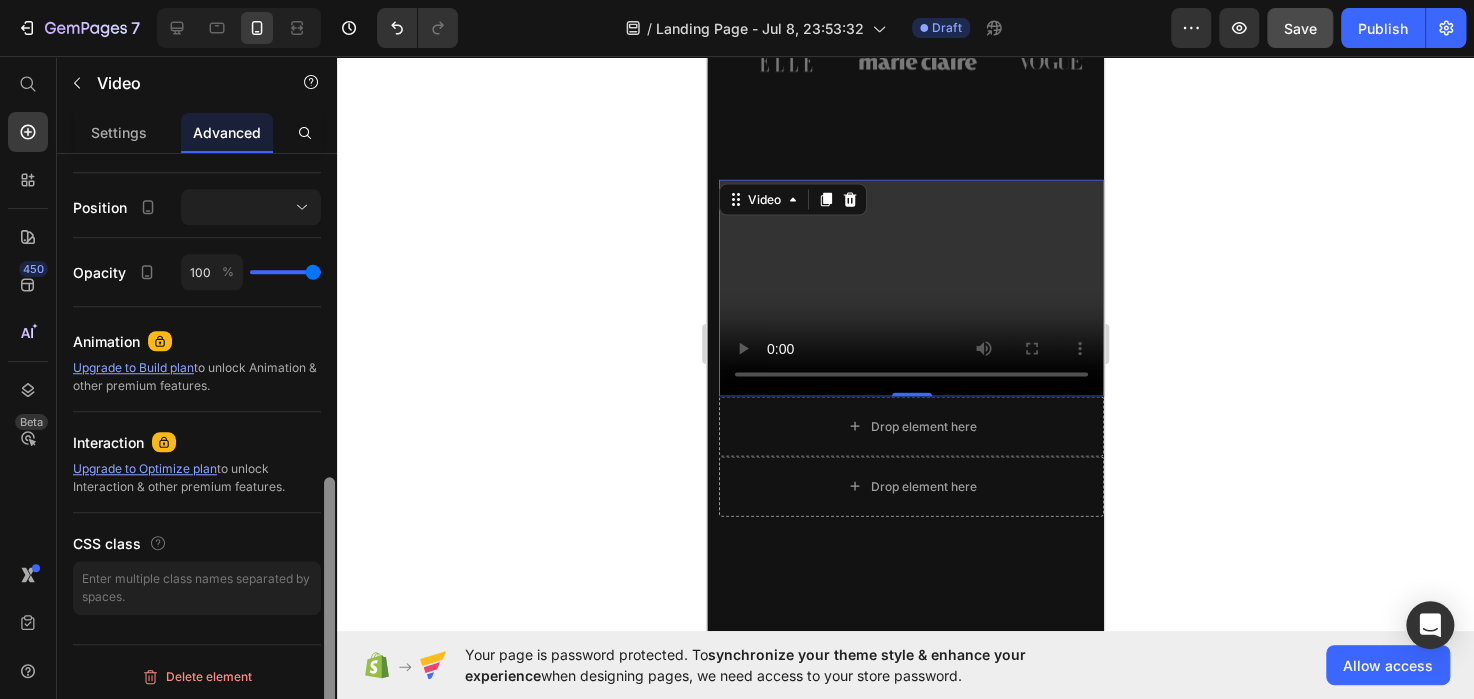 drag, startPoint x: 323, startPoint y: 482, endPoint x: 324, endPoint y: 519, distance: 37.01351 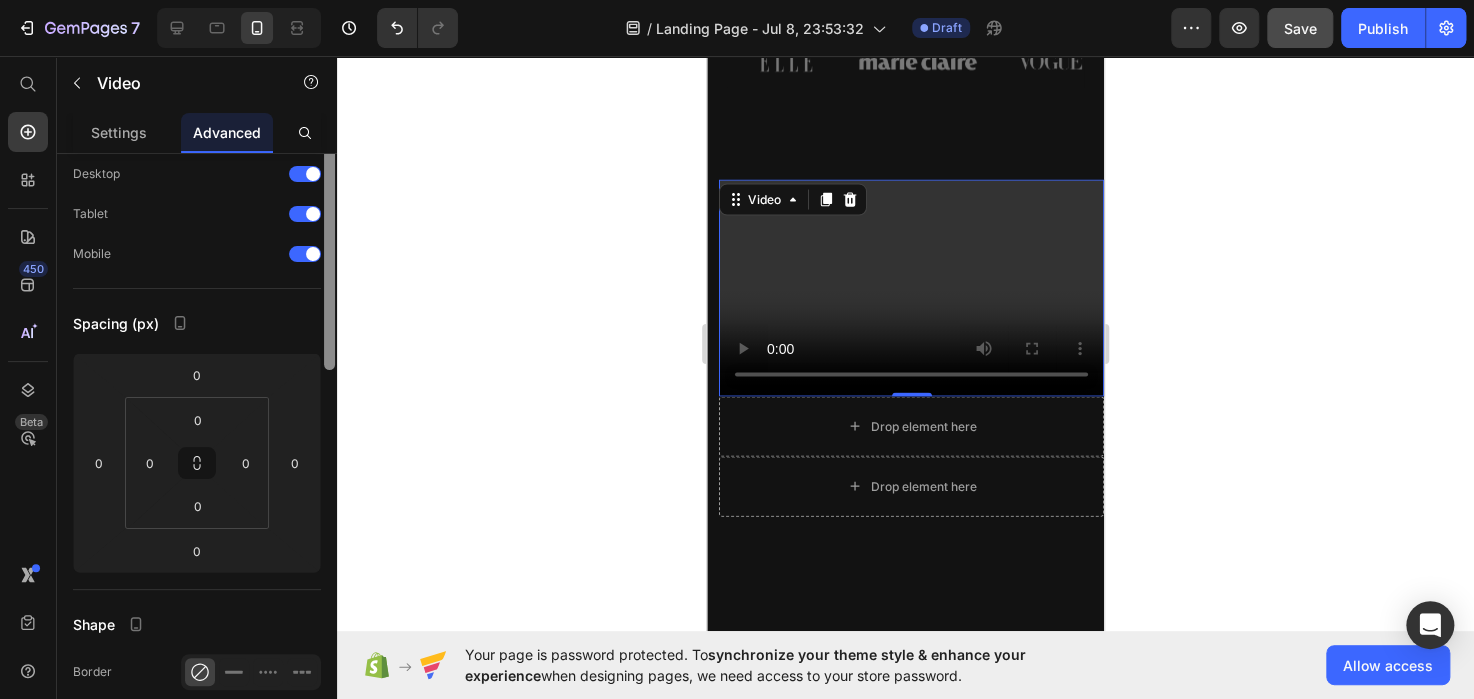 scroll, scrollTop: 0, scrollLeft: 0, axis: both 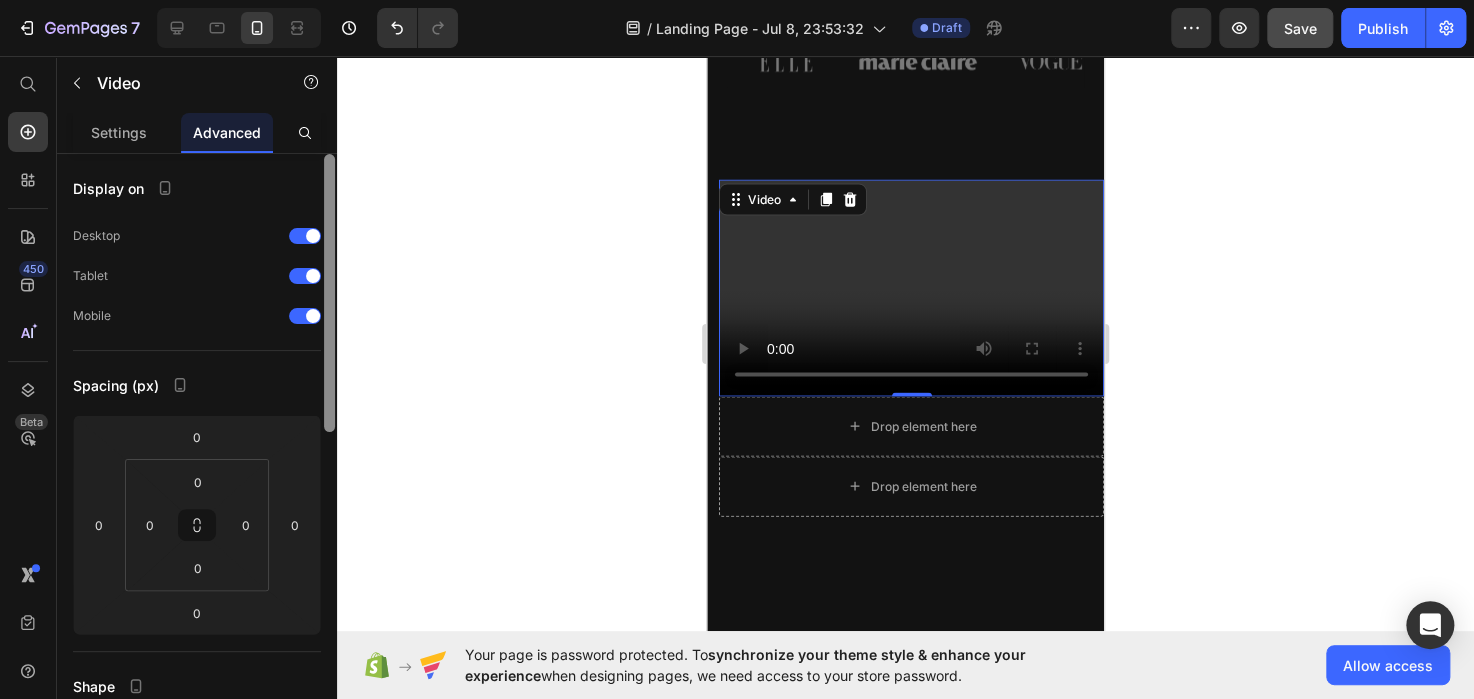 drag, startPoint x: 324, startPoint y: 519, endPoint x: 317, endPoint y: 169, distance: 350.07 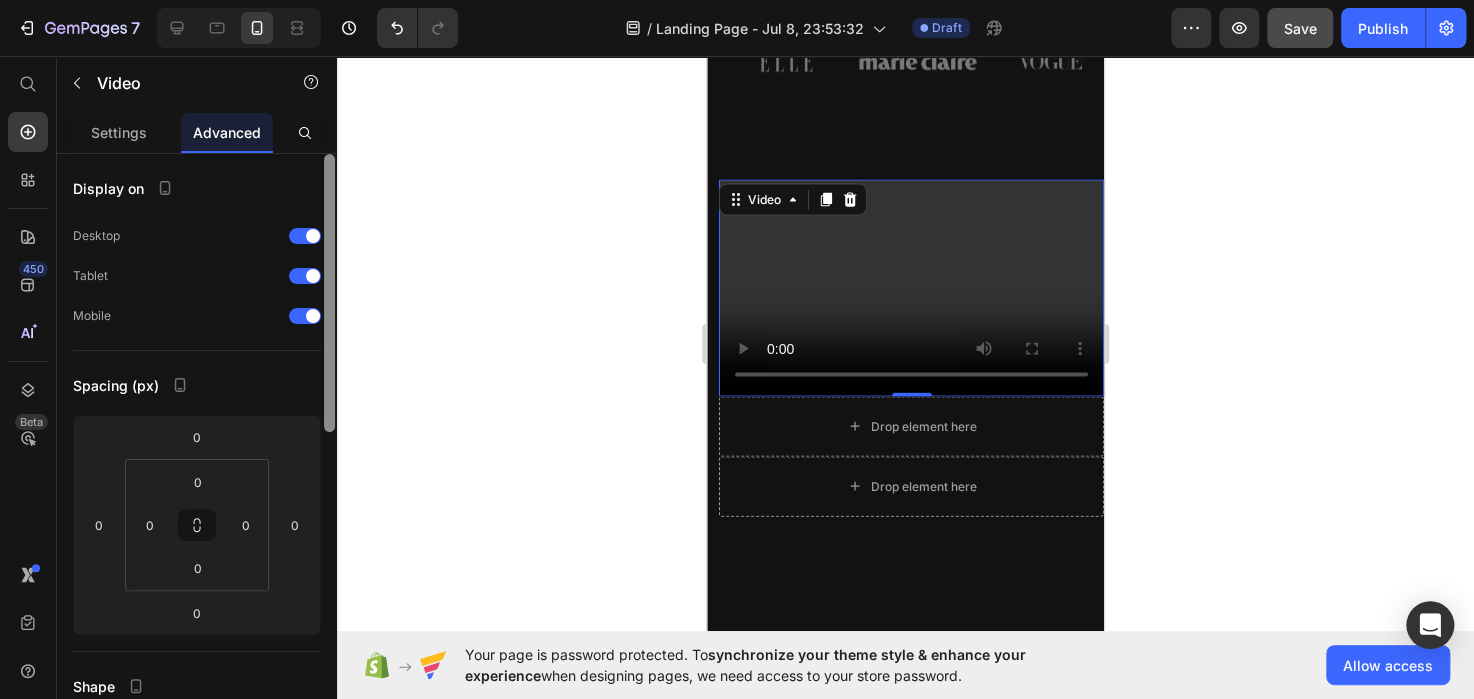 click on "Display on Desktop Tablet Mobile Spacing (px) 0 0 0 0 0 0 0 0 Shape Border Corner Shadow Position Opacity 100 % Animation Upgrade to Build plan  to unlock Animation & other premium features. Interaction Upgrade to Optimize plan  to unlock Interaction & other premium features. CSS class  Delete element" at bounding box center (197, 455) 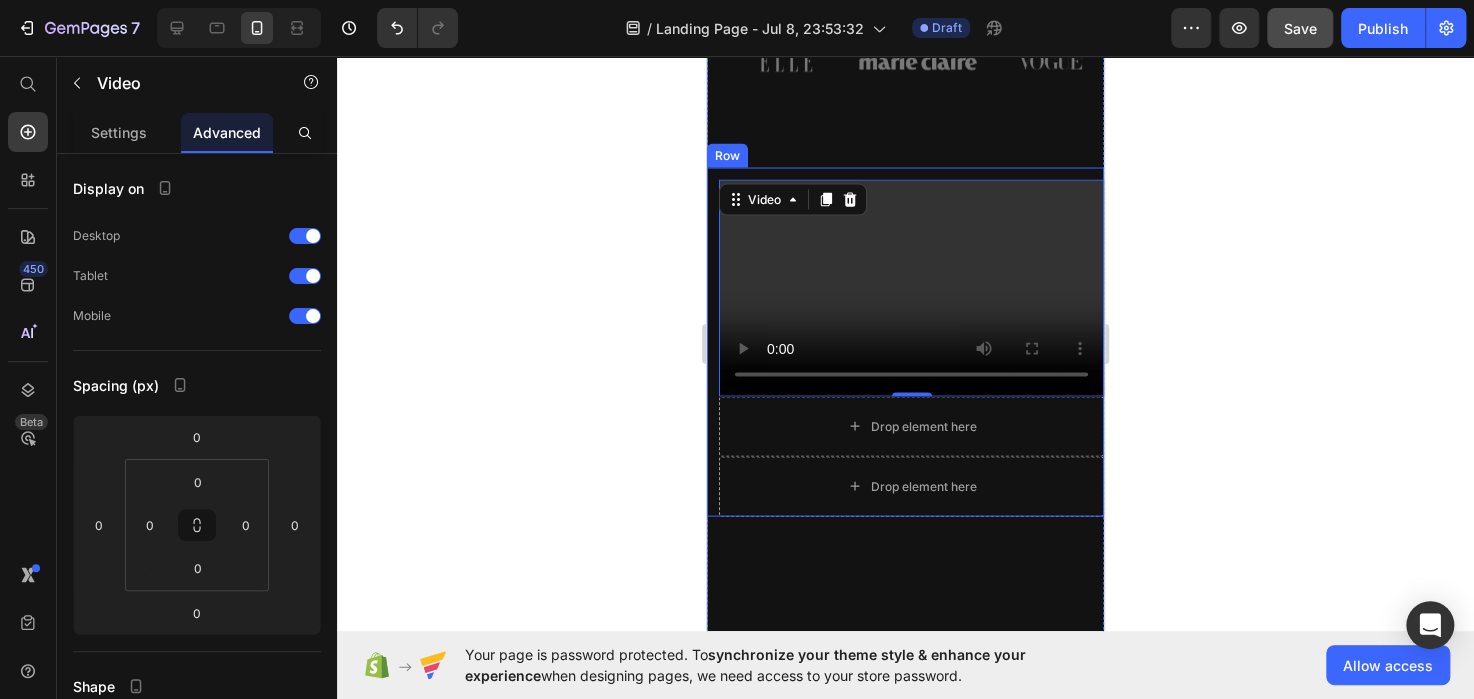 click on "Video   0
Drop element here
Drop element here Row" at bounding box center (905, 341) 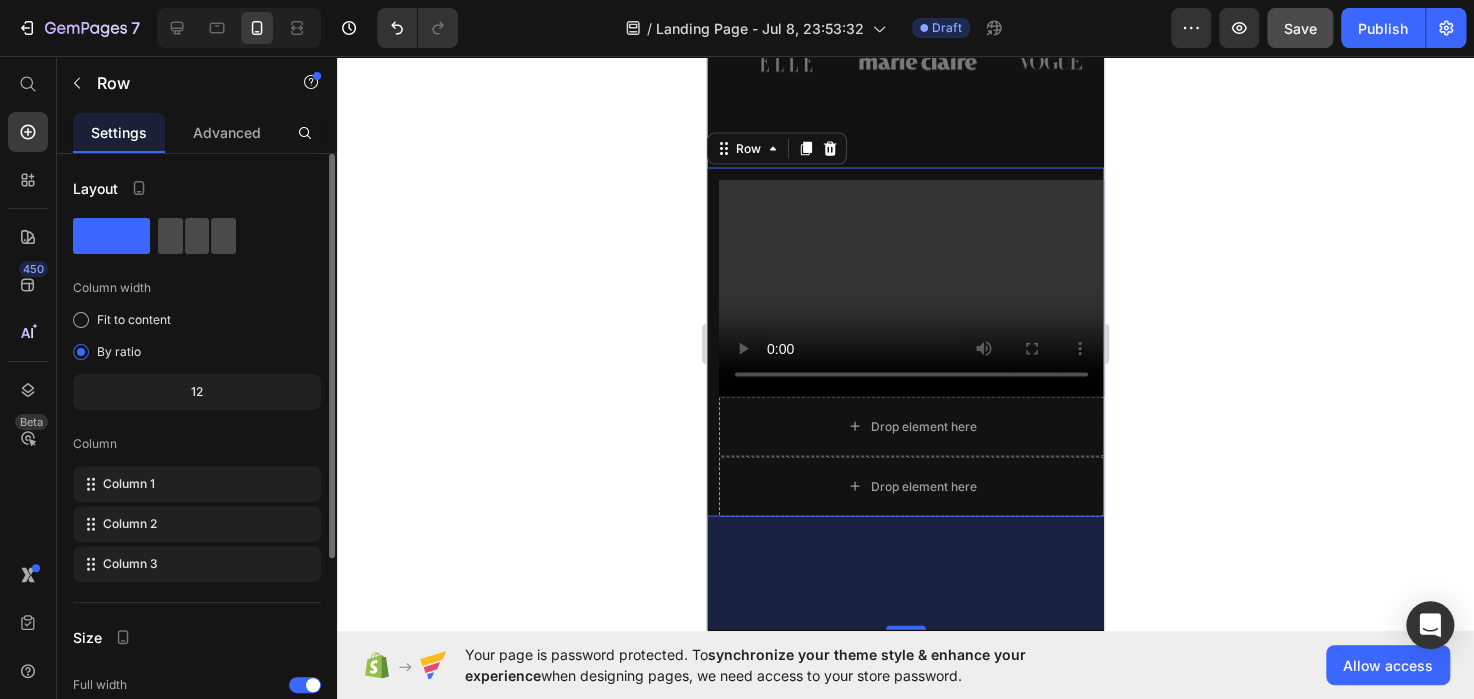 click 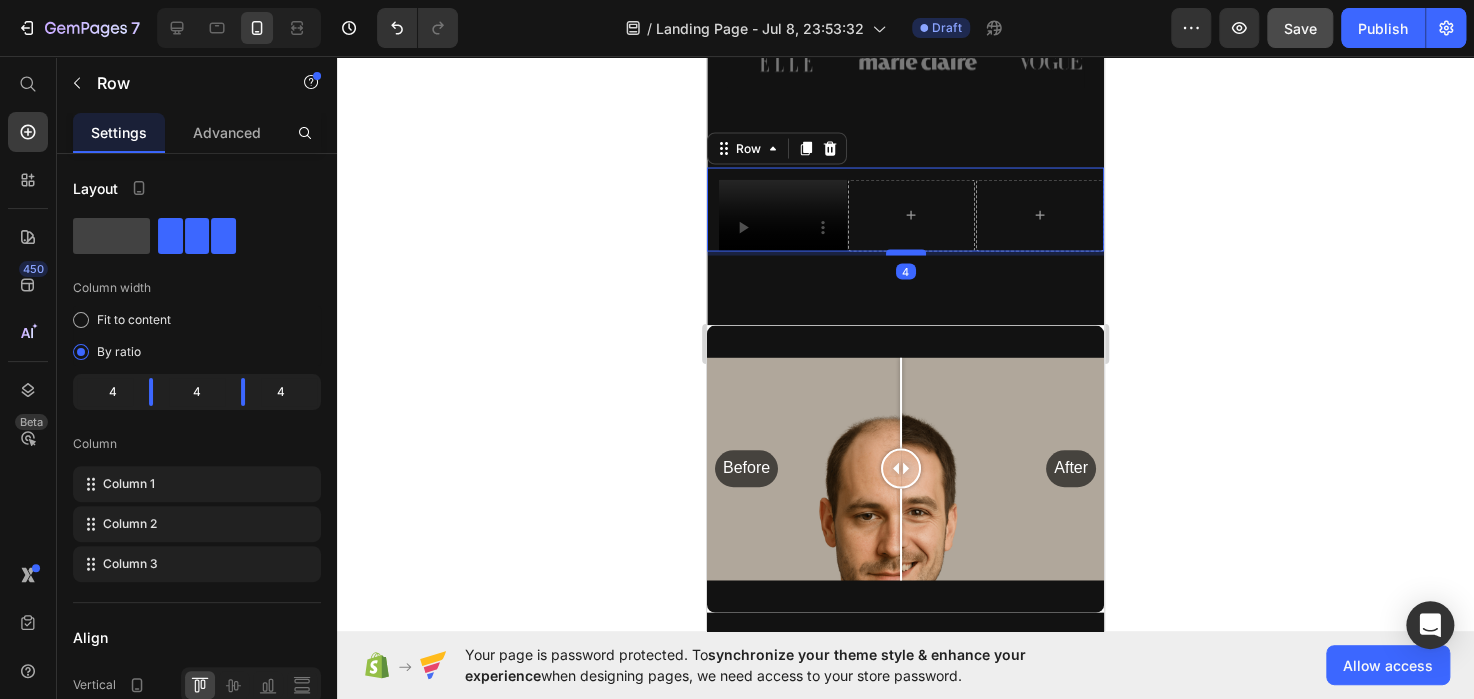 drag, startPoint x: 895, startPoint y: 347, endPoint x: 893, endPoint y: 238, distance: 109.01835 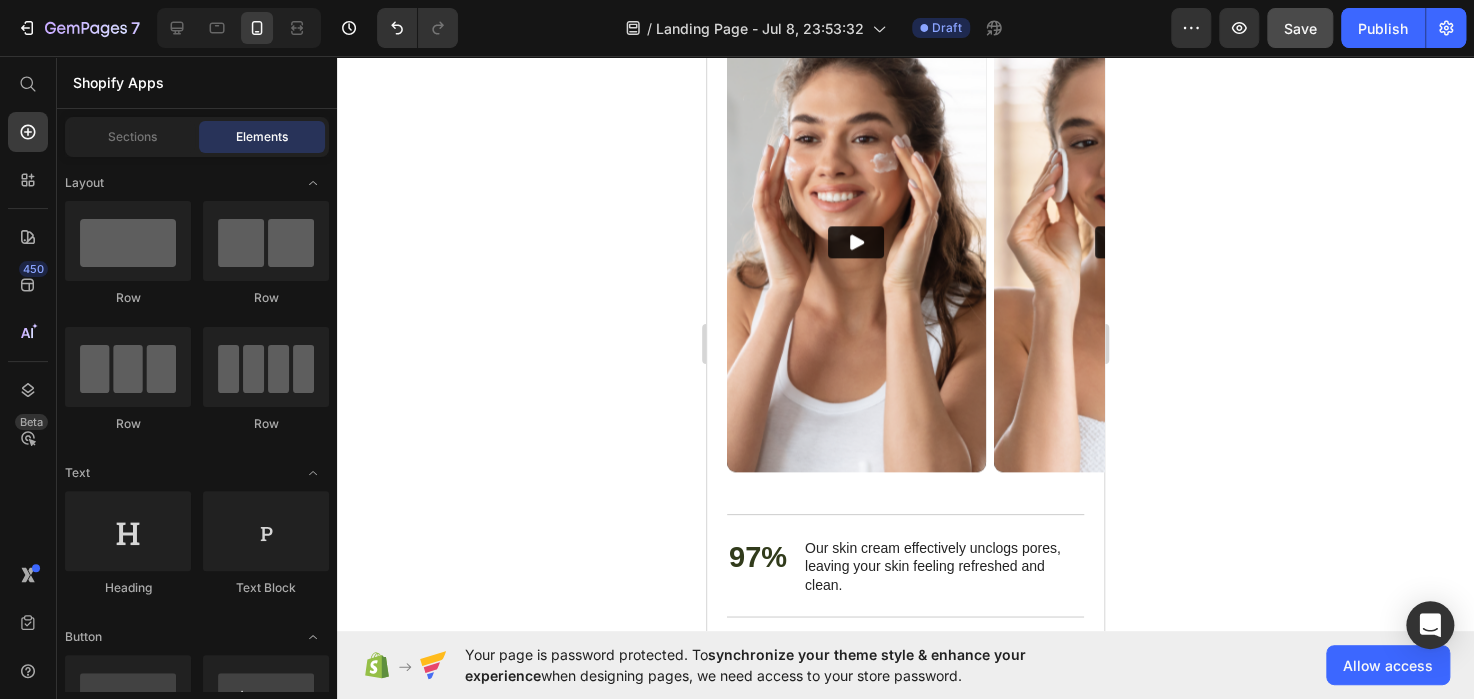 scroll, scrollTop: 5239, scrollLeft: 0, axis: vertical 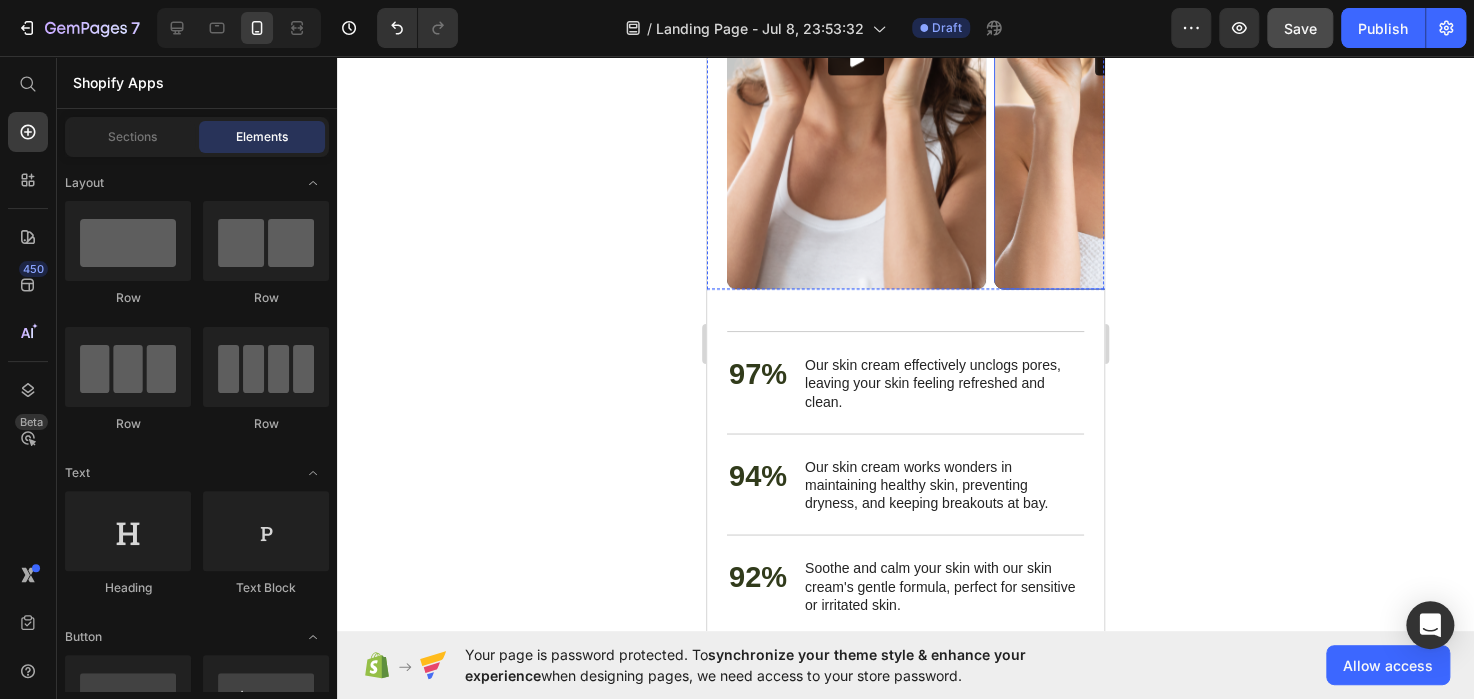 click at bounding box center [1123, 59] 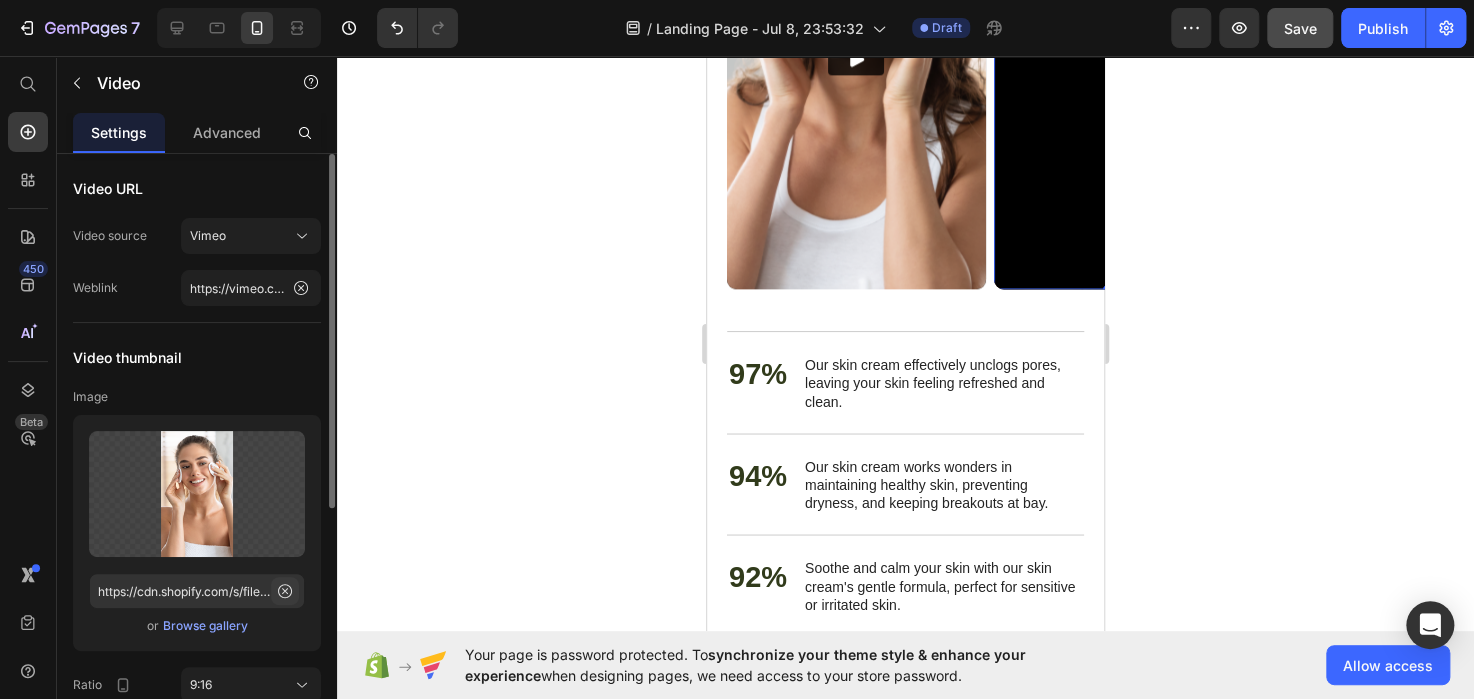click 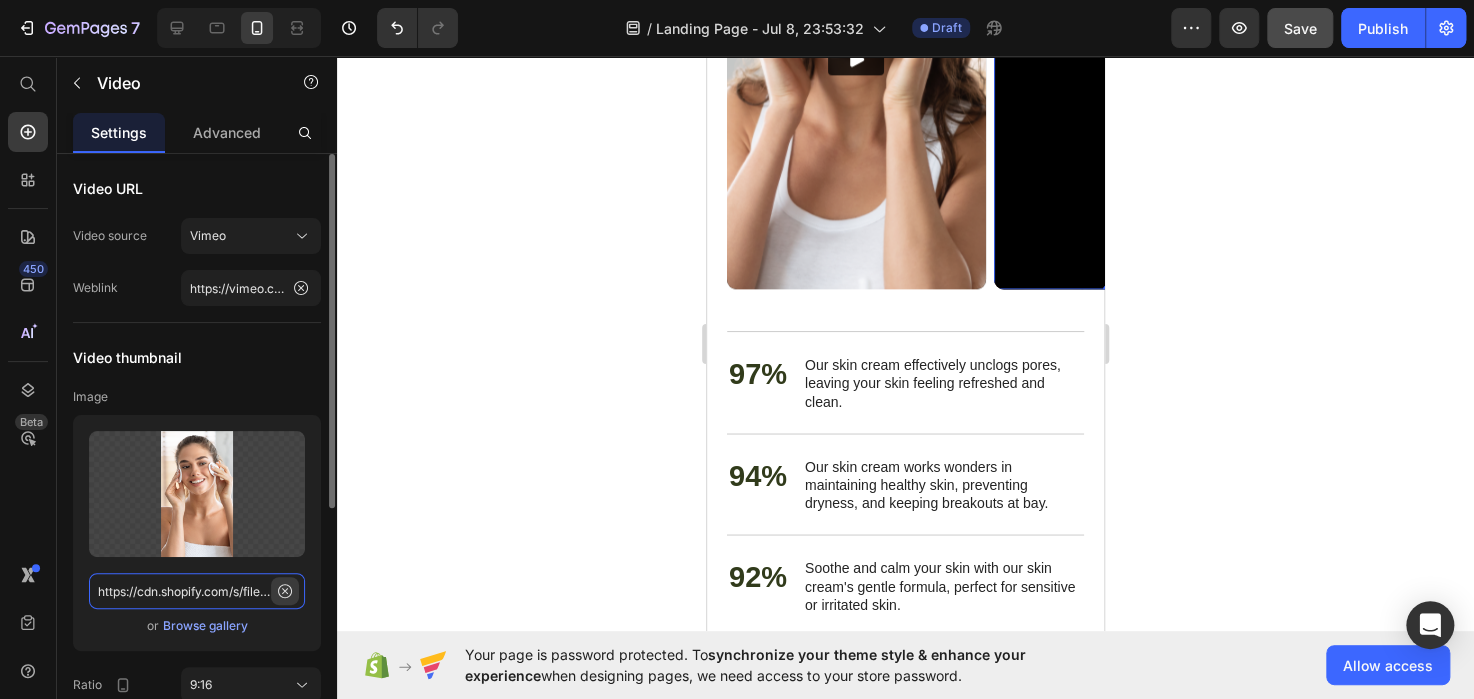 type 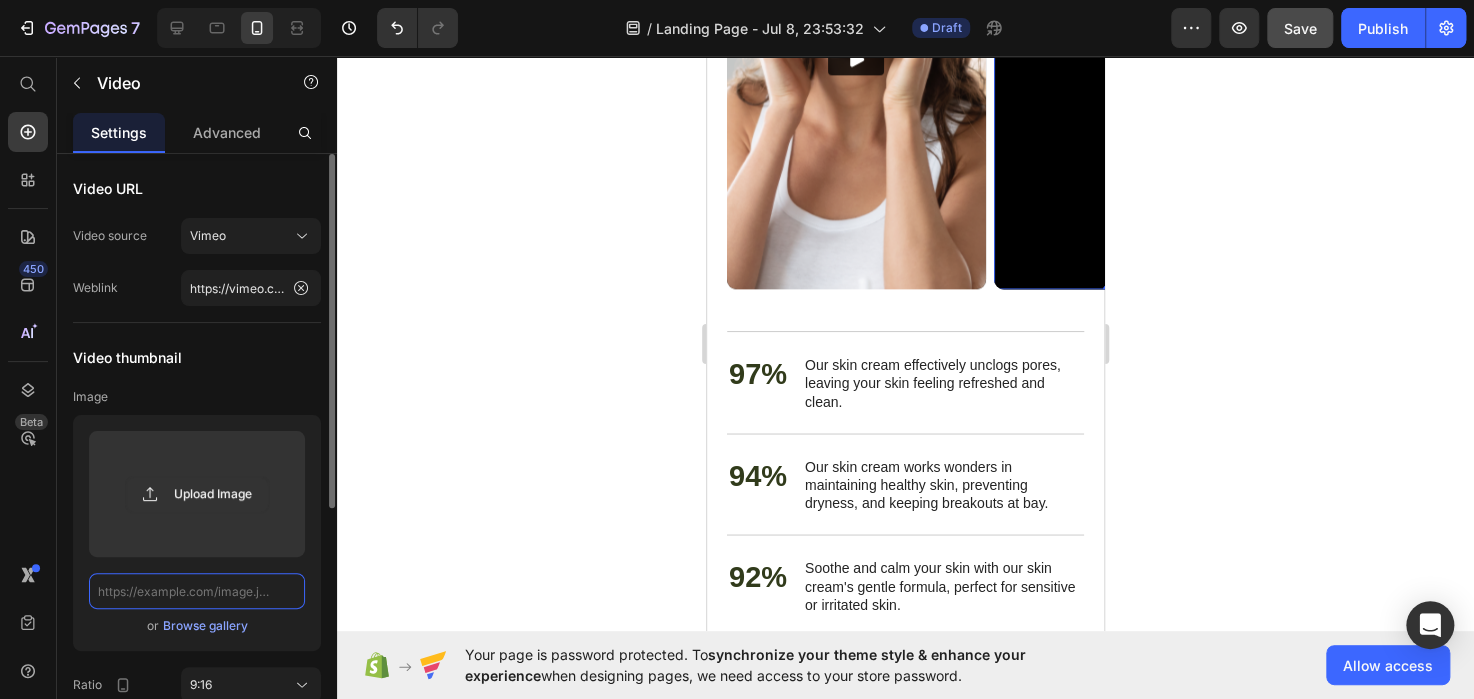 scroll, scrollTop: 0, scrollLeft: 0, axis: both 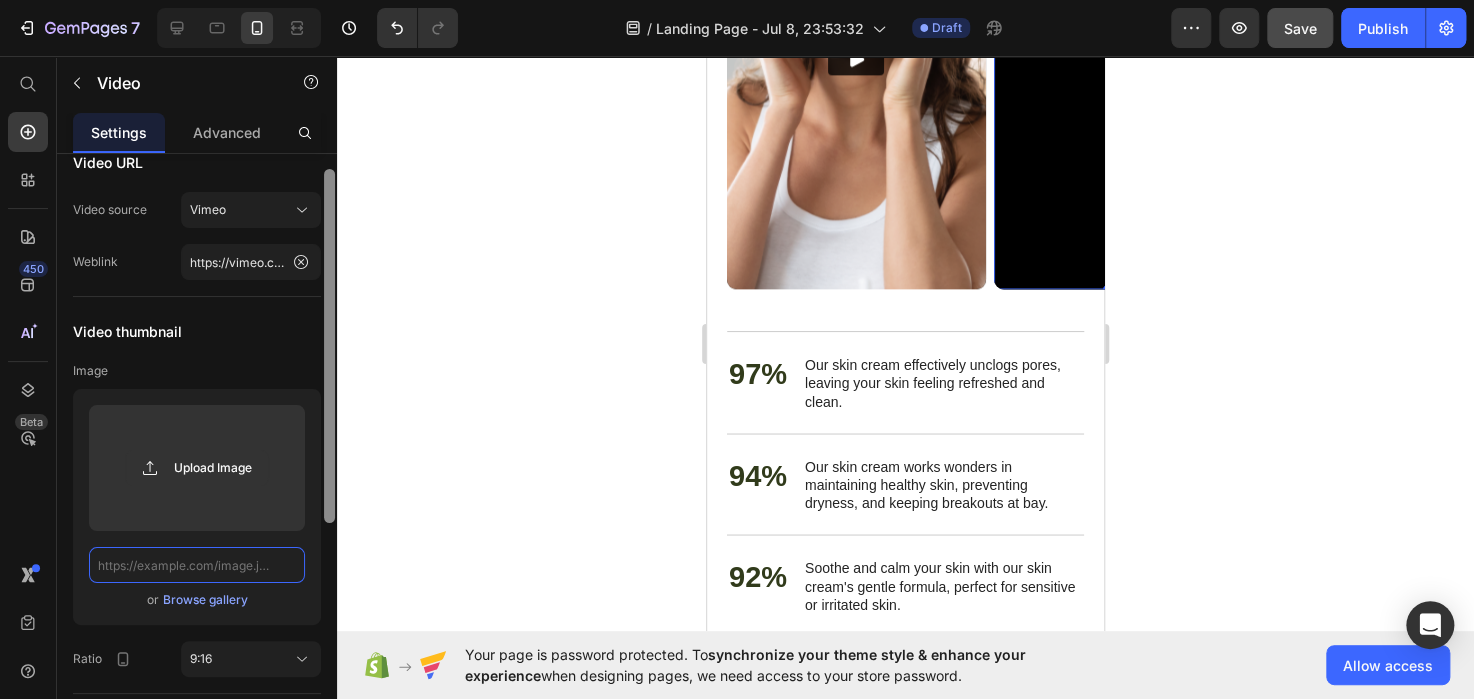 drag, startPoint x: 333, startPoint y: 490, endPoint x: 333, endPoint y: 506, distance: 16 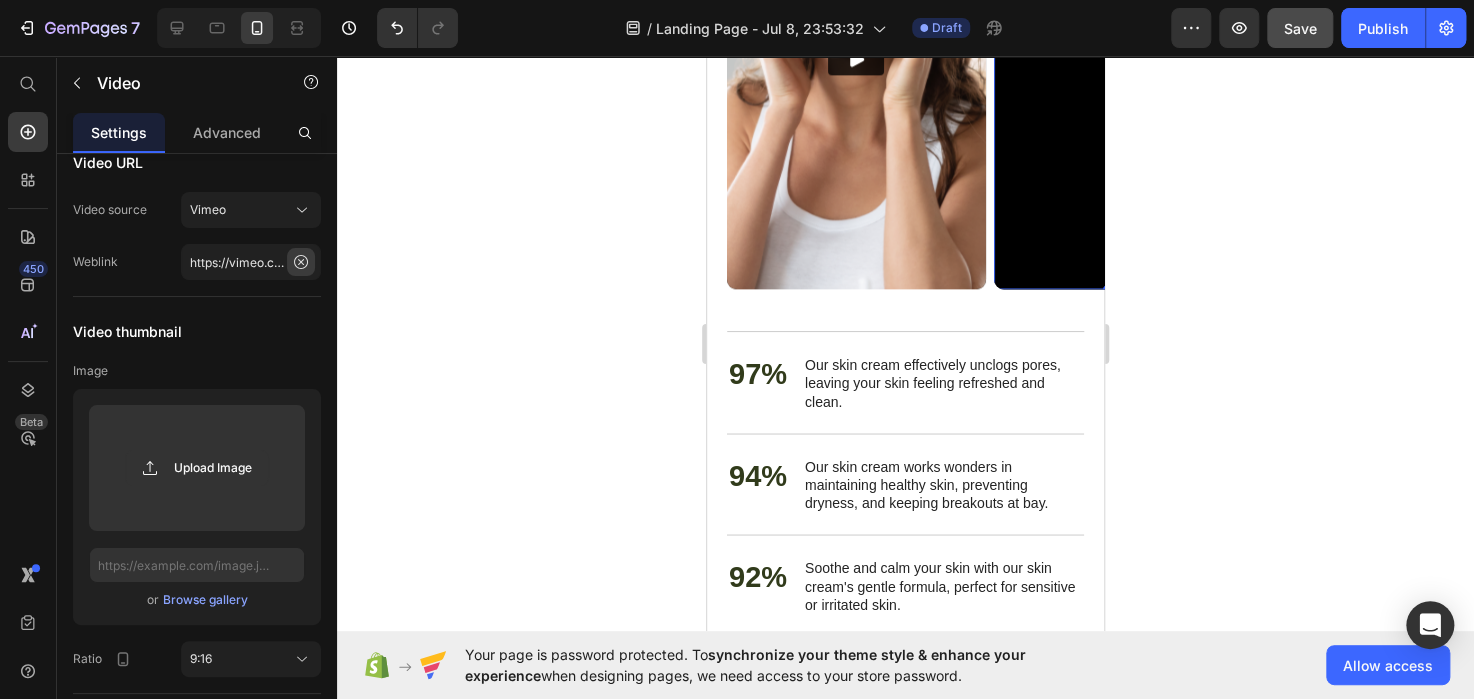 click 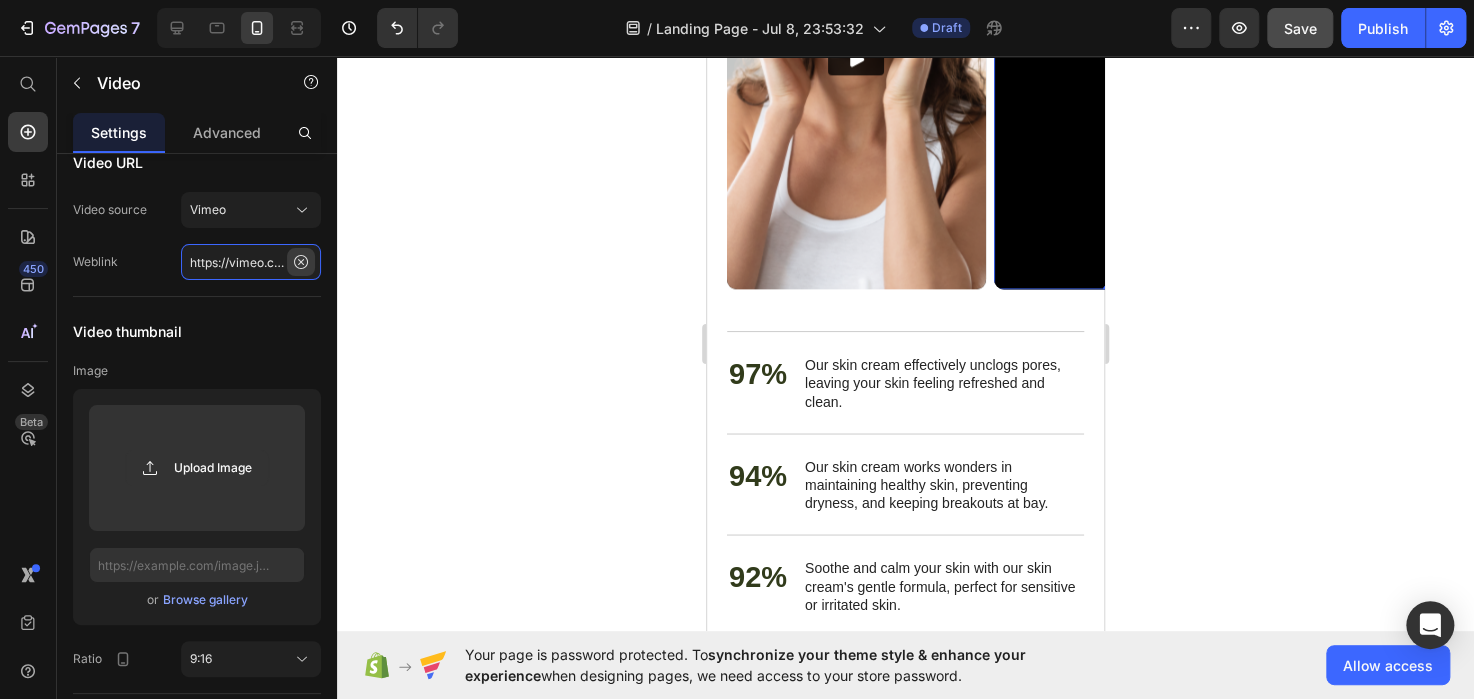 type 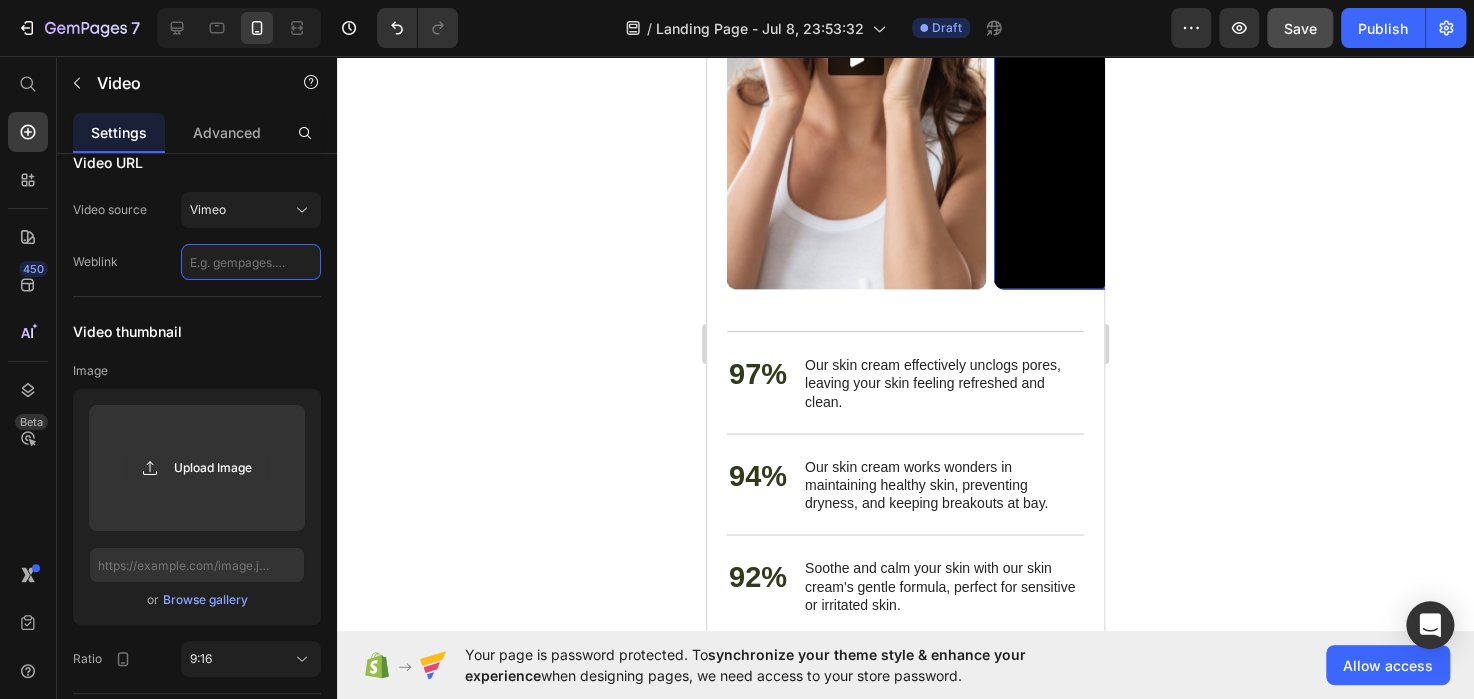 scroll, scrollTop: 0, scrollLeft: 0, axis: both 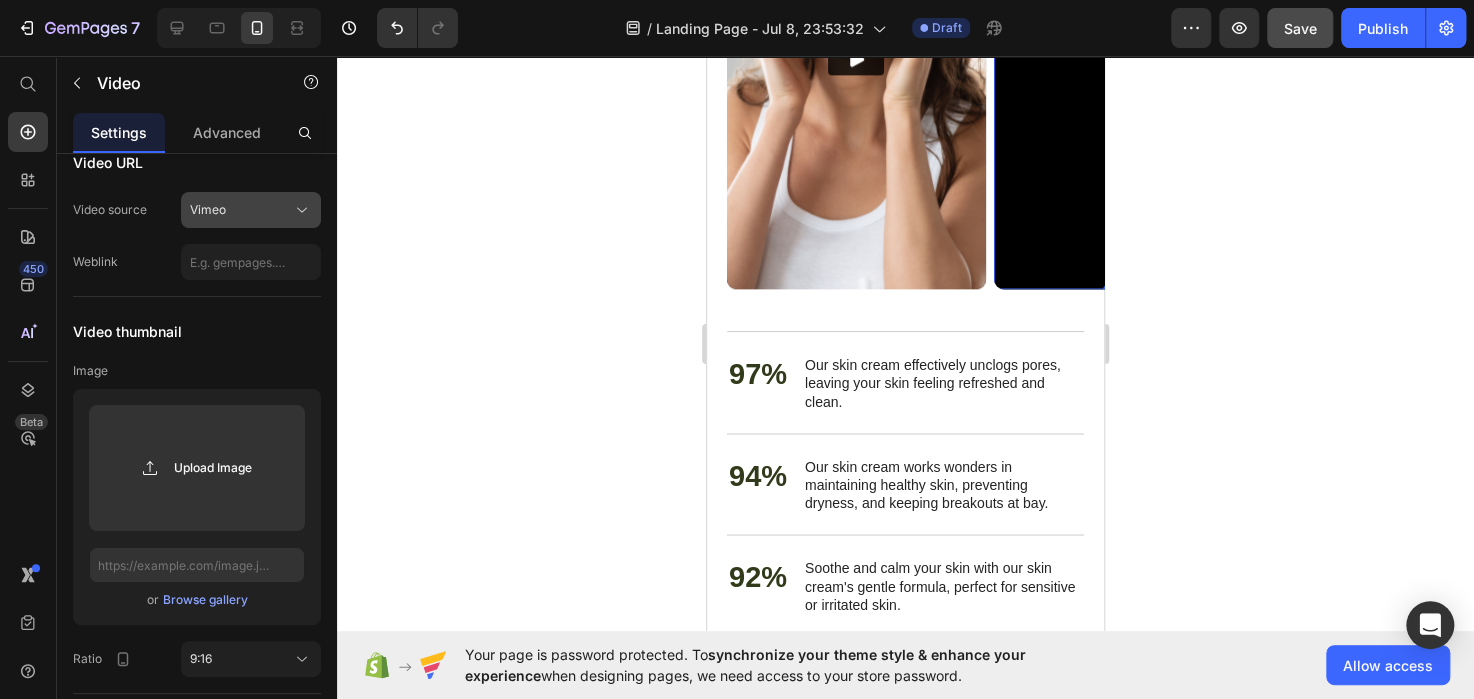 click 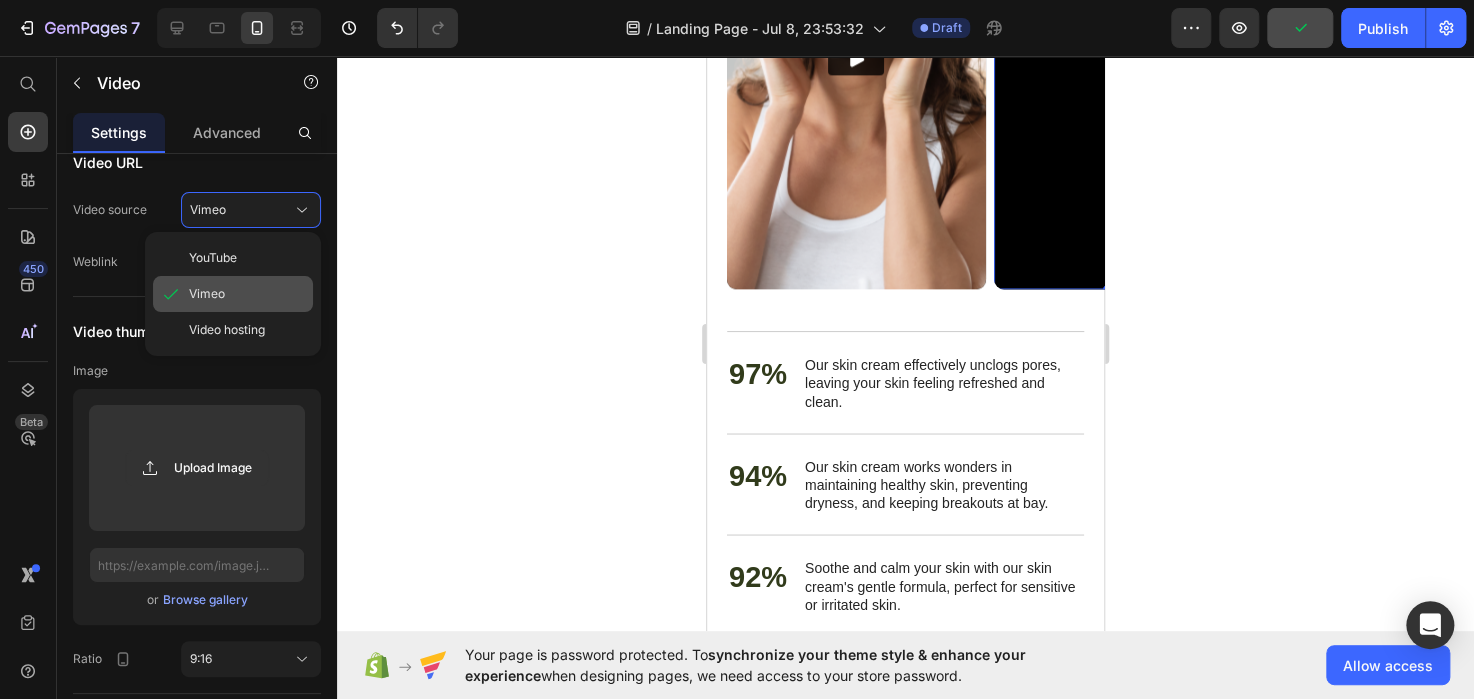 click on "Vimeo" at bounding box center [207, 294] 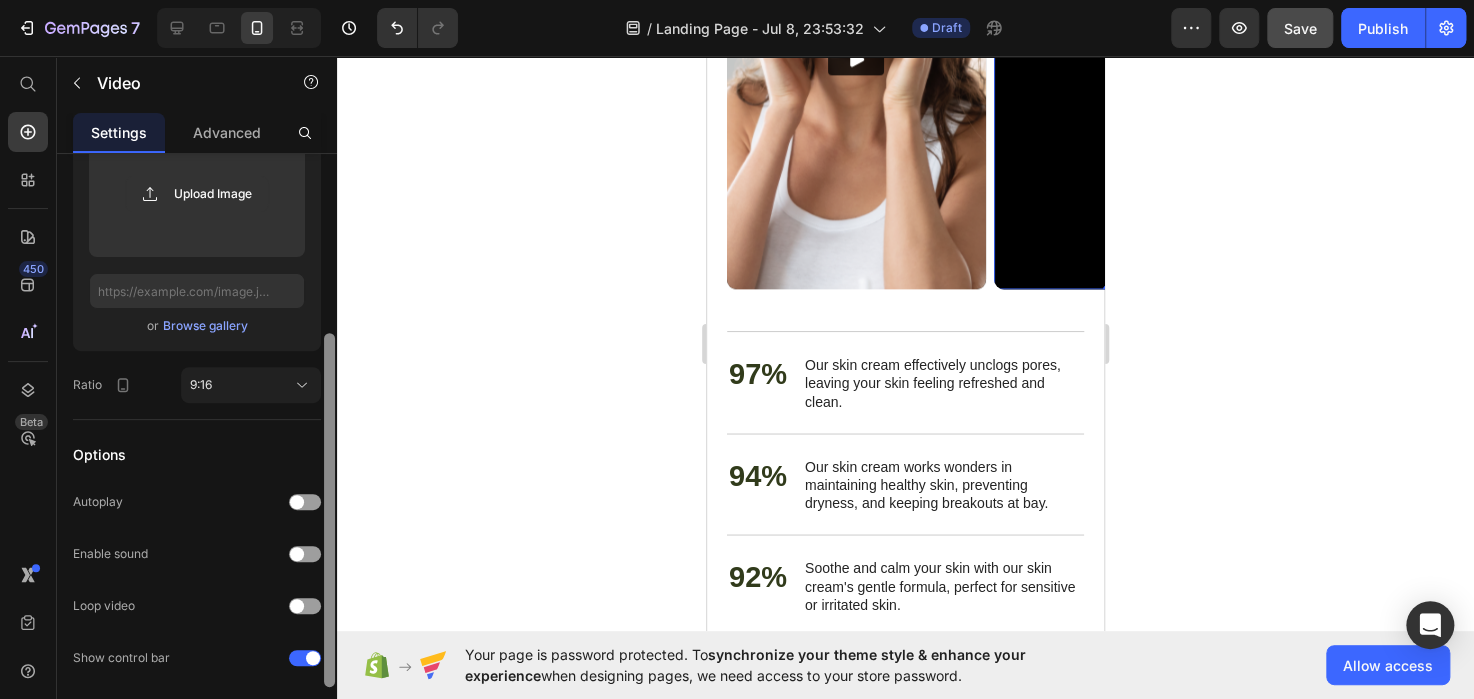 scroll, scrollTop: 301, scrollLeft: 0, axis: vertical 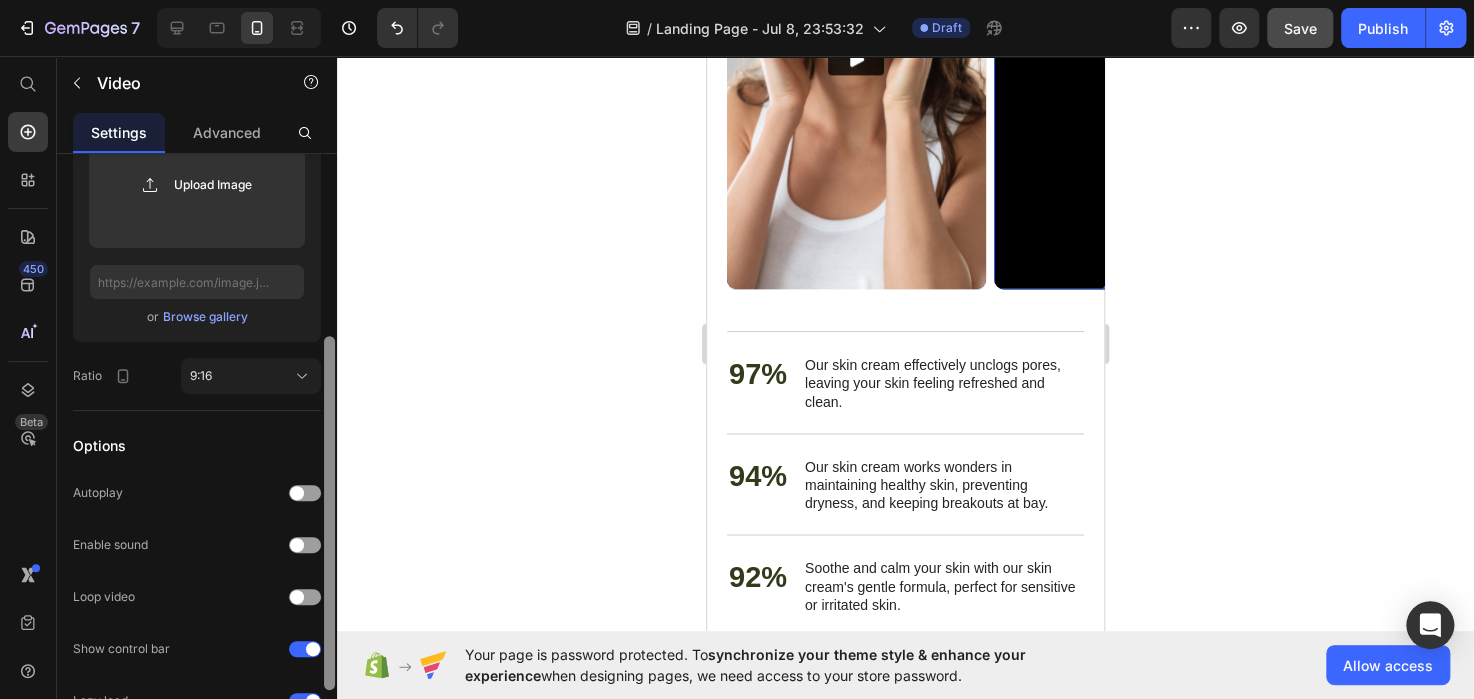 drag, startPoint x: 331, startPoint y: 275, endPoint x: 328, endPoint y: 442, distance: 167.02695 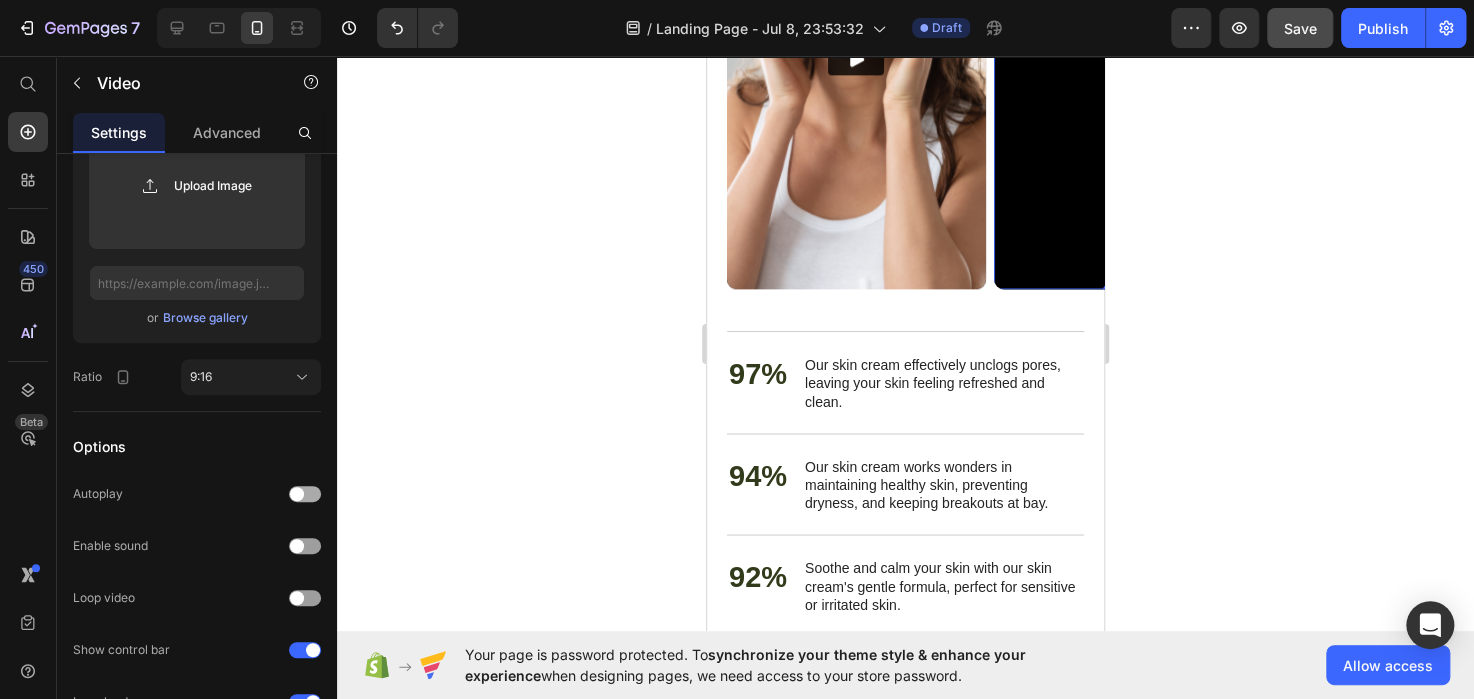 click at bounding box center [305, 494] 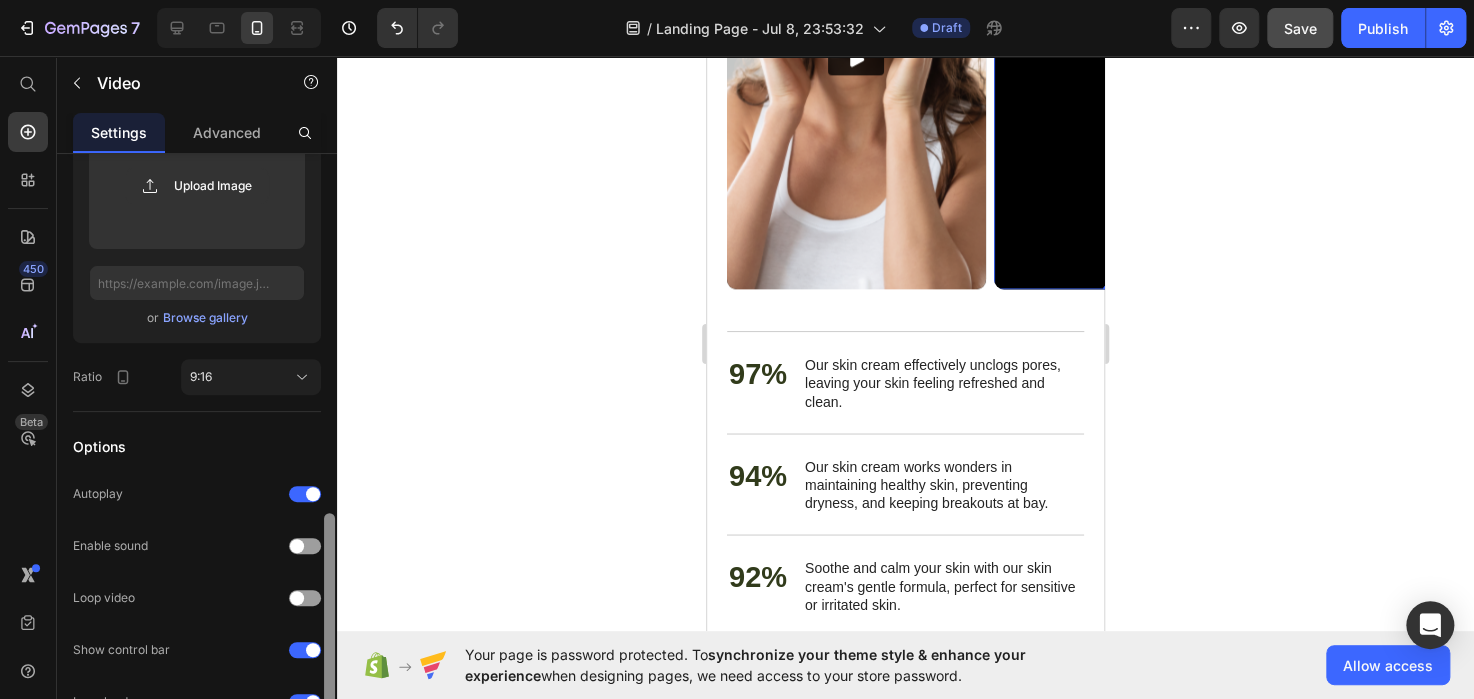 scroll, scrollTop: 419, scrollLeft: 0, axis: vertical 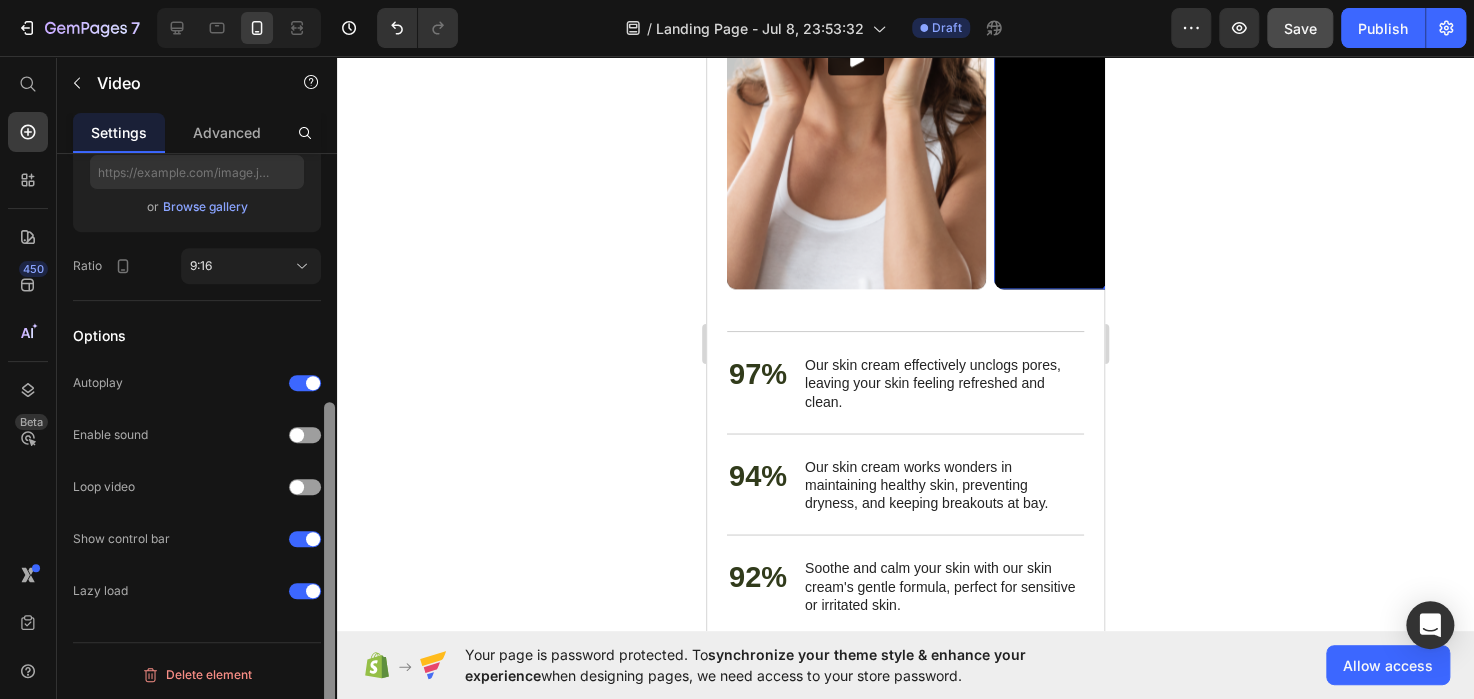 drag, startPoint x: 336, startPoint y: 473, endPoint x: 324, endPoint y: 458, distance: 19.209373 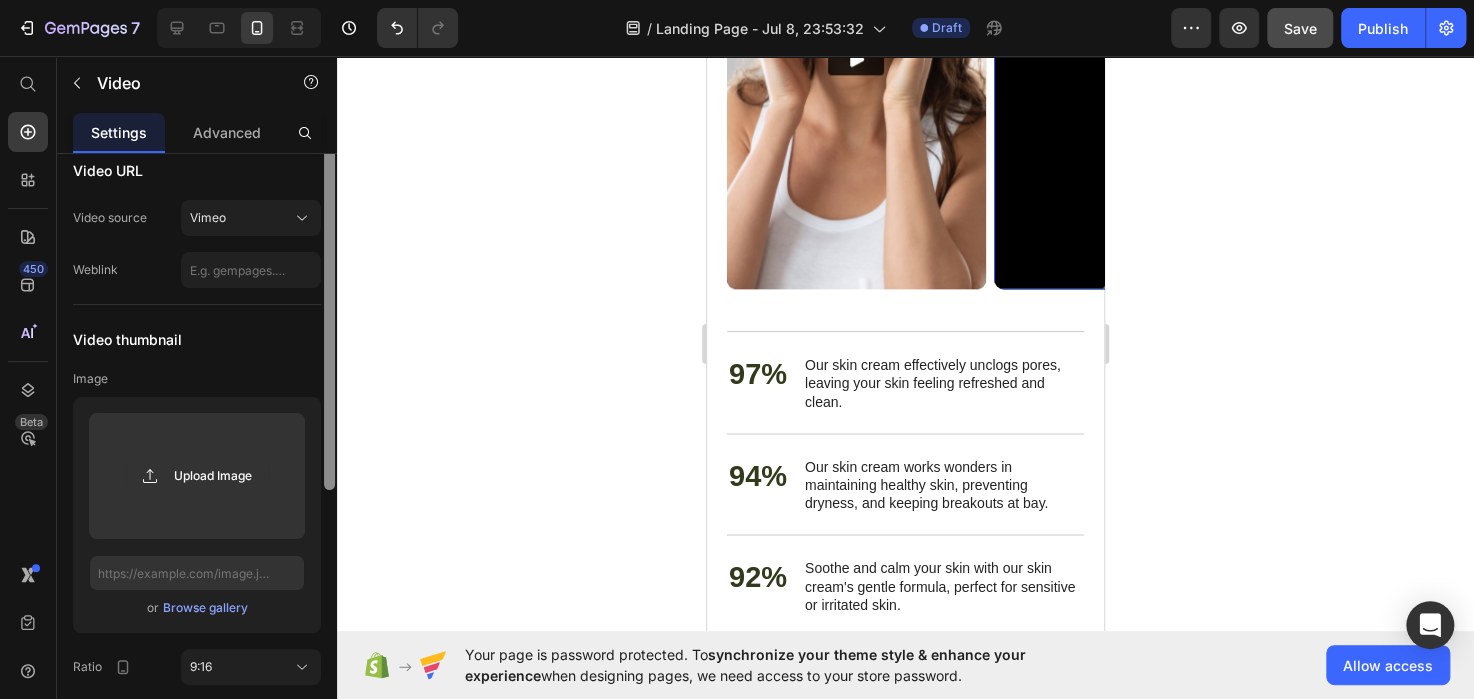 scroll, scrollTop: 0, scrollLeft: 0, axis: both 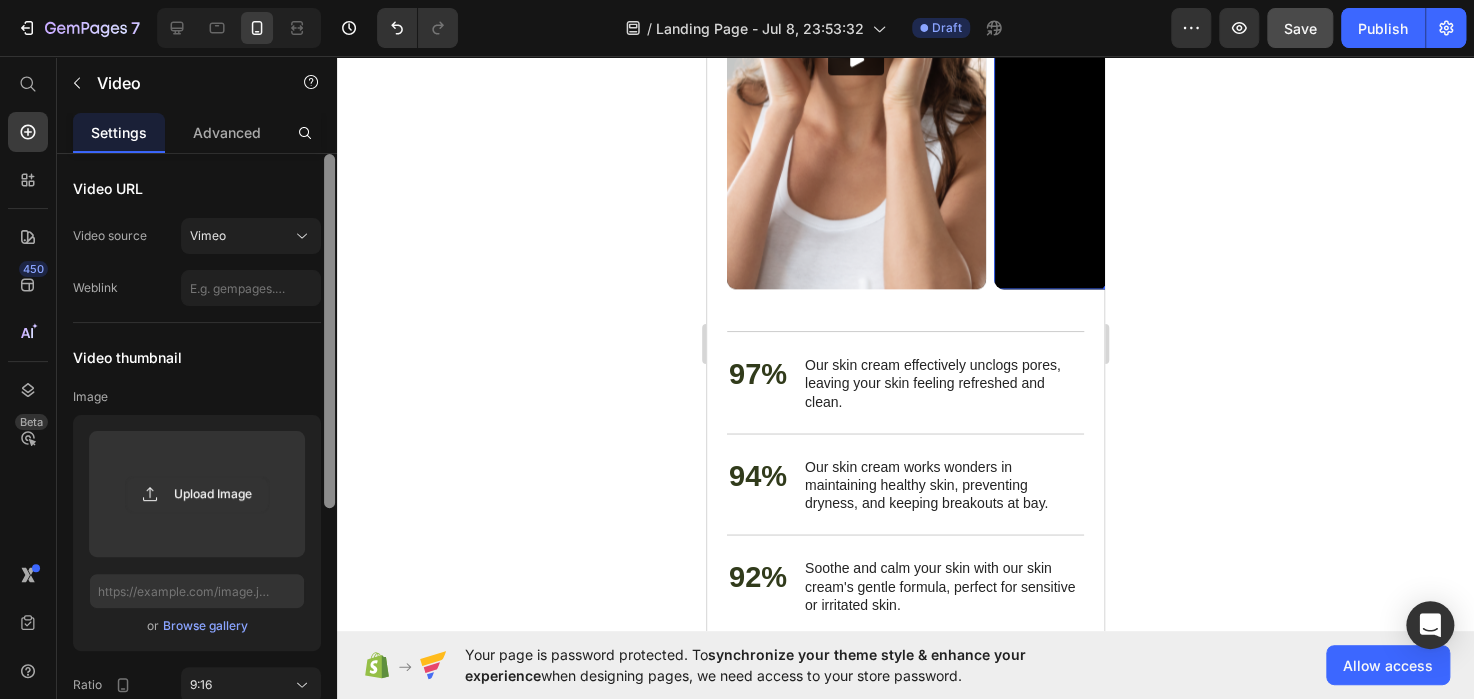 drag, startPoint x: 324, startPoint y: 458, endPoint x: 353, endPoint y: 167, distance: 292.44144 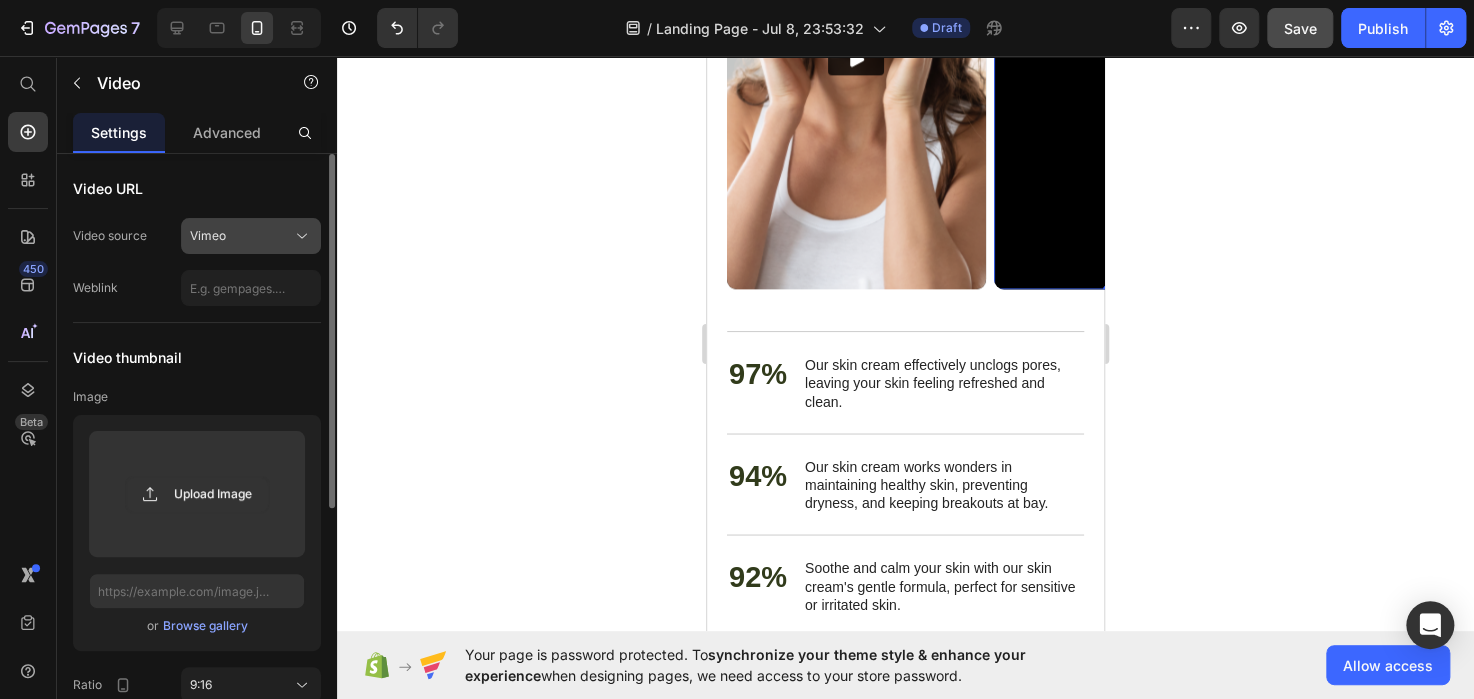 click 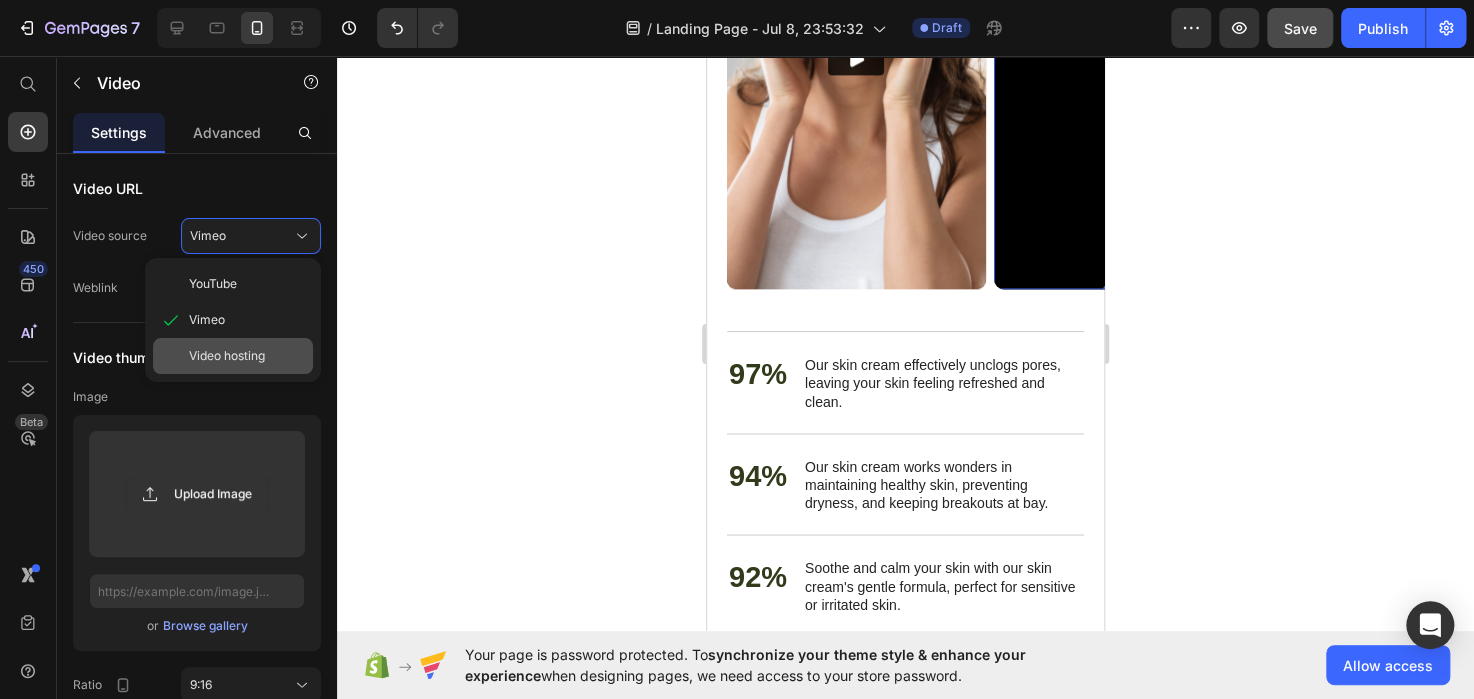 click on "Video hosting" at bounding box center (227, 356) 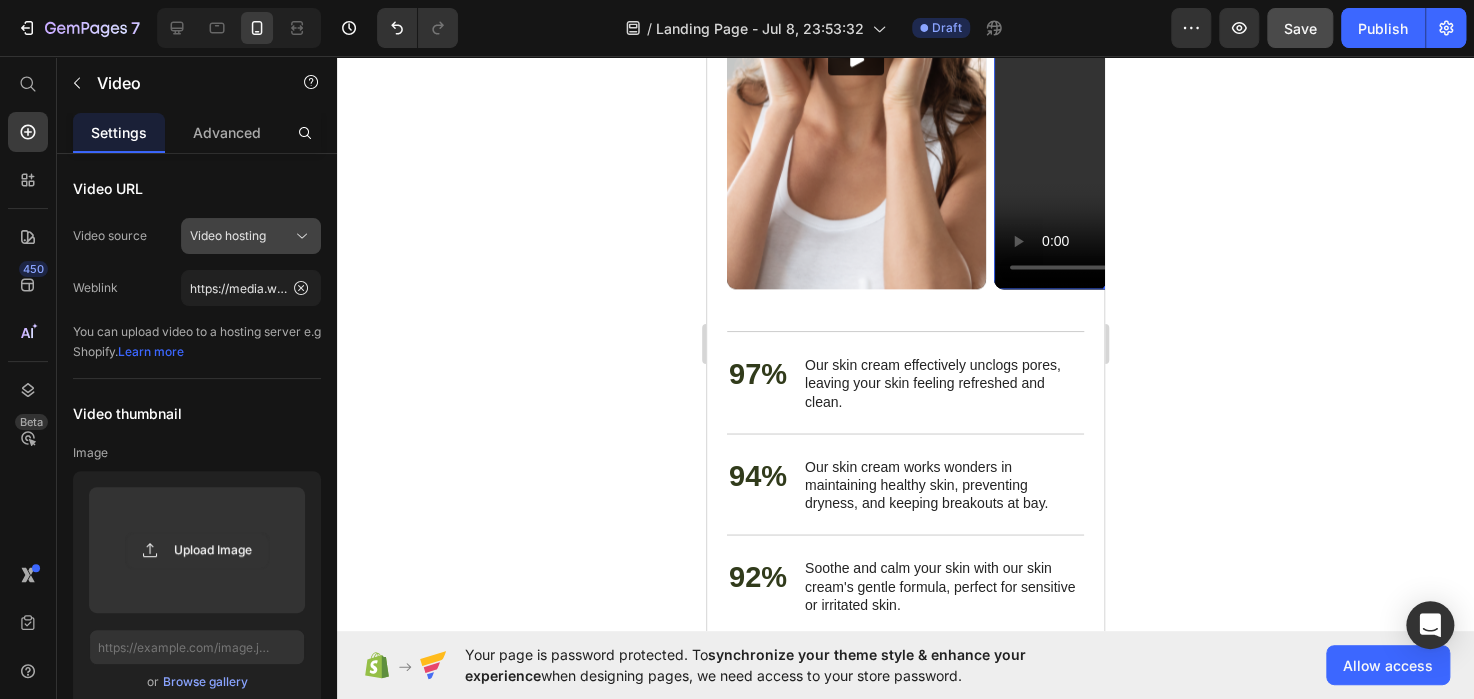click 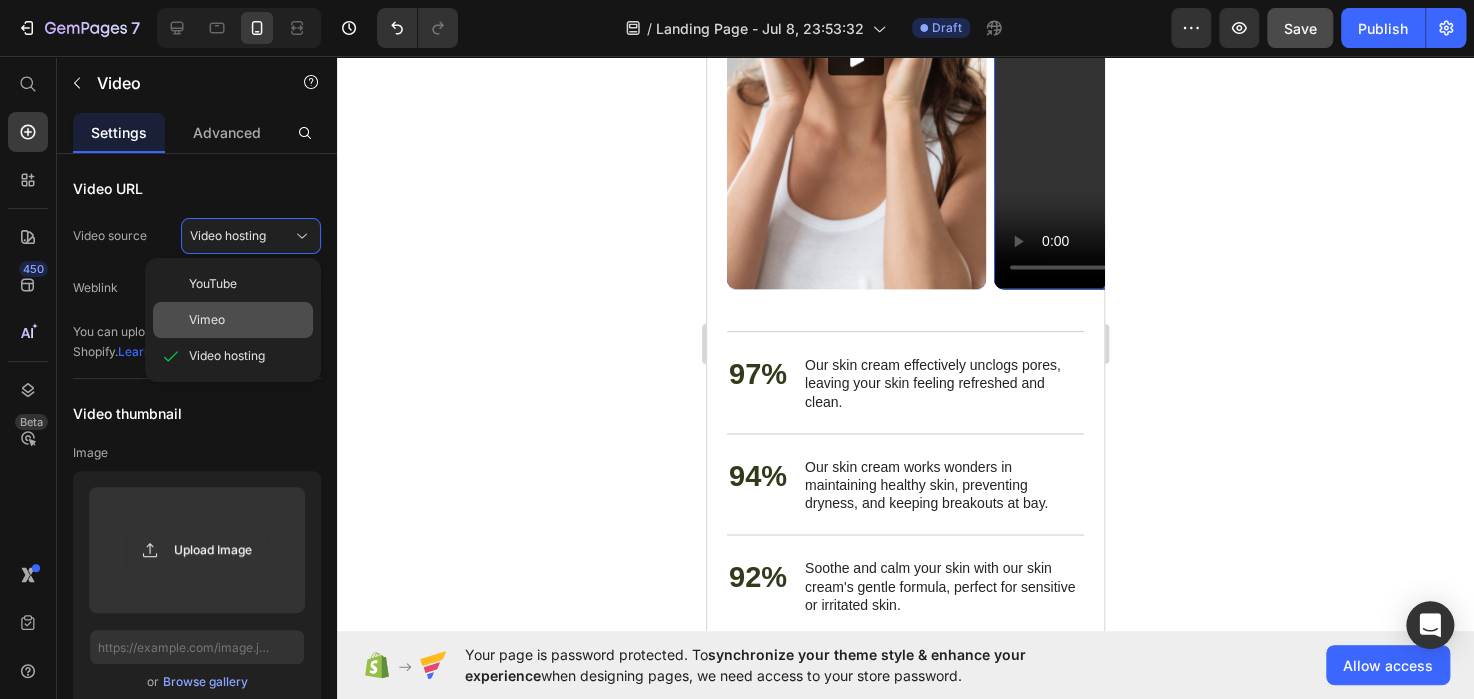 click on "Vimeo" at bounding box center [207, 320] 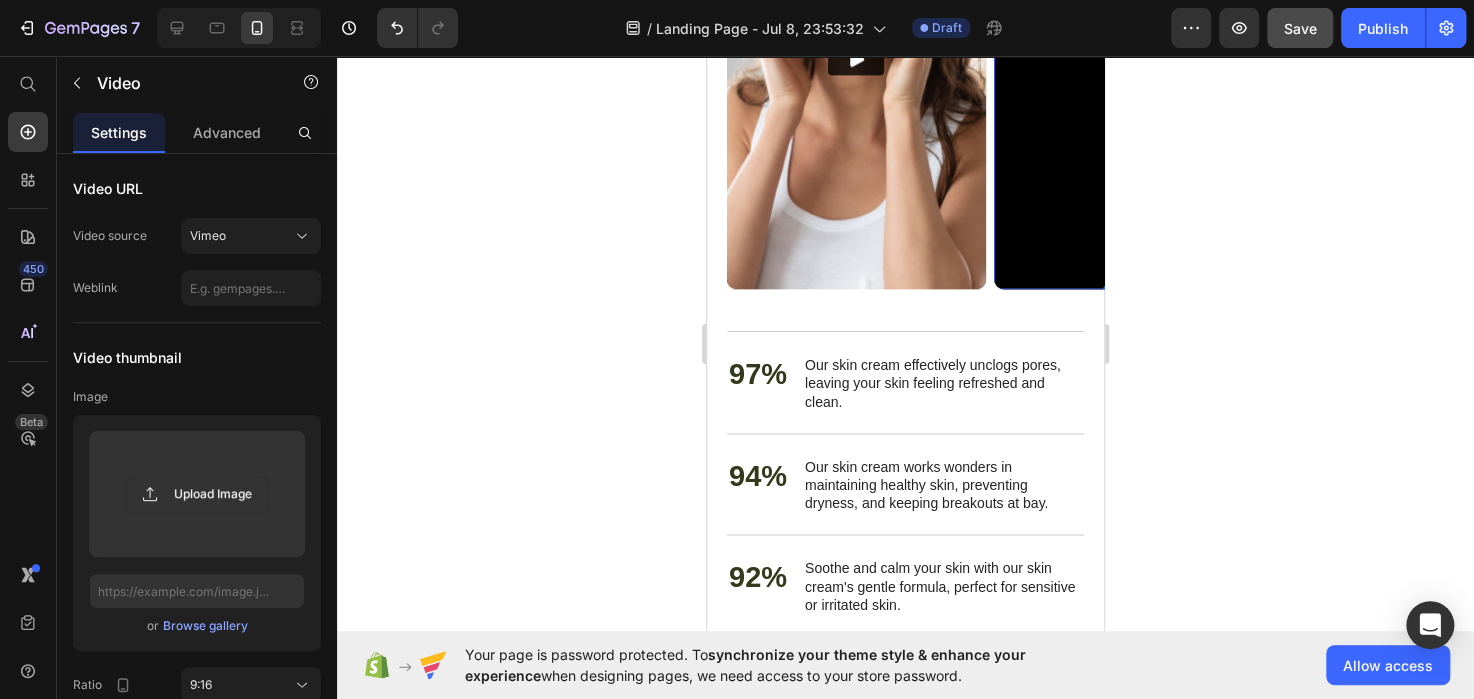 click on "Video URL Video source Vimeo Weblink" 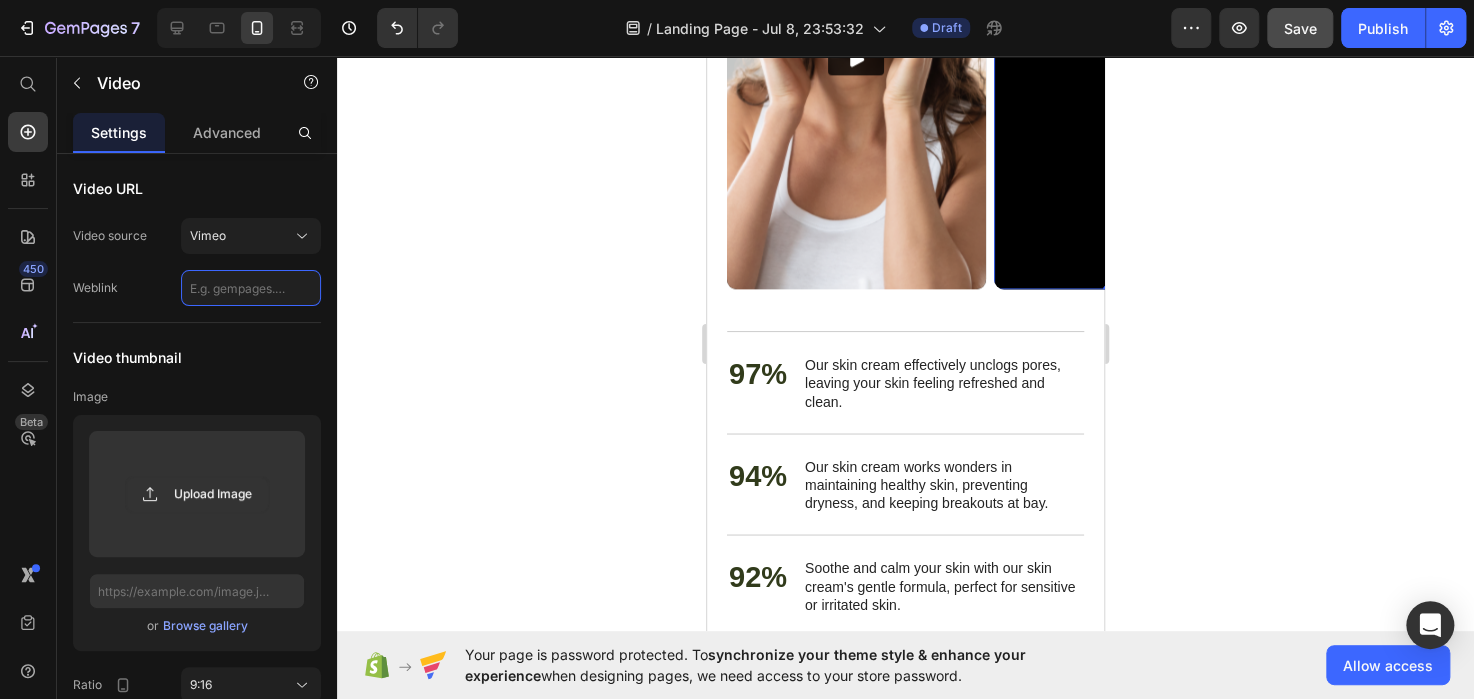 click 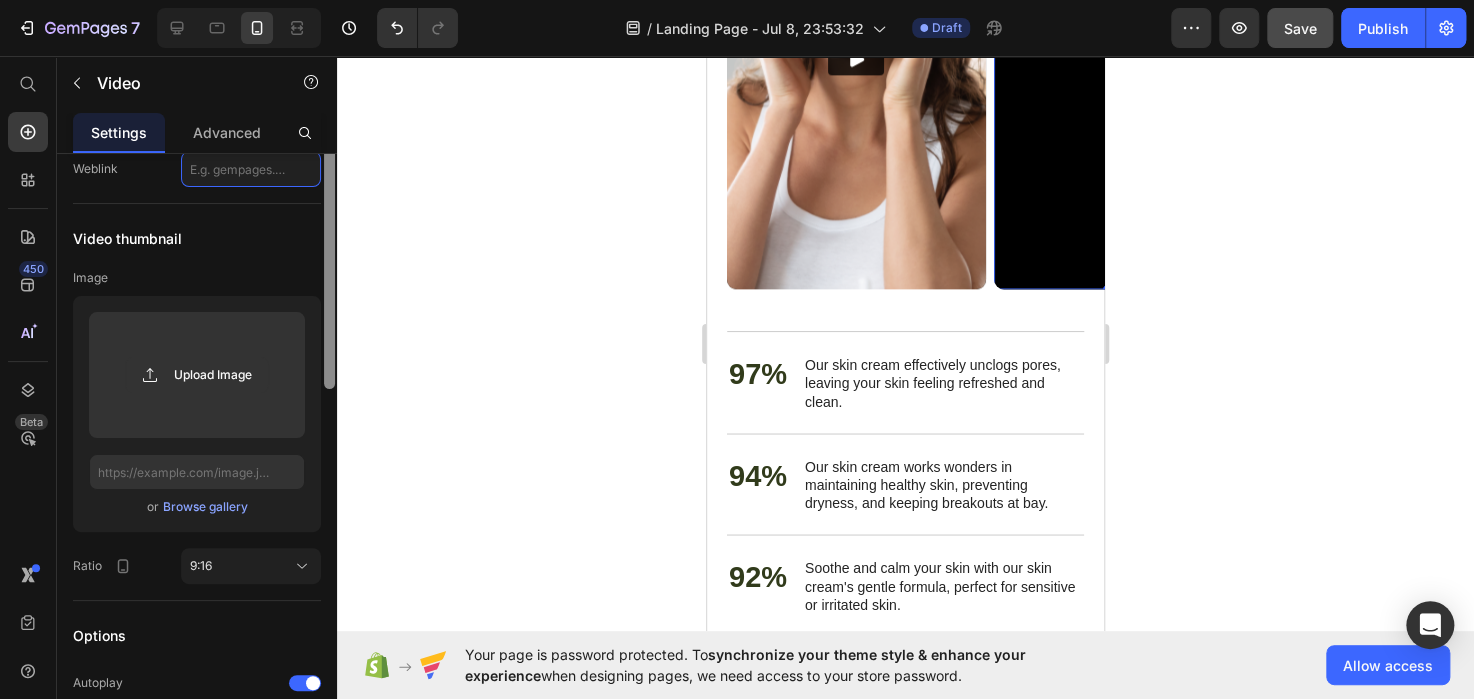 scroll, scrollTop: 0, scrollLeft: 0, axis: both 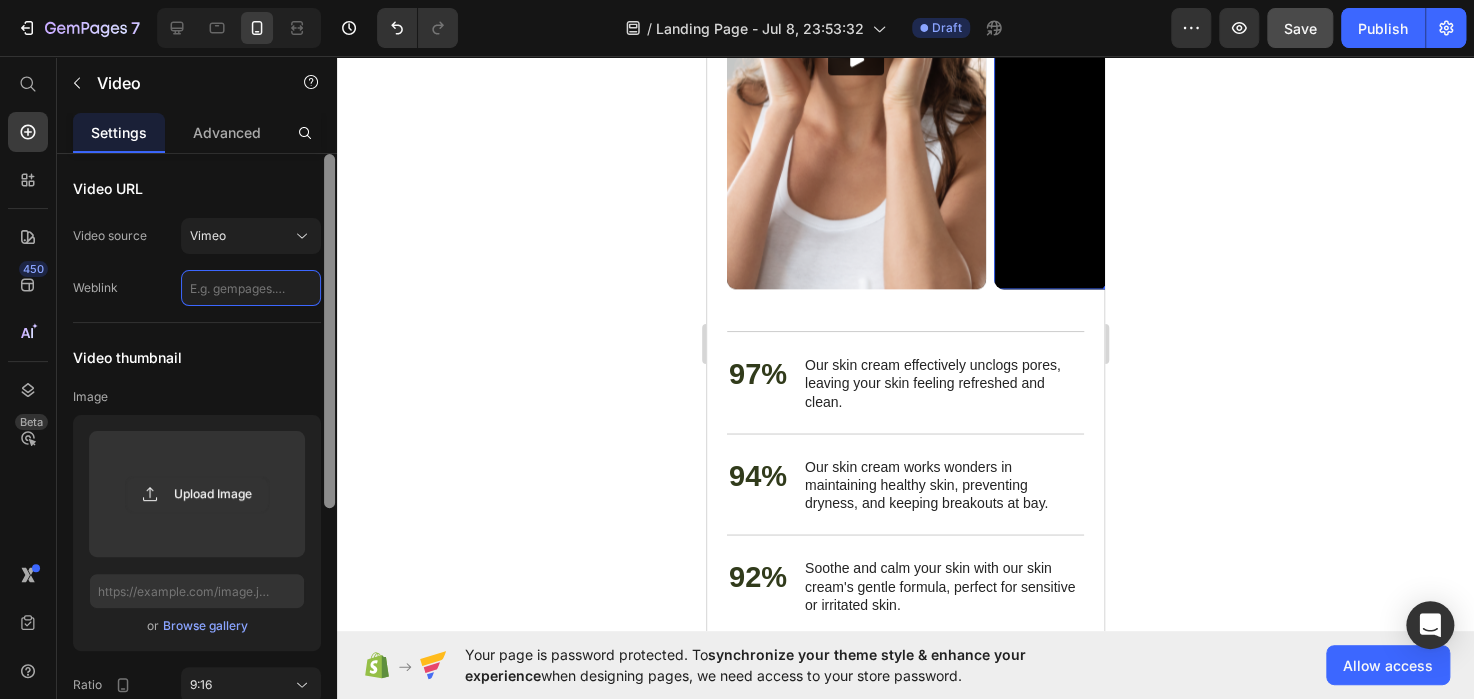 drag, startPoint x: 326, startPoint y: 304, endPoint x: 353, endPoint y: 288, distance: 31.38471 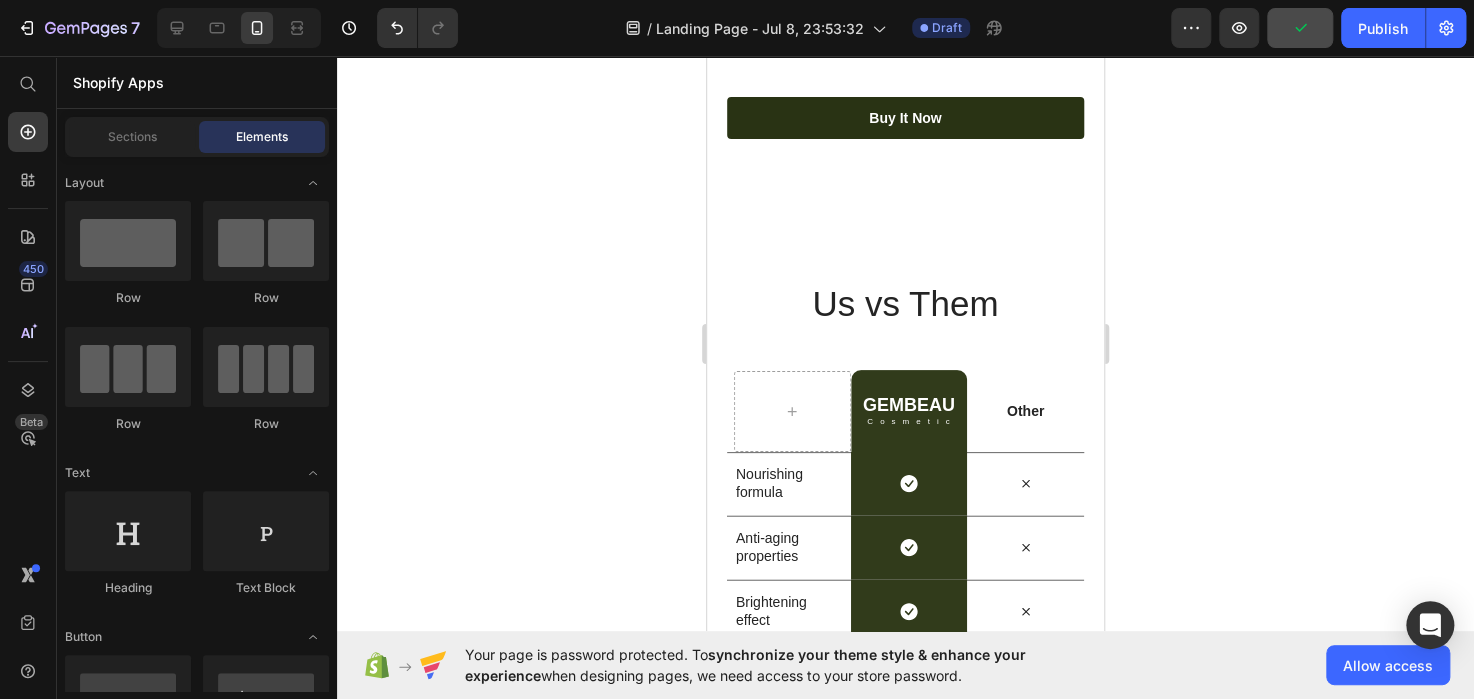 scroll, scrollTop: 5127, scrollLeft: 0, axis: vertical 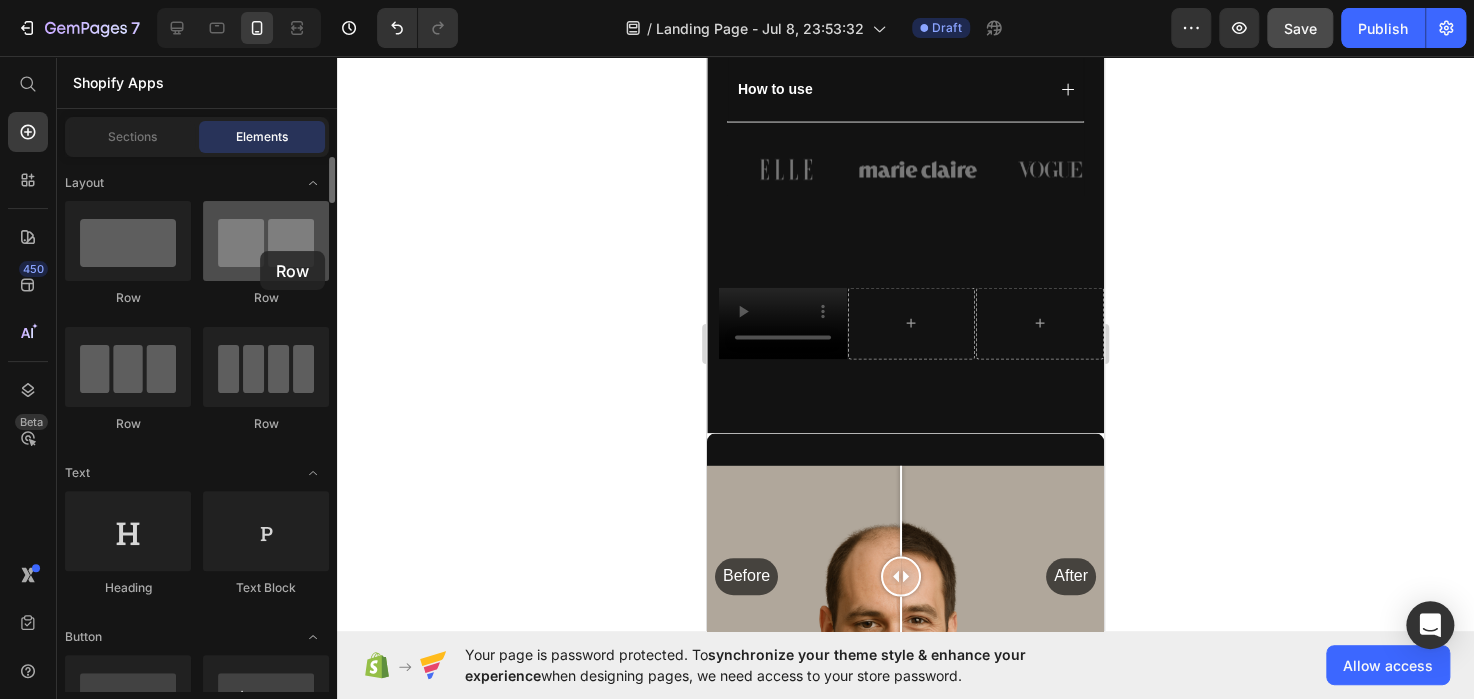 click at bounding box center [266, 241] 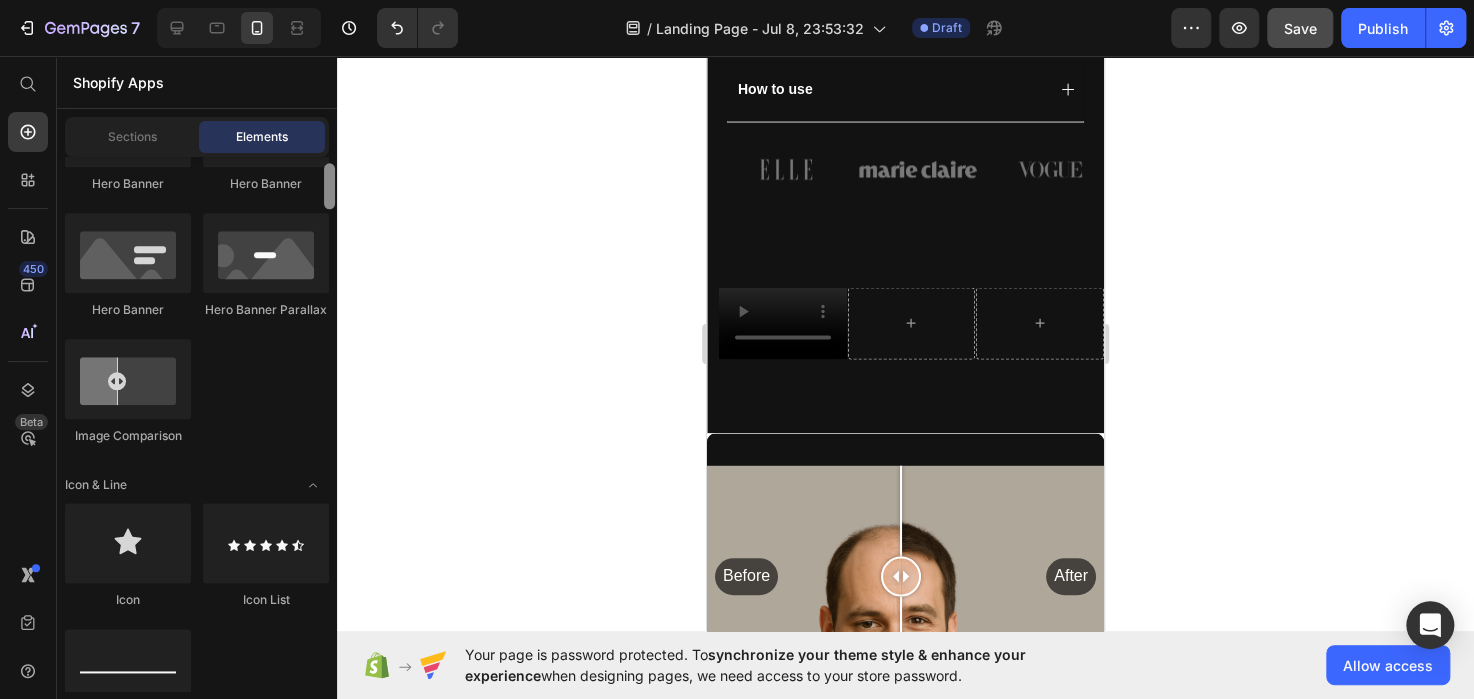 scroll, scrollTop: 983, scrollLeft: 0, axis: vertical 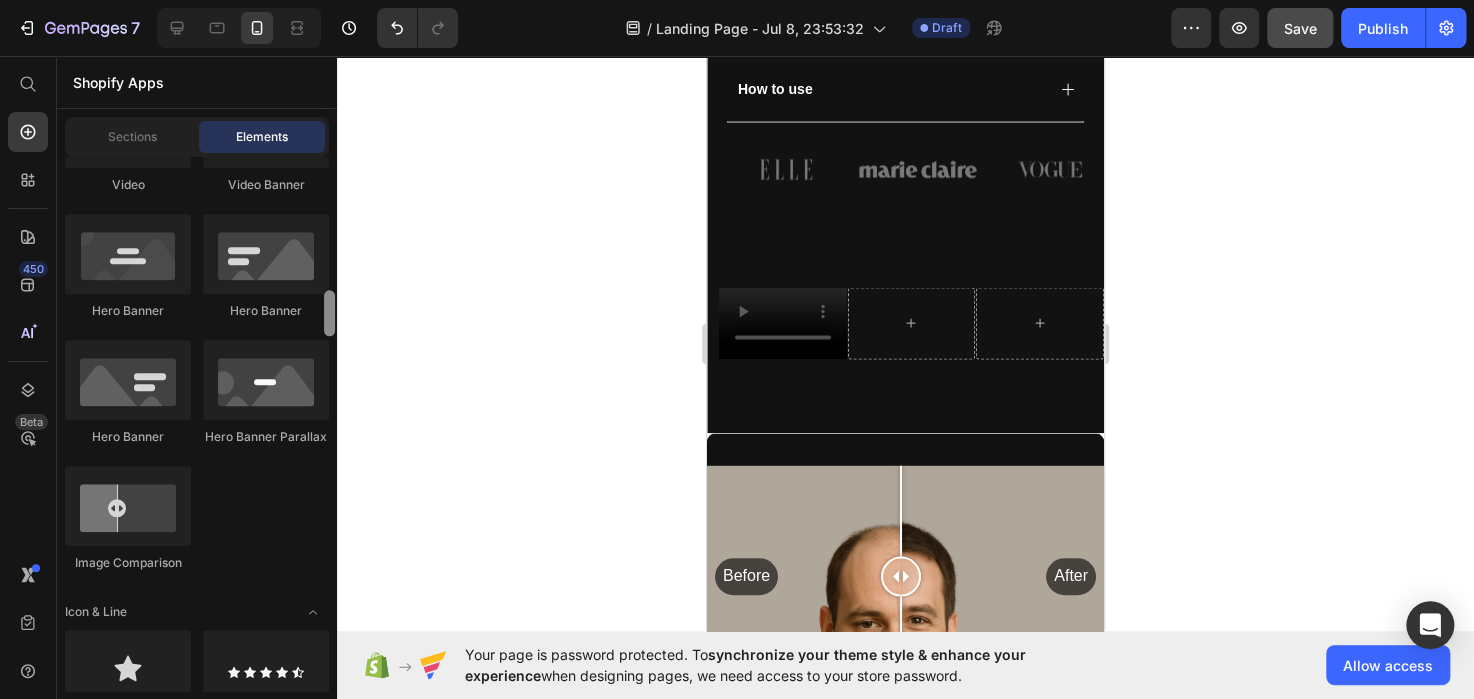 drag, startPoint x: 334, startPoint y: 194, endPoint x: 334, endPoint y: 279, distance: 85 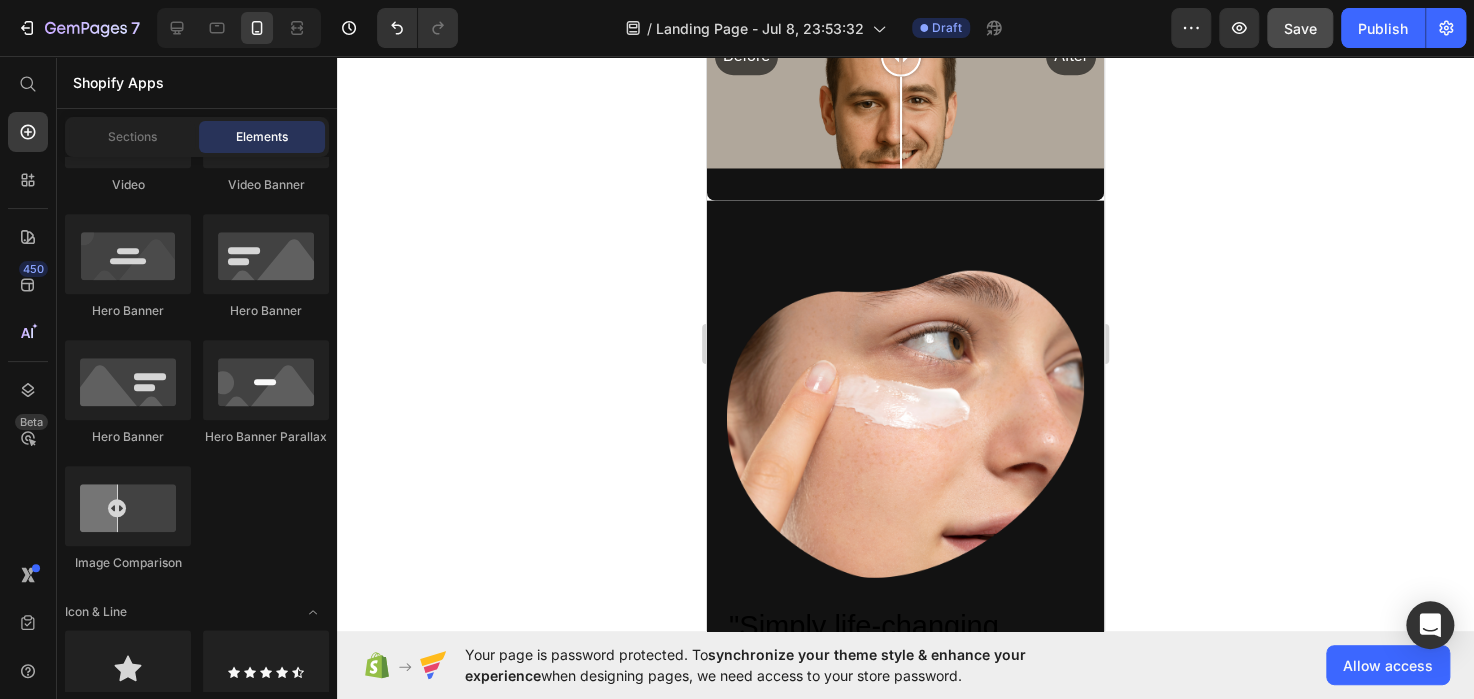 scroll, scrollTop: 2339, scrollLeft: 0, axis: vertical 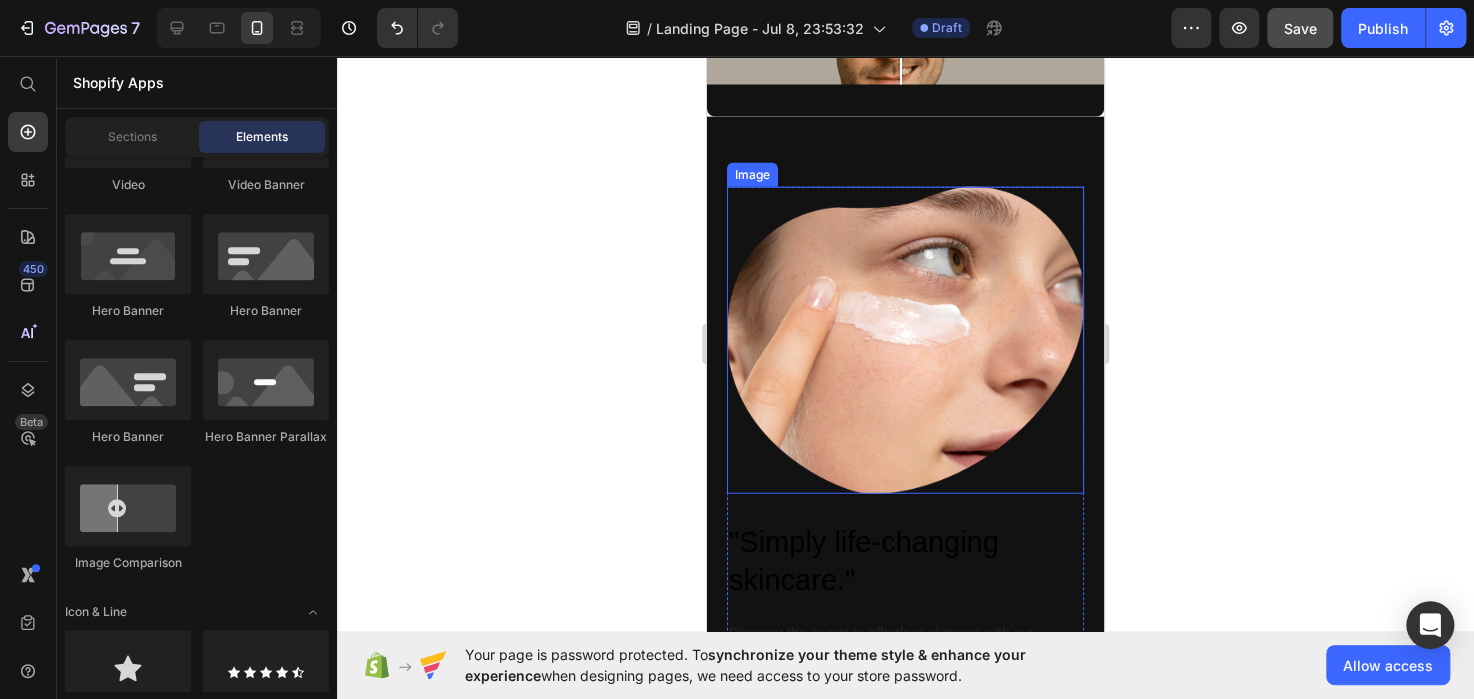 click at bounding box center (905, 340) 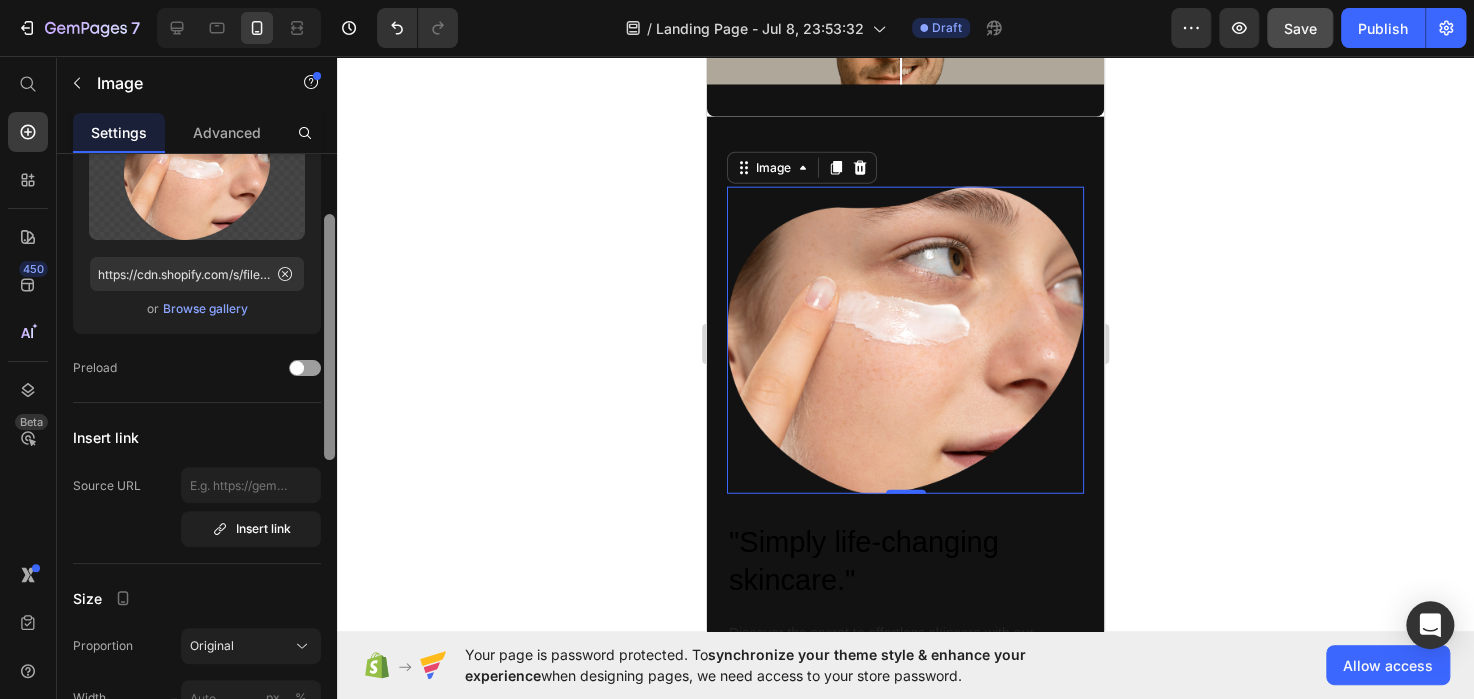 scroll, scrollTop: 0, scrollLeft: 0, axis: both 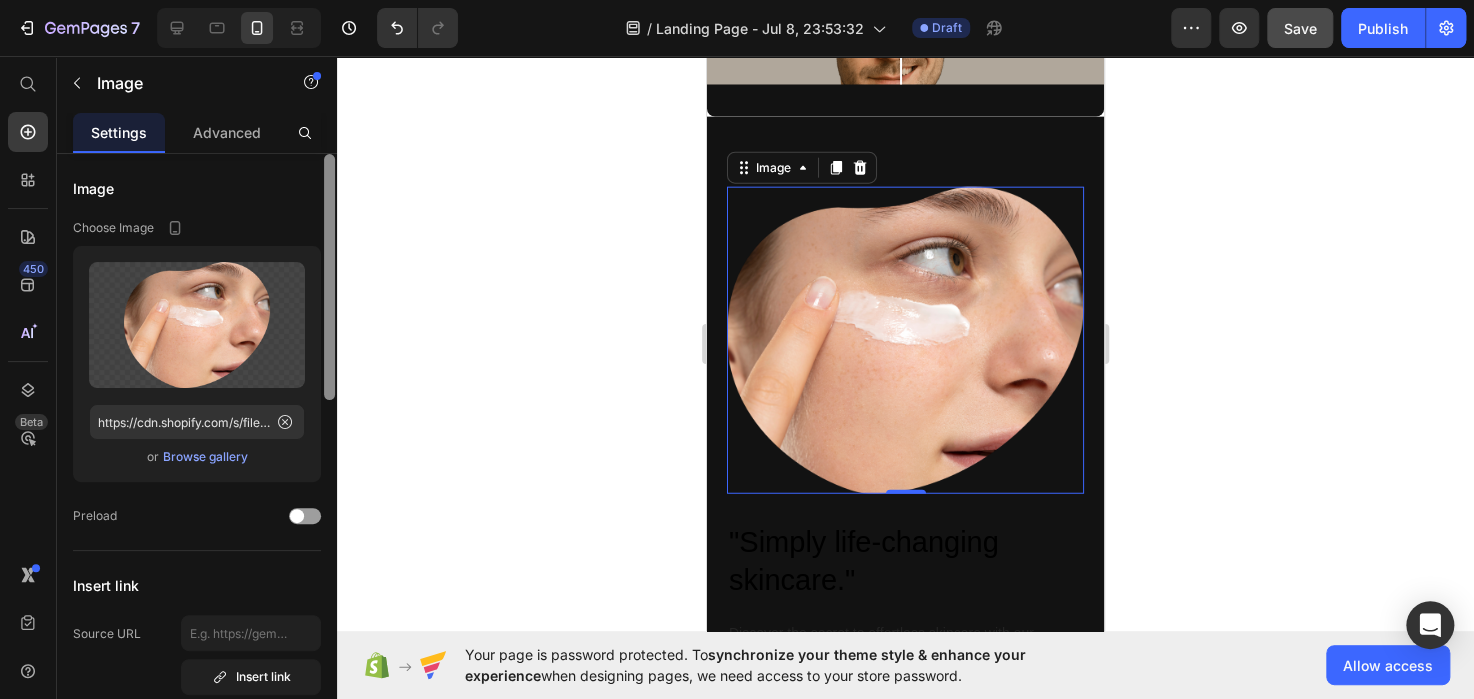 drag, startPoint x: 324, startPoint y: 335, endPoint x: 338, endPoint y: 243, distance: 93.05912 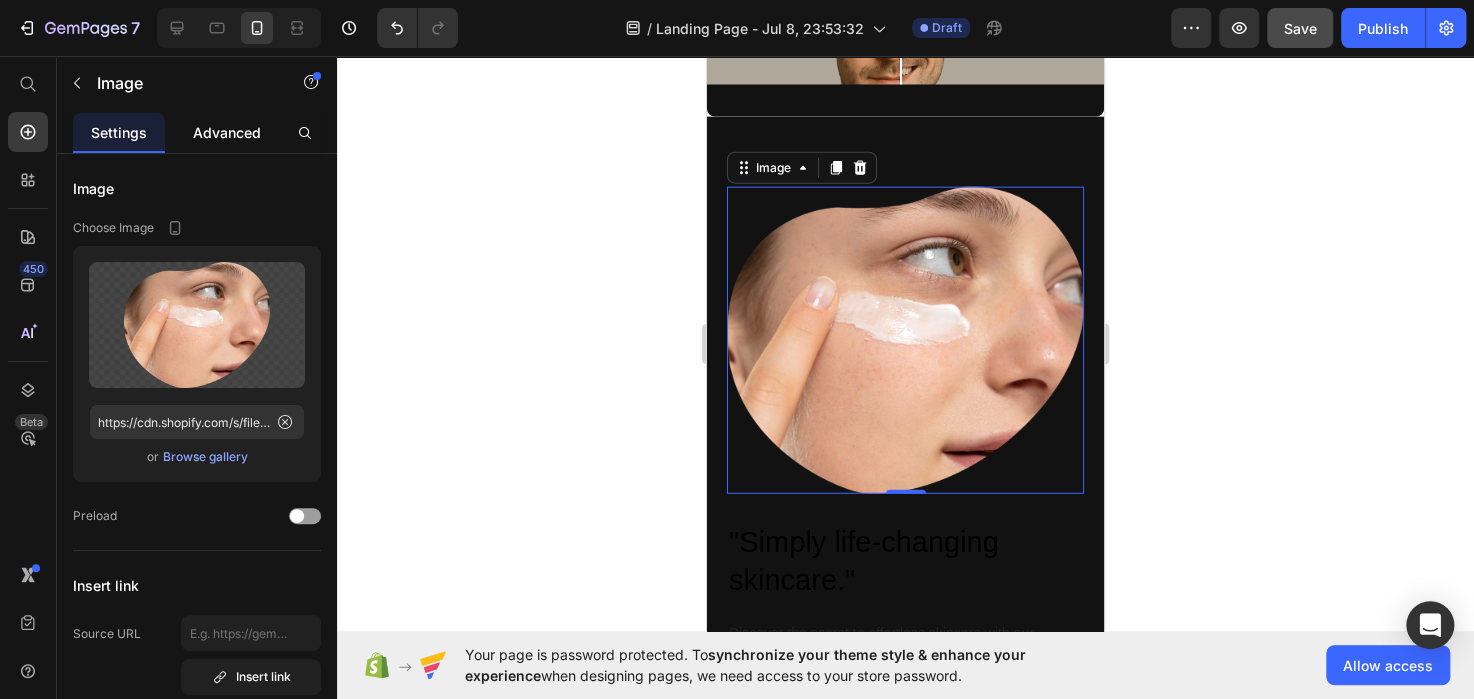 click on "Advanced" at bounding box center [227, 132] 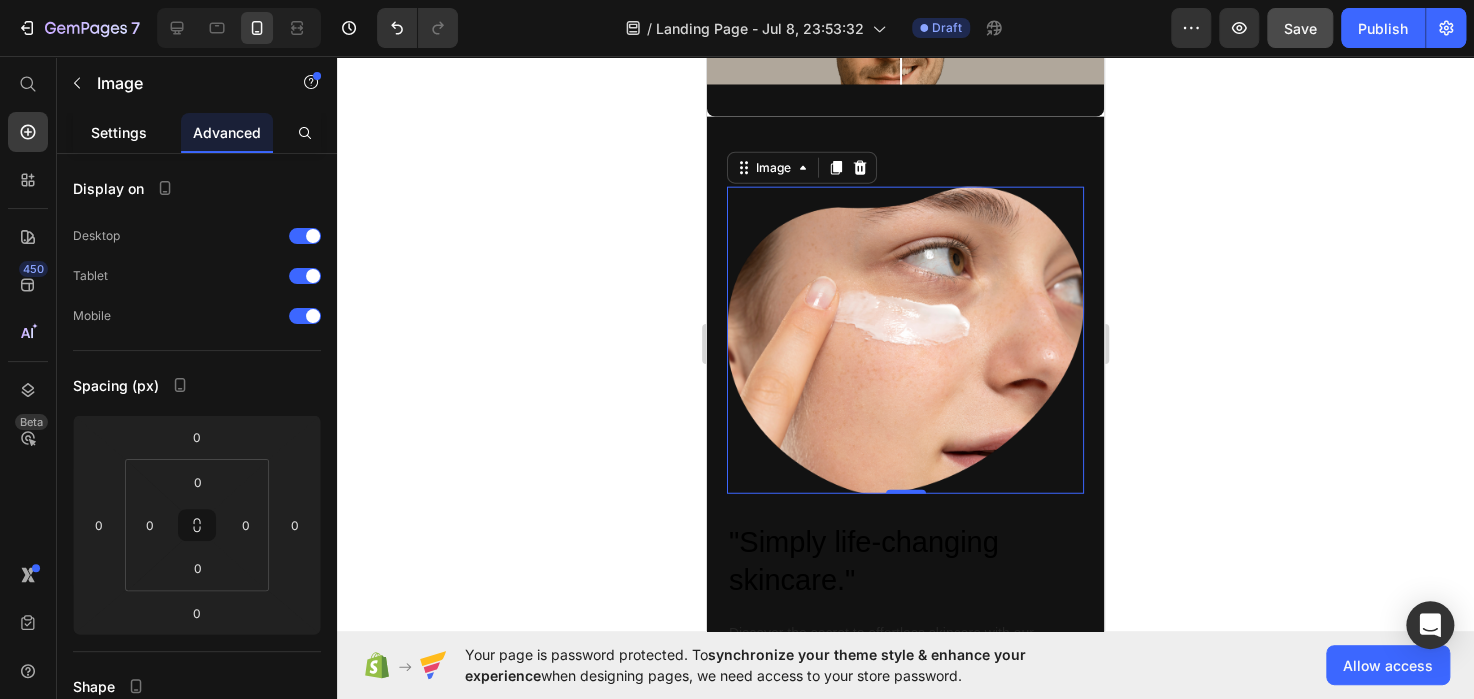 click on "Settings" at bounding box center [119, 132] 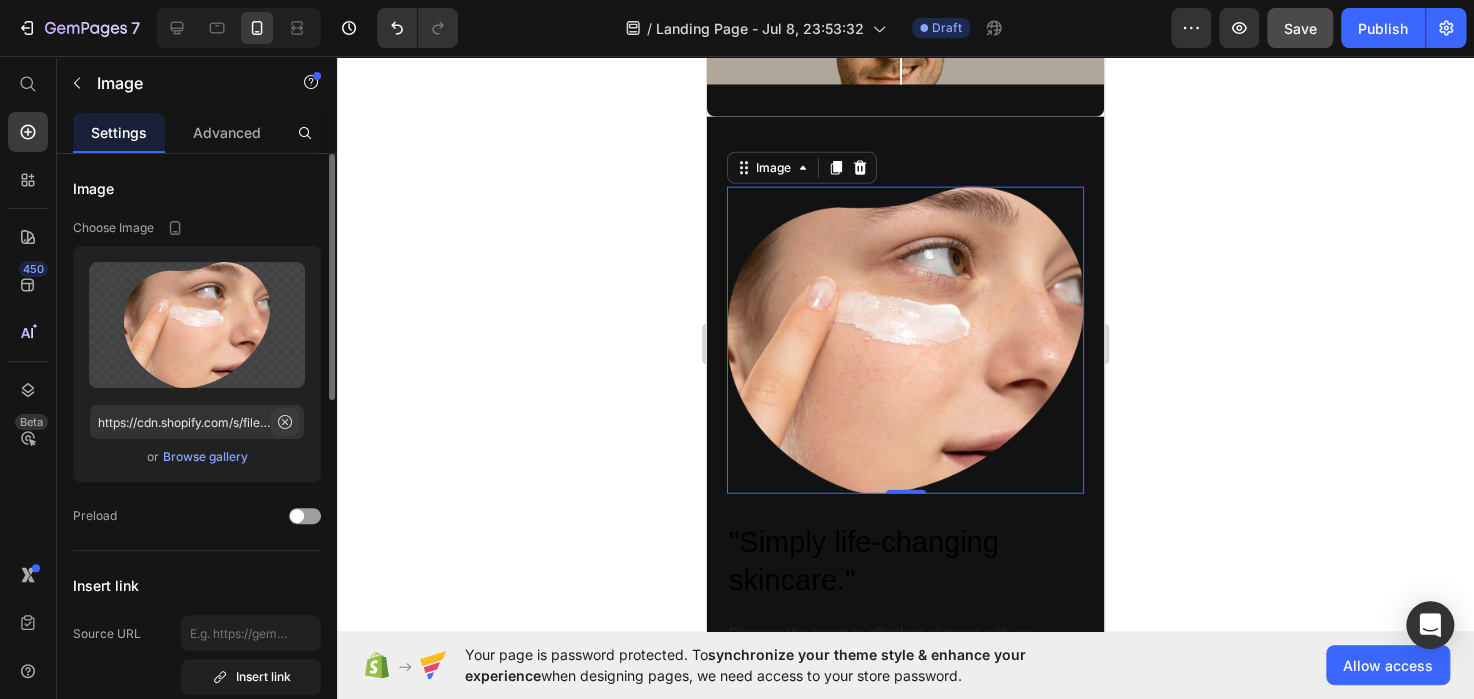 click 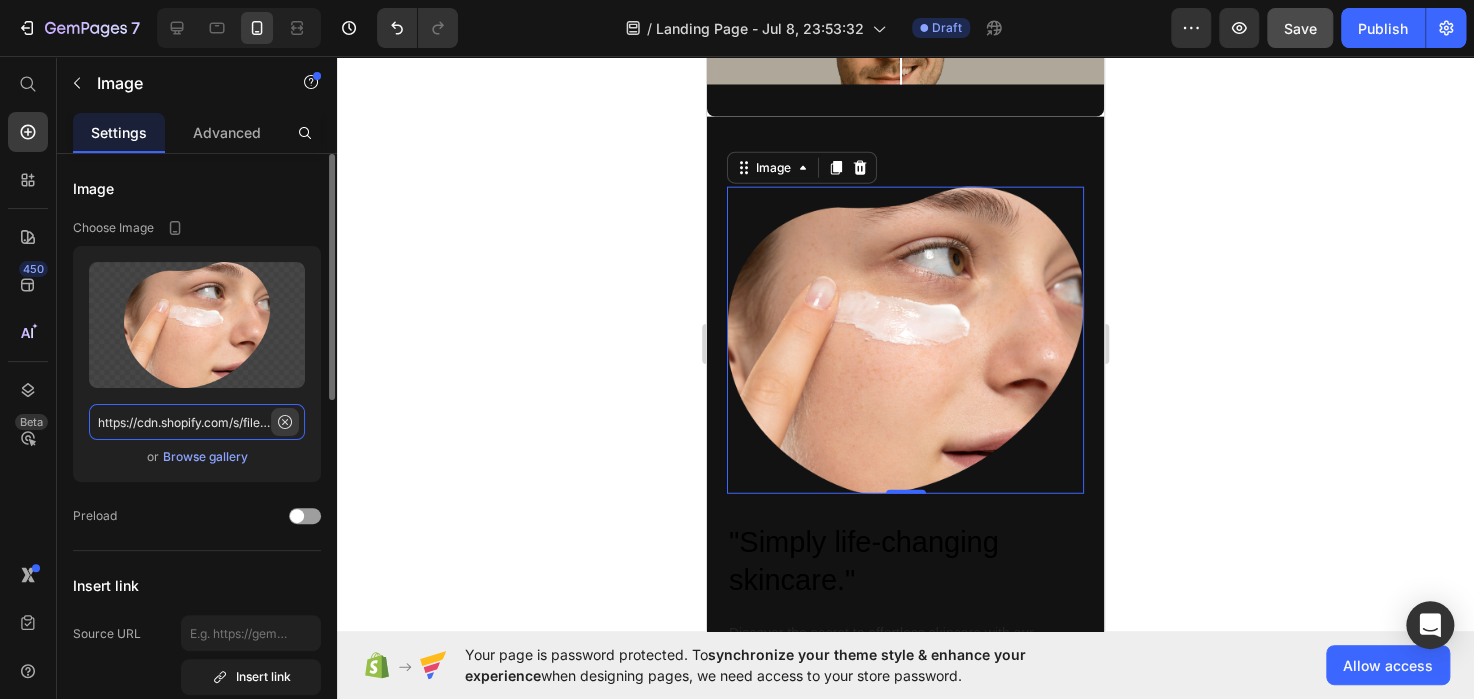 type 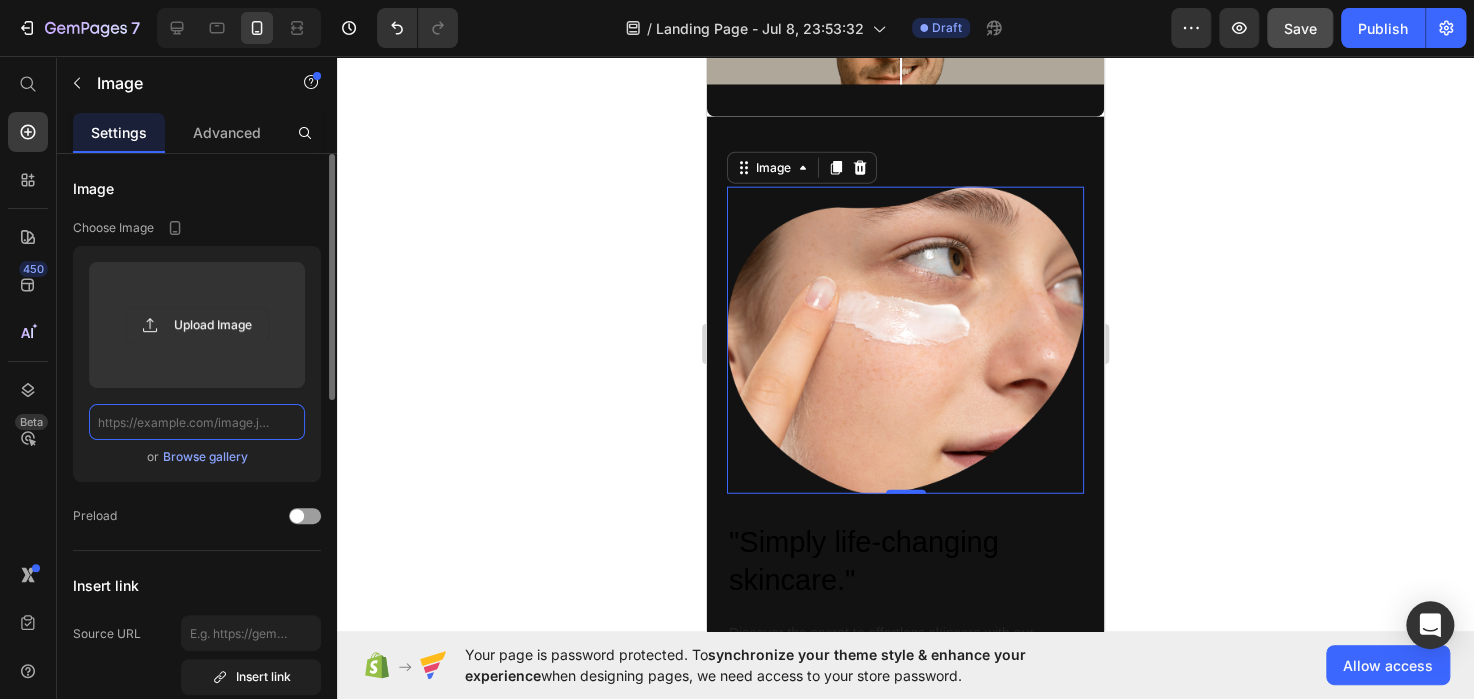 scroll, scrollTop: 0, scrollLeft: 0, axis: both 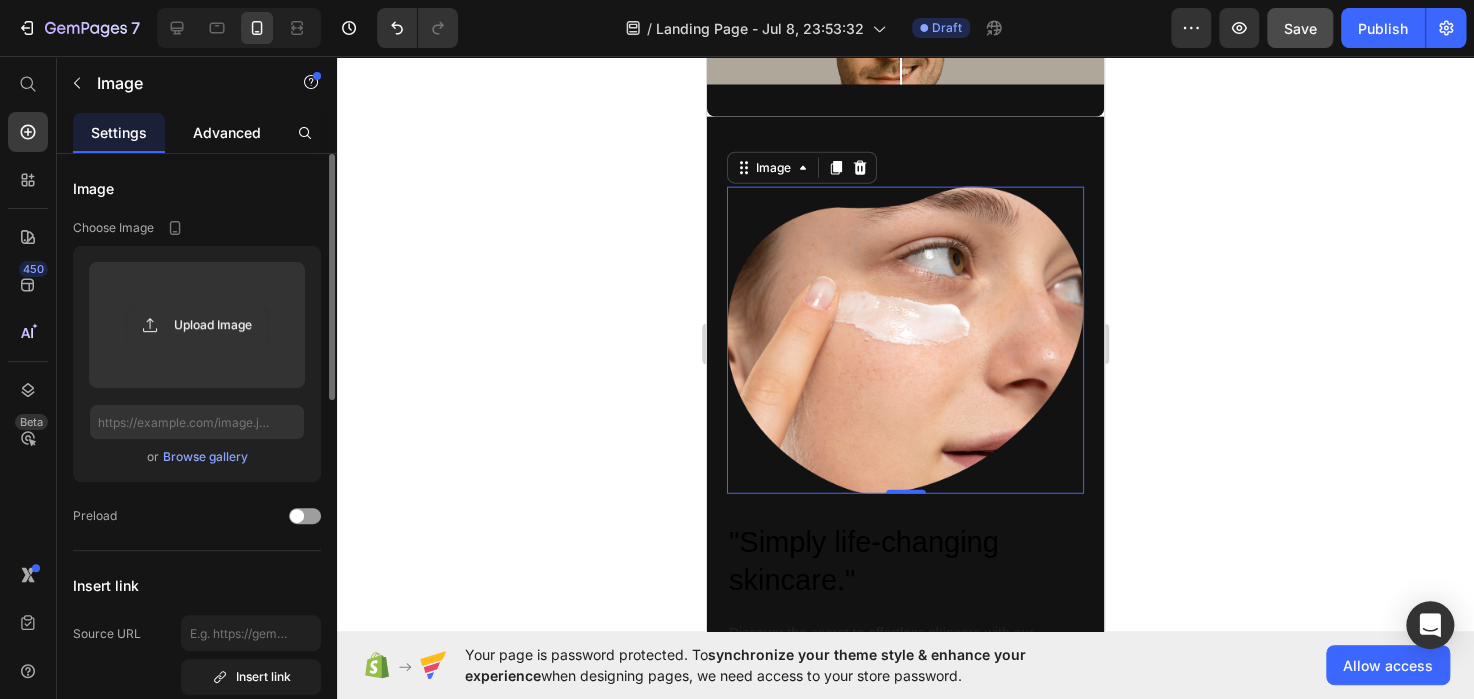 click on "Advanced" at bounding box center [227, 132] 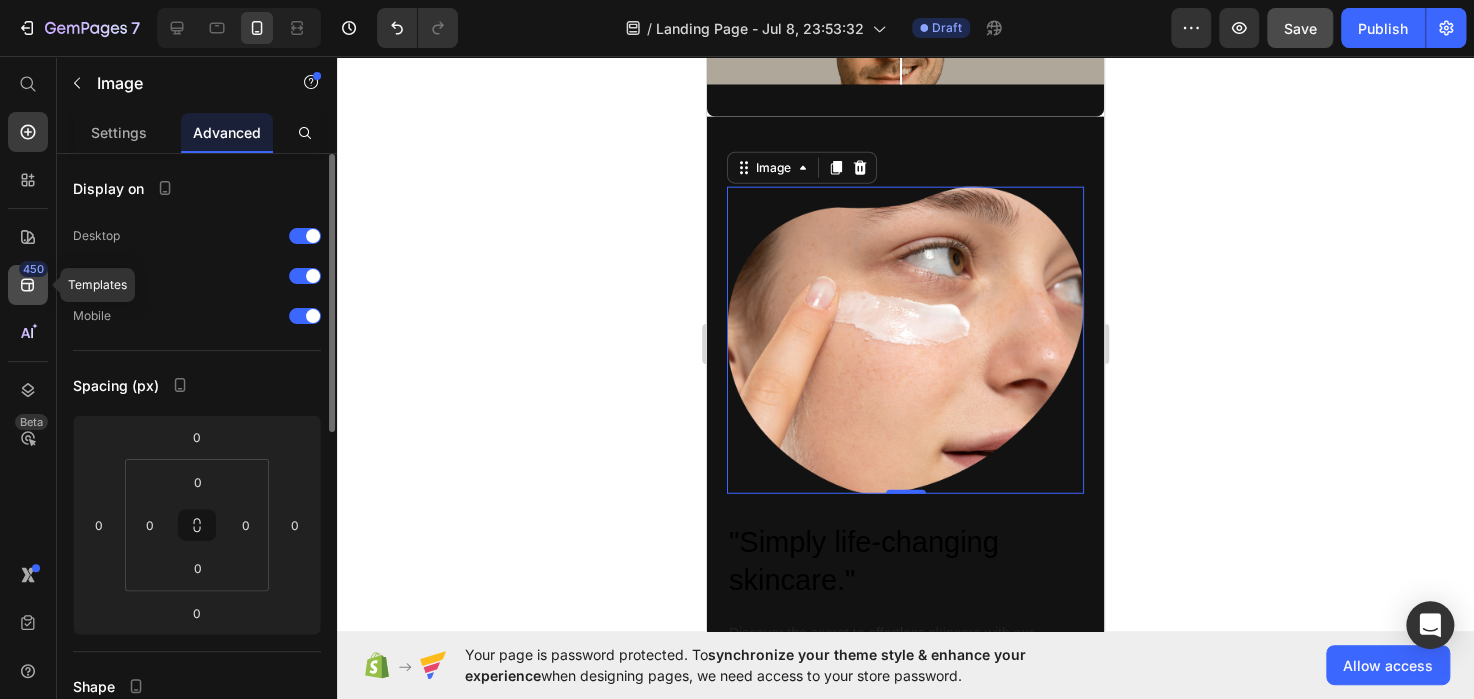 click 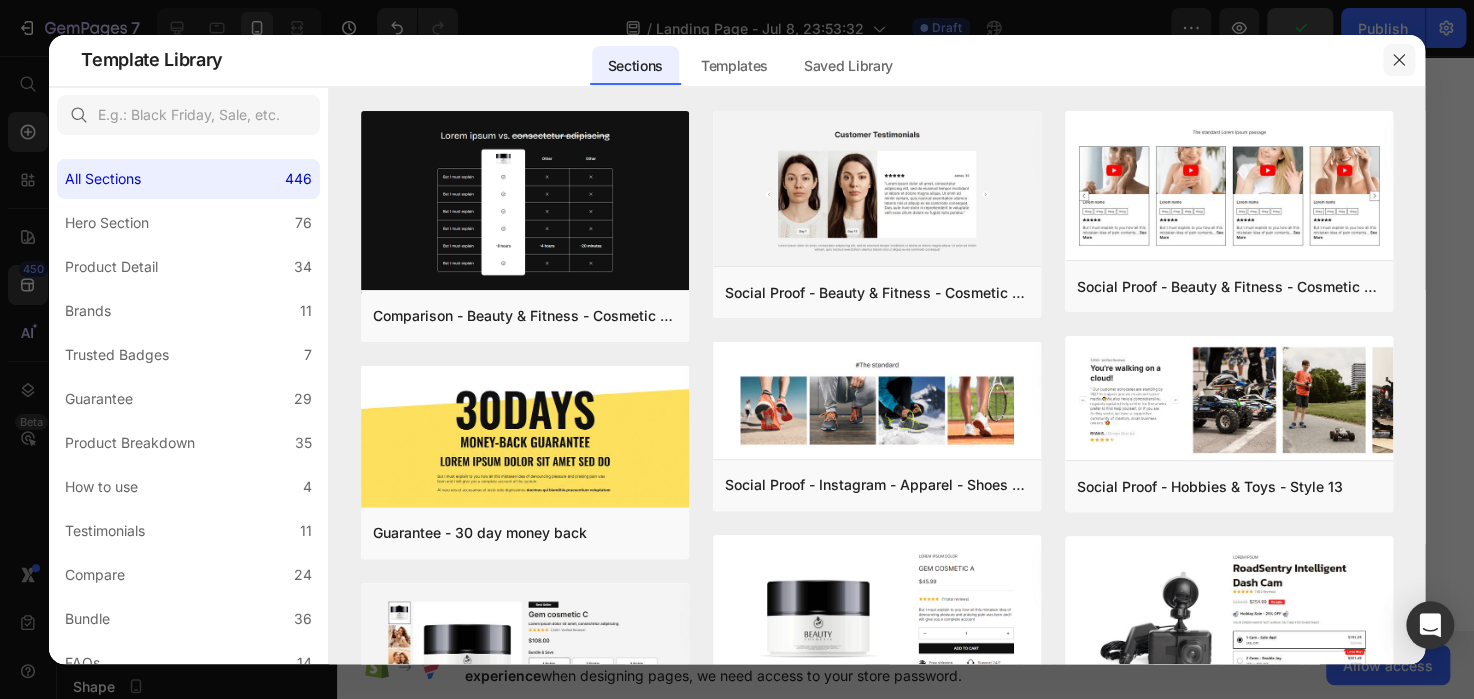 click 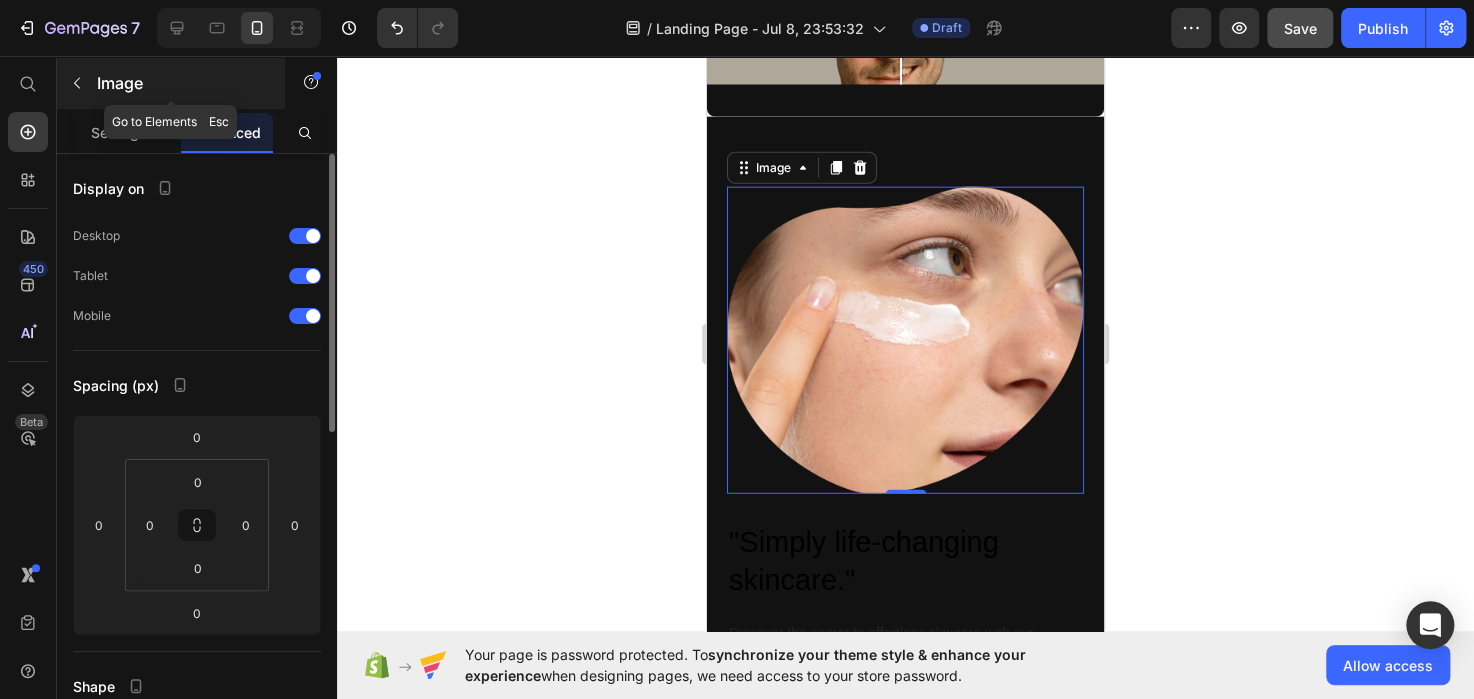 click 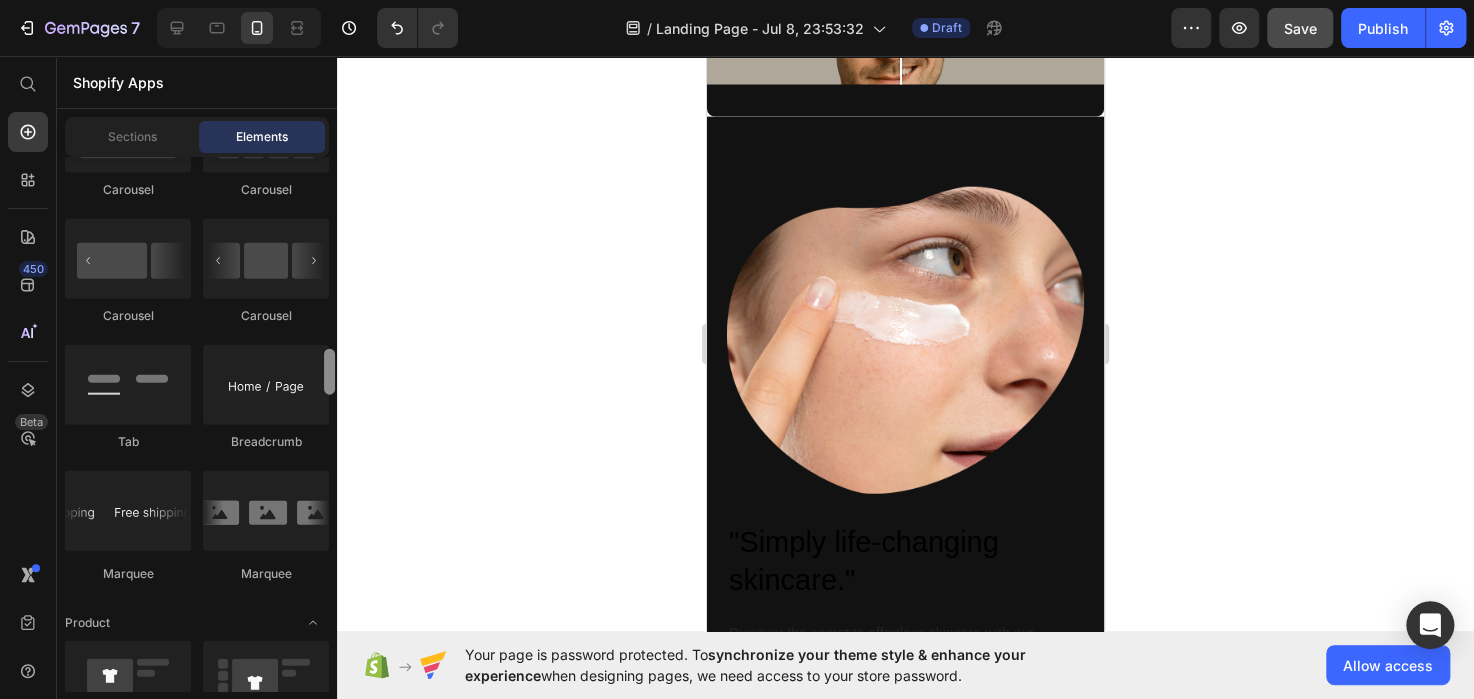drag, startPoint x: 332, startPoint y: 271, endPoint x: 331, endPoint y: 378, distance: 107.00467 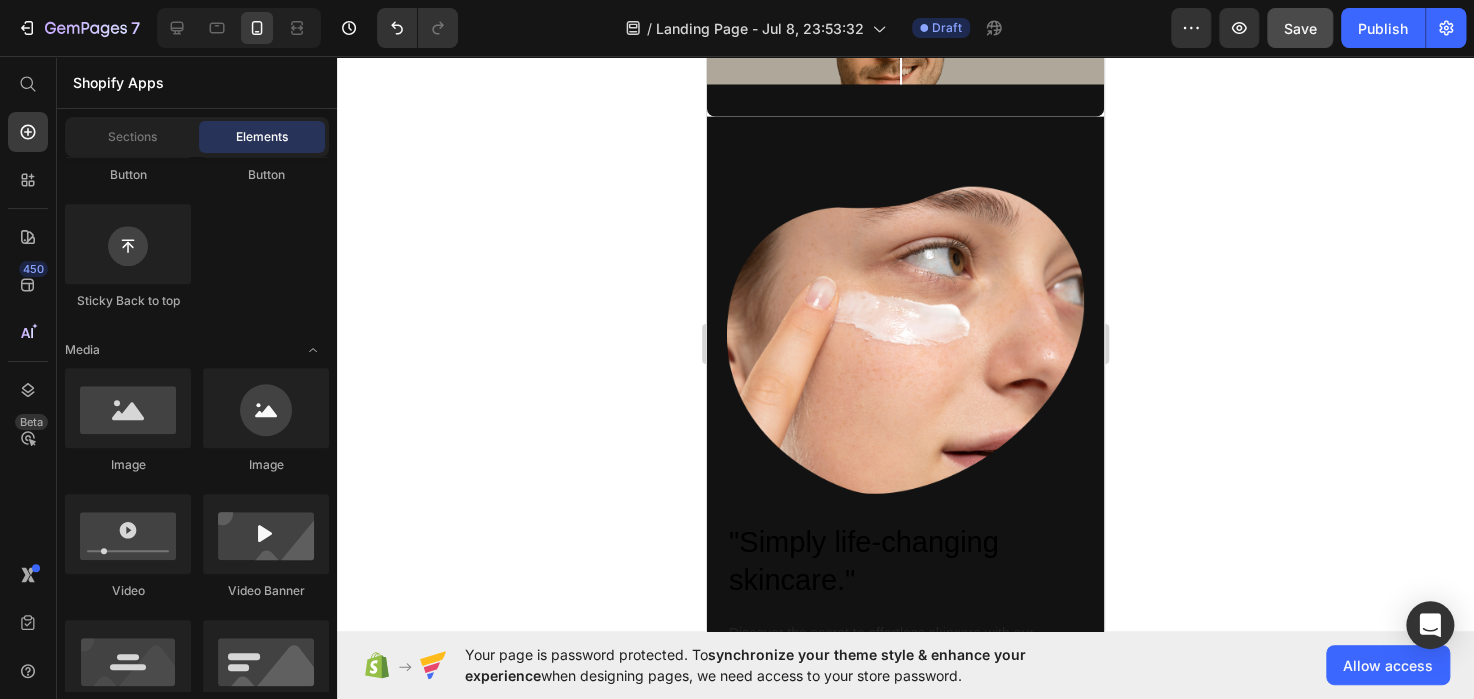 scroll, scrollTop: 0, scrollLeft: 0, axis: both 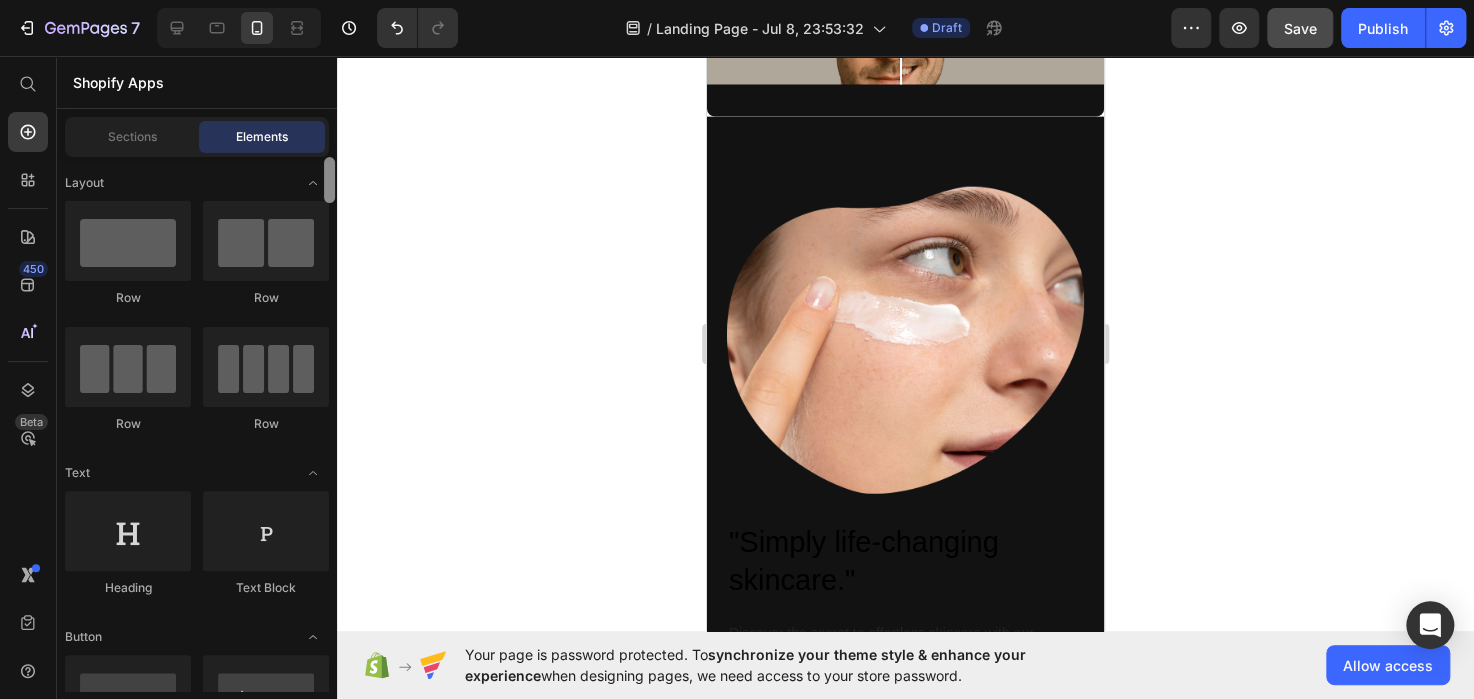 drag, startPoint x: 332, startPoint y: 373, endPoint x: 314, endPoint y: 144, distance: 229.70633 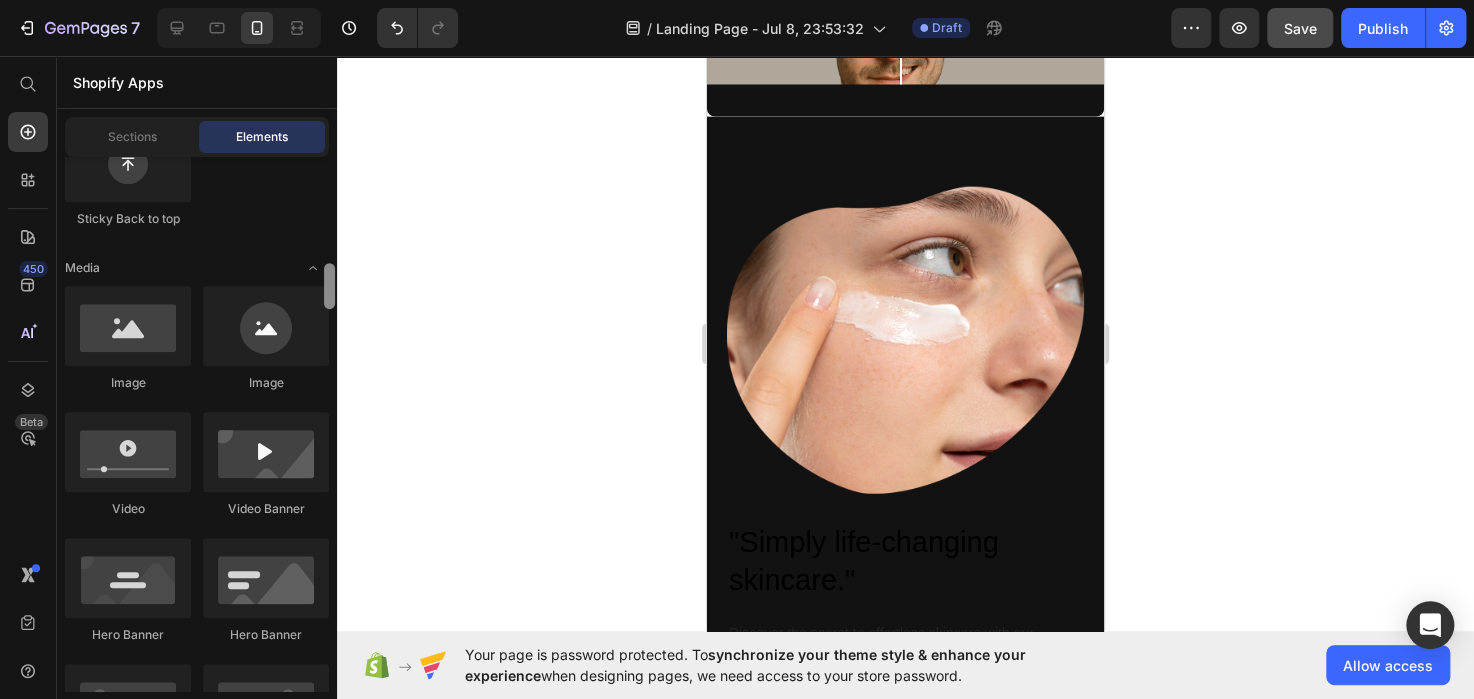 scroll, scrollTop: 716, scrollLeft: 0, axis: vertical 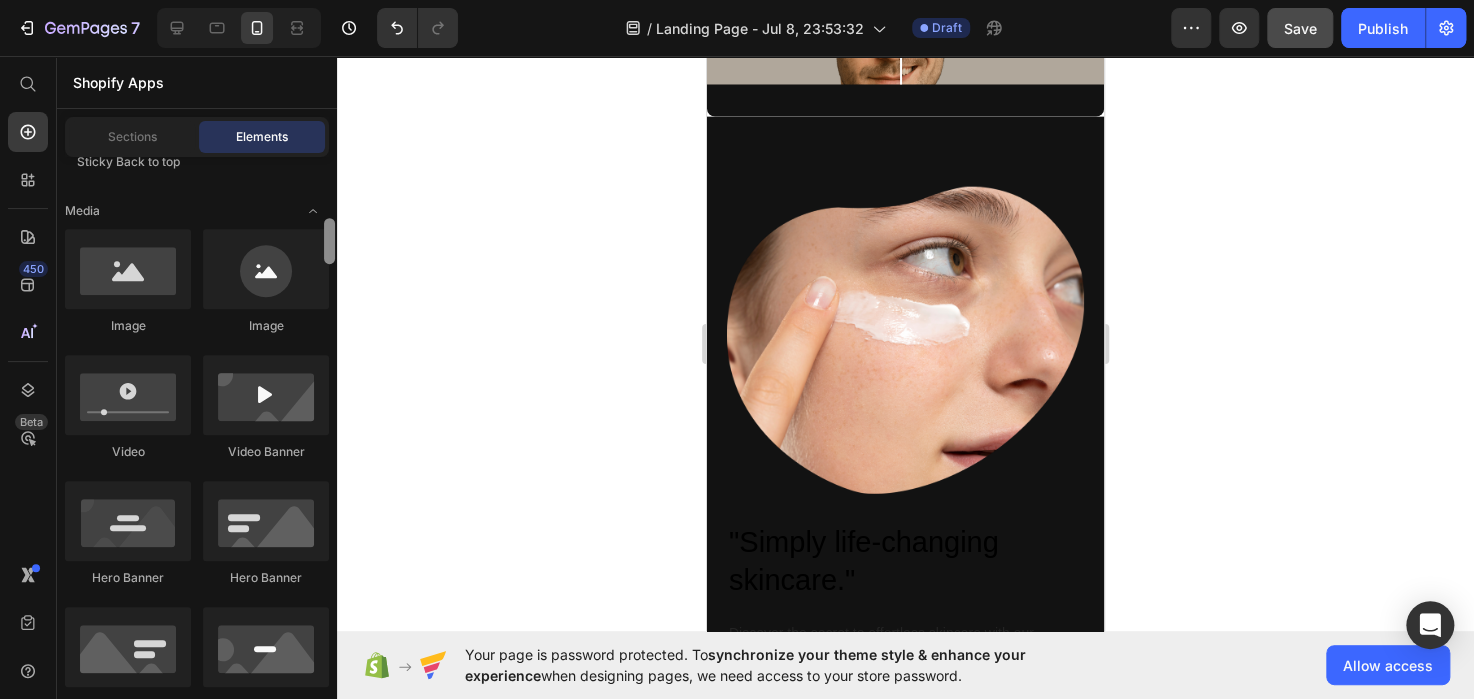 drag, startPoint x: 329, startPoint y: 182, endPoint x: 332, endPoint y: 244, distance: 62.072536 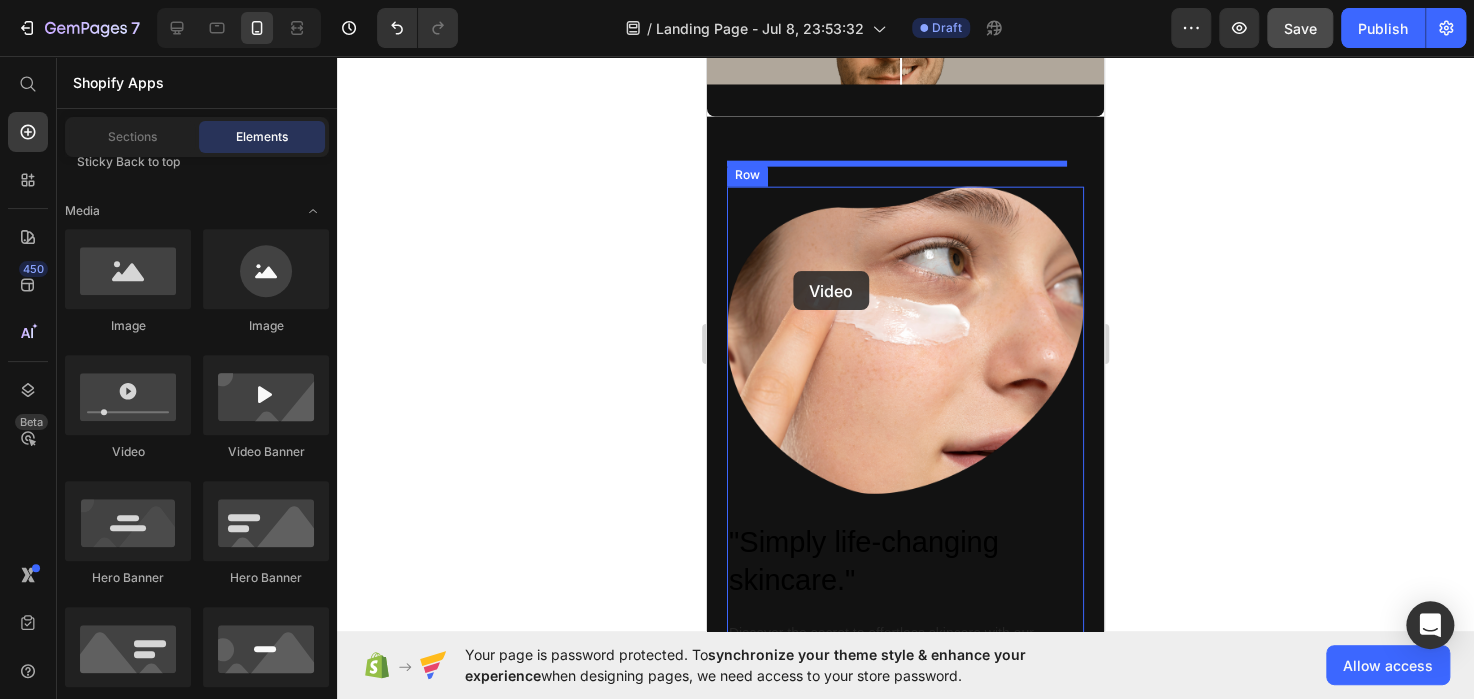 drag, startPoint x: 835, startPoint y: 465, endPoint x: 793, endPoint y: 271, distance: 198.49434 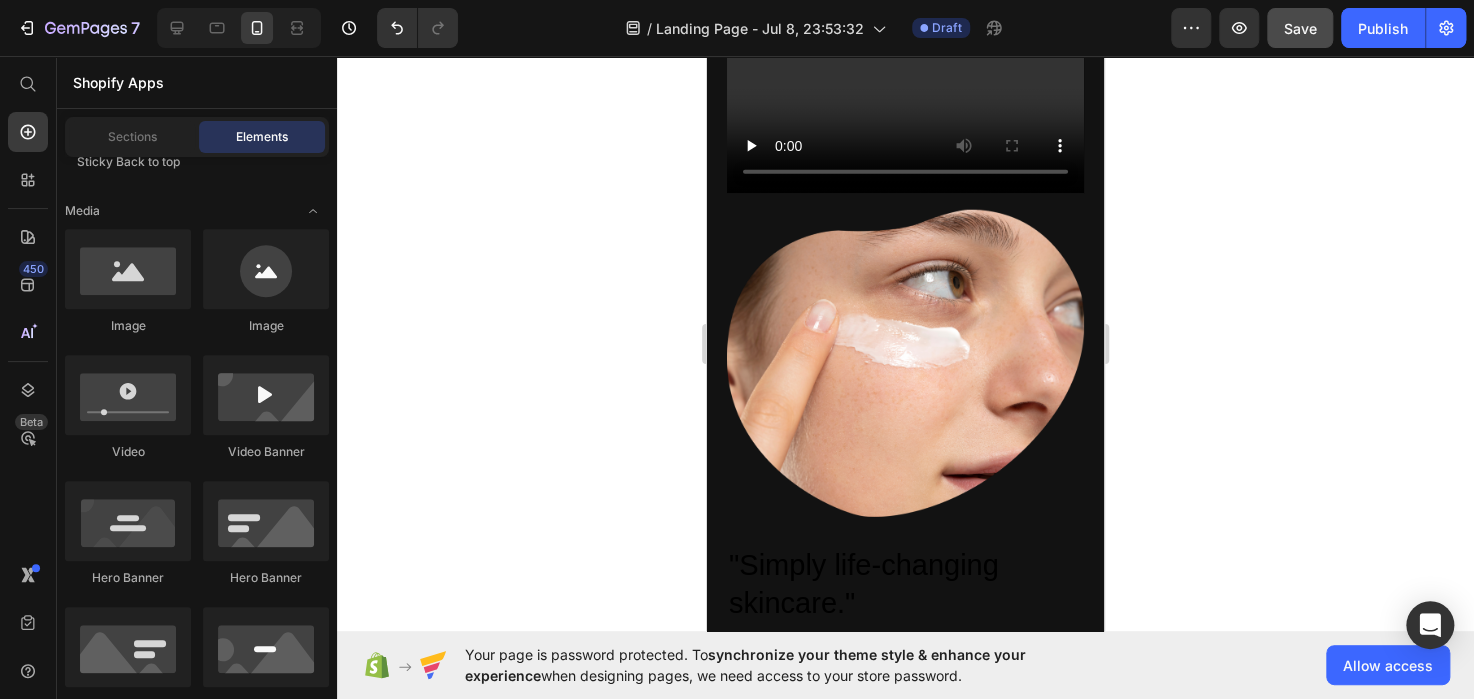scroll, scrollTop: 2576, scrollLeft: 0, axis: vertical 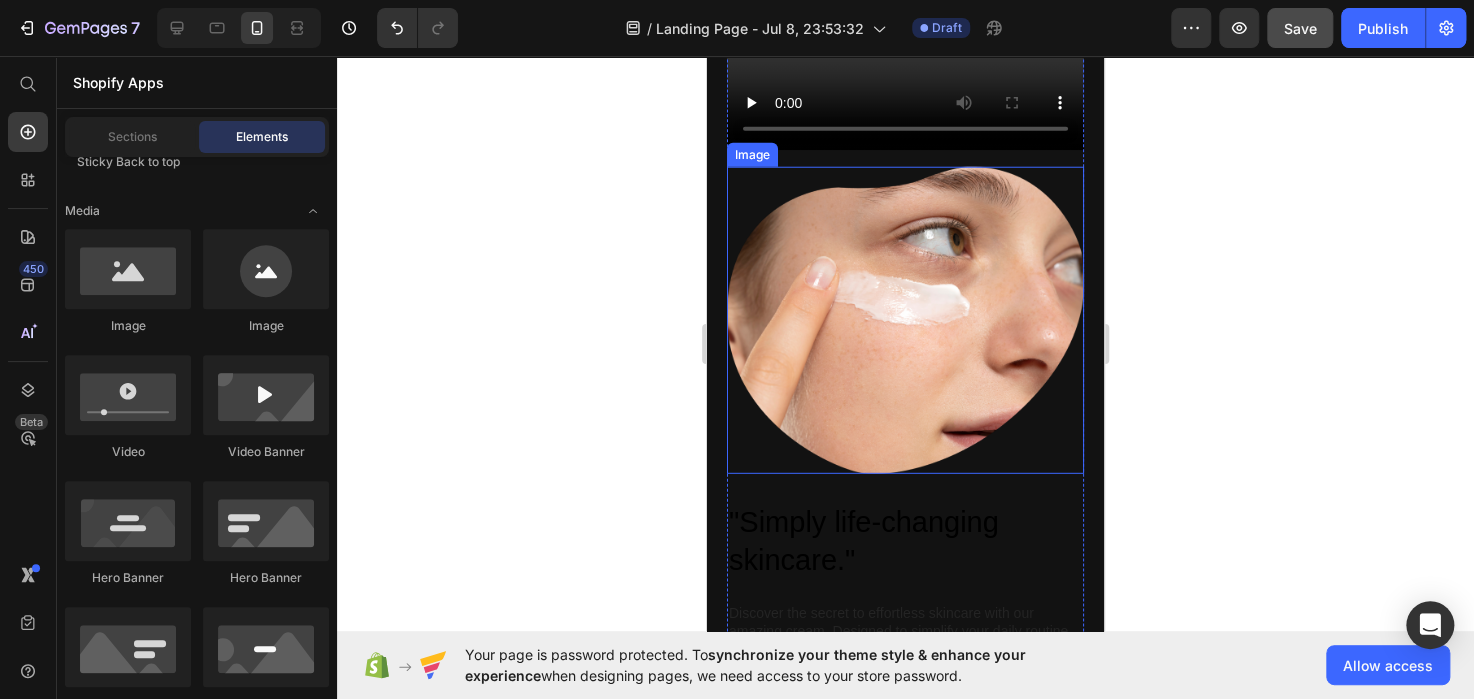 click at bounding box center [905, 320] 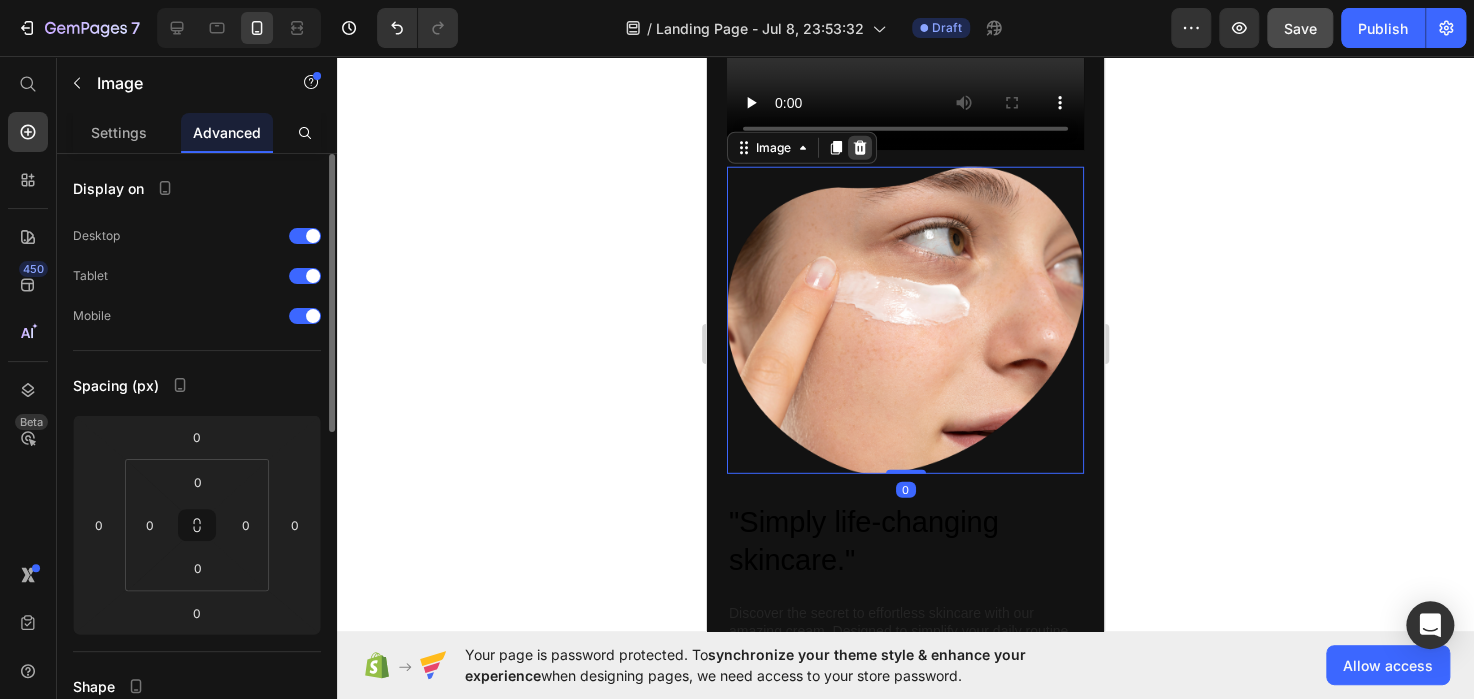 click 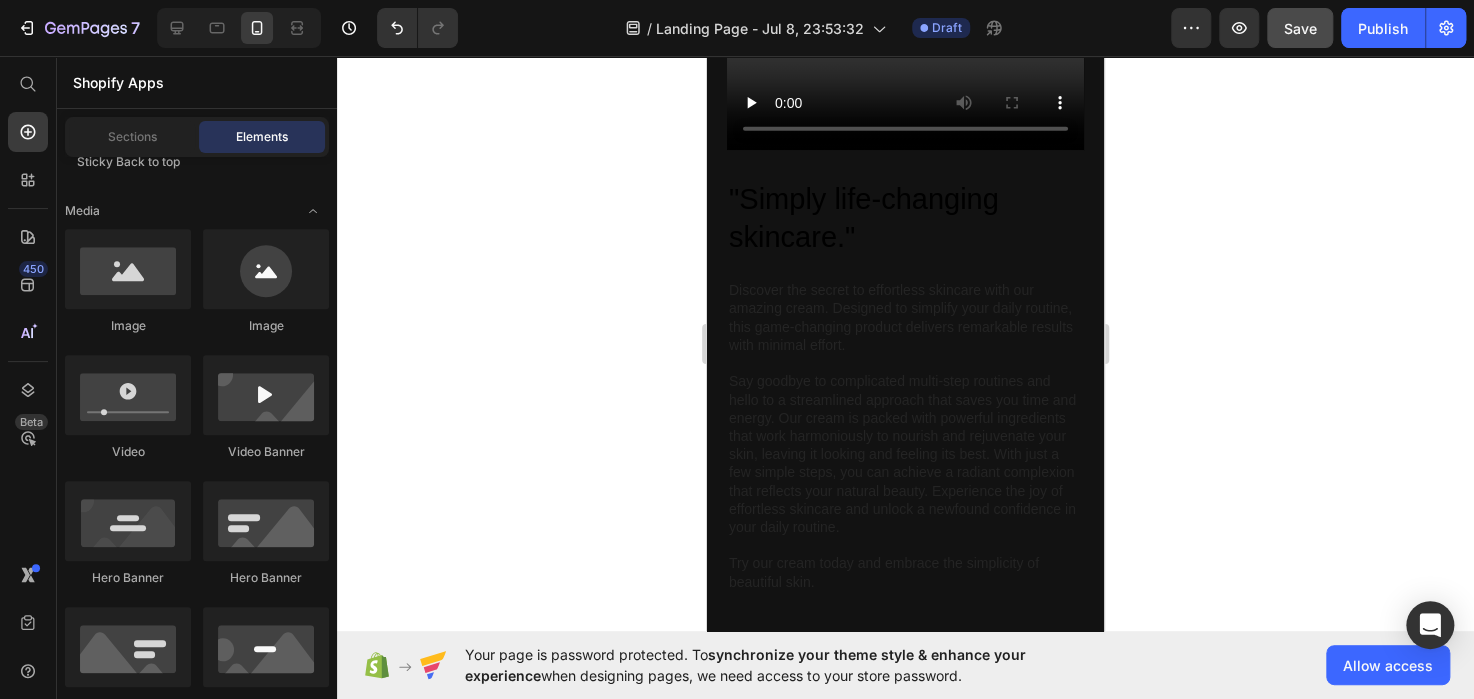 scroll, scrollTop: 2268, scrollLeft: 0, axis: vertical 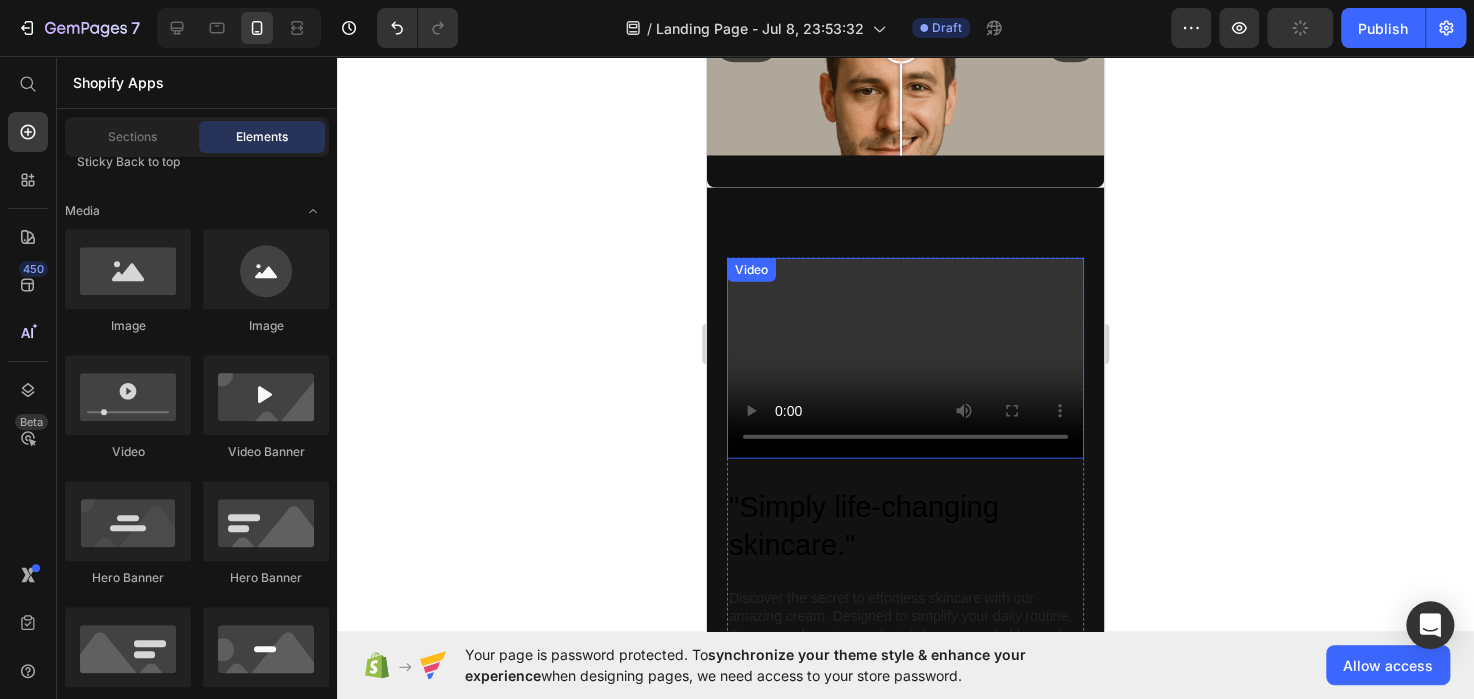click at bounding box center (905, 358) 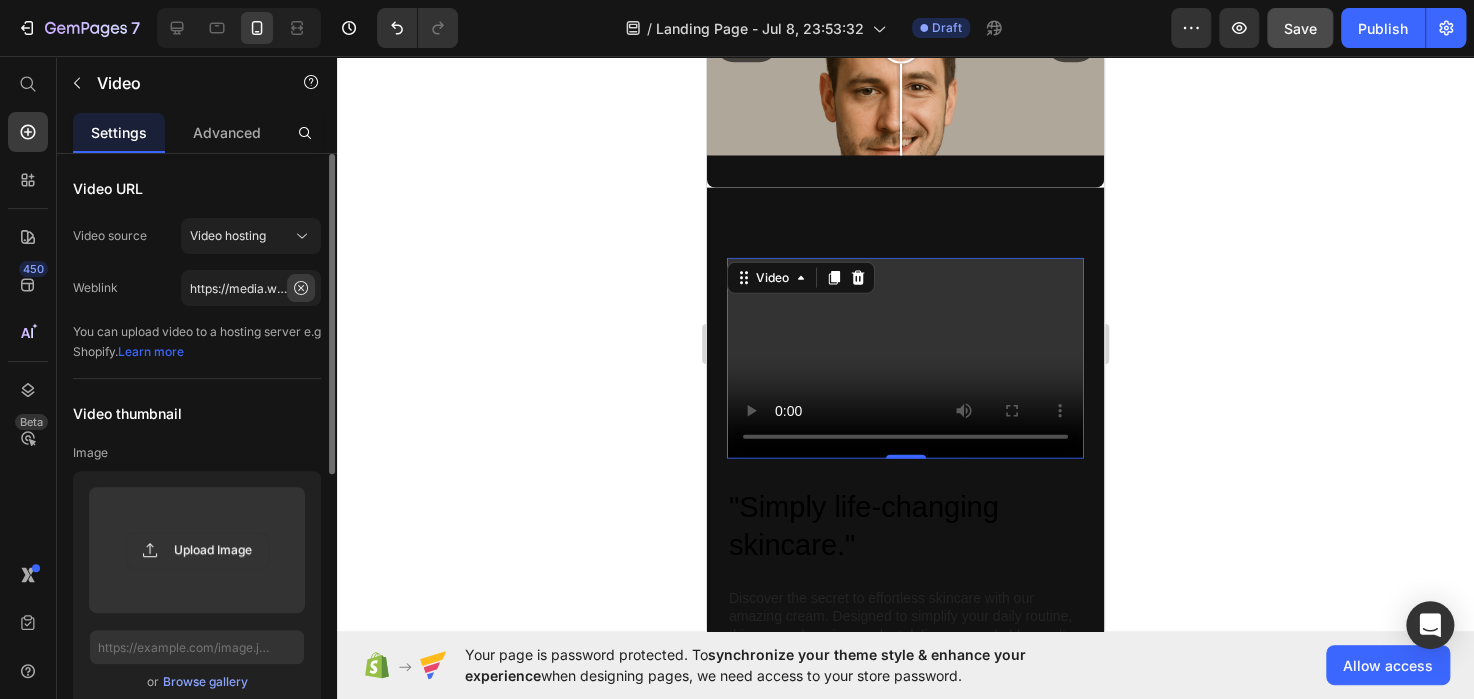 click 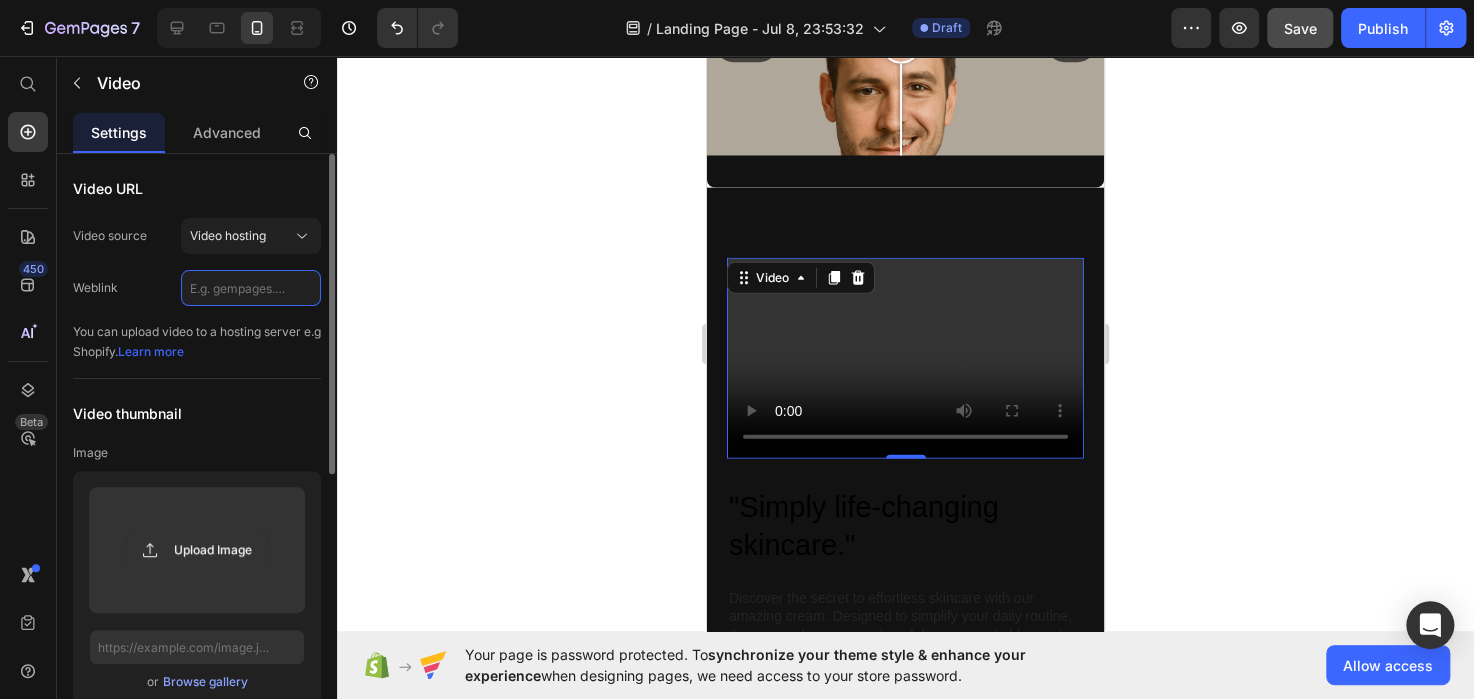 scroll, scrollTop: 0, scrollLeft: 0, axis: both 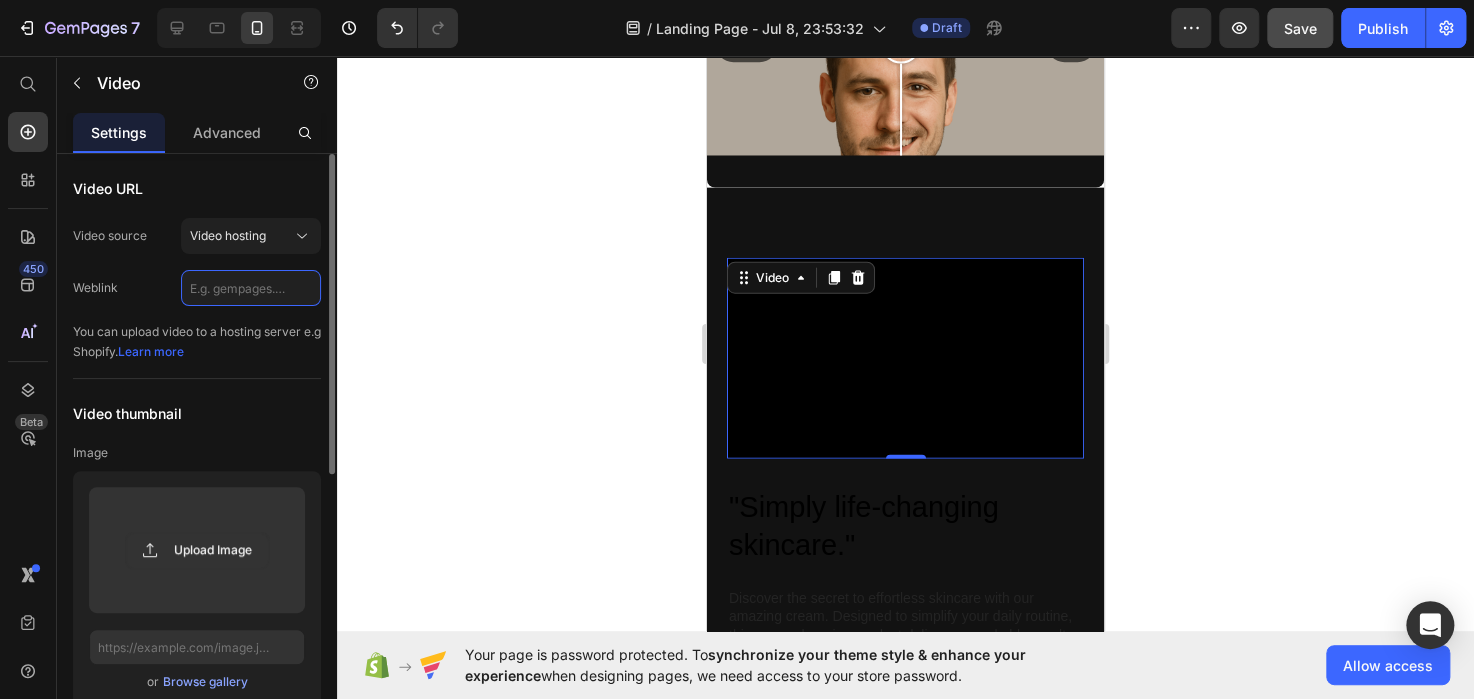 click 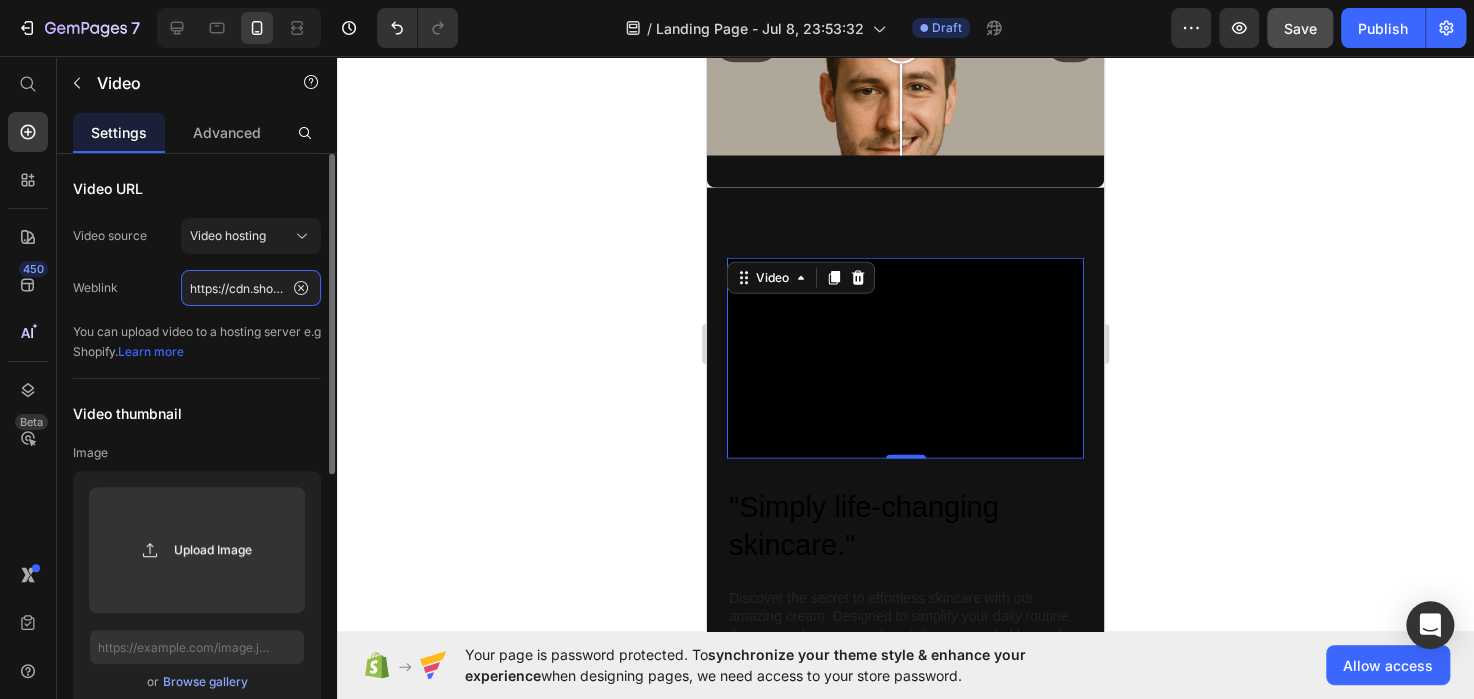 scroll, scrollTop: 0, scrollLeft: 369, axis: horizontal 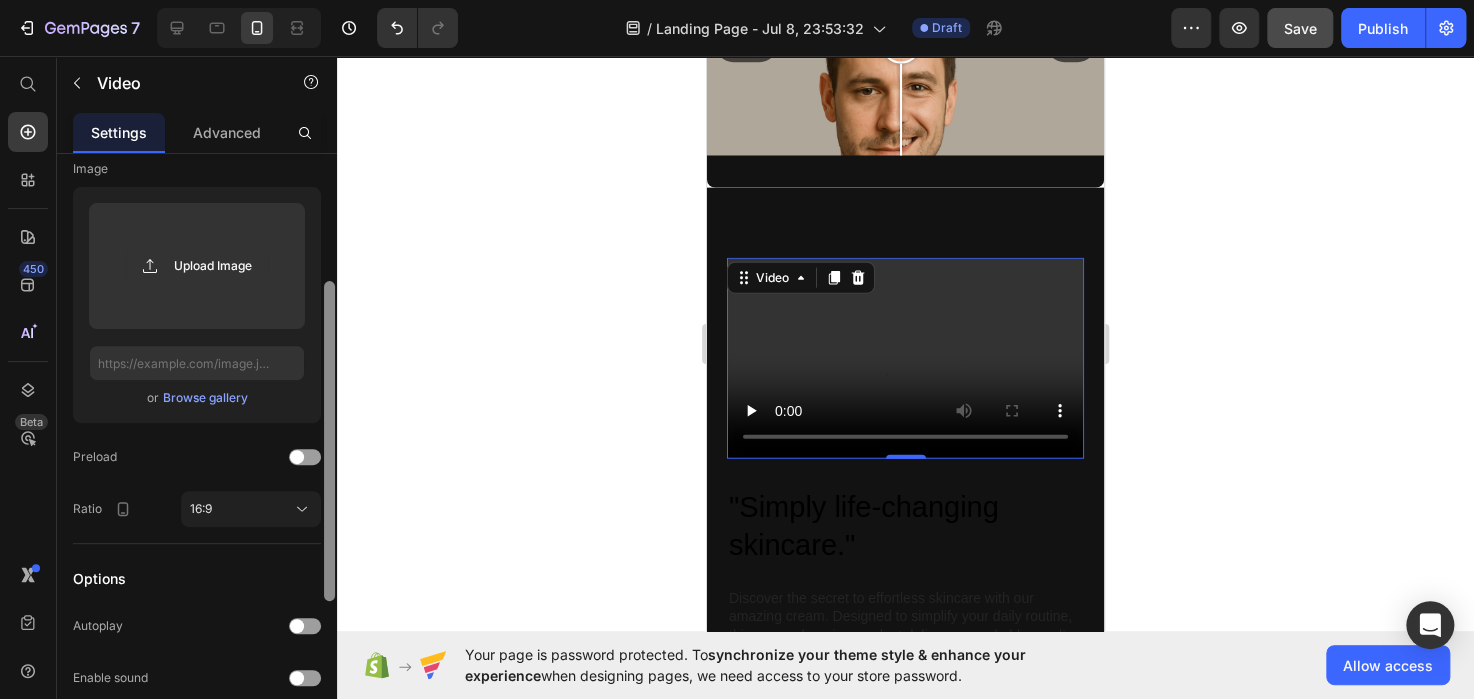 drag, startPoint x: 328, startPoint y: 379, endPoint x: 334, endPoint y: 543, distance: 164.10973 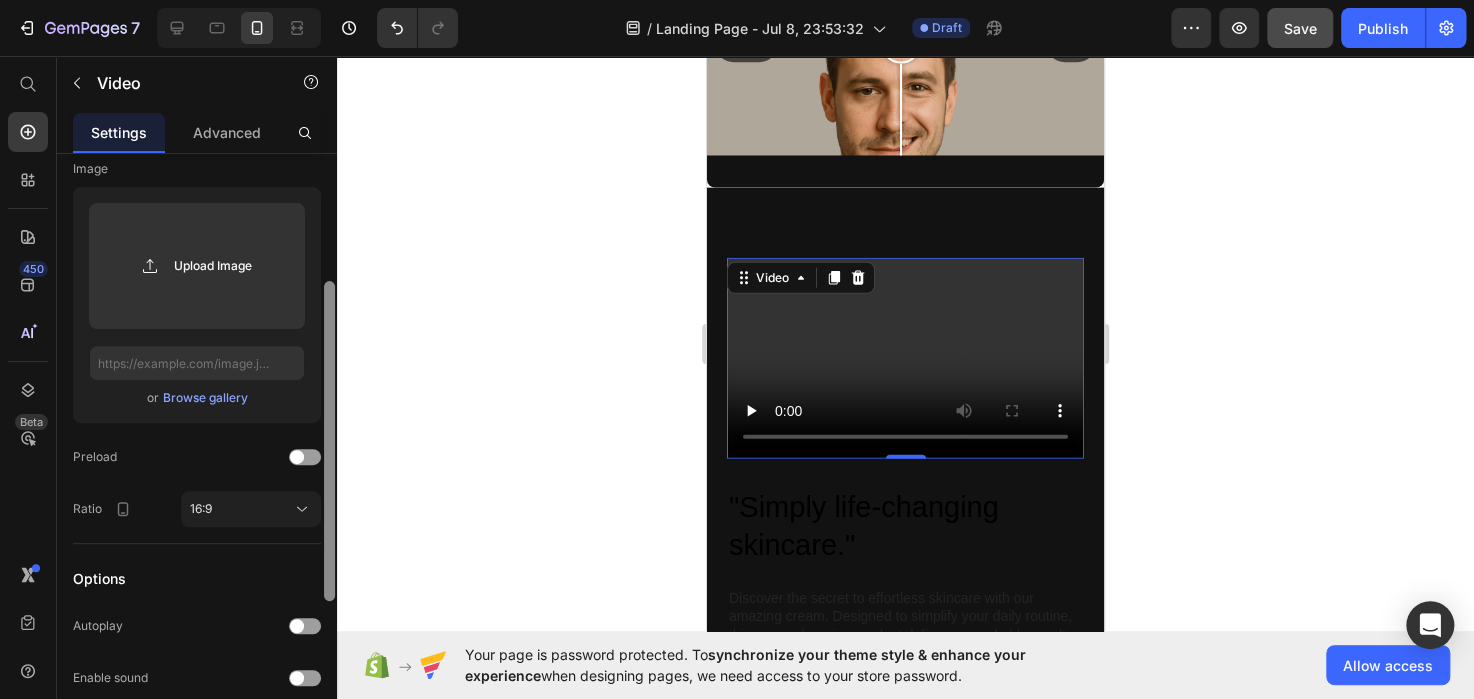 click at bounding box center [329, 441] 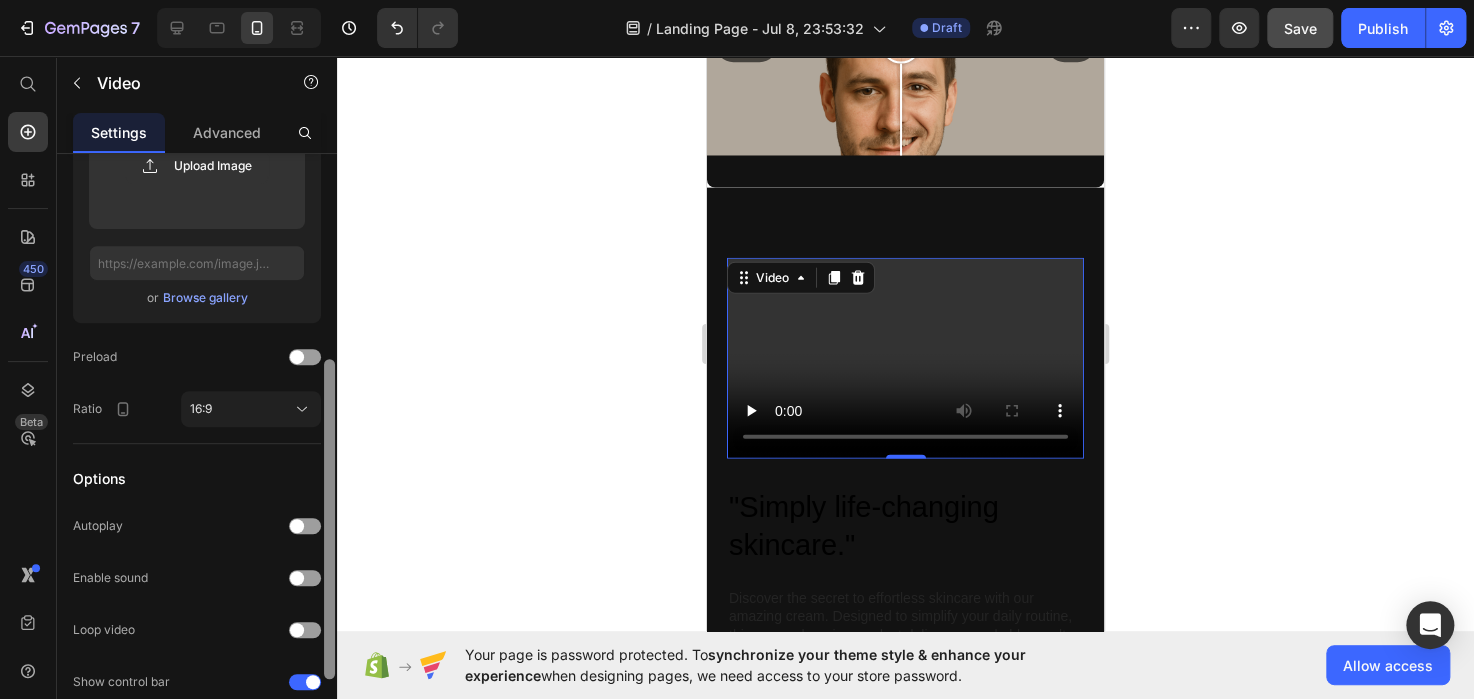 drag, startPoint x: 334, startPoint y: 543, endPoint x: 337, endPoint y: 586, distance: 43.104523 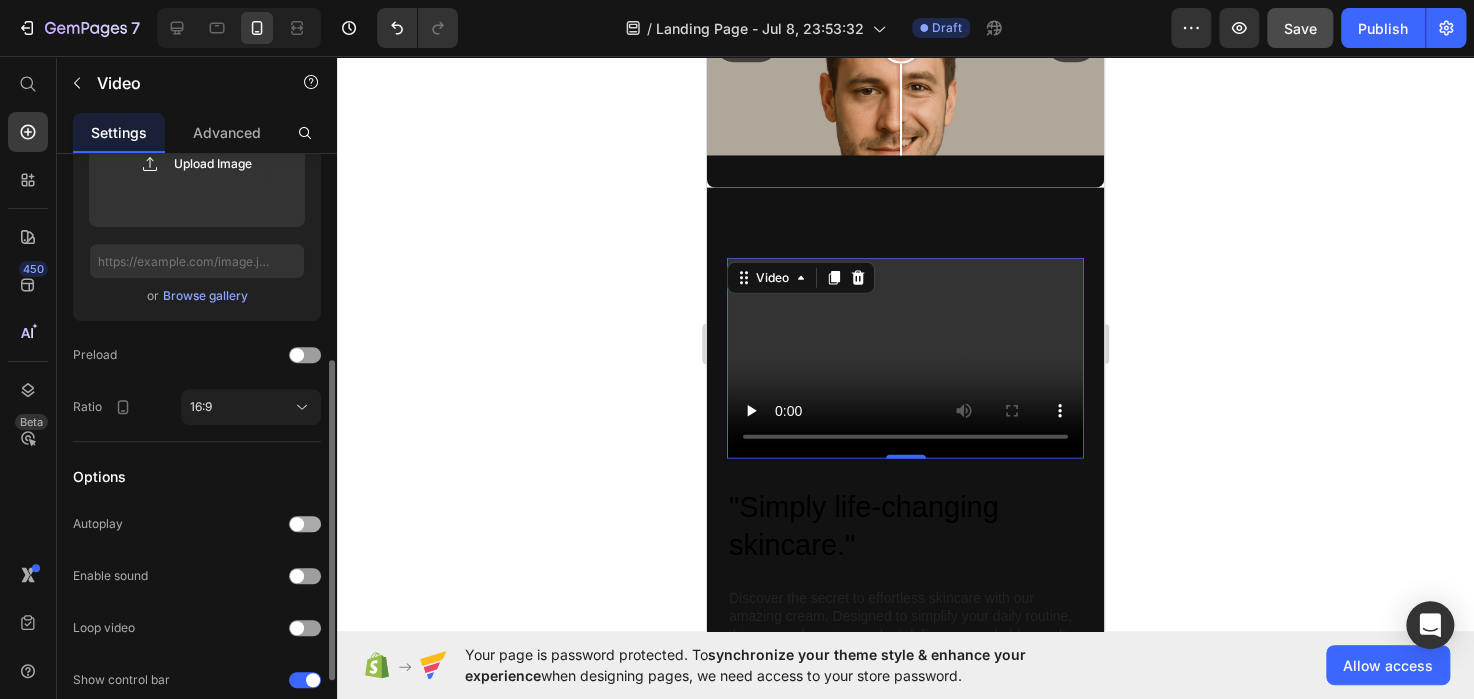 type on "https://cdn.shopify.com/videos/c/o/v/a538563a7f80483abdc32ad07b2f4ad3.mp4" 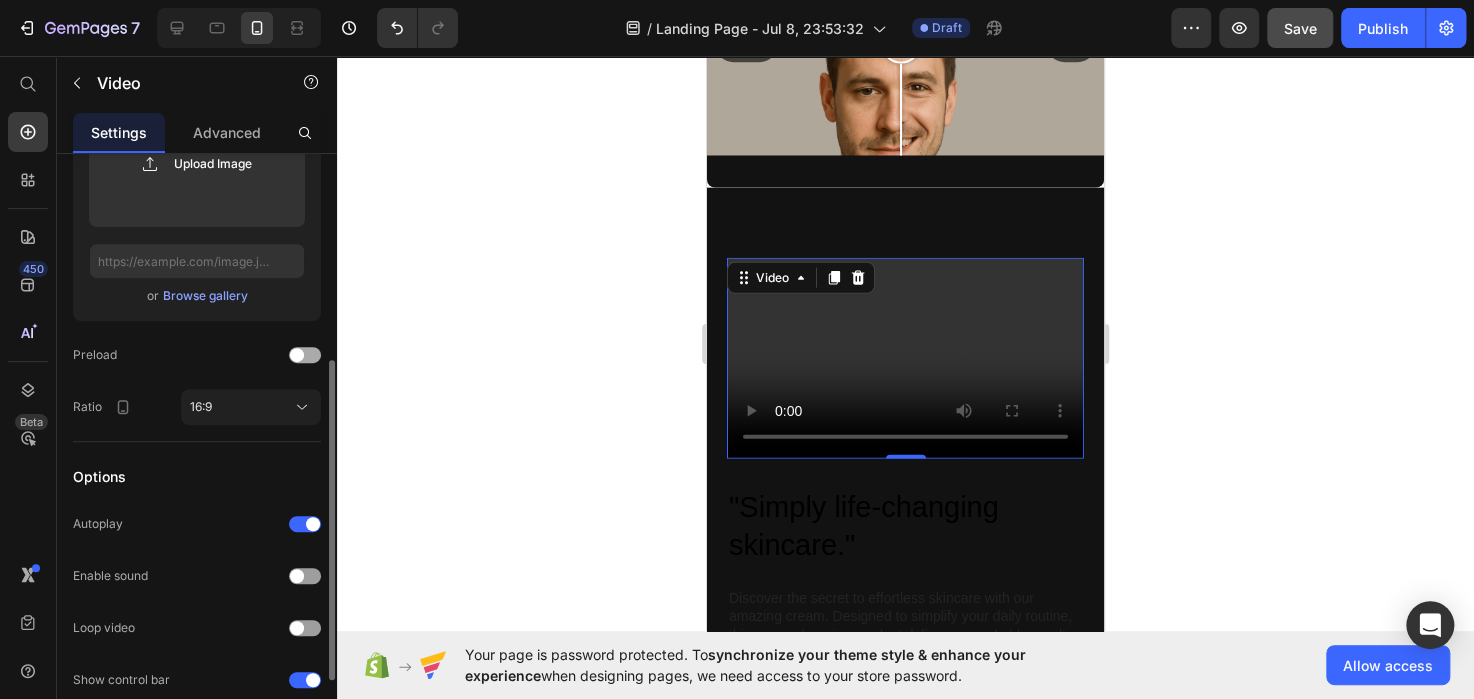 click at bounding box center [305, 355] 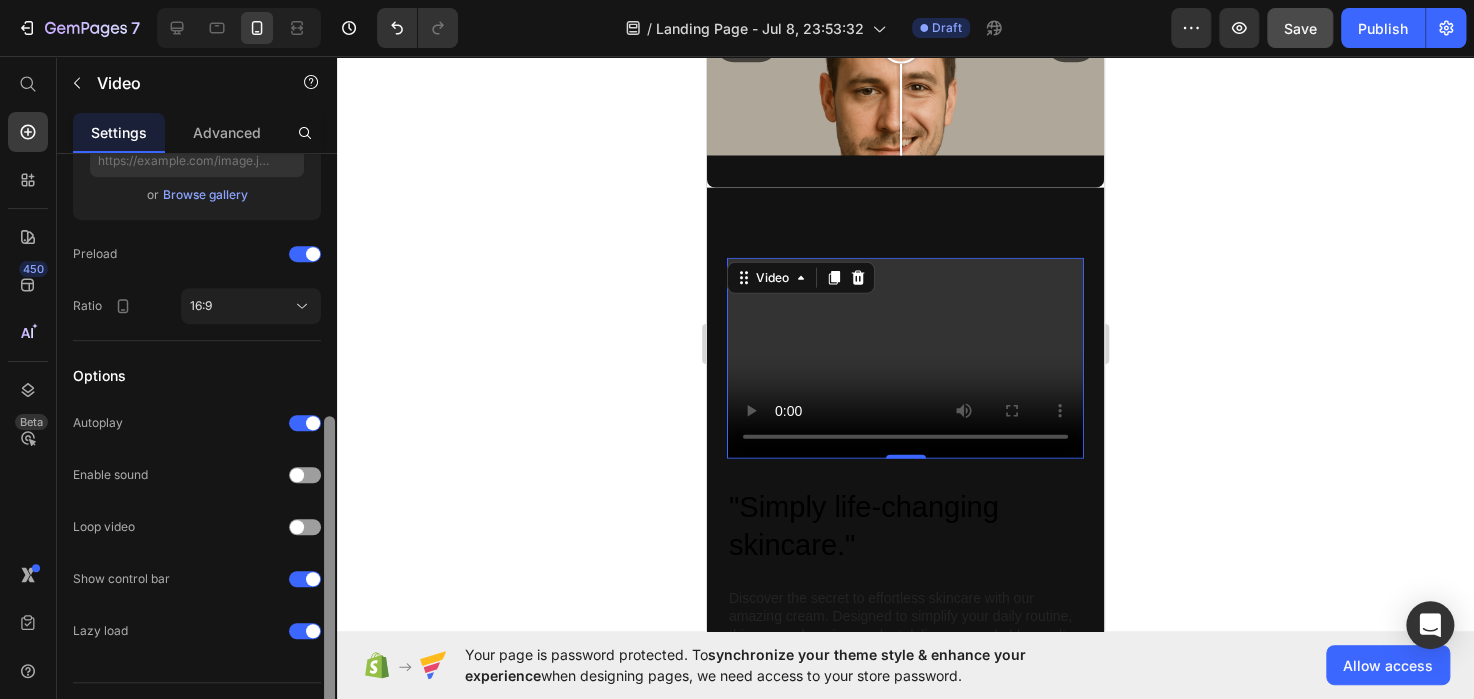 scroll, scrollTop: 488, scrollLeft: 0, axis: vertical 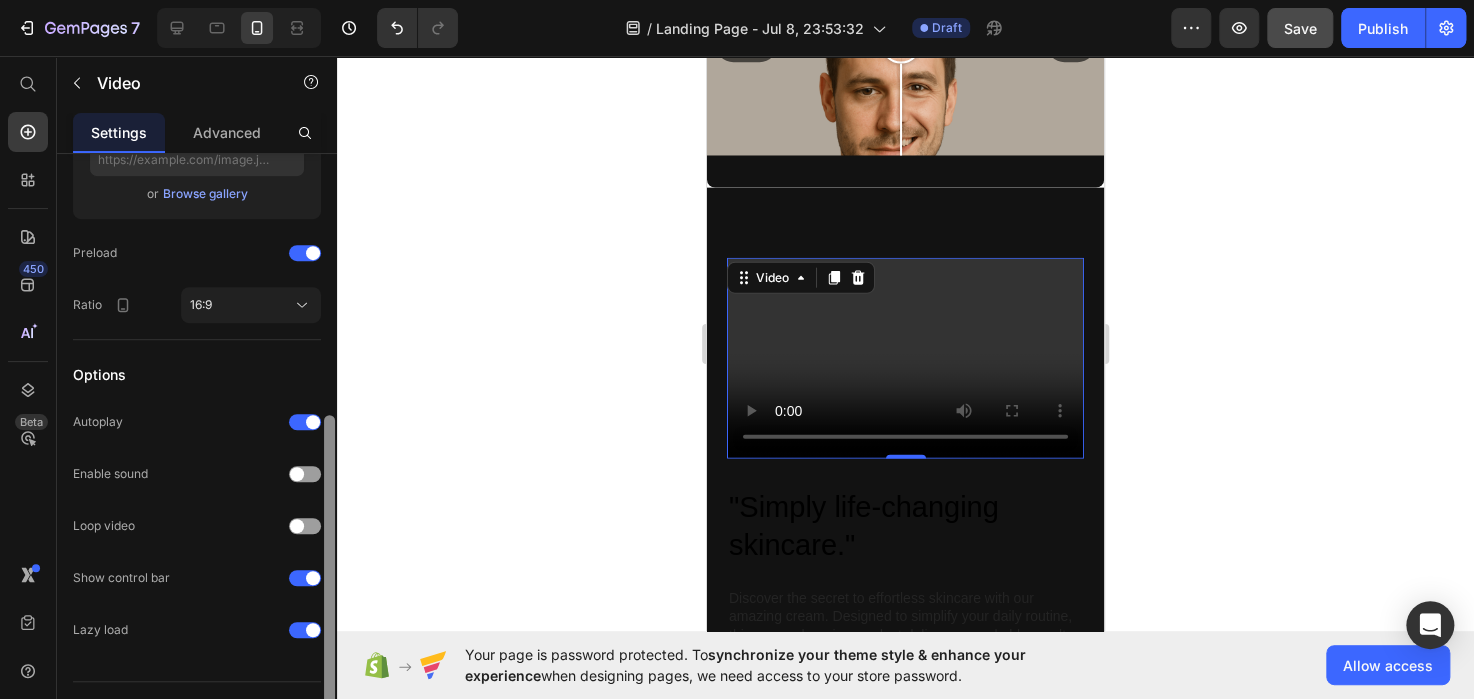 drag, startPoint x: 329, startPoint y: 590, endPoint x: 328, endPoint y: 647, distance: 57.00877 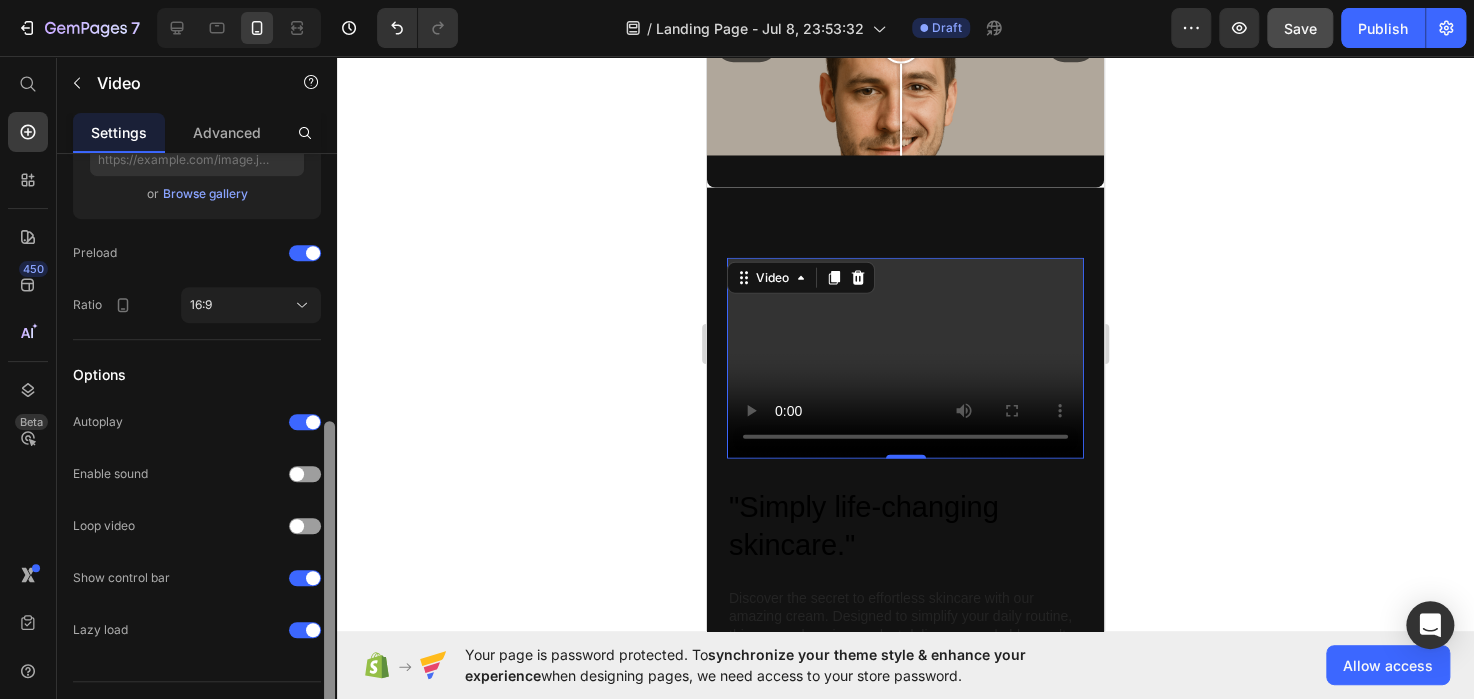 scroll, scrollTop: 492, scrollLeft: 0, axis: vertical 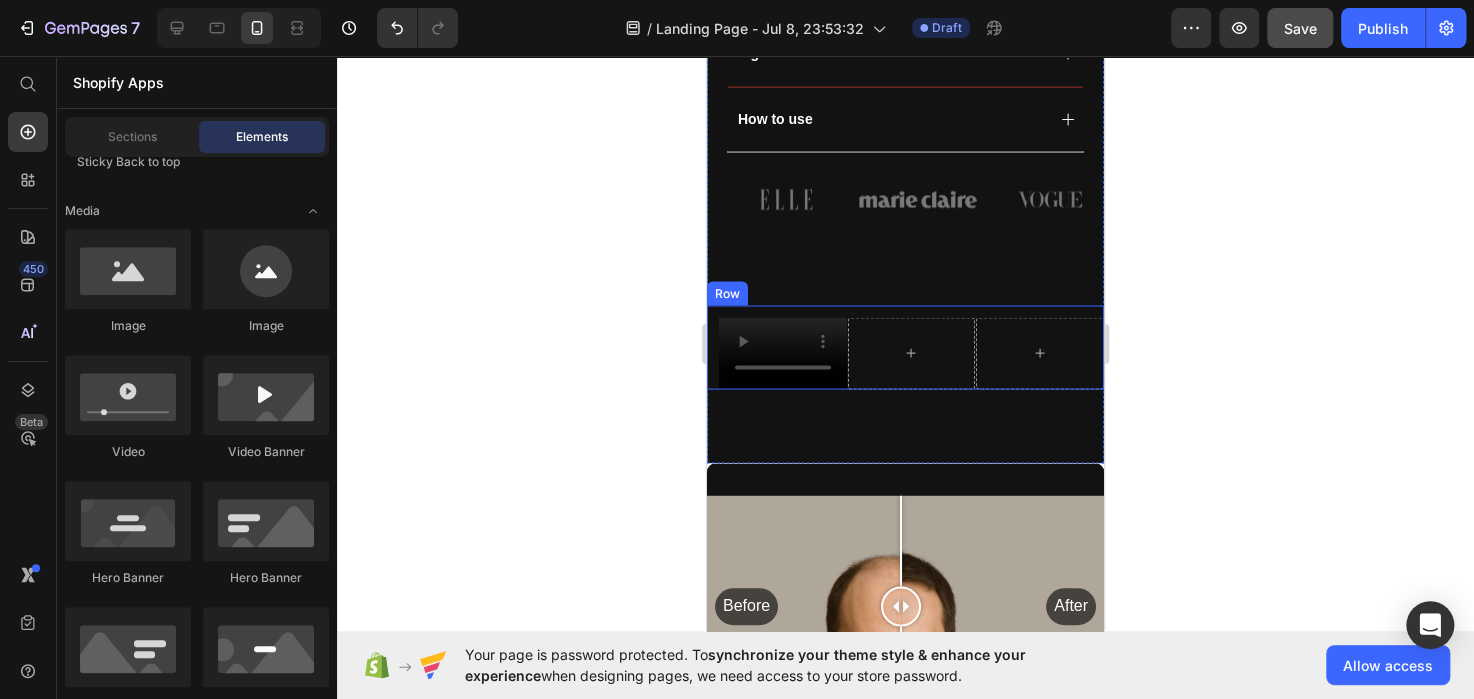 click on "Video
Row" at bounding box center [905, 347] 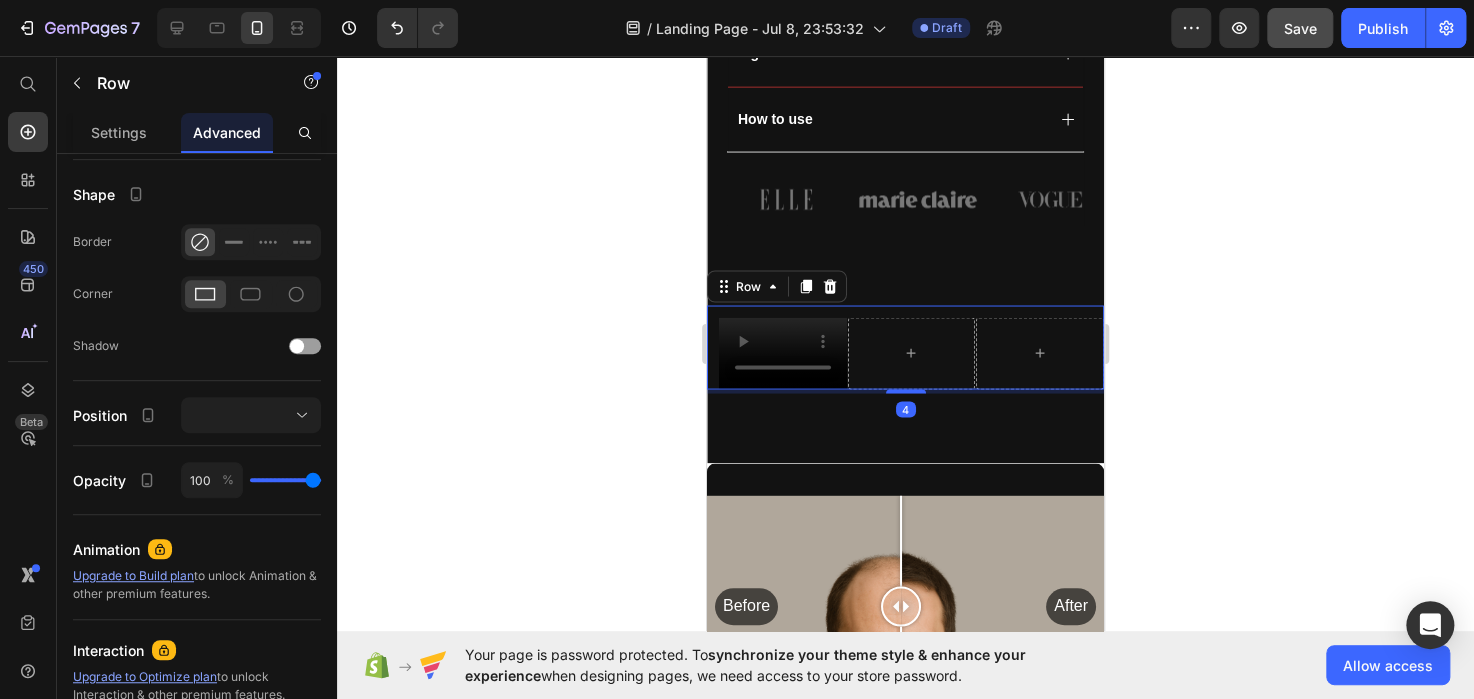 scroll, scrollTop: 0, scrollLeft: 0, axis: both 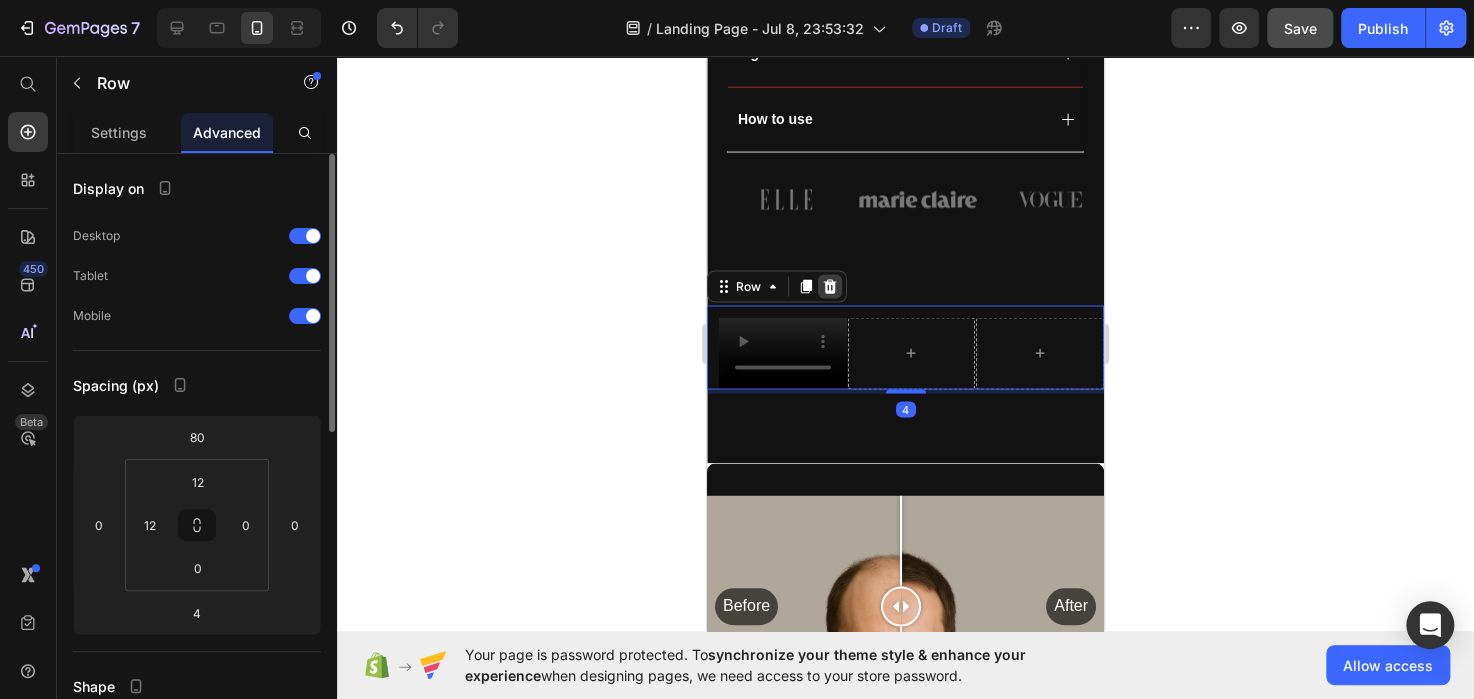 click 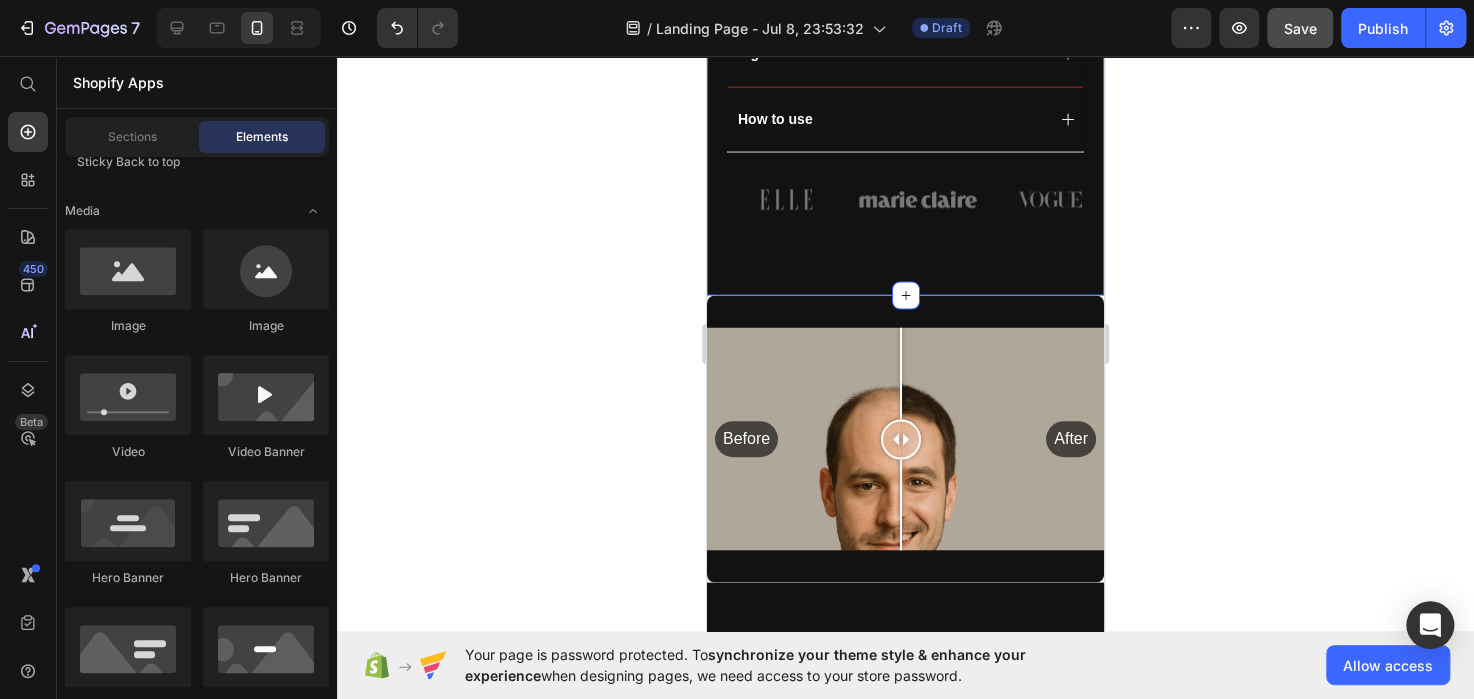 click on "Icon Free Shipping Today Only Text Block Row
Icon 84,000+ Happy Customer Text Block Row
Carousel Row
Product Images Image Icon Icon Icon Icon Icon Icon List “This skin cream is a game-changer! It has transformed my dry, lackluster skin into a hydrated and radiant complexion. I love how it absorbs quickly and leaves no greasy residue. Highly recommend” Text Block
Icon Hannah N. (Houston, USA) Text Block Row Row Row Icon Icon Icon Icon Icon Icon List (1349 Reviews) Text Block Row FORTALON Product Title The 2023 Rated Innovation in Cosmetics Text Block Hydrate, rejuvenate, and glow with our revolutionary cream. Unleash your skin's potential today. Text Block Stronger Roots. Fuller Hair. Naturally. Struggling with thinning hair or hair loss? Our NATURAL ORGANIC  Shampoo  nourishes the scalp, strengthens weak roots, and promotes thicker hair in just 8–12 weeks." at bounding box center (905, -657) 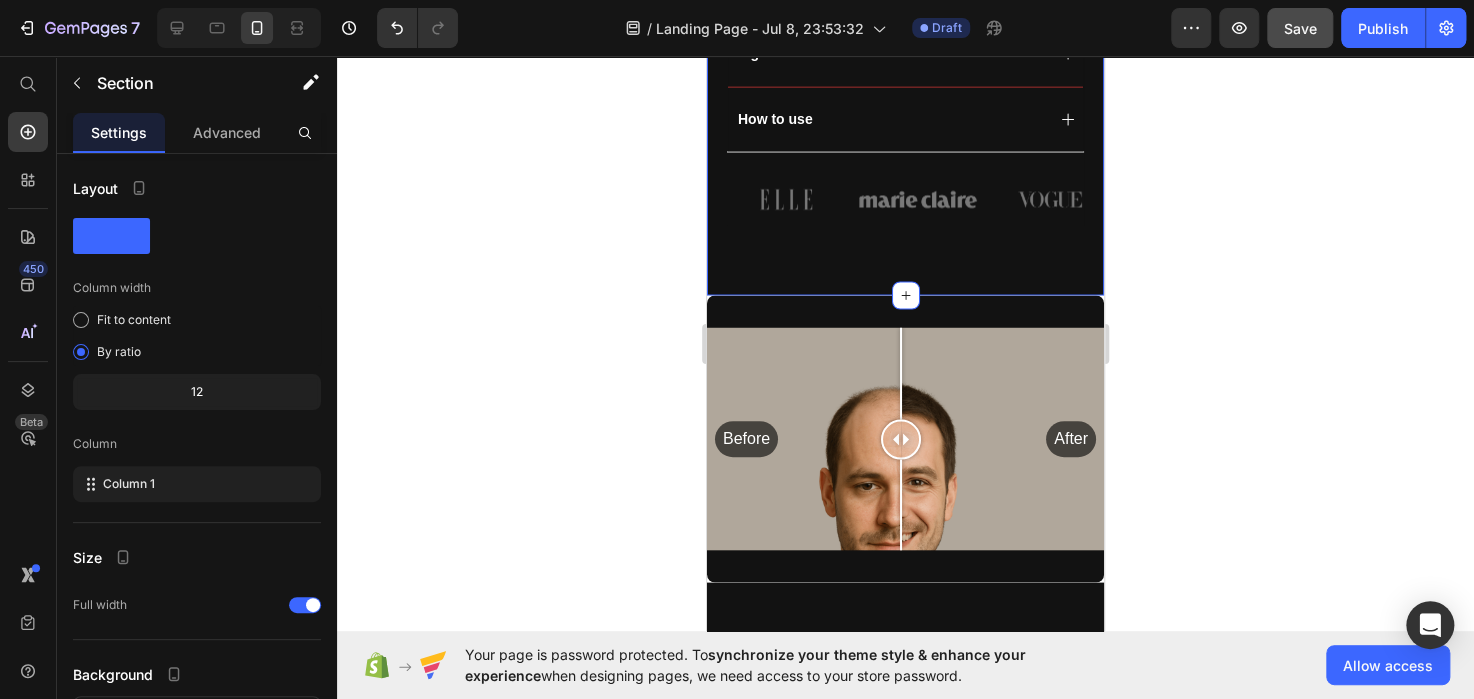 click on "Icon Icon Icon Icon Icon Icon List (1349 Reviews) Text Block Row FORTALON Product Title The 2023 Rated Innovation in Cosmetics Text Block Hydrate, rejuvenate, and glow with our revolutionary cream. Unleash your skin's potential today. Text Block Stronger Roots. Fuller Hair. Naturally. Struggling with thinning hair or hair loss? Our NATURAL ORGANIC  Shampoo  nourishes the scalp, strengthens weak roots, and promotes thicker hair in just 8–12 weeks. 🌿 Plant-Based Formula ✅ For All Hair Types 🚫 No Harsh Chemicals 💪 Helps Regrow & Prevent Hair Loss Use consistently for visible results. Text Block Kaching Bundles Kaching Bundles Sale Ends In 2 Hours | Limited Time Offer Text Block add to cart Add to Cart
Icon Worldwide  Shipping Text Block
Icon Money-Back Text Block
Icon Easy Returns Text Block Row Image Icon Icon Icon Icon Icon Icon List Text Block
Icon Hannah N. (Houston, USA) Text Block Row Row
Benefits" at bounding box center (905, -352) 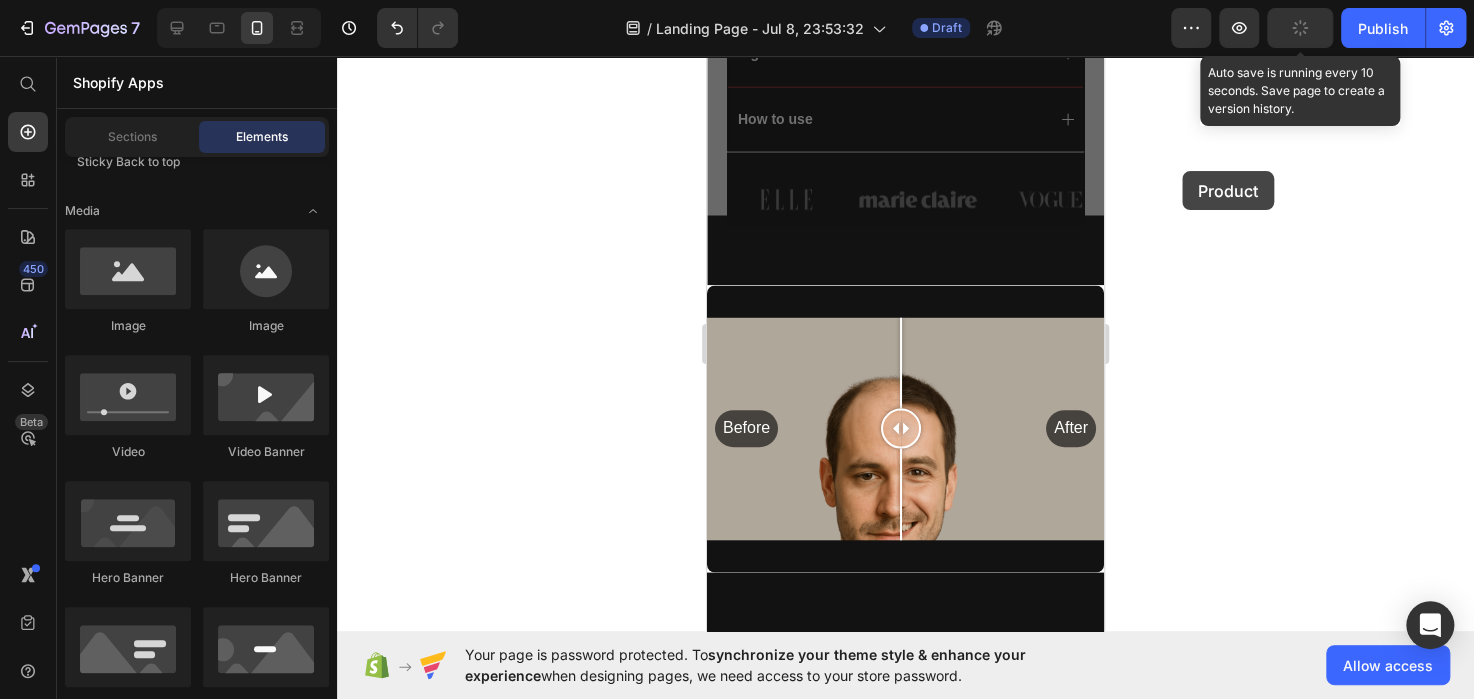 scroll, scrollTop: 1569, scrollLeft: 0, axis: vertical 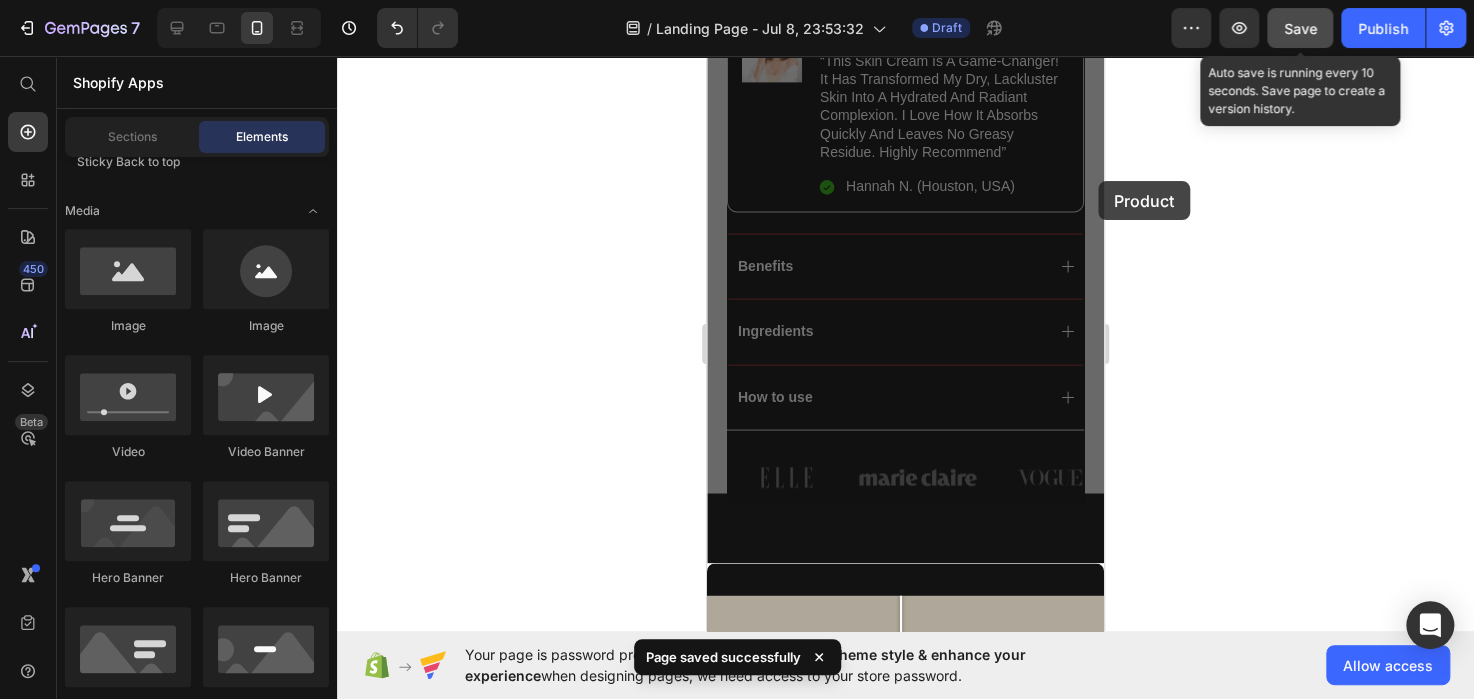 click on "Icon Free Shipping Today Only Text Block Row
Icon 84,000+ Happy Customer Text Block Row
Carousel Row
Product Images Image Icon Icon Icon Icon Icon Icon List “This skin cream is a game-changer! It has transformed my dry, lackluster skin into a hydrated and radiant complexion. I love how it absorbs quickly and leaves no greasy residue. Highly recommend” Text Block
Icon Hannah N. (Houston, USA) Text Block Row Row Row Icon Icon Icon Icon Icon Icon List (1349 Reviews) Text Block Row FORTALON Product Title The 2023 Rated Innovation in Cosmetics Text Block Hydrate, rejuvenate, and glow with our revolutionary cream. Unleash your skin's potential today. Text Block Stronger Roots. Fuller Hair. Naturally. Struggling with thinning hair or hair loss? Our NATURAL ORGANIC  Shampoo  nourishes the scalp, strengthens weak roots, and promotes thicker hair in just 8–12 weeks." at bounding box center [905, -384] 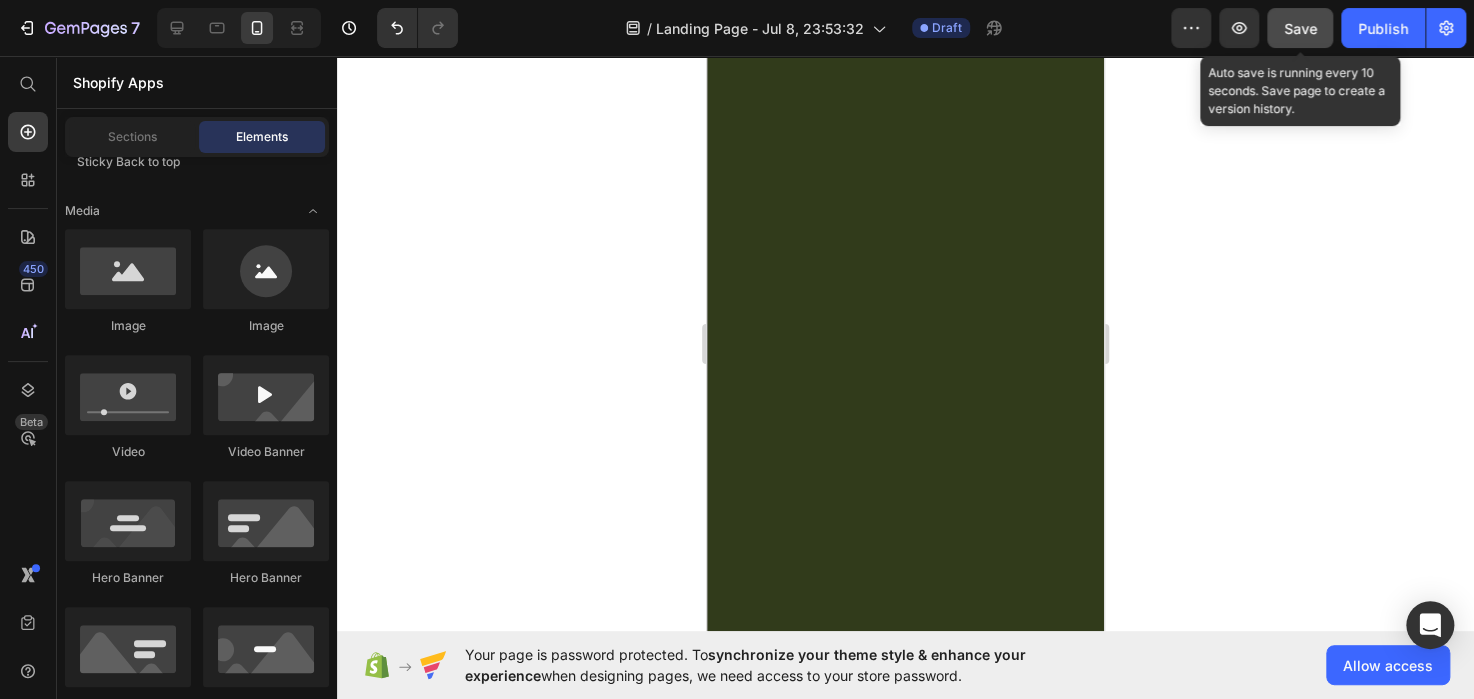 scroll, scrollTop: 4432, scrollLeft: 0, axis: vertical 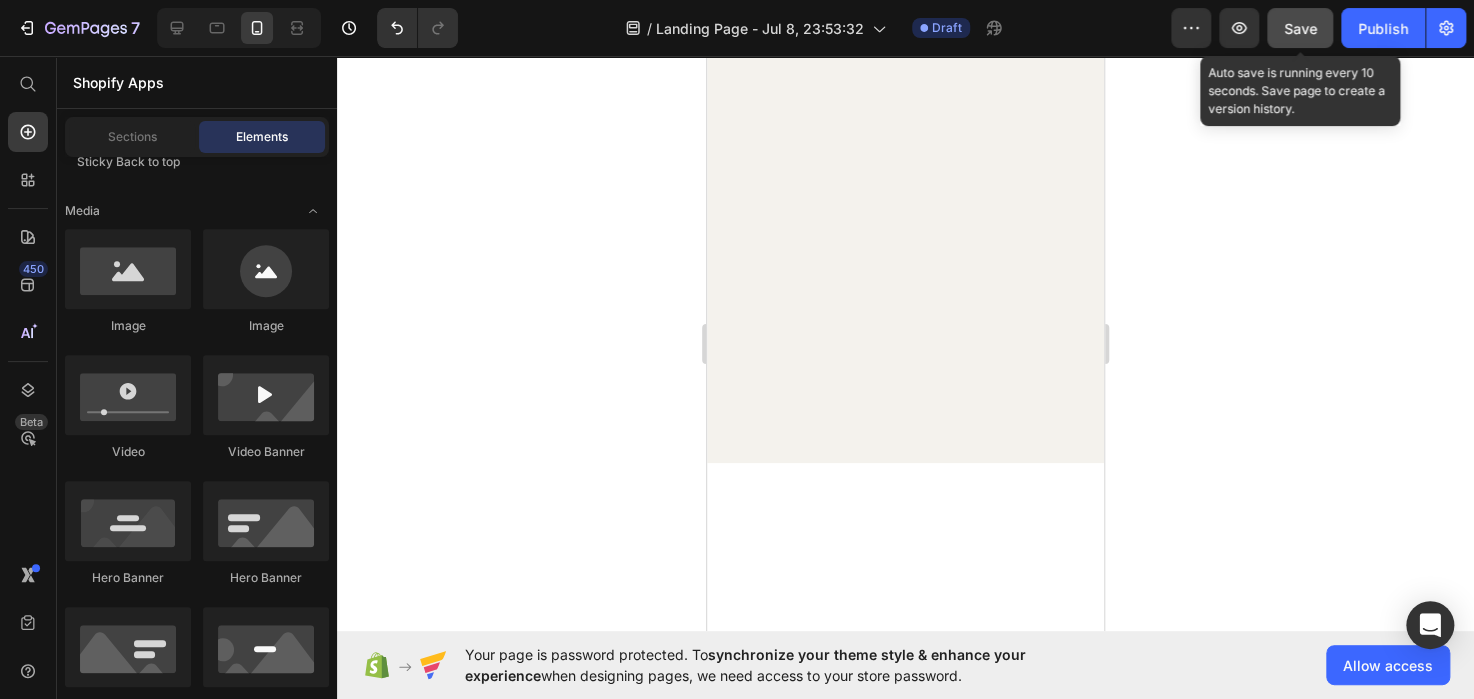 drag, startPoint x: 1092, startPoint y: 189, endPoint x: 1810, endPoint y: 148, distance: 719.1697 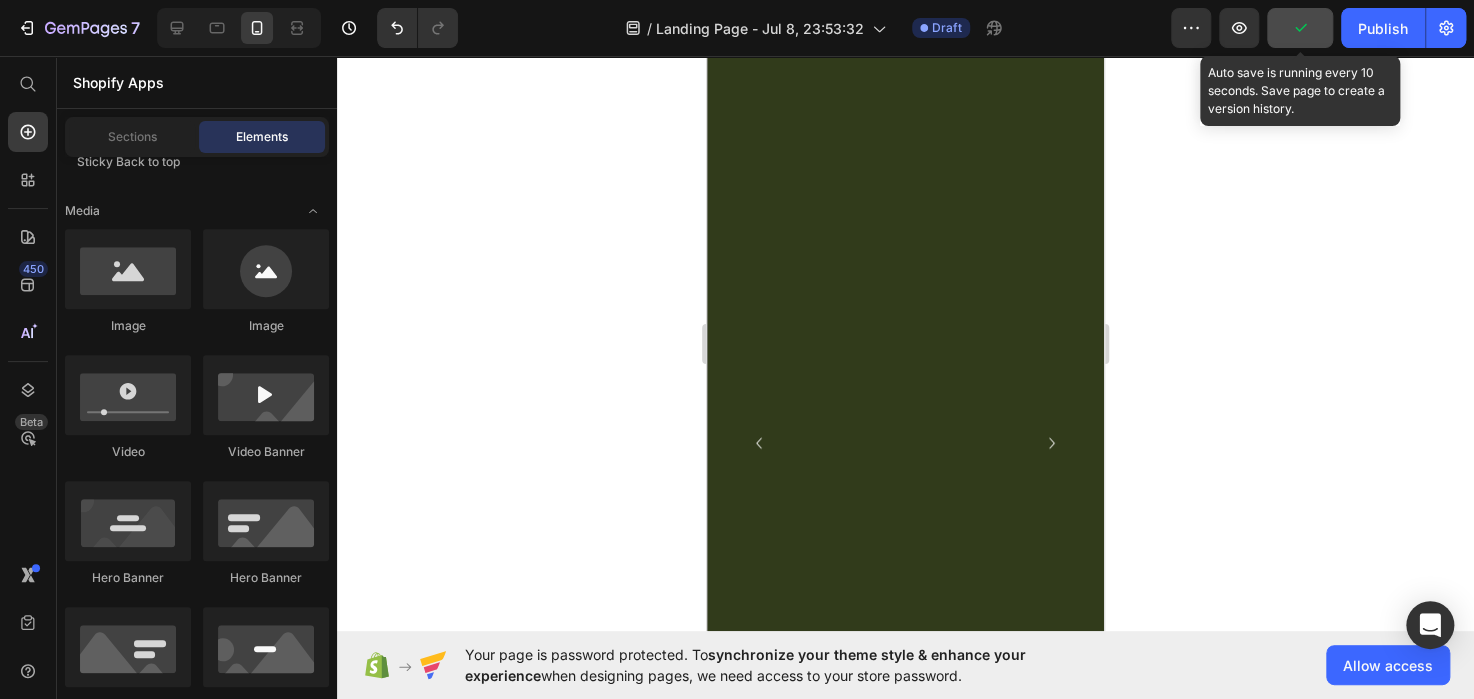 scroll, scrollTop: 456, scrollLeft: 0, axis: vertical 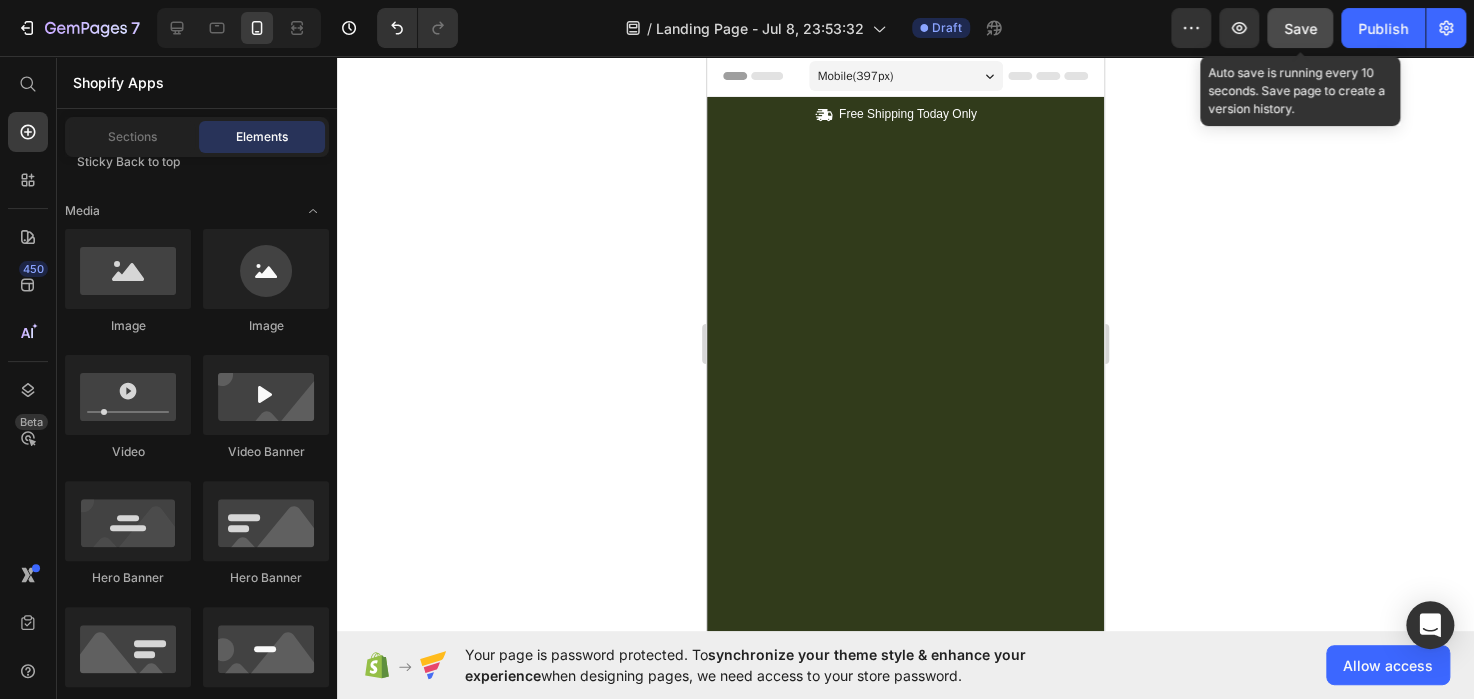 click 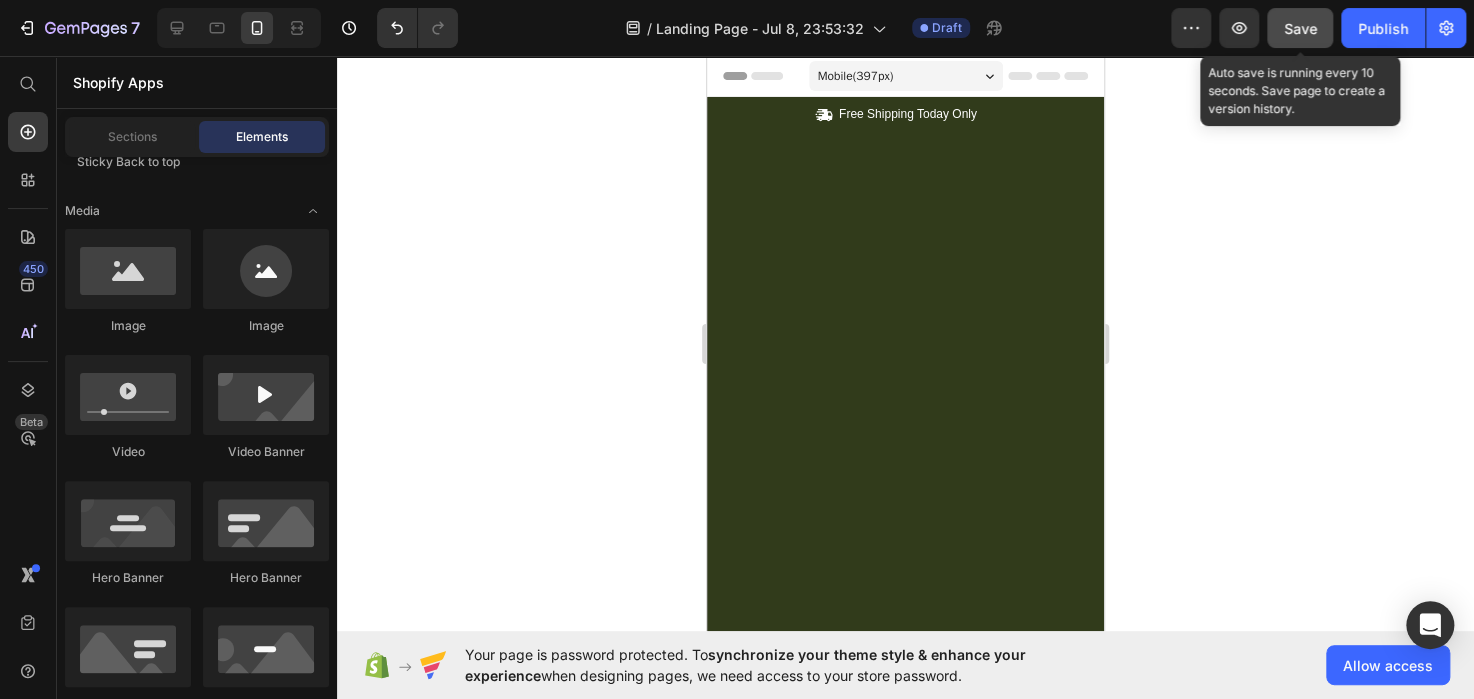 drag, startPoint x: 1095, startPoint y: 91, endPoint x: 1868, endPoint y: 59, distance: 773.66205 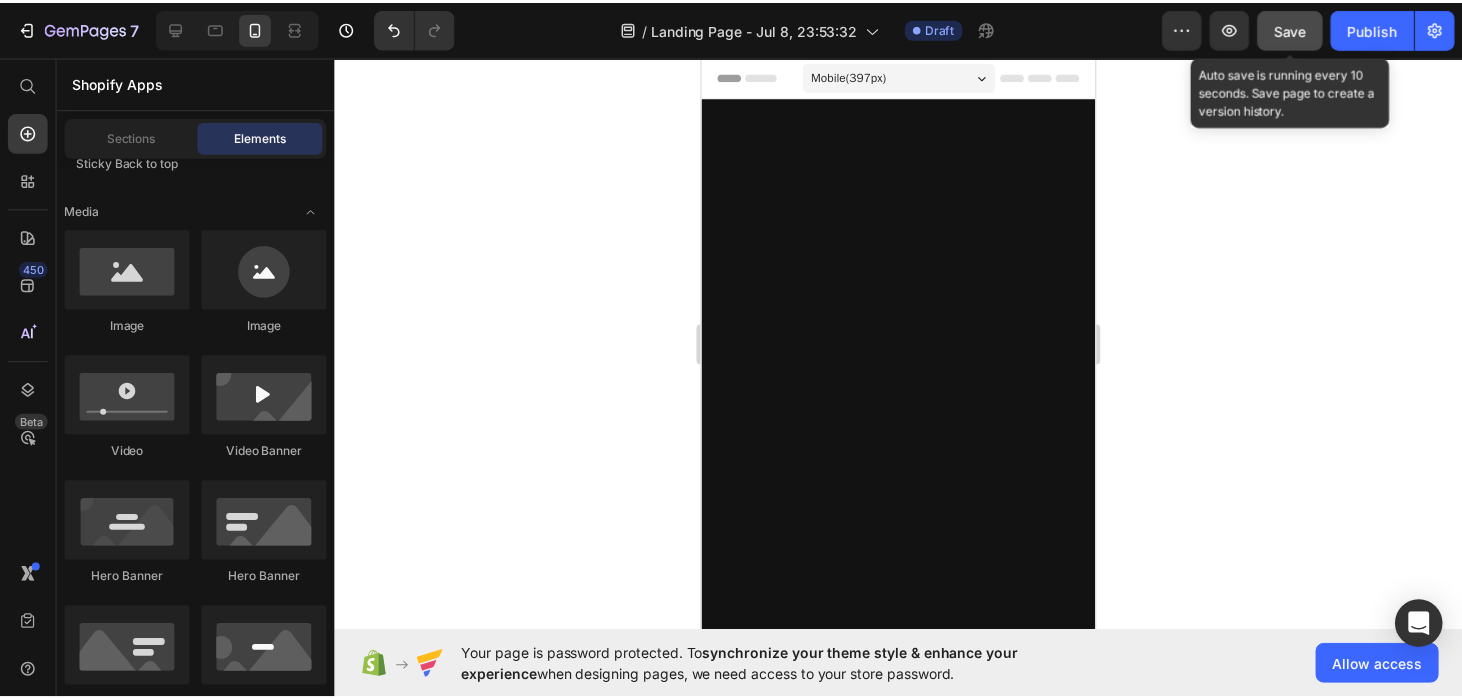 scroll, scrollTop: 5860, scrollLeft: 0, axis: vertical 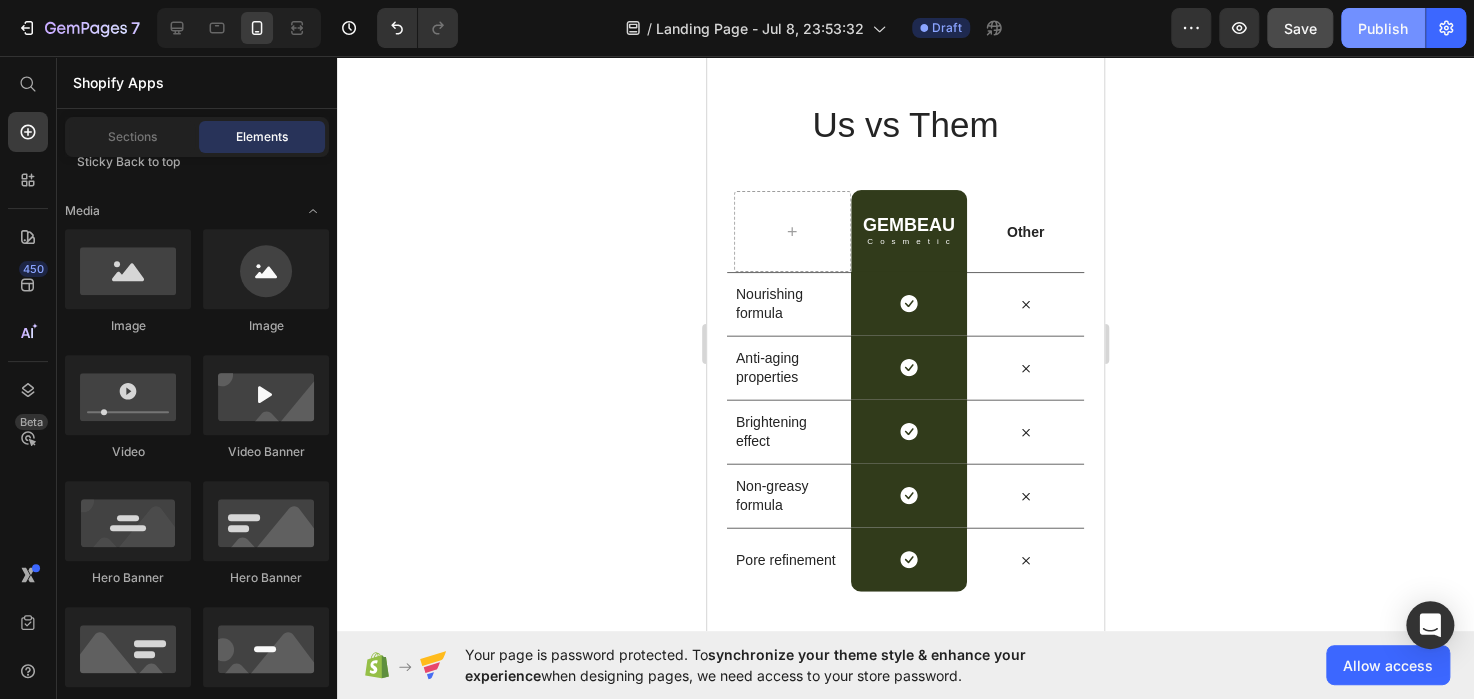 click on "Publish" 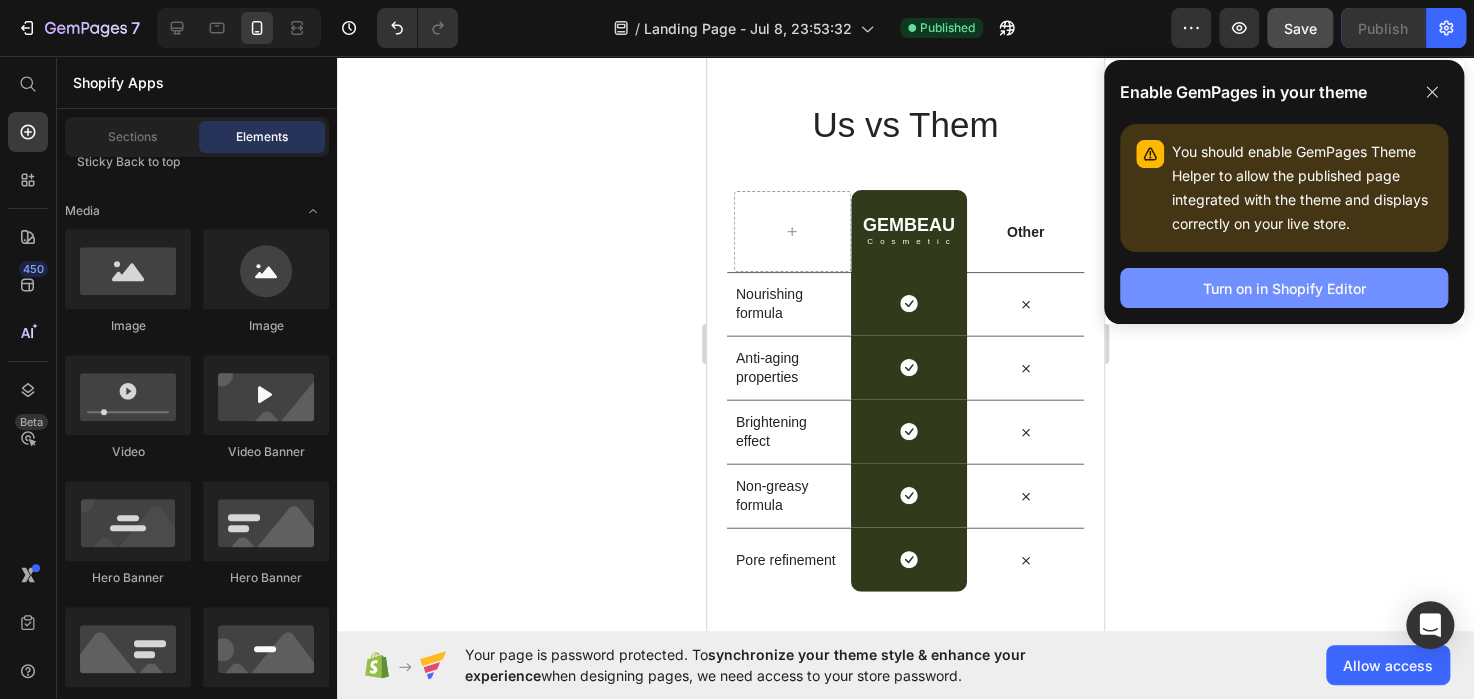 click on "Turn on in Shopify Editor" at bounding box center (1284, 288) 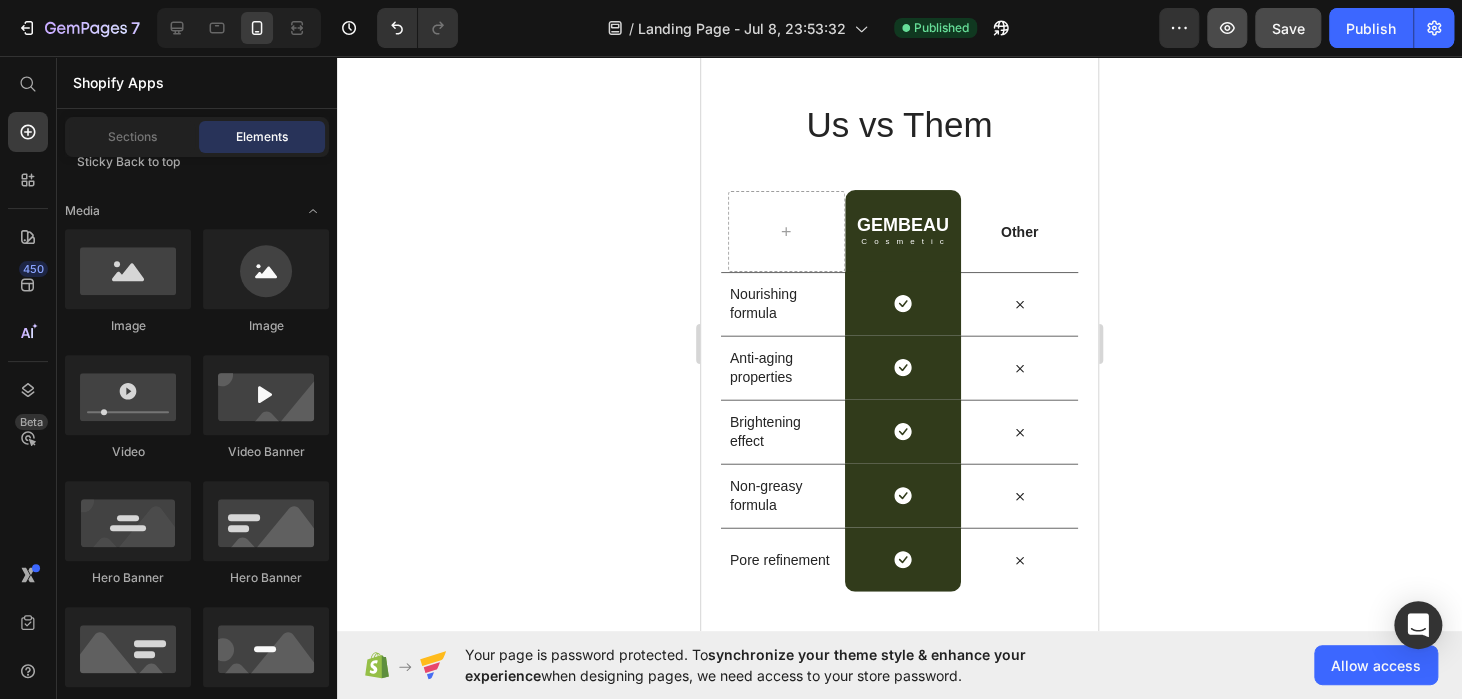 click 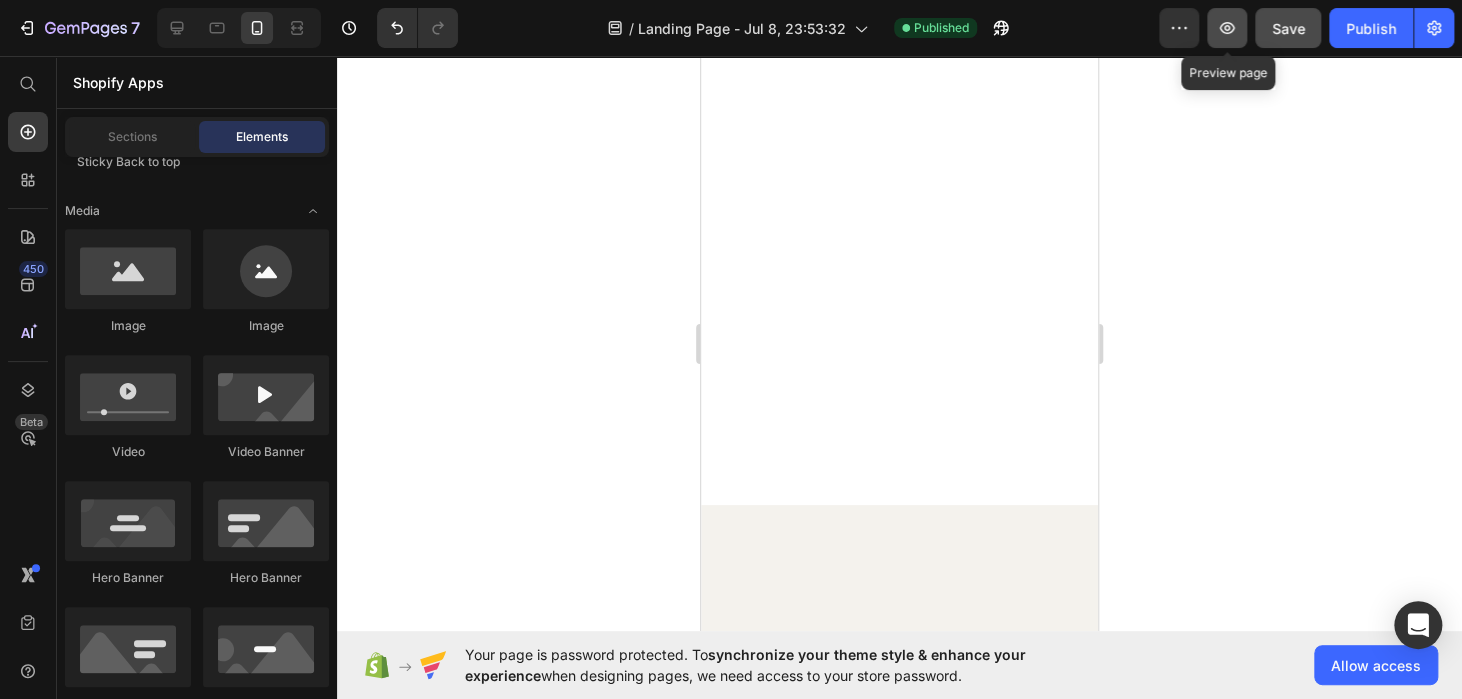 scroll, scrollTop: 0, scrollLeft: 0, axis: both 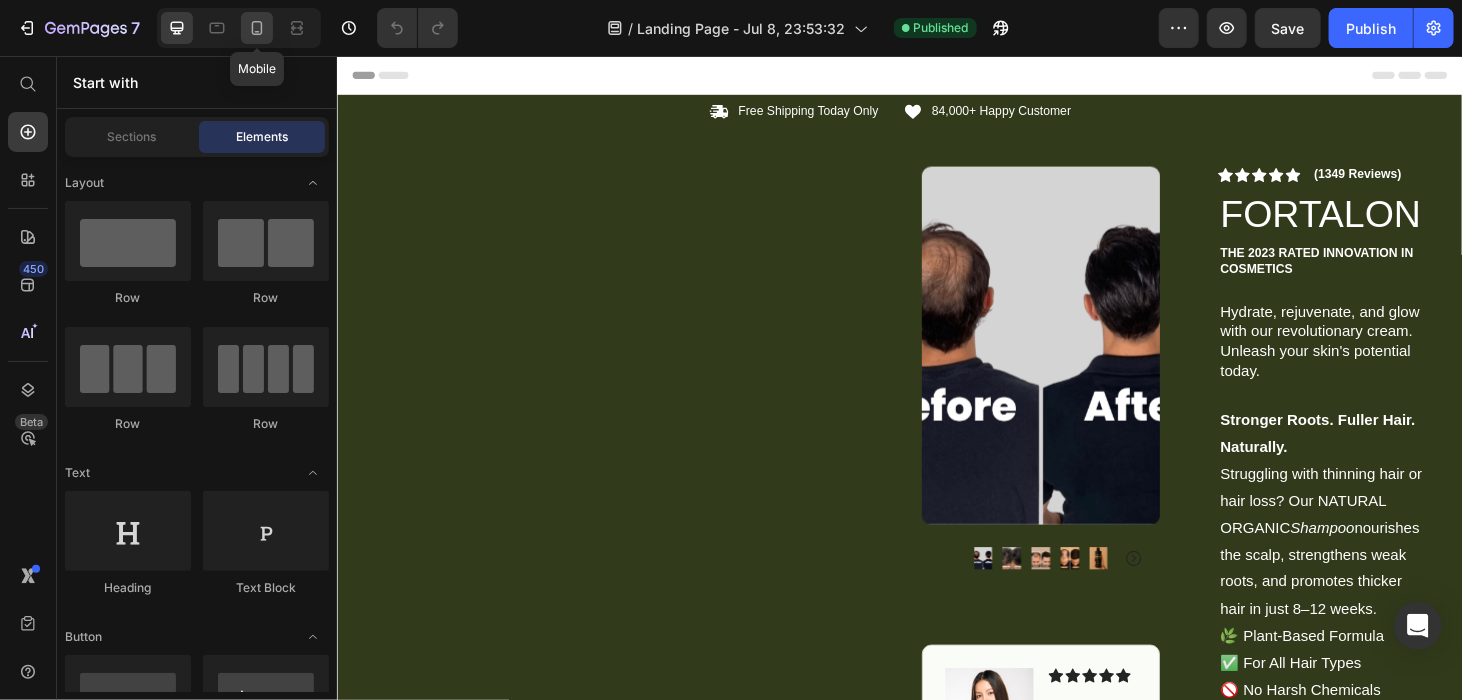 click 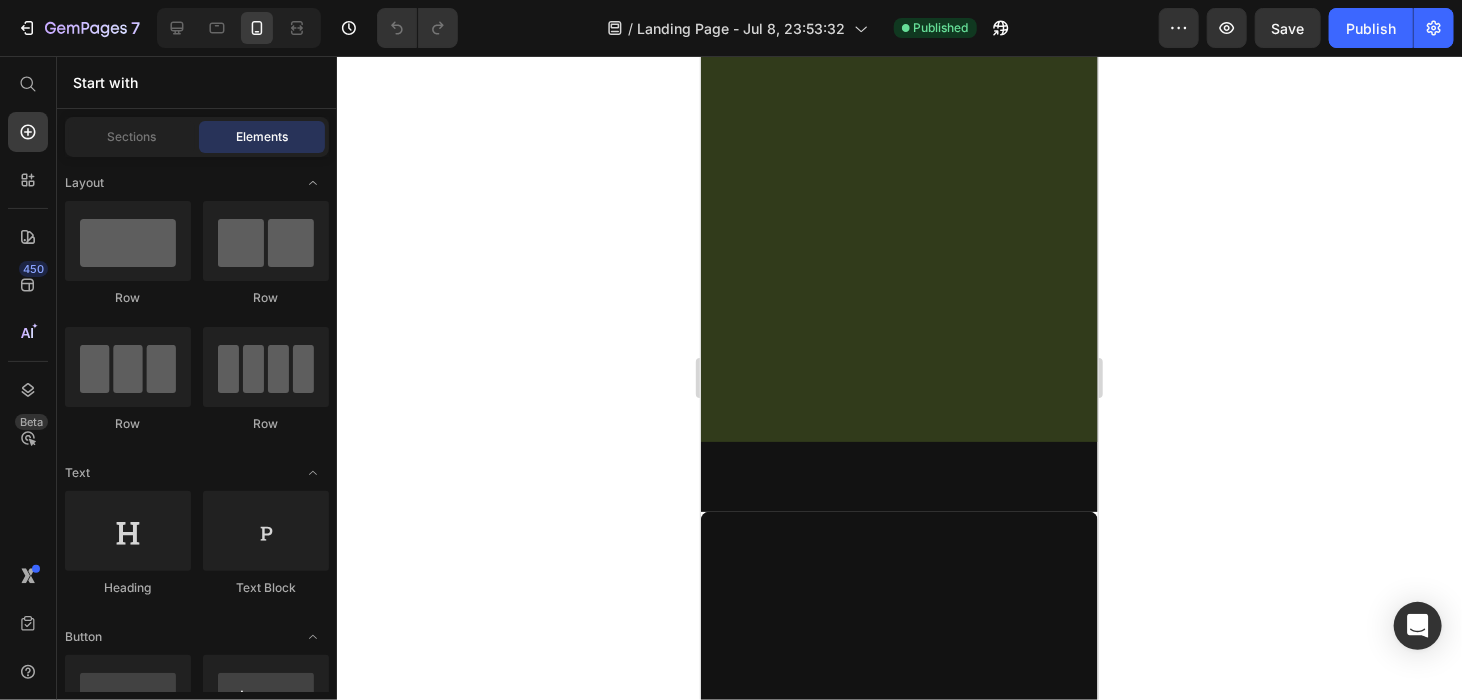 scroll, scrollTop: 0, scrollLeft: 0, axis: both 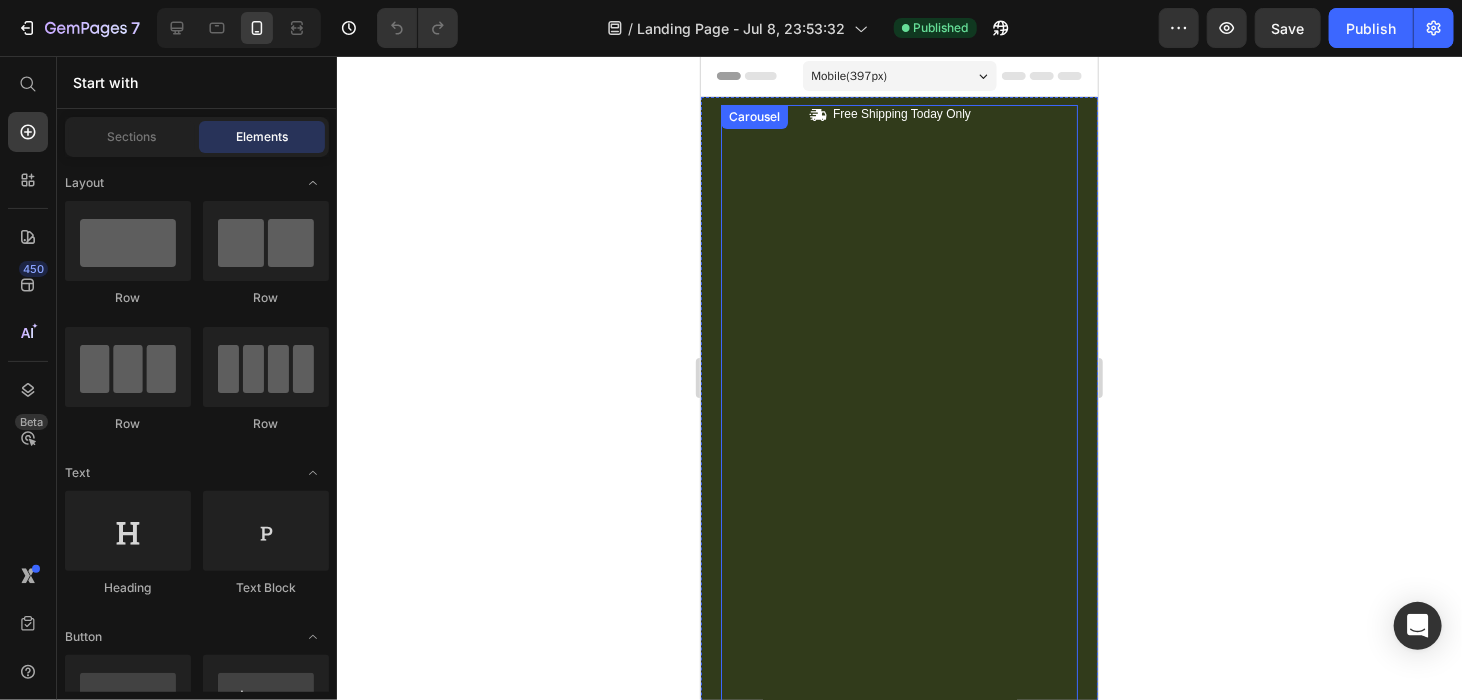 click on "Icon Free Shipping Today Only Text Block Row" at bounding box center [890, 981] 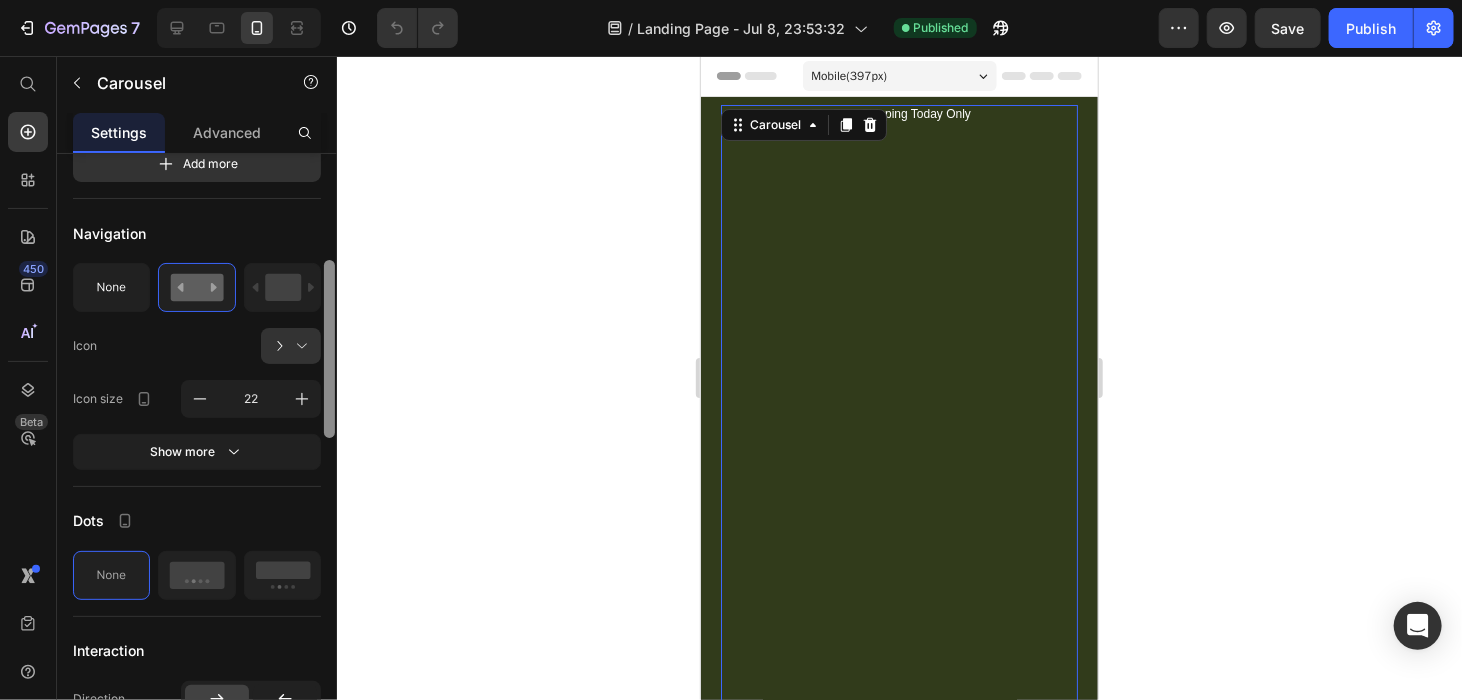 scroll, scrollTop: 0, scrollLeft: 0, axis: both 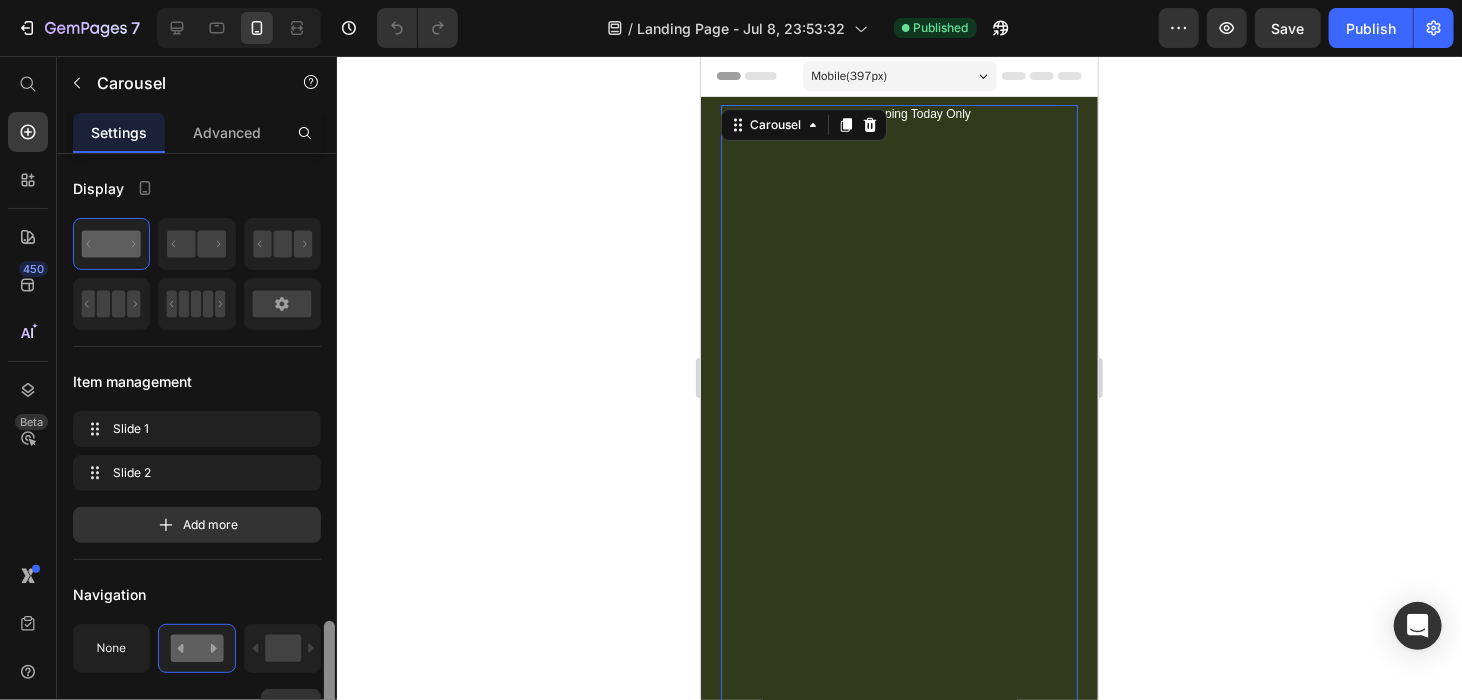 drag, startPoint x: 329, startPoint y: 236, endPoint x: 313, endPoint y: 165, distance: 72.780495 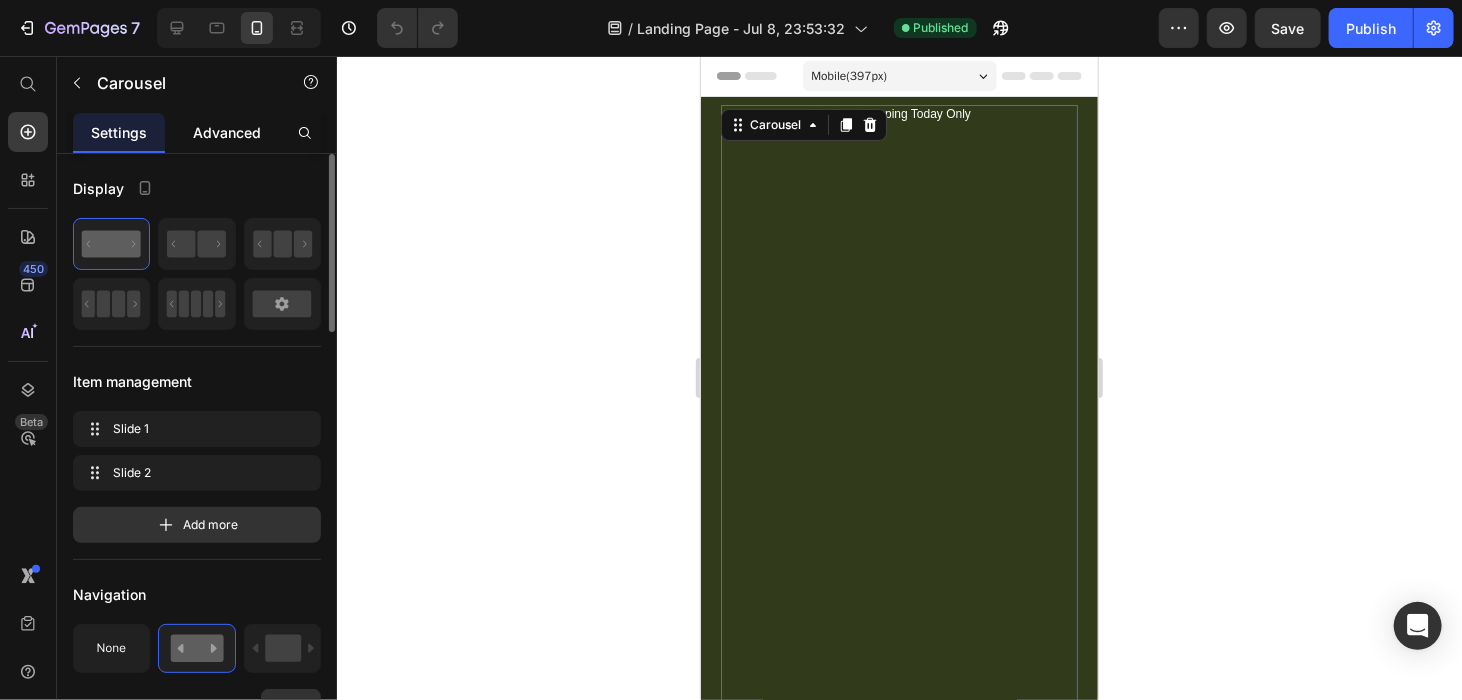 click on "Advanced" at bounding box center (227, 132) 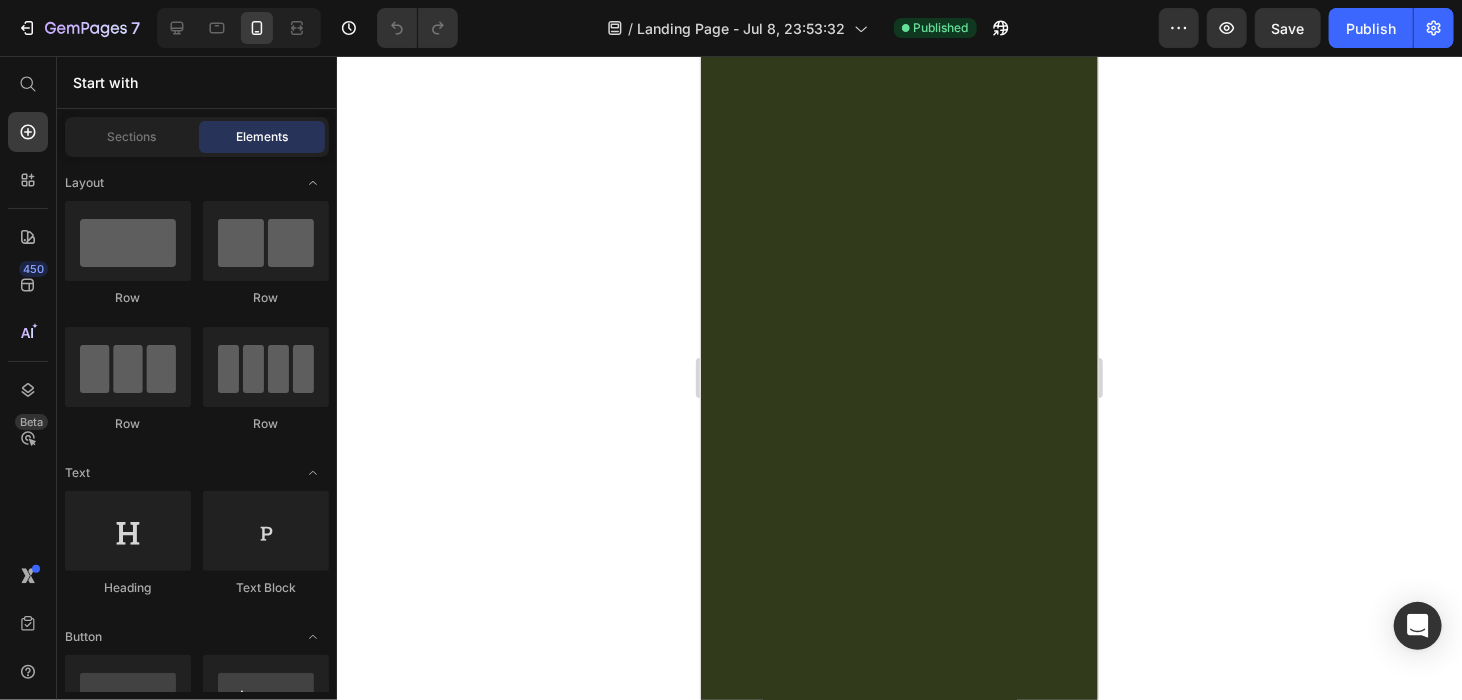 scroll, scrollTop: 0, scrollLeft: 0, axis: both 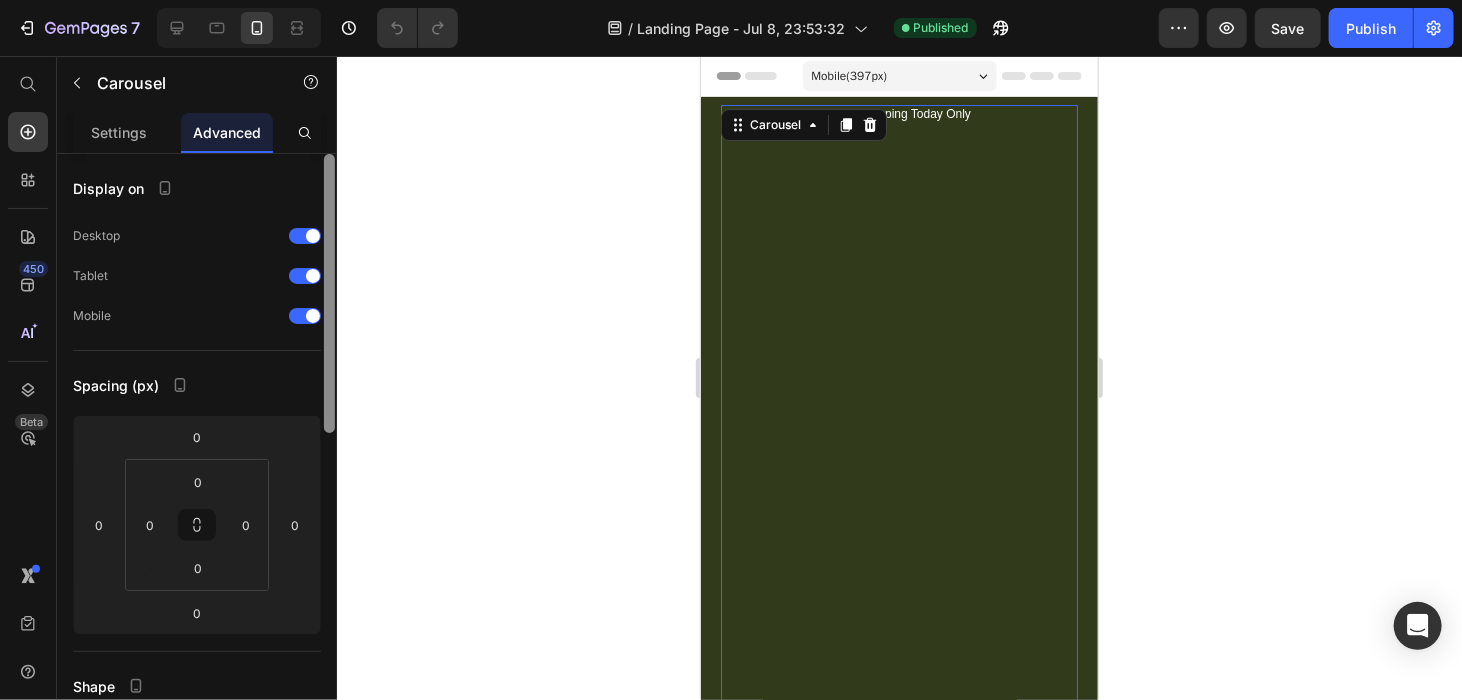 drag, startPoint x: 328, startPoint y: 361, endPoint x: 428, endPoint y: 139, distance: 243.48306 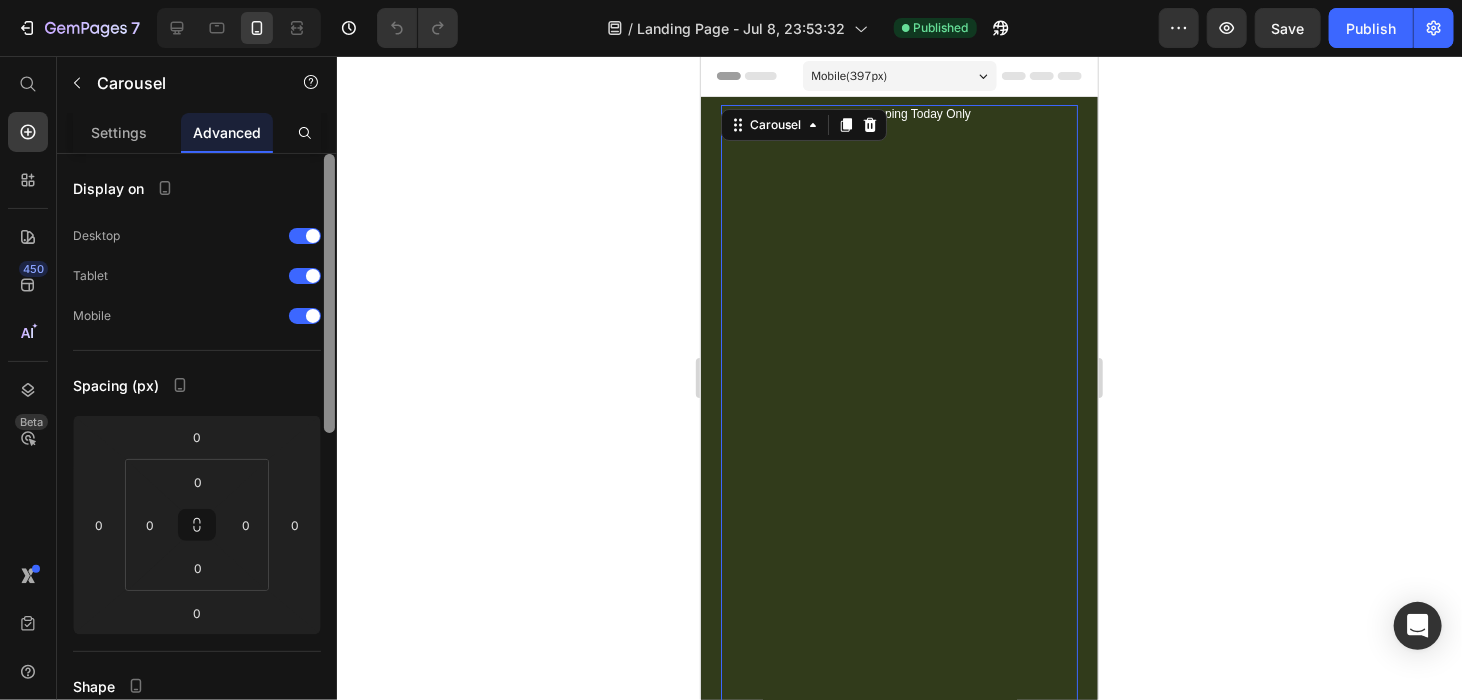 click on "7   /  Landing Page - Jul 8, 23:53:32 Published Preview  Save   Publish  450 Beta Start with Sections Elements Hero Section Product Detail Brands Trusted Badges Guarantee Product Breakdown How to use Testimonials Compare Bundle FAQs Social Proof Brand Story Product List Collection Blog List Contact Sticky Add to Cart Custom Footer Browse Library 450 Layout
Row
Row
Row
Row Text
Heading
Text Block Button
Button
Button
Sticky Back to top Media
Image" 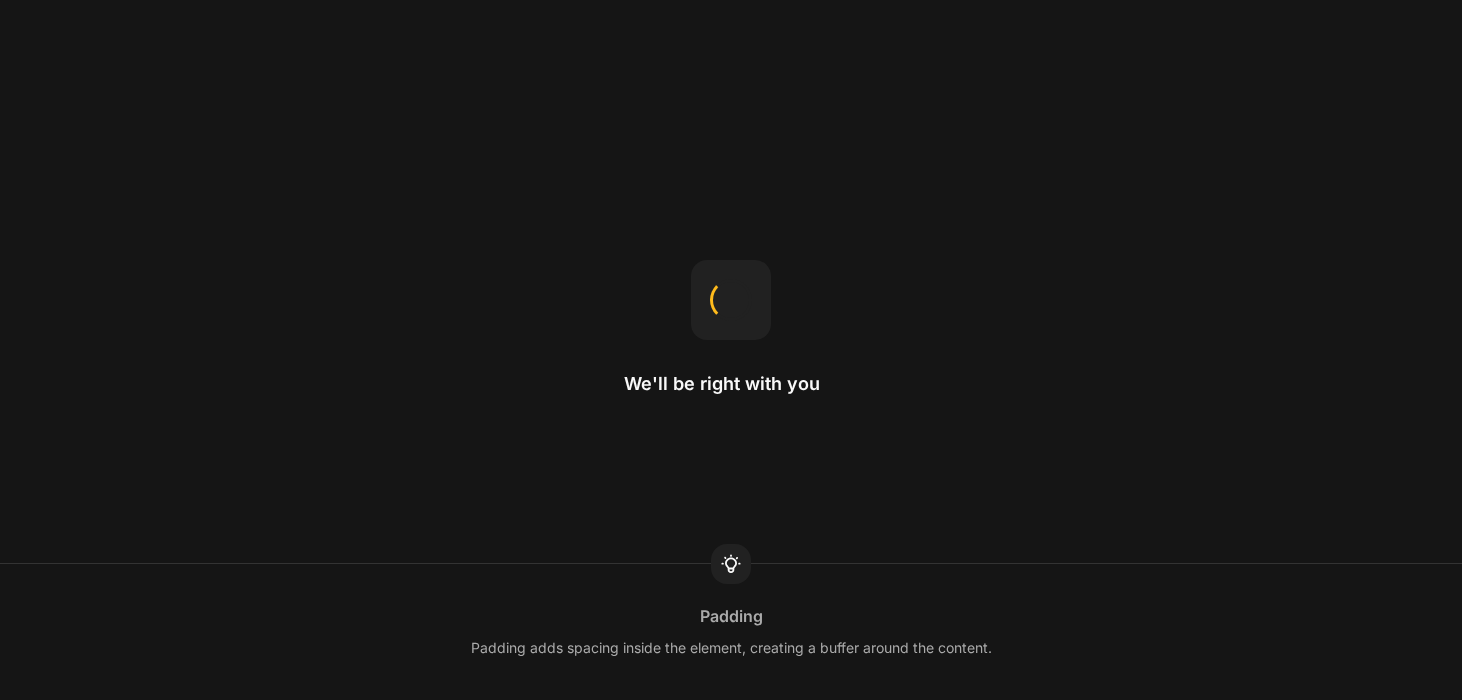 scroll, scrollTop: 0, scrollLeft: 0, axis: both 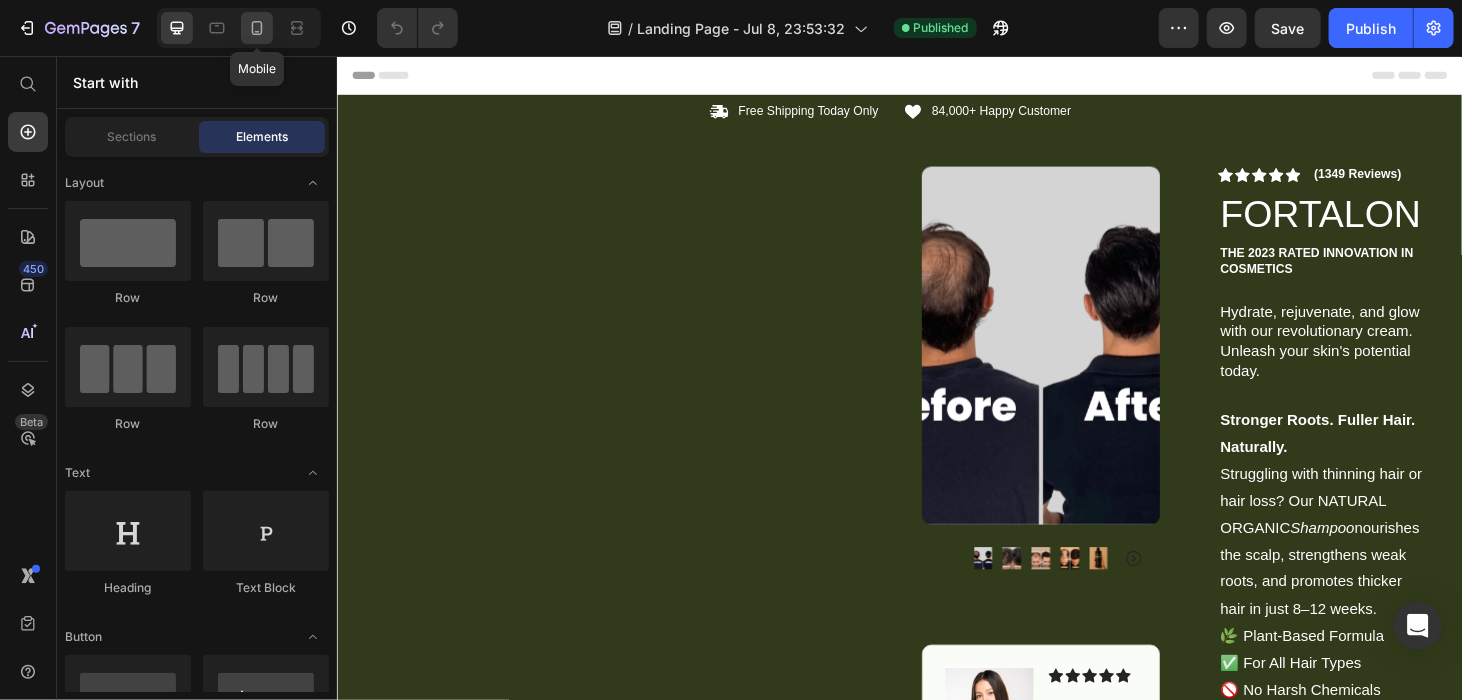 click 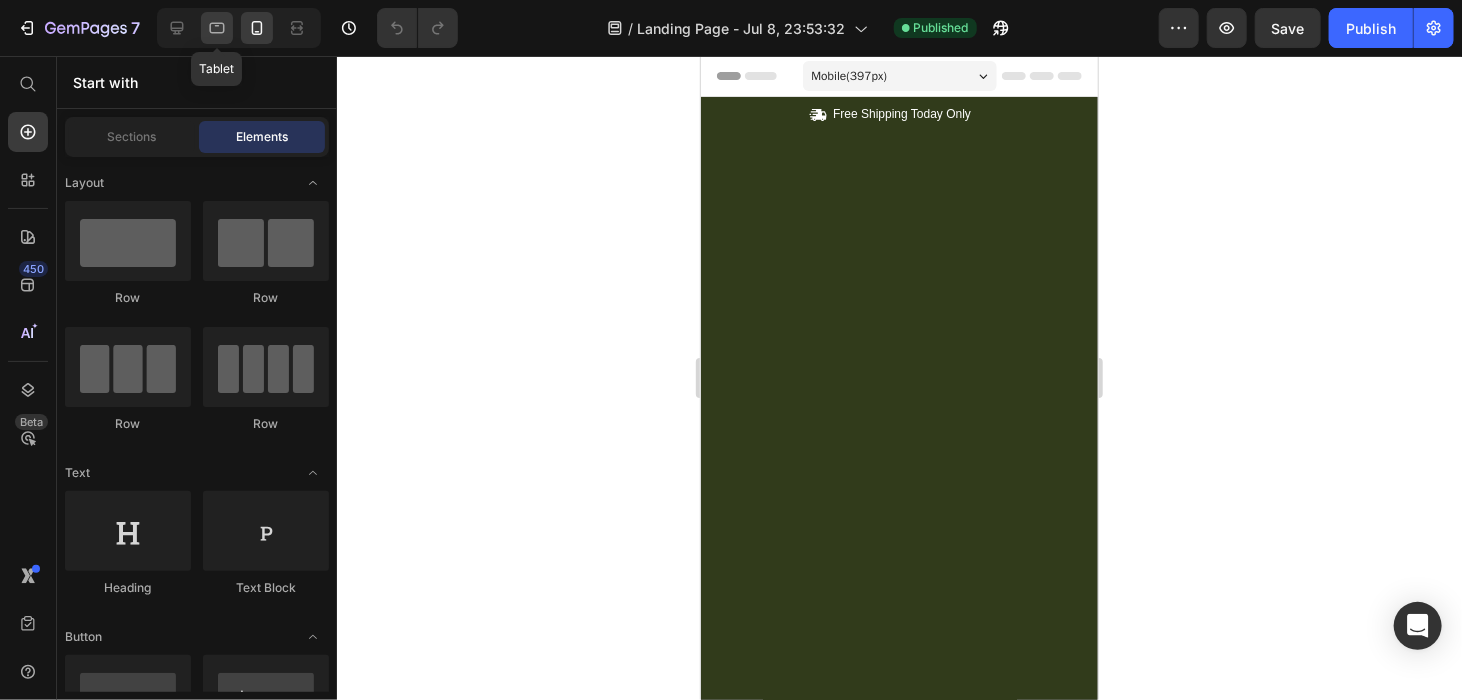 click 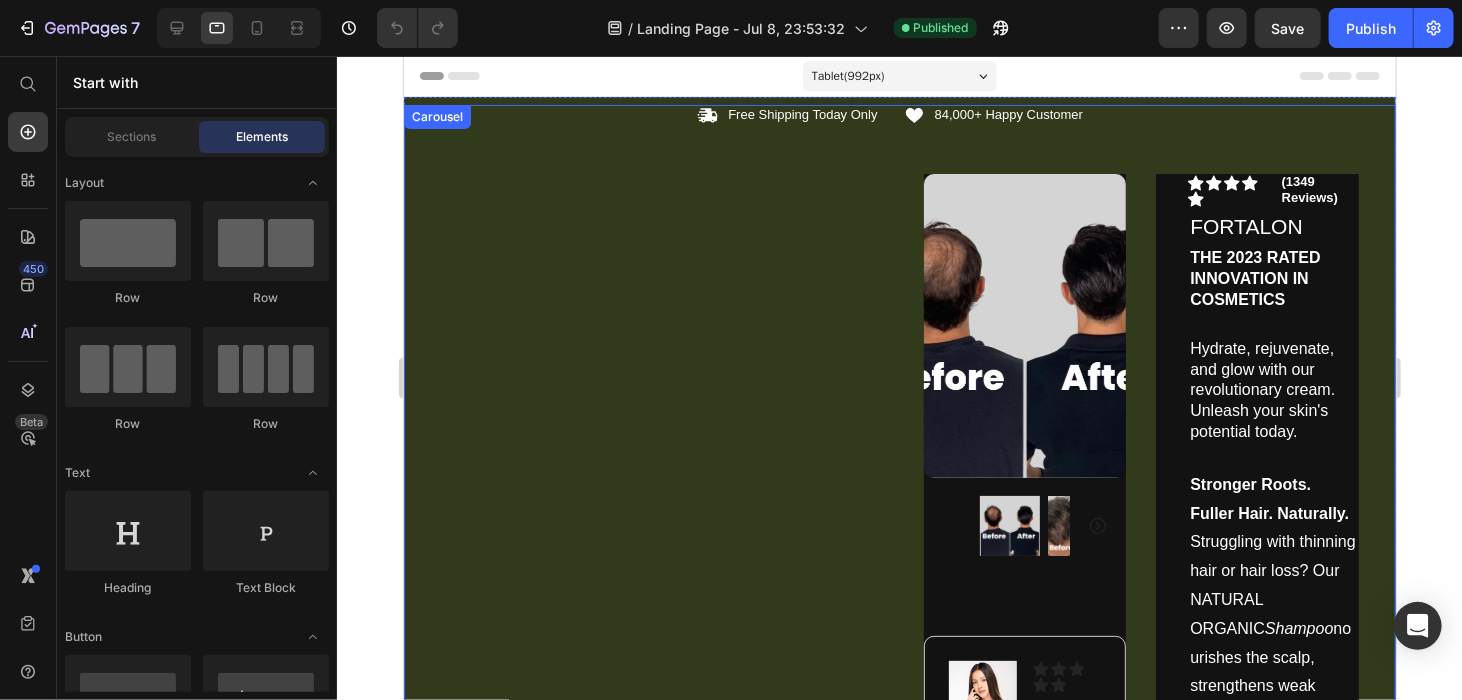 click on "Icon Free Shipping Today Only Text Block Row" at bounding box center [641, 1034] 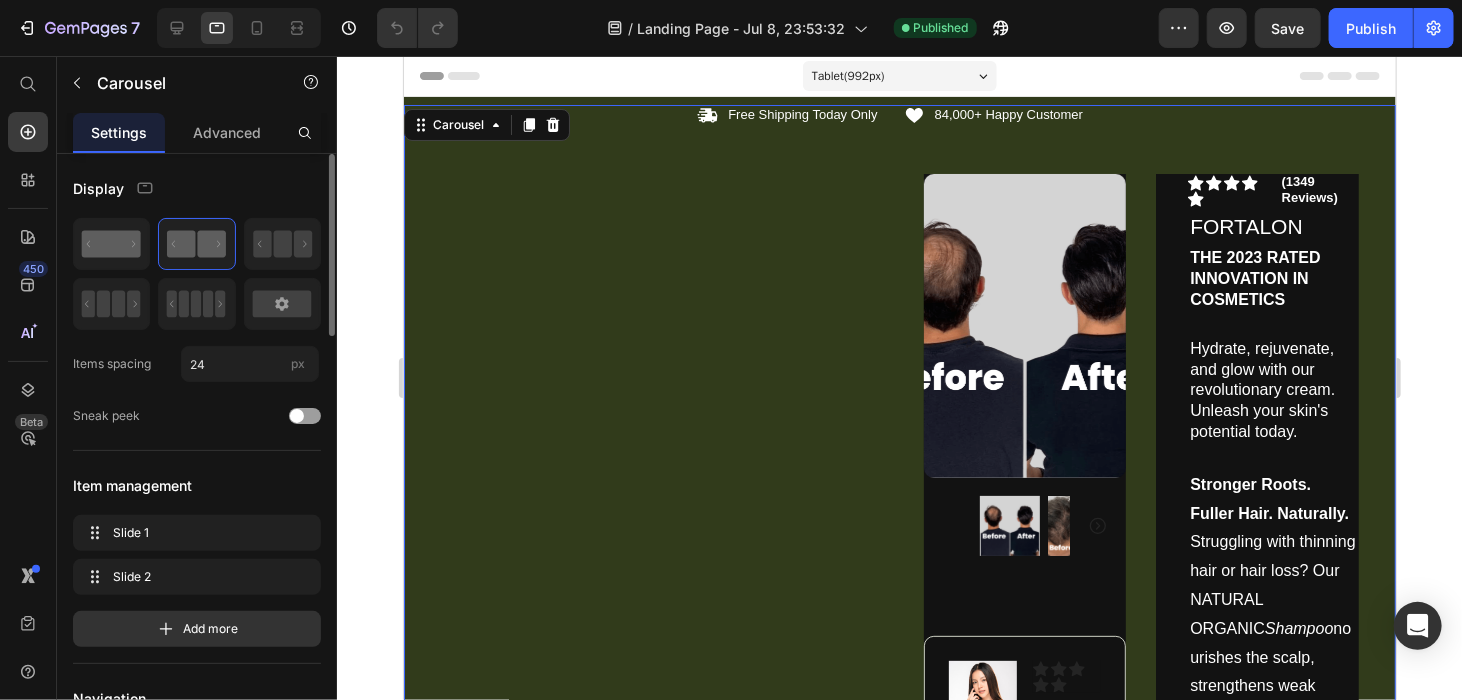 click 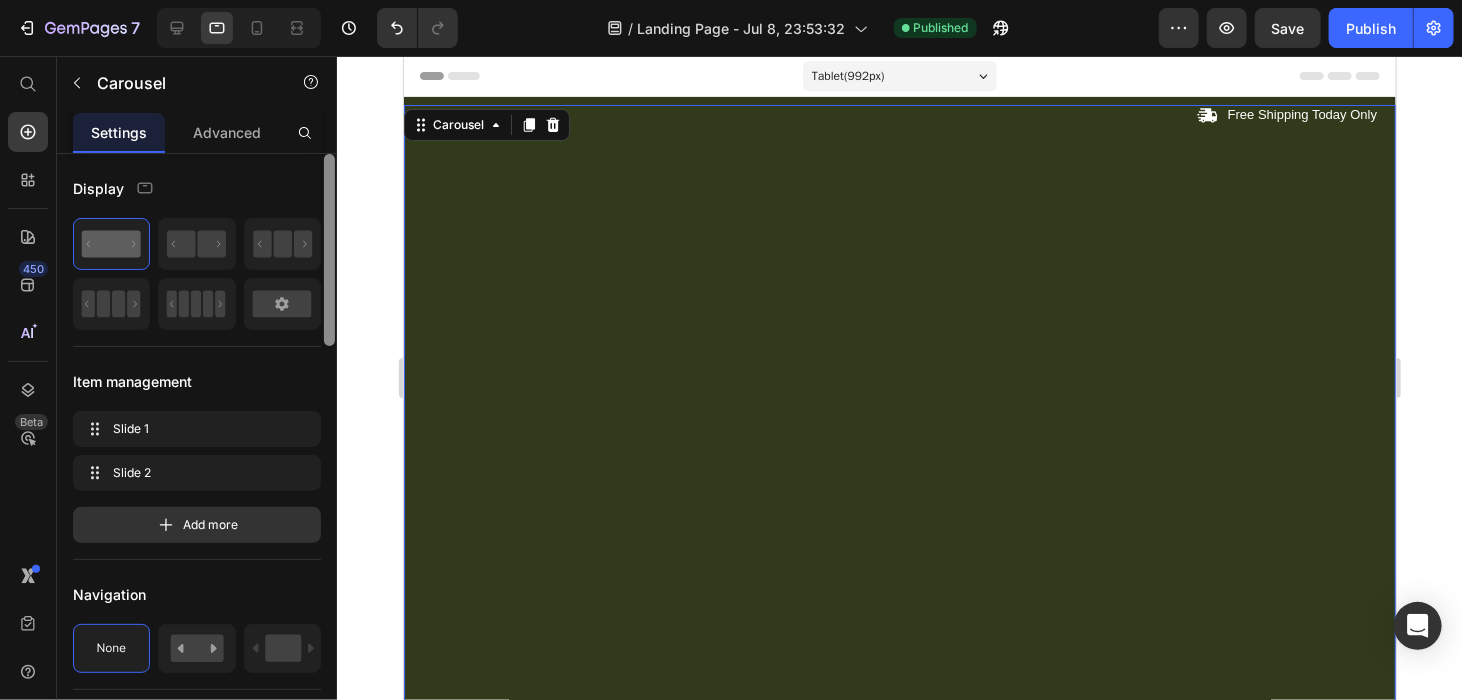 scroll, scrollTop: 602, scrollLeft: 0, axis: vertical 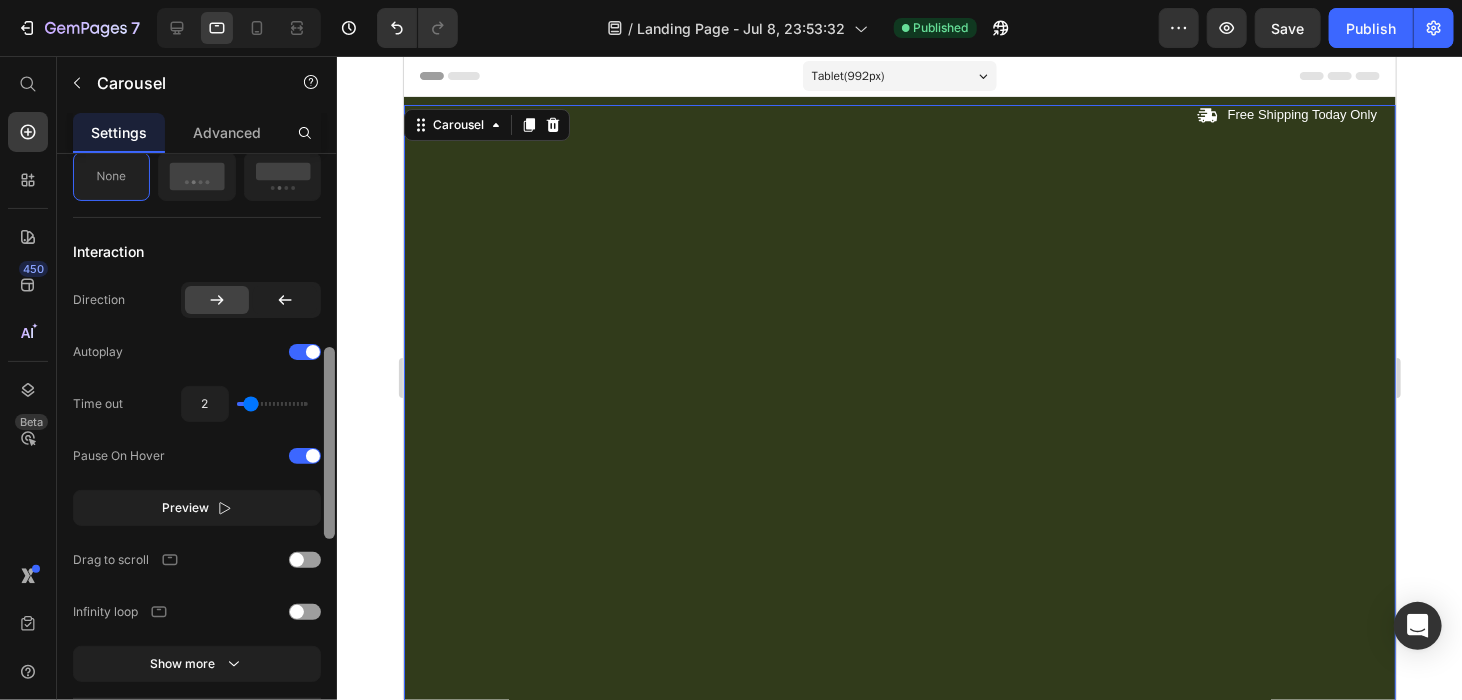 drag, startPoint x: 336, startPoint y: 234, endPoint x: 323, endPoint y: 491, distance: 257.32858 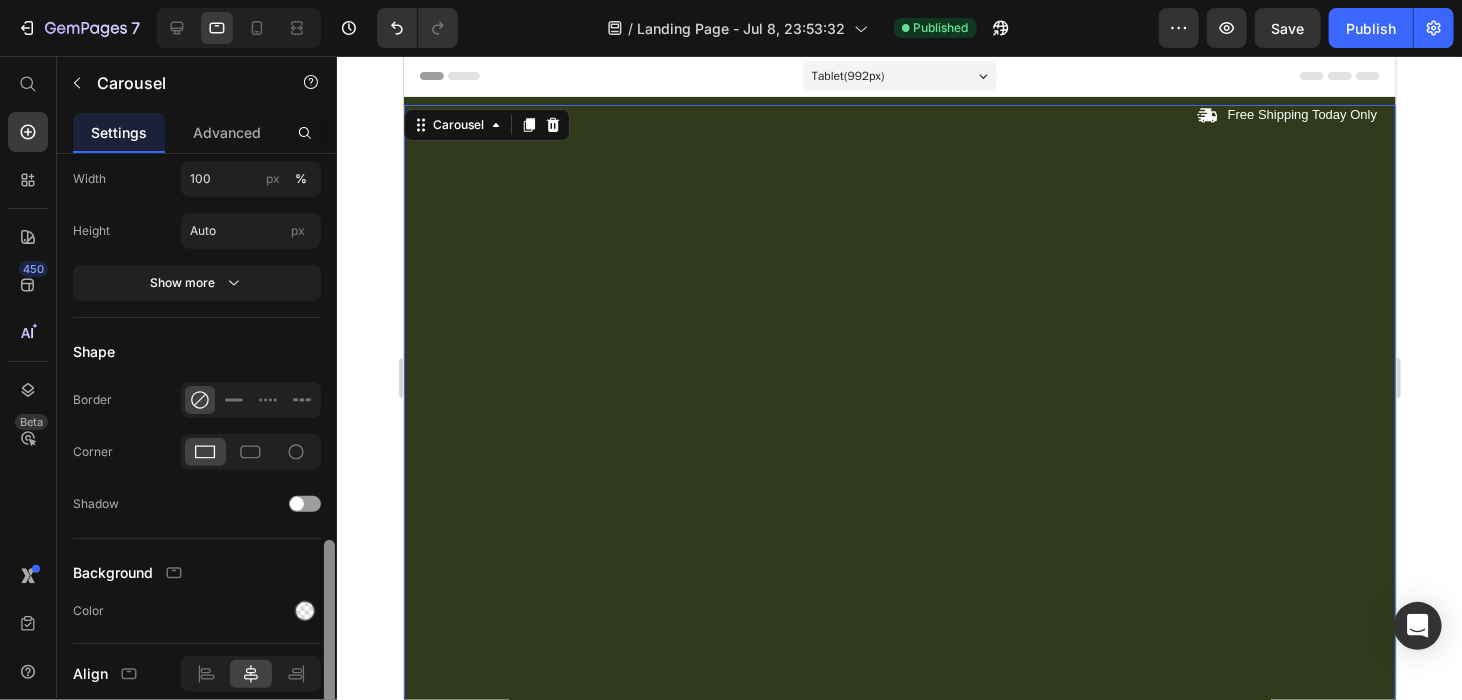 drag, startPoint x: 323, startPoint y: 491, endPoint x: 327, endPoint y: 614, distance: 123.065025 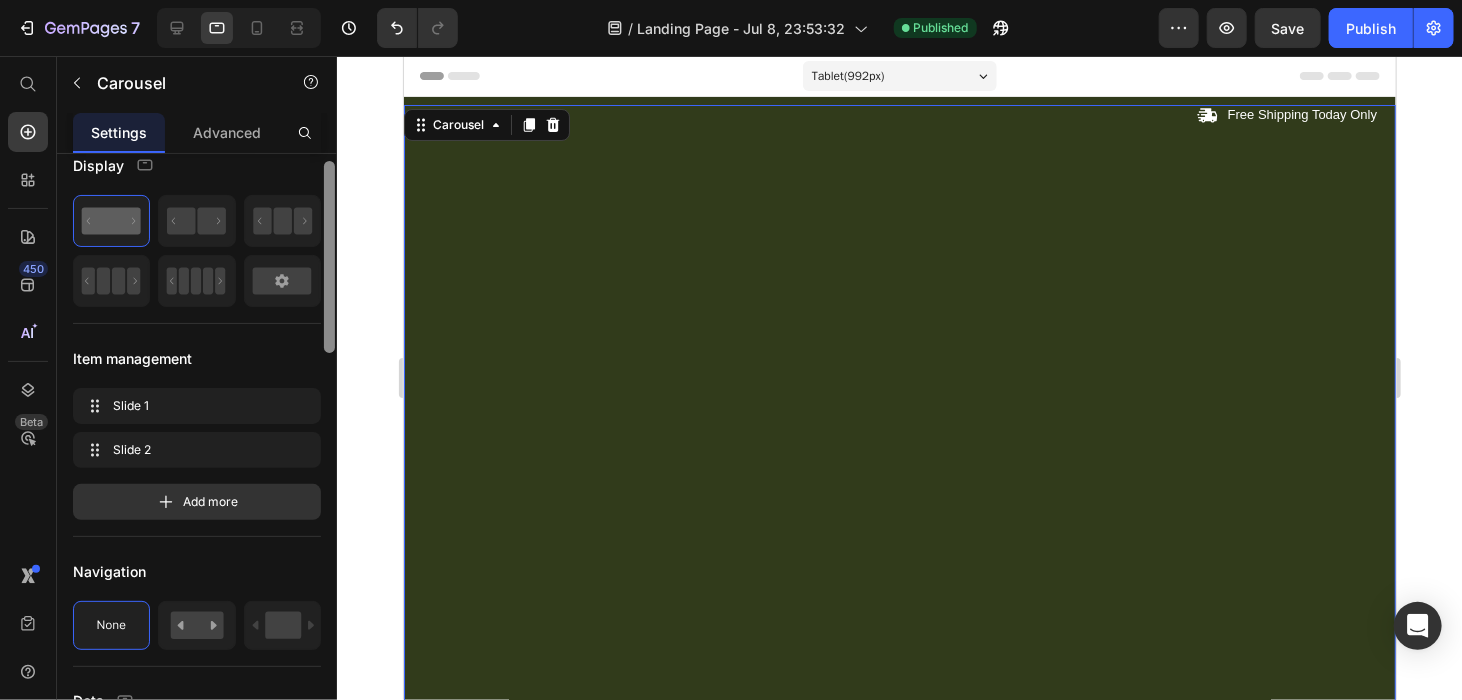 scroll, scrollTop: 0, scrollLeft: 0, axis: both 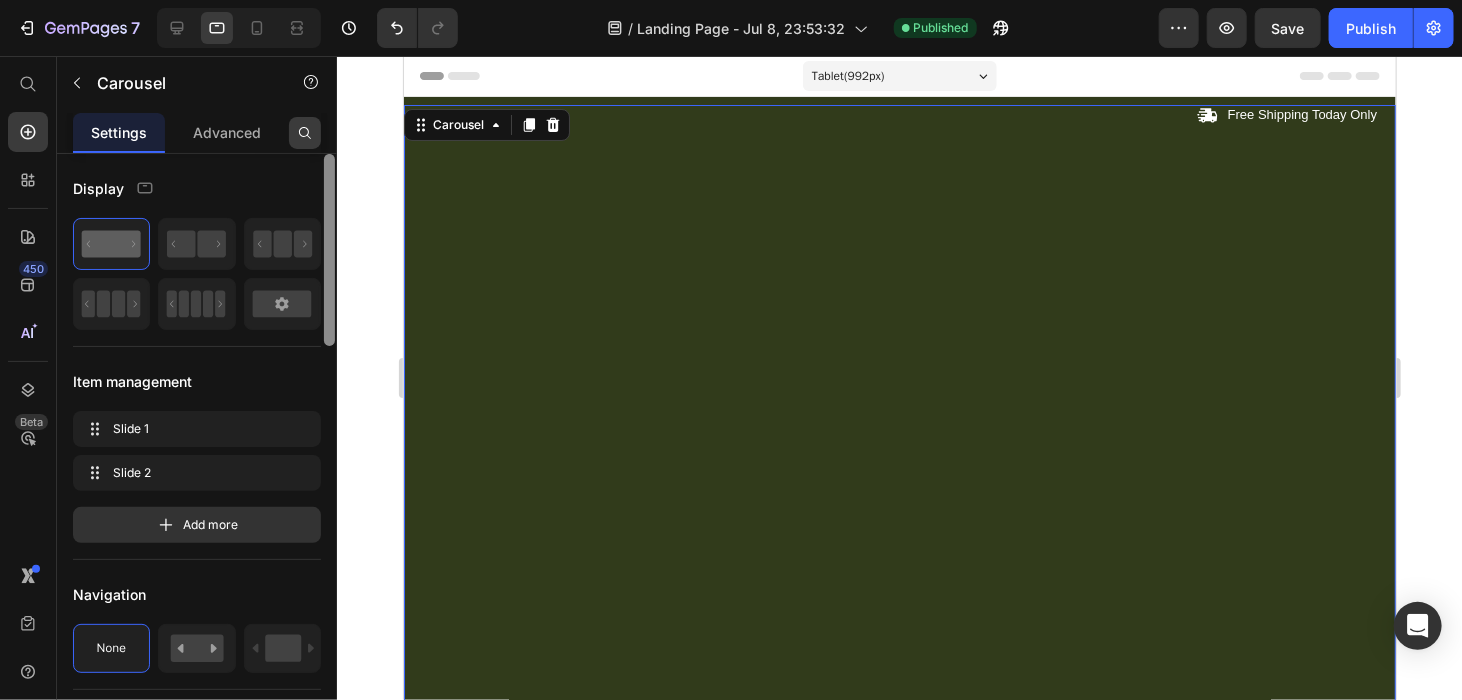 drag, startPoint x: 327, startPoint y: 614, endPoint x: 297, endPoint y: 135, distance: 479.93854 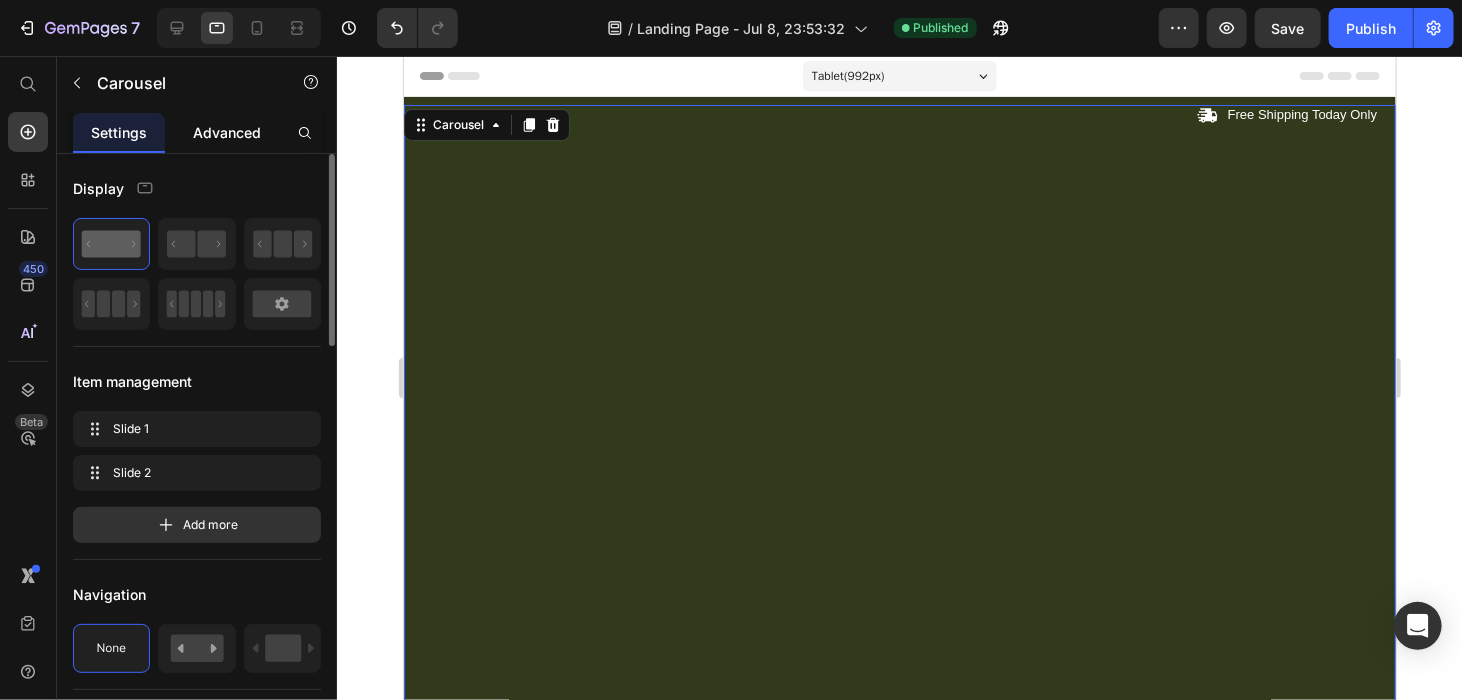 click on "Advanced" 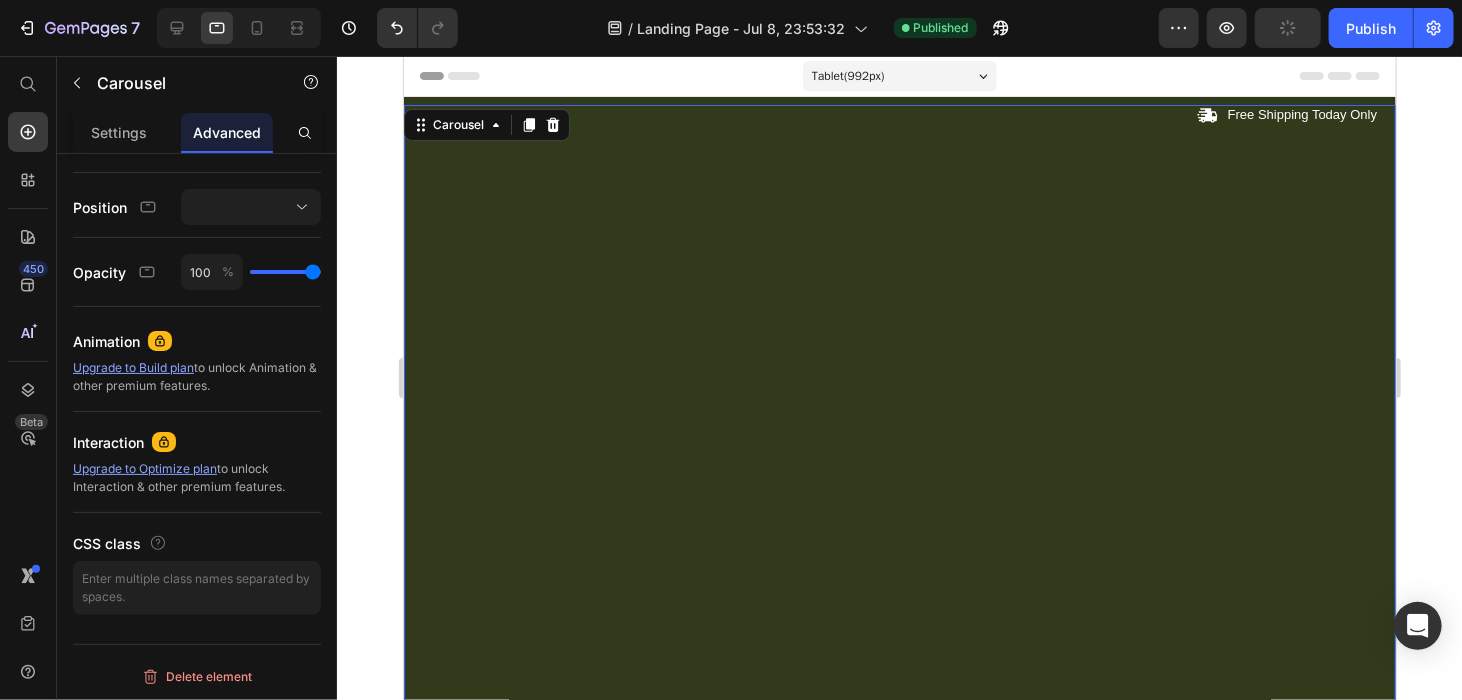 scroll, scrollTop: 0, scrollLeft: 0, axis: both 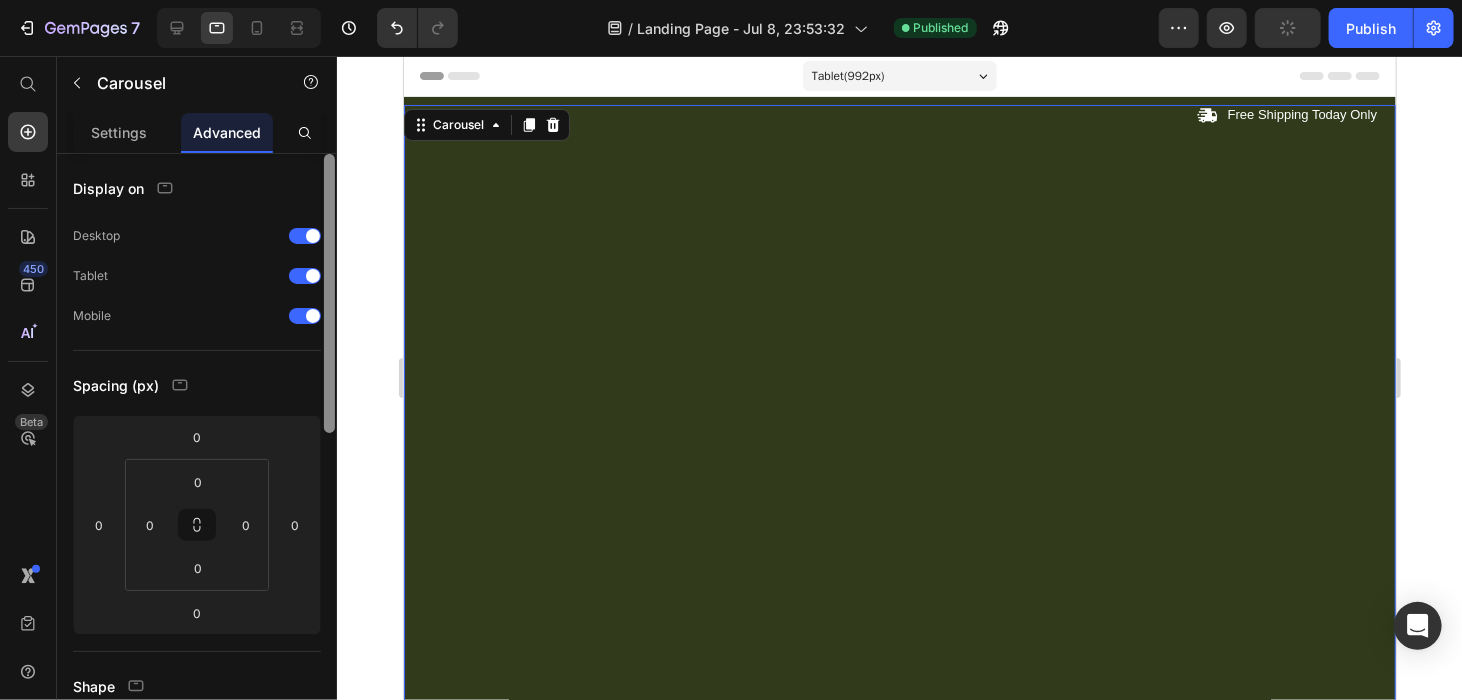 drag, startPoint x: 329, startPoint y: 295, endPoint x: 328, endPoint y: 94, distance: 201.00249 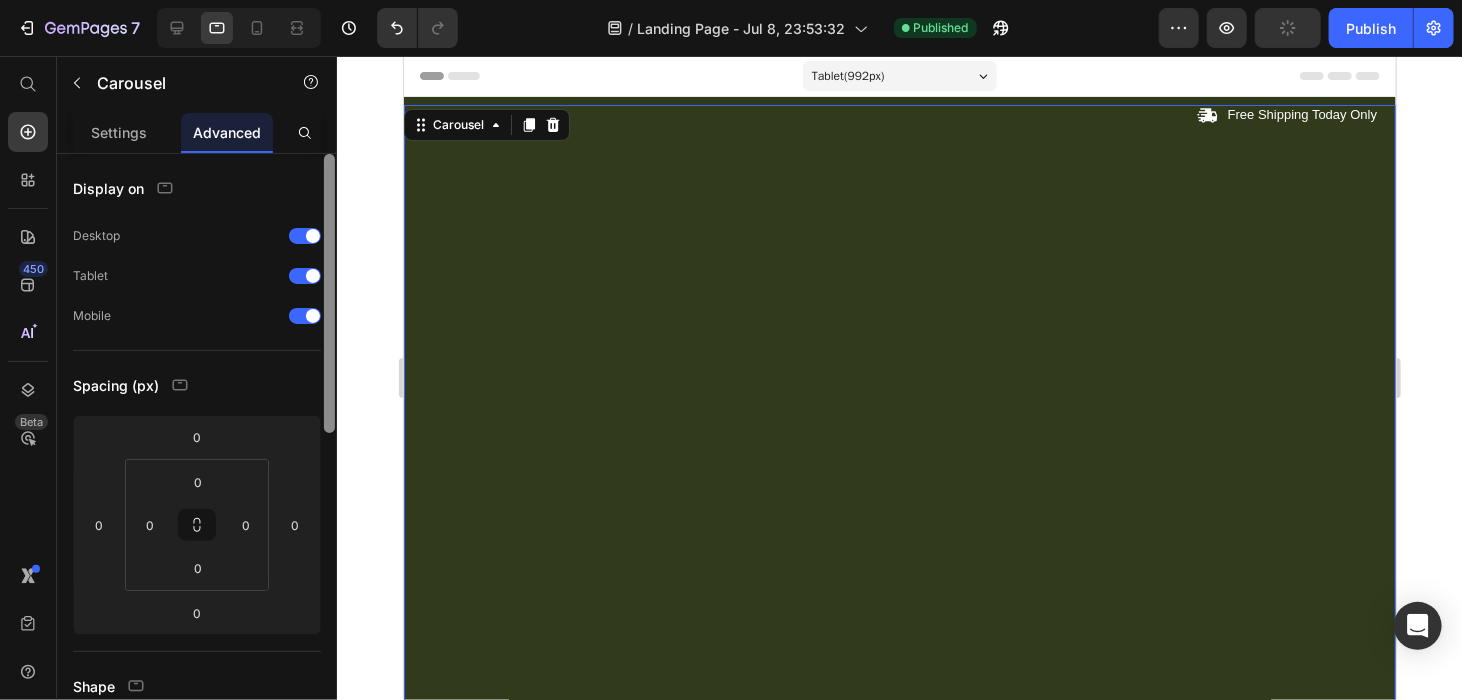 click on "Carousel Settings Advanced Display on Desktop Tablet Mobile Spacing (px) 0 0 0 0 0 0 0 0 Shape Border Corner Shadow Position Opacity 100 % Animation Upgrade to Build plan  to unlock Animation & other premium features. Interaction Upgrade to Optimize plan  to unlock Interaction & other premium features. CSS class  Delete element" at bounding box center (197, 378) 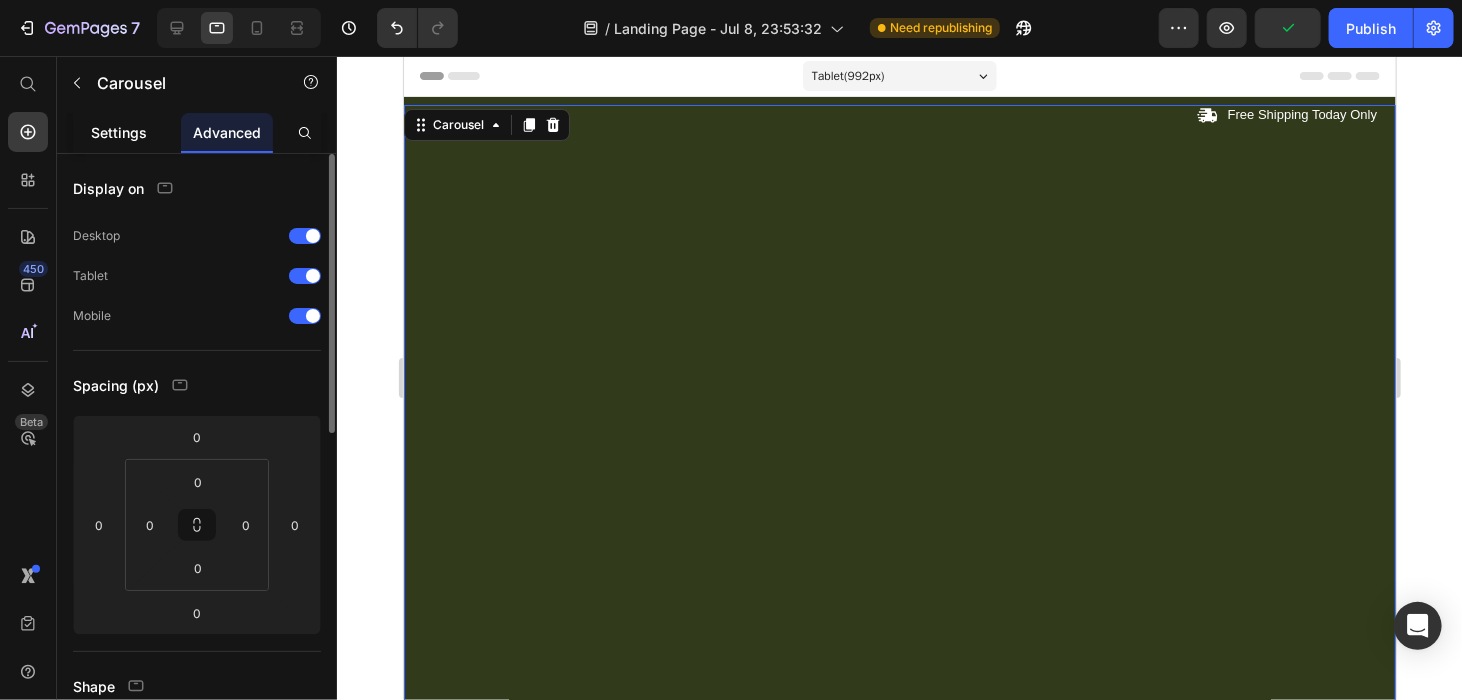 click on "Settings" at bounding box center [119, 132] 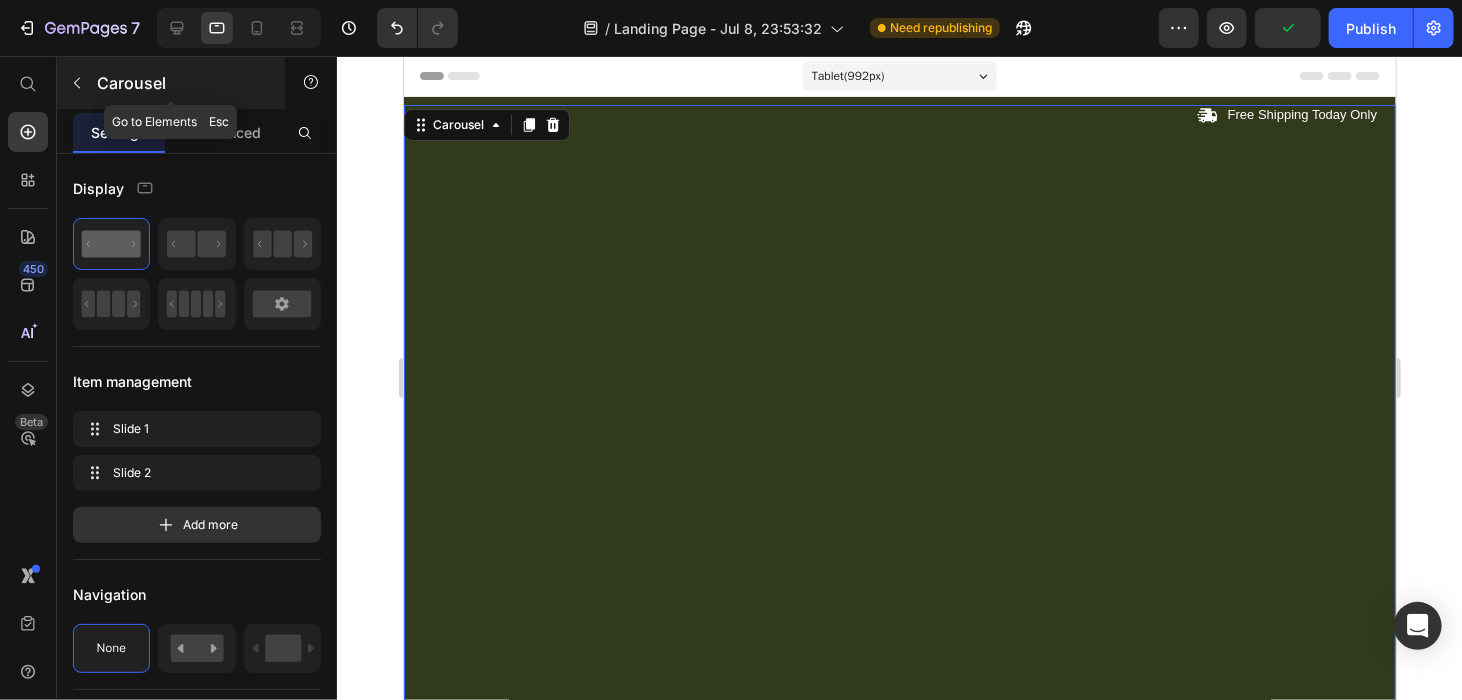click 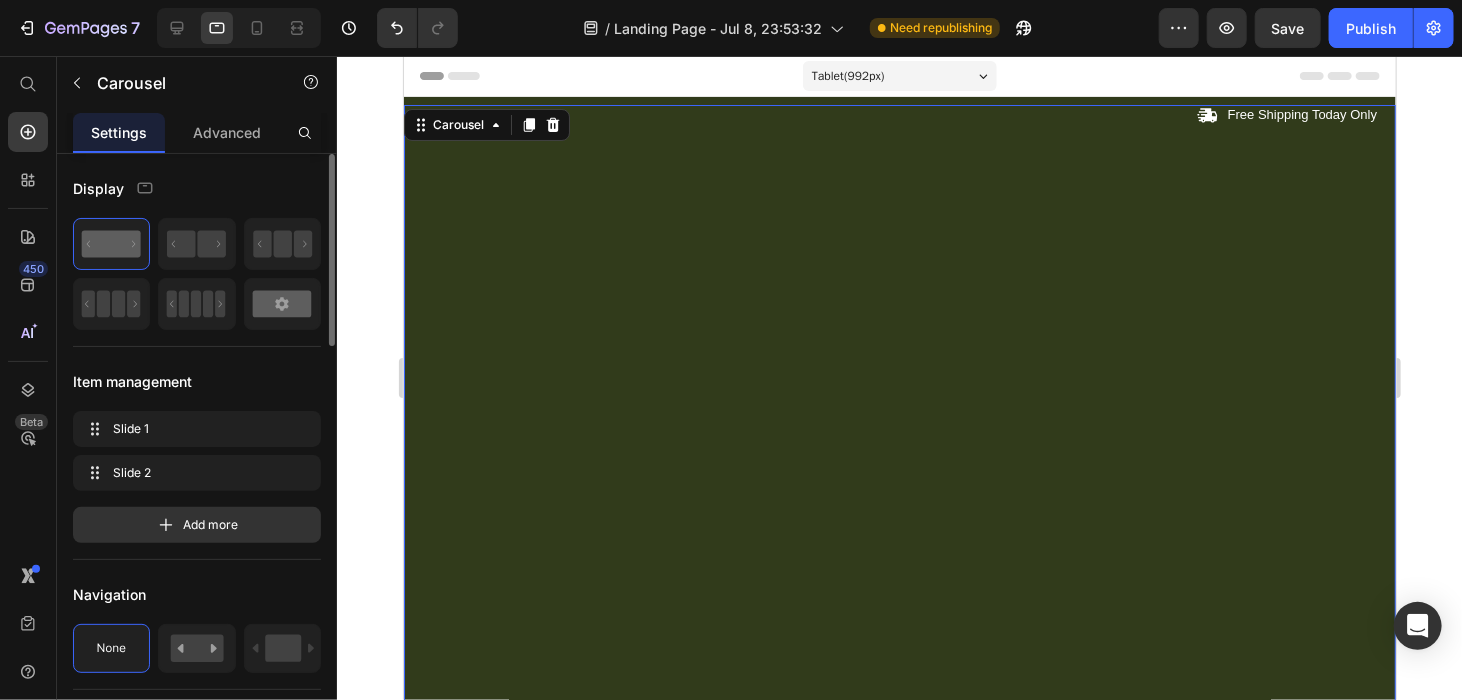 click 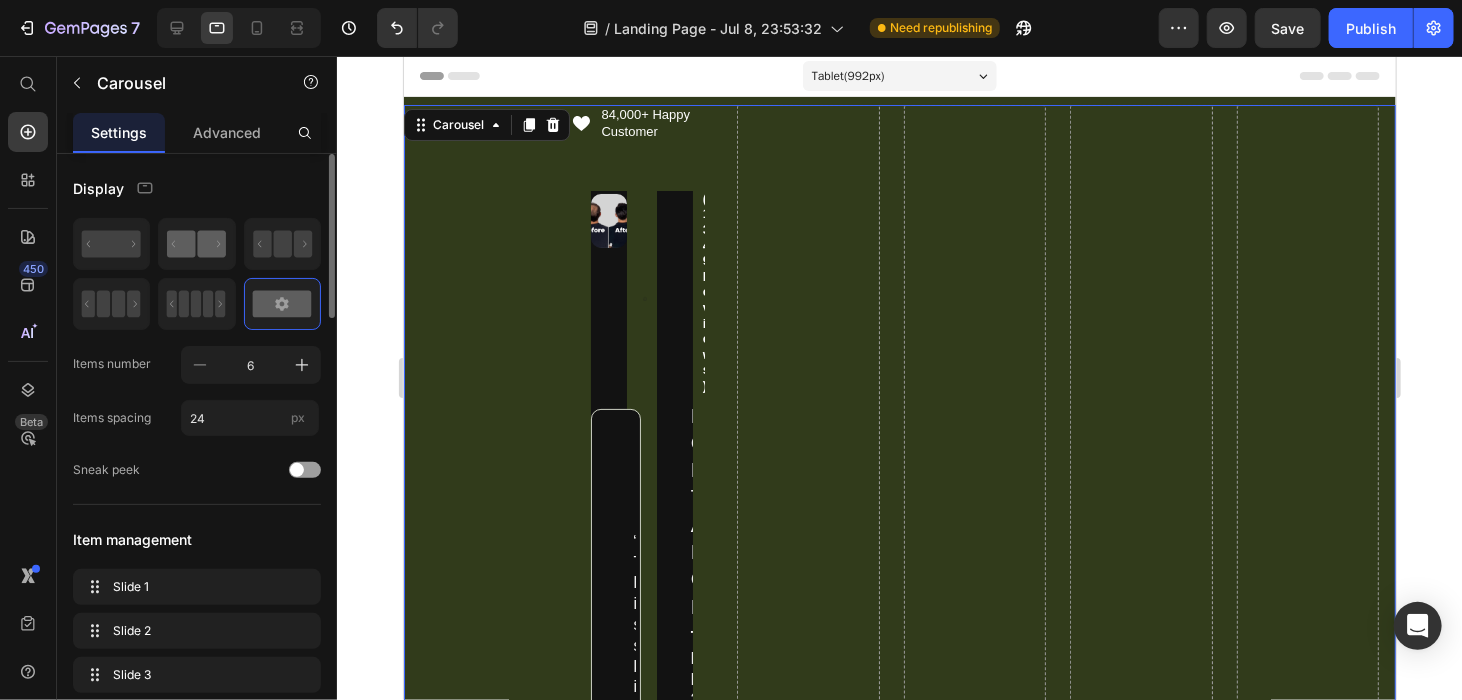 click 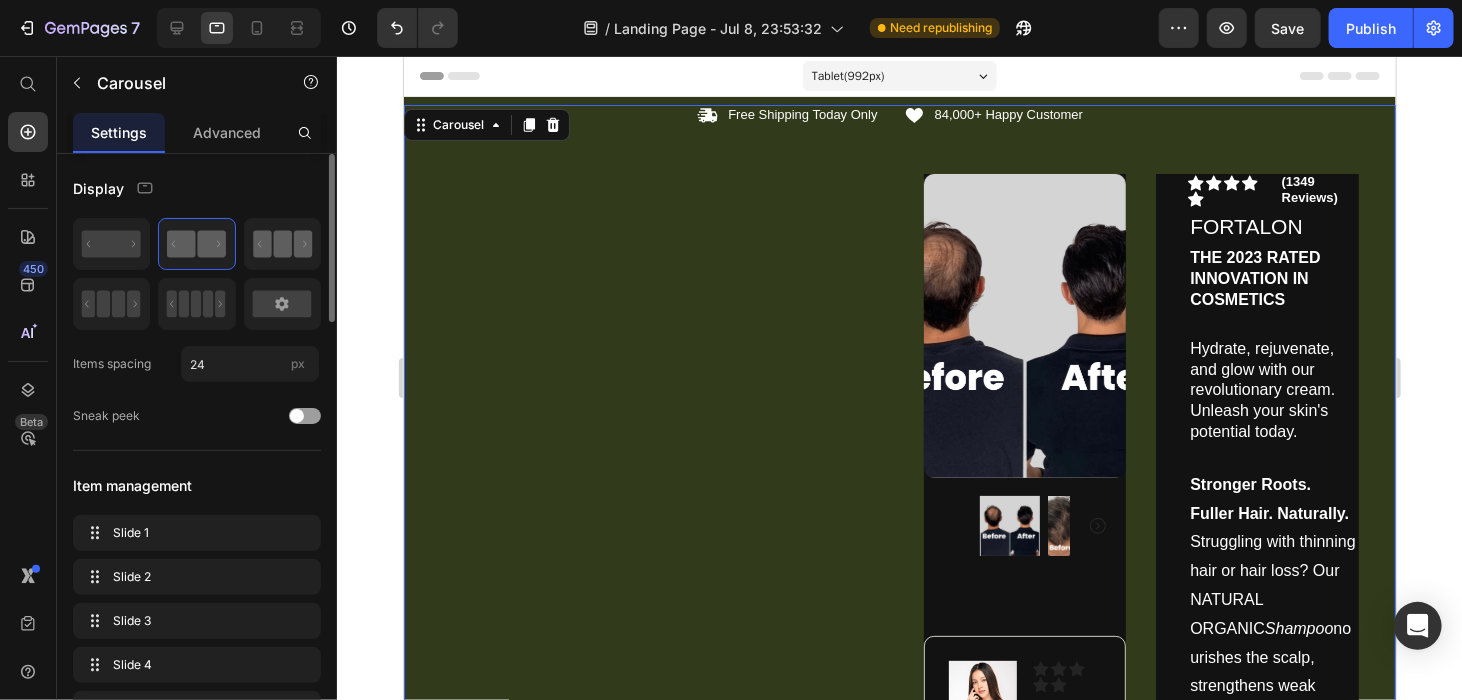 click 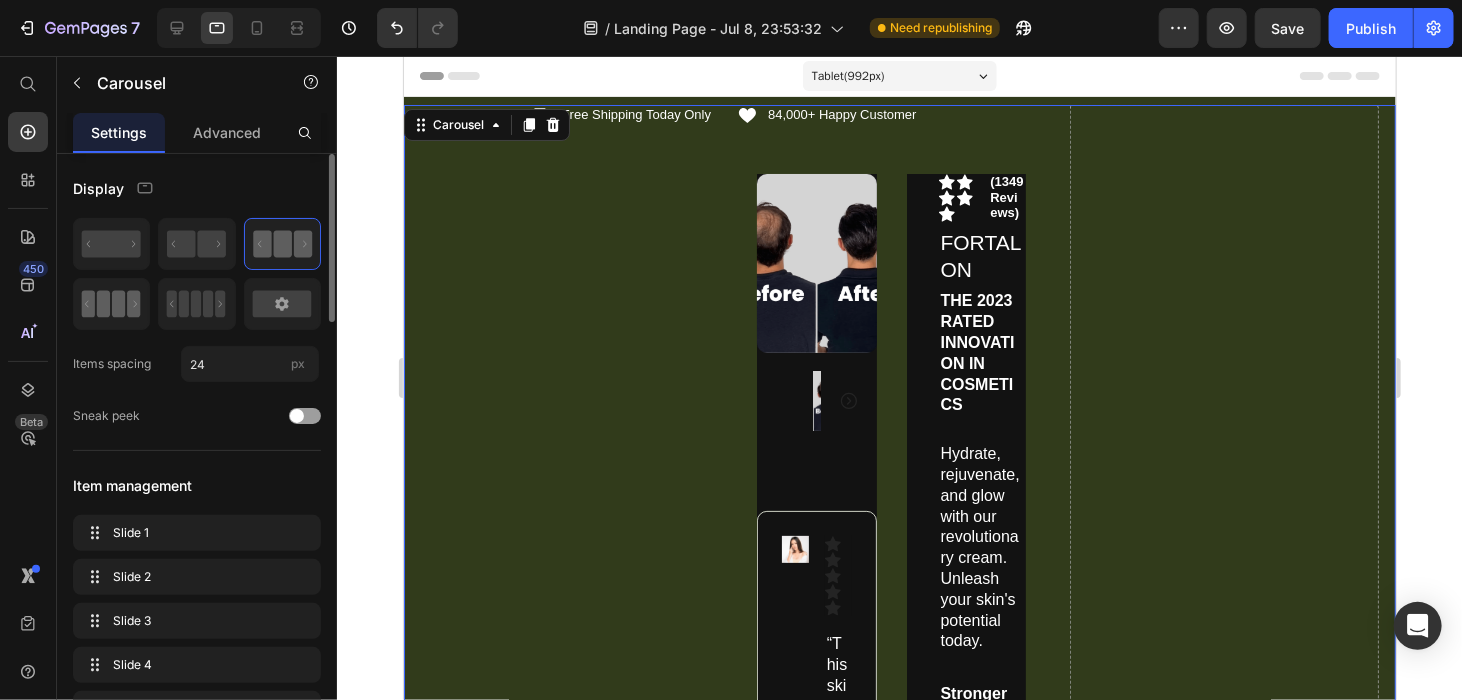 click 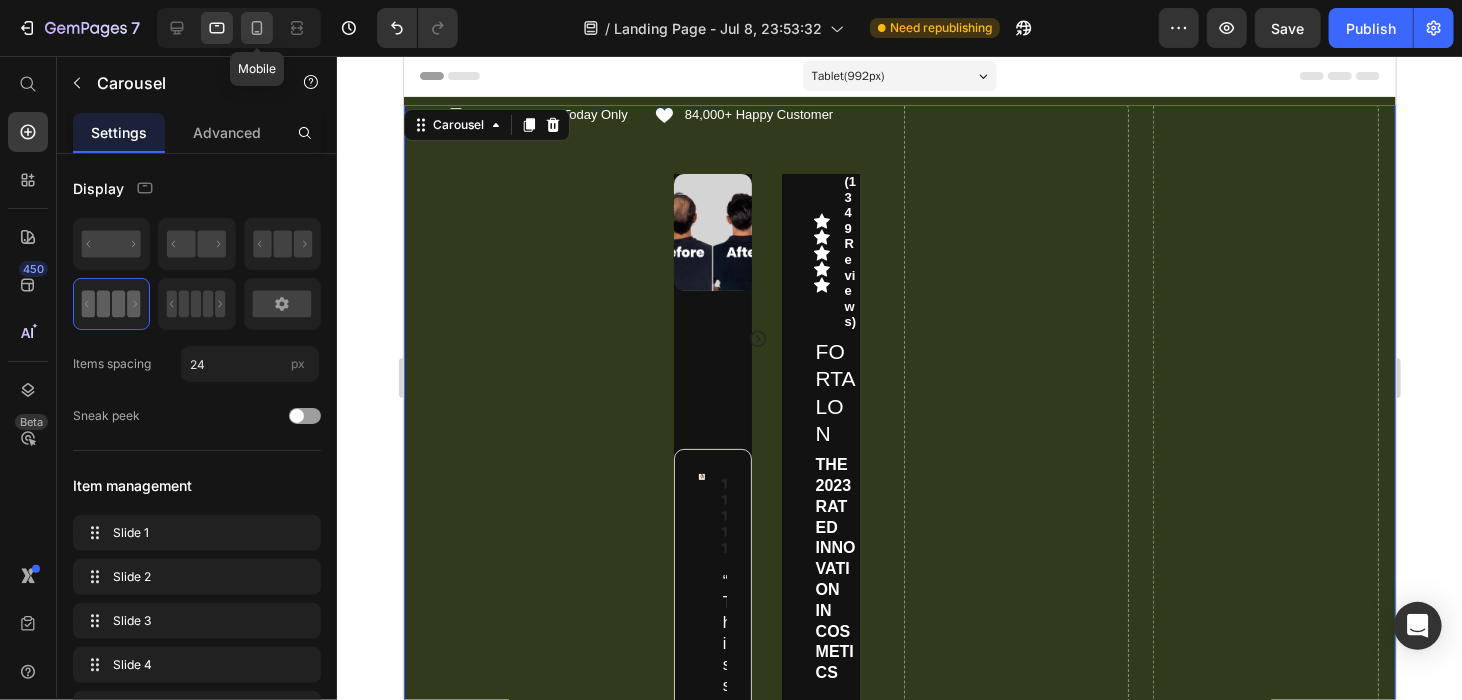 click 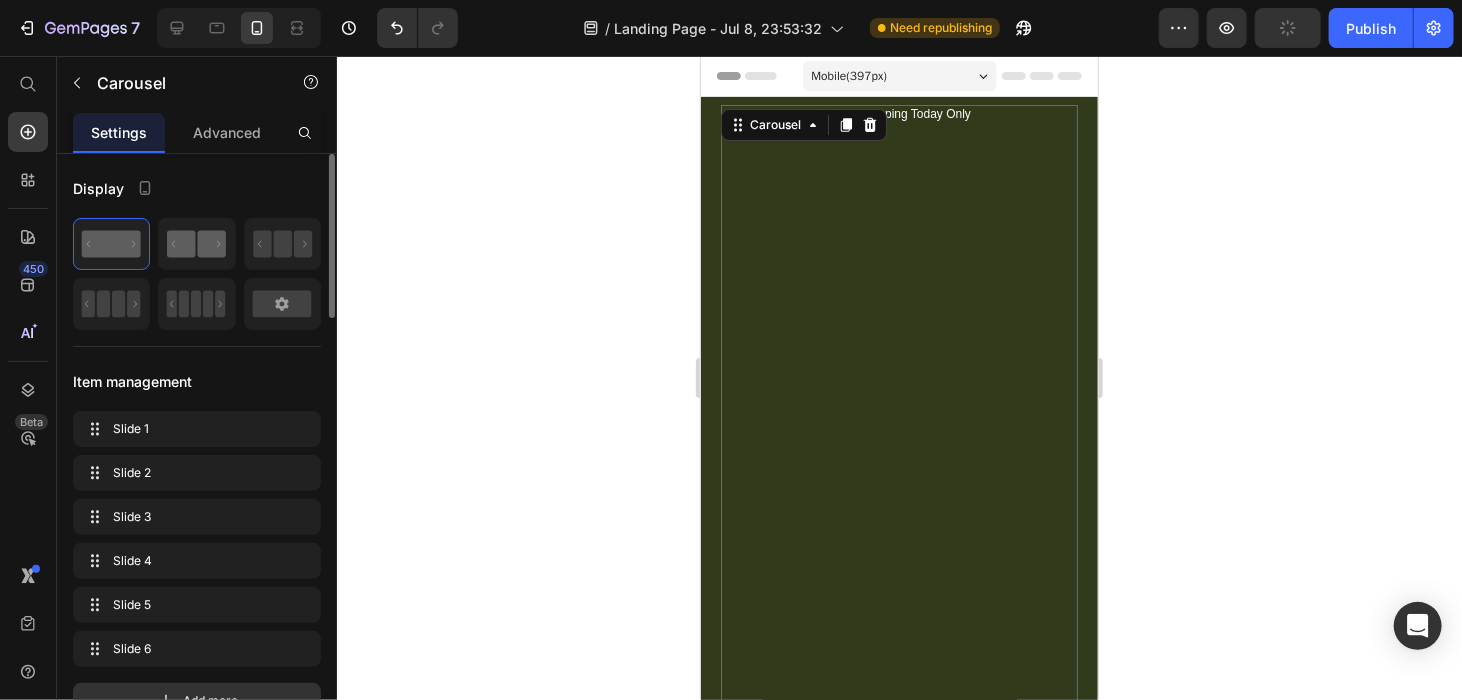 click 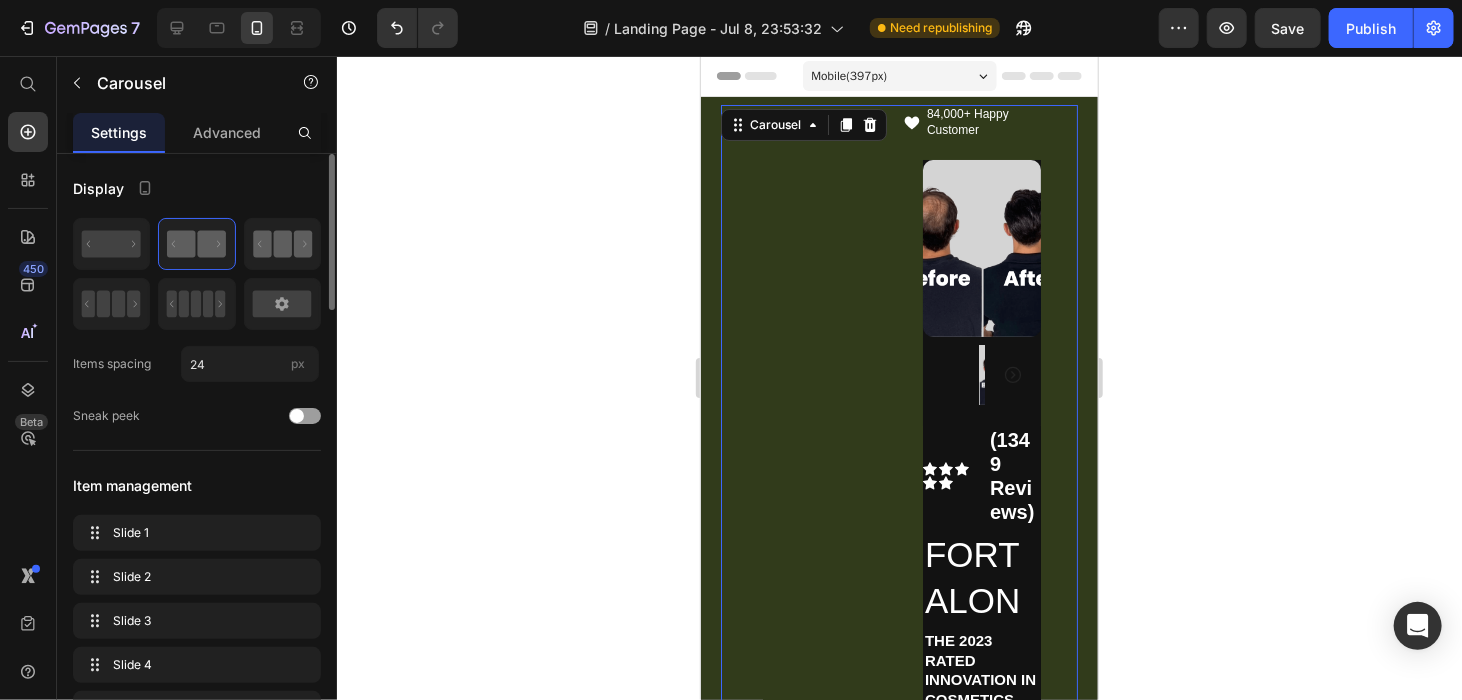 click 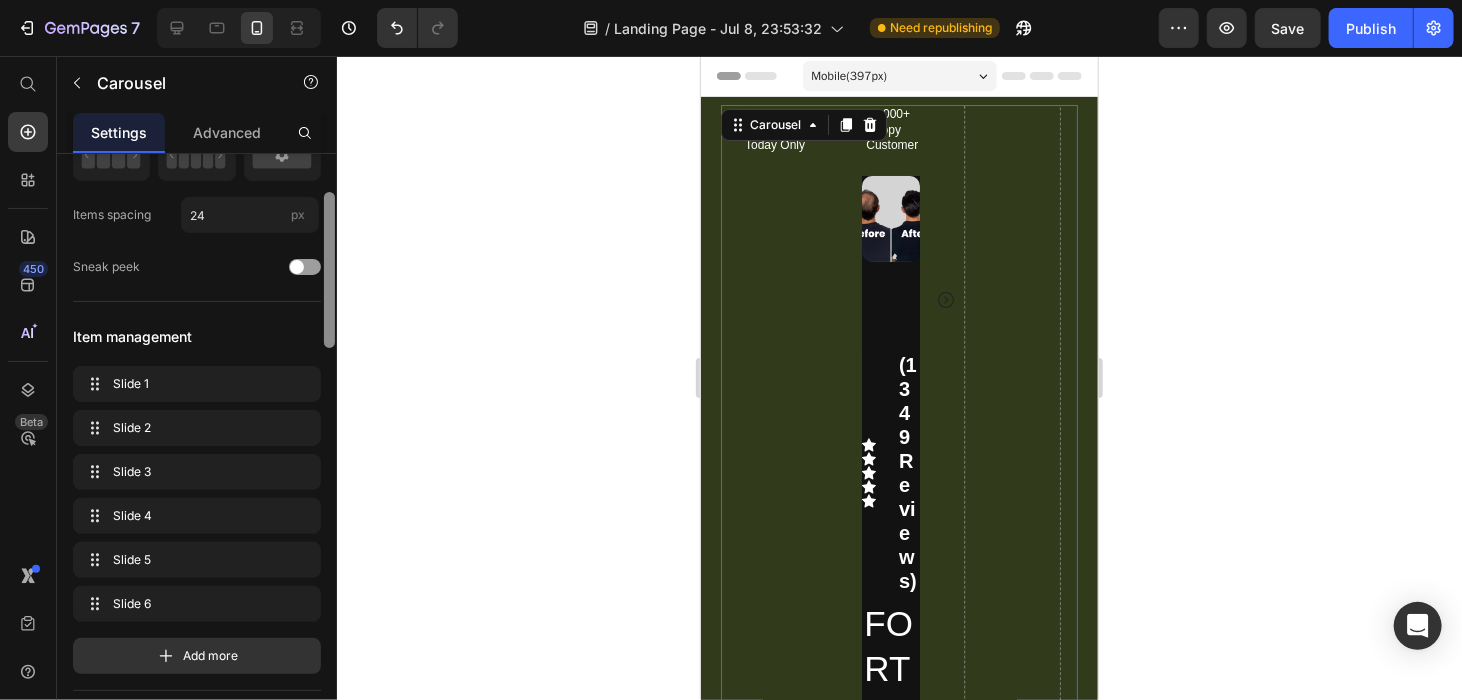 scroll, scrollTop: 0, scrollLeft: 0, axis: both 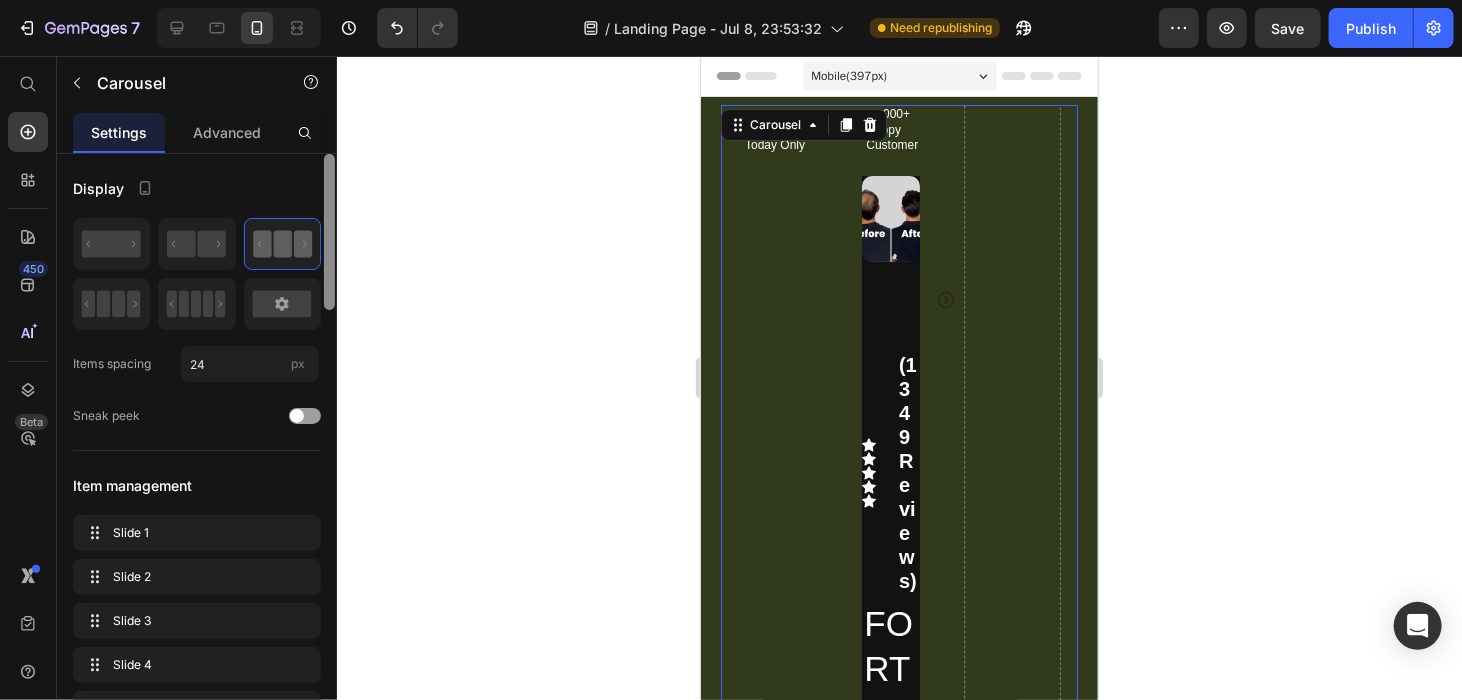 drag, startPoint x: 326, startPoint y: 269, endPoint x: 320, endPoint y: 226, distance: 43.416588 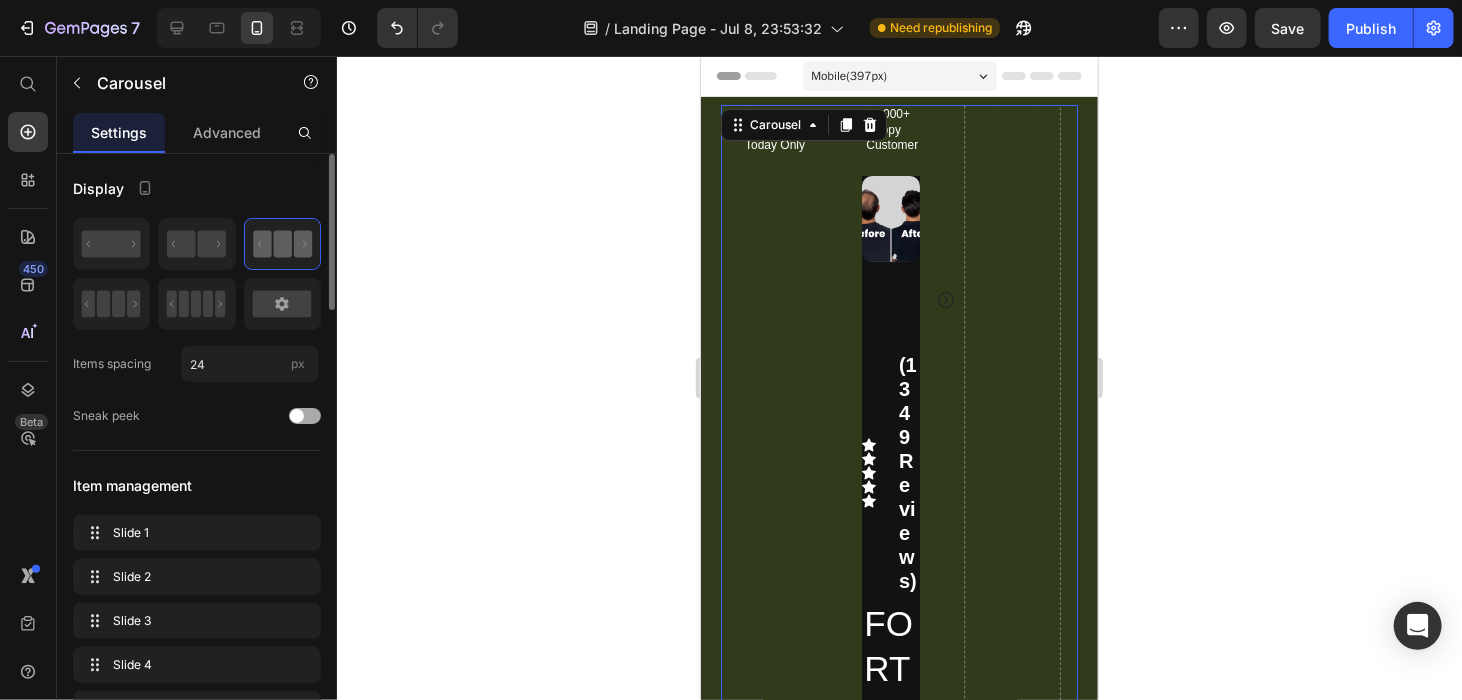 click at bounding box center (305, 416) 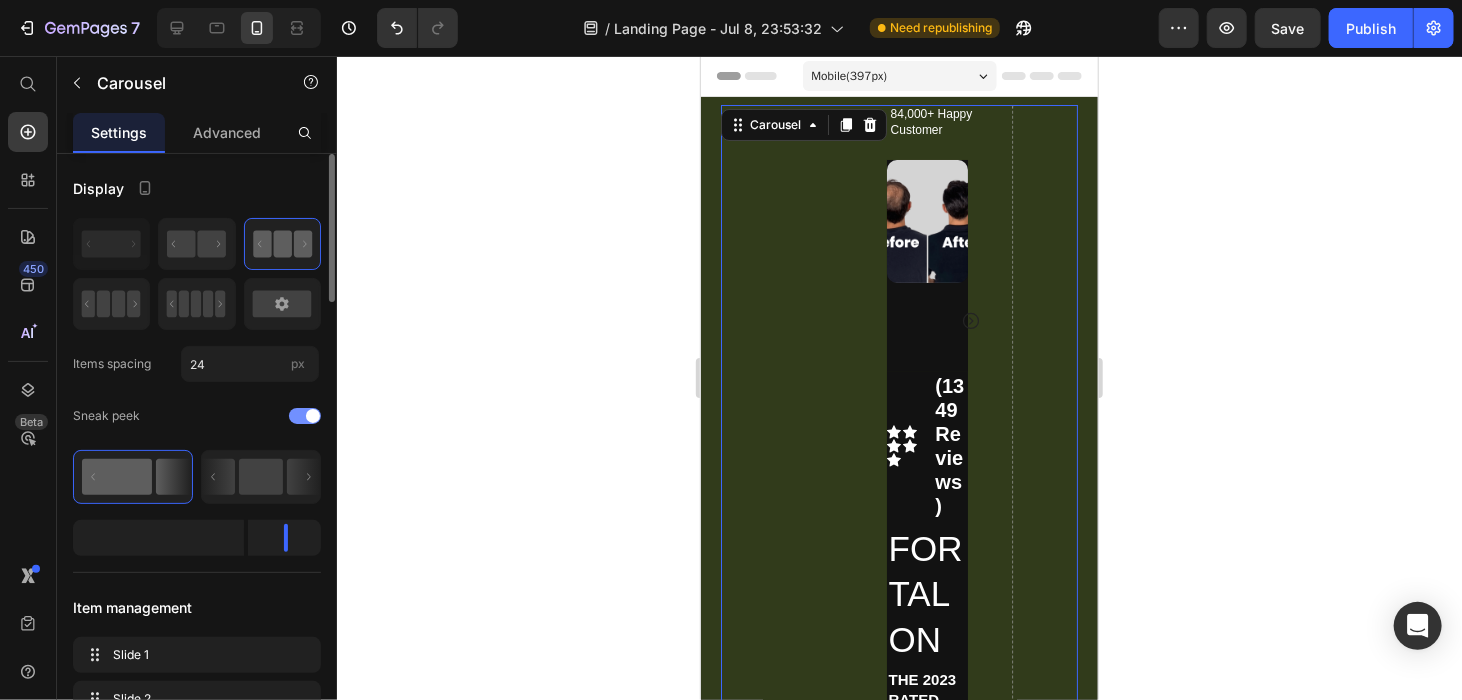 click at bounding box center (313, 416) 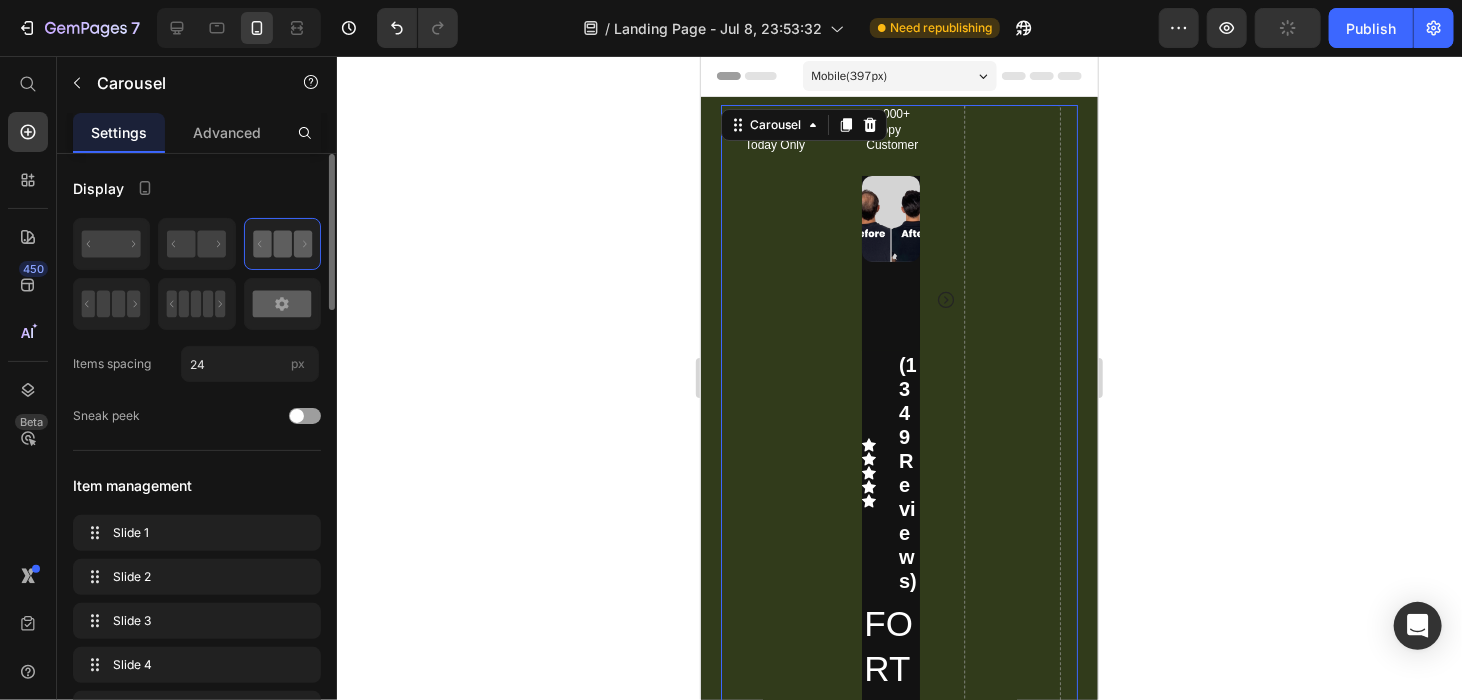 click 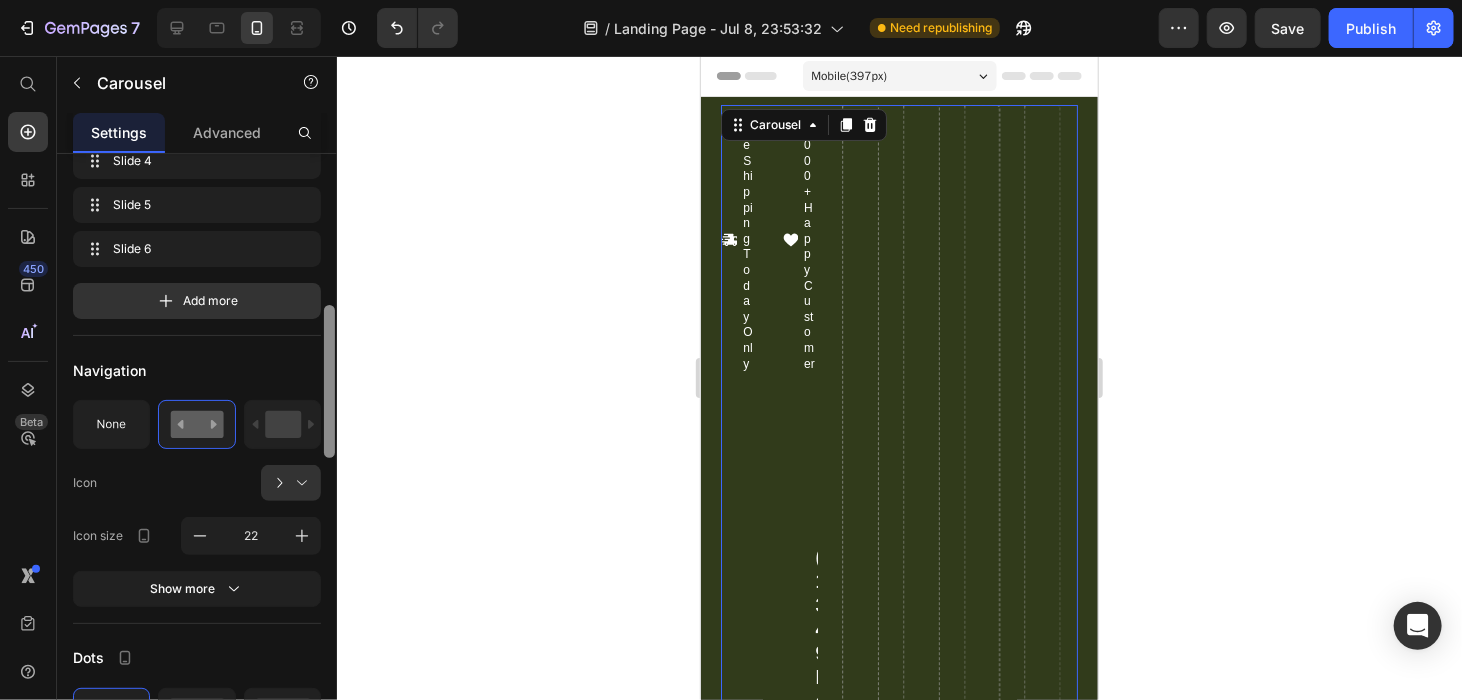 scroll, scrollTop: 566, scrollLeft: 0, axis: vertical 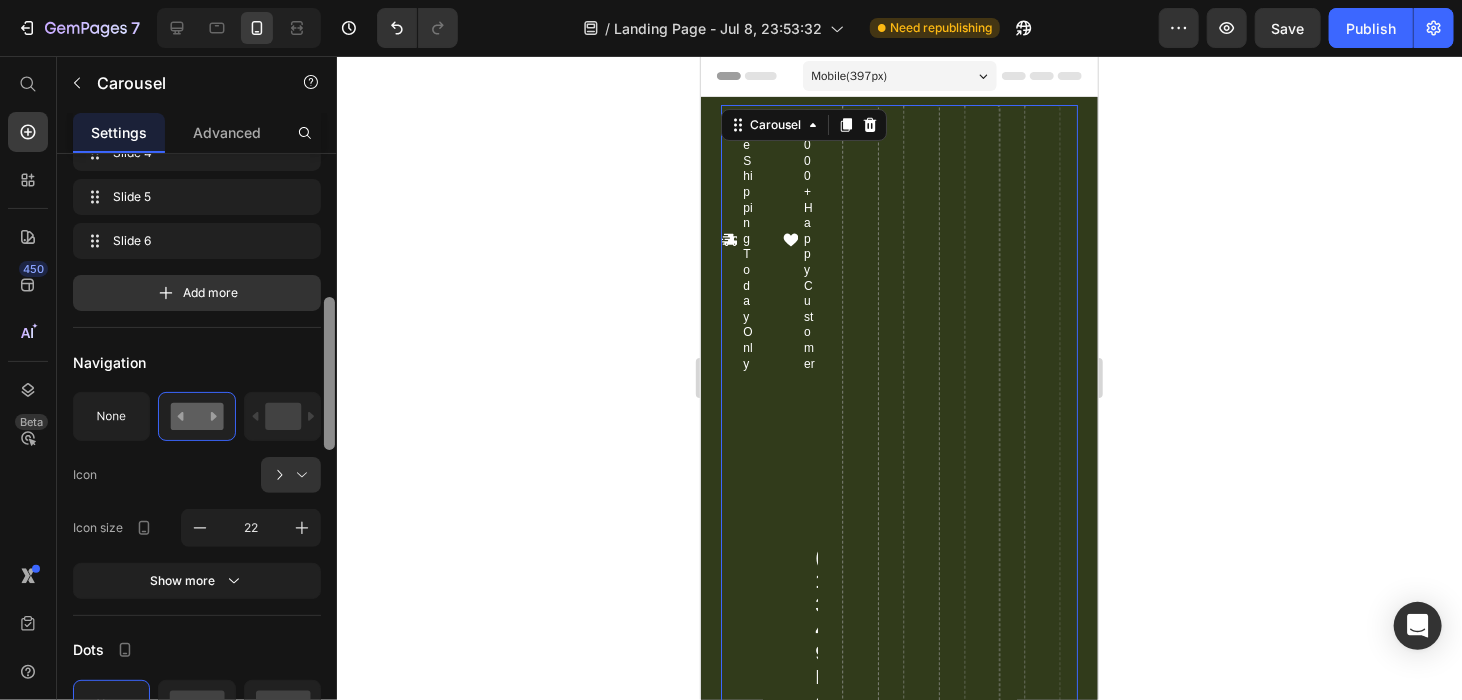 drag, startPoint x: 328, startPoint y: 231, endPoint x: 320, endPoint y: 375, distance: 144.22205 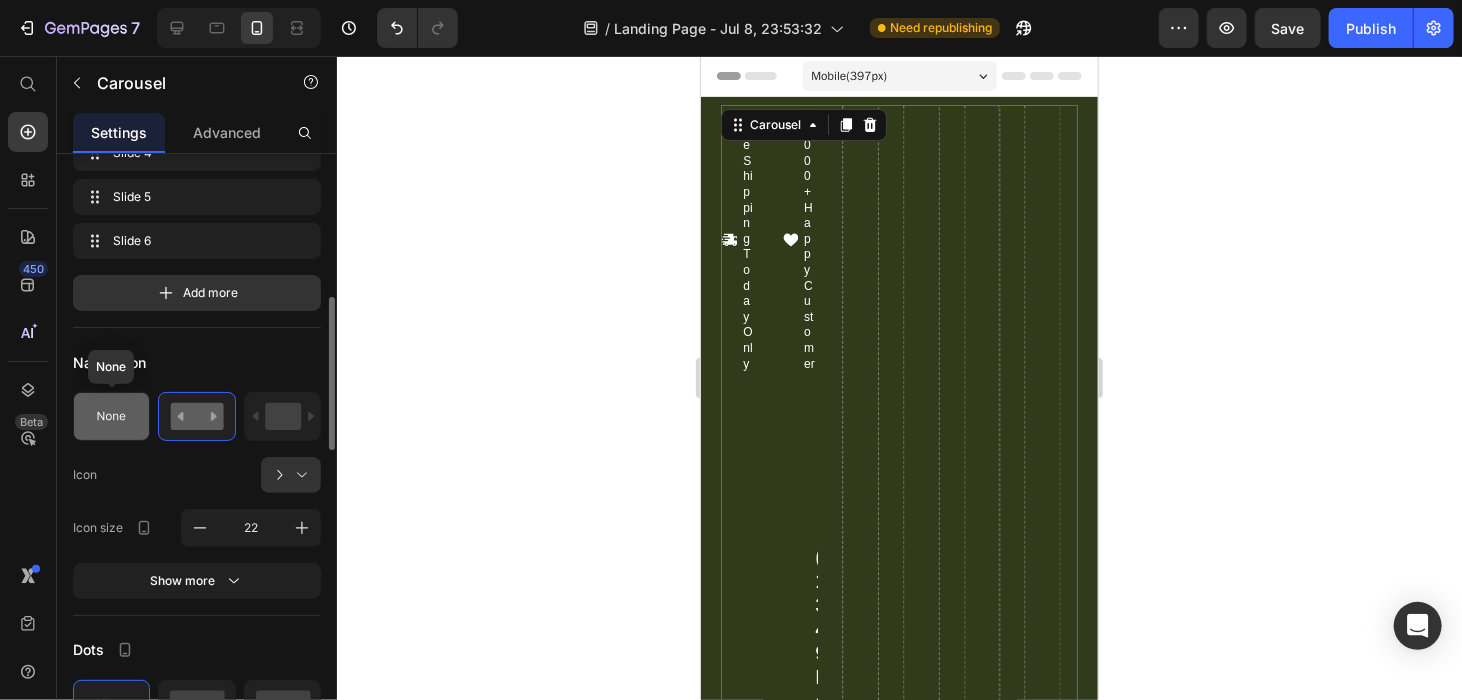 click 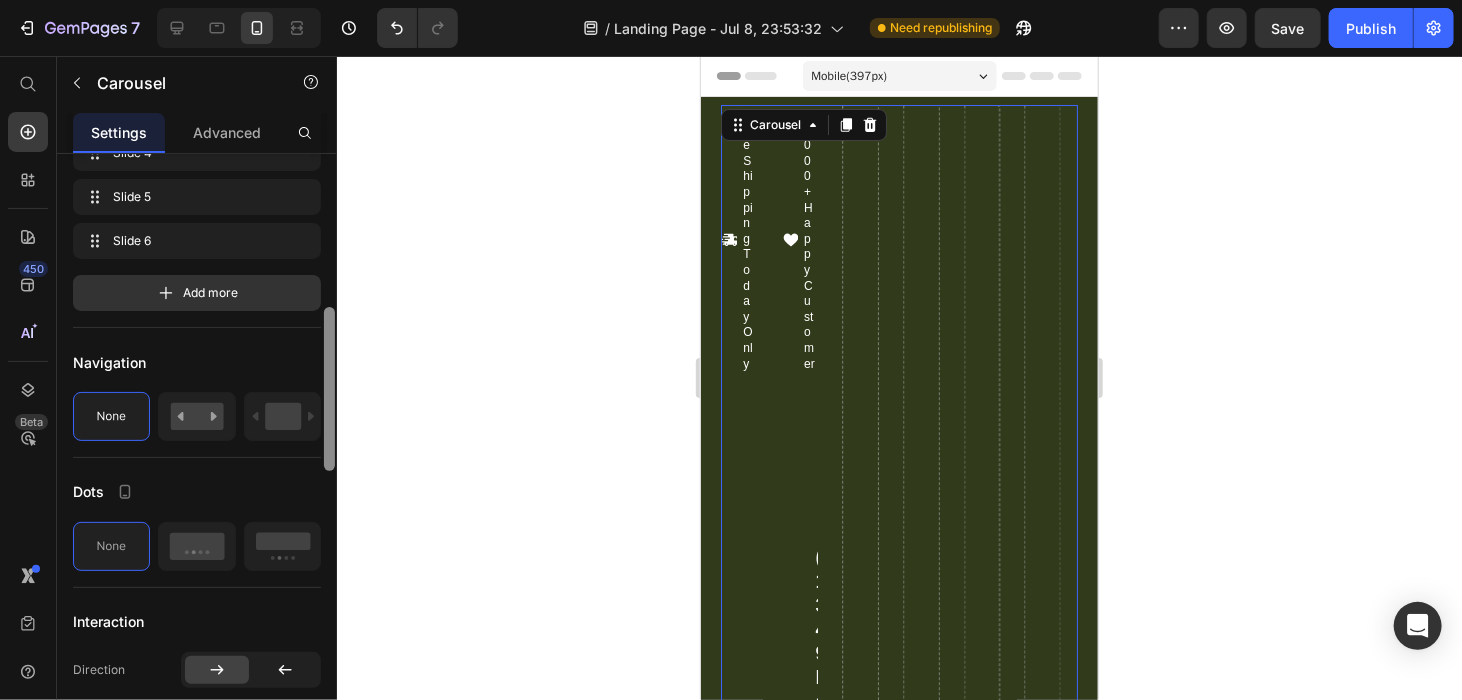 scroll, scrollTop: 0, scrollLeft: 0, axis: both 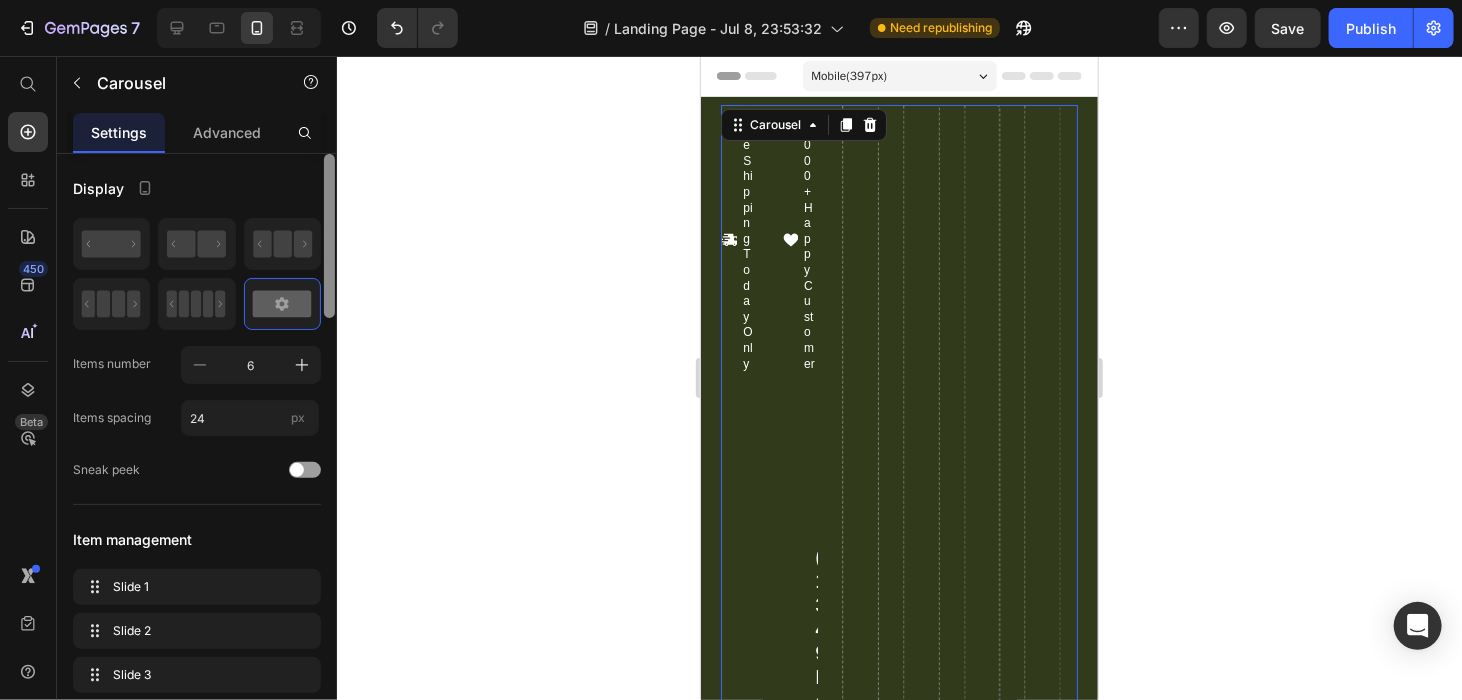 drag, startPoint x: 329, startPoint y: 391, endPoint x: 373, endPoint y: 111, distance: 283.43607 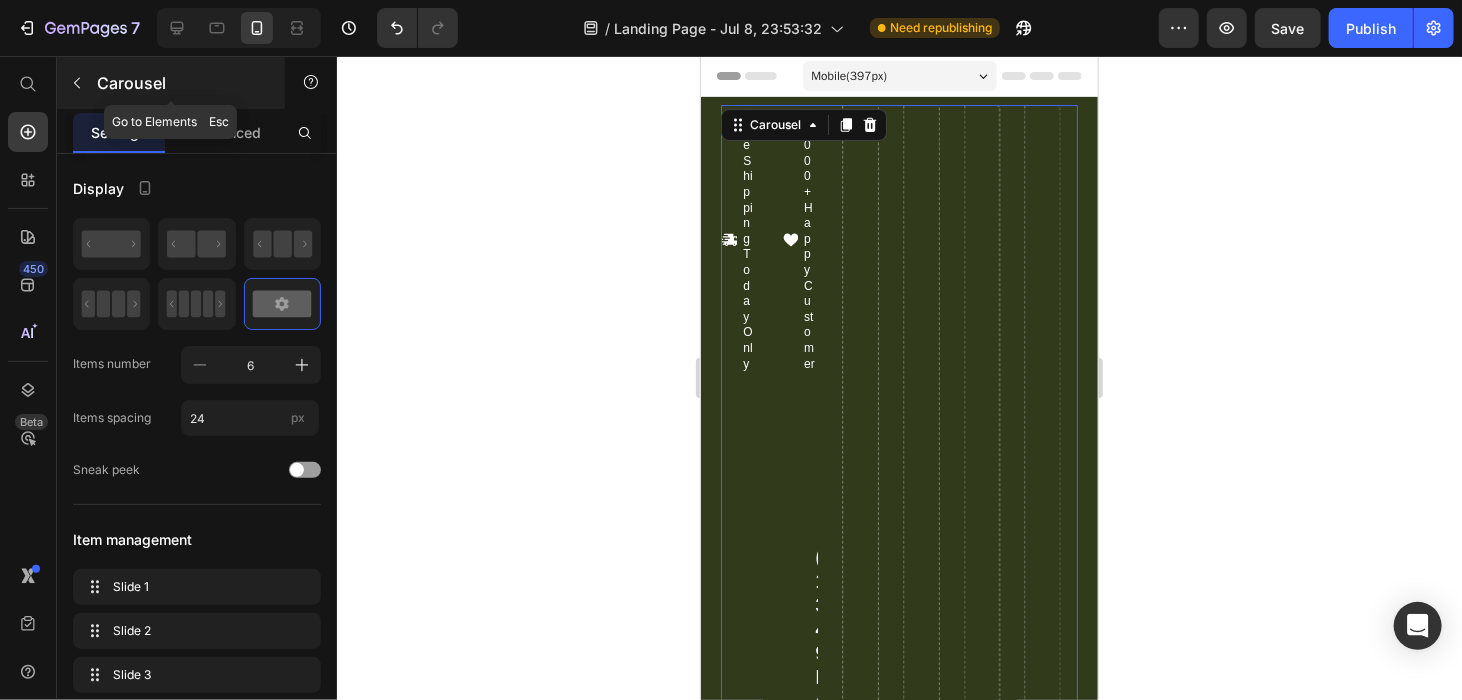 click at bounding box center (77, 83) 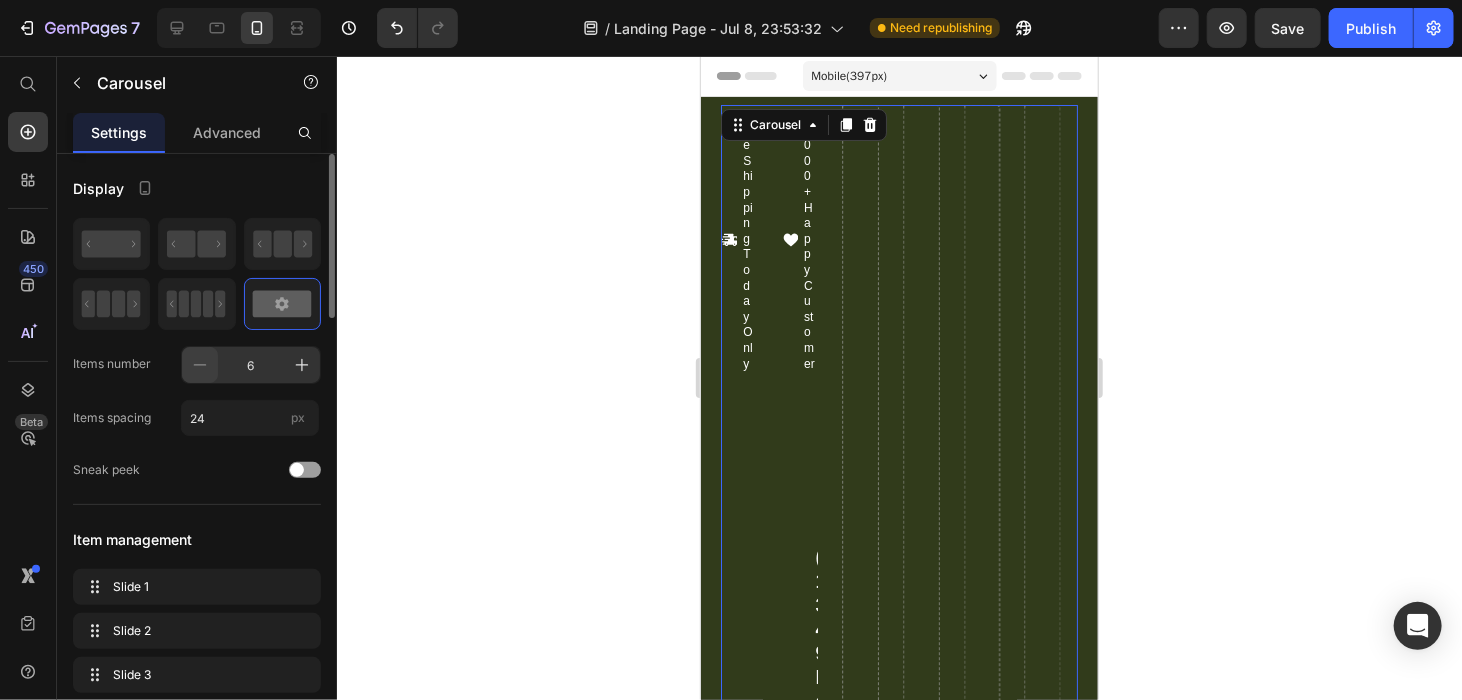 click 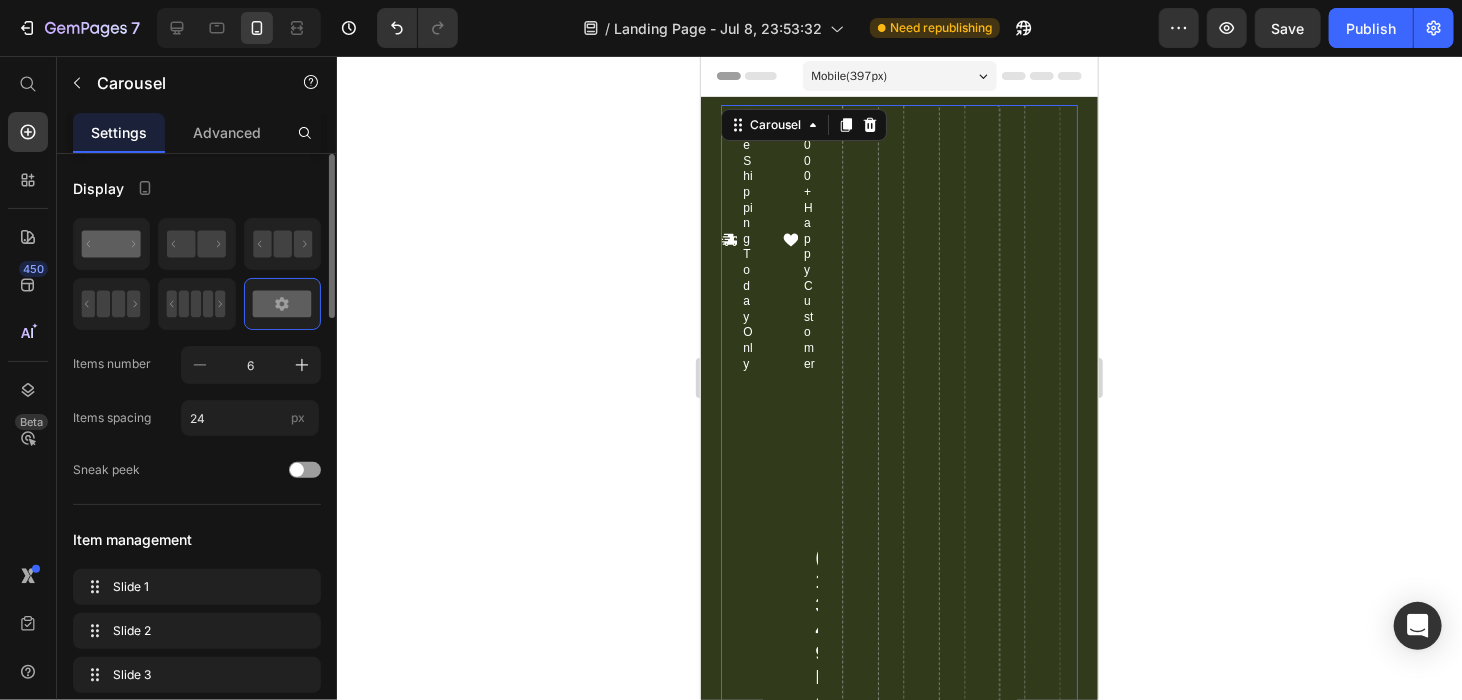 click 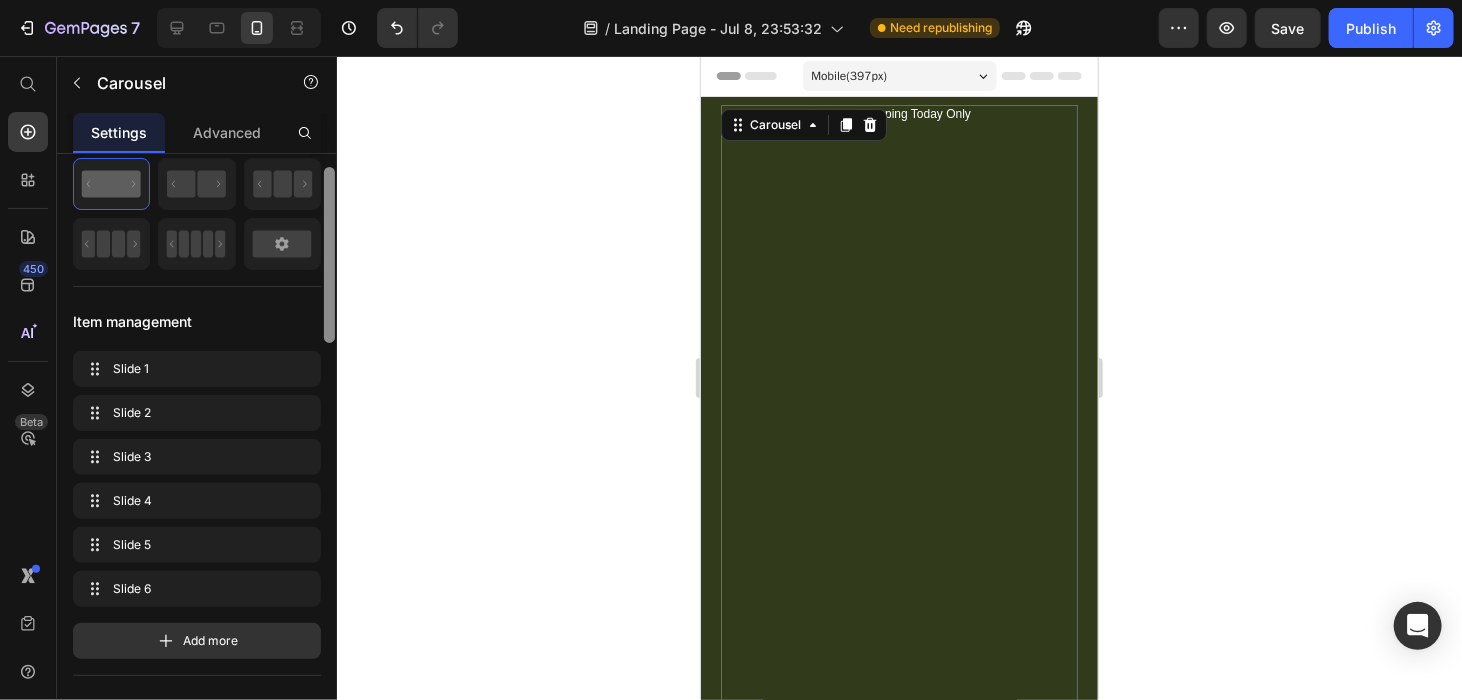 scroll, scrollTop: 71, scrollLeft: 0, axis: vertical 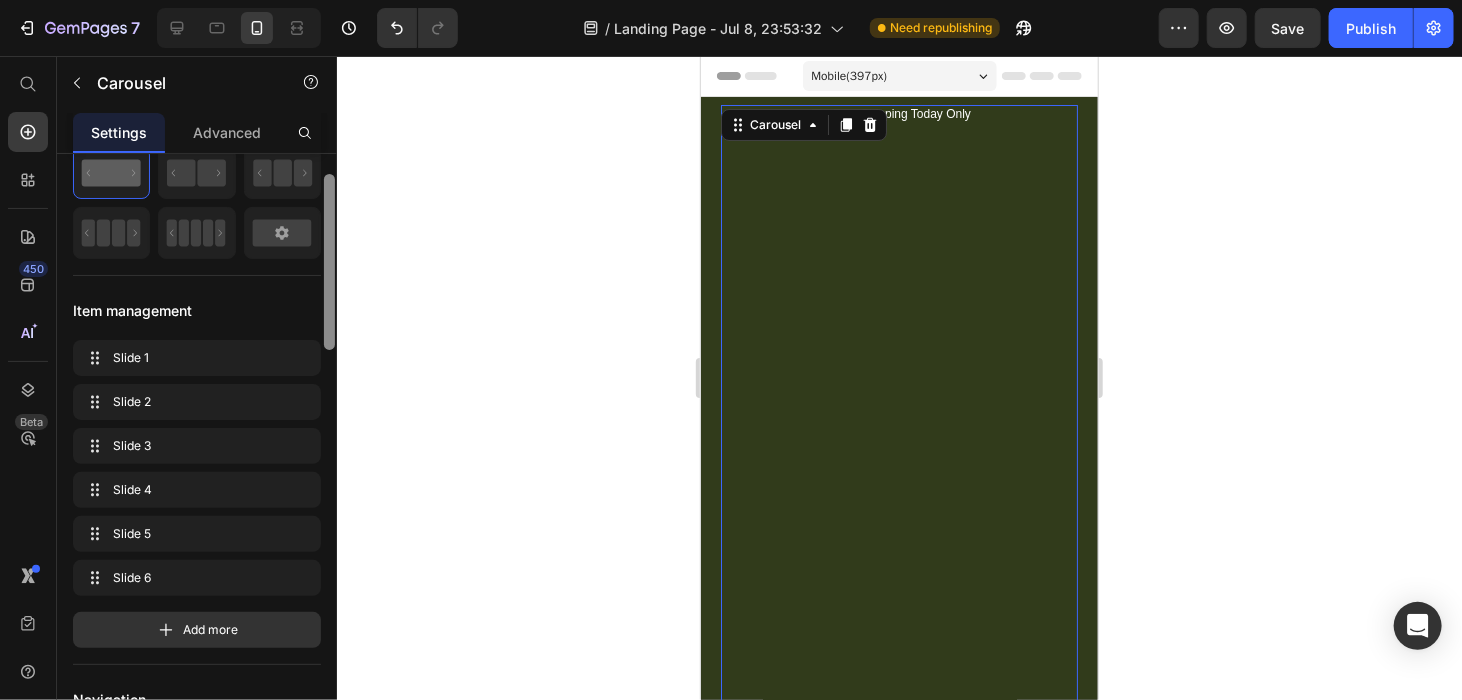 drag, startPoint x: 329, startPoint y: 263, endPoint x: 327, endPoint y: 283, distance: 20.09975 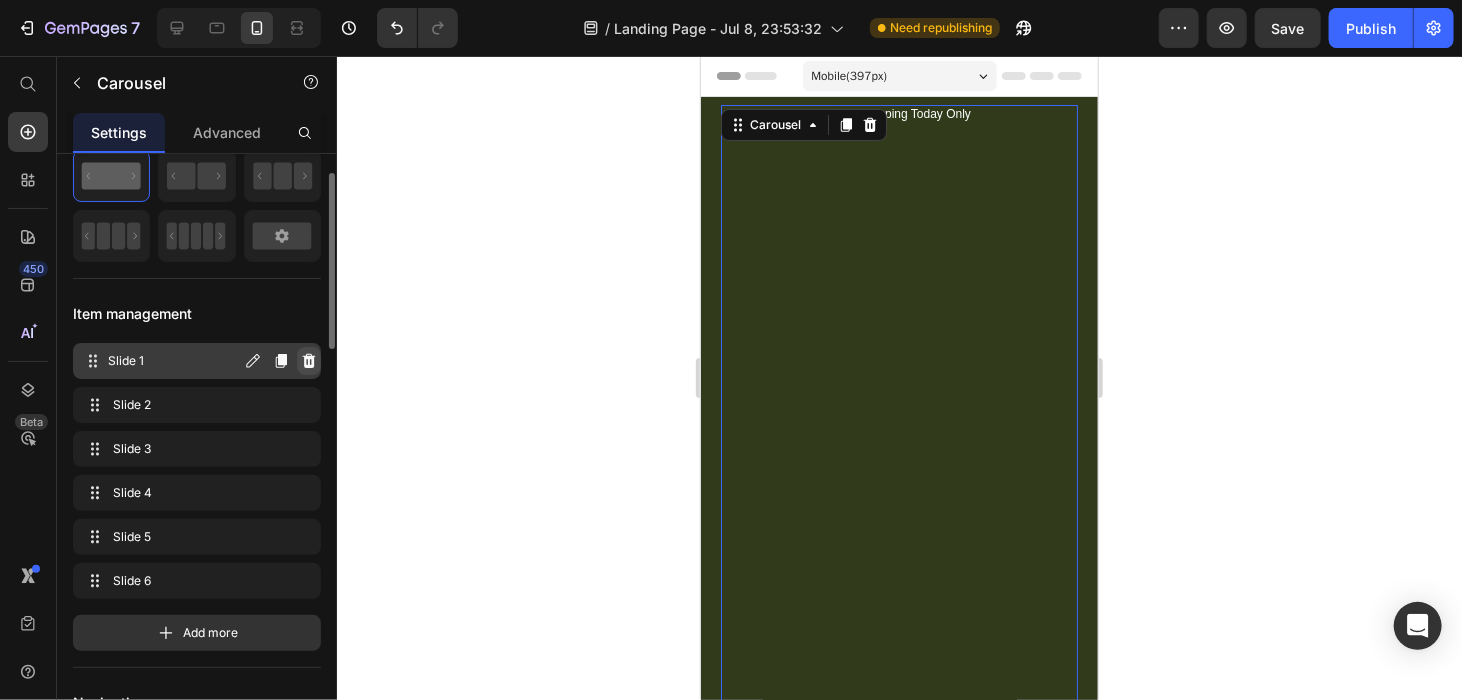 click 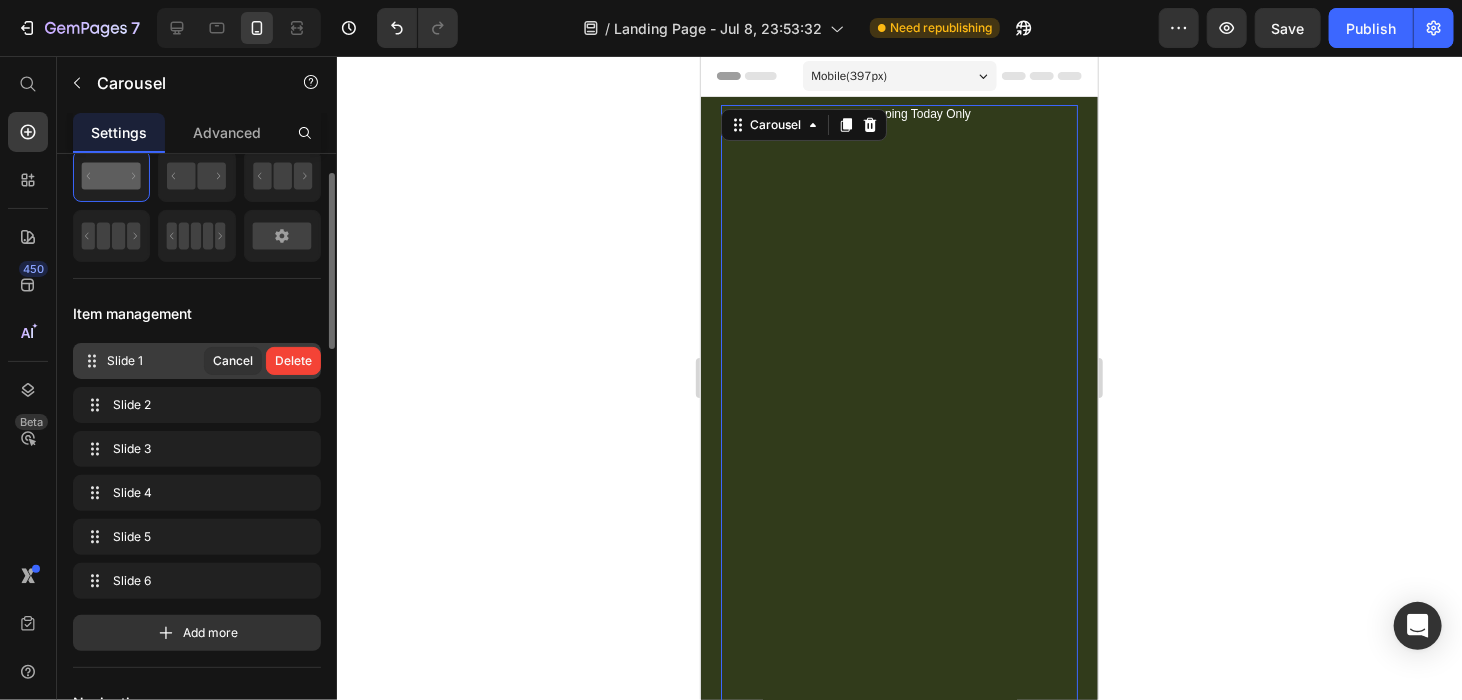 click on "Delete" at bounding box center [293, 361] 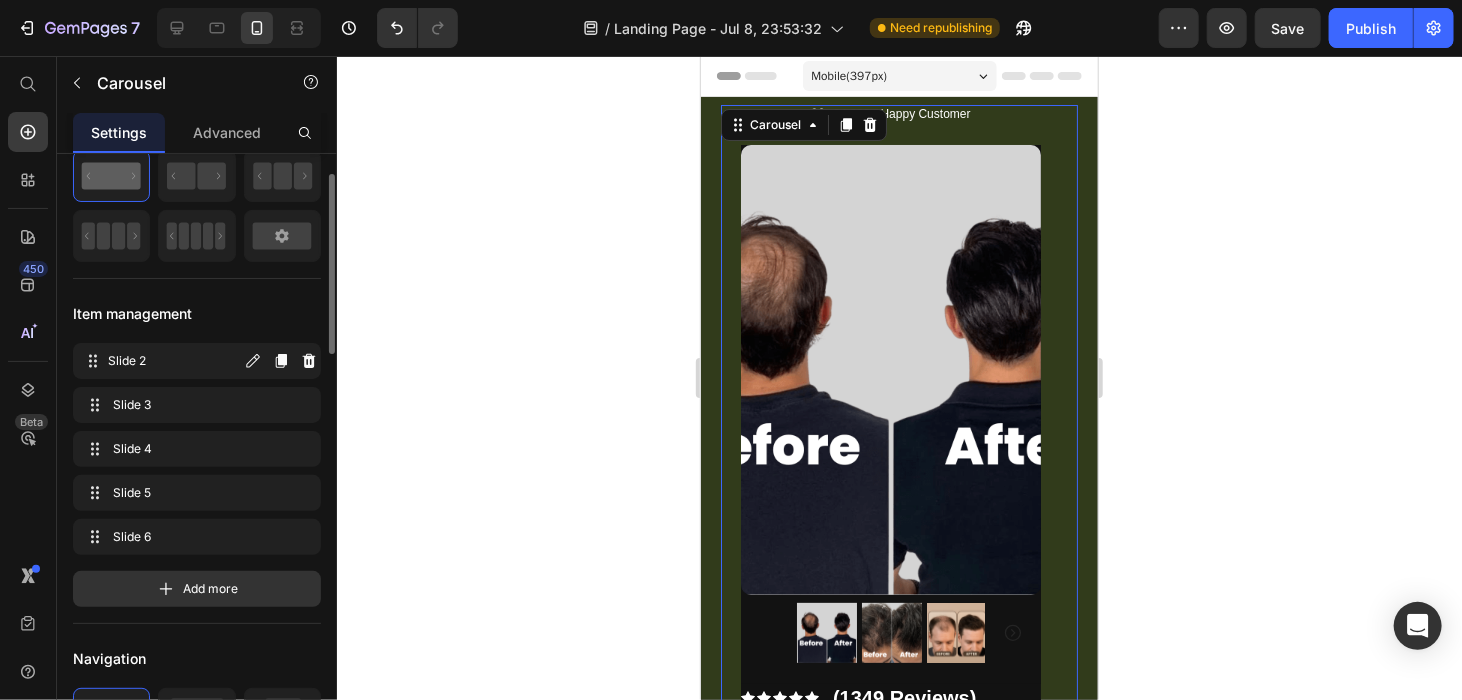 click on "Slide 2 Slide 2" at bounding box center (197, 361) 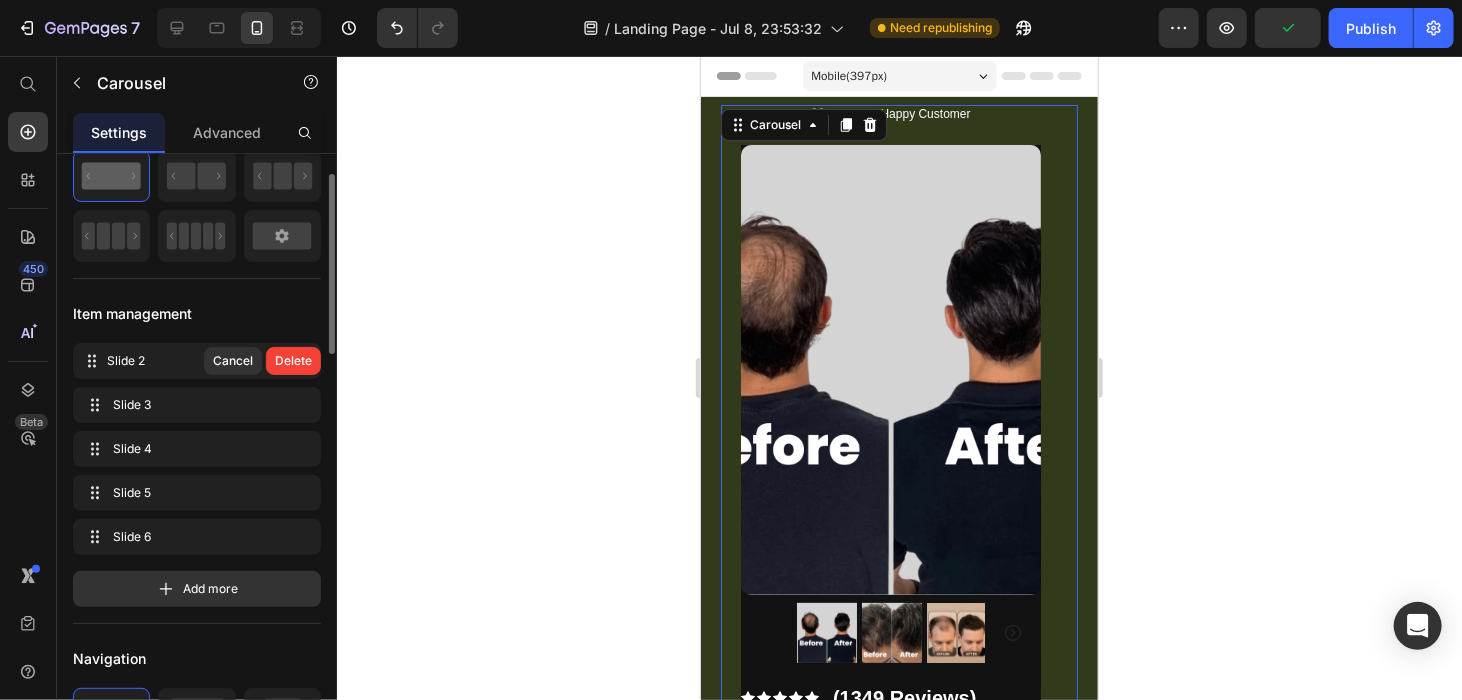 click on "Delete" at bounding box center (293, 361) 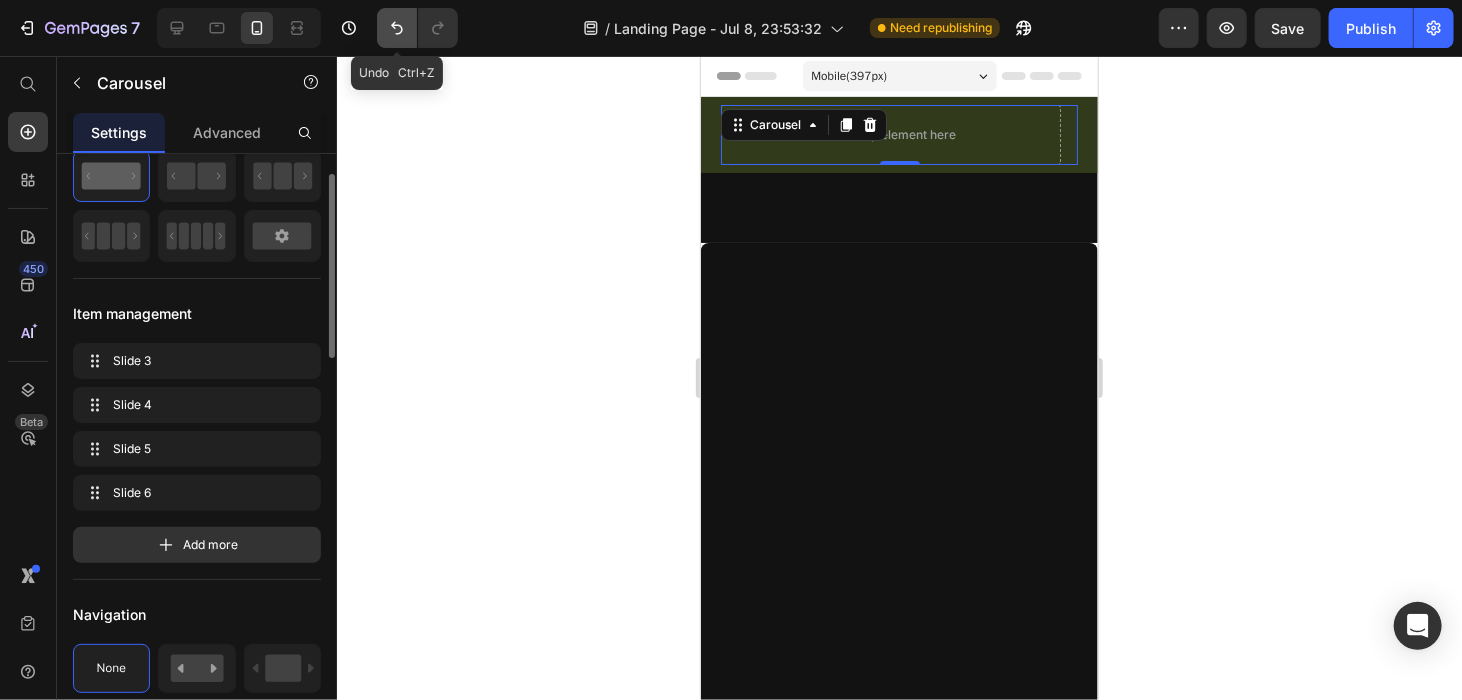 click 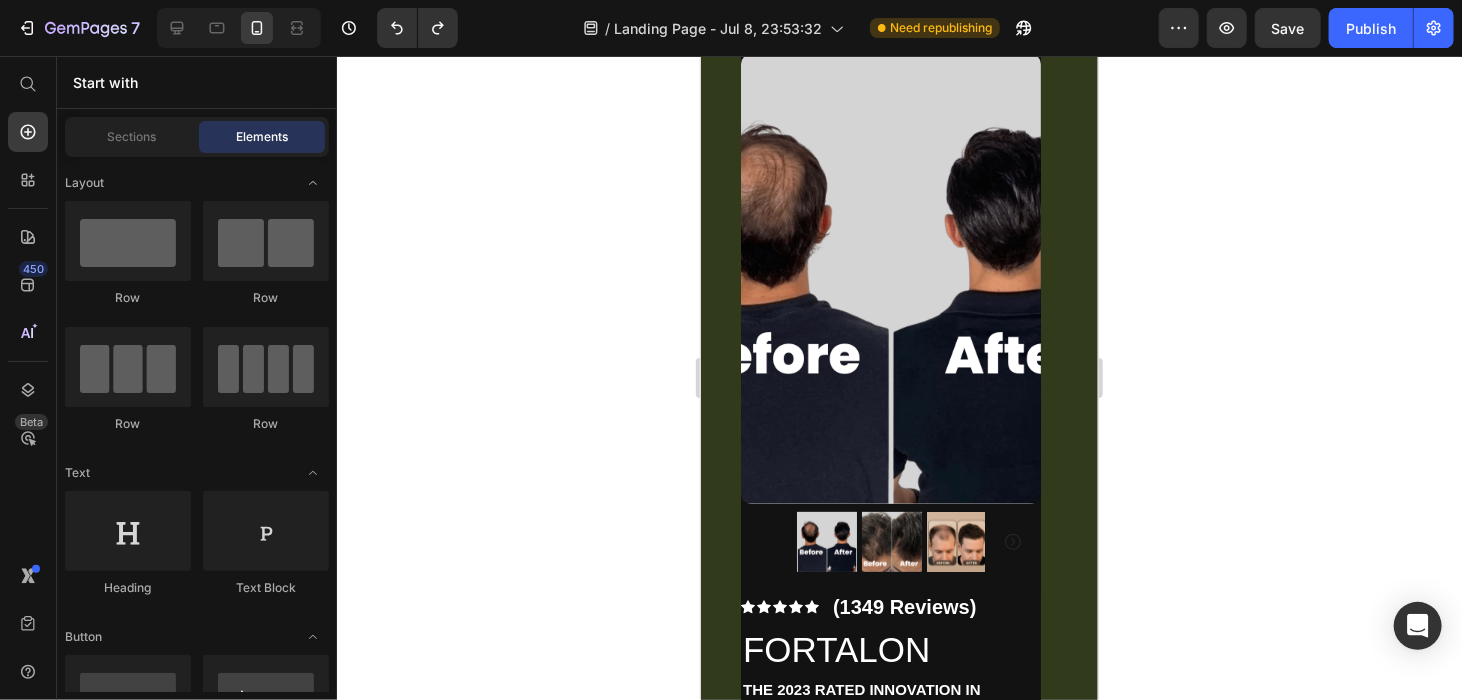 scroll, scrollTop: 0, scrollLeft: 0, axis: both 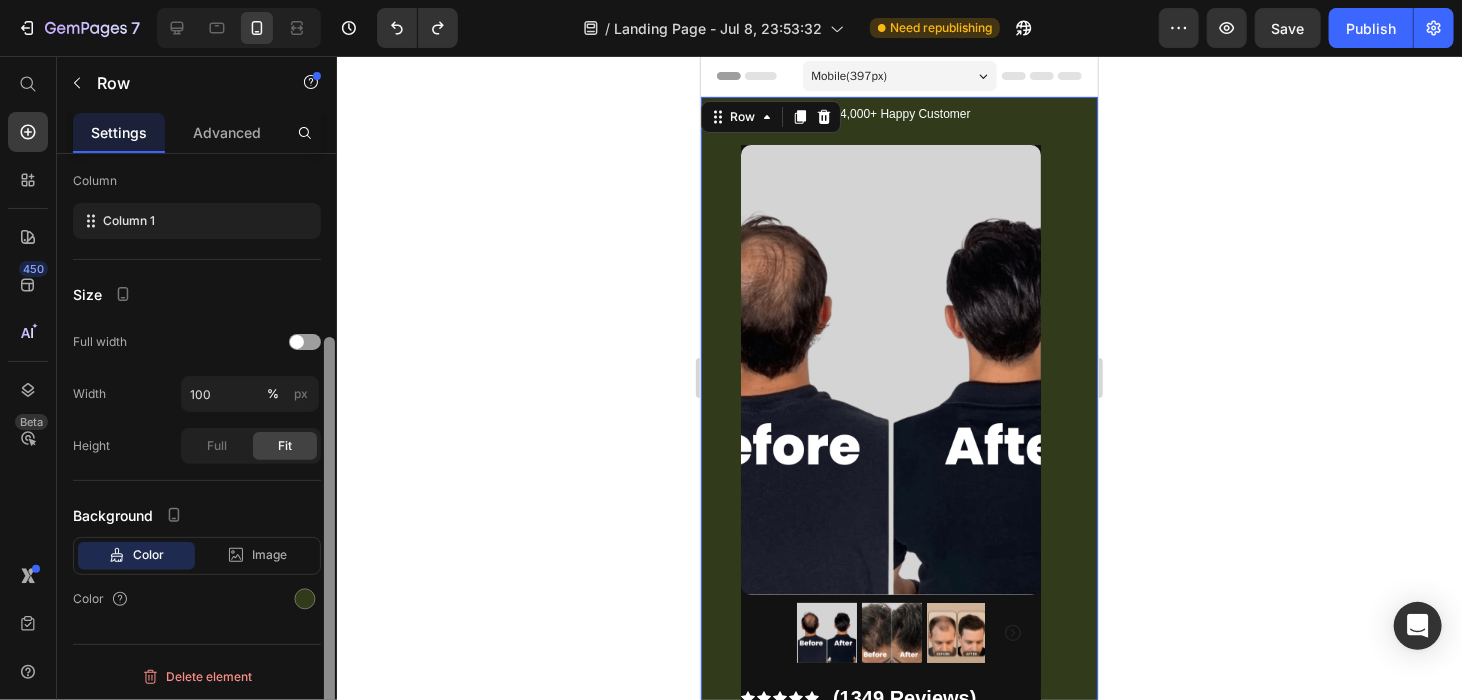 drag, startPoint x: 332, startPoint y: 380, endPoint x: 326, endPoint y: 666, distance: 286.06293 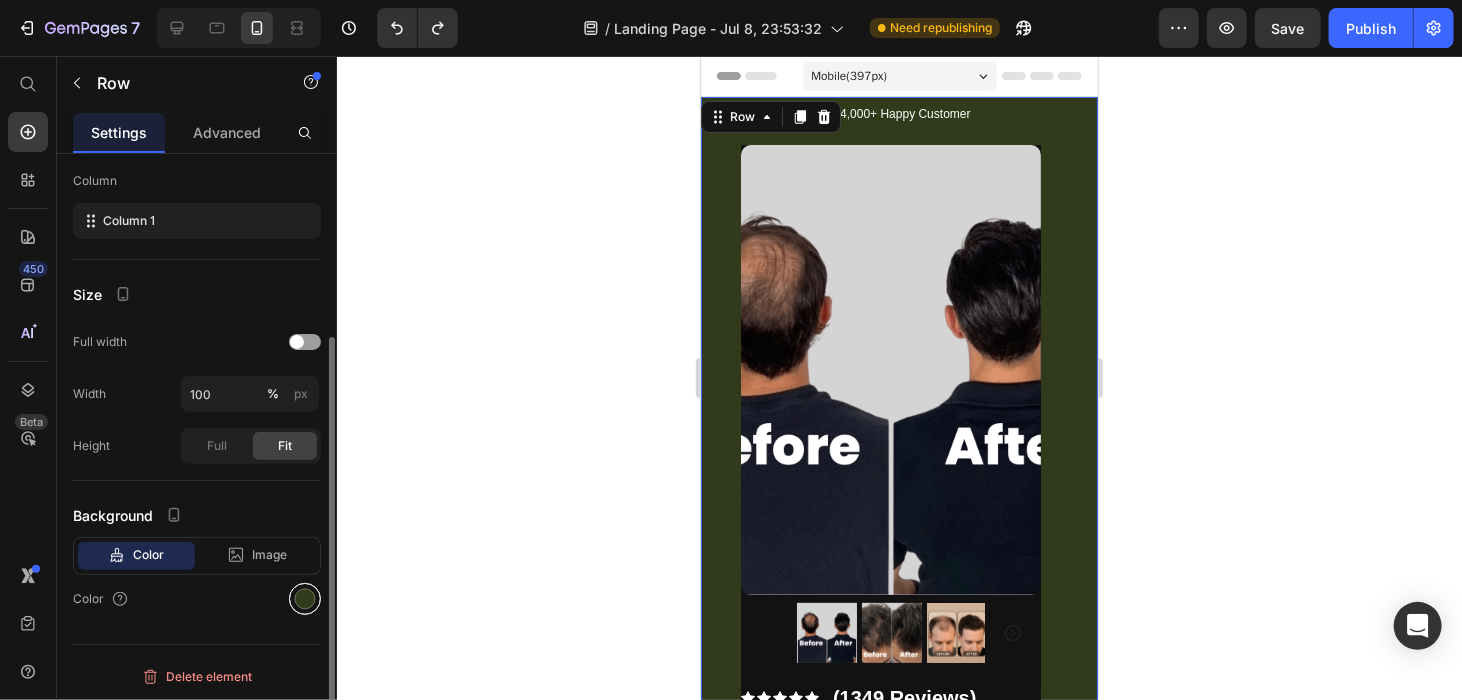 click at bounding box center (305, 599) 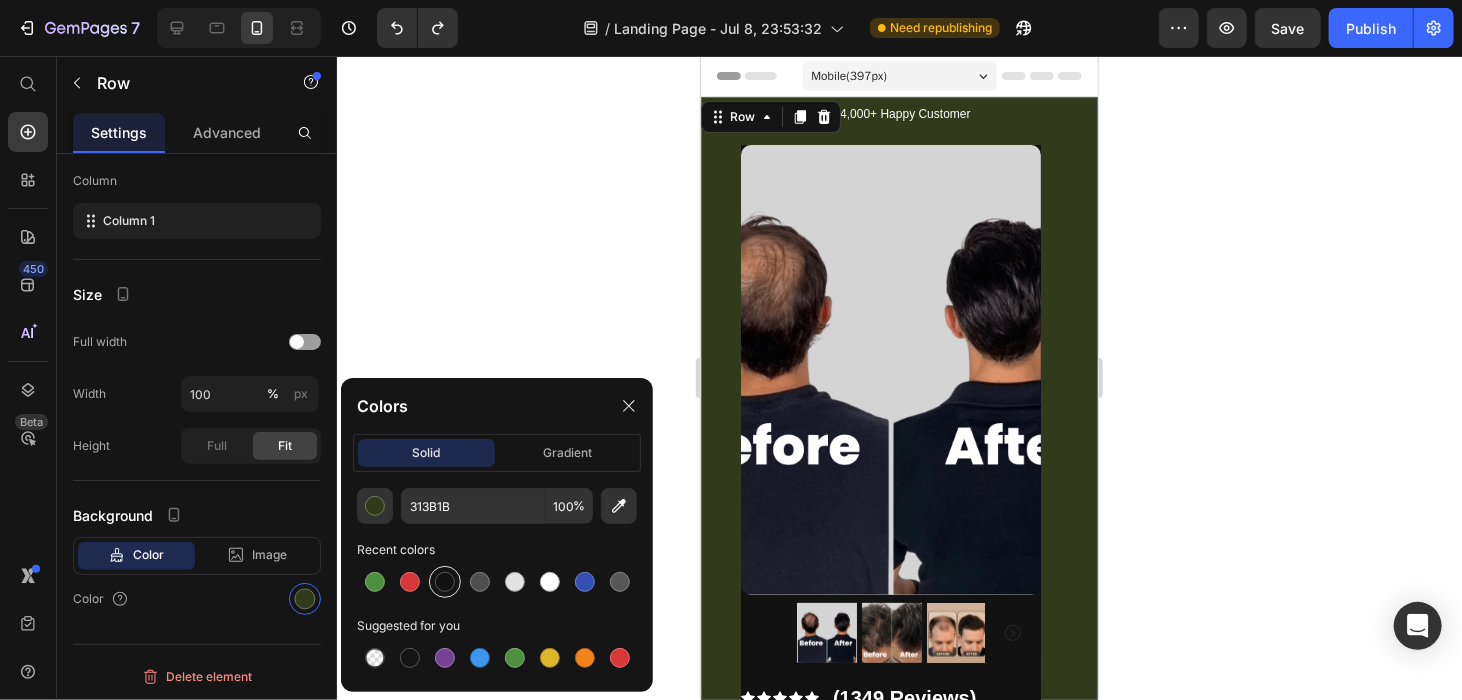 click at bounding box center [445, 582] 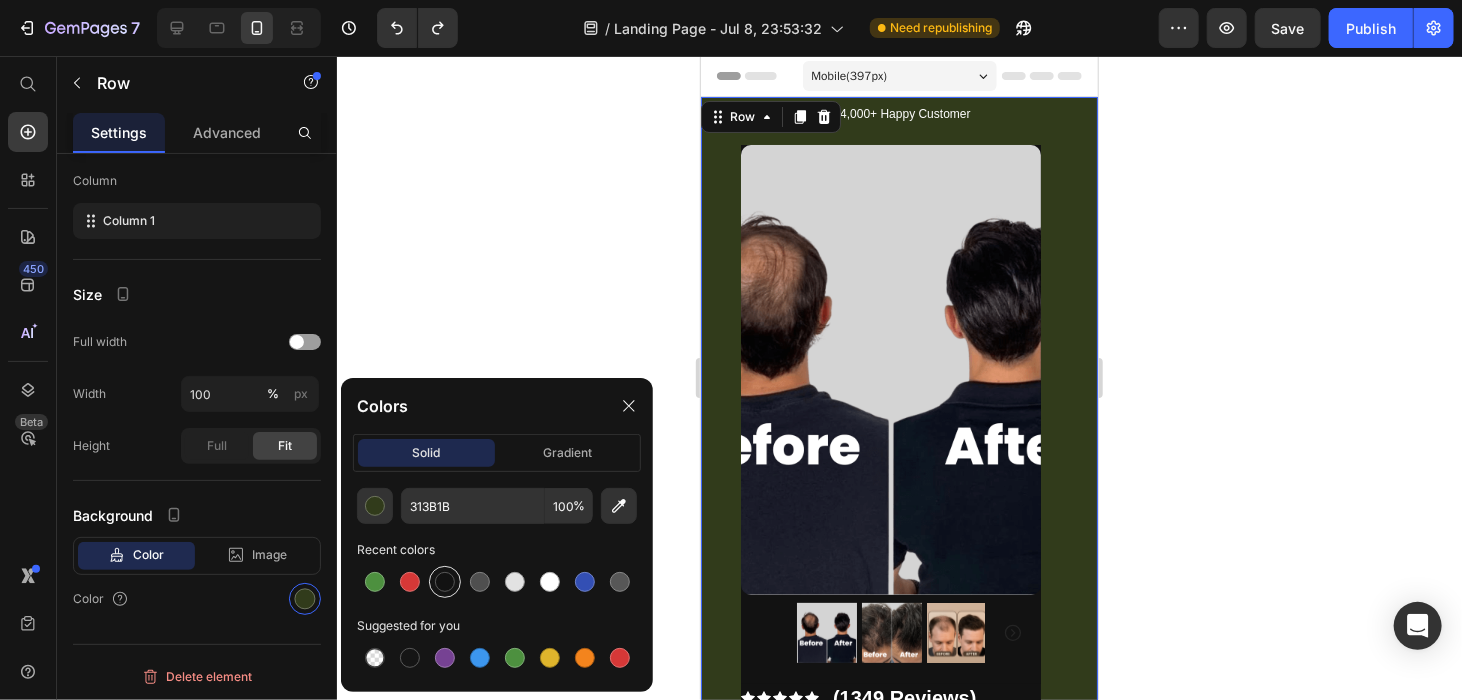 type on "121212" 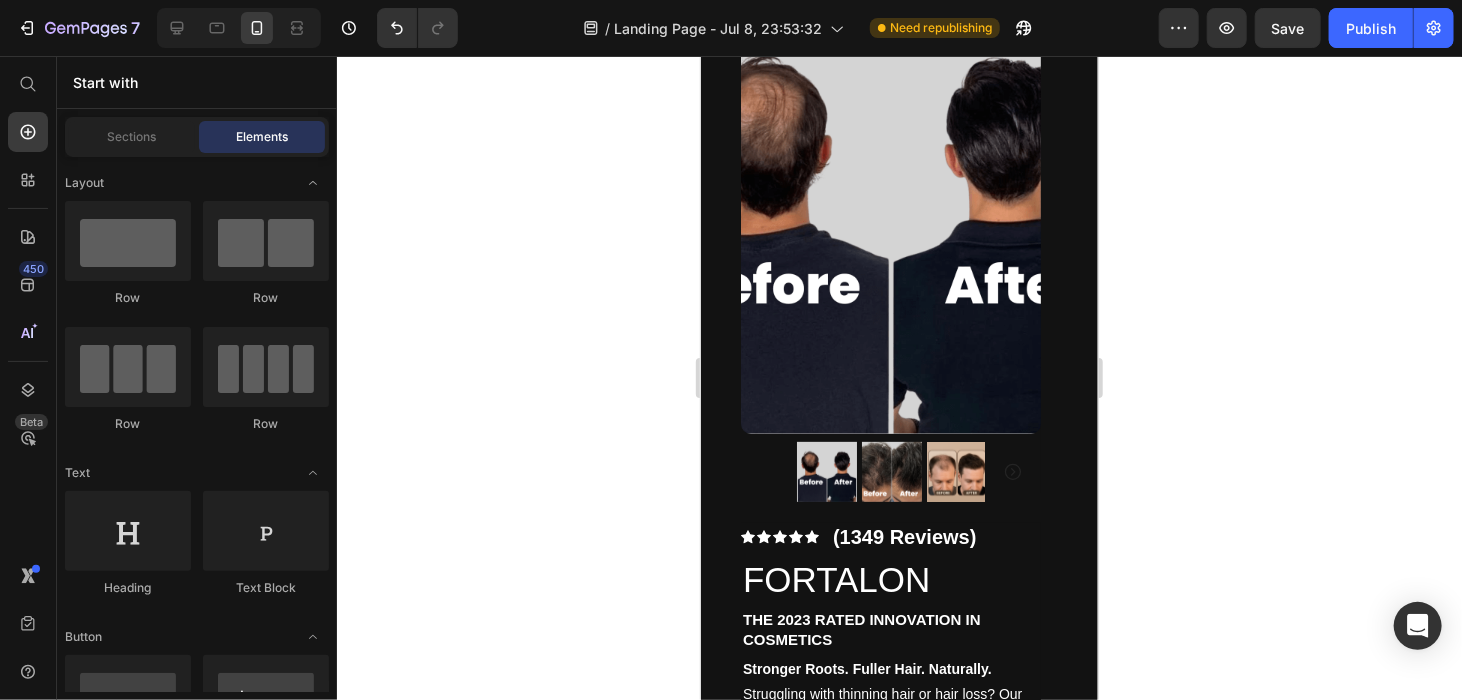 scroll, scrollTop: 0, scrollLeft: 0, axis: both 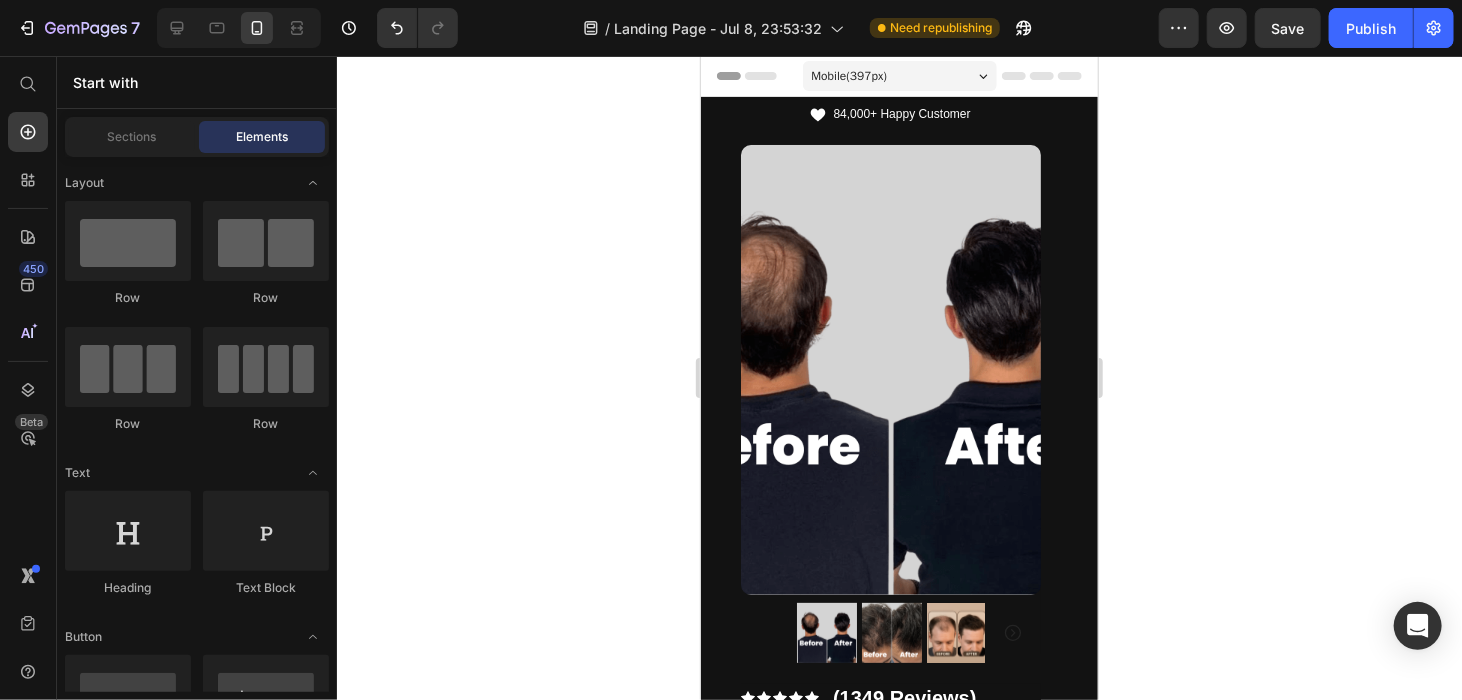 drag, startPoint x: 1090, startPoint y: 113, endPoint x: 1799, endPoint y: 118, distance: 709.01764 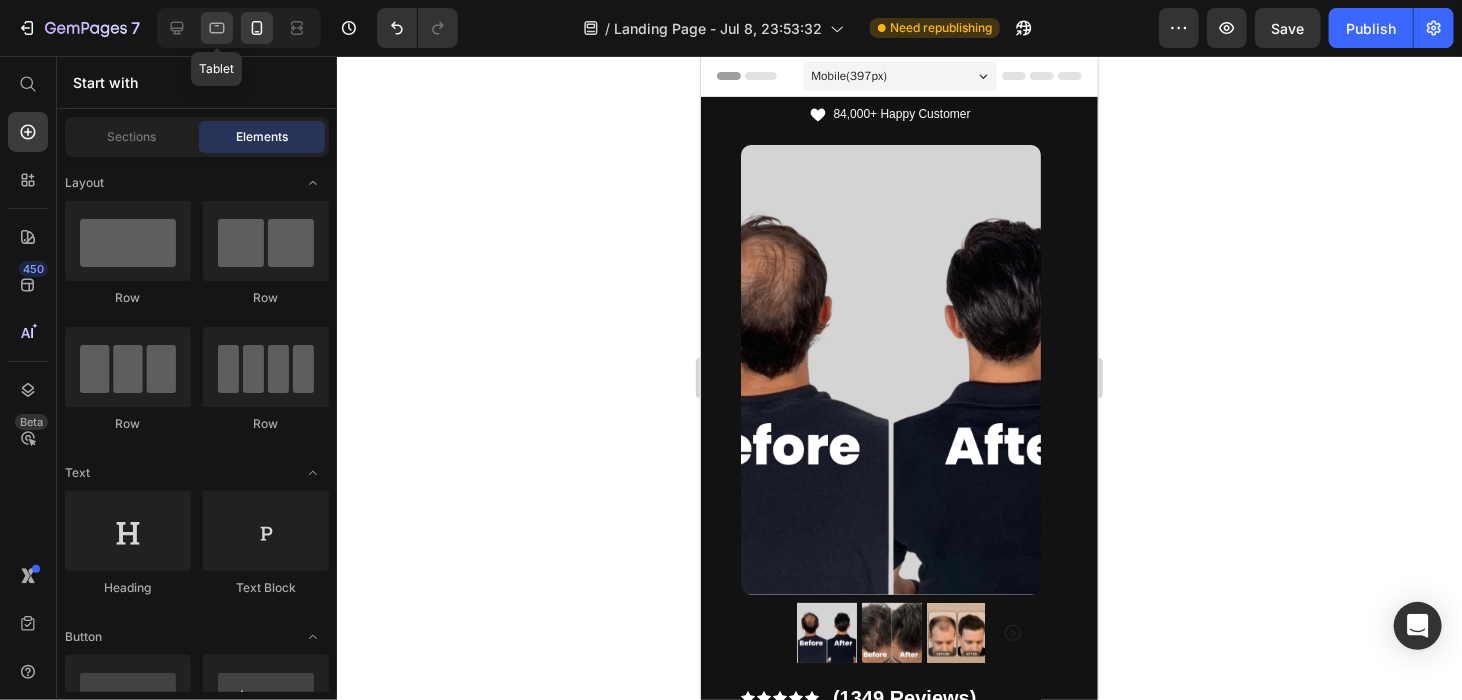 click 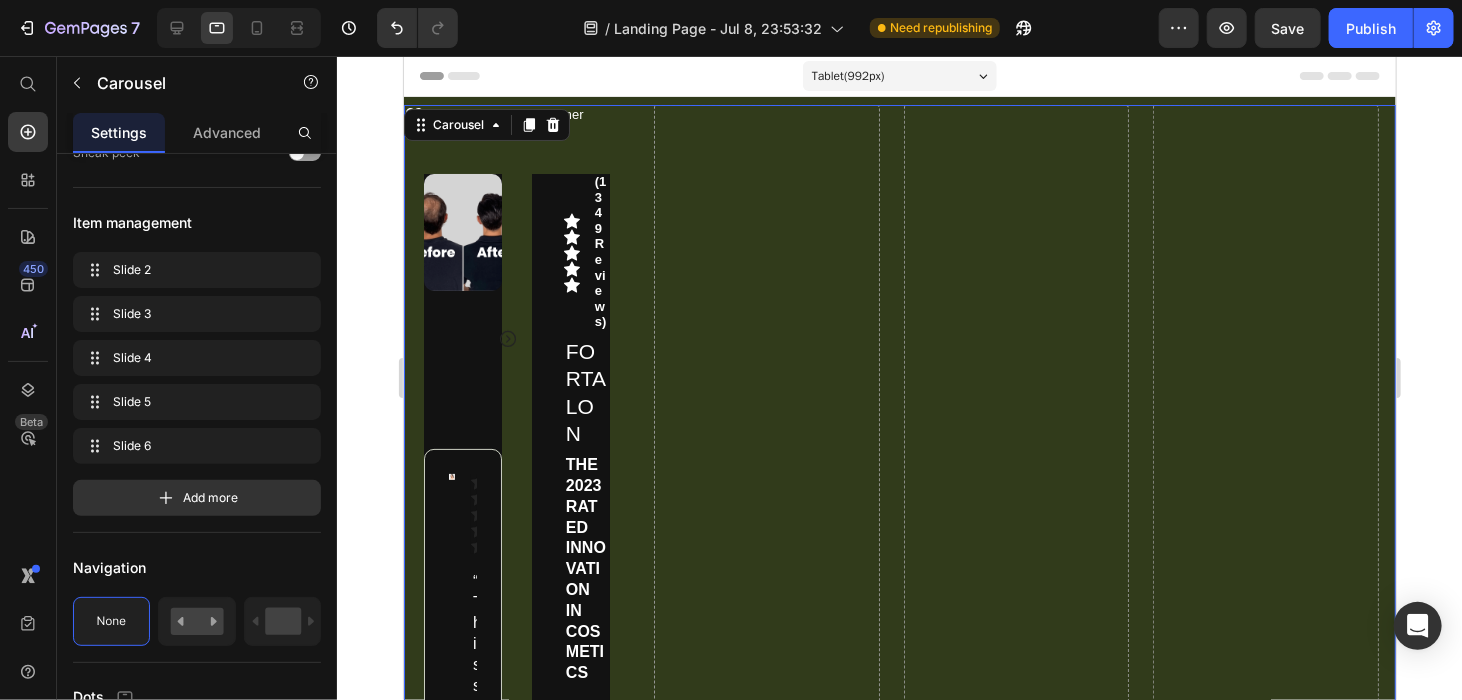 click on "Icon 84,000+ Happy Customer Text Block Row
Product Images Image Icon Icon Icon Icon Icon Icon List “This skin cream is a game-changer! It has transformed my dry, lackluster skin into a hydrated and radiant complexion. I love how it absorbs quickly and leaves no greasy residue. Highly recommend” Text Block
Icon [FIRST] [LAST] ([CITY], [COUNTRY]) Text Block Row Row Row Icon Icon Icon Icon Icon Icon List (1349 Reviews) Text Block Row FORTALON Product Title The 2023 Rated Innovation in Cosmetics Text Block Hydrate, rejuvenate, and glow with our revolutionary cream. Unleash your skin's potential today. Text Block Stronger Roots. Fuller Hair. Naturally. Struggling with thinning hair or hair loss? Our NATURAL ORGANIC  Shampoo  nourishes the scalp, strengthens weak roots, and promotes thicker hair in just 8–12 weeks. 🌿 Plant-Based Formula ✅ For All Hair Types 🚫 No Harsh Chemicals 💪 Helps Regrow & Prevent Hair Loss Use consistently for visible results. Text Block" at bounding box center (899, 2537) 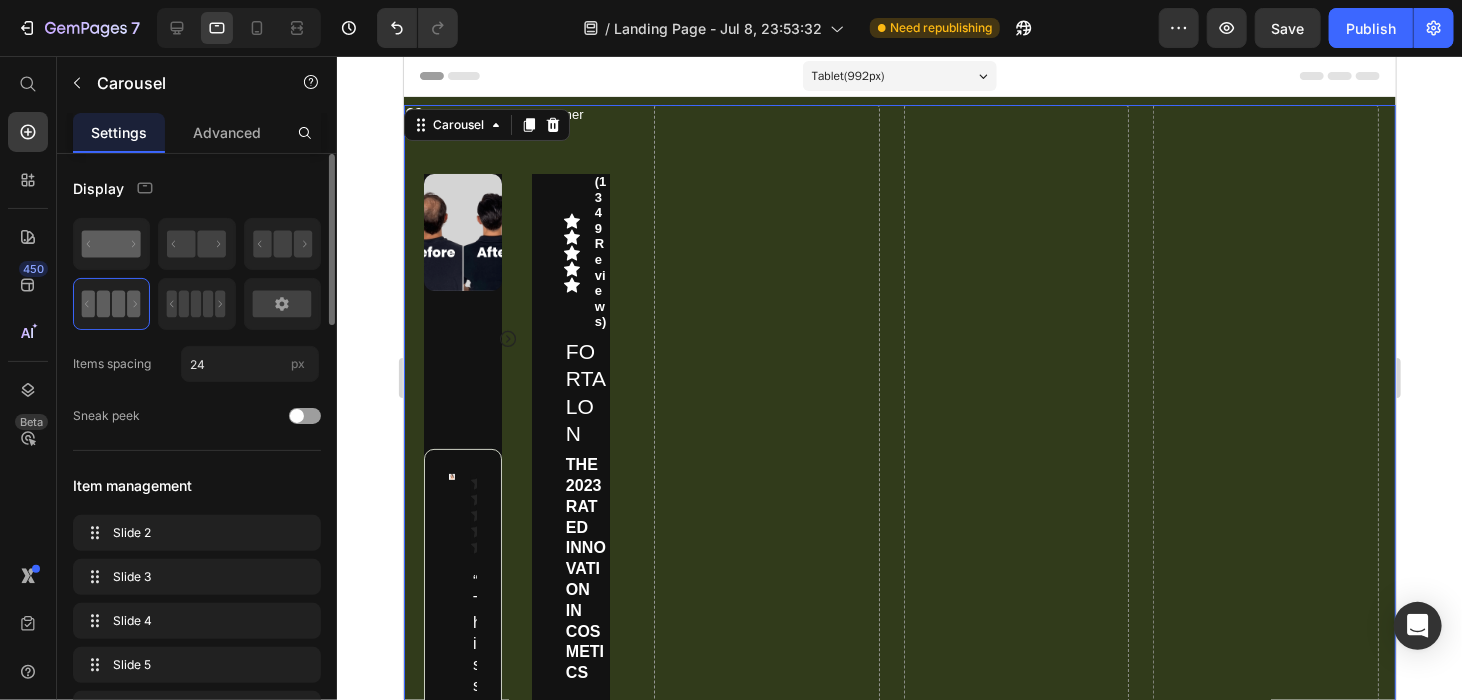 click 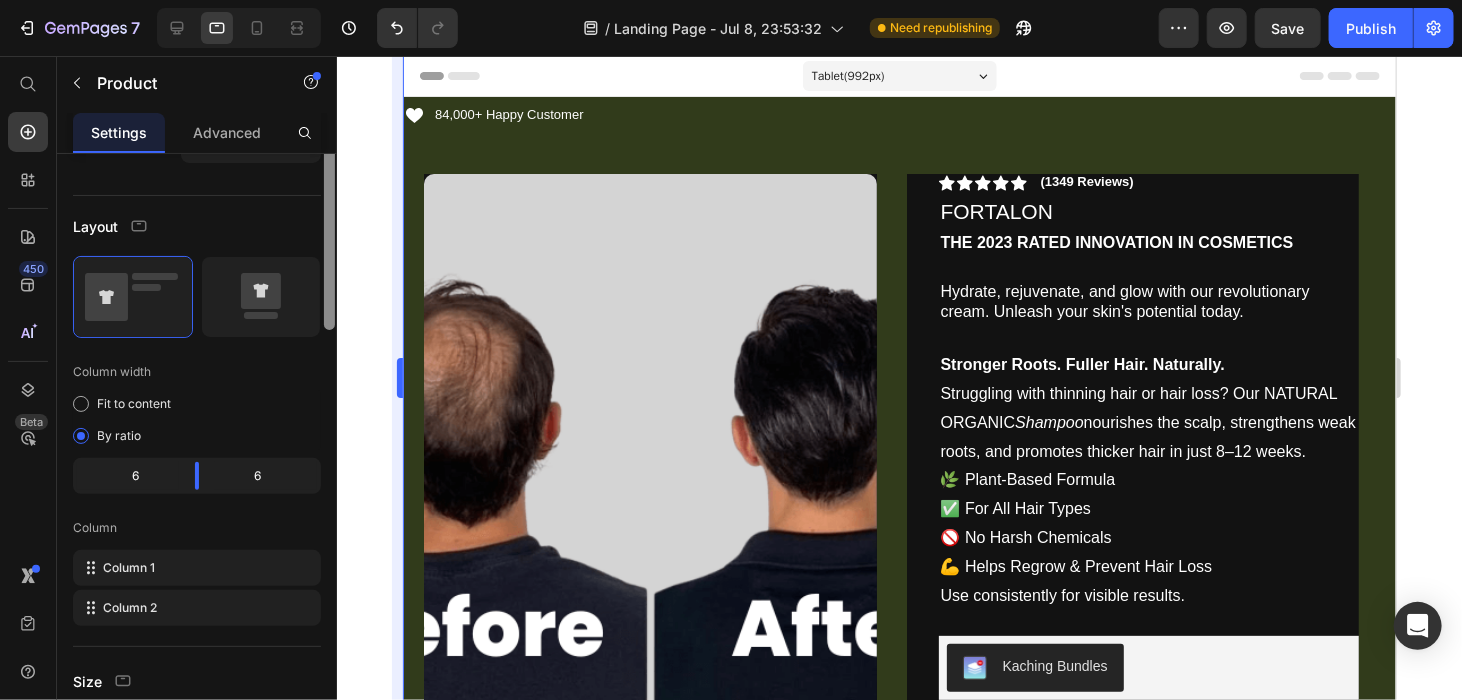 scroll, scrollTop: 0, scrollLeft: 0, axis: both 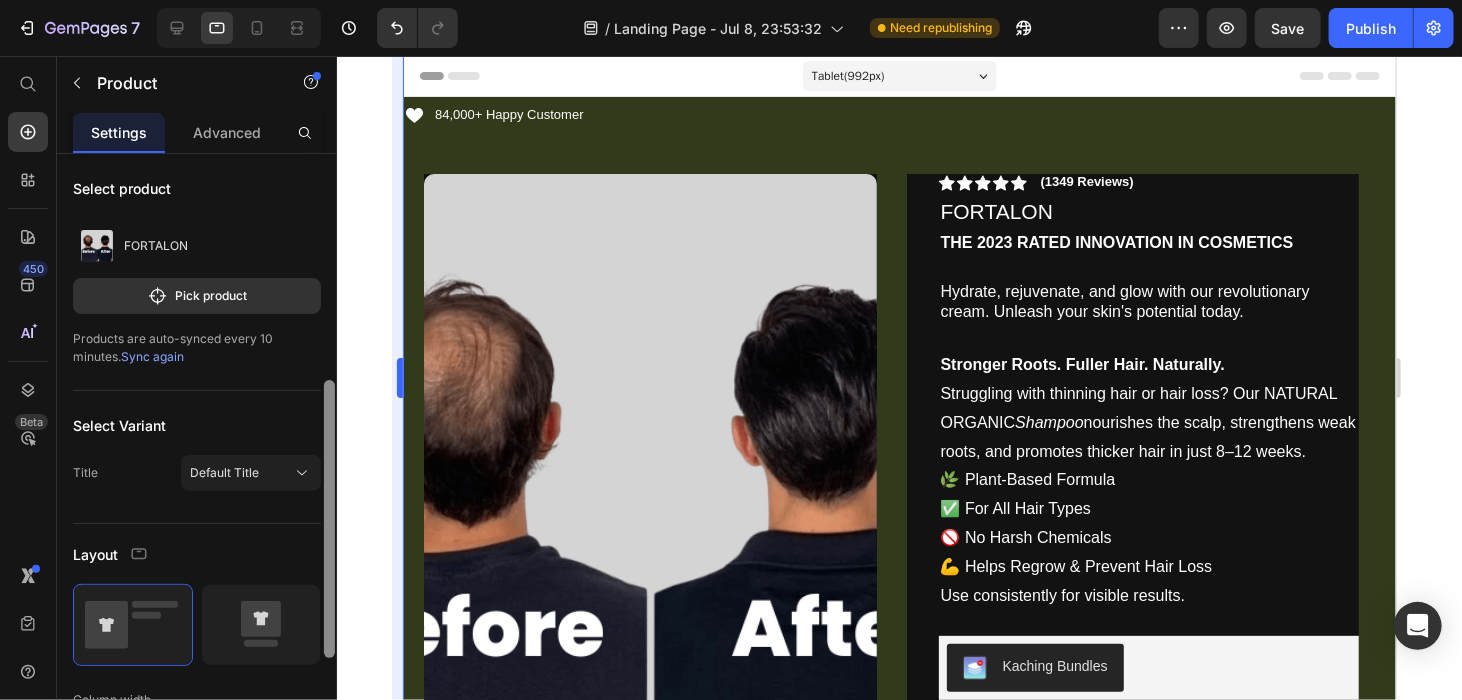 drag, startPoint x: 328, startPoint y: 204, endPoint x: 392, endPoint y: 193, distance: 64.93843 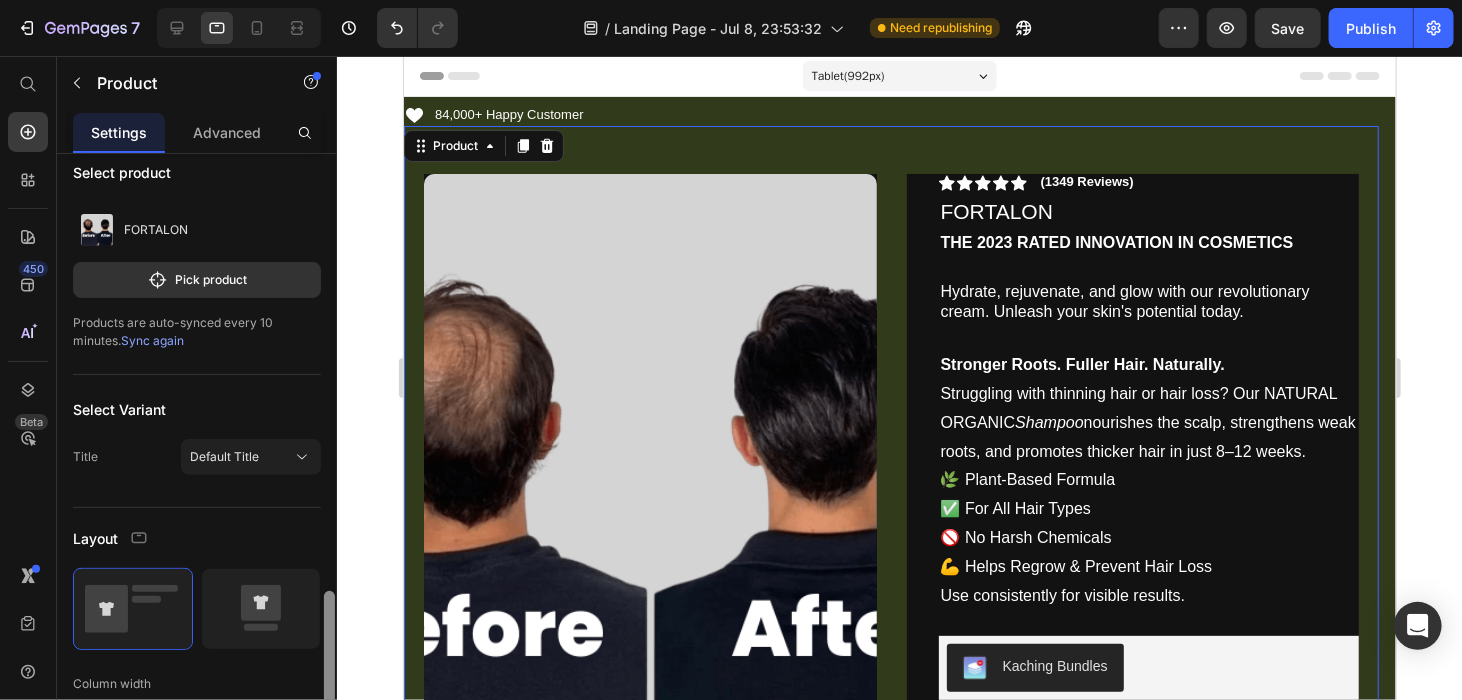 scroll, scrollTop: 0, scrollLeft: 0, axis: both 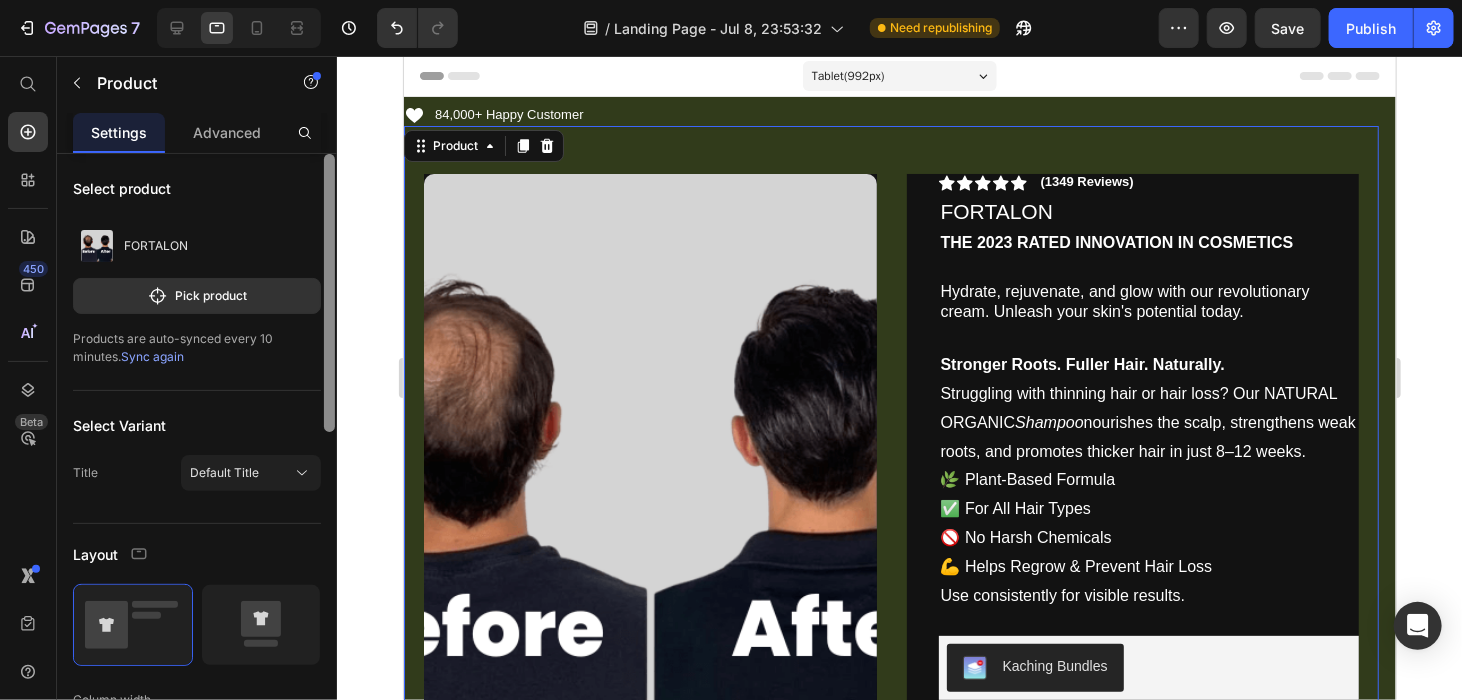 drag, startPoint x: 325, startPoint y: 228, endPoint x: 337, endPoint y: 157, distance: 72.00694 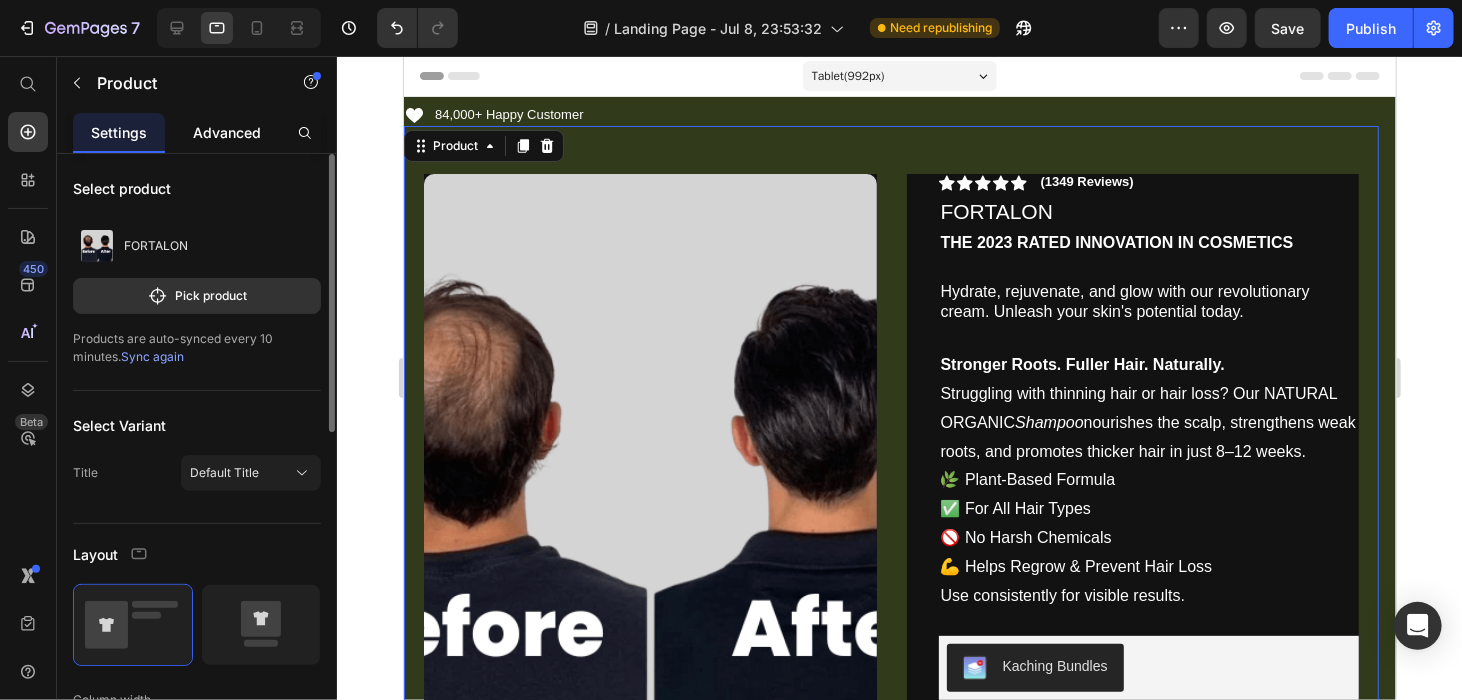 click on "Advanced" at bounding box center [227, 132] 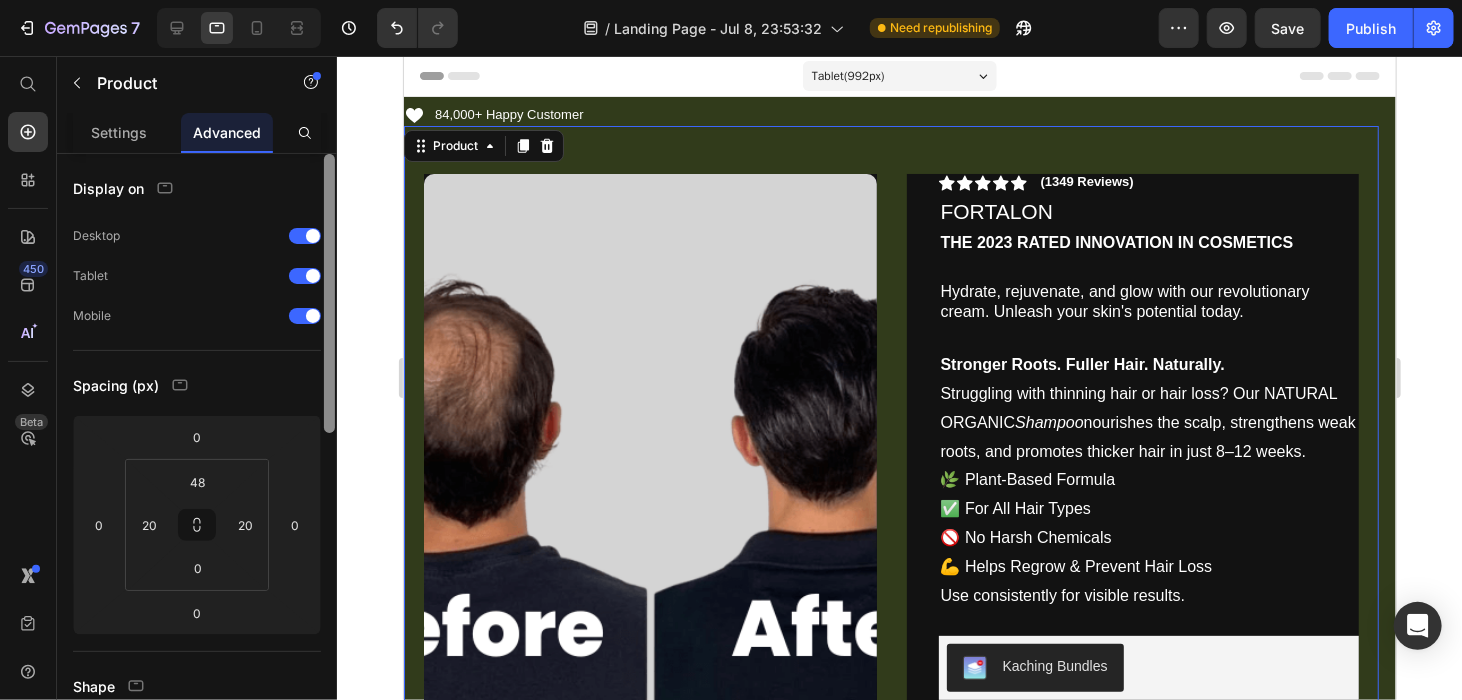scroll, scrollTop: 602, scrollLeft: 0, axis: vertical 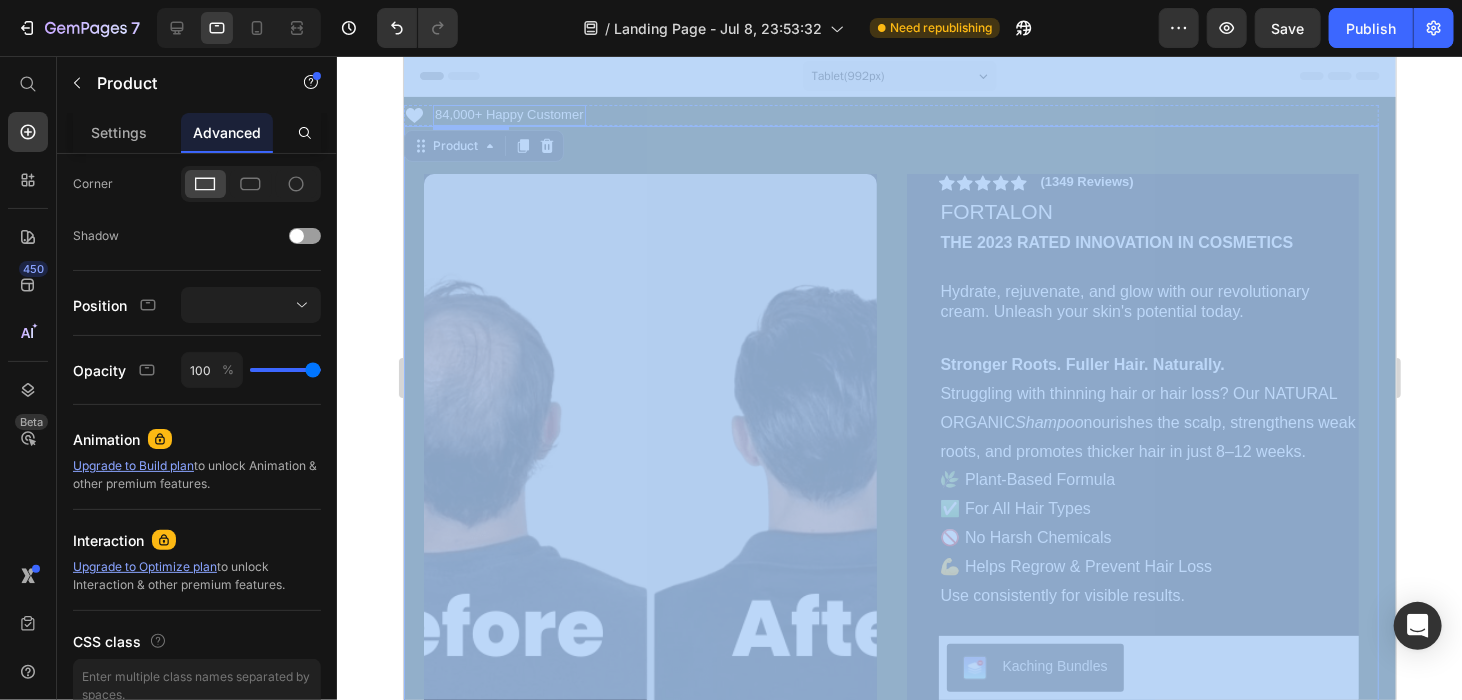 drag, startPoint x: 739, startPoint y: 343, endPoint x: 624, endPoint y: 190, distance: 191.4001 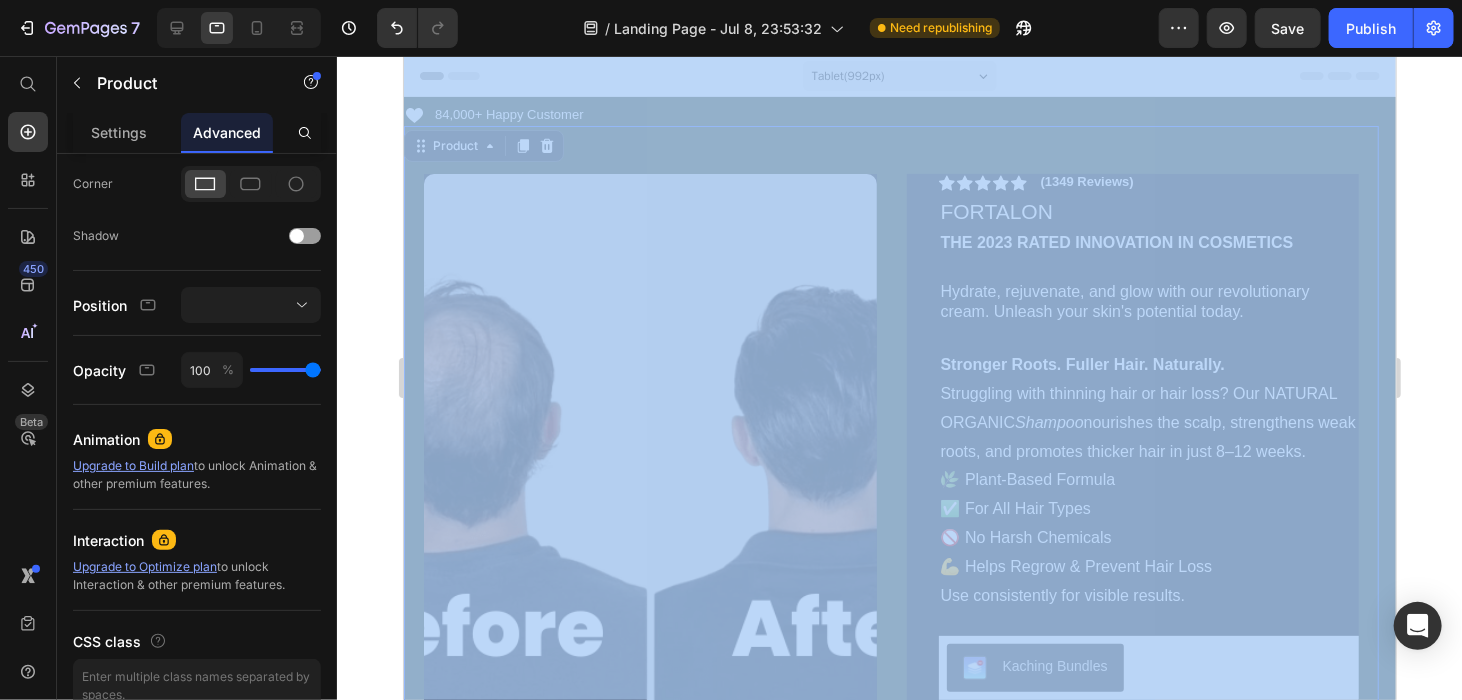 click 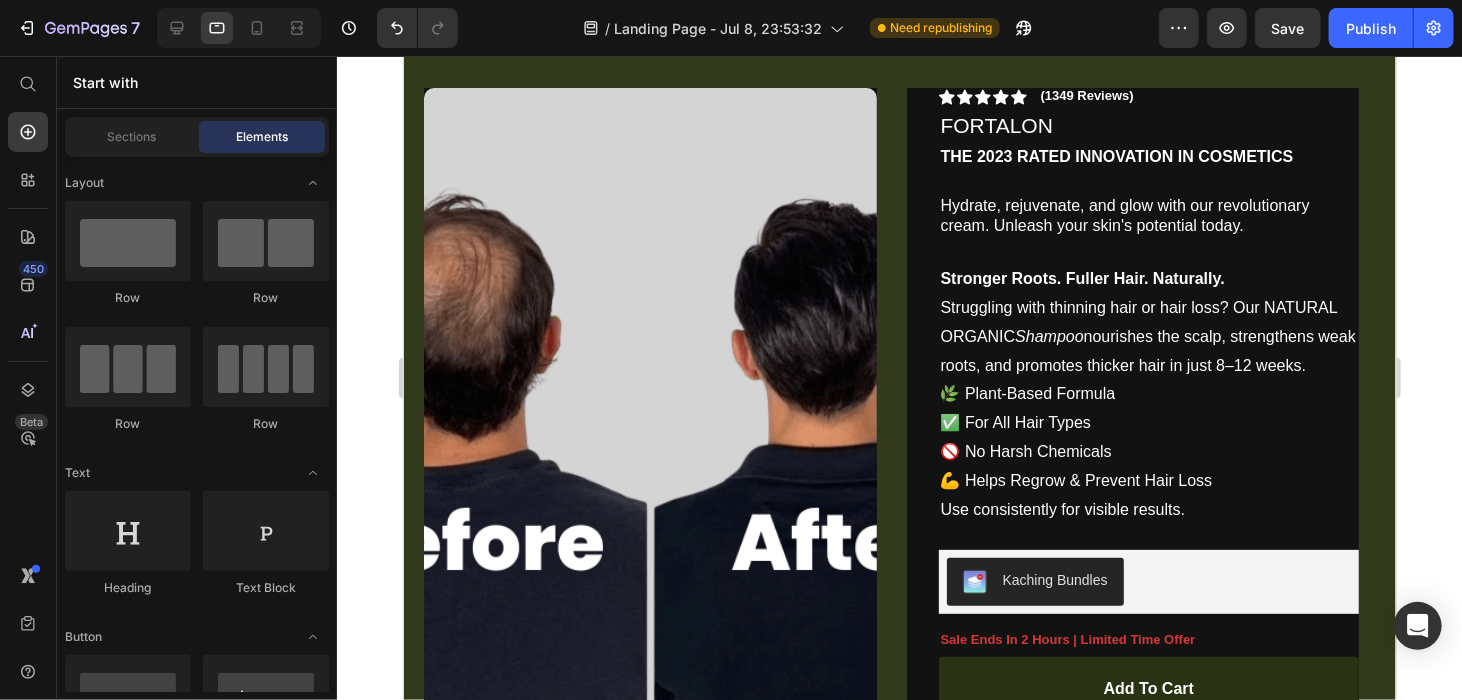 scroll, scrollTop: 0, scrollLeft: 0, axis: both 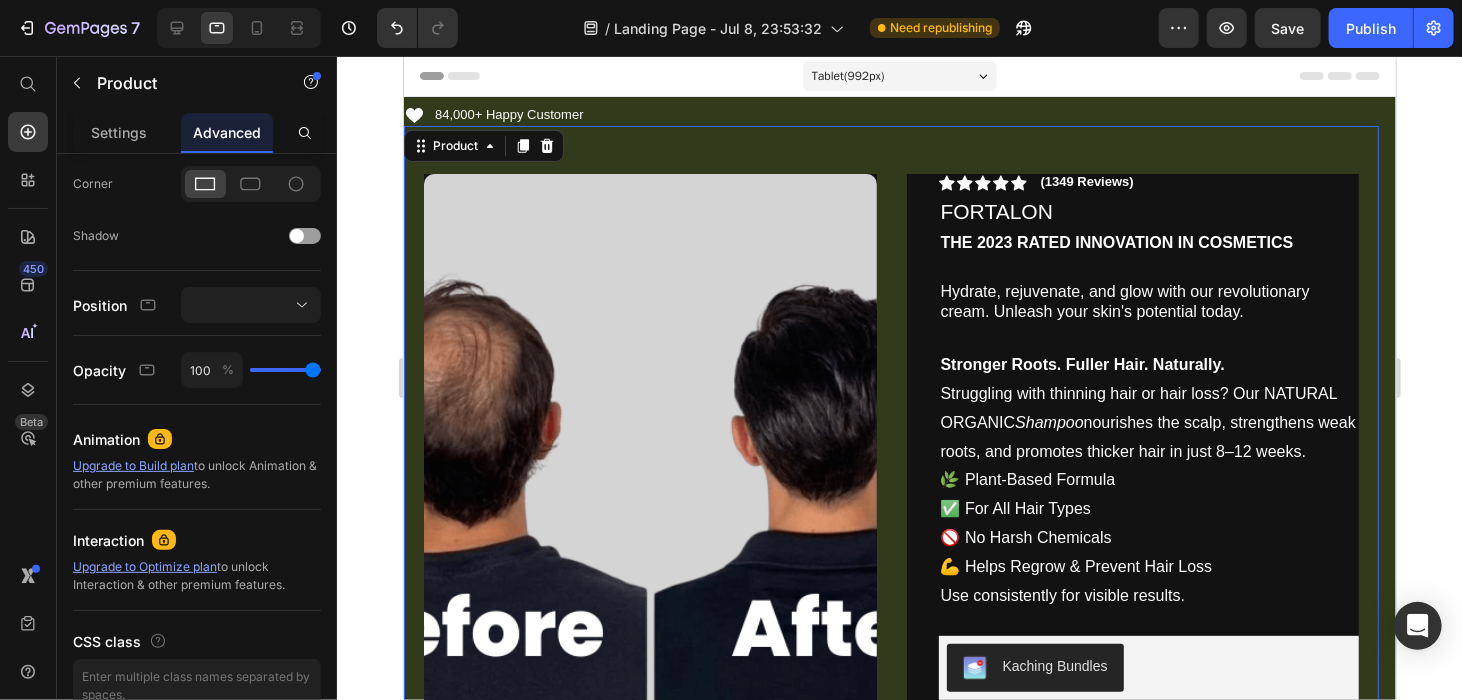 click on "Product Images Image Icon Icon Icon Icon Icon Icon List “This skin cream is a game-changer! It has transformed my dry, lackluster skin into a hydrated and radiant complexion. I love how it absorbs quickly and leaves no greasy residue. Highly recommend” Text Block
Icon [FIRST] [LAST] ([CITY], [COUNTRY]) Text Block Row Row Row Icon Icon Icon Icon Icon Icon List (1349 Reviews) Text Block Row FORTALON Product Title The 2023 Rated Innovation in Cosmetics Text Block Hydrate, rejuvenate, and glow with our revolutionary cream. Unleash your skin's potential today. Text Block Stronger Roots. Fuller Hair. Naturally. Struggling with thinning hair or hair loss? Our NATURAL ORGANIC  Shampoo  nourishes the scalp, strengthens weak roots, and promotes thicker hair in just 8–12 weeks. 🌿 Plant-Based Formula ✅ For All Hair Types 🚫 No Harsh Chemicals 💪 Helps Regrow & Prevent Hair Loss Use consistently for visible results. Text Block Kaching Bundles Kaching Bundles Text Block
Icon" at bounding box center (890, 691) 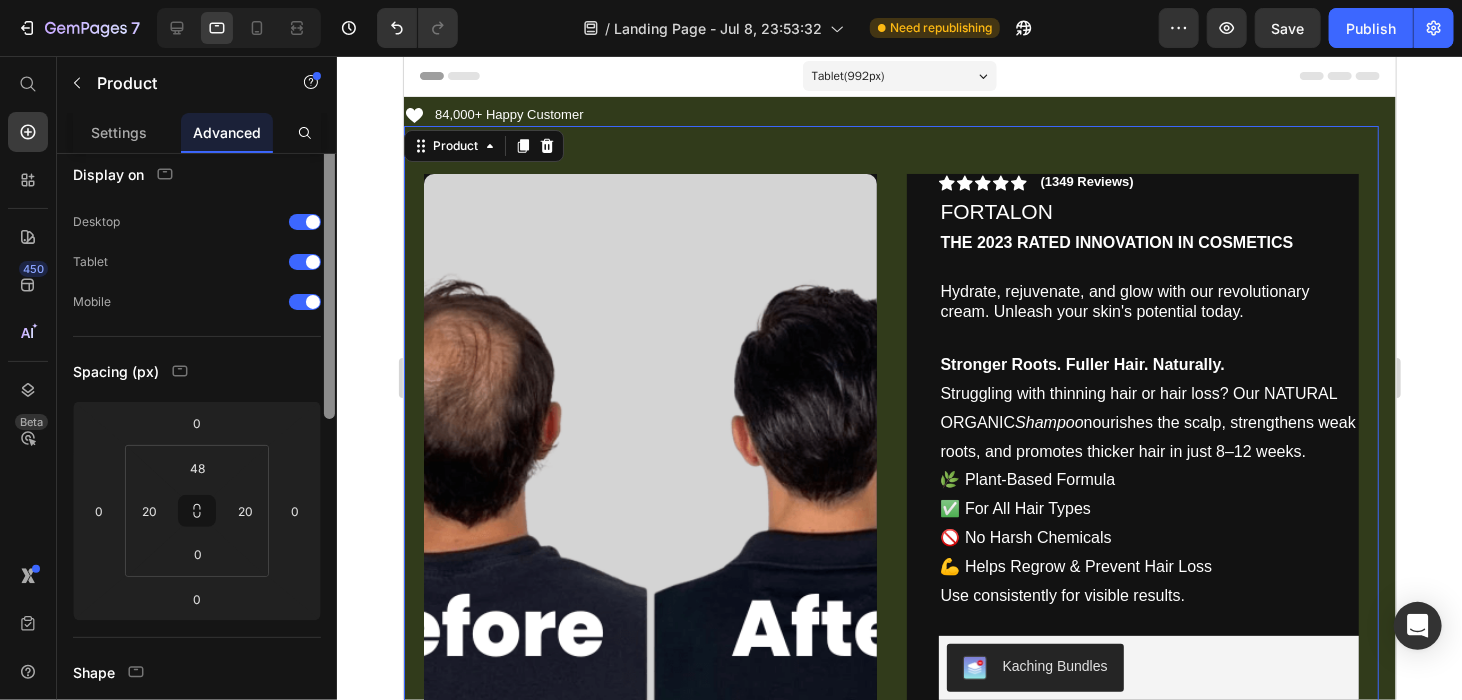 scroll, scrollTop: 0, scrollLeft: 0, axis: both 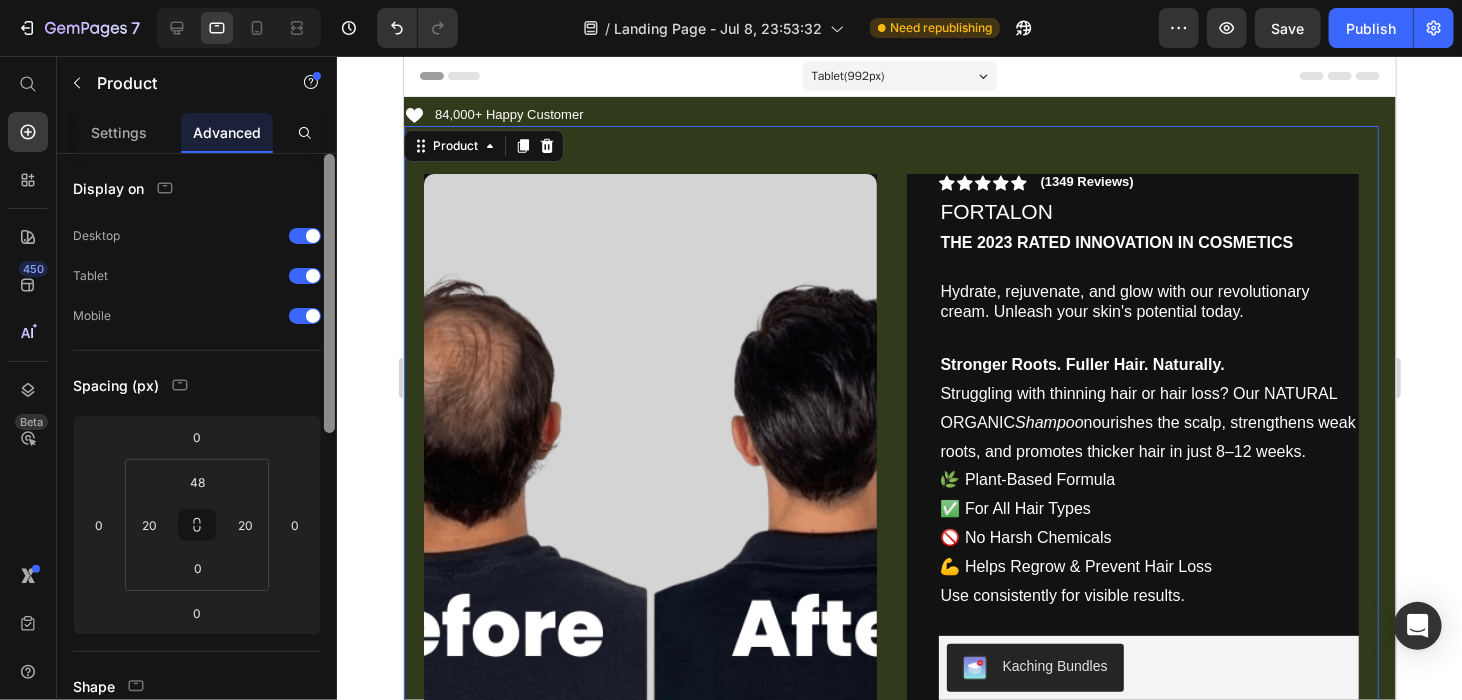 drag, startPoint x: 328, startPoint y: 447, endPoint x: 353, endPoint y: 133, distance: 314.99365 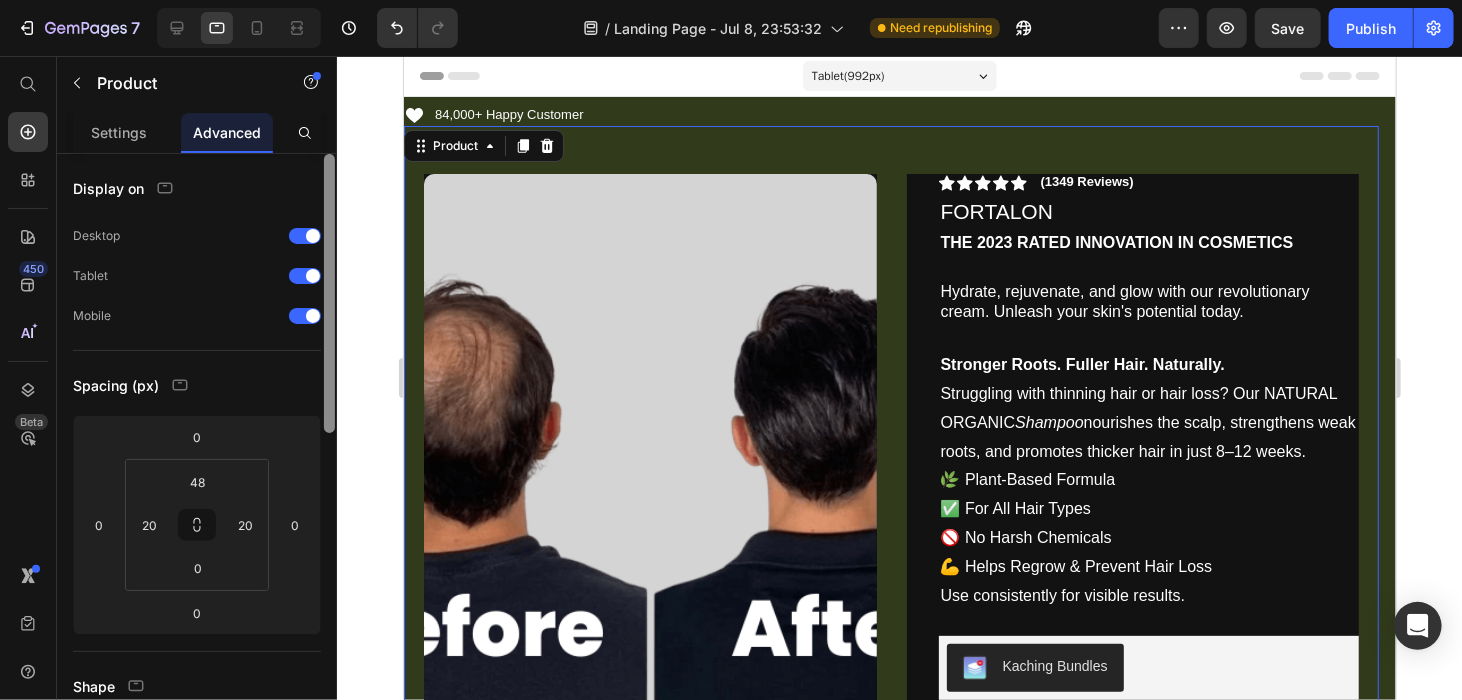click on "7   /  Landing Page - Jul 8, 23:53:32 Need republishing Preview  Save   Publish  450 Beta Start with Sections Elements Hero Section Product Detail Brands Trusted Badges Guarantee Product Breakdown How to use Testimonials Compare Bundle FAQs Social Proof Brand Story Product List Collection Blog List Contact Sticky Add to Cart Custom Footer Browse Library 450 Layout
Row
Row
Row
Row Text
Heading
Text Block Button
Button
Button
Sticky Back to top Media
Image
Image" 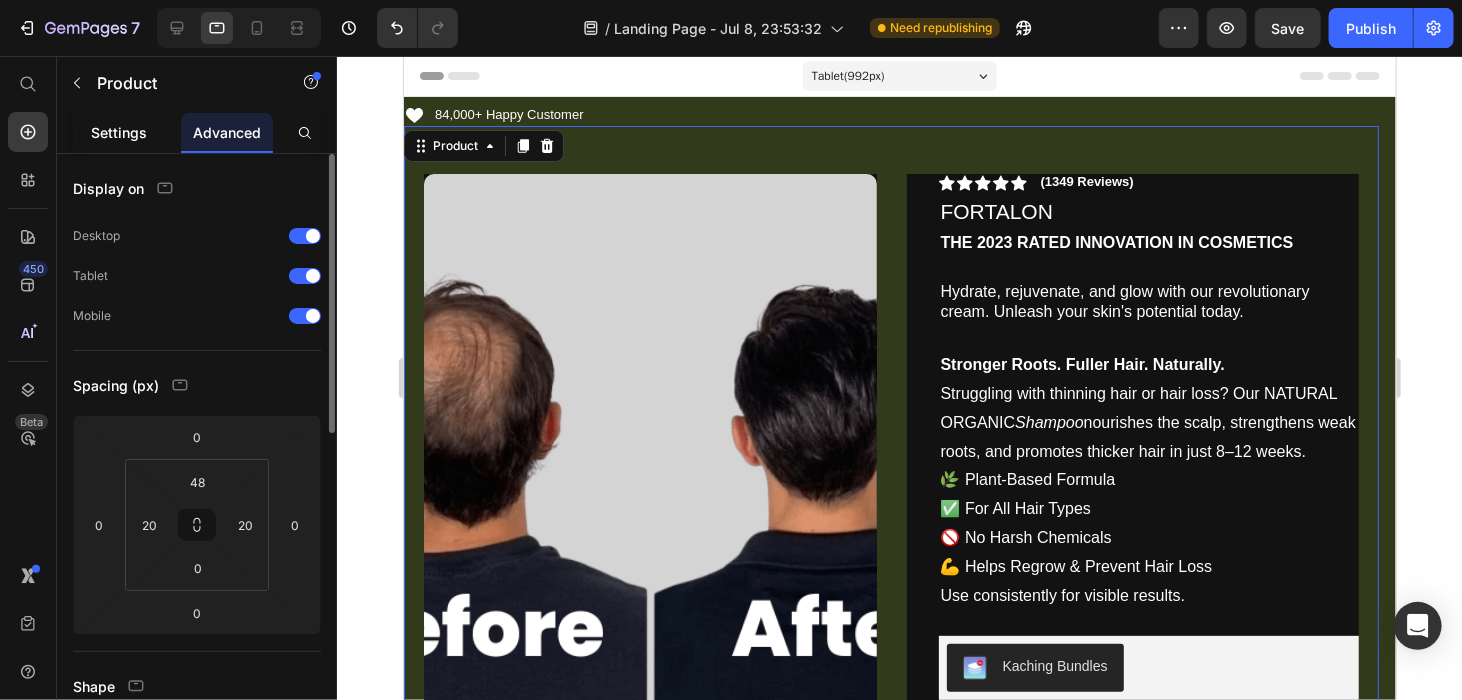 click on "Settings" at bounding box center [119, 132] 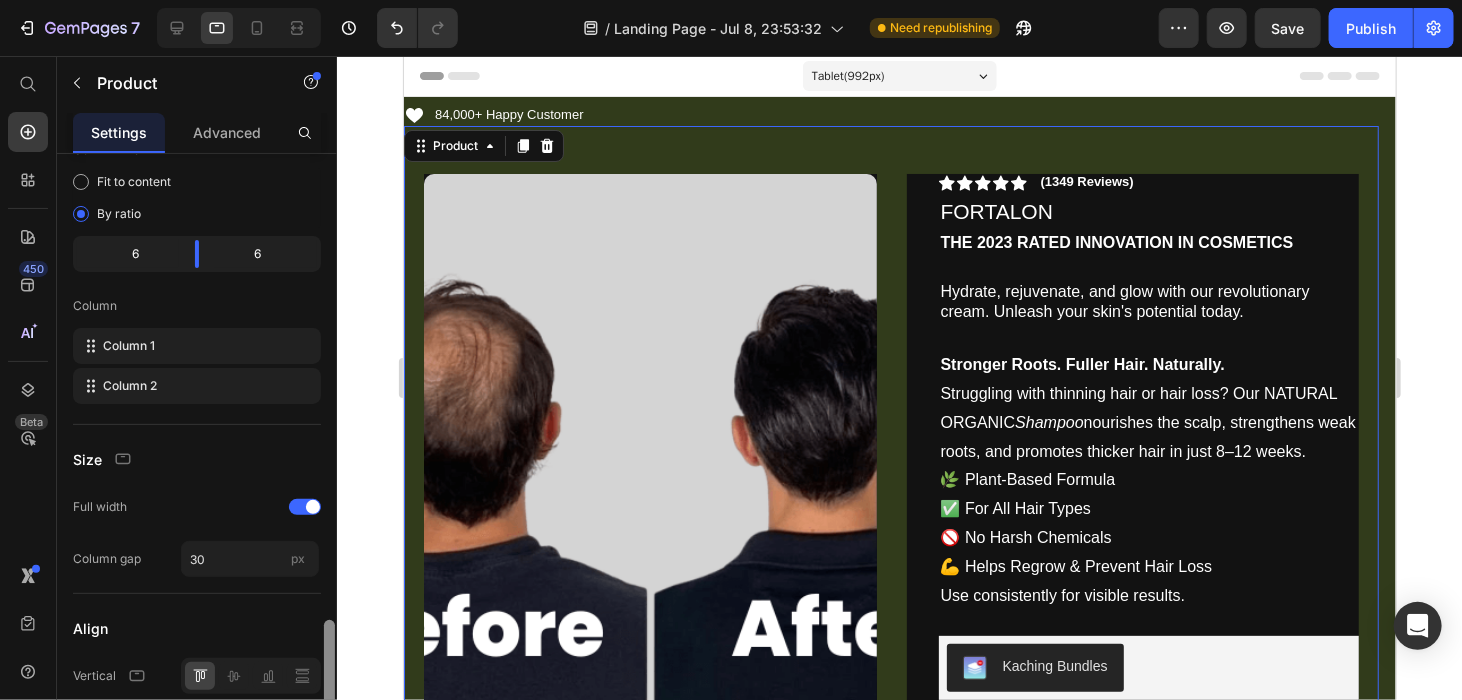 scroll, scrollTop: 695, scrollLeft: 0, axis: vertical 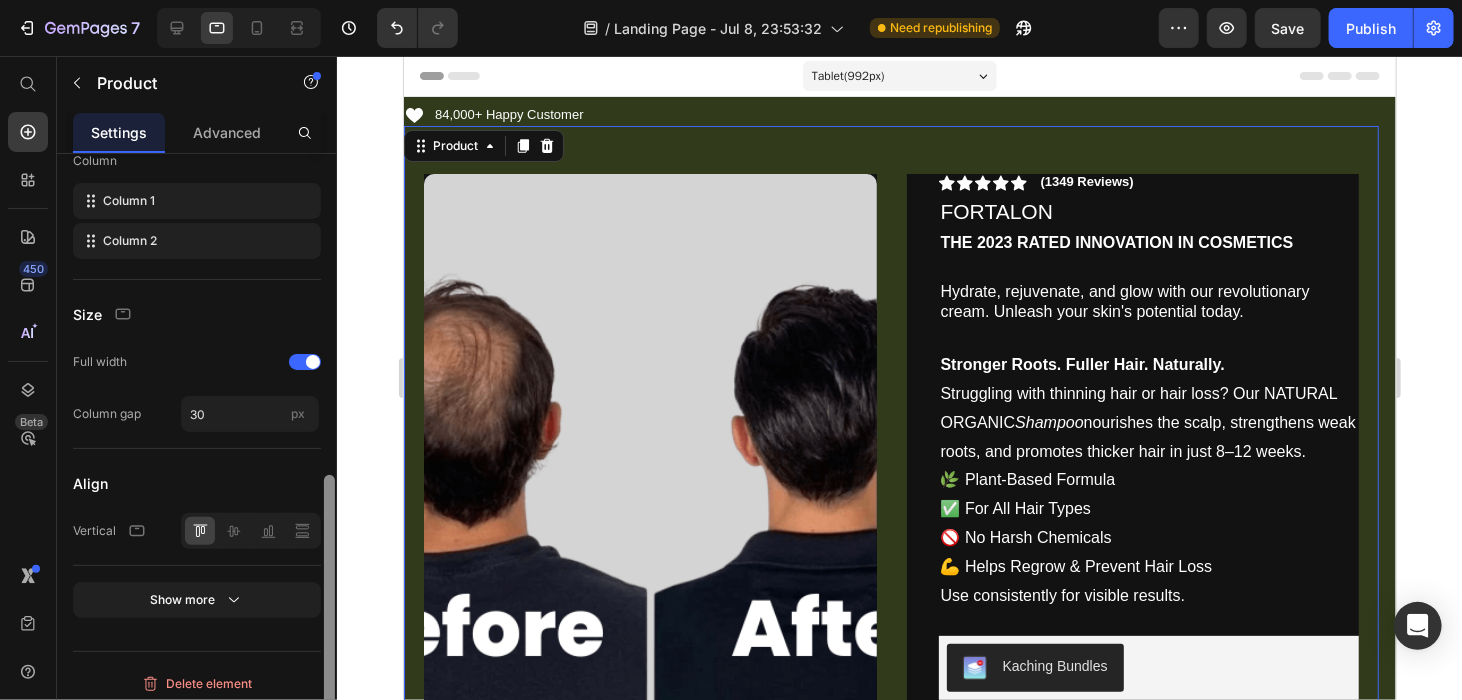 drag, startPoint x: 328, startPoint y: 404, endPoint x: 303, endPoint y: 726, distance: 322.96902 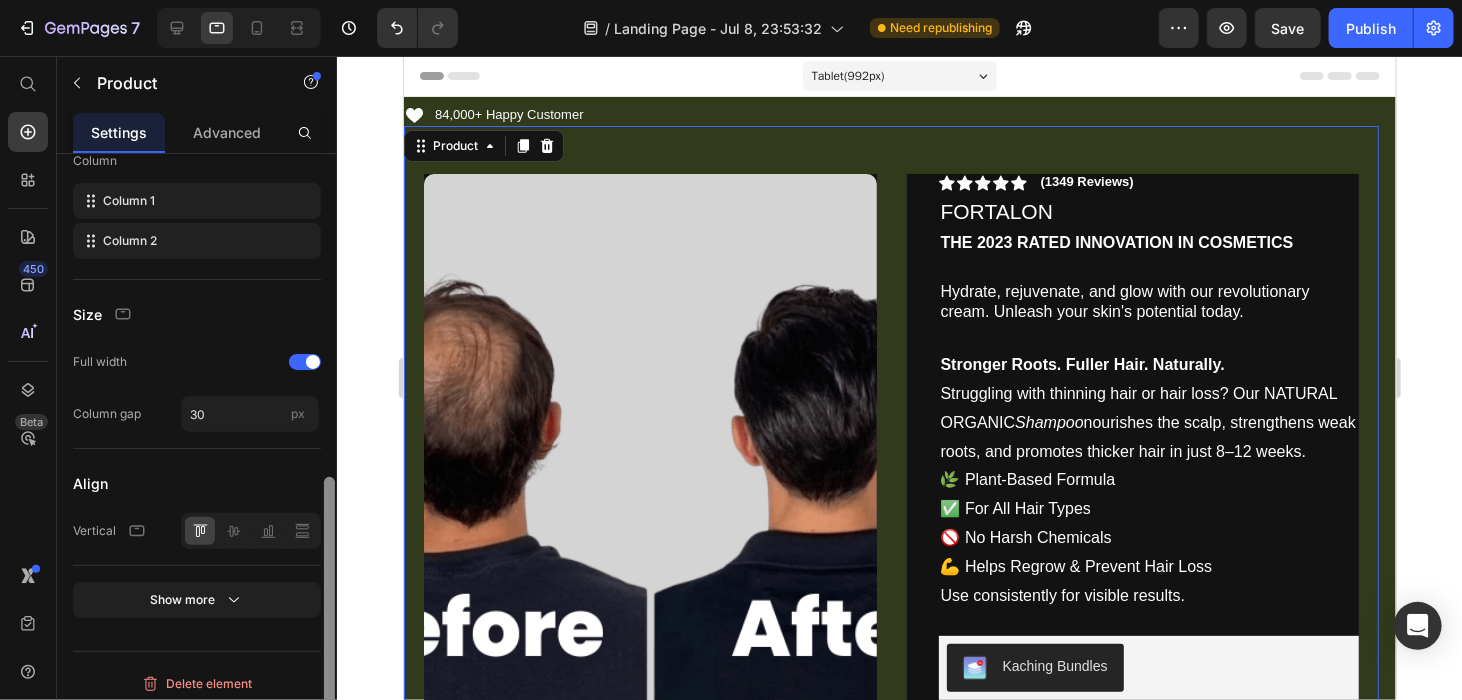 scroll, scrollTop: 702, scrollLeft: 0, axis: vertical 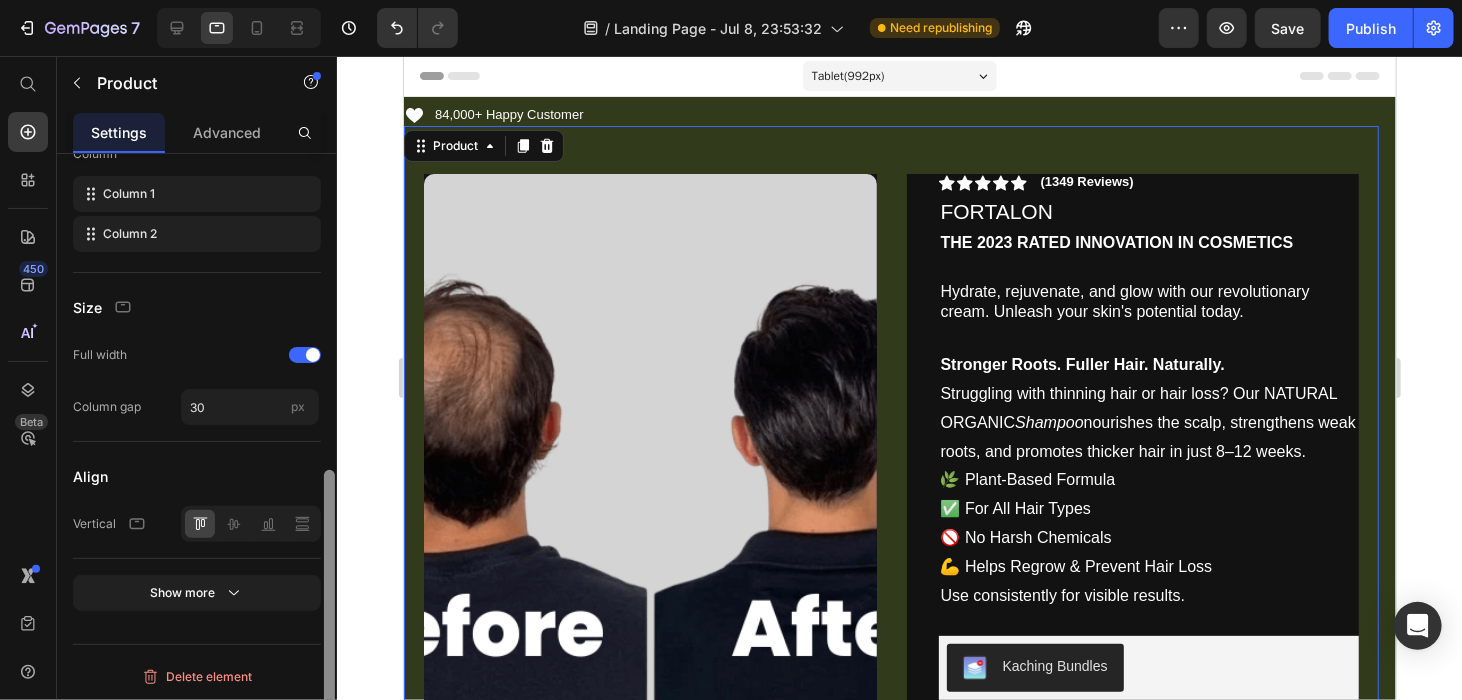 drag, startPoint x: 327, startPoint y: 611, endPoint x: 324, endPoint y: 626, distance: 15.297058 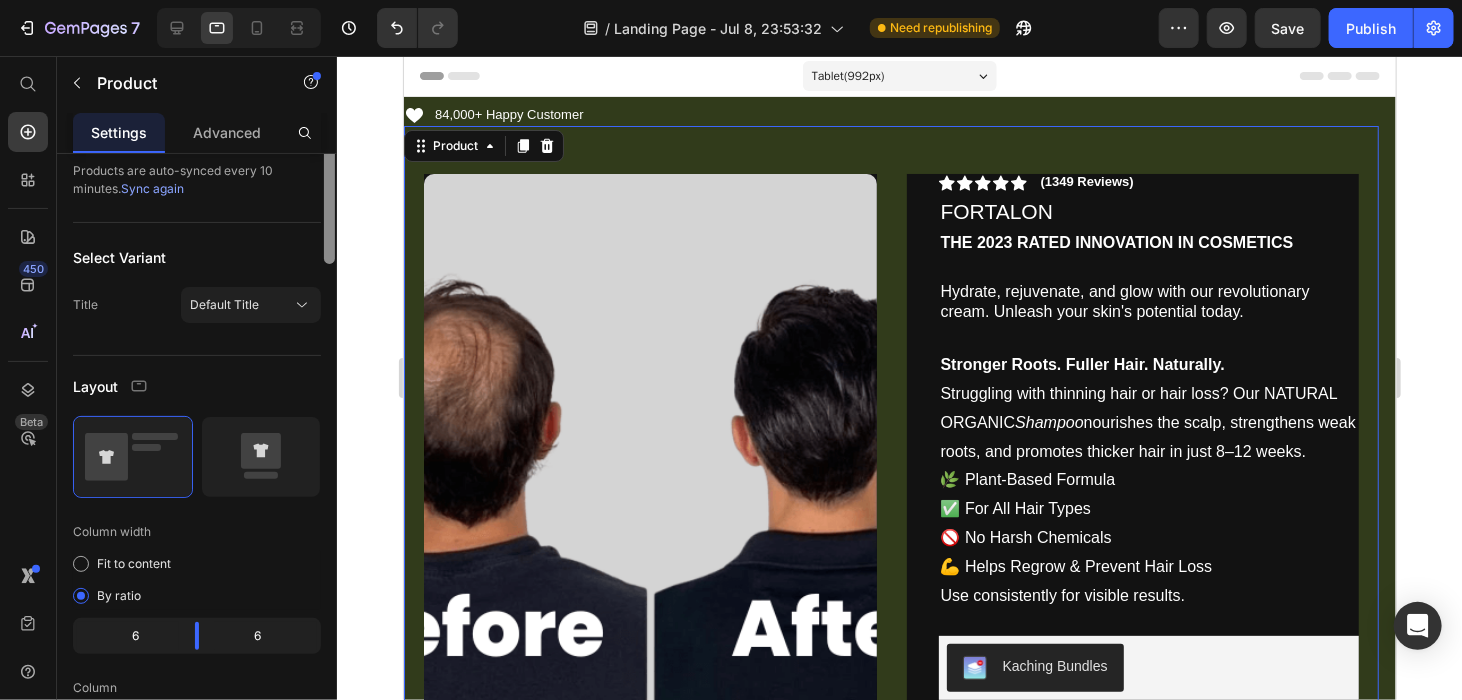 scroll, scrollTop: 0, scrollLeft: 0, axis: both 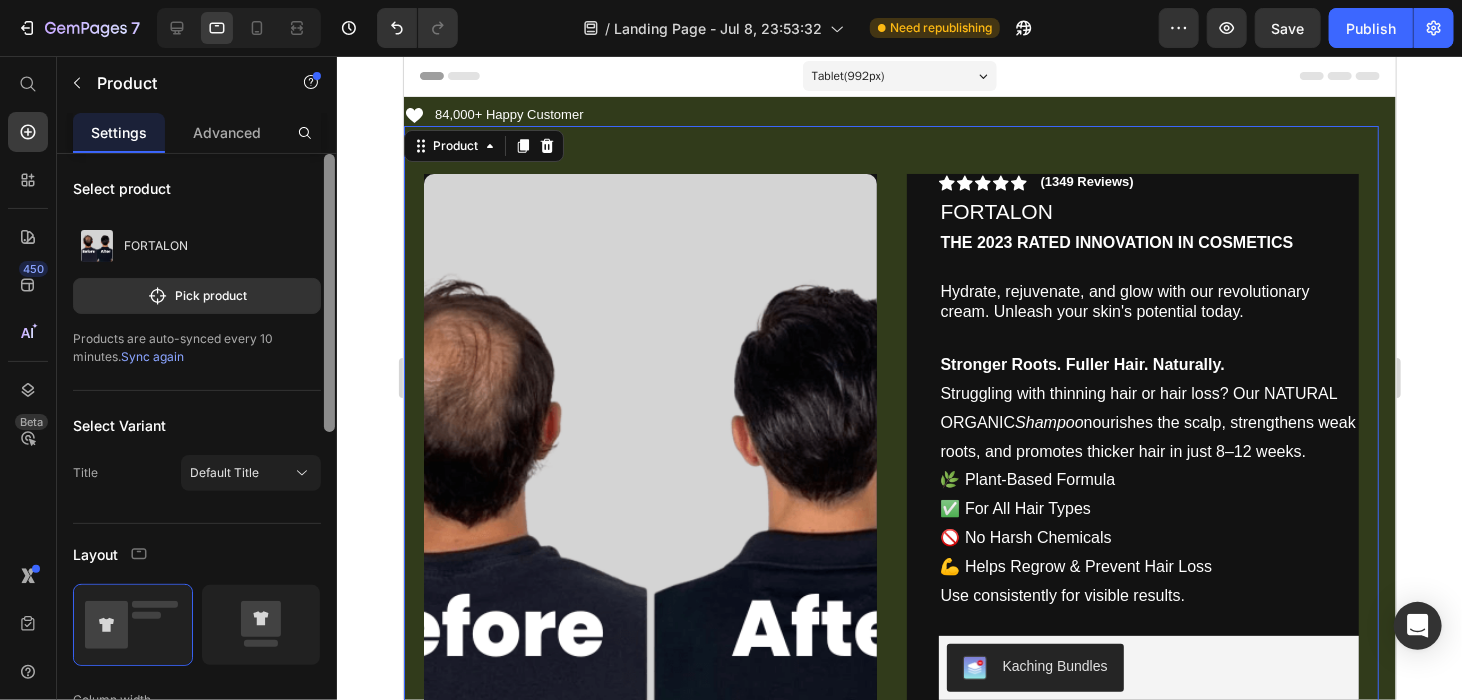 drag, startPoint x: 327, startPoint y: 625, endPoint x: 340, endPoint y: 235, distance: 390.2166 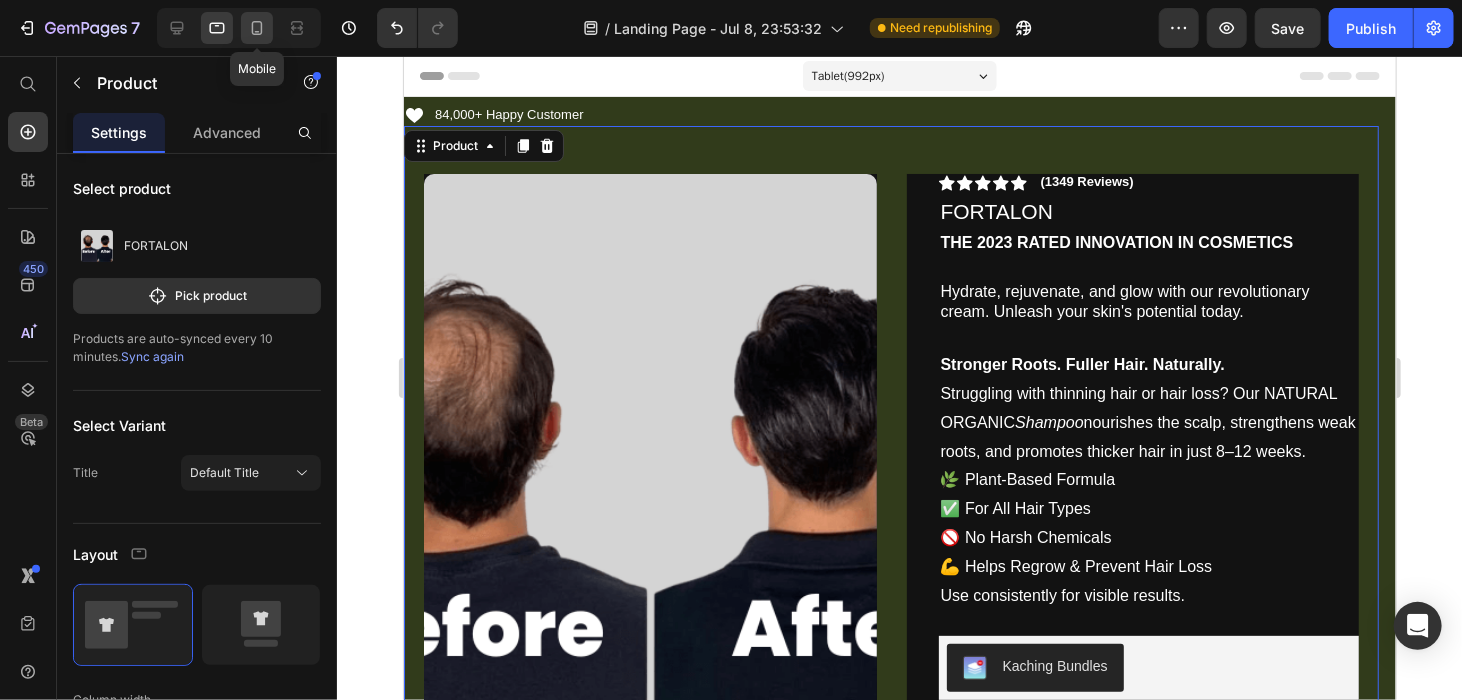 click 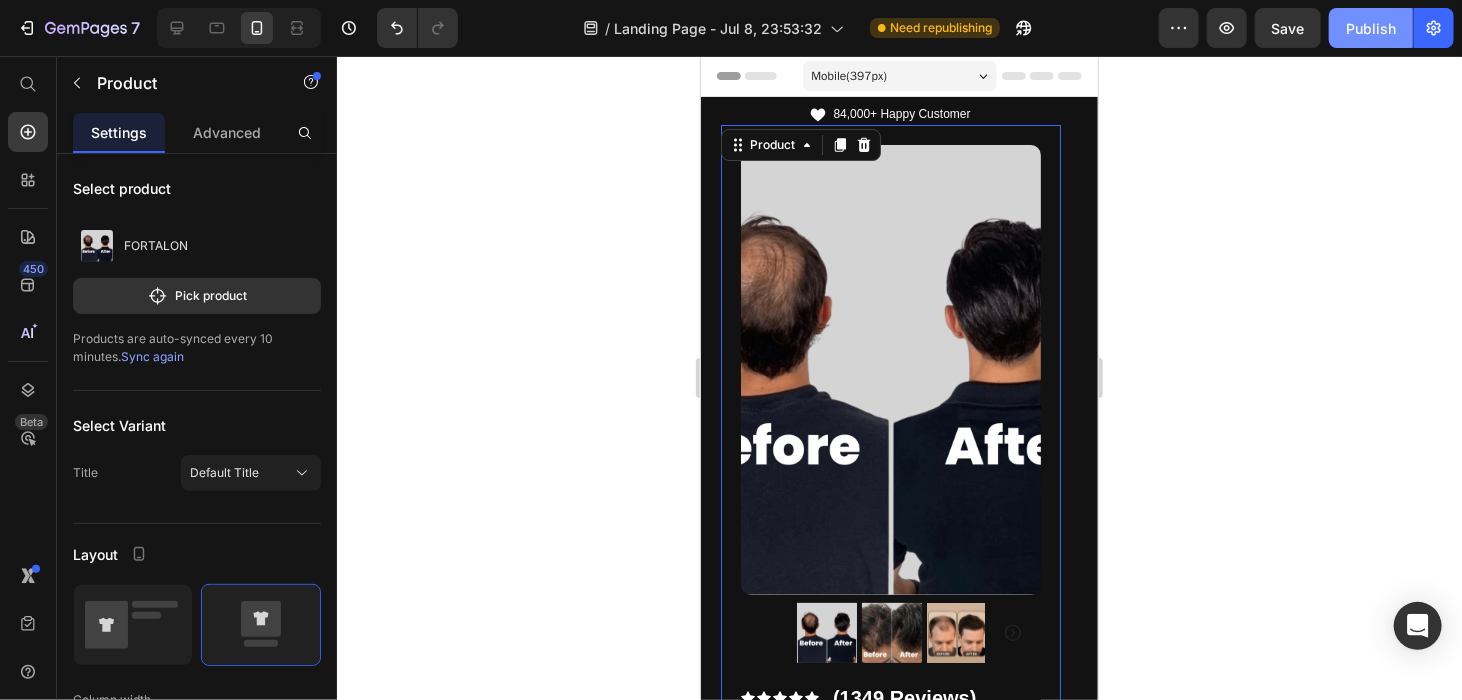 click on "Publish" at bounding box center [1371, 28] 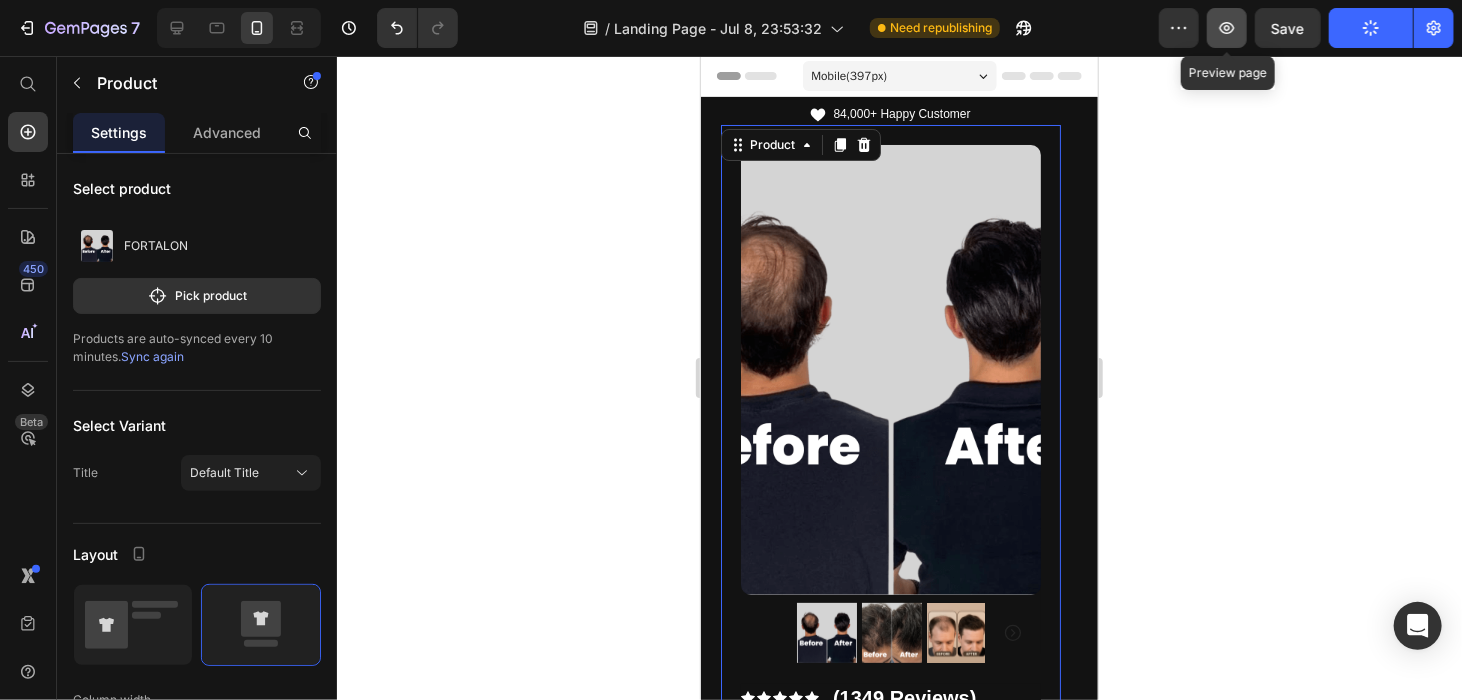 click 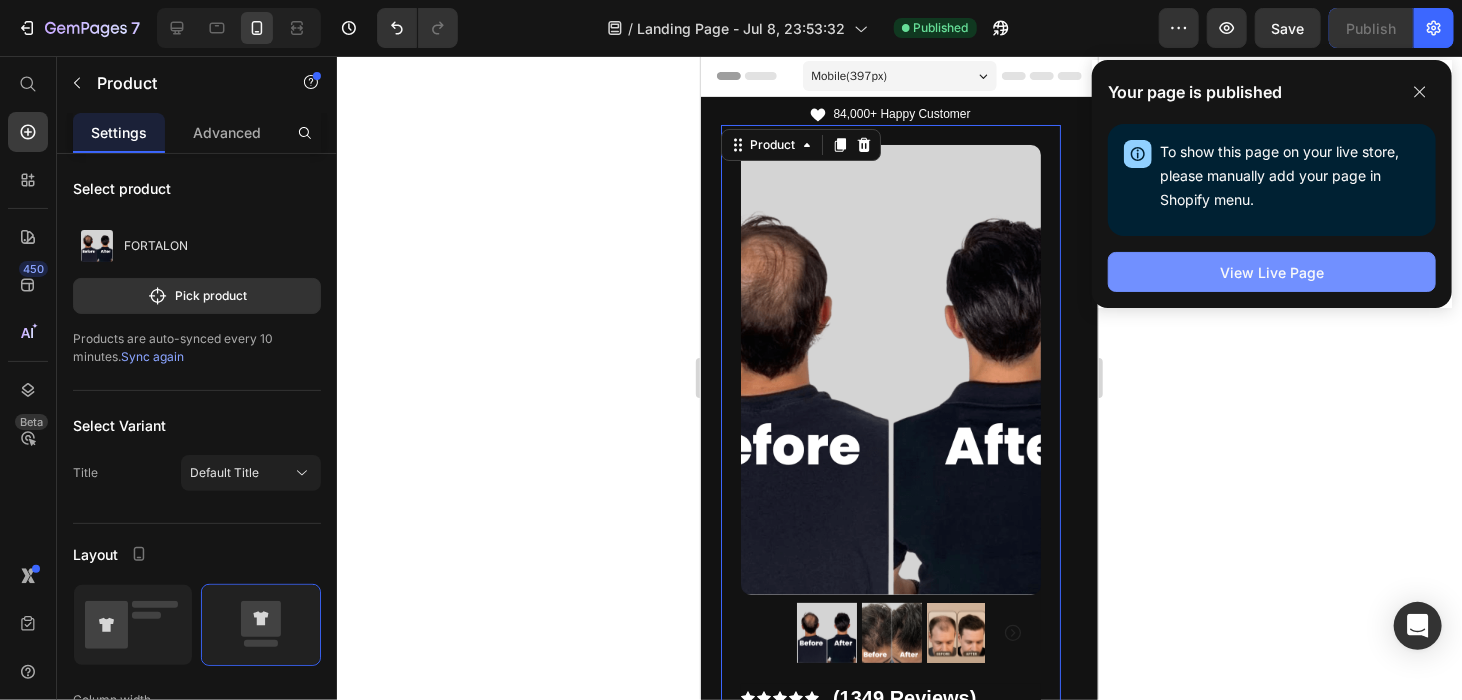 click on "View Live Page" at bounding box center (1272, 272) 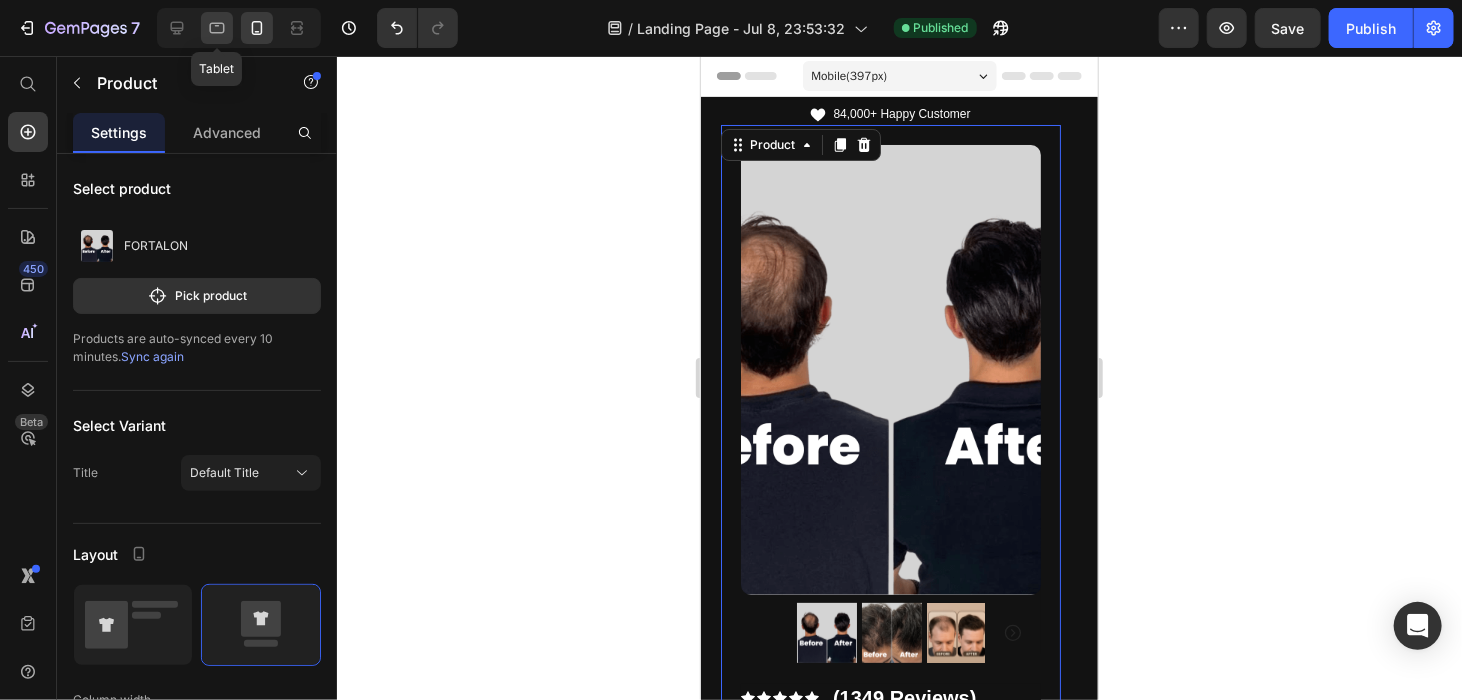 click 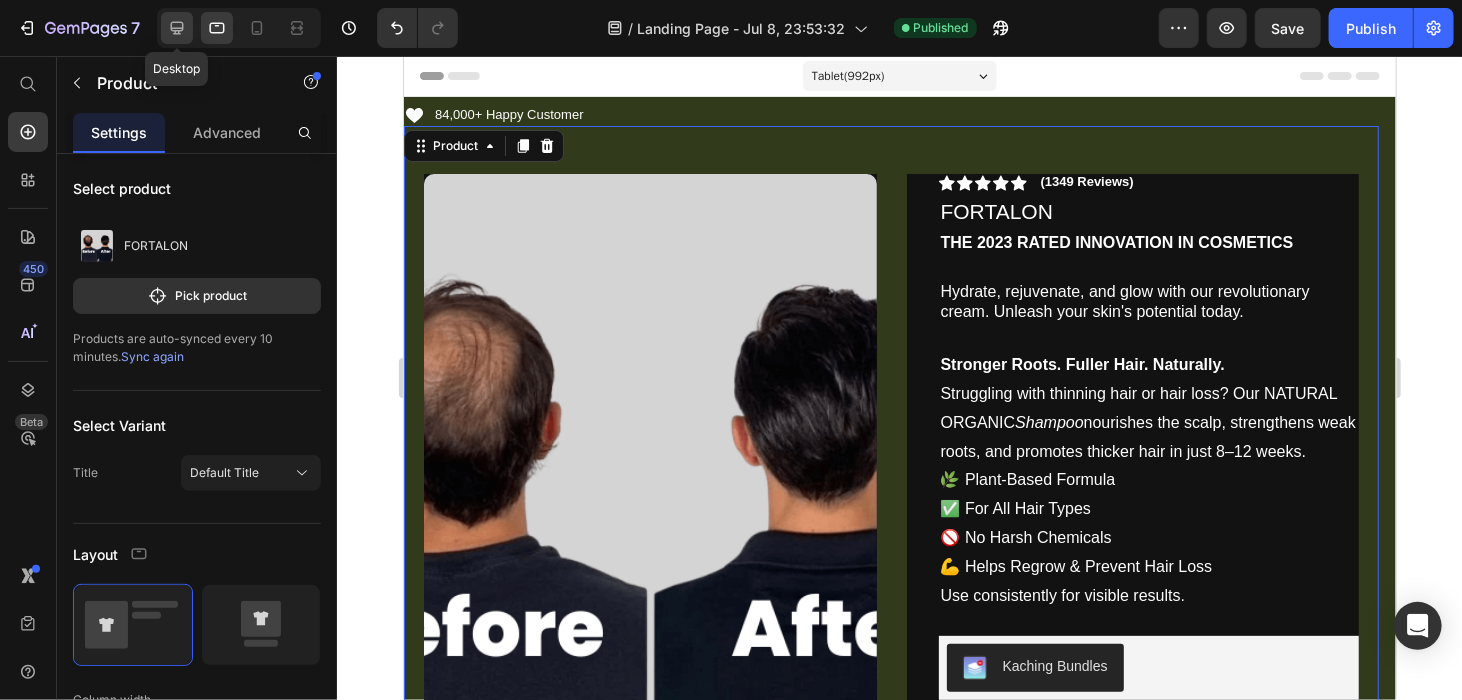 click 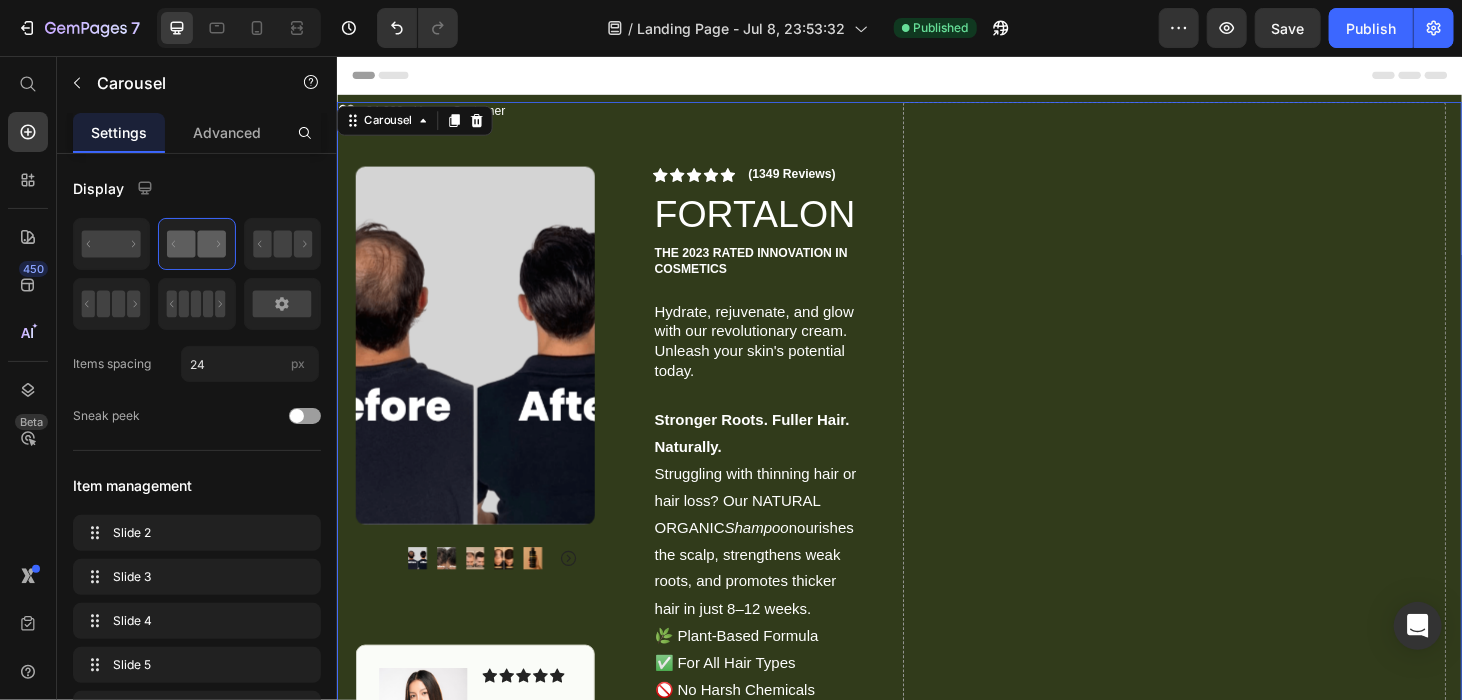 click on "Drop element here" at bounding box center [1230, 899] 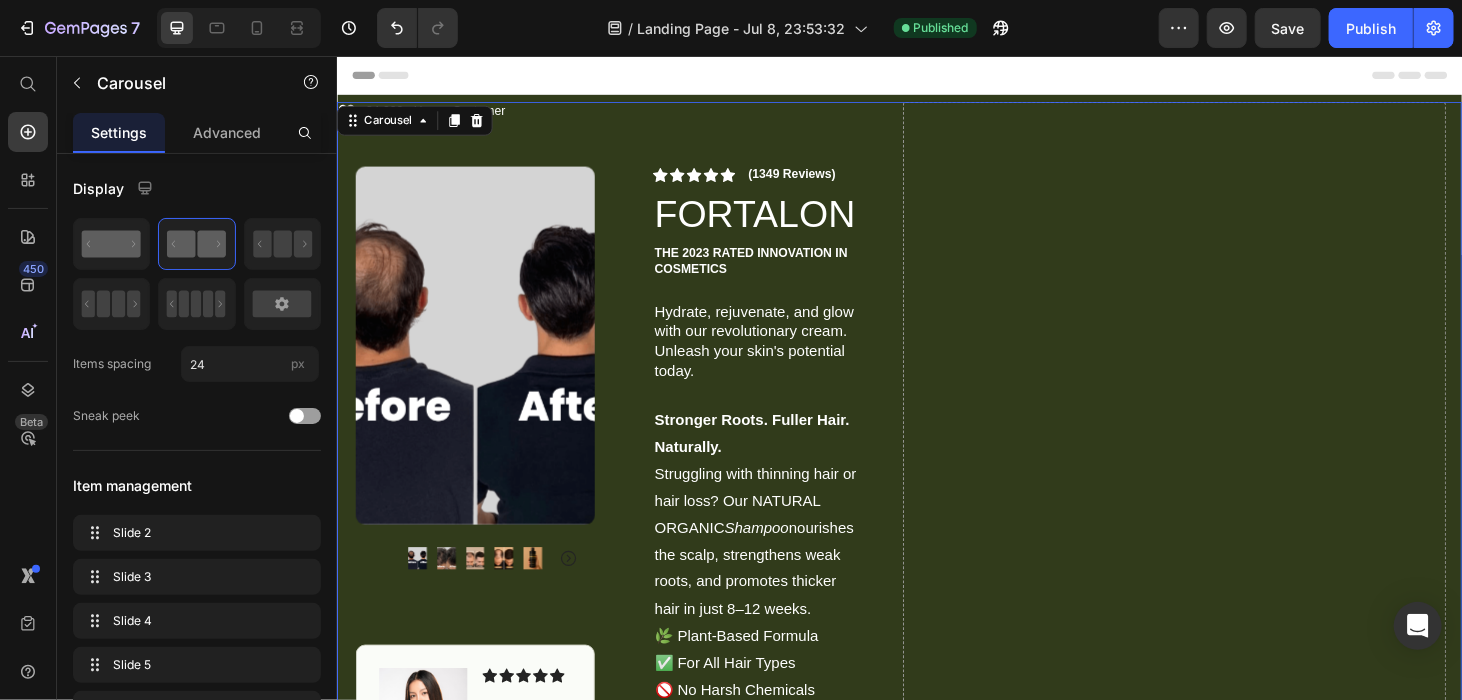 click 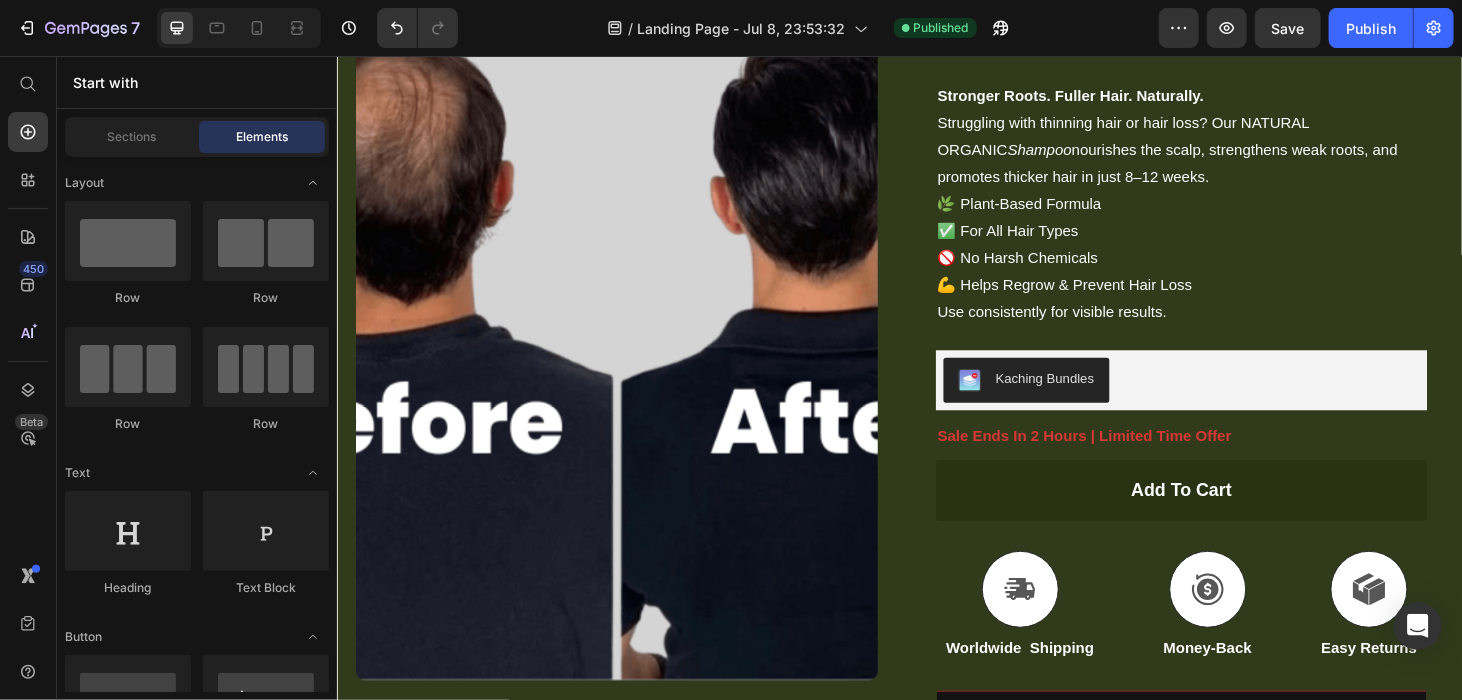 scroll, scrollTop: 0, scrollLeft: 0, axis: both 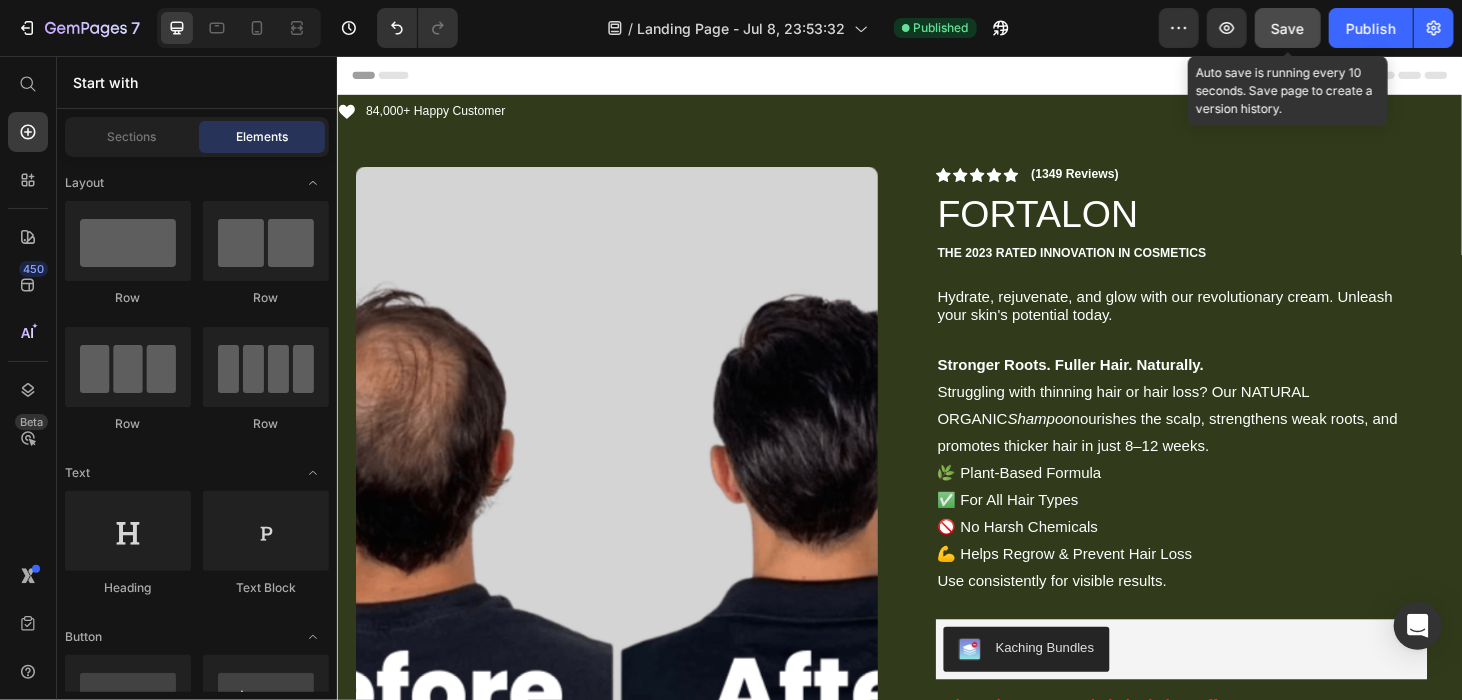 click on "Save" at bounding box center [1288, 28] 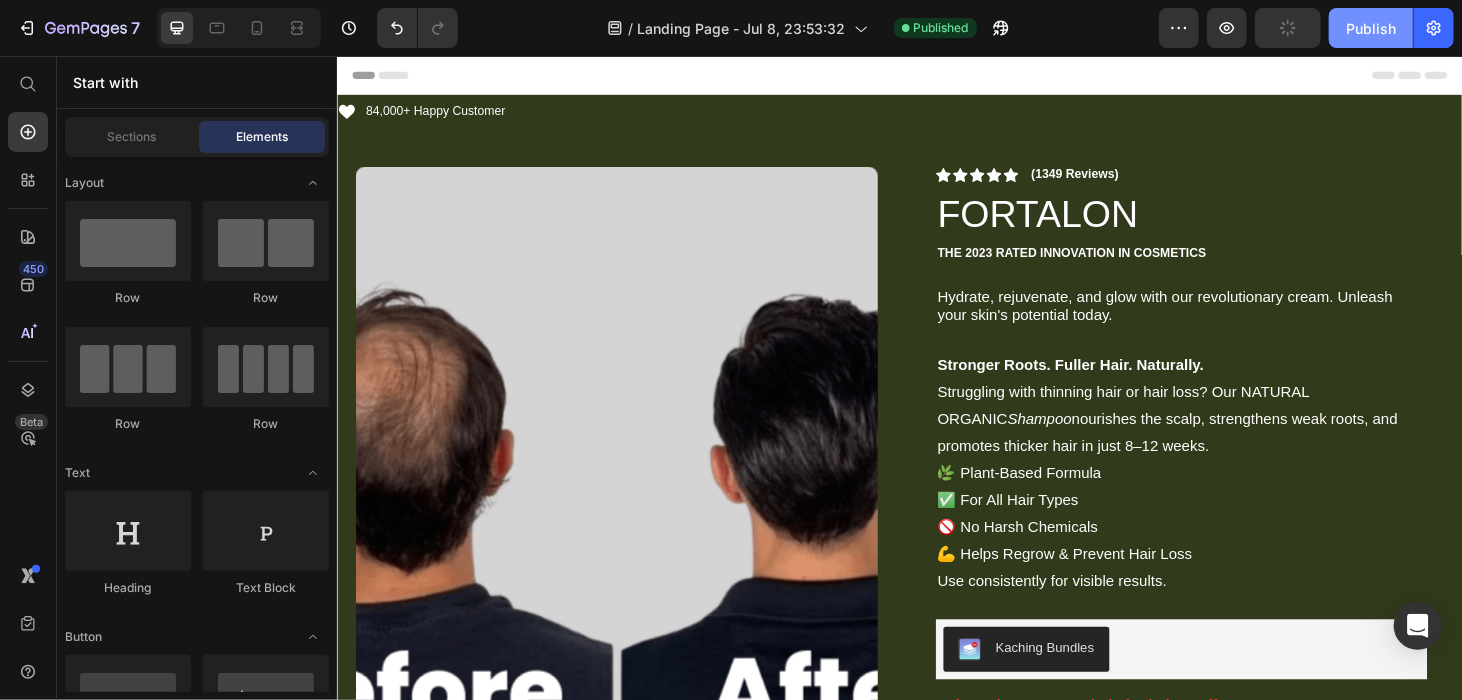 click on "Publish" at bounding box center [1371, 28] 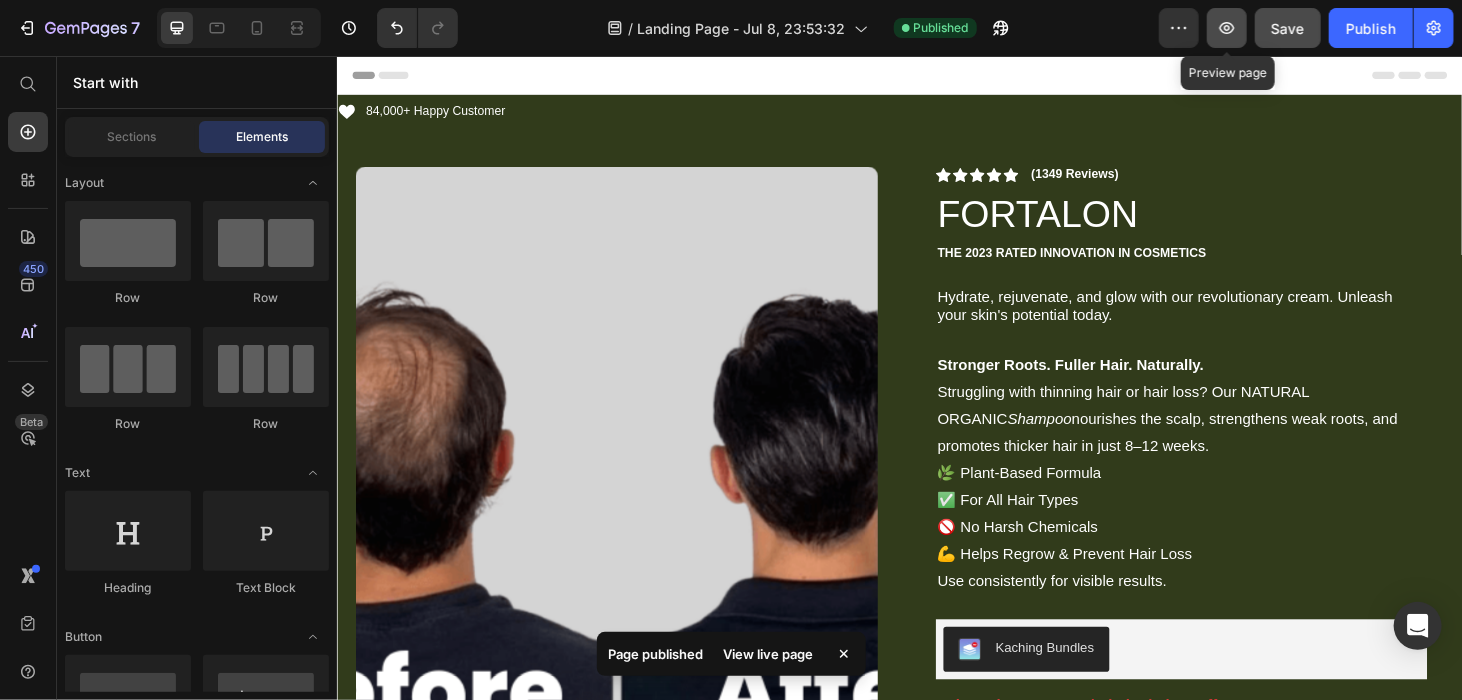 click 